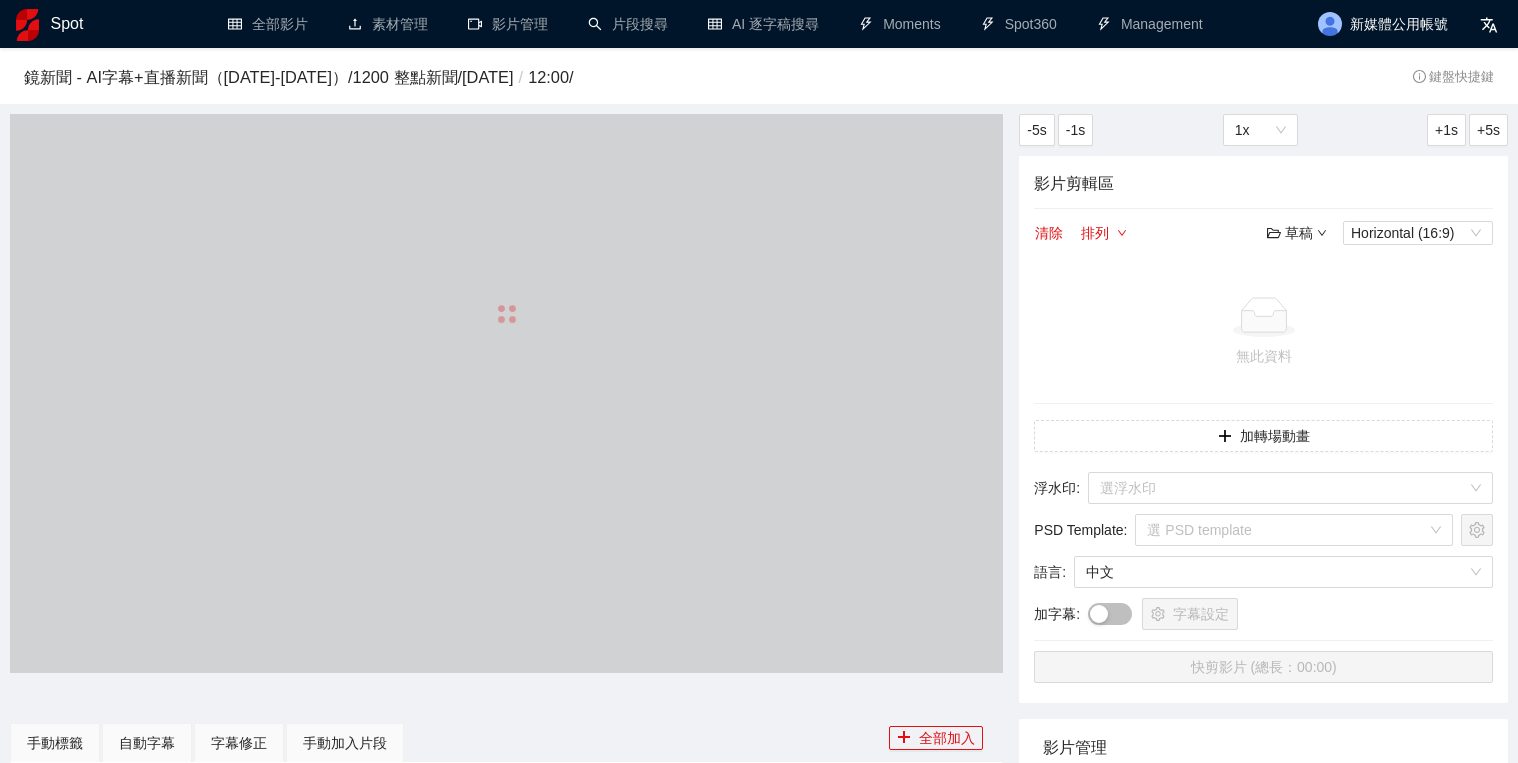 scroll, scrollTop: 0, scrollLeft: 0, axis: both 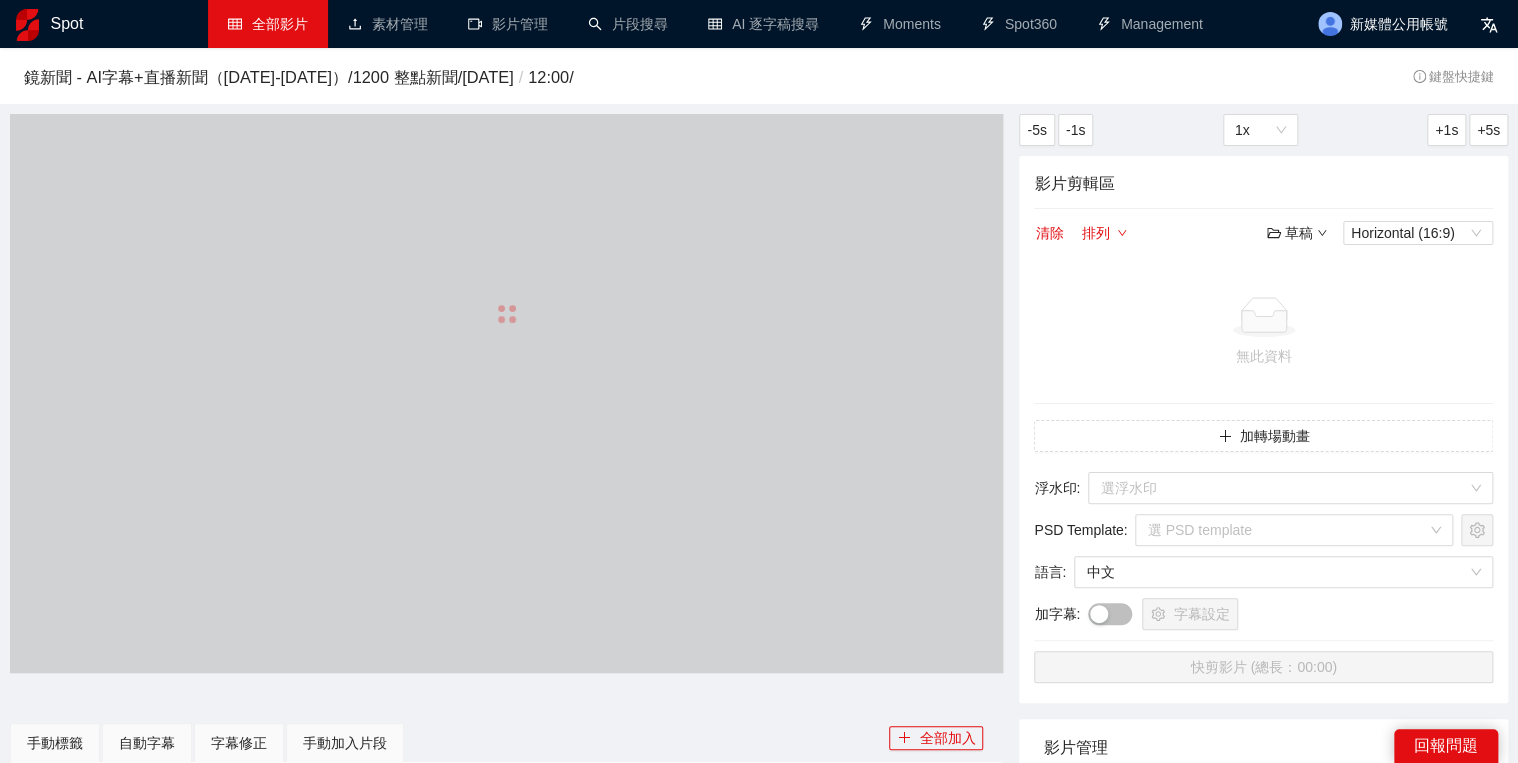 click on "全部影片" at bounding box center (268, 24) 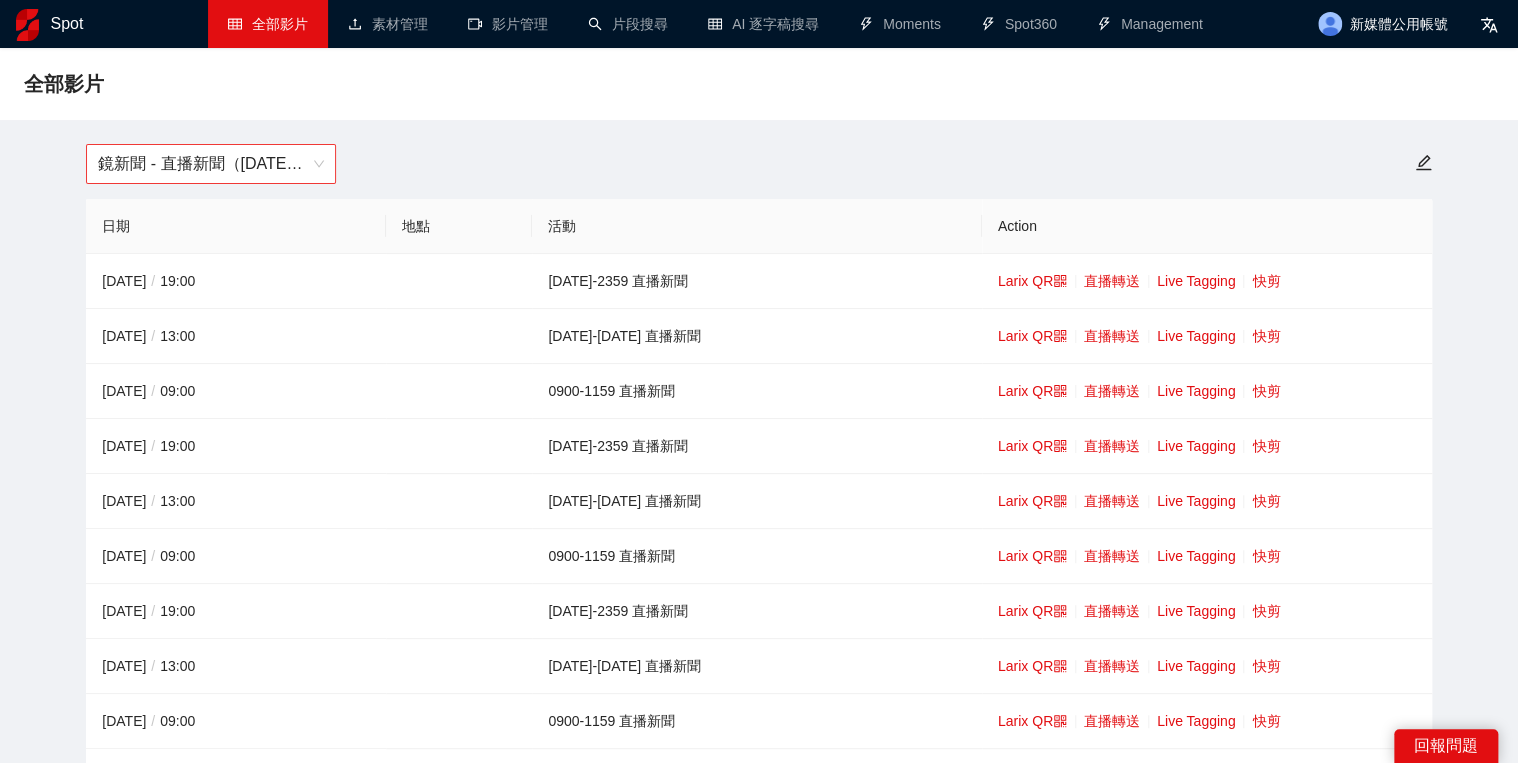 click on "鏡新聞 - 直播新聞（[DATE]-[DATE]）" at bounding box center (211, 164) 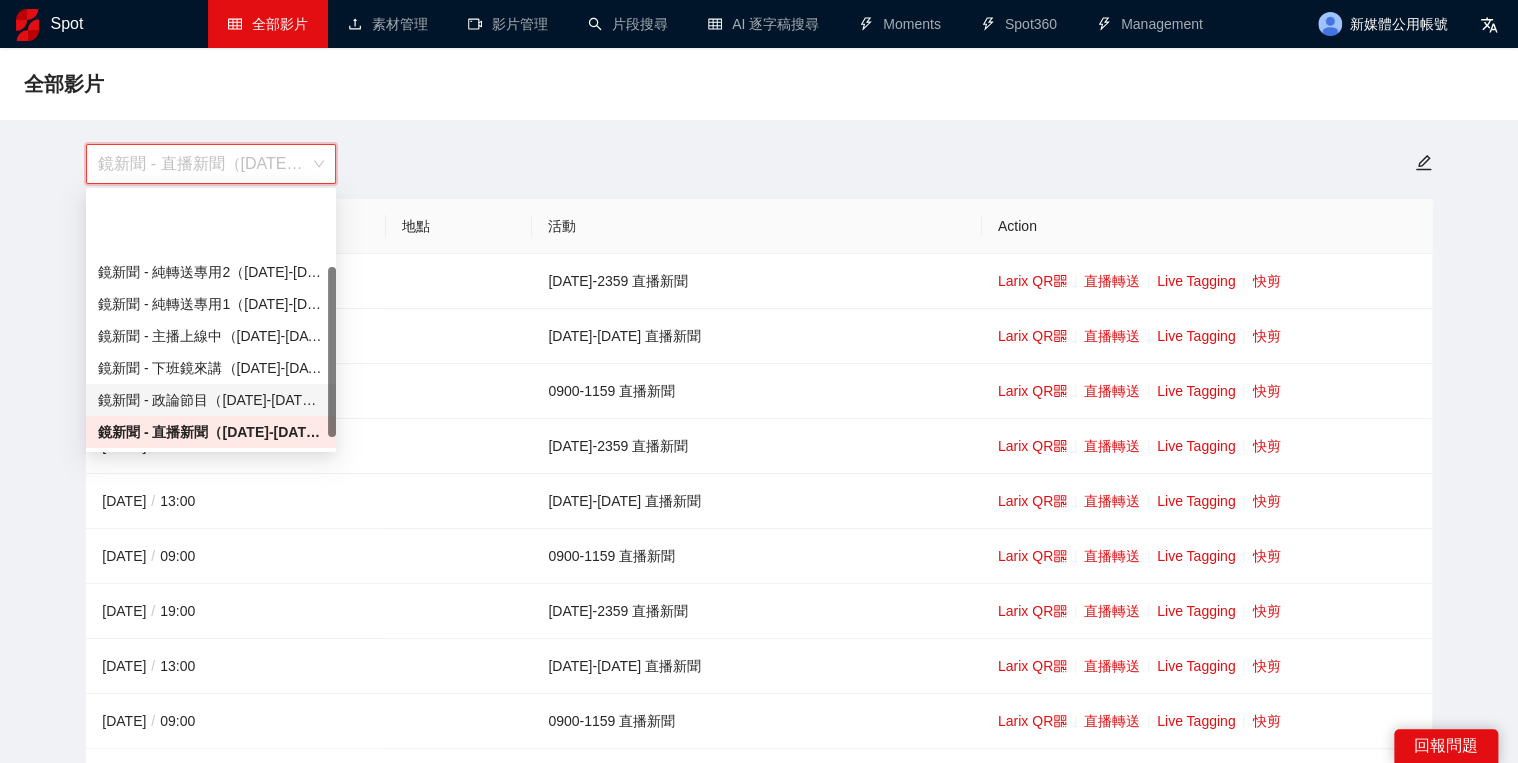 scroll, scrollTop: 112, scrollLeft: 0, axis: vertical 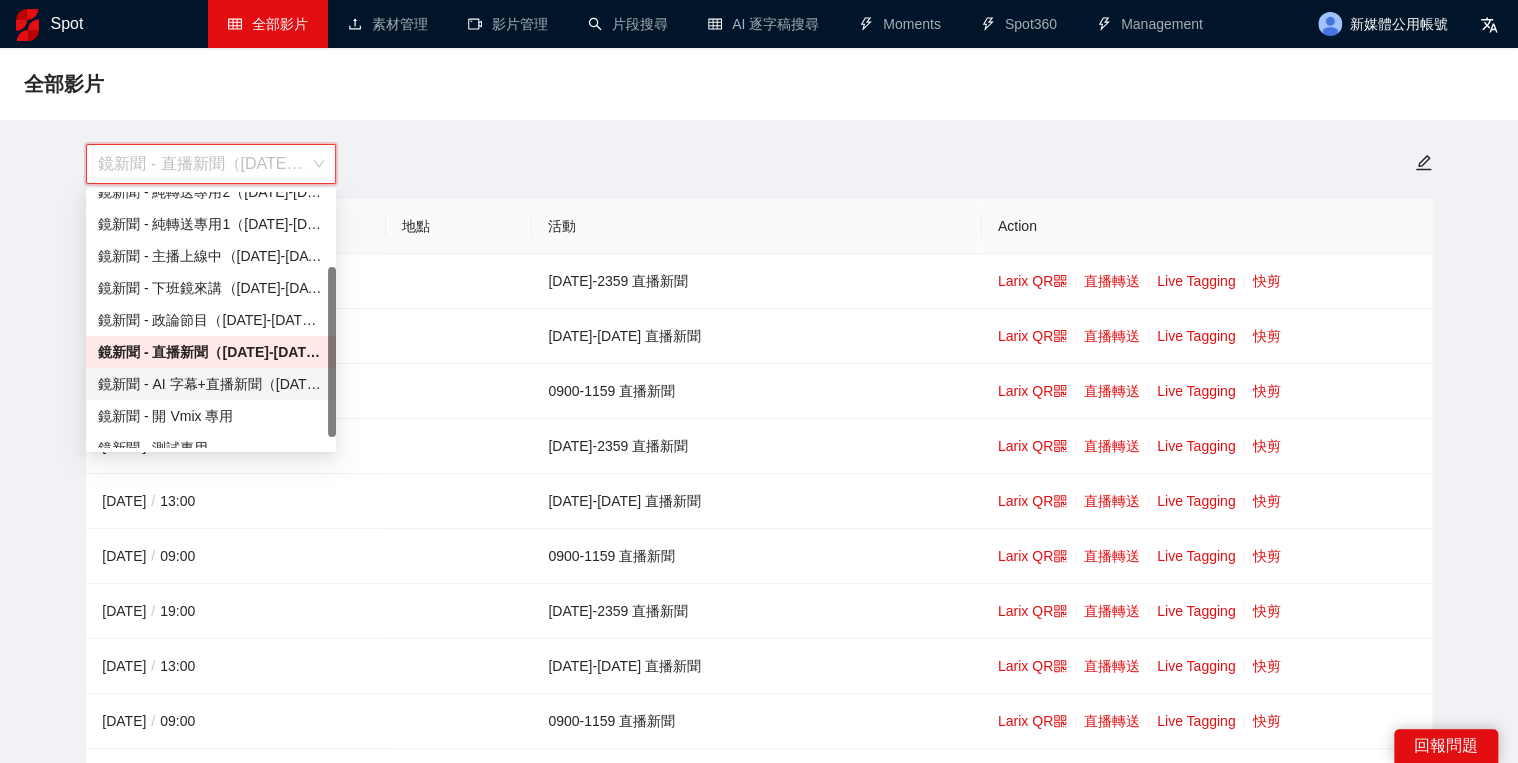 click on "鏡新聞 - AI 字幕+直播新聞（[DATE]-[DATE]）" at bounding box center (211, 384) 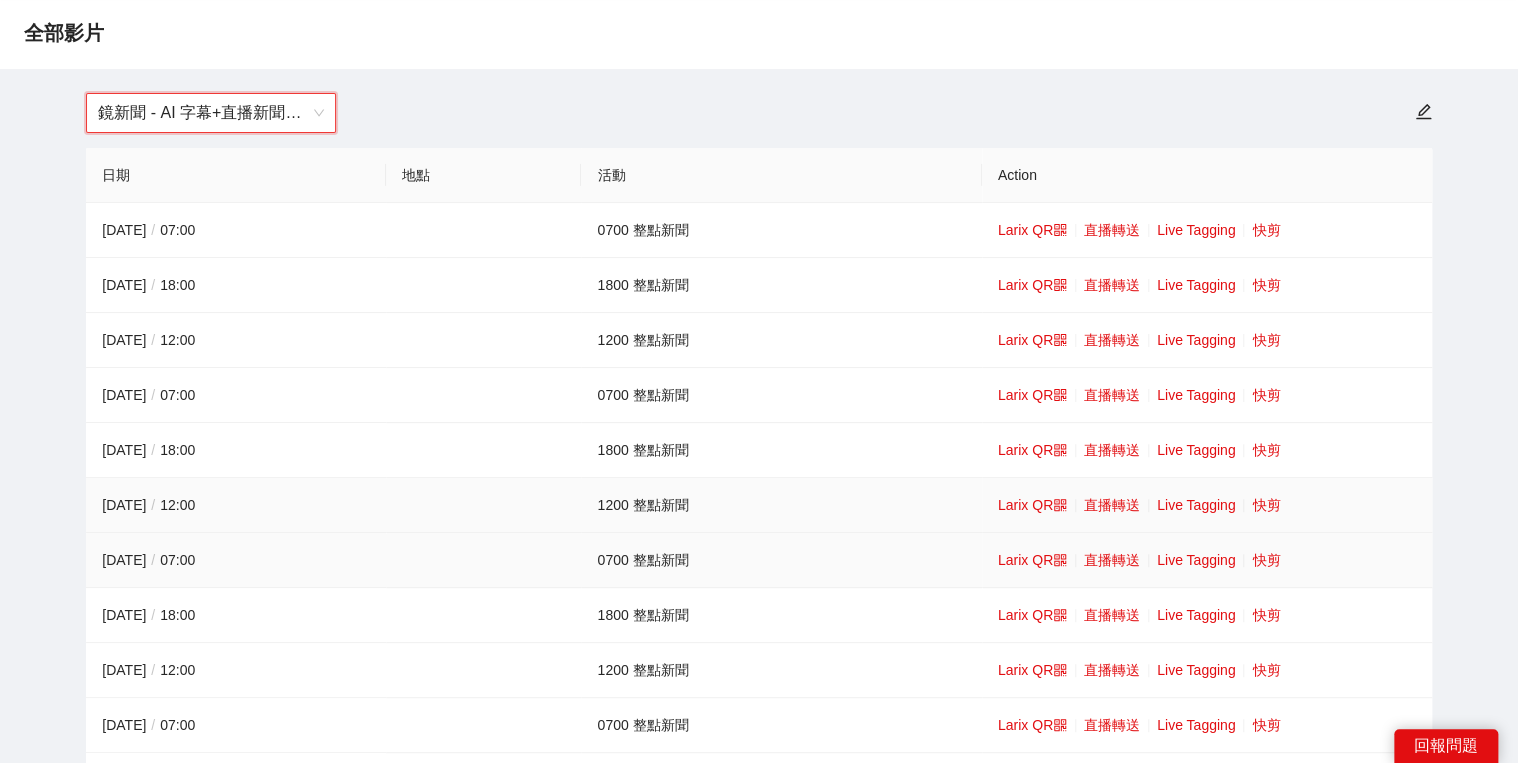 scroll, scrollTop: 80, scrollLeft: 0, axis: vertical 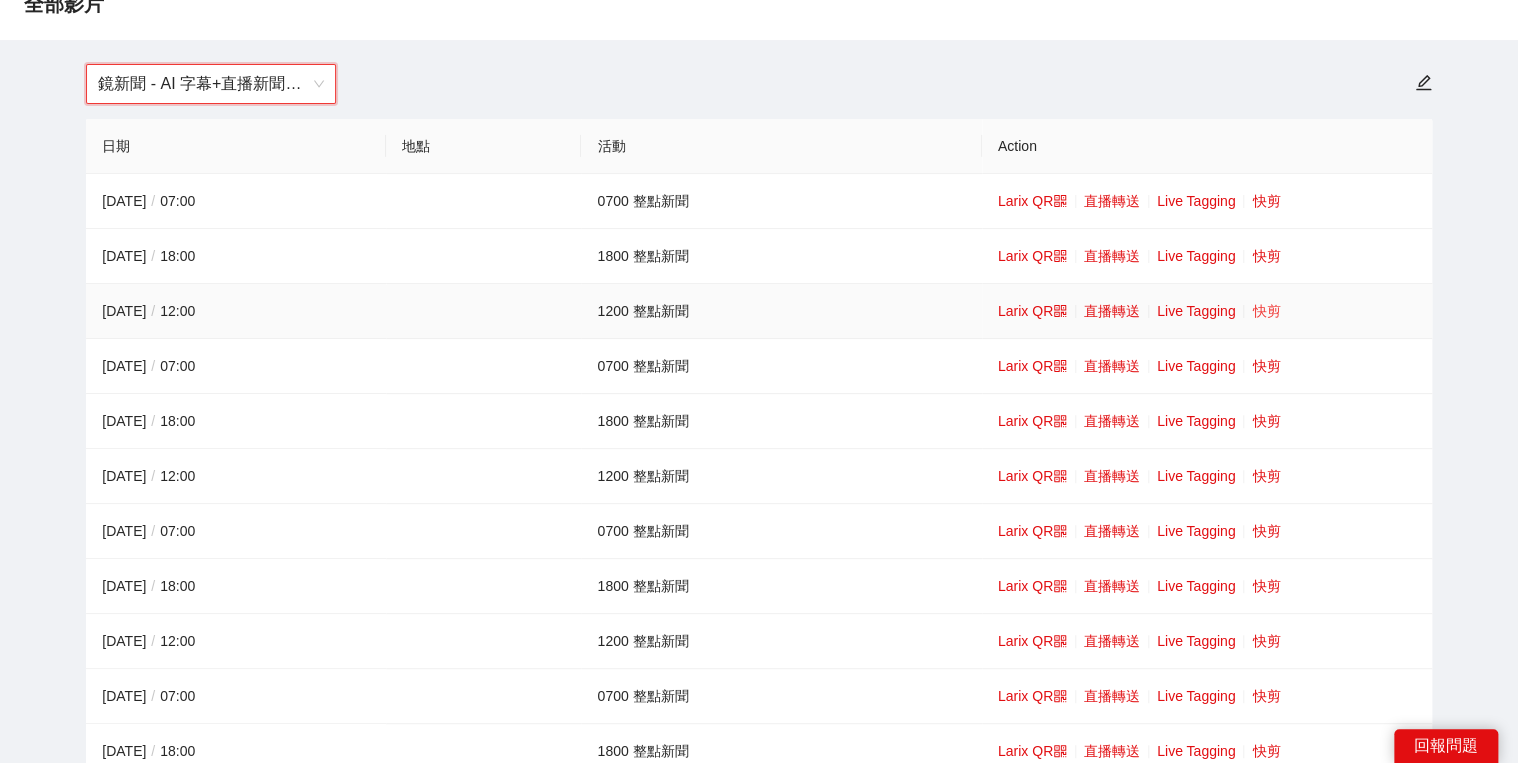 click on "快剪" at bounding box center (1266, 311) 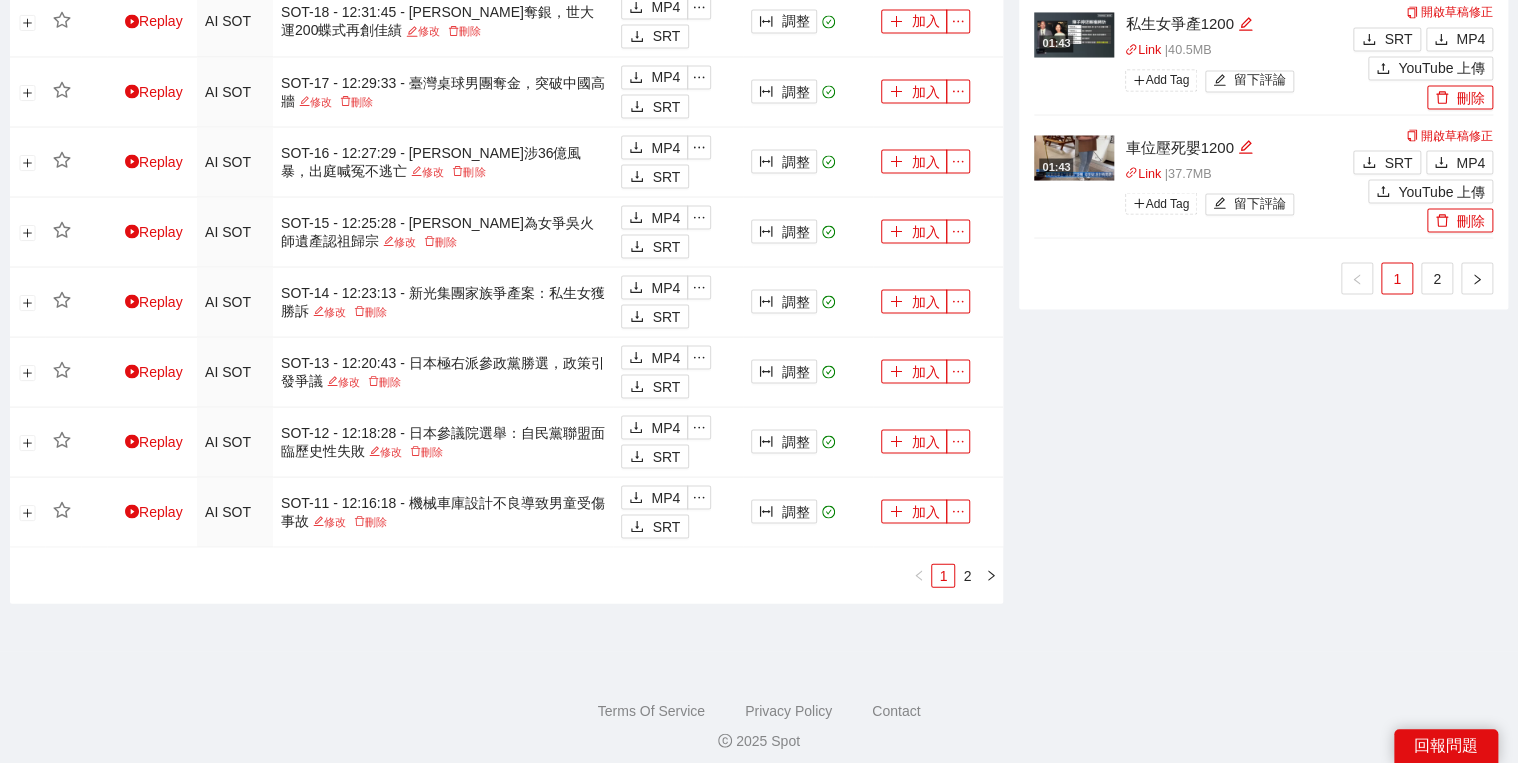 scroll, scrollTop: 1815, scrollLeft: 0, axis: vertical 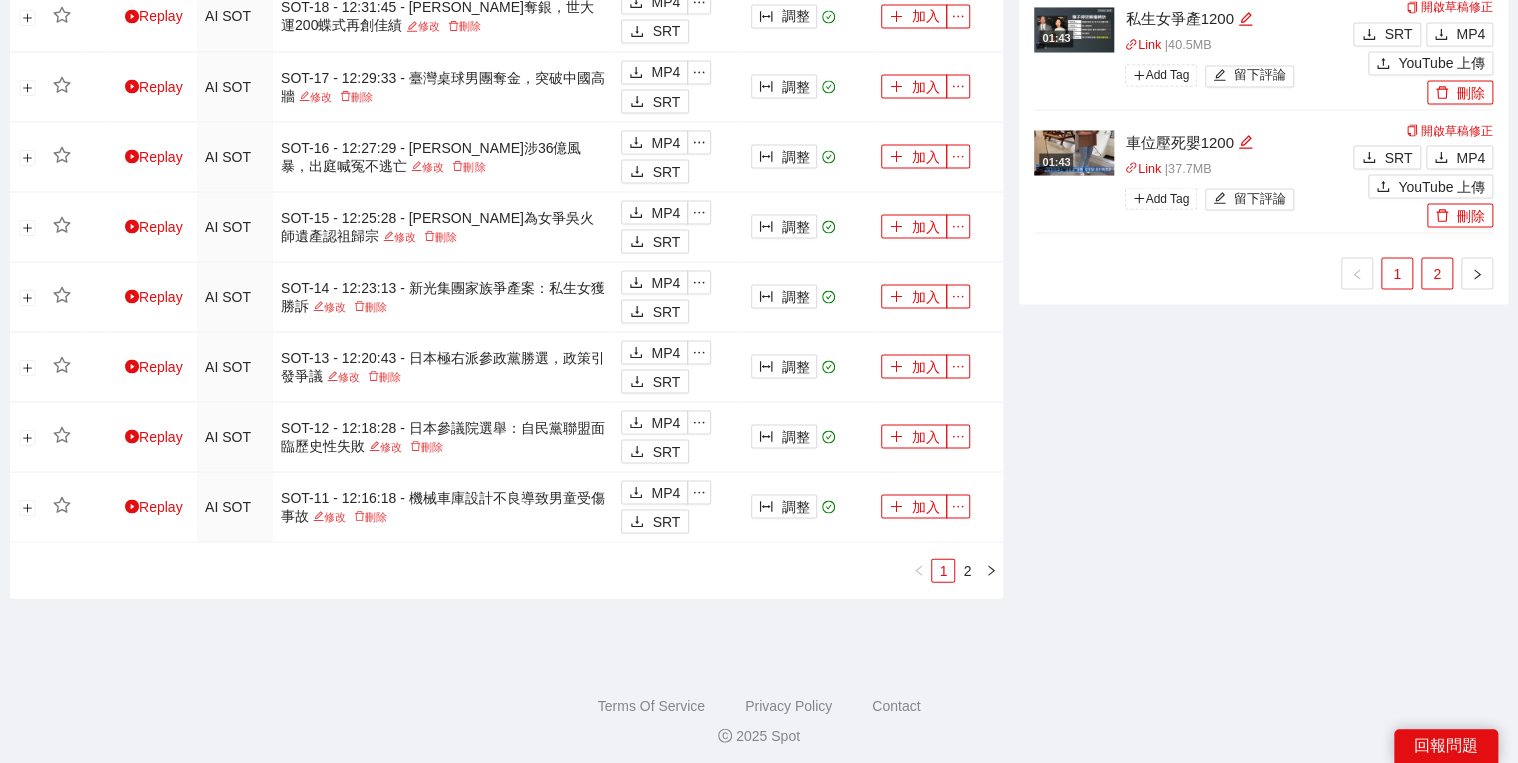 click on "2" at bounding box center [1437, 273] 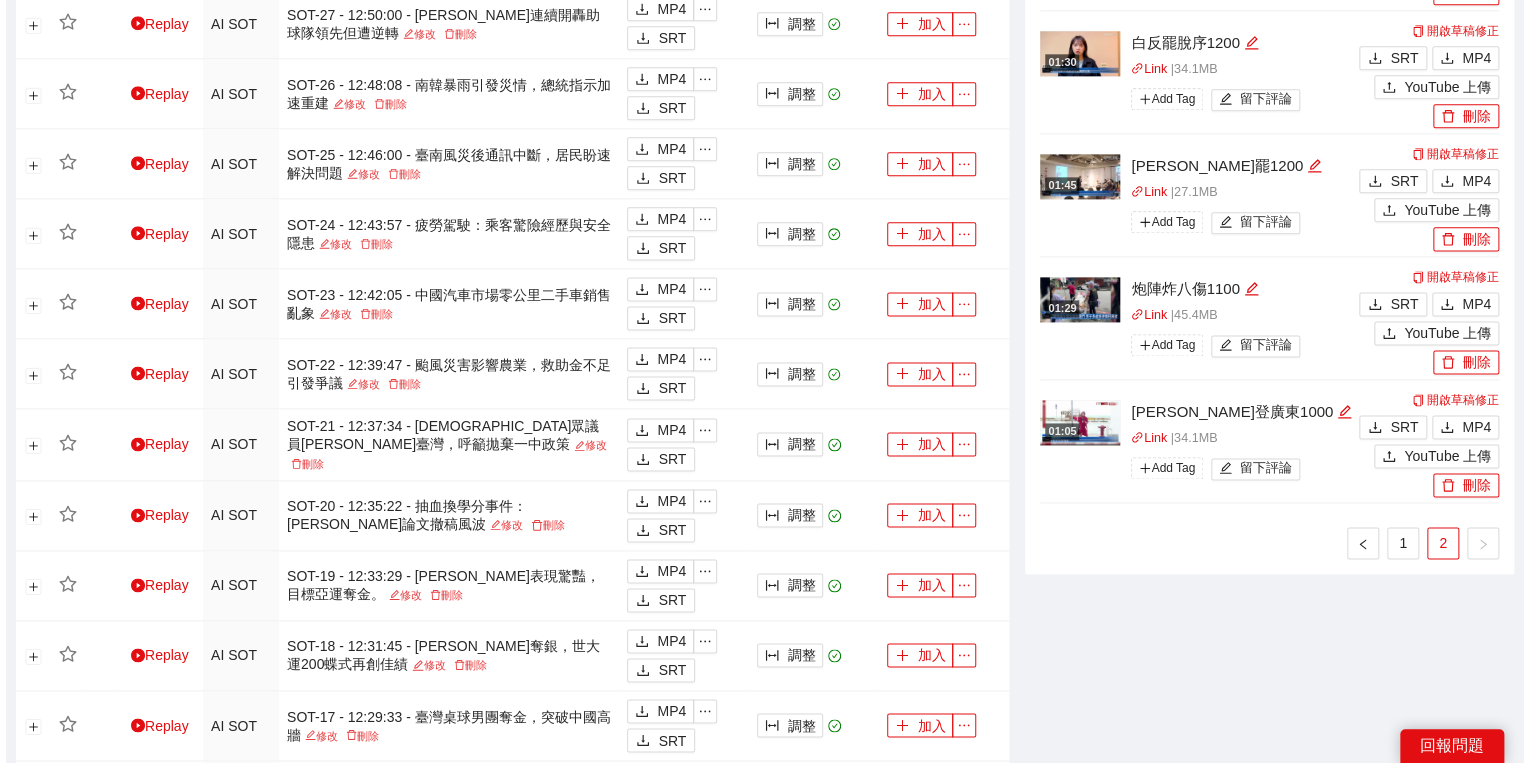scroll, scrollTop: 1175, scrollLeft: 0, axis: vertical 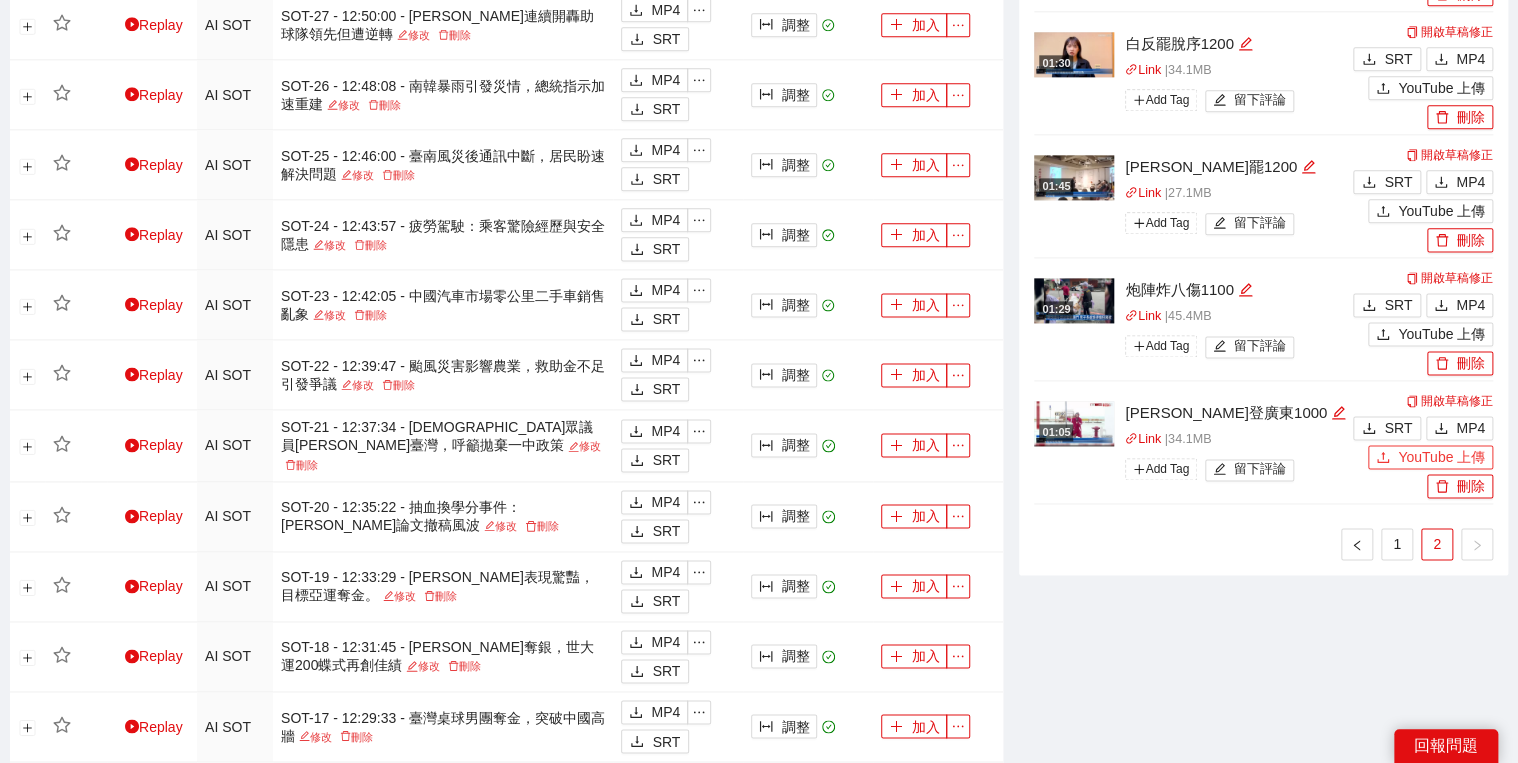 click on "YouTube 上傳" at bounding box center (1430, 457) 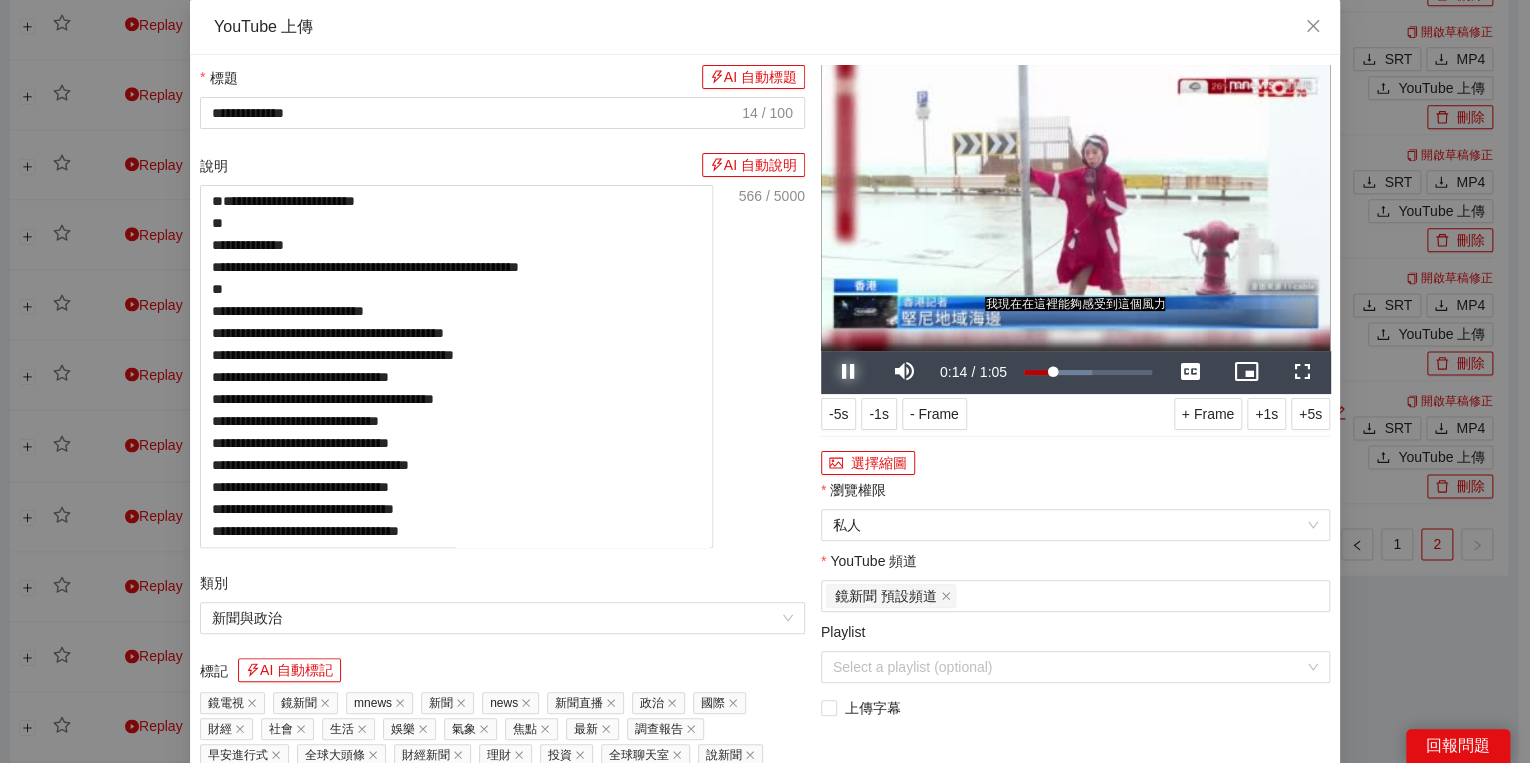 click at bounding box center [849, 372] 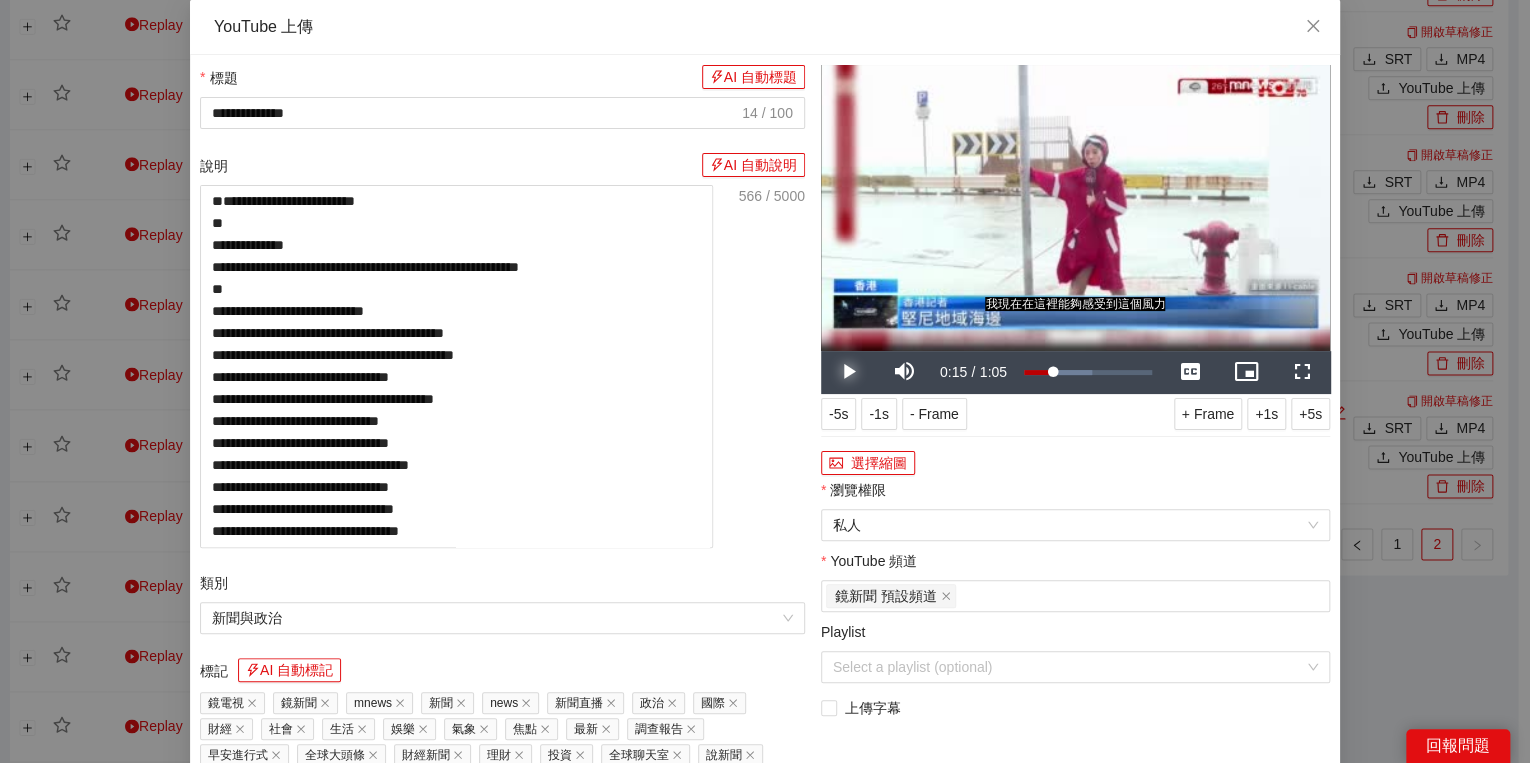 type 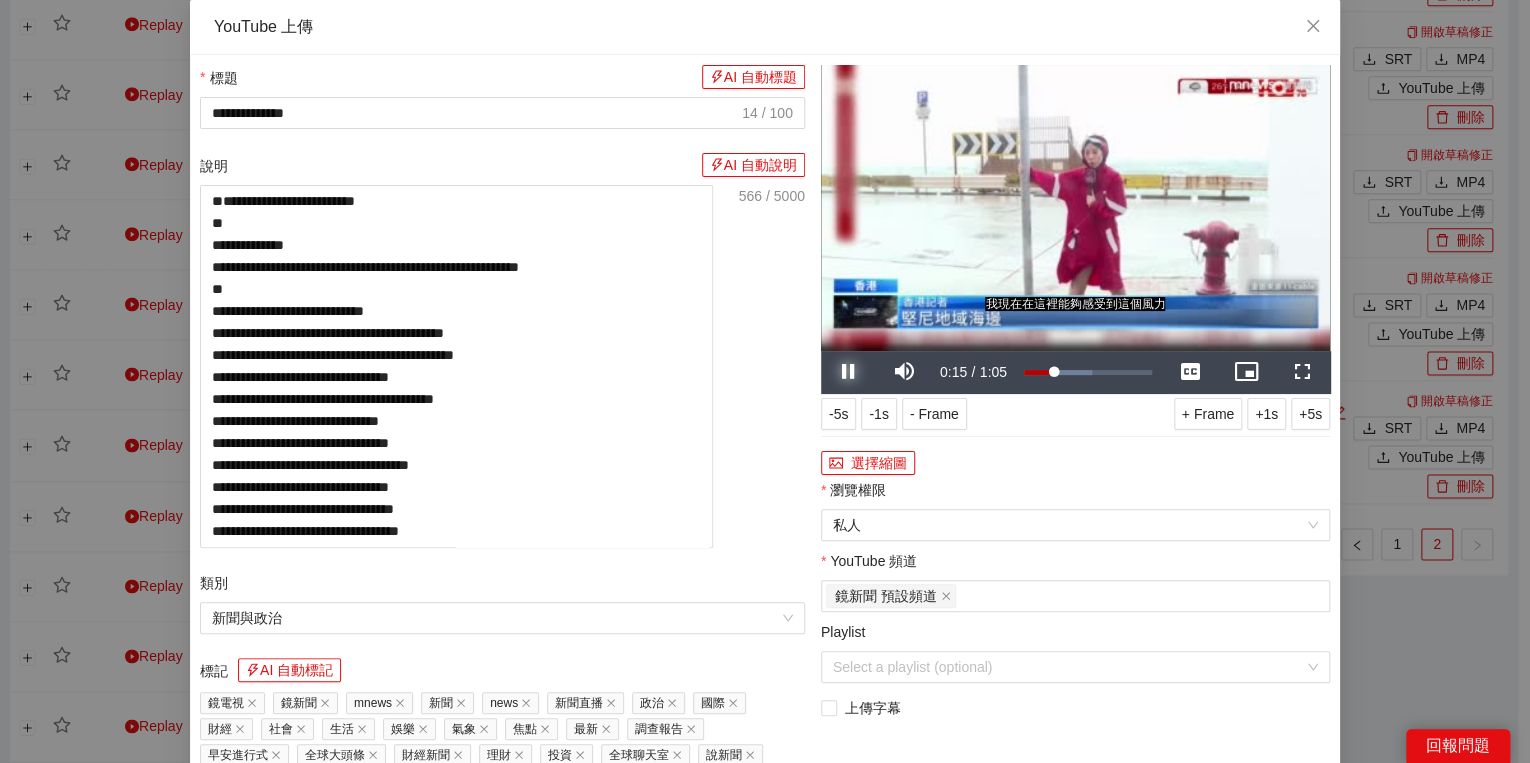click on "Pause" at bounding box center (849, 372) 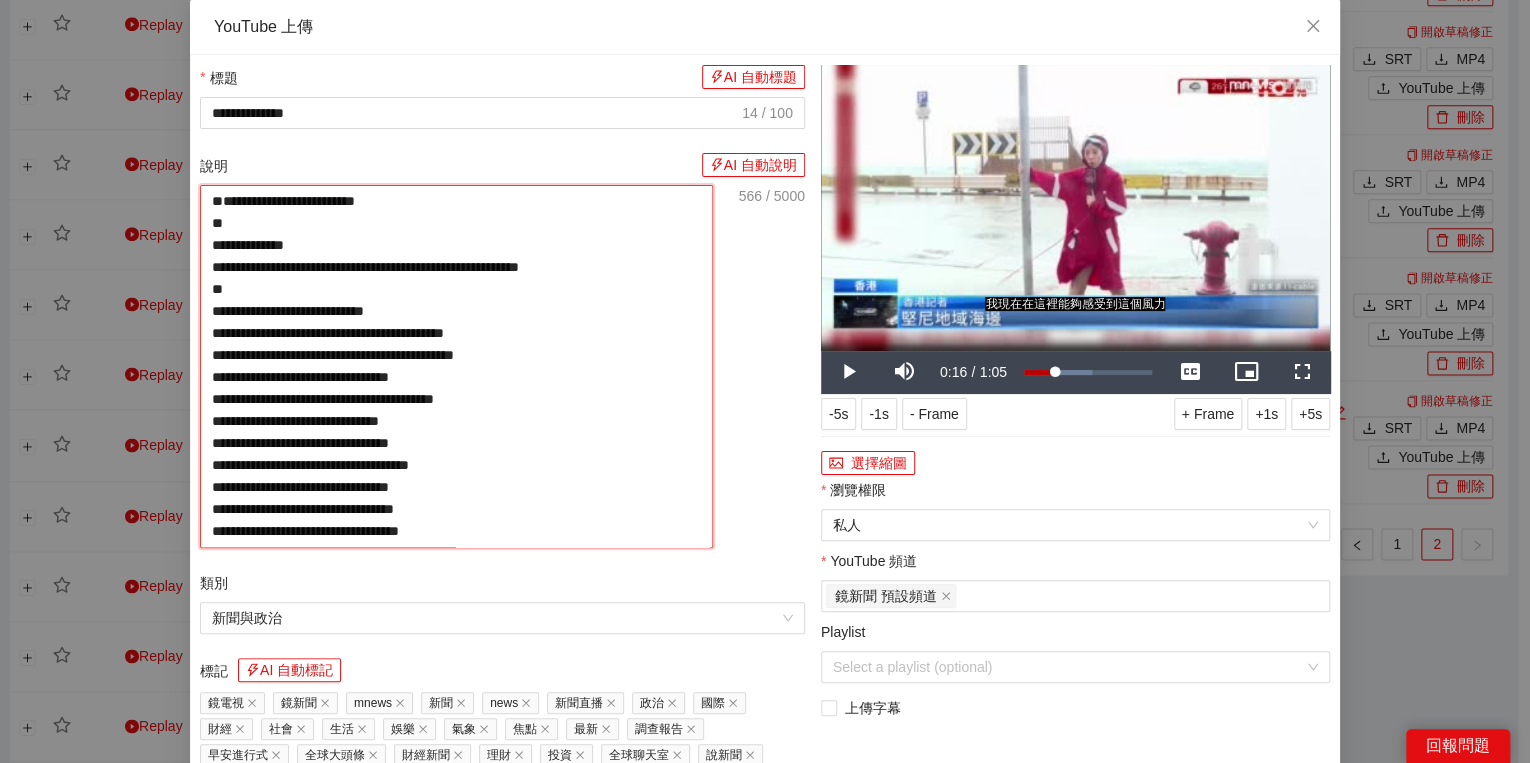 click on "**********" at bounding box center [456, 366] 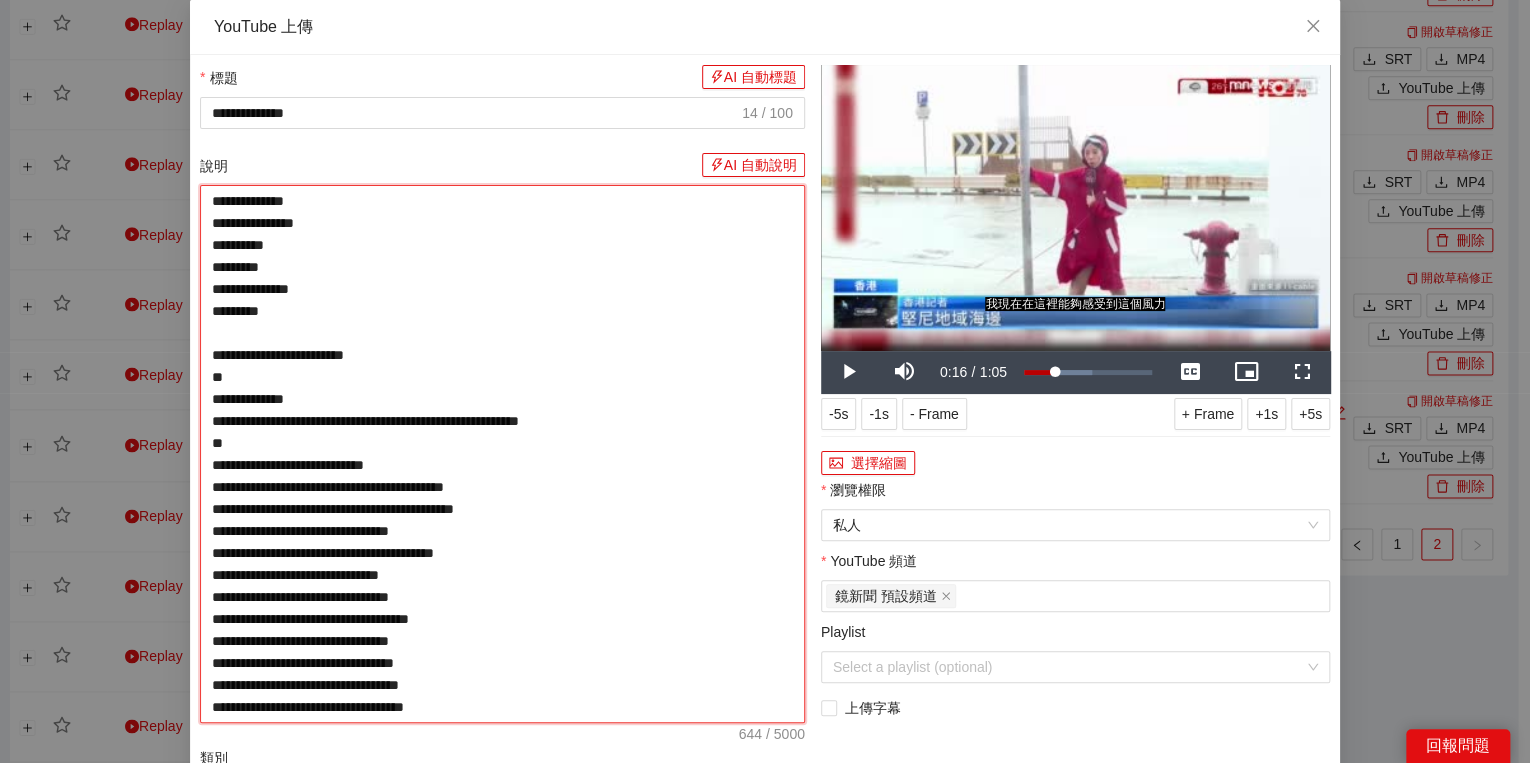 click on "**********" at bounding box center [502, 454] 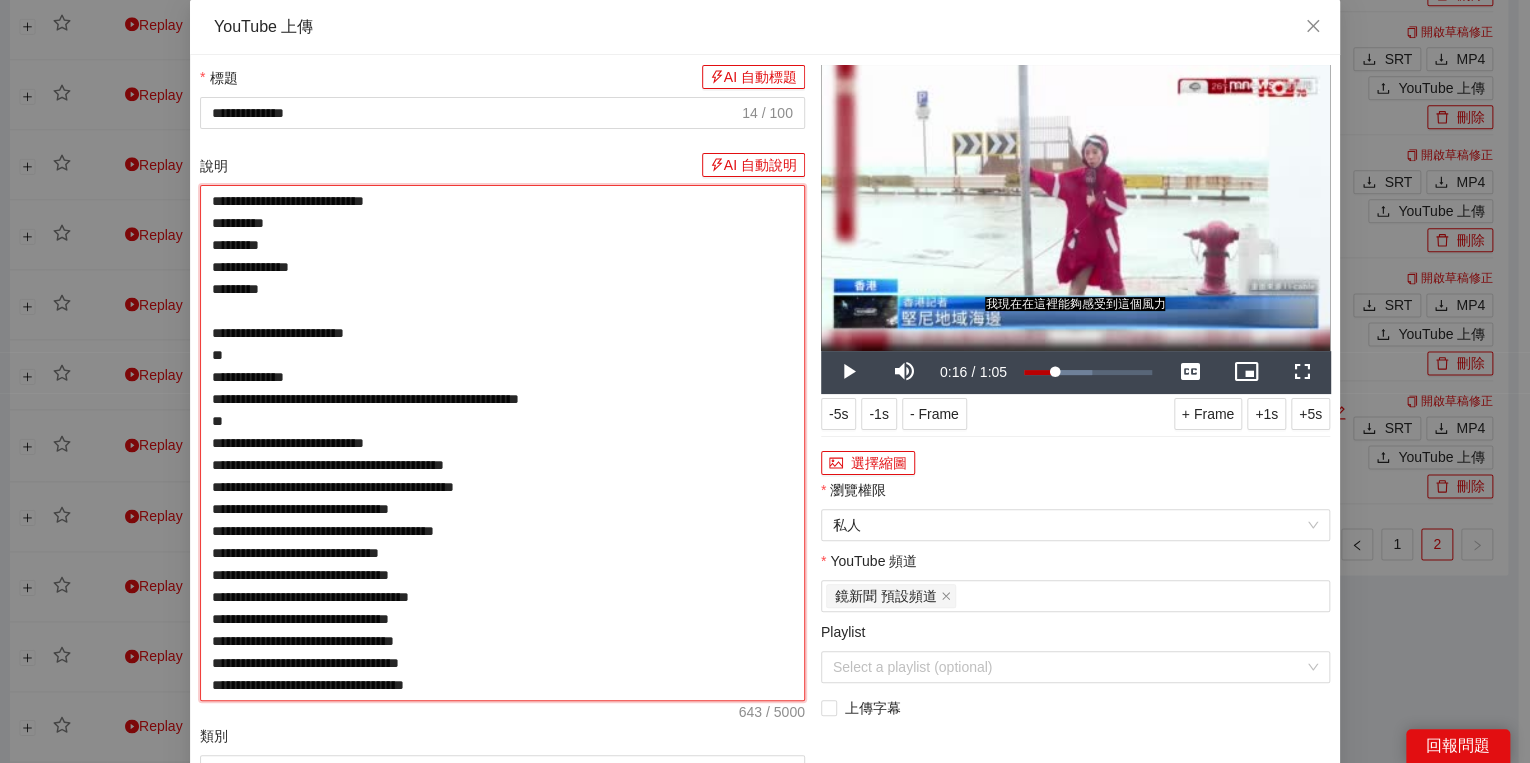 drag, startPoint x: 416, startPoint y: 199, endPoint x: 433, endPoint y: 196, distance: 17.262676 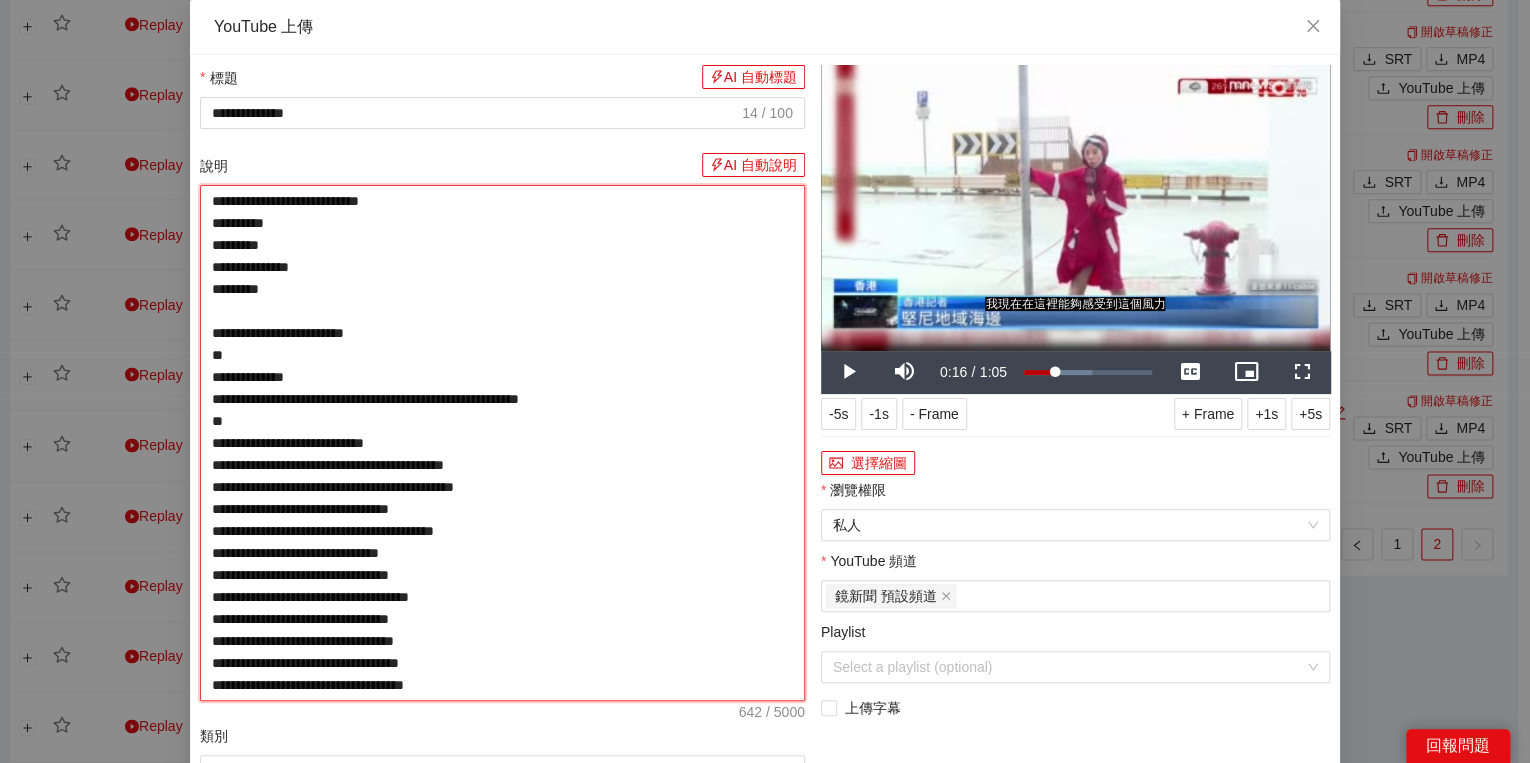 type on "**********" 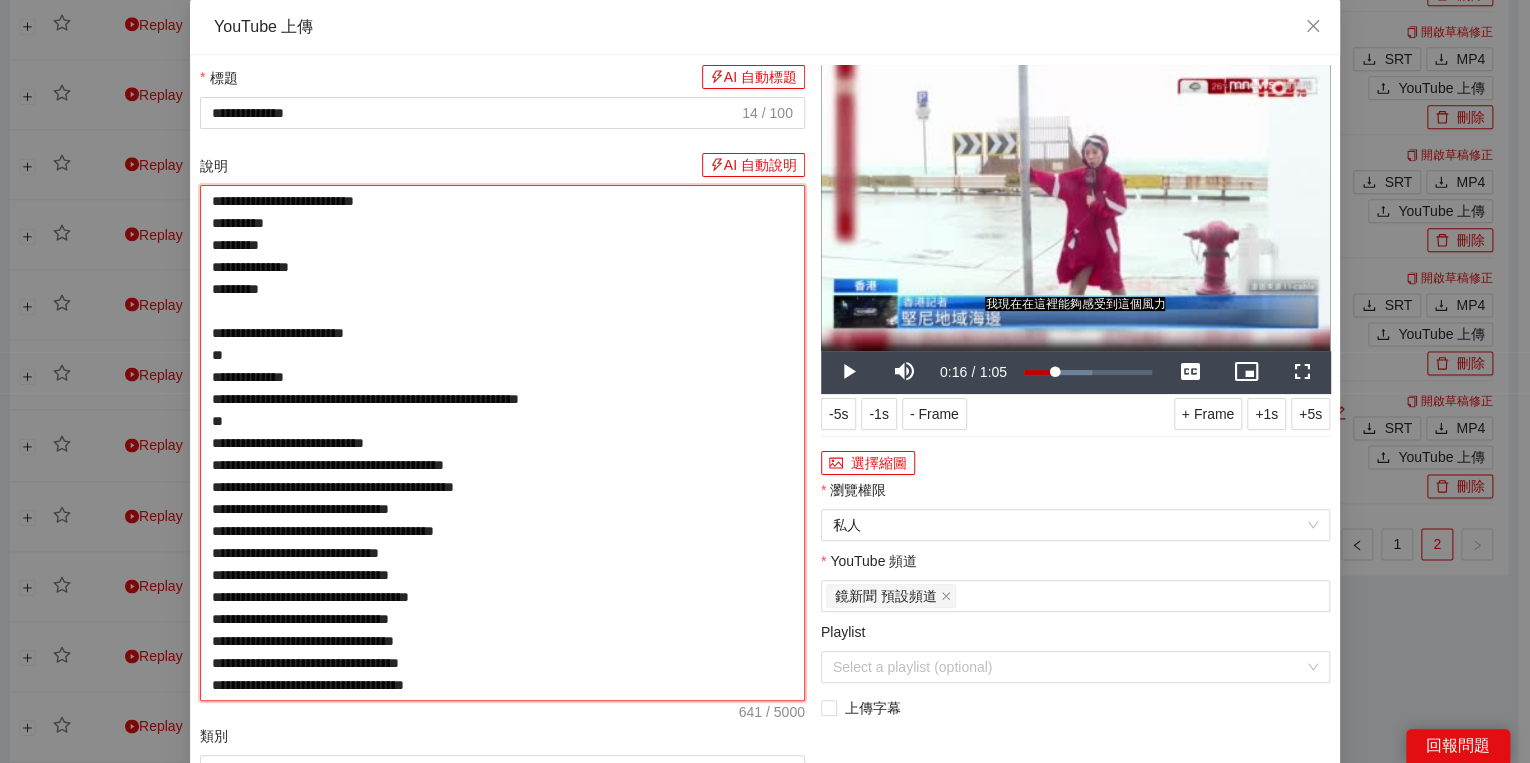 type on "**********" 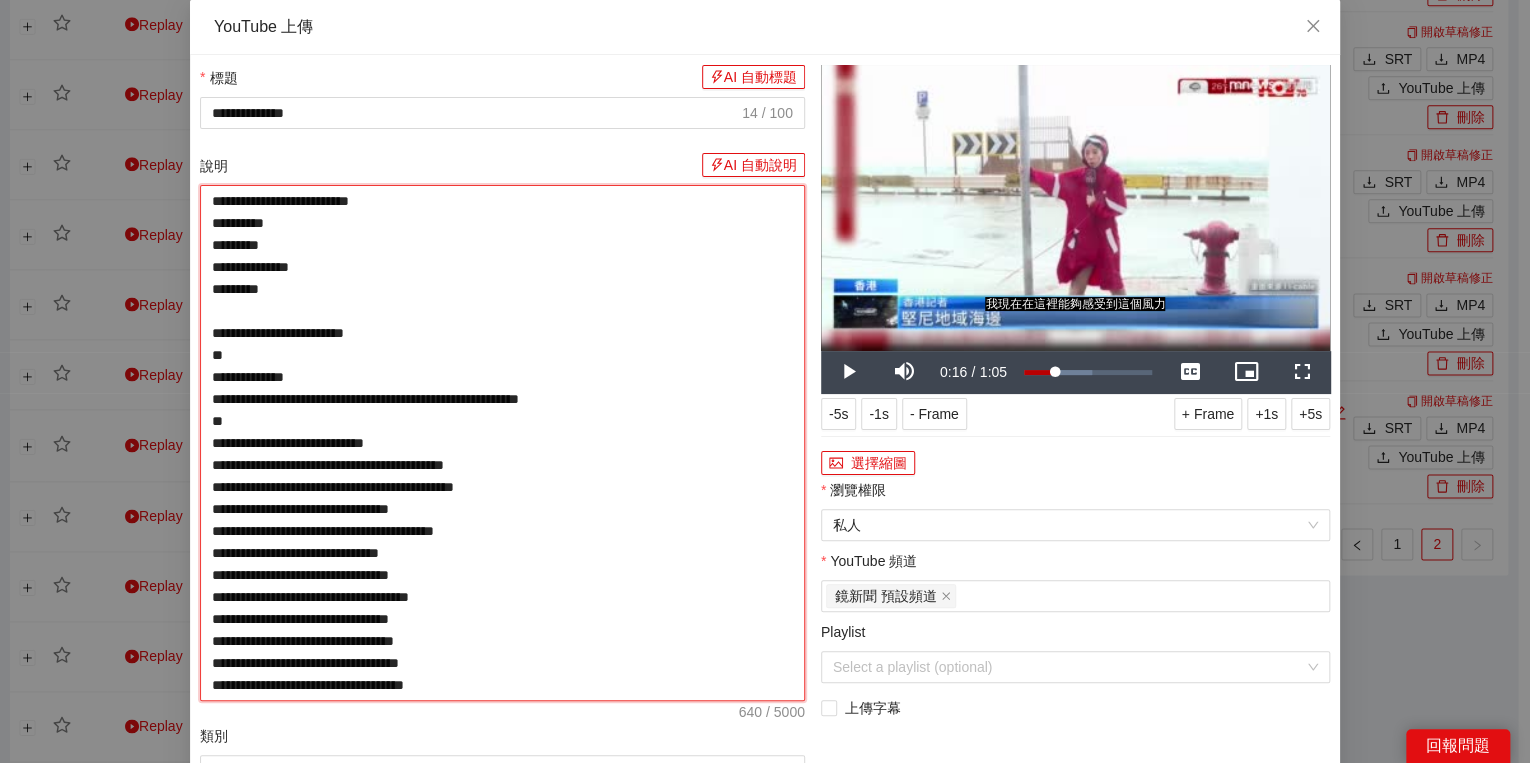 type on "**********" 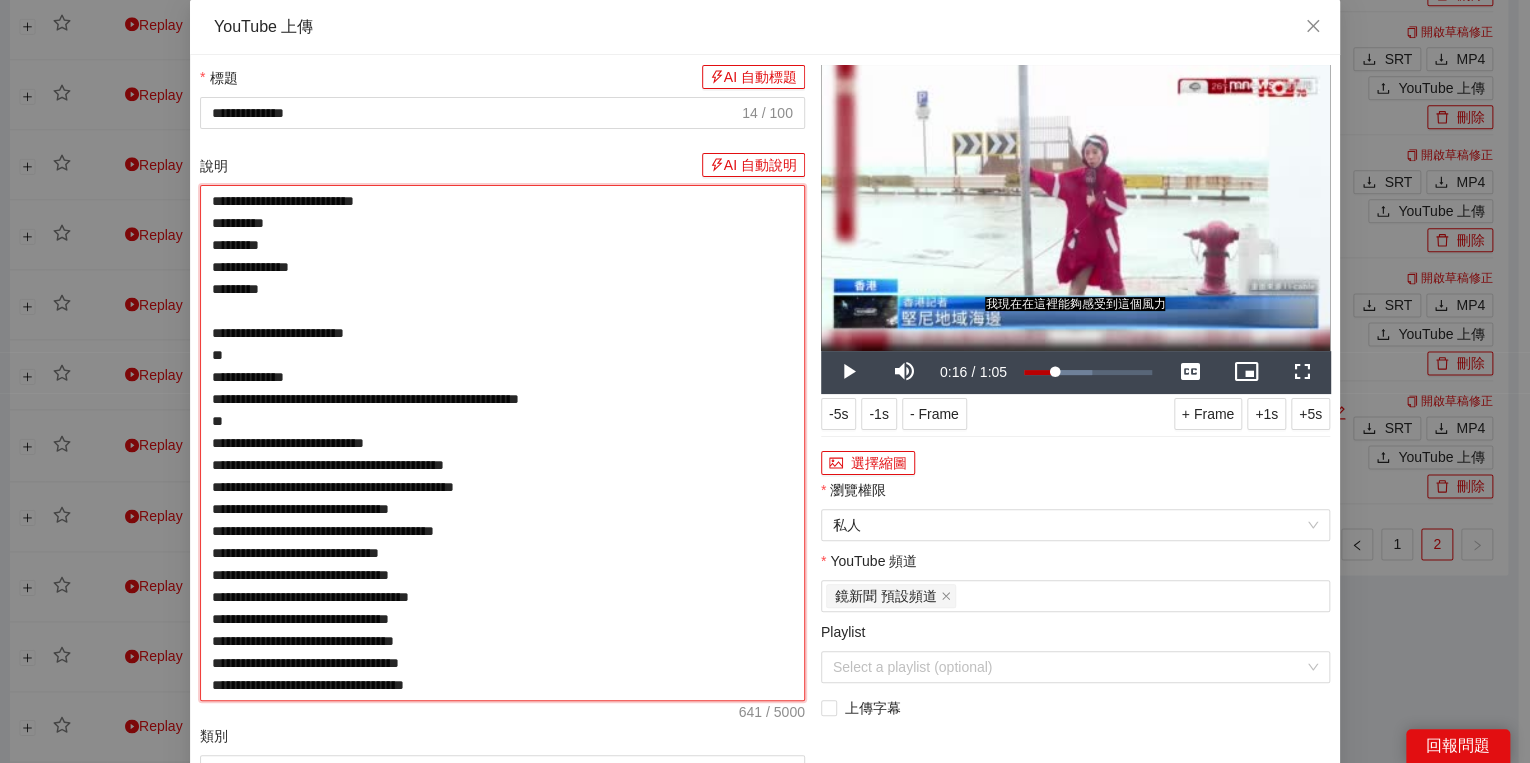 type on "**********" 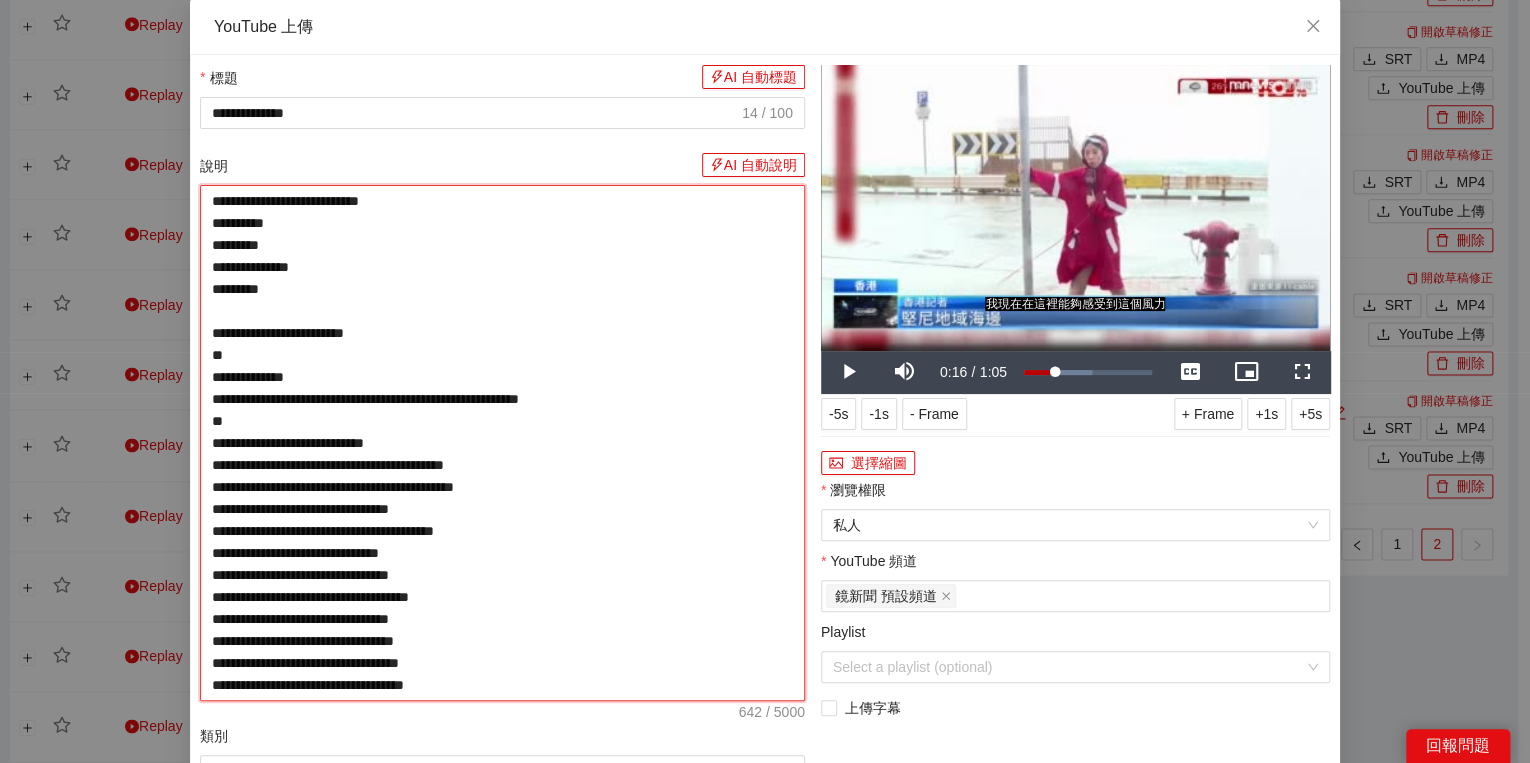 type on "**********" 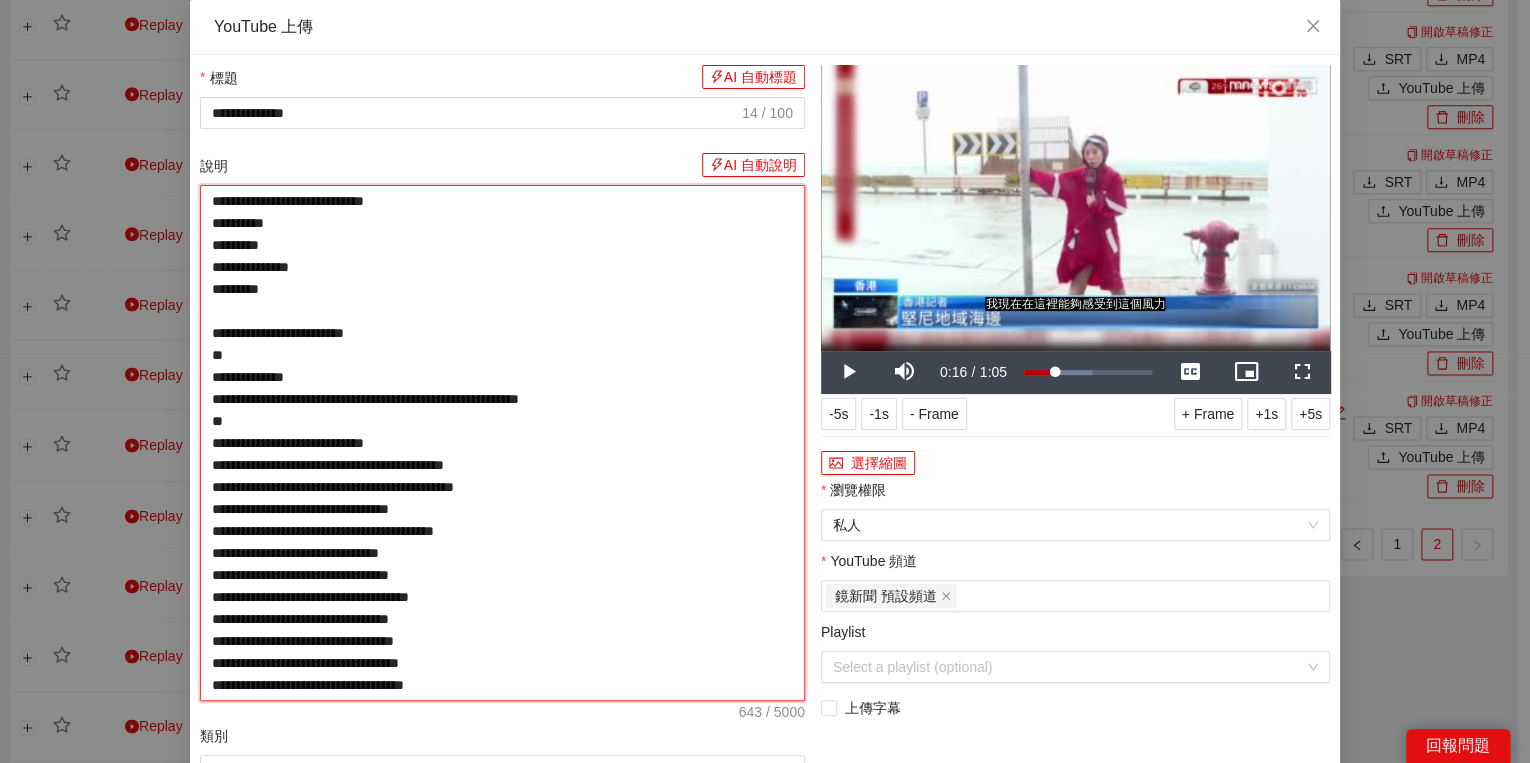 type on "**********" 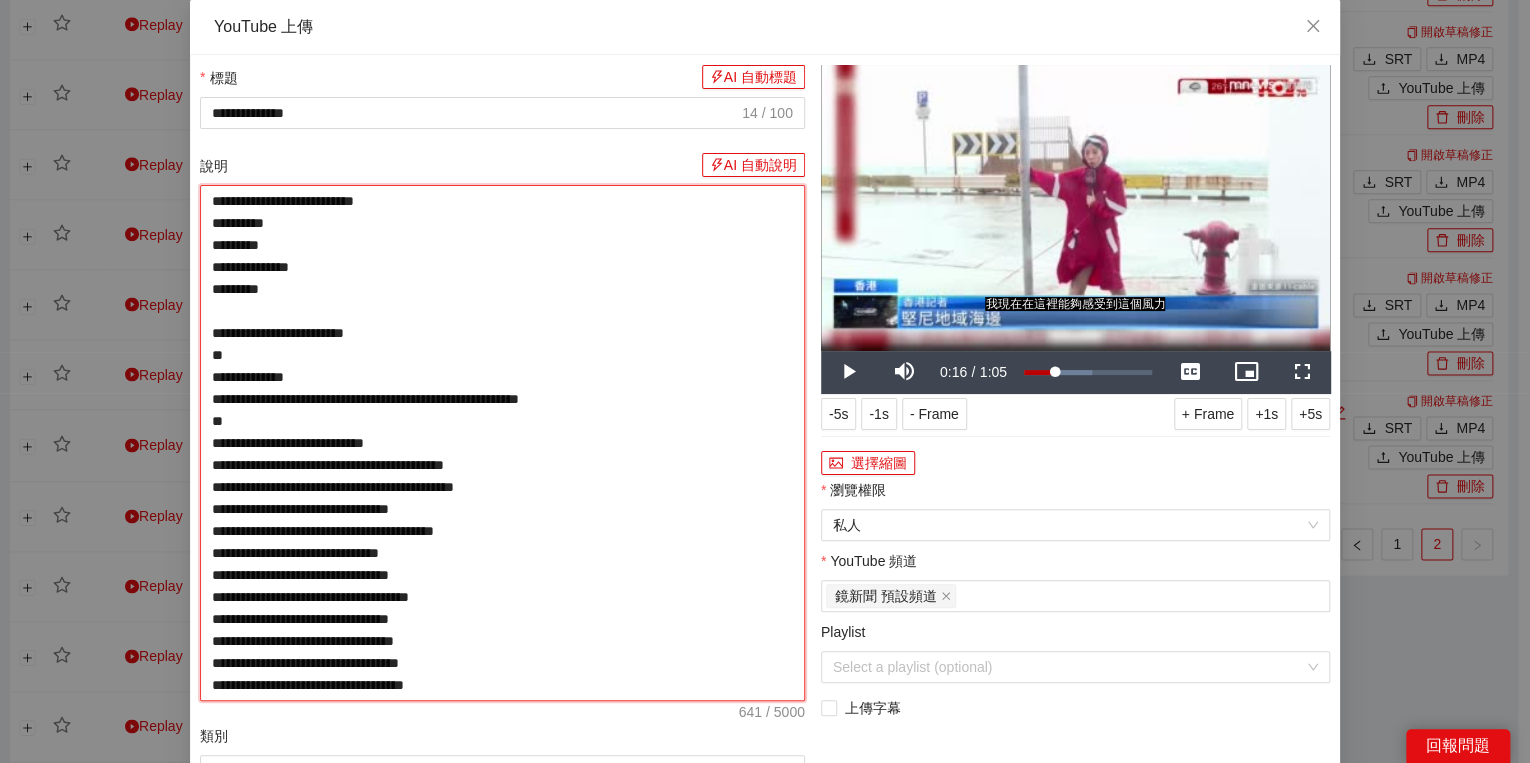 type on "**********" 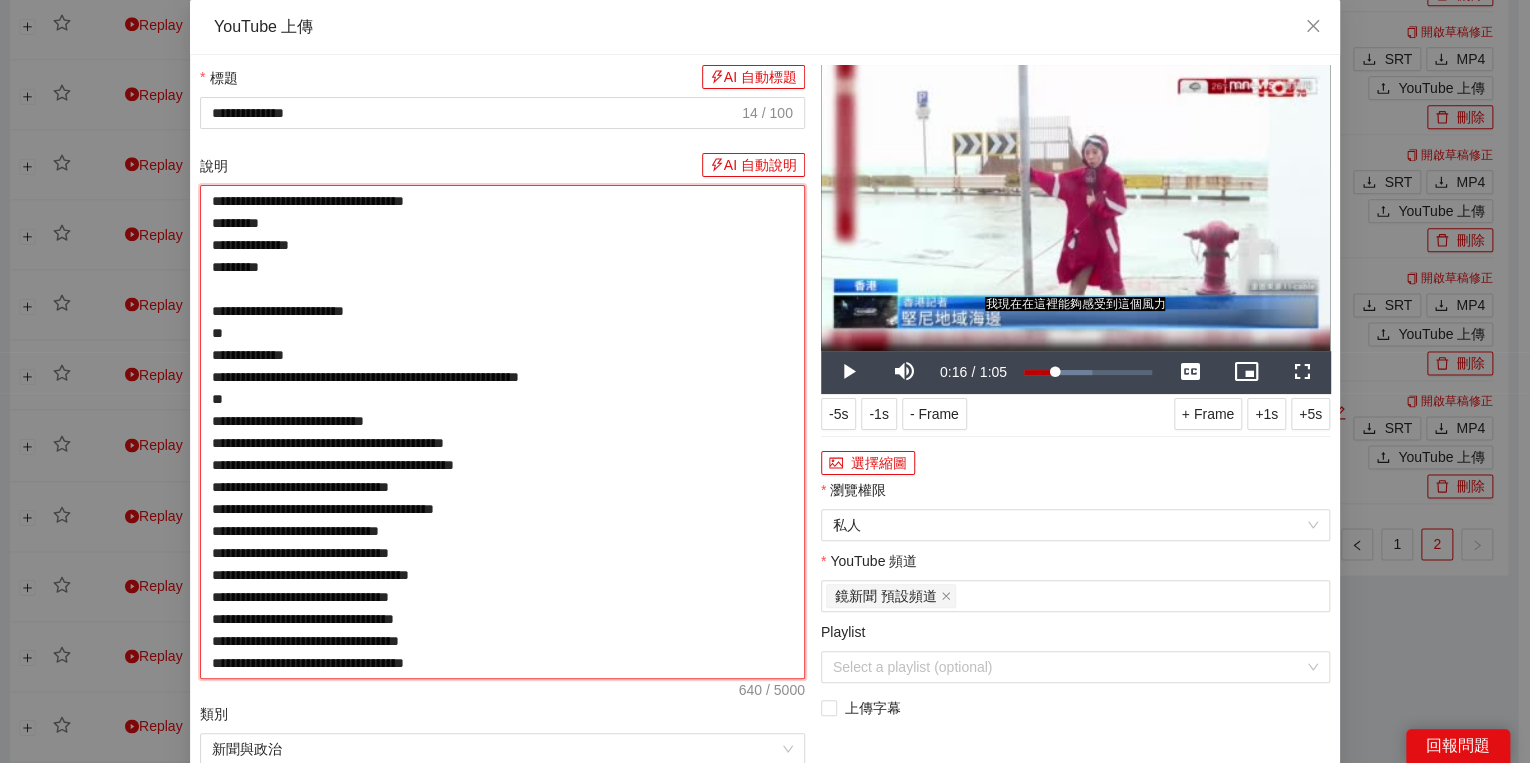 click on "**********" at bounding box center (502, 432) 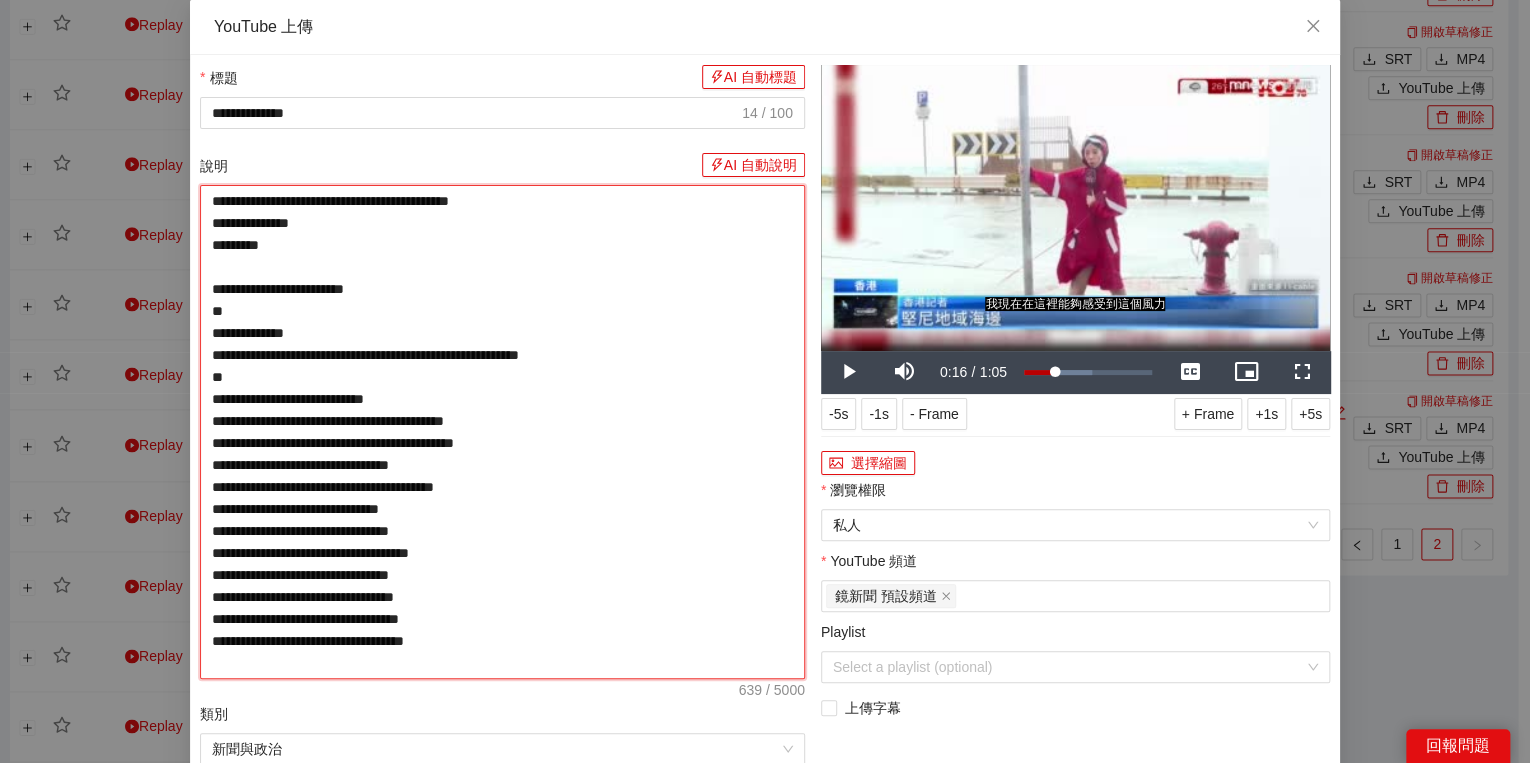 click on "**********" at bounding box center [502, 432] 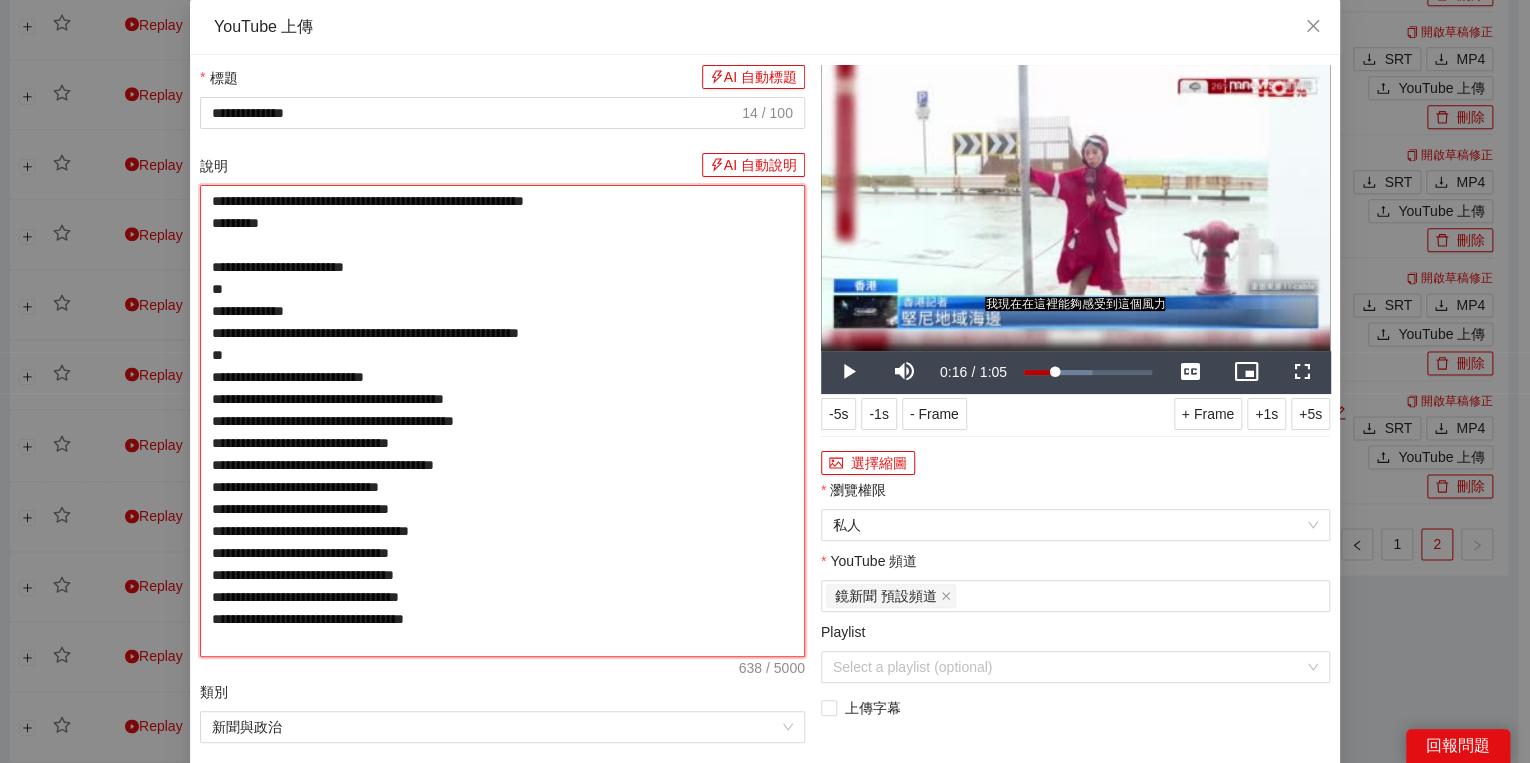 click on "**********" at bounding box center (502, 421) 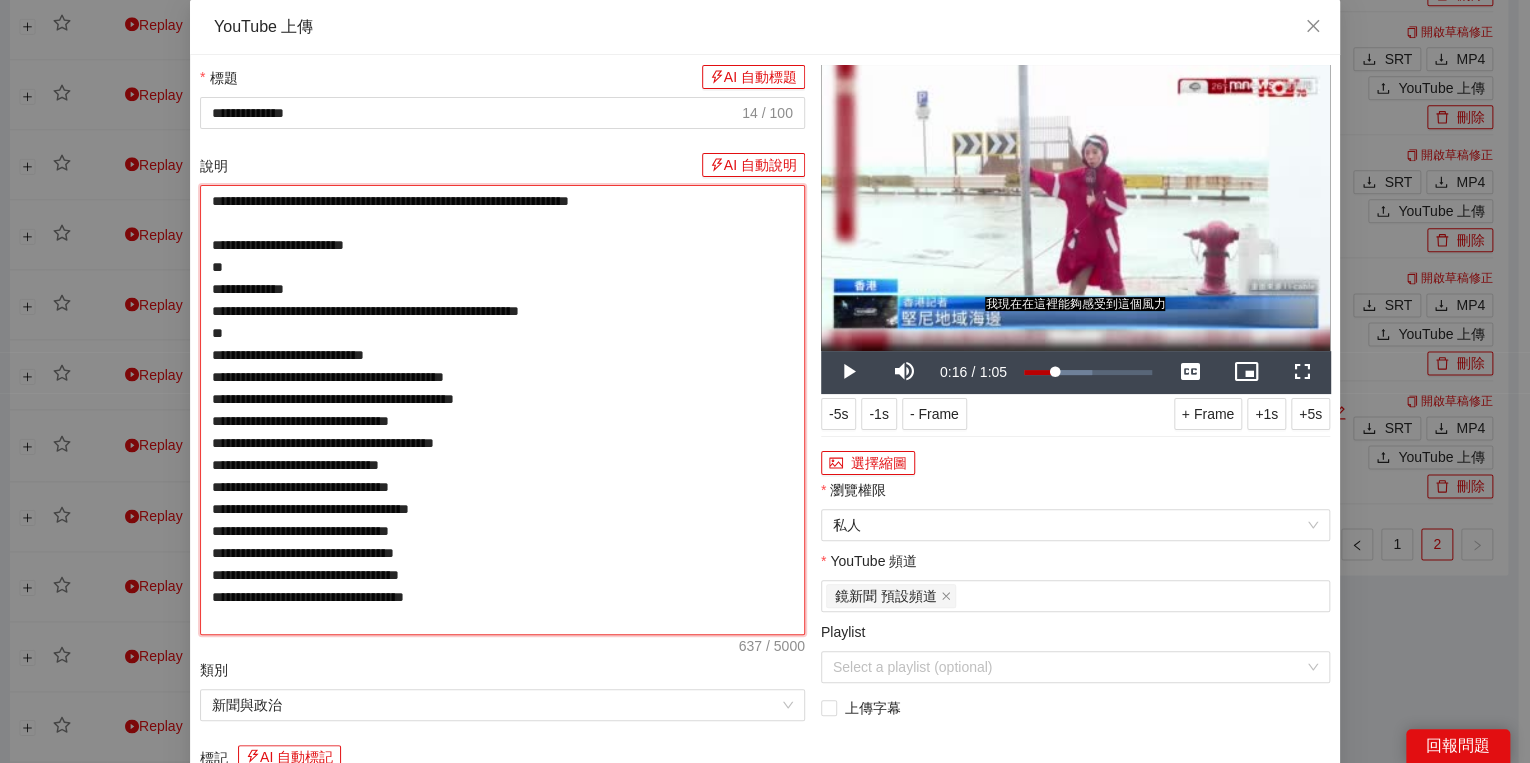 type on "**********" 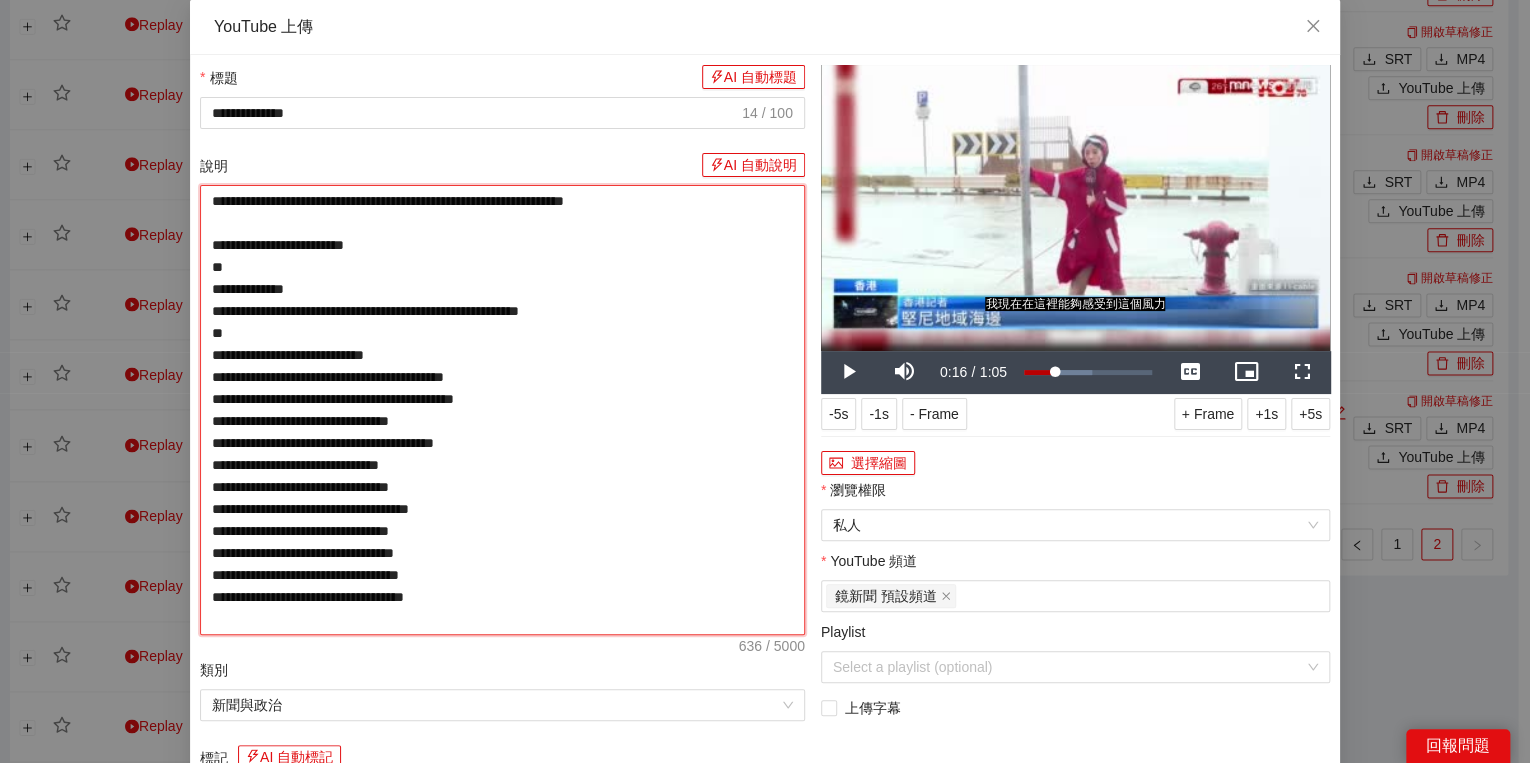 click on "**********" at bounding box center (502, 410) 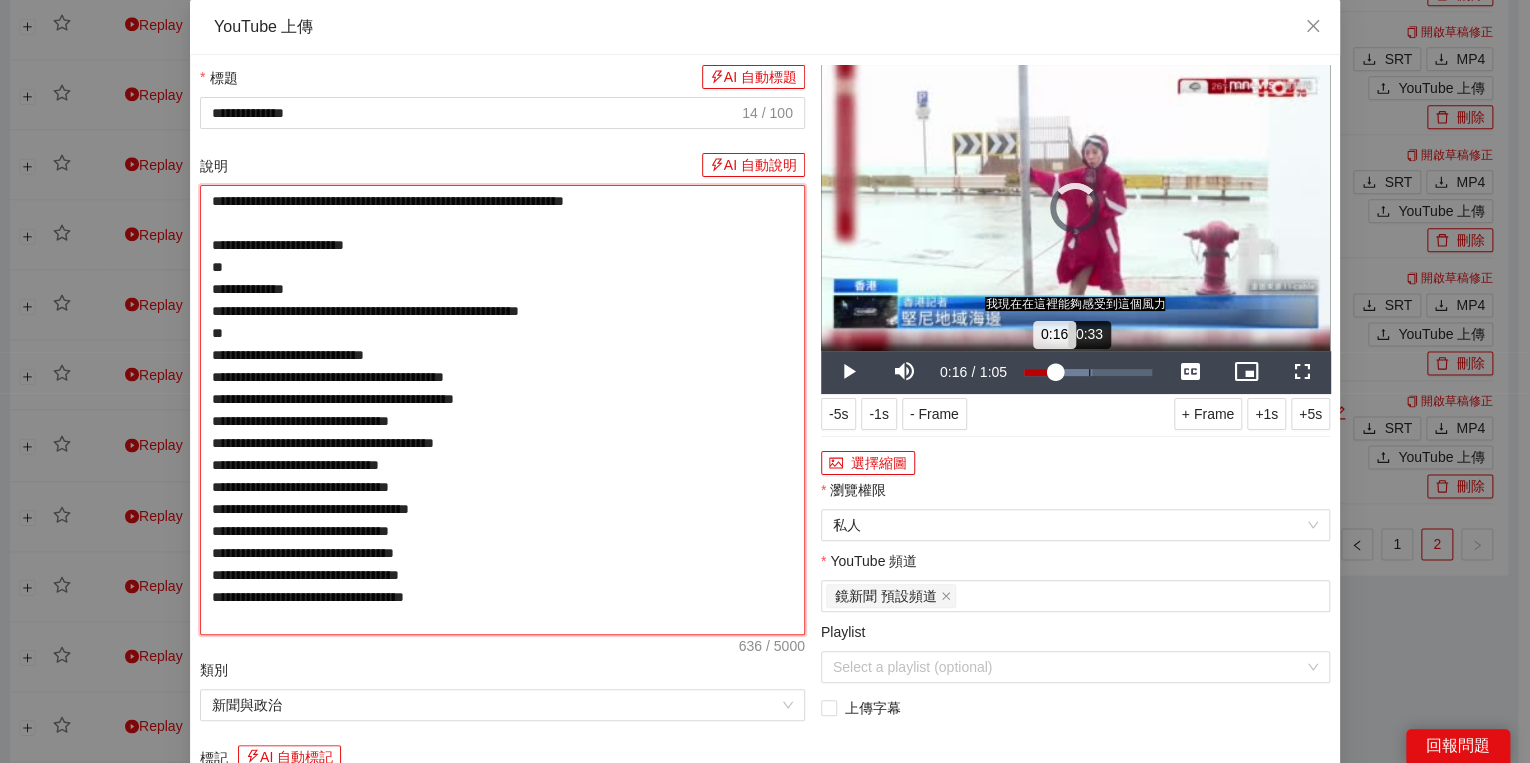 click on "0:33" at bounding box center (1089, 372) 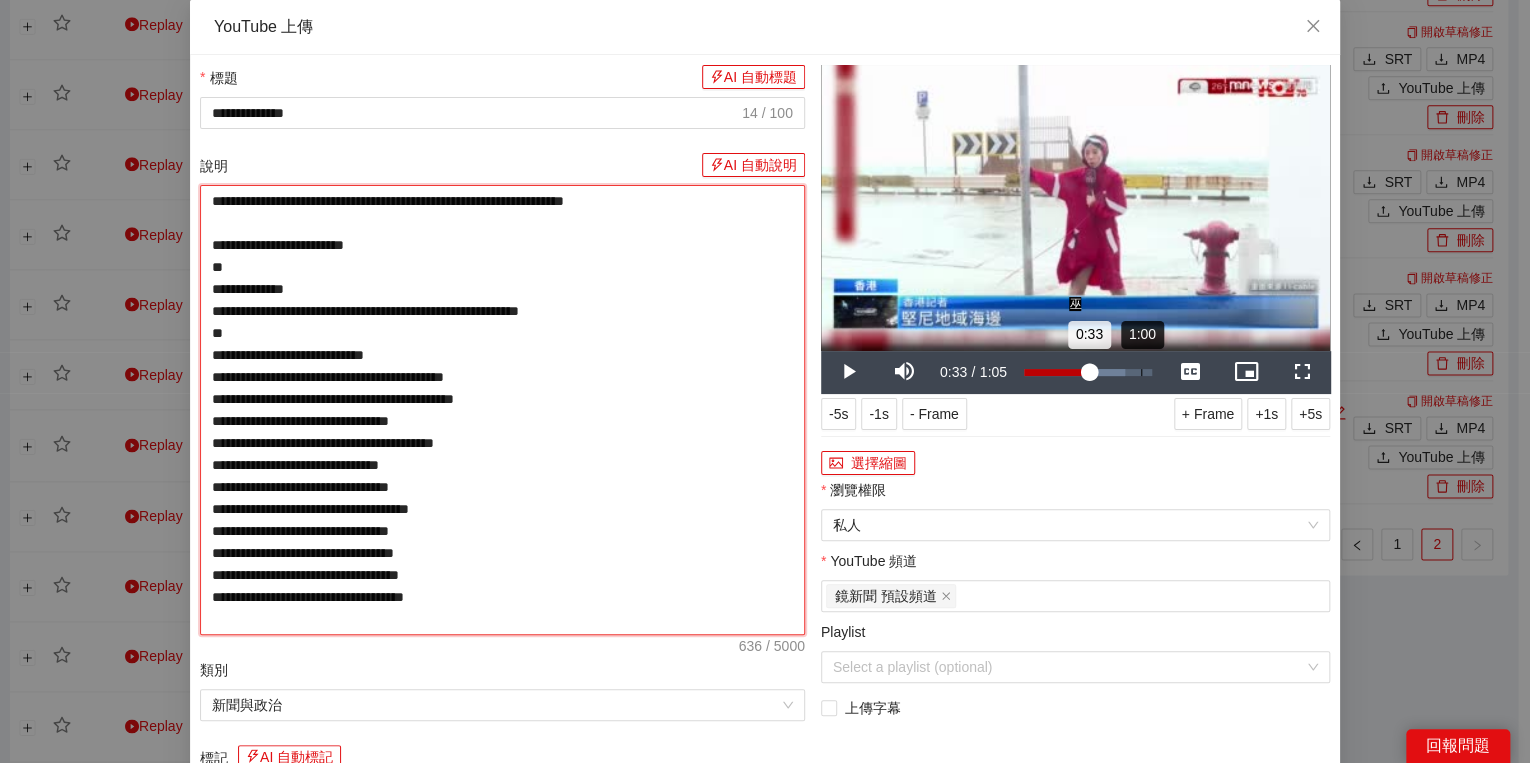 click on "Loaded :  78.68% 1:00 0:33" at bounding box center (1088, 372) 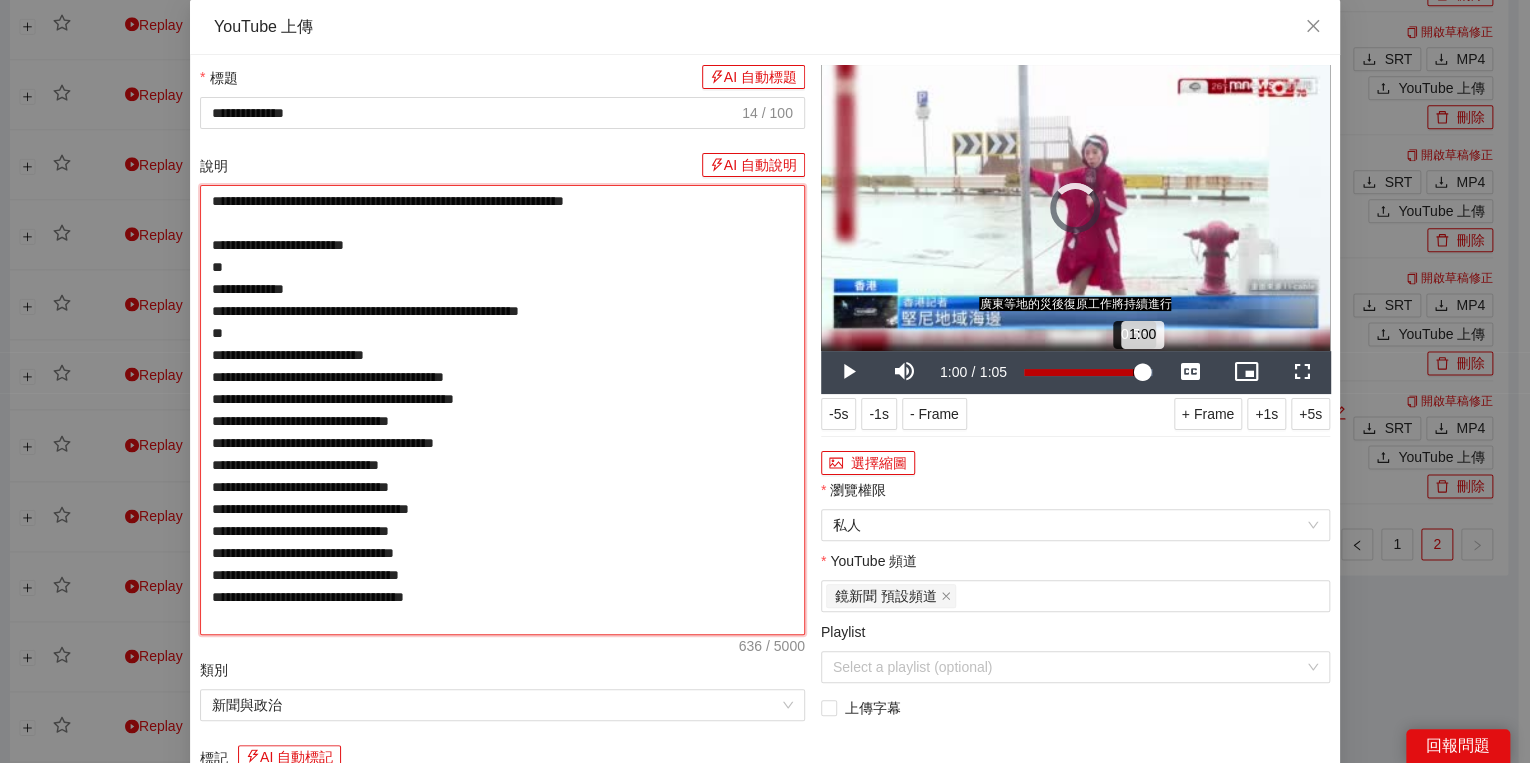 click on "Loaded :  100.00% 0:56 1:00" at bounding box center (1088, 372) 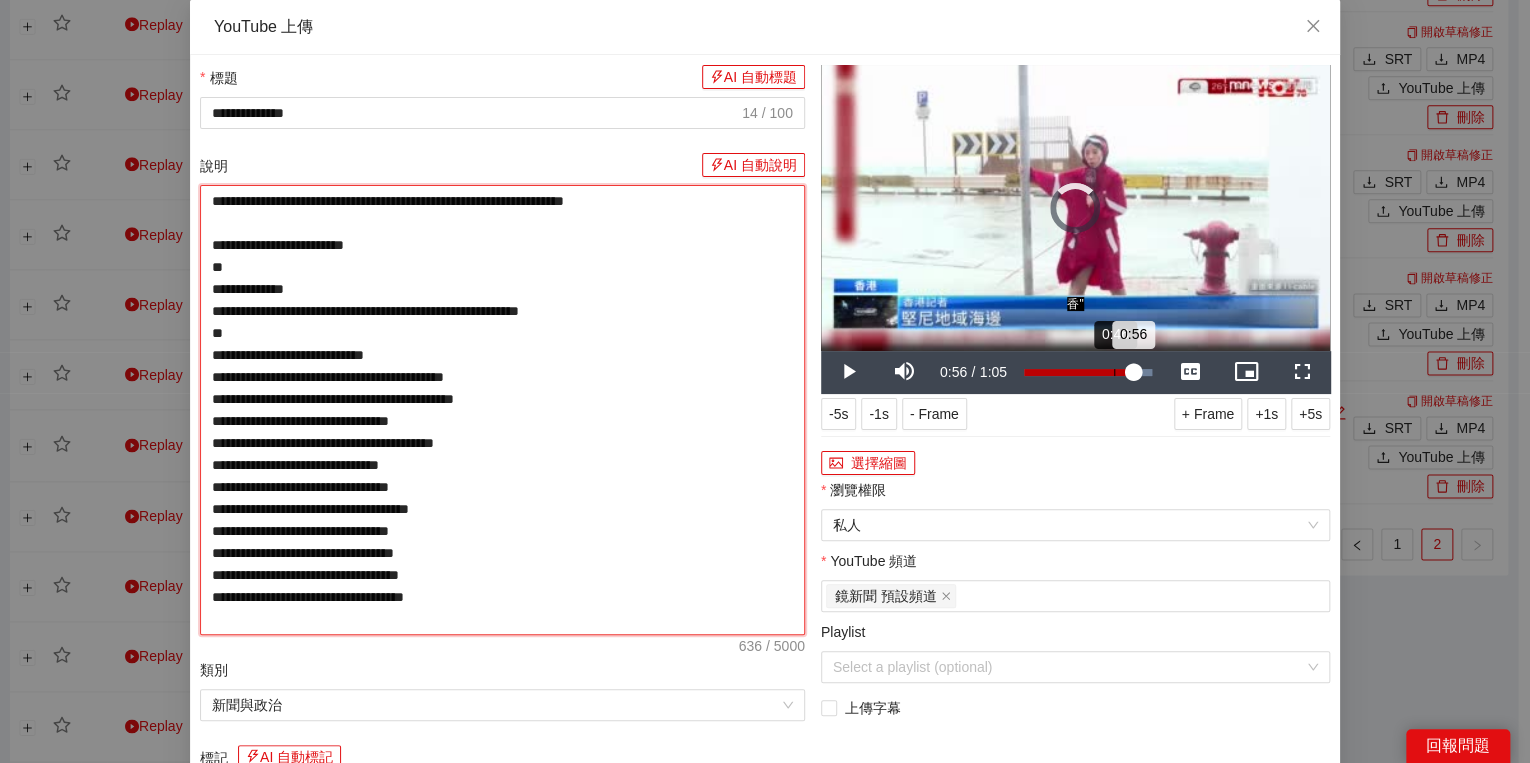 click on "Loaded :  100.00% 0:46 0:56" at bounding box center [1088, 372] 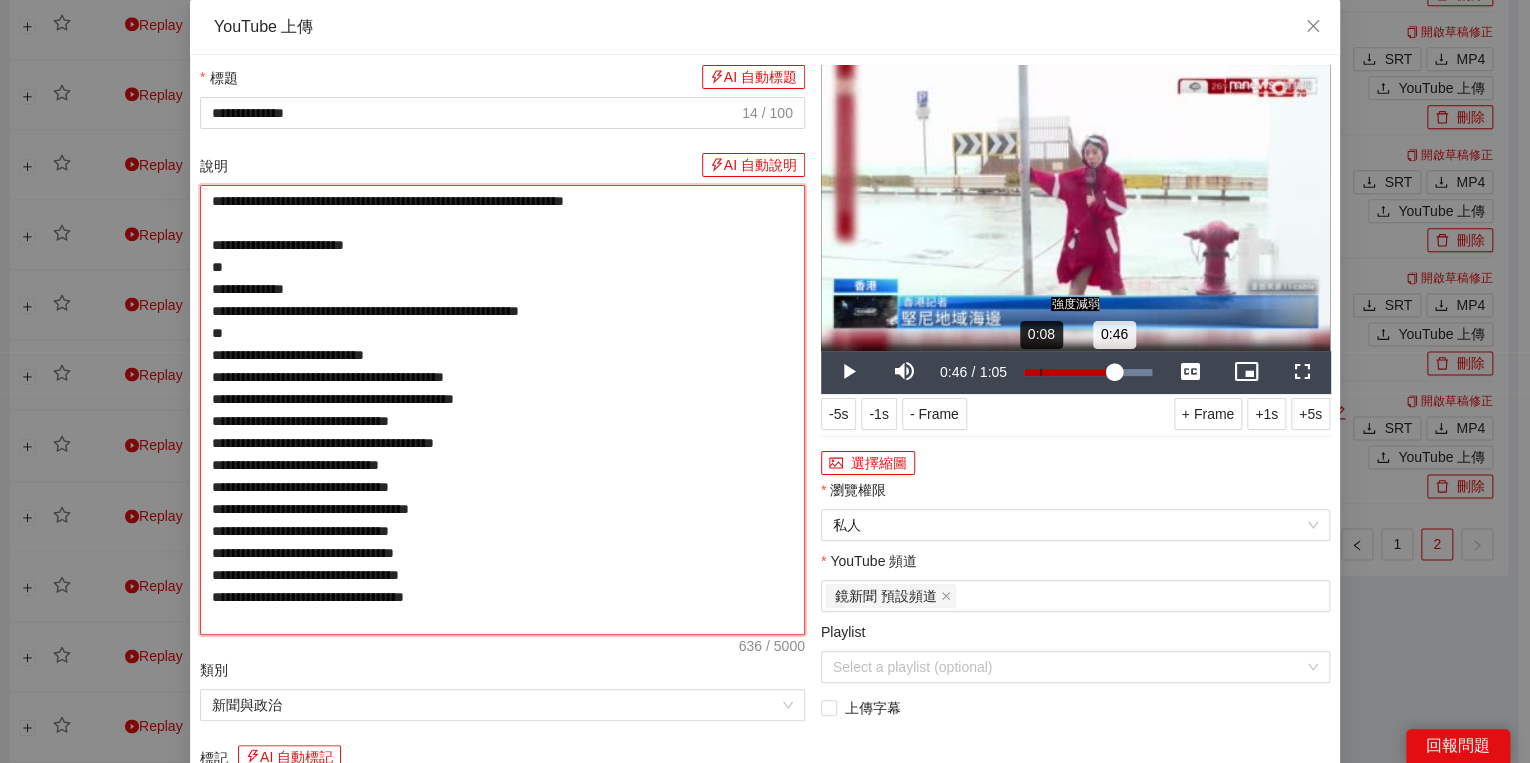 click on "Loaded :  100.00% 0:08 0:46" at bounding box center [1088, 372] 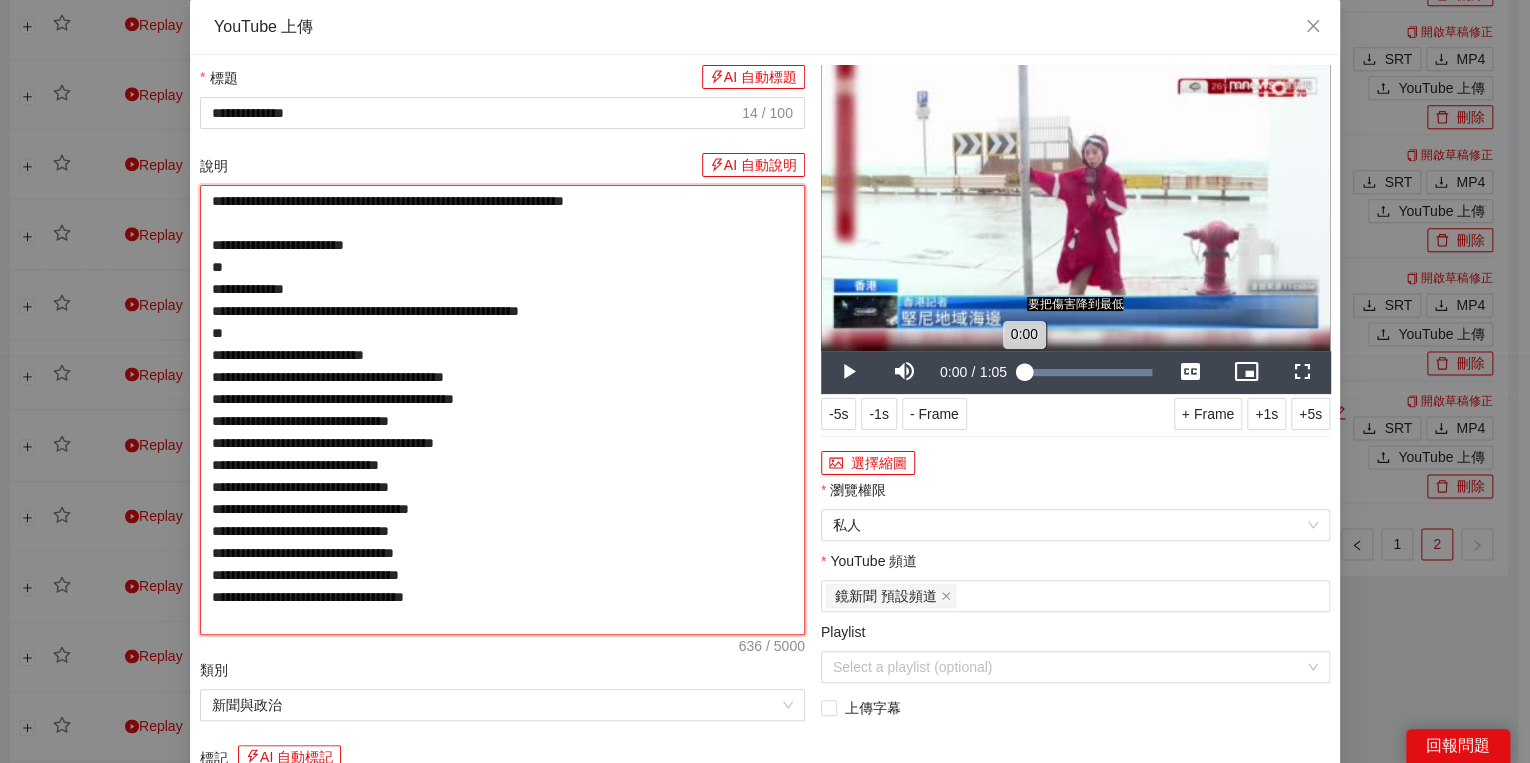 click on "Loaded :  100.00% 0:00 0:00" at bounding box center [1088, 372] 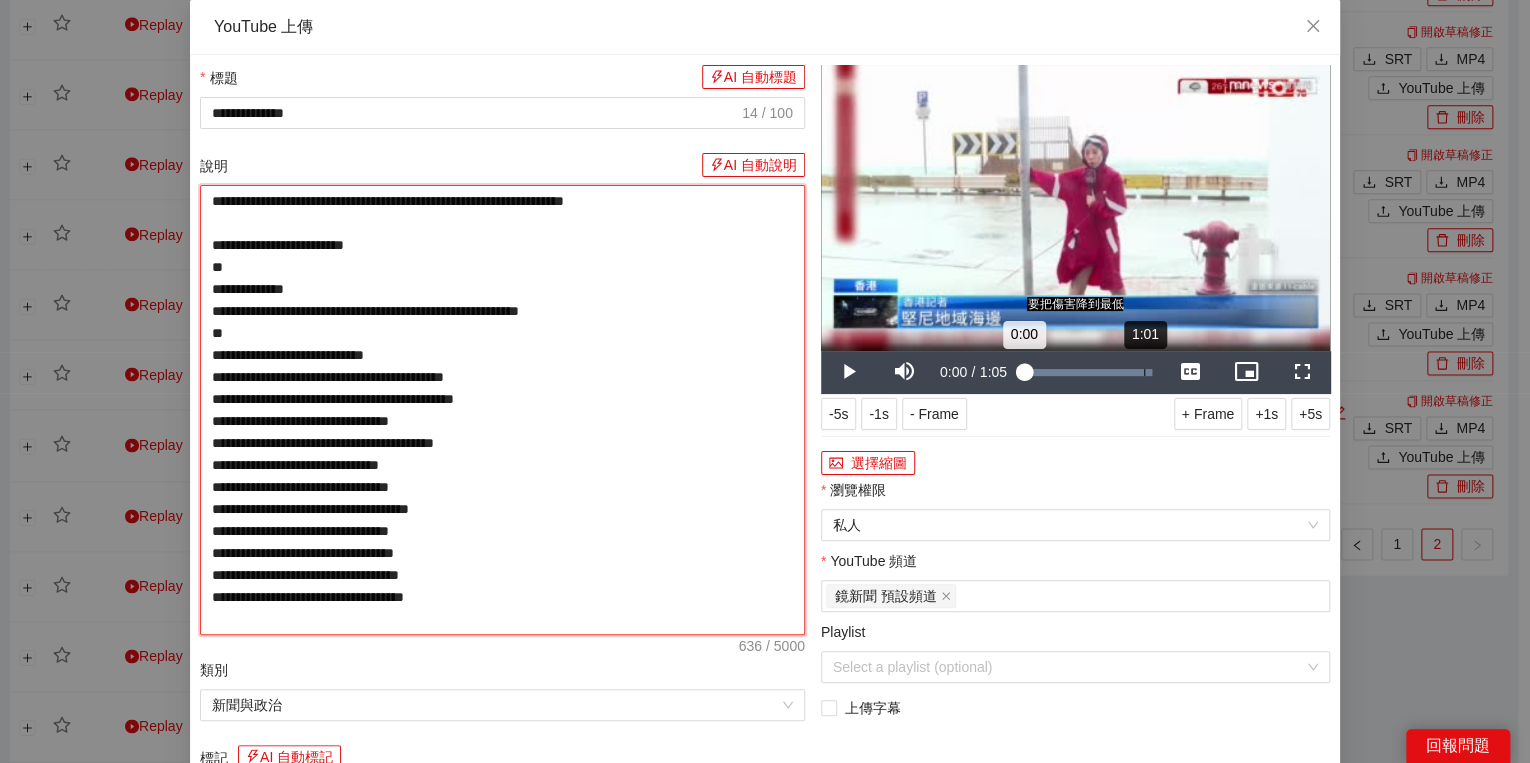 click on "1:01" at bounding box center [1144, 372] 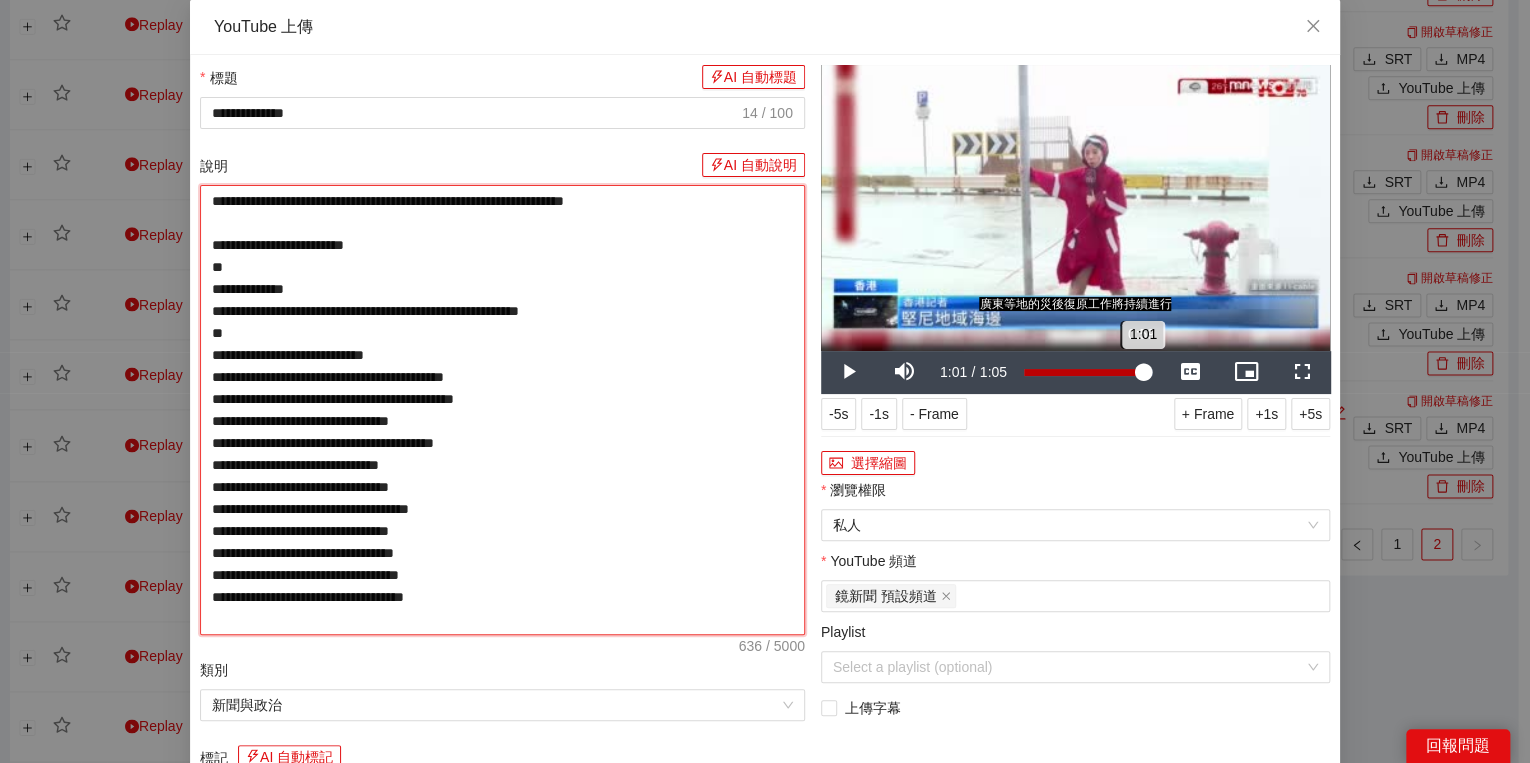 click on "1:01" at bounding box center (1083, 372) 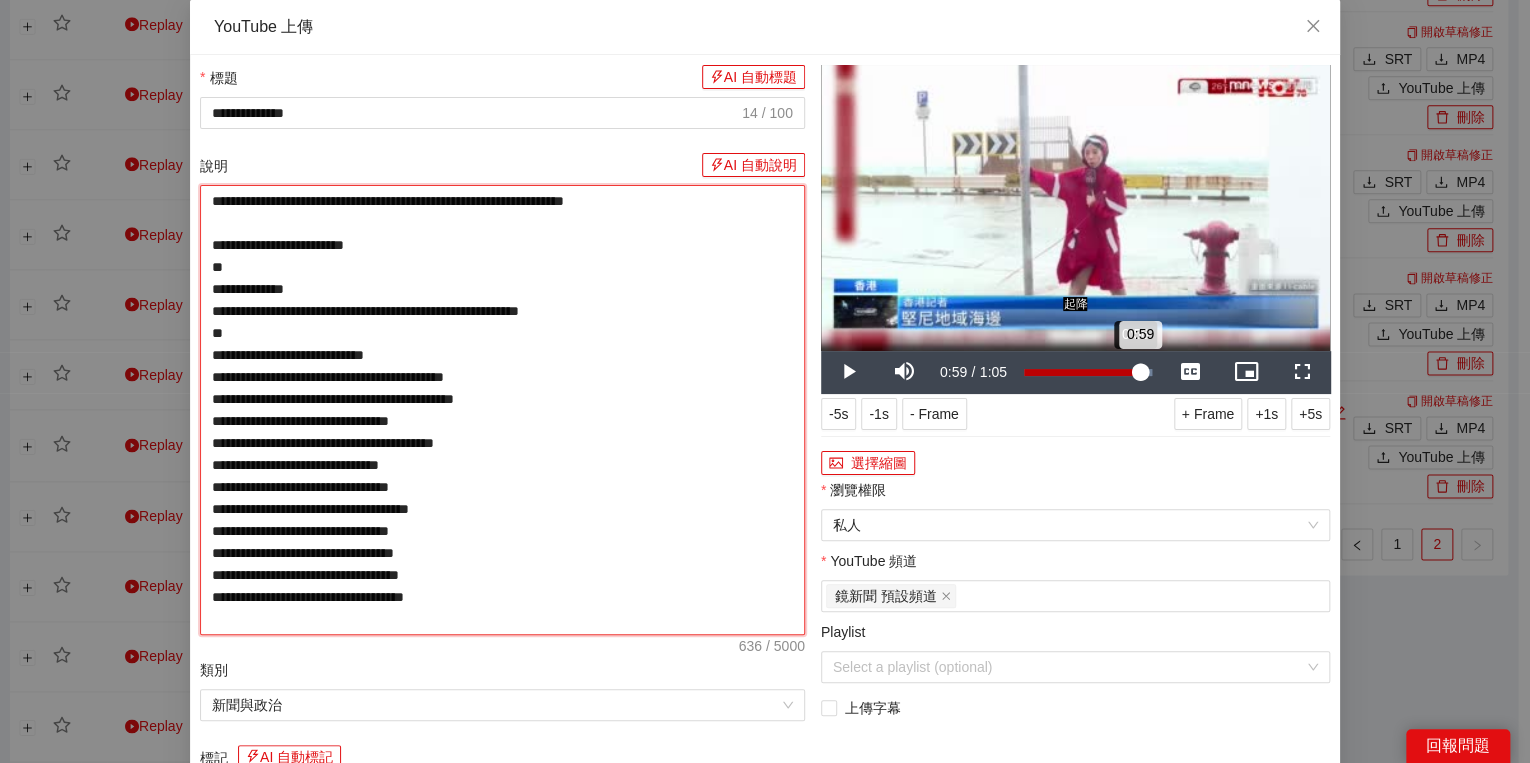 click on "0:59" at bounding box center (1082, 372) 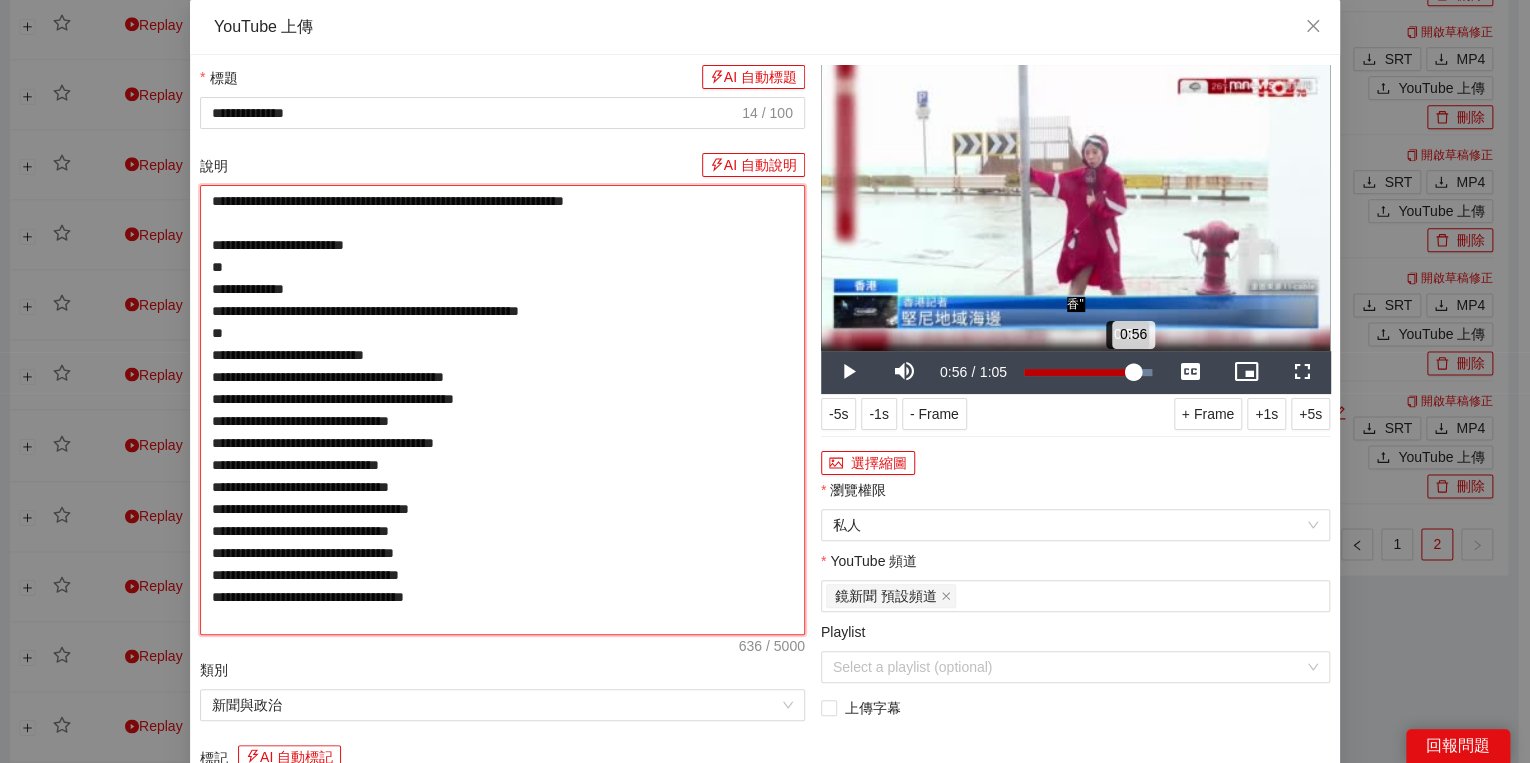 click on "0:56" at bounding box center (1078, 372) 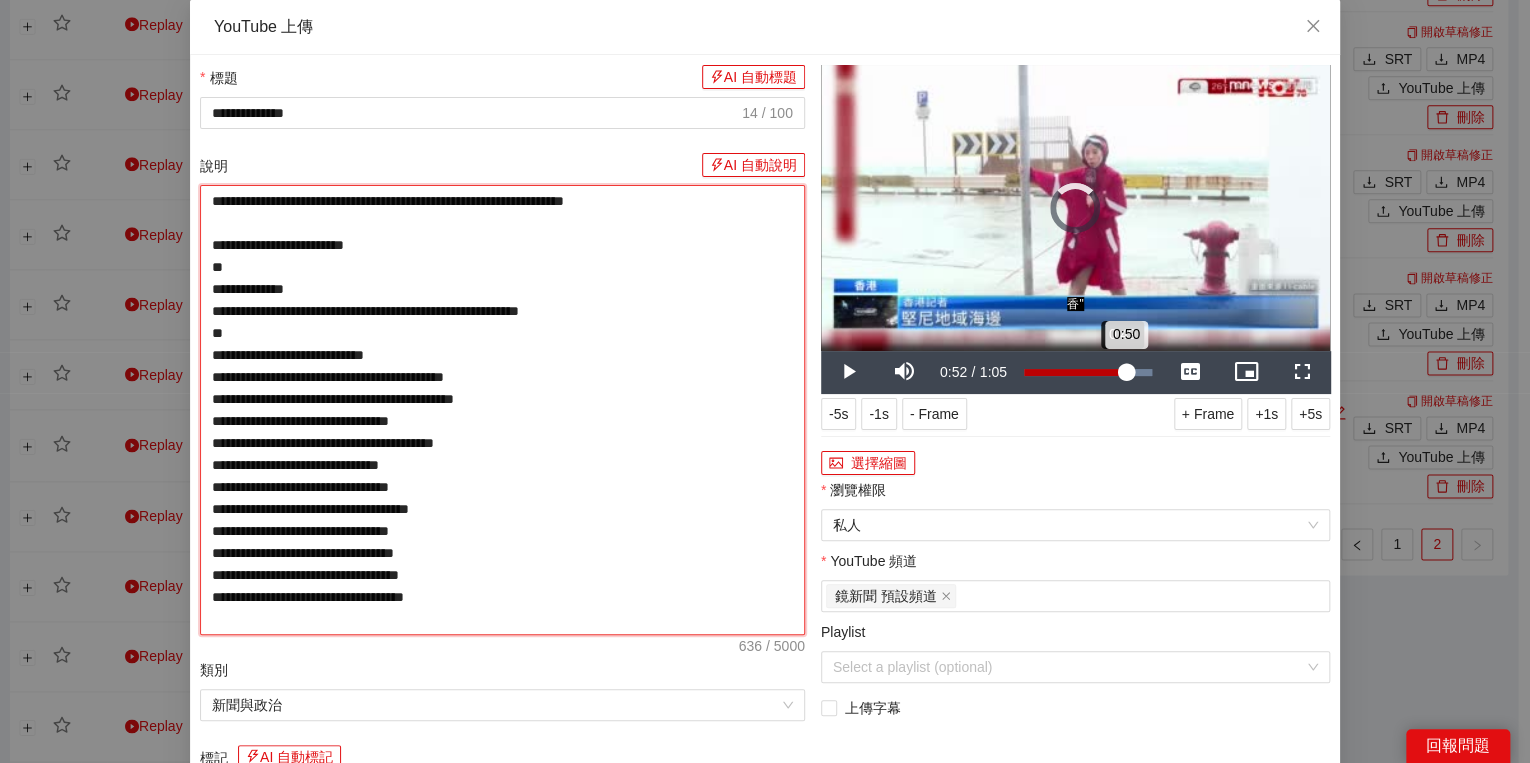 click on "0:50" at bounding box center (1075, 372) 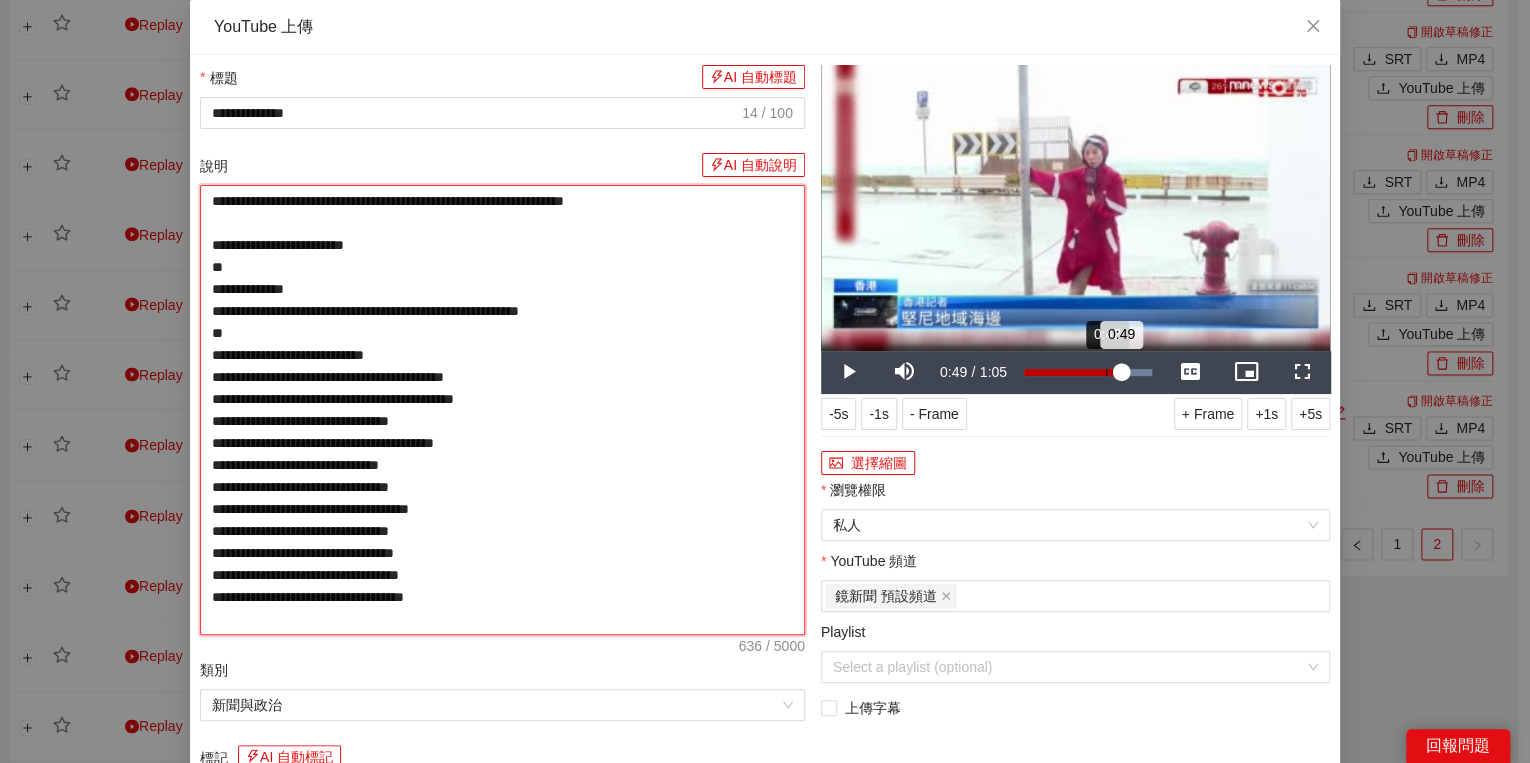 click on "Loaded :  100.00% 0:42 0:49" at bounding box center [1088, 372] 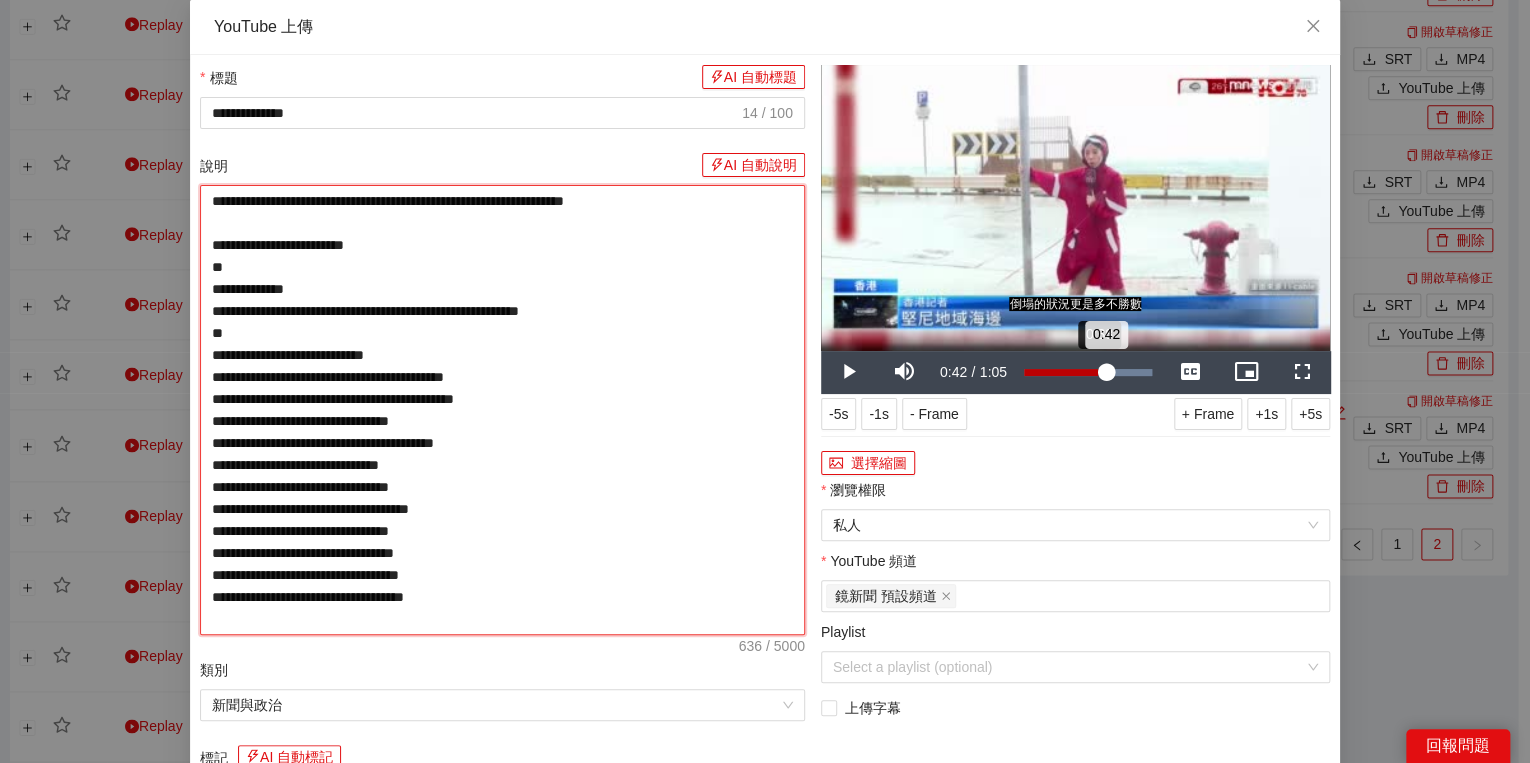 click on "0:42" at bounding box center (1065, 372) 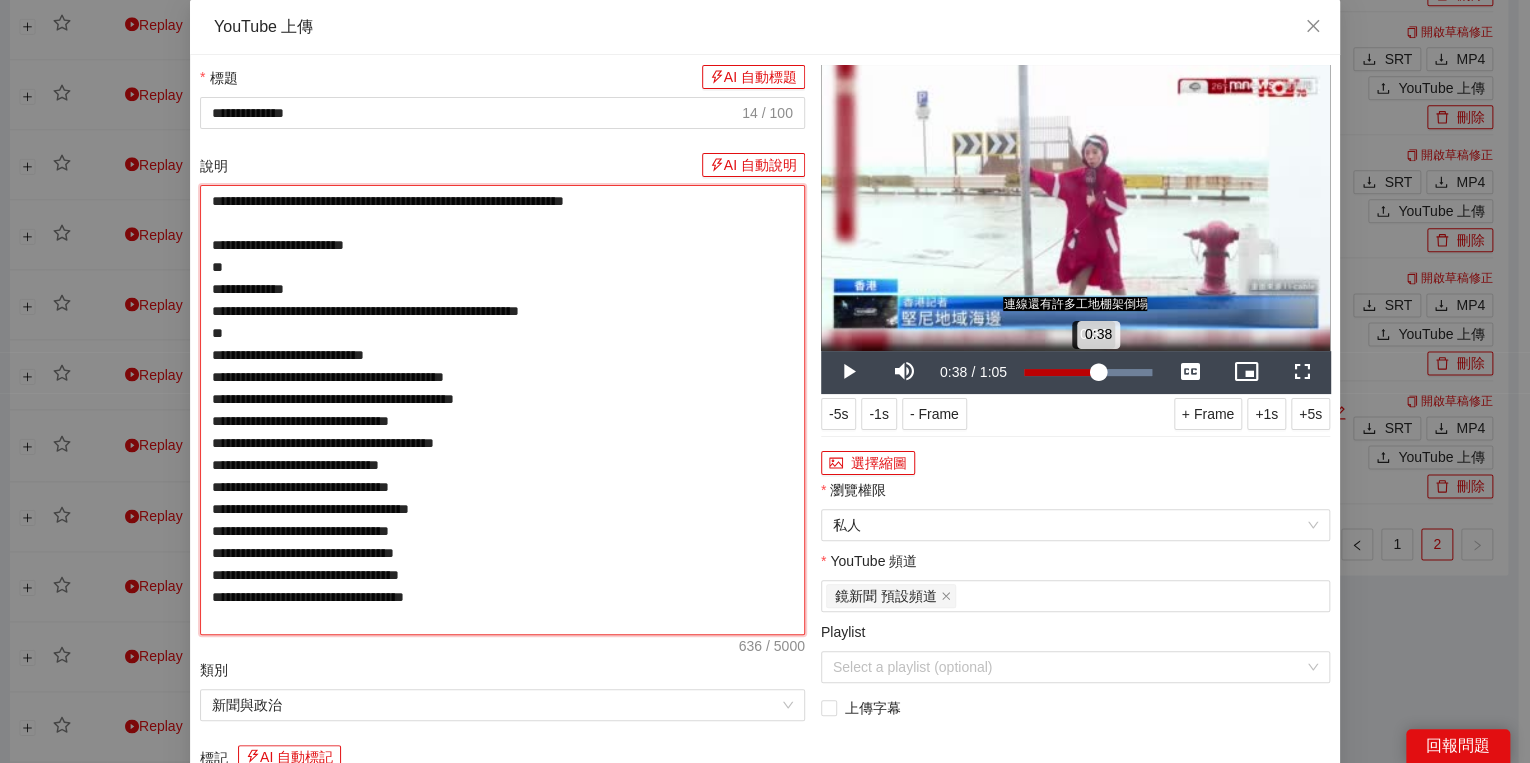 click on "0:38" at bounding box center (1061, 372) 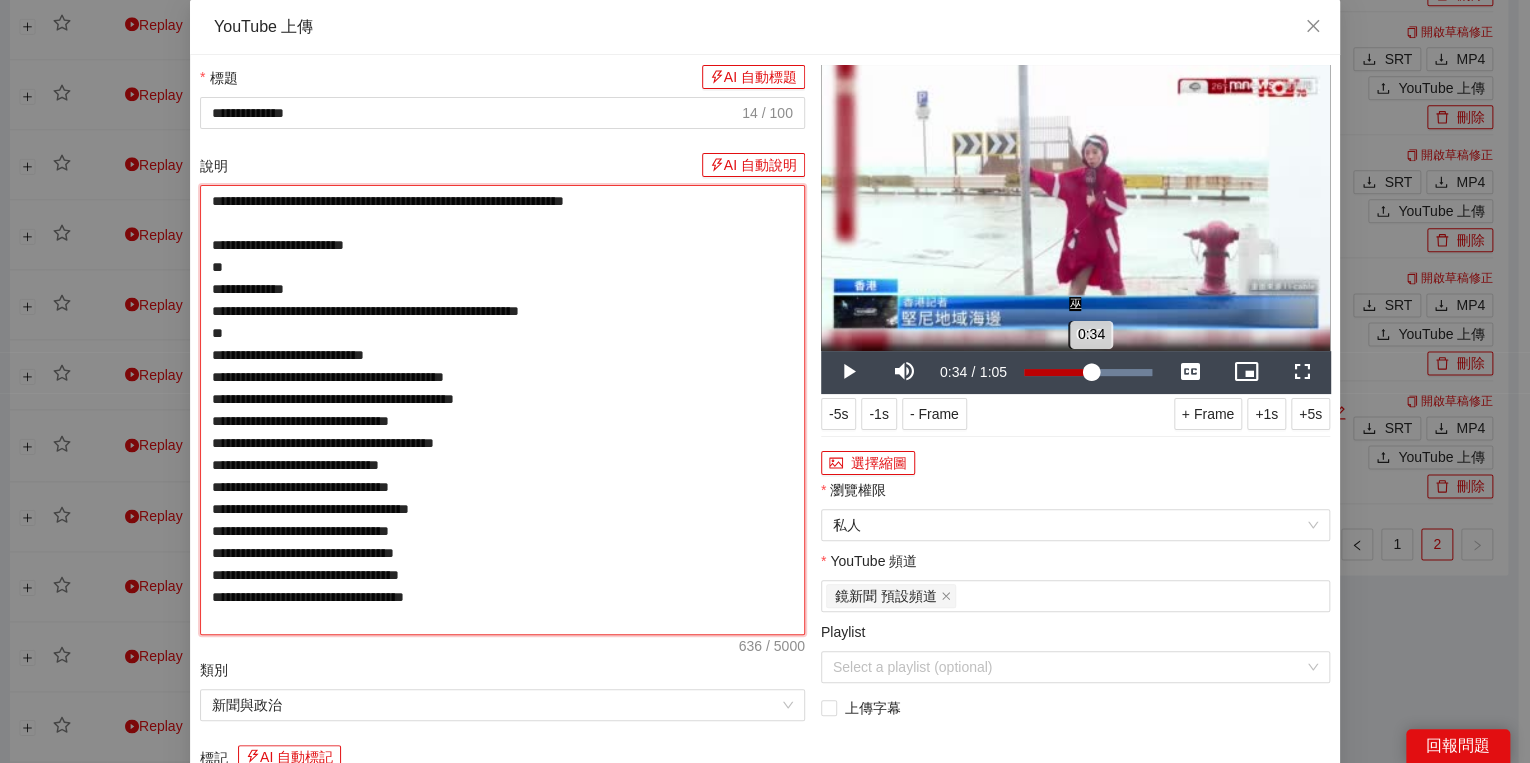 click on "0:34" at bounding box center [1057, 372] 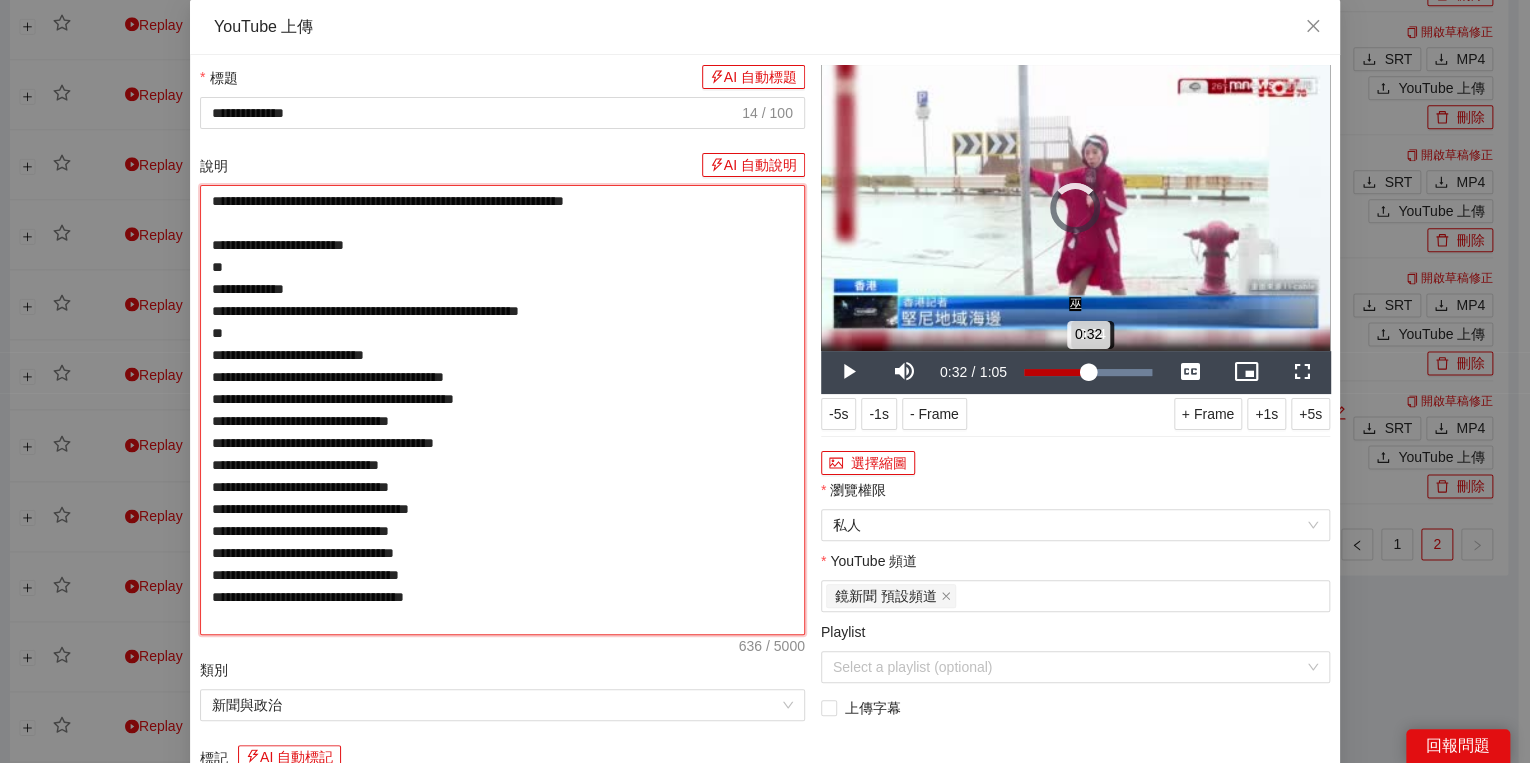 click on "0:32" at bounding box center (1056, 372) 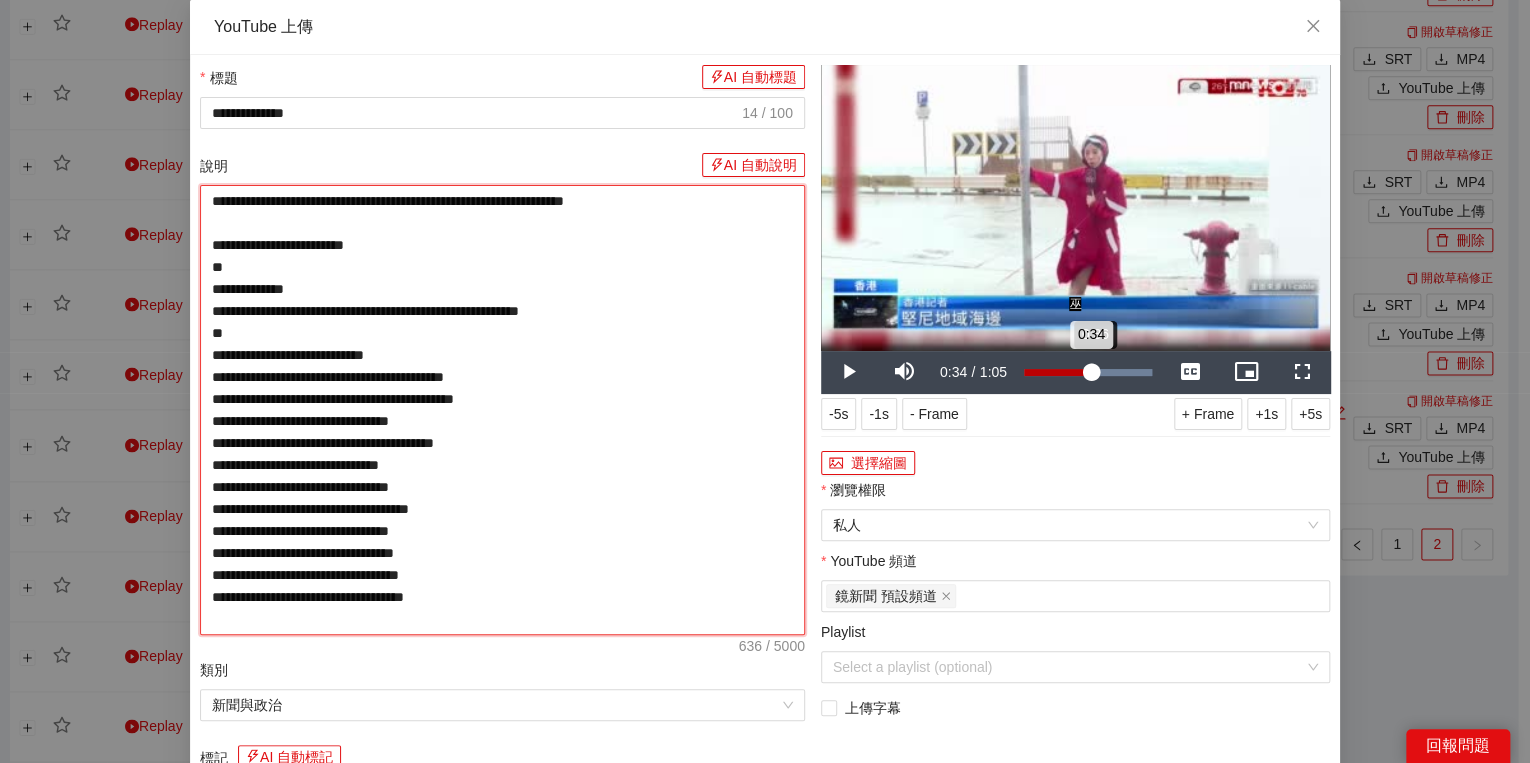 click on "0:34" at bounding box center (1057, 372) 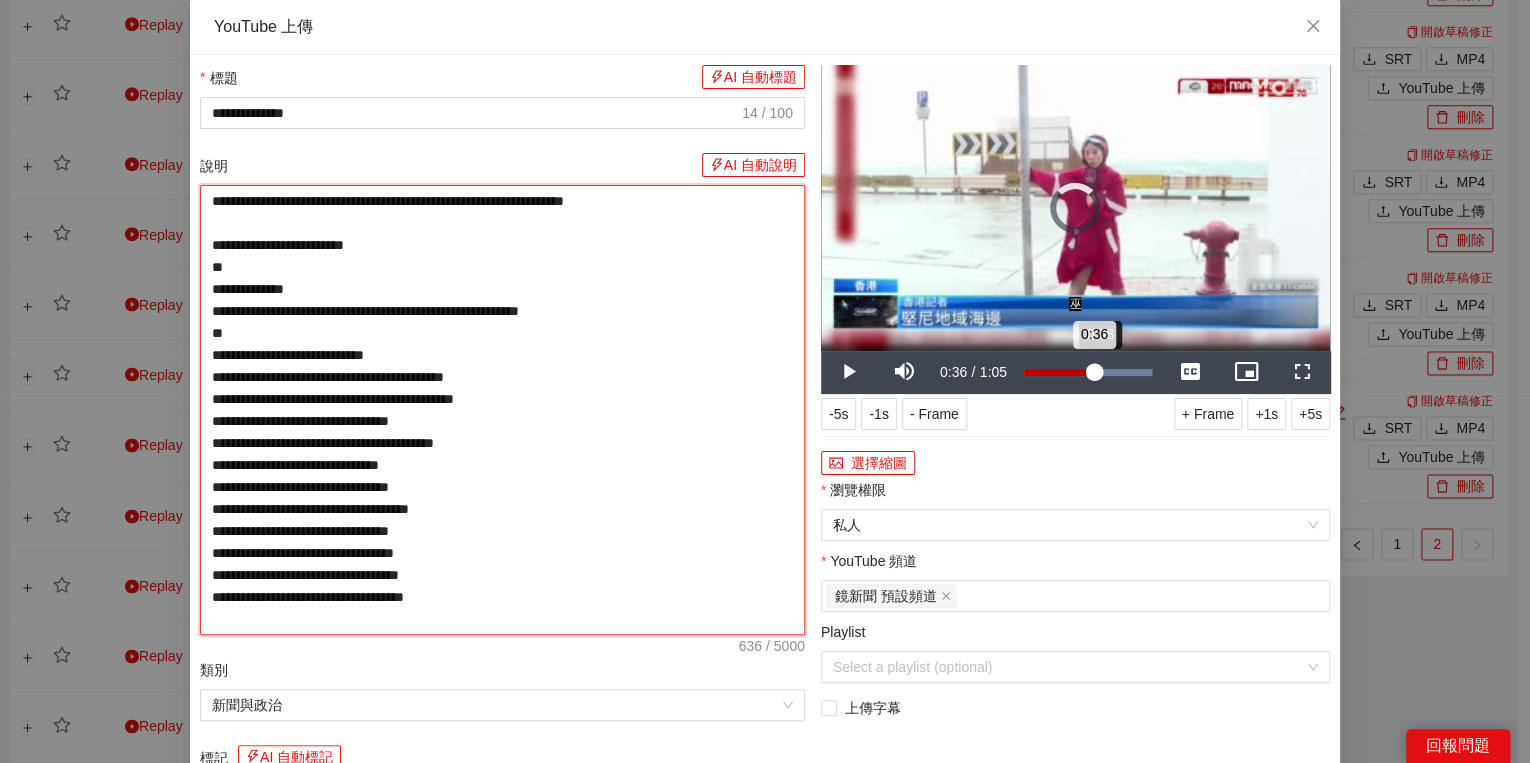 click on "0:36" at bounding box center (1059, 372) 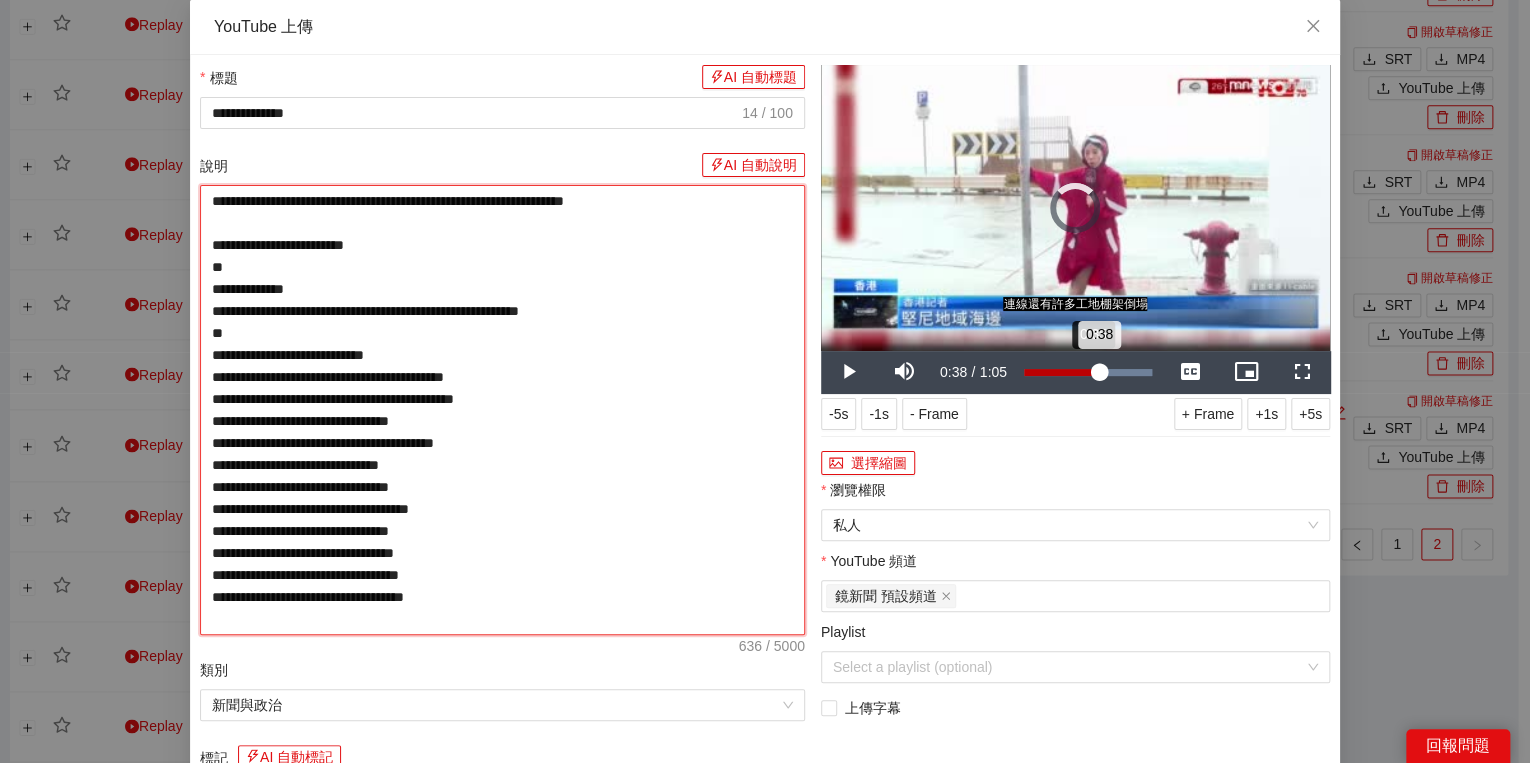 click on "0:38" at bounding box center (1061, 372) 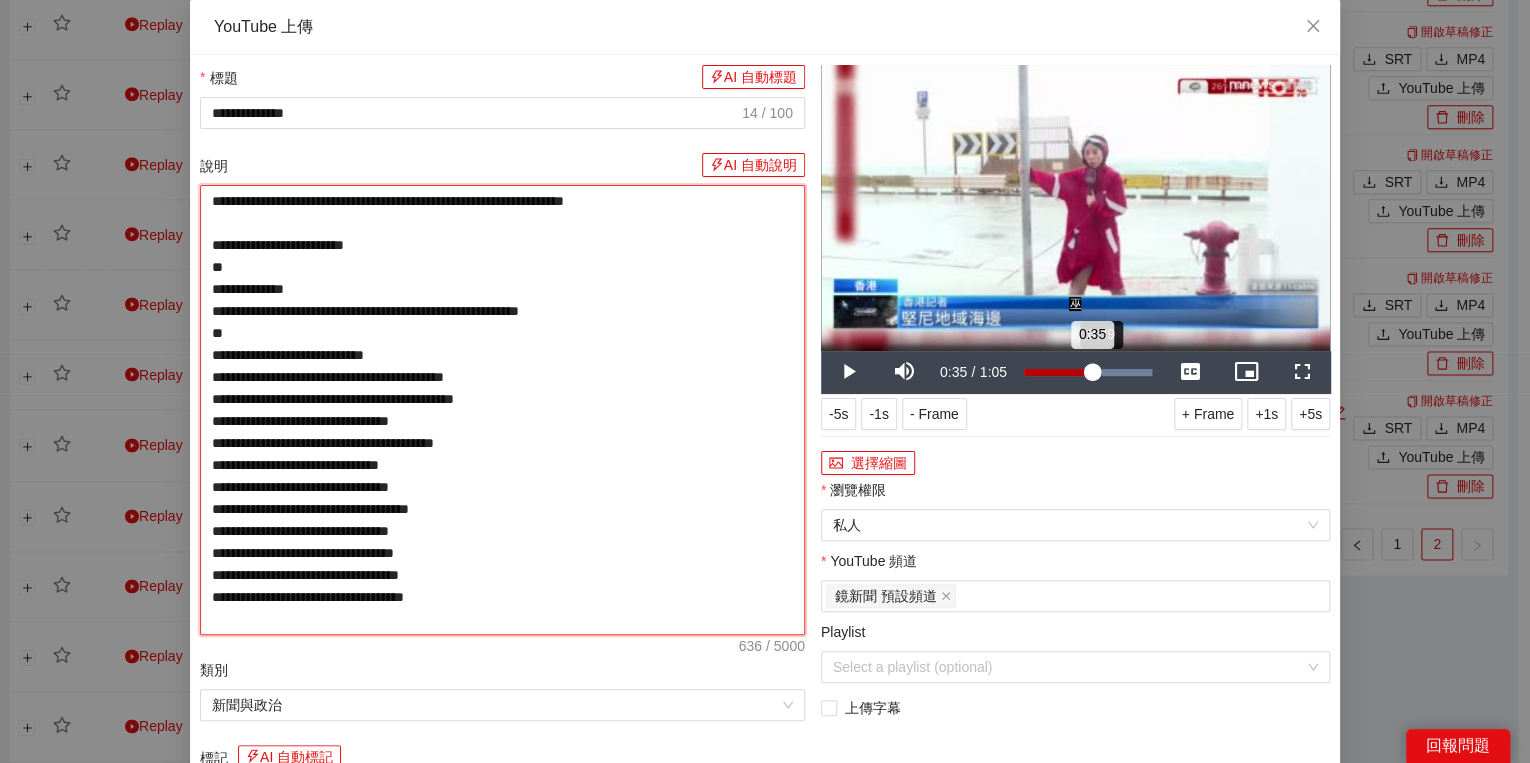 click on "0:35" at bounding box center [1058, 372] 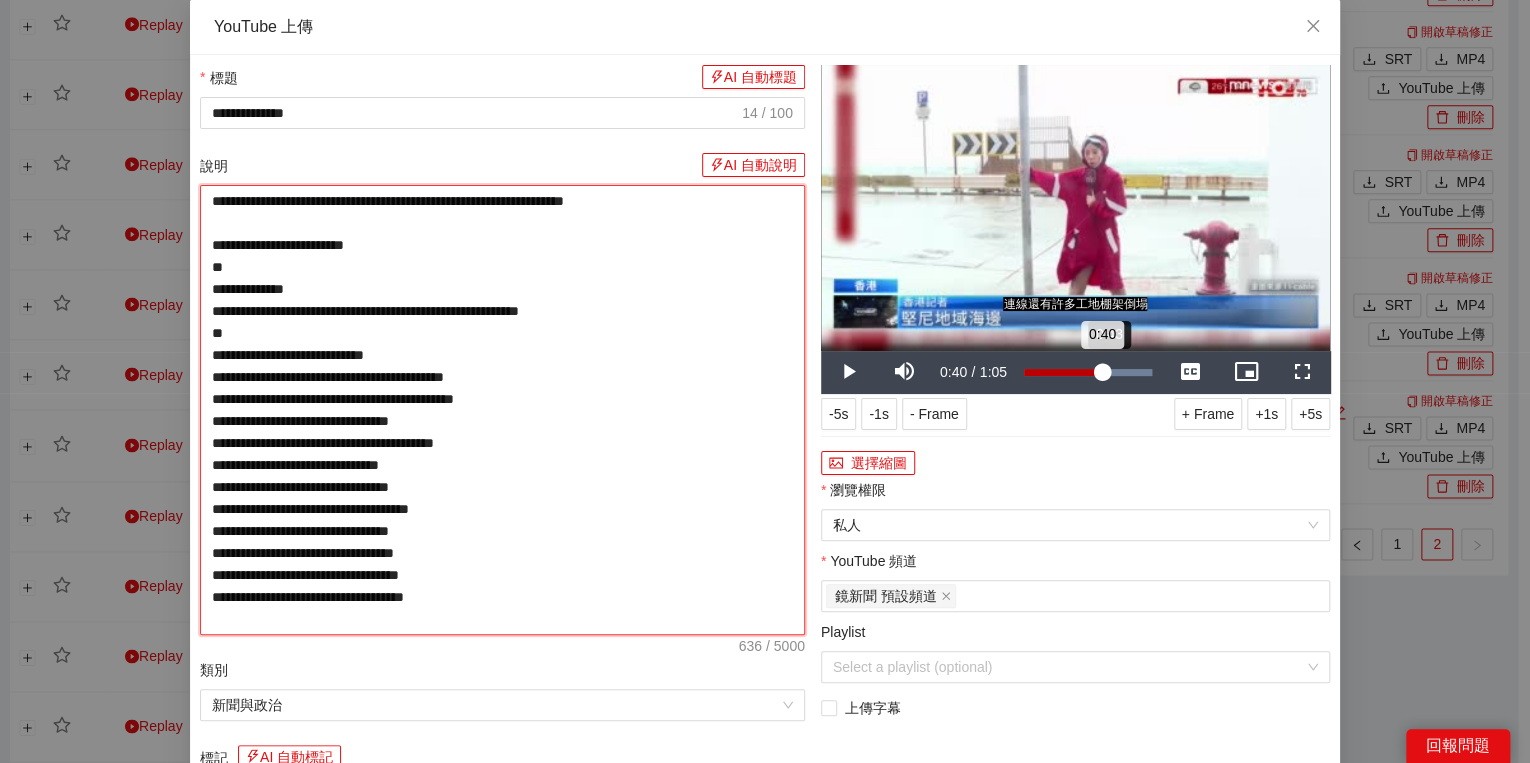 click on "0:40" at bounding box center [1063, 372] 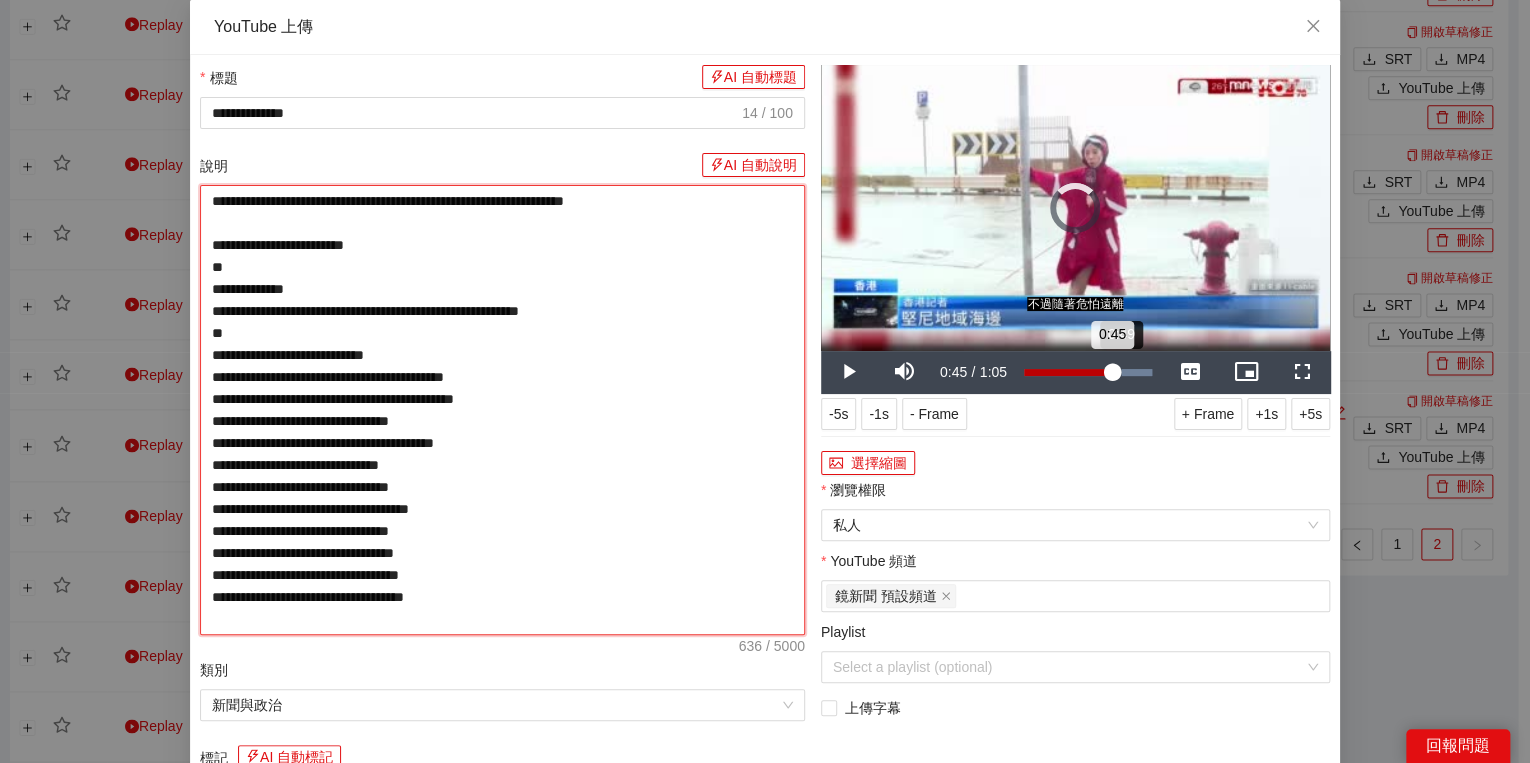 click on "0:45" at bounding box center [1068, 372] 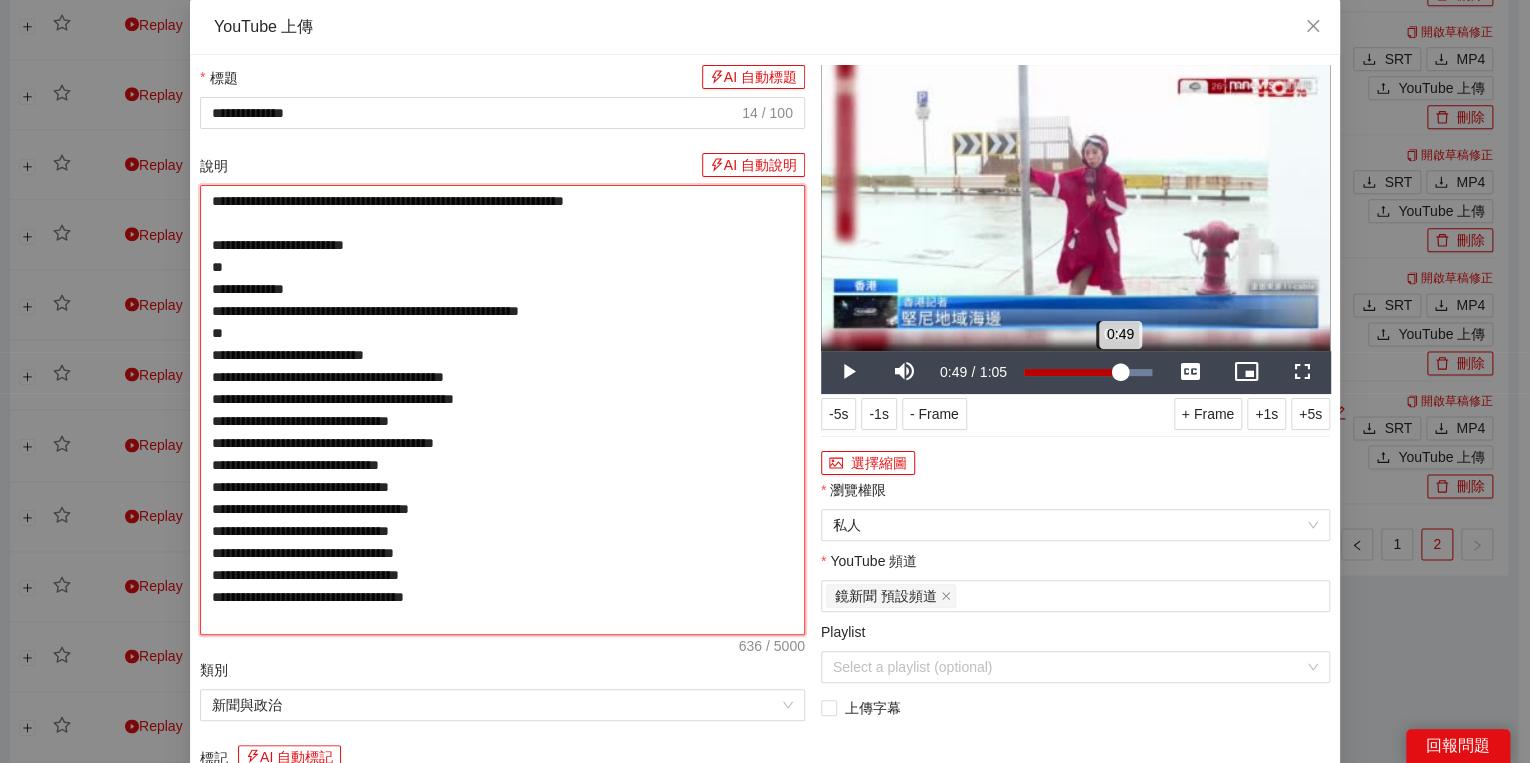 click on "0:49" at bounding box center (1072, 372) 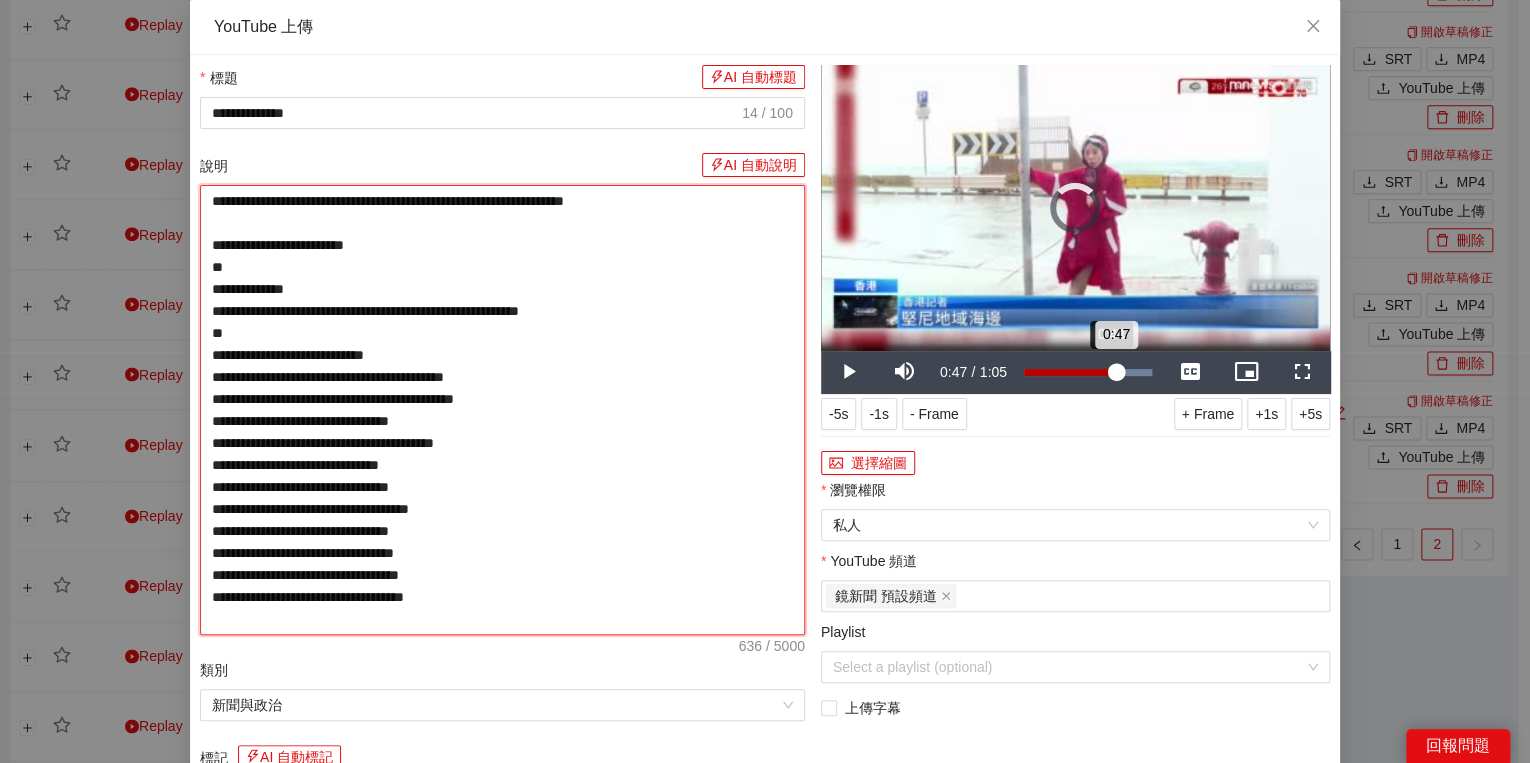 click on "0:47" at bounding box center [1070, 372] 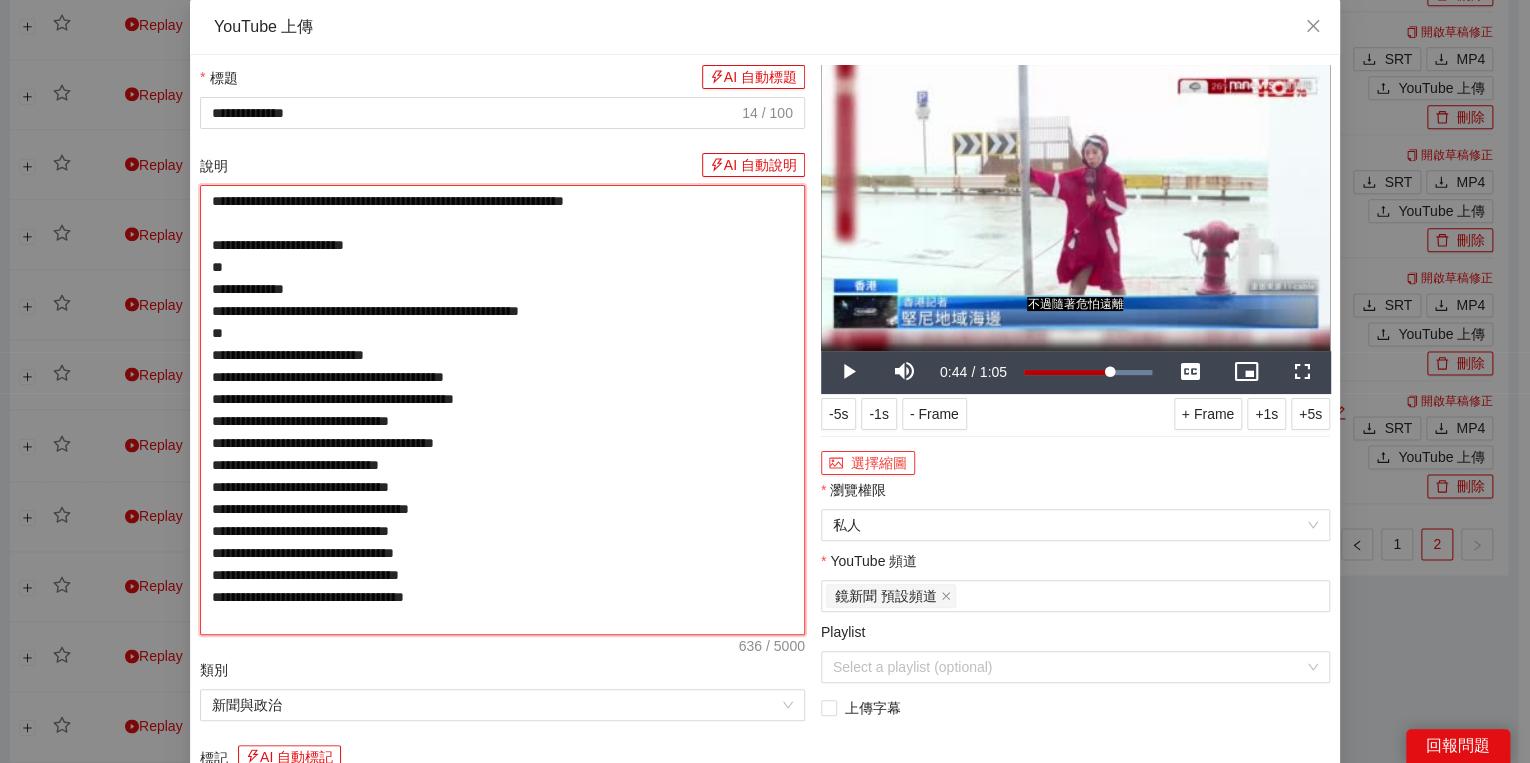 type on "**********" 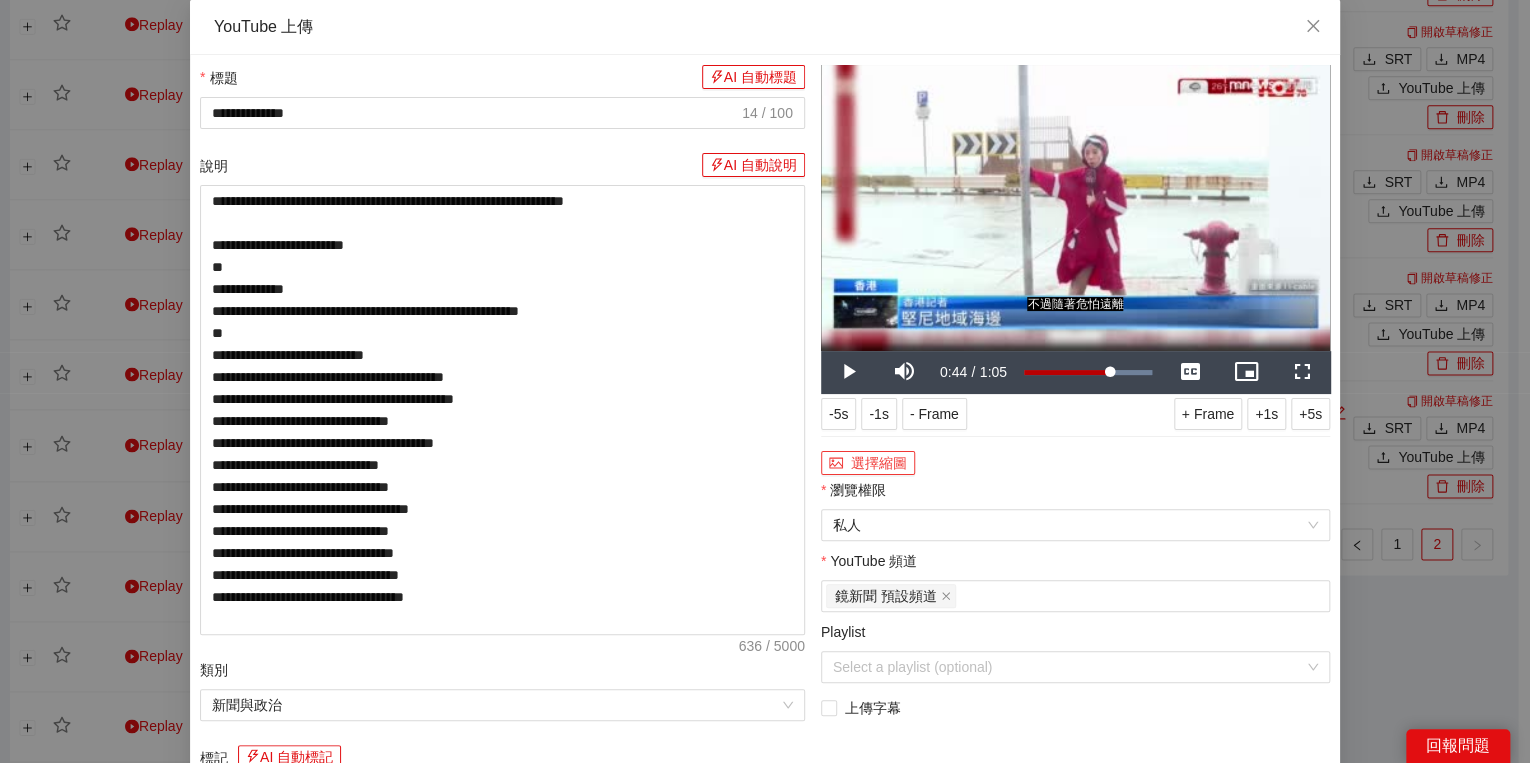 click on "選擇縮圖" at bounding box center [868, 463] 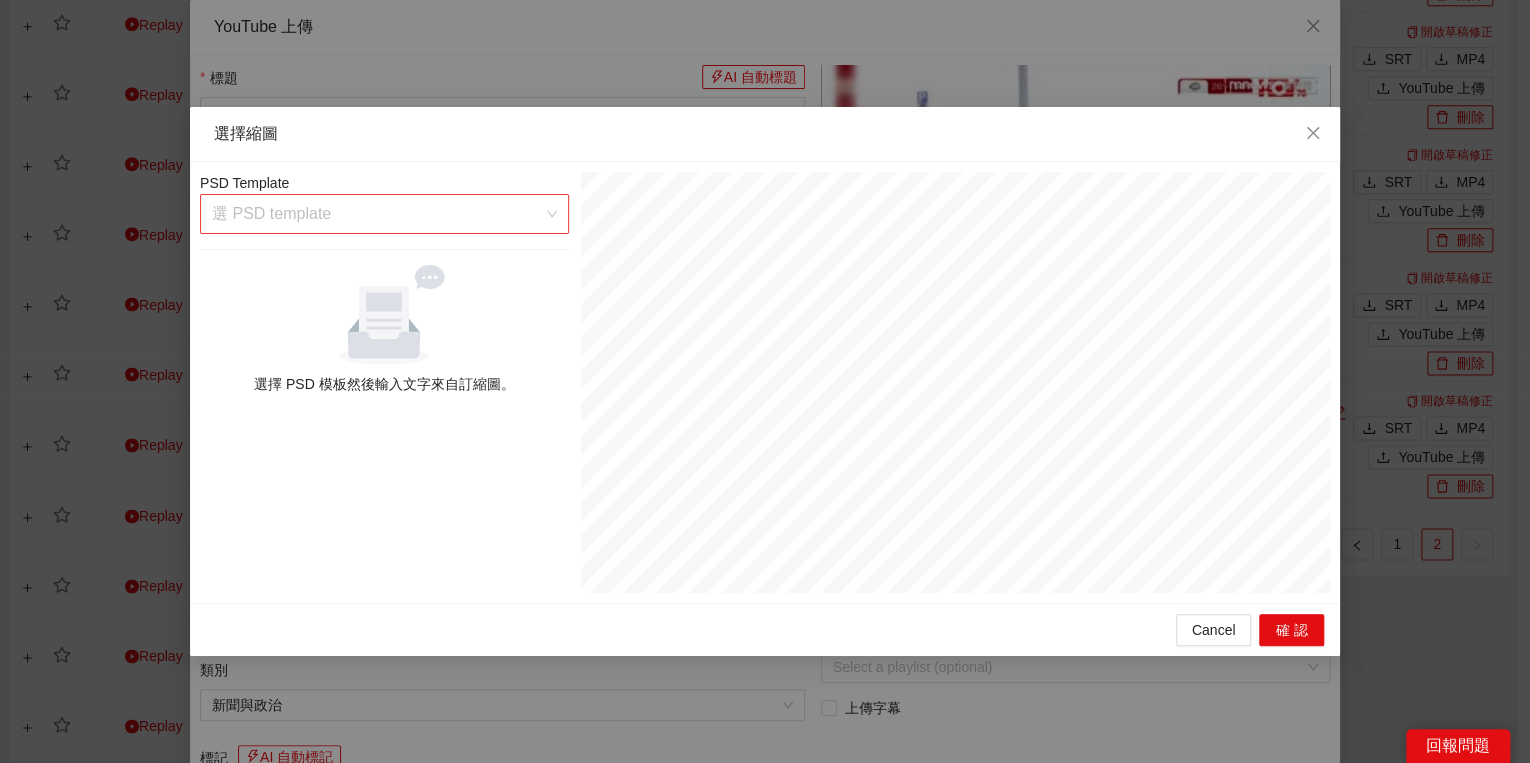 click at bounding box center [377, 214] 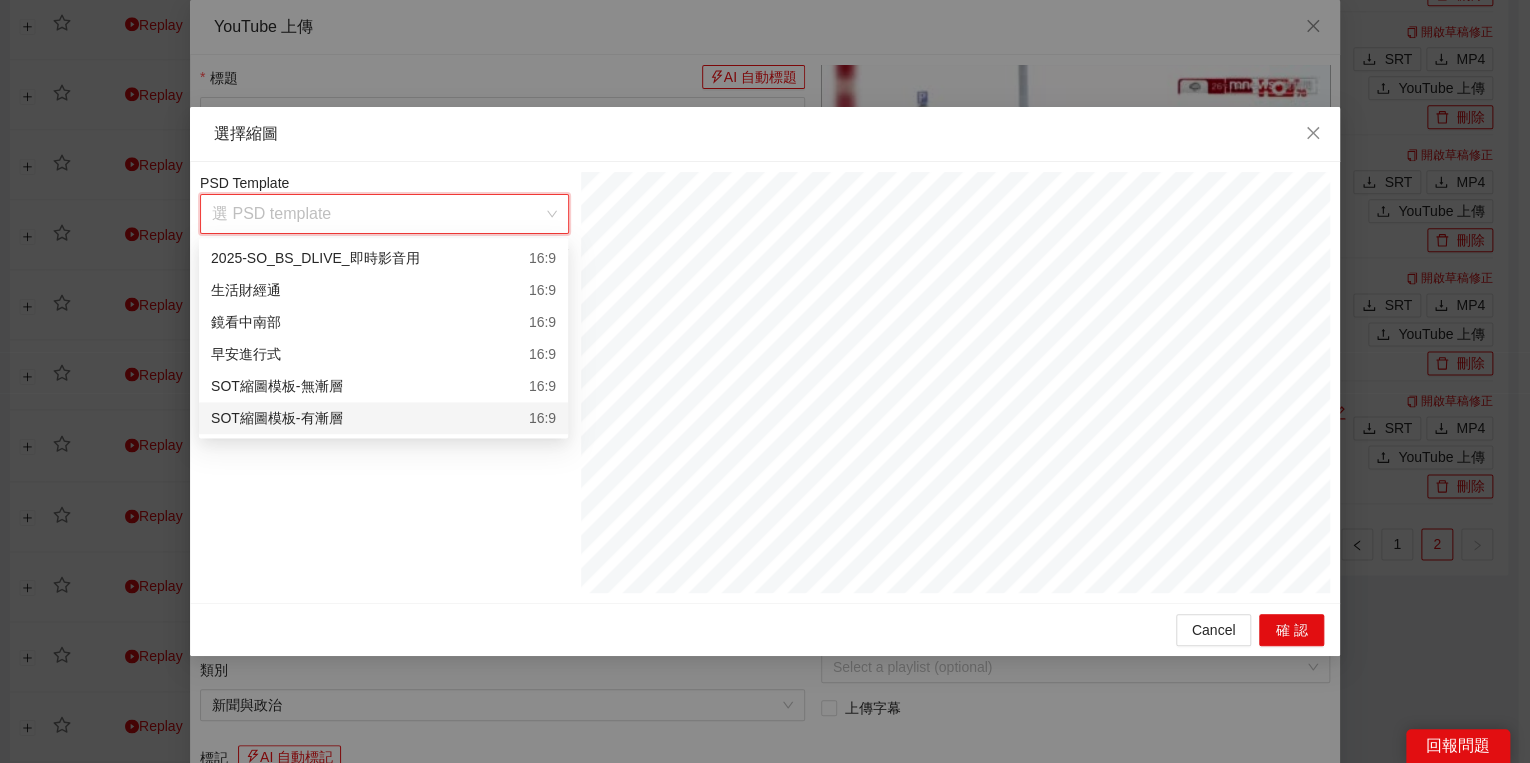click on "SOT縮圖模板-有漸層 16:9" at bounding box center [383, 418] 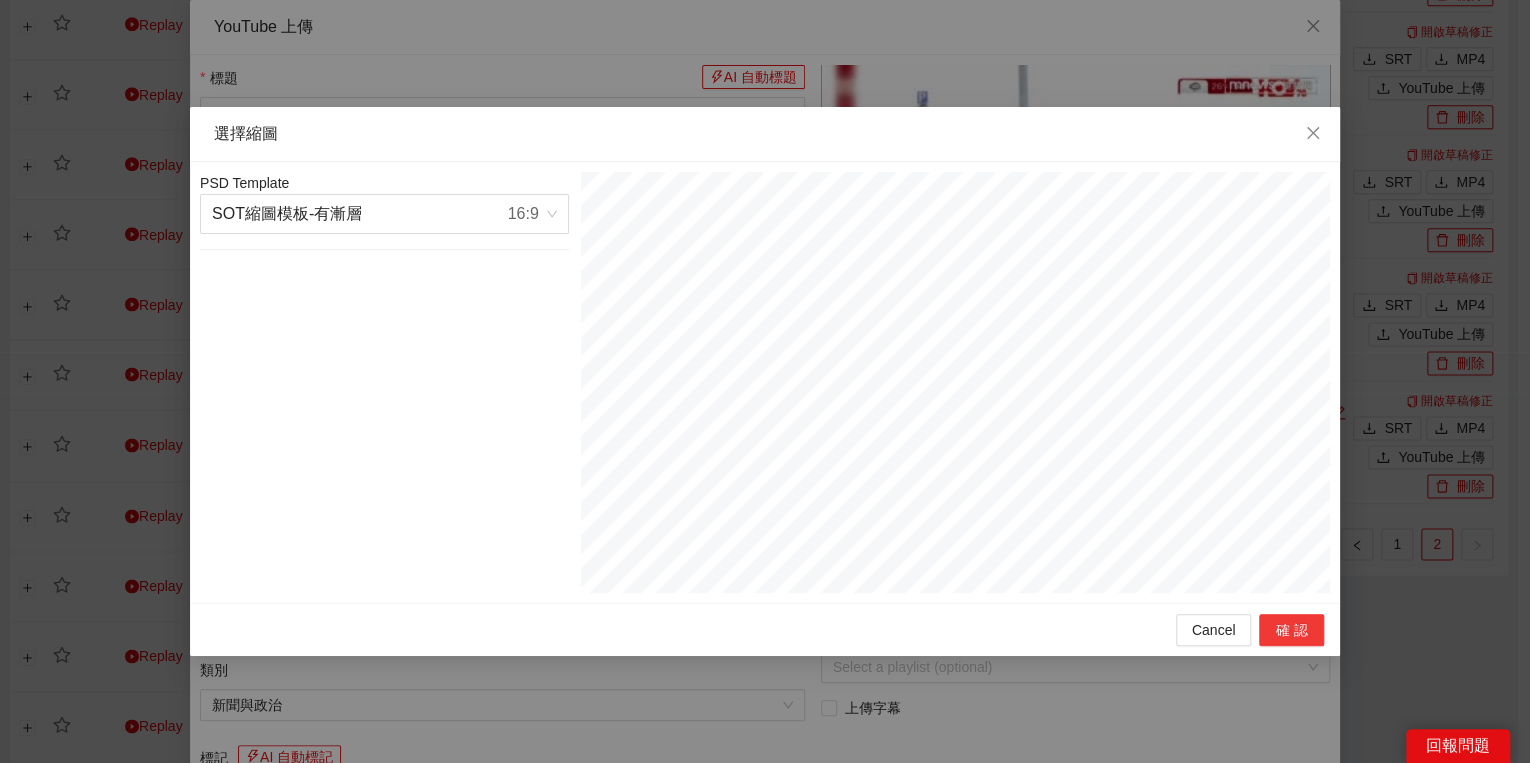 click on "確認" at bounding box center [1291, 630] 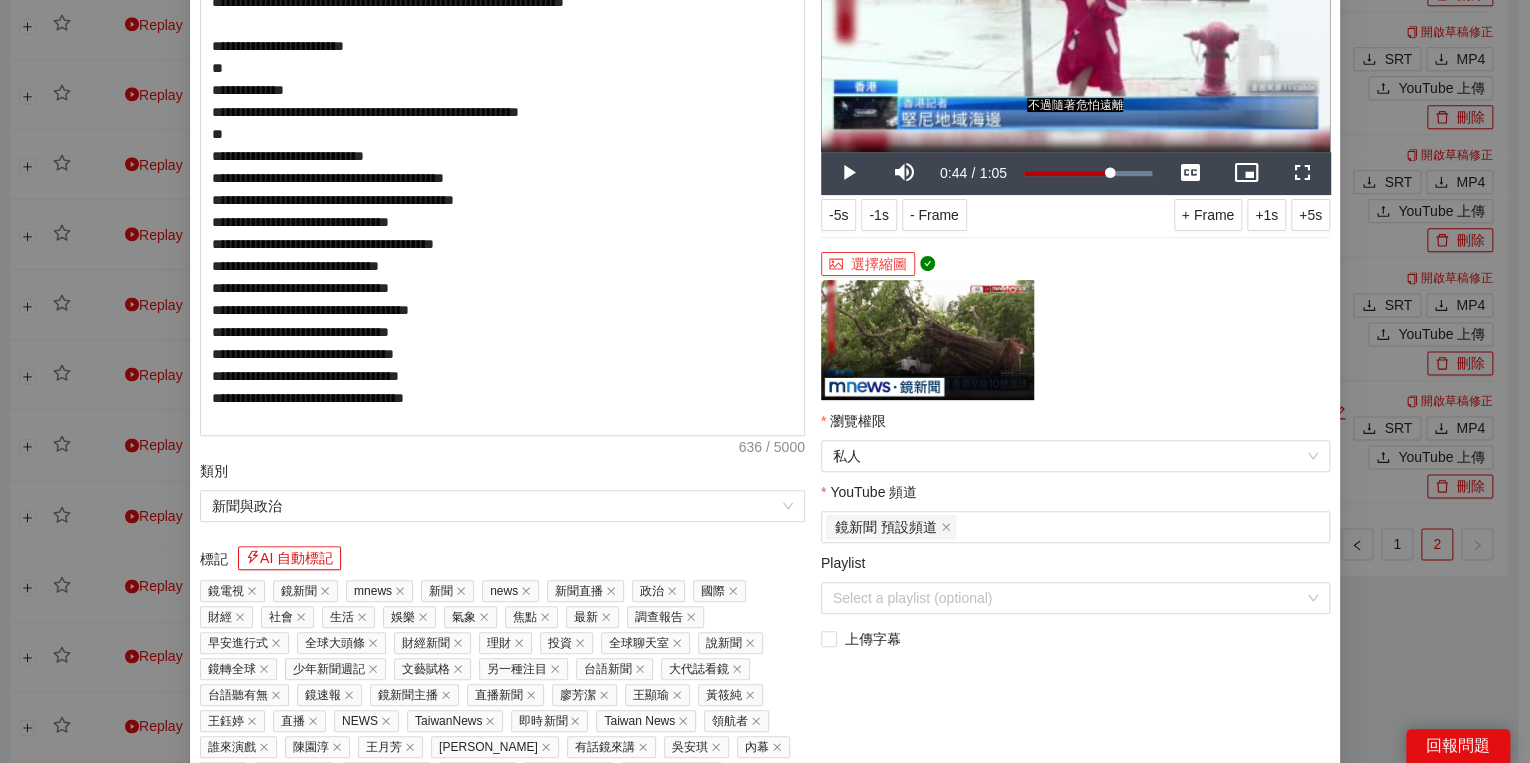 scroll, scrollTop: 320, scrollLeft: 0, axis: vertical 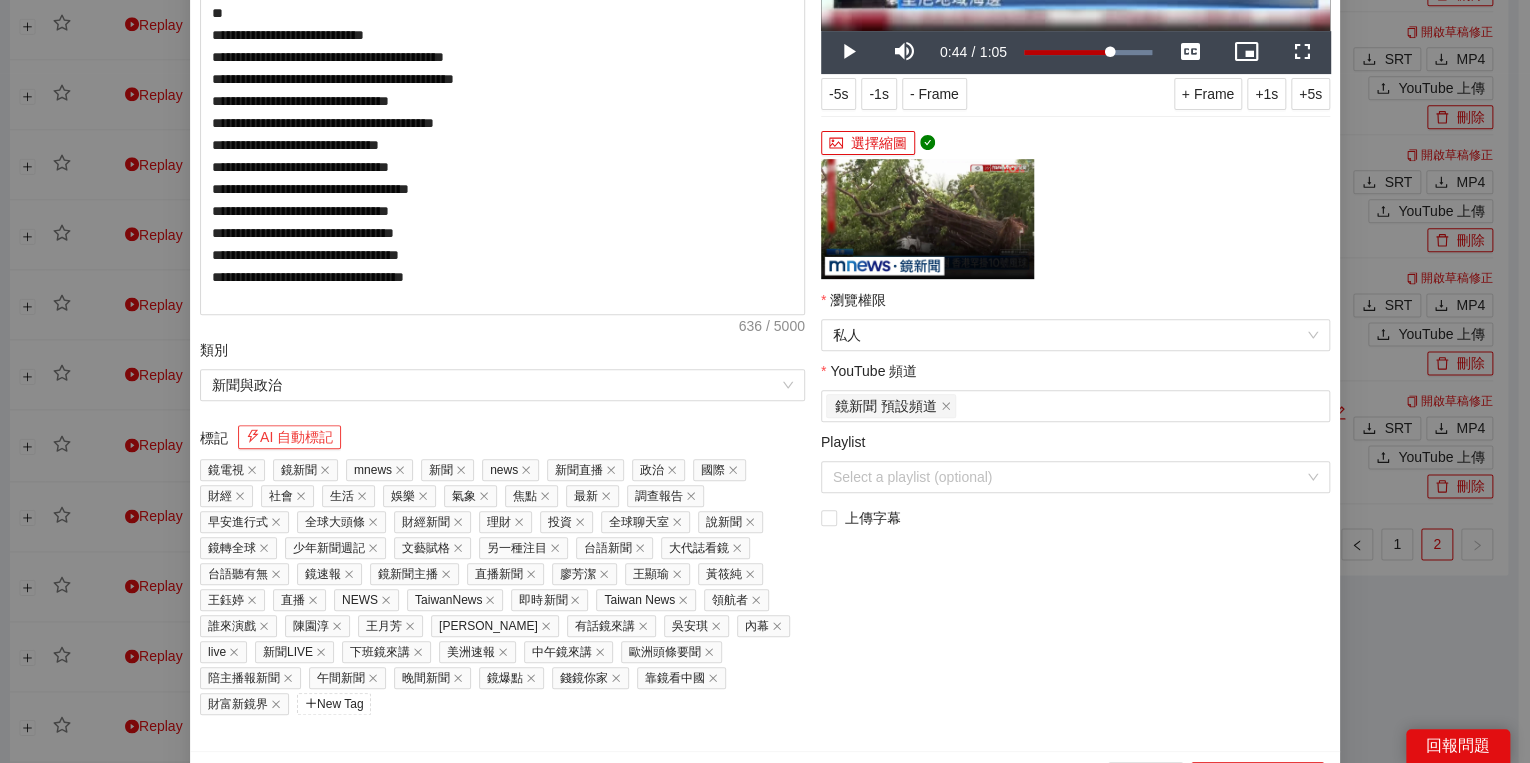 click on "AI 自動標記" at bounding box center [289, 437] 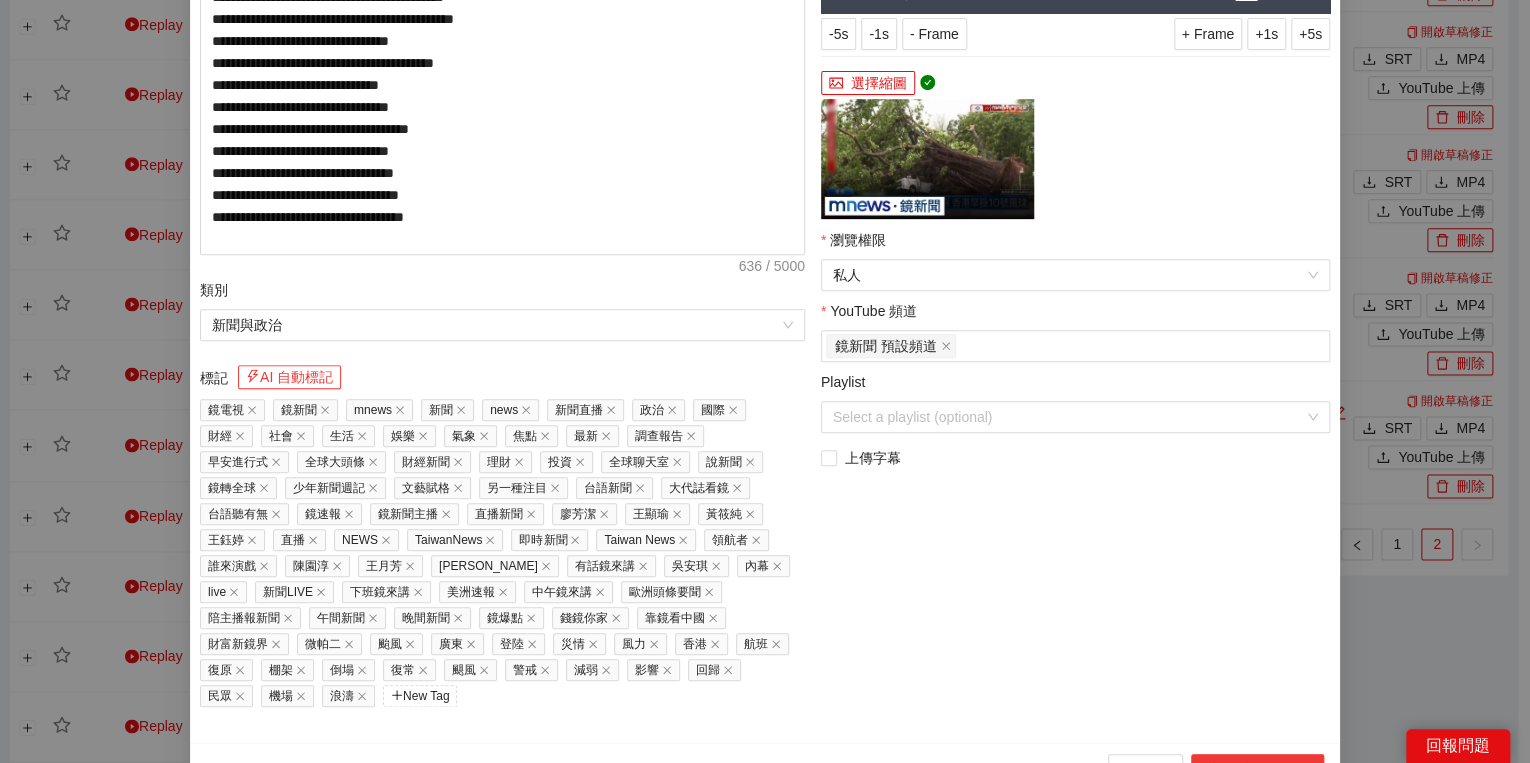 scroll, scrollTop: 407, scrollLeft: 0, axis: vertical 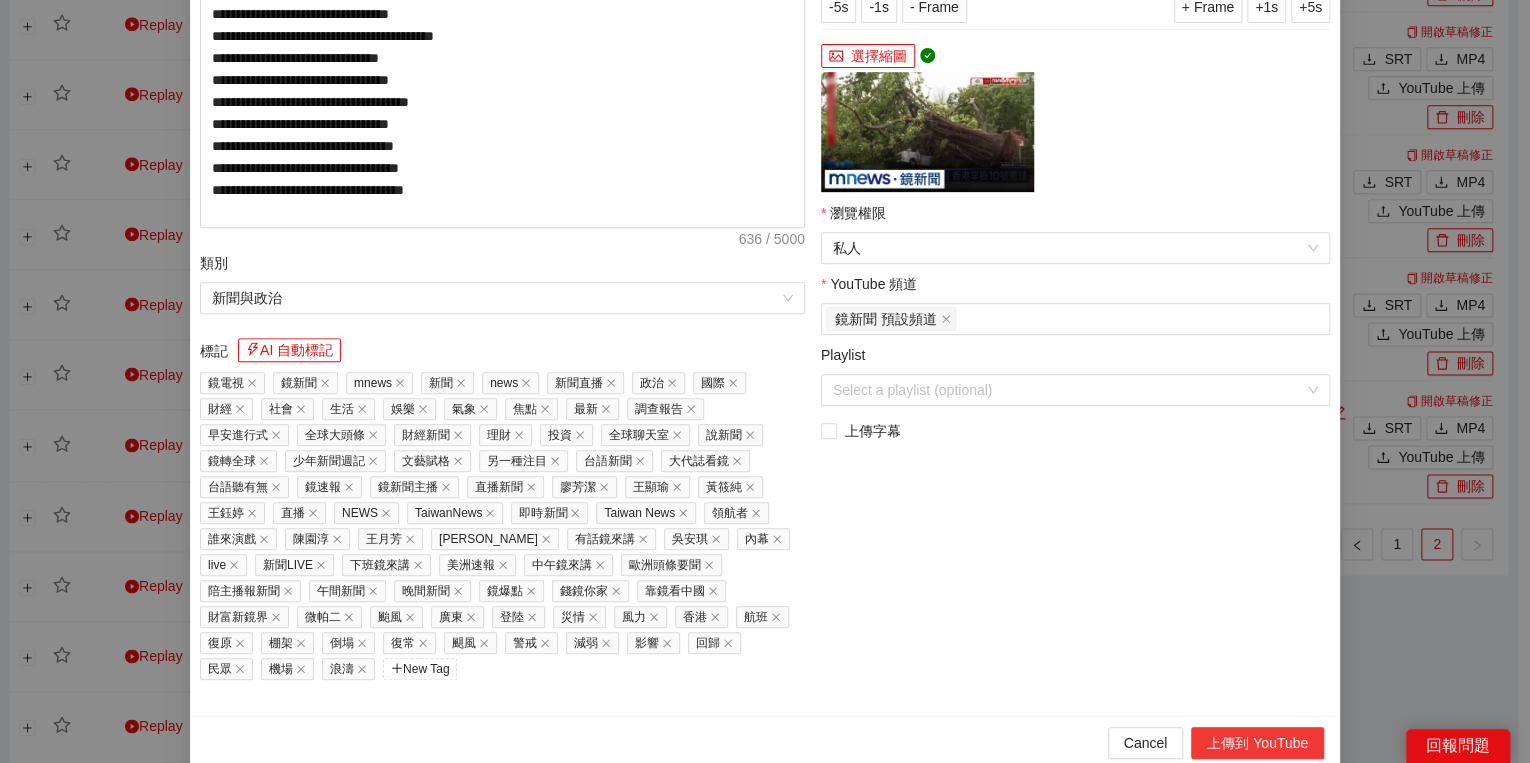 click on "上傳到 YouTube" at bounding box center (1257, 743) 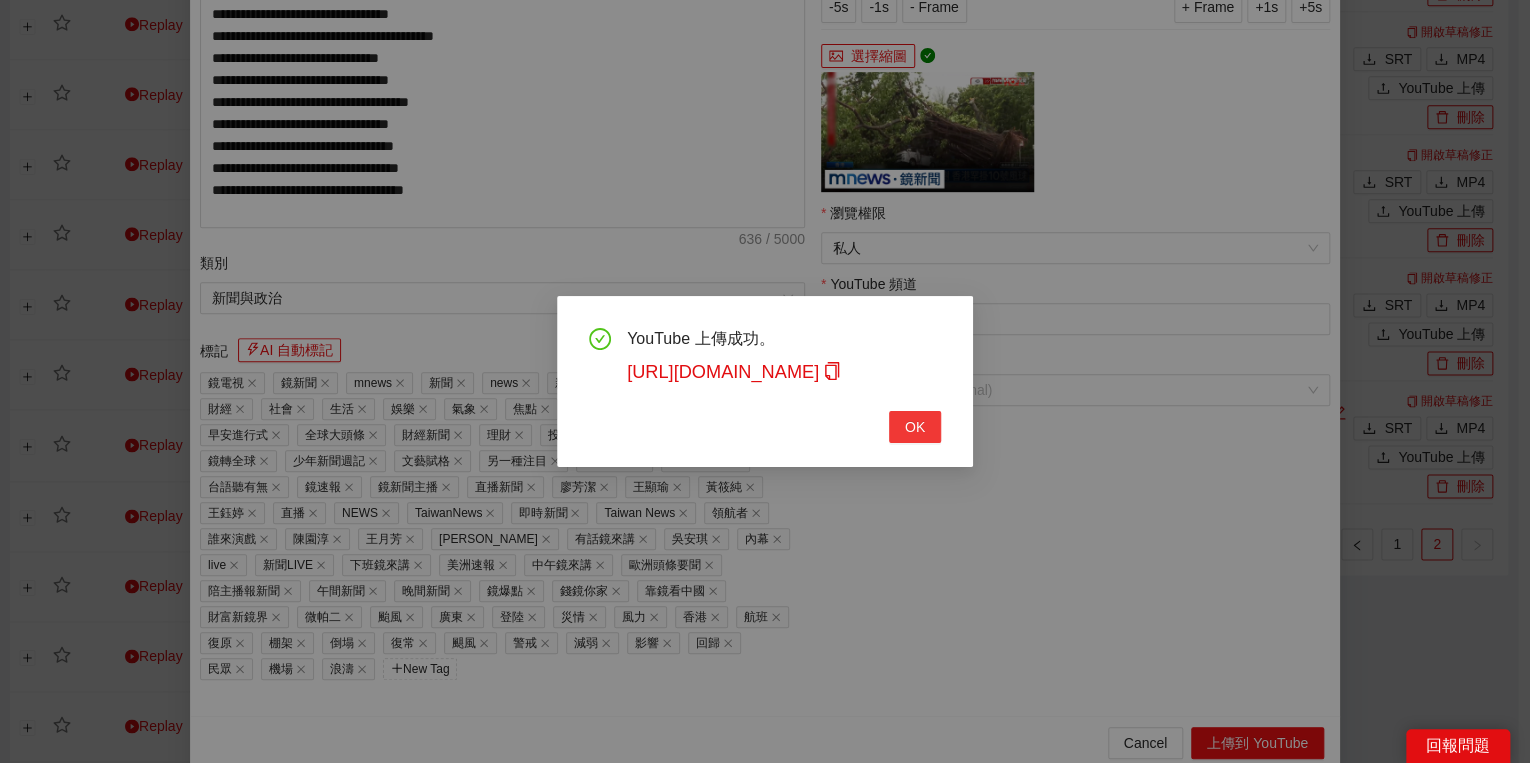click on "OK" at bounding box center [915, 427] 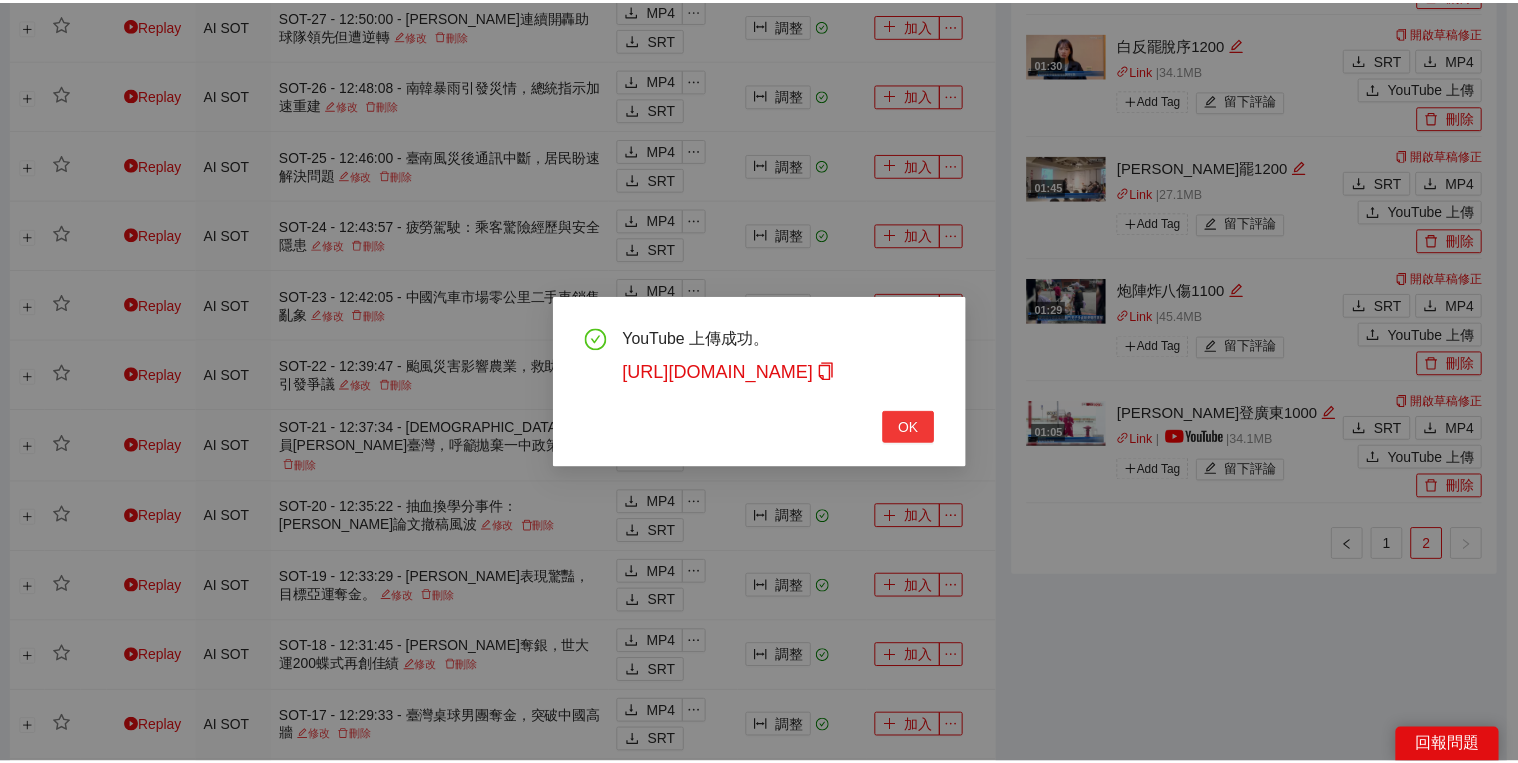 scroll, scrollTop: 308, scrollLeft: 0, axis: vertical 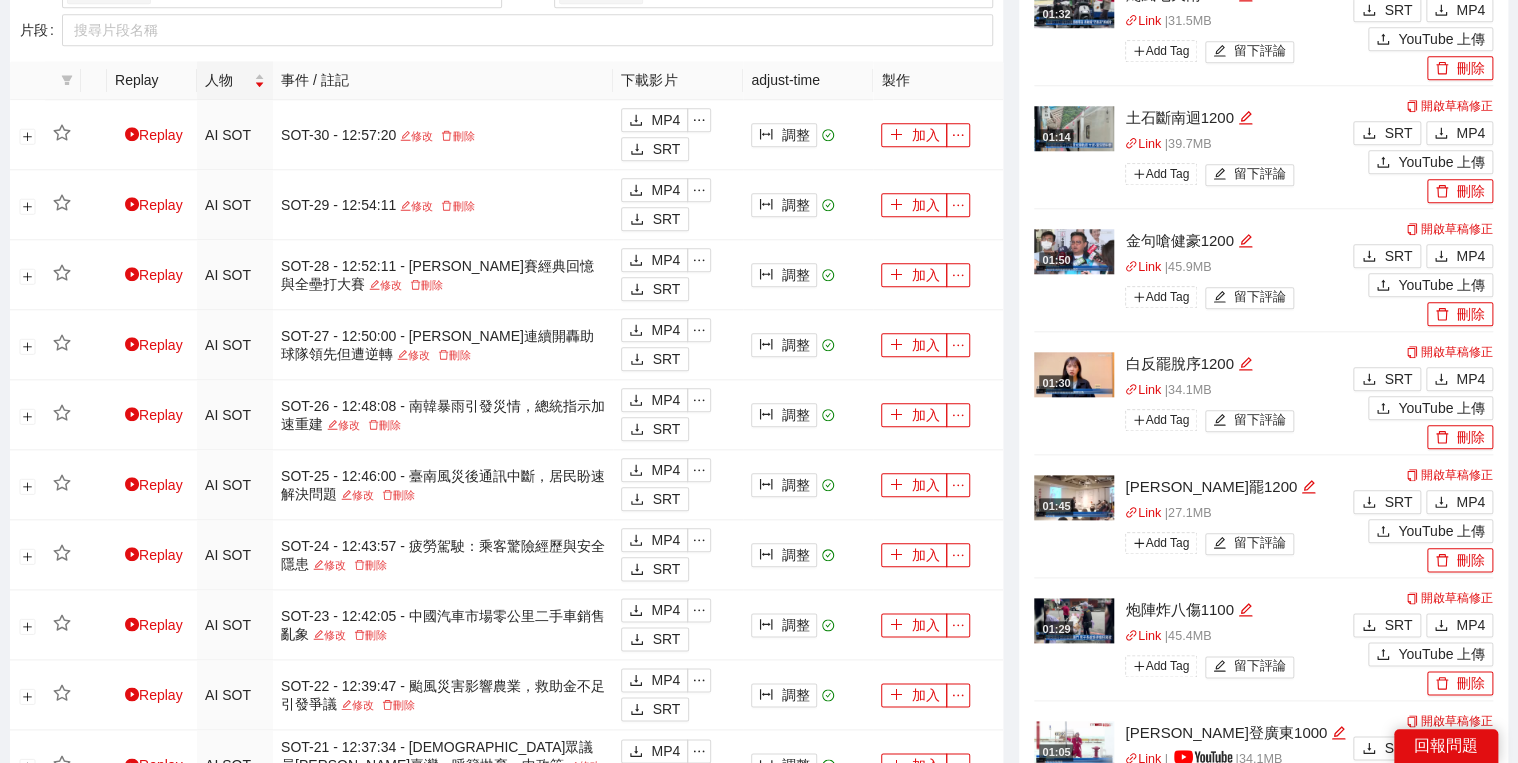 type 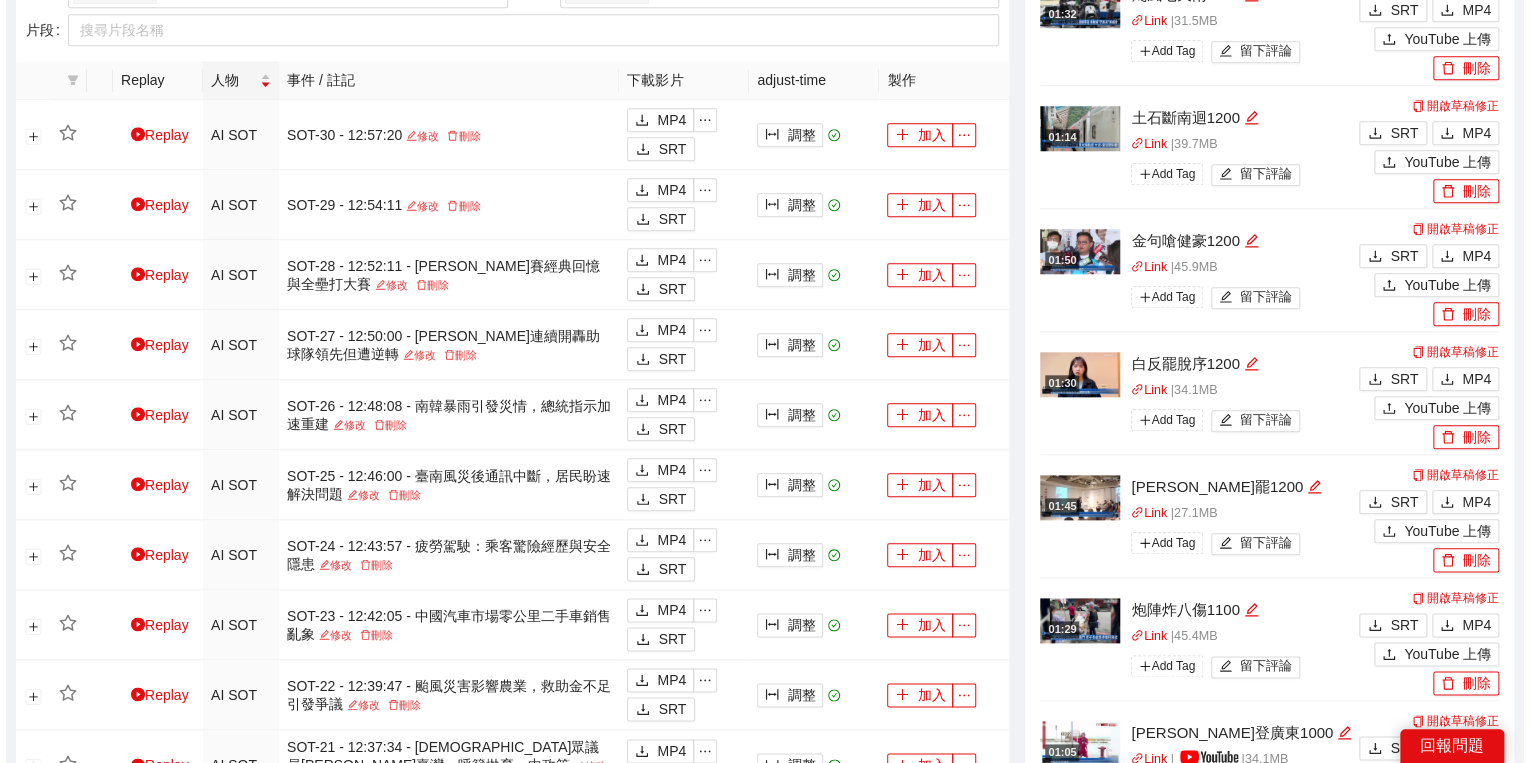 scroll, scrollTop: 1015, scrollLeft: 0, axis: vertical 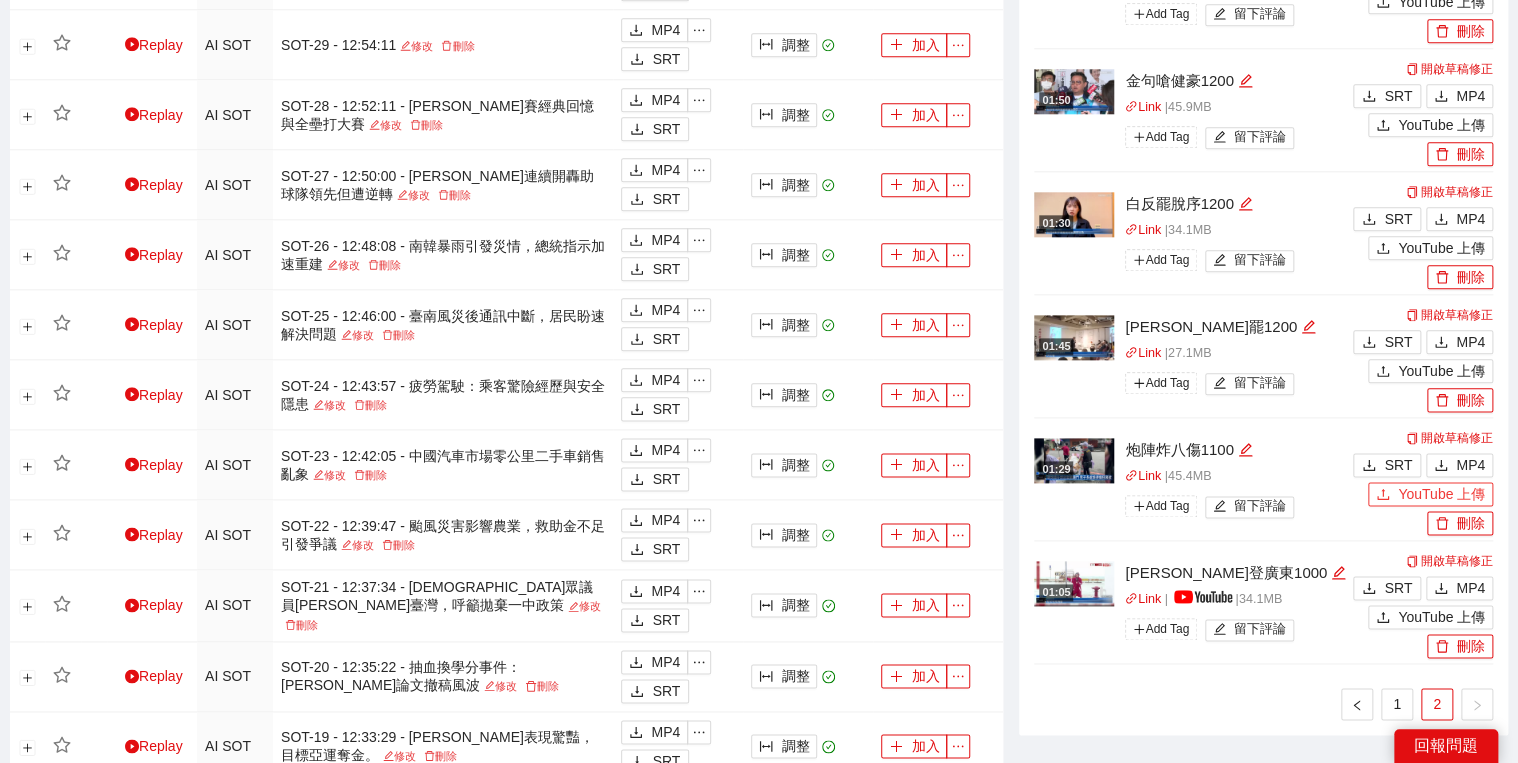 click on "YouTube 上傳" at bounding box center [1441, 494] 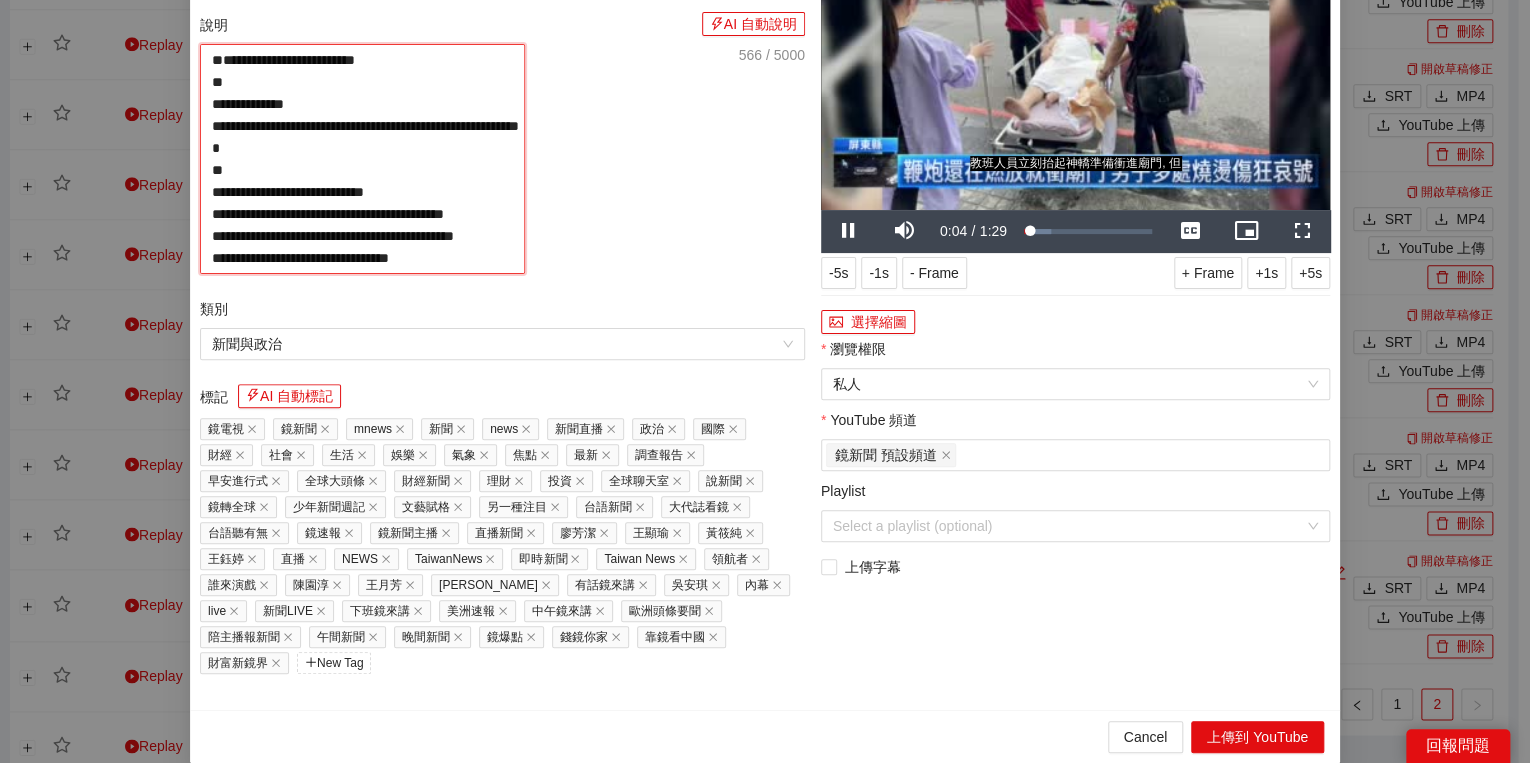 click on "**********" at bounding box center (362, 159) 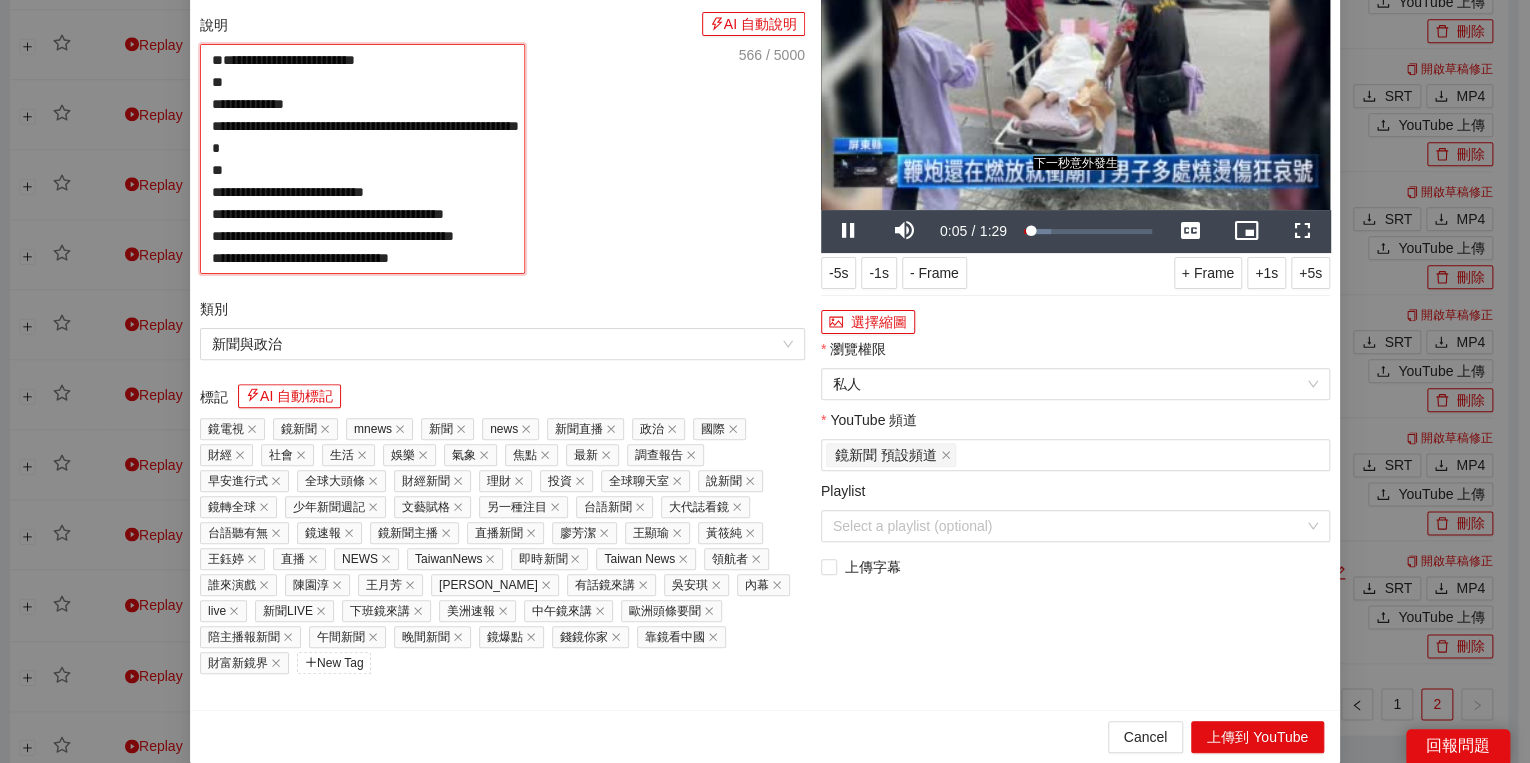 click on "**********" at bounding box center [362, 159] 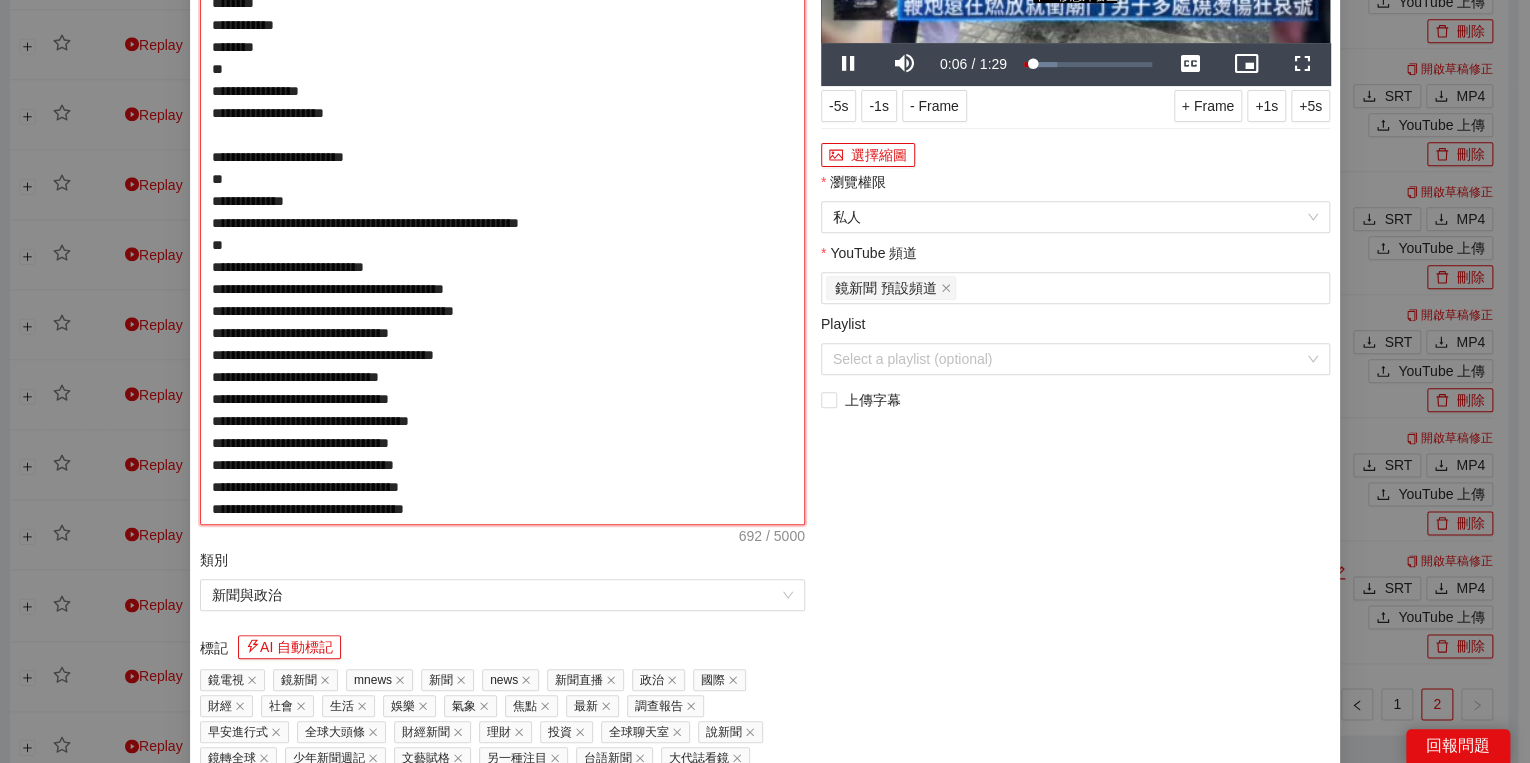 click on "**********" at bounding box center (502, 201) 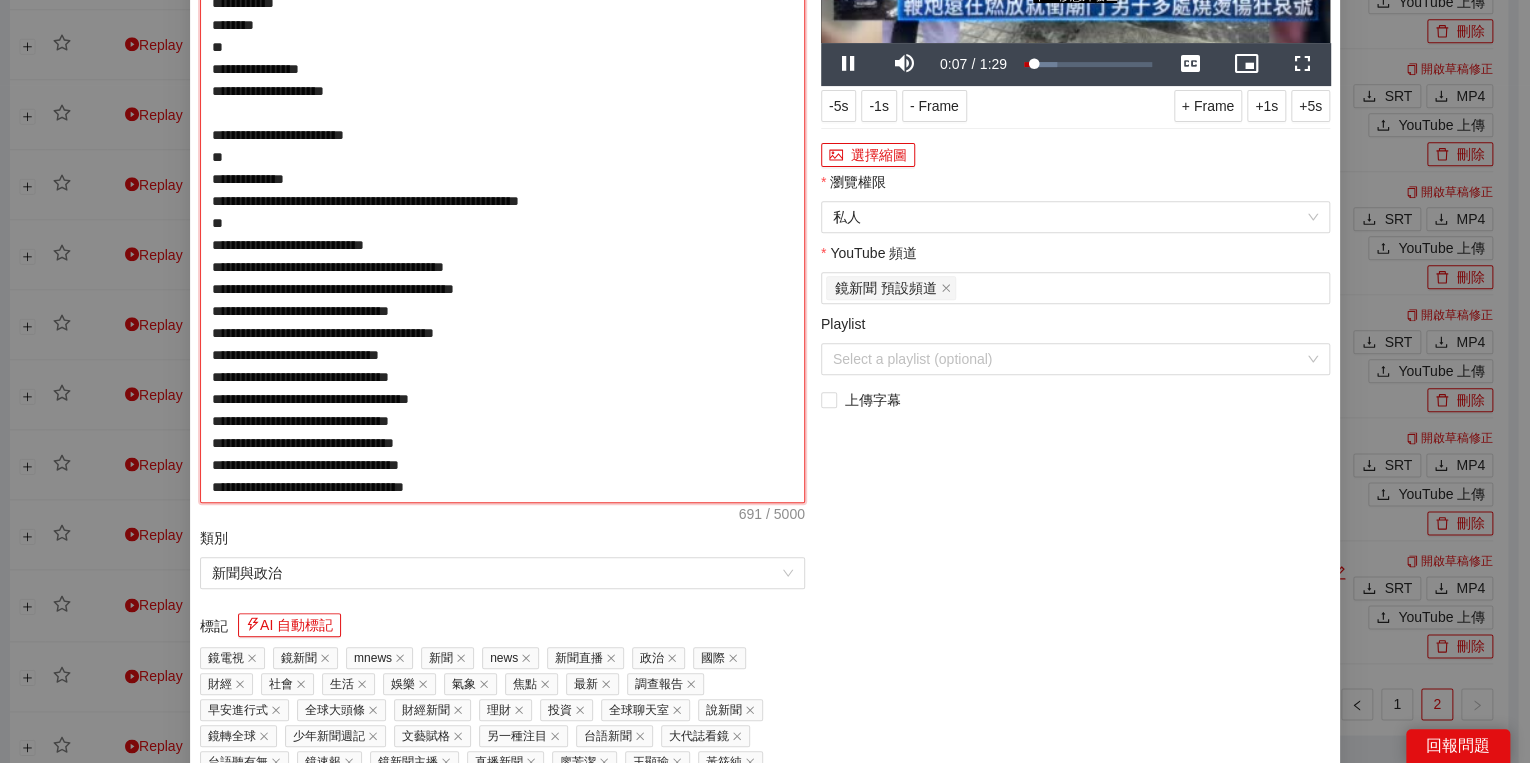 click on "**********" at bounding box center (502, 190) 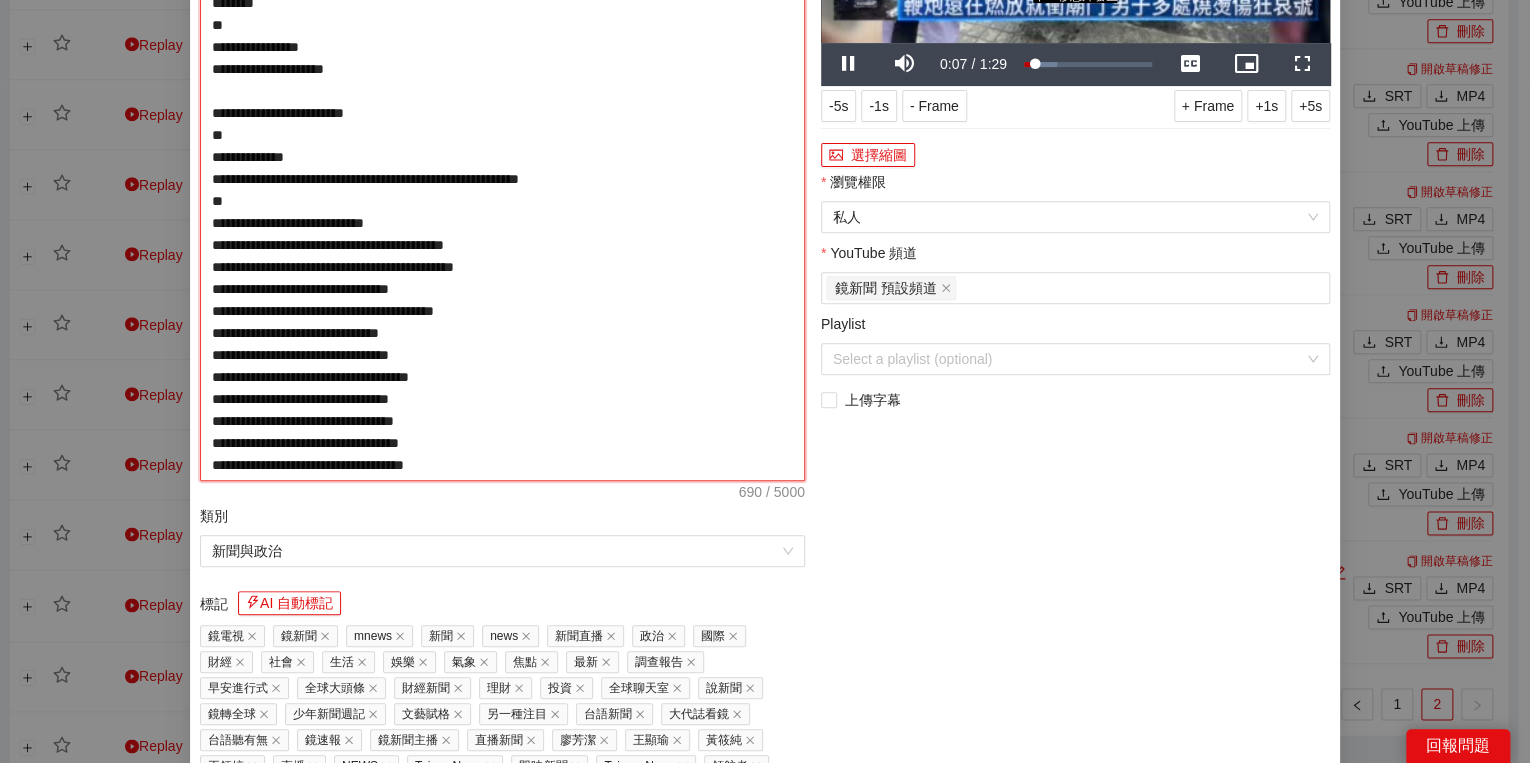 type on "**********" 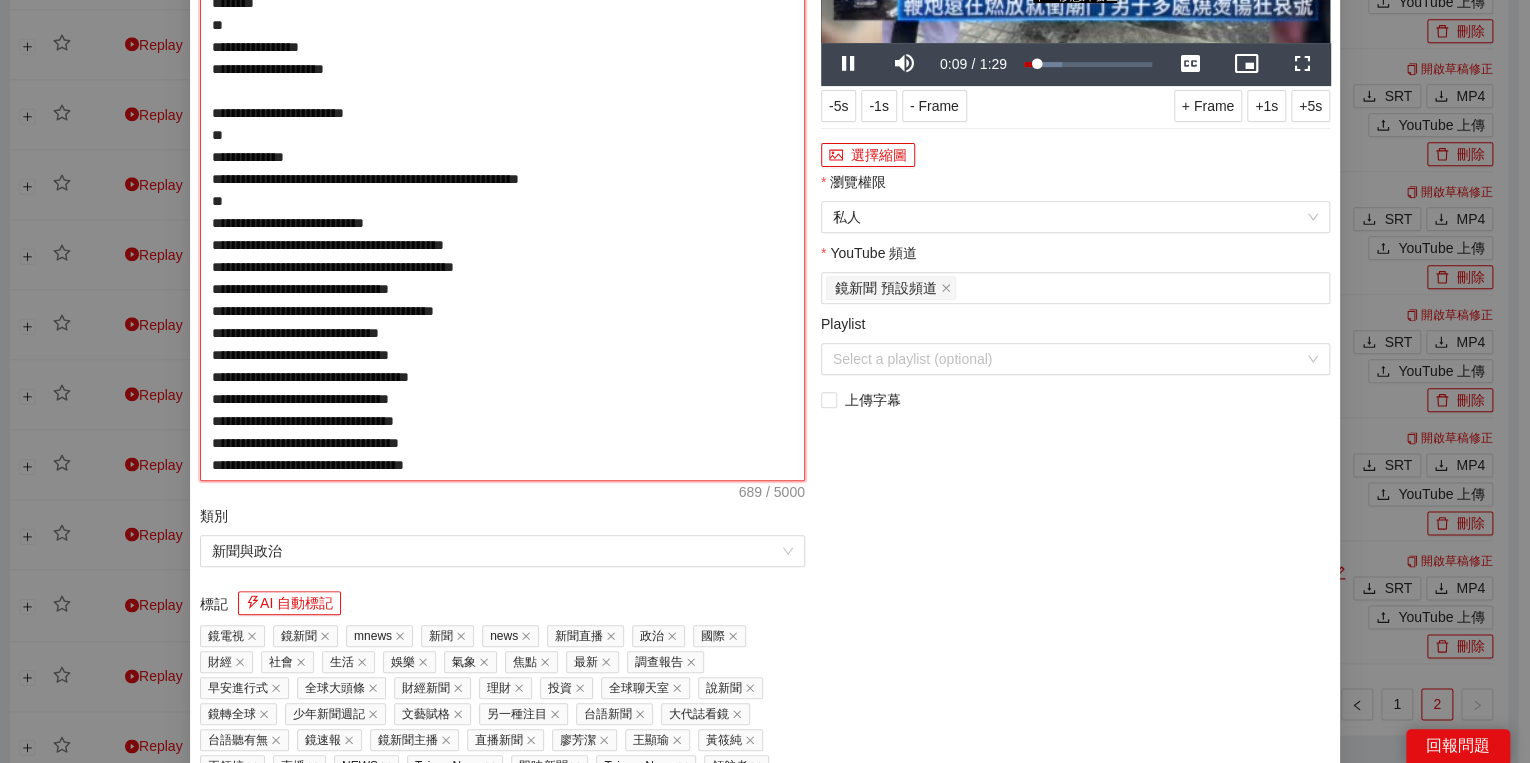 type on "**********" 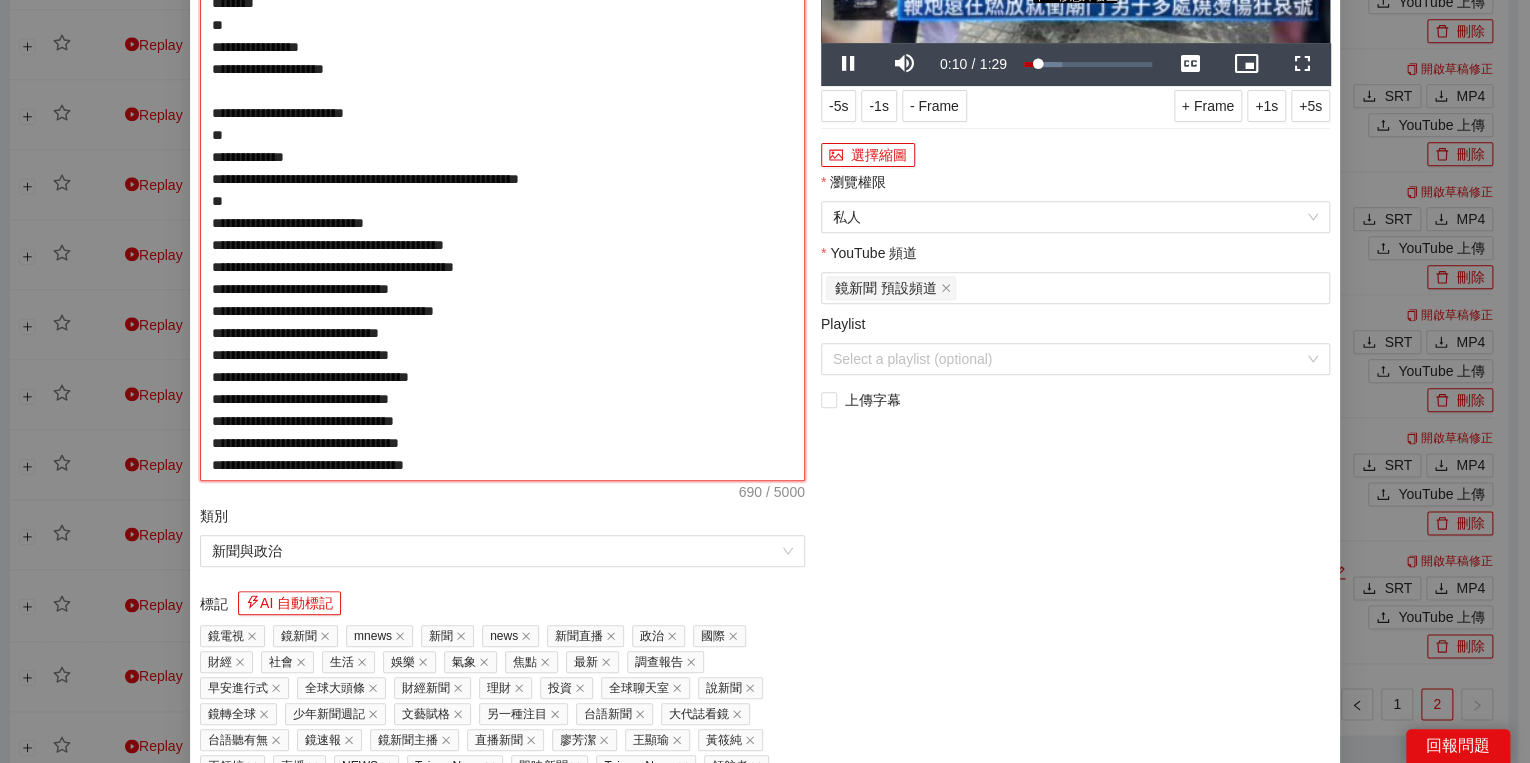 click on "**********" at bounding box center [502, 179] 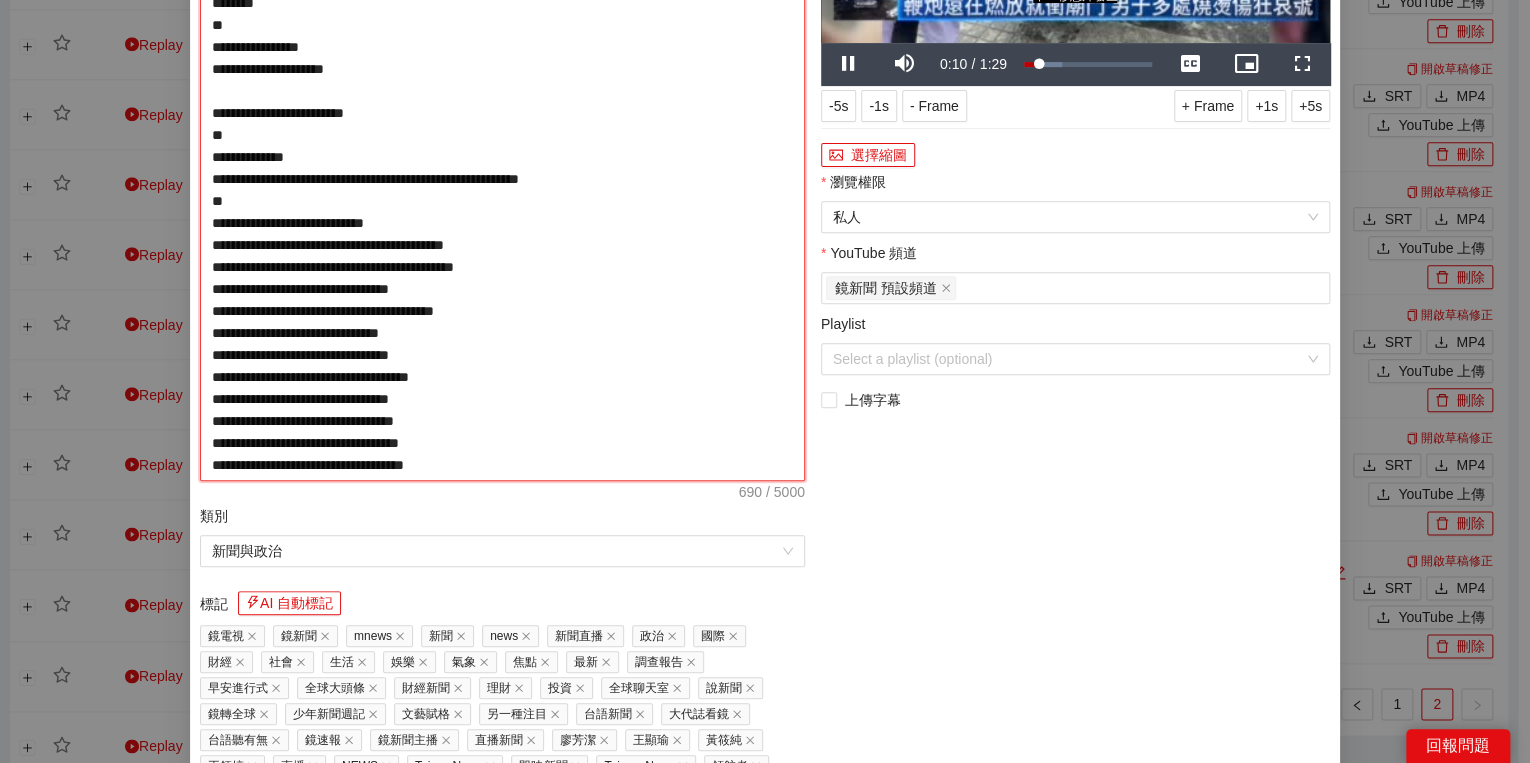 type on "**********" 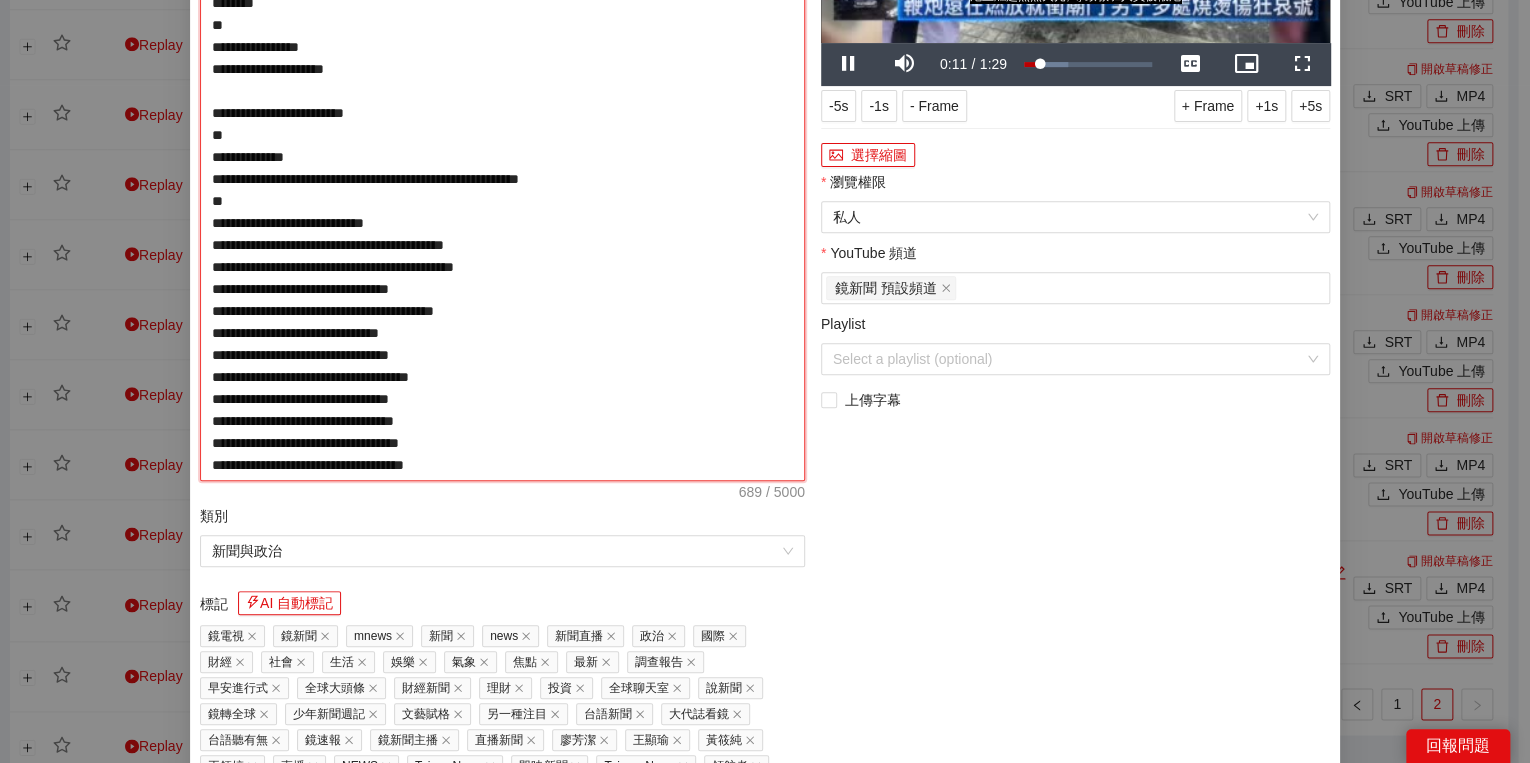 click on "**********" at bounding box center (502, 179) 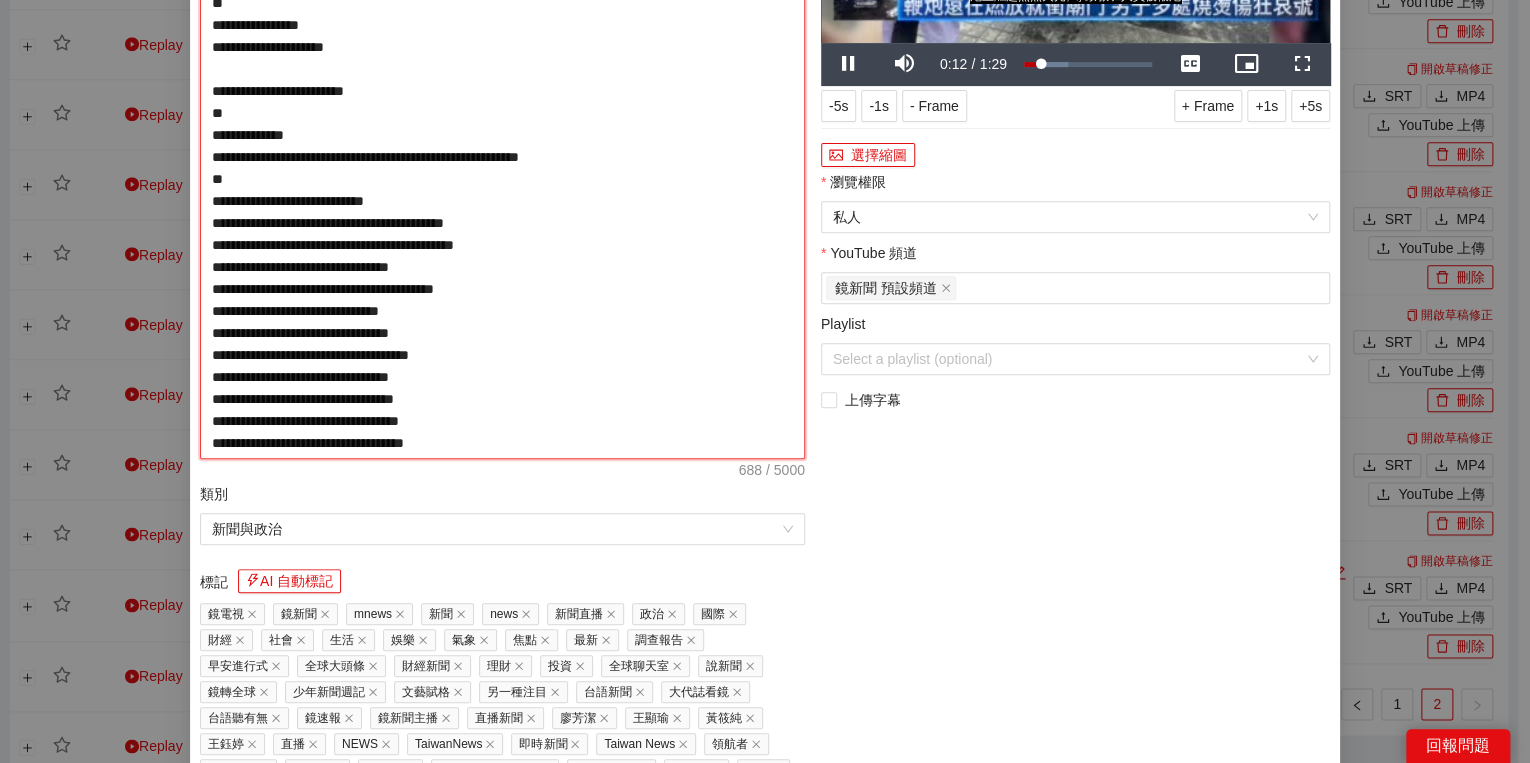 click on "**********" at bounding box center (502, 168) 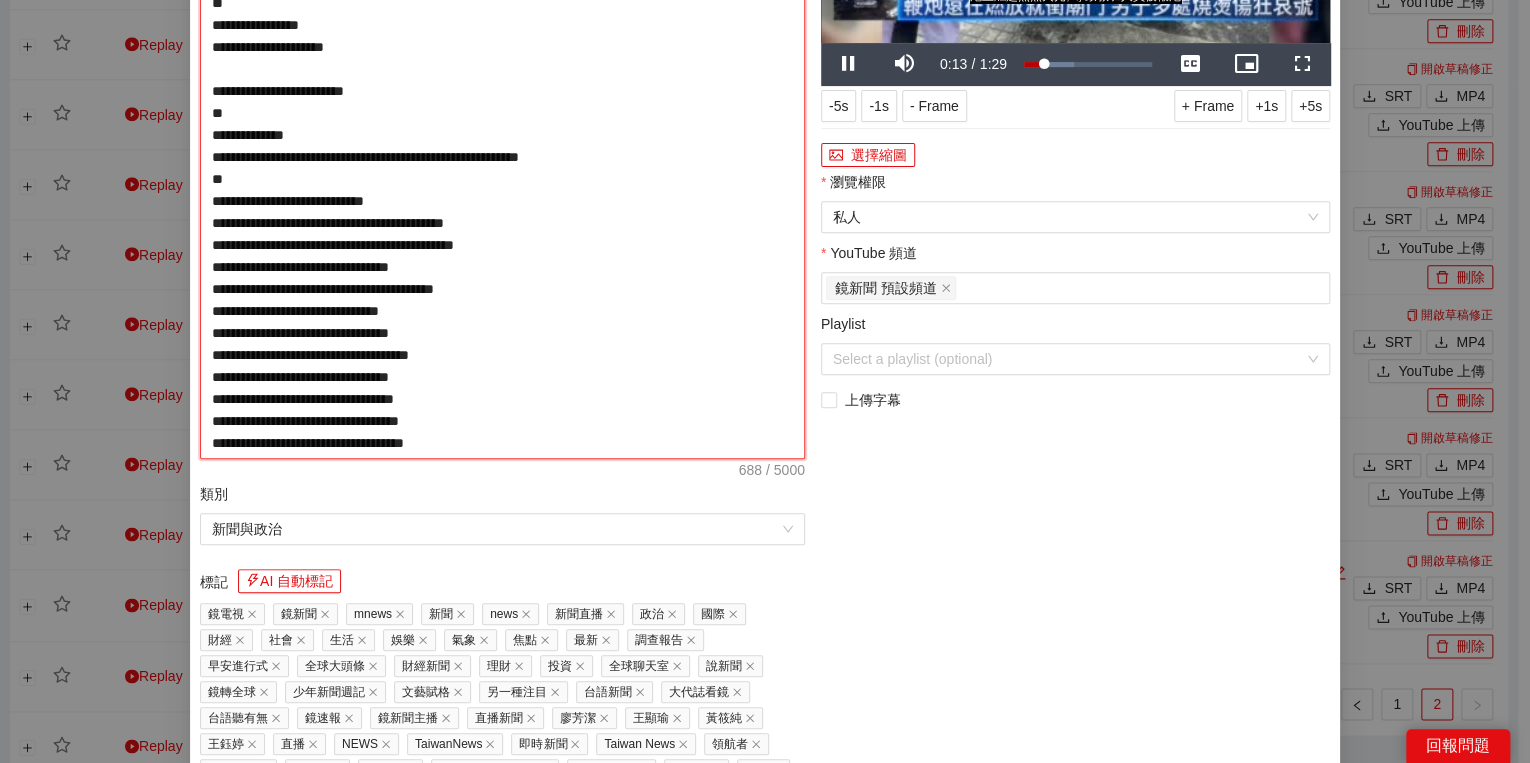 click on "**********" at bounding box center (502, 168) 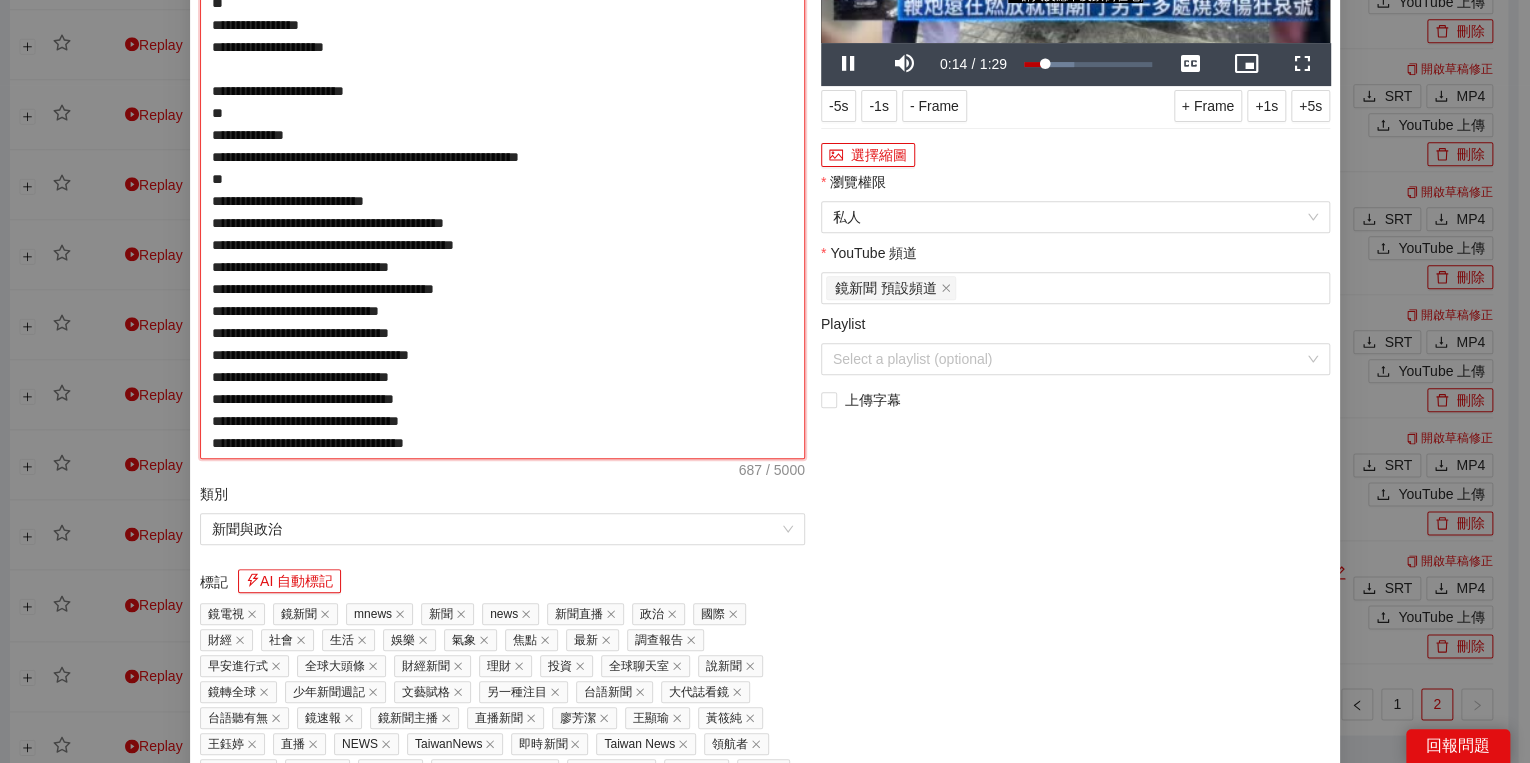 click on "**********" at bounding box center (502, 168) 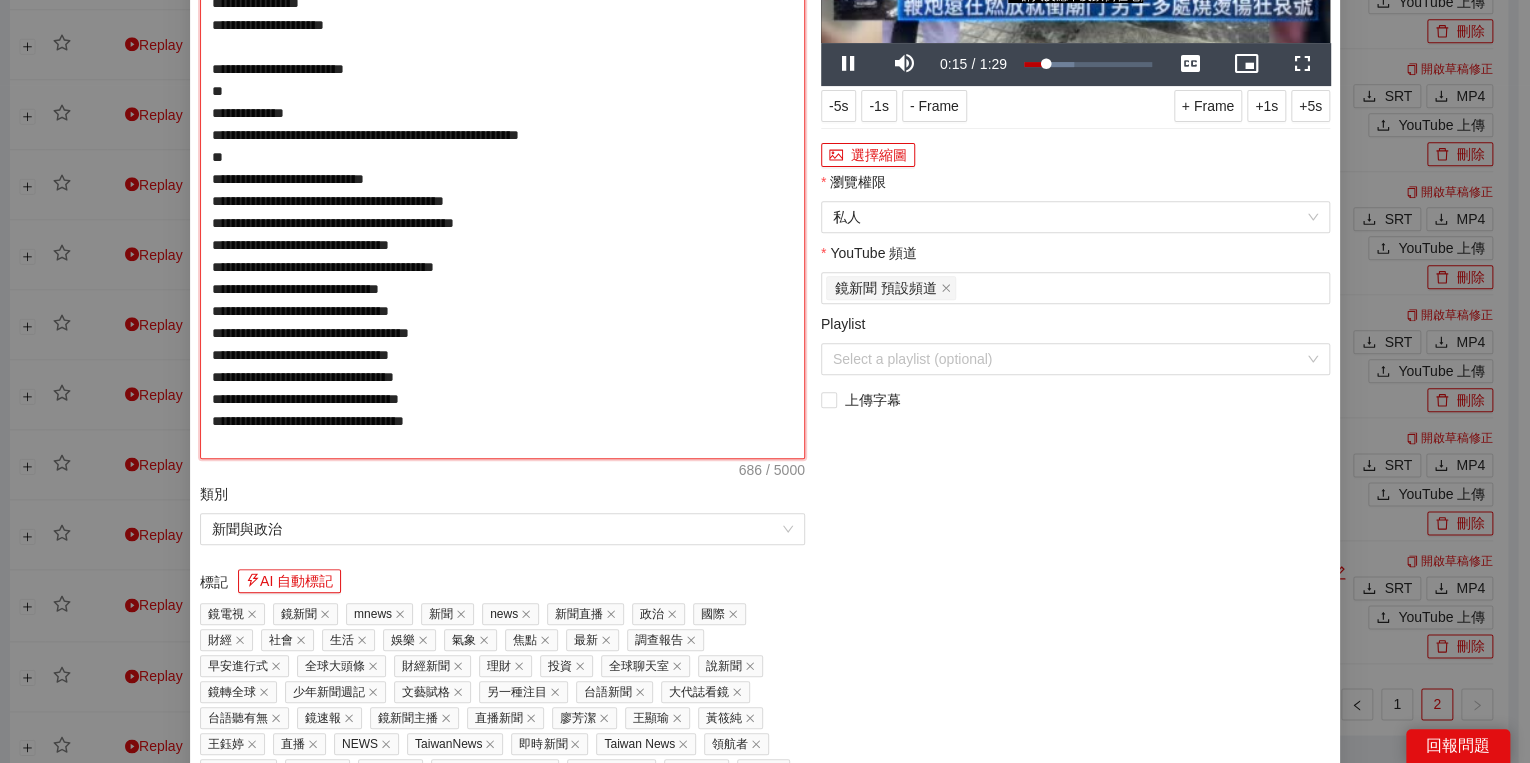 click on "**********" at bounding box center [502, 168] 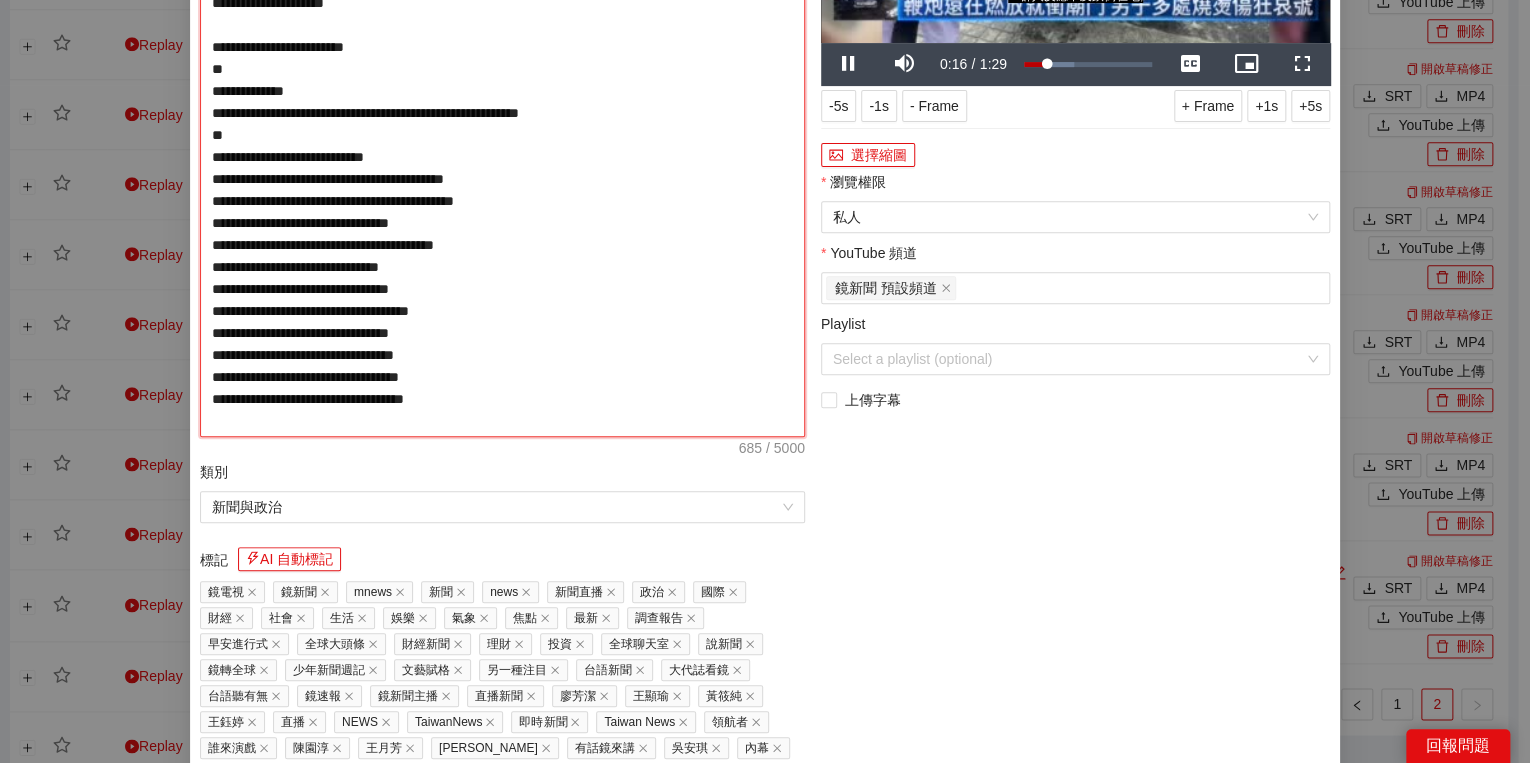 click on "**********" at bounding box center [502, 157] 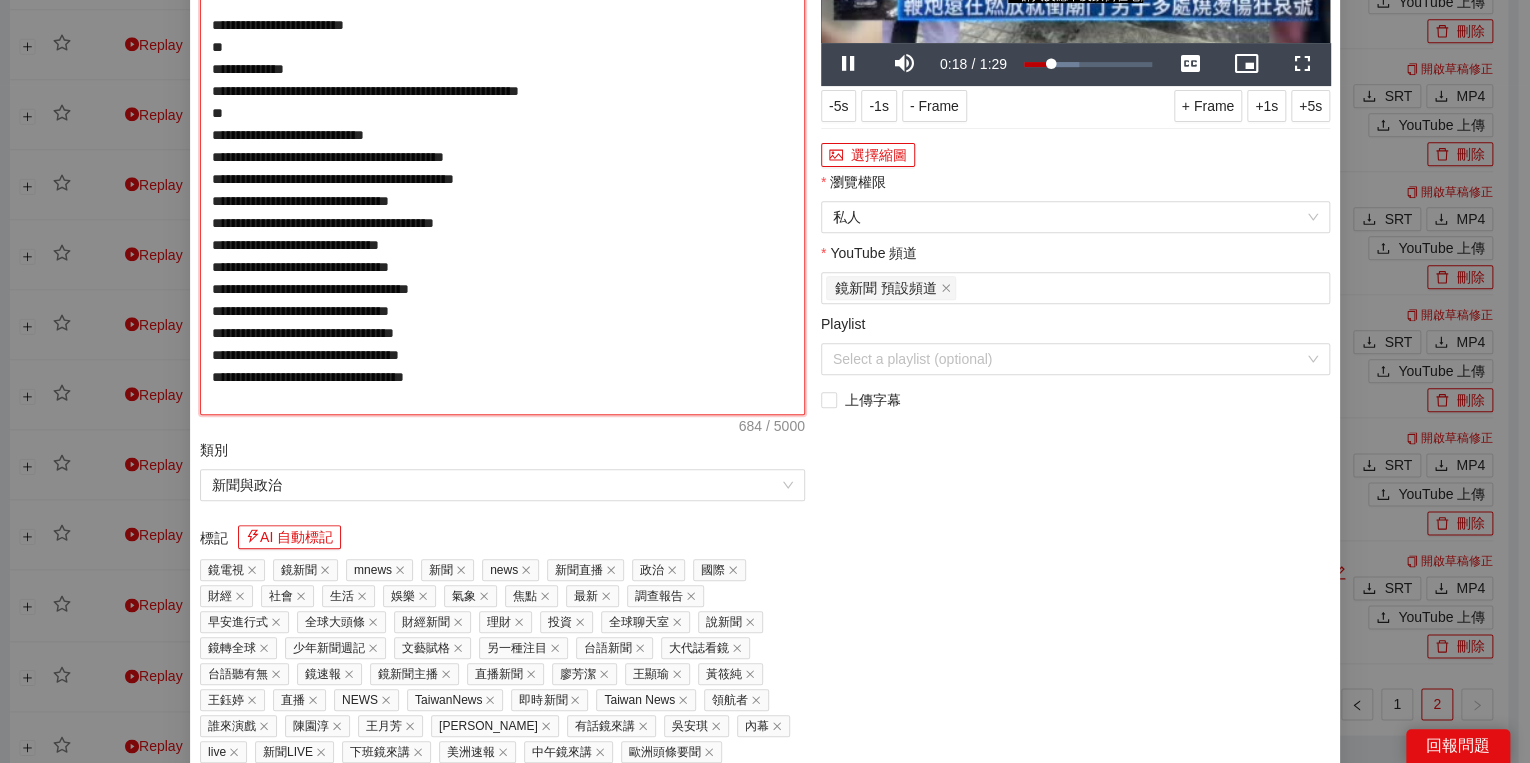 click on "**********" at bounding box center [502, 146] 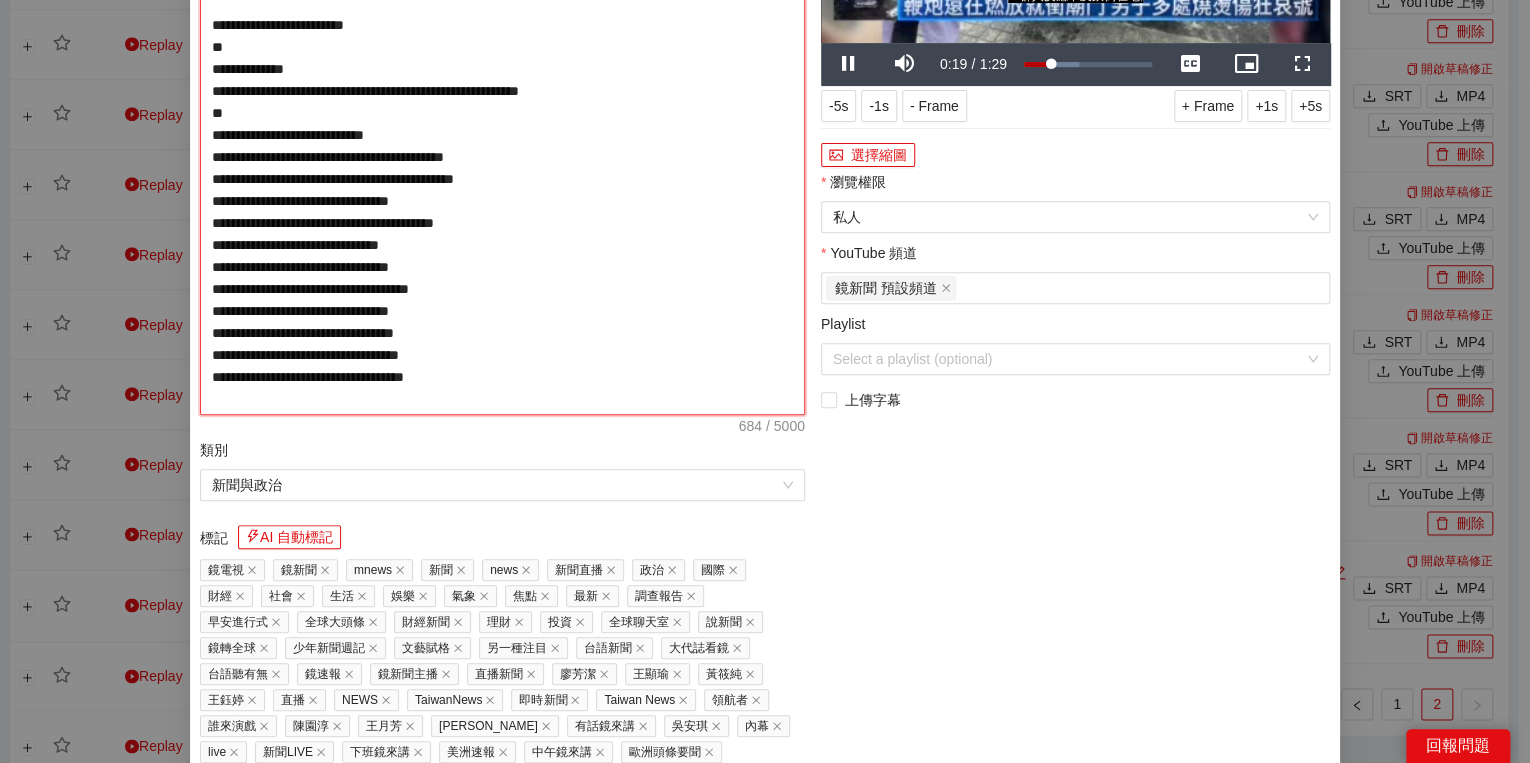 type on "**********" 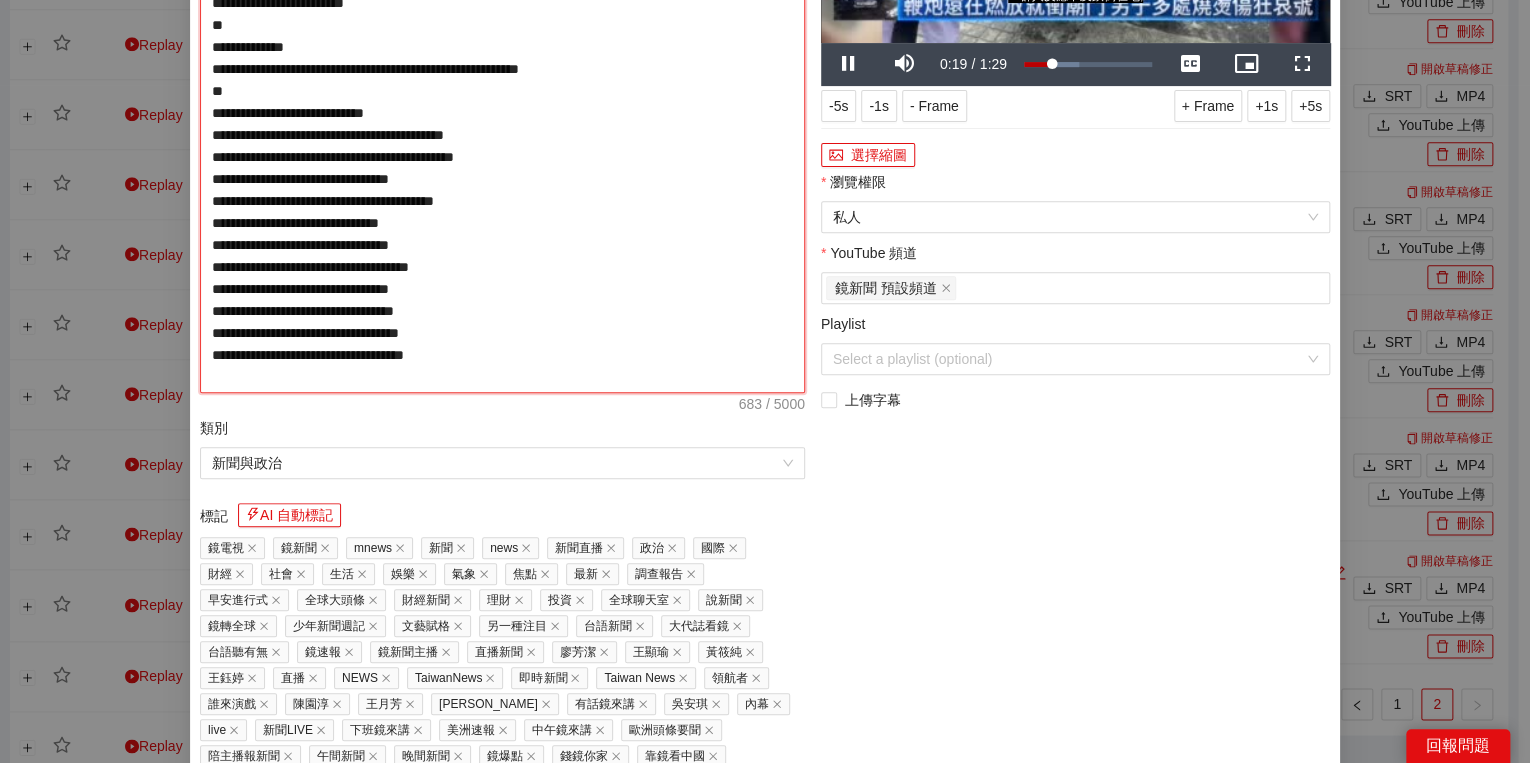 type on "**********" 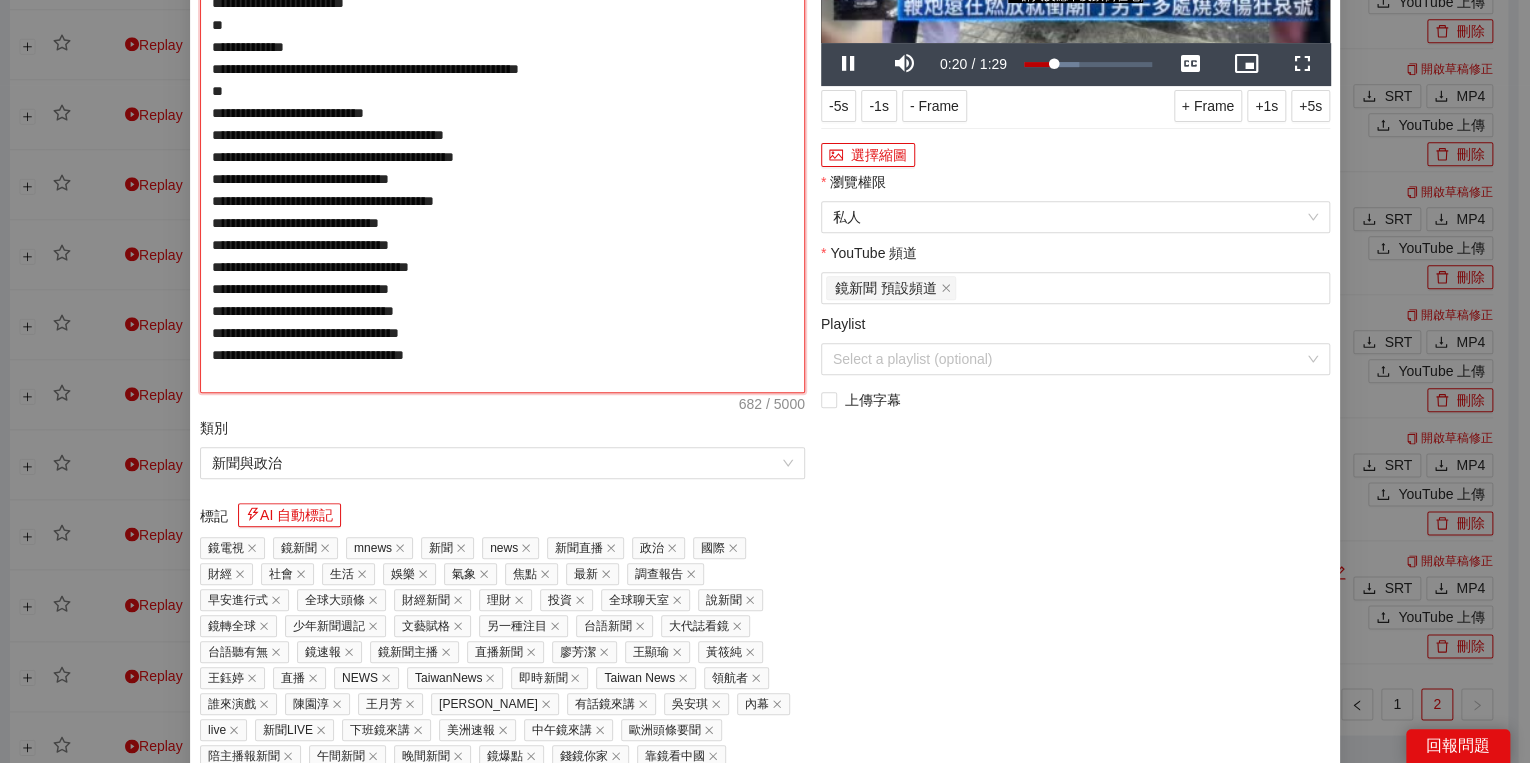 type on "**********" 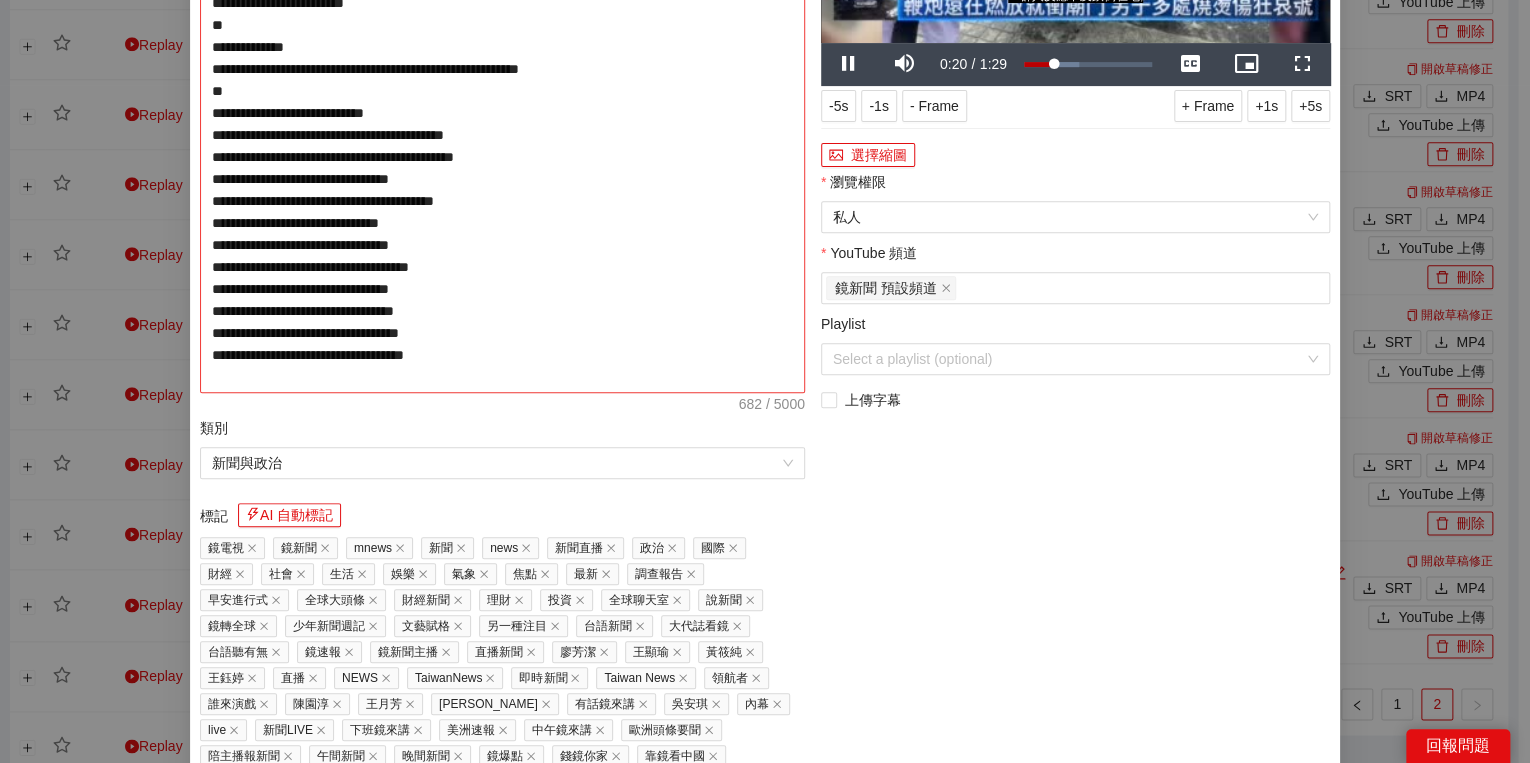 type on "**********" 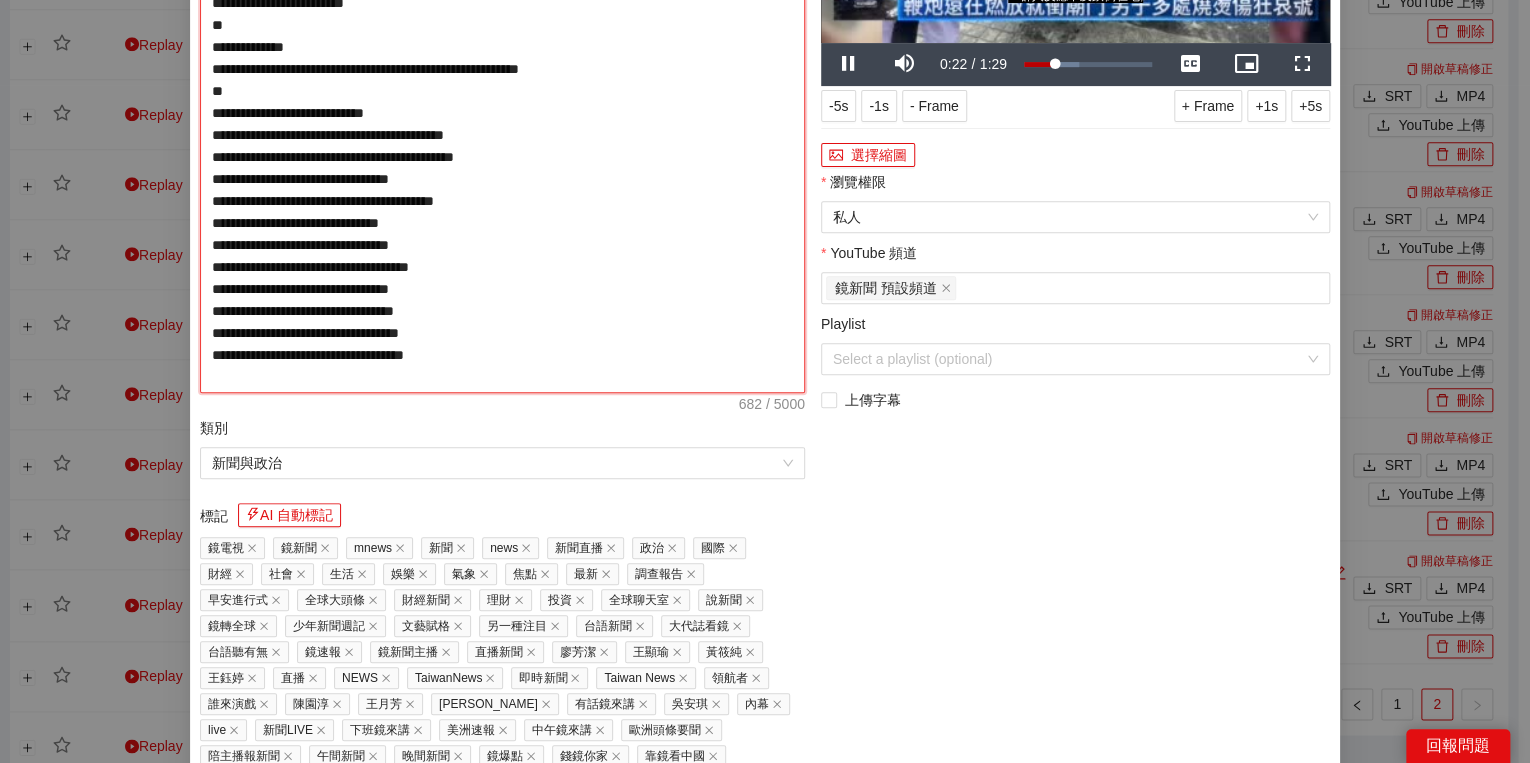 click on "**********" at bounding box center (502, 135) 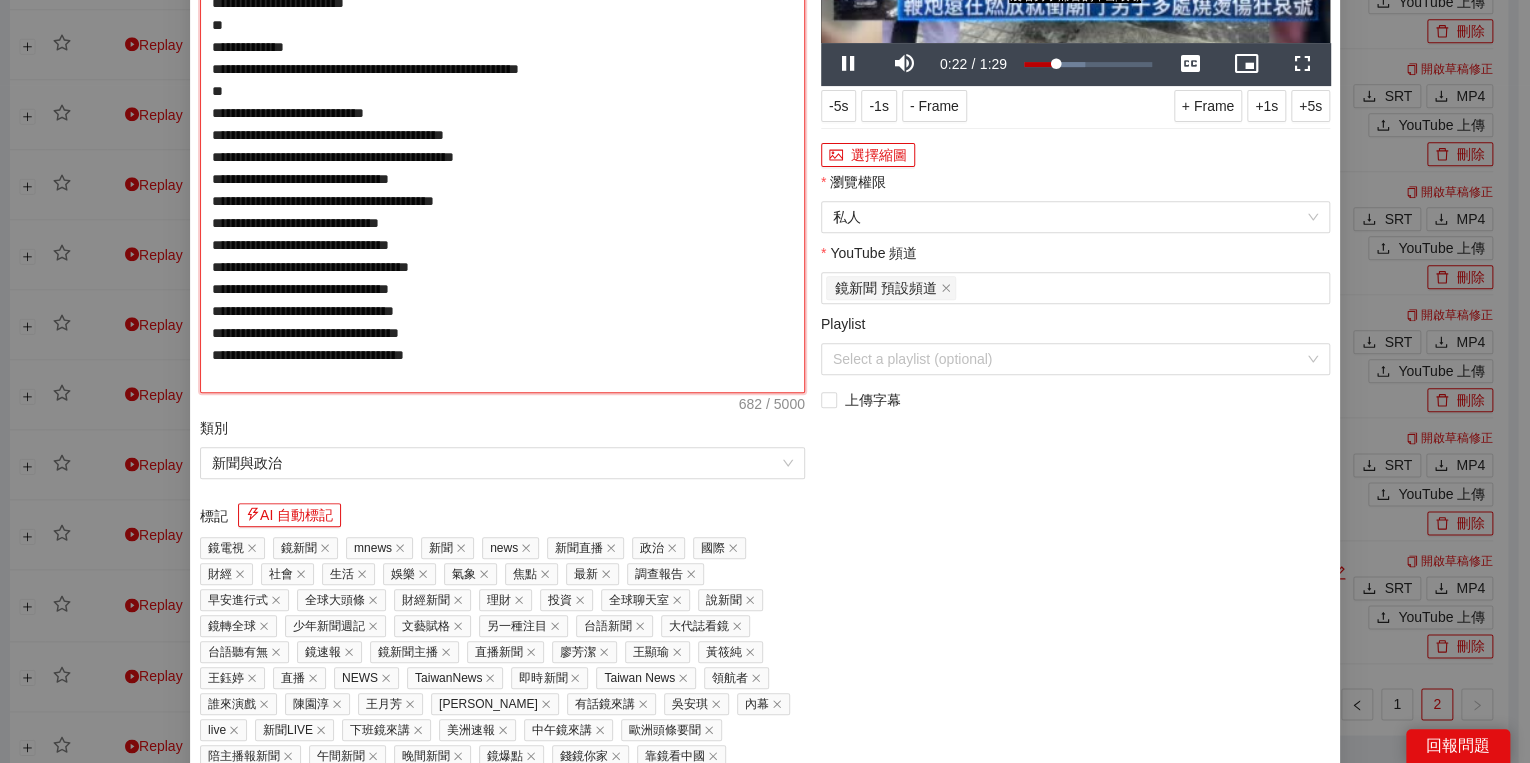 type on "**********" 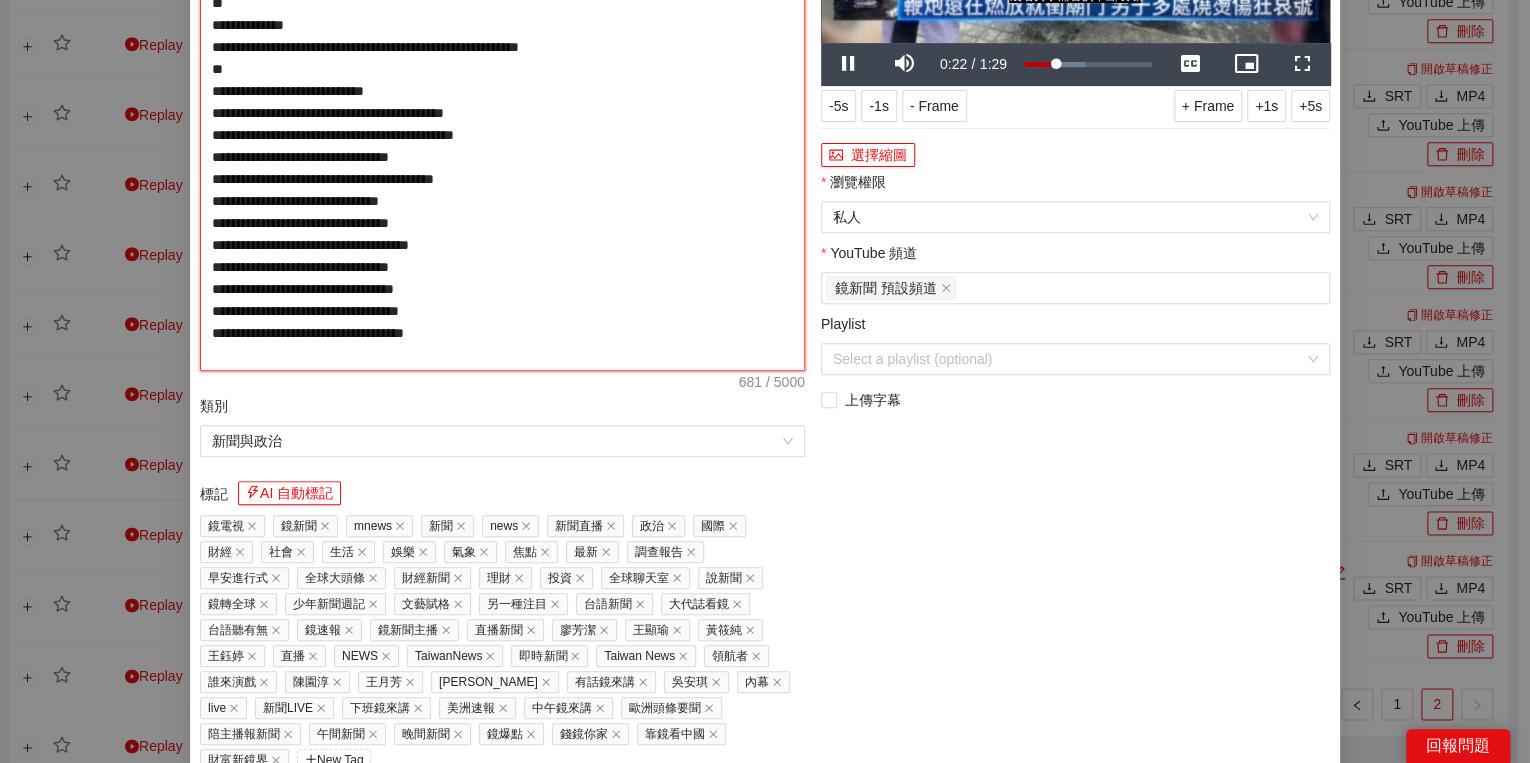 type on "**********" 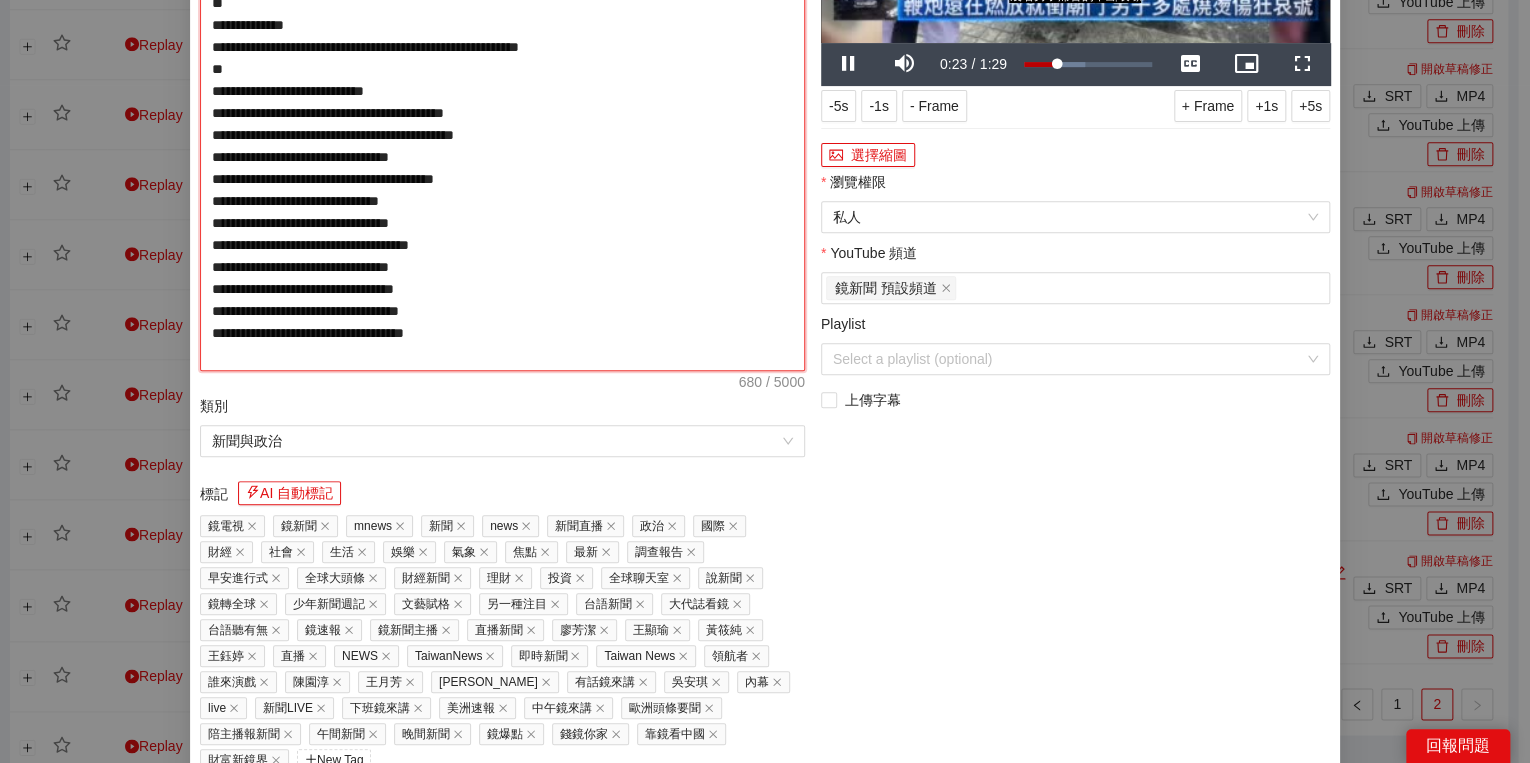 type on "**********" 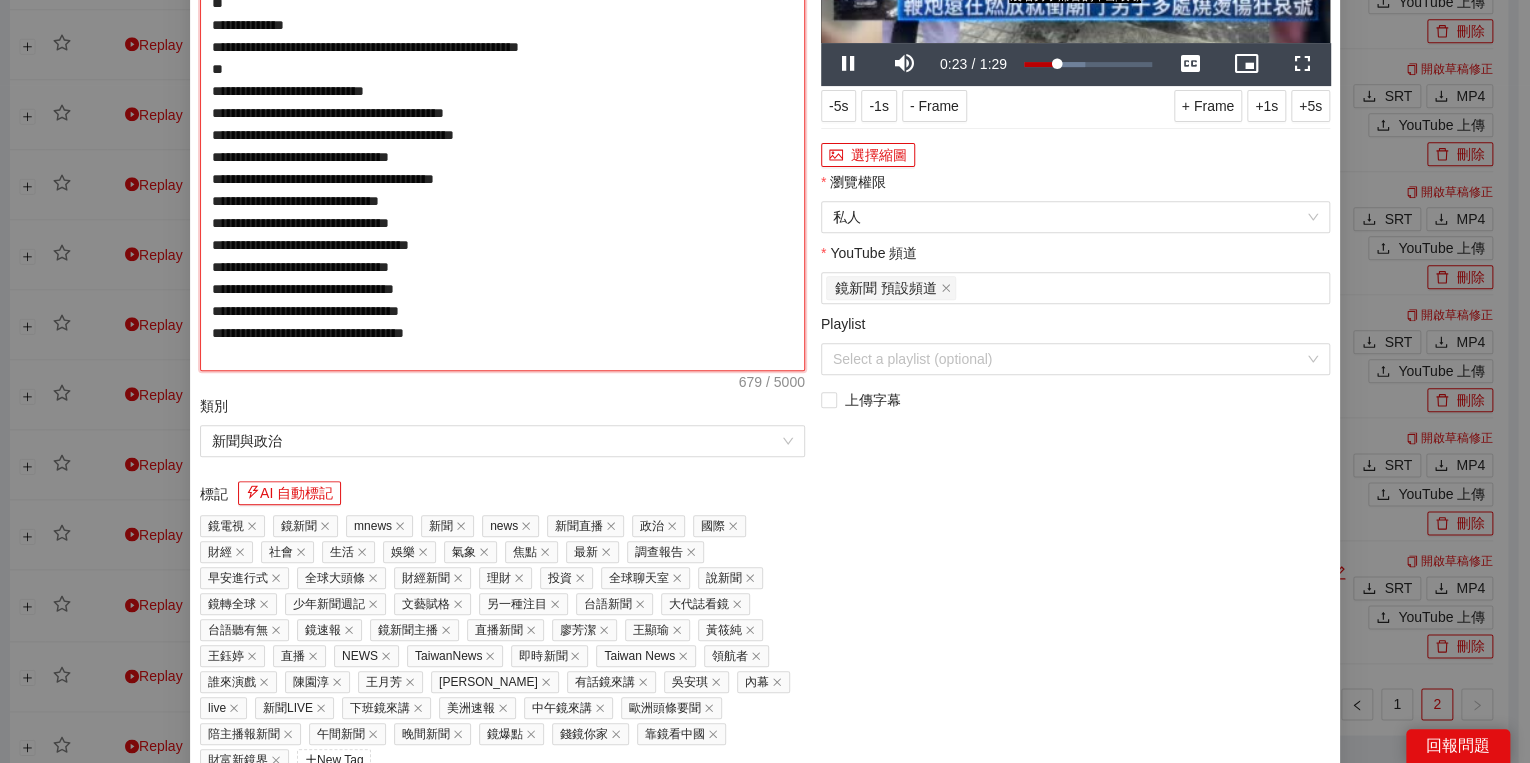 type on "**********" 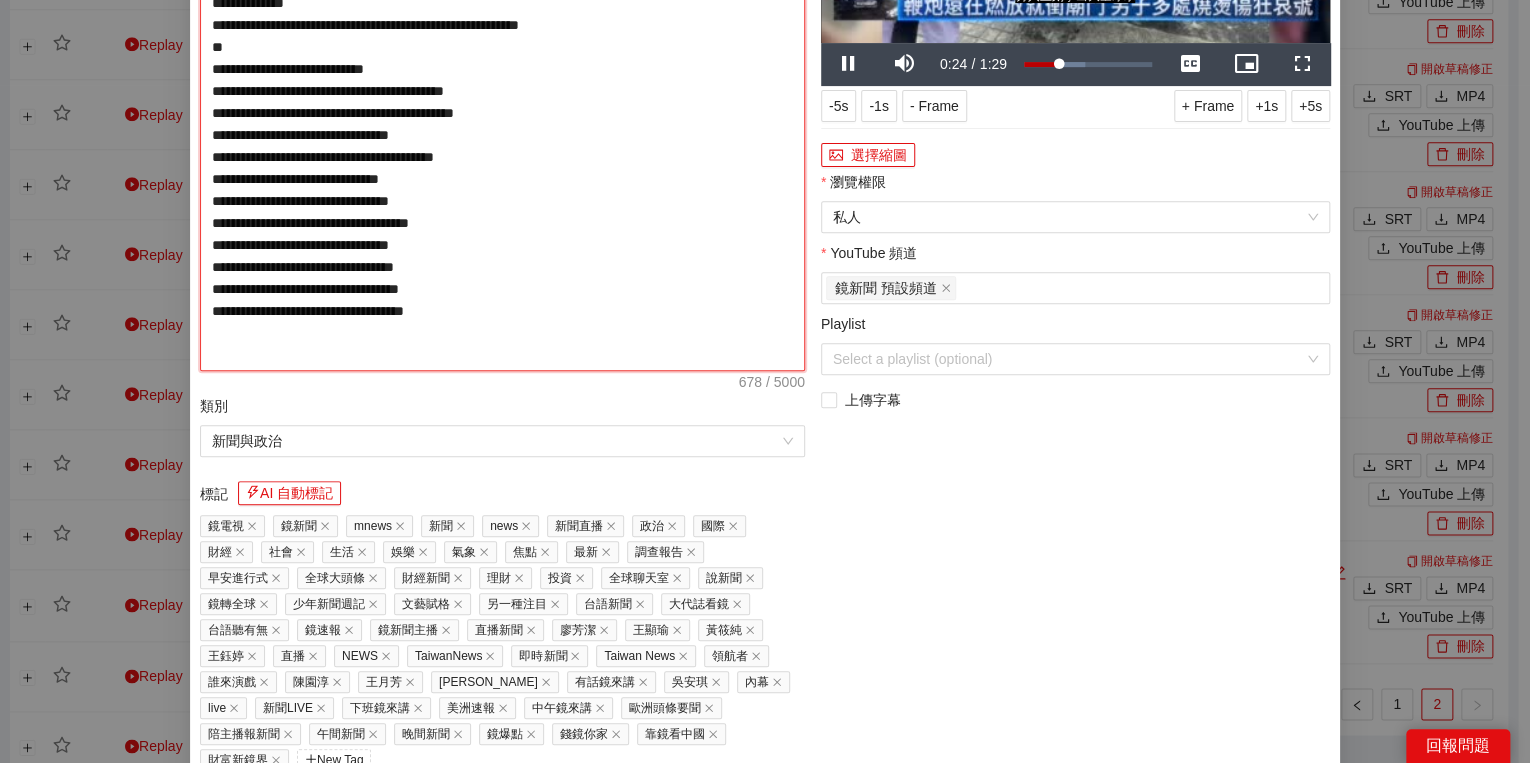 type on "**********" 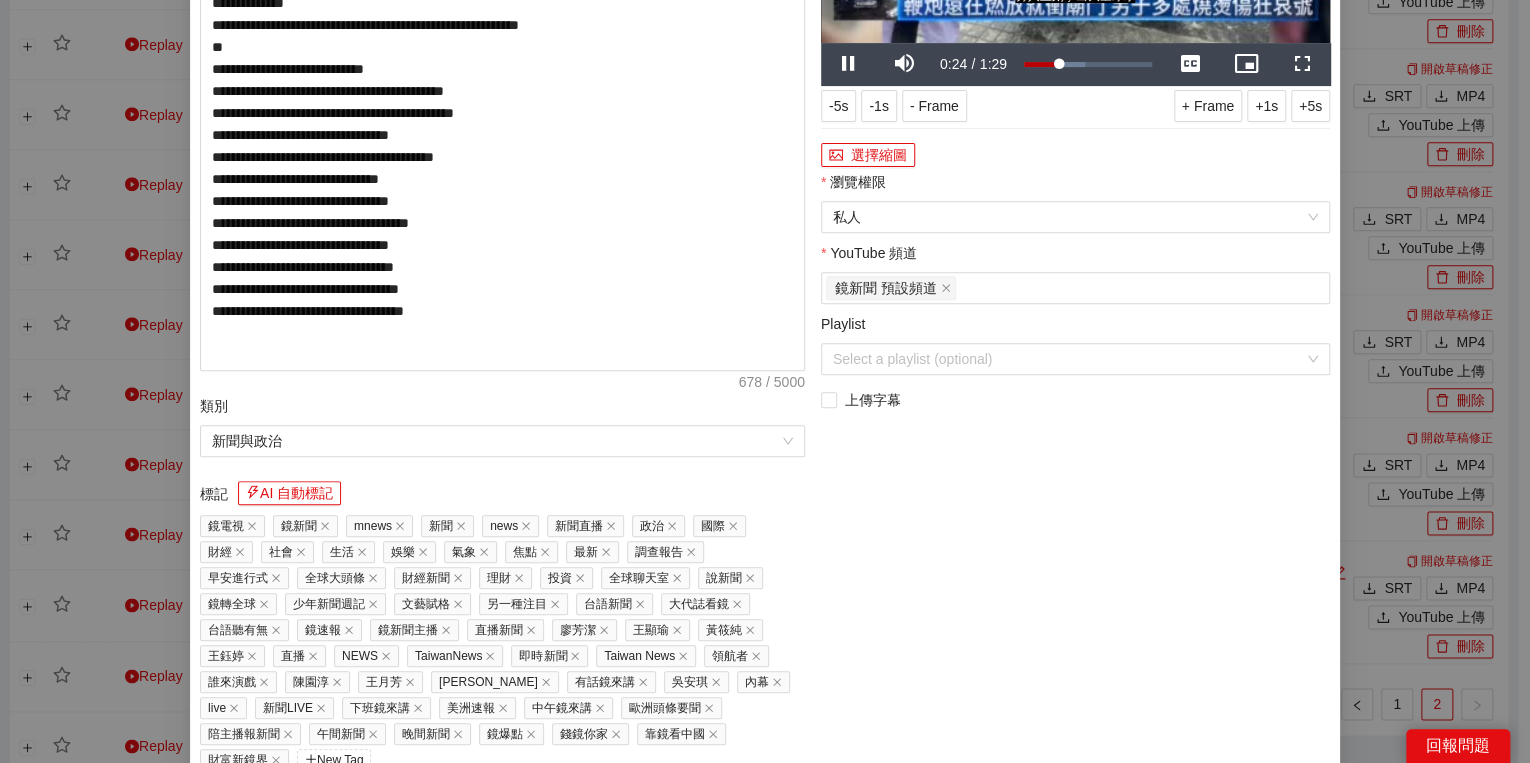 click on "**********" at bounding box center (502, 277) 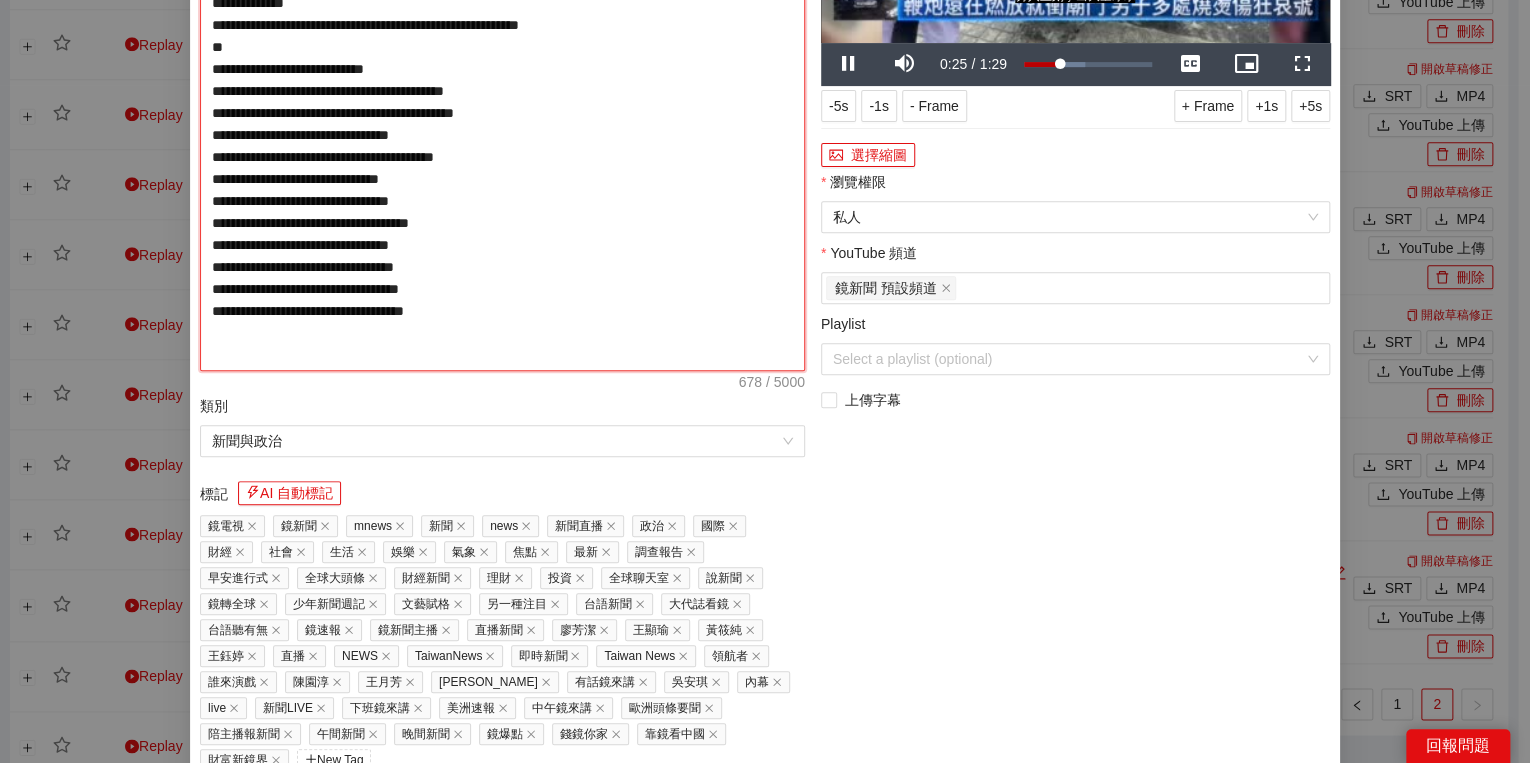 click on "**********" at bounding box center [502, 124] 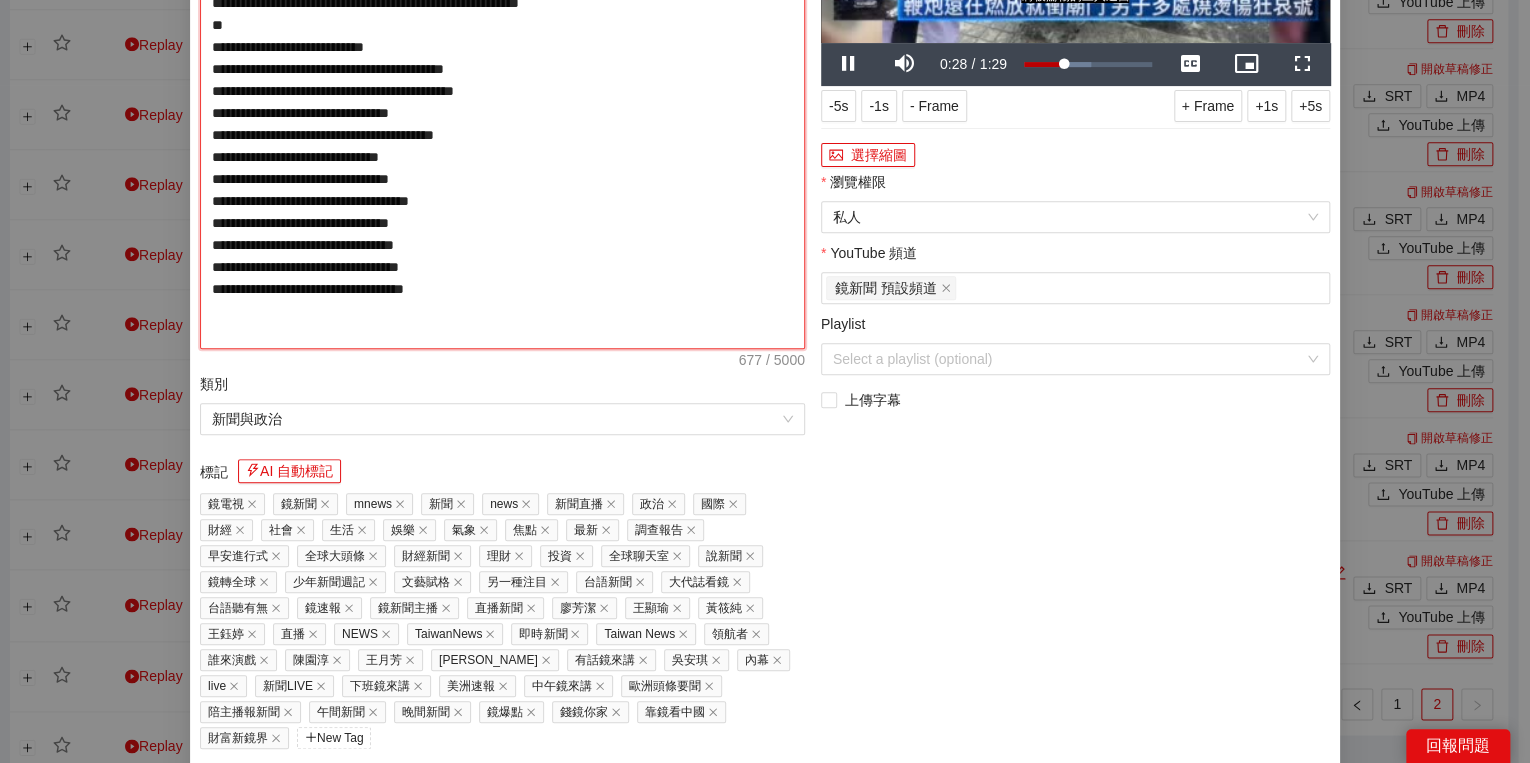 type on "**********" 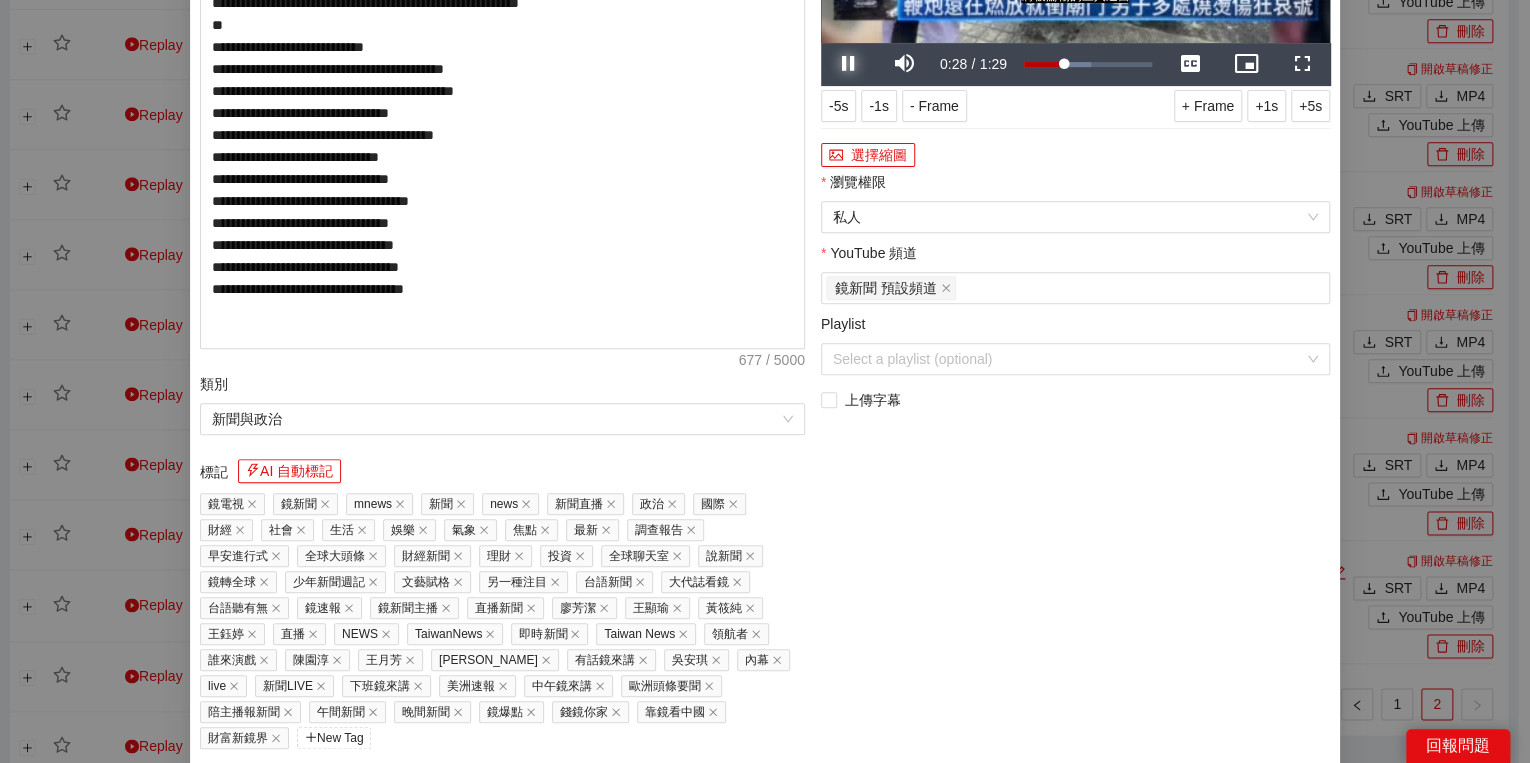 click at bounding box center (849, 64) 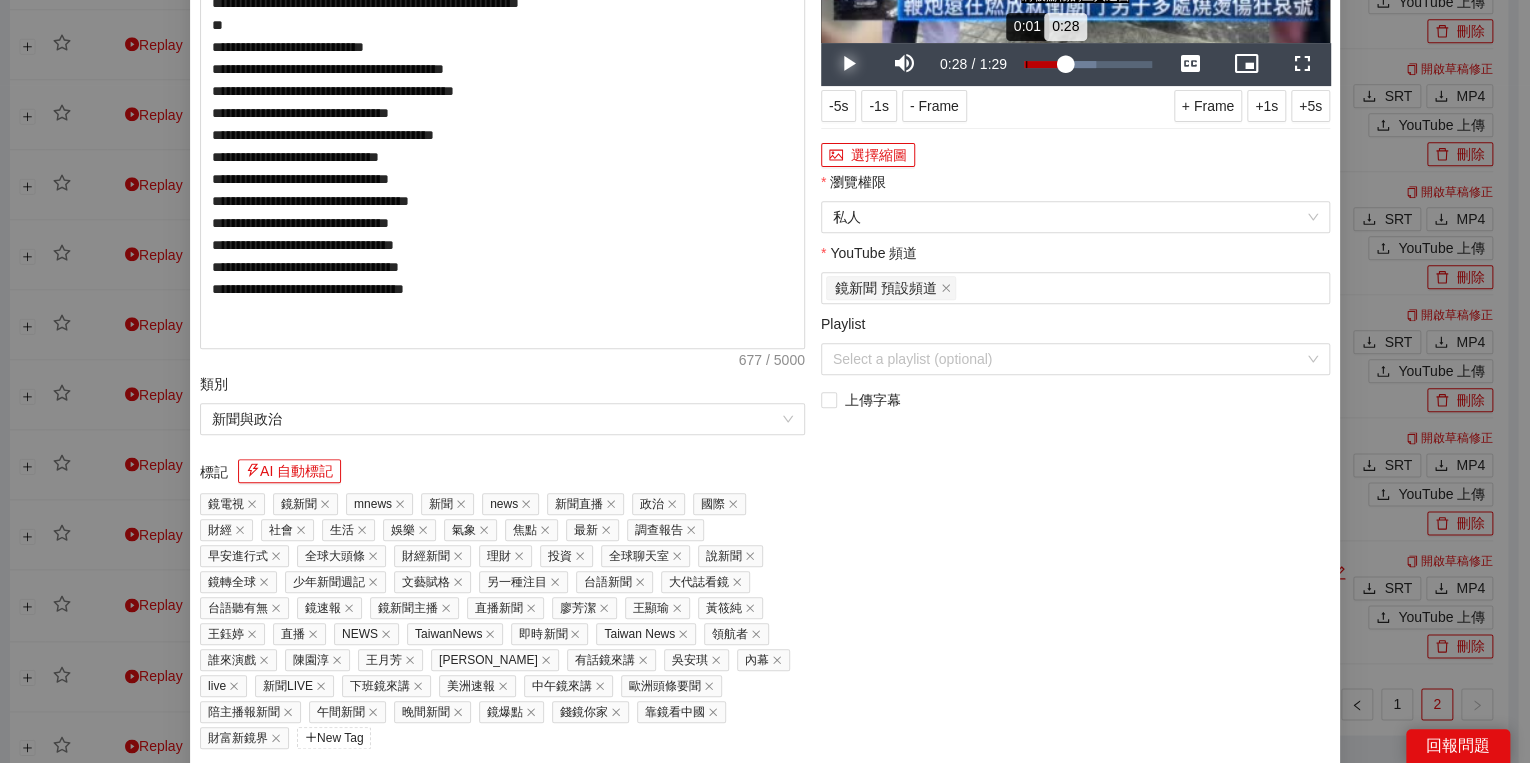click on "Loaded :  56.58% 0:01 0:28" at bounding box center [1088, 64] 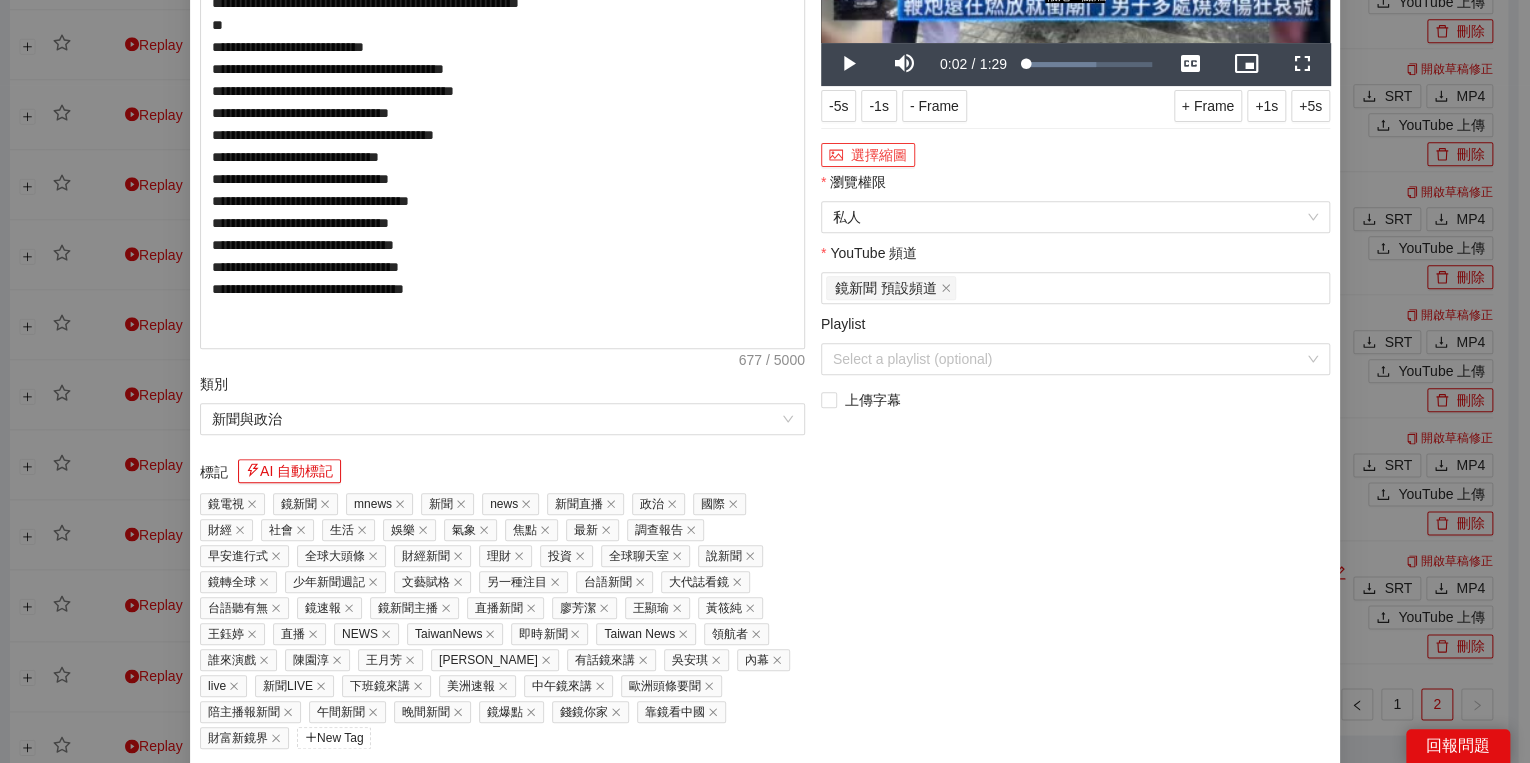 click on "選擇縮圖" at bounding box center (868, 155) 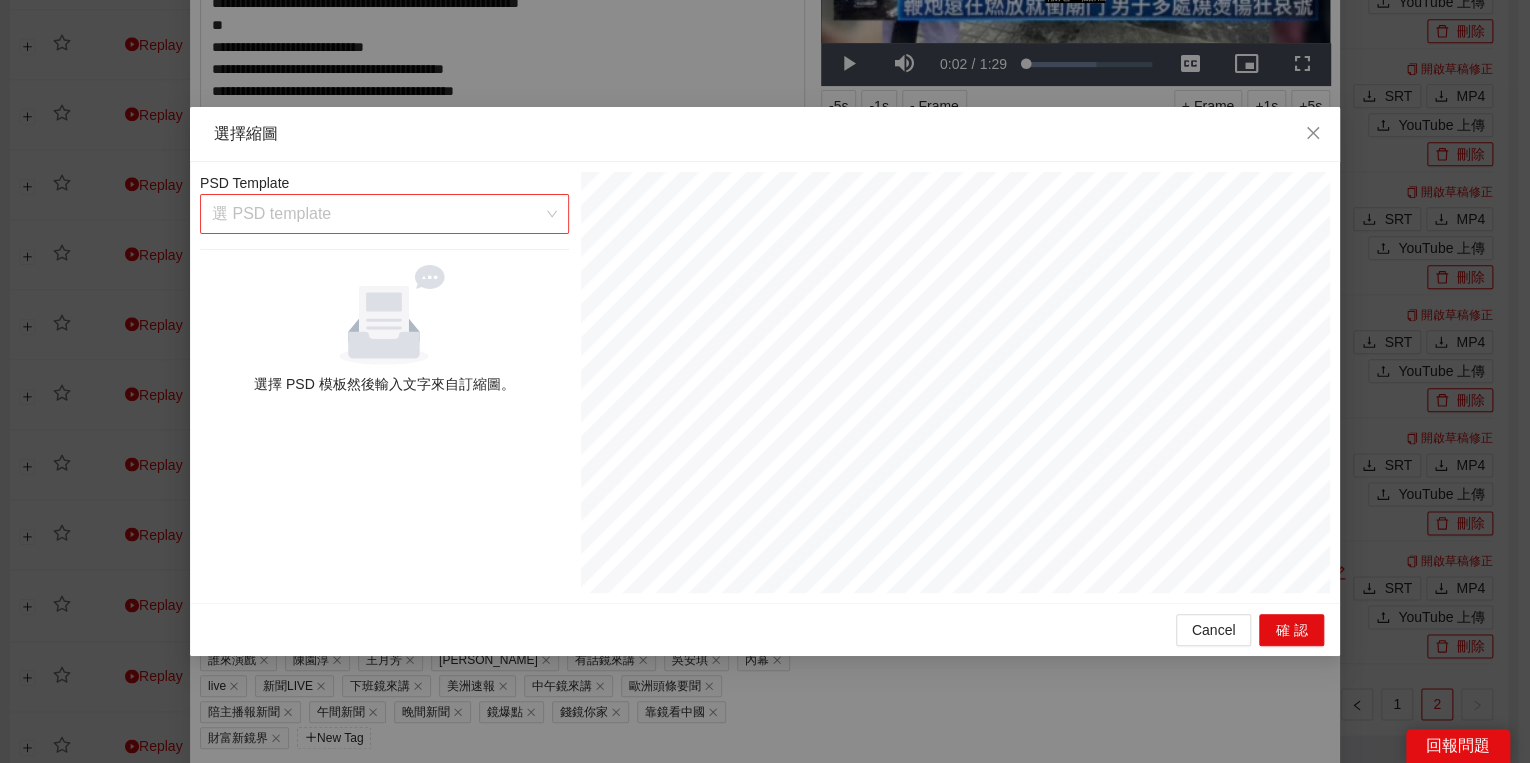 click at bounding box center [377, 214] 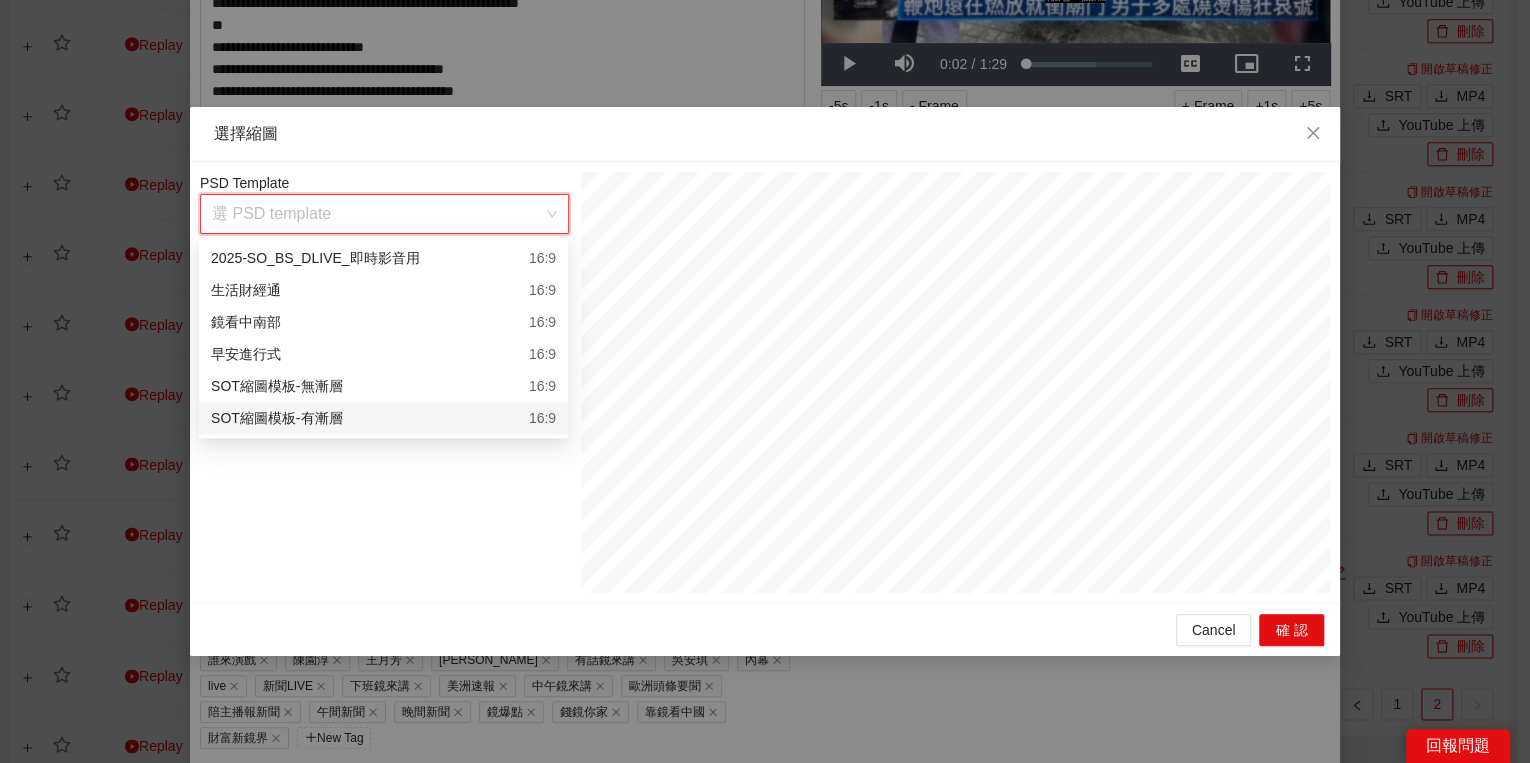 click on "SOT縮圖模板-有漸層" at bounding box center [276, 418] 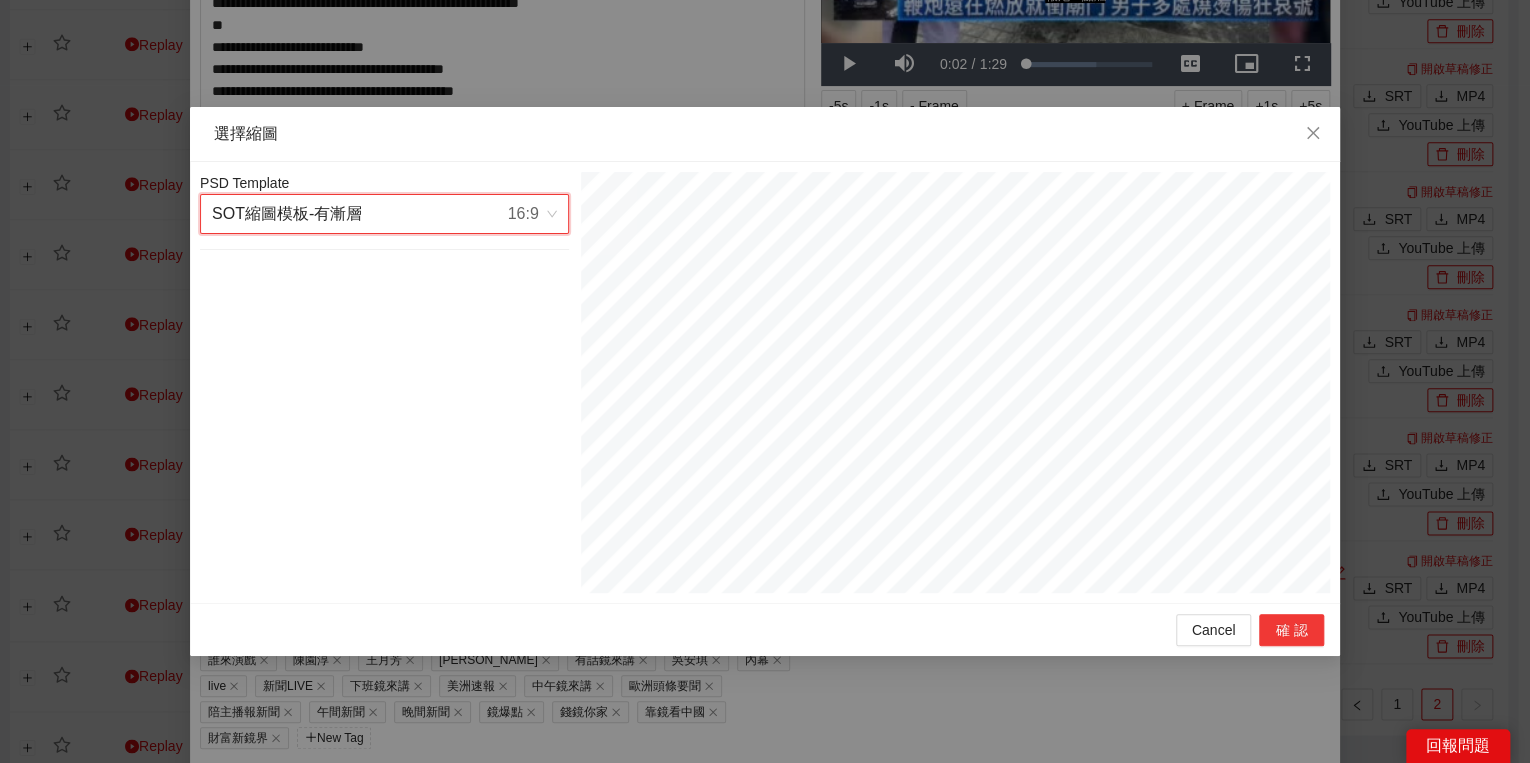click on "確認" at bounding box center (1291, 630) 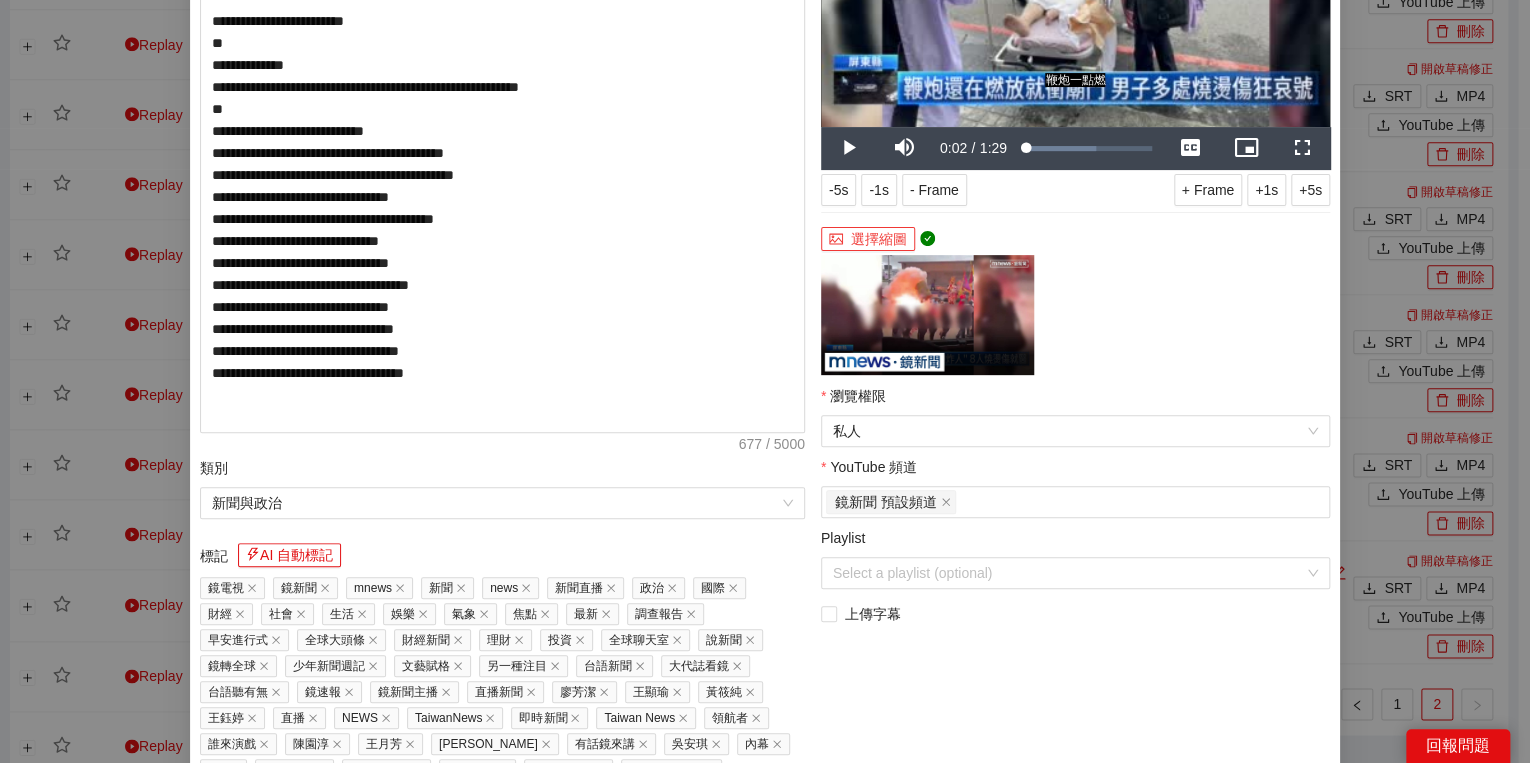 scroll, scrollTop: 352, scrollLeft: 0, axis: vertical 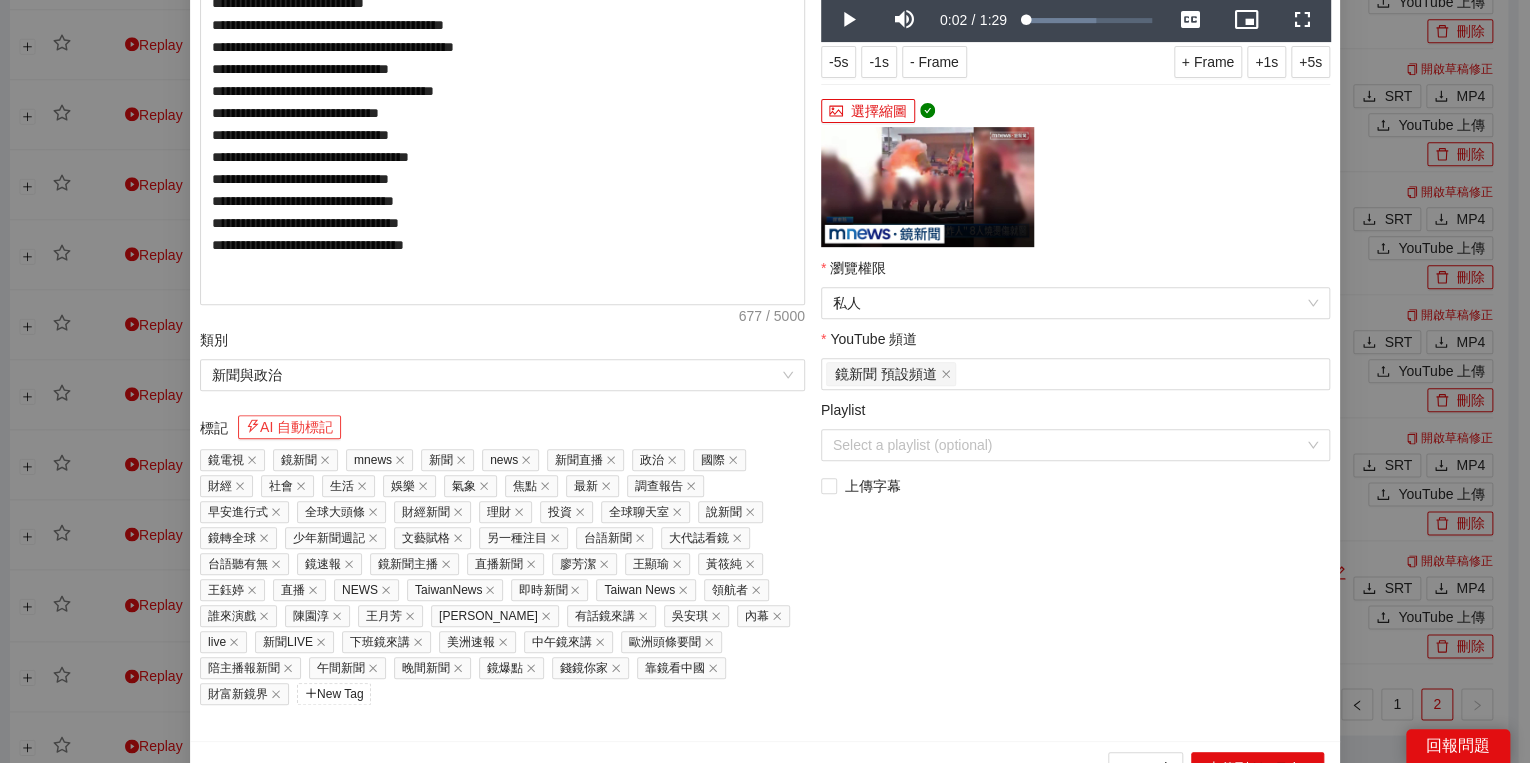 click on "AI 自動標記" at bounding box center (289, 427) 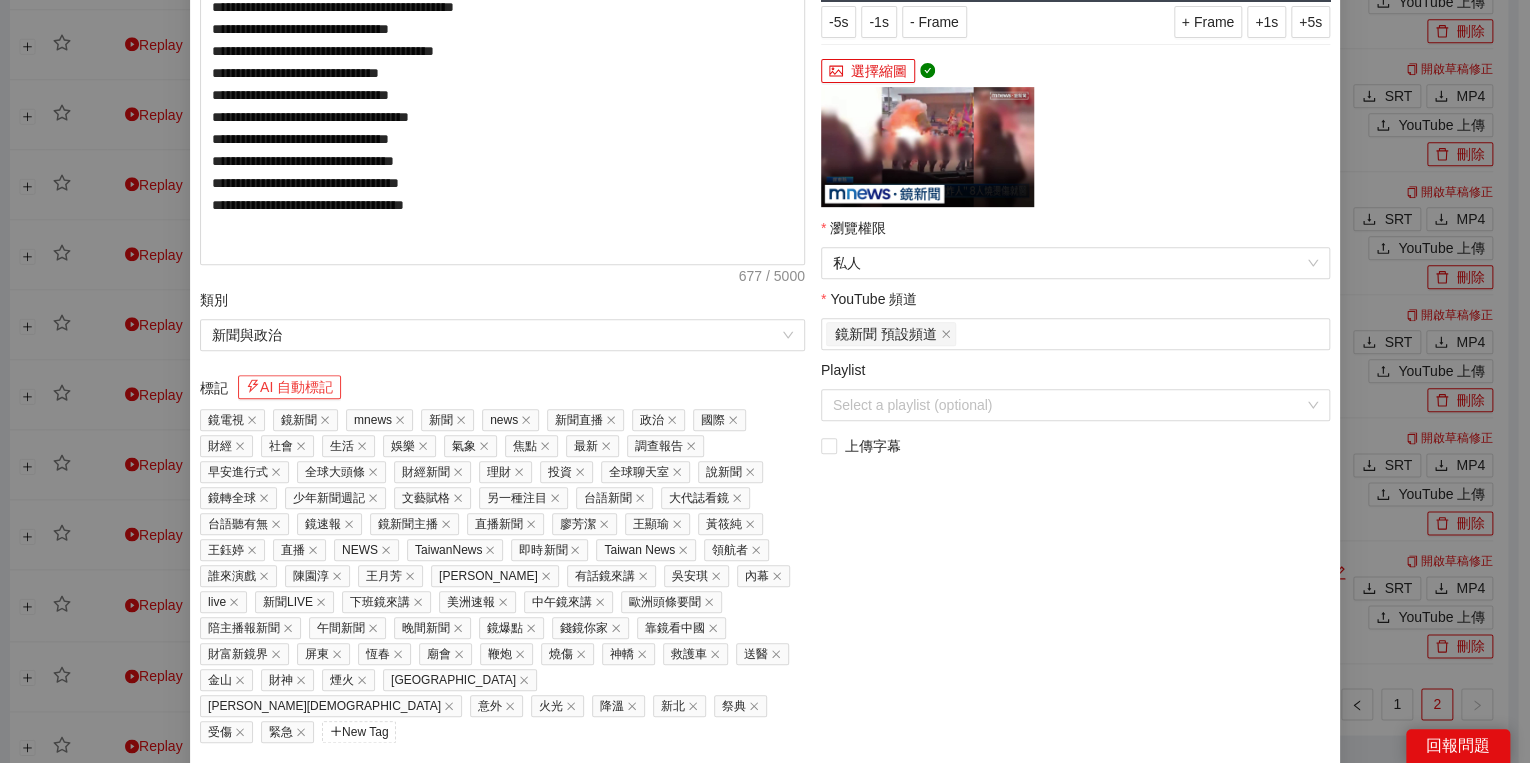 scroll, scrollTop: 429, scrollLeft: 0, axis: vertical 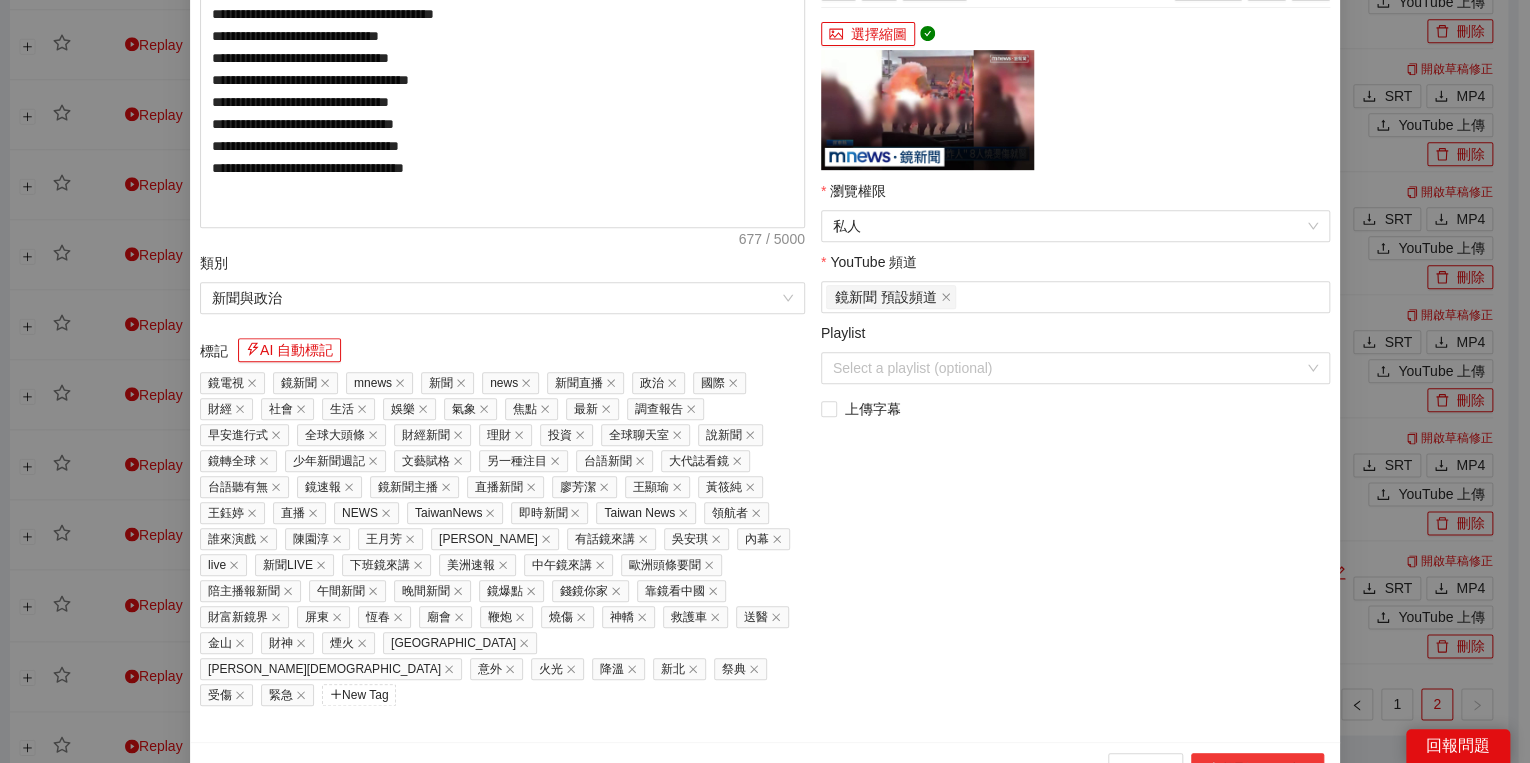 click on "上傳到 YouTube" at bounding box center (1257, 769) 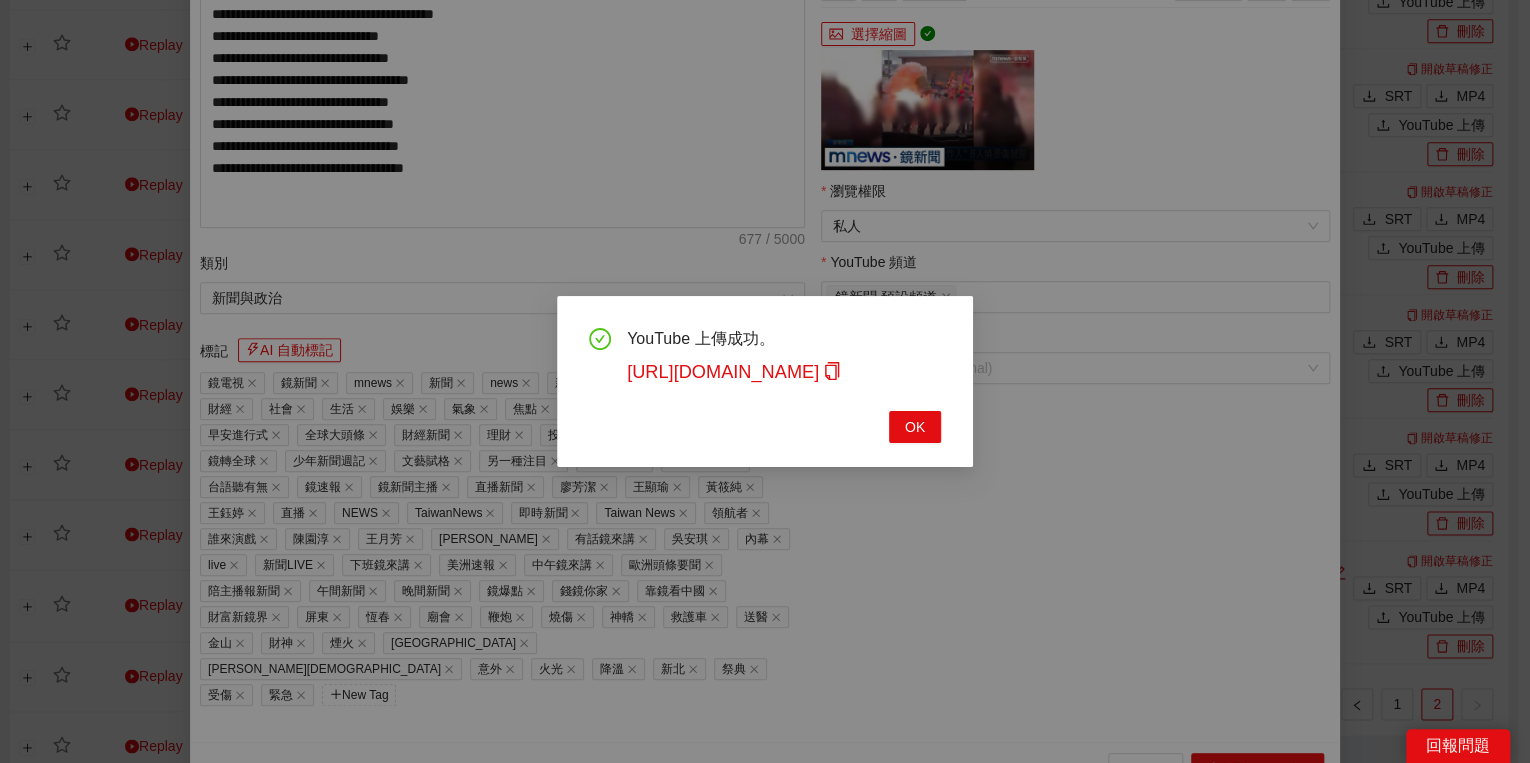 click on "YouTube 上傳成功。 [URL][DOMAIN_NAME] OK" at bounding box center (765, 381) 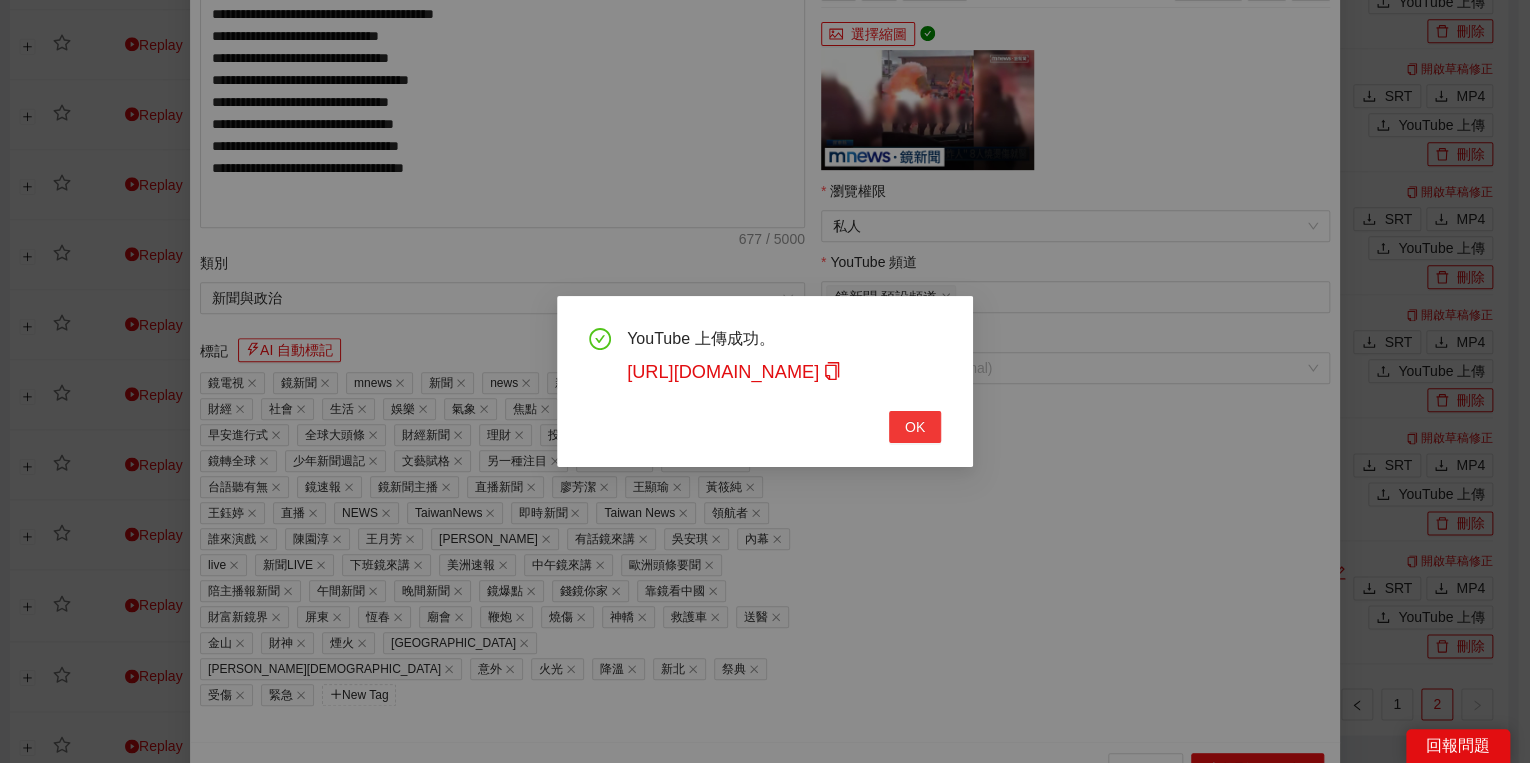 click on "OK" at bounding box center [915, 427] 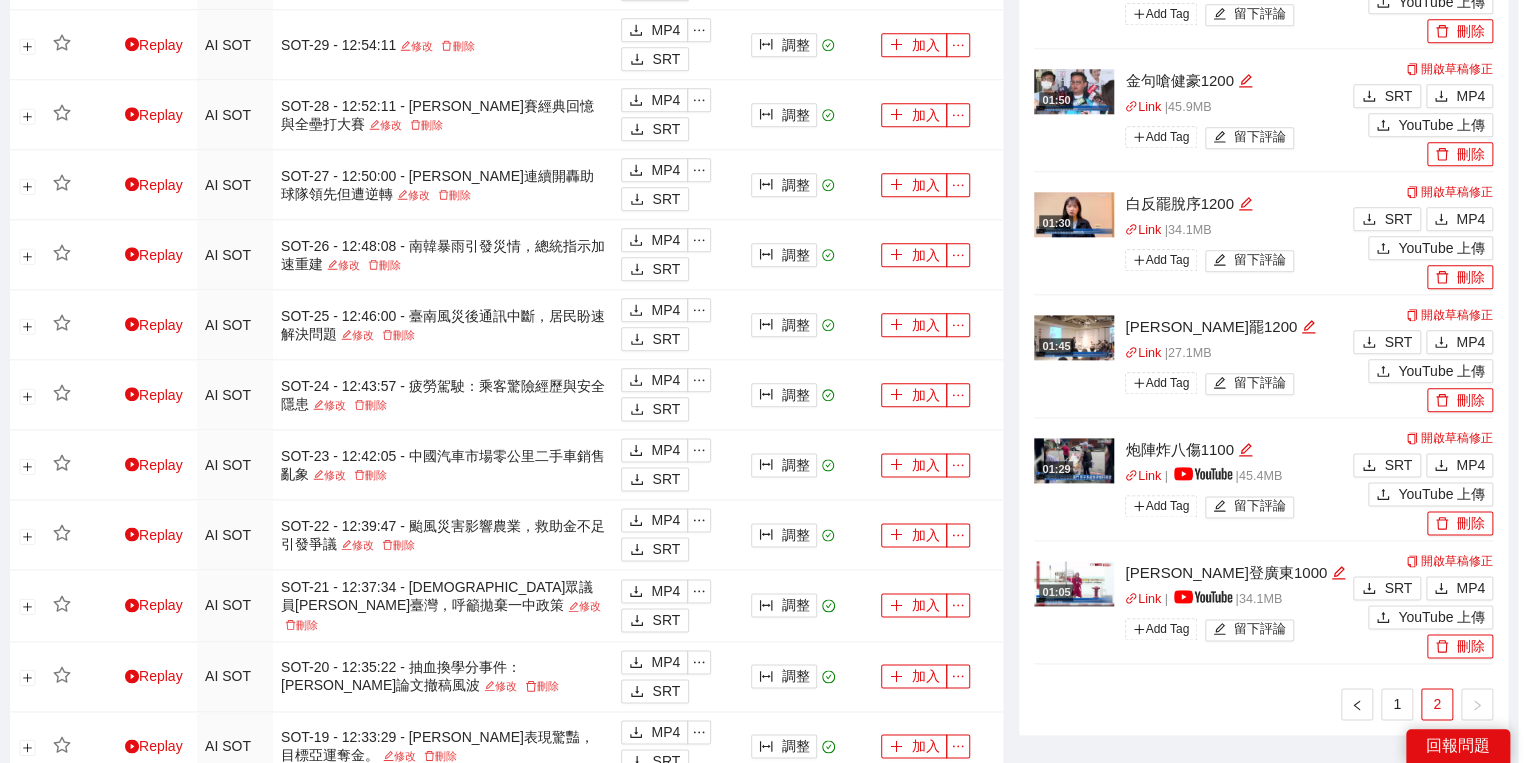 scroll, scrollTop: 308, scrollLeft: 0, axis: vertical 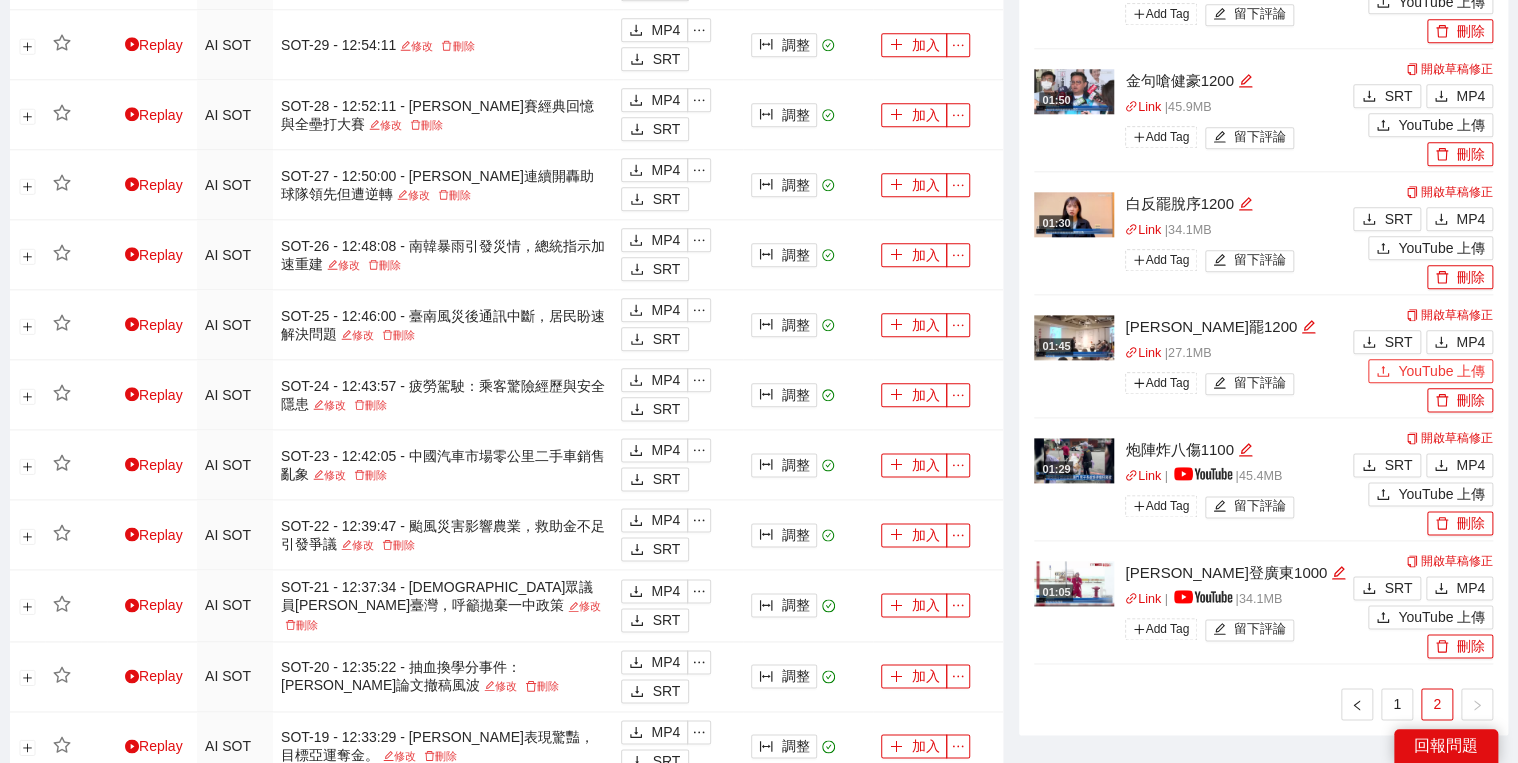 click on "YouTube 上傳" at bounding box center [1430, 371] 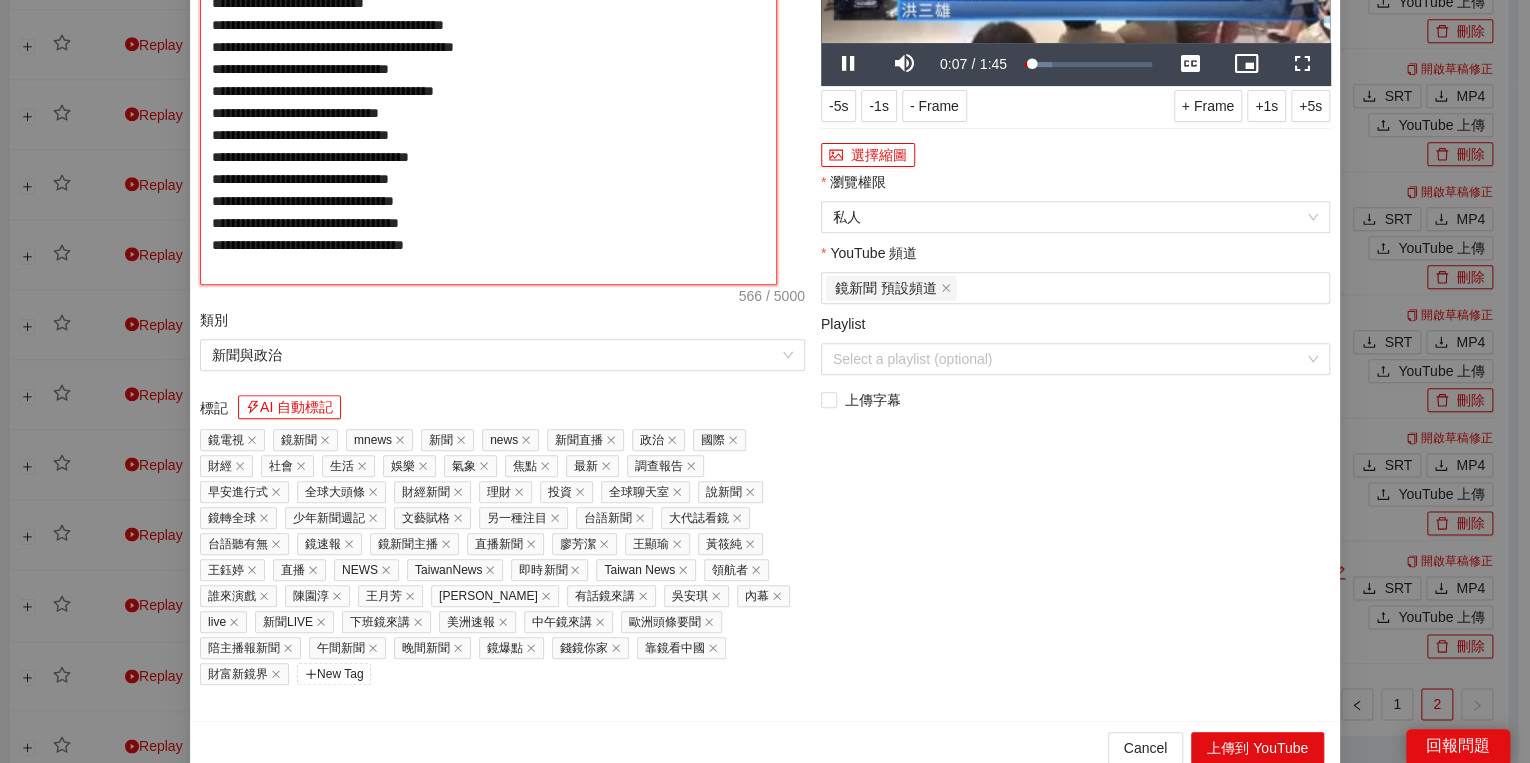 drag, startPoint x: 310, startPoint y: 196, endPoint x: 248, endPoint y: 188, distance: 62.514 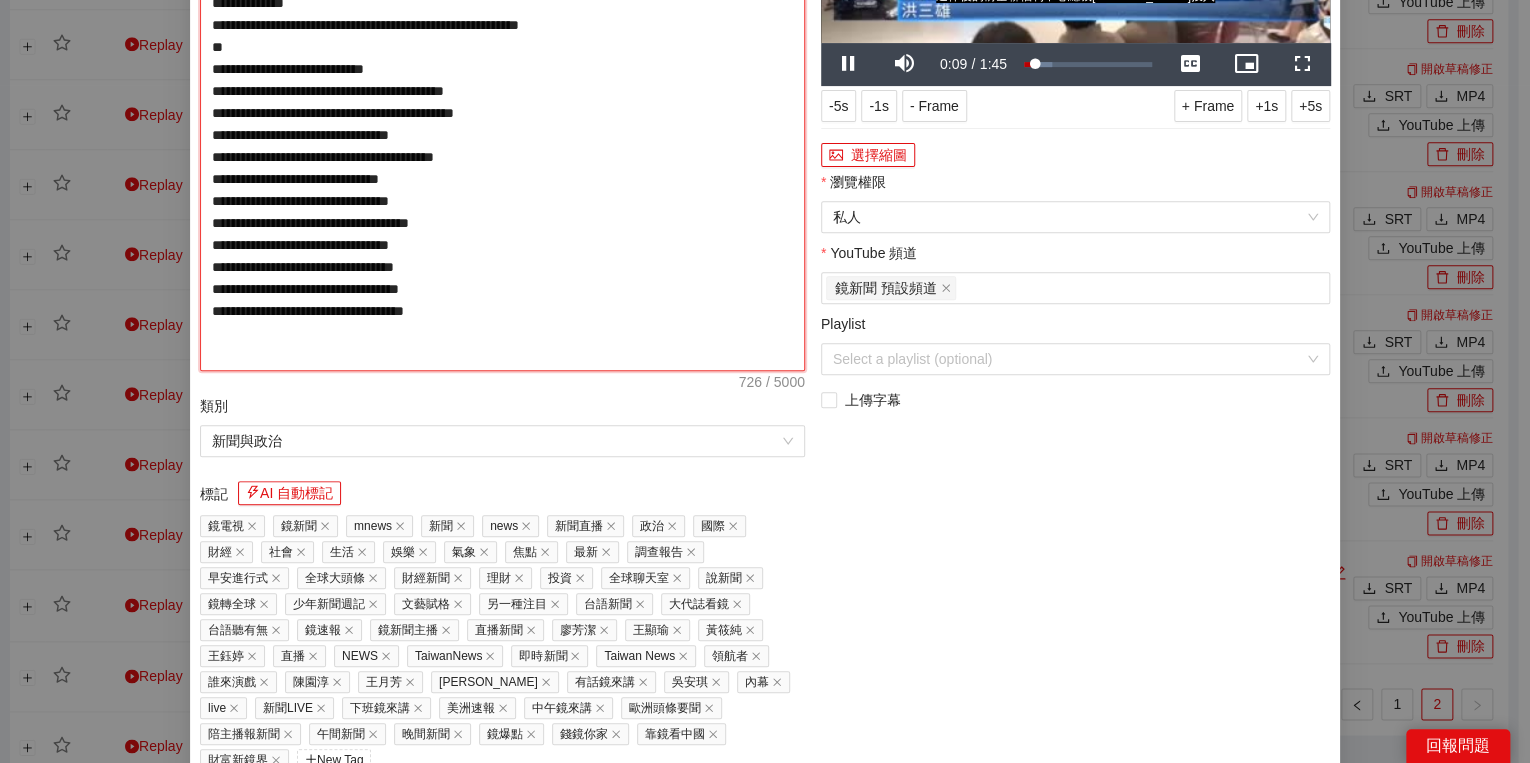 type on "**********" 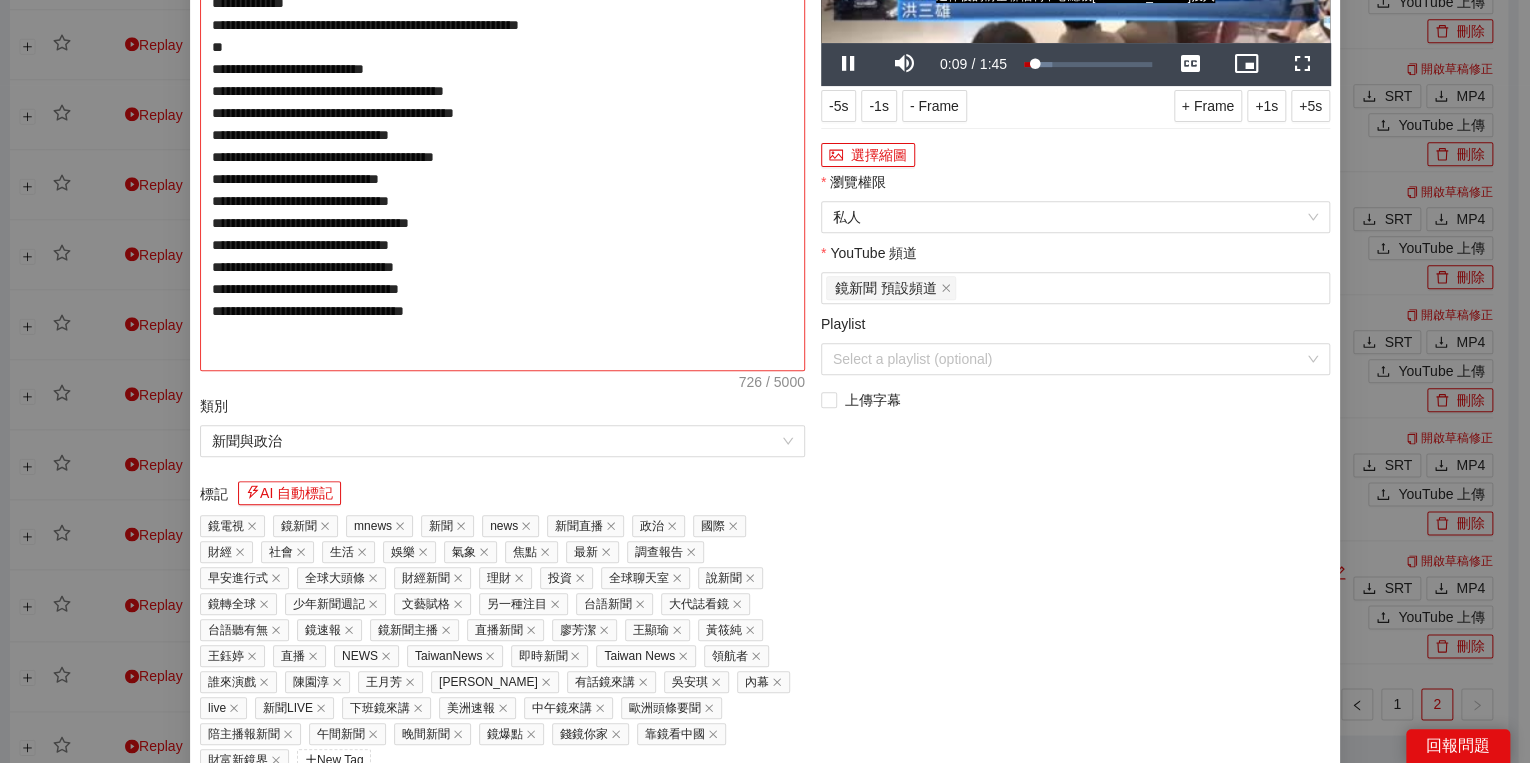 type on "**********" 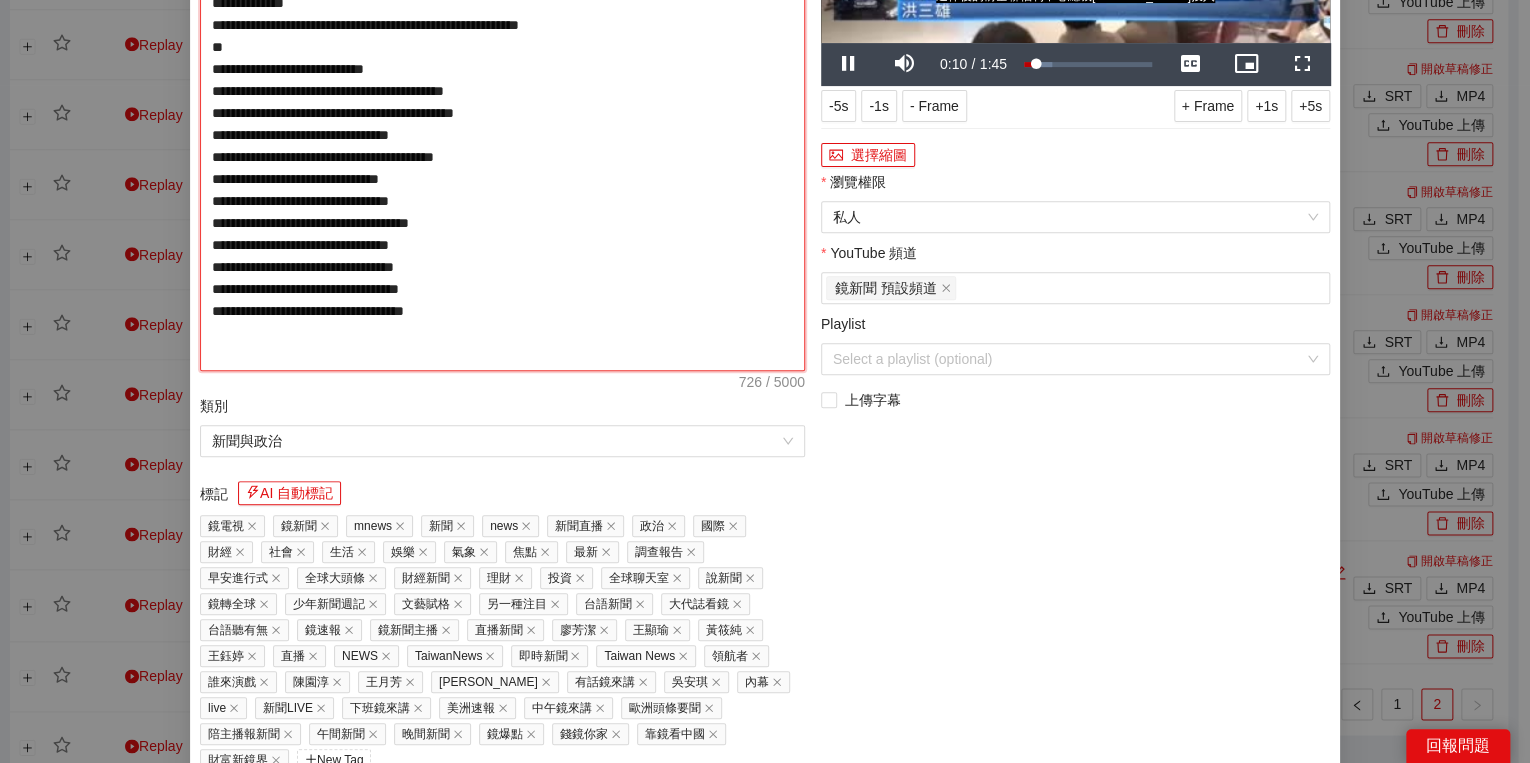click on "**********" at bounding box center [502, 124] 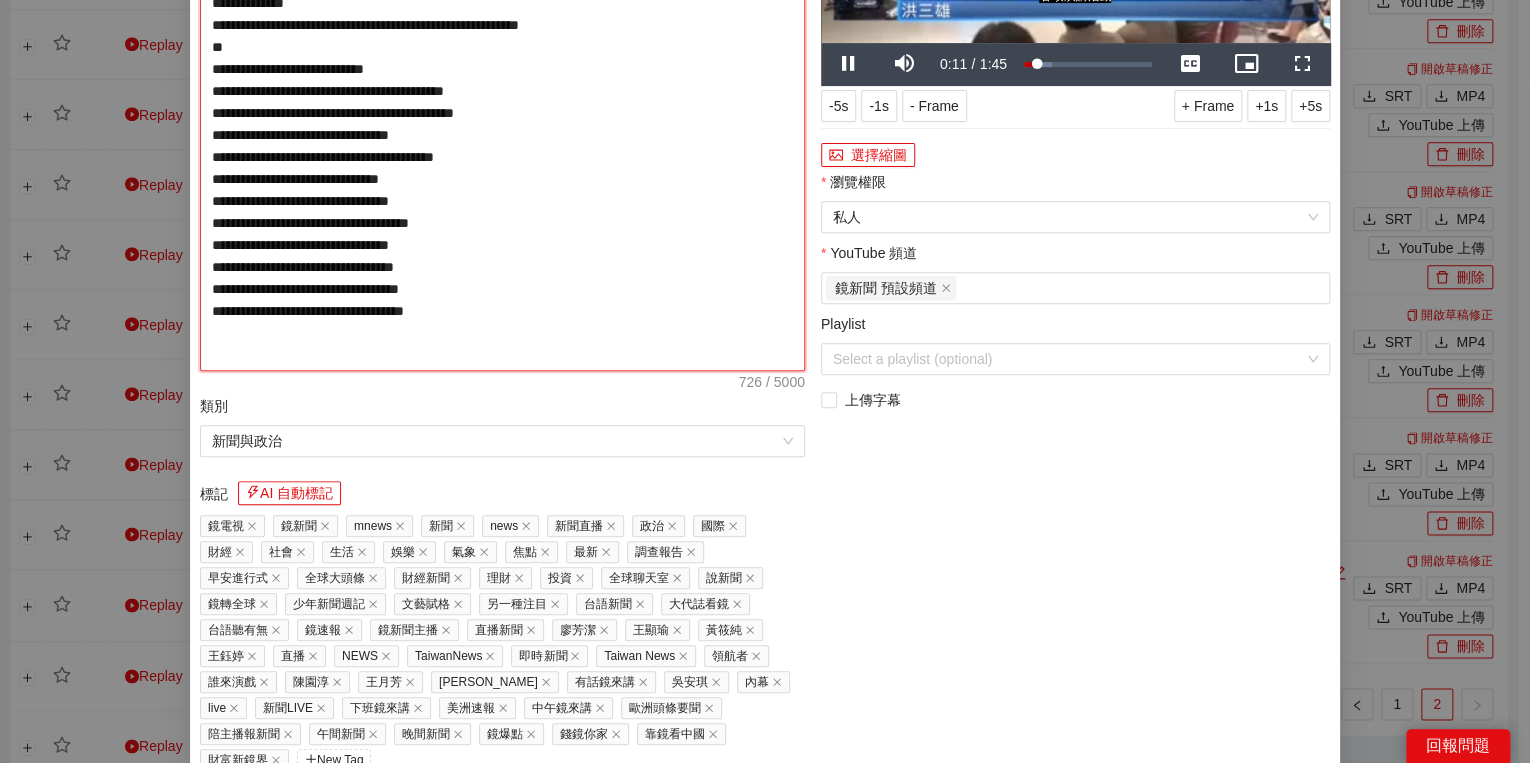 type on "**********" 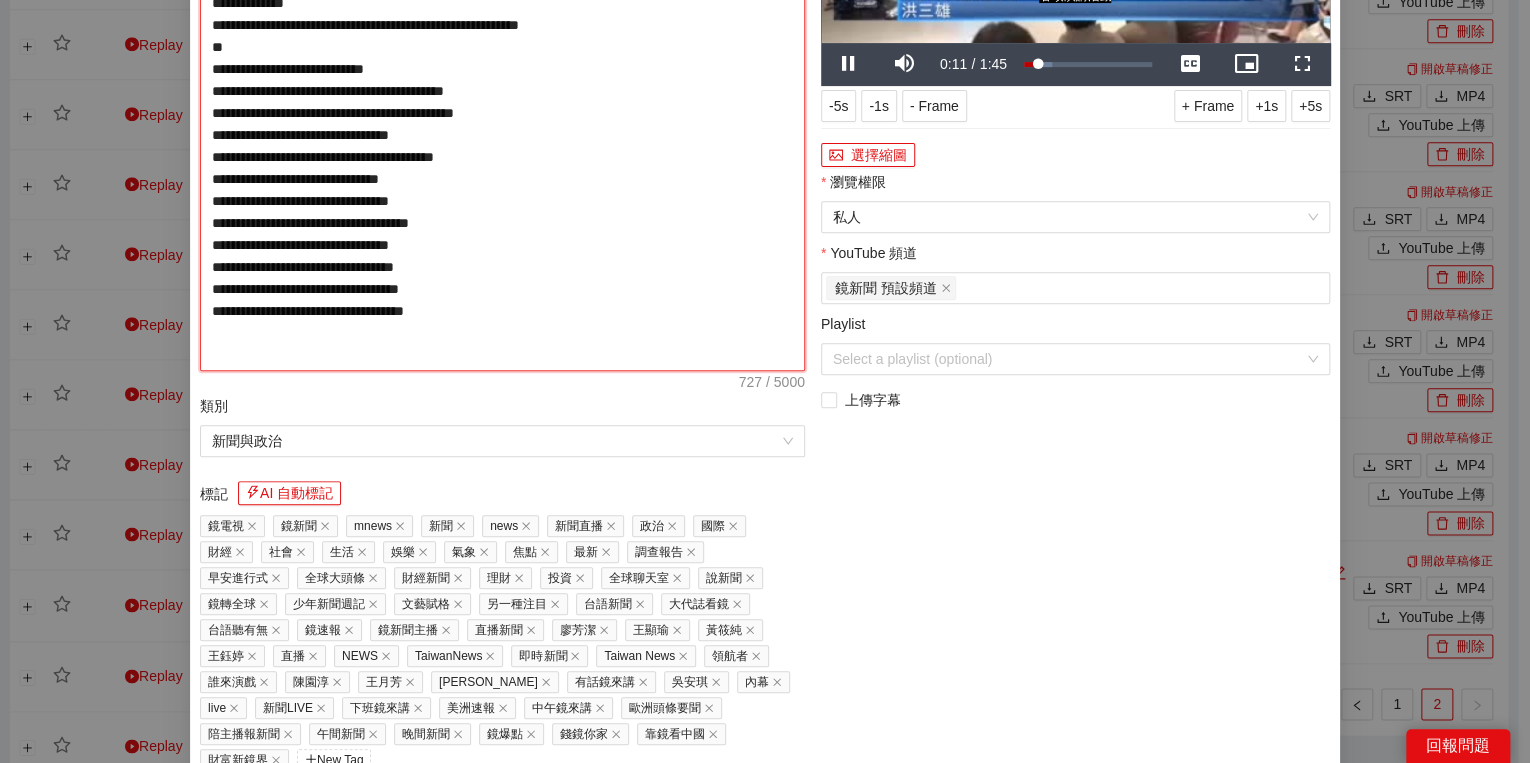 type on "**********" 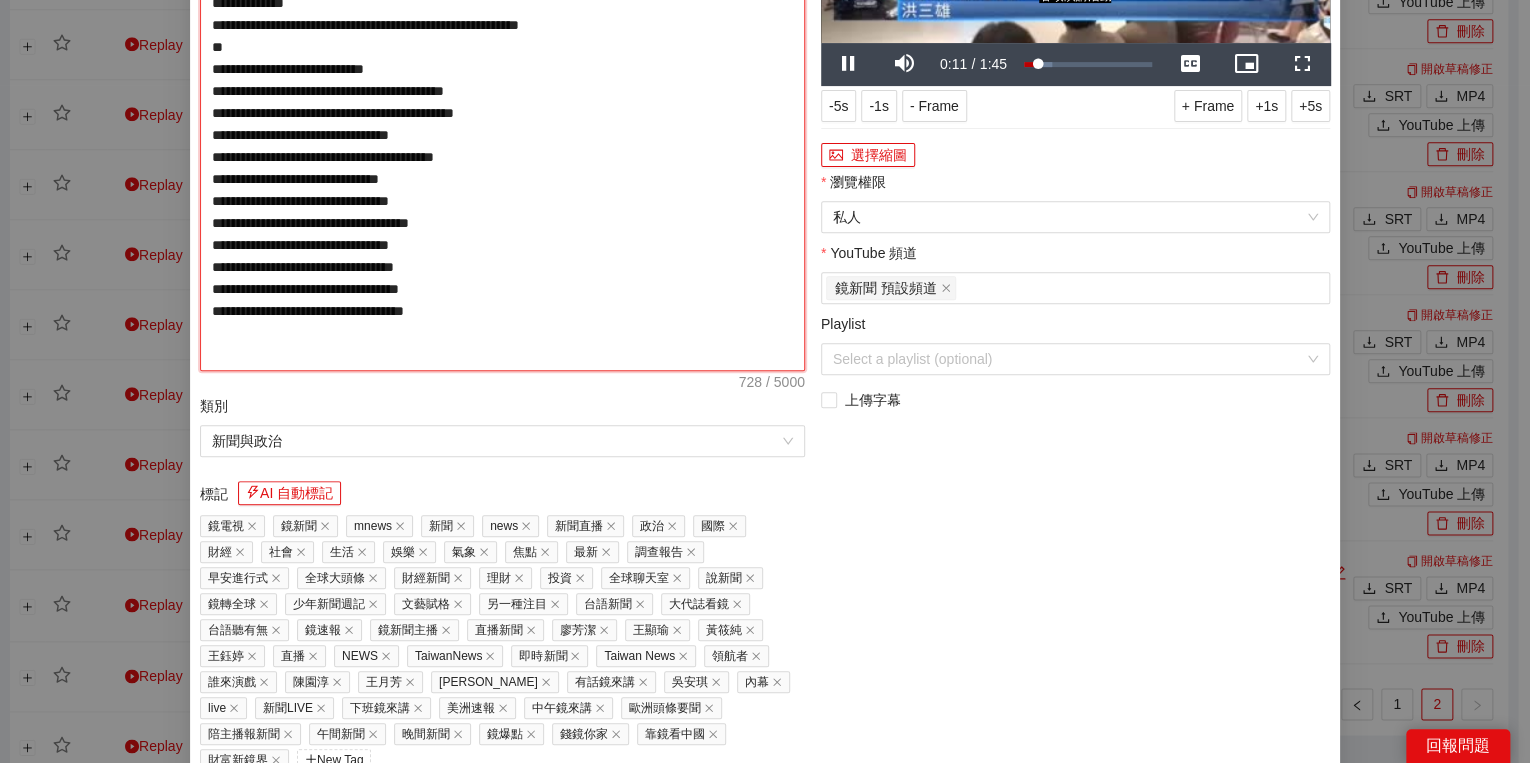 type on "**********" 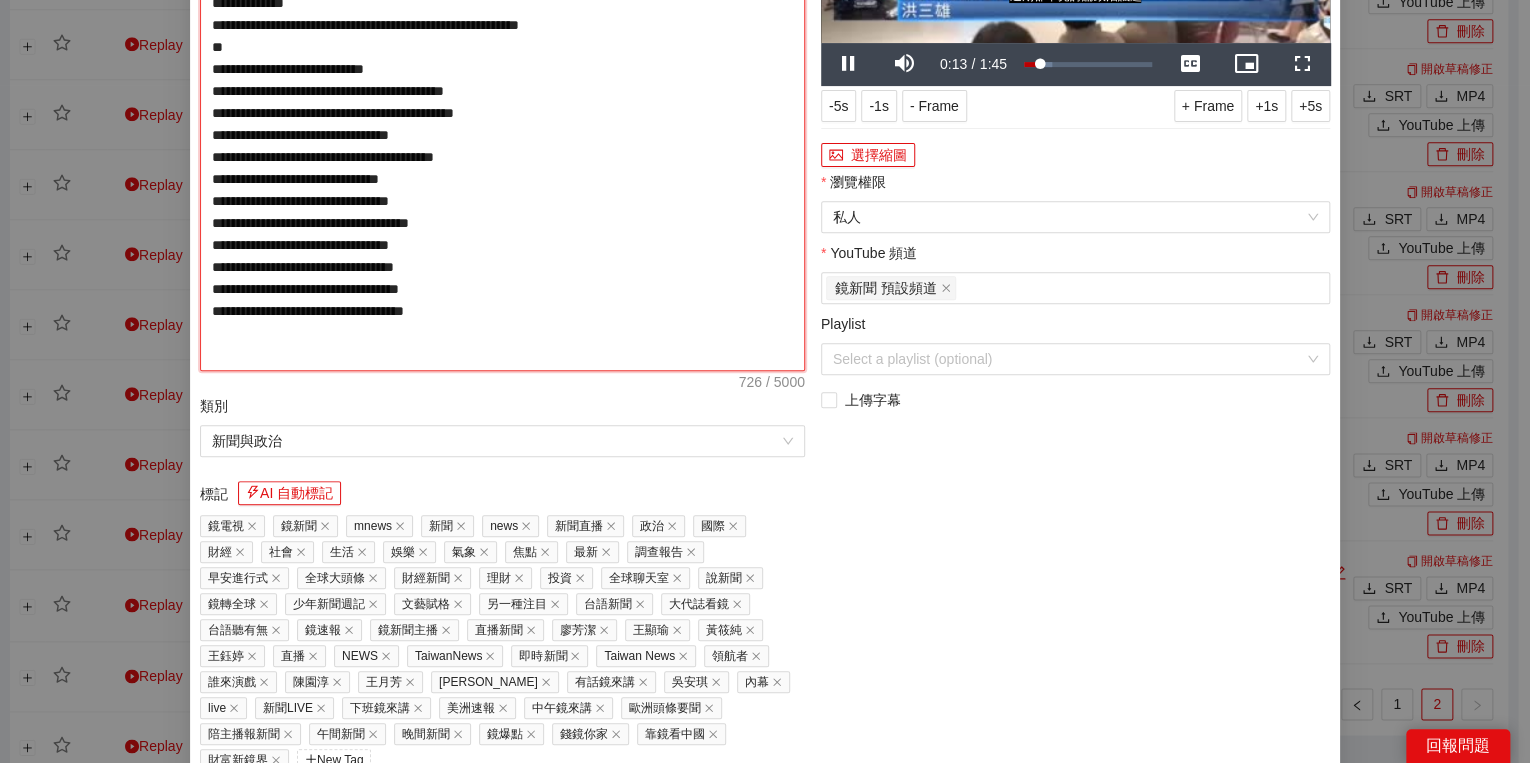 type on "**********" 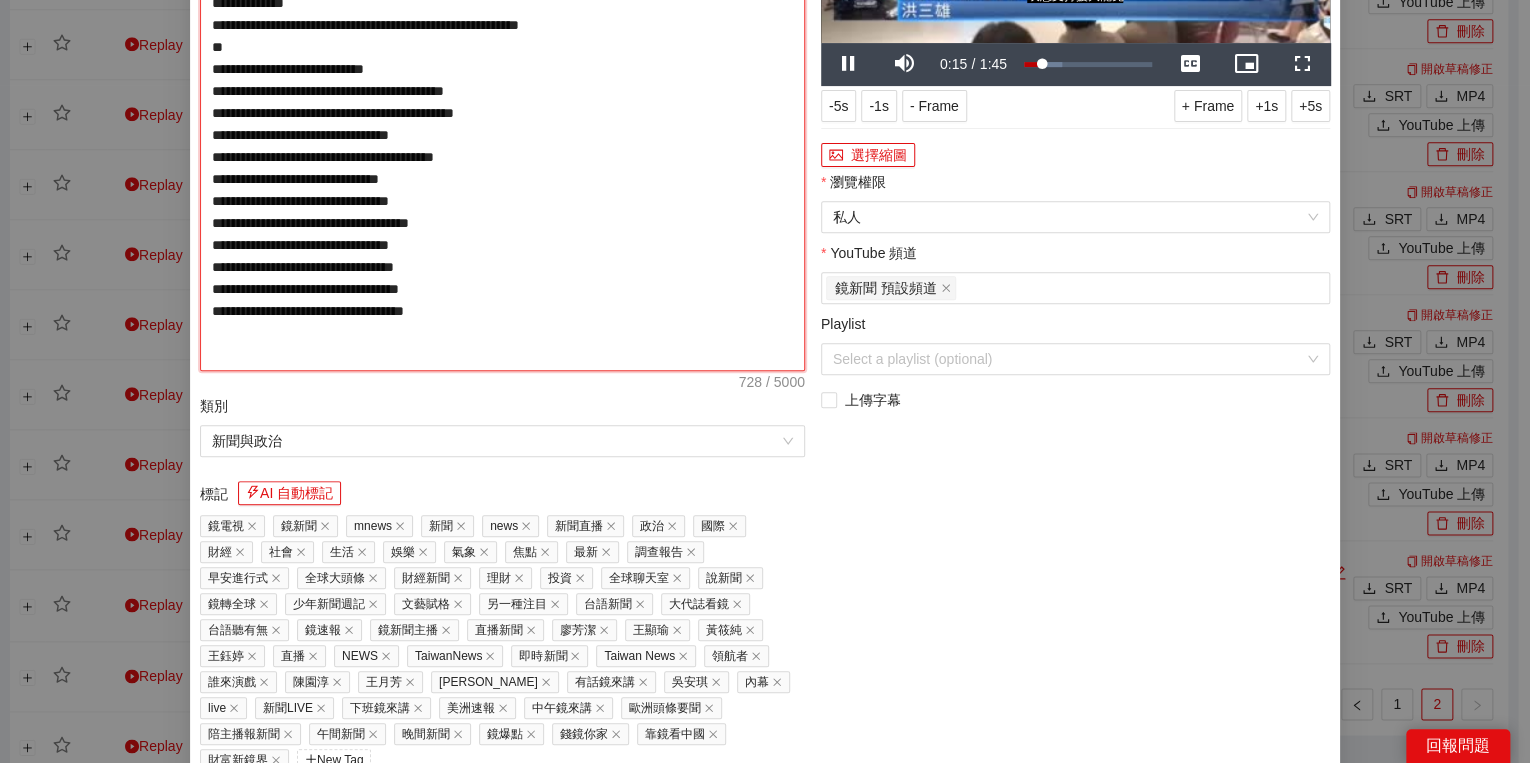 type on "**********" 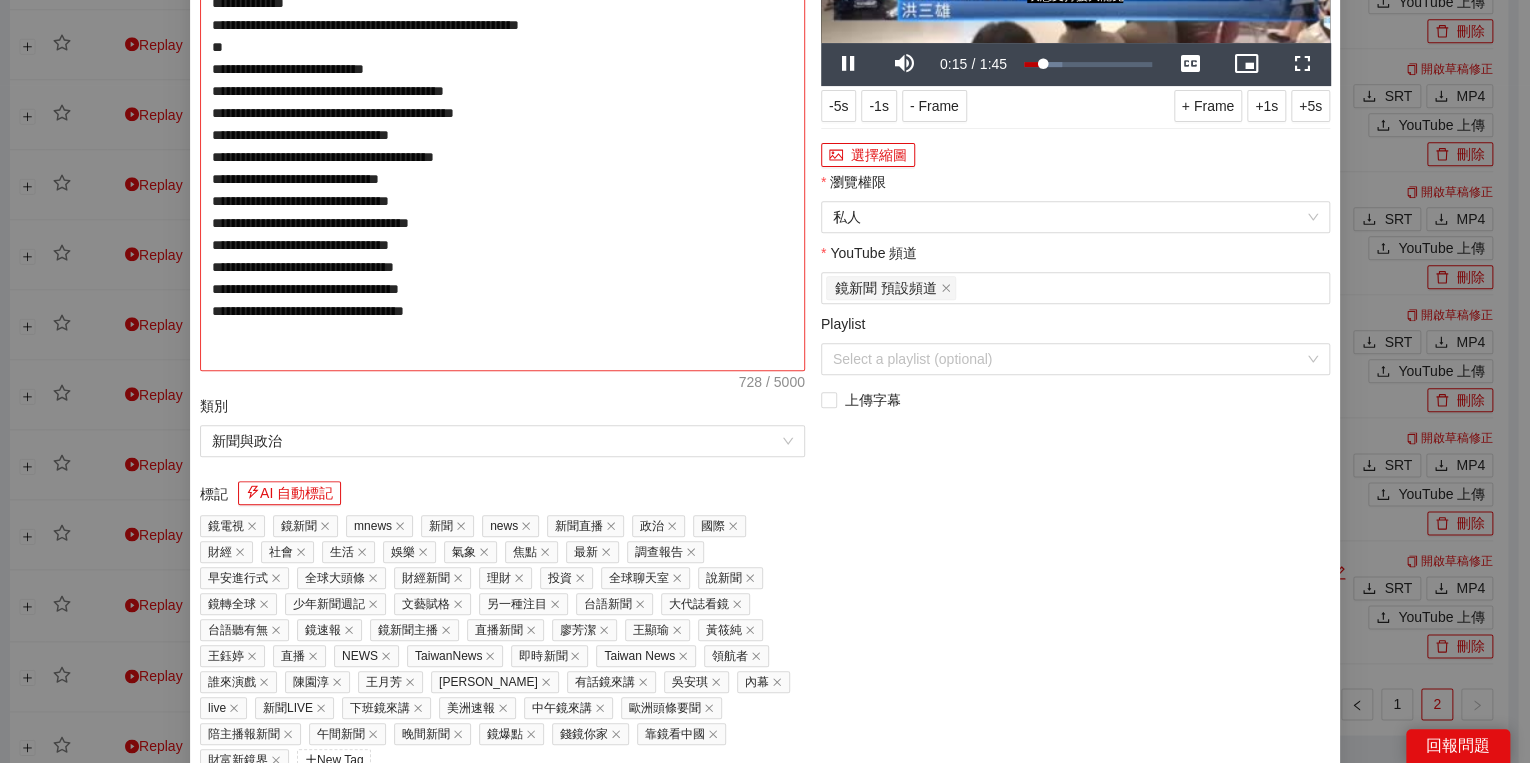 type on "**********" 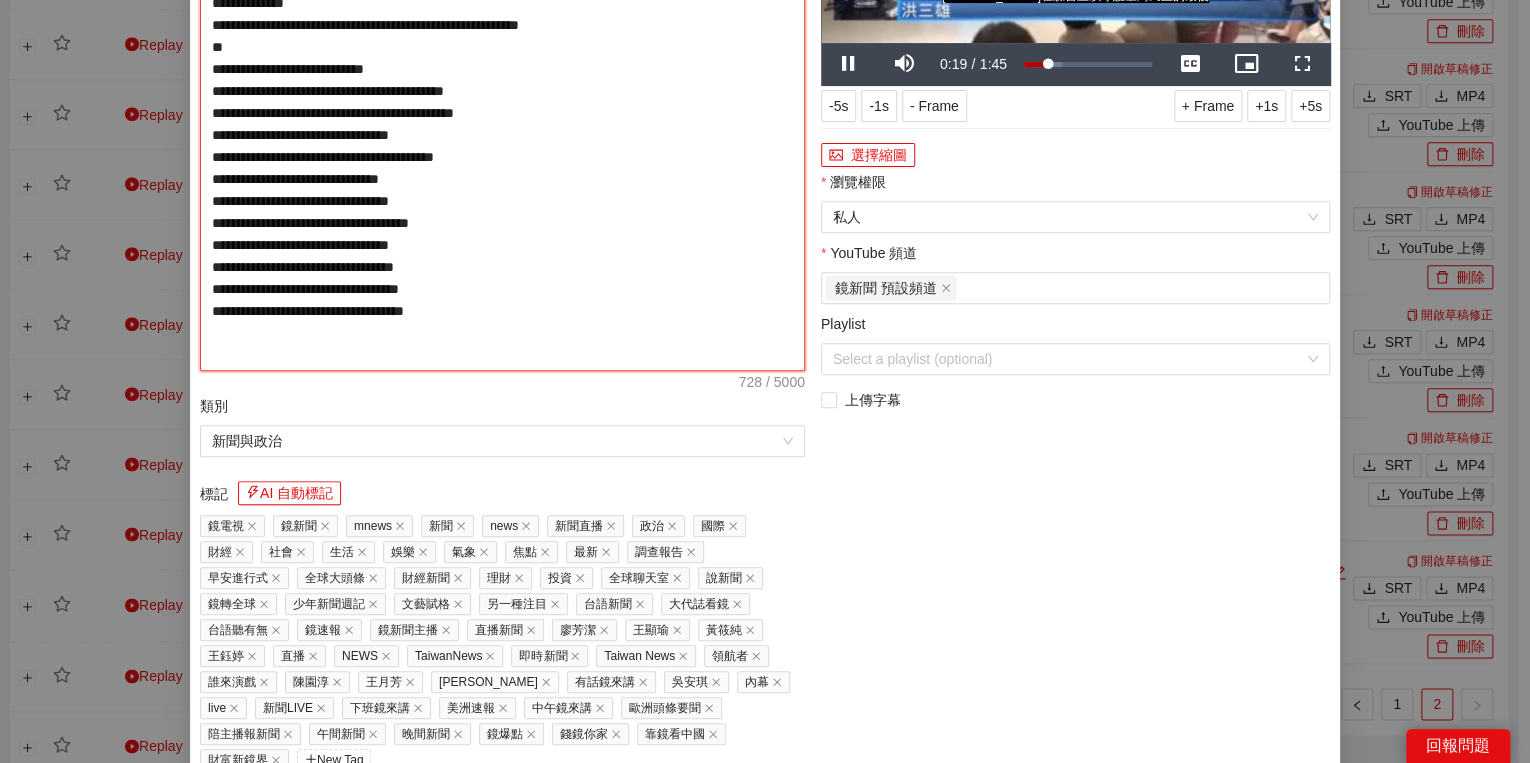 click on "**********" at bounding box center (502, 124) 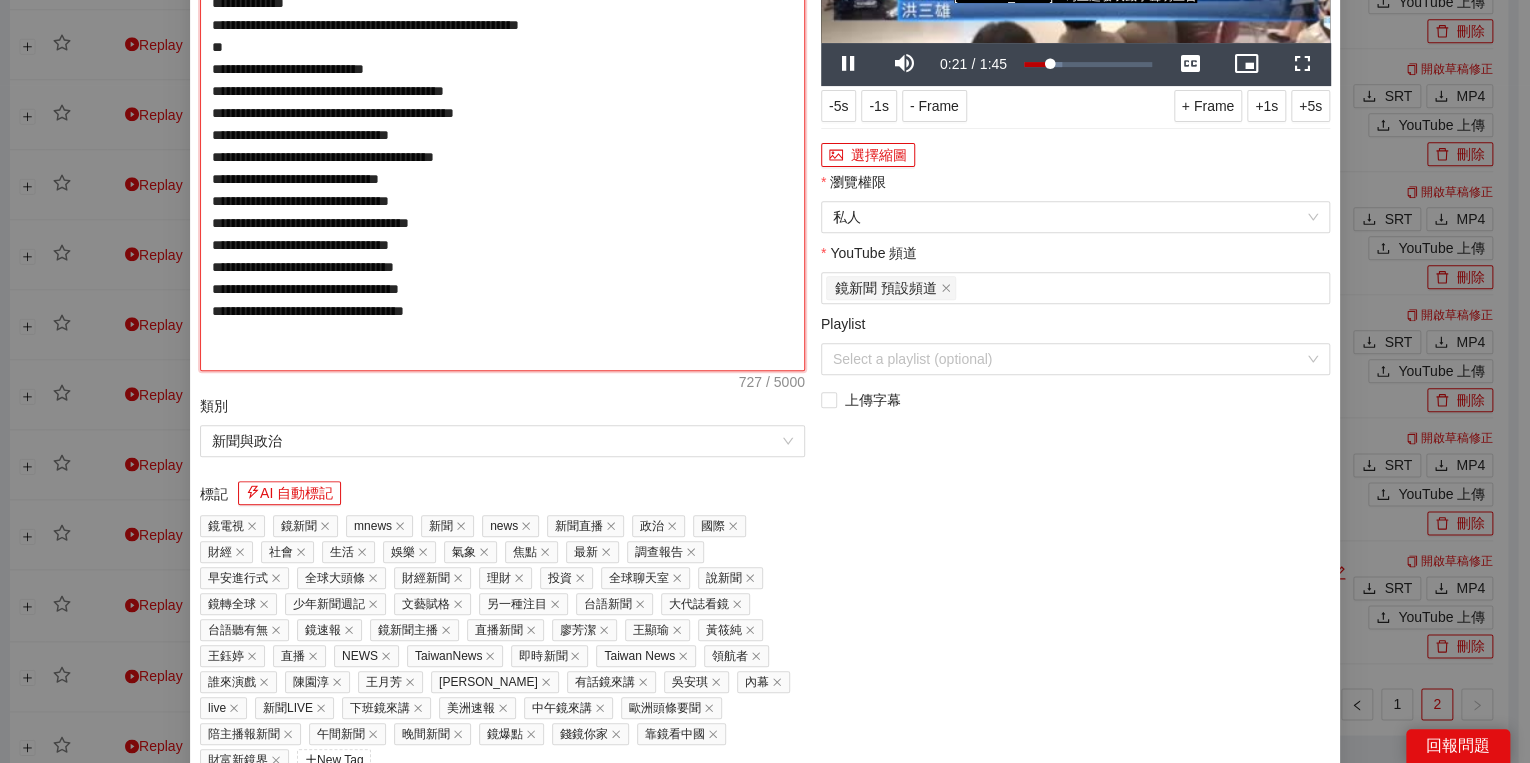 click on "**********" at bounding box center (502, 124) 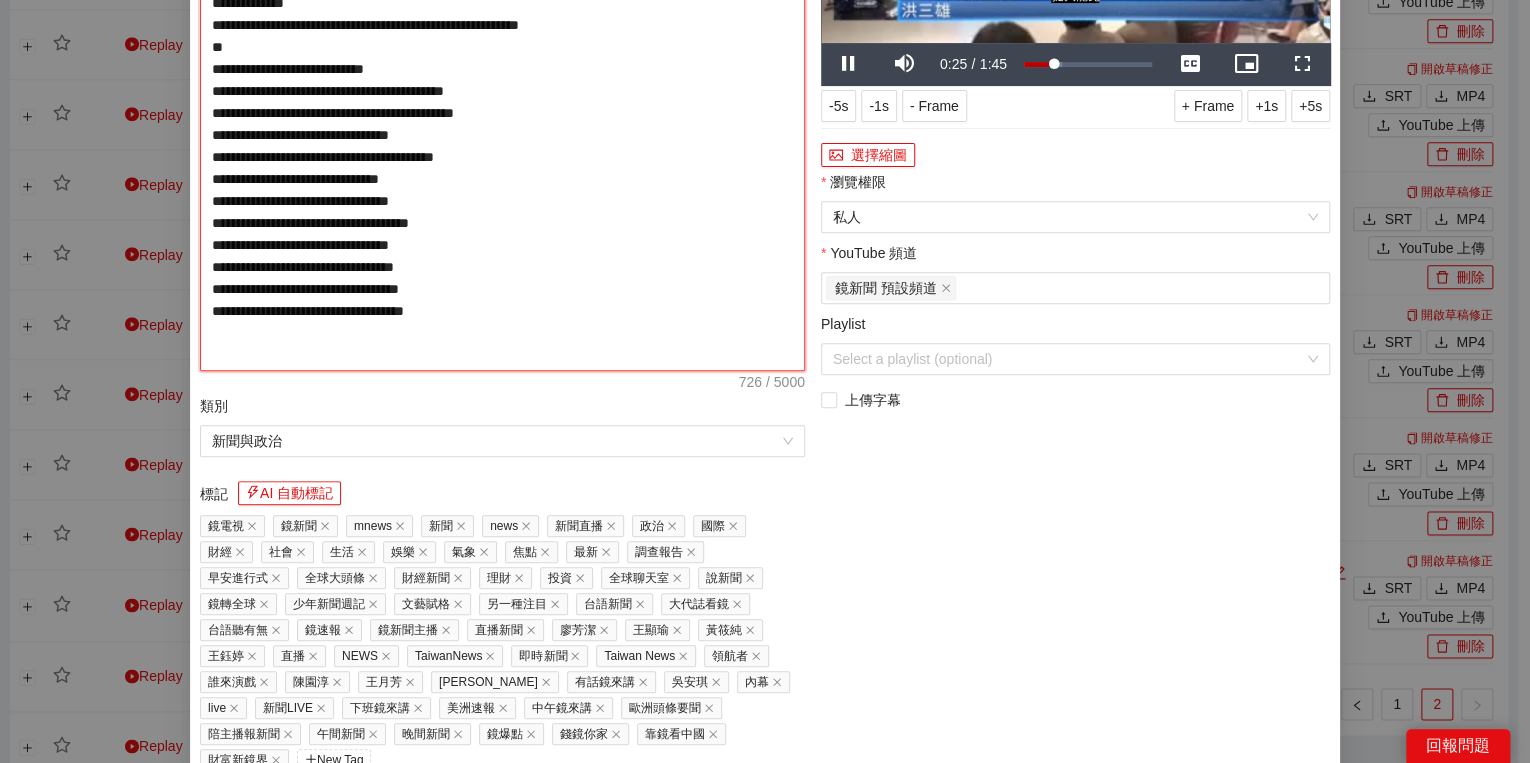 click on "**********" at bounding box center [502, 124] 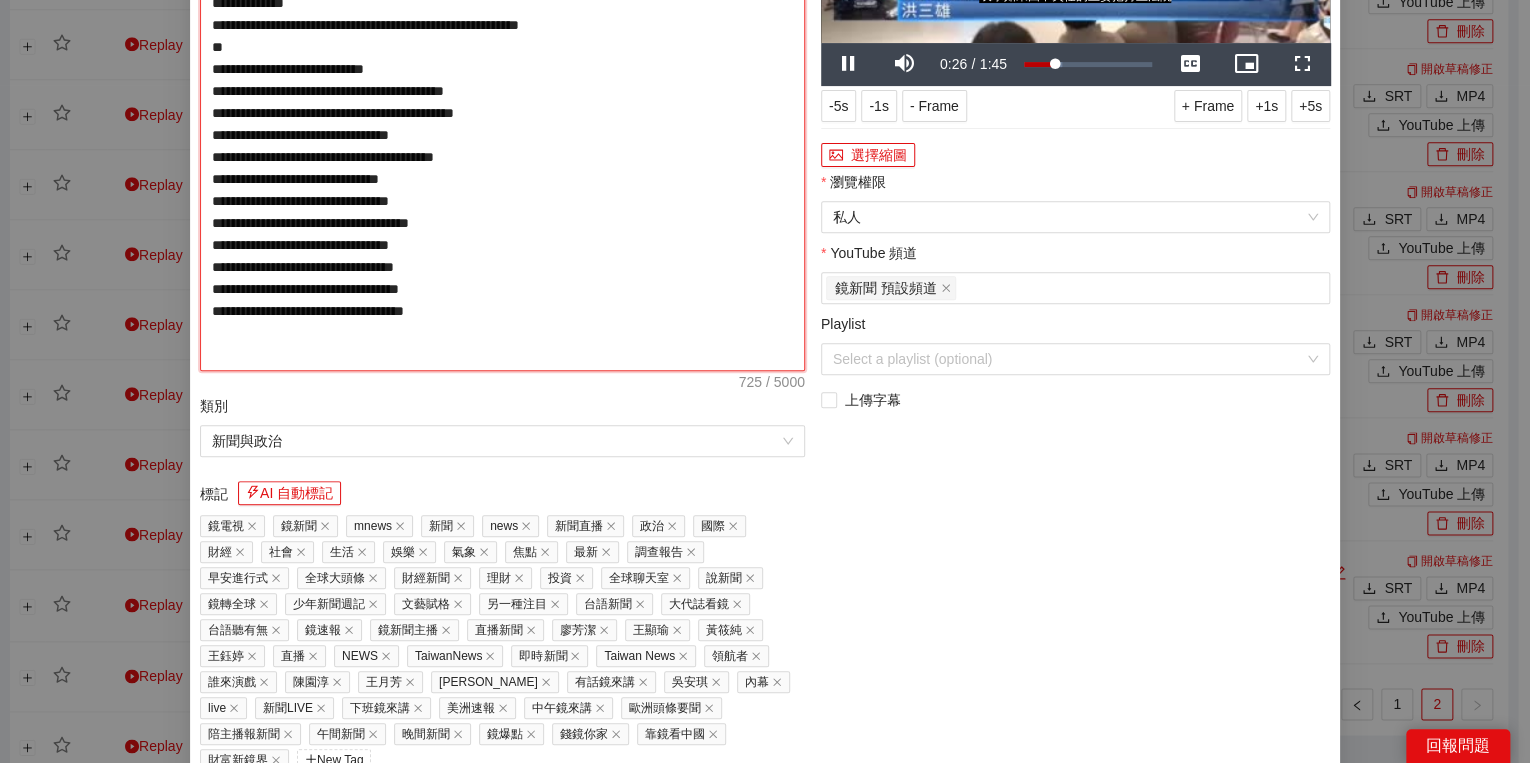 click on "**********" at bounding box center [502, 124] 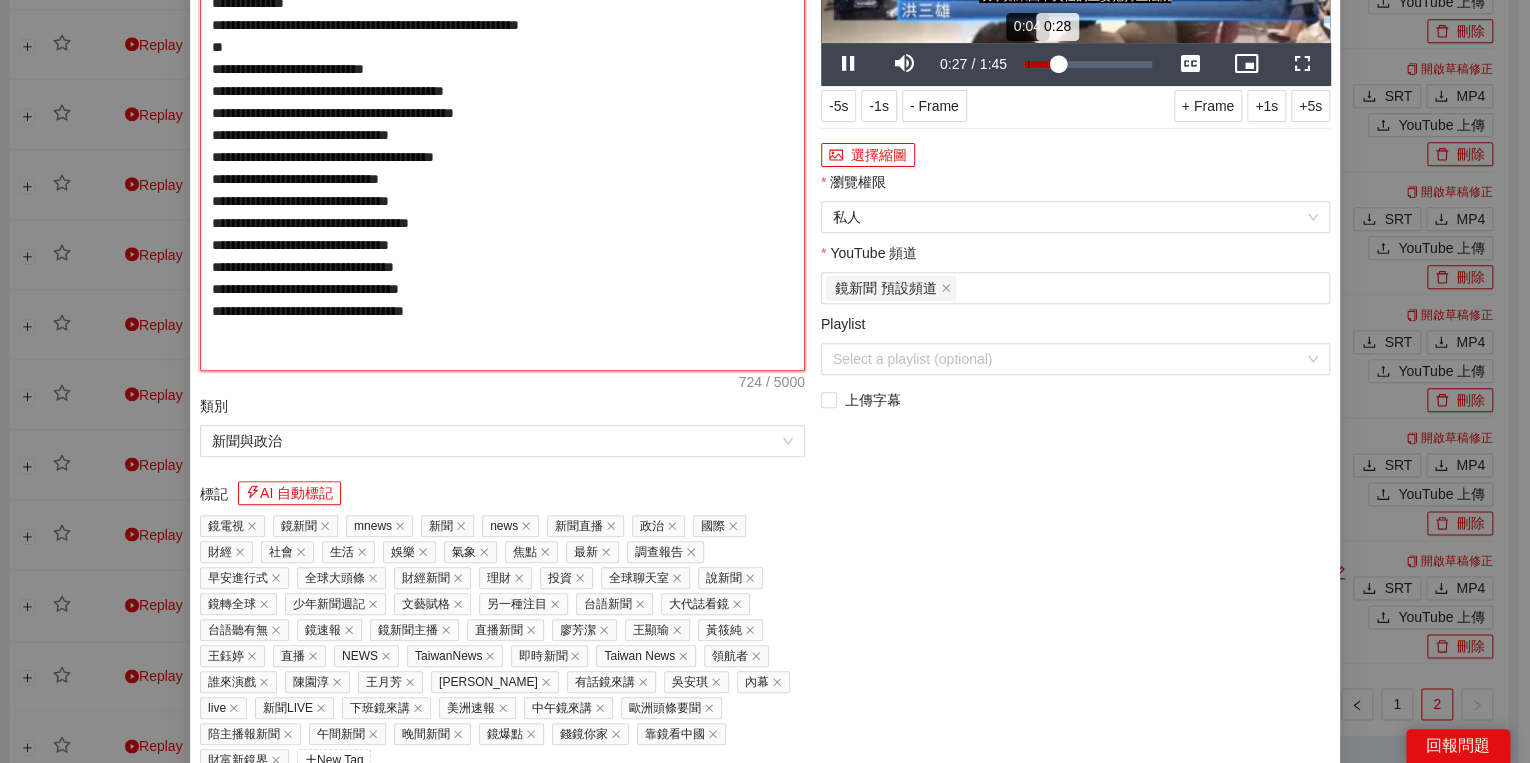 click on "0:28" at bounding box center (1041, 64) 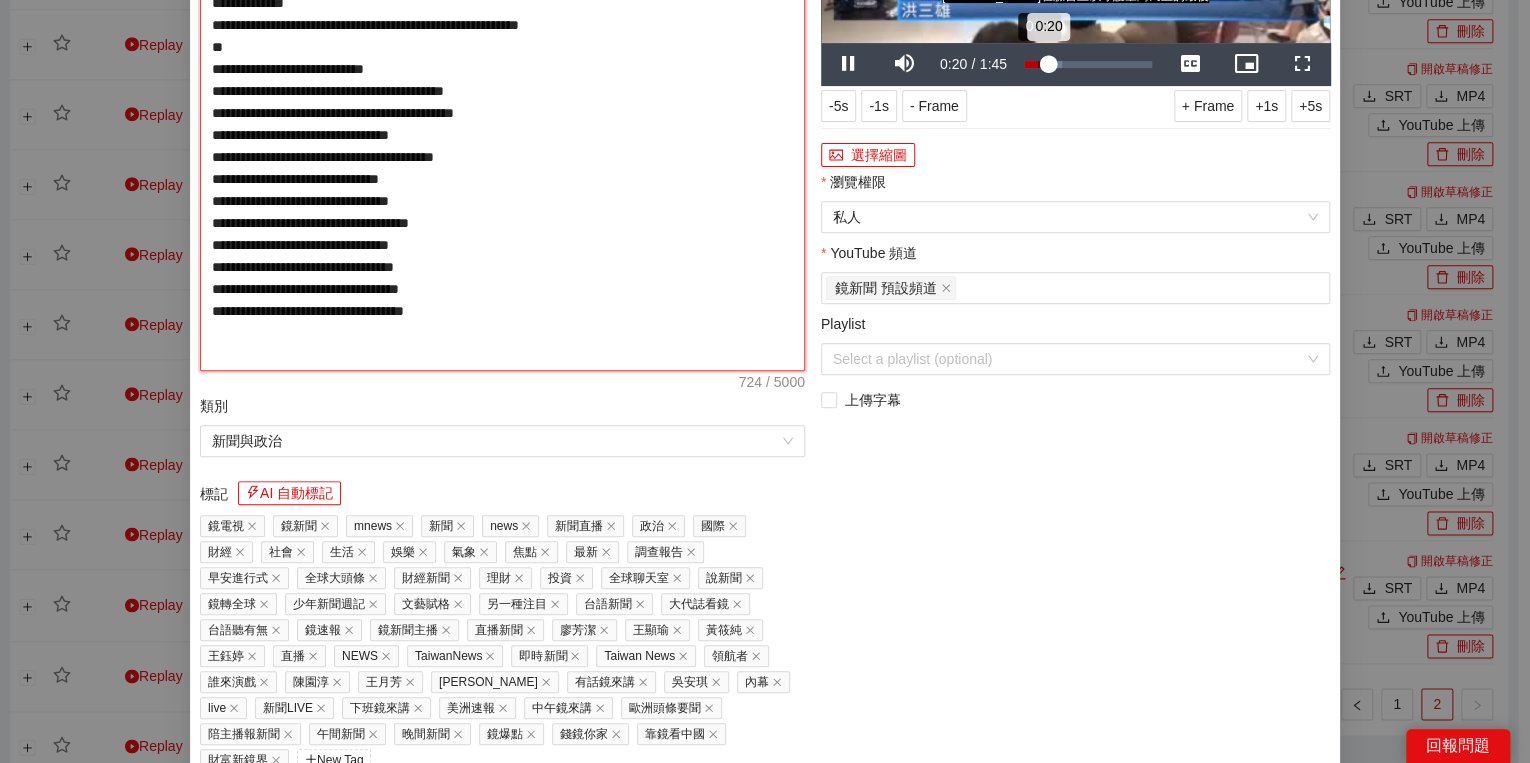 click on "0:11" at bounding box center [1038, 64] 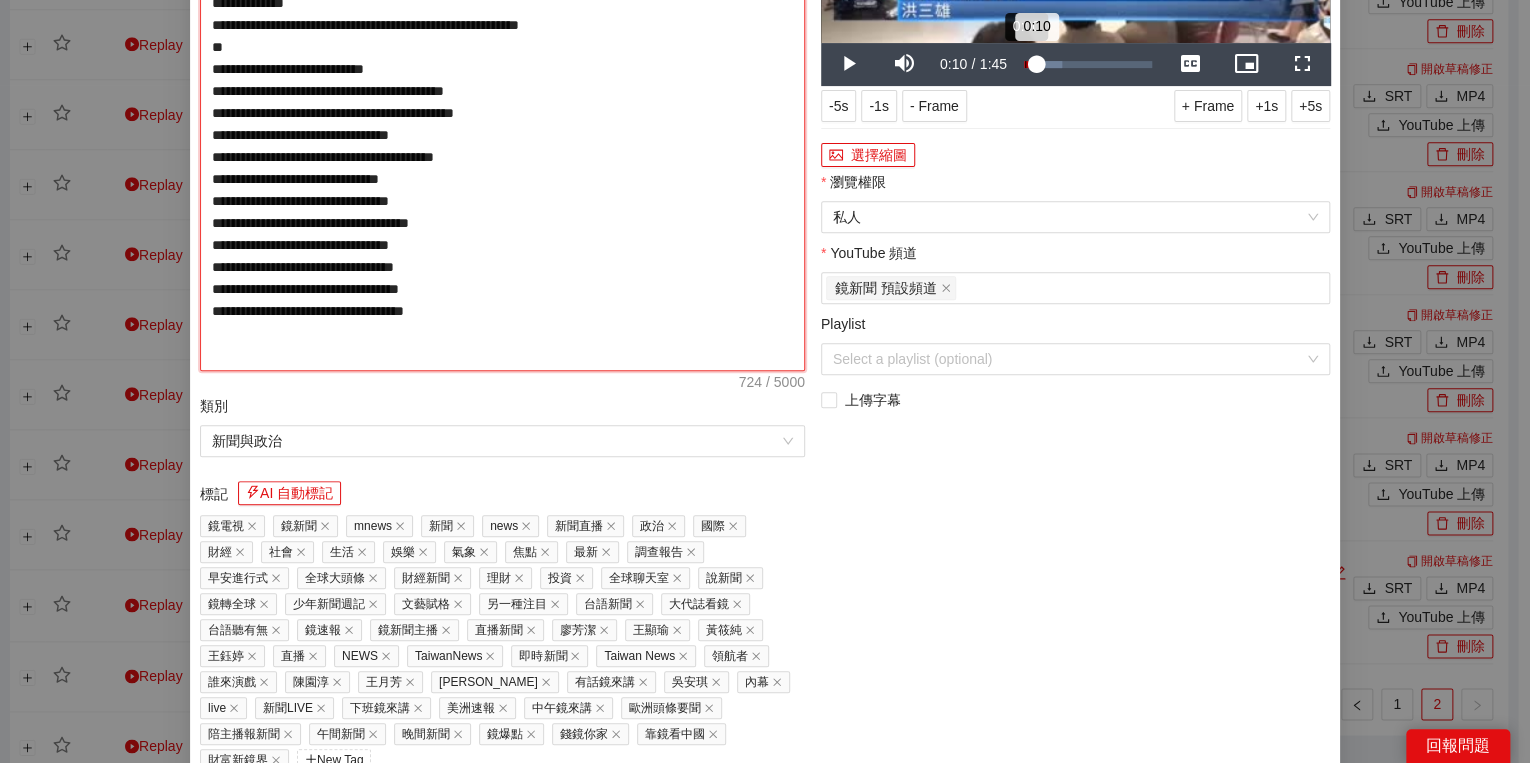 click on "0:10" at bounding box center [1030, 64] 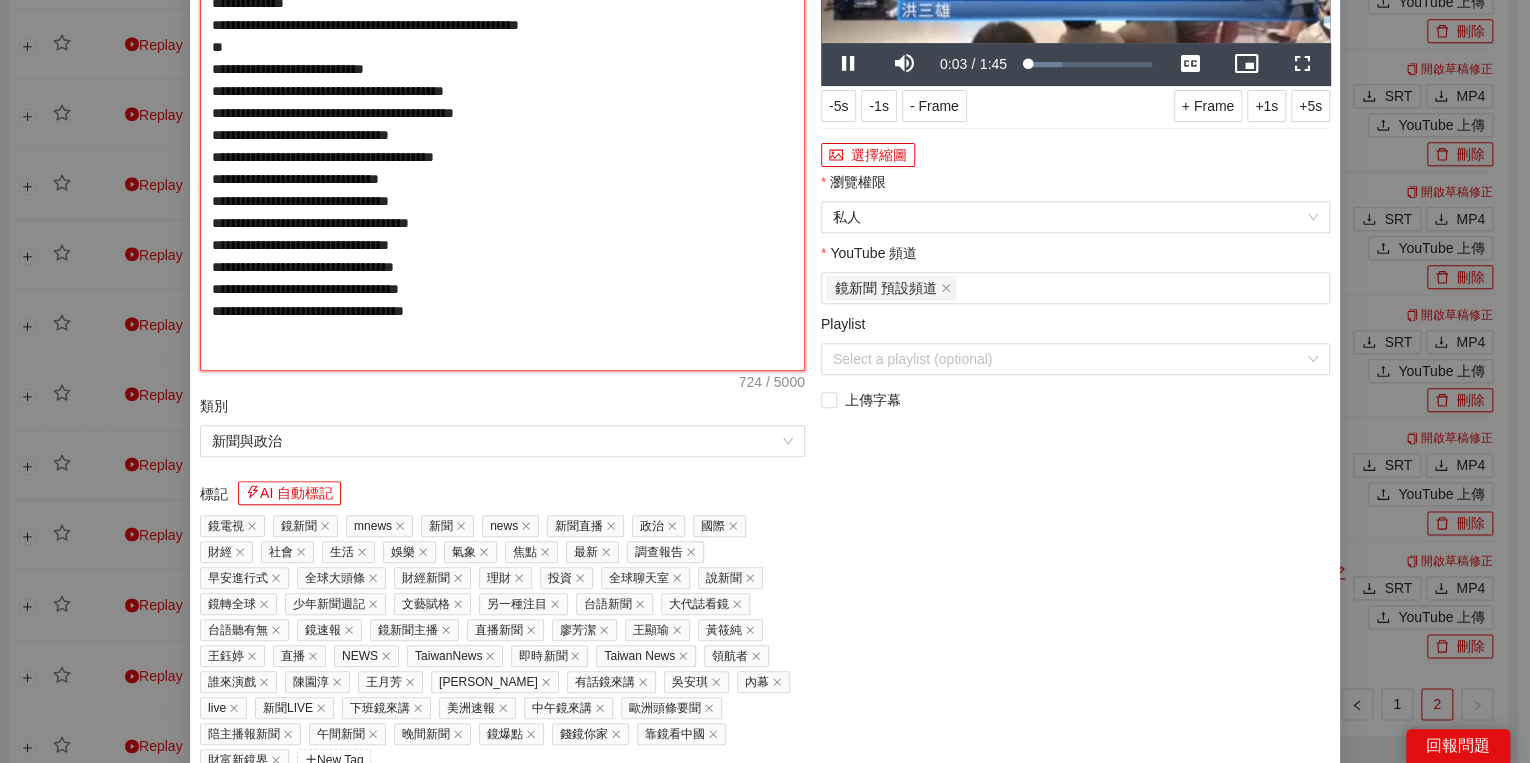 type on "**********" 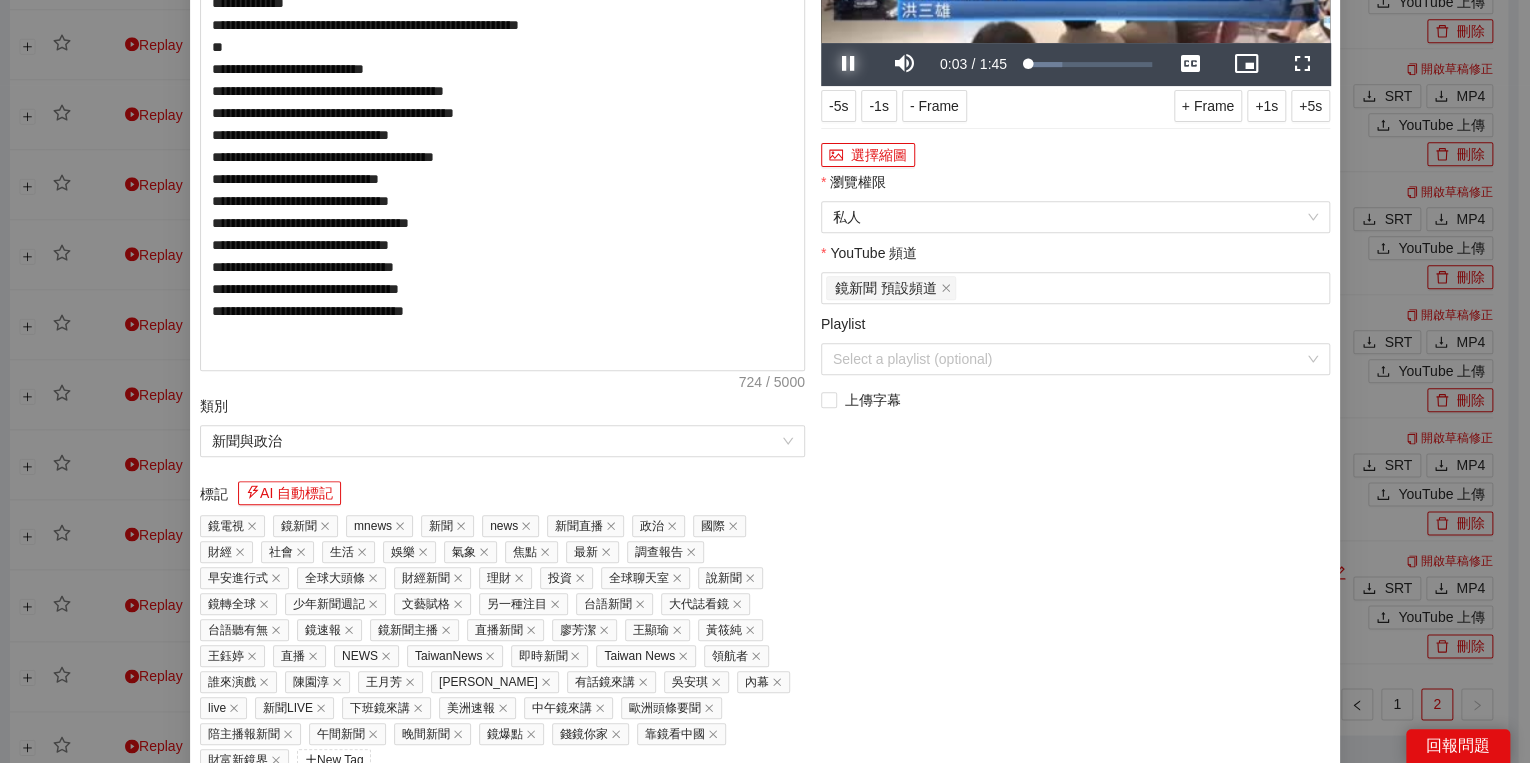 click at bounding box center [849, 64] 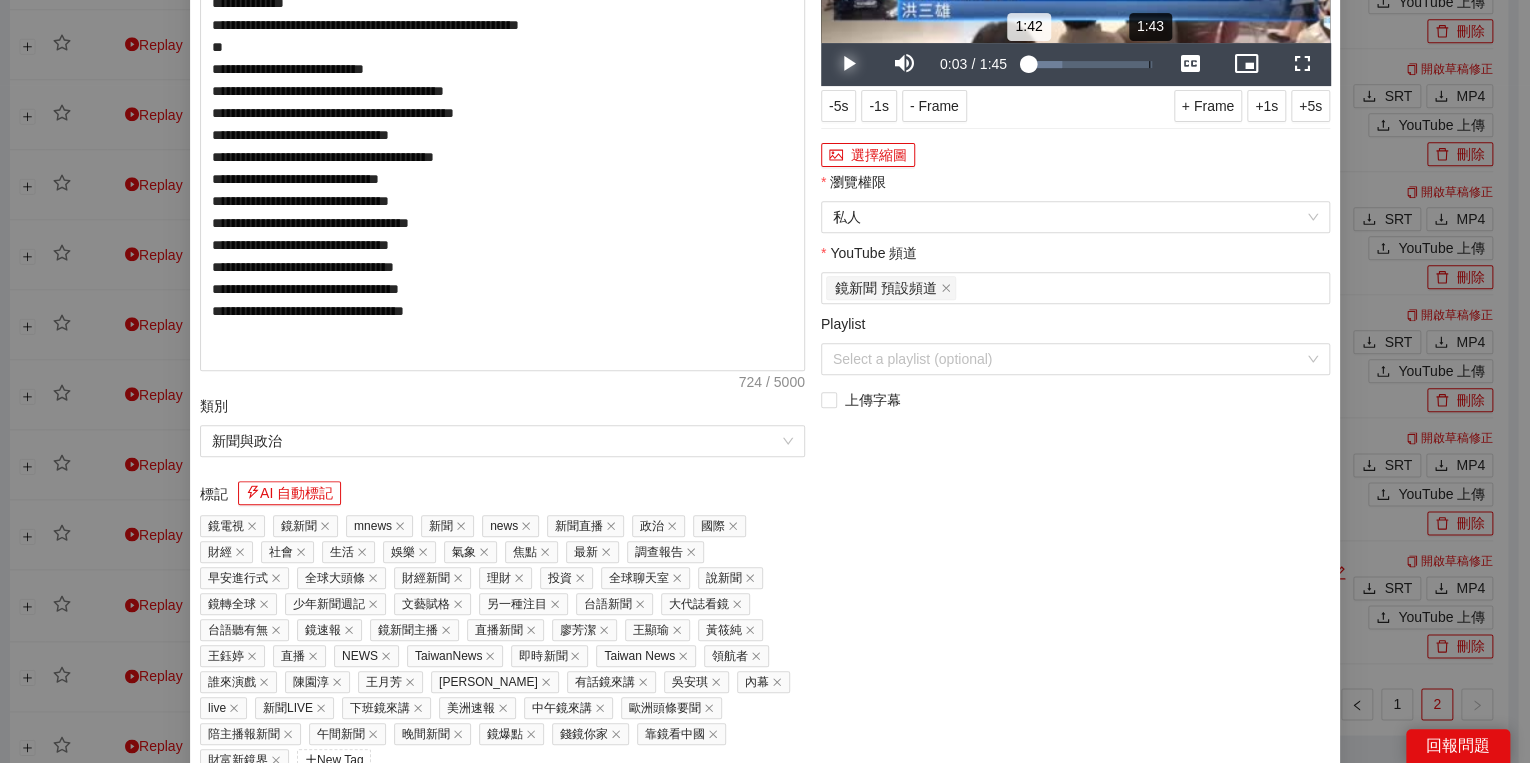 click on "Loaded :  29.65% 1:43 1:42" at bounding box center [1088, 64] 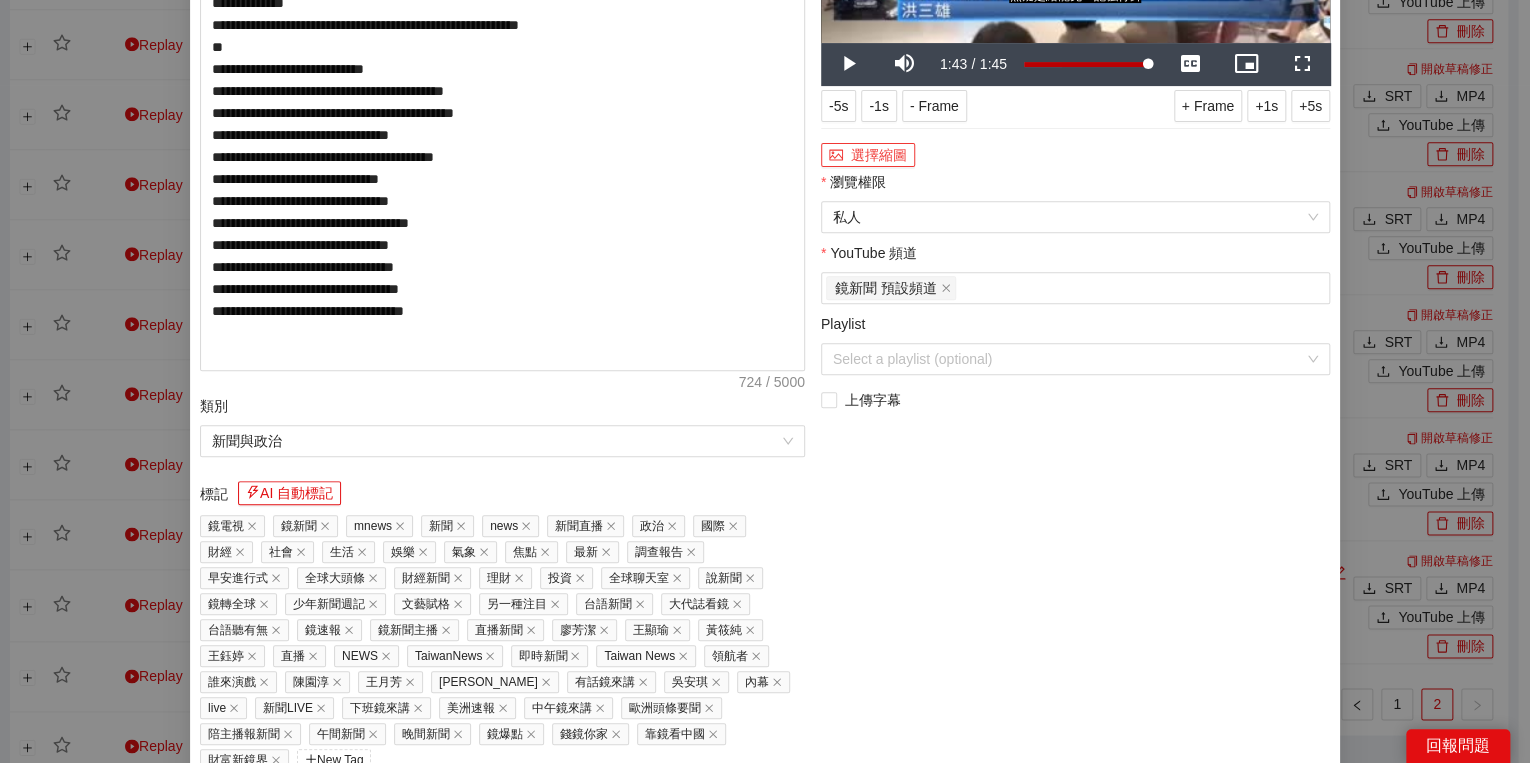 click on "選擇縮圖" at bounding box center [868, 155] 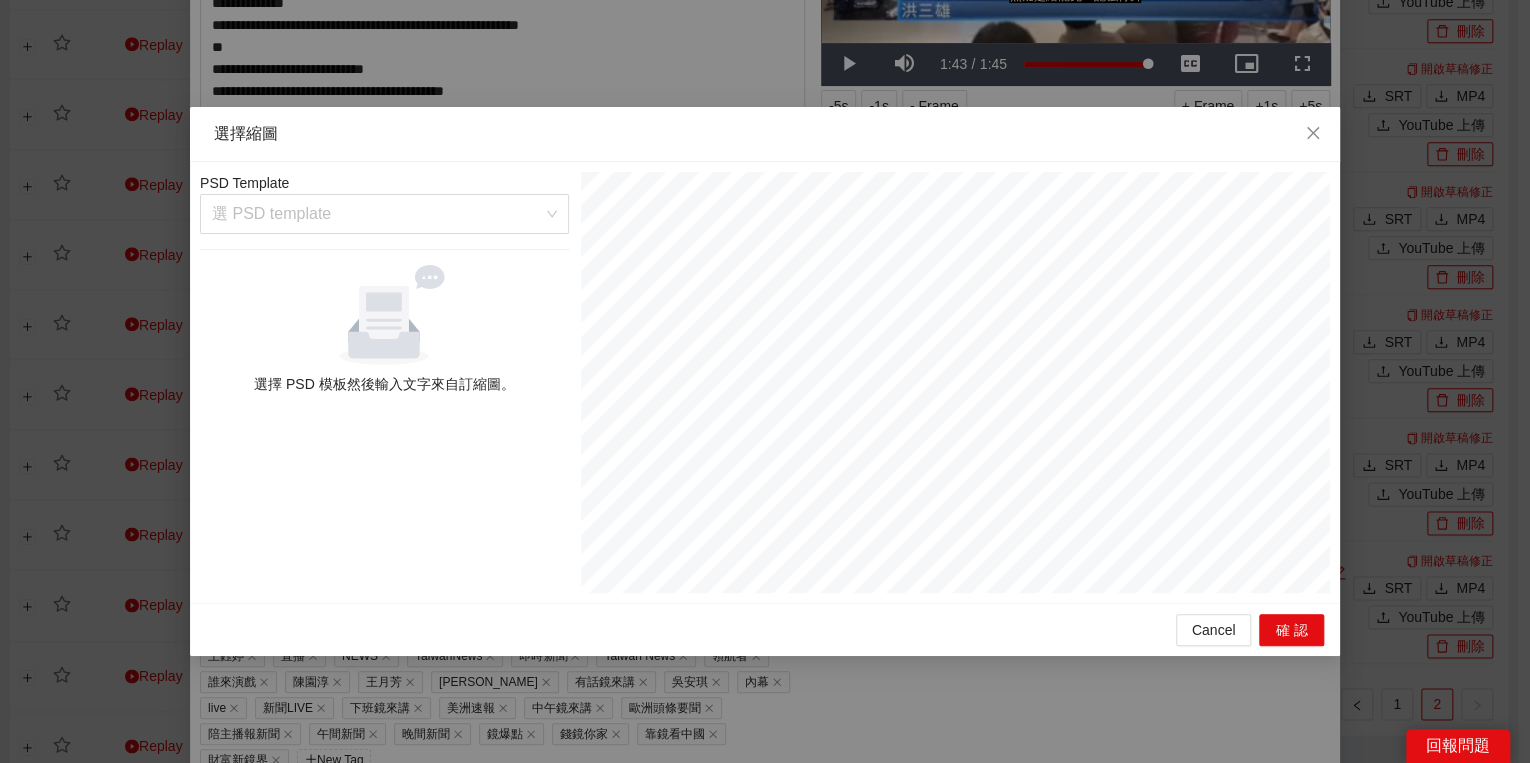 click on "PSD Template 選 PSD template 選擇 PSD 模板然後輸入文字來自訂縮圖。" at bounding box center [384, 382] 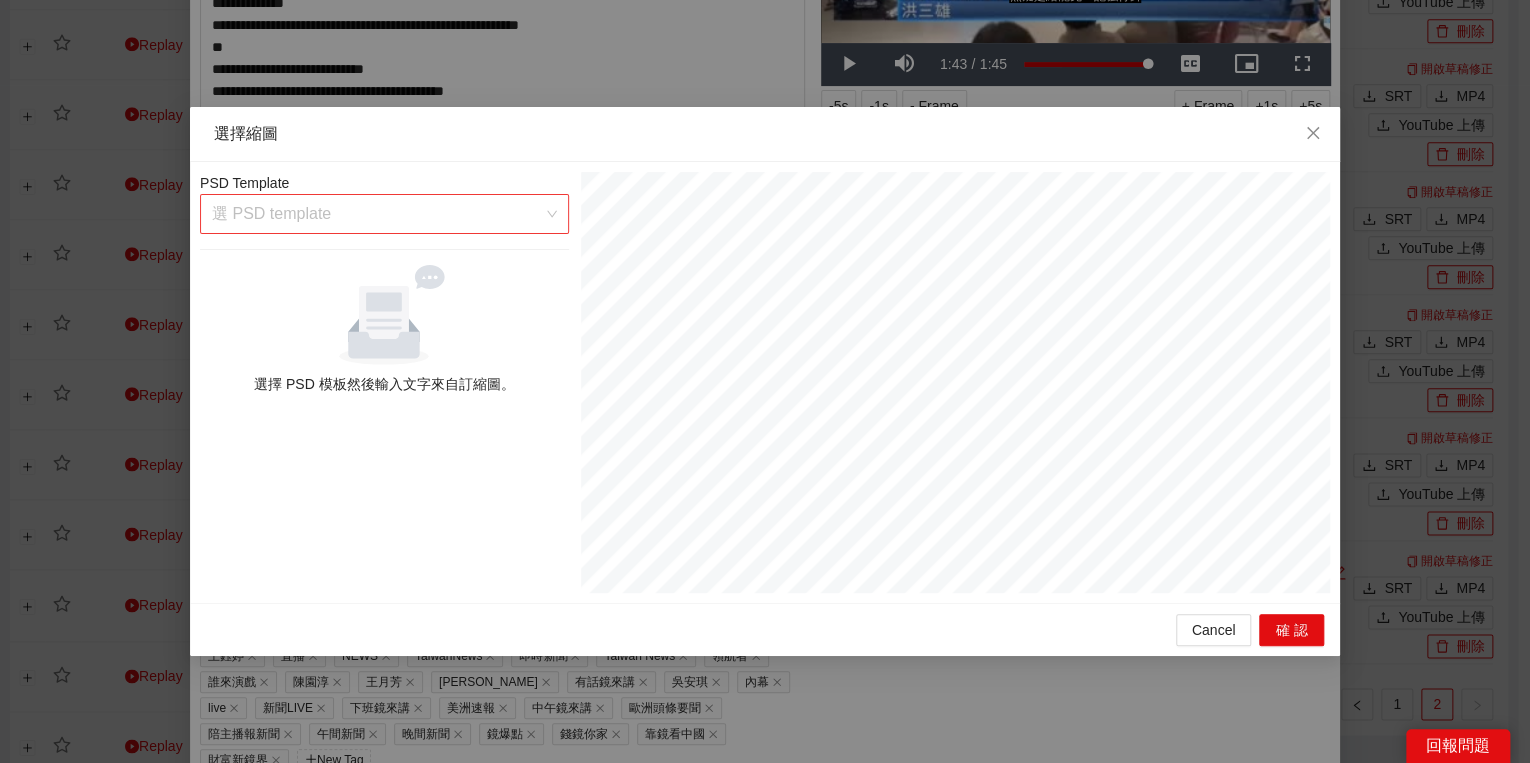 click at bounding box center (377, 214) 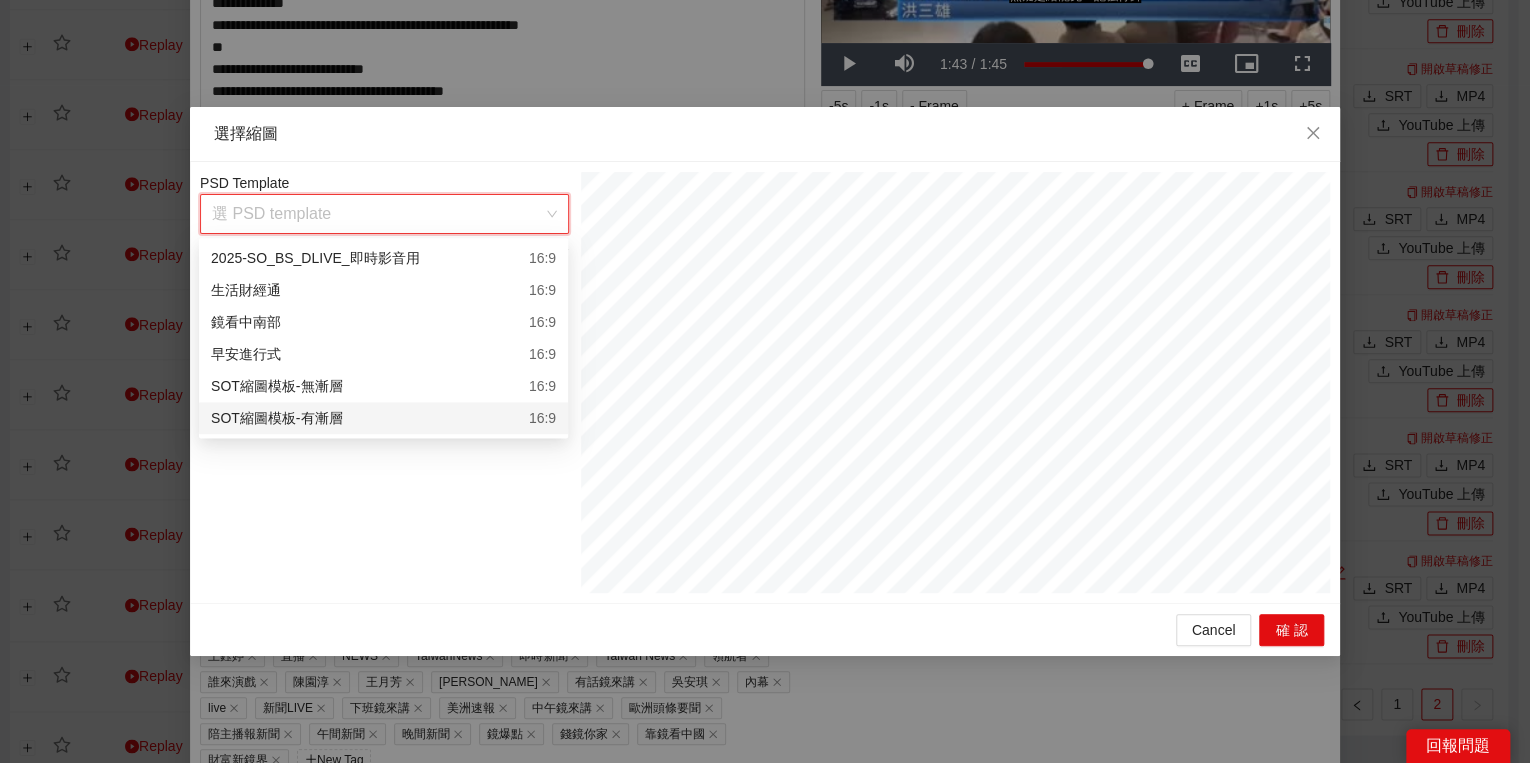 click on "SOT縮圖模板-有漸層" at bounding box center (276, 418) 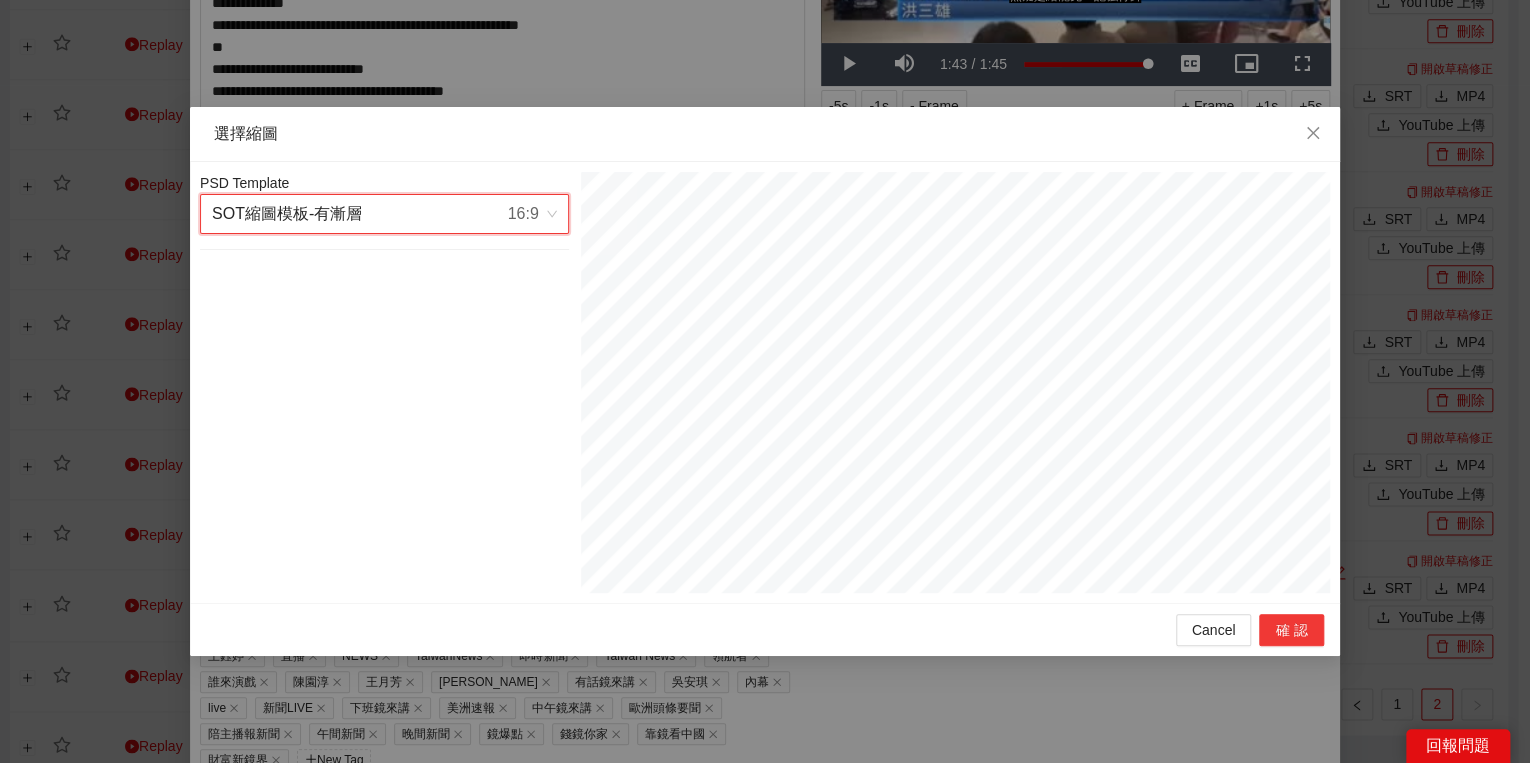 click on "確認" at bounding box center (1291, 630) 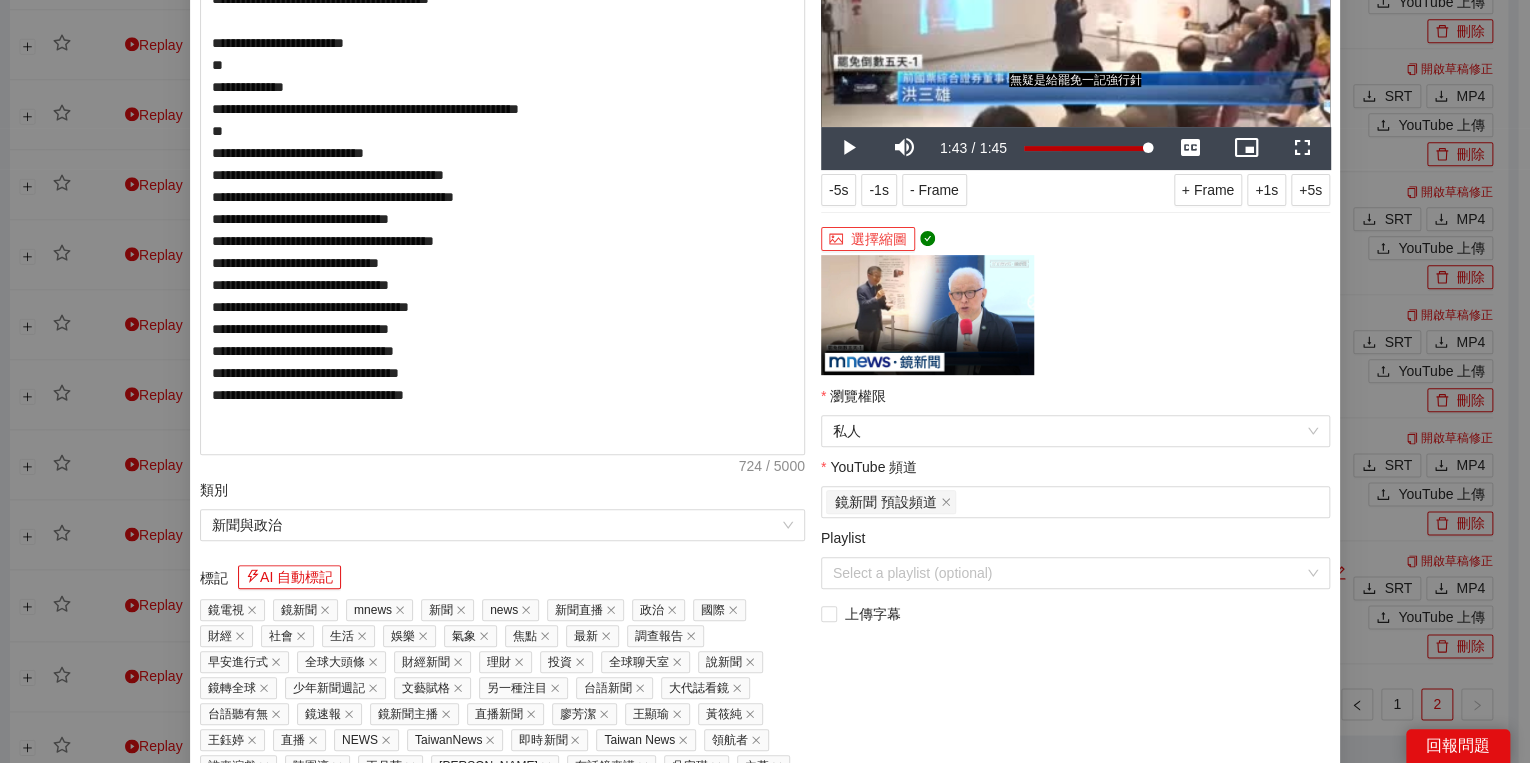 scroll, scrollTop: 374, scrollLeft: 0, axis: vertical 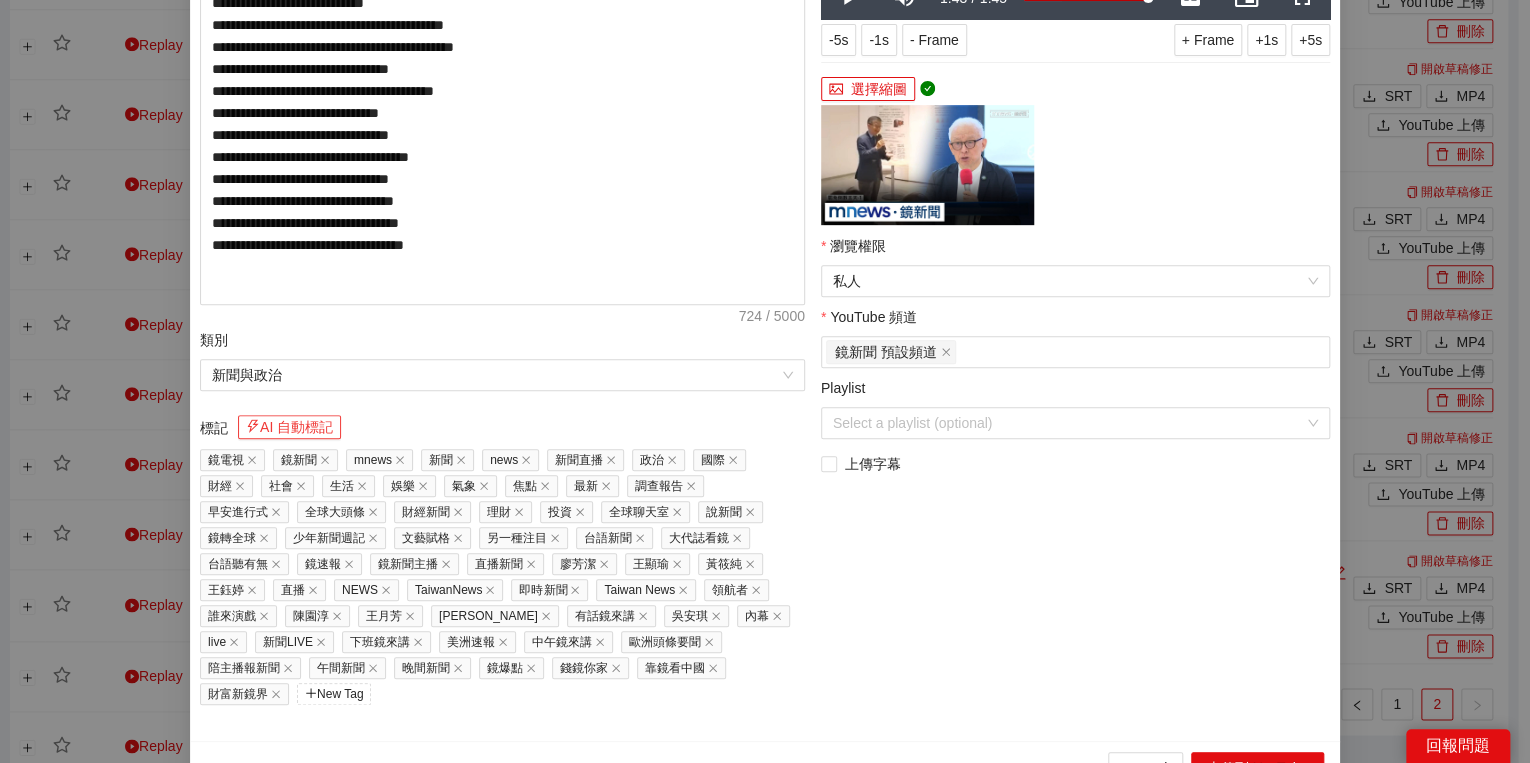 click on "AI 自動標記" at bounding box center (289, 427) 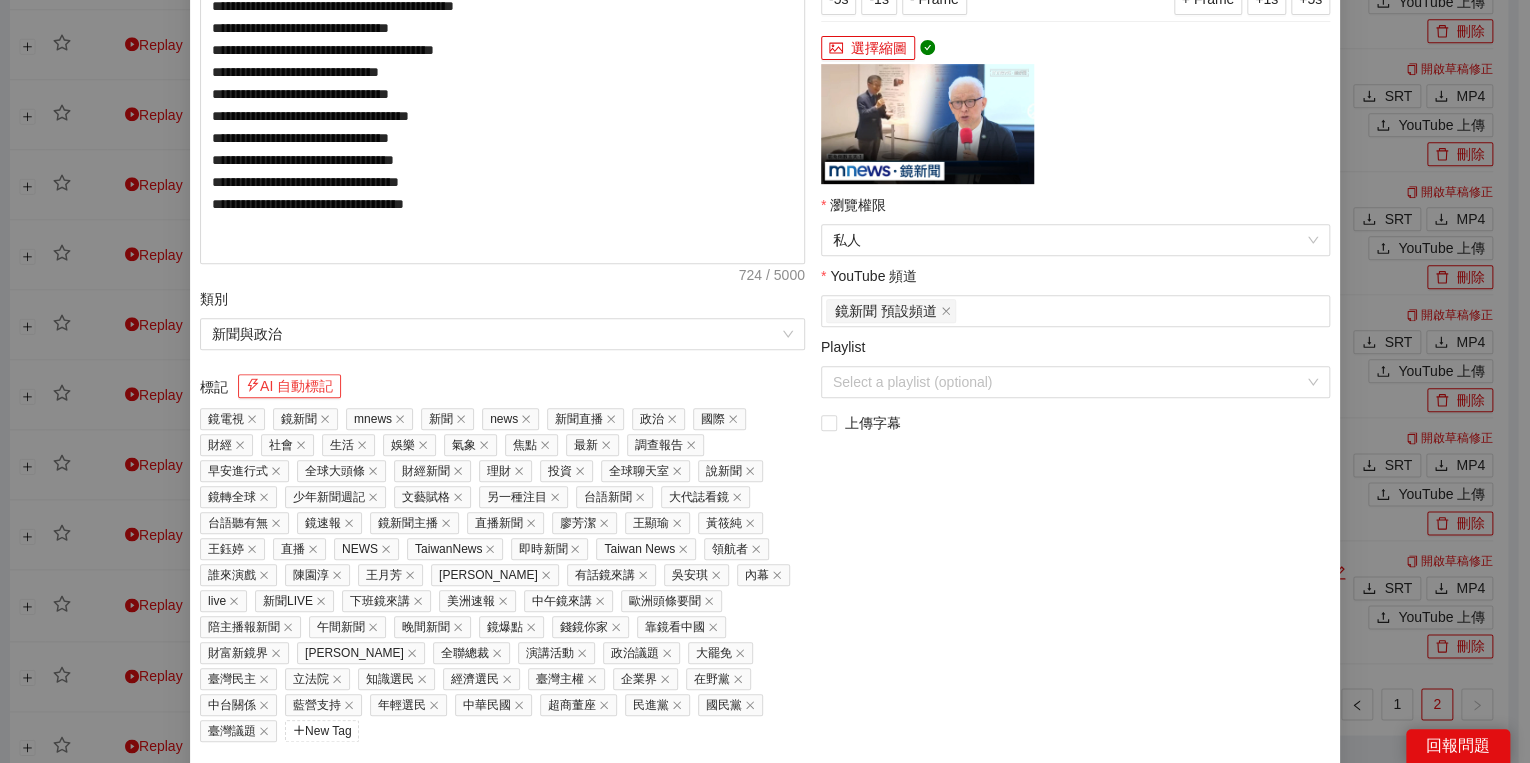 scroll, scrollTop: 451, scrollLeft: 0, axis: vertical 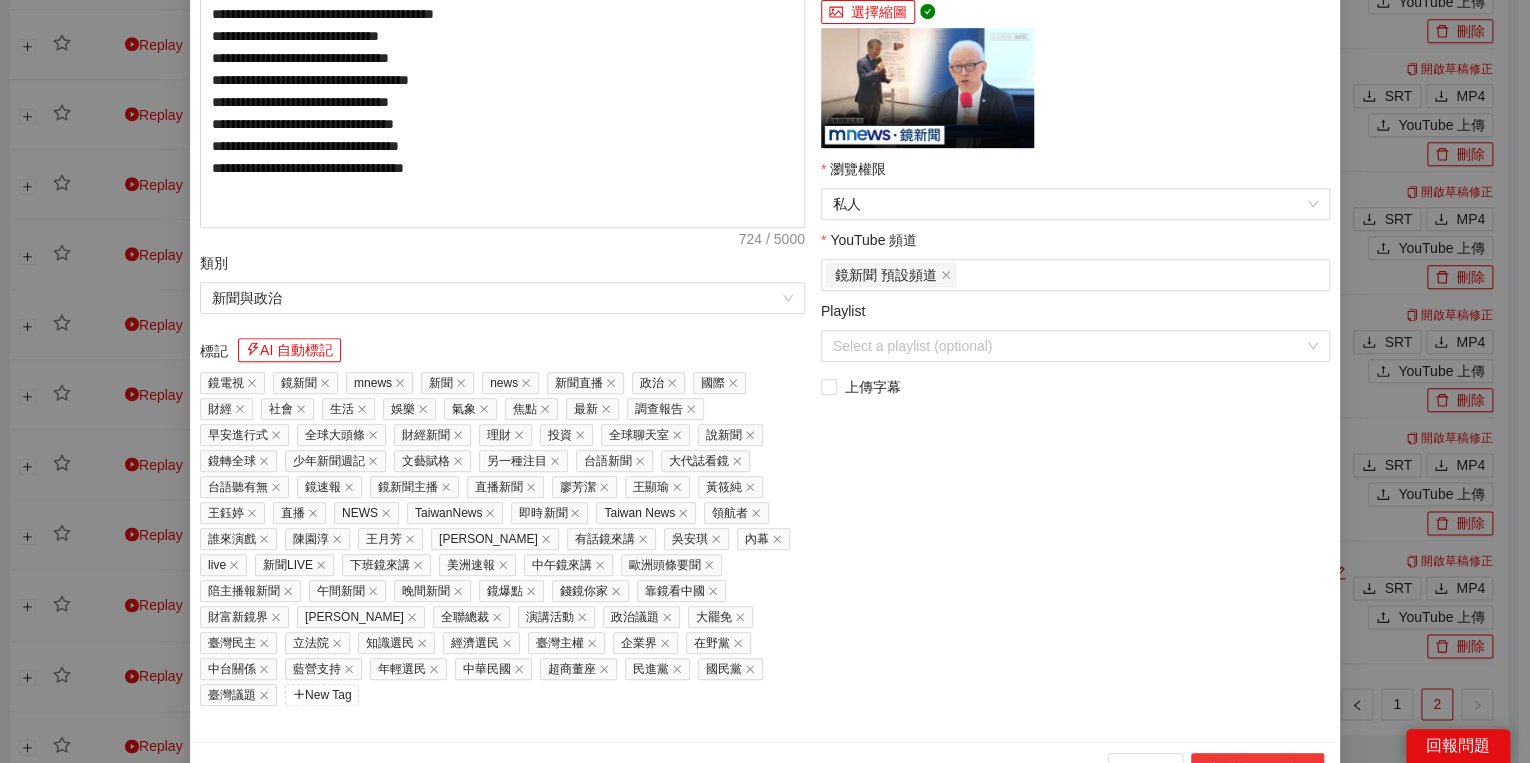 click on "上傳到 YouTube" at bounding box center (1257, 769) 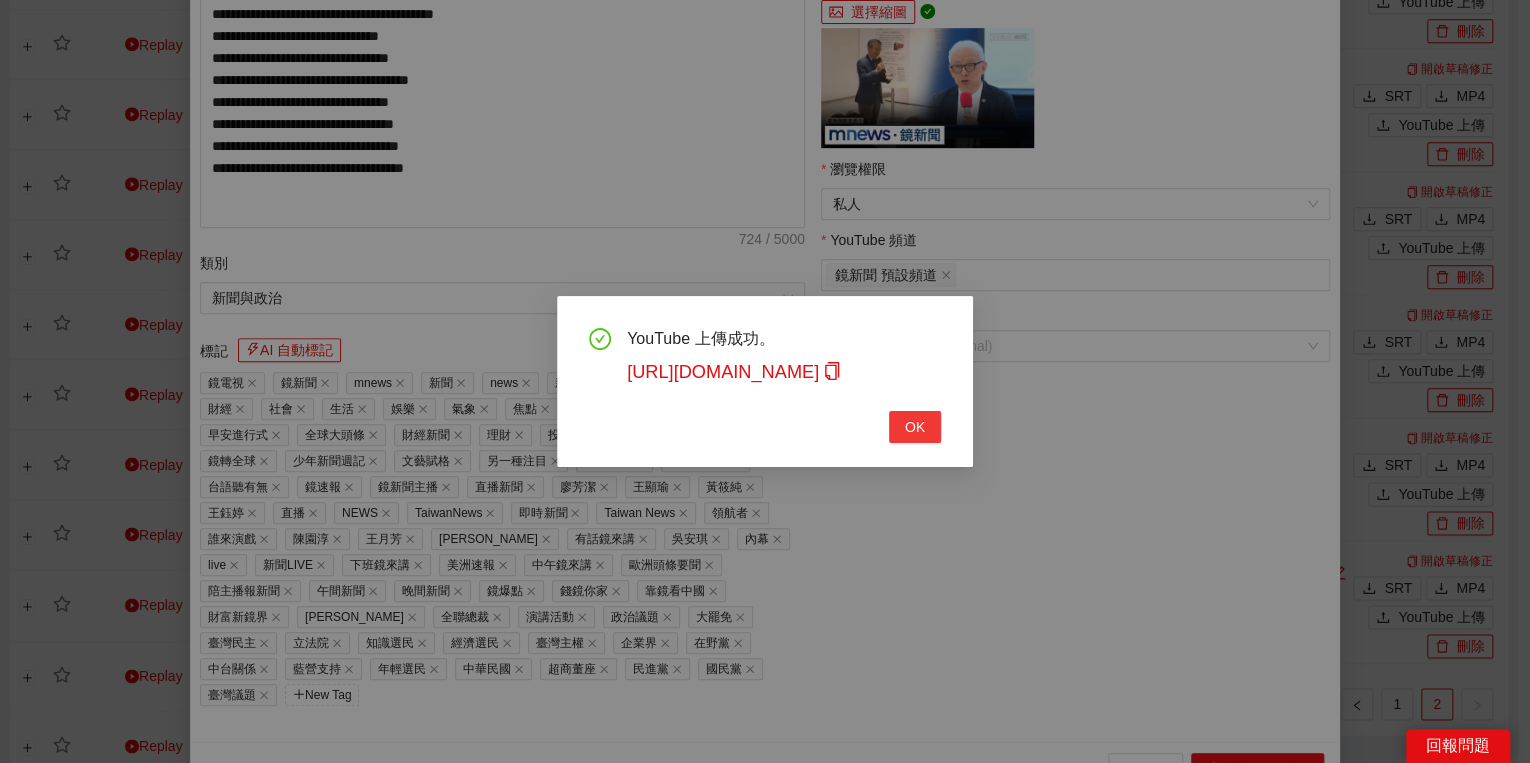 click on "OK" at bounding box center (915, 427) 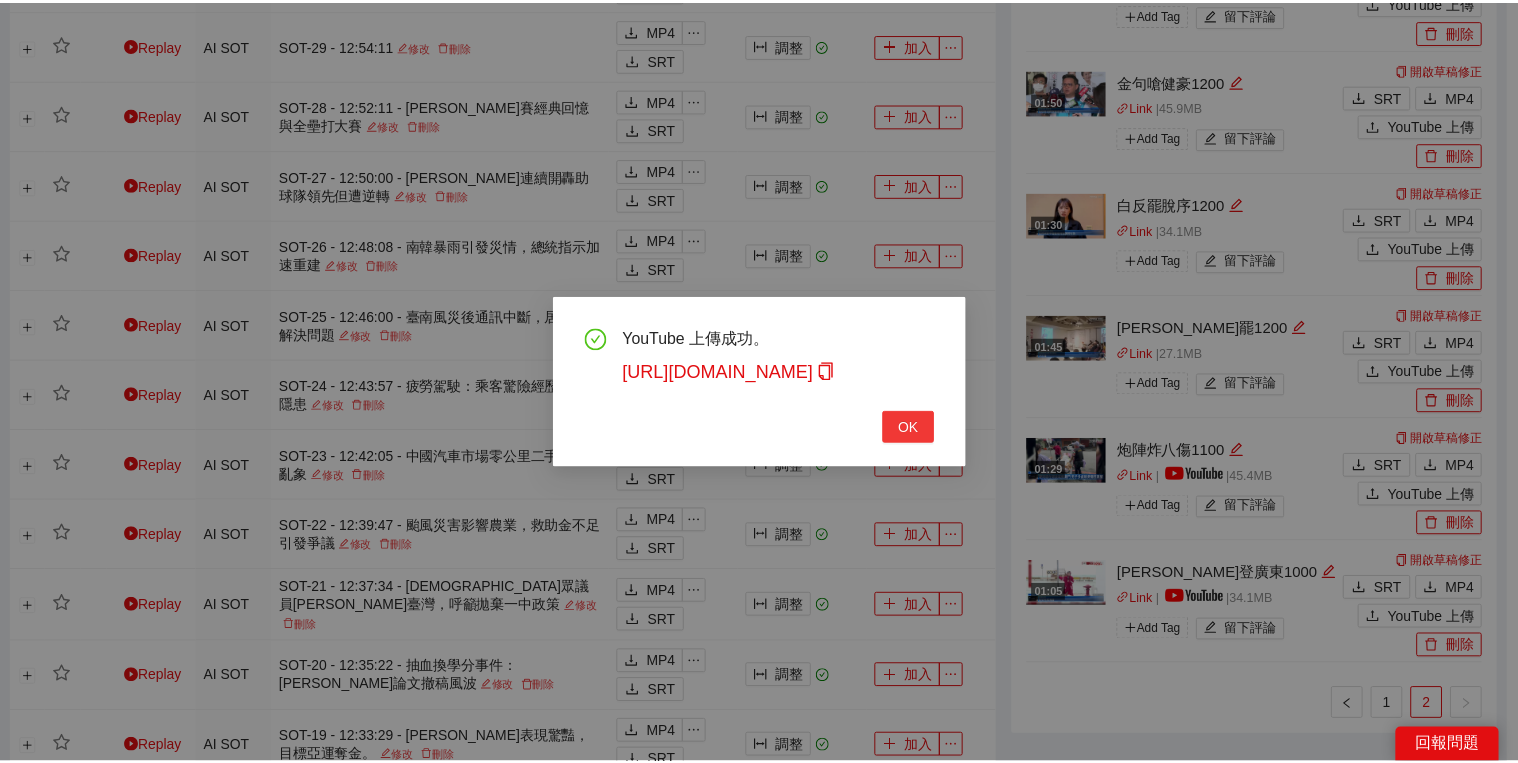 scroll, scrollTop: 308, scrollLeft: 0, axis: vertical 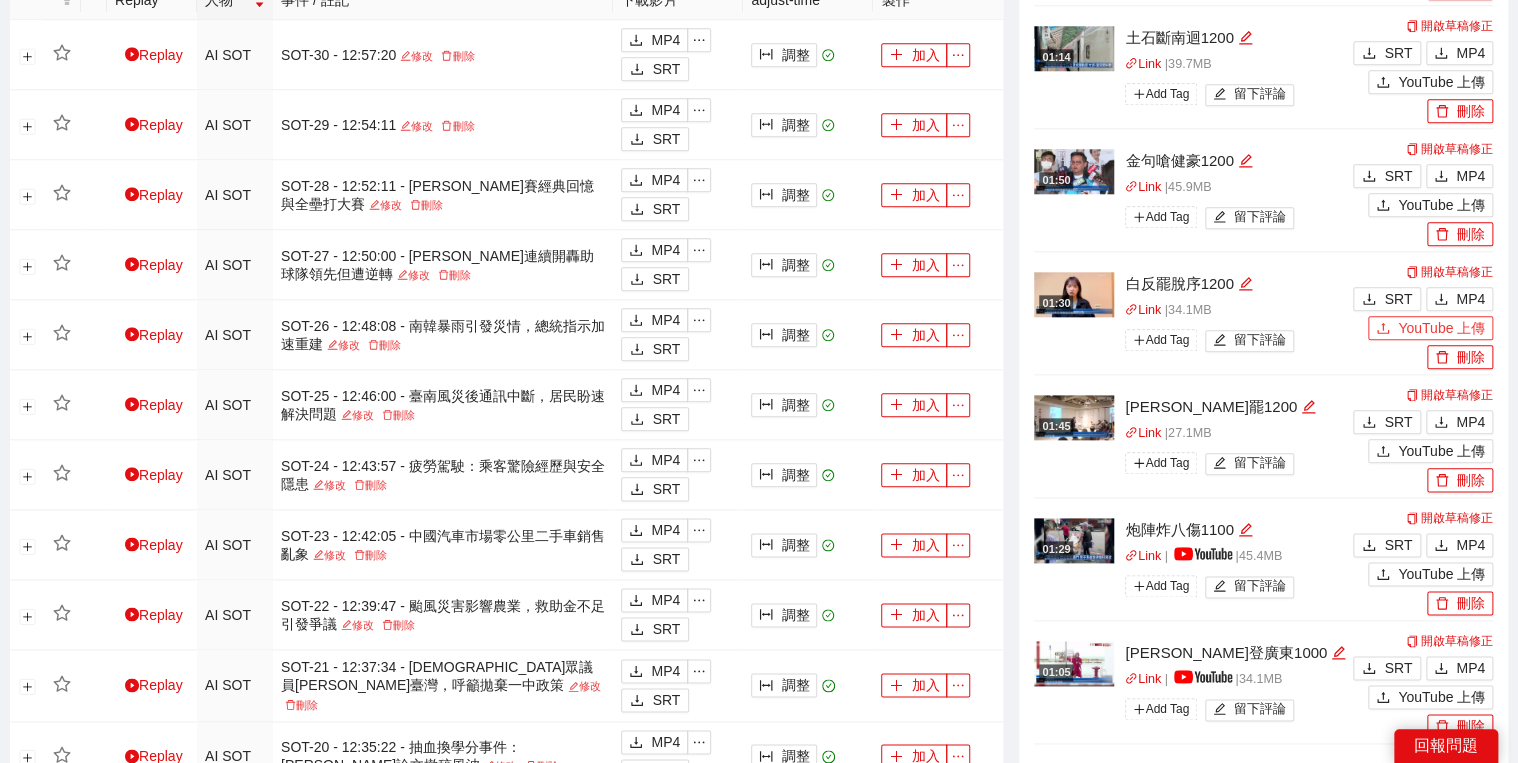 click on "YouTube 上傳" at bounding box center [1441, 328] 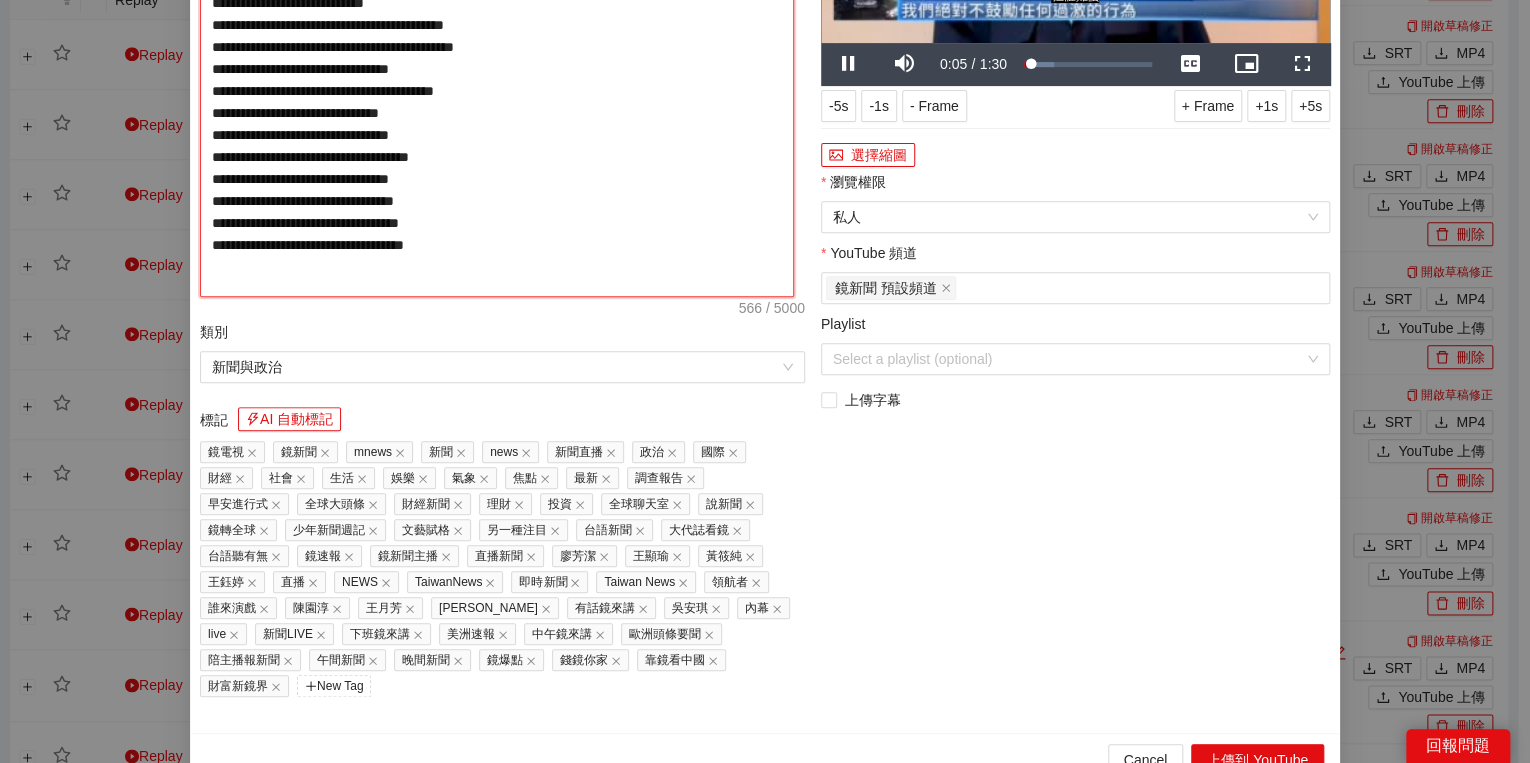 click on "**********" at bounding box center (497, 87) 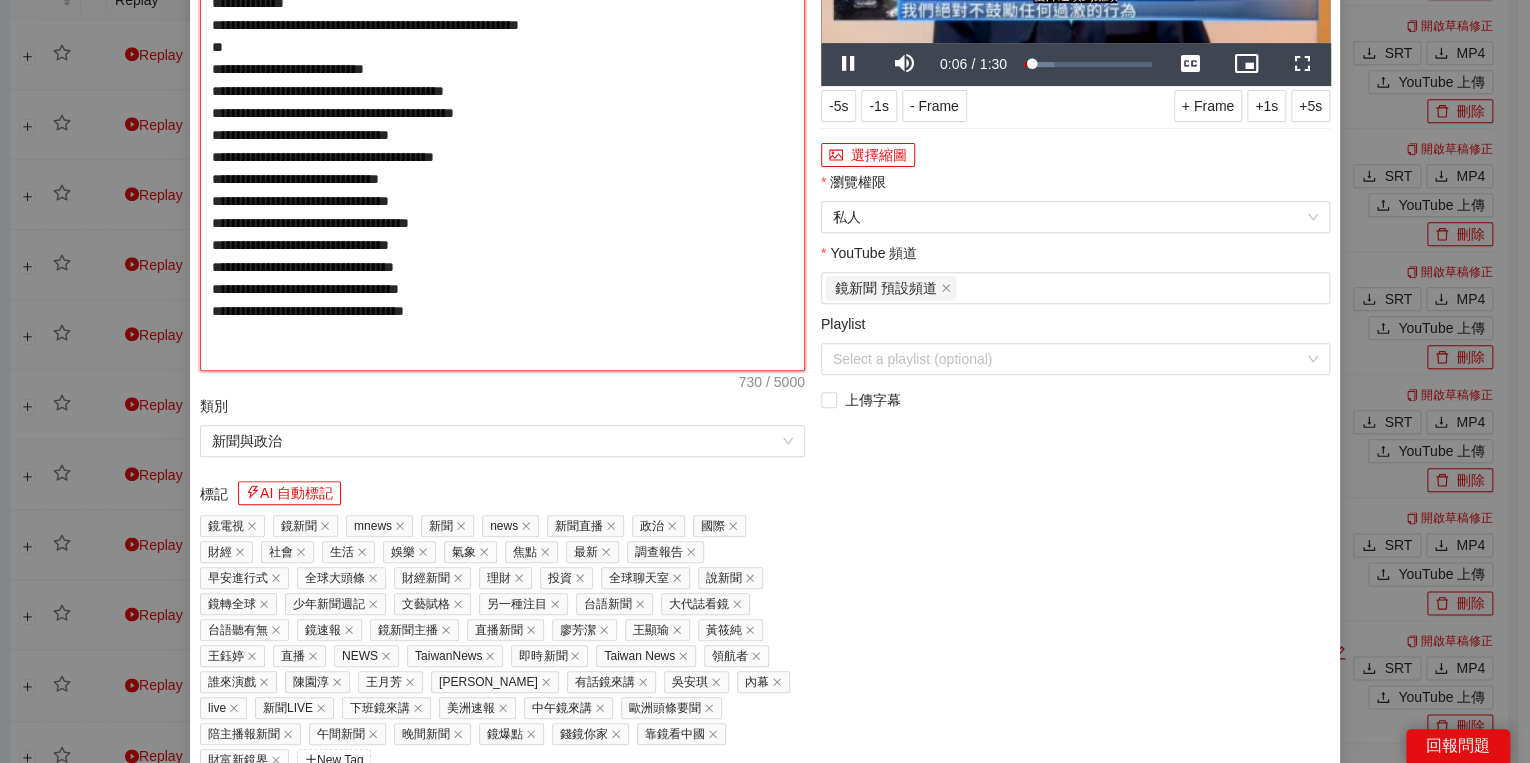 click on "**********" at bounding box center (502, 124) 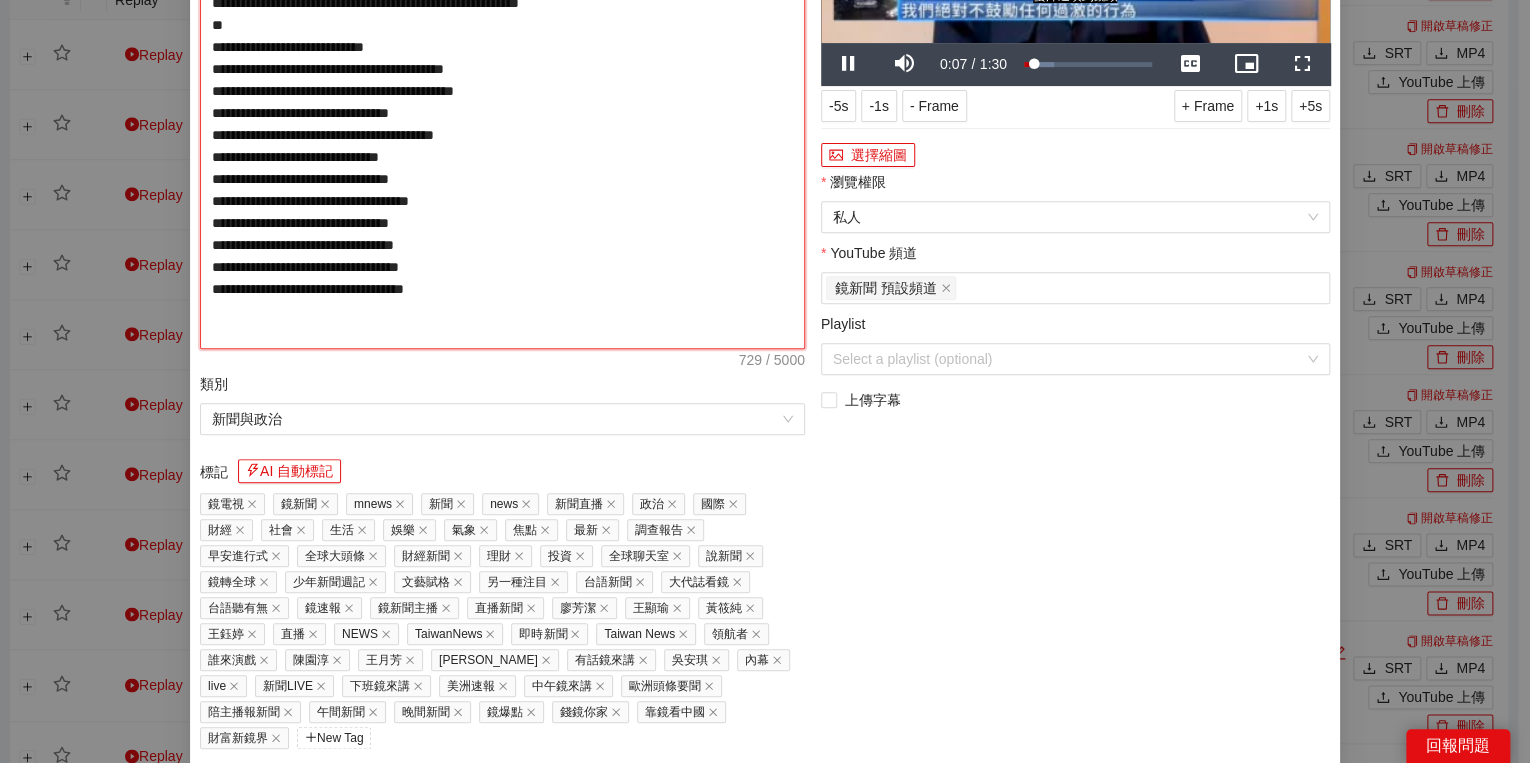 type on "**********" 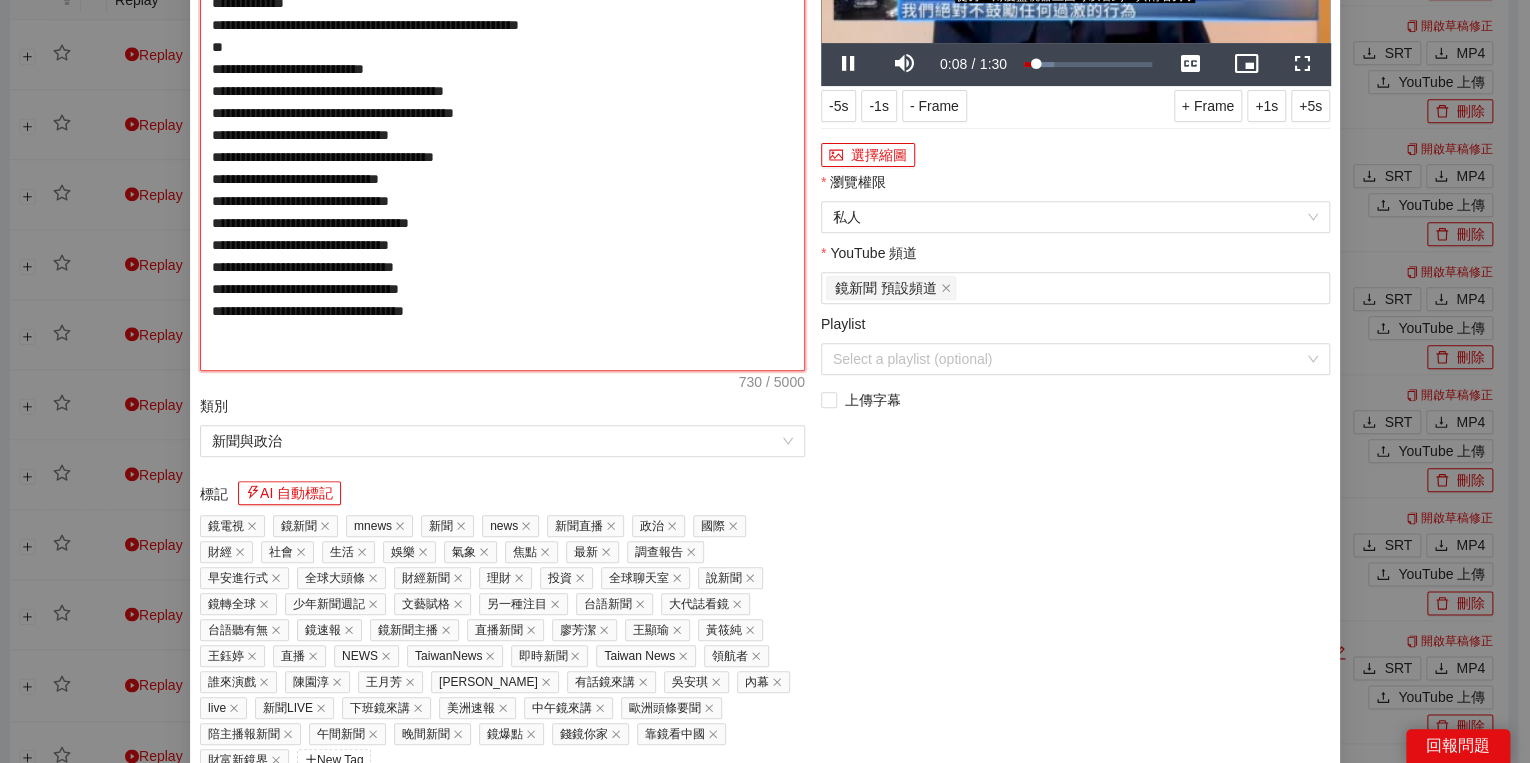 type on "**********" 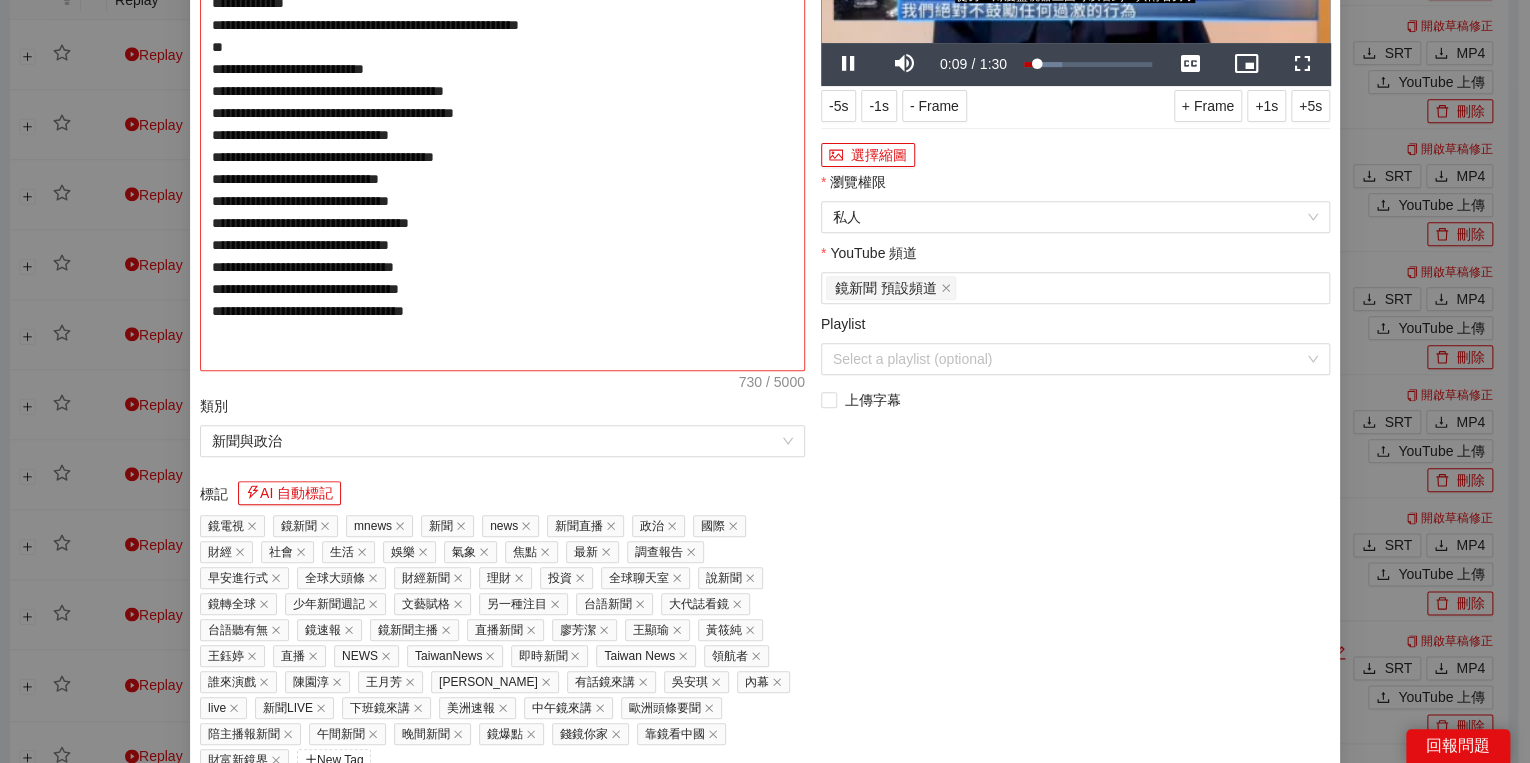 type on "**********" 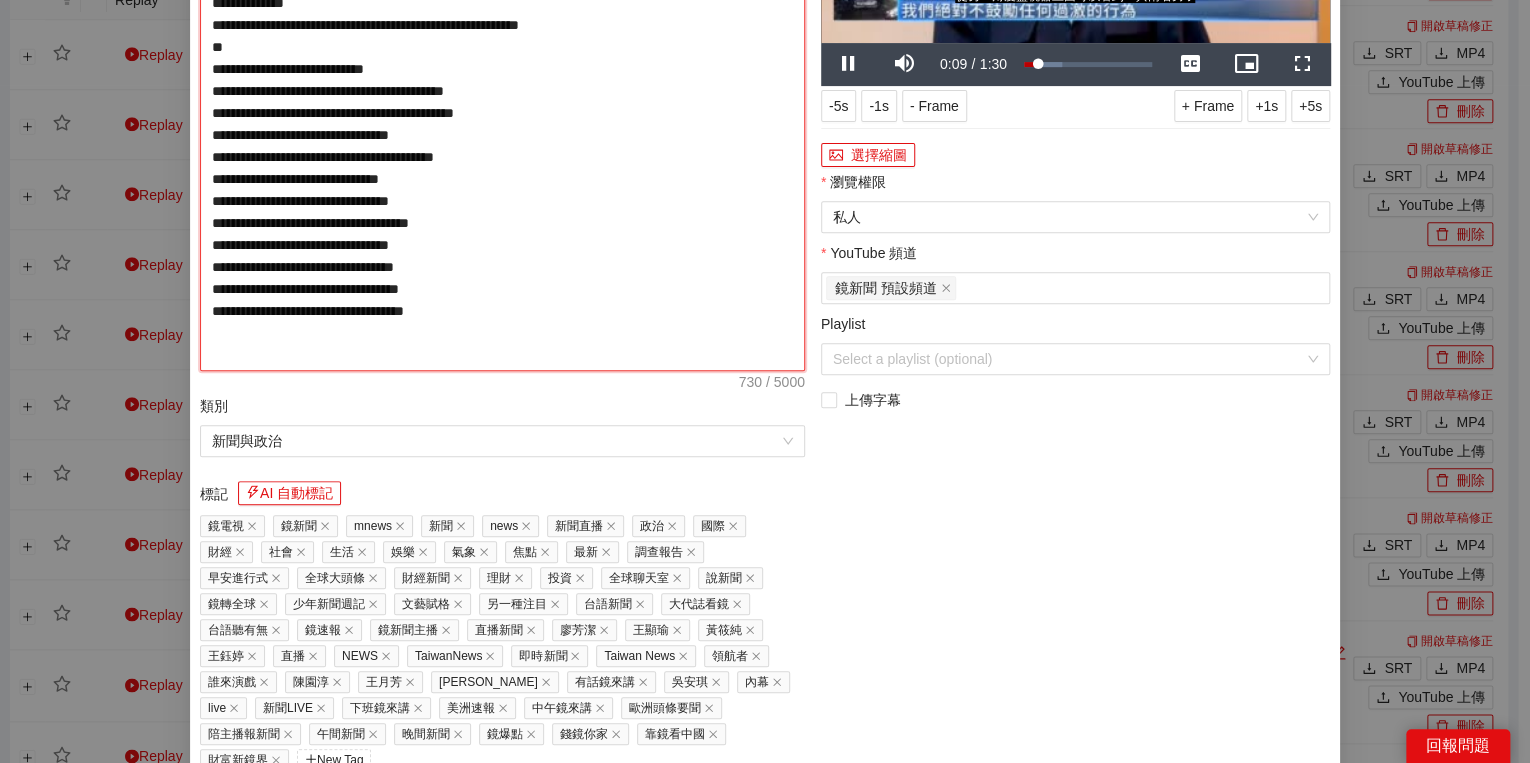 click on "**********" at bounding box center [502, 124] 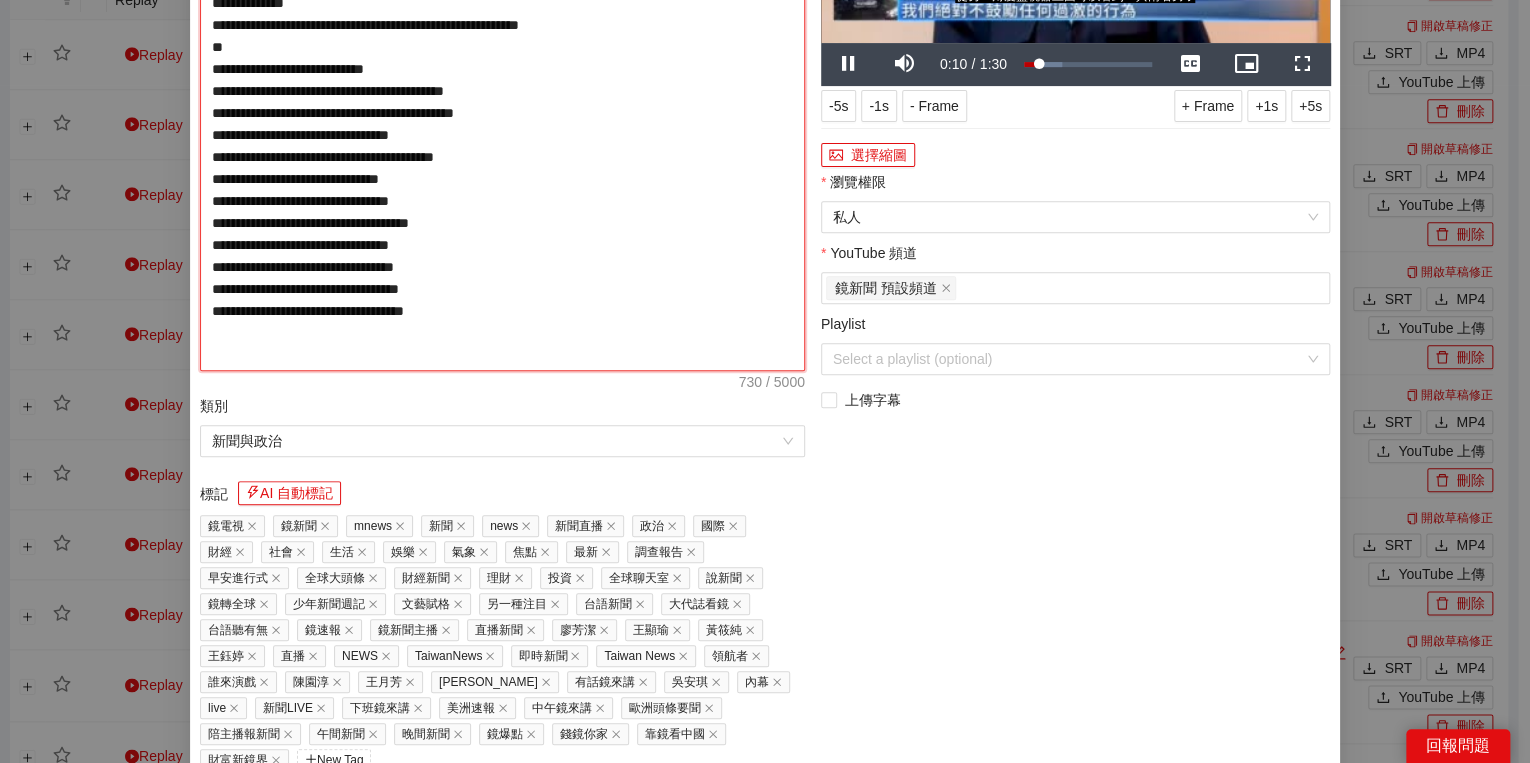 type on "**********" 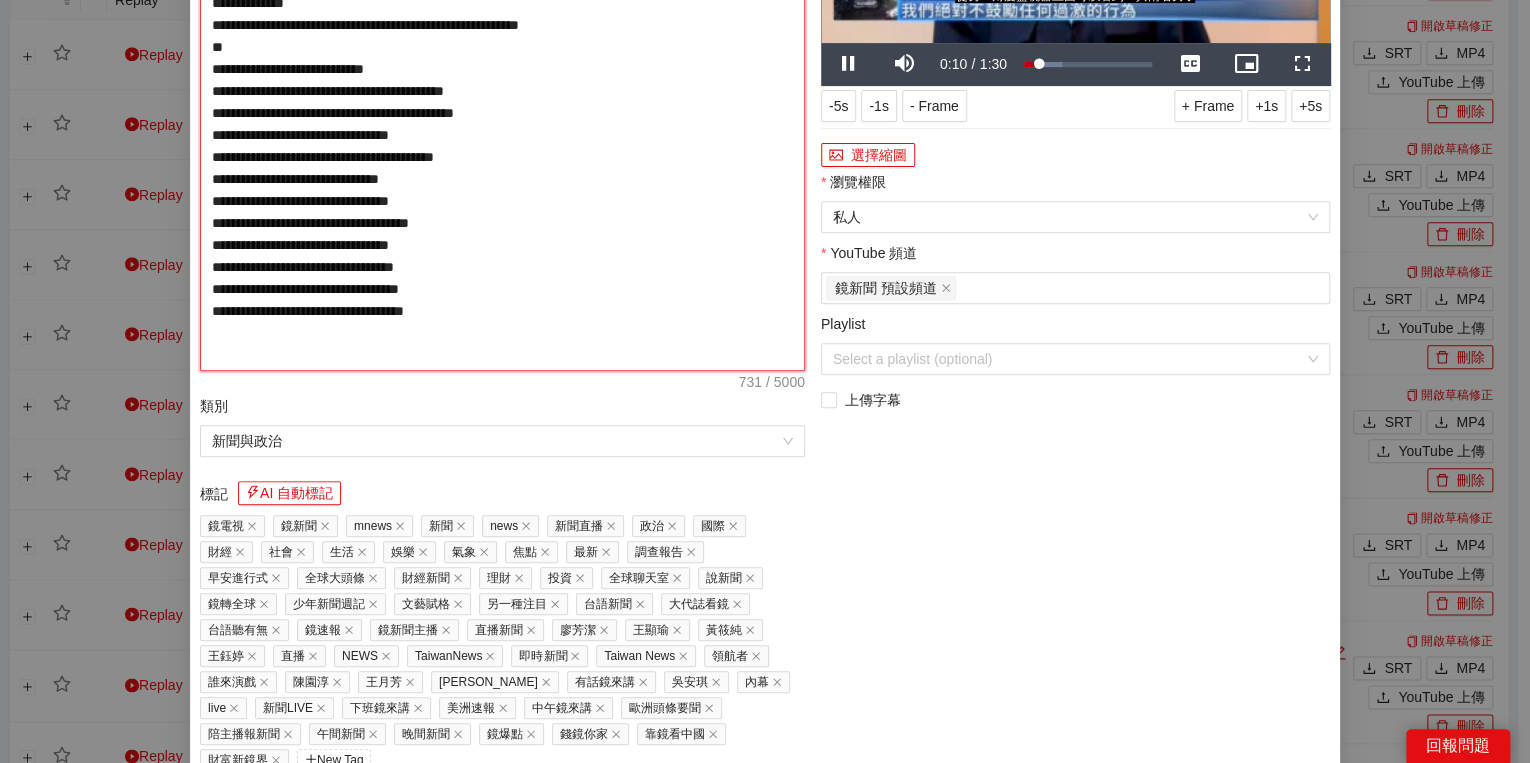 type on "**********" 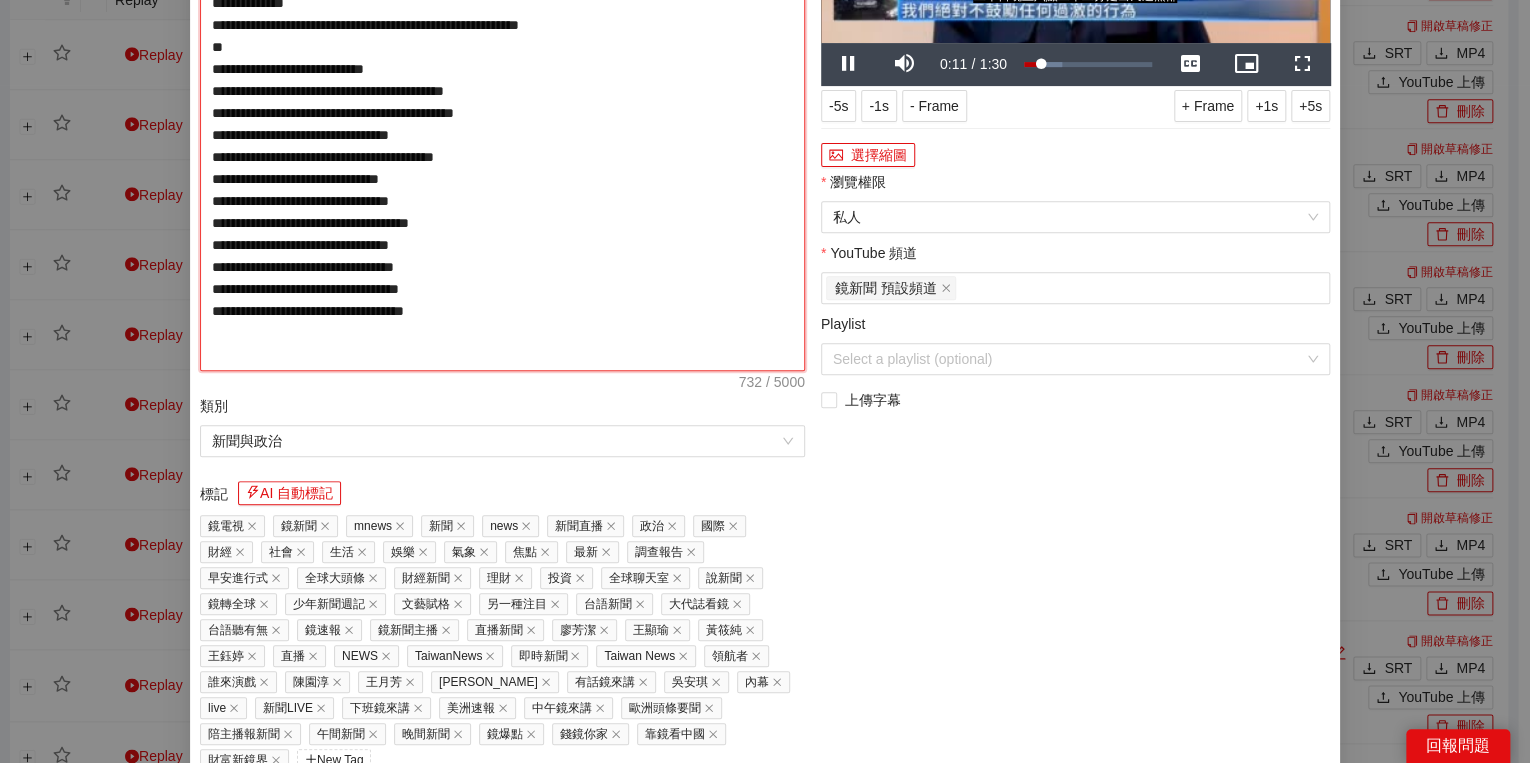 click on "**********" at bounding box center (502, 124) 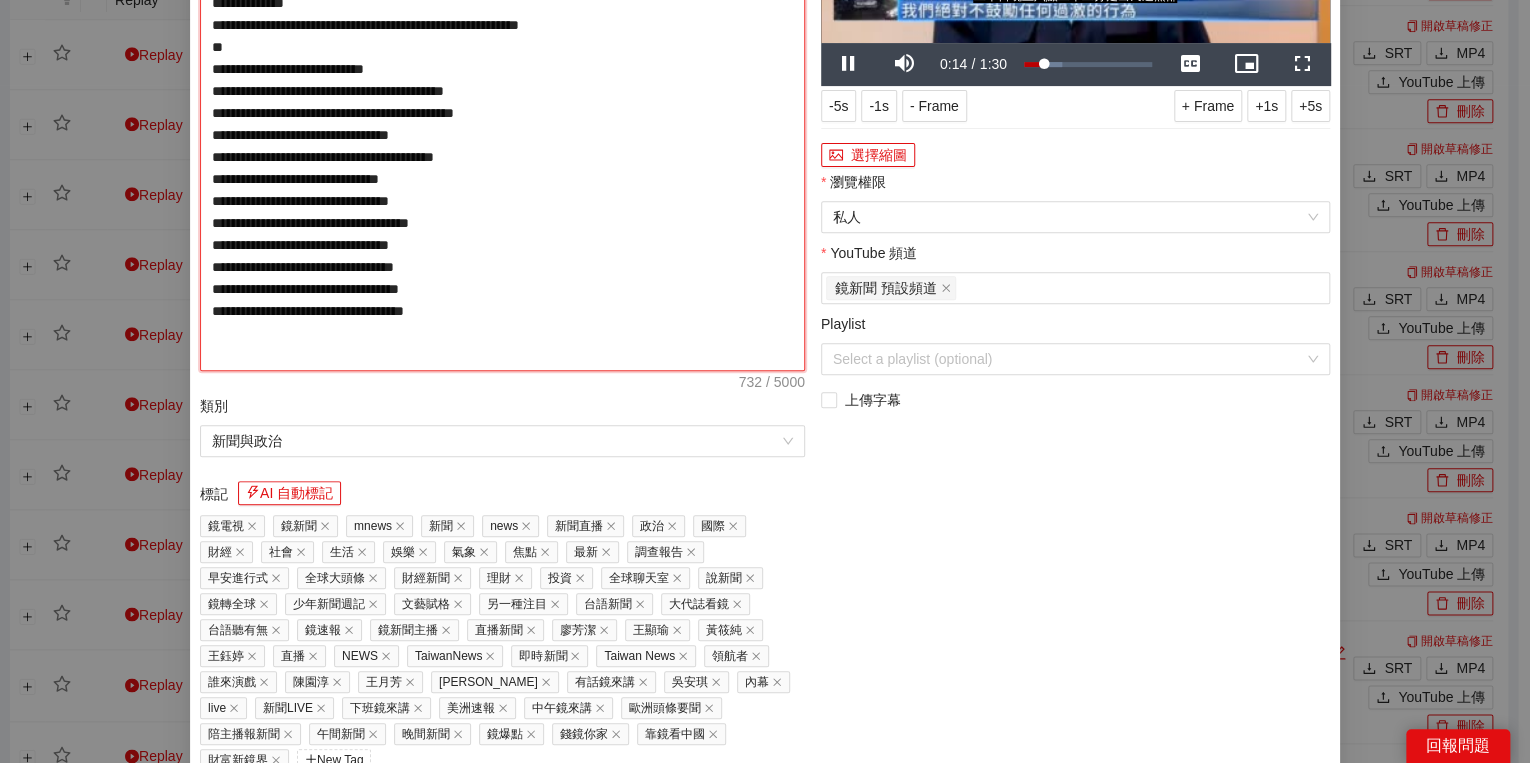 type on "**********" 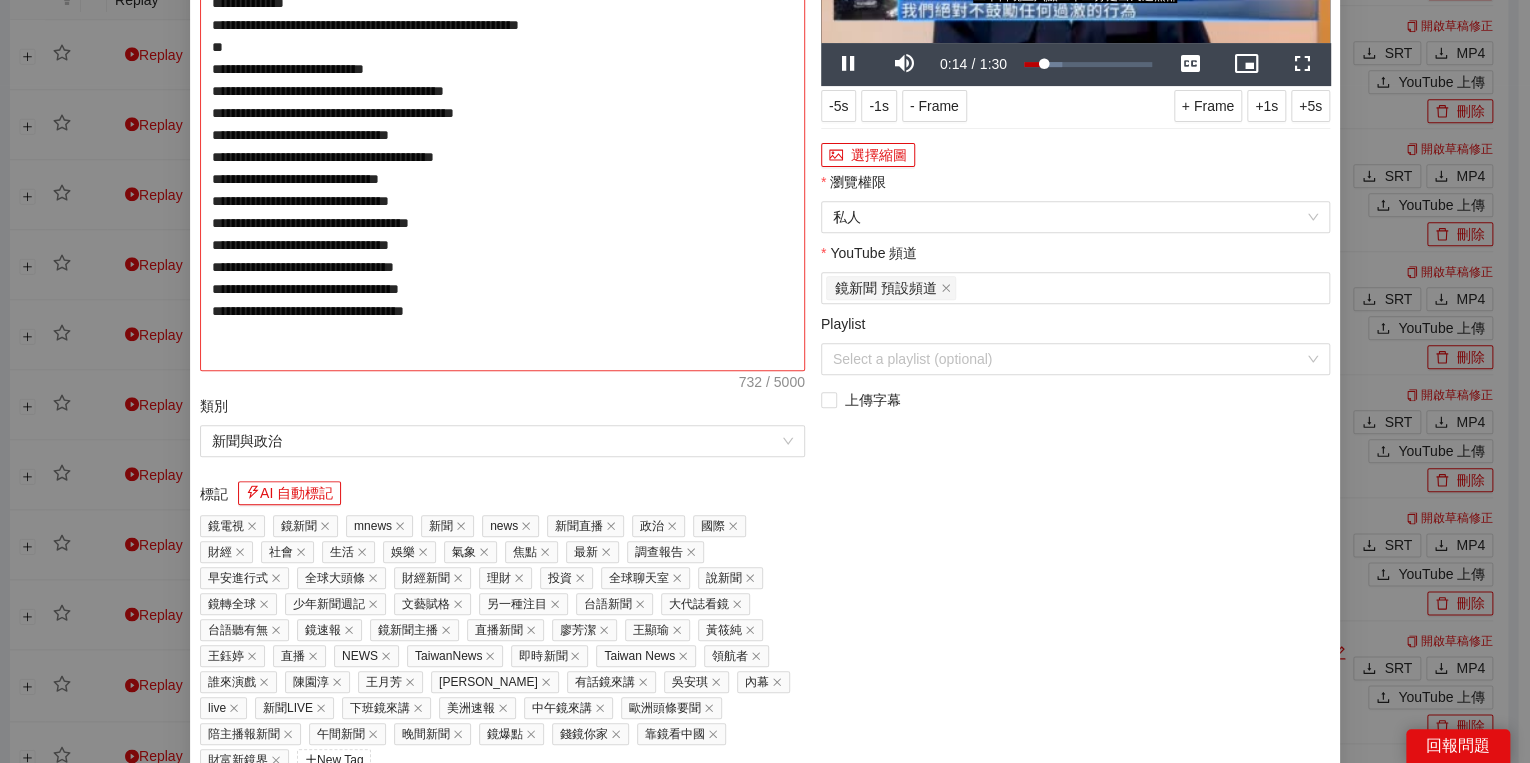 type on "**********" 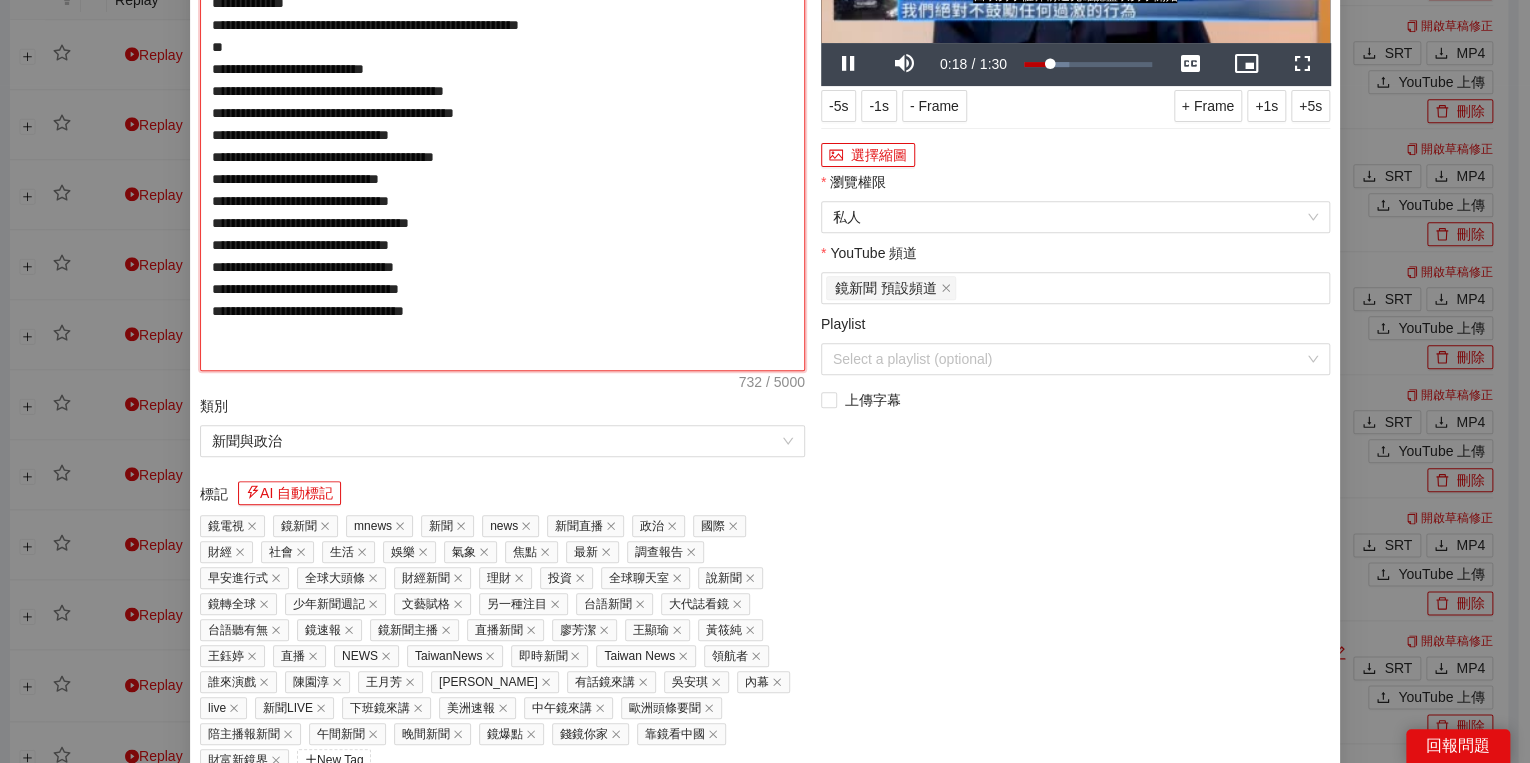 drag, startPoint x: 452, startPoint y: 200, endPoint x: 508, endPoint y: 201, distance: 56.008926 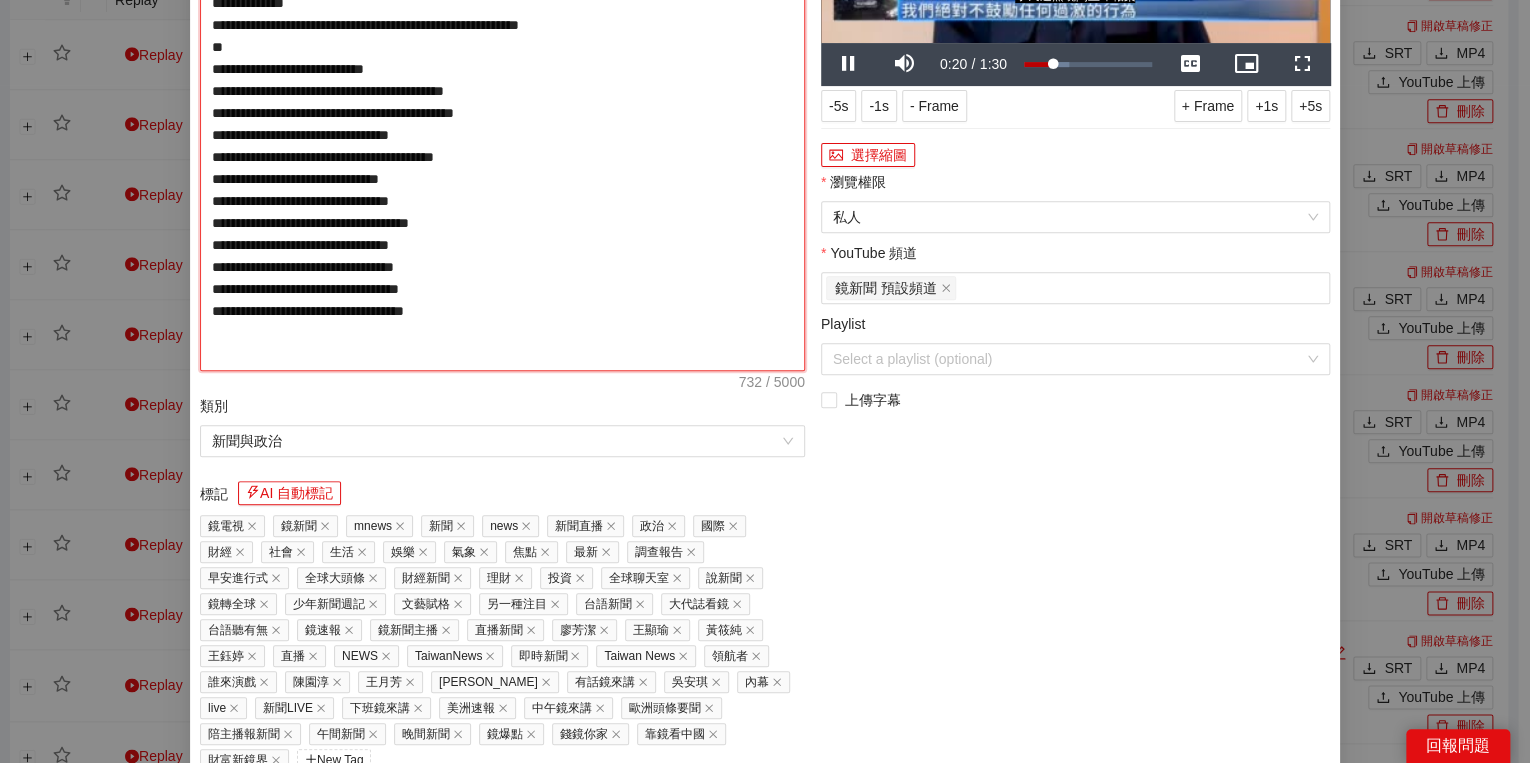 drag, startPoint x: 290, startPoint y: 263, endPoint x: 312, endPoint y: 263, distance: 22 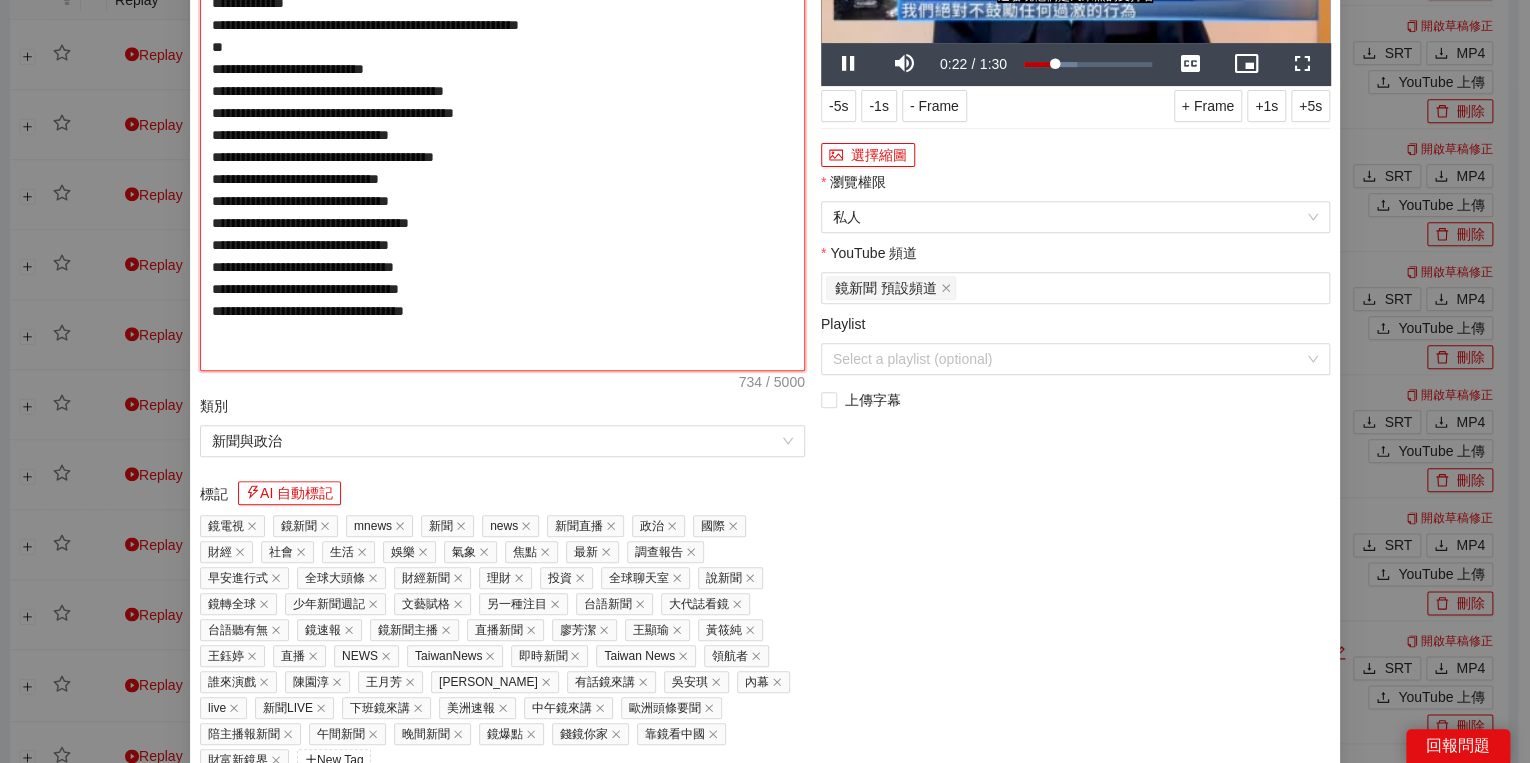 click on "**********" at bounding box center (502, 124) 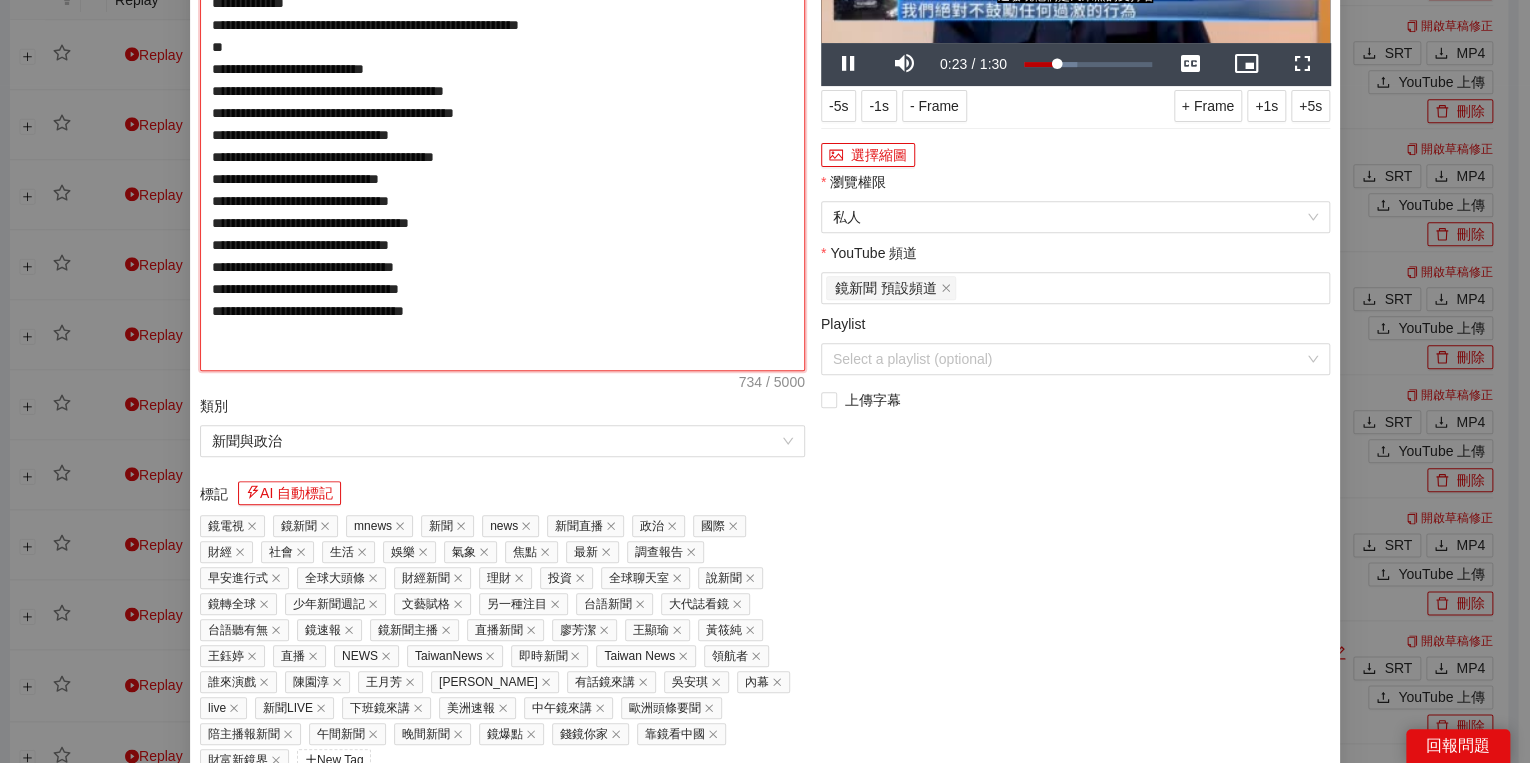 type on "**********" 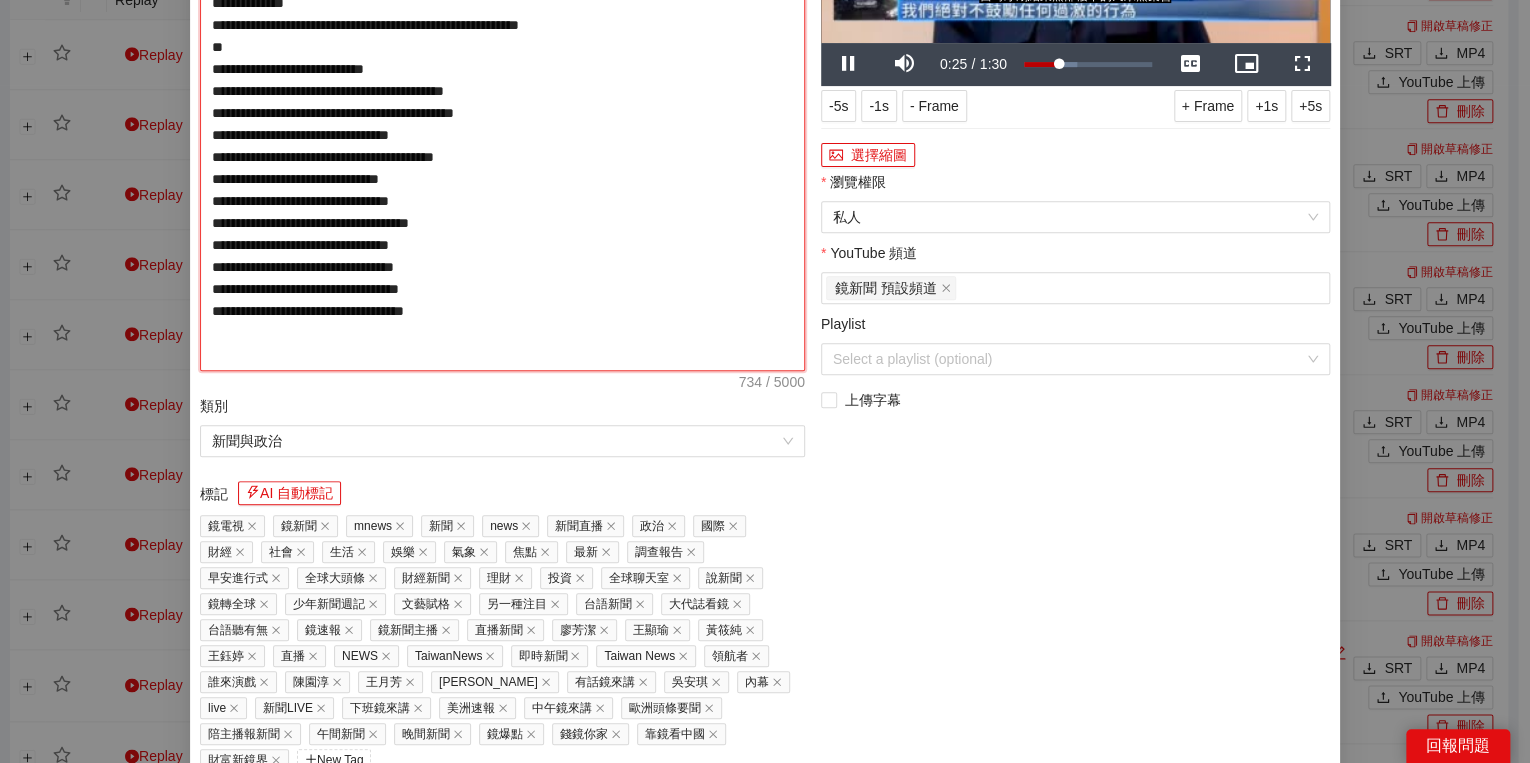 type on "**********" 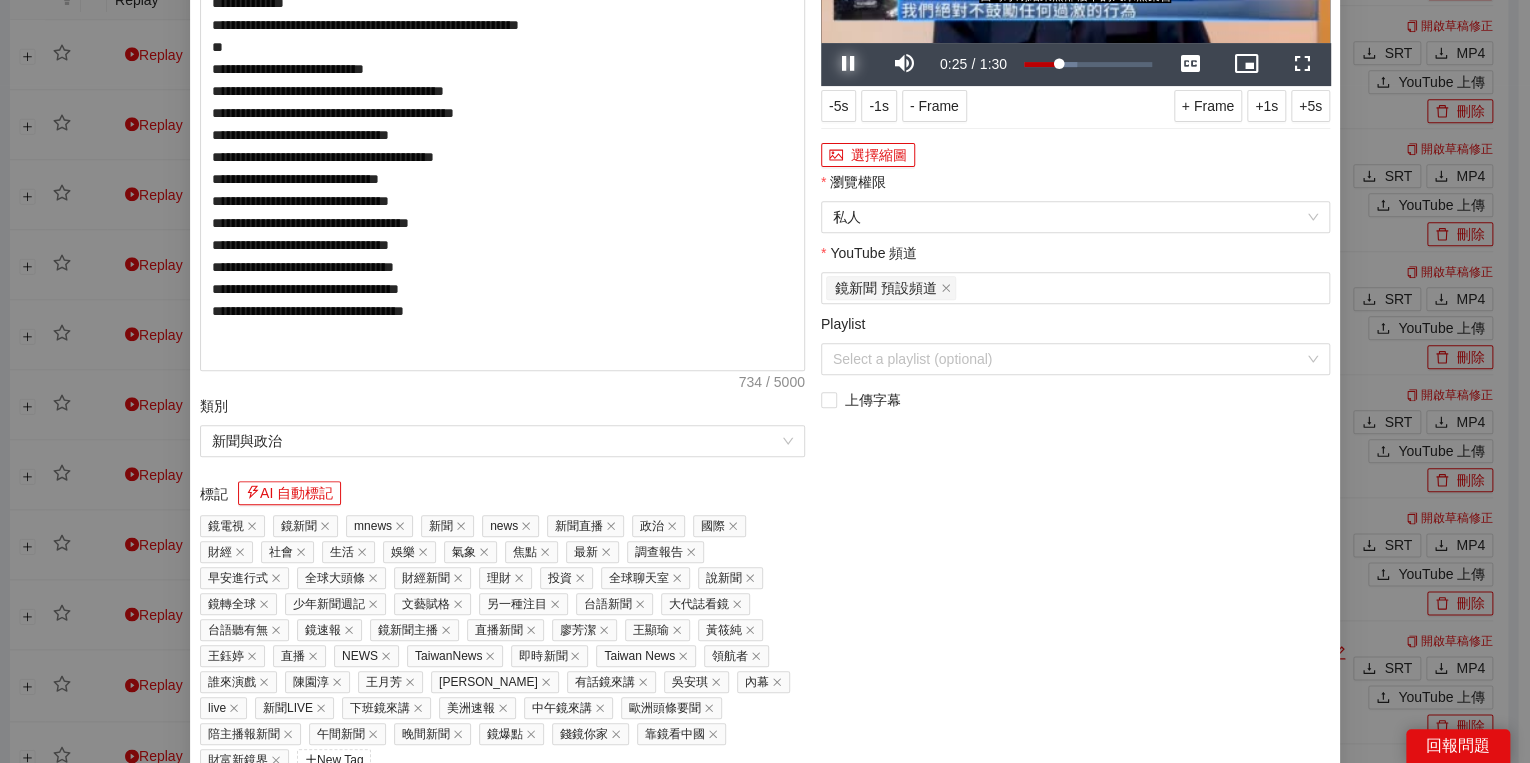 click at bounding box center [849, 64] 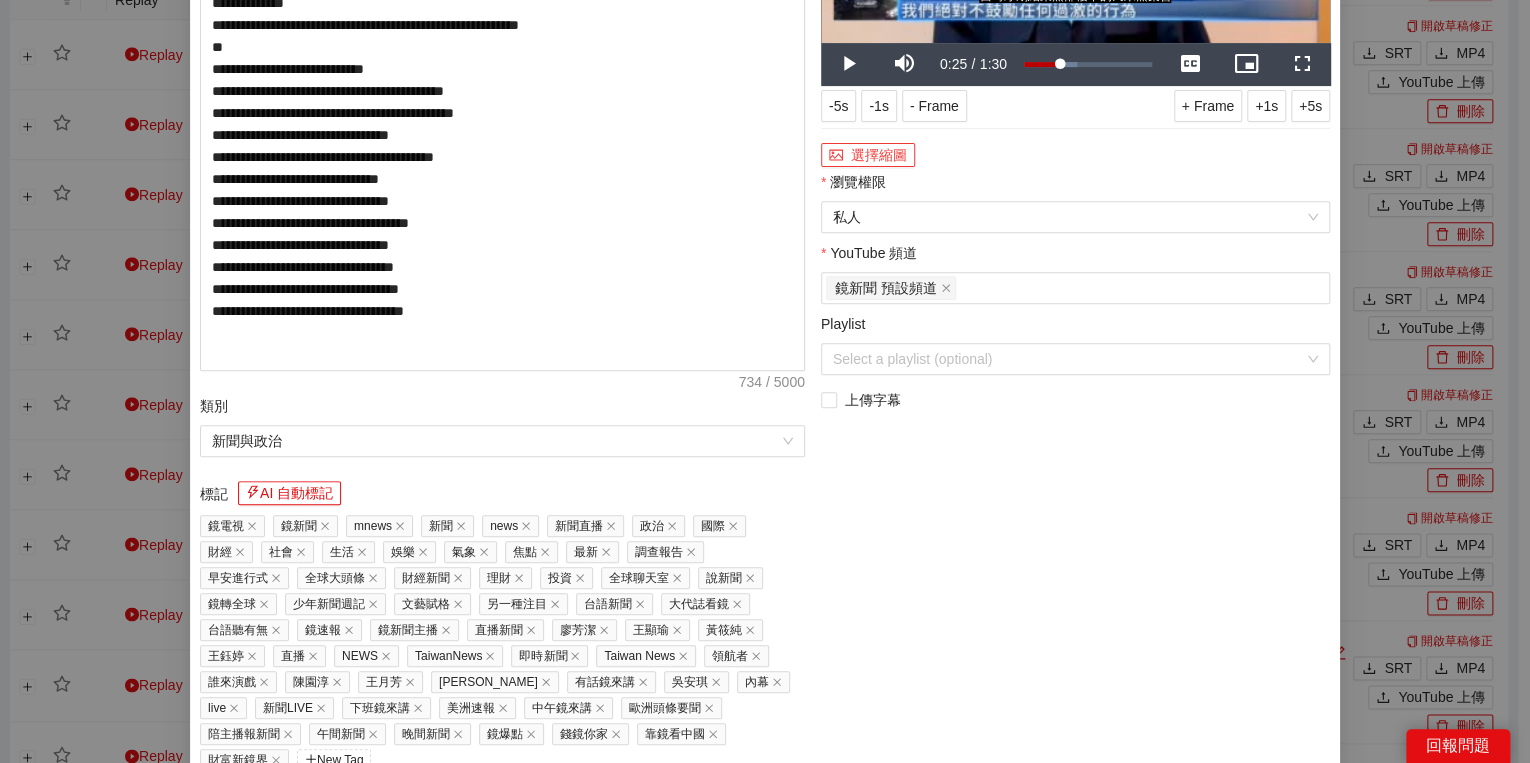 click on "選擇縮圖" at bounding box center [868, 155] 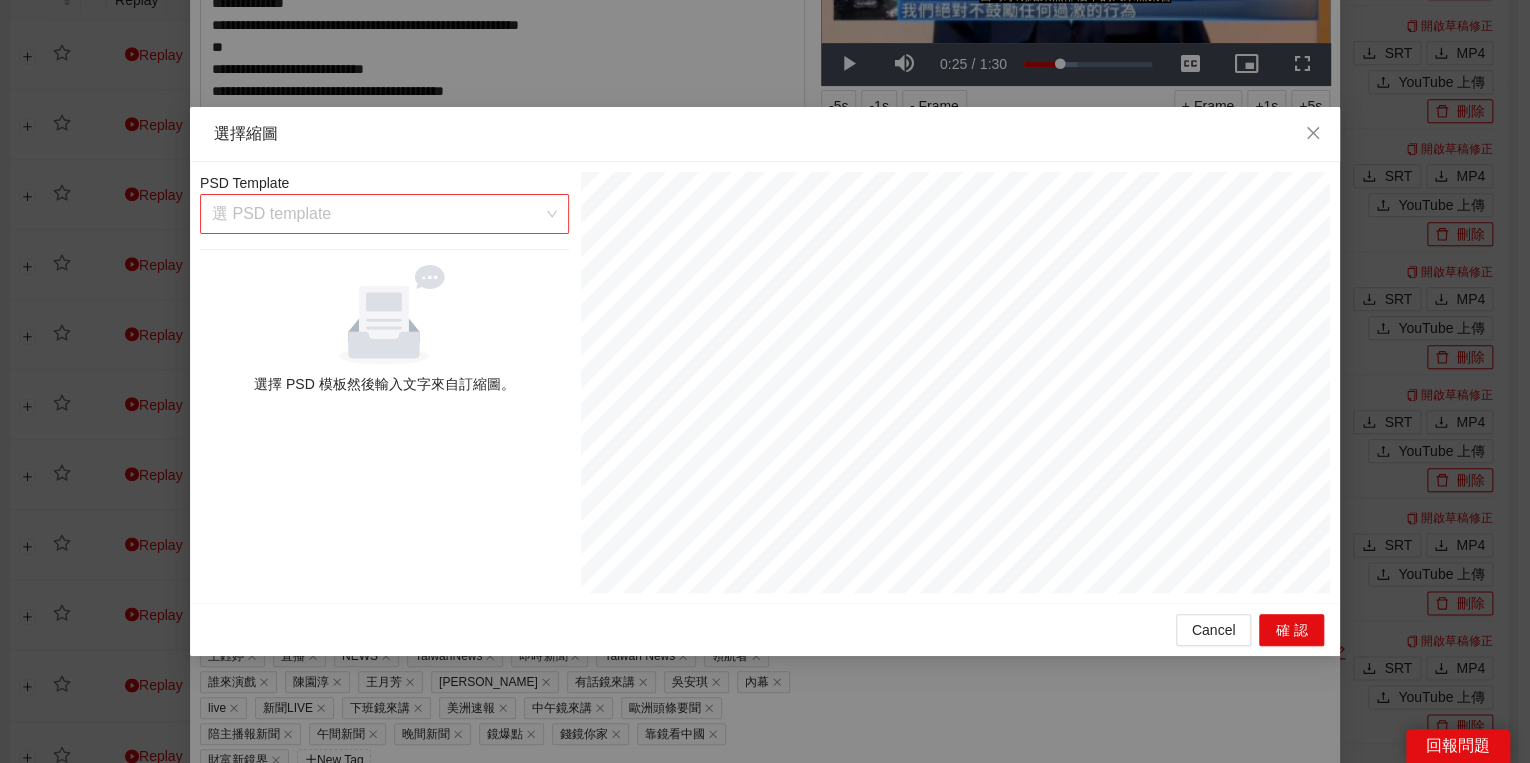 click on "選 PSD template" at bounding box center [384, 214] 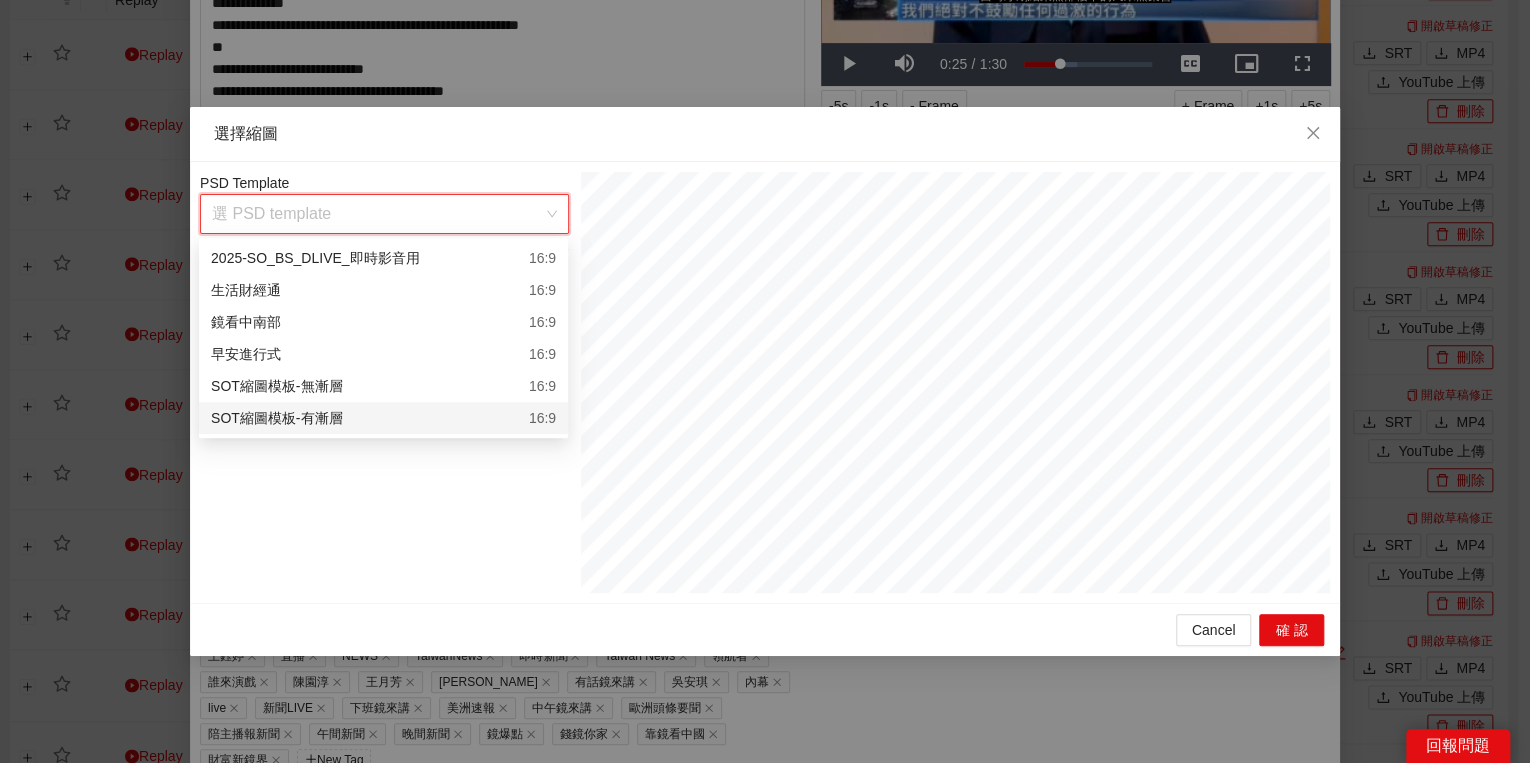 click on "SOT縮圖模板-有漸層 16:9" at bounding box center [383, 418] 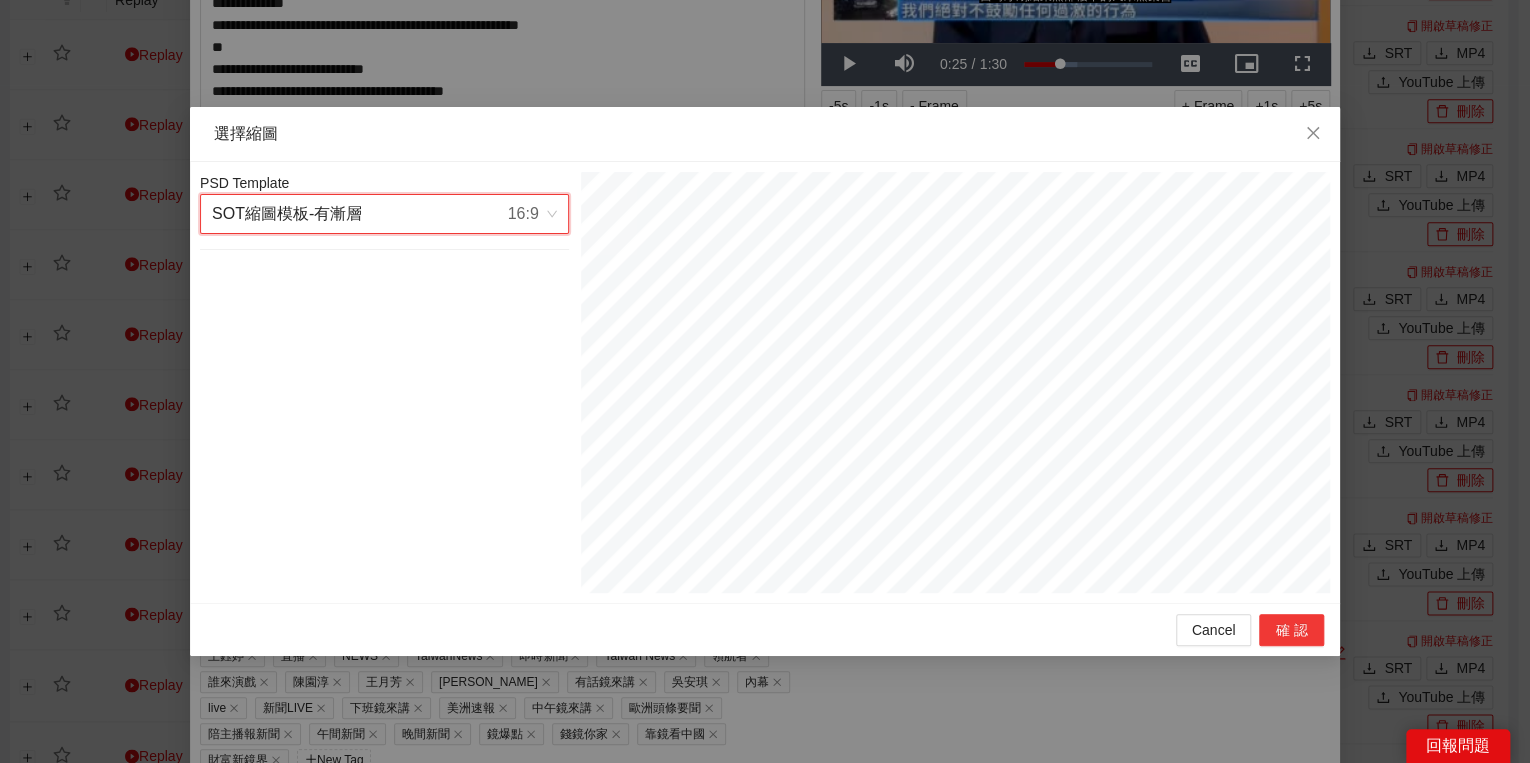 click on "確認" at bounding box center (1291, 630) 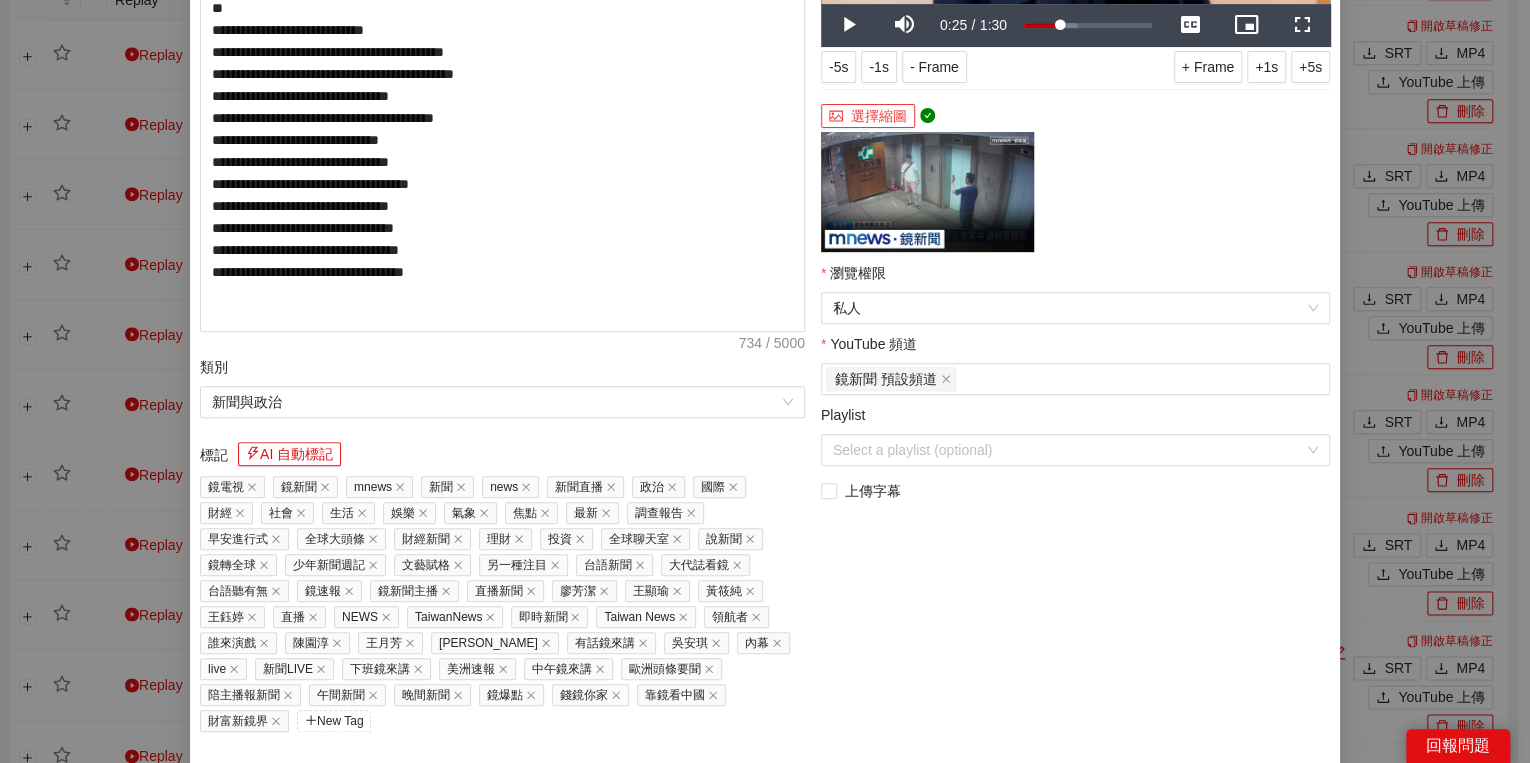scroll, scrollTop: 374, scrollLeft: 0, axis: vertical 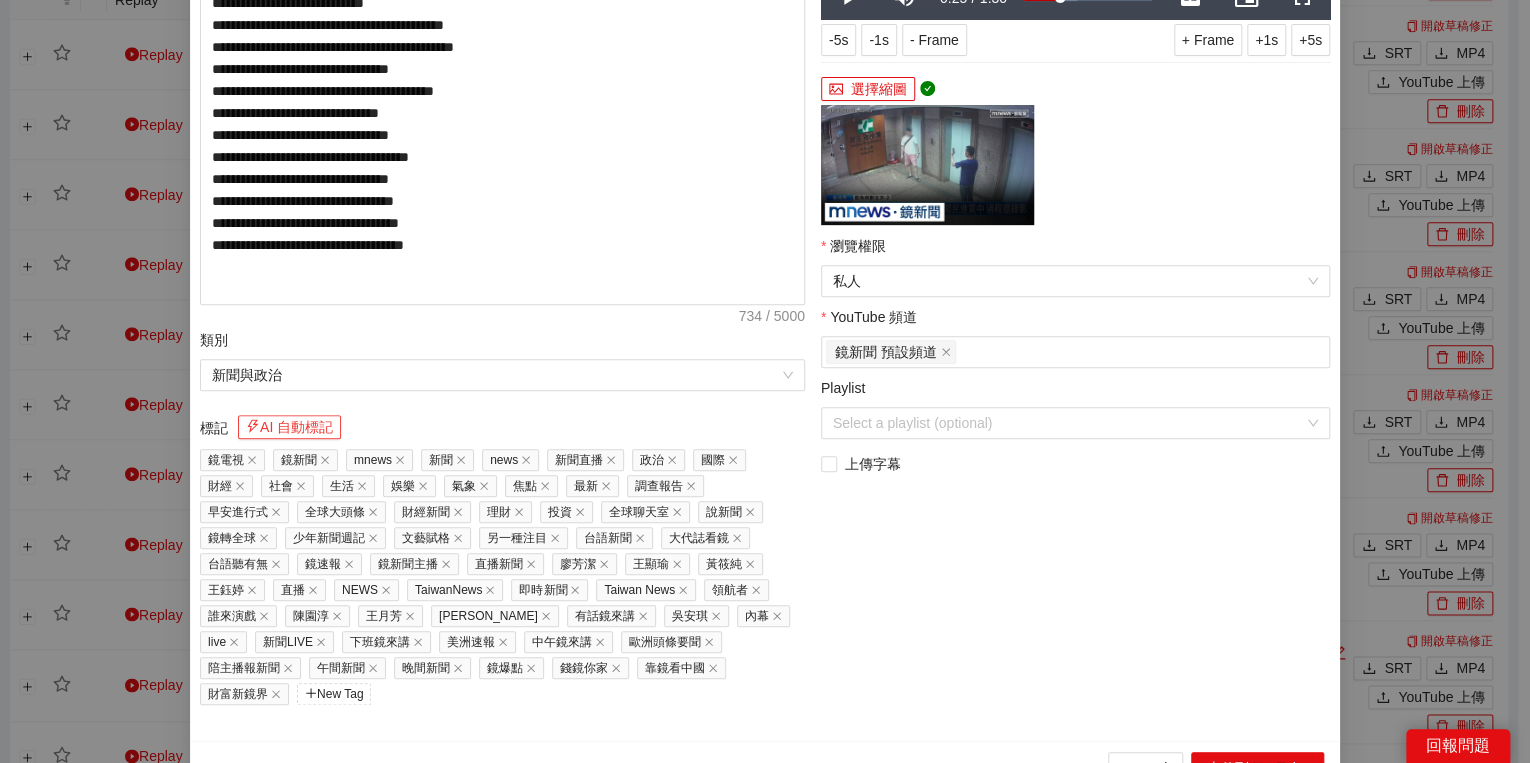 click on "AI 自動標記" at bounding box center [289, 427] 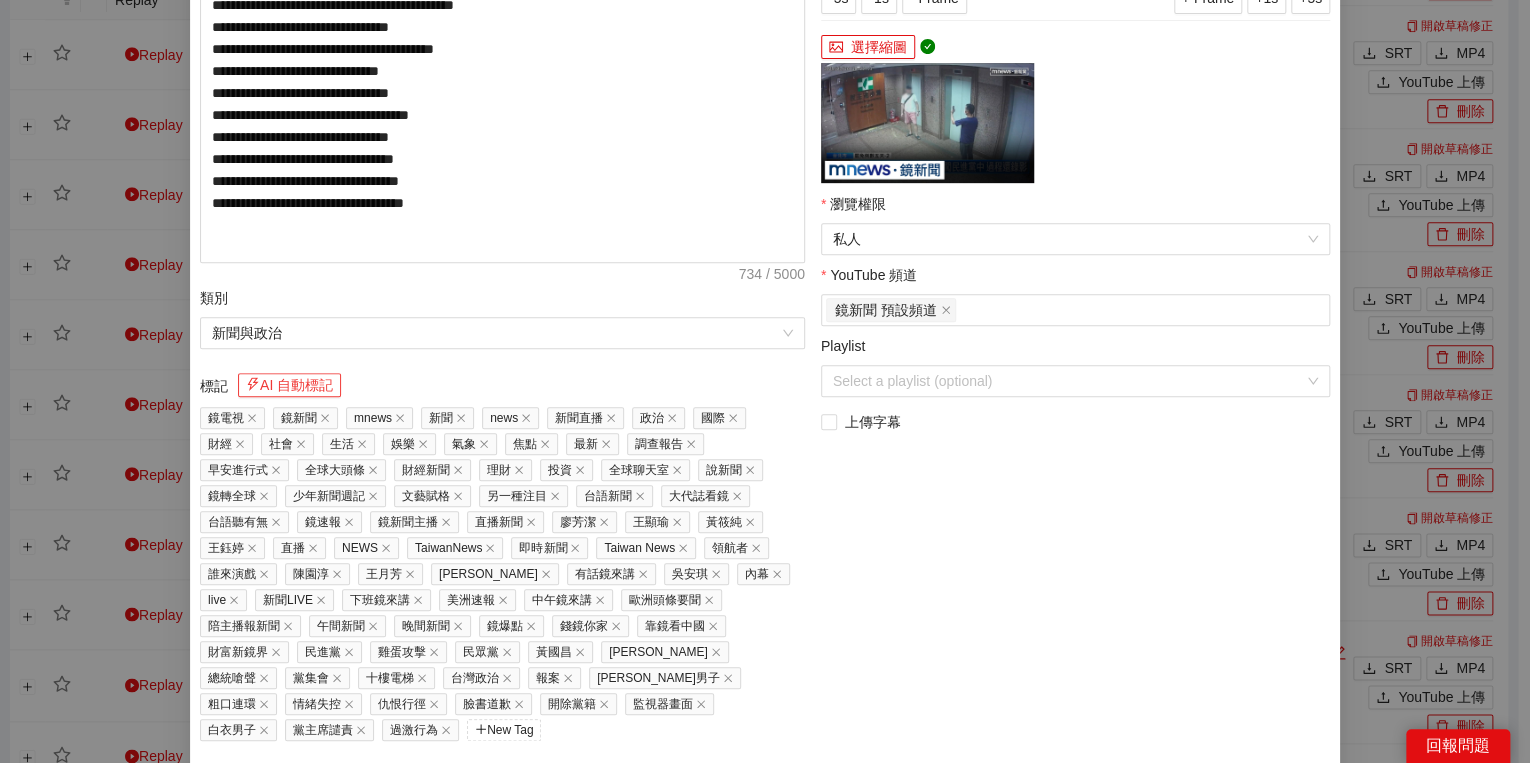 scroll, scrollTop: 451, scrollLeft: 0, axis: vertical 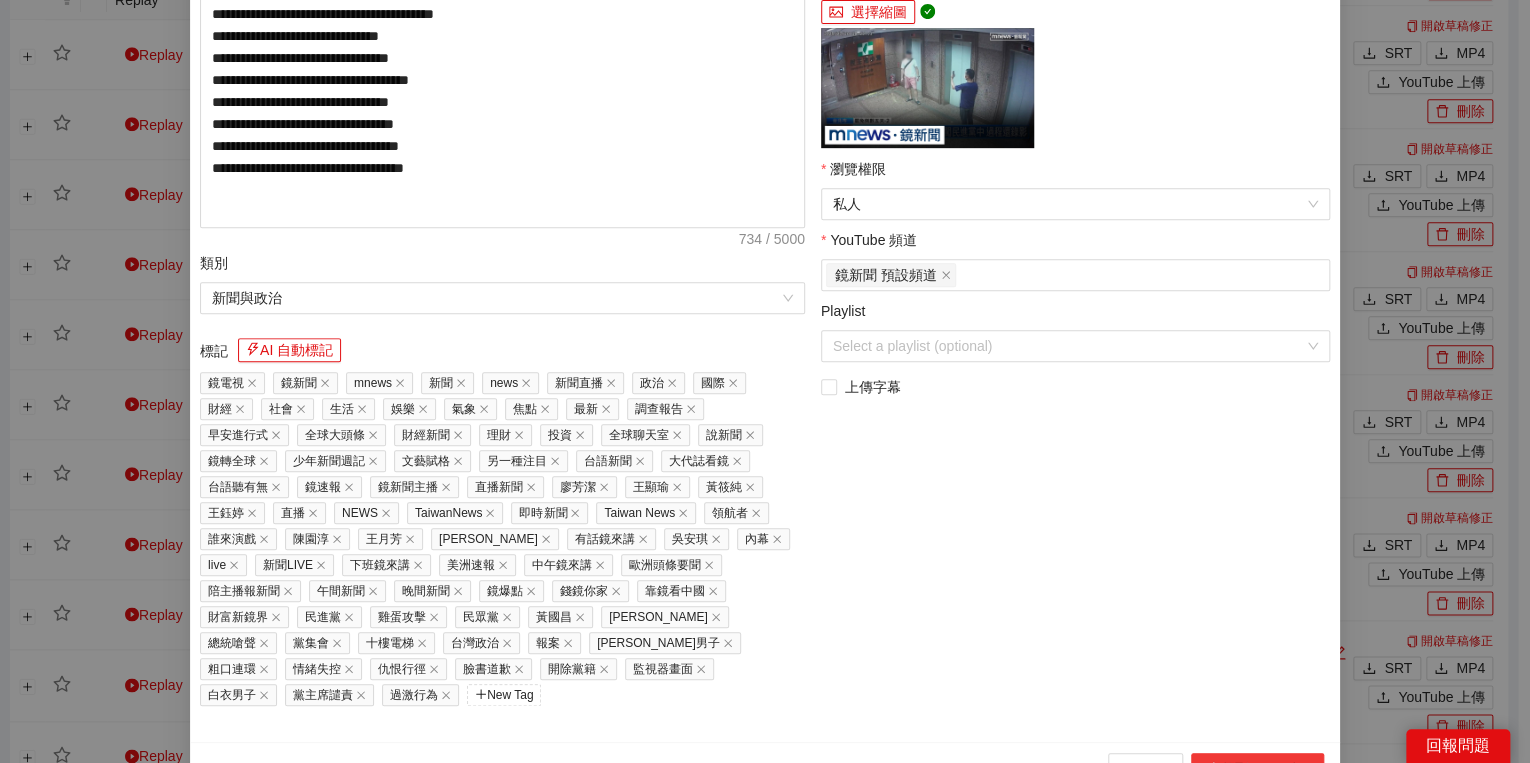 click on "上傳到 YouTube" at bounding box center [1257, 769] 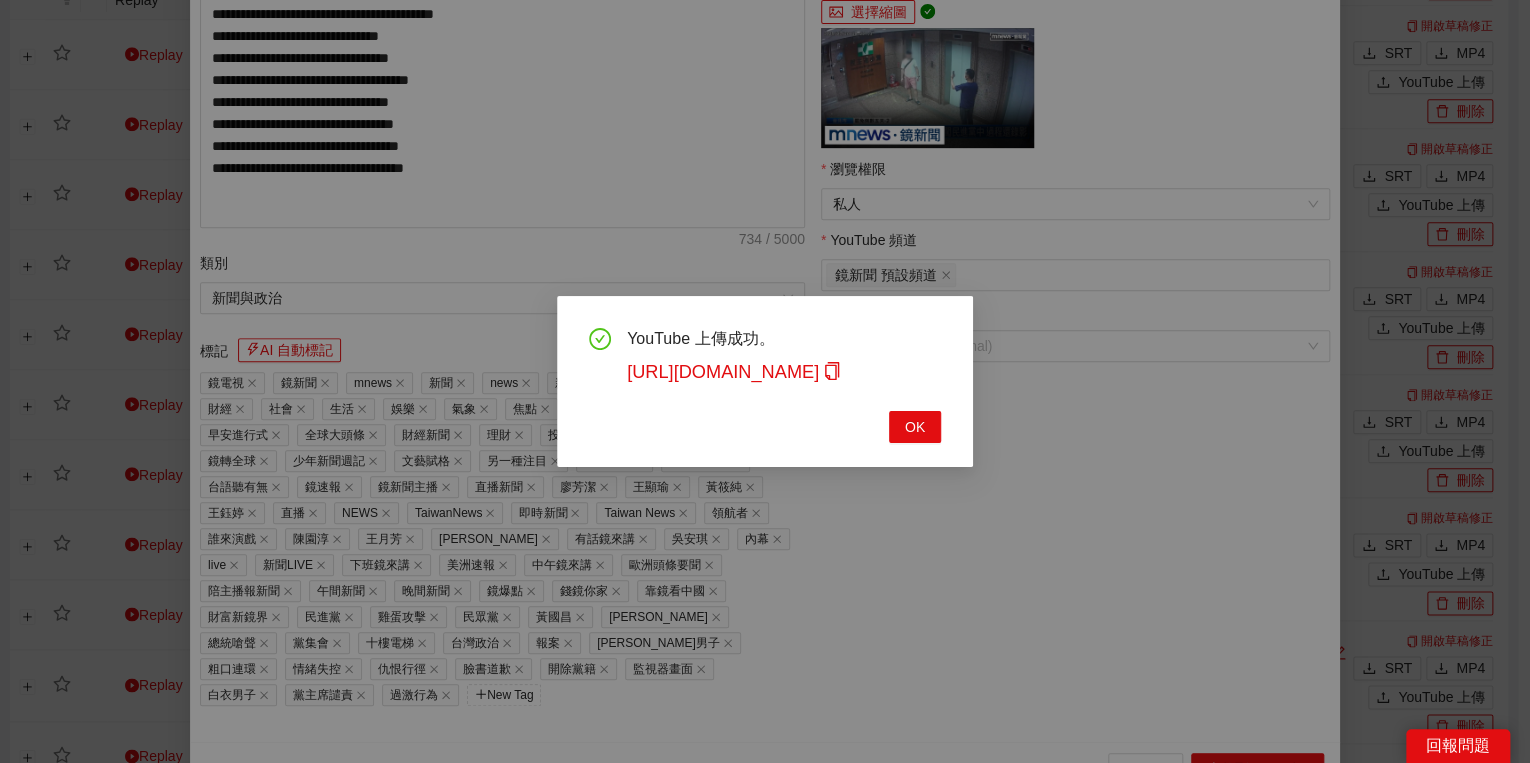 click on "YouTube 上傳成功。 [URL][DOMAIN_NAME] OK" at bounding box center [765, 381] 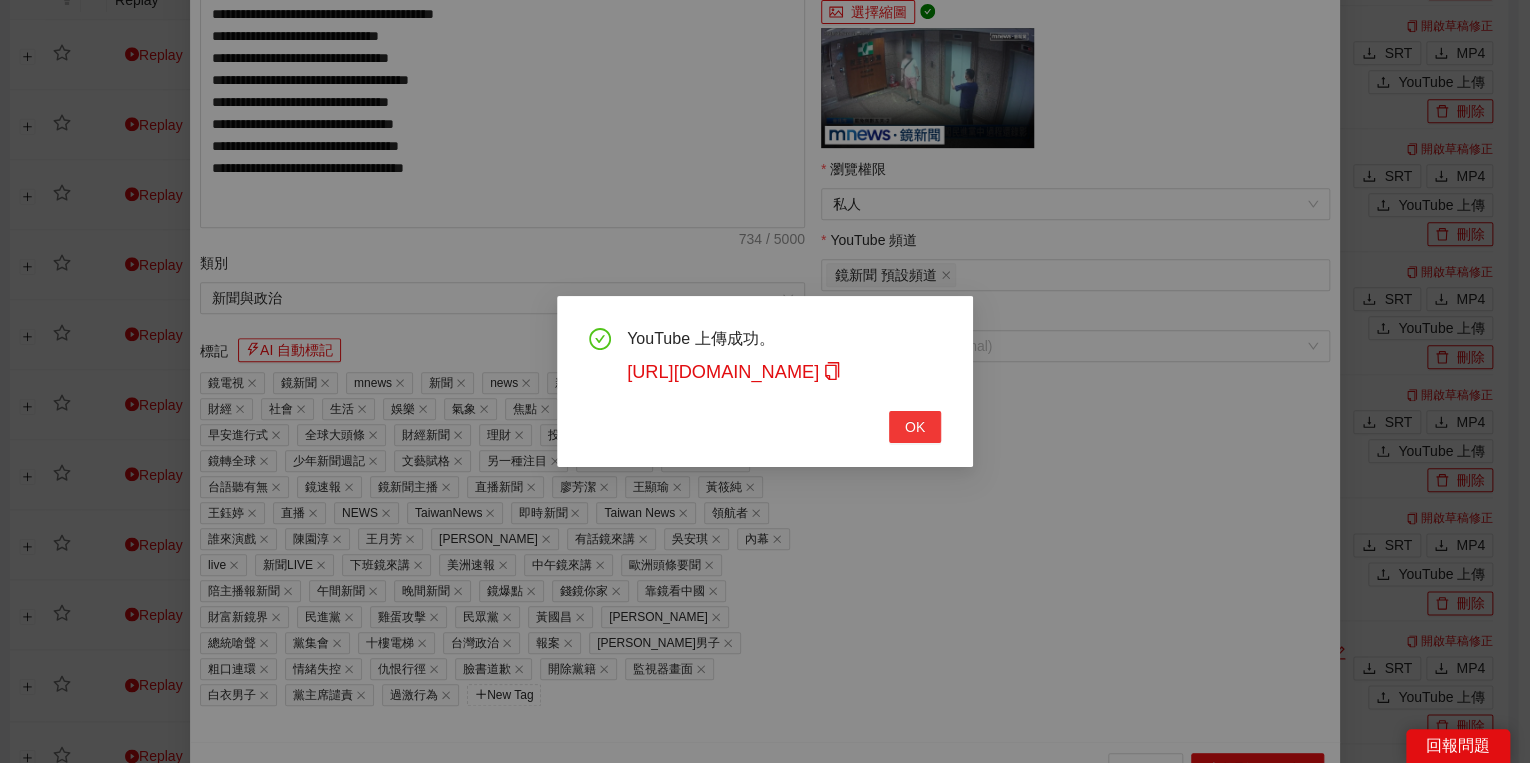 click on "OK" at bounding box center (915, 427) 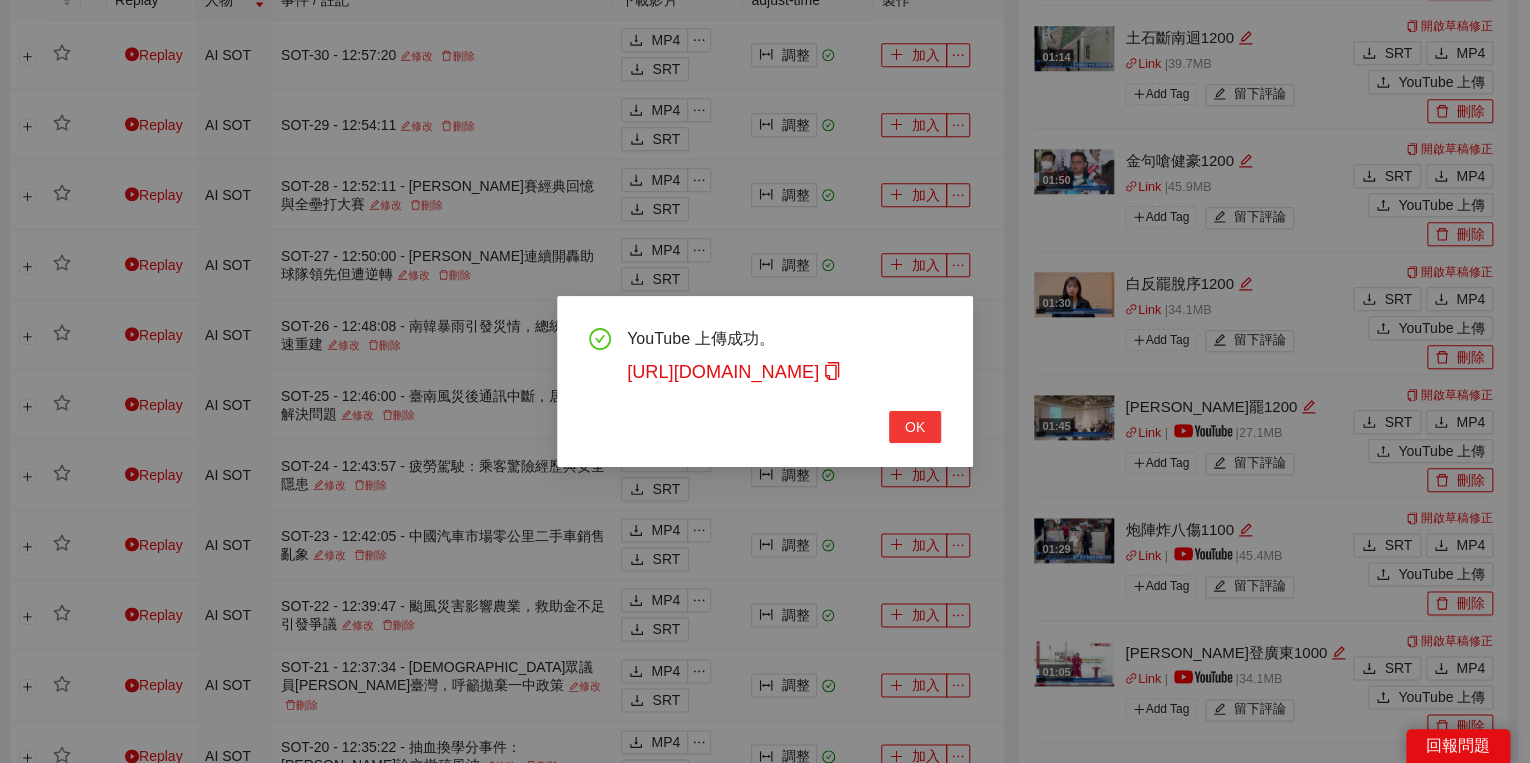scroll, scrollTop: 308, scrollLeft: 0, axis: vertical 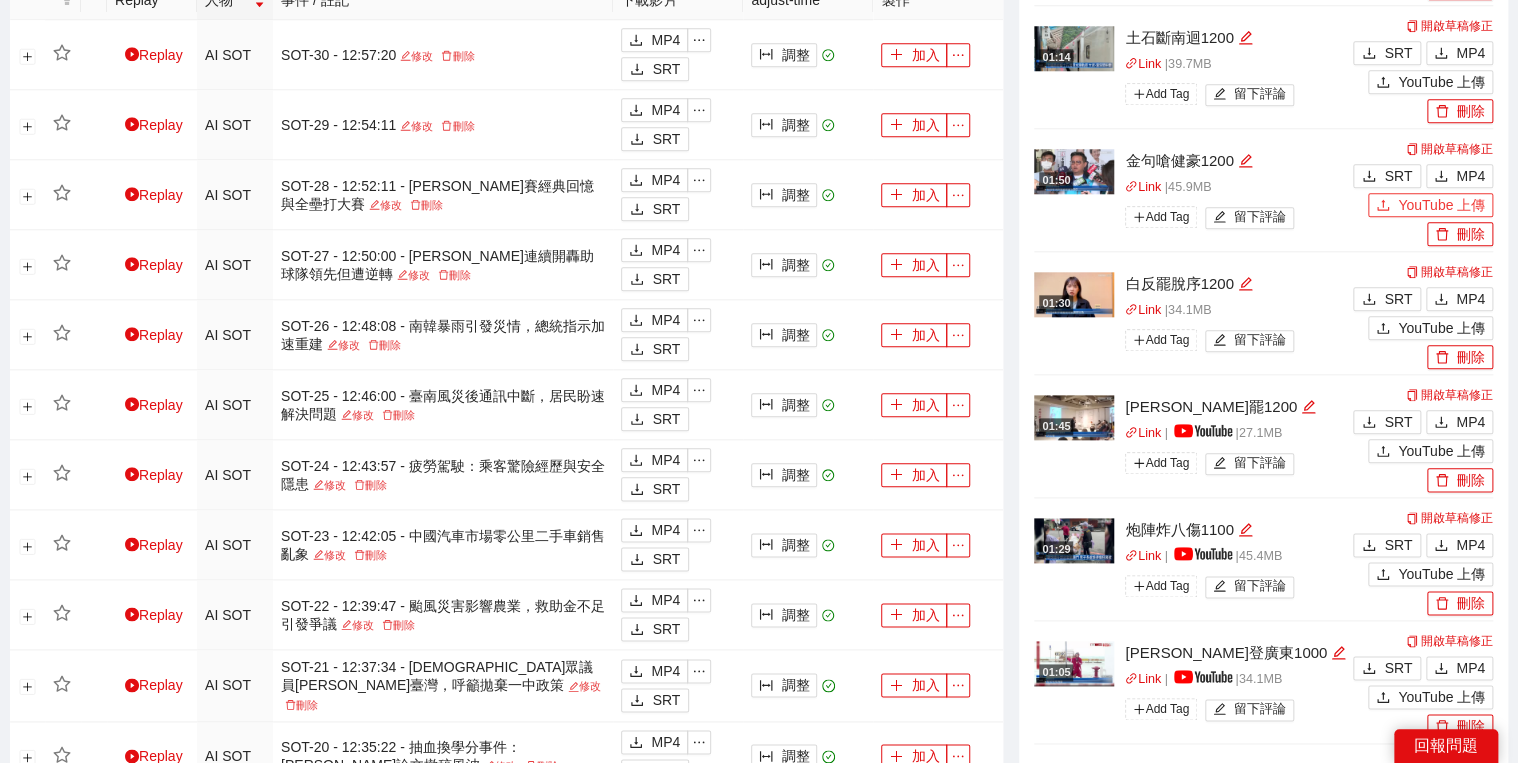 click on "YouTube 上傳" at bounding box center [1441, 205] 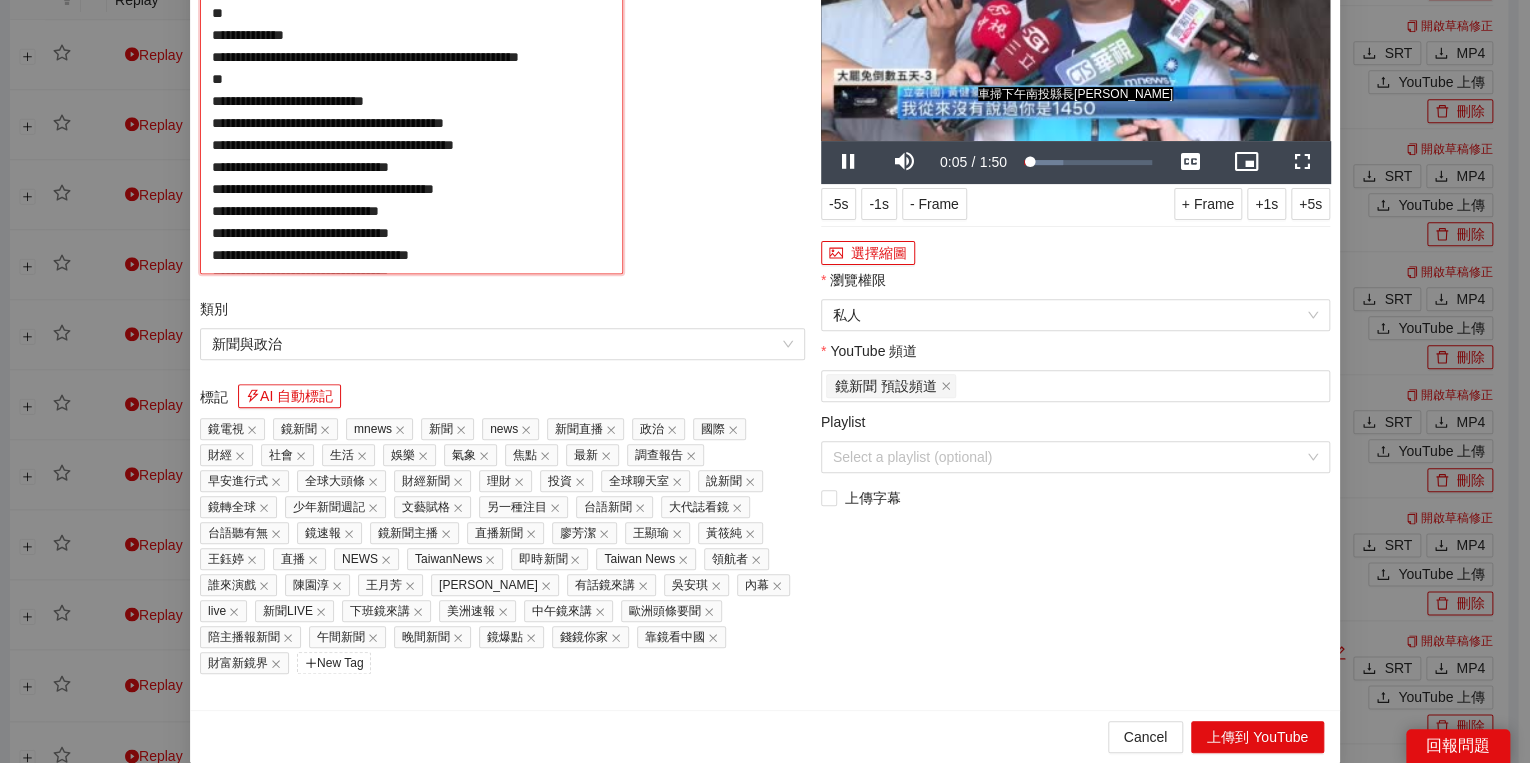 click on "**********" at bounding box center [411, 124] 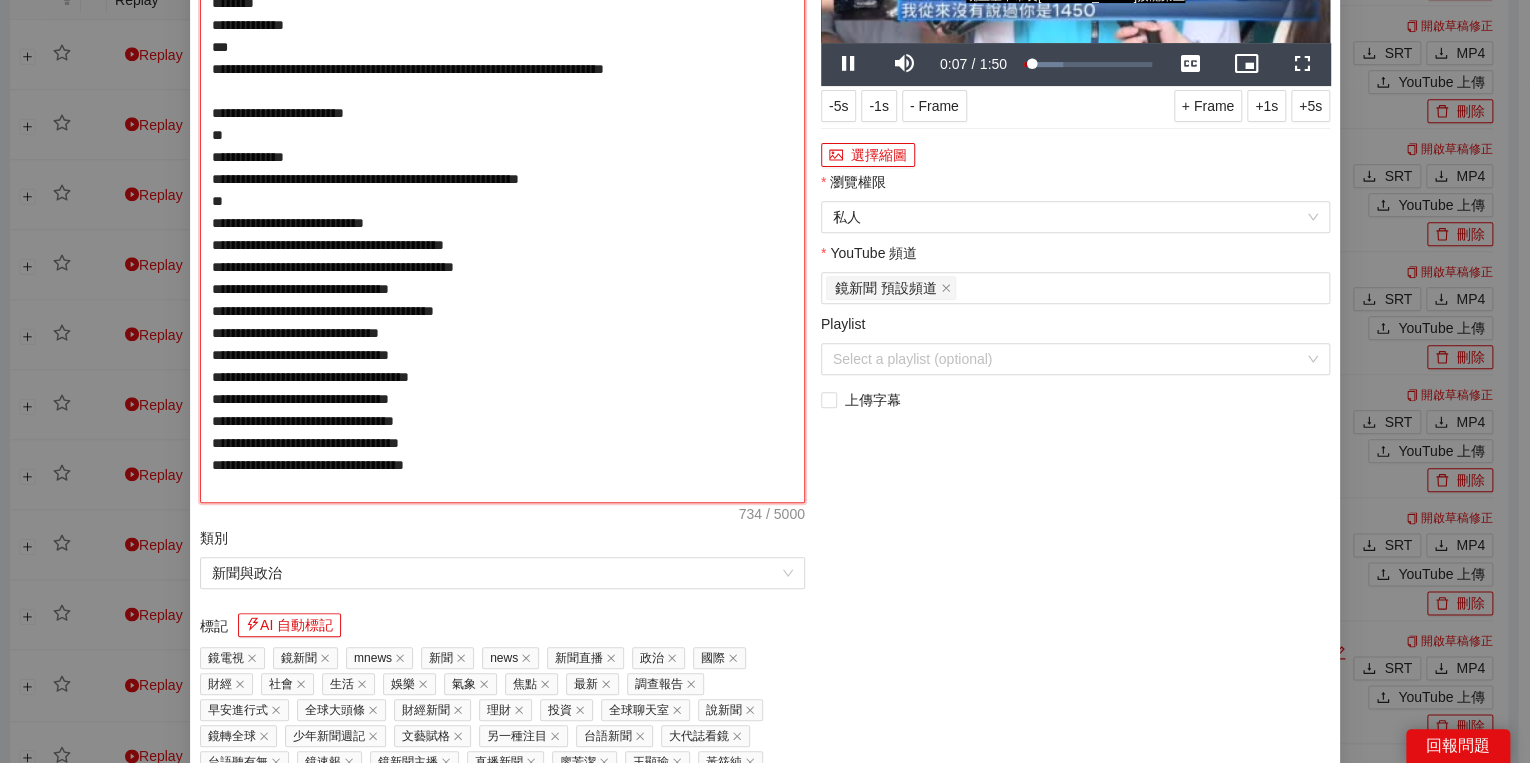 click on "**********" at bounding box center (502, 190) 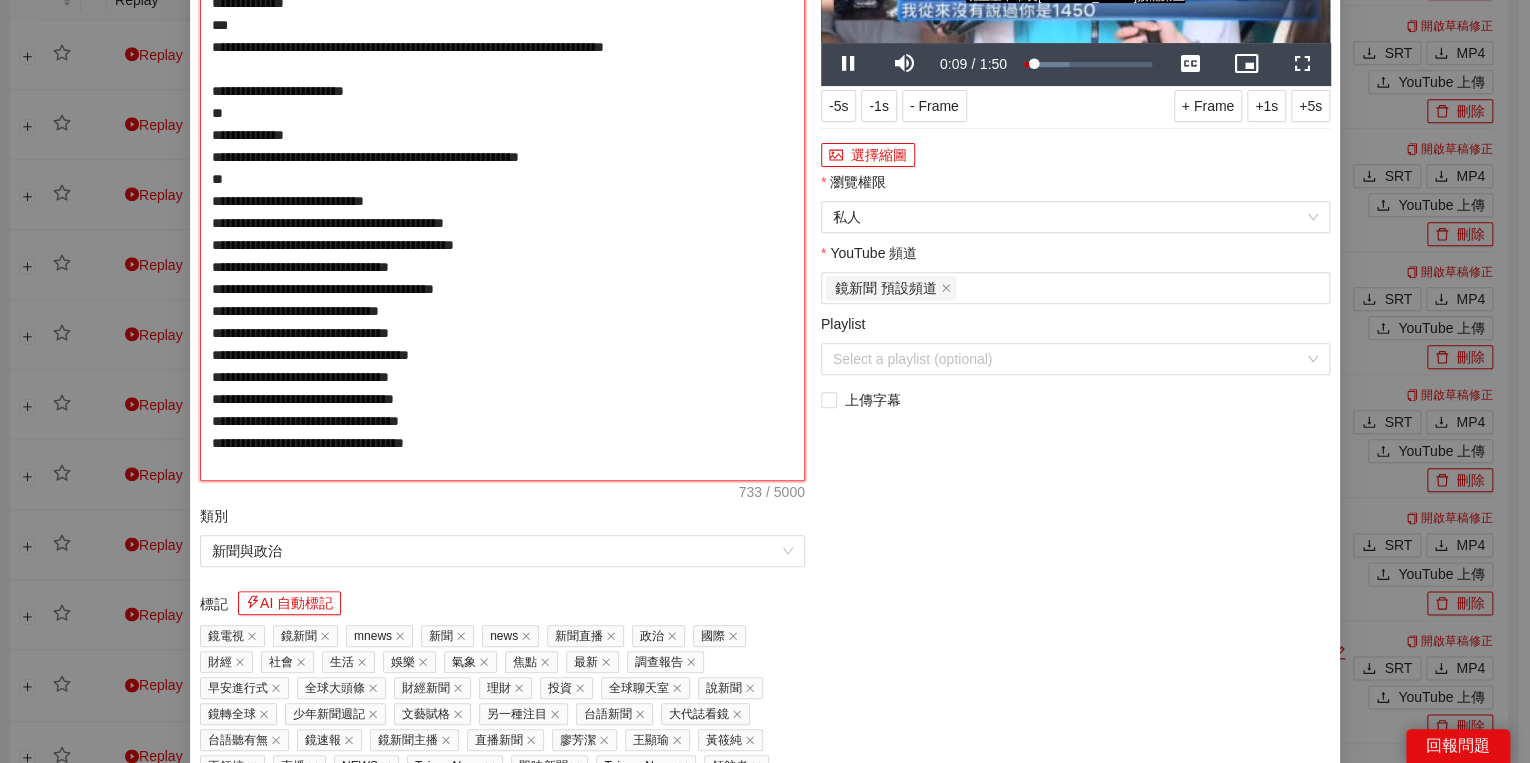 type on "**********" 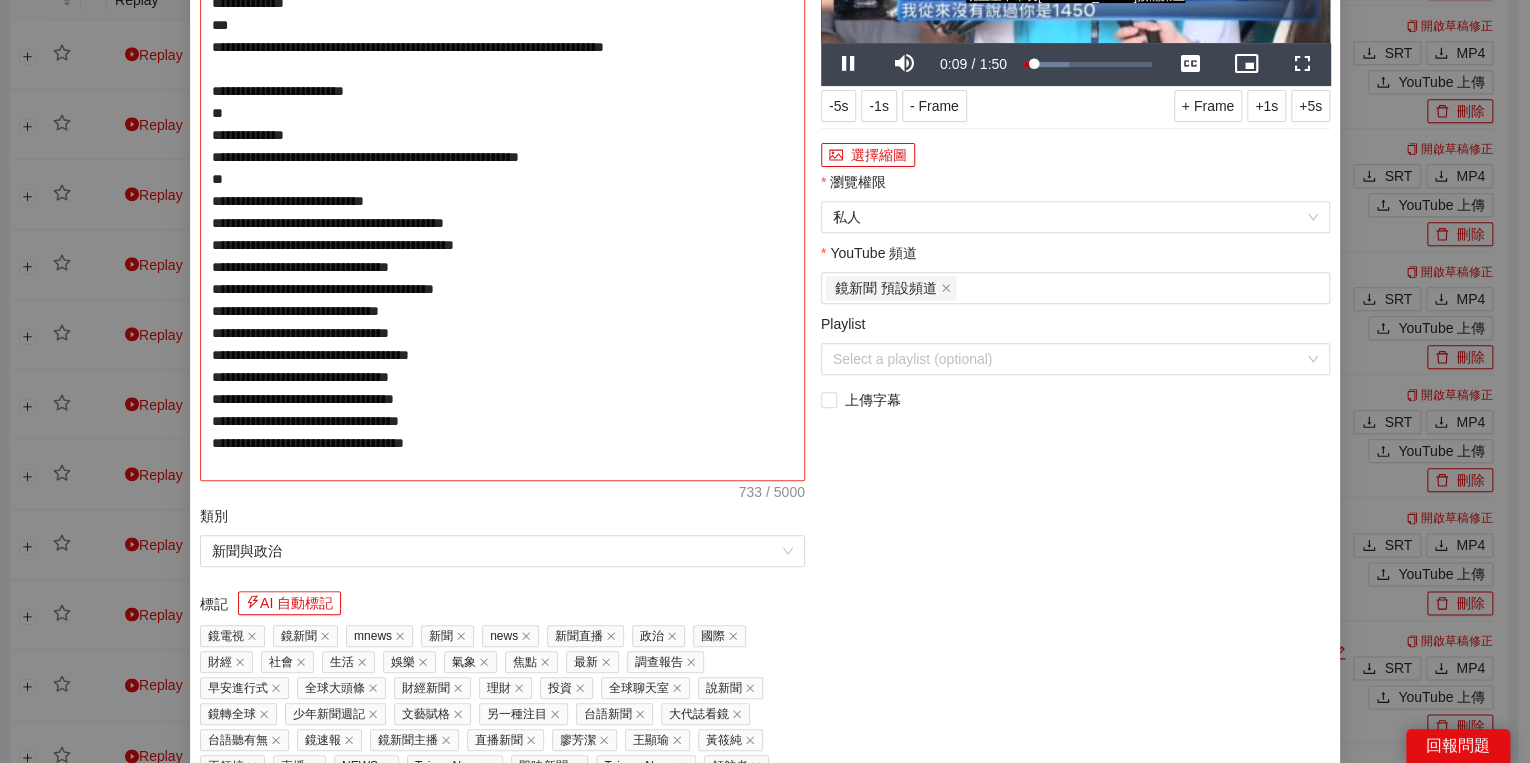 type on "**********" 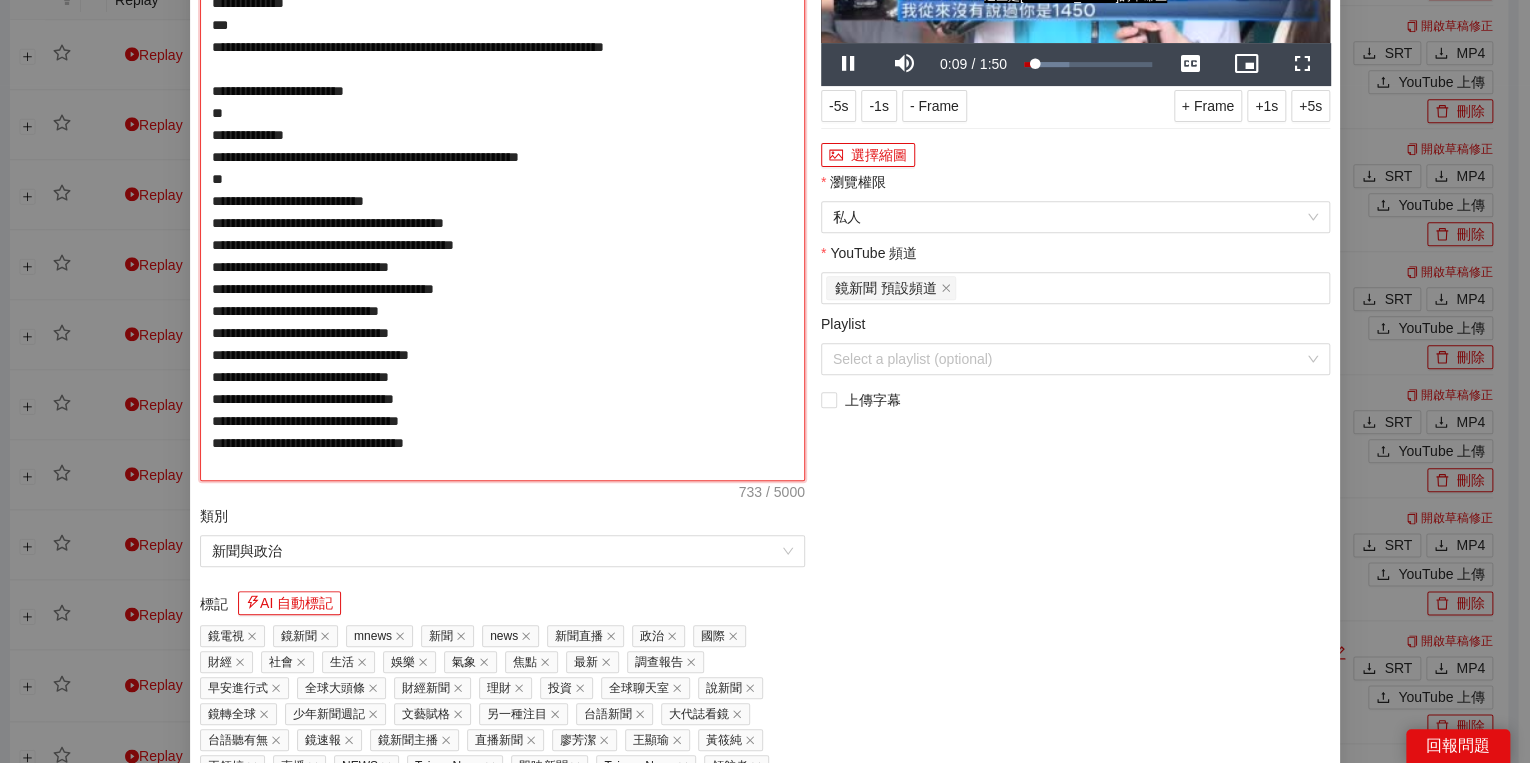 click on "**********" at bounding box center (502, 179) 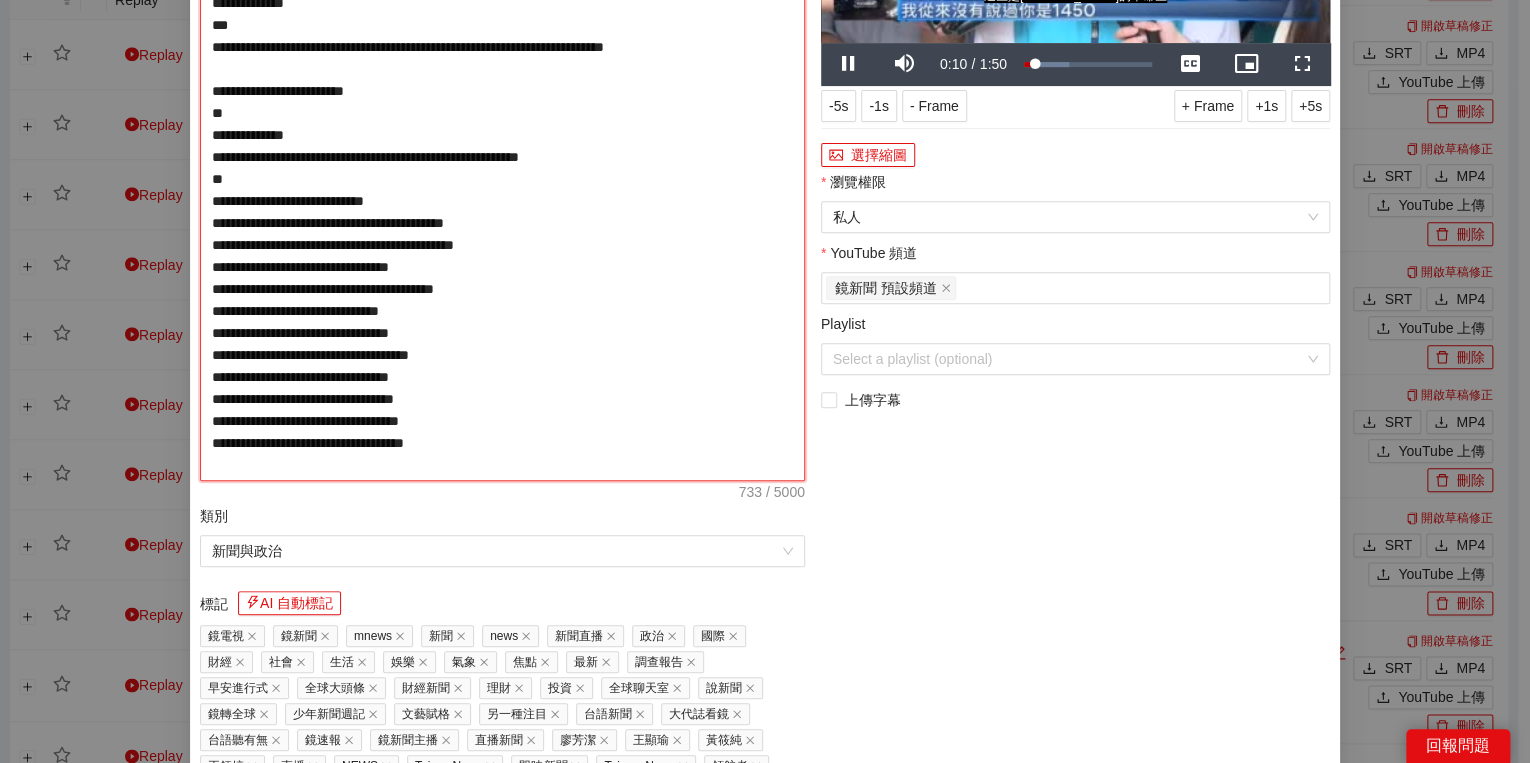type on "**********" 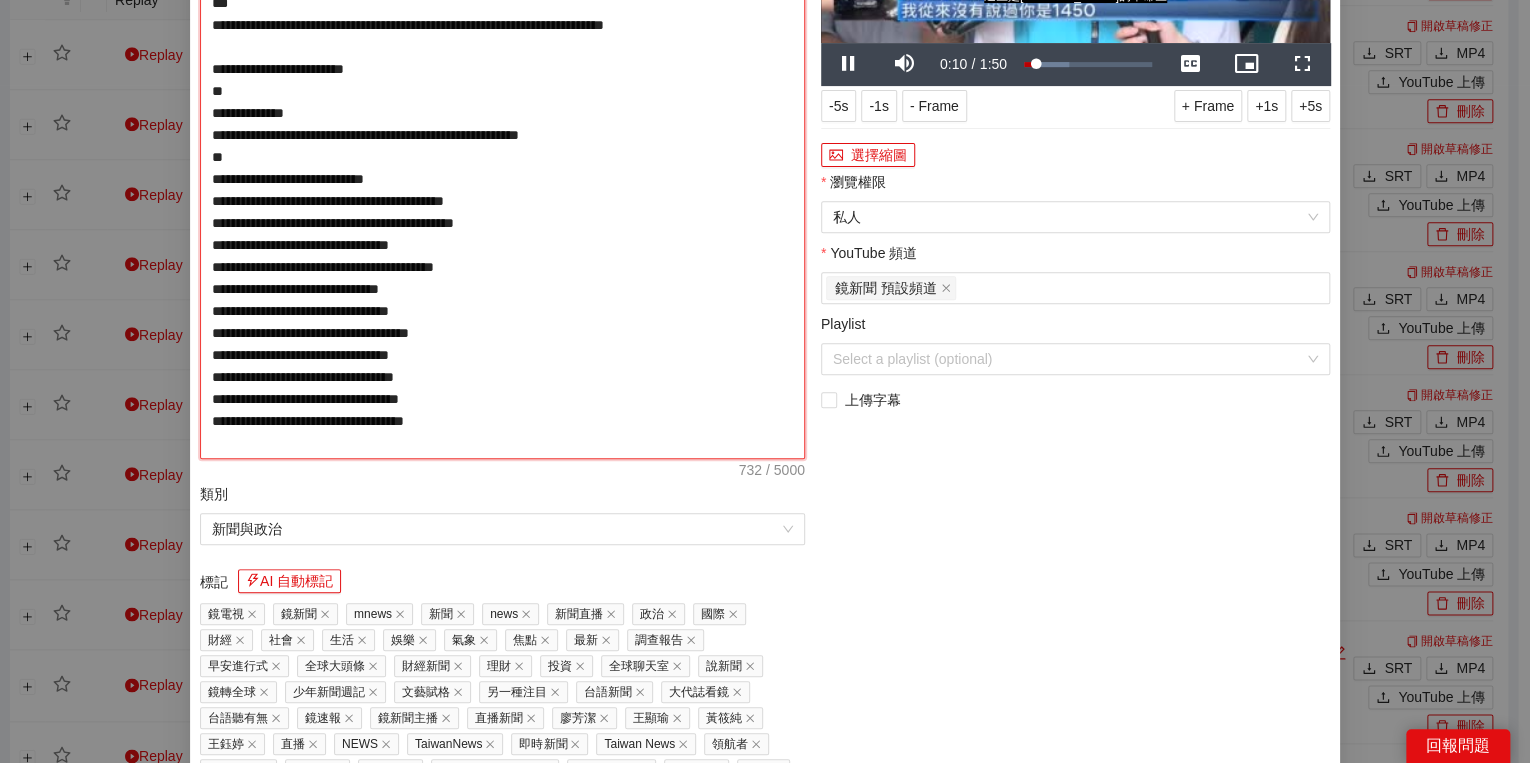 click on "**********" at bounding box center (502, 168) 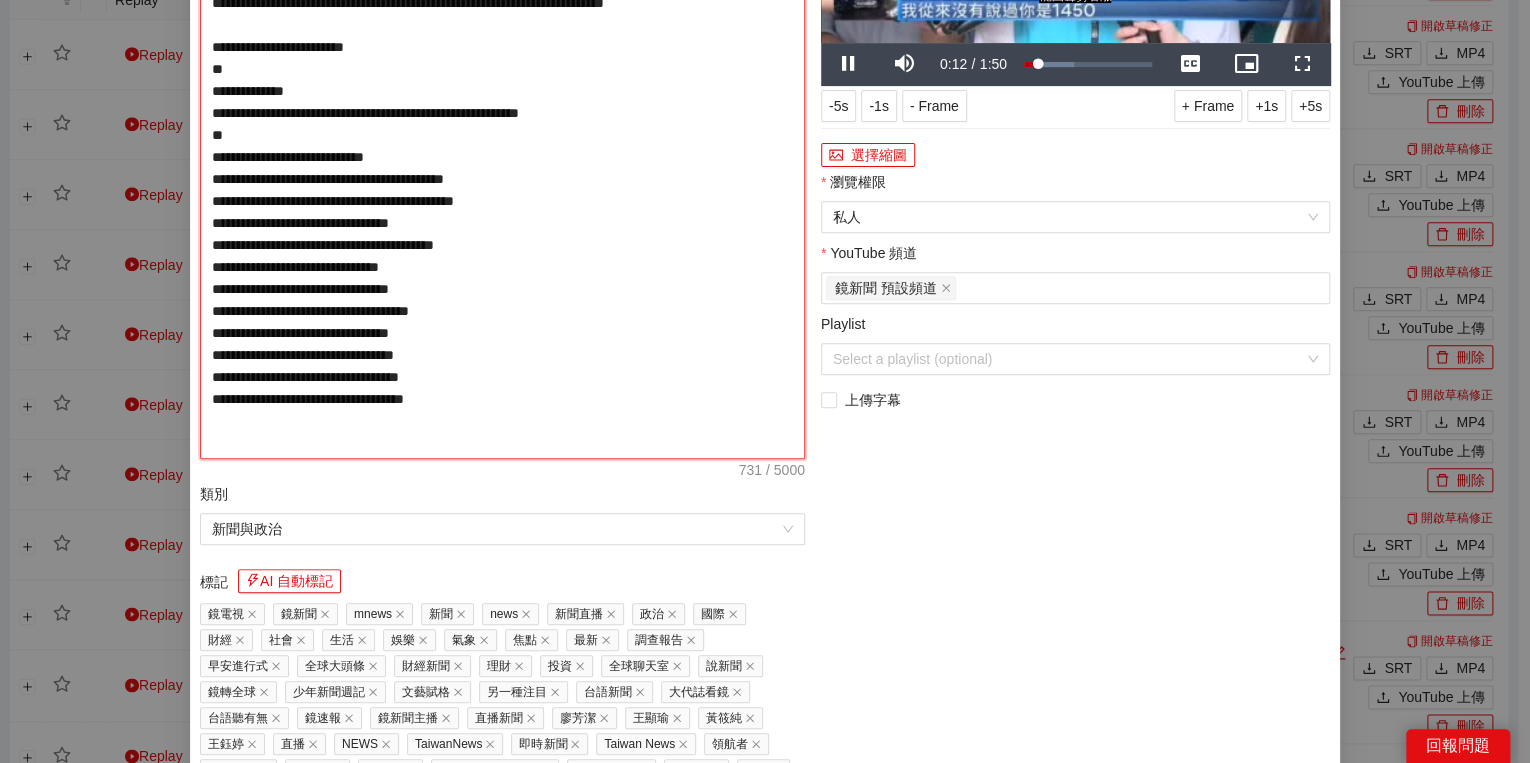click on "**********" at bounding box center (502, 168) 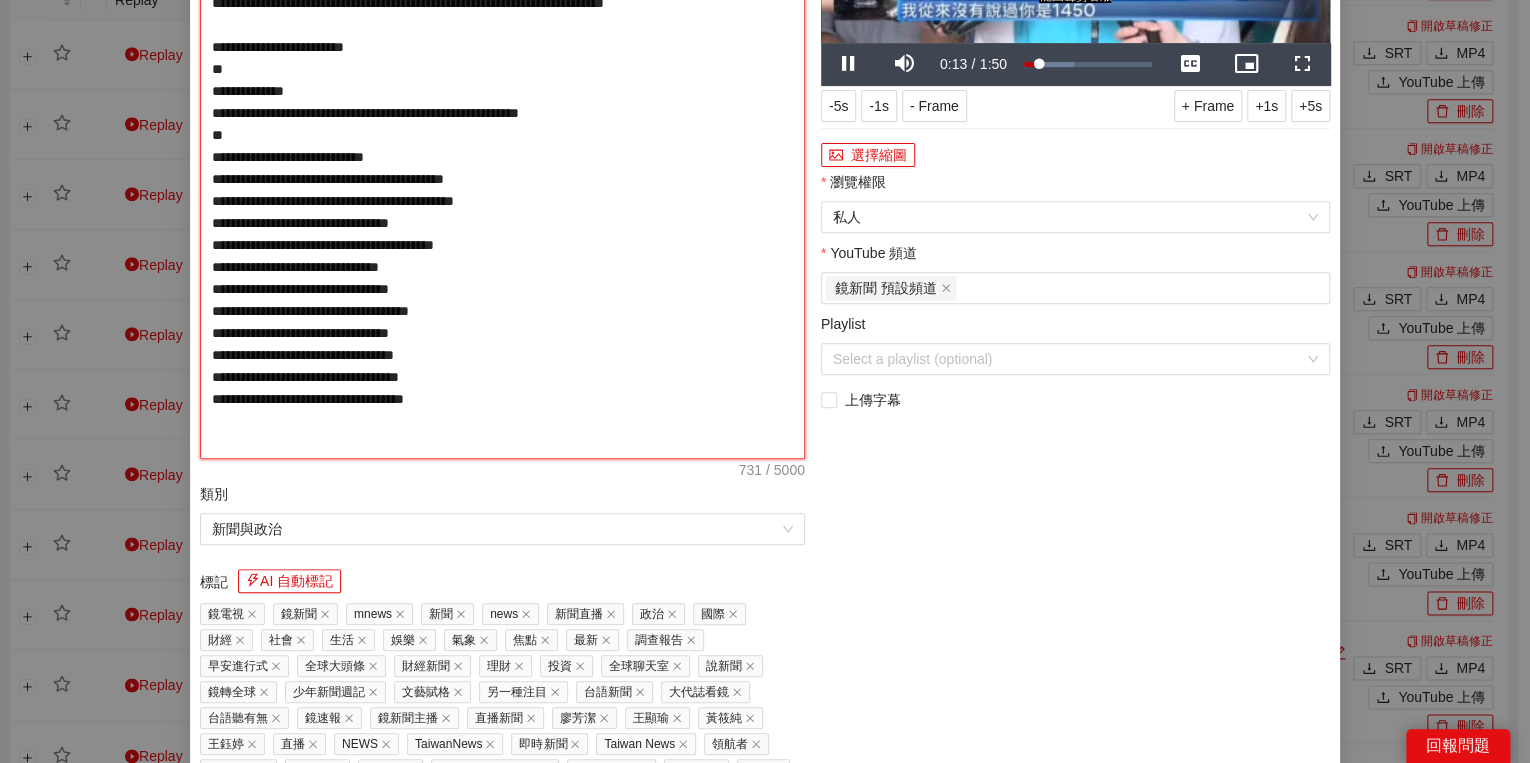 click on "**********" at bounding box center (502, 168) 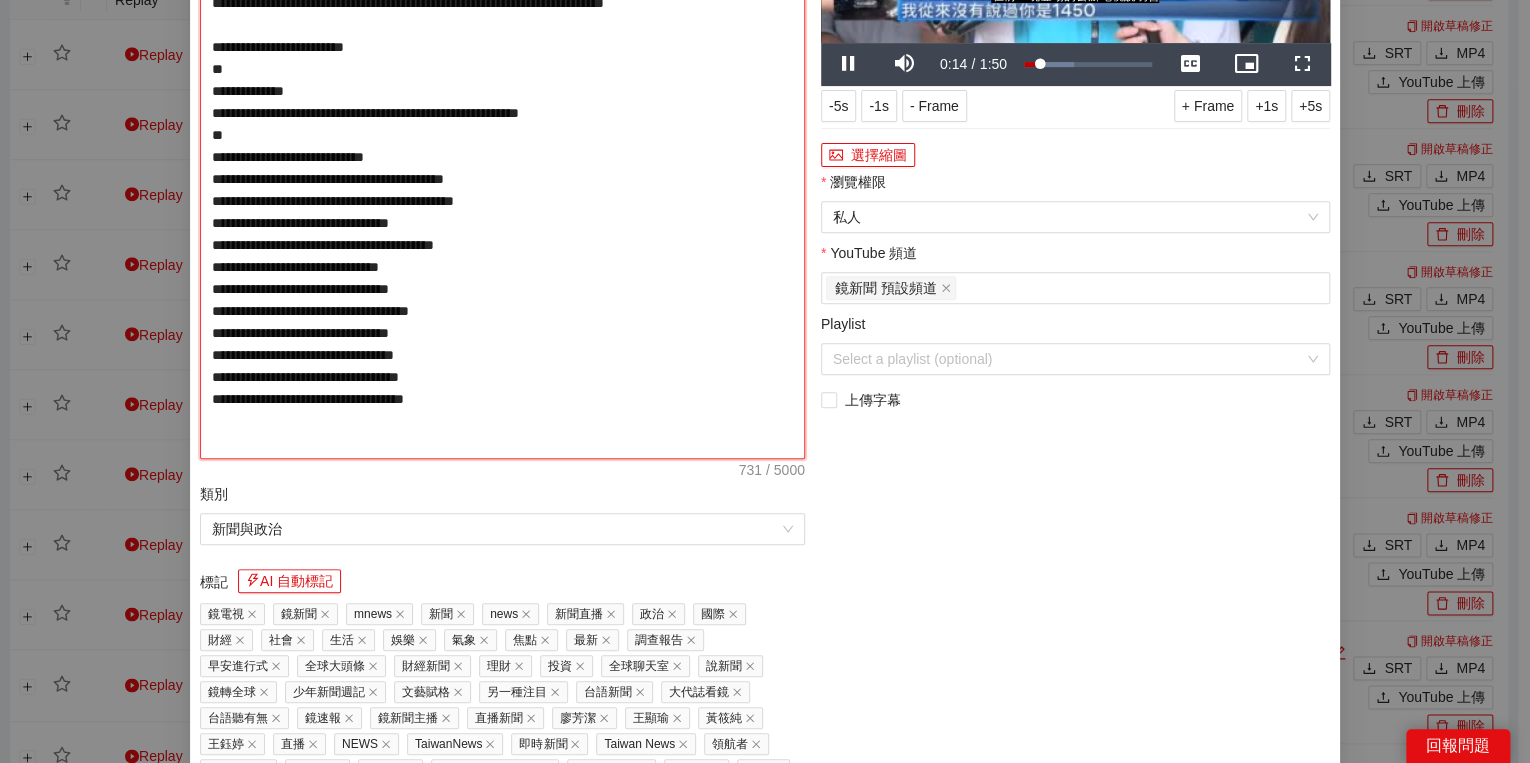 type on "**********" 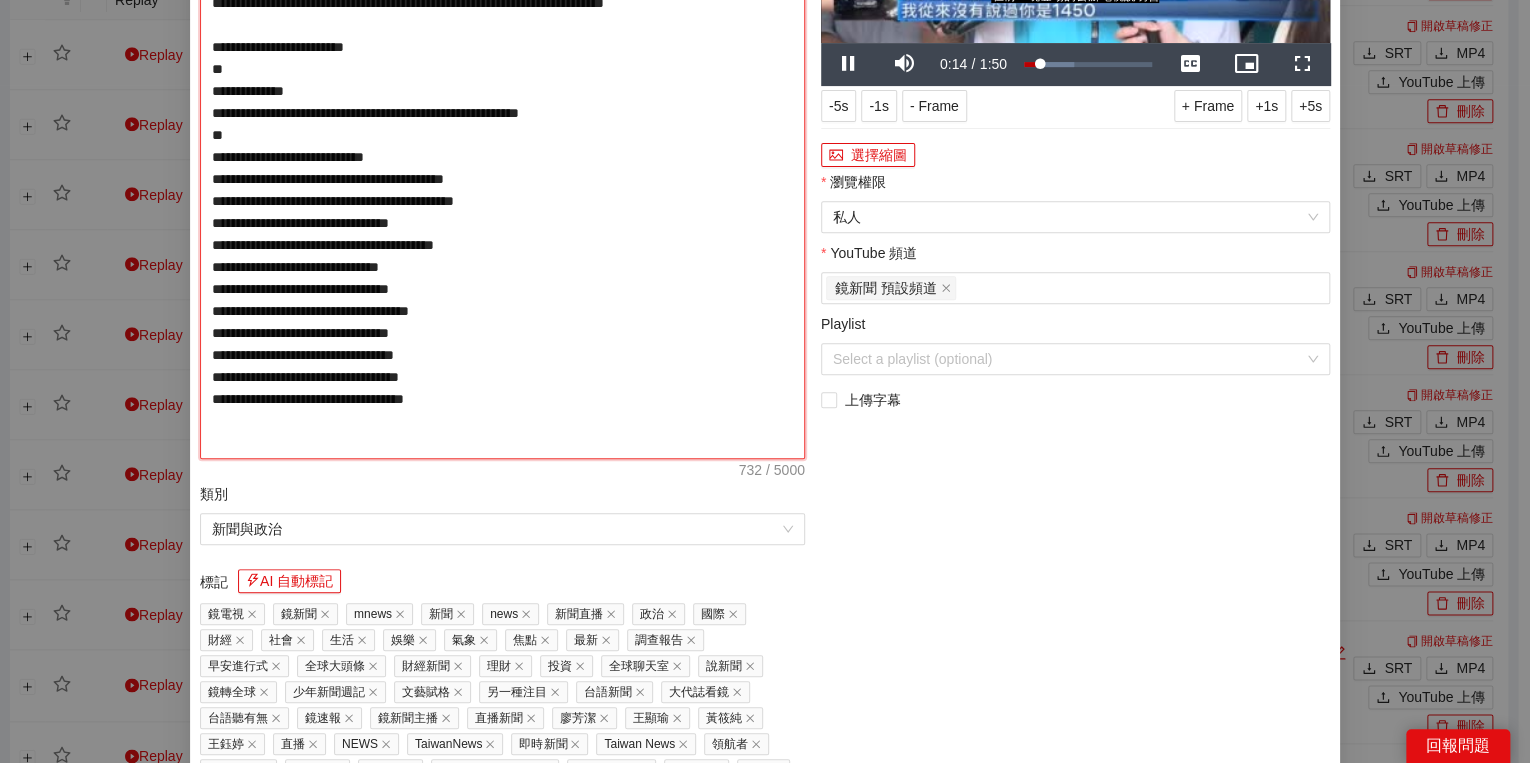 type on "**********" 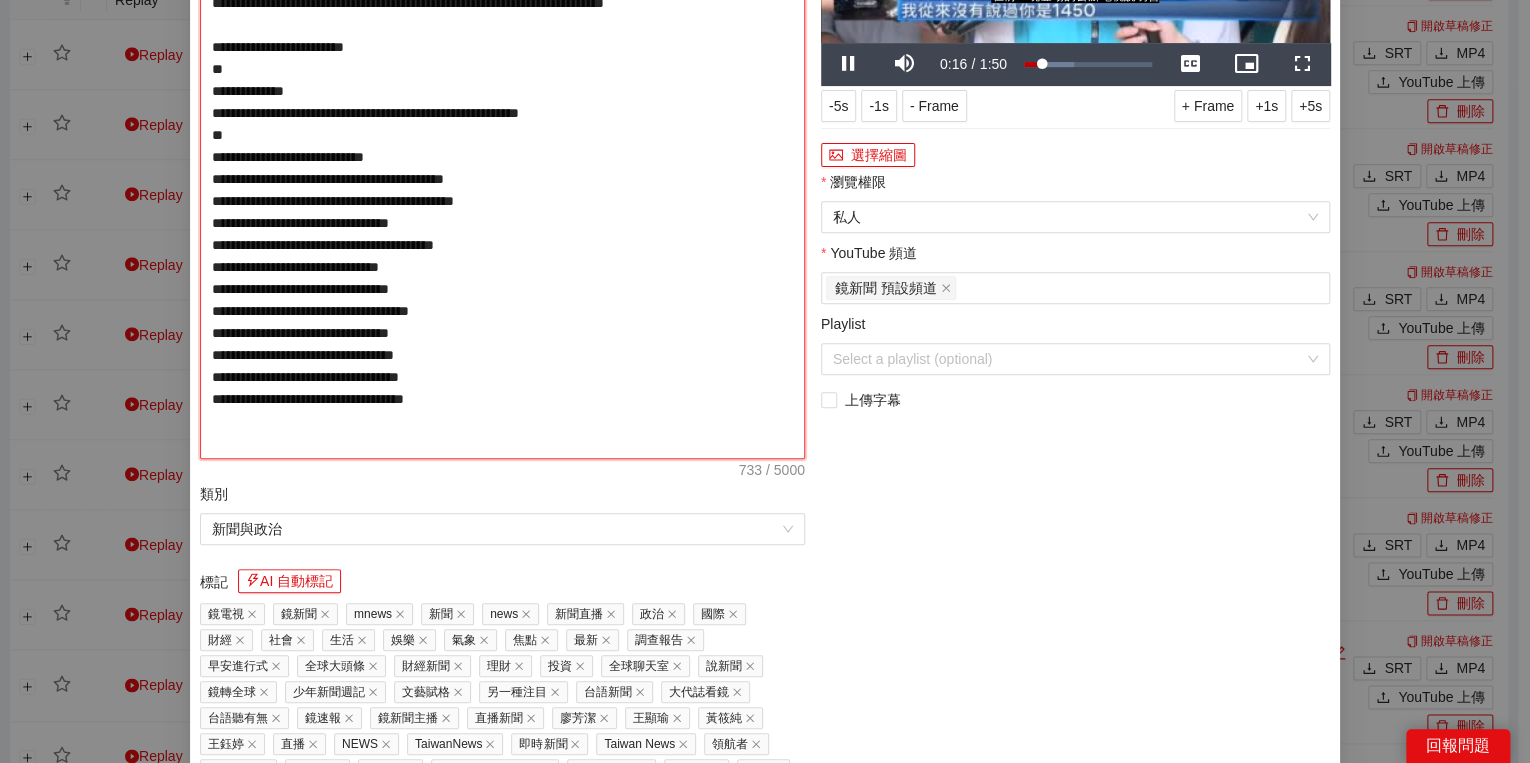 type on "**********" 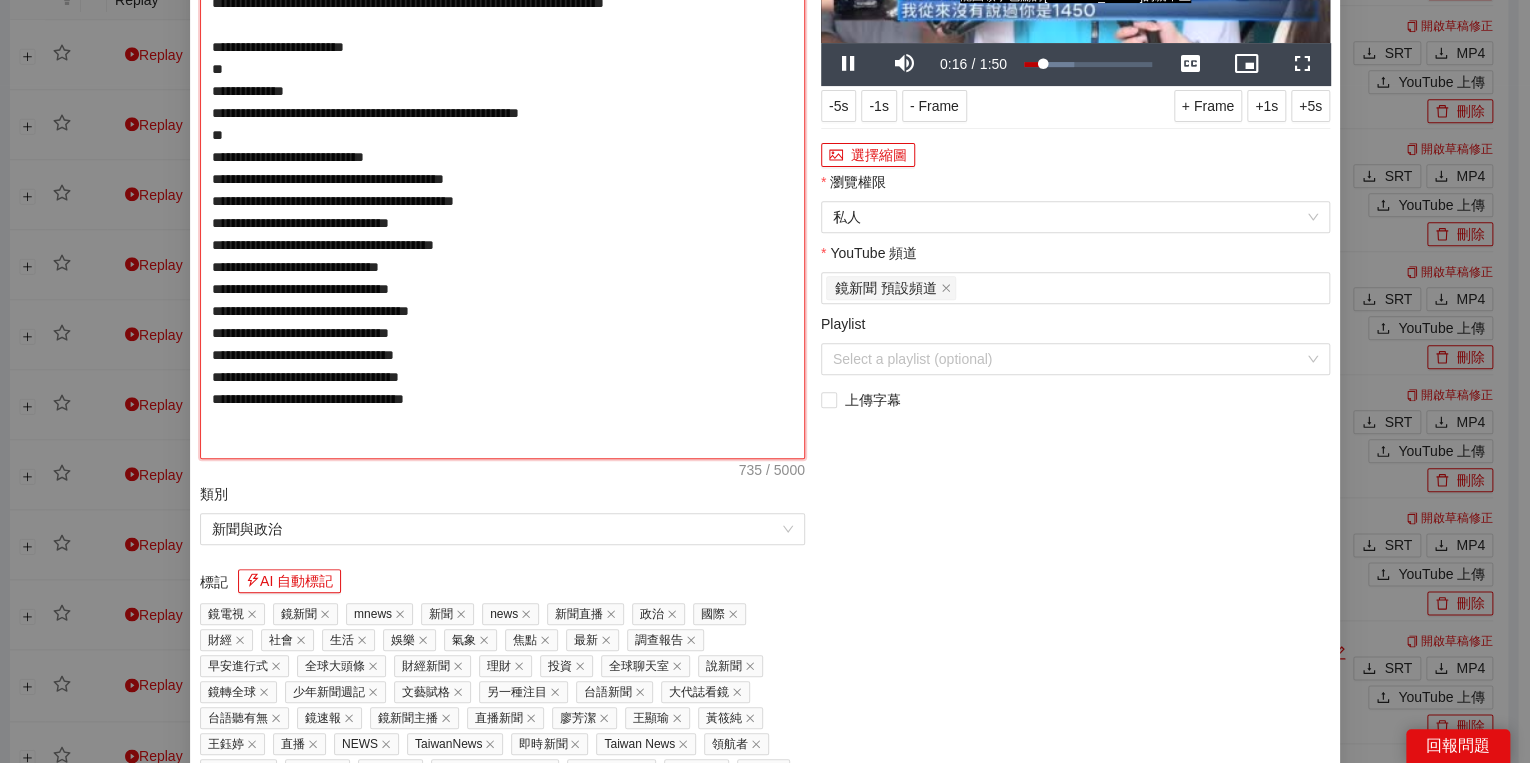 type on "**********" 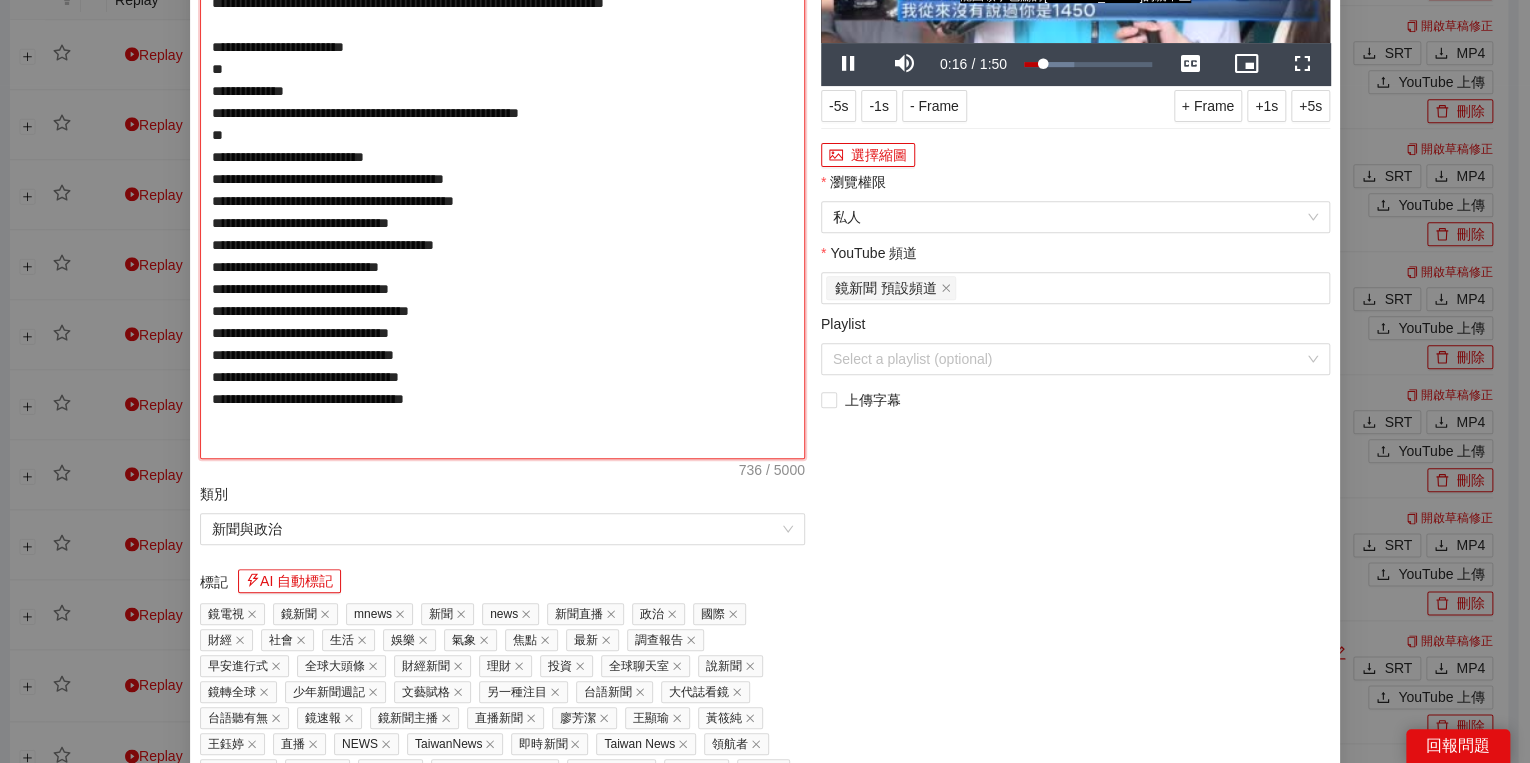 type on "**********" 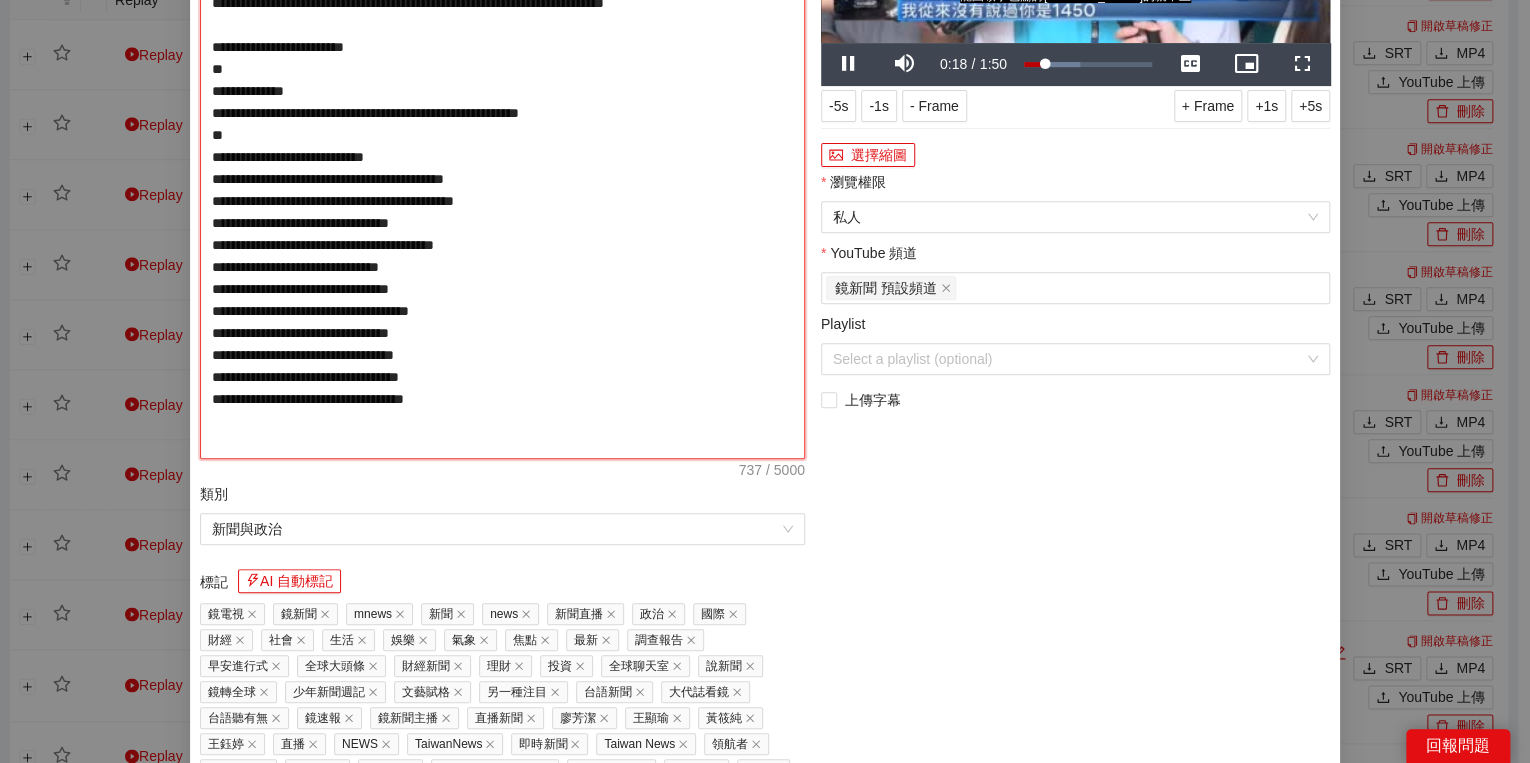 click on "**********" at bounding box center (502, 168) 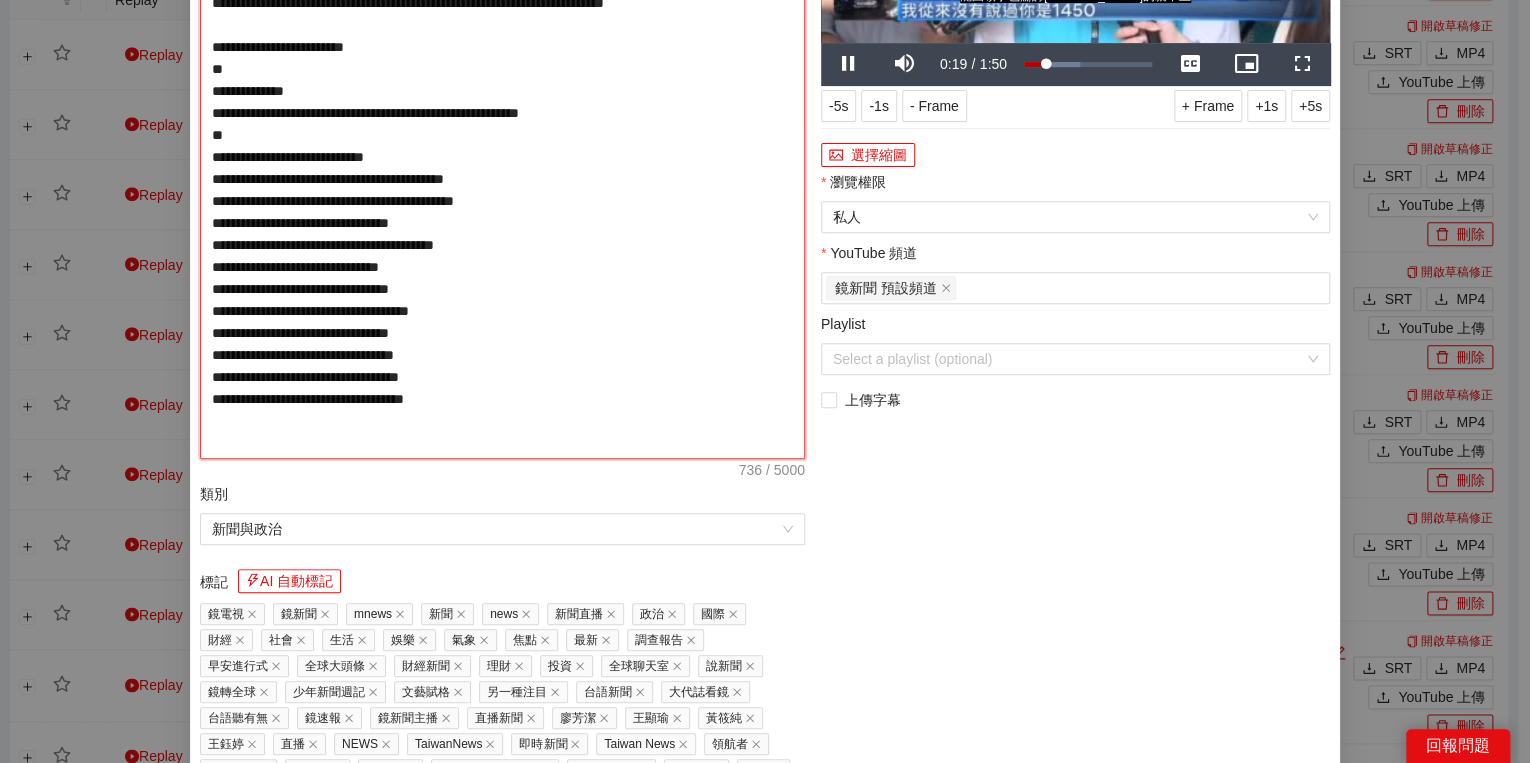 click on "**********" at bounding box center [502, 168] 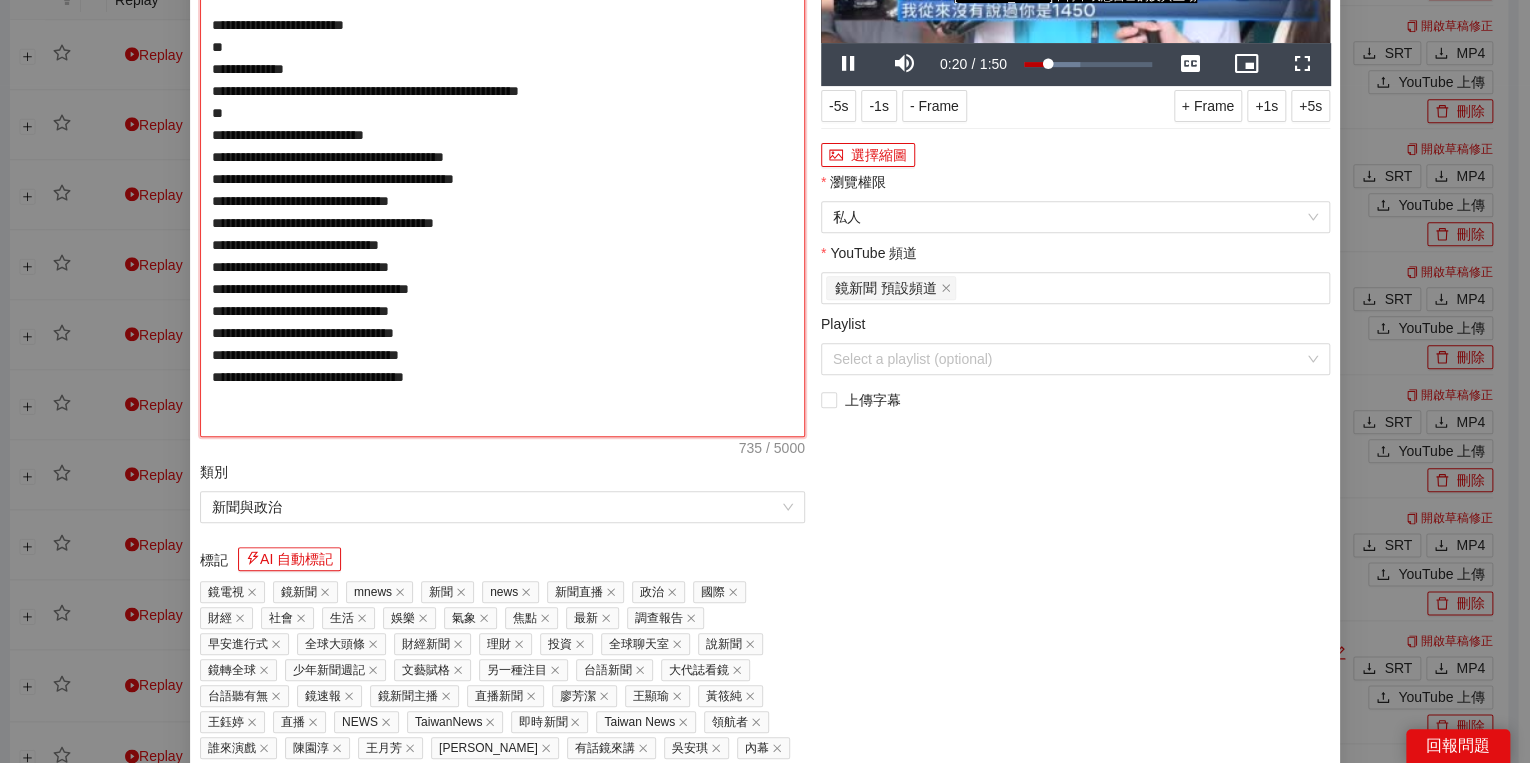 click on "**********" at bounding box center (502, 157) 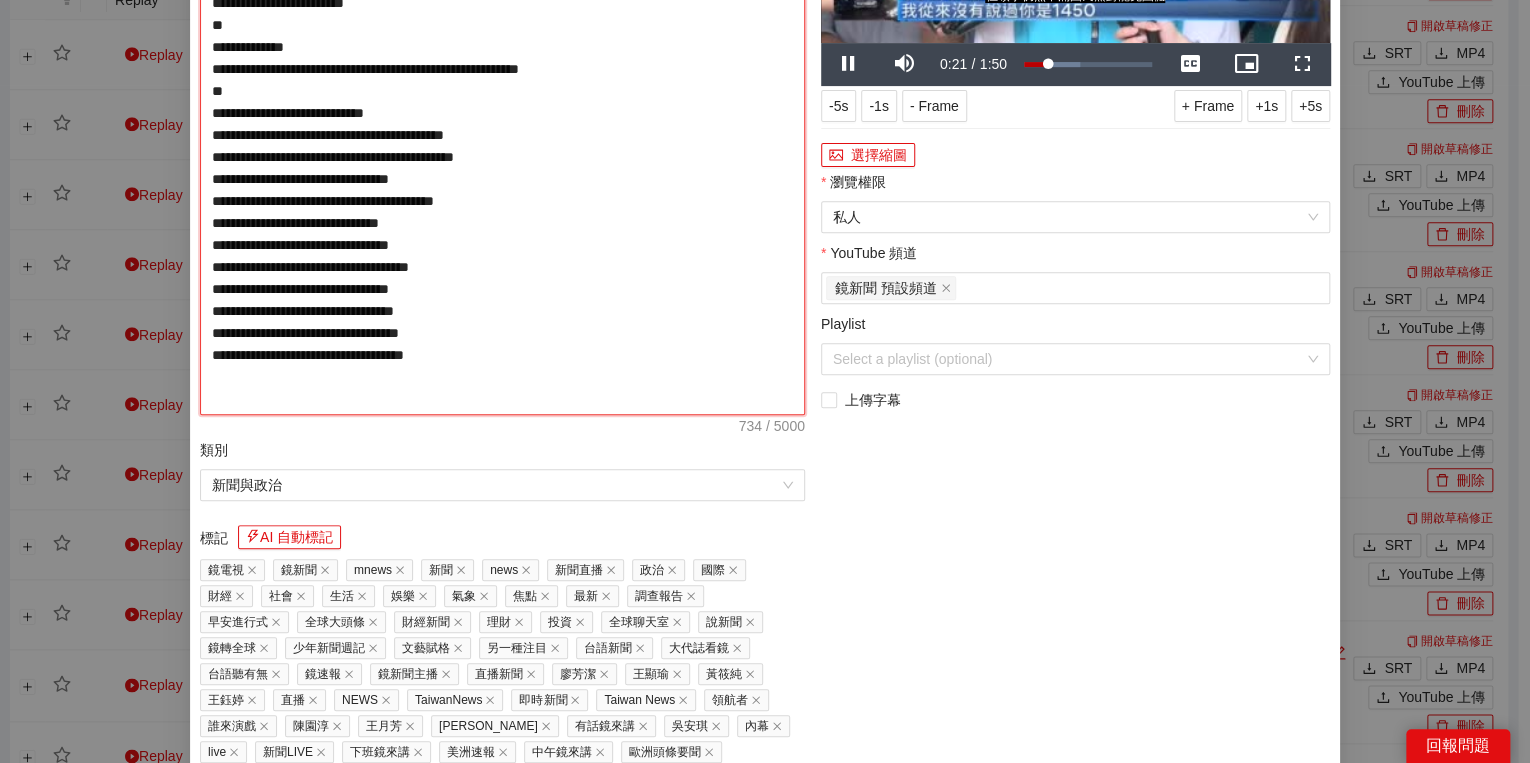 click on "**********" at bounding box center (502, 146) 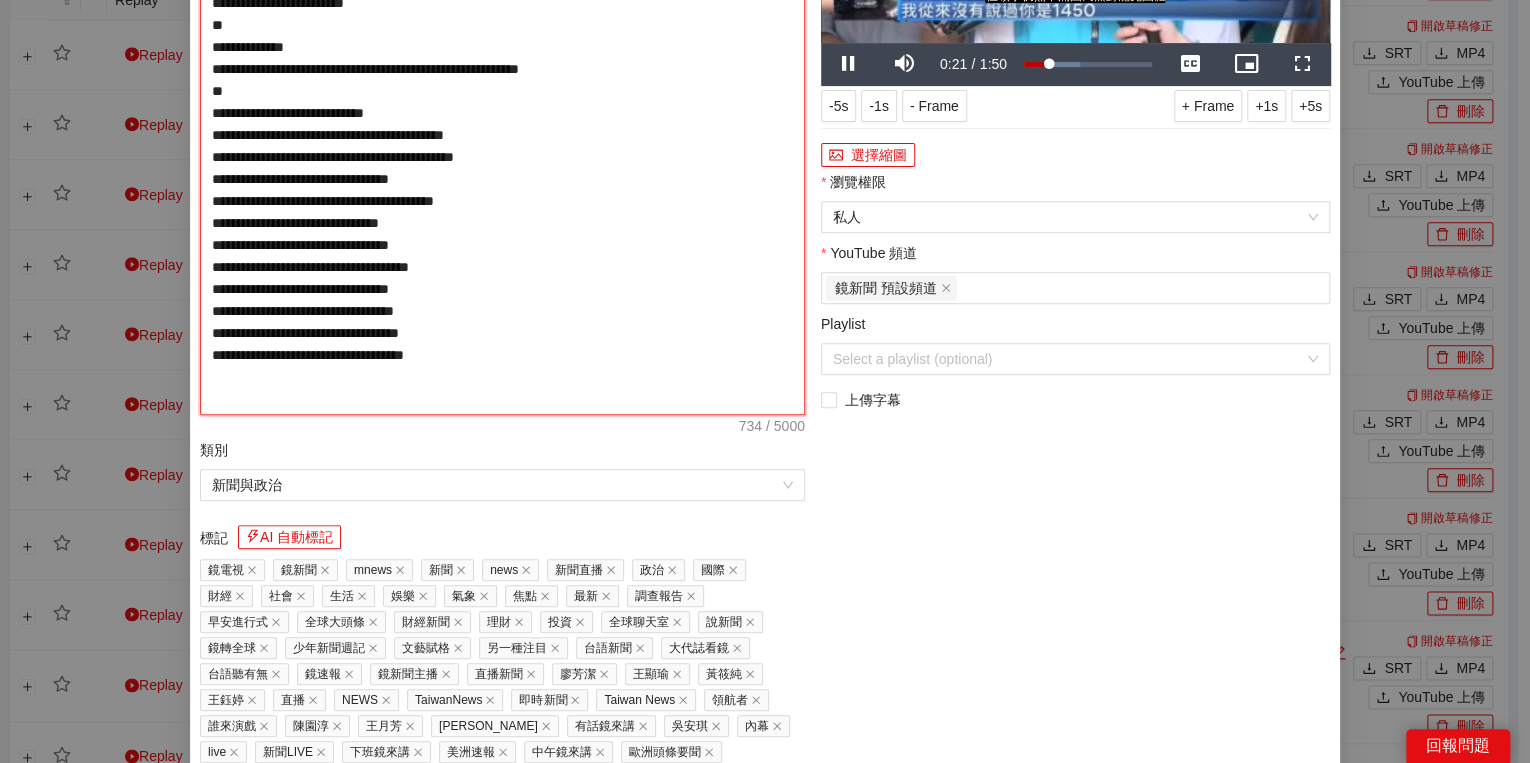 type on "**********" 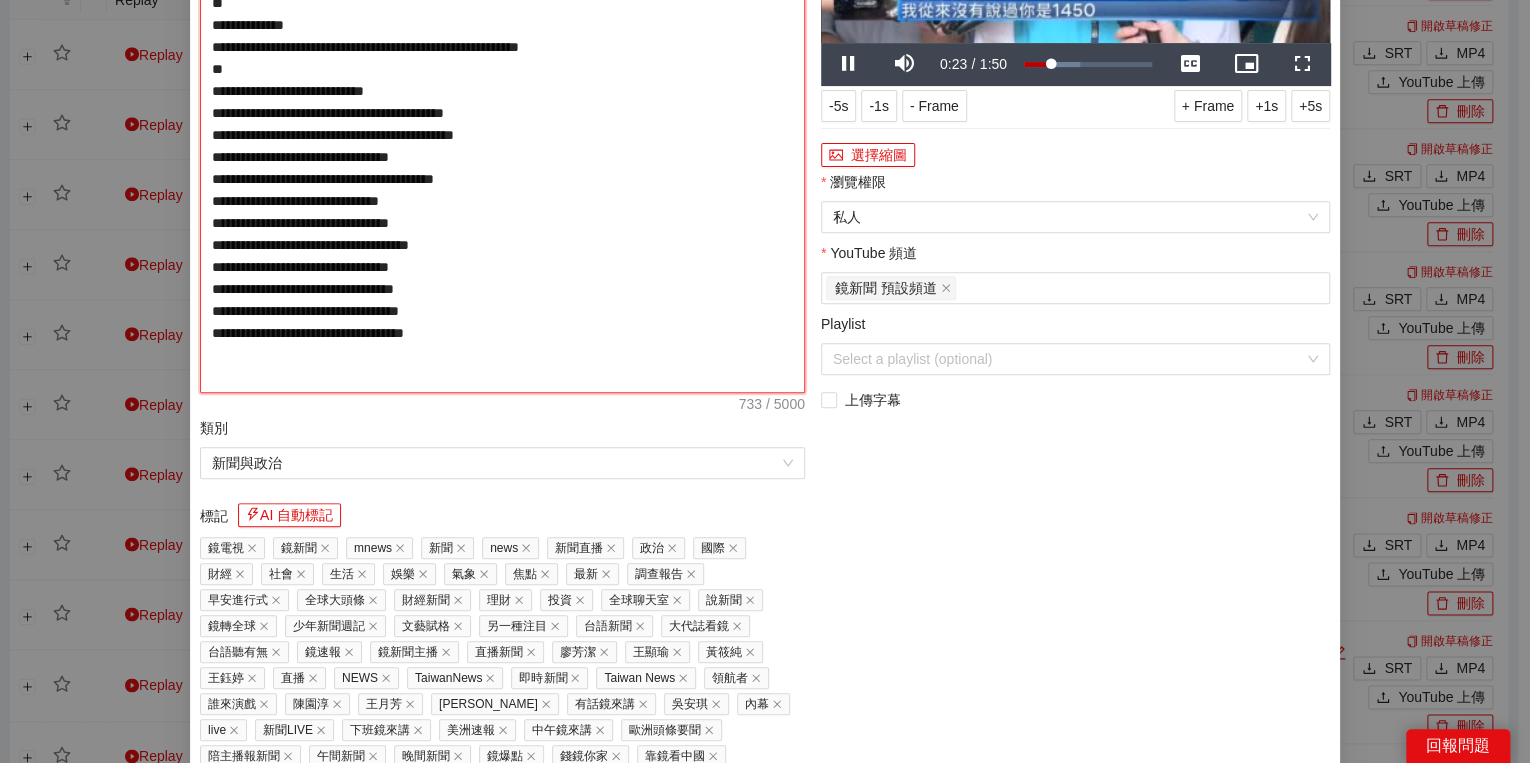 click on "**********" at bounding box center [502, 135] 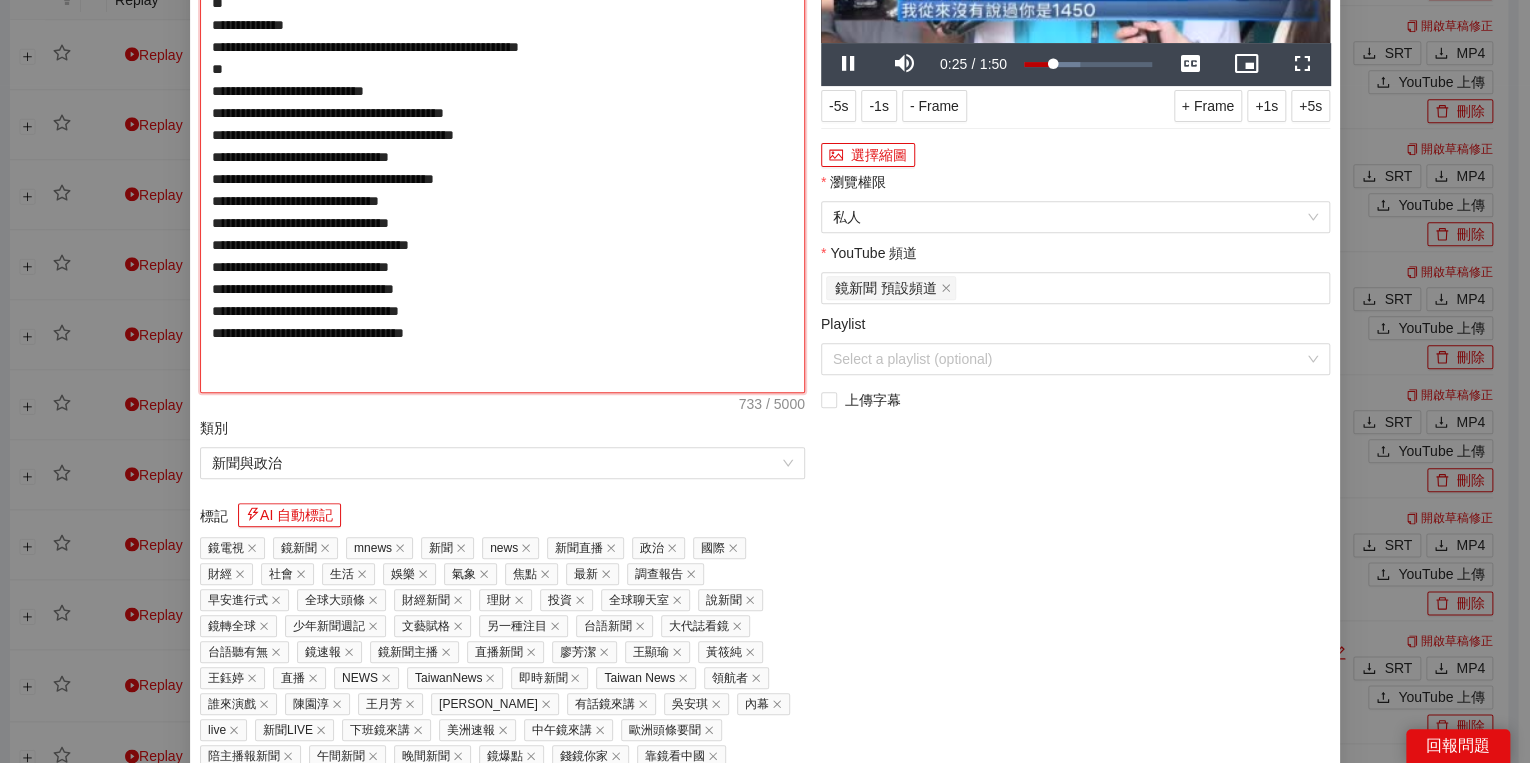 type on "**********" 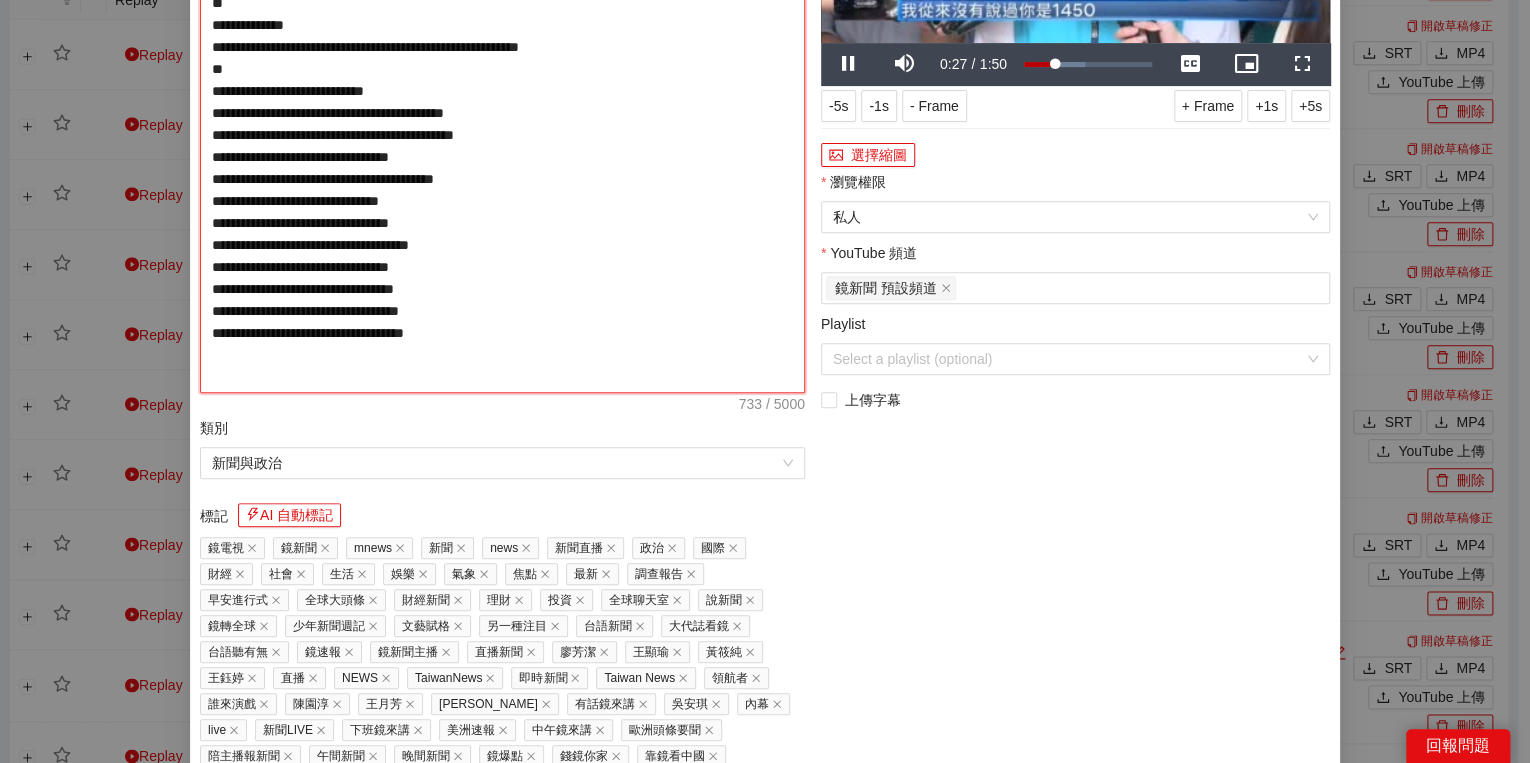 type on "**********" 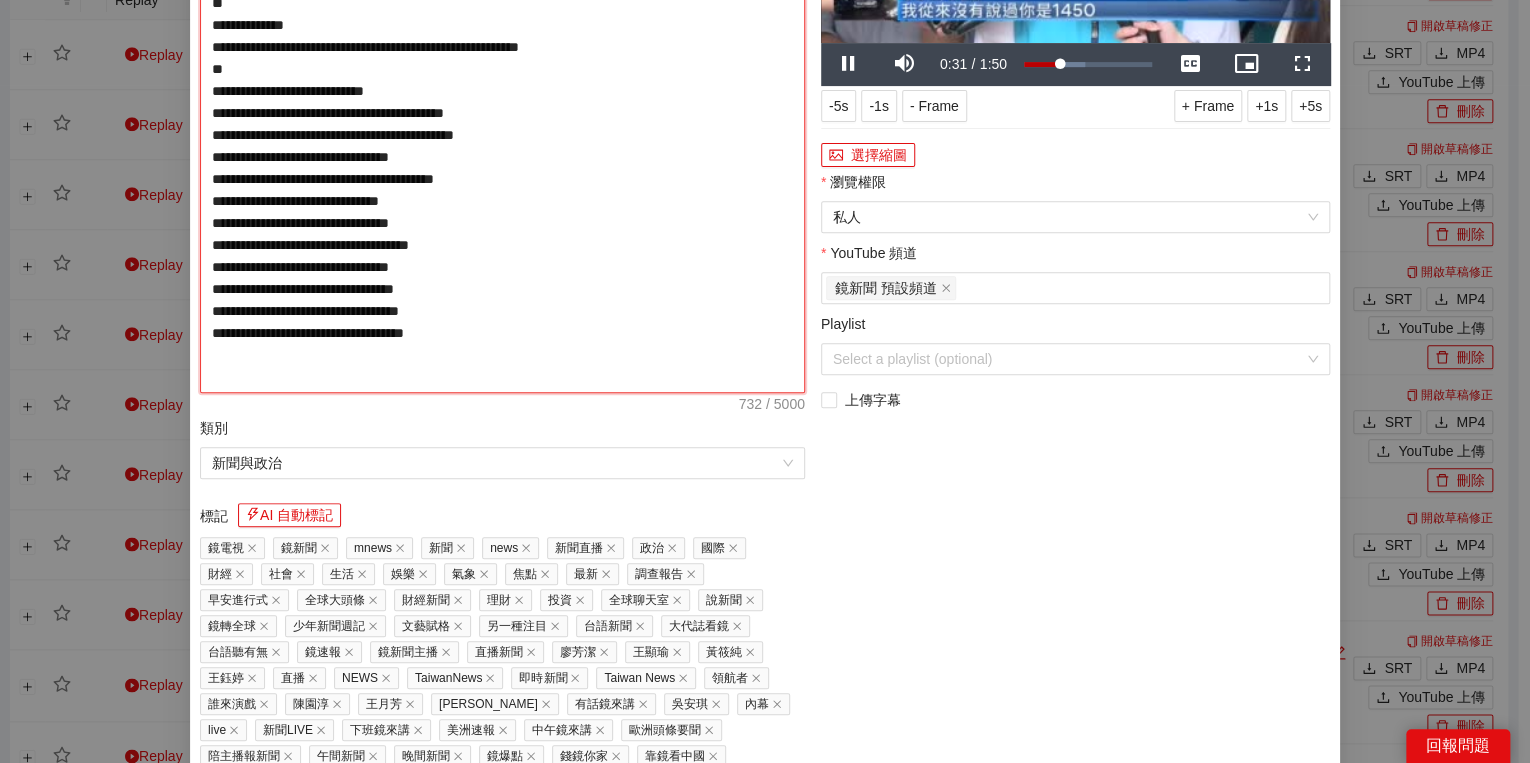 type on "**********" 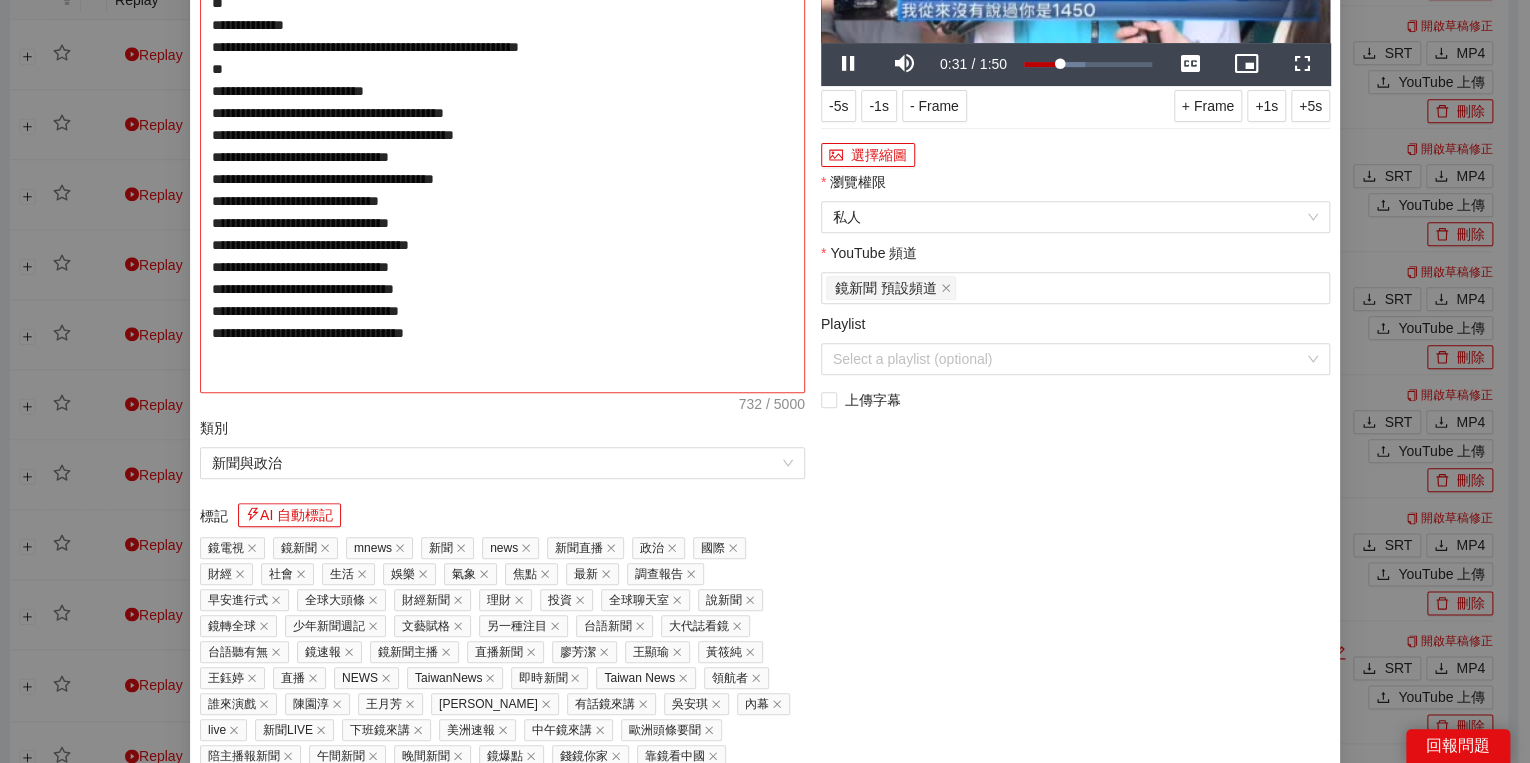 type on "**********" 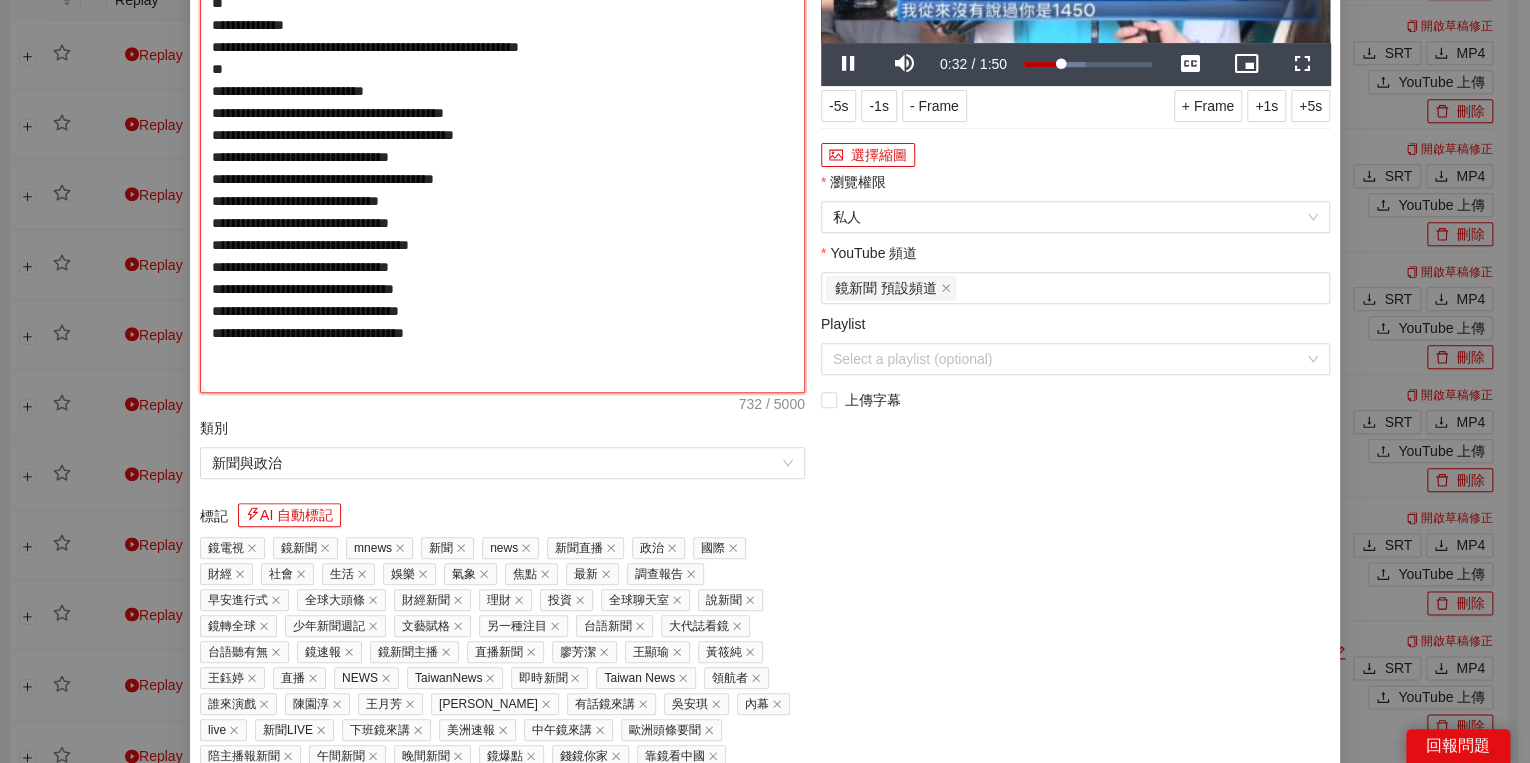 click on "**********" at bounding box center [502, 135] 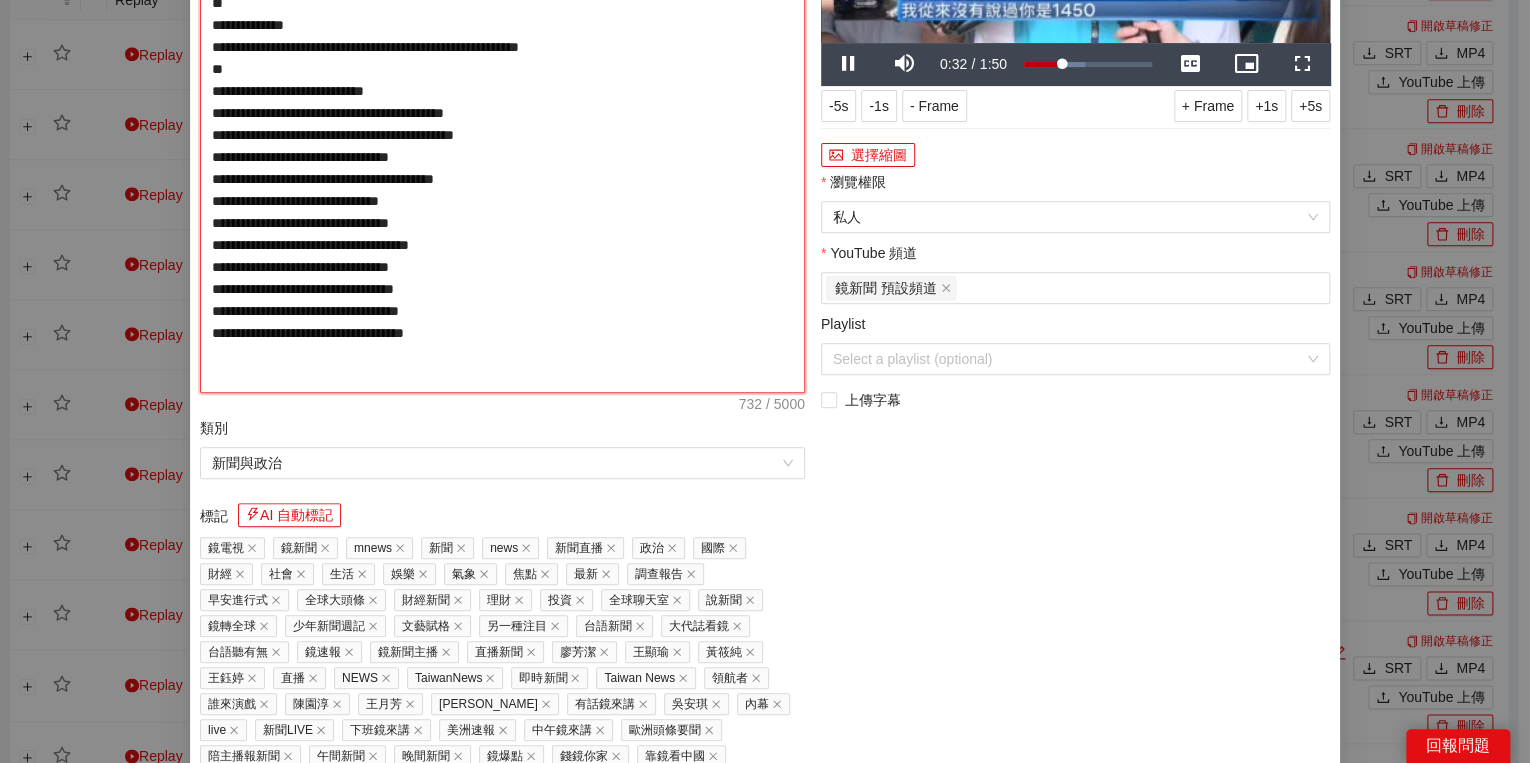 click on "**********" at bounding box center (502, 135) 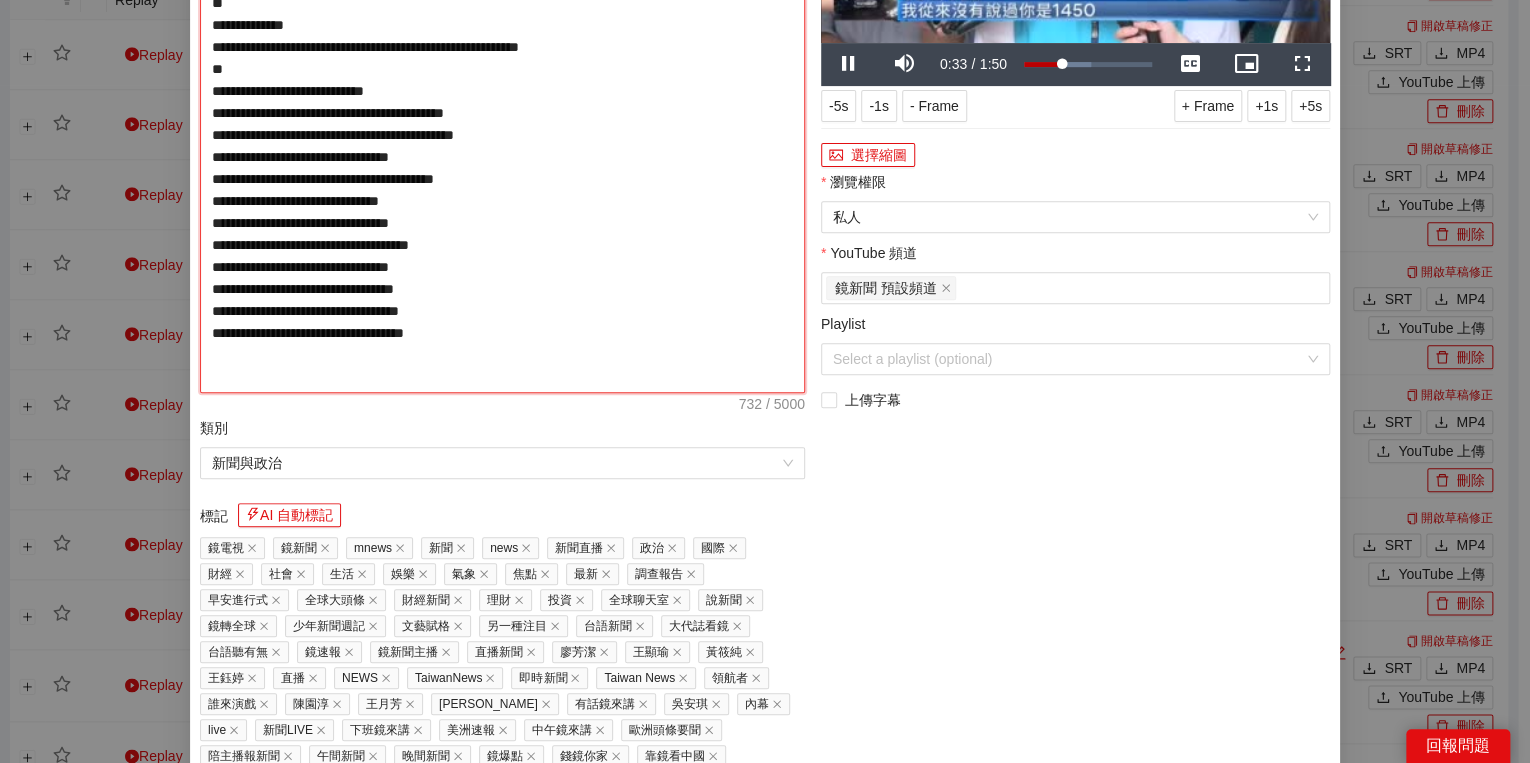 type on "**********" 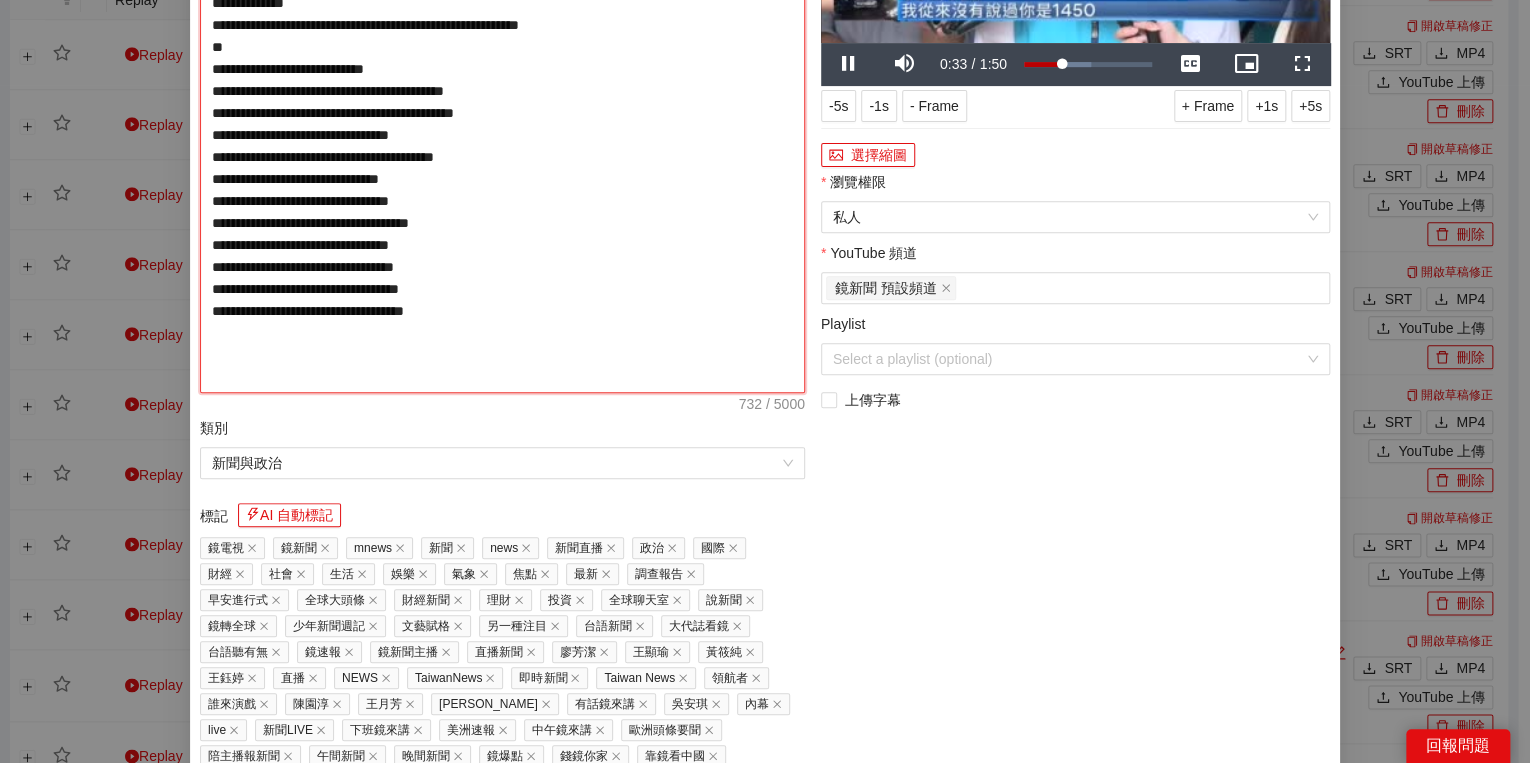 type on "**********" 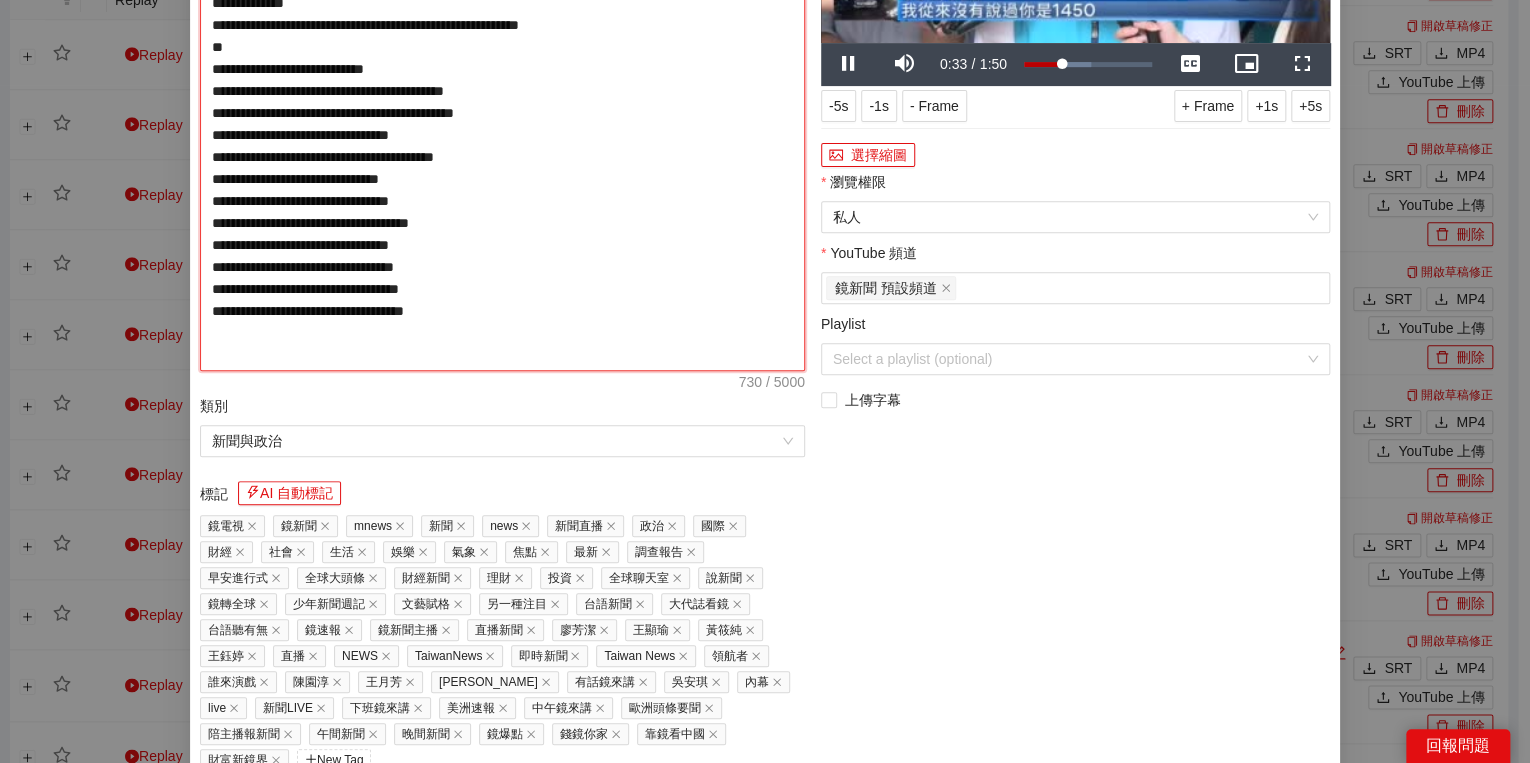type on "**********" 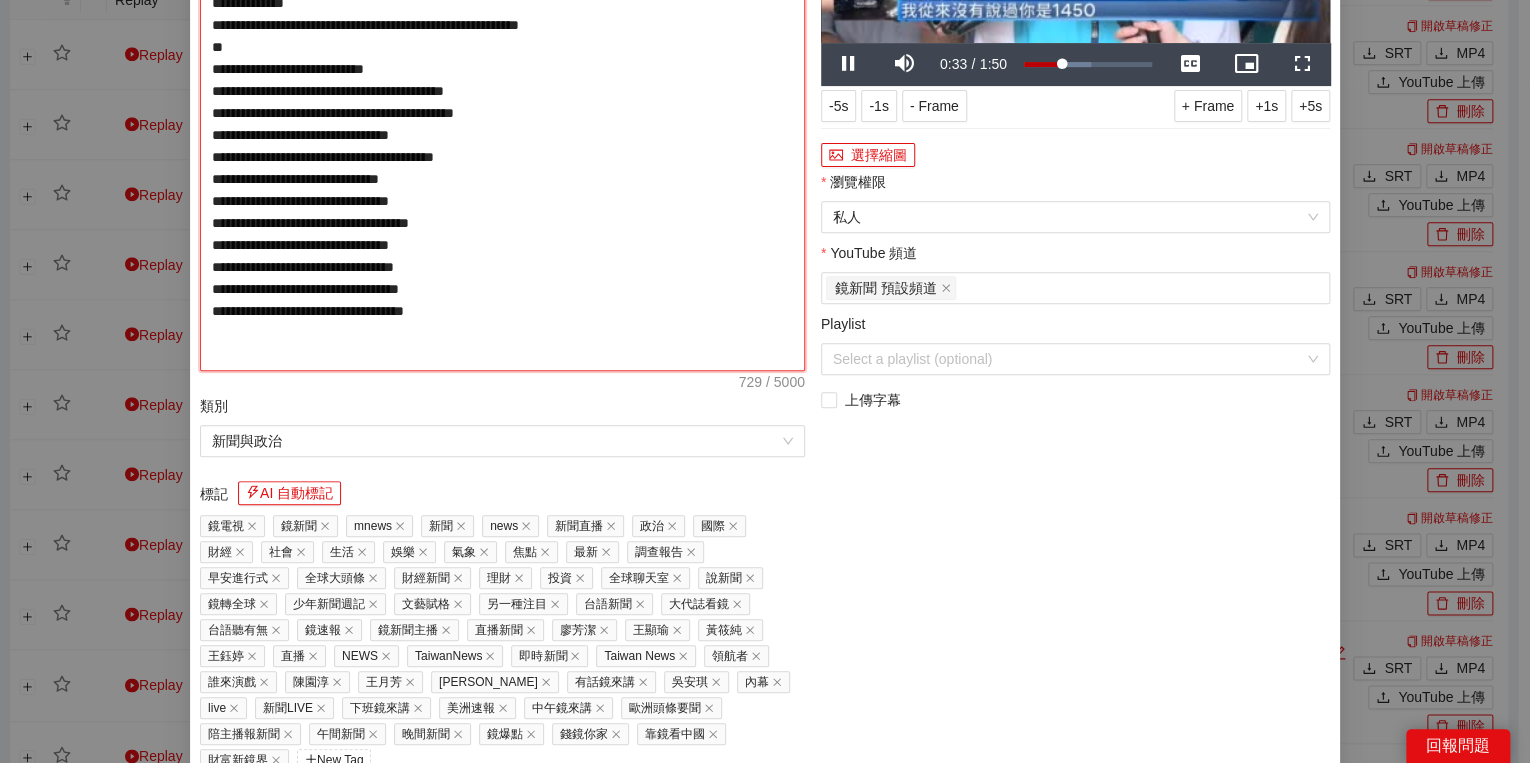 type on "**********" 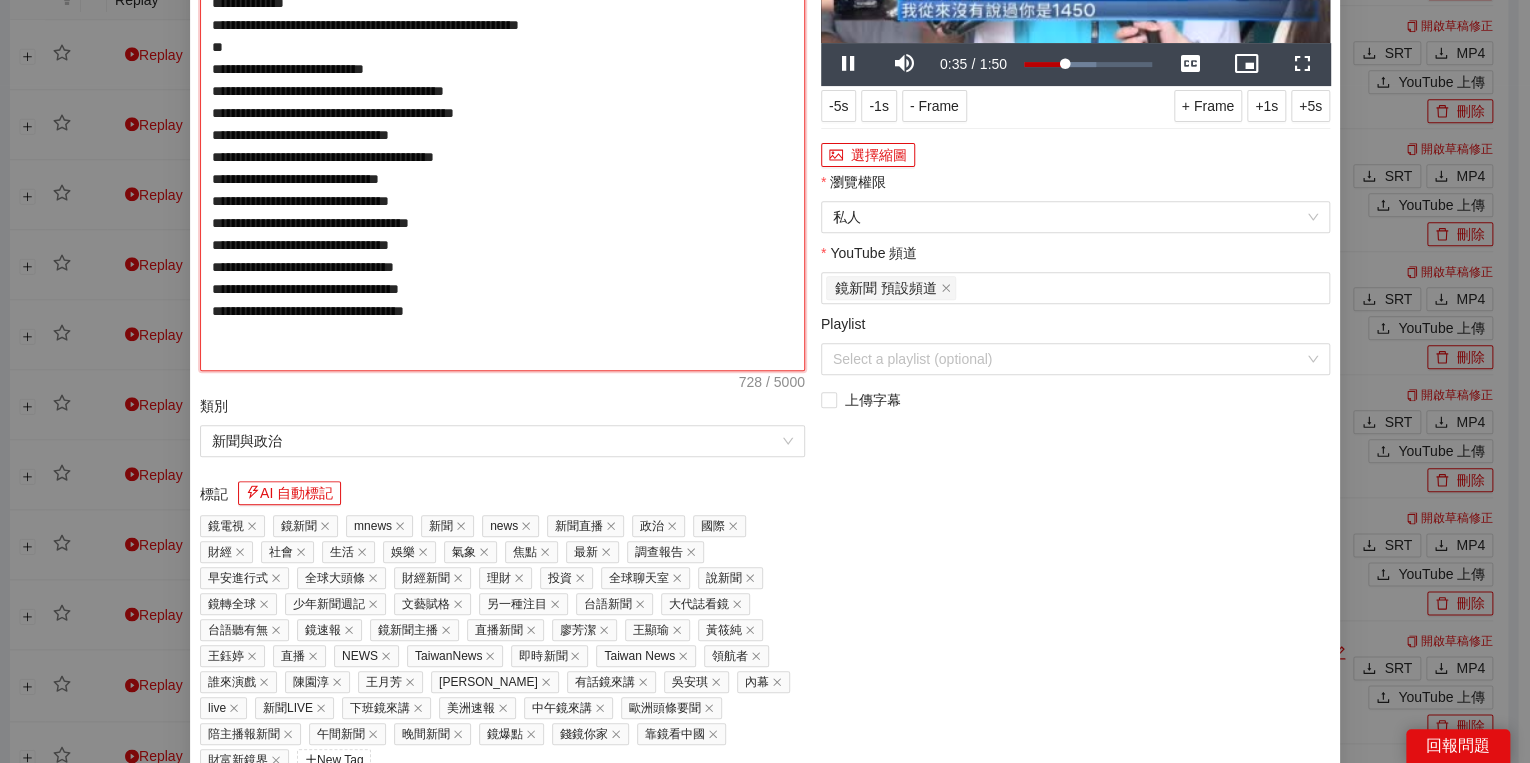 click on "**********" at bounding box center (502, 124) 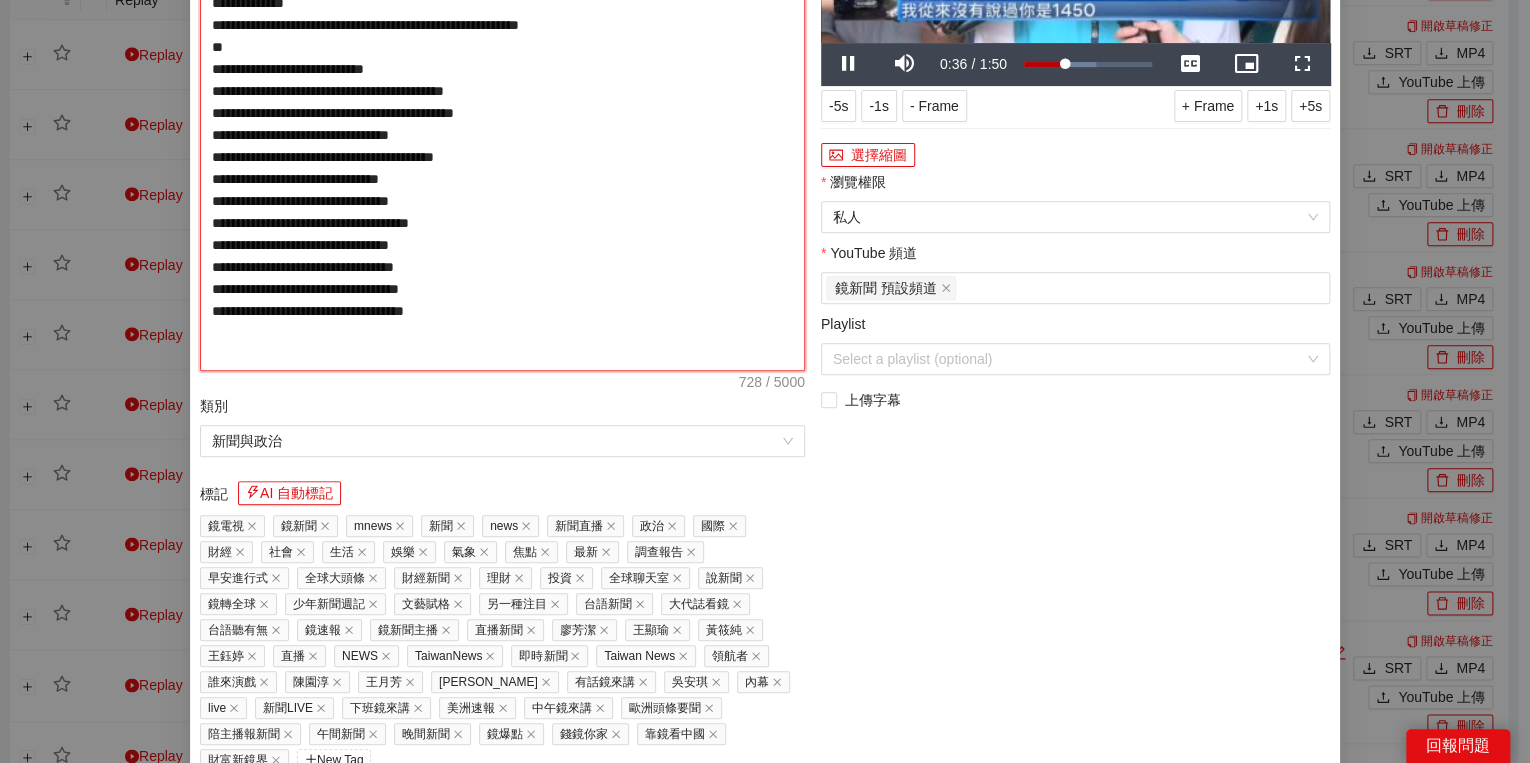 type on "**********" 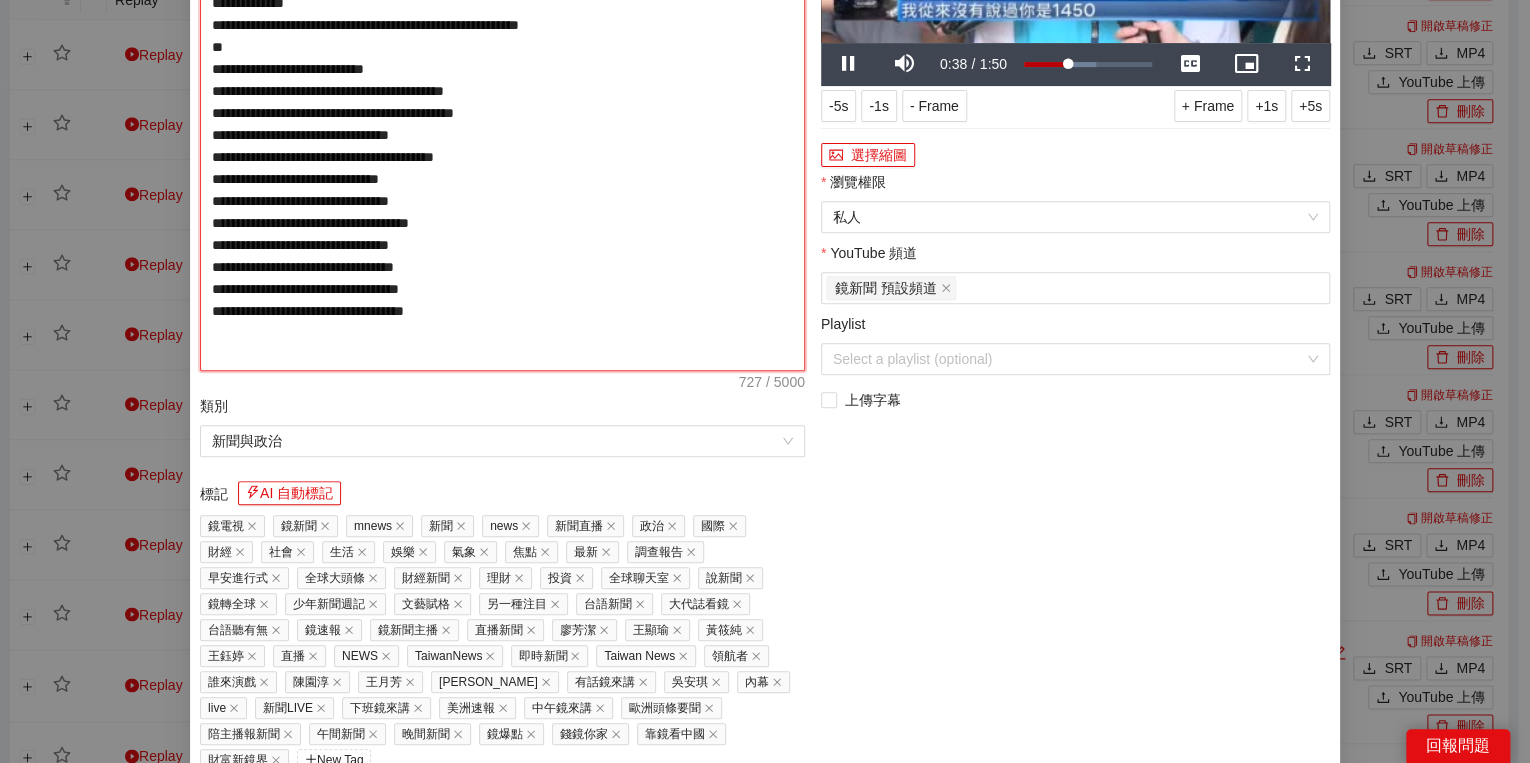 click on "**********" at bounding box center (502, 124) 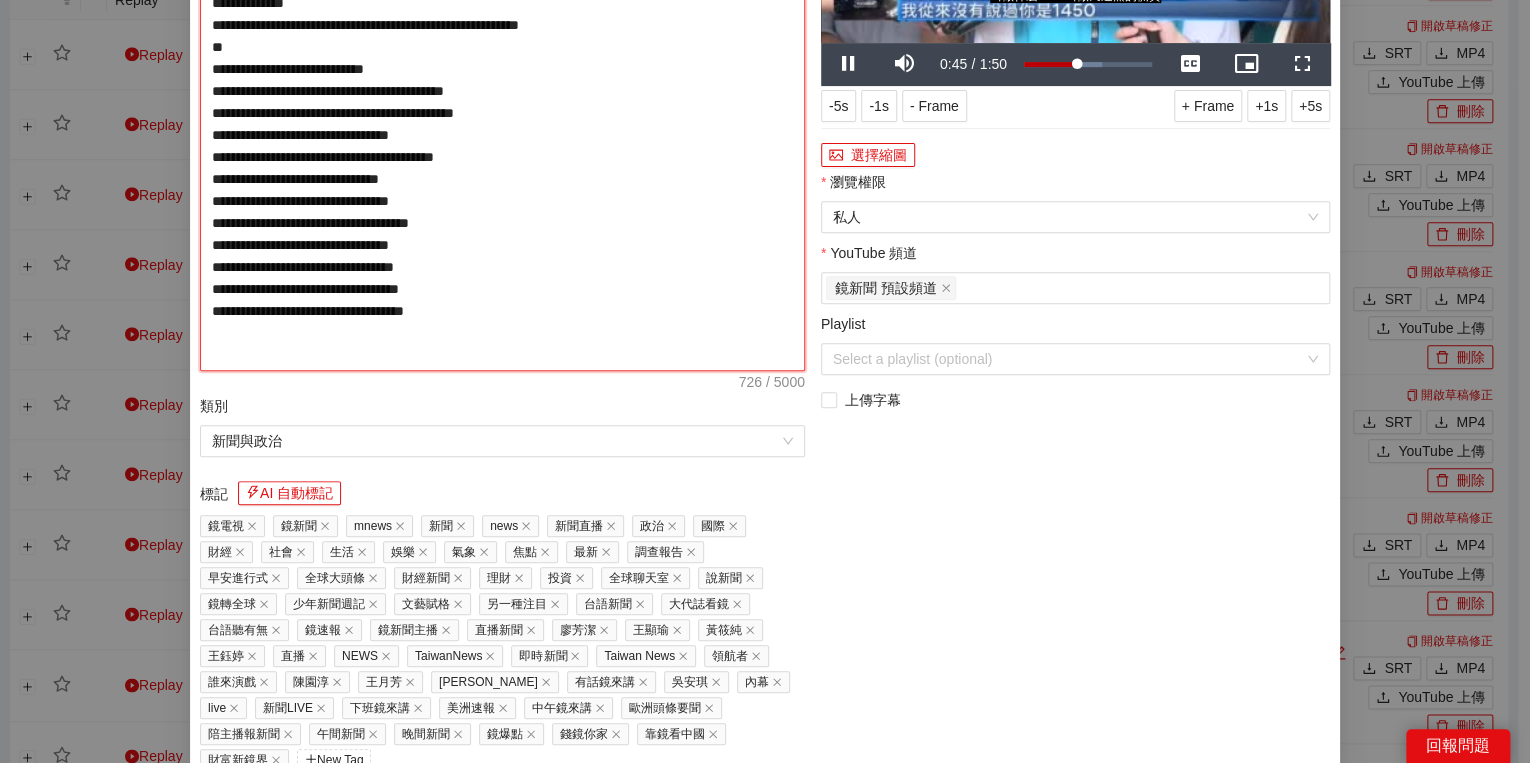 type on "**********" 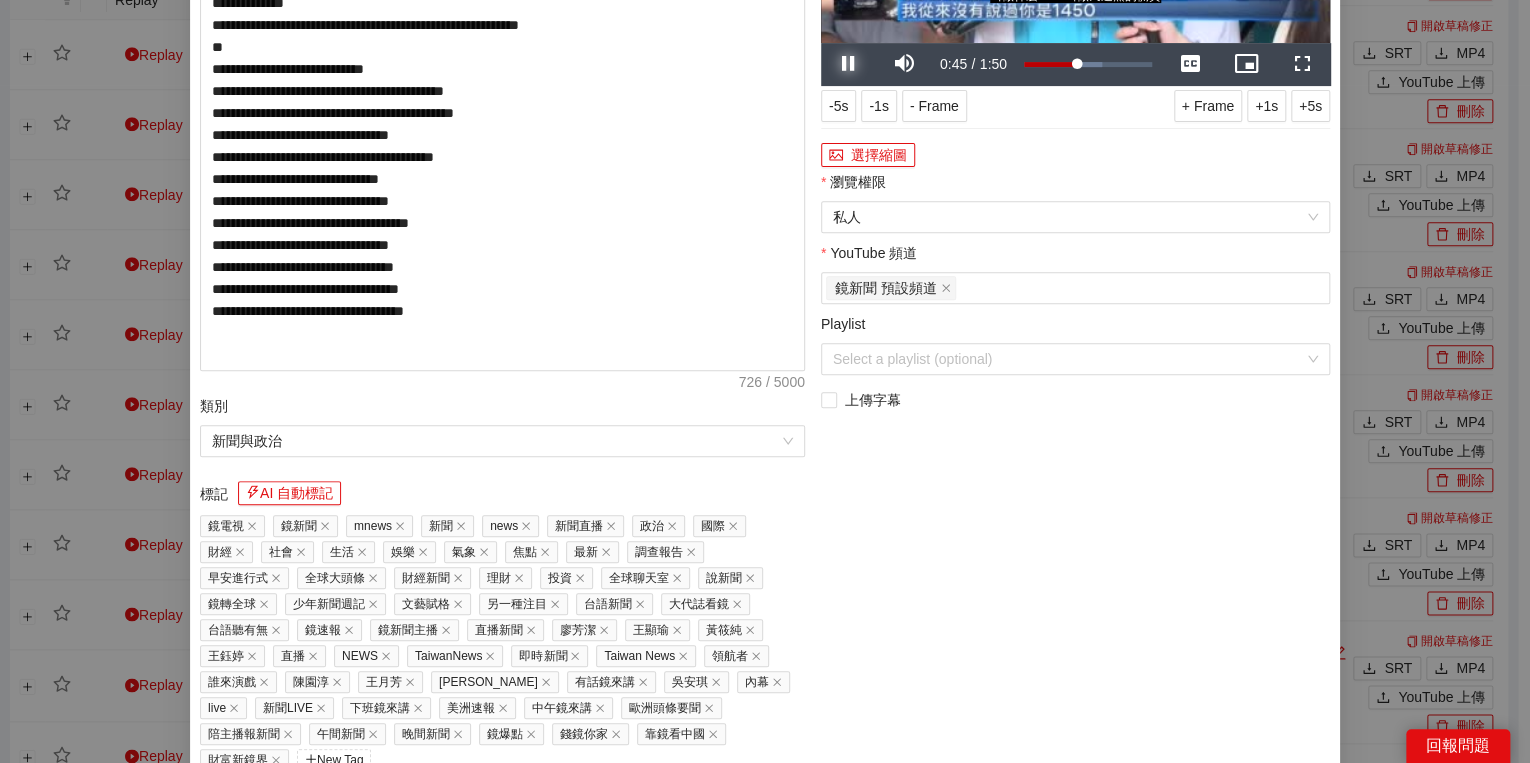 click at bounding box center [849, 64] 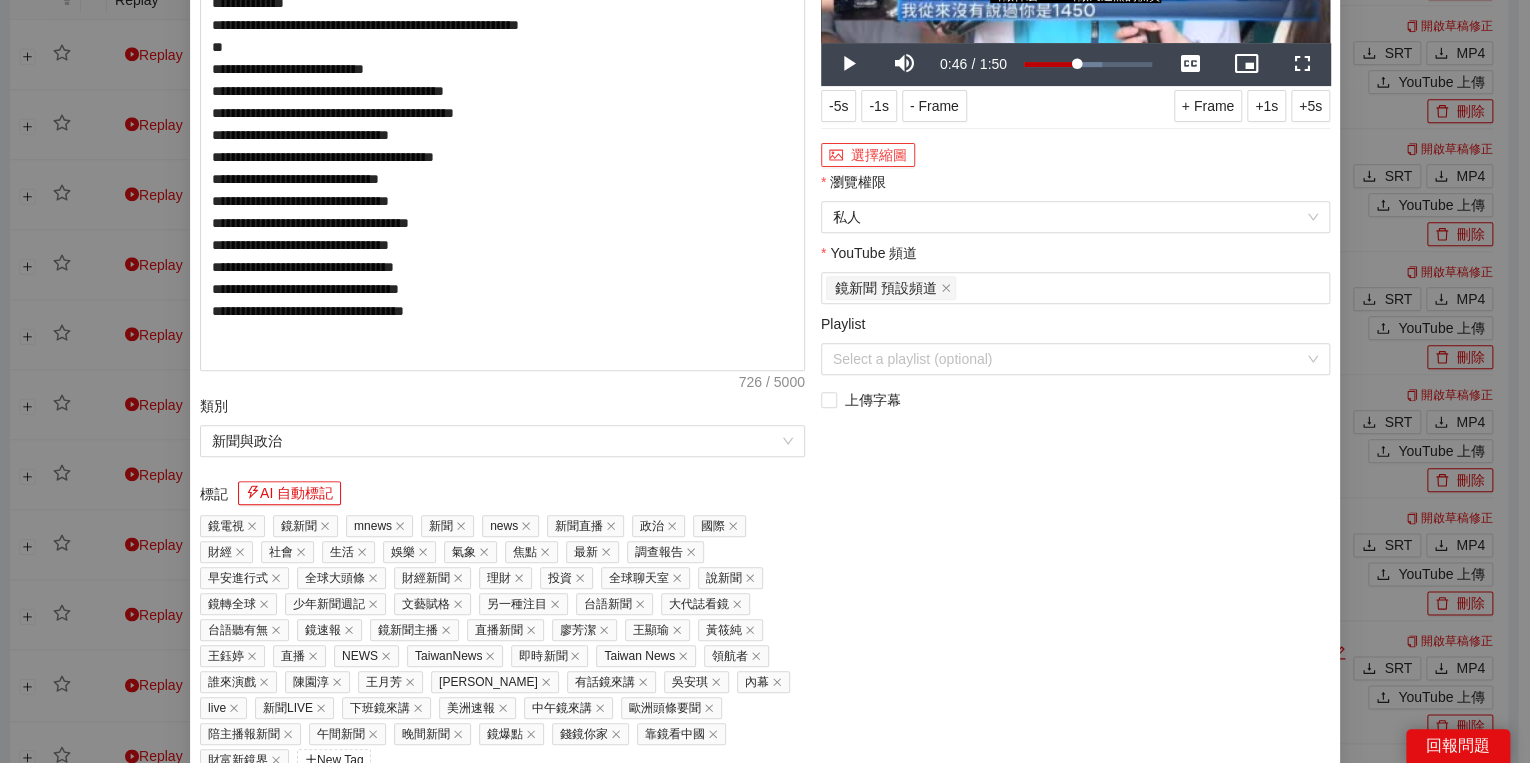 click on "選擇縮圖" at bounding box center (868, 155) 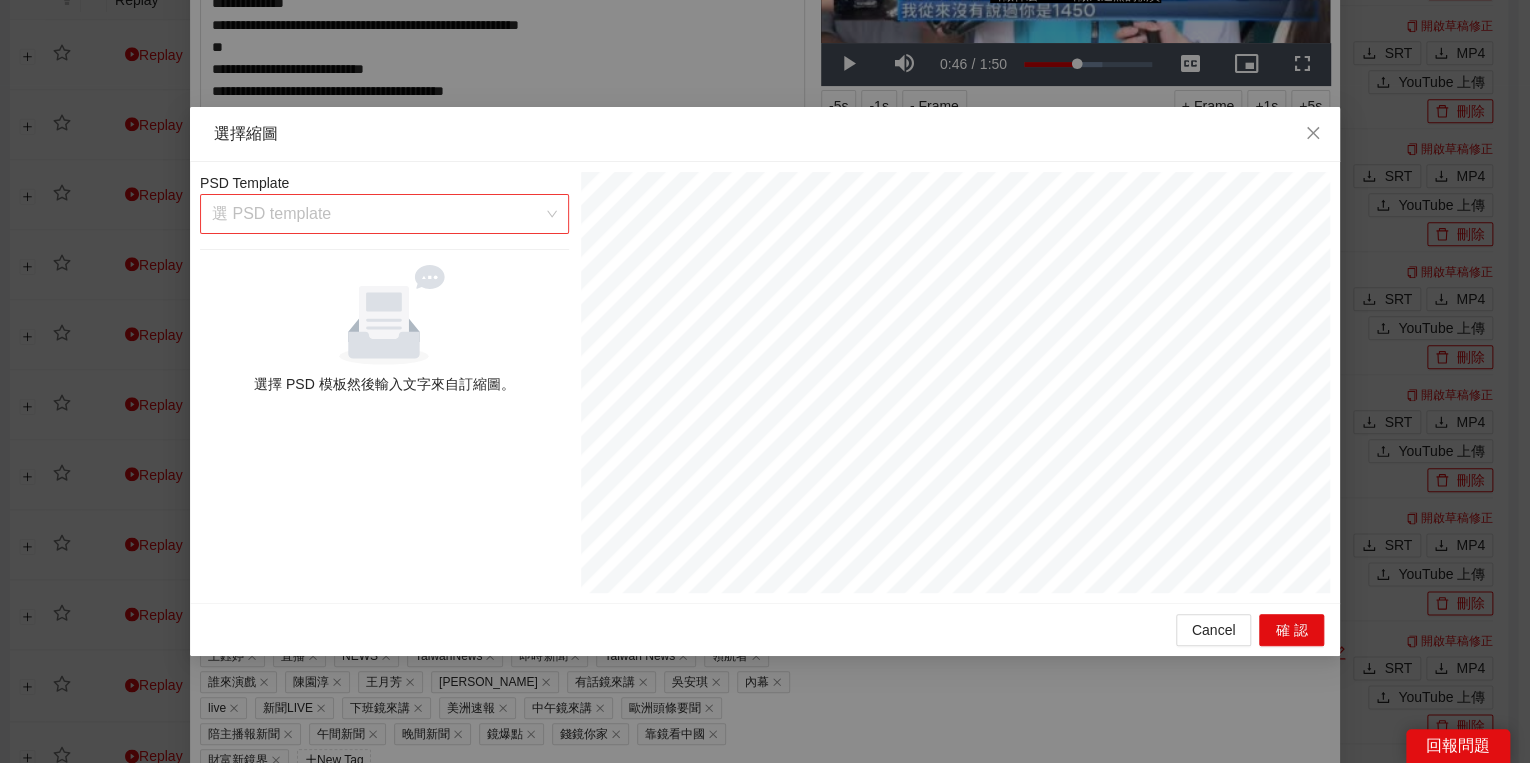 click at bounding box center [377, 214] 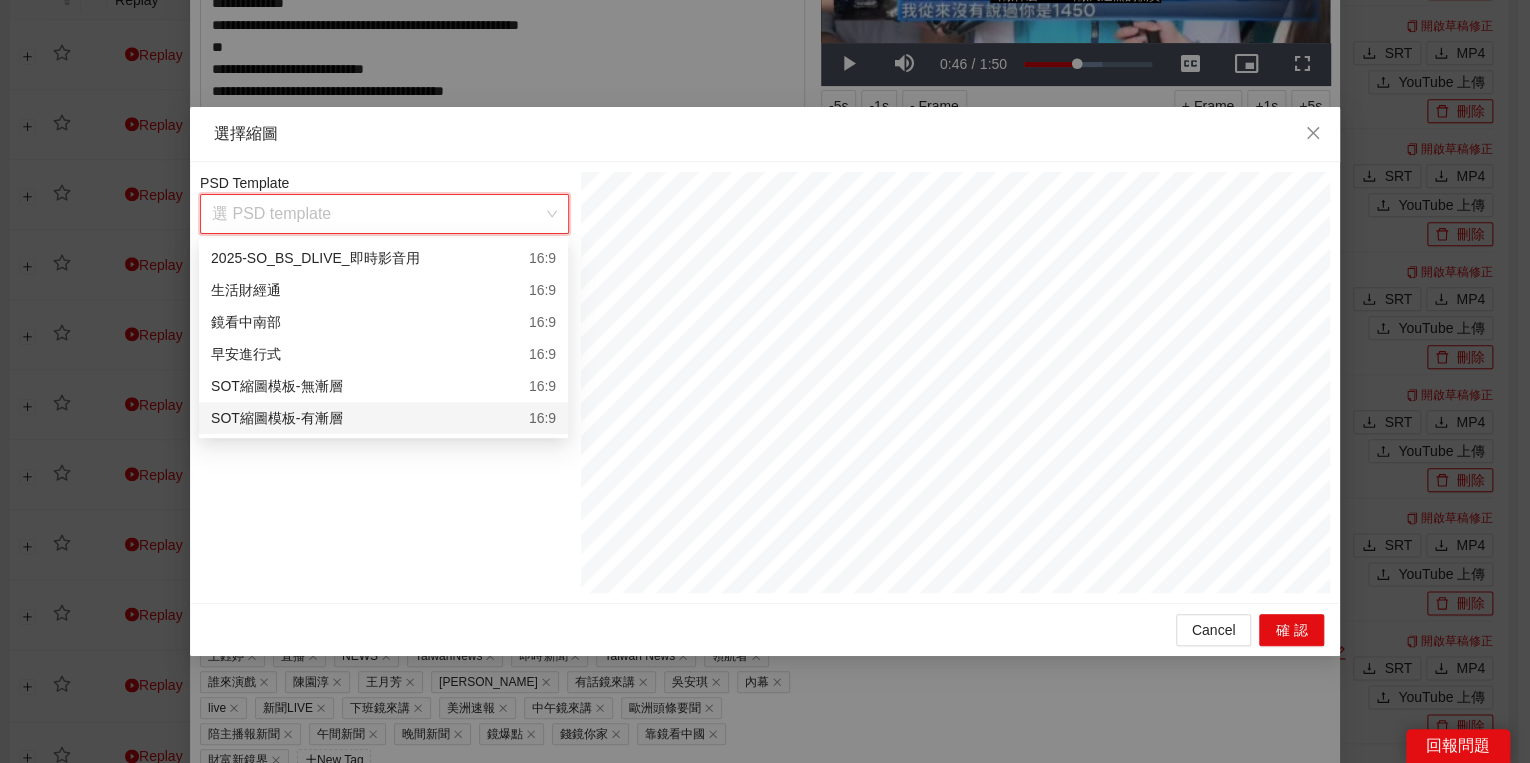 click on "SOT縮圖模板-有漸層 16:9" at bounding box center [383, 418] 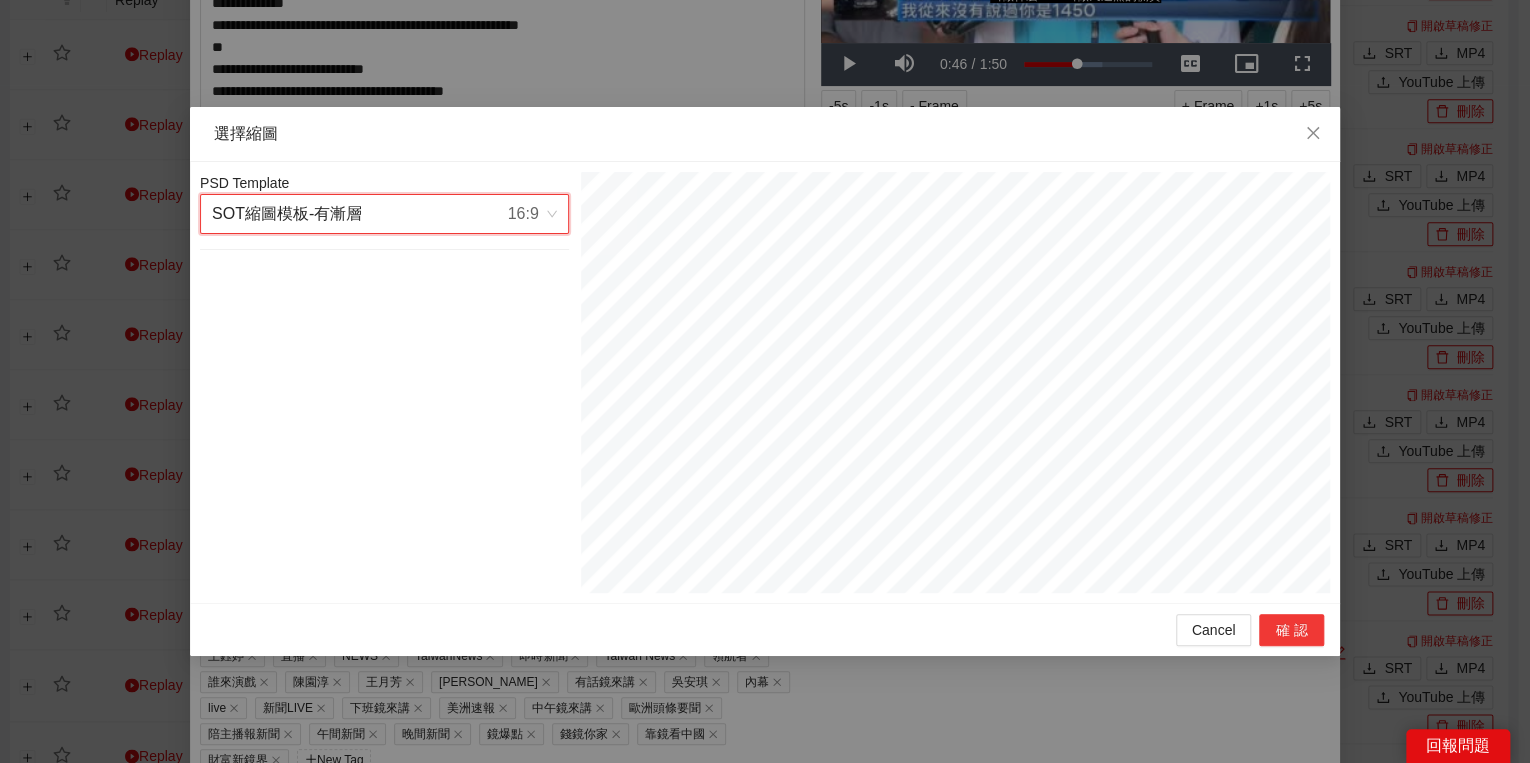 click on "確認" at bounding box center (1291, 630) 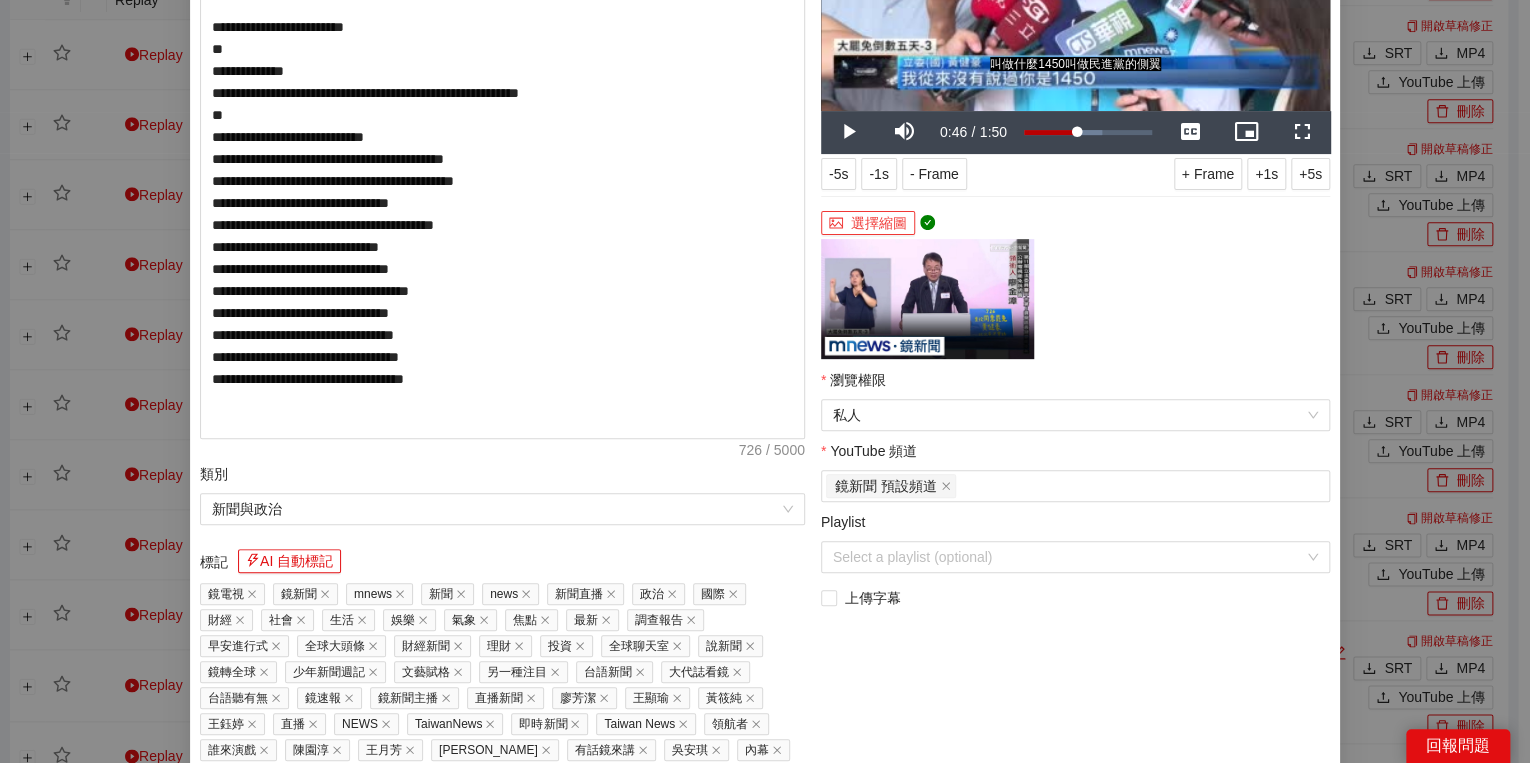 scroll, scrollTop: 160, scrollLeft: 0, axis: vertical 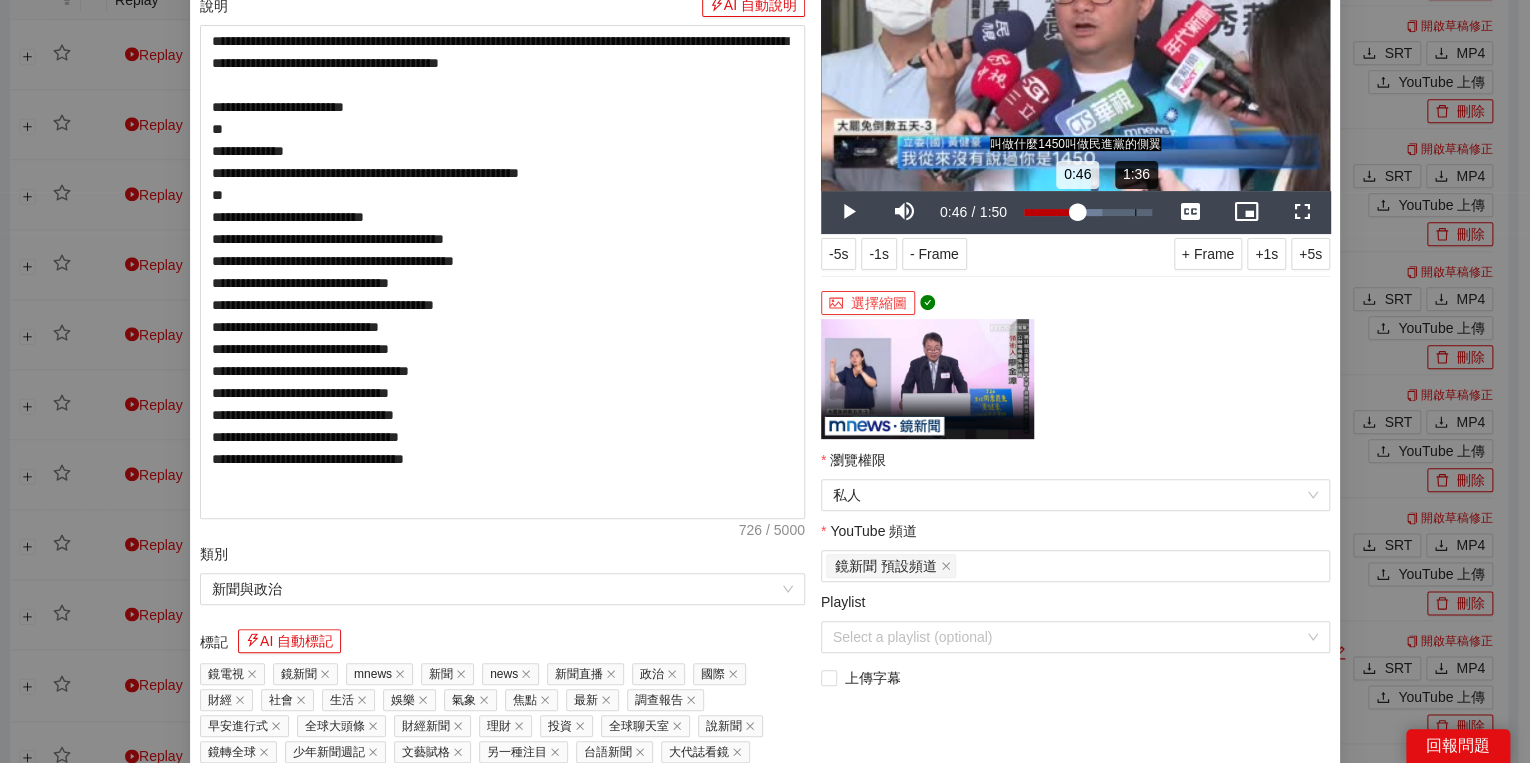 click on "Loaded :  61.01% 1:36 0:46" at bounding box center (1088, 212) 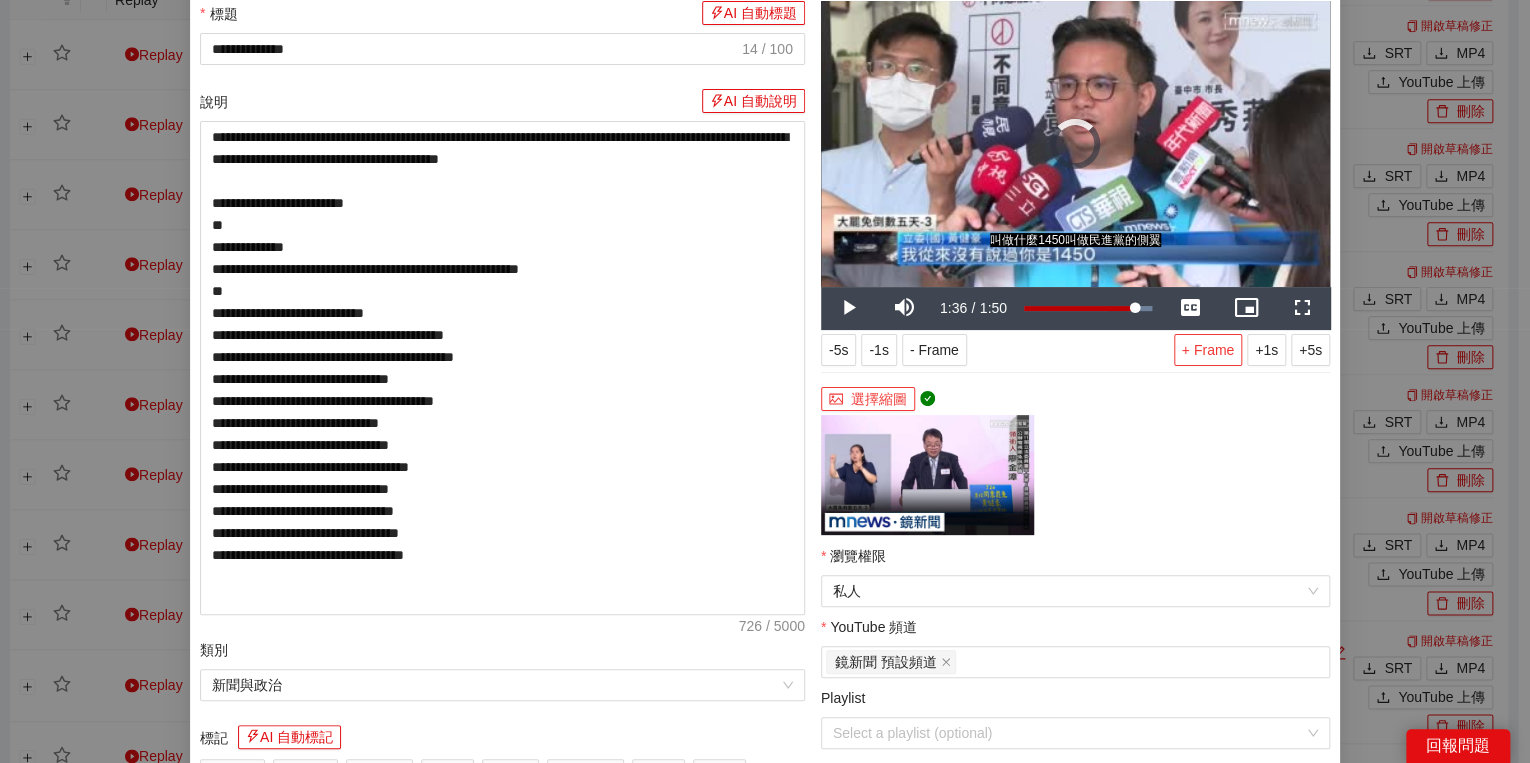 scroll, scrollTop: 0, scrollLeft: 0, axis: both 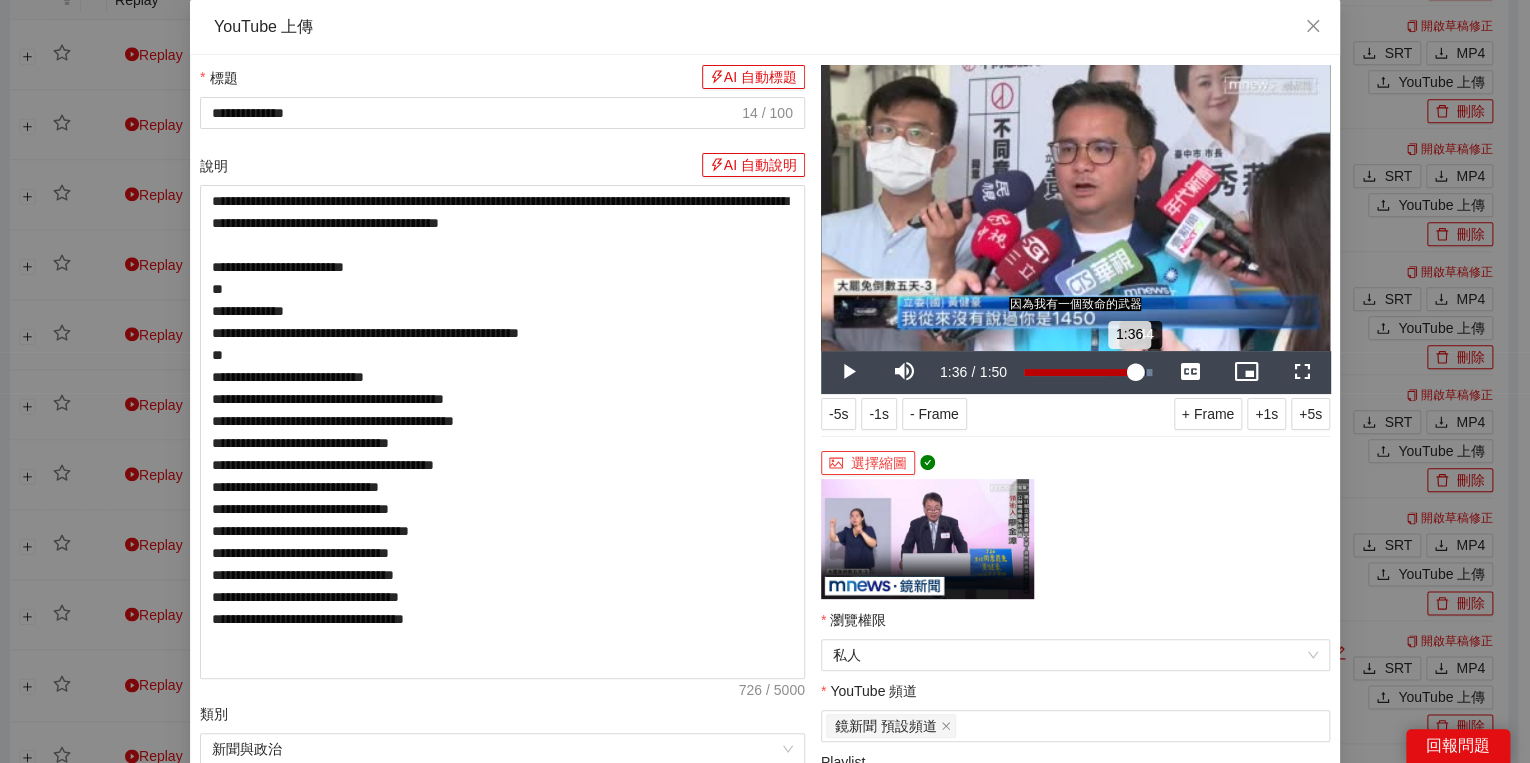 click on "Loaded :  100.00% 1:44 1:36" at bounding box center [1088, 372] 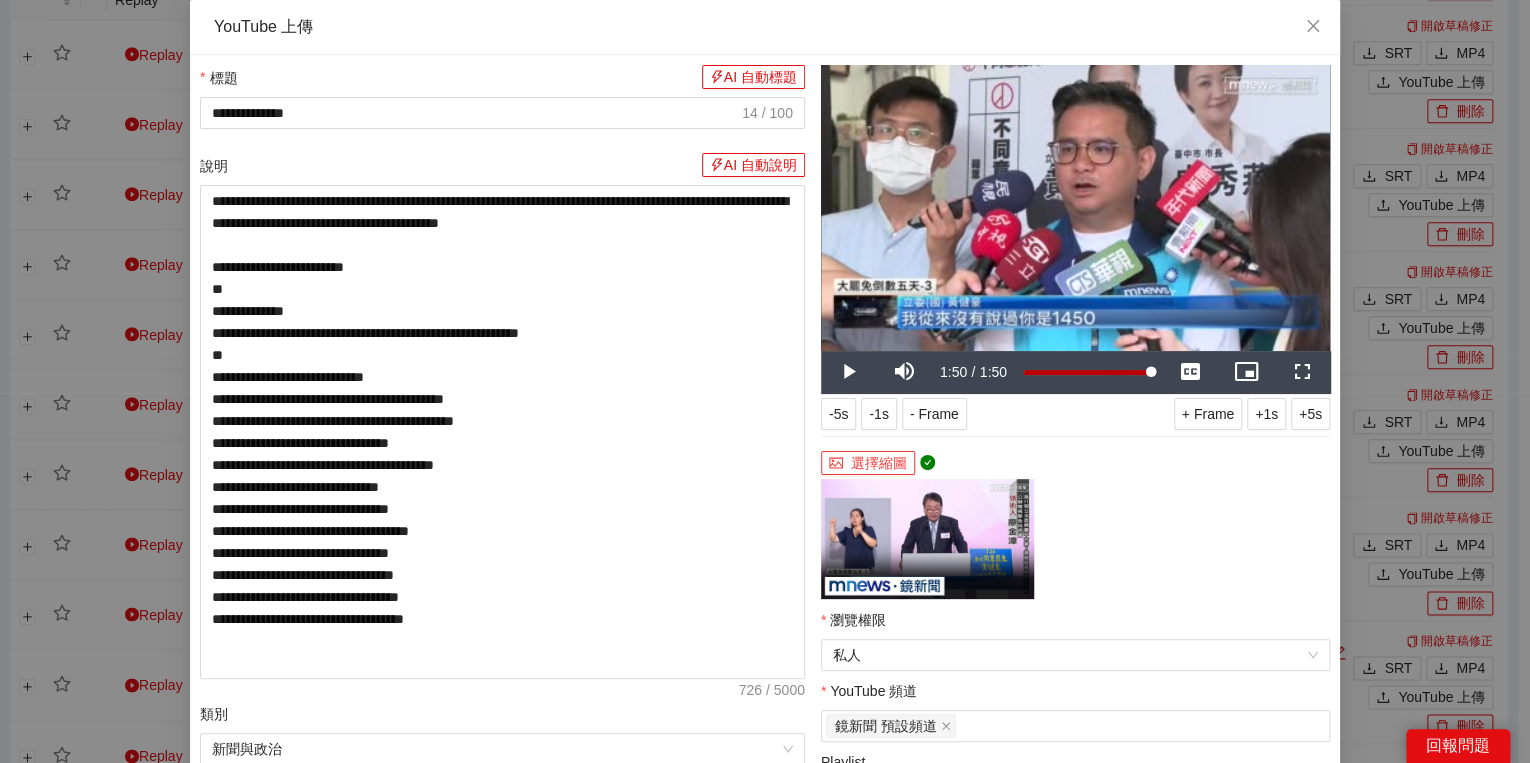 click on "選擇縮圖" at bounding box center (868, 463) 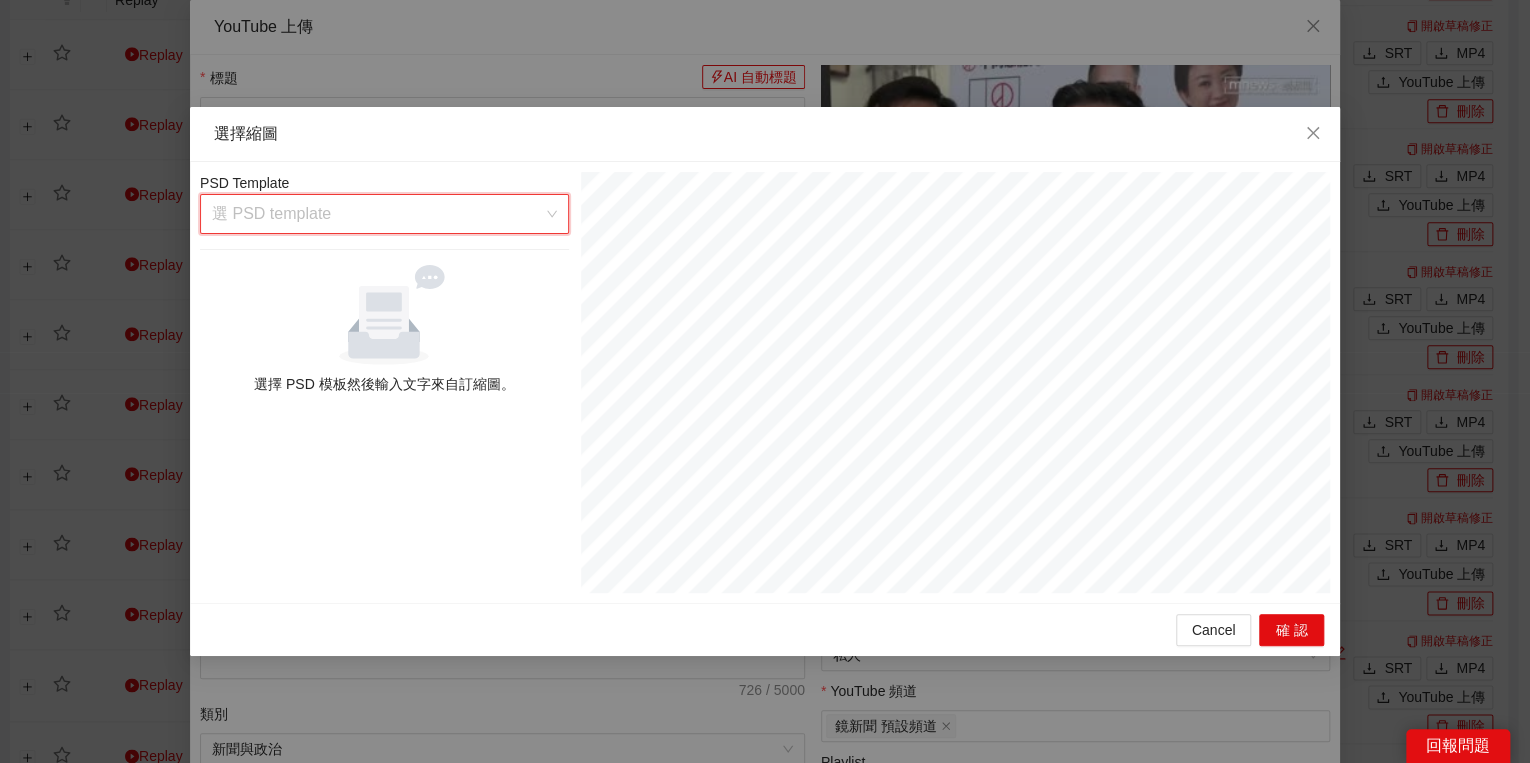 click at bounding box center [377, 214] 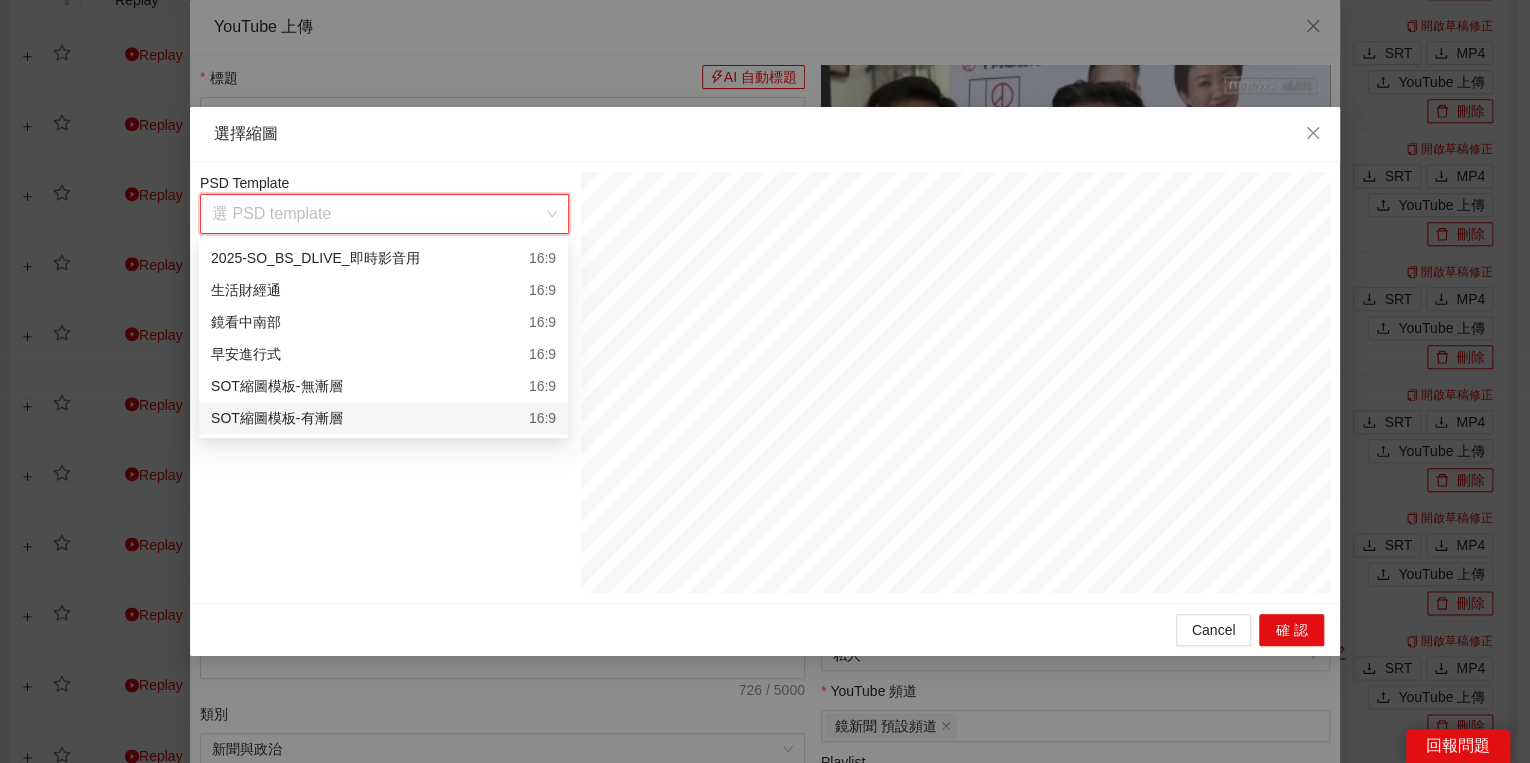 click on "SOT縮圖模板-有漸層 16:9" at bounding box center [383, 418] 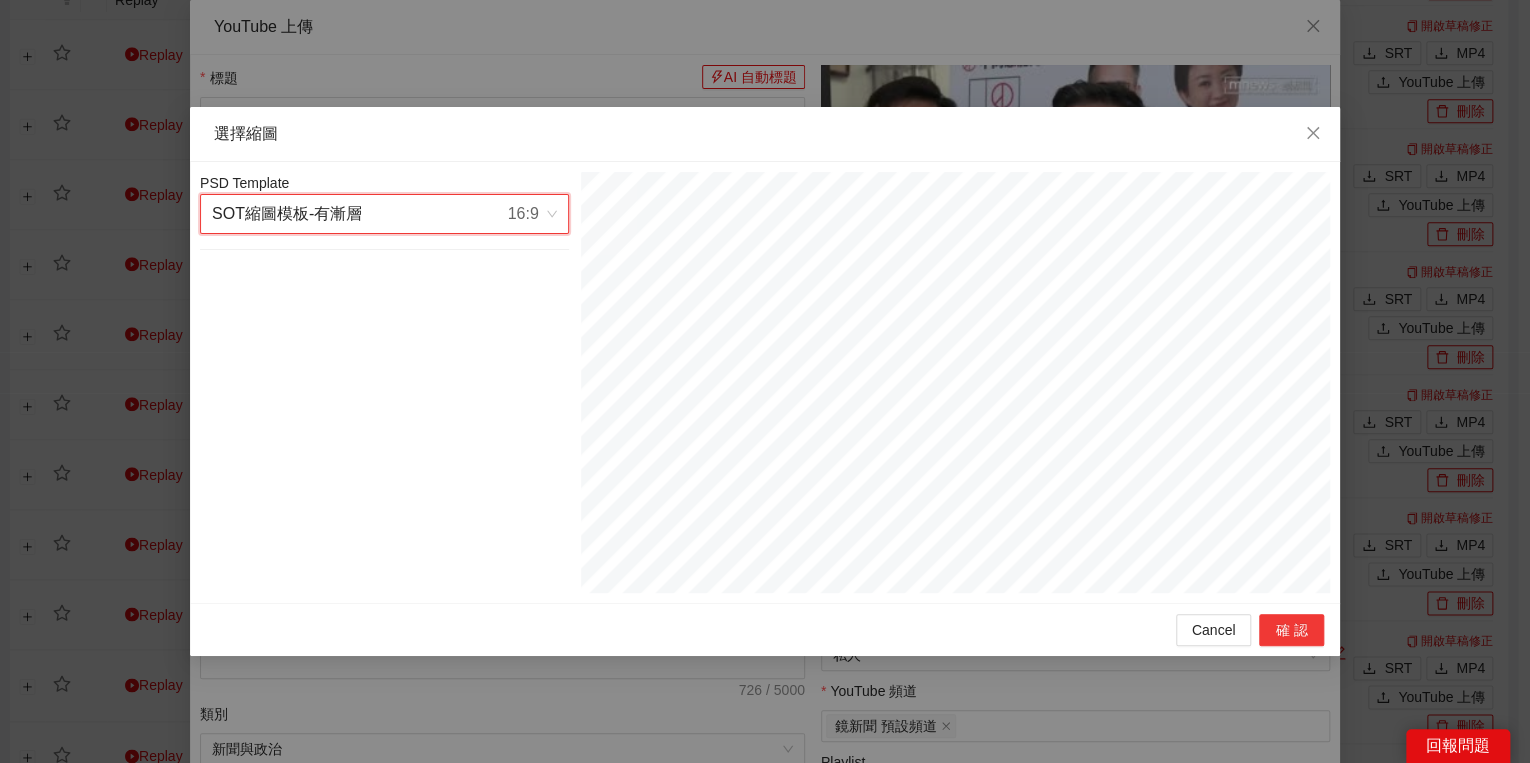 click on "確認" at bounding box center (1291, 630) 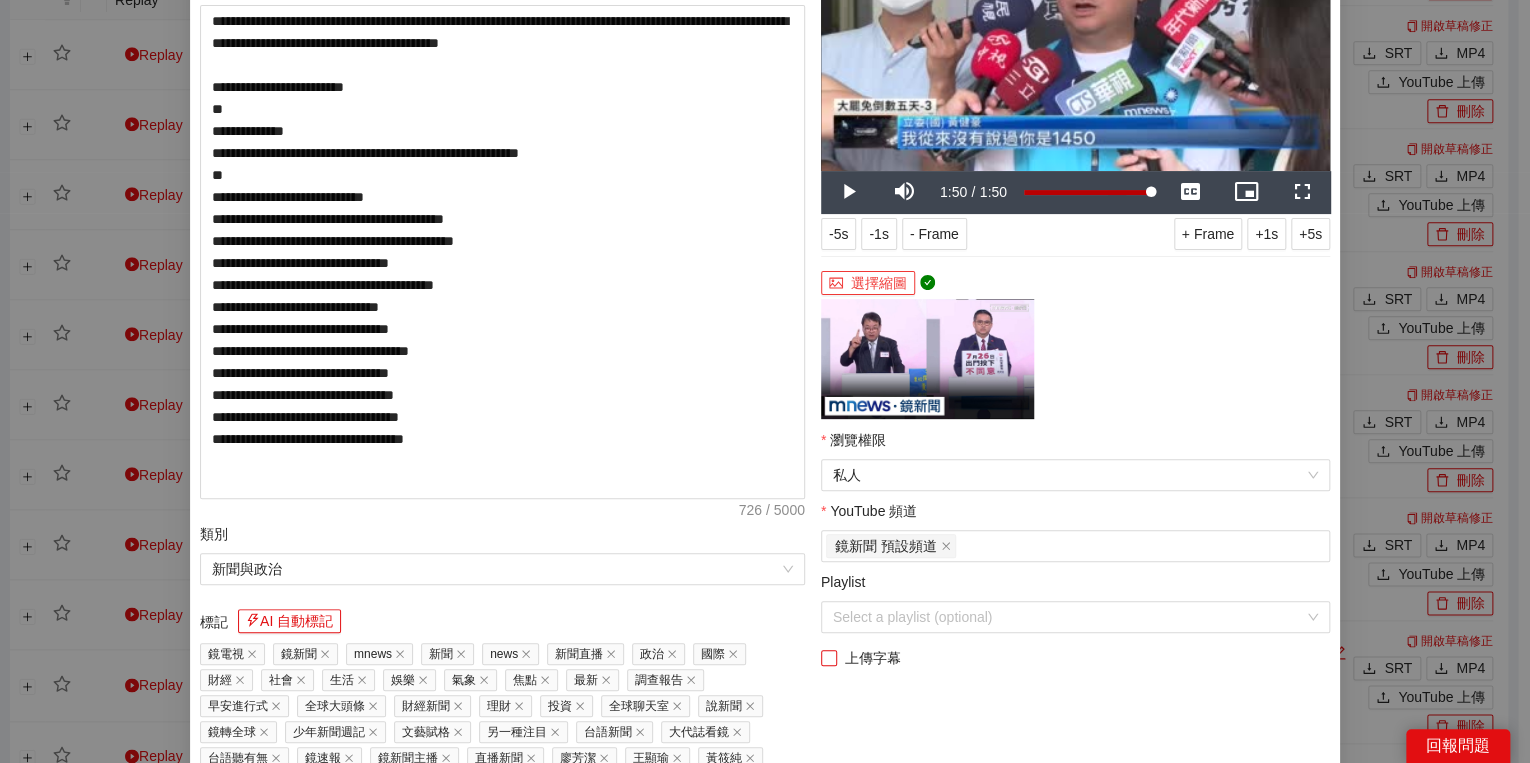 scroll, scrollTop: 374, scrollLeft: 0, axis: vertical 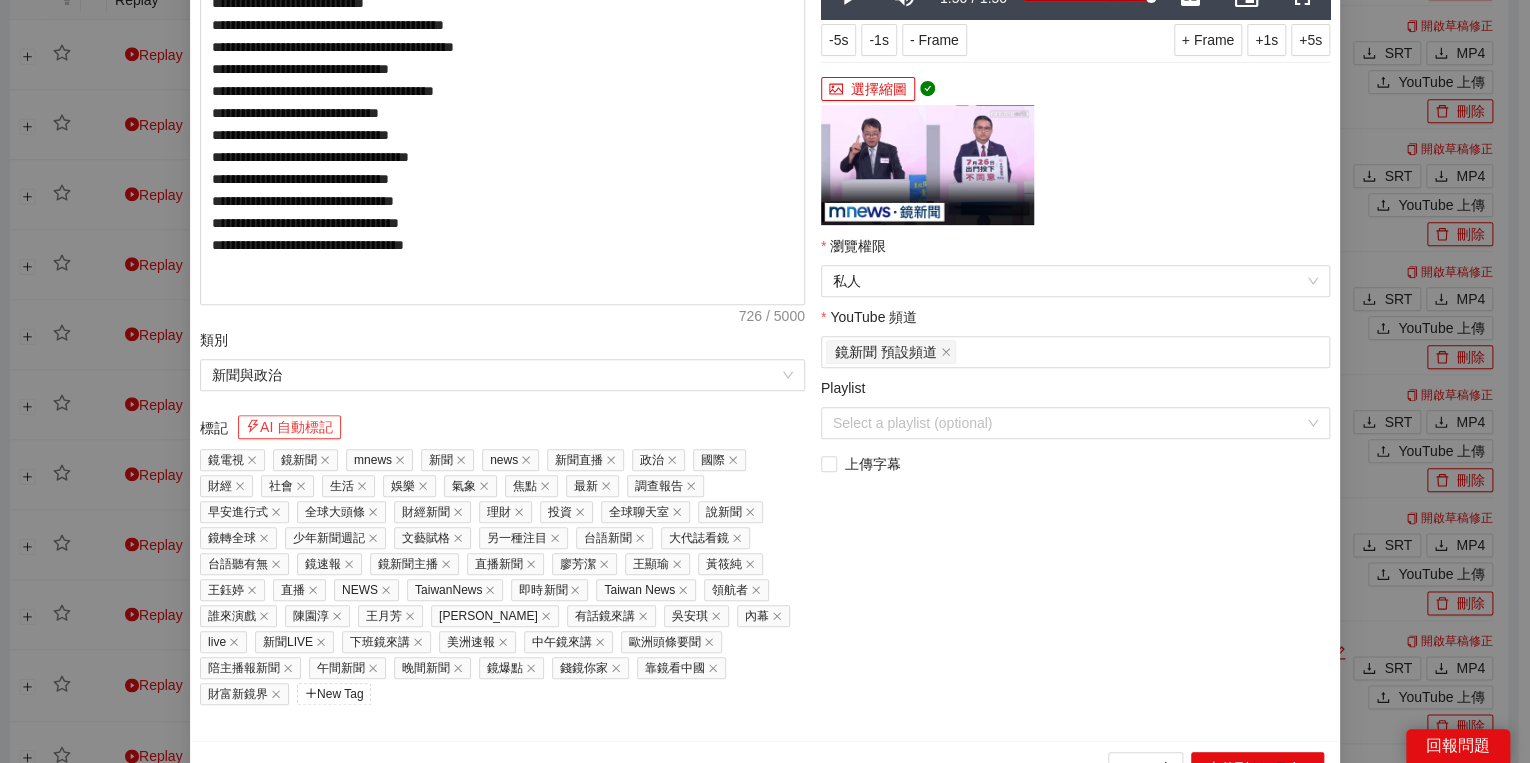 click 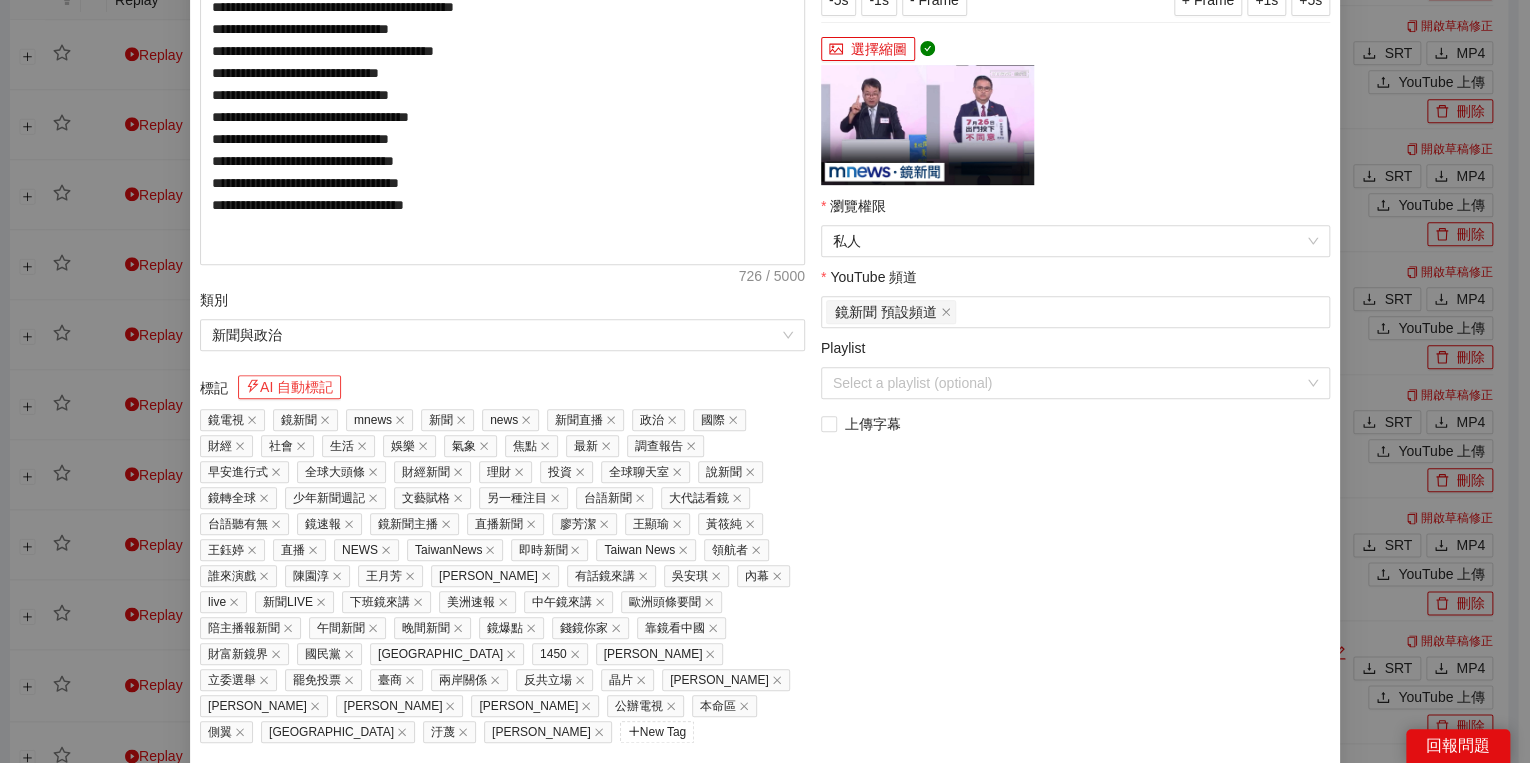scroll, scrollTop: 451, scrollLeft: 0, axis: vertical 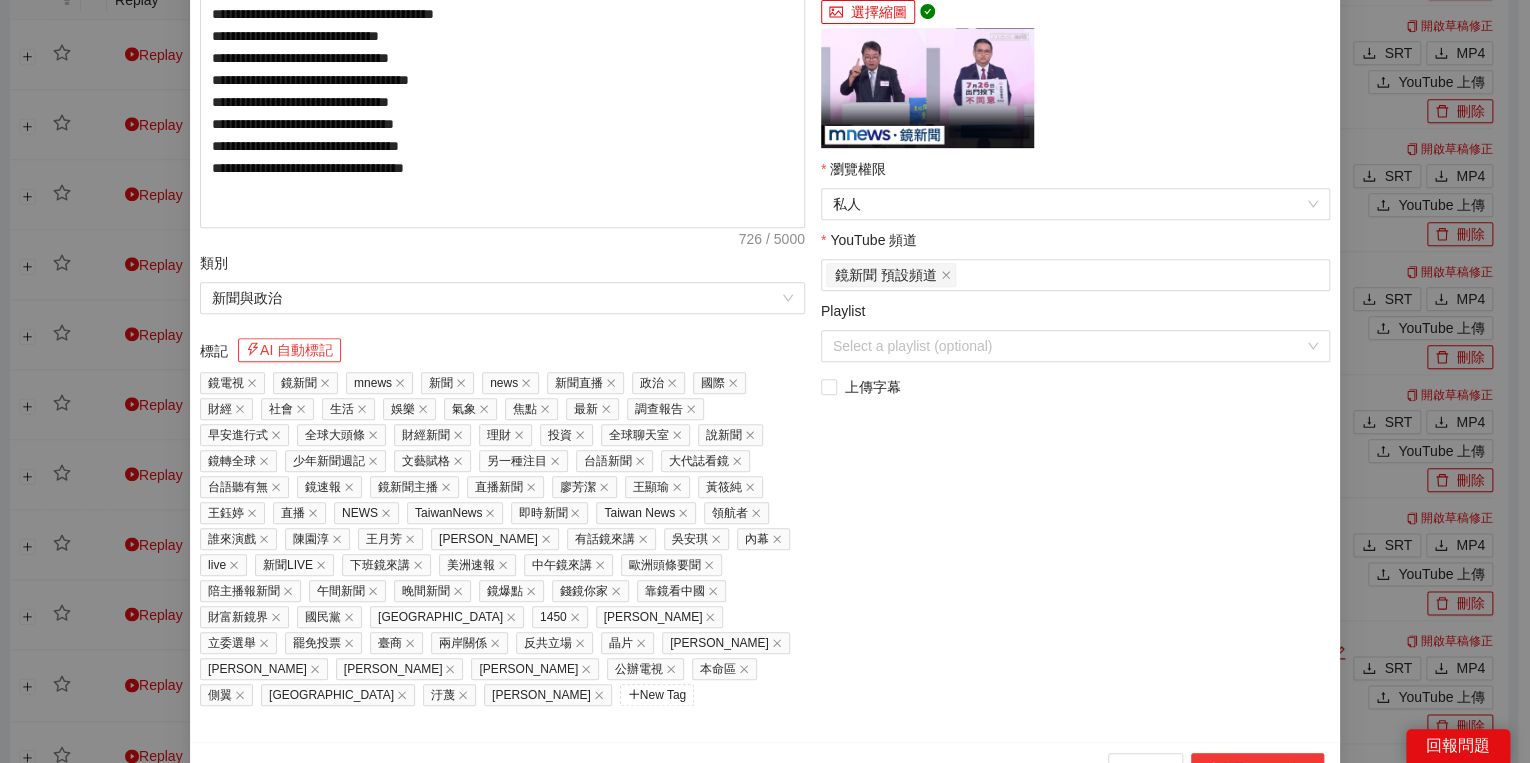 drag, startPoint x: 1256, startPoint y: 735, endPoint x: 1228, endPoint y: 736, distance: 28.01785 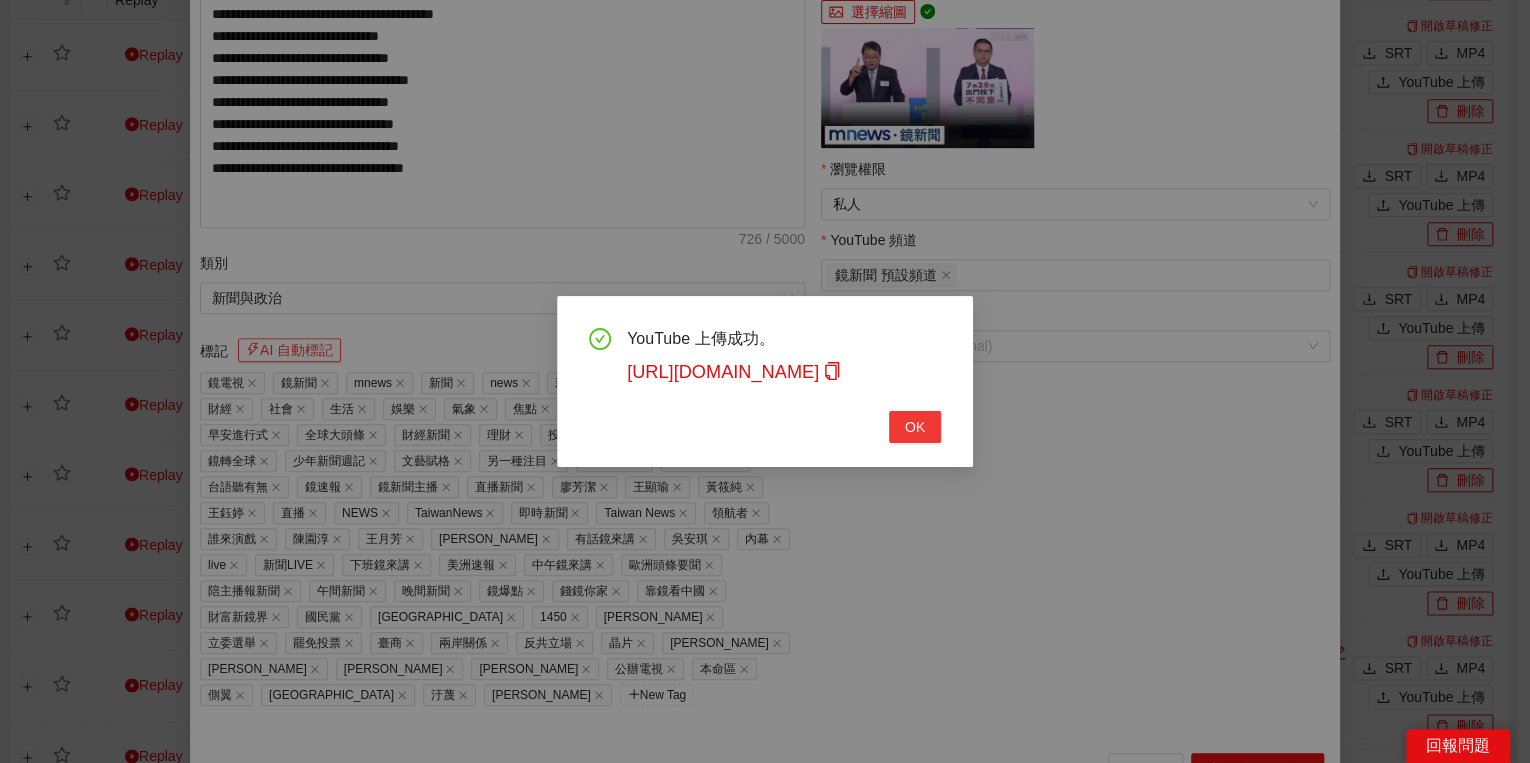 click on "OK" at bounding box center [915, 427] 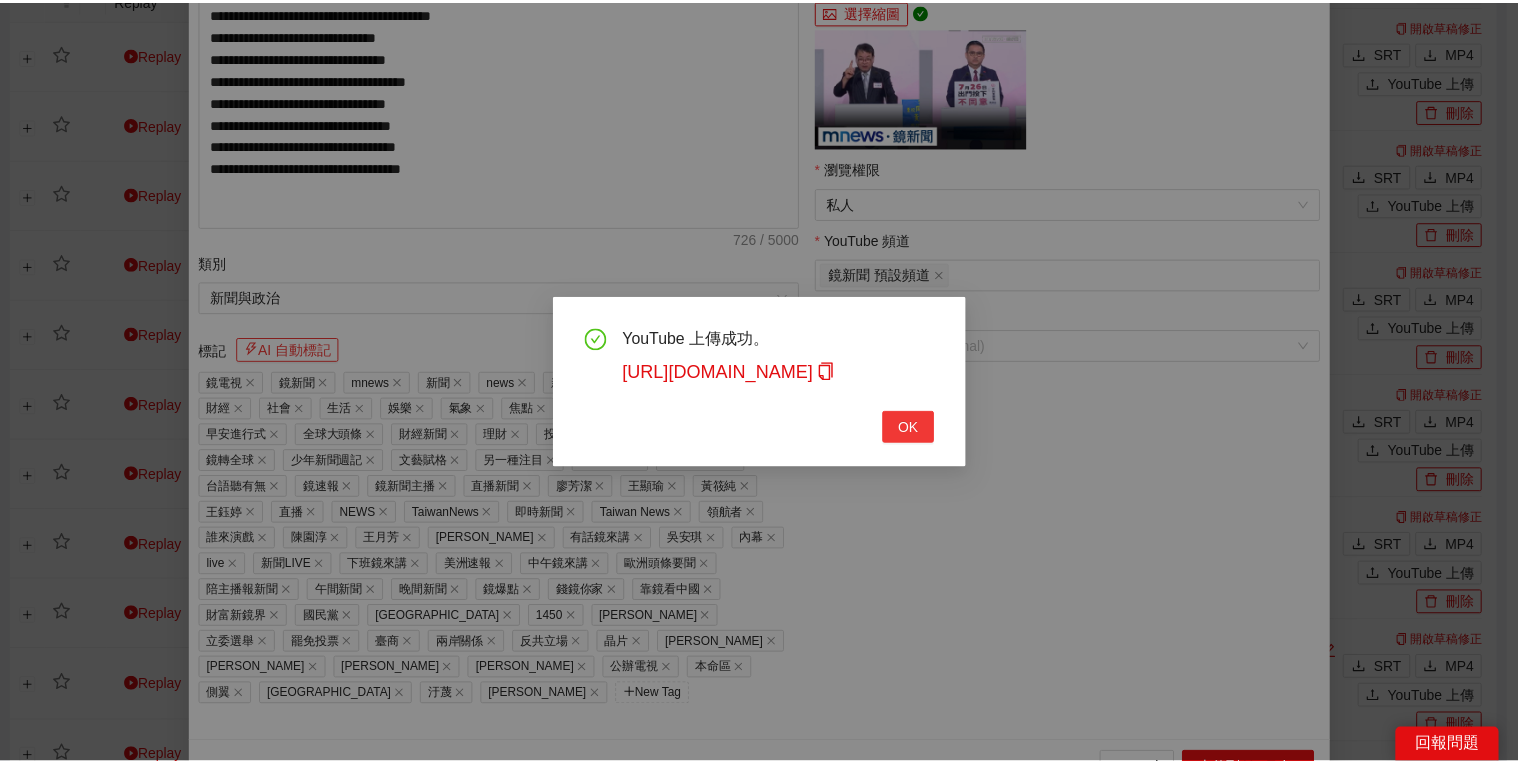 scroll, scrollTop: 308, scrollLeft: 0, axis: vertical 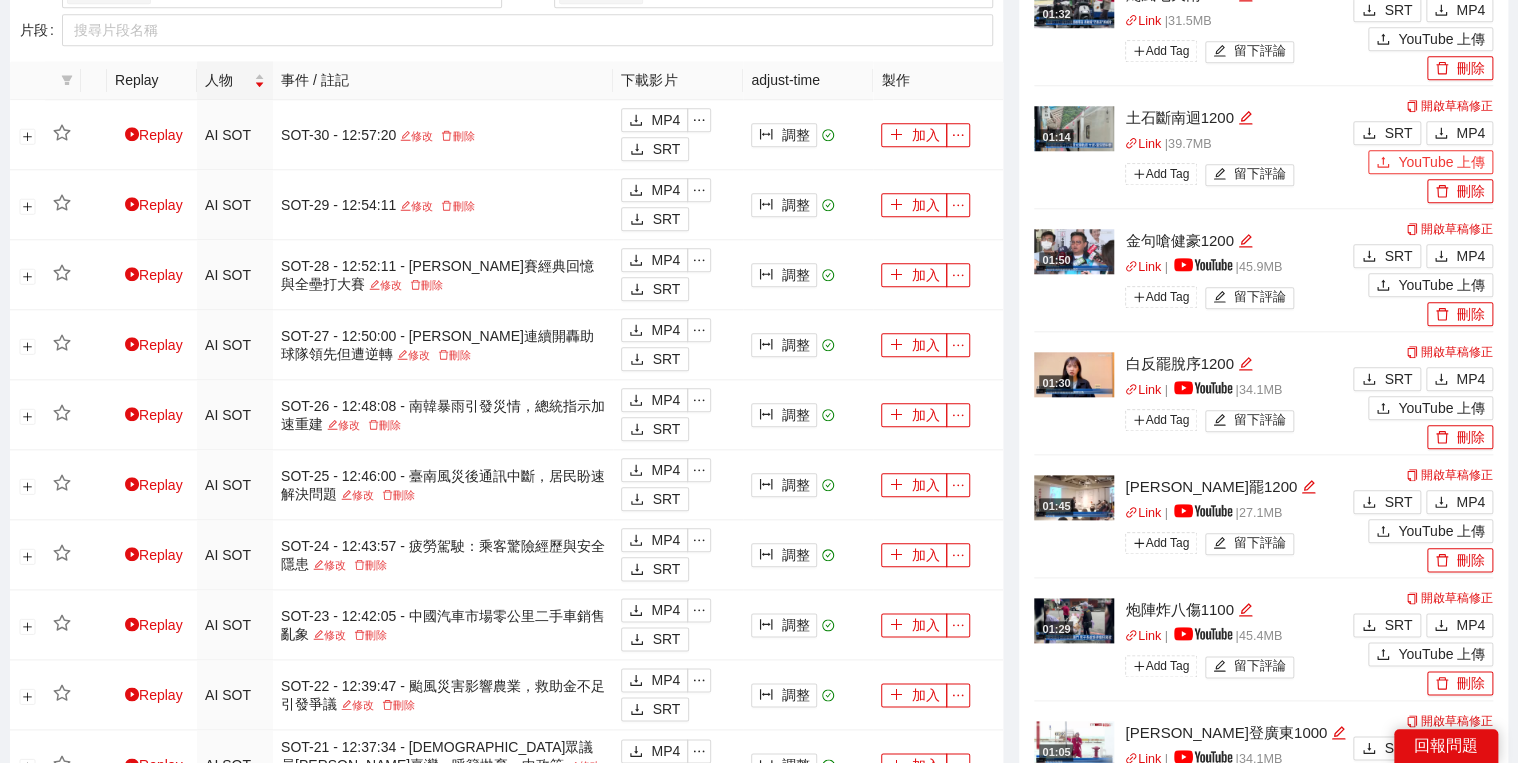 click on "YouTube 上傳" at bounding box center [1441, 162] 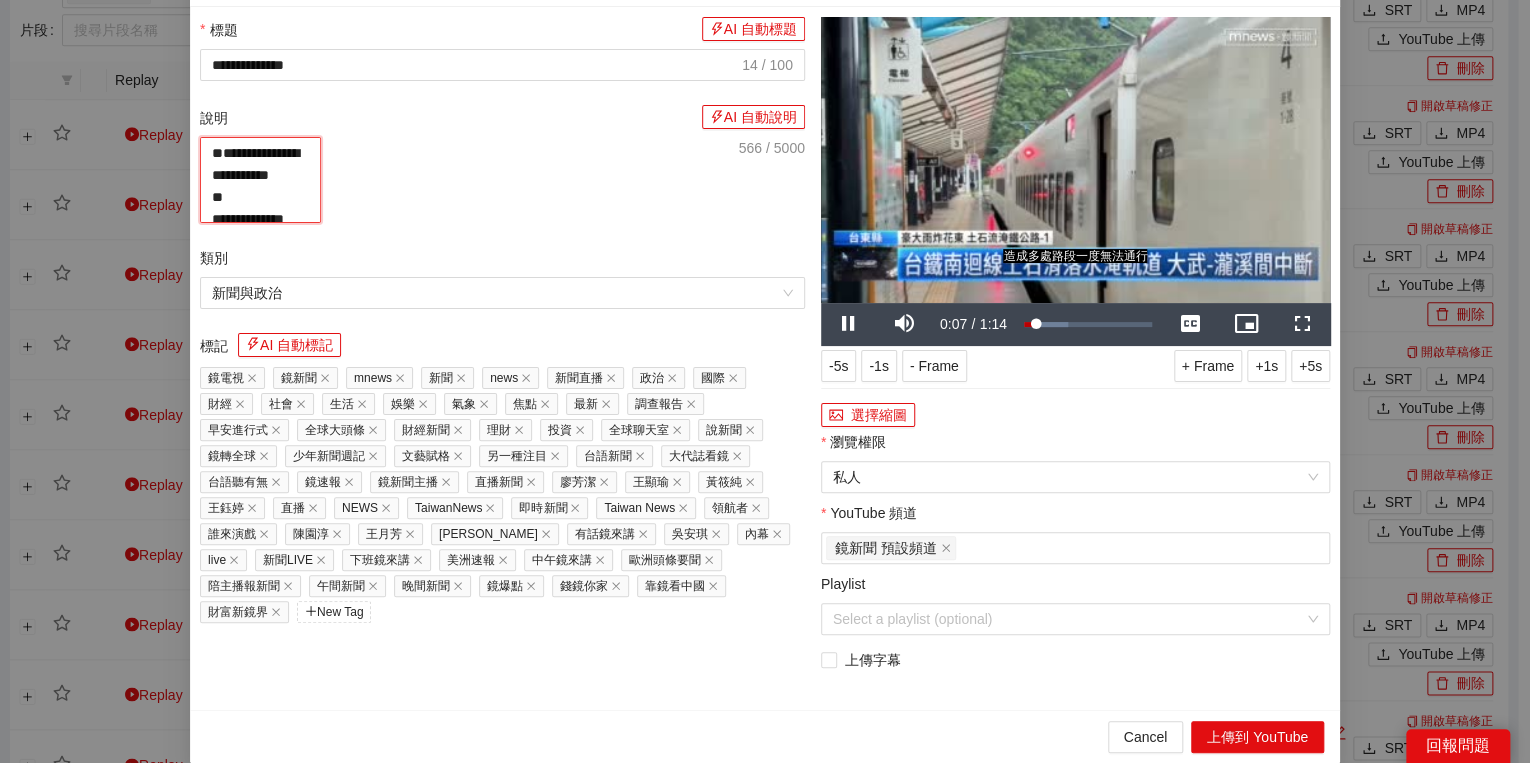 click on "**********" at bounding box center (260, 180) 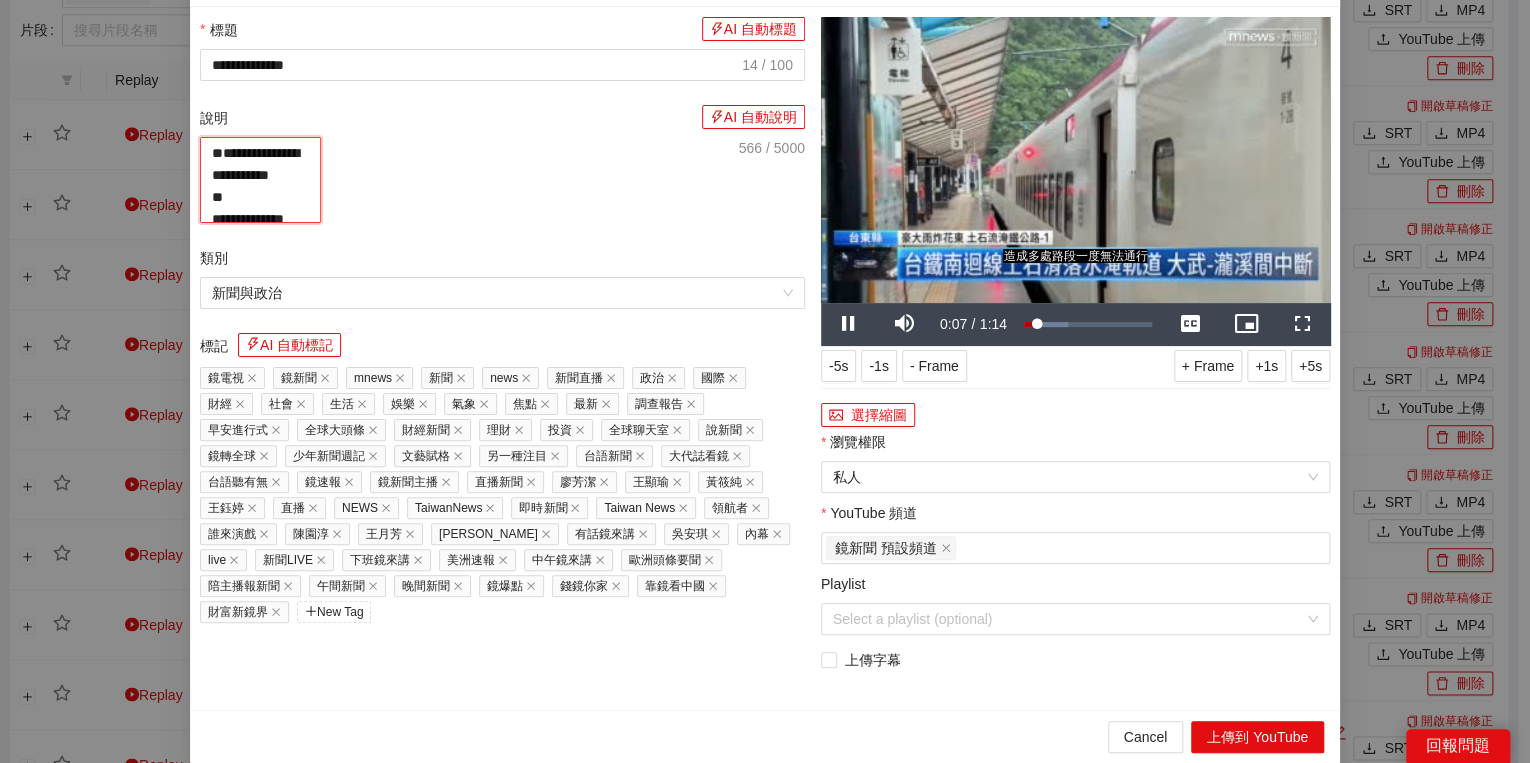 paste on "**********" 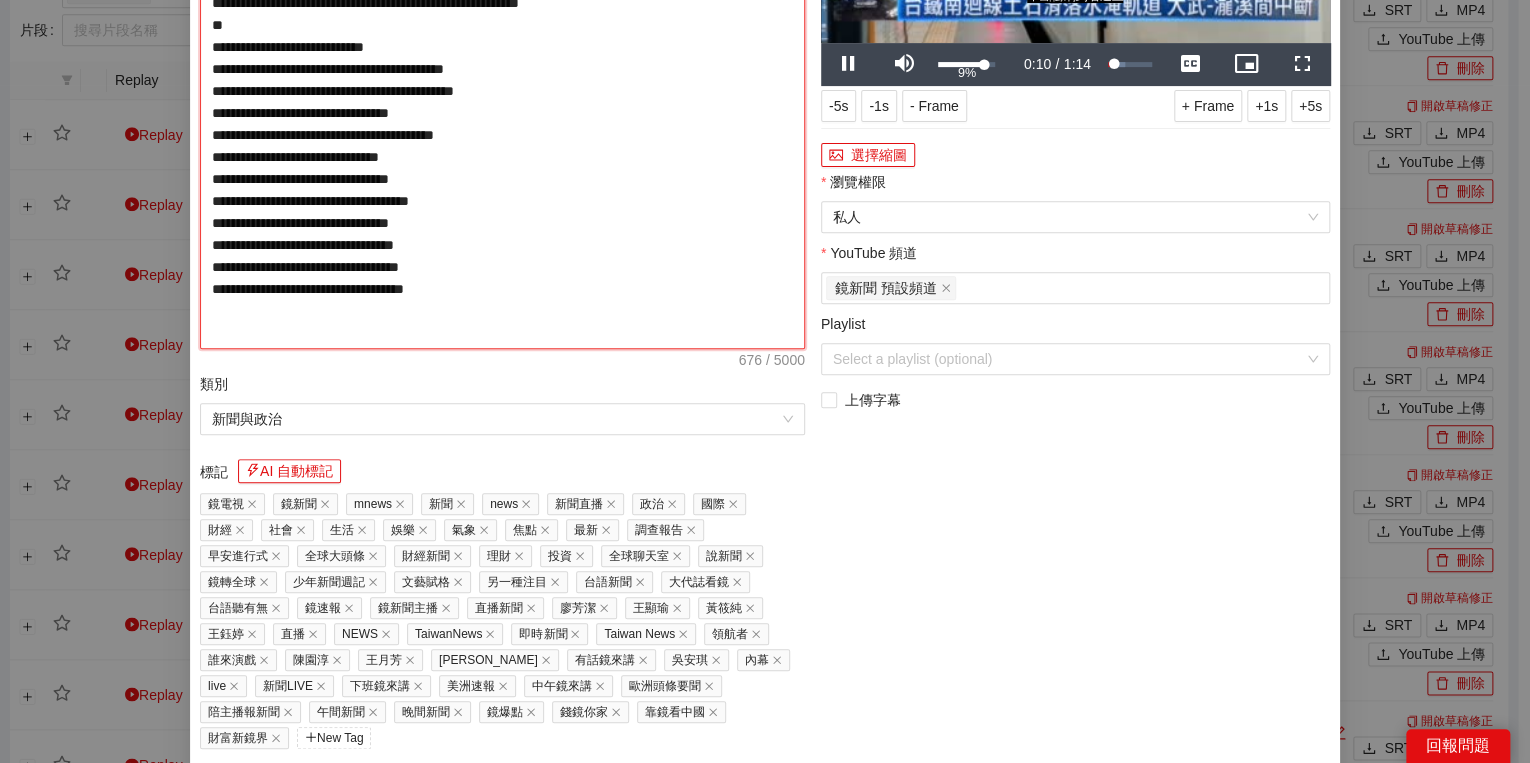 type on "**********" 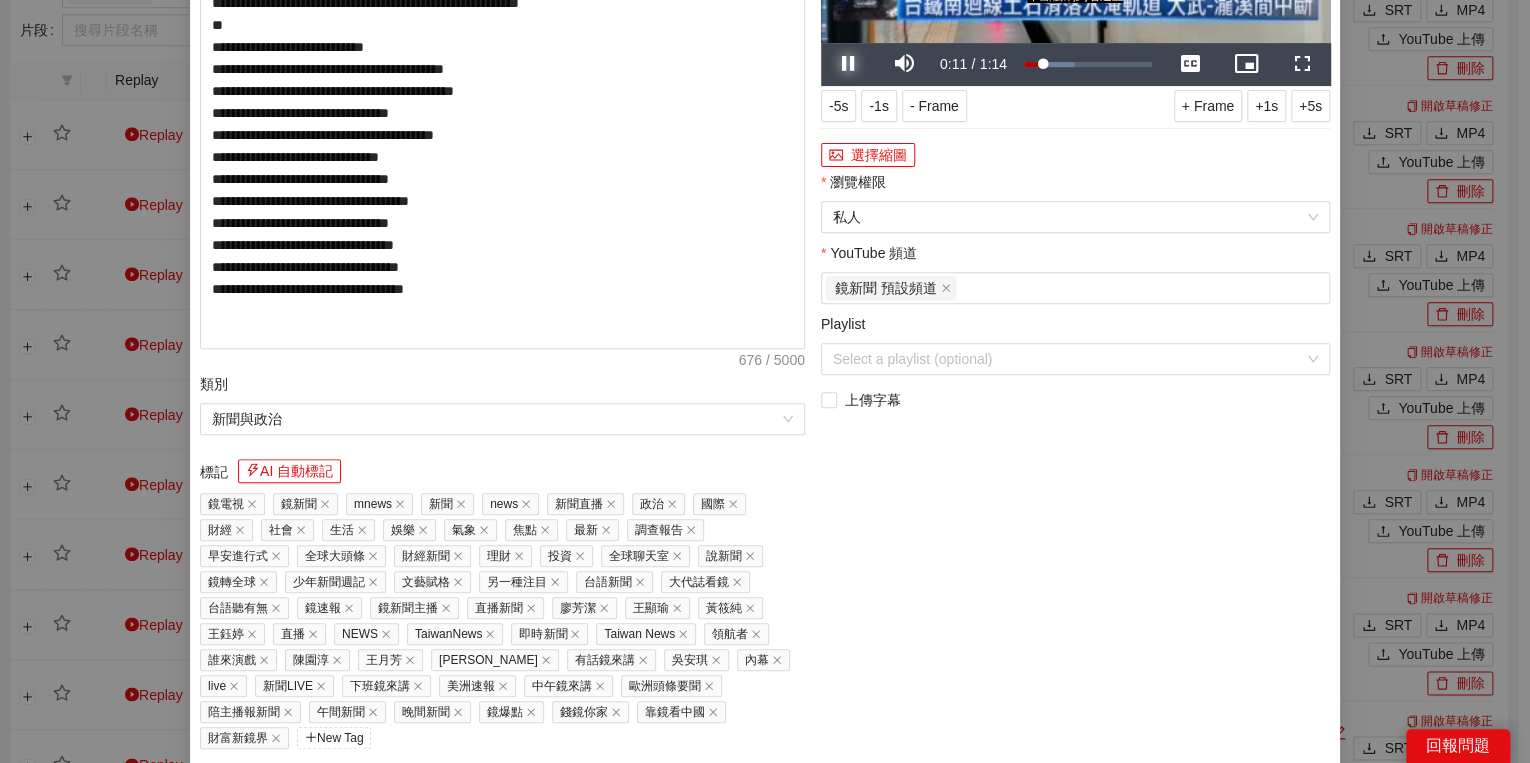 click at bounding box center [849, 64] 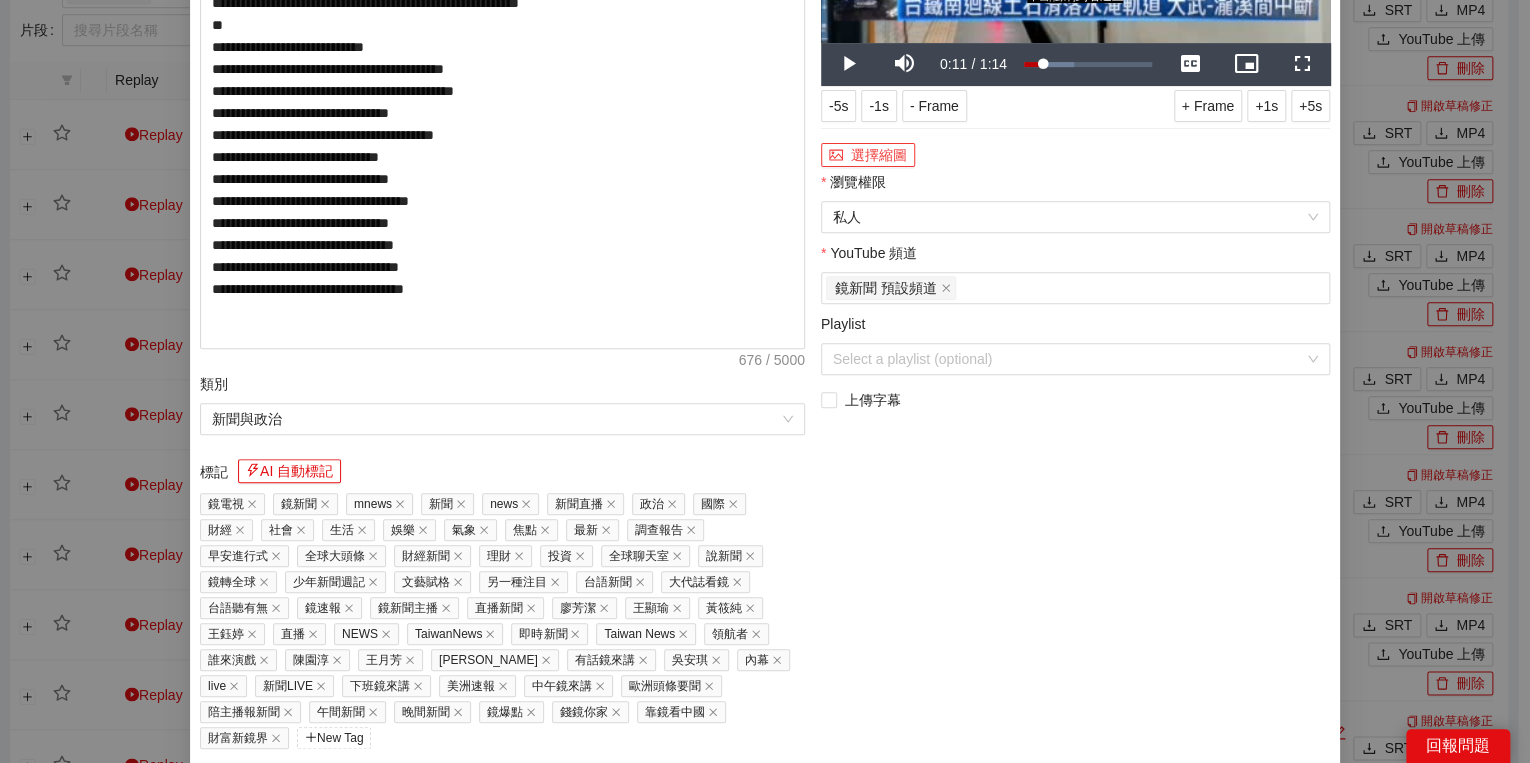 click on "選擇縮圖" at bounding box center [868, 155] 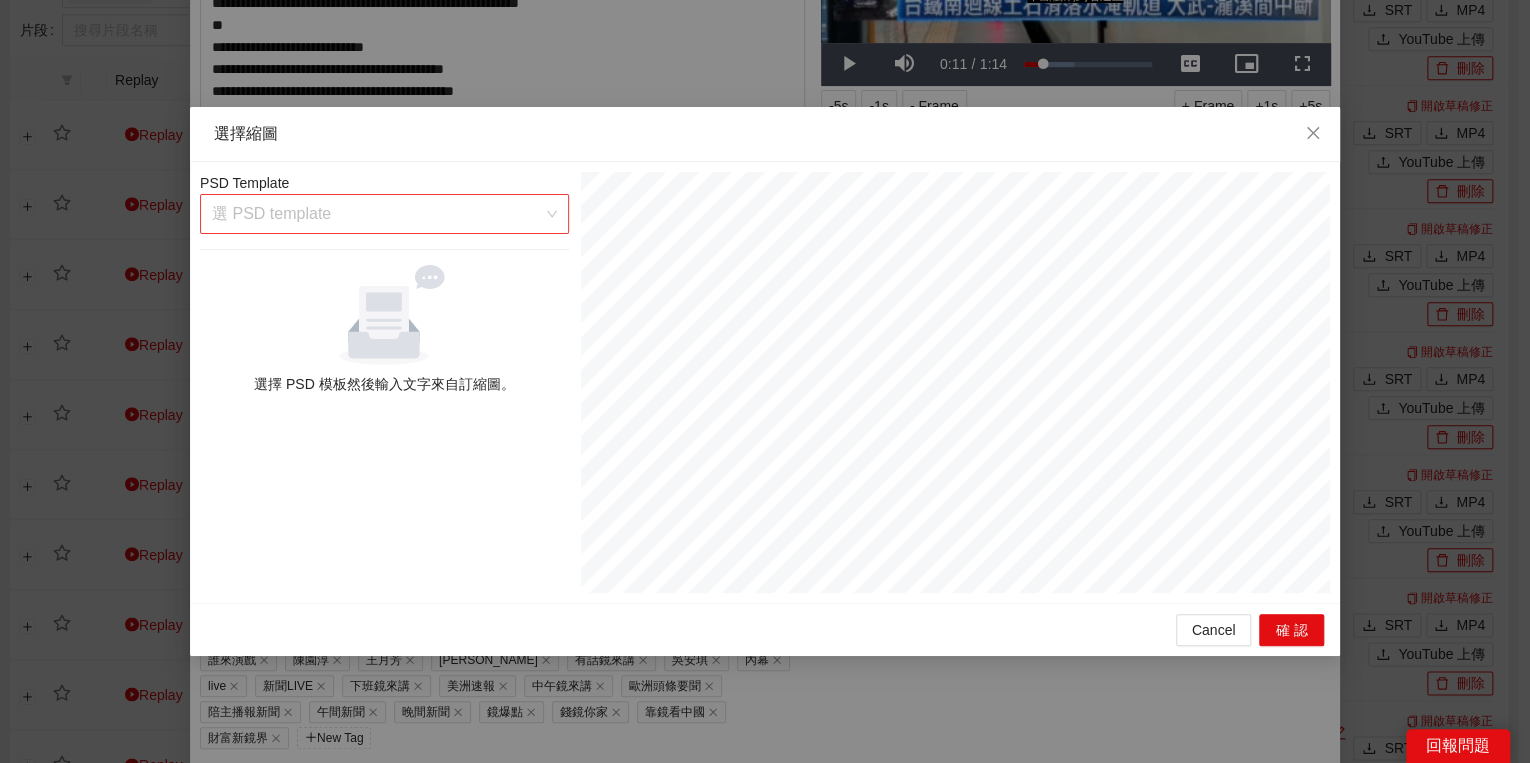 click at bounding box center (377, 214) 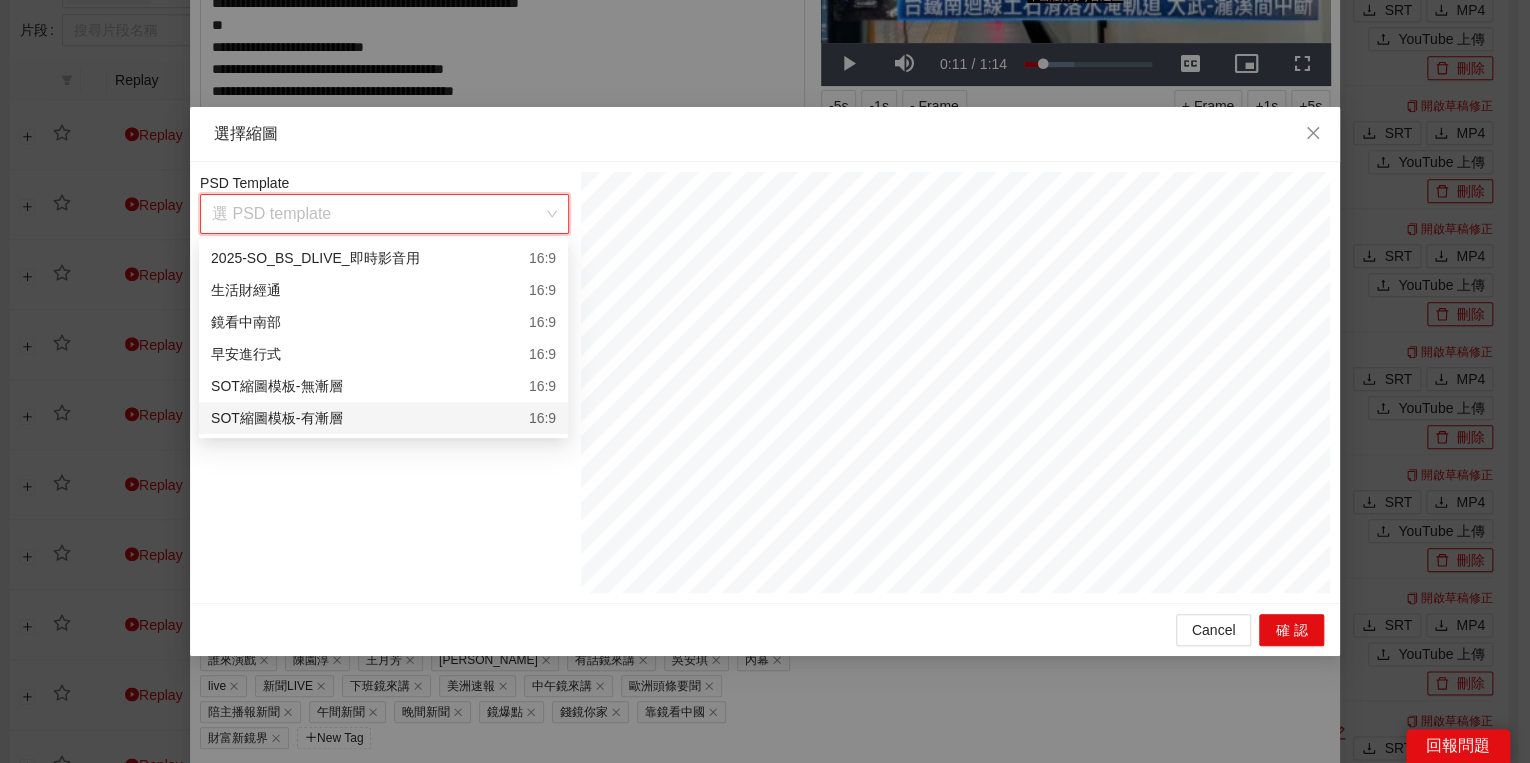 click on "SOT縮圖模板-有漸層 16:9" at bounding box center [383, 418] 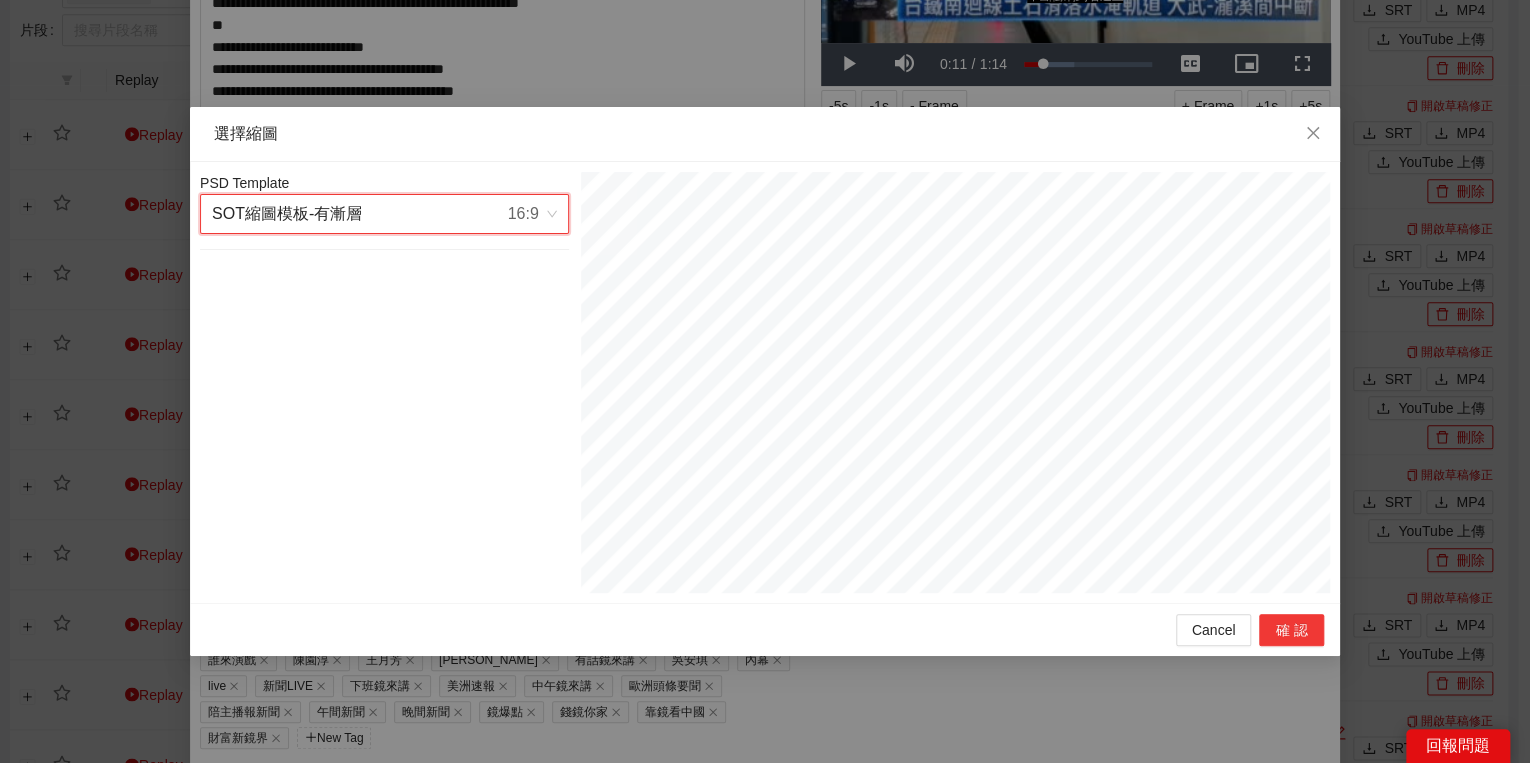 click on "確認" at bounding box center [1291, 630] 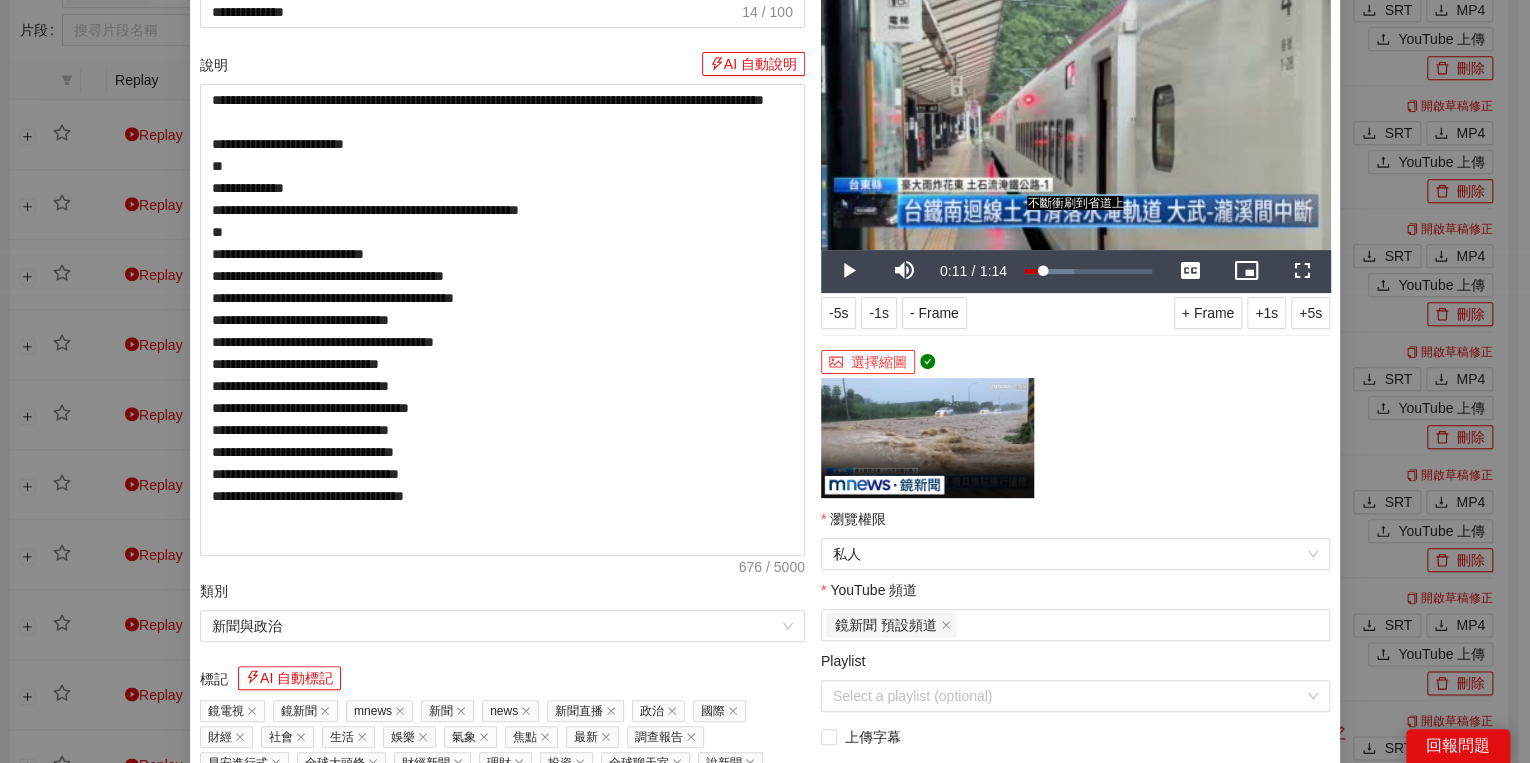 scroll, scrollTop: 160, scrollLeft: 0, axis: vertical 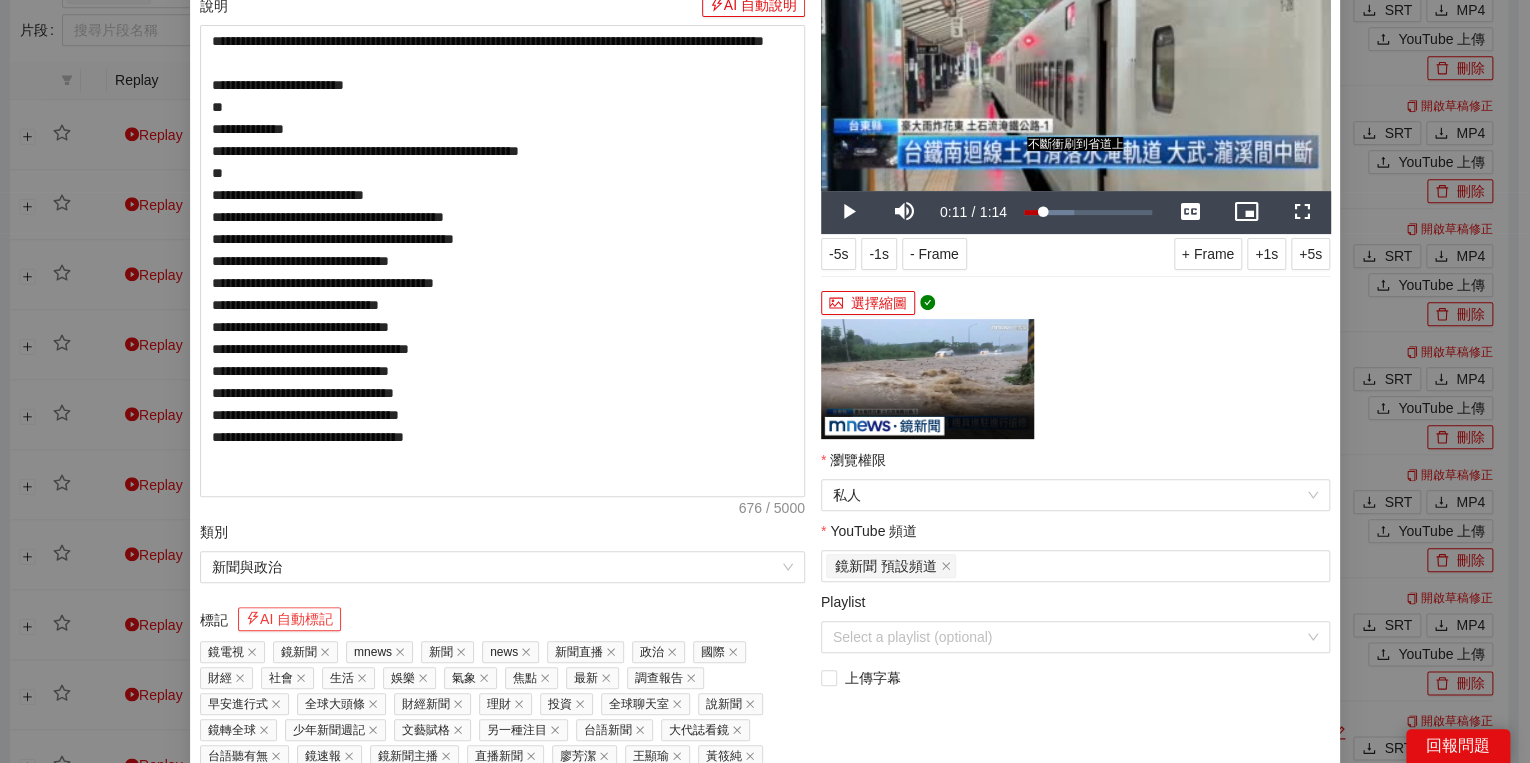 click on "AI 自動標記" at bounding box center (289, 619) 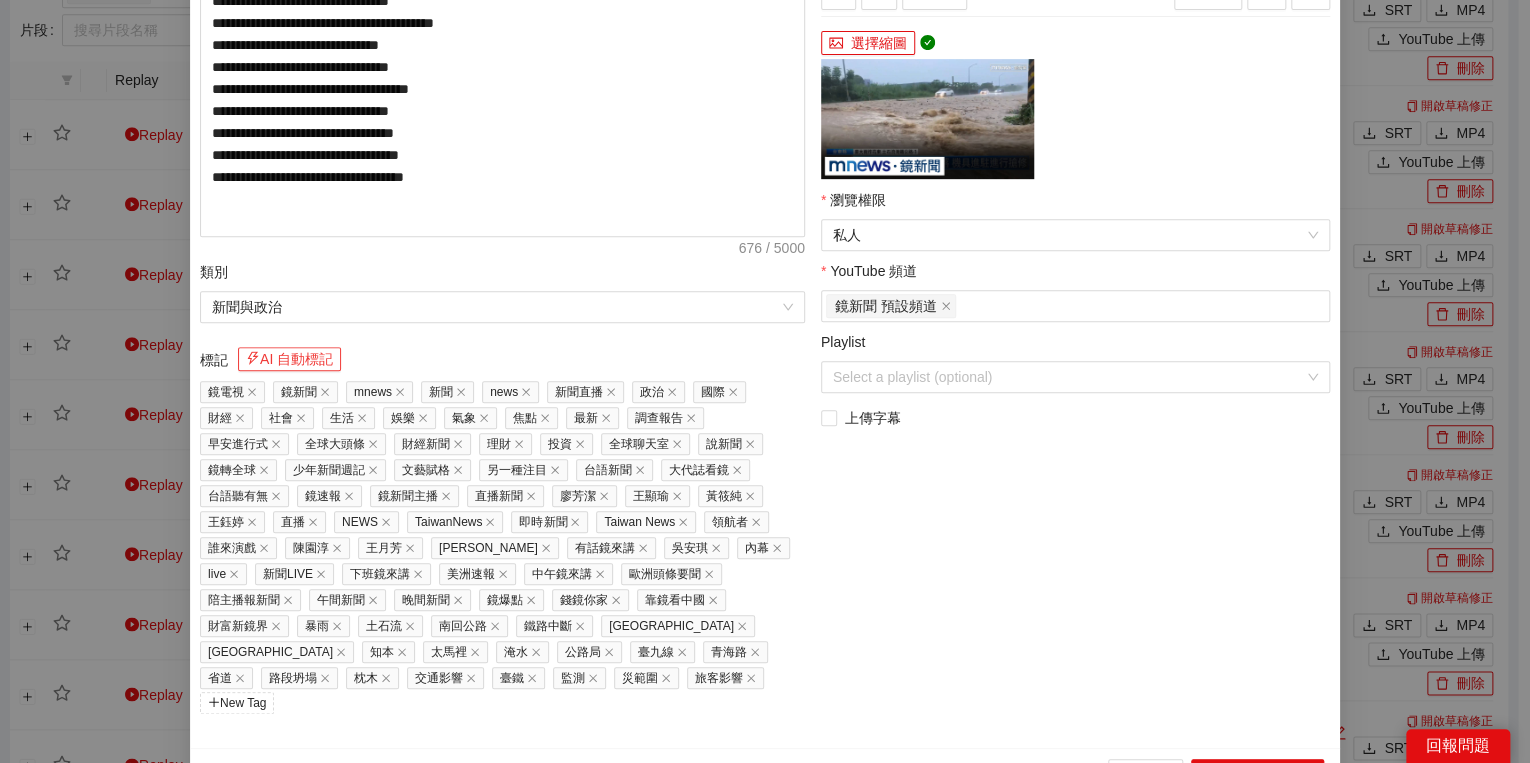 scroll, scrollTop: 429, scrollLeft: 0, axis: vertical 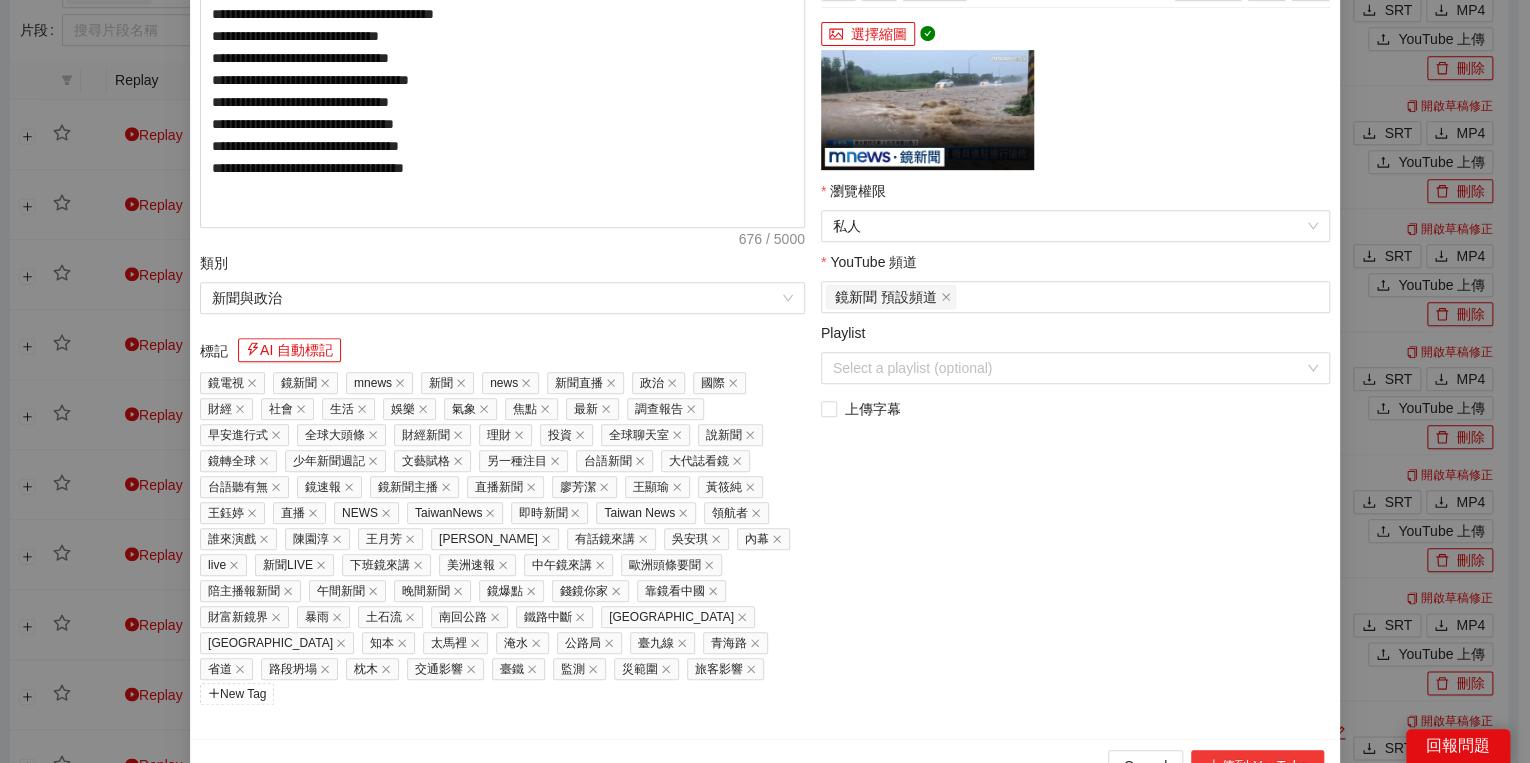 click on "上傳到 YouTube" at bounding box center [1257, 766] 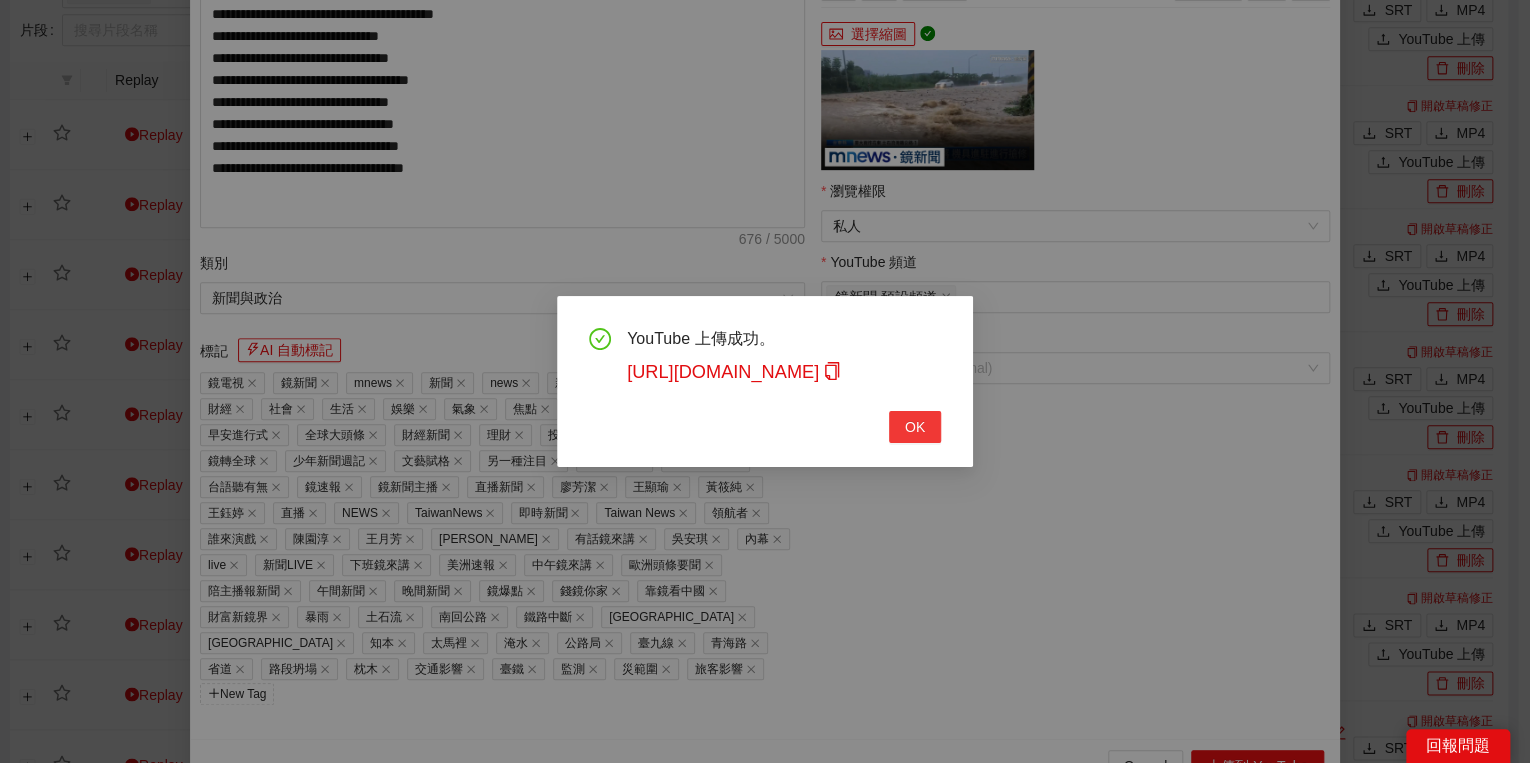 click on "OK" at bounding box center [915, 427] 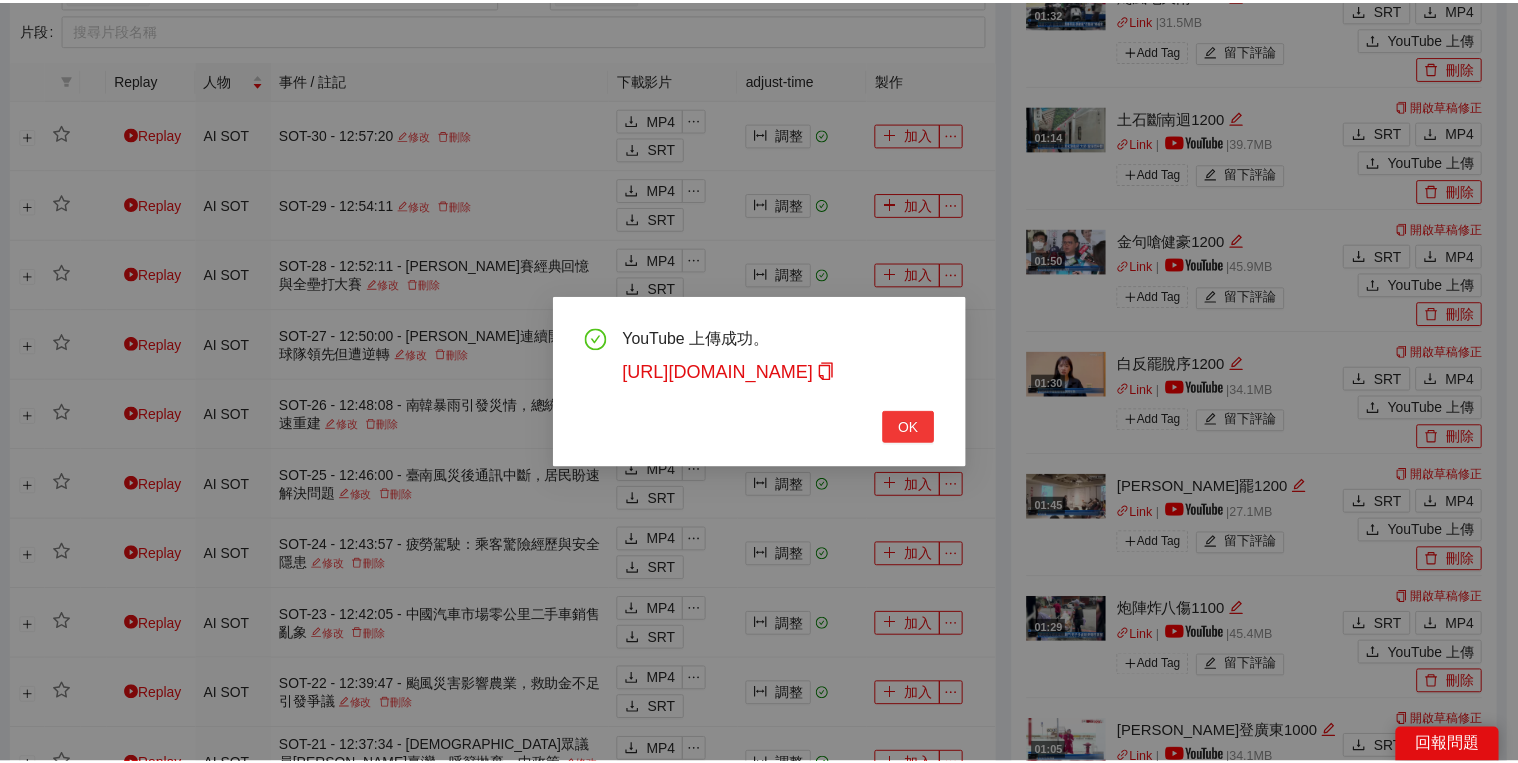 scroll, scrollTop: 308, scrollLeft: 0, axis: vertical 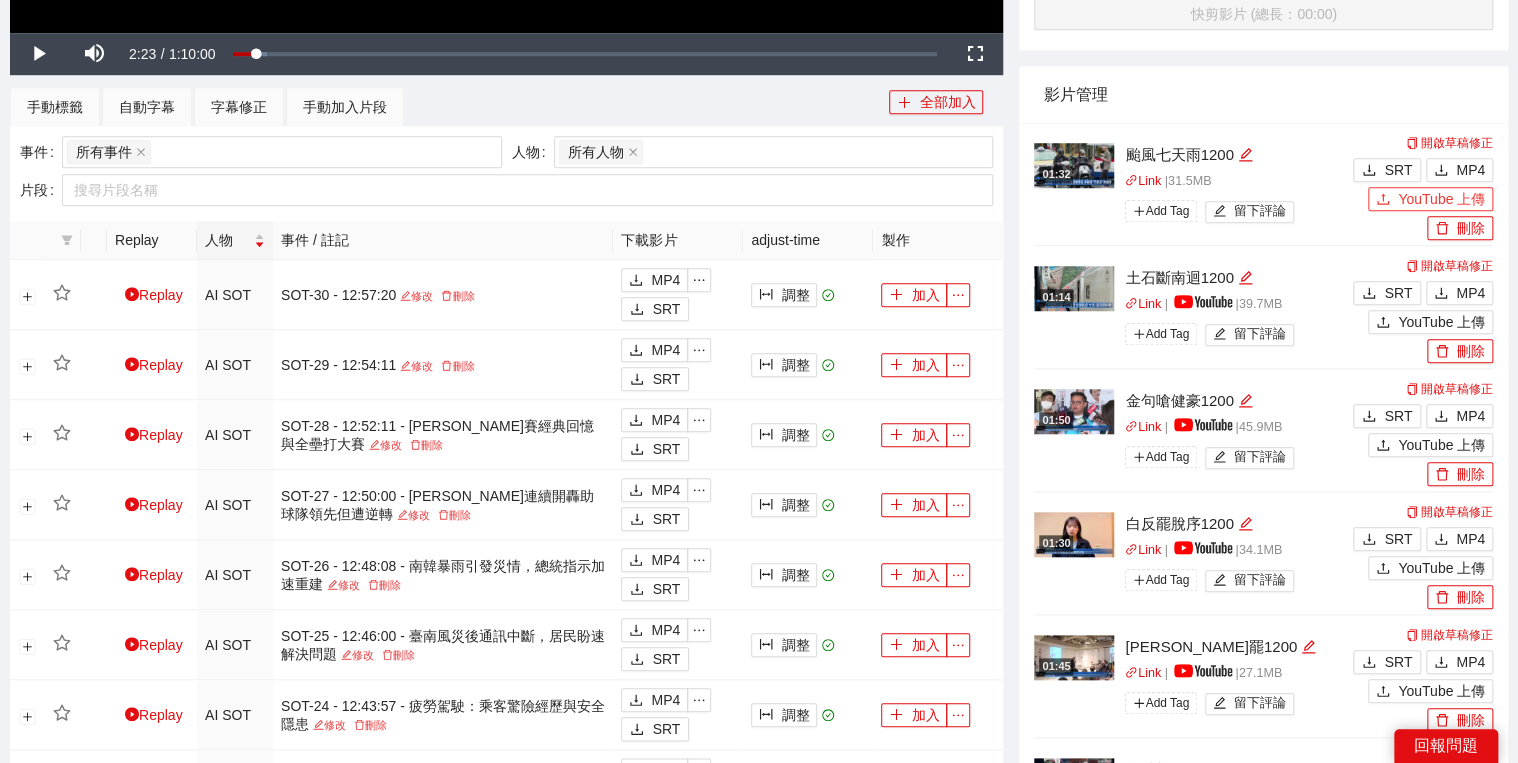 click on "YouTube 上傳" at bounding box center [1430, 199] 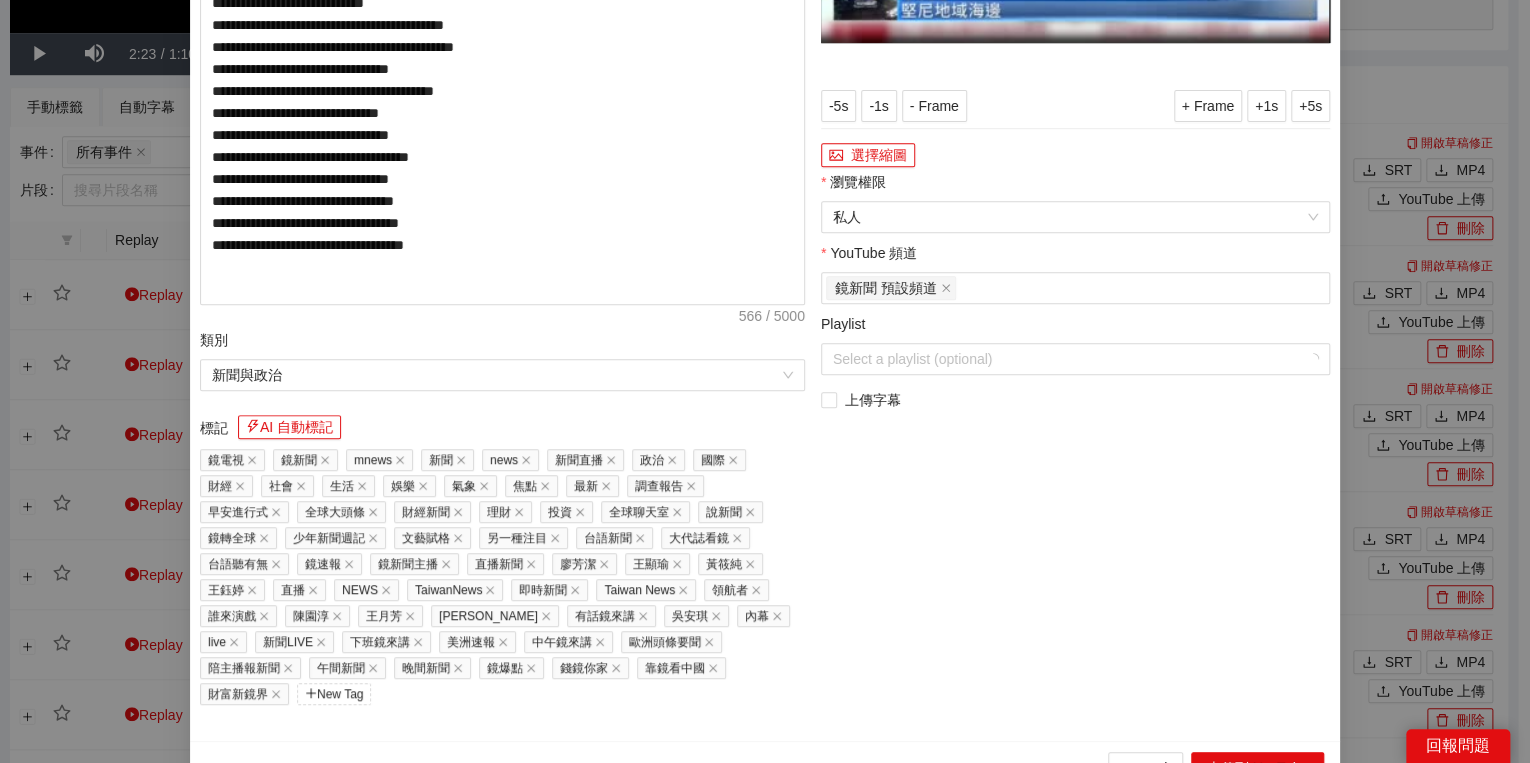 click on "**********" at bounding box center [765, 381] 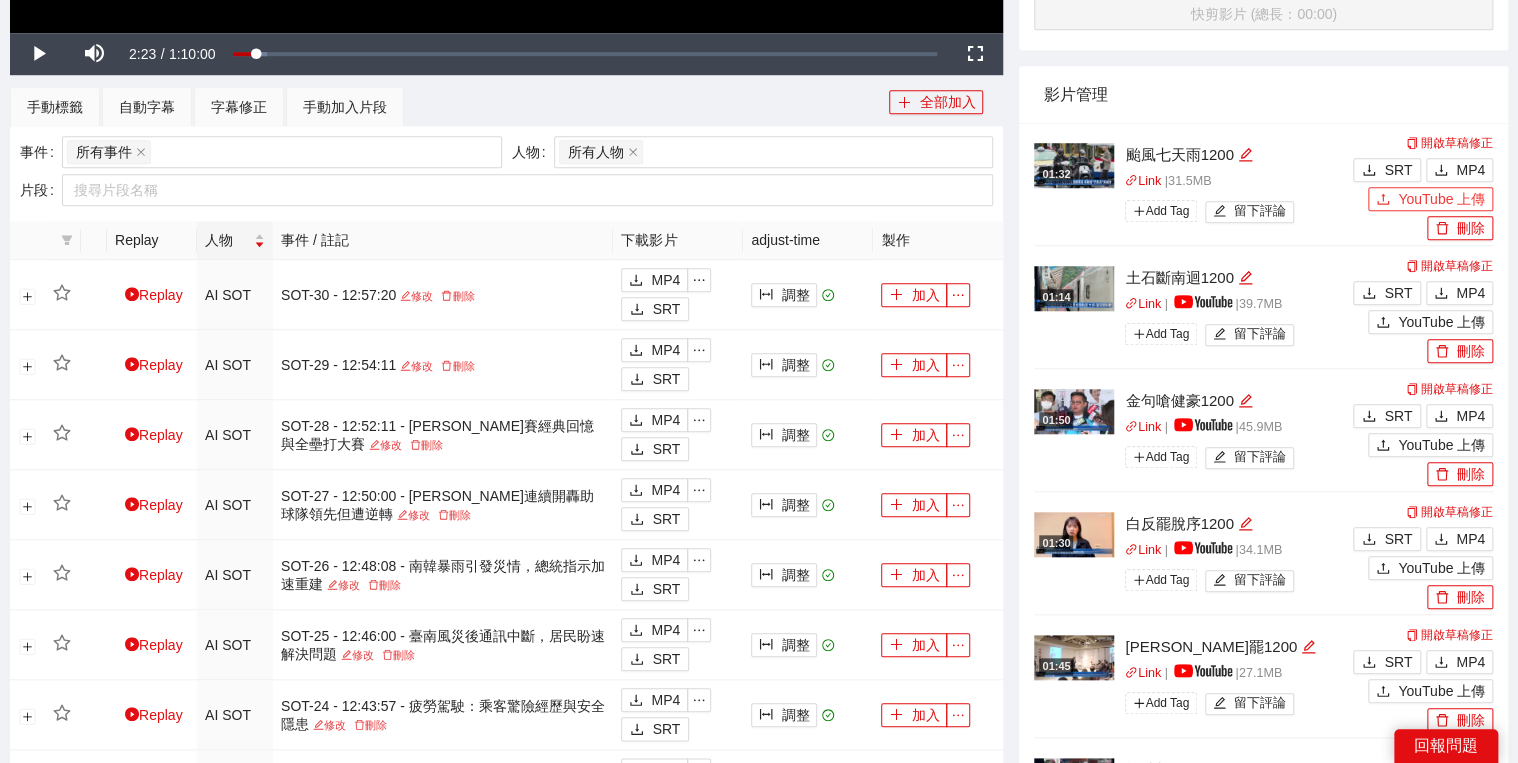 click on "YouTube 上傳" at bounding box center [1441, 199] 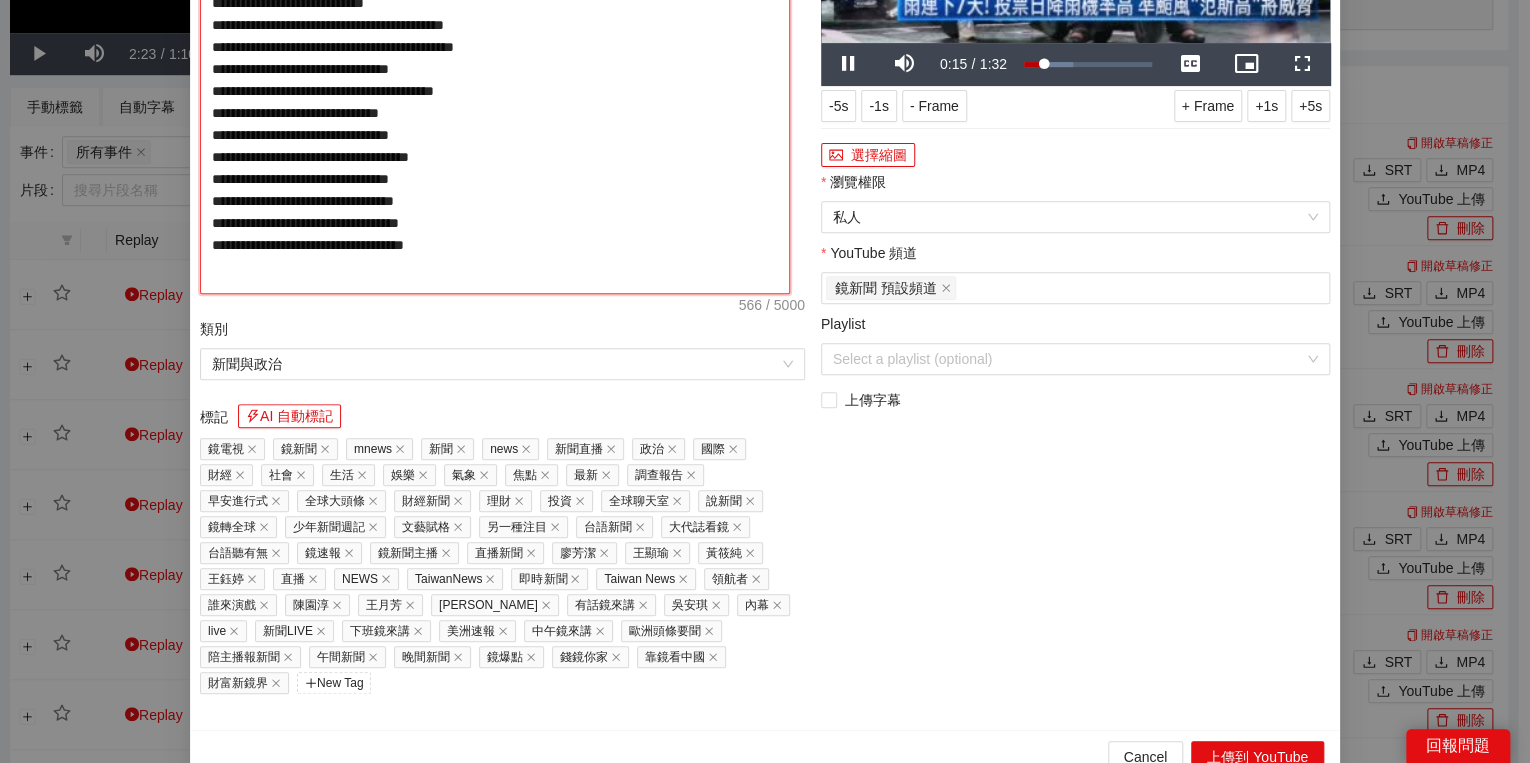 click on "**********" at bounding box center [495, 85] 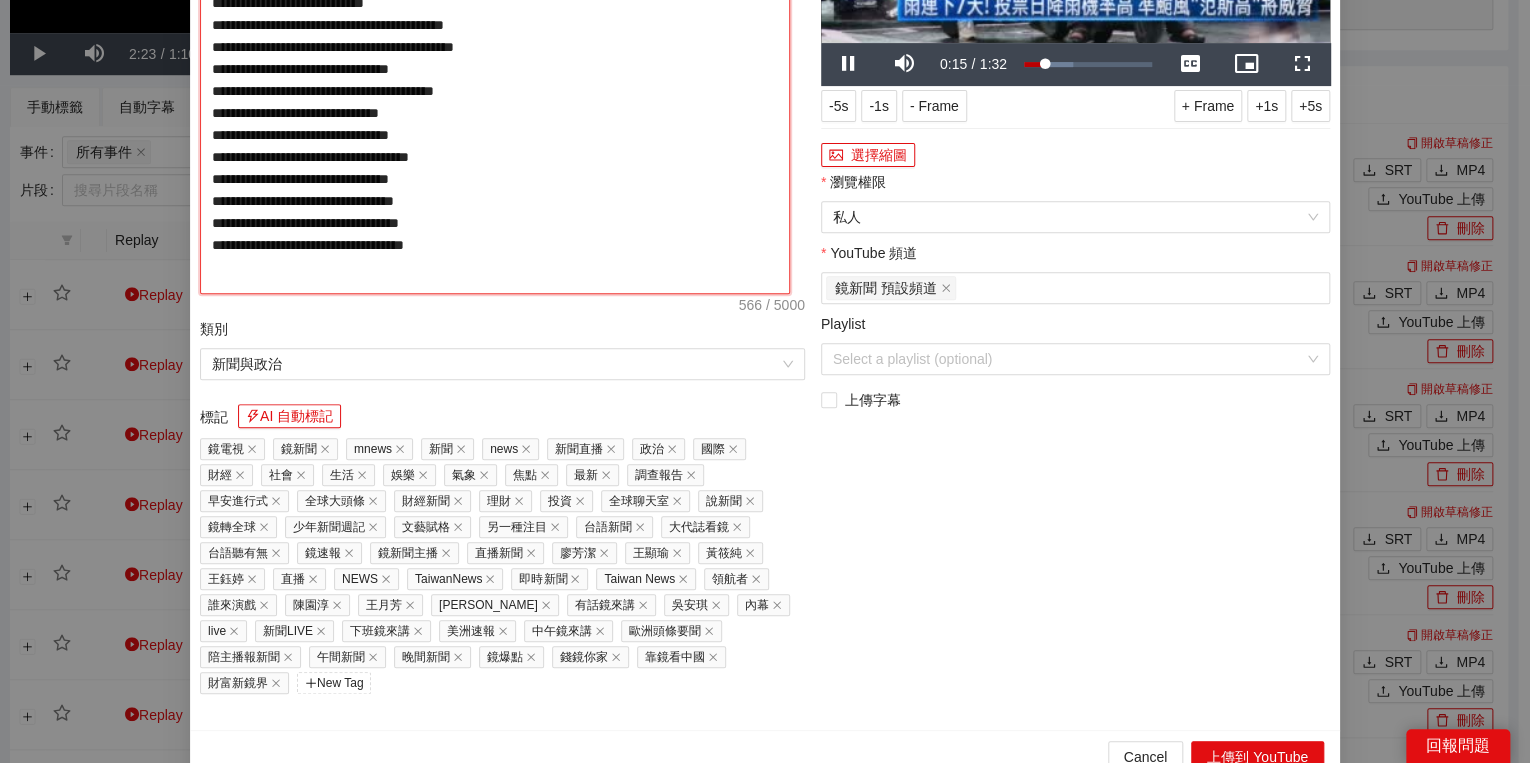 paste on "**********" 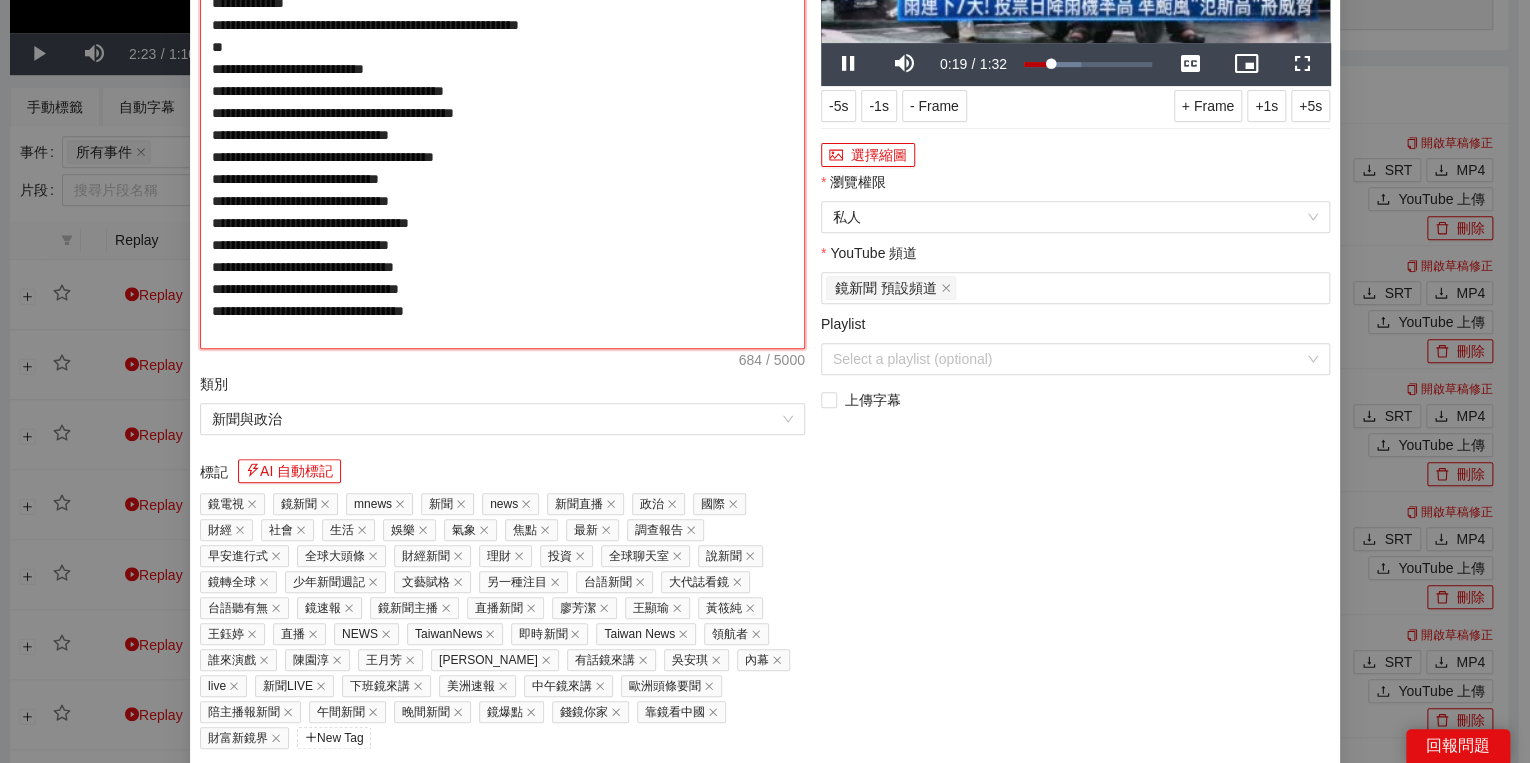 type on "**********" 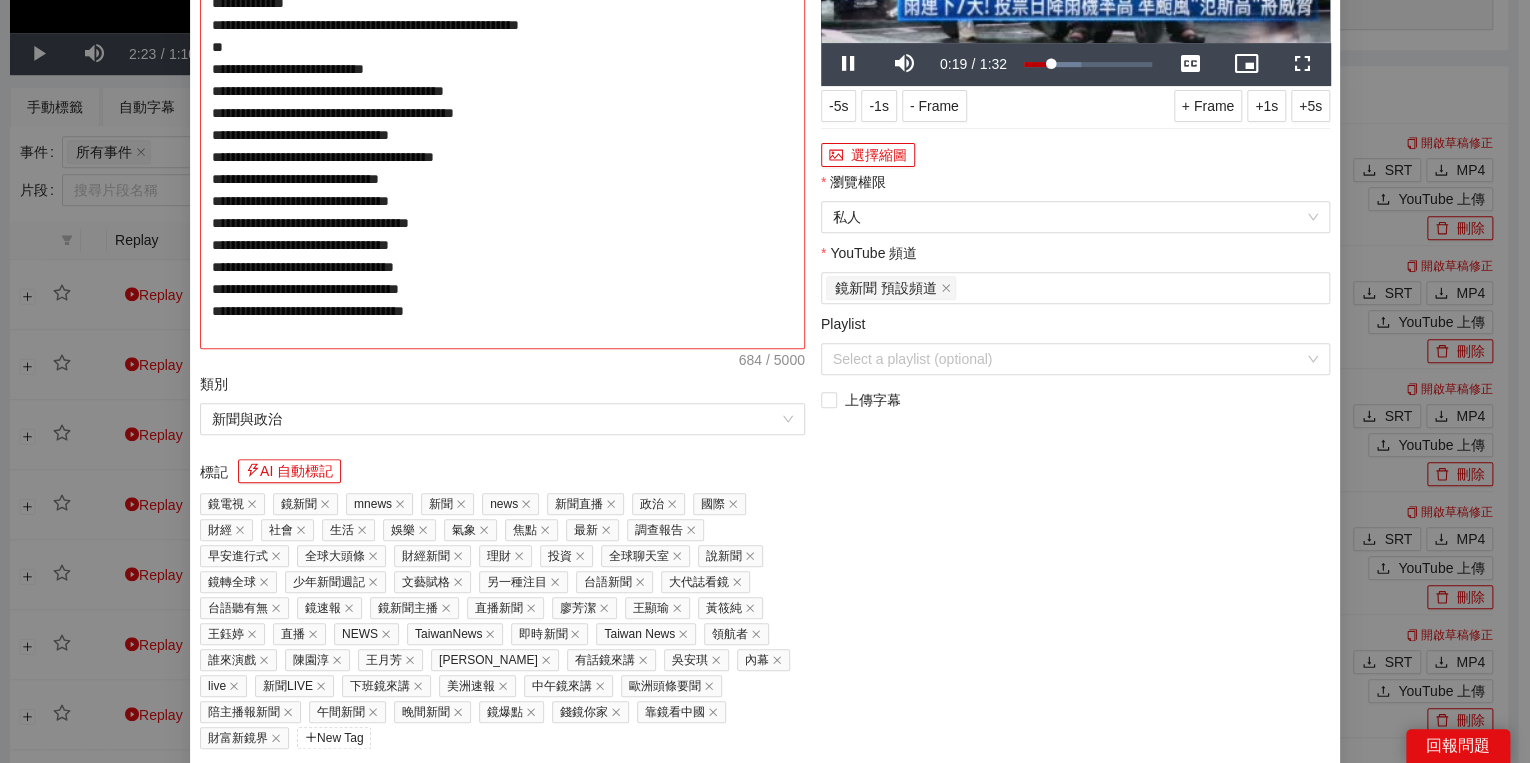 type on "**********" 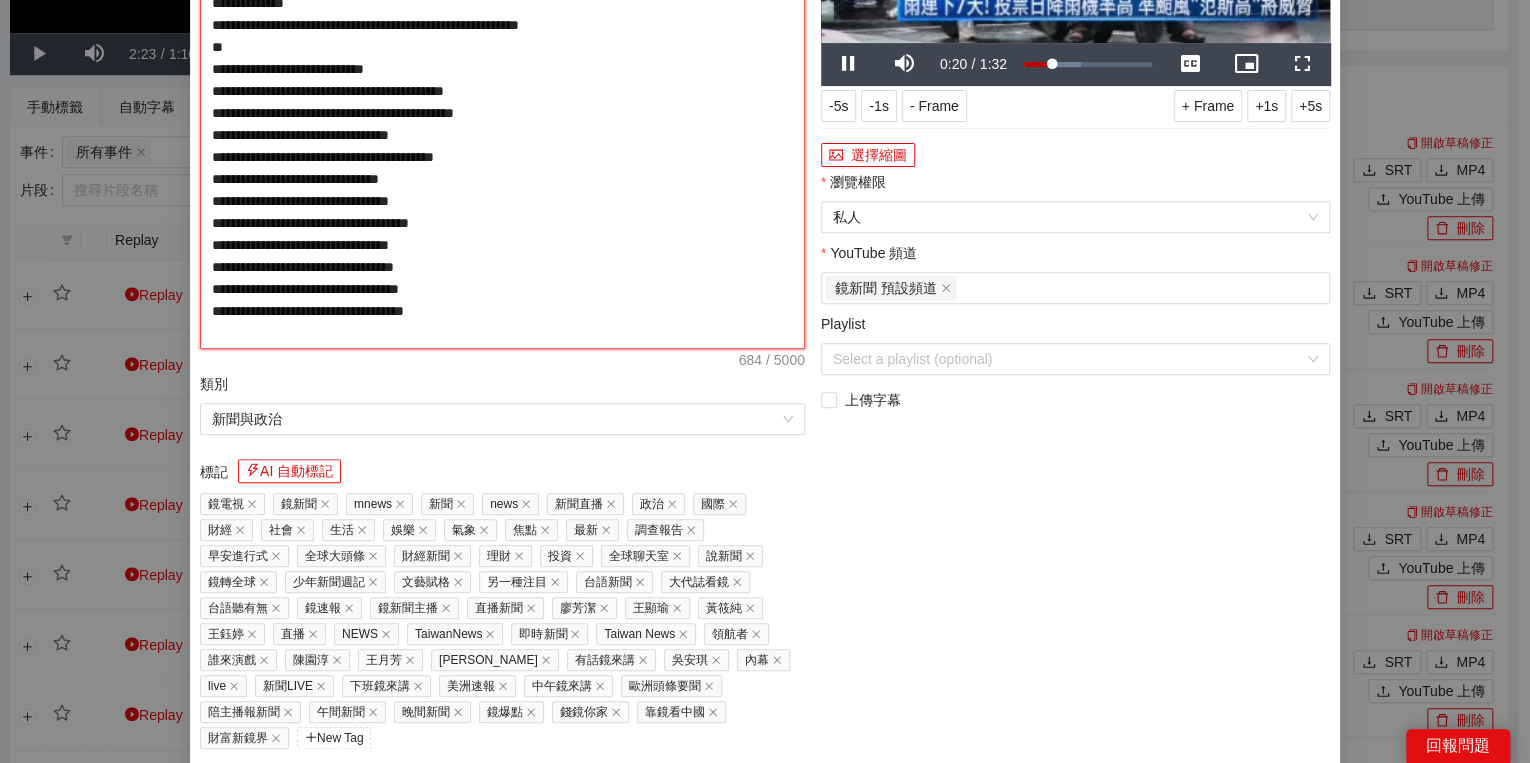 click on "**********" at bounding box center (502, 113) 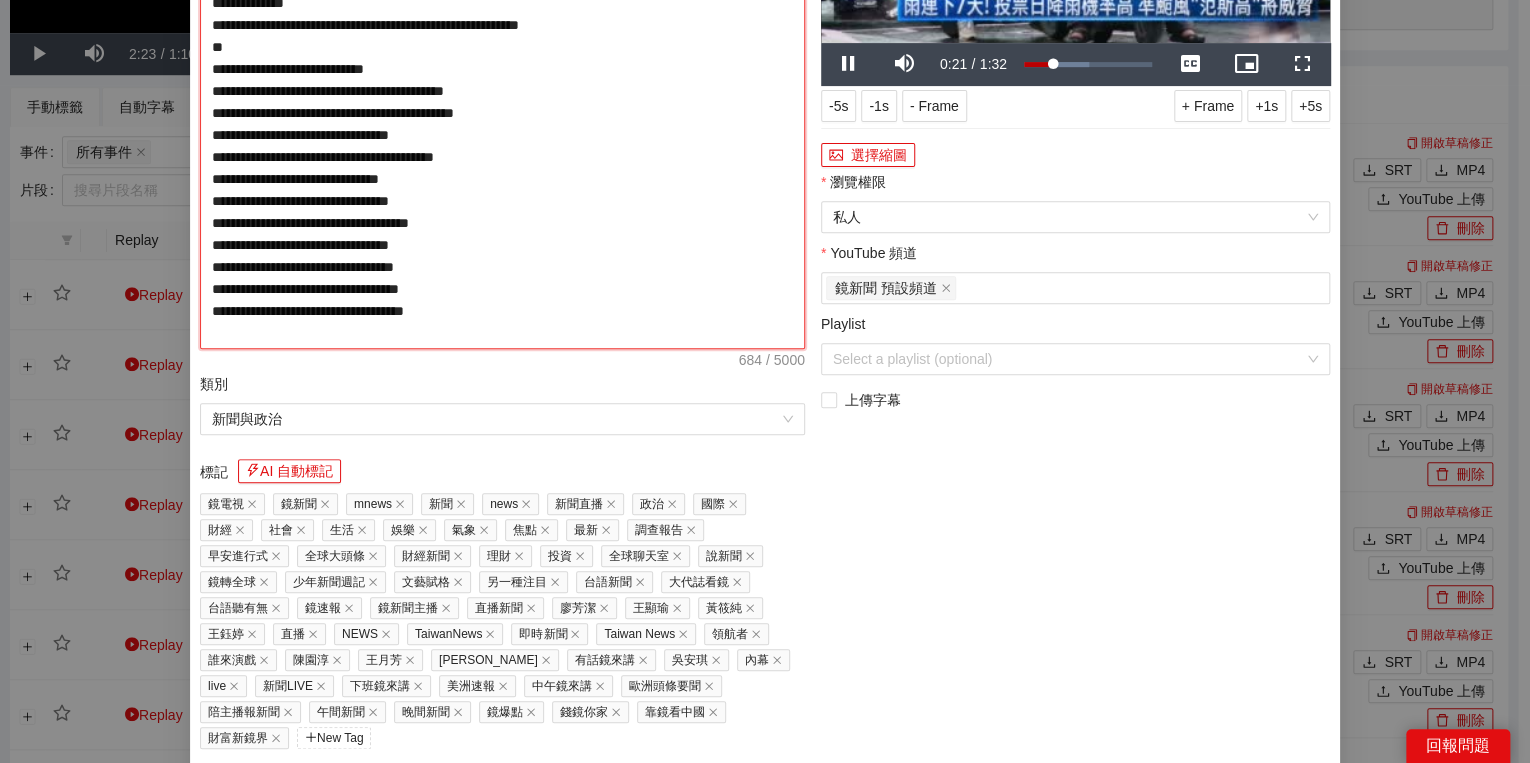 type on "**********" 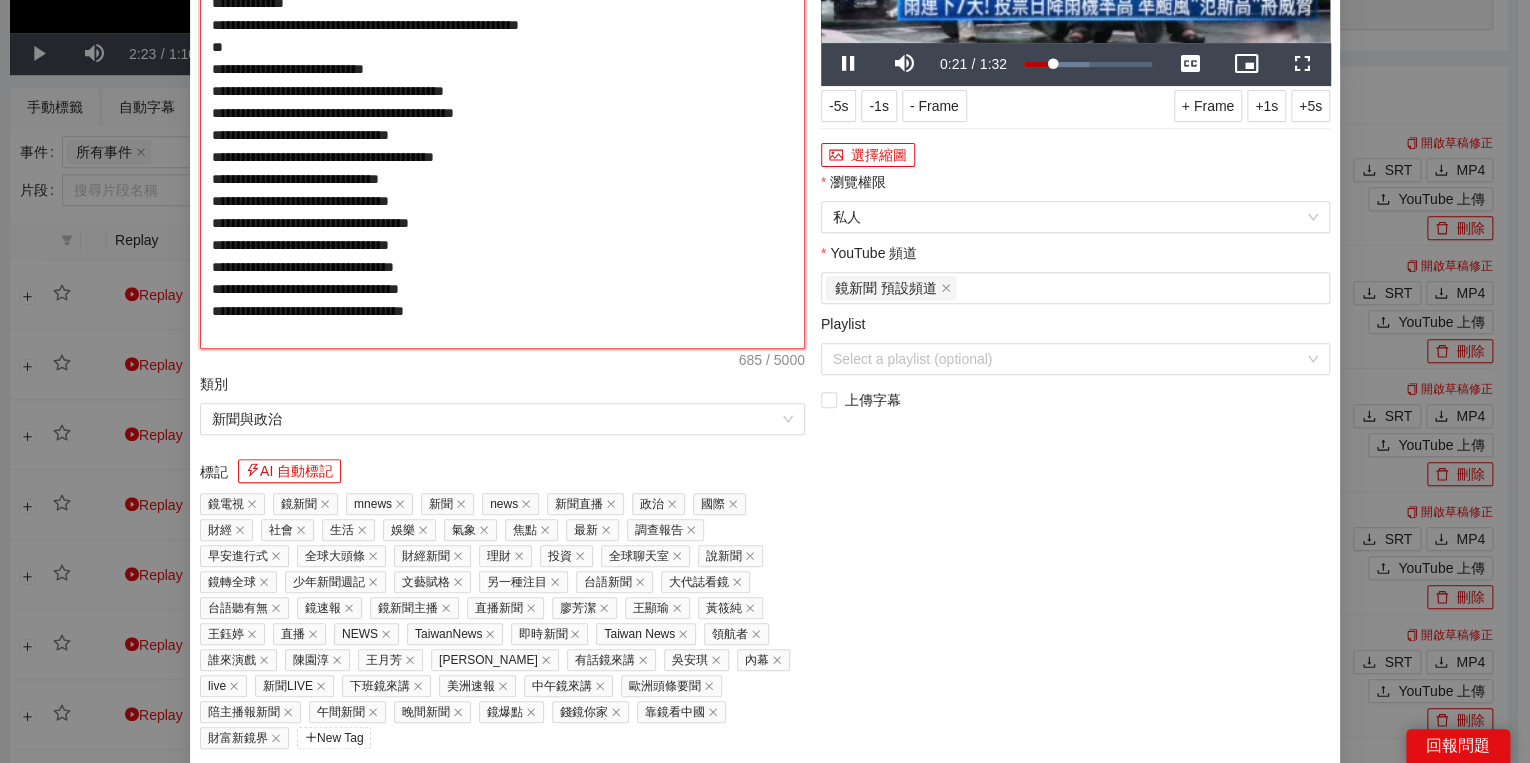 type on "**********" 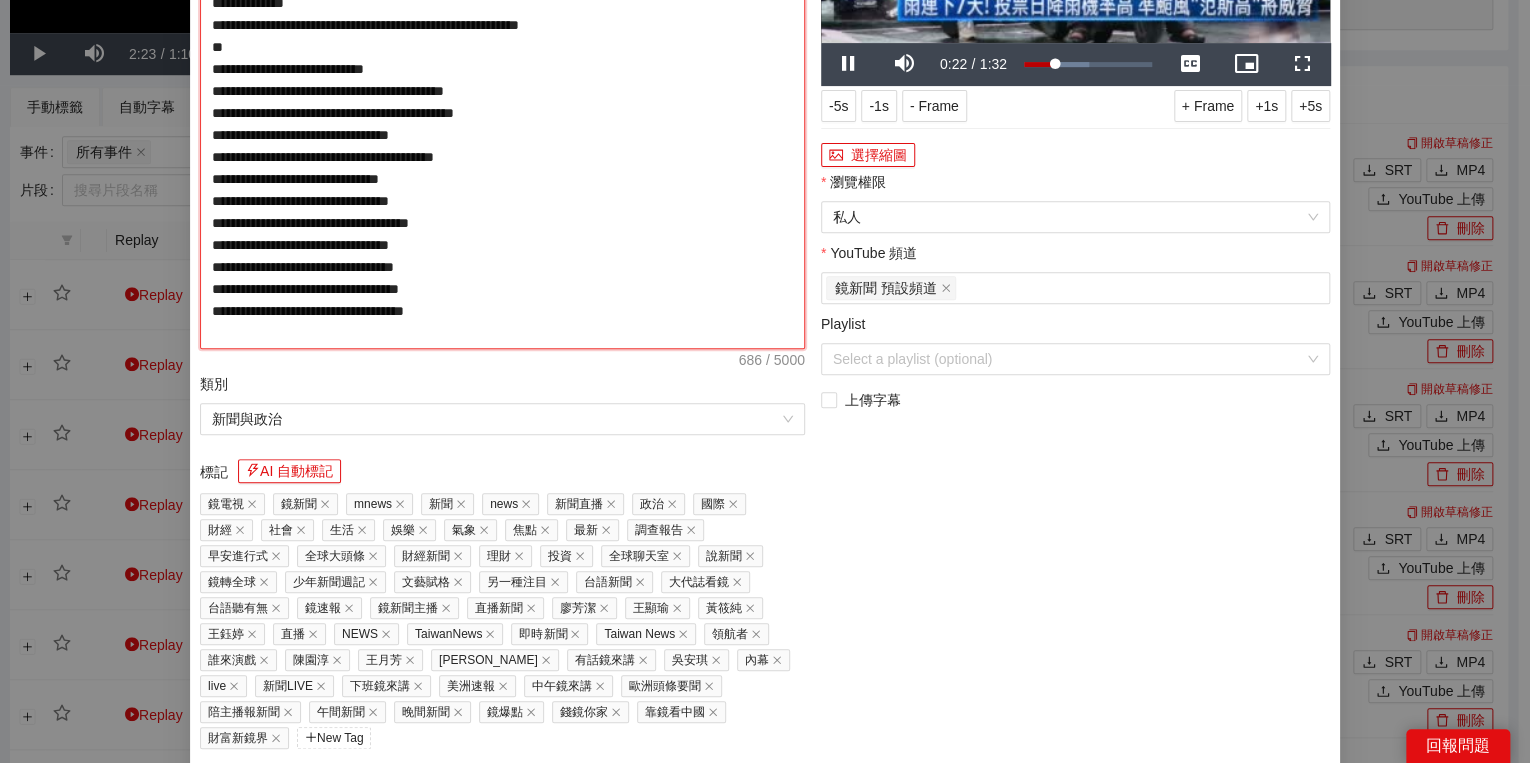click on "**********" at bounding box center [502, 113] 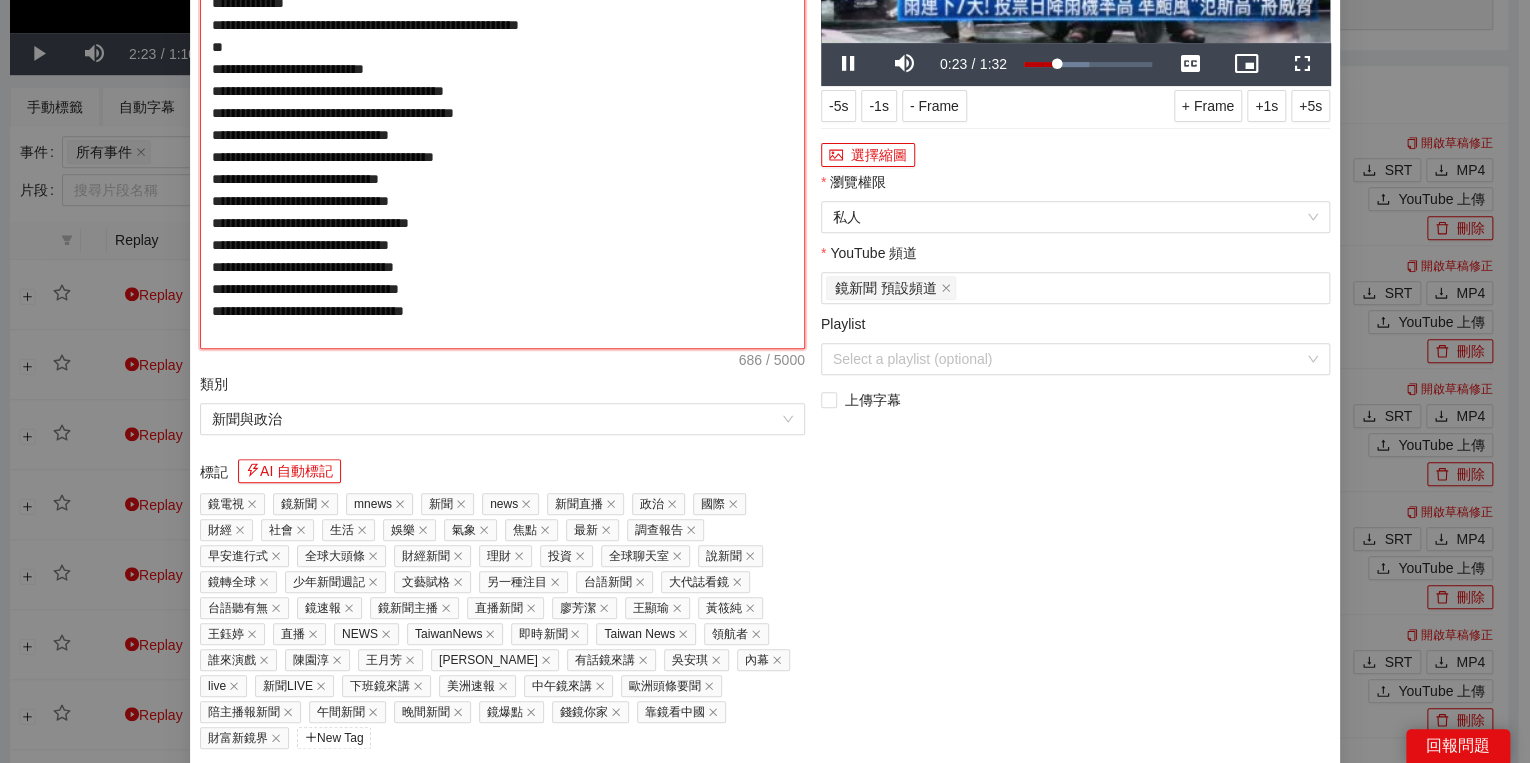 type on "**********" 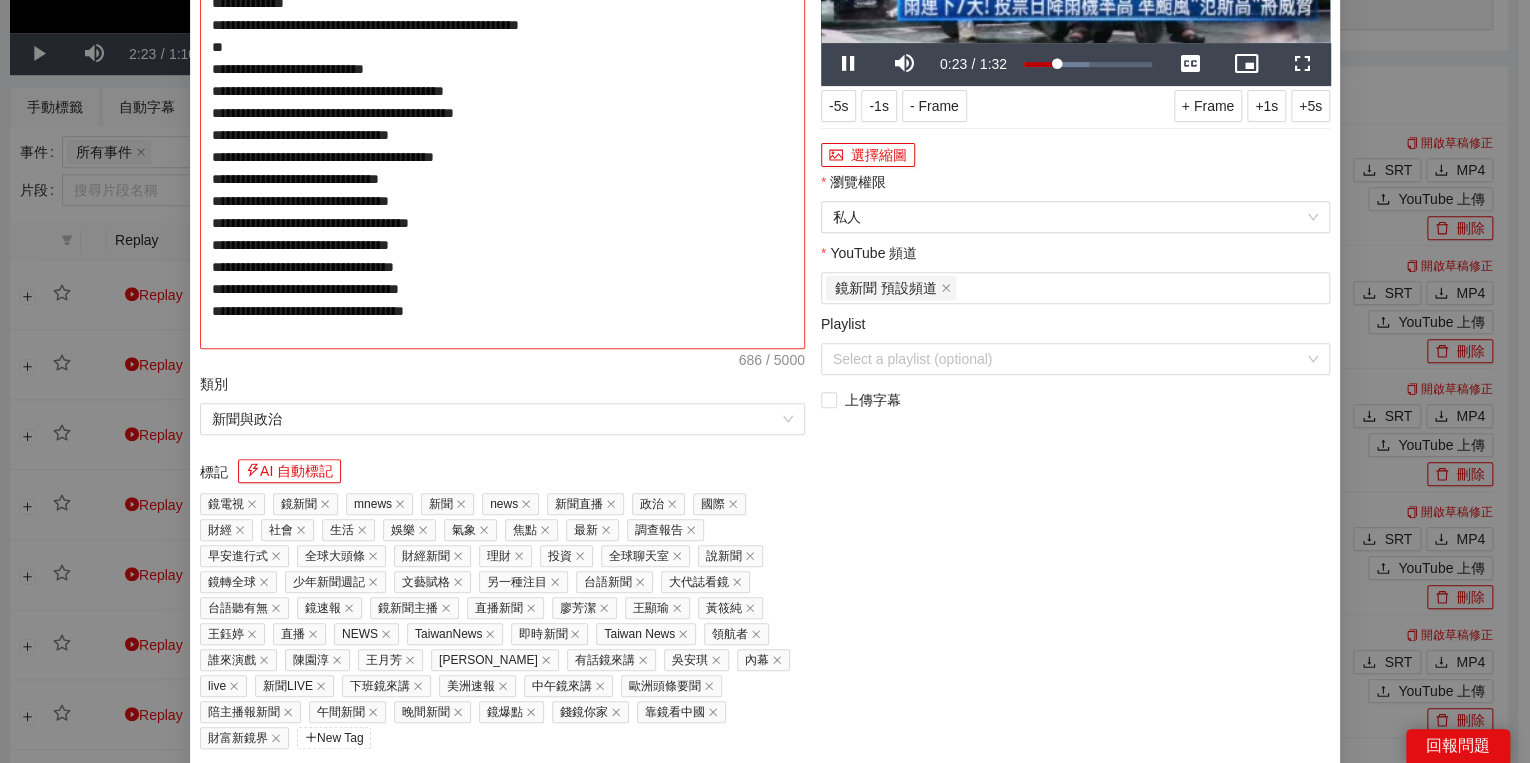 type on "**********" 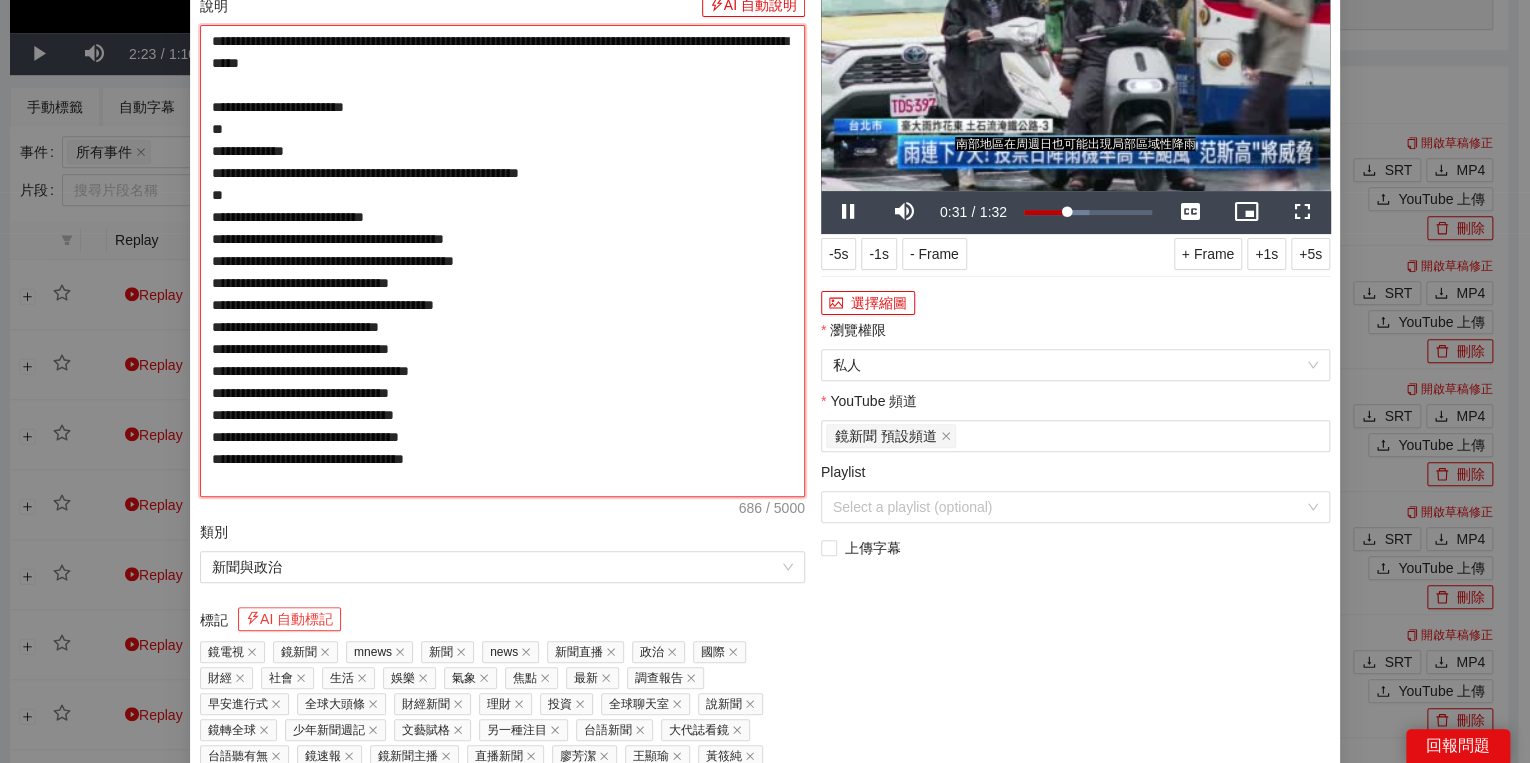 type on "**********" 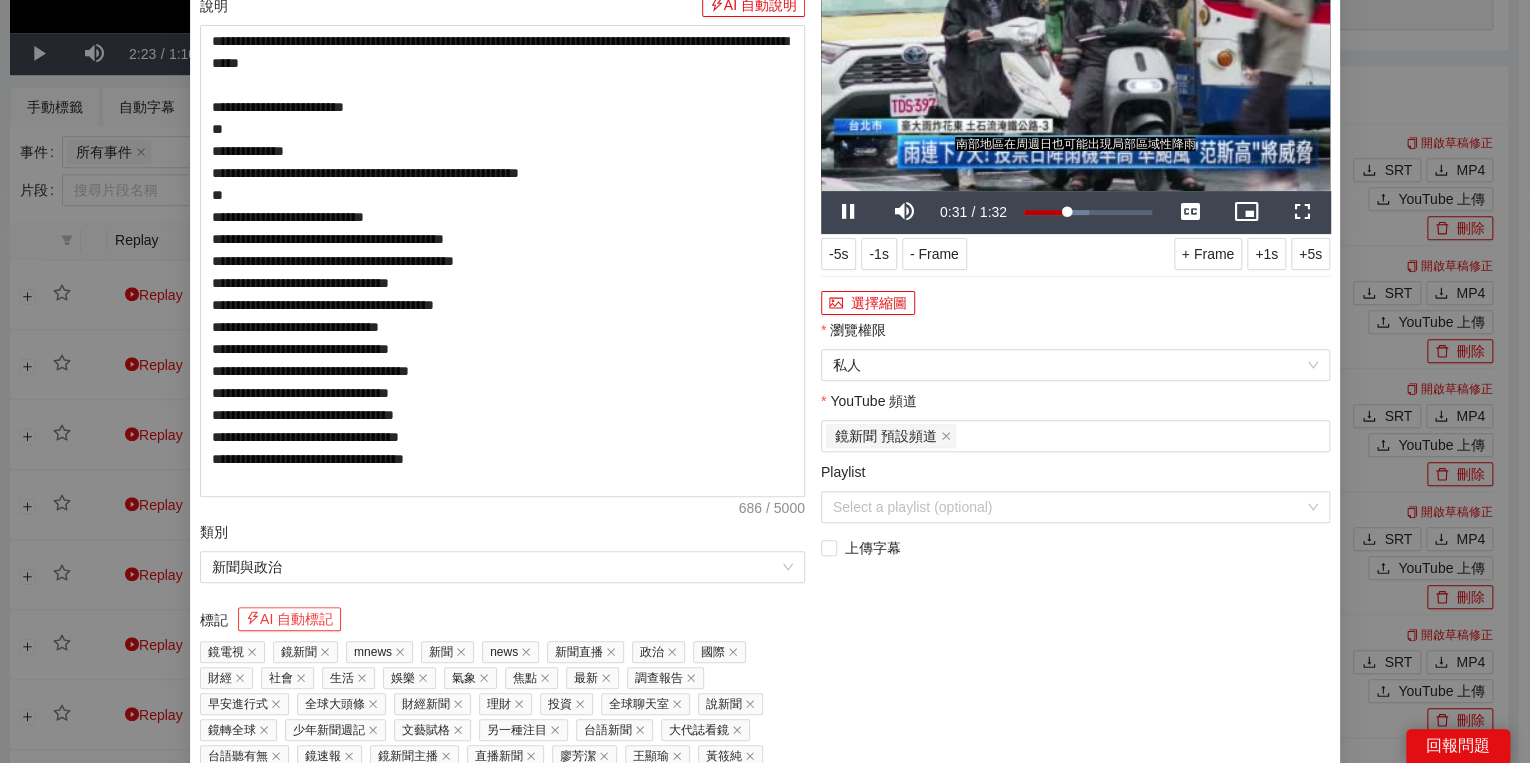 click on "AI 自動標記" at bounding box center [289, 619] 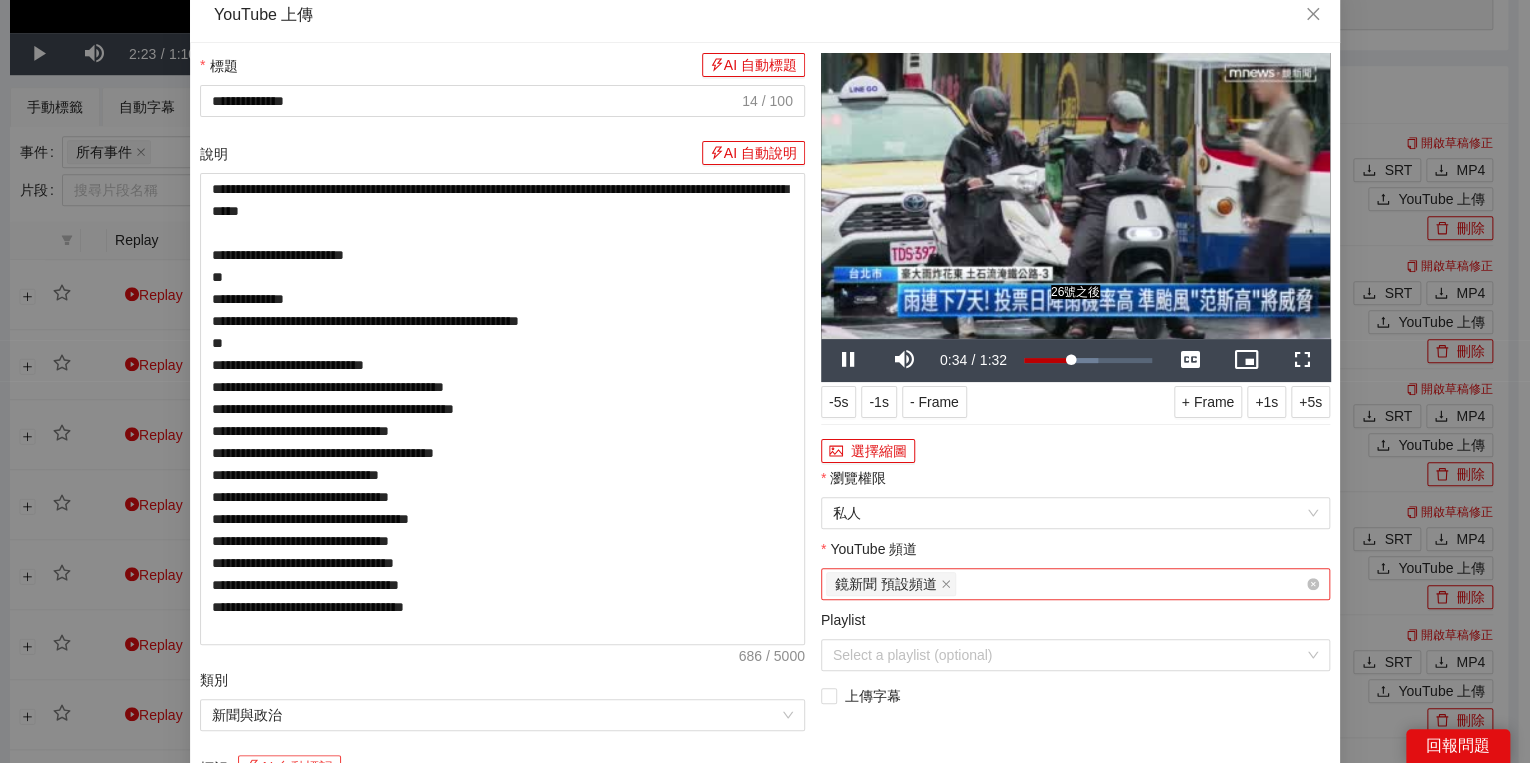 scroll, scrollTop: 0, scrollLeft: 0, axis: both 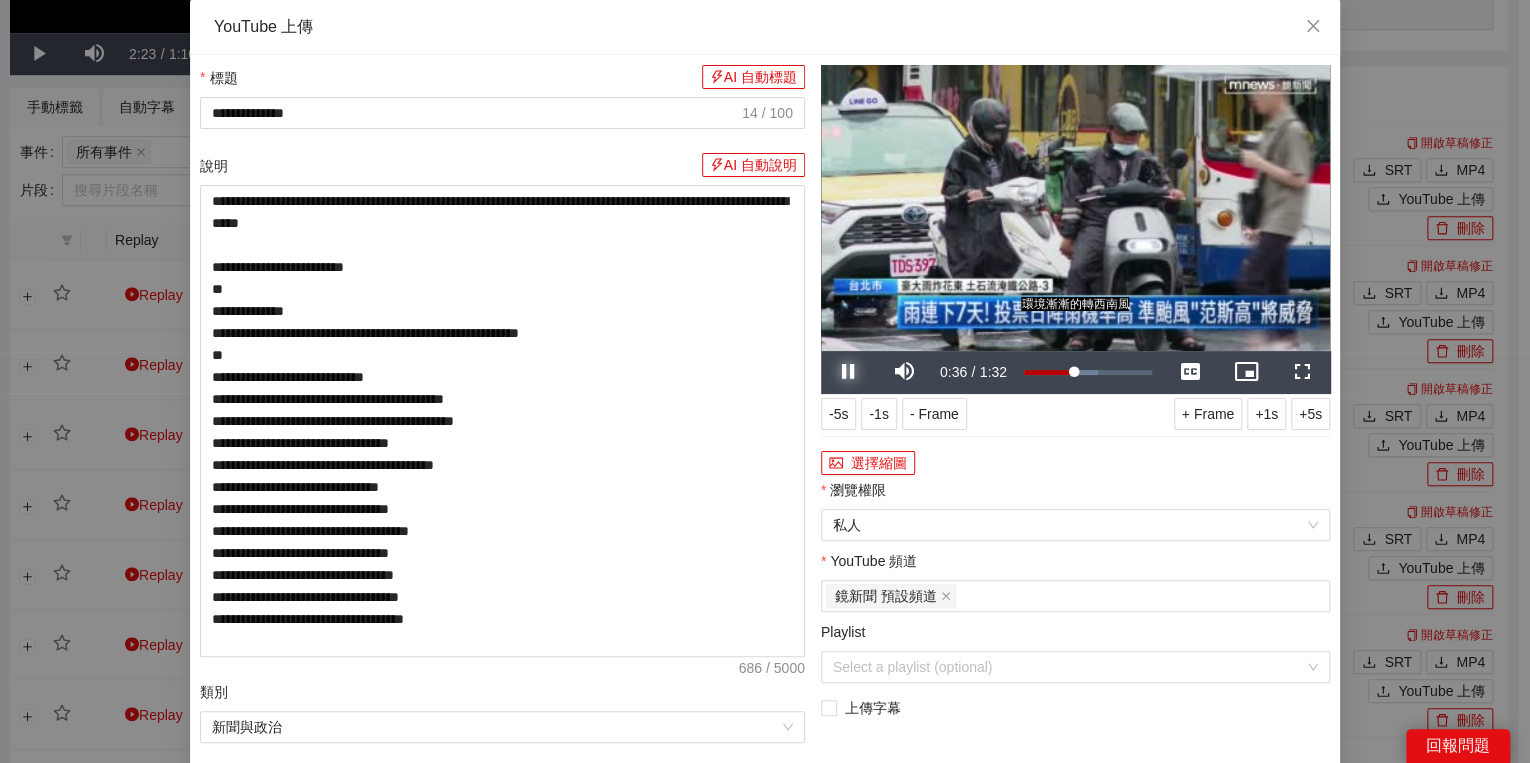 click at bounding box center (849, 372) 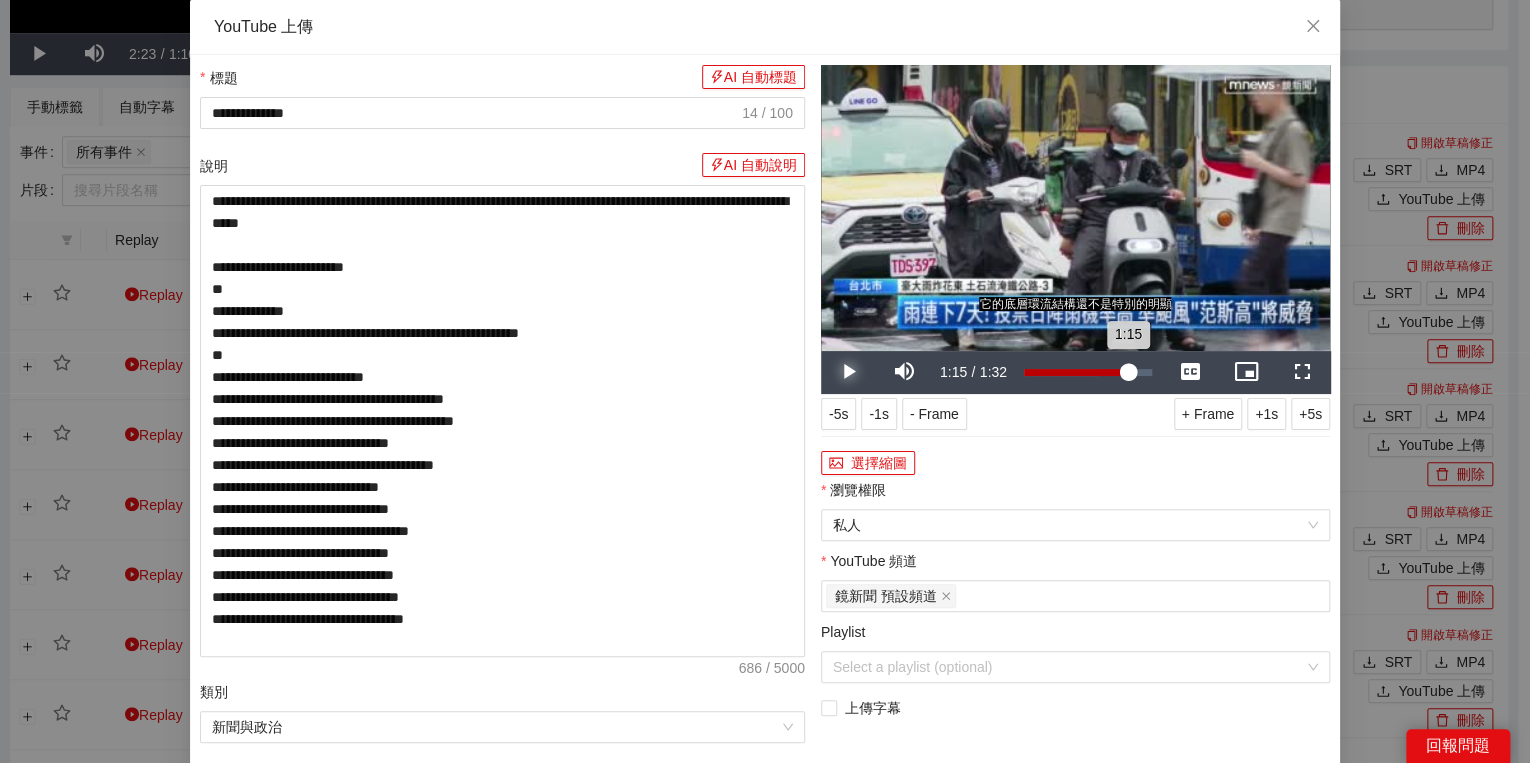 click on "Loaded :  57.50% 1:15 1:15" at bounding box center (1088, 372) 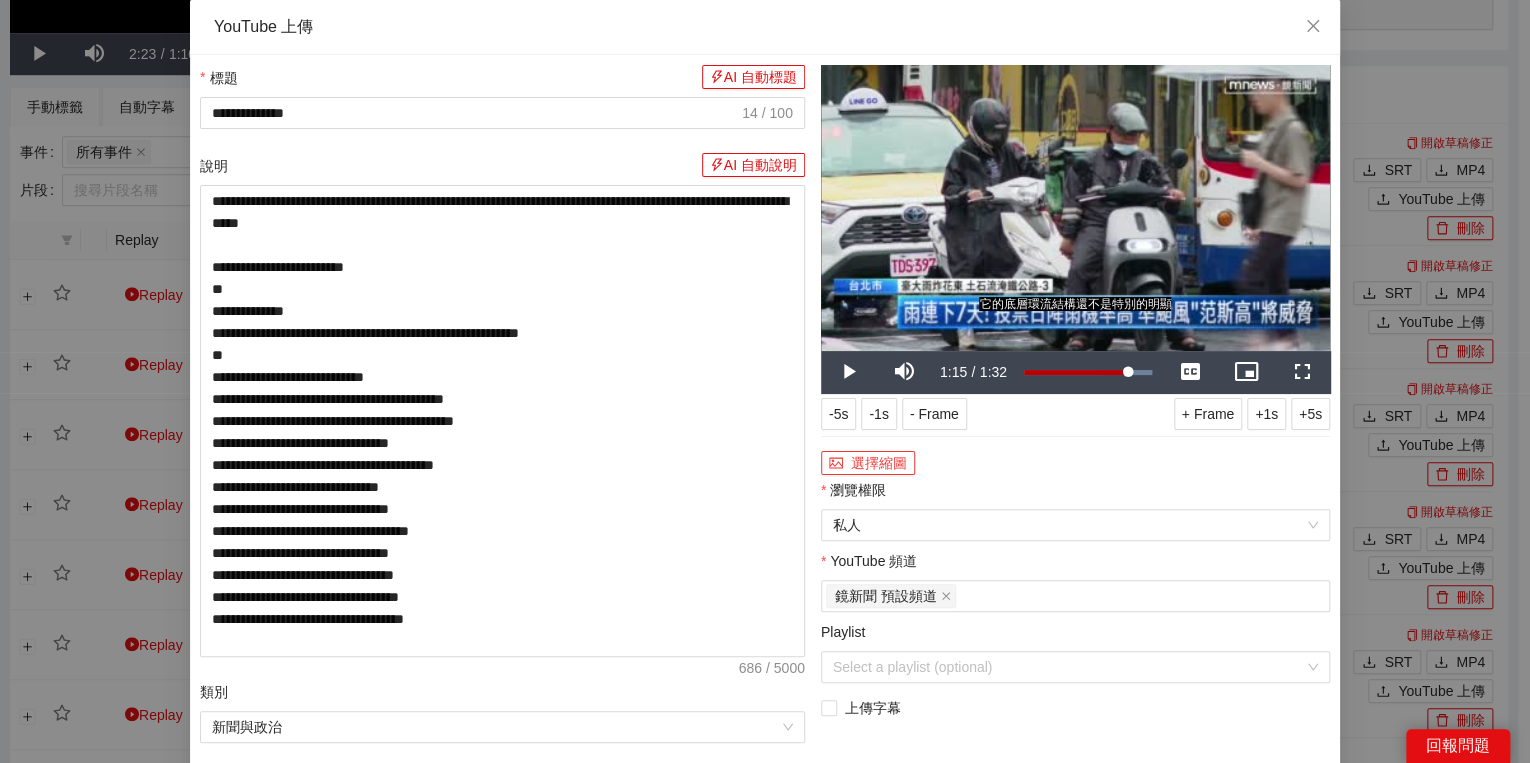 click on "選擇縮圖" at bounding box center (868, 463) 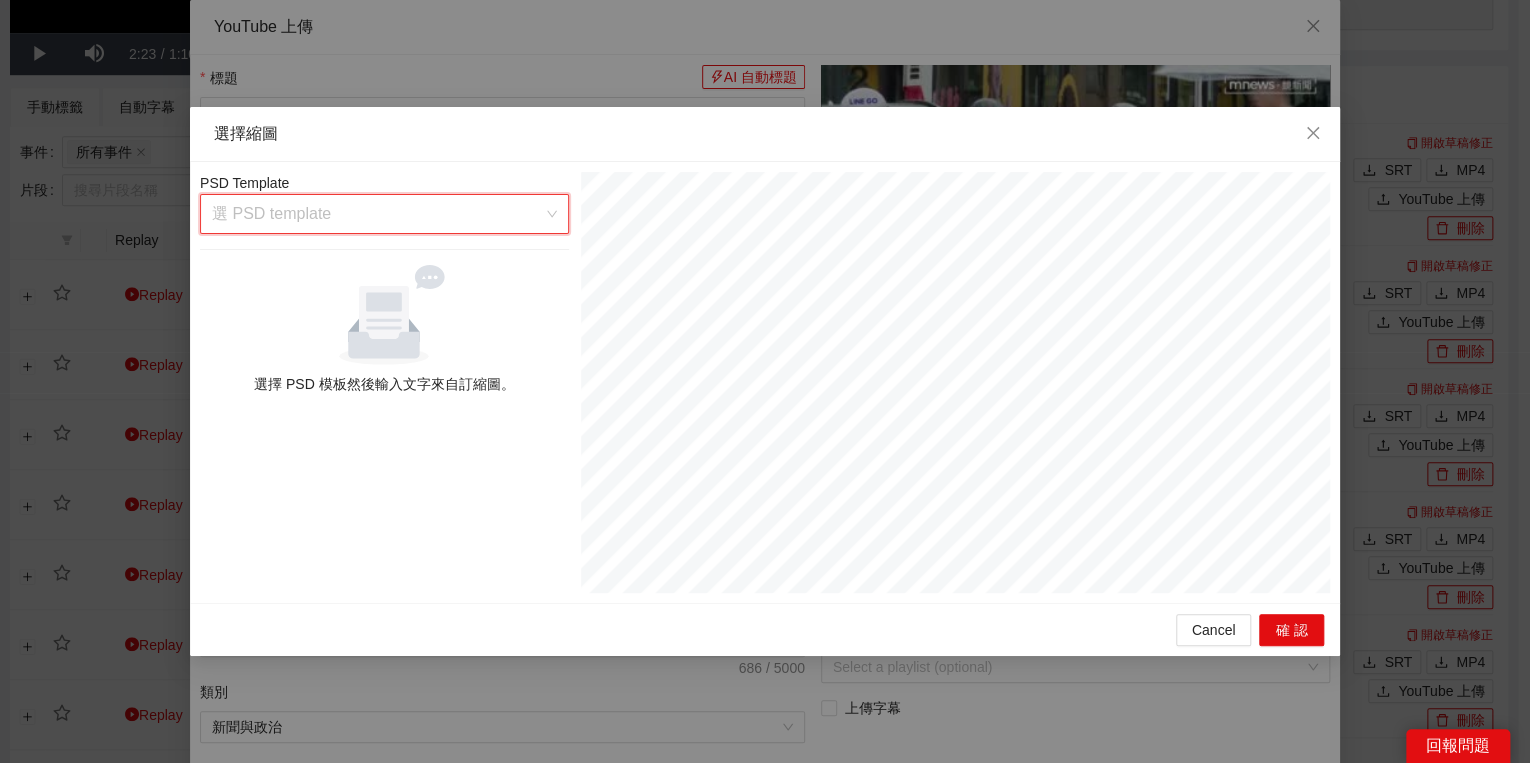 click at bounding box center [377, 214] 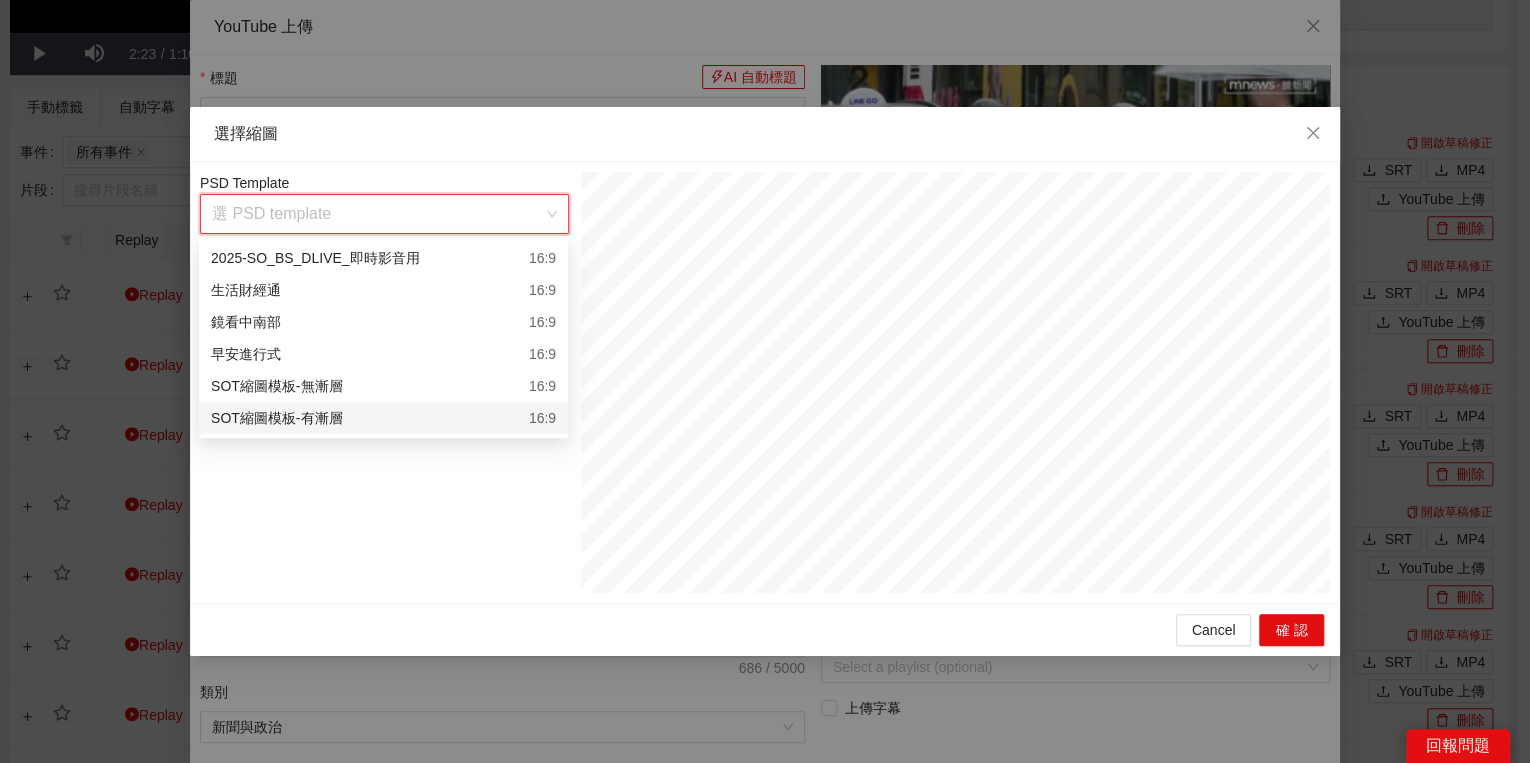 click on "SOT縮圖模板-有漸層 16:9" at bounding box center (383, 418) 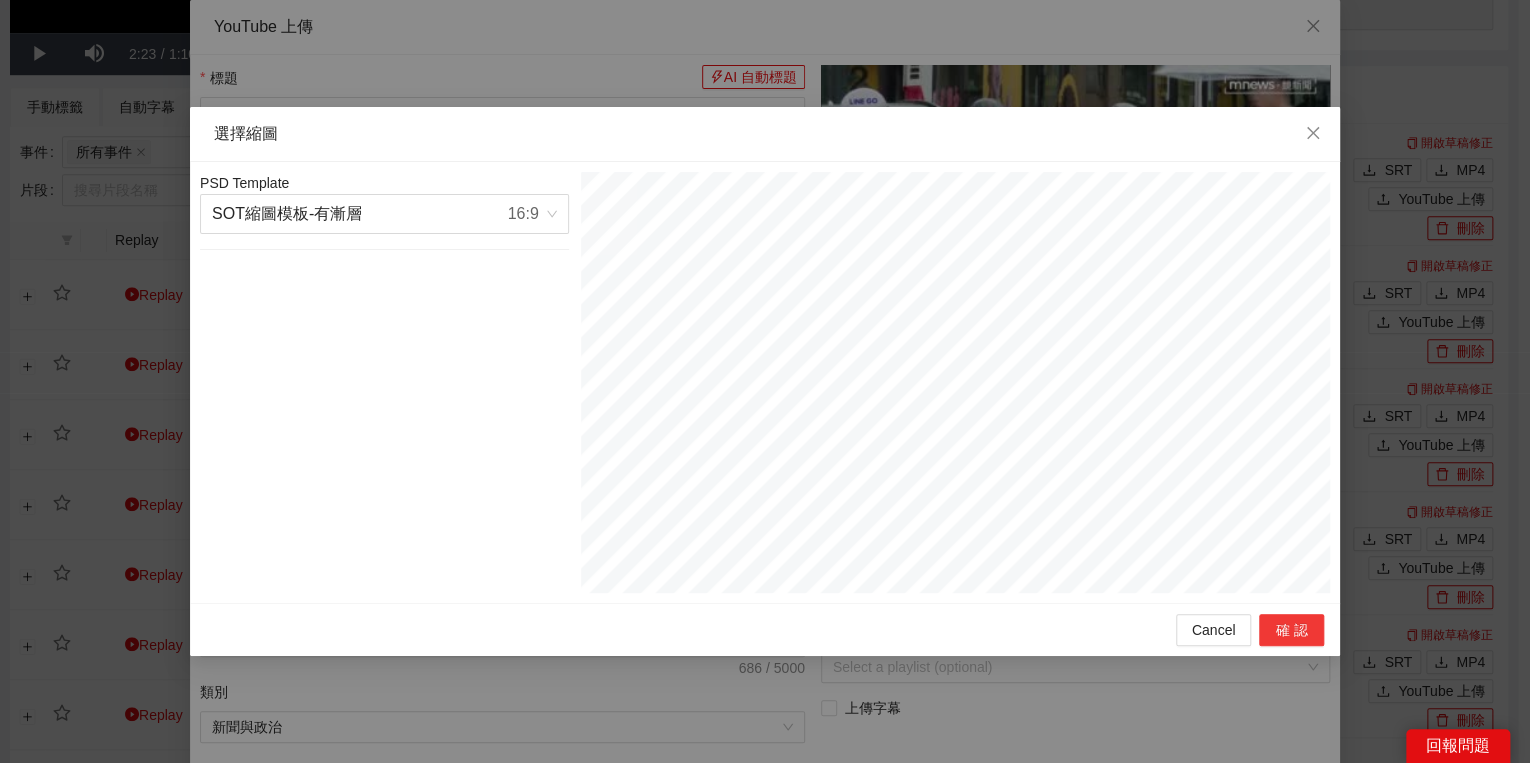 click on "確認" at bounding box center (1291, 630) 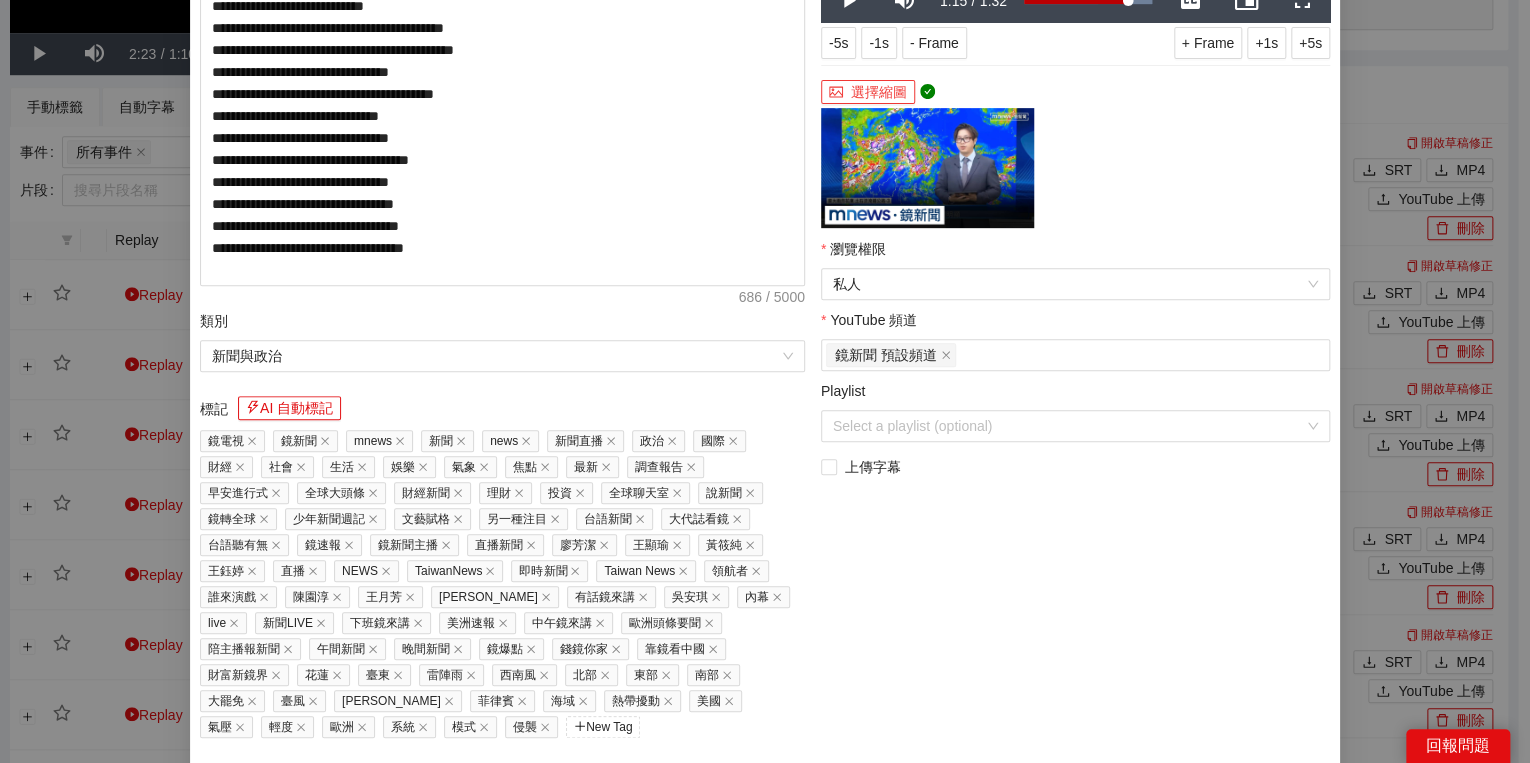 scroll, scrollTop: 429, scrollLeft: 0, axis: vertical 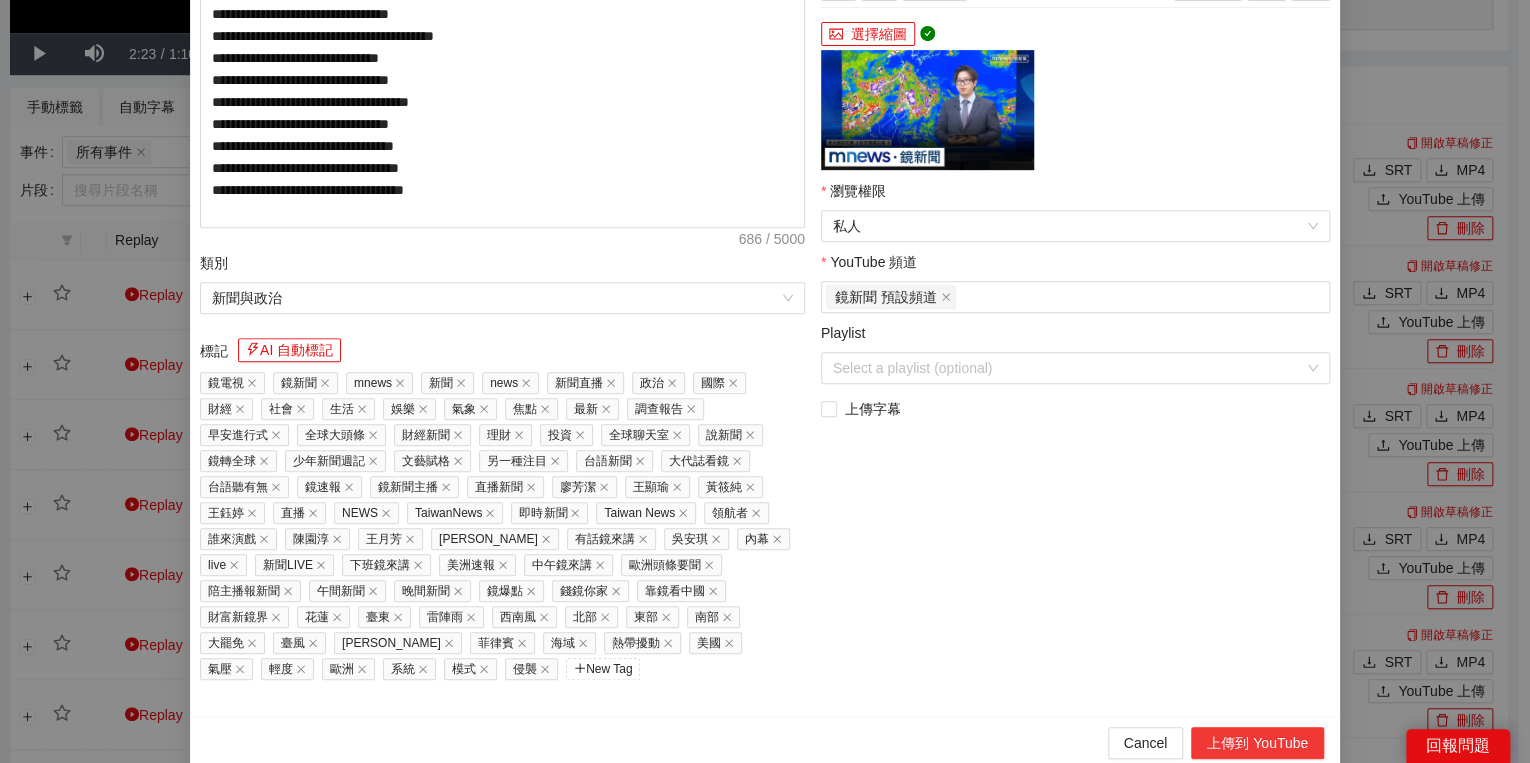 click on "上傳到 YouTube" at bounding box center (1257, 743) 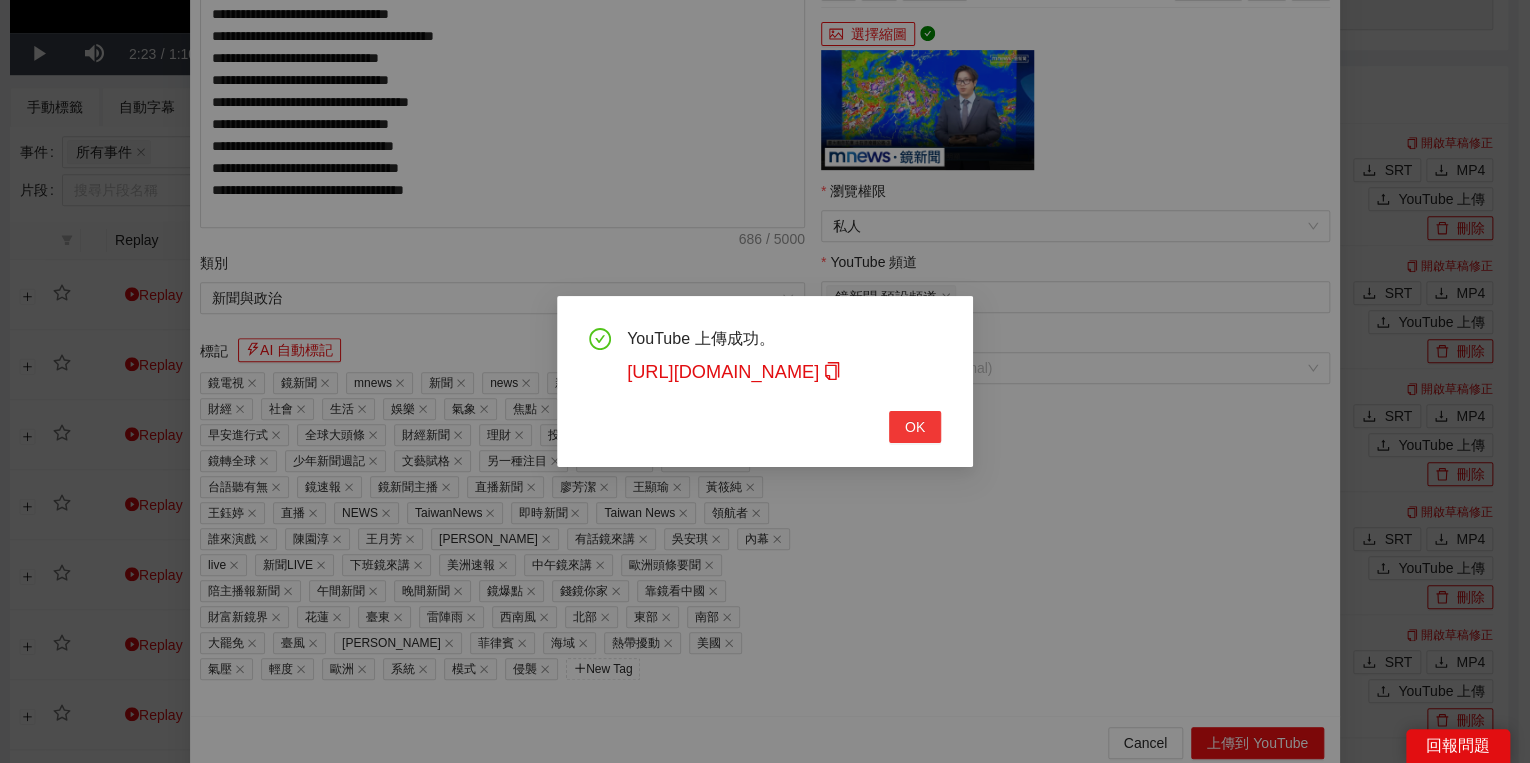 click on "OK" at bounding box center [915, 427] 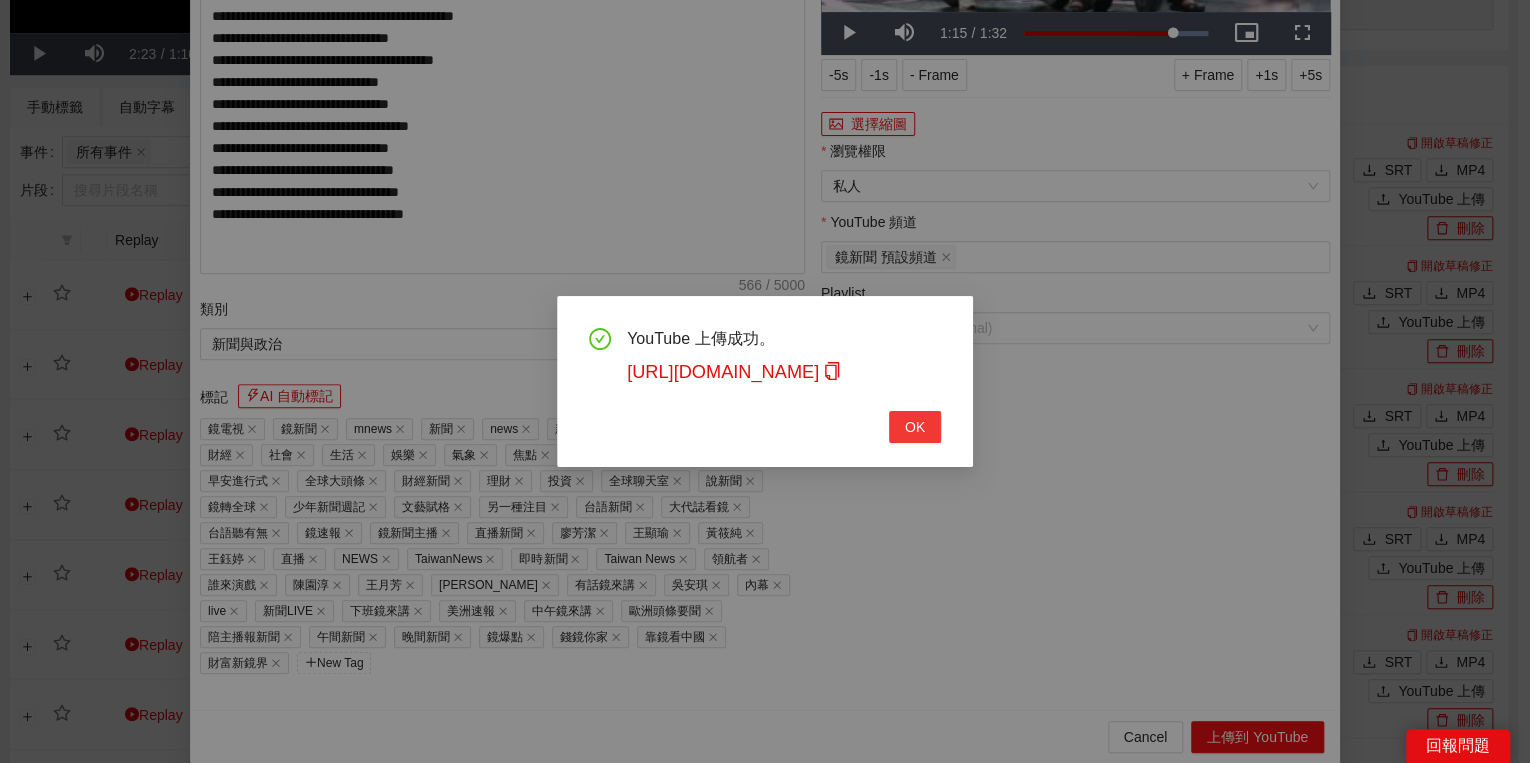 type on "**********" 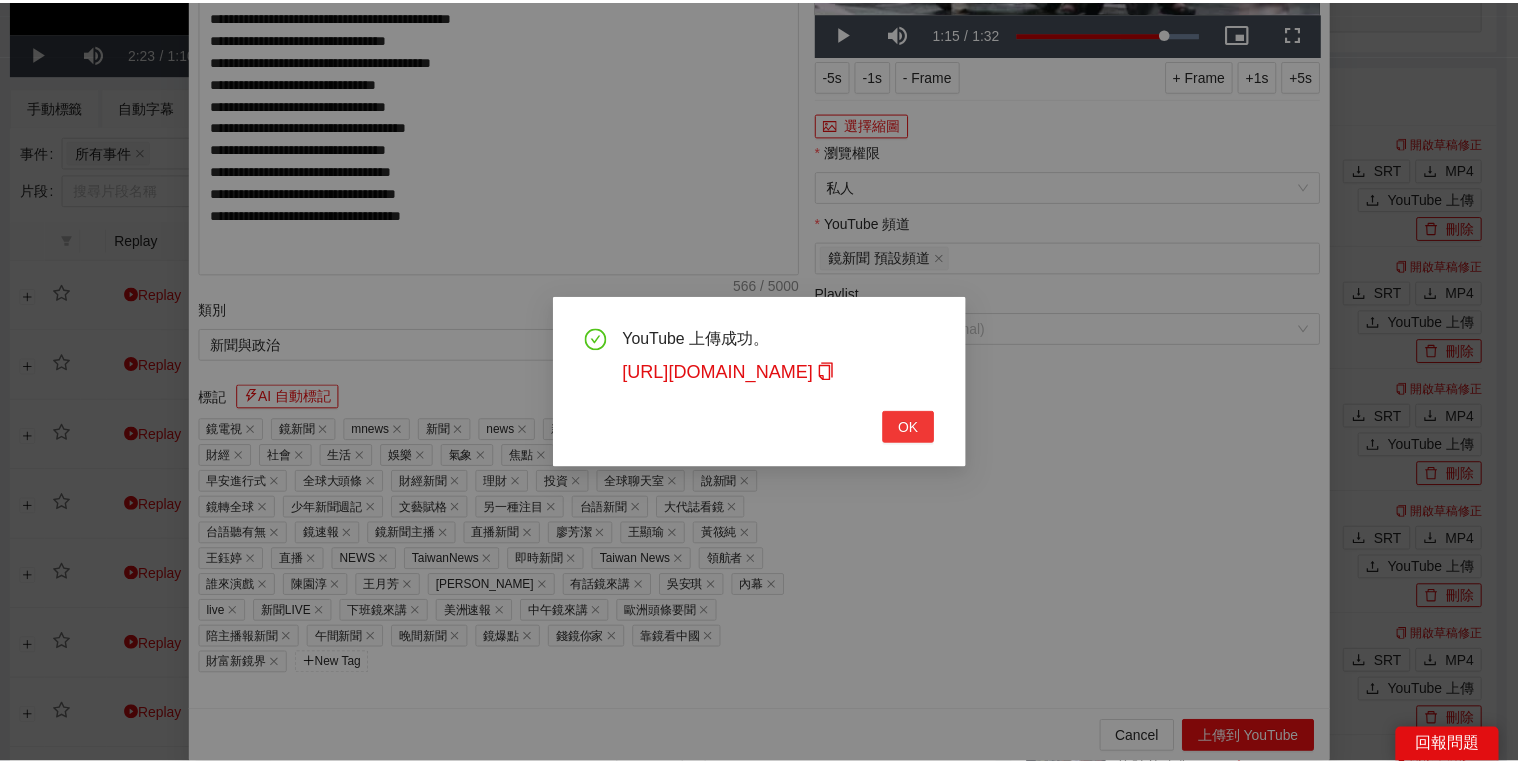 scroll, scrollTop: 308, scrollLeft: 0, axis: vertical 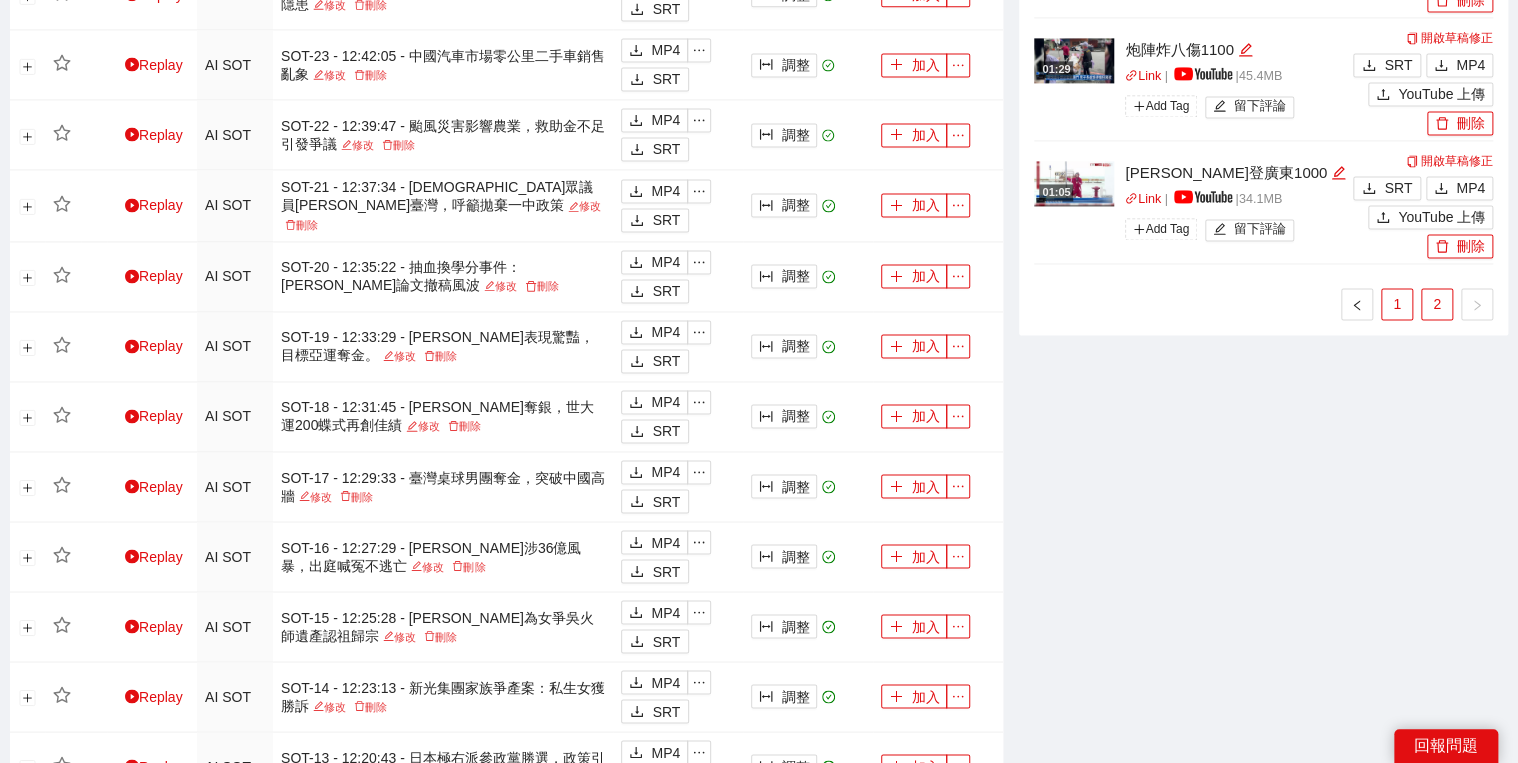 click on "1" at bounding box center [1397, 304] 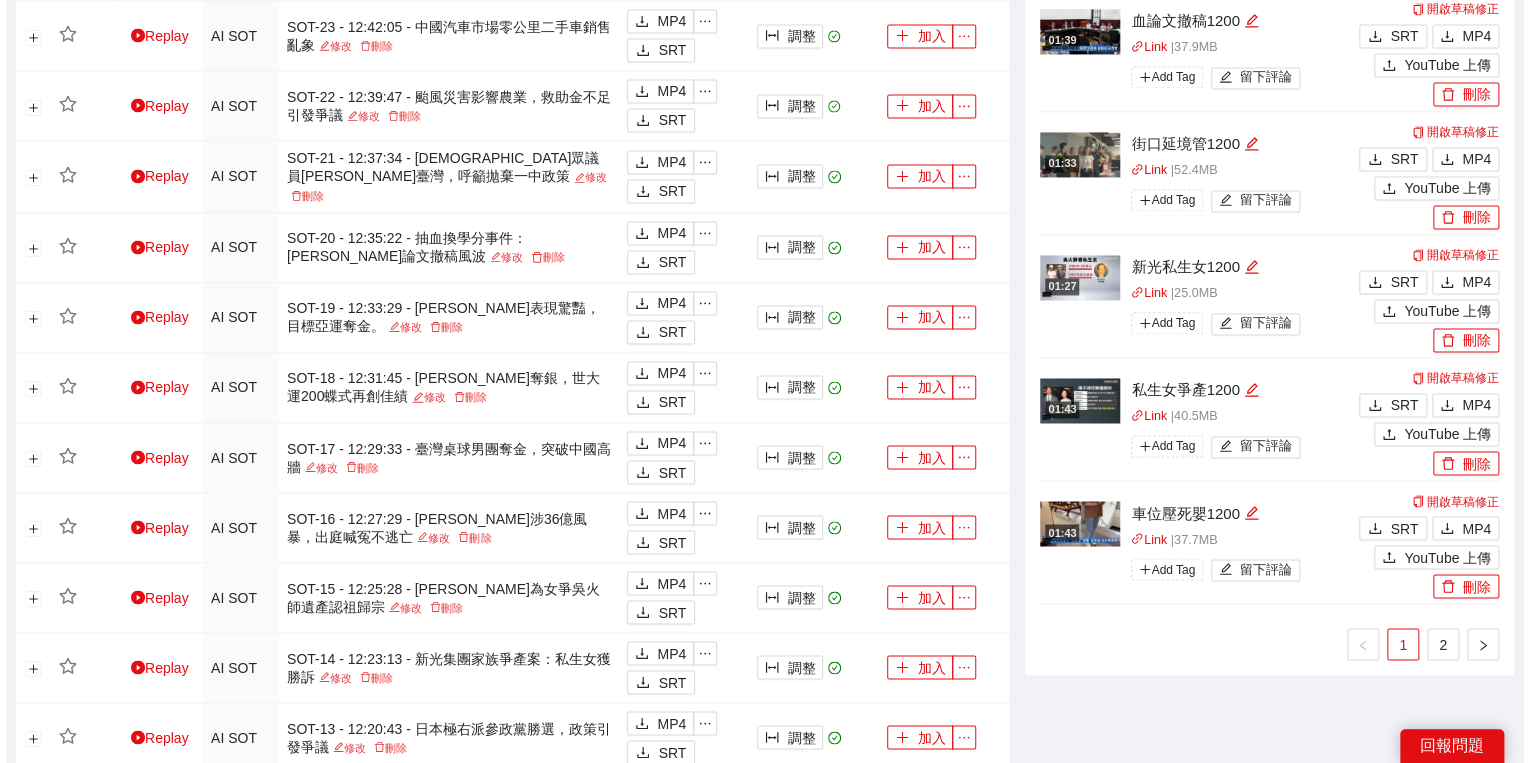 scroll, scrollTop: 1495, scrollLeft: 0, axis: vertical 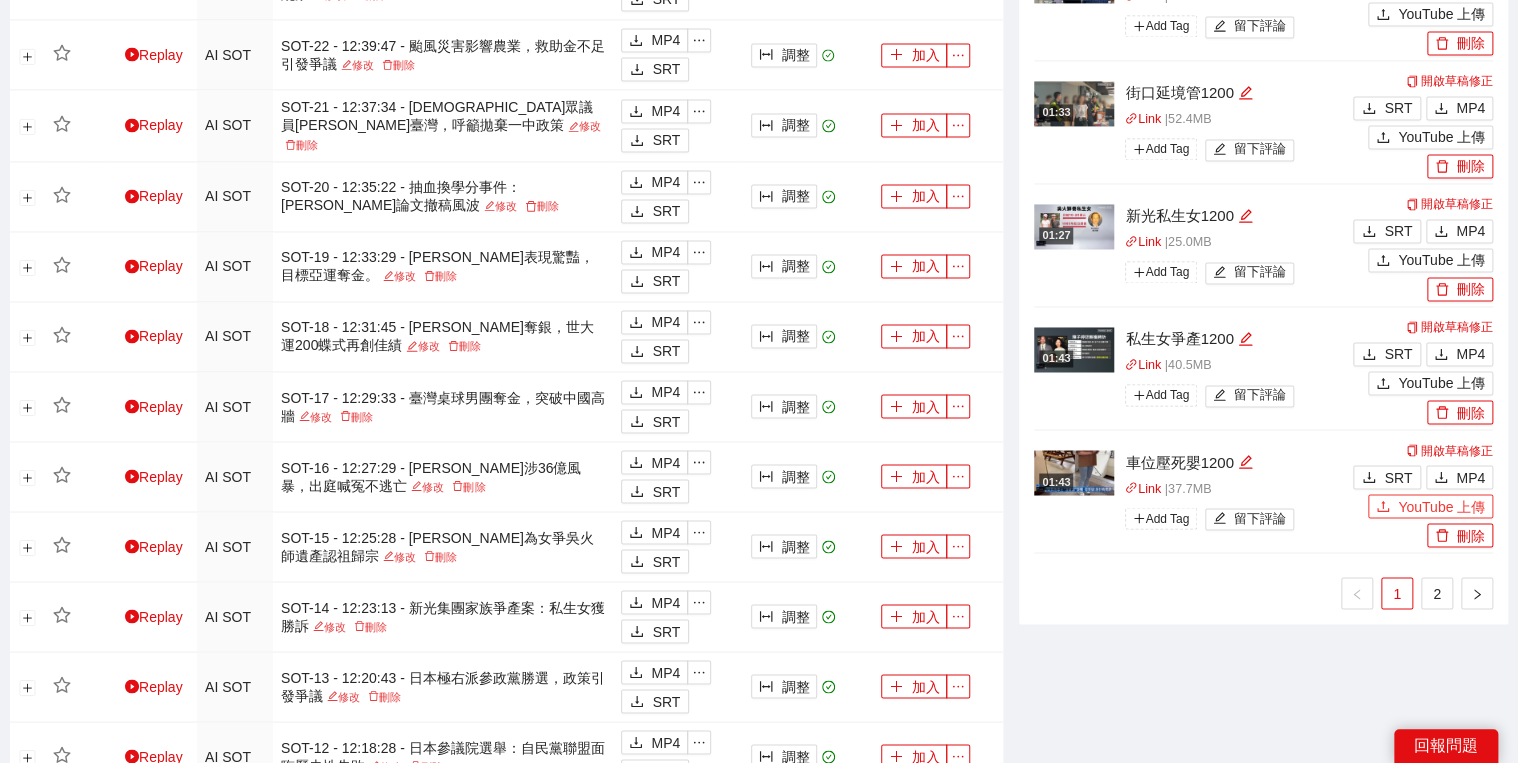 click 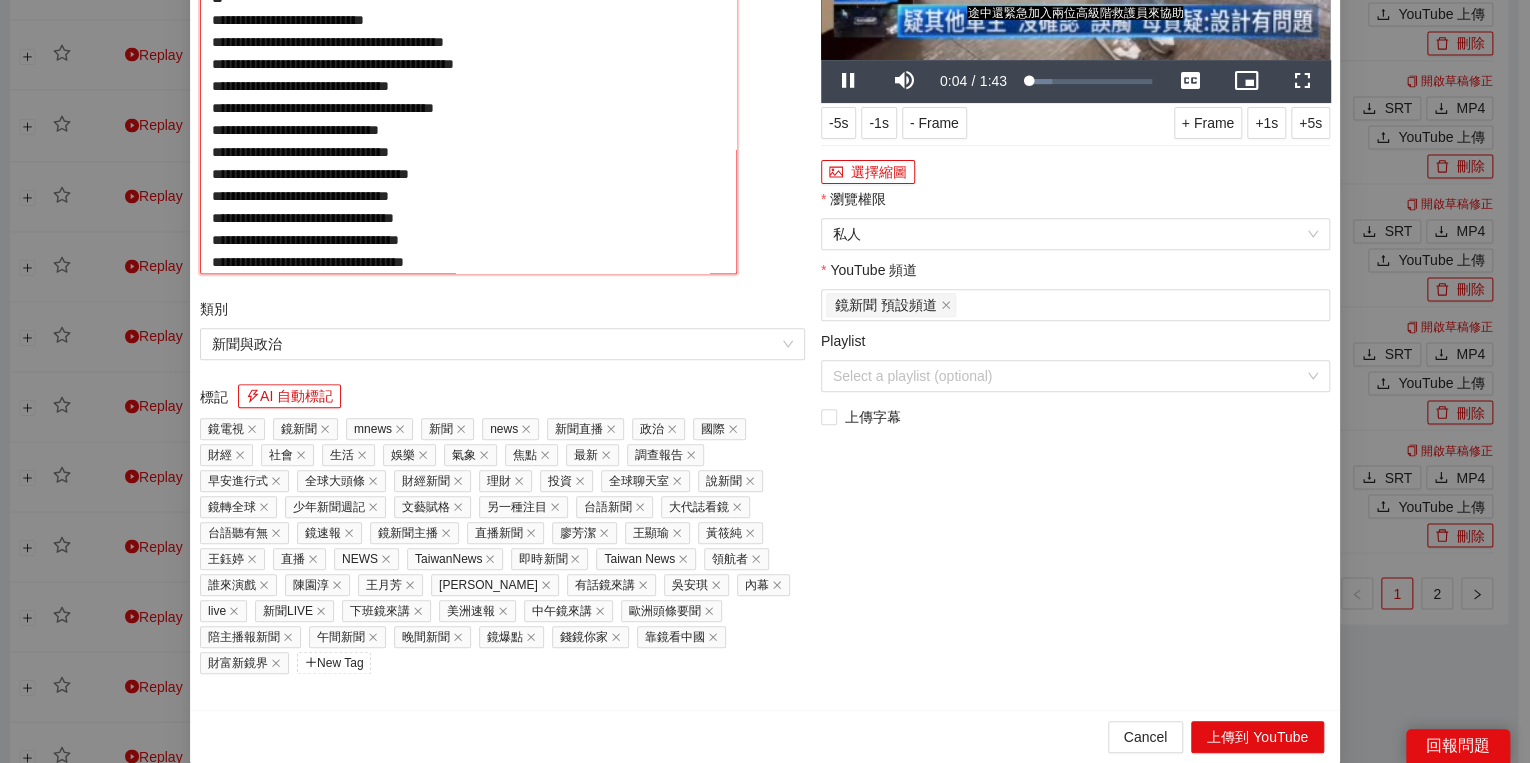 click on "**********" at bounding box center [468, 84] 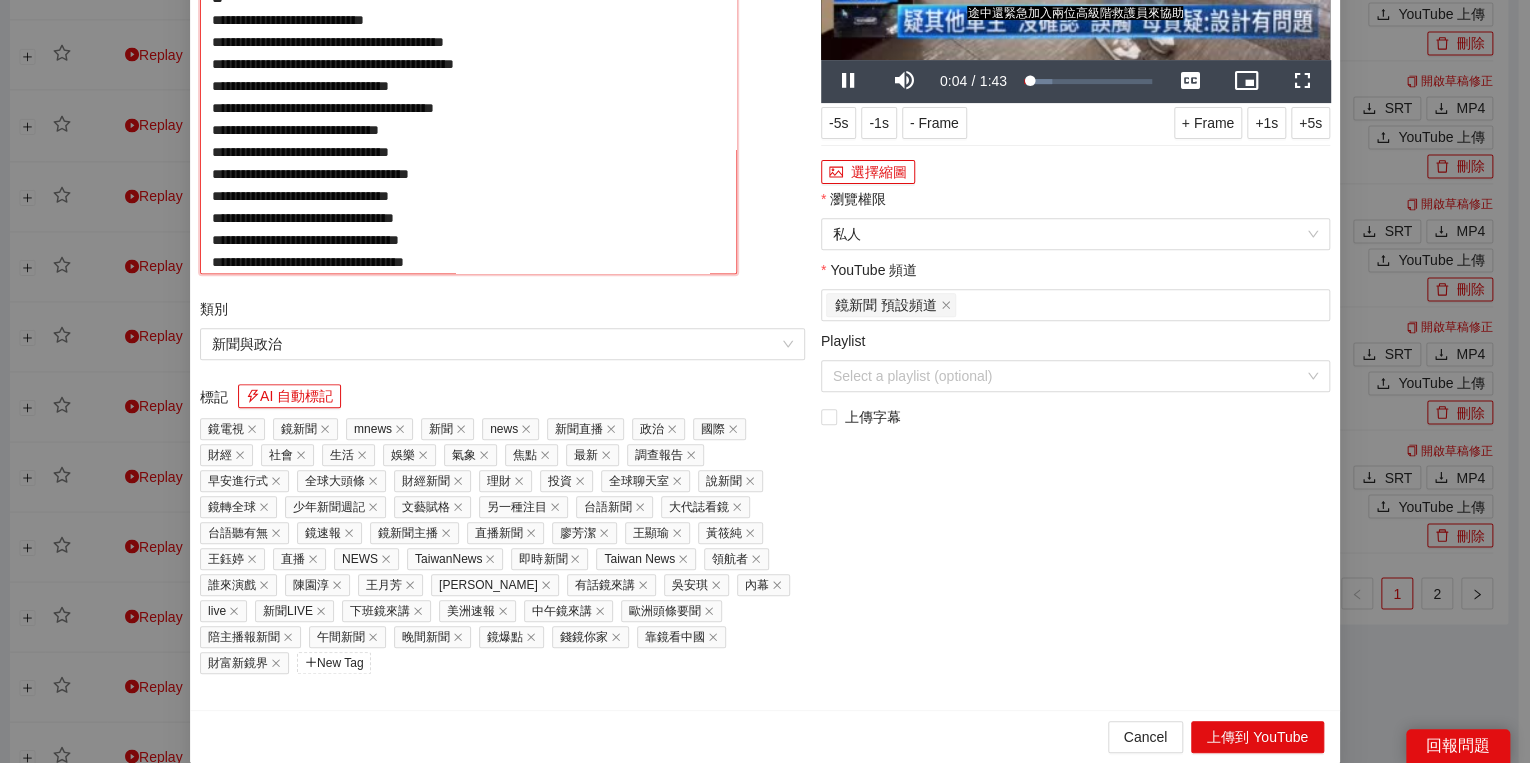 paste on "**********" 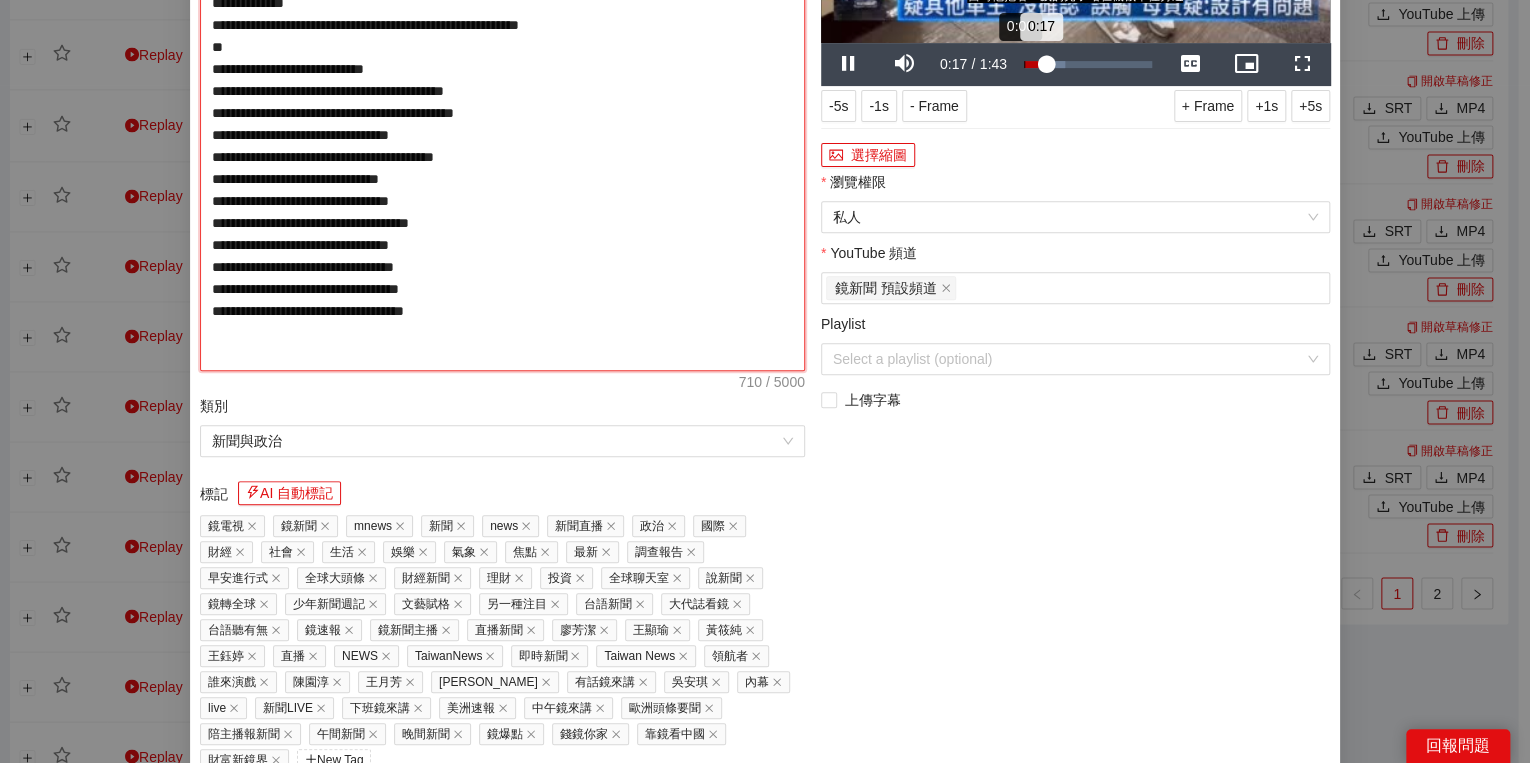 click on "Loaded :  32.25% 0:00 0:17" at bounding box center (1088, 64) 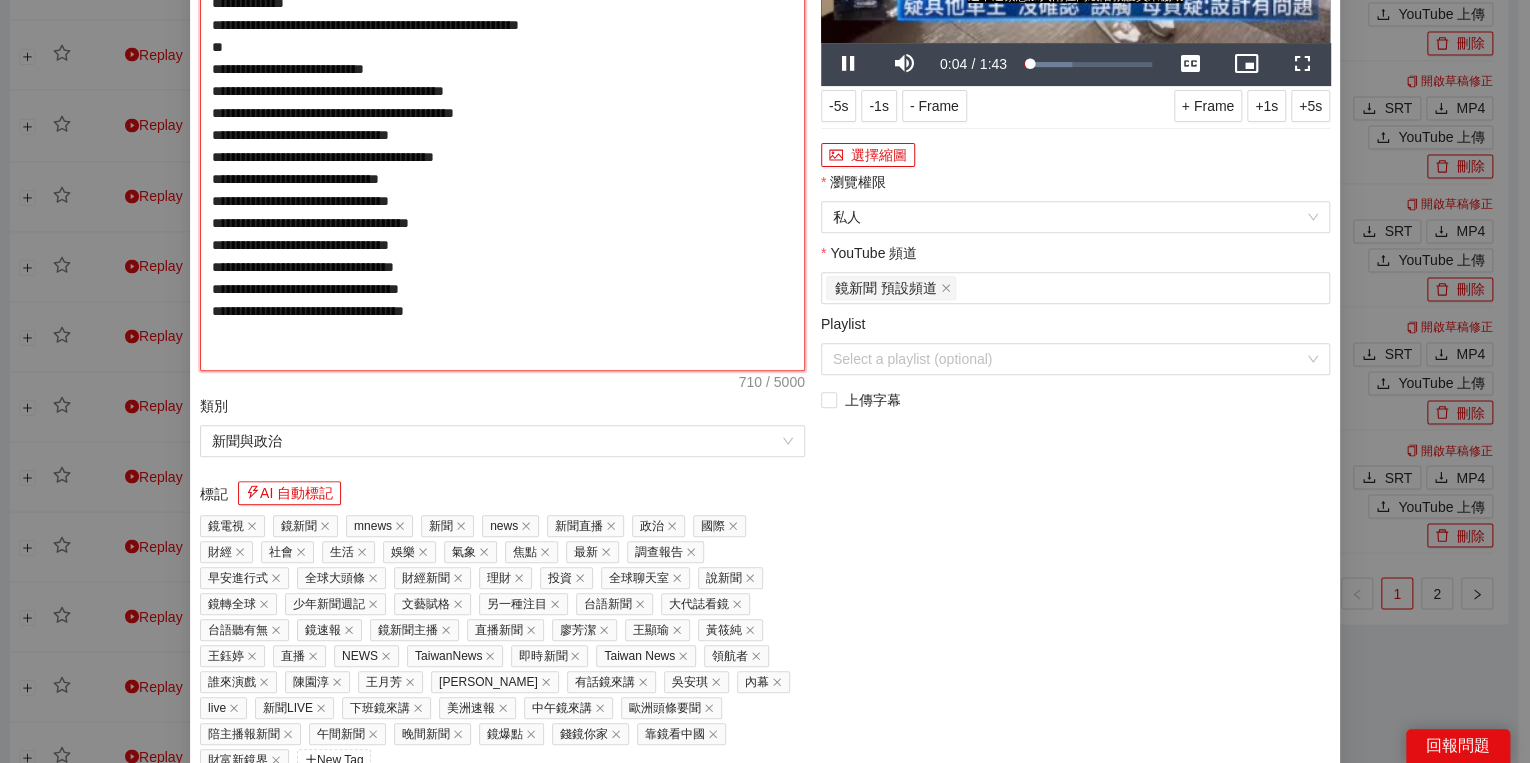 type on "**********" 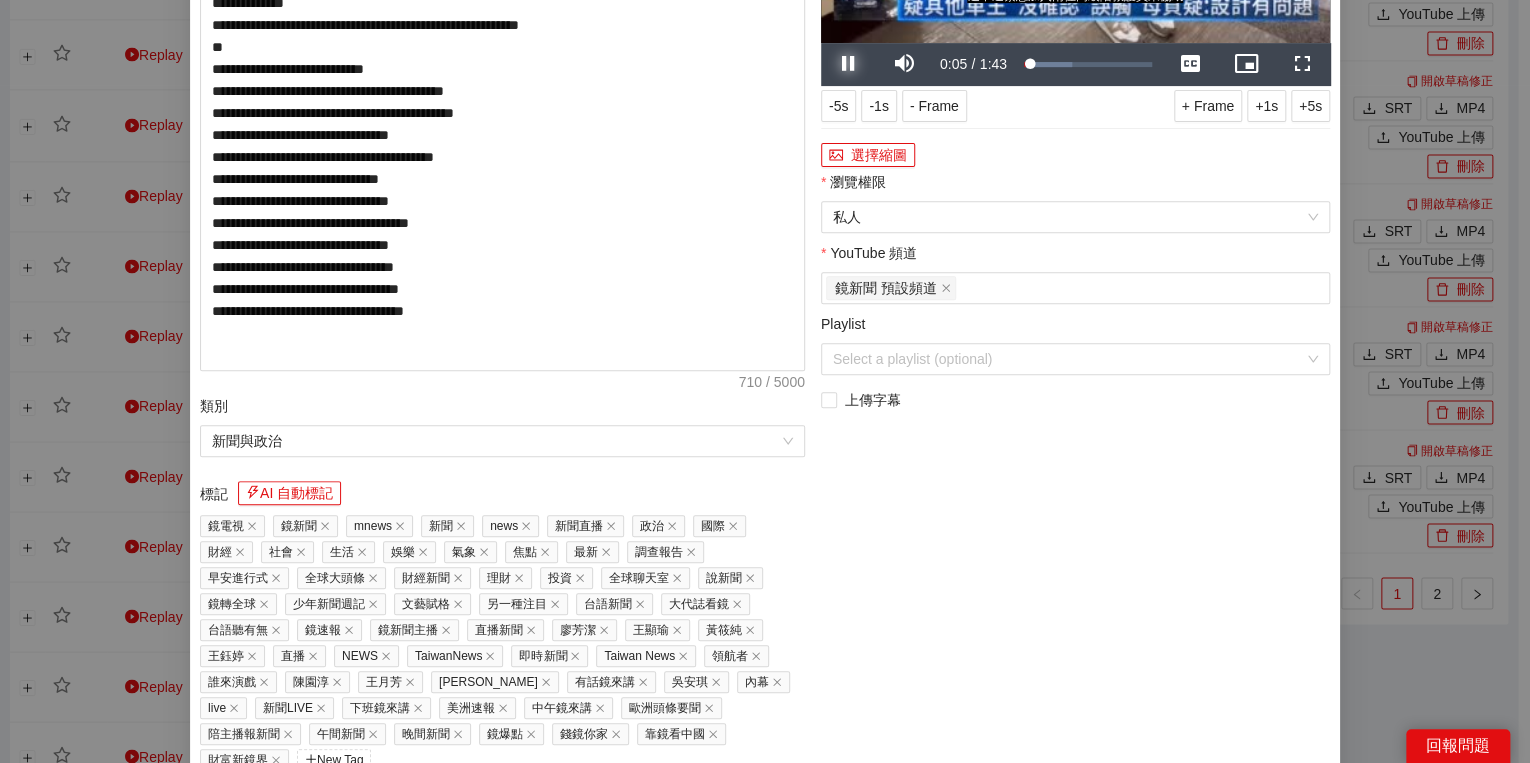 click at bounding box center (849, 64) 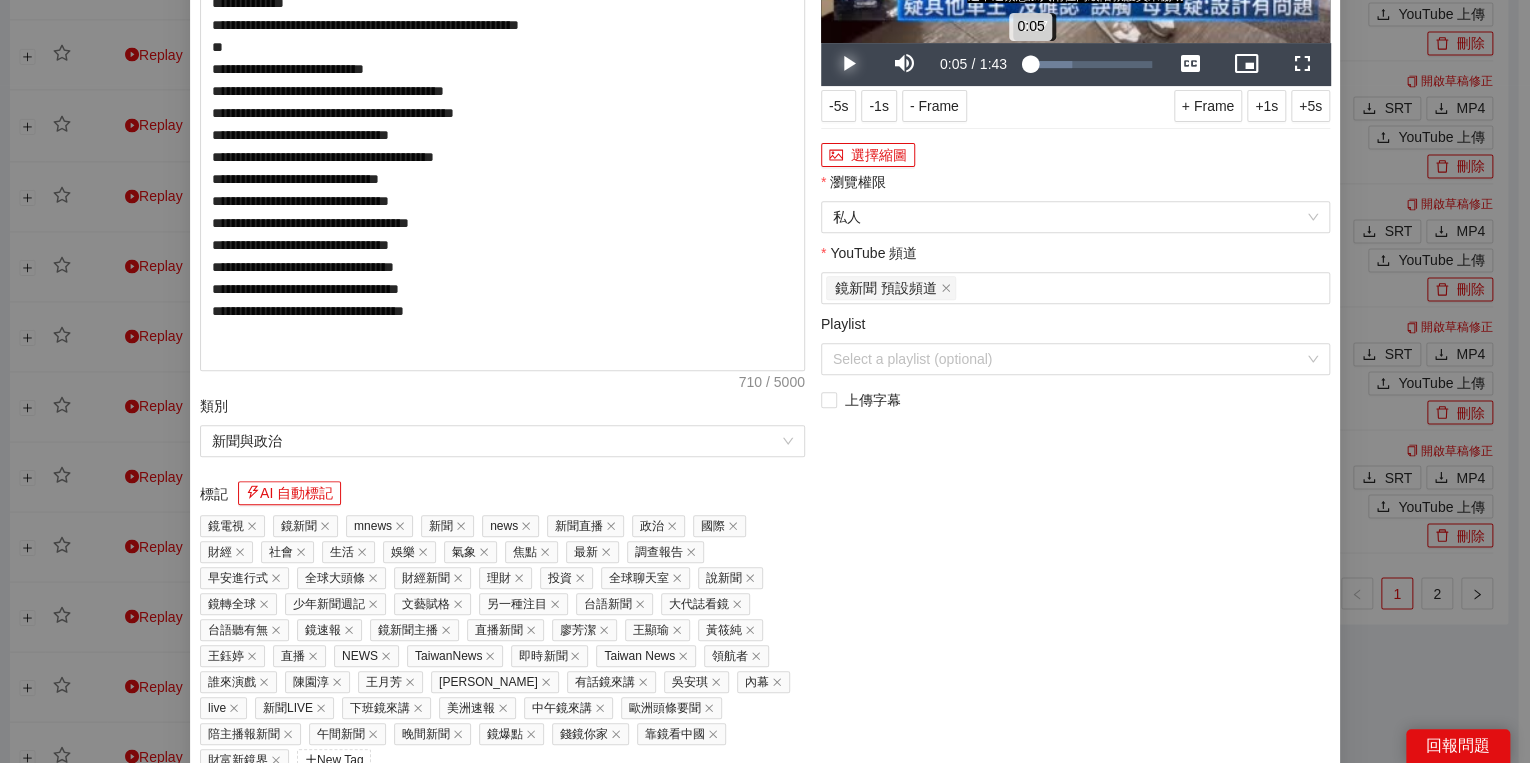 click on "0:05" at bounding box center (1027, 64) 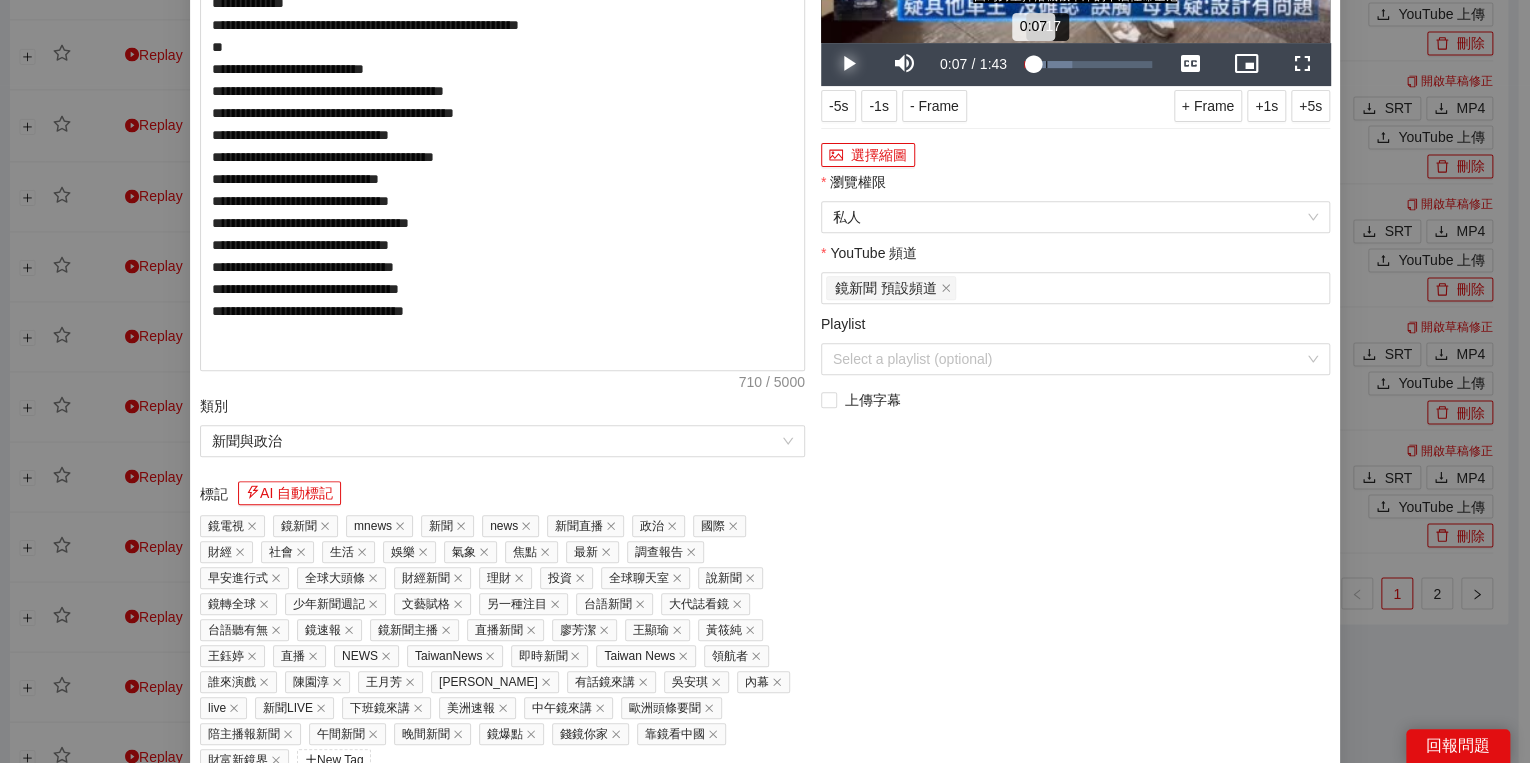 click on "0:17" at bounding box center (1046, 64) 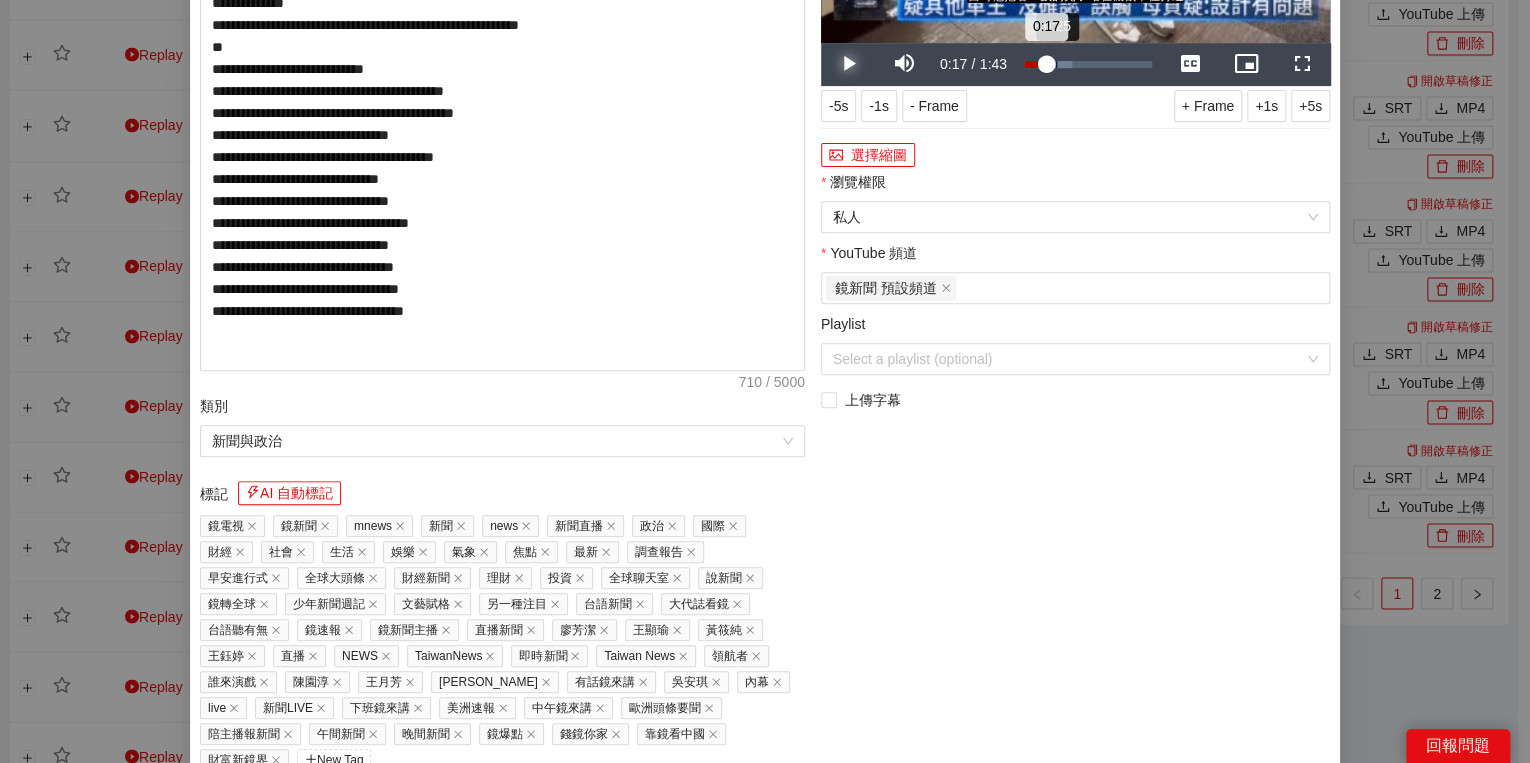 click on "0:25" at bounding box center [1056, 64] 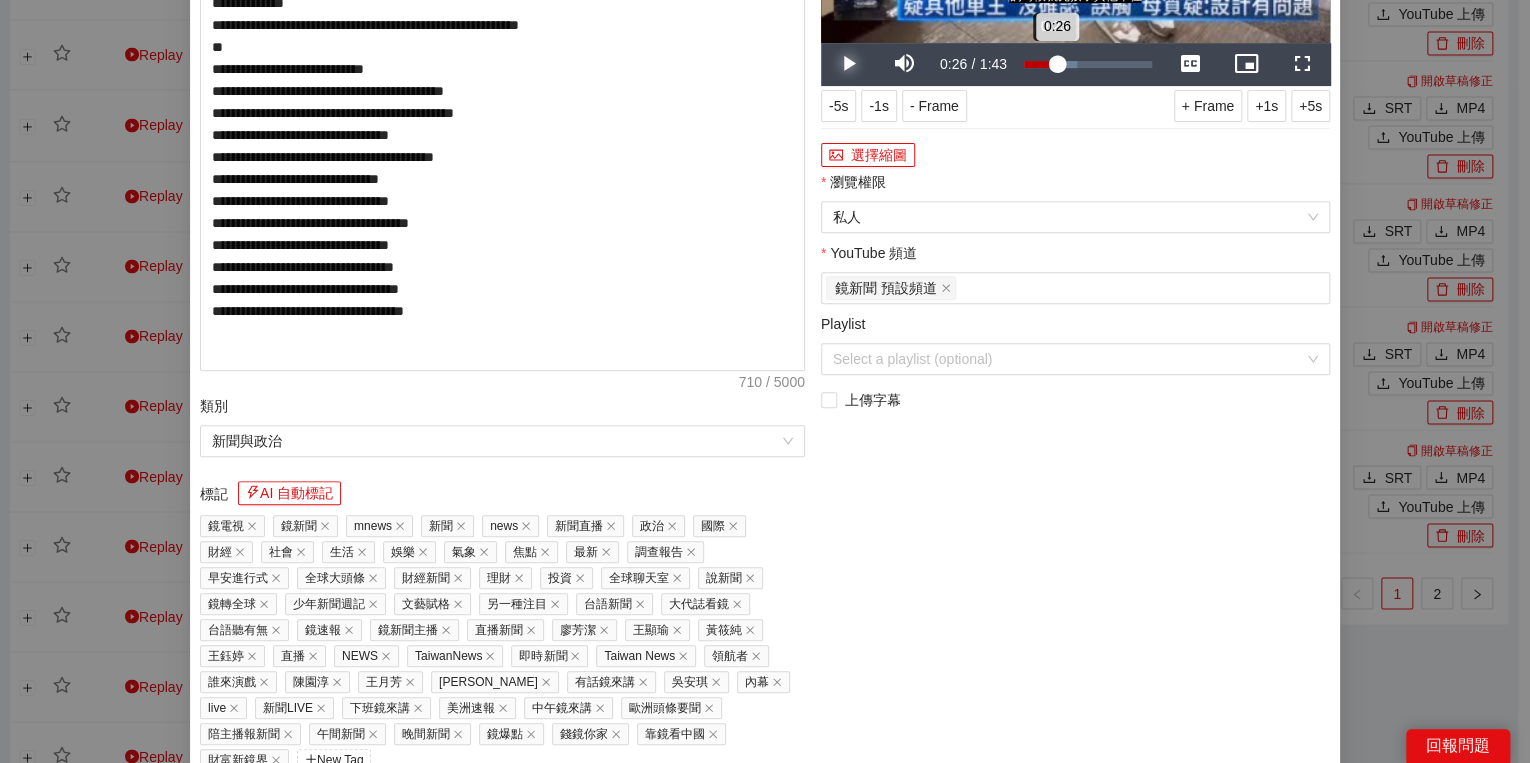click on "0:26" at bounding box center [1040, 64] 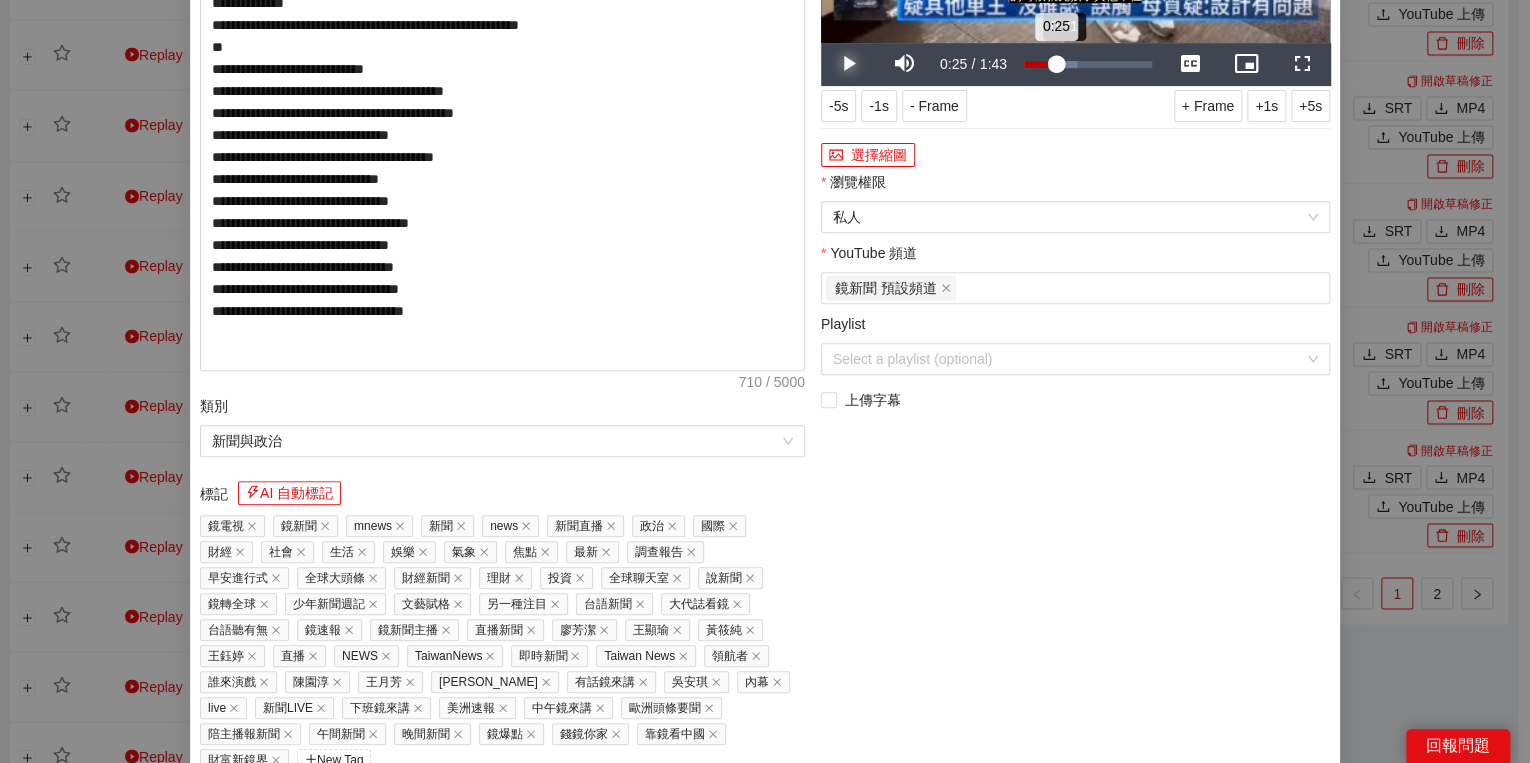 click on "0:25" at bounding box center [1040, 64] 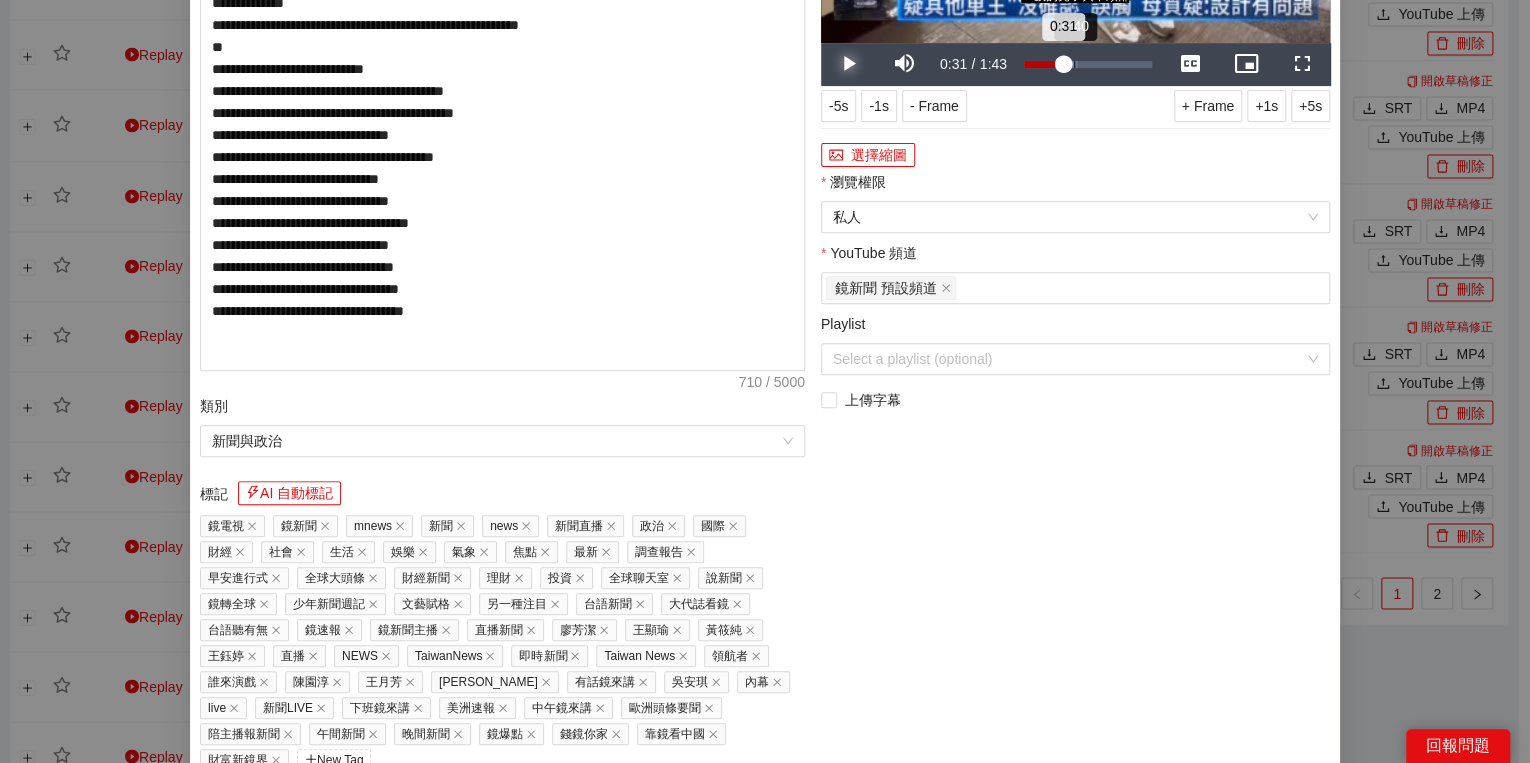 click on "0:40" at bounding box center [1074, 64] 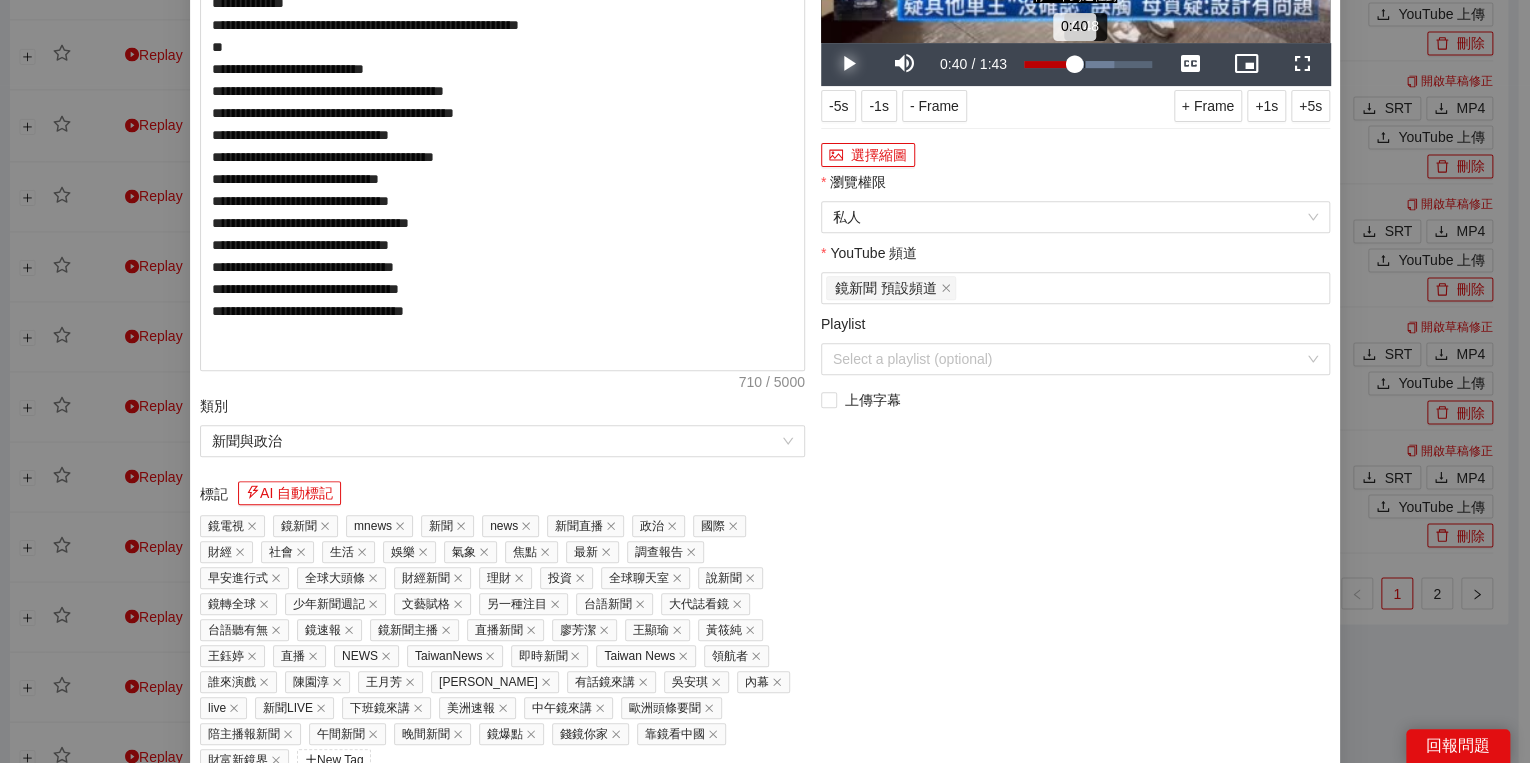click on "0:40" at bounding box center (1049, 64) 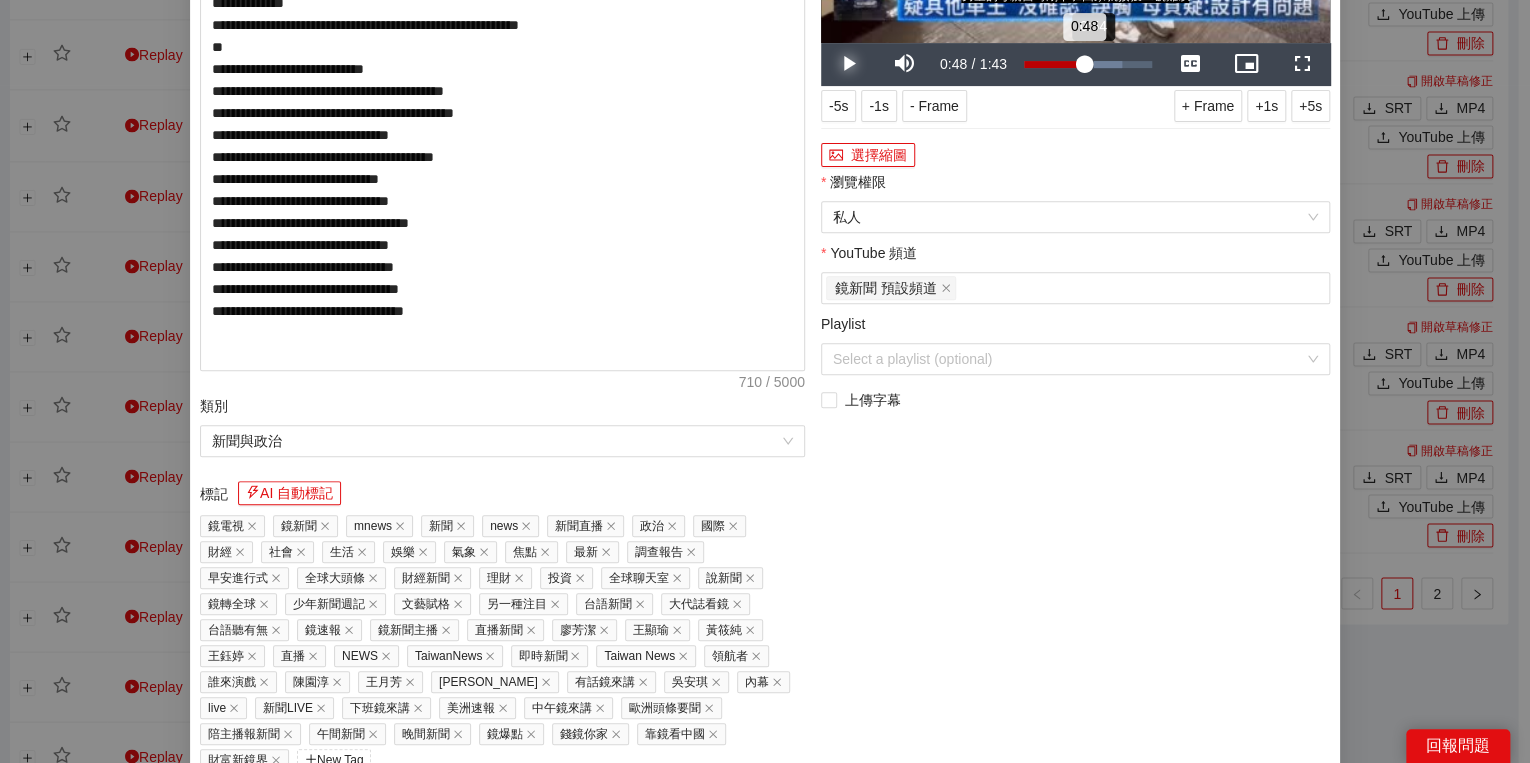 click on "0:48" at bounding box center [1054, 64] 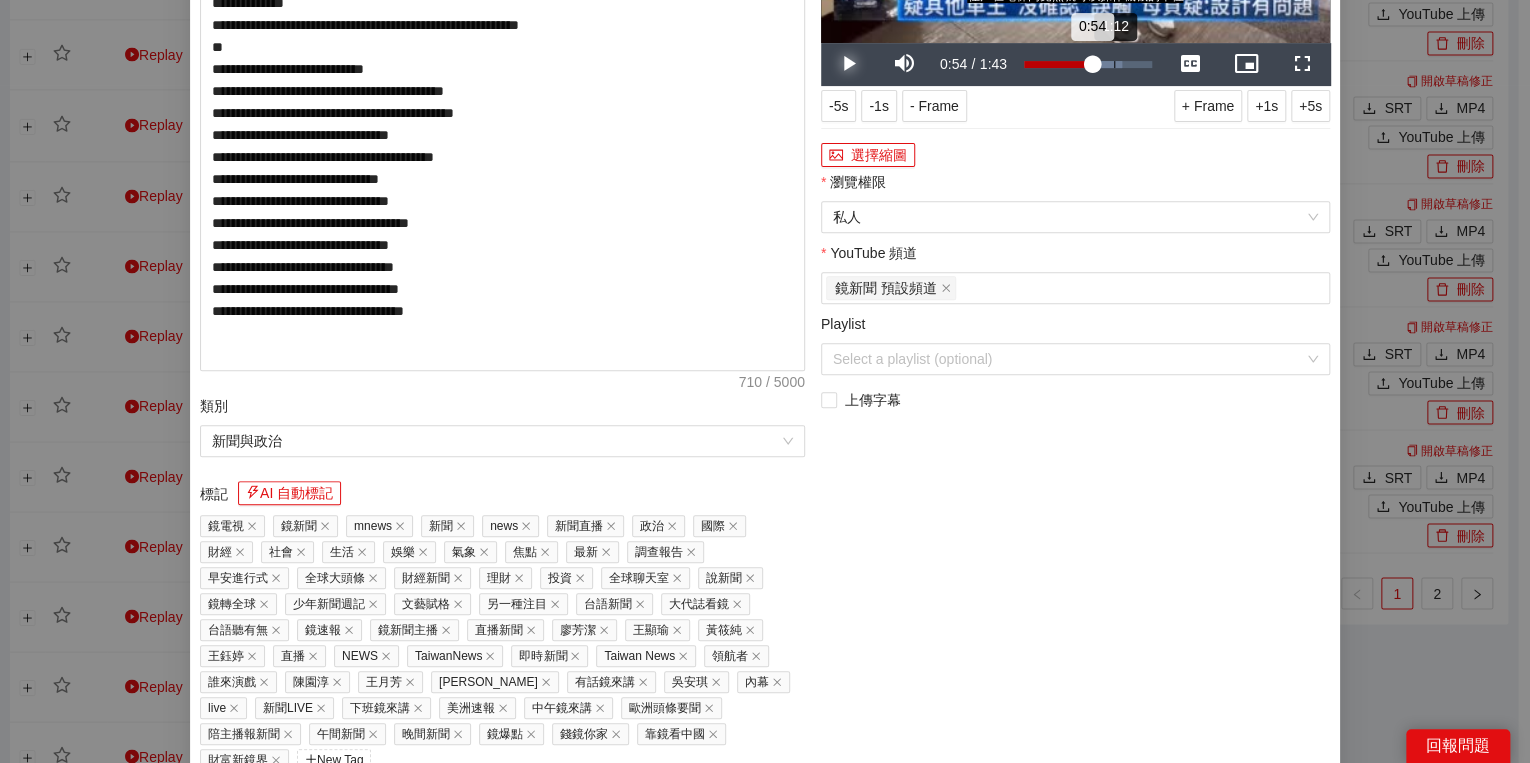 click on "1:12" at bounding box center (1114, 64) 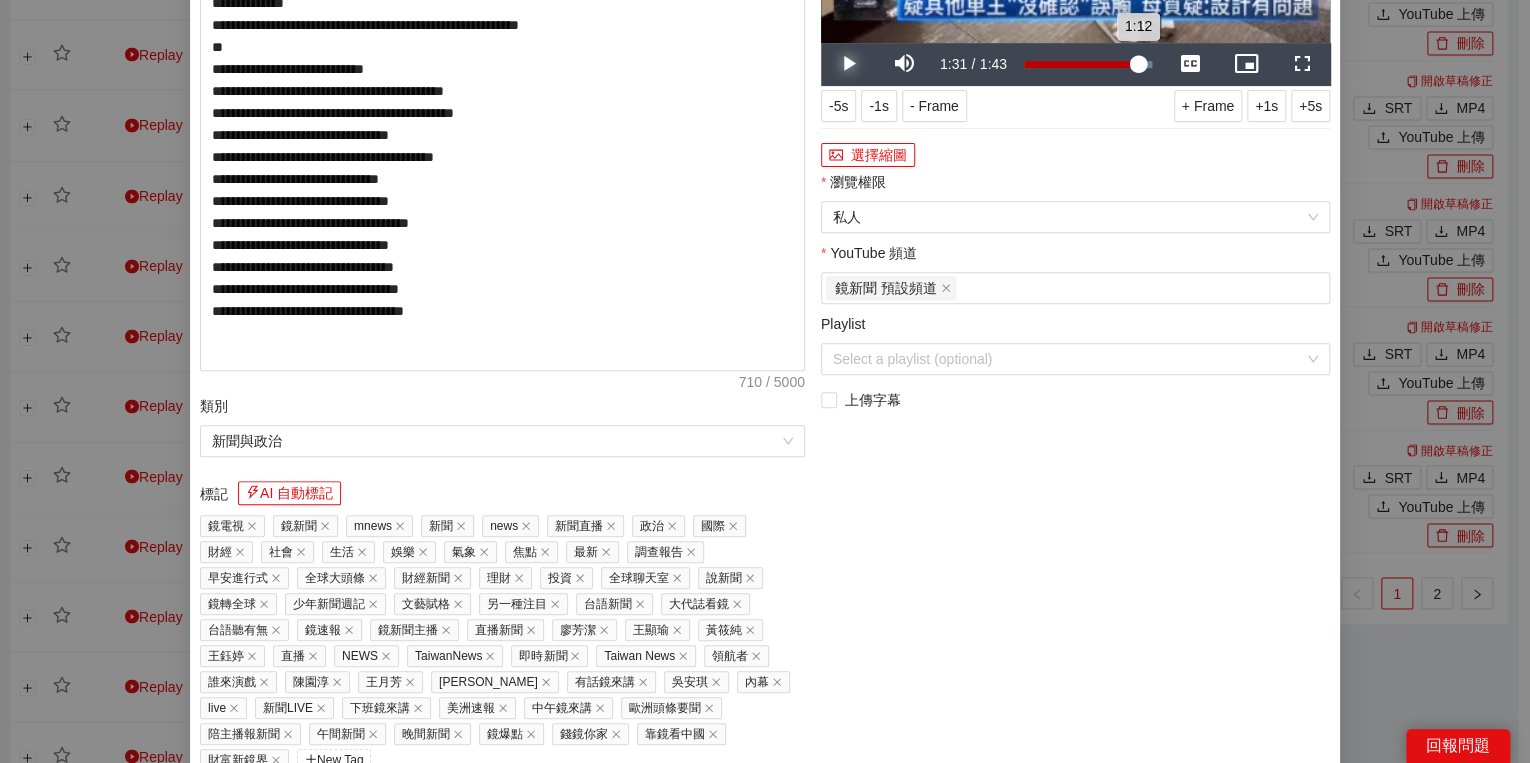click on "Loaded :  100.00% 1:31 1:12" at bounding box center [1088, 64] 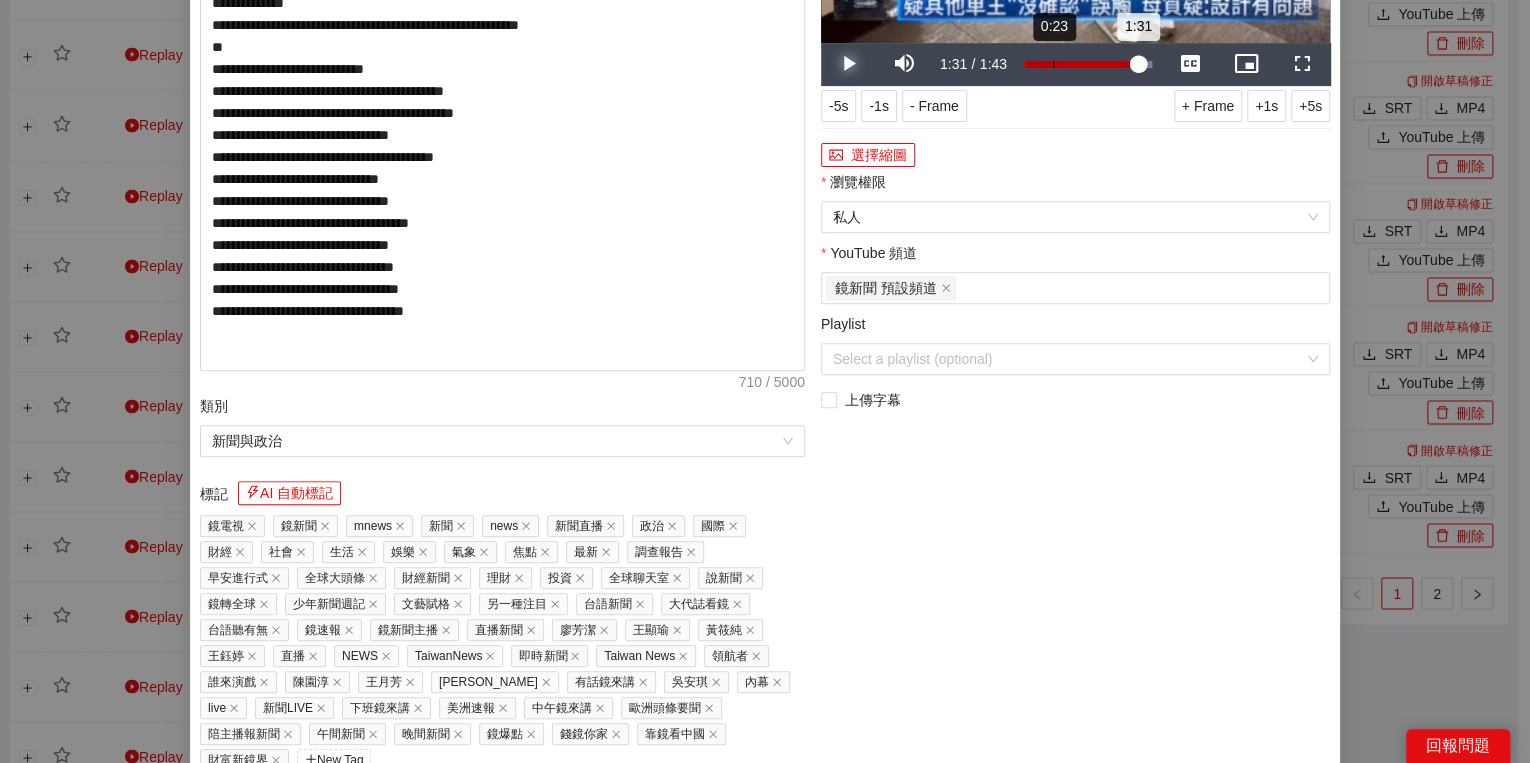 click on "Loaded :  100.00% 0:23 1:31" at bounding box center (1088, 64) 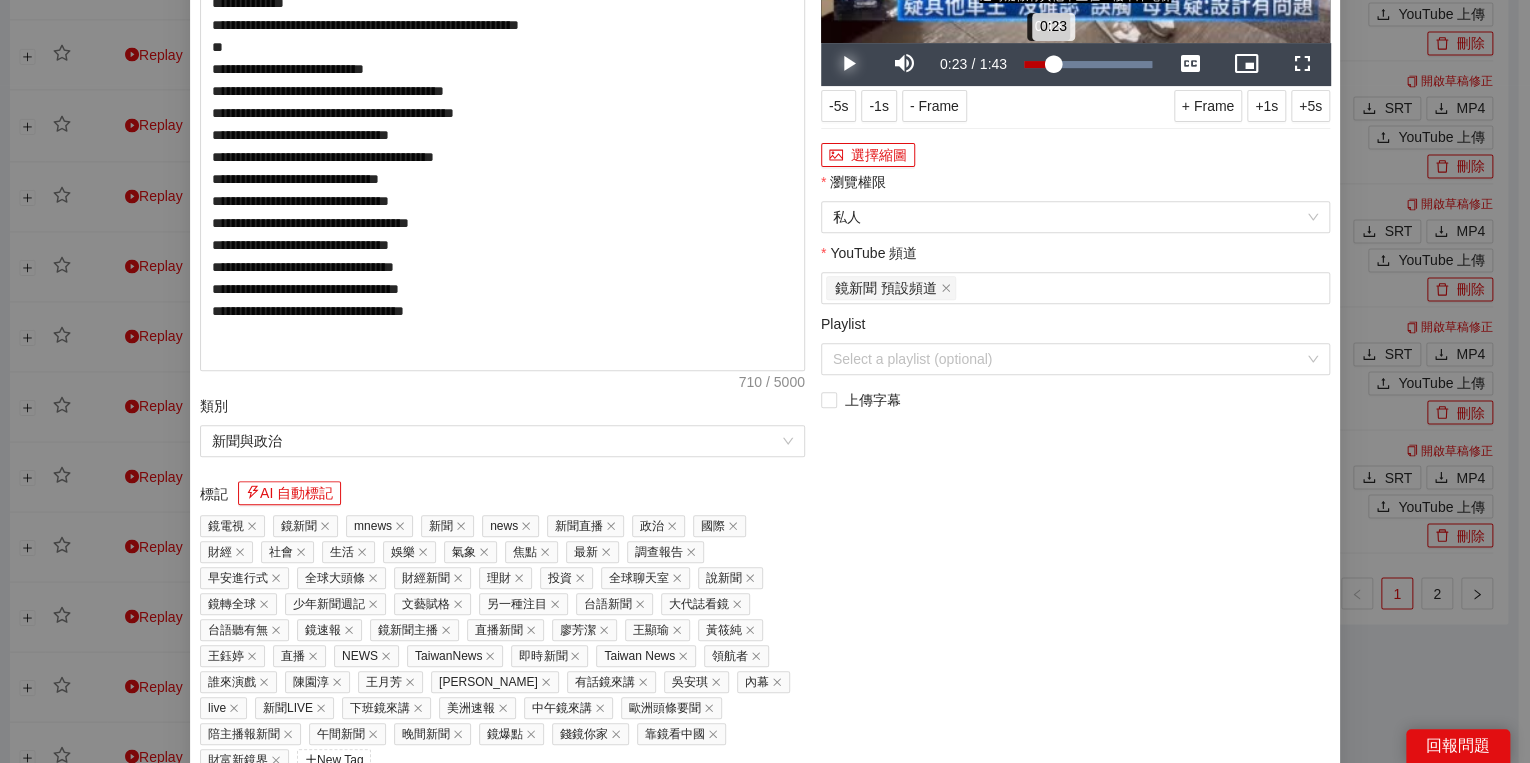 click on "0:23" at bounding box center [1038, 64] 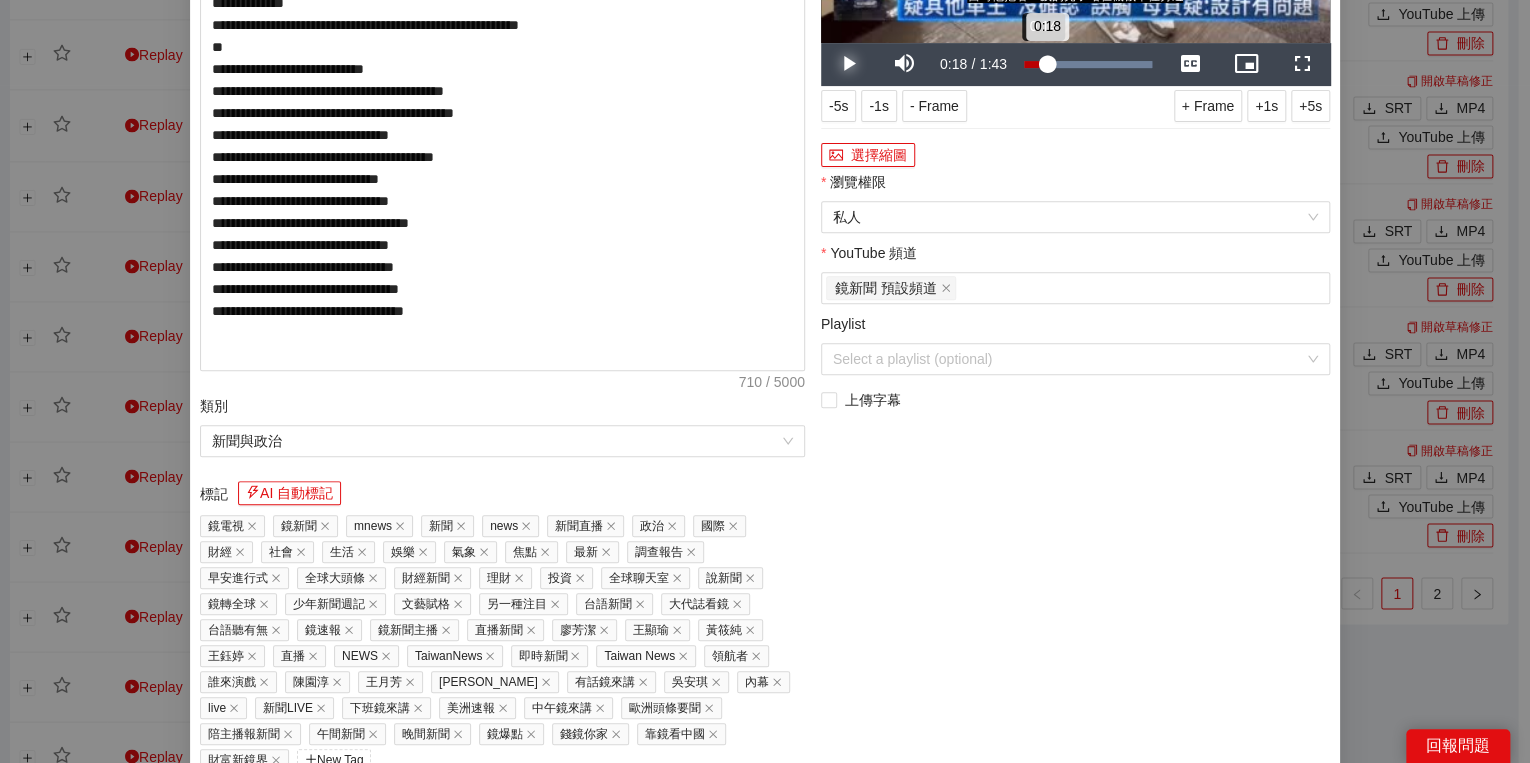 click on "0:18" at bounding box center (1035, 64) 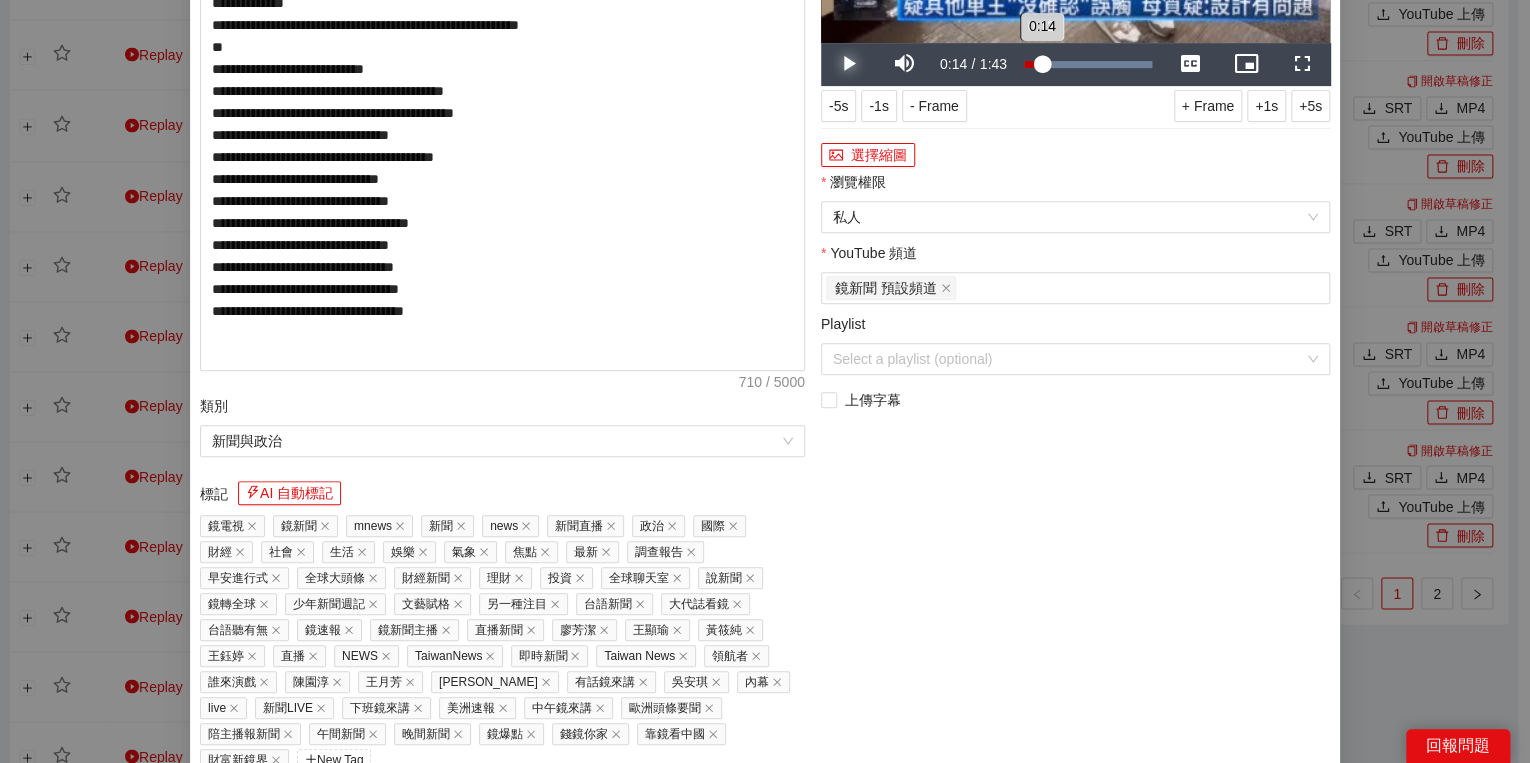 click on "0:14" at bounding box center (1033, 64) 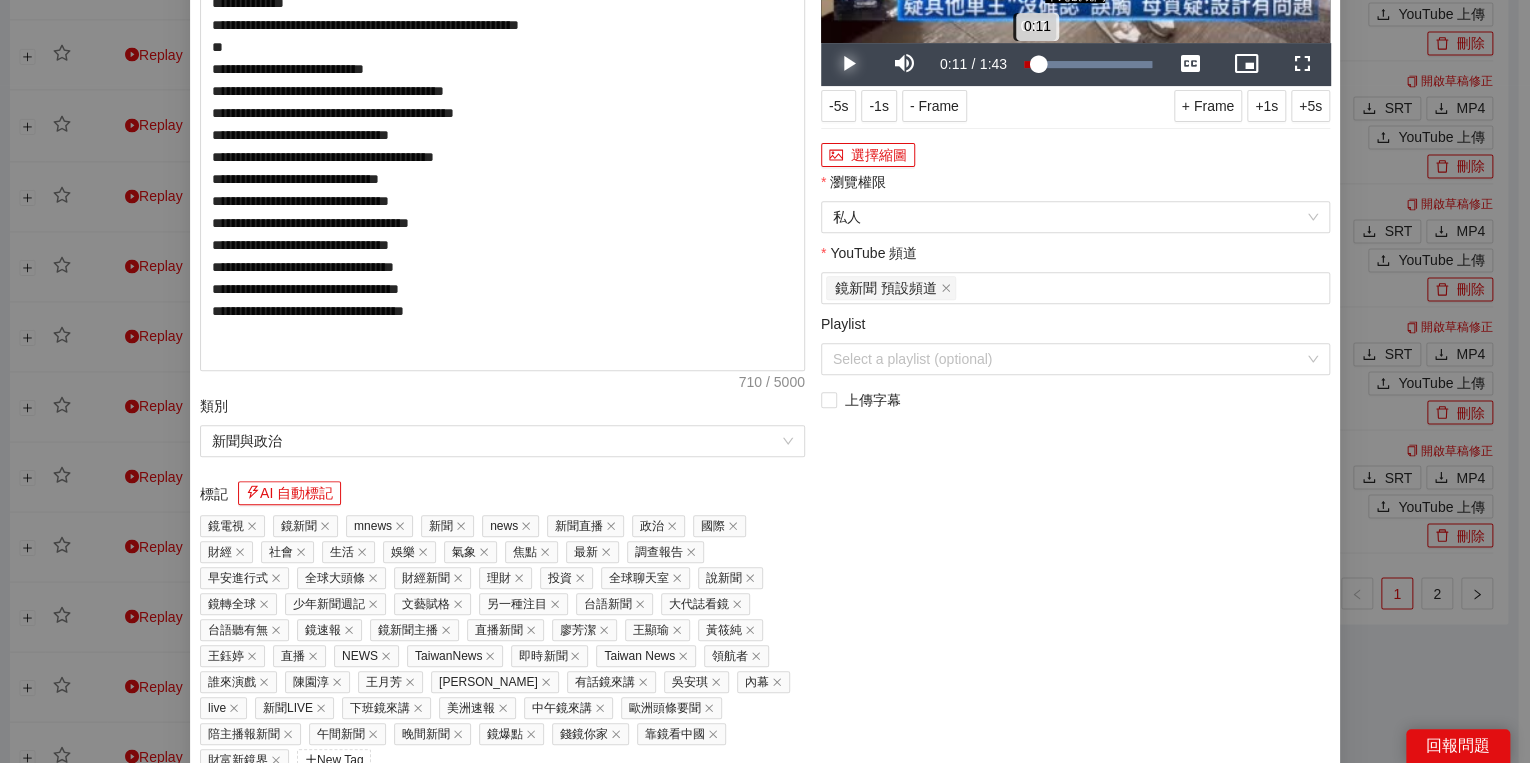 click on "0:11" at bounding box center (1031, 64) 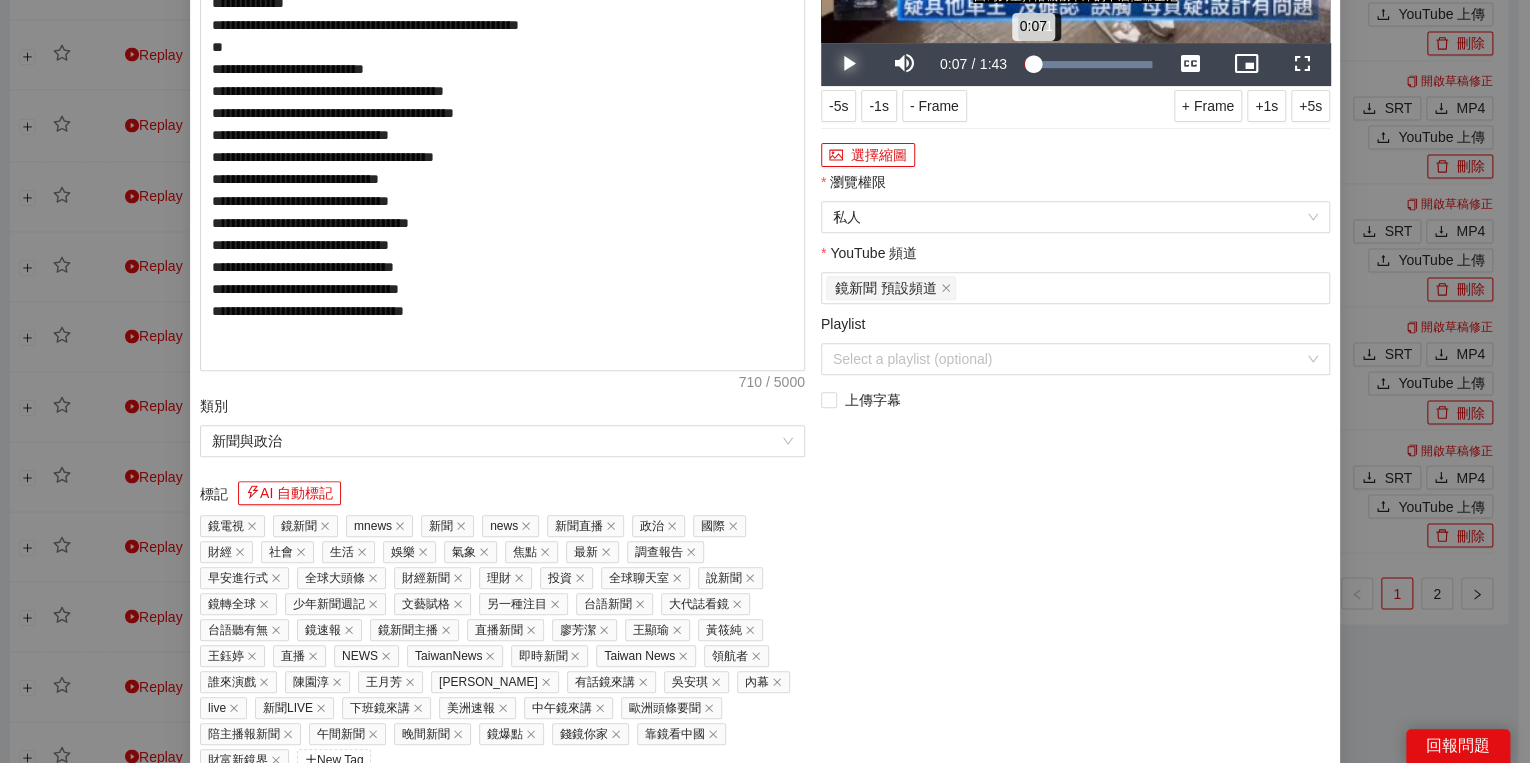 click on "0:07" at bounding box center [1028, 64] 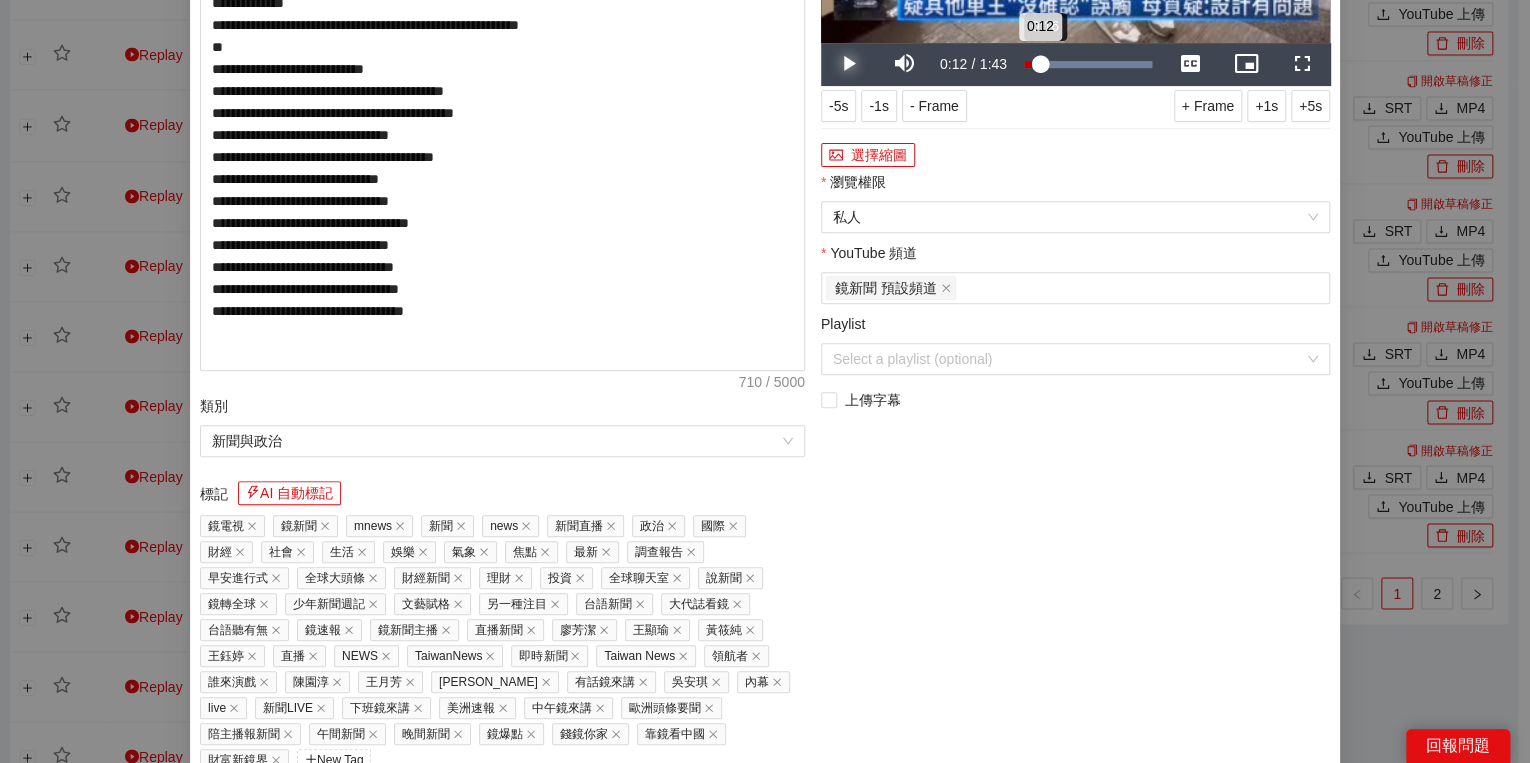 click on "0:12" at bounding box center [1032, 64] 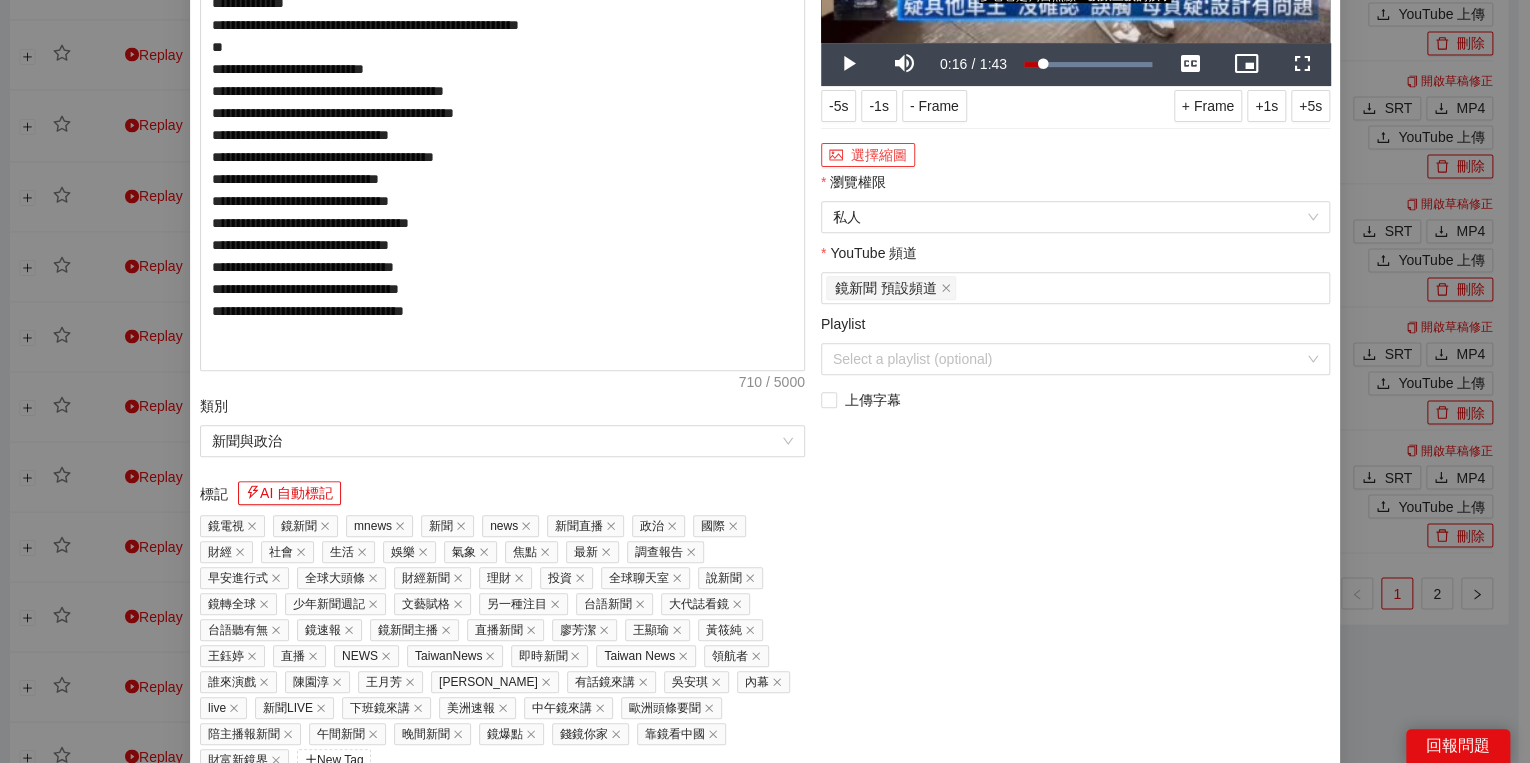 click on "選擇縮圖" at bounding box center [868, 155] 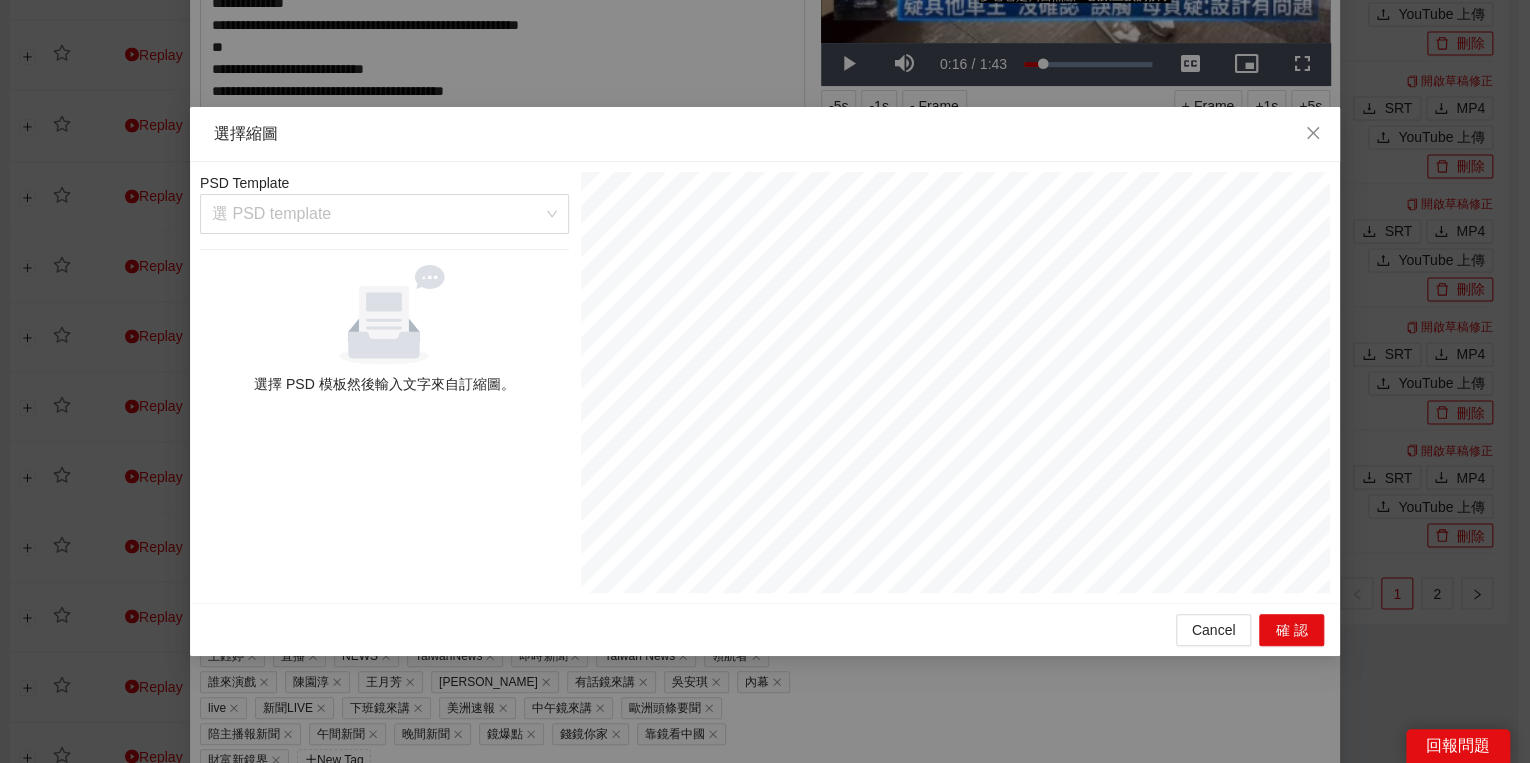 drag, startPoint x: 485, startPoint y: 214, endPoint x: 469, endPoint y: 253, distance: 42.154476 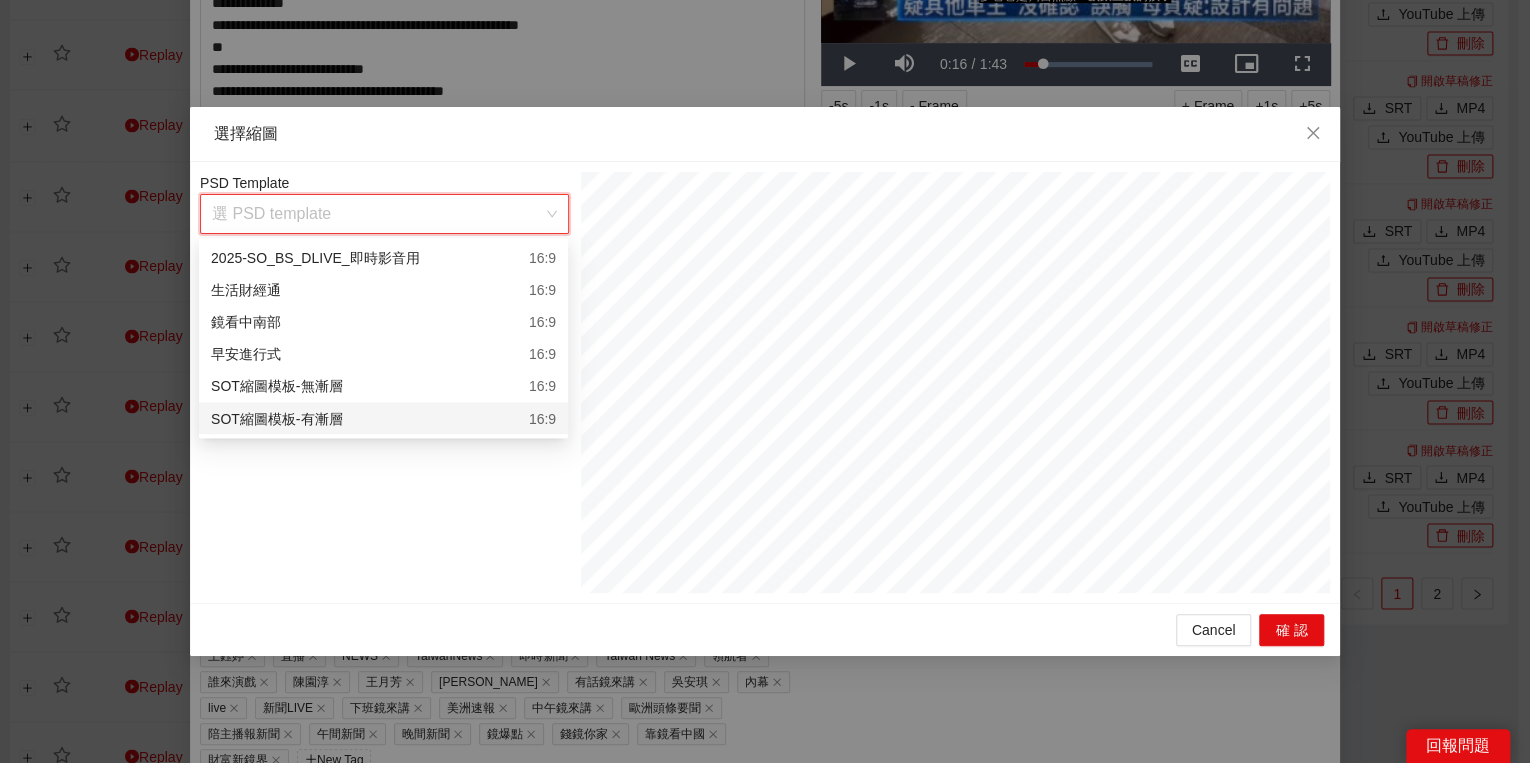 click on "SOT縮圖模板-有漸層 16:9" at bounding box center [383, 418] 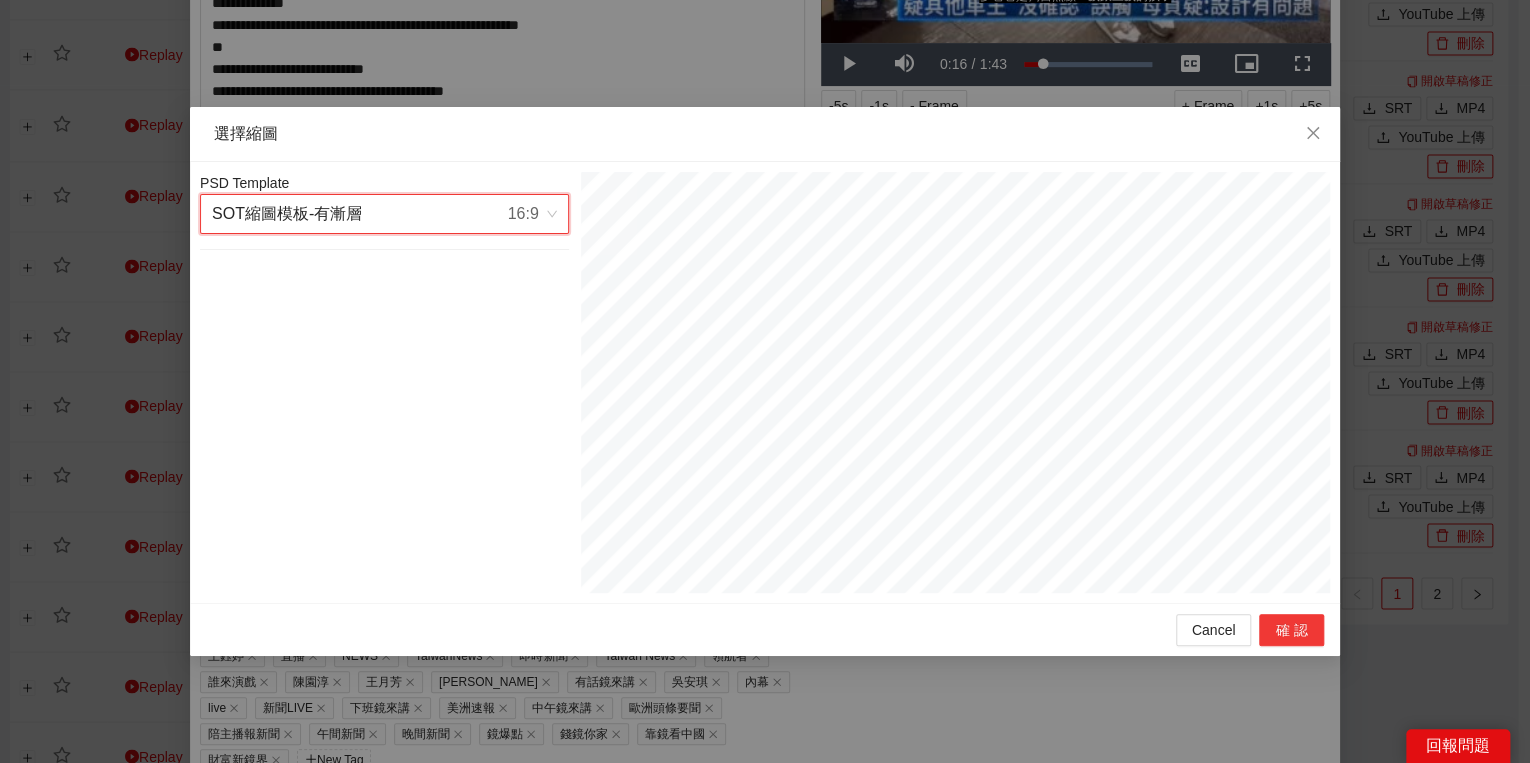 click on "確認" at bounding box center [1291, 630] 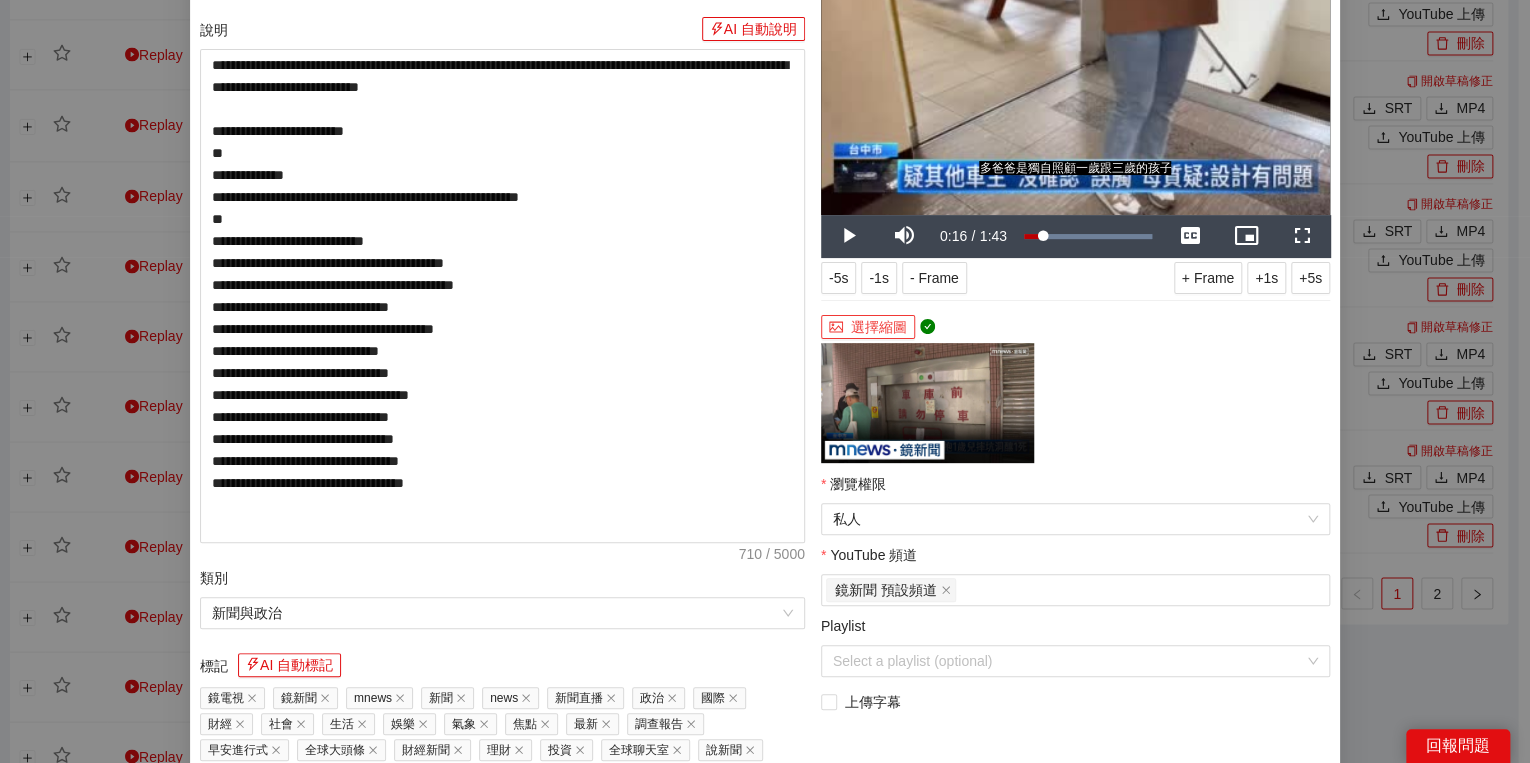 scroll, scrollTop: 374, scrollLeft: 0, axis: vertical 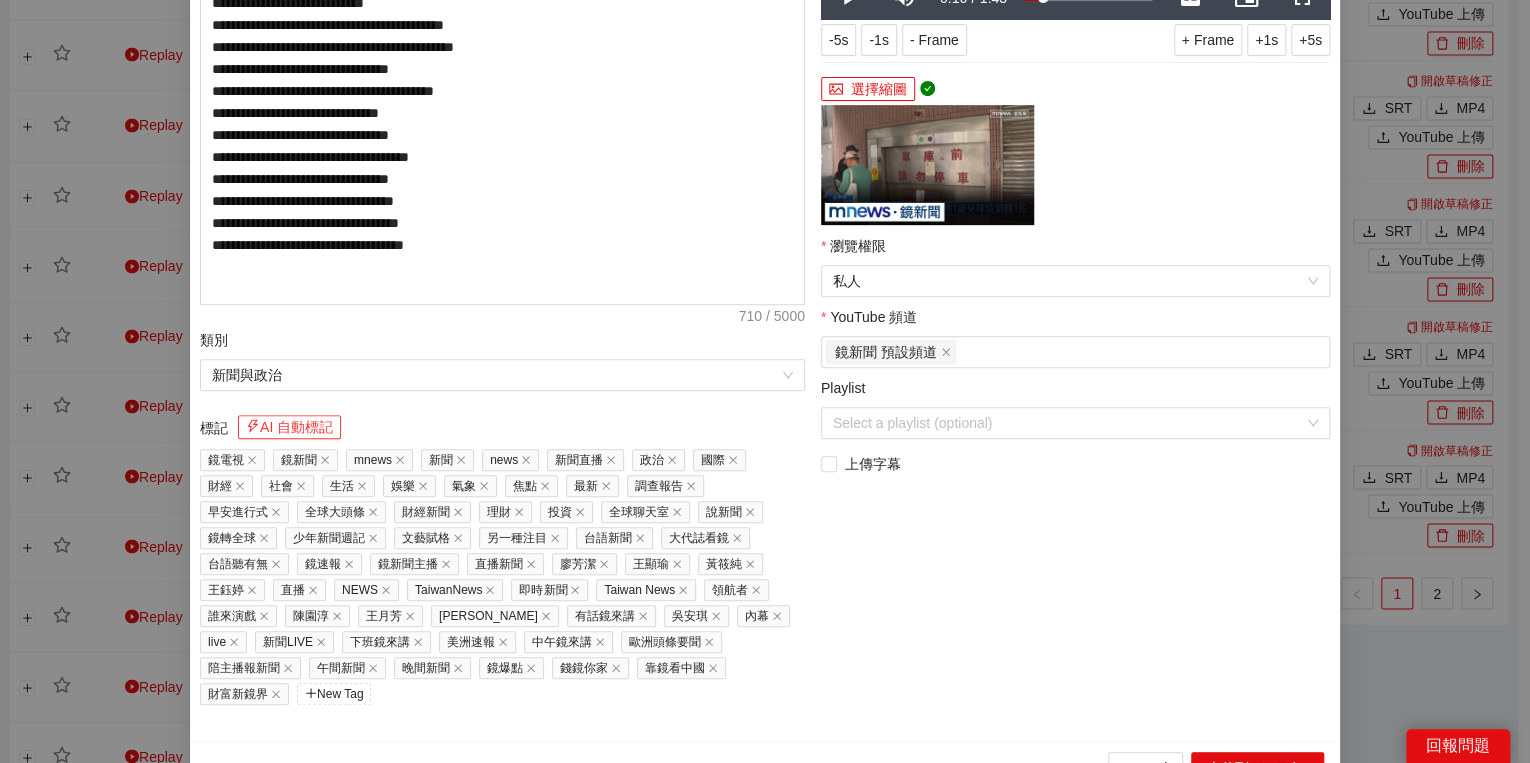 click on "AI 自動標記" at bounding box center (289, 427) 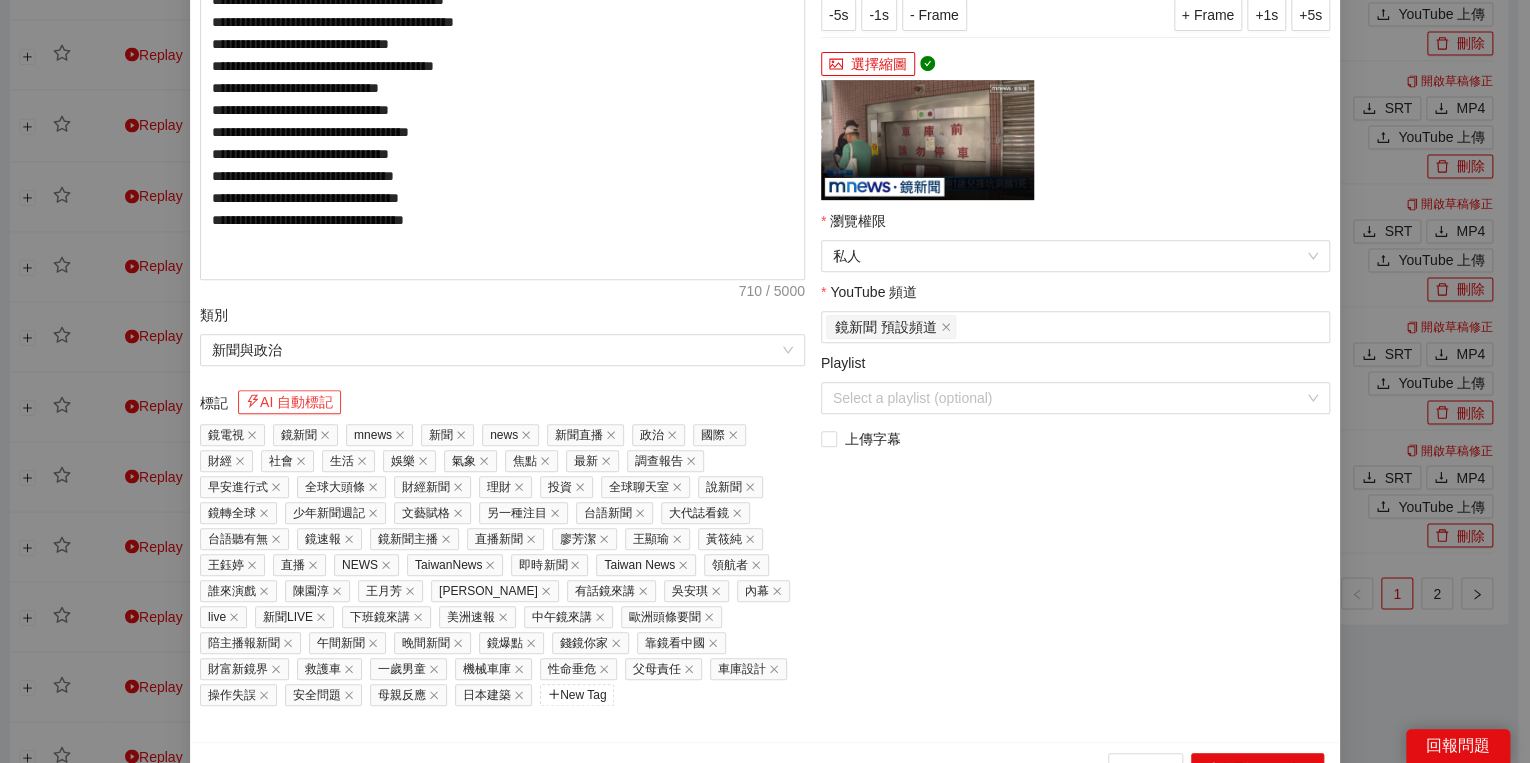 scroll, scrollTop: 425, scrollLeft: 0, axis: vertical 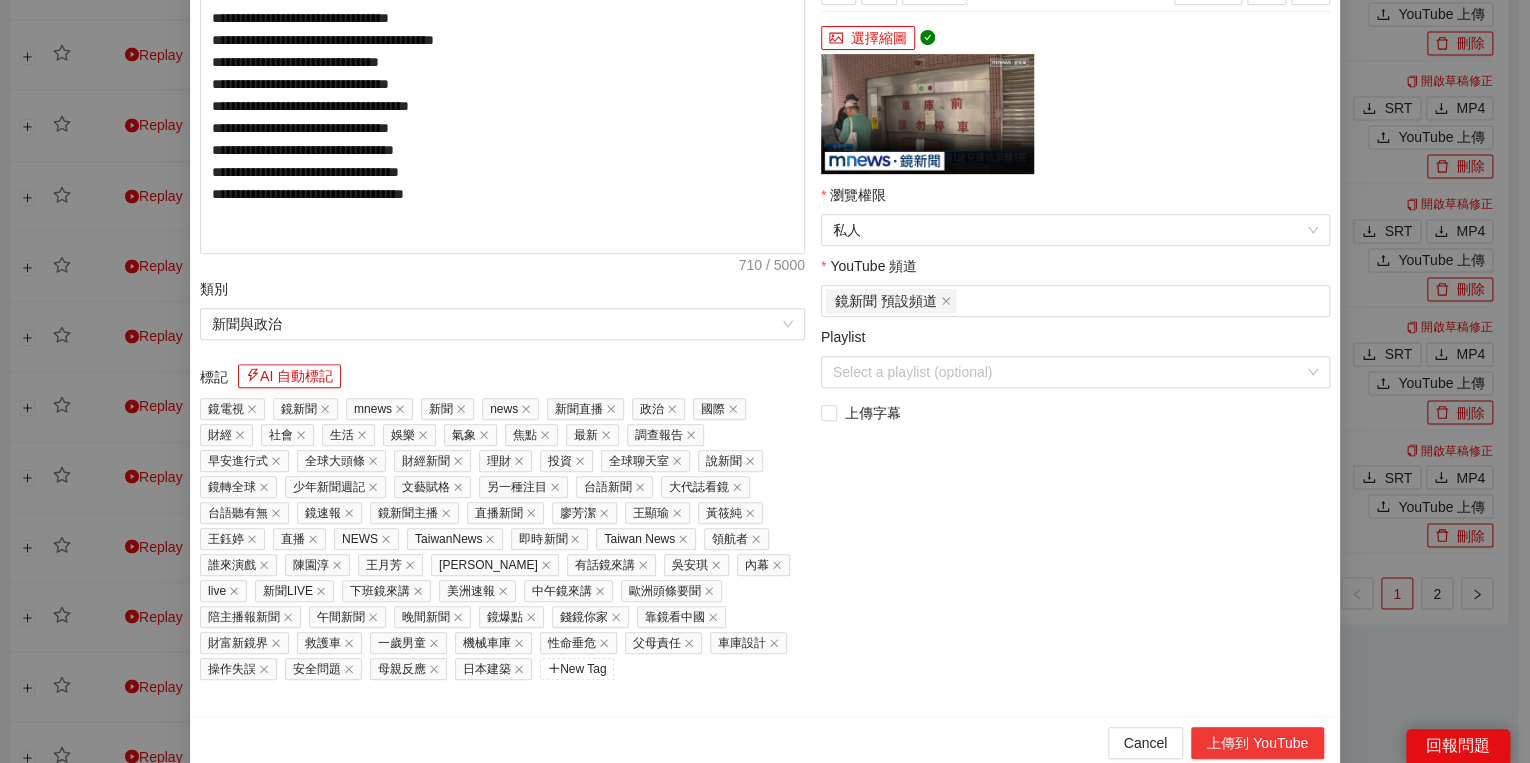 click on "上傳到 YouTube" at bounding box center (1257, 743) 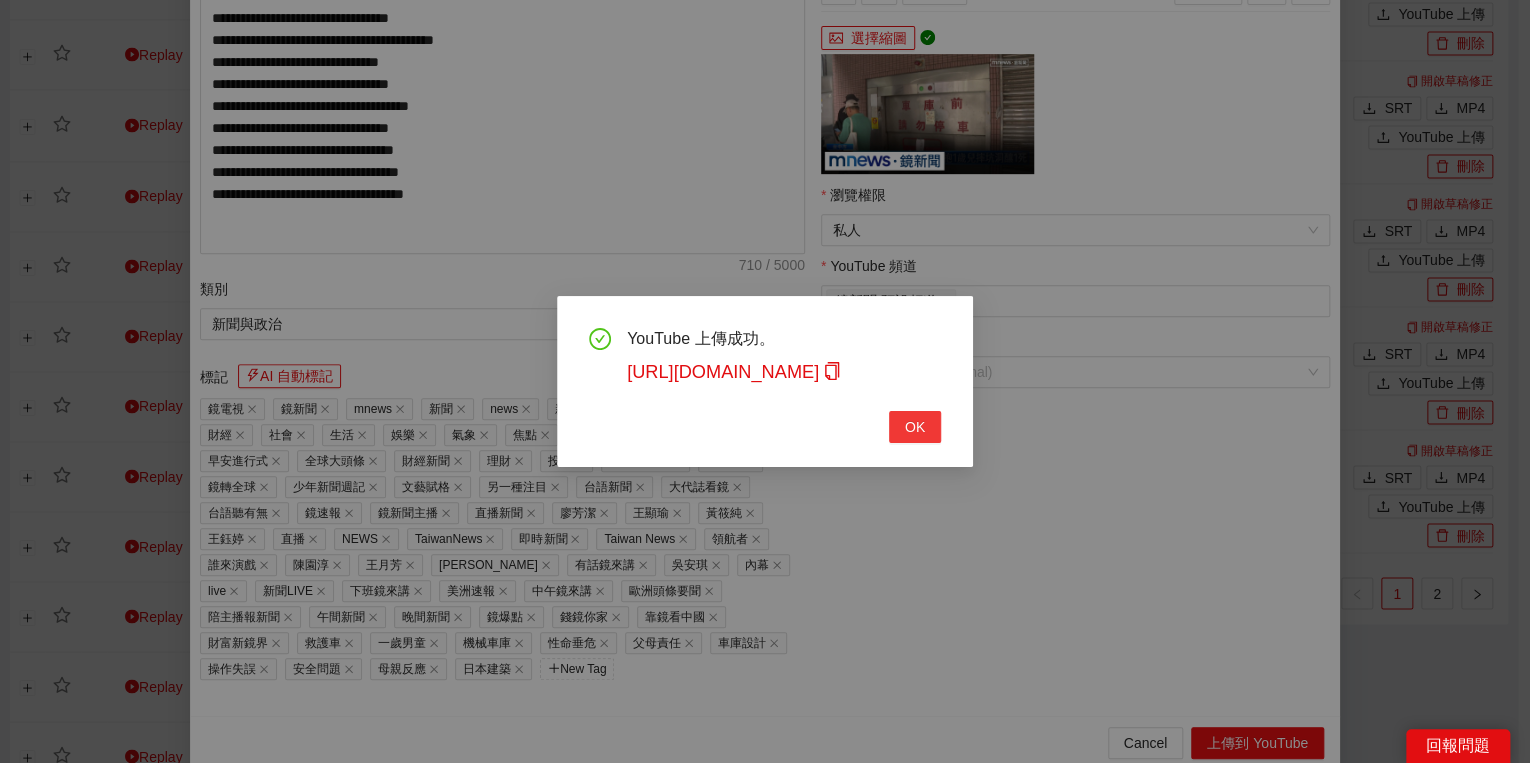 click on "OK" at bounding box center [915, 427] 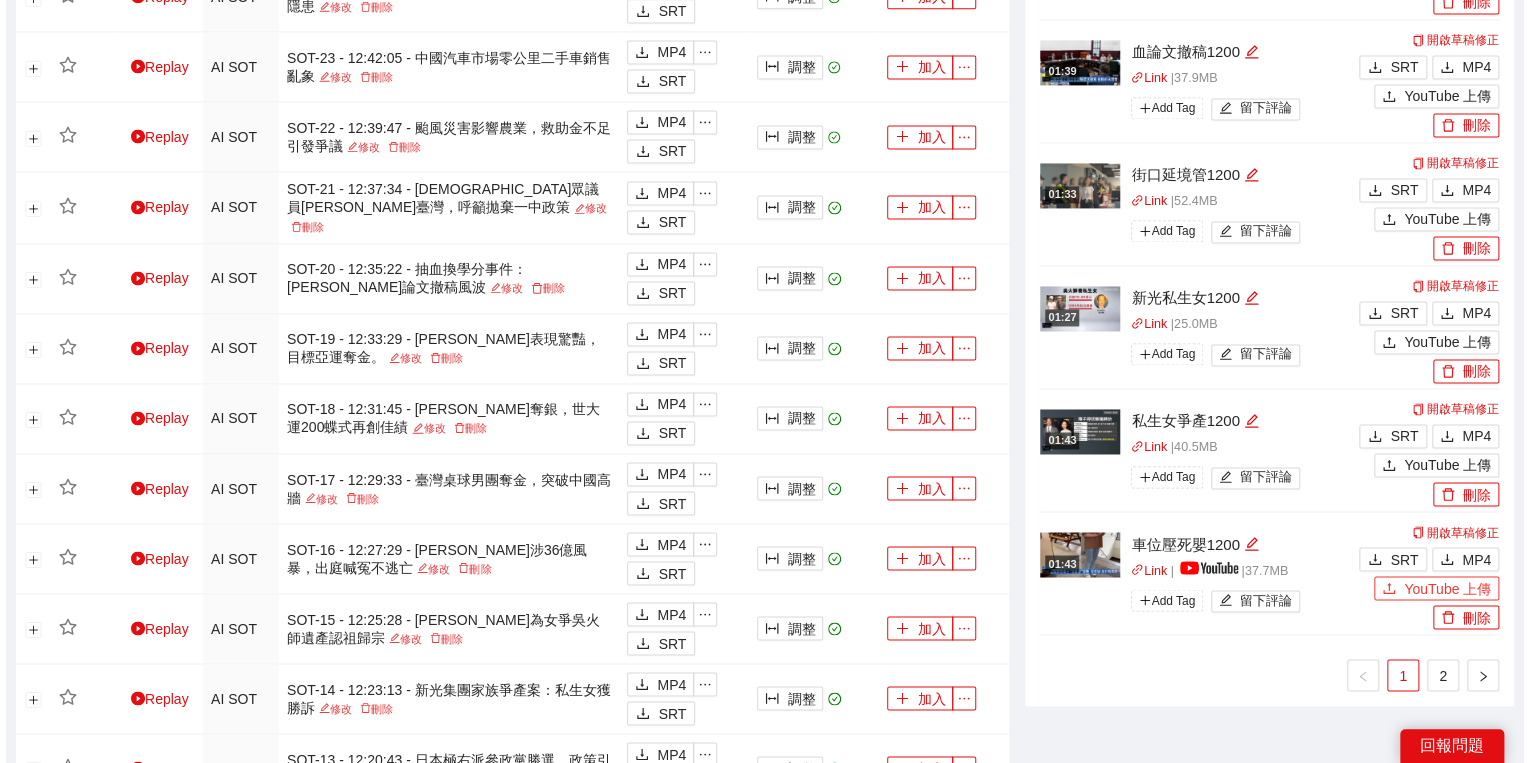 scroll, scrollTop: 1335, scrollLeft: 0, axis: vertical 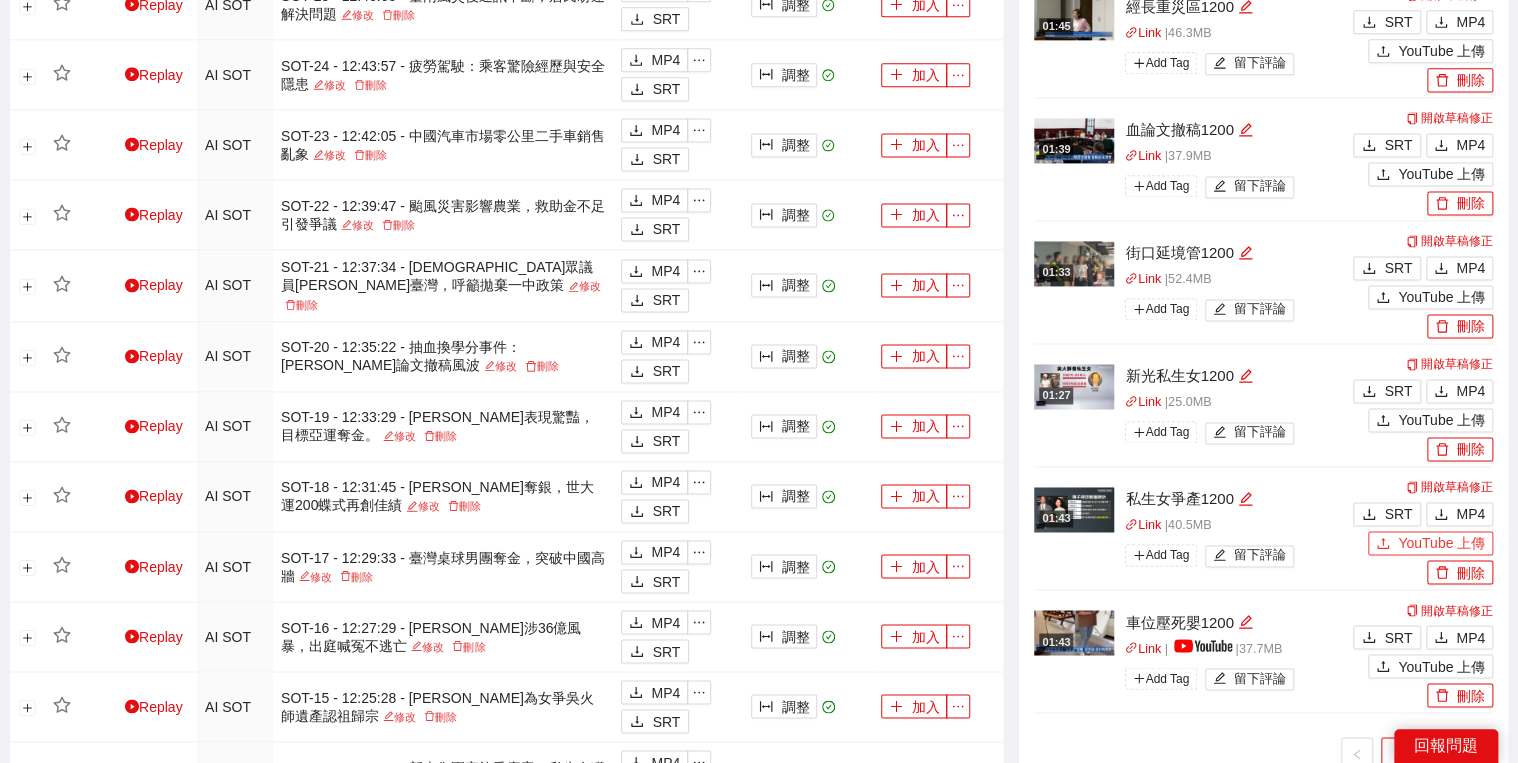 click on "YouTube 上傳" at bounding box center (1441, 543) 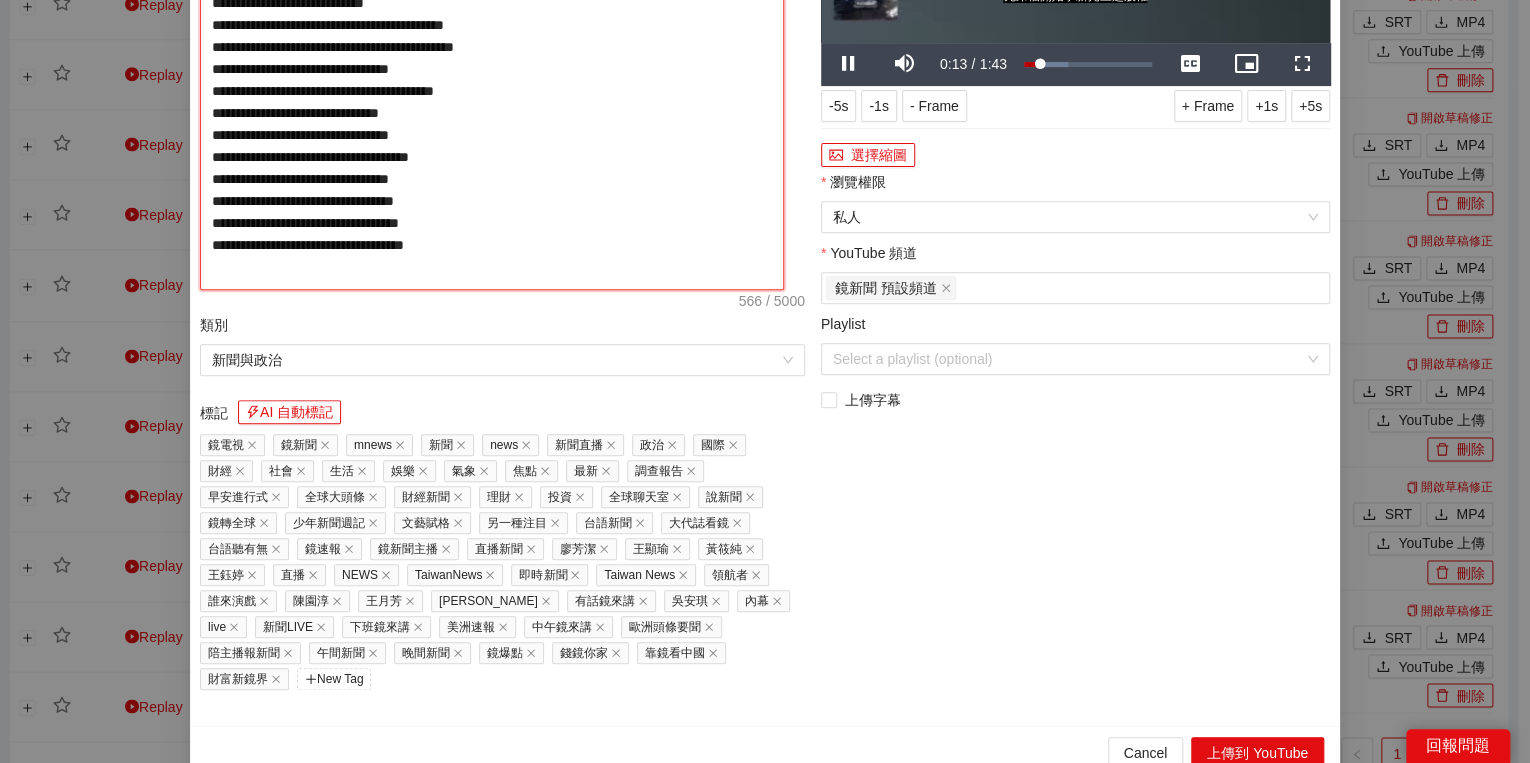 click on "**********" at bounding box center [492, 83] 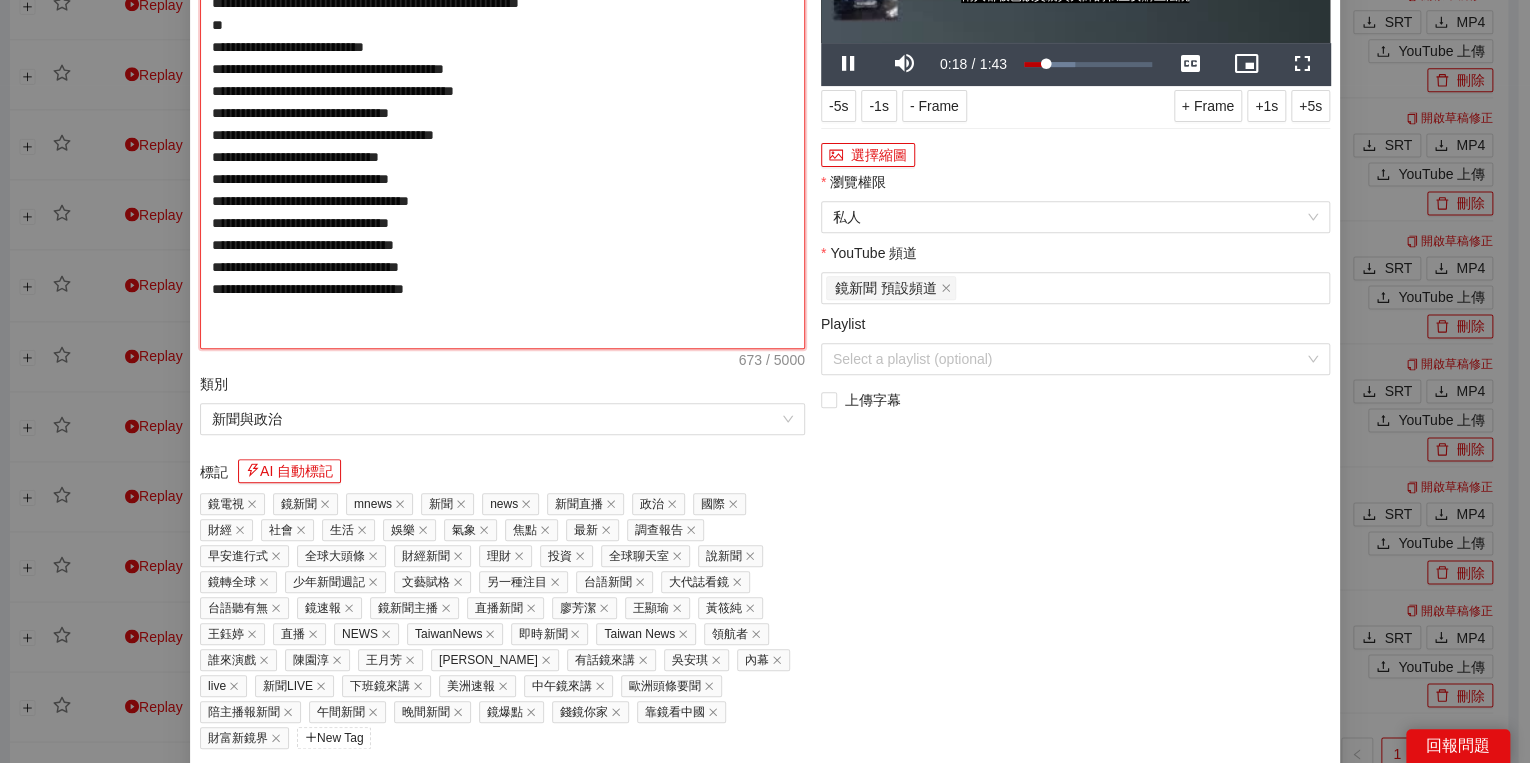 type on "**********" 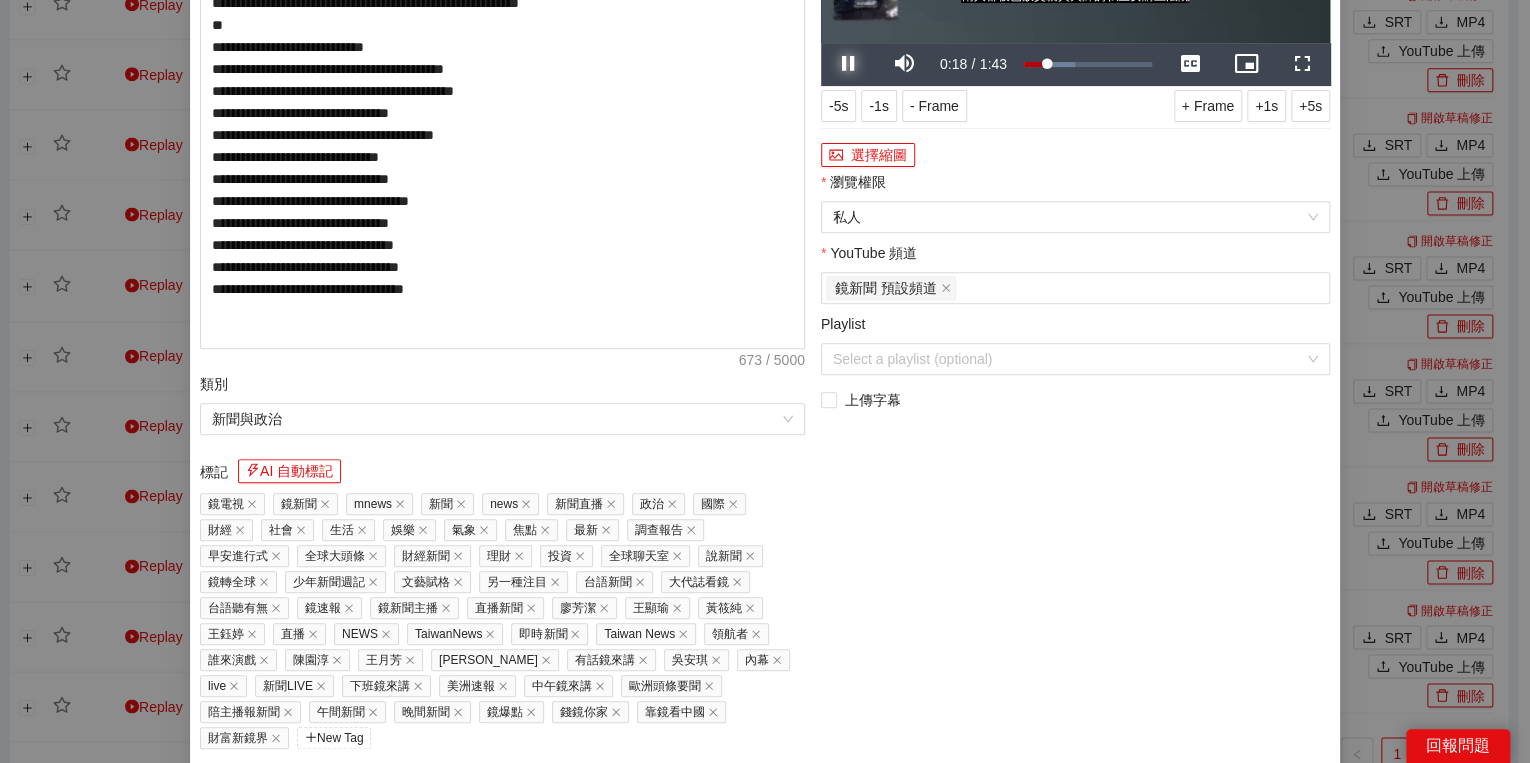 click at bounding box center [849, 64] 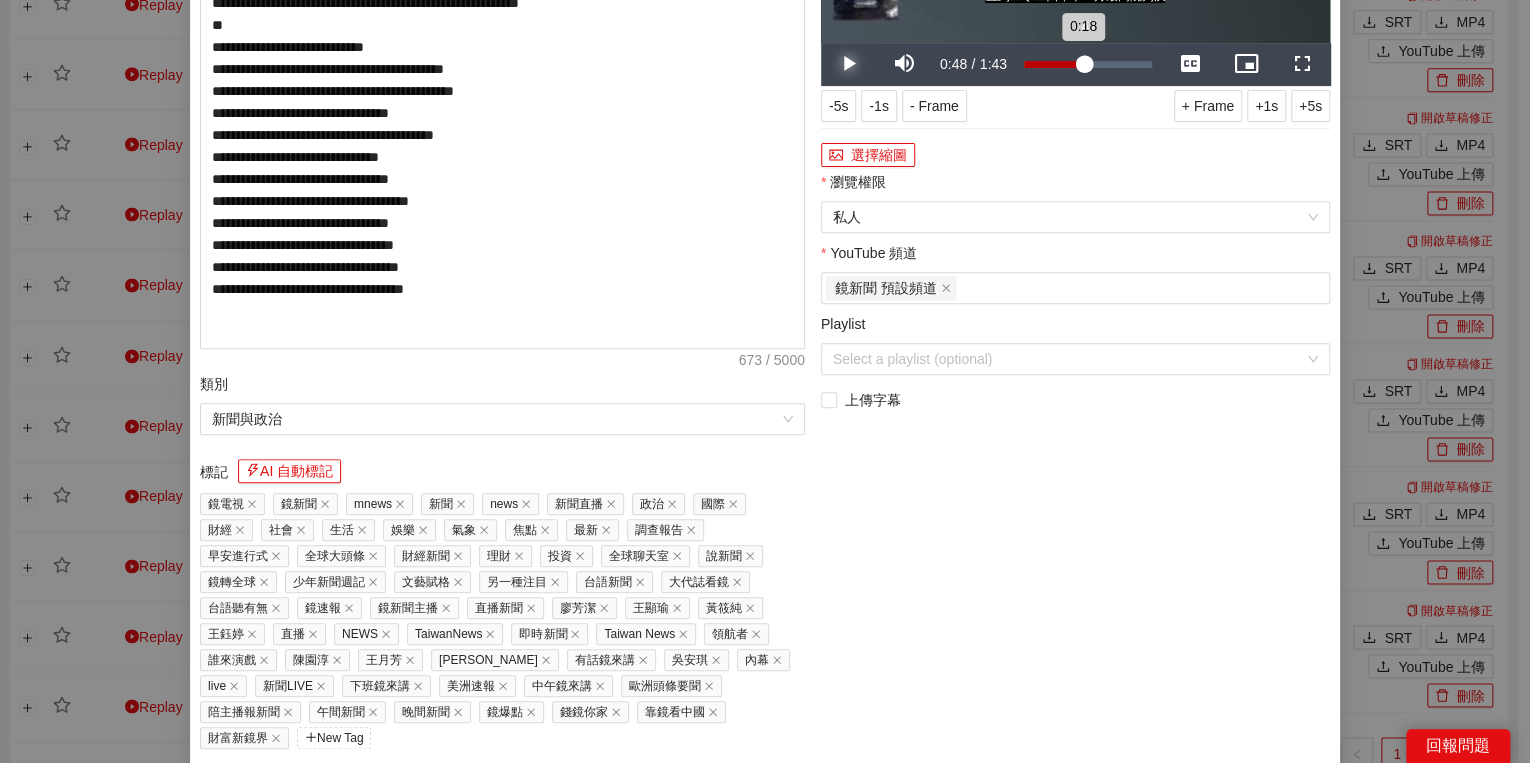 click on "Loaded :  39.68% 0:47 0:18" at bounding box center [1088, 64] 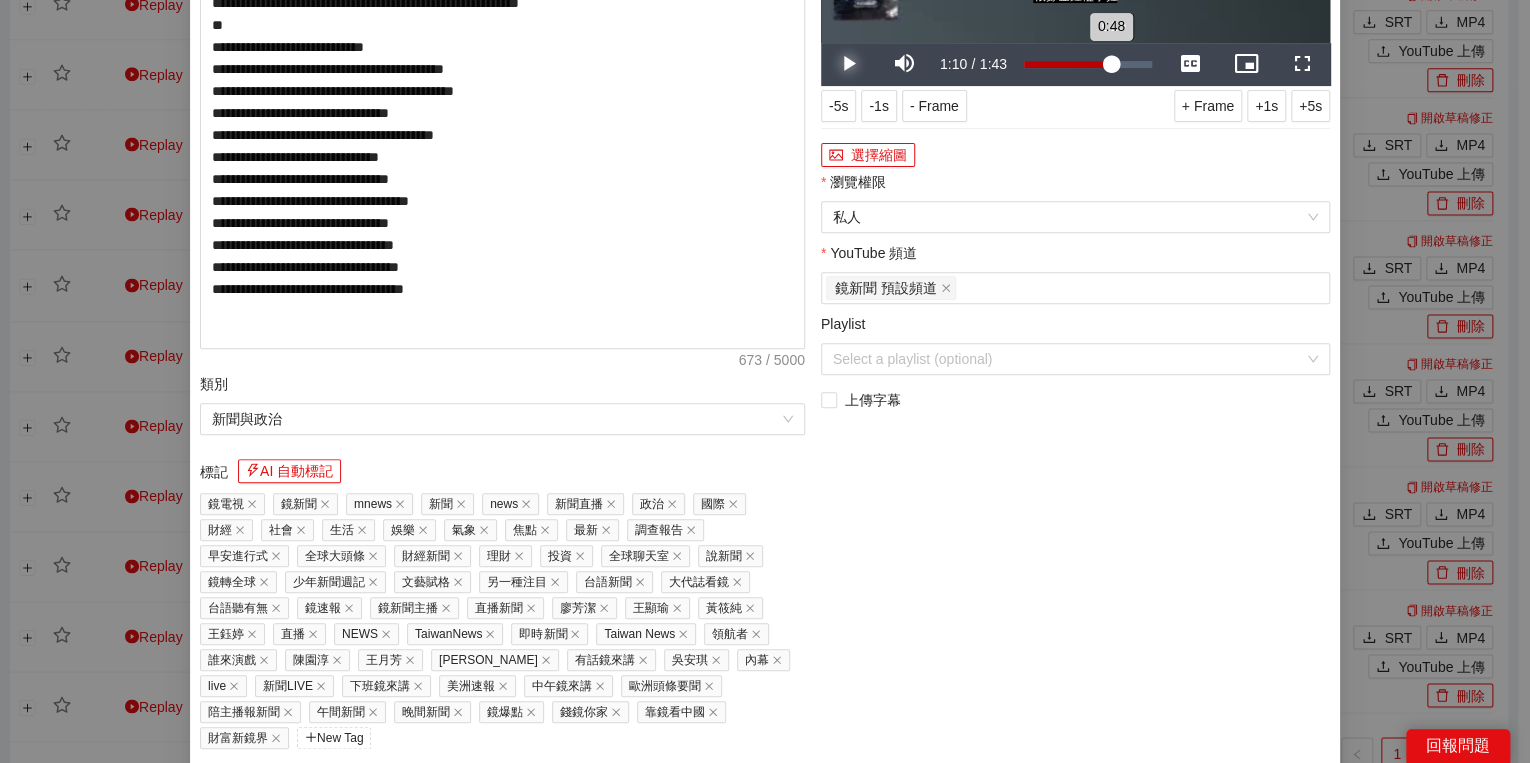 click on "Loaded :  60.09% 1:10 0:48" at bounding box center [1088, 64] 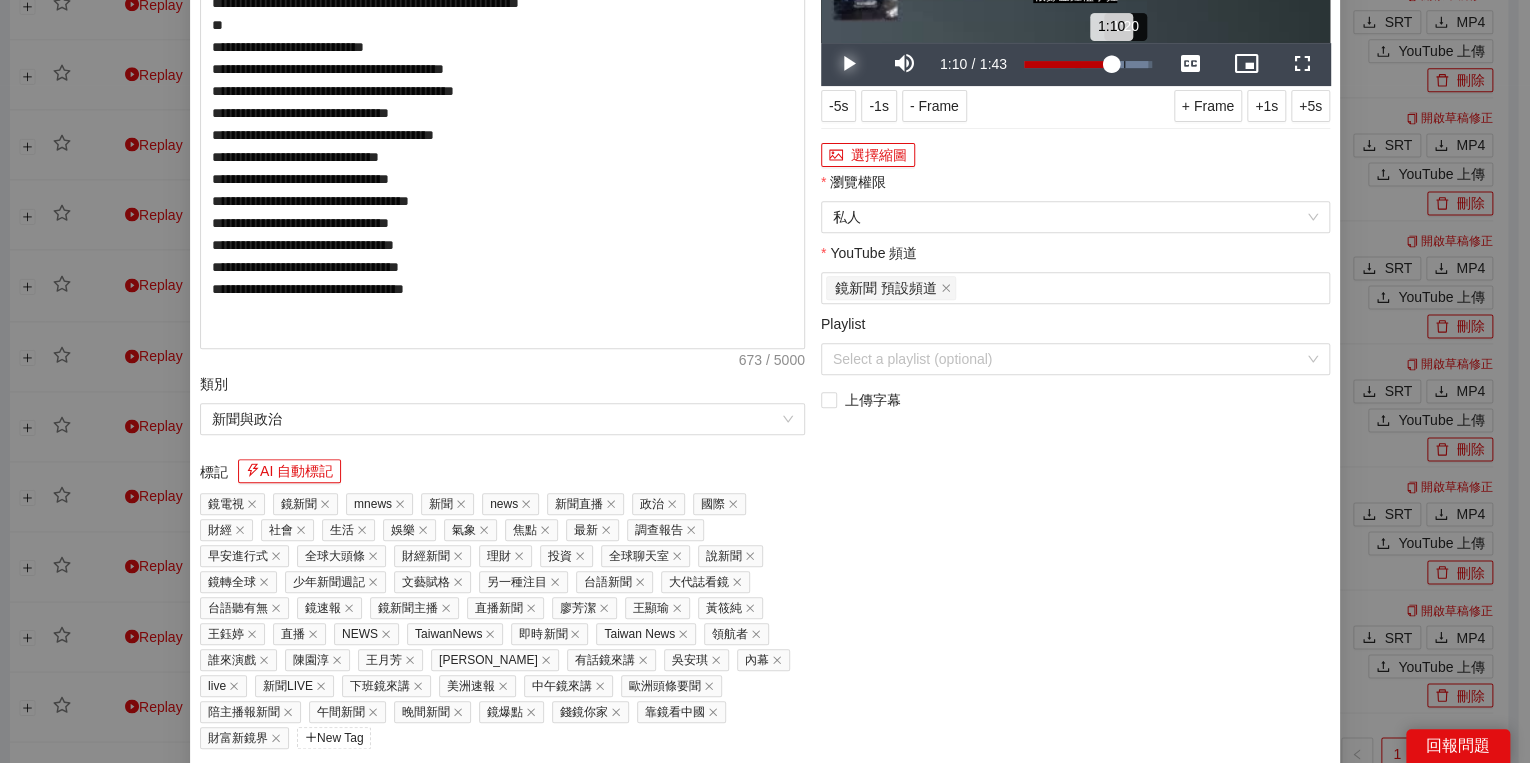 click on "1:20" at bounding box center (1124, 64) 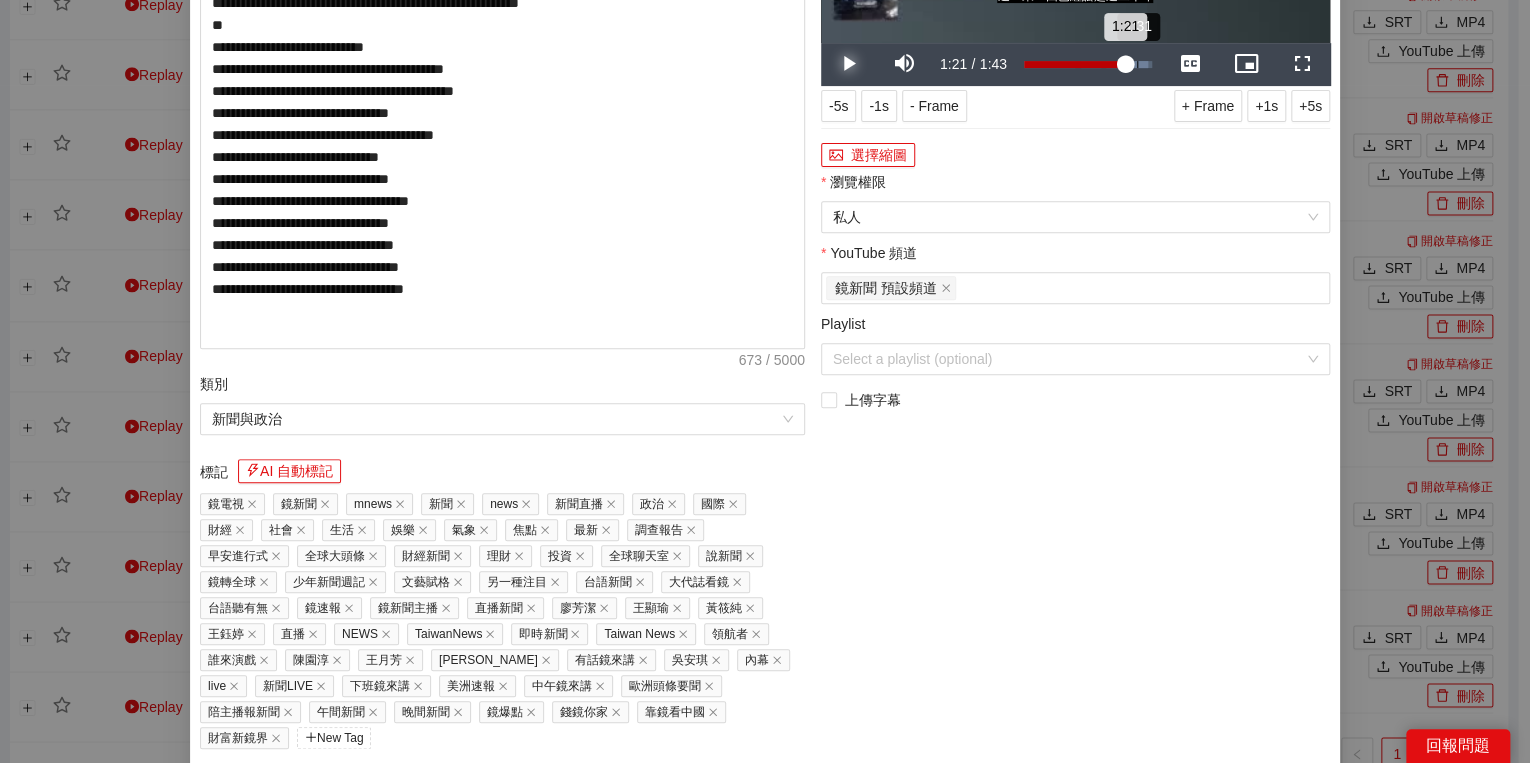 click on "1:31" at bounding box center [1137, 64] 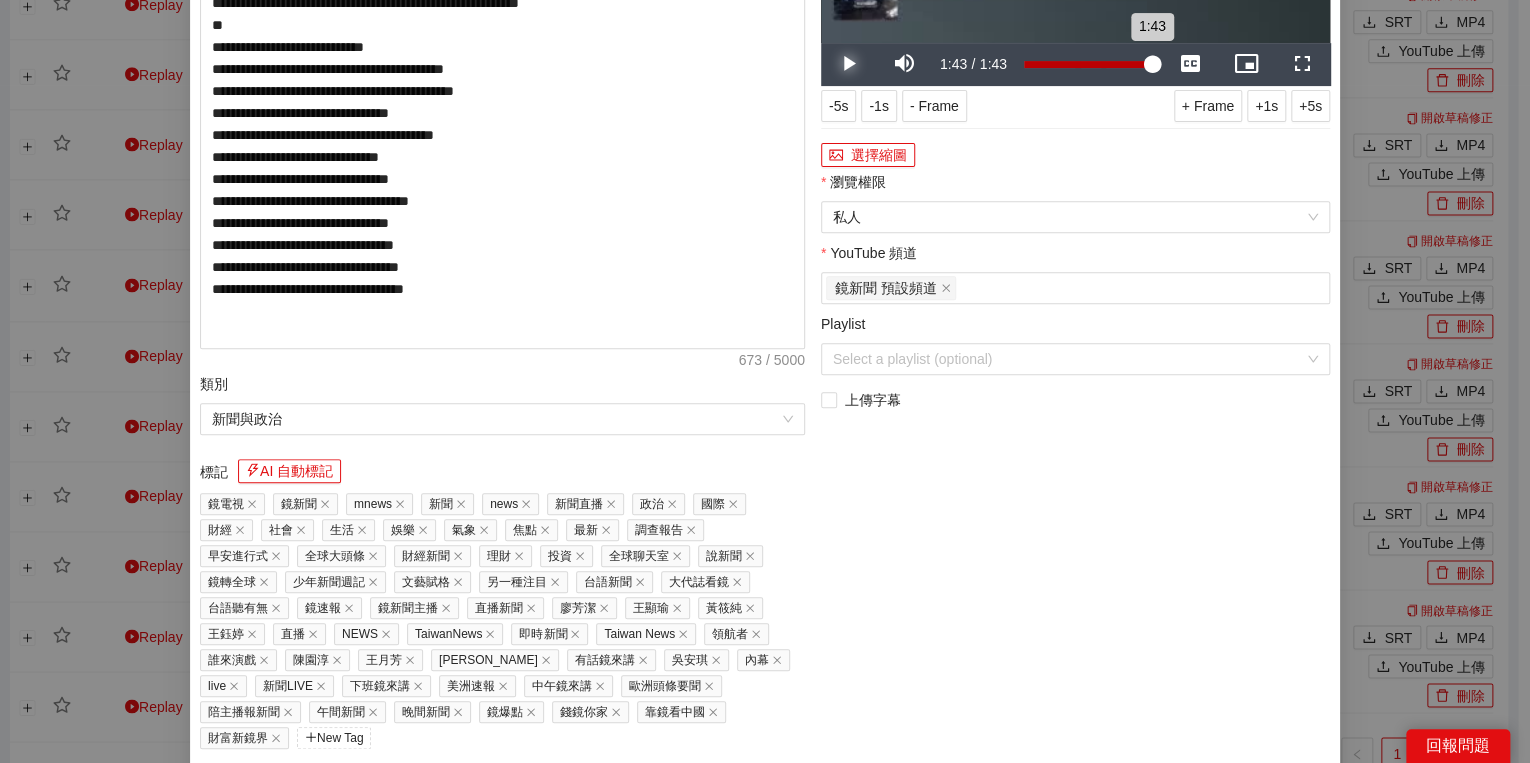 click on "Loaded :  100.00% 1:42 1:43" at bounding box center [1088, 64] 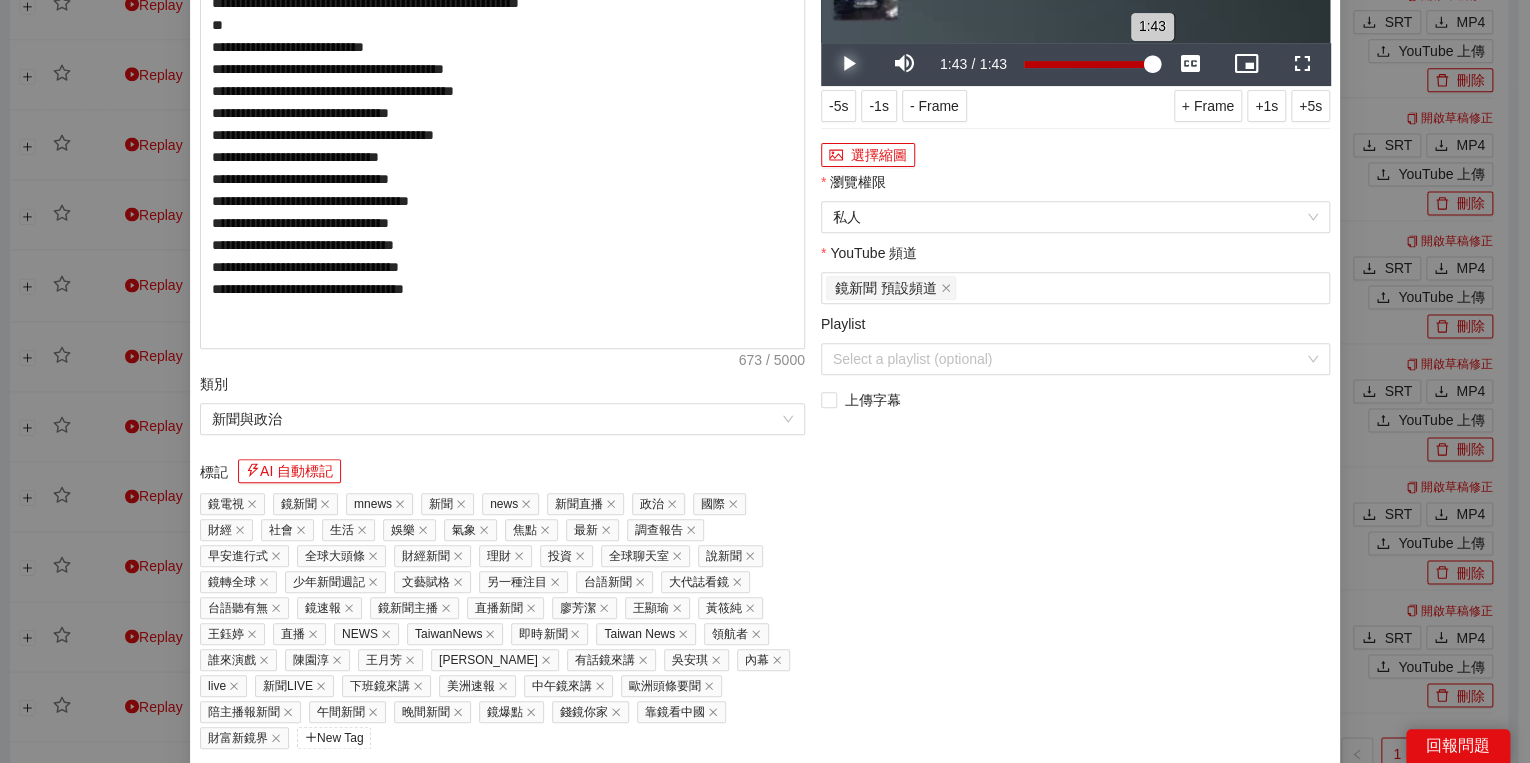 click on "1:43" at bounding box center [1088, 64] 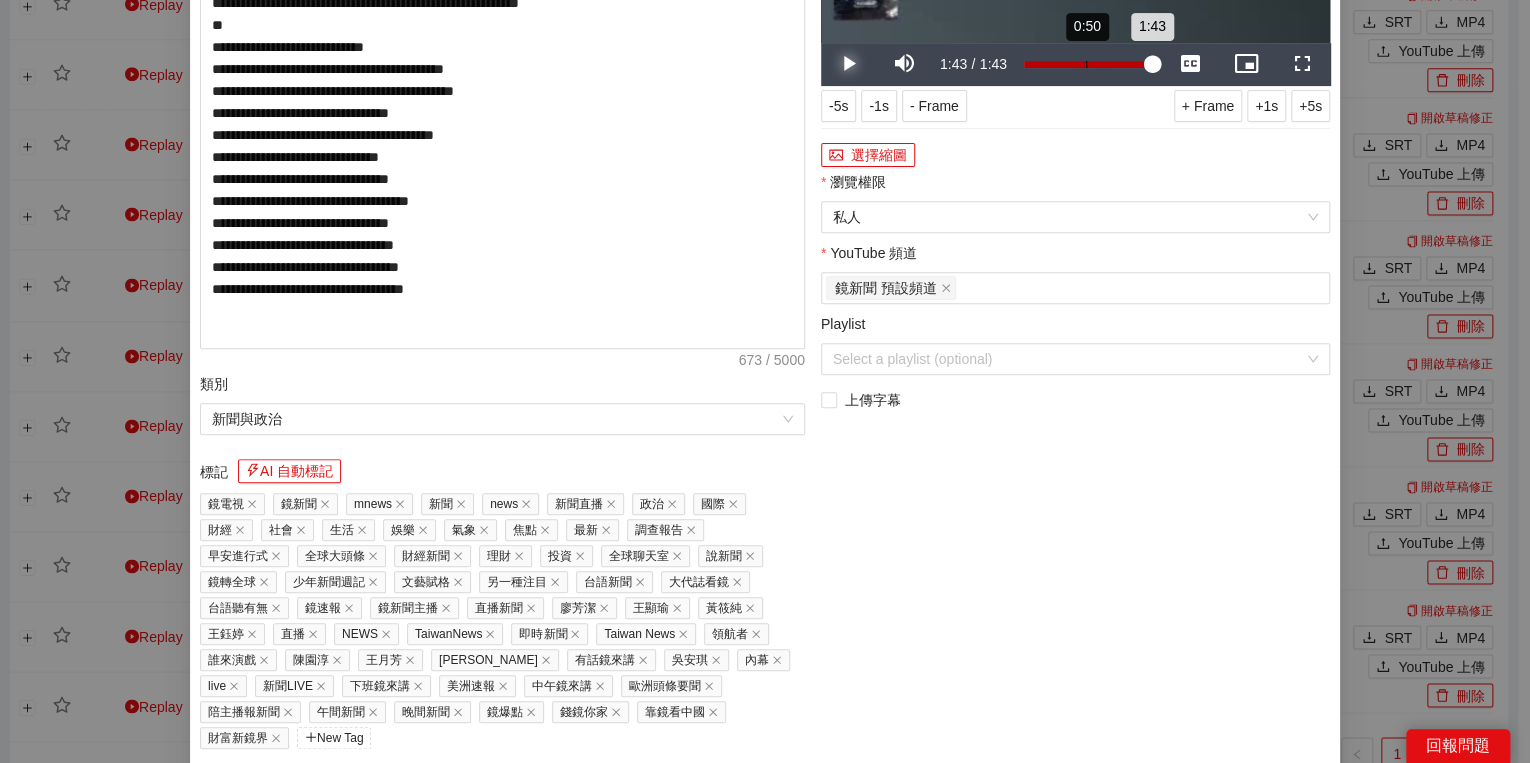 click on "Loaded :  100.00% 0:50 1:43" at bounding box center (1088, 64) 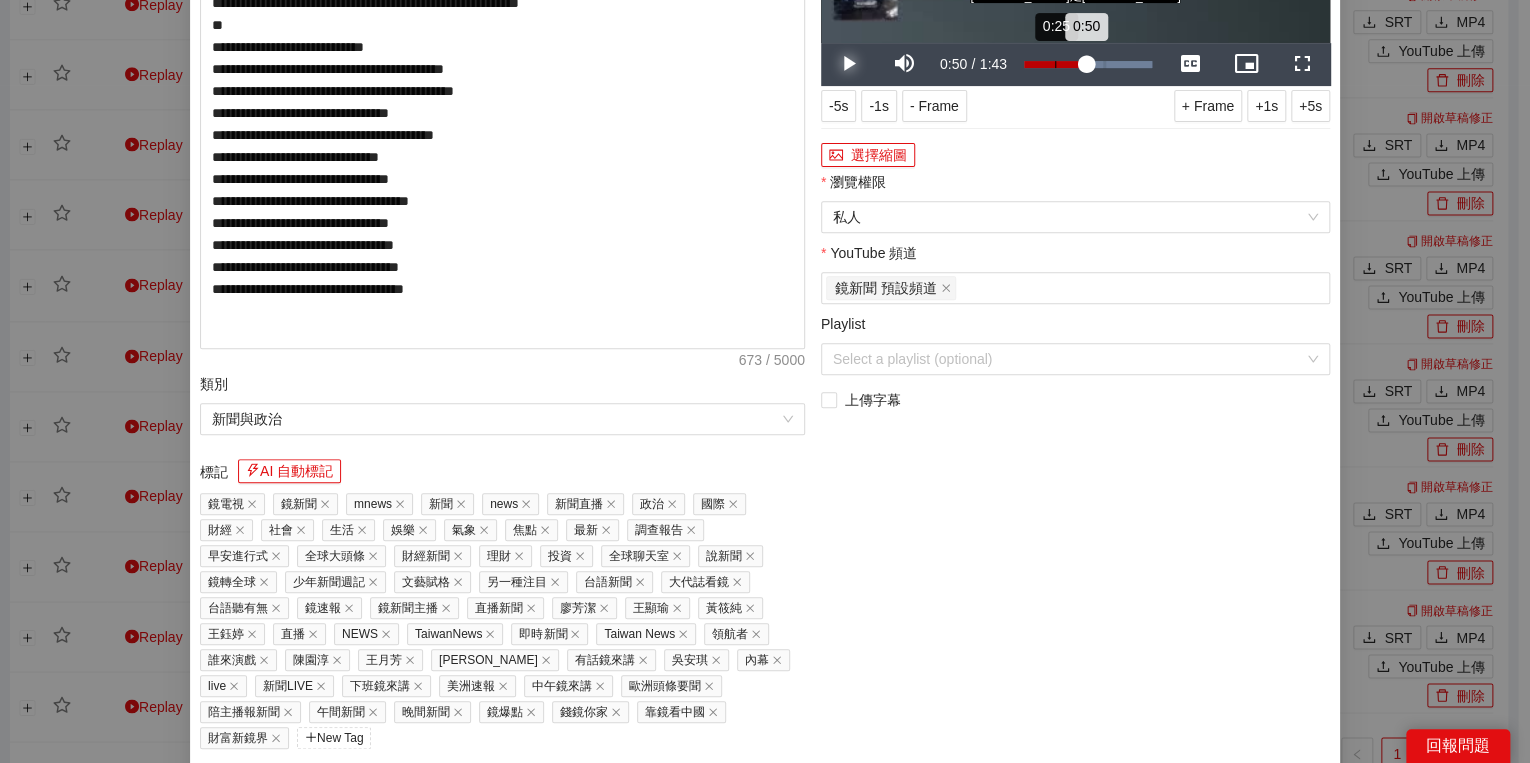 click on "Loaded :  100.00% 0:25 0:50" at bounding box center [1088, 64] 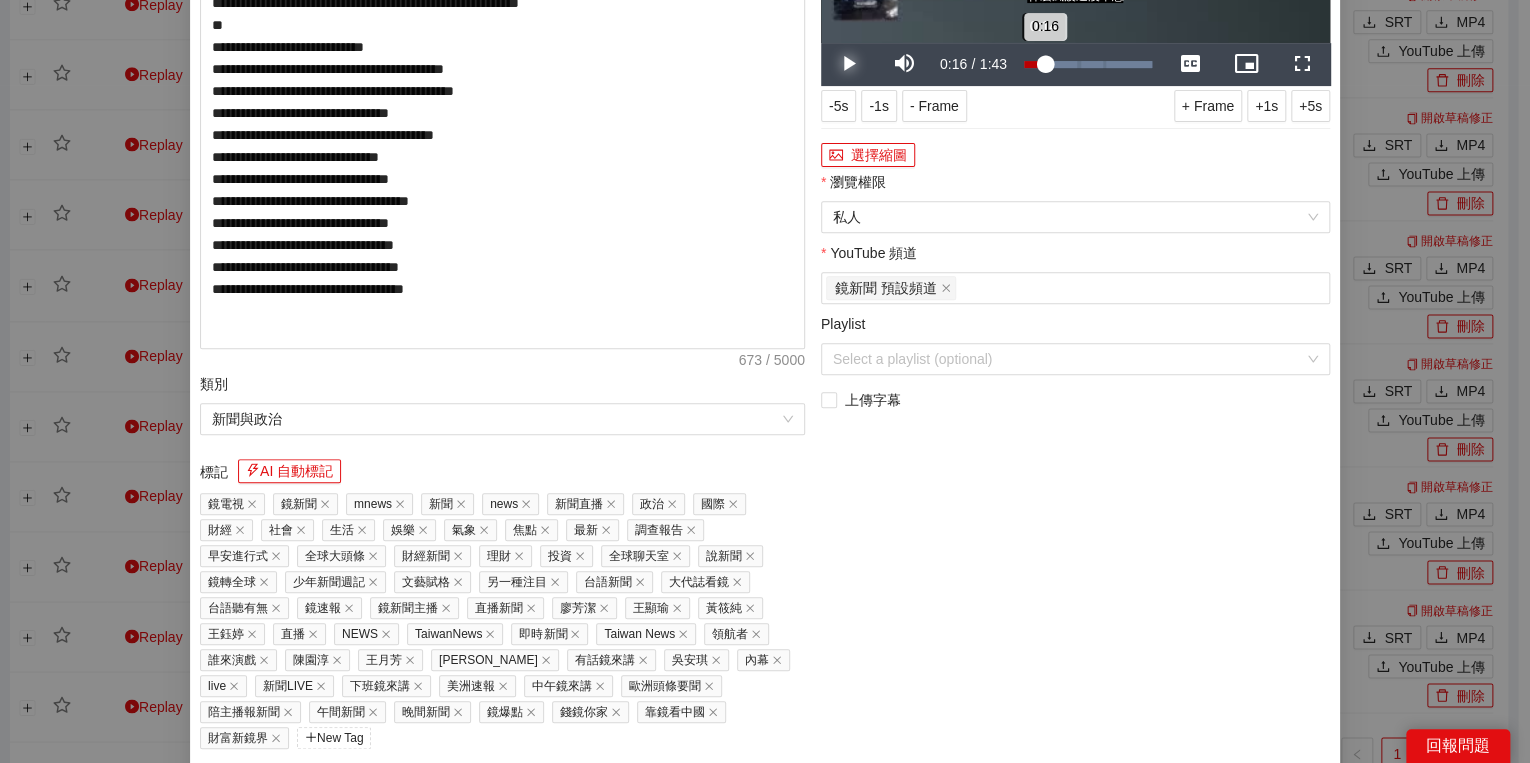 click on "0:16" at bounding box center [1034, 64] 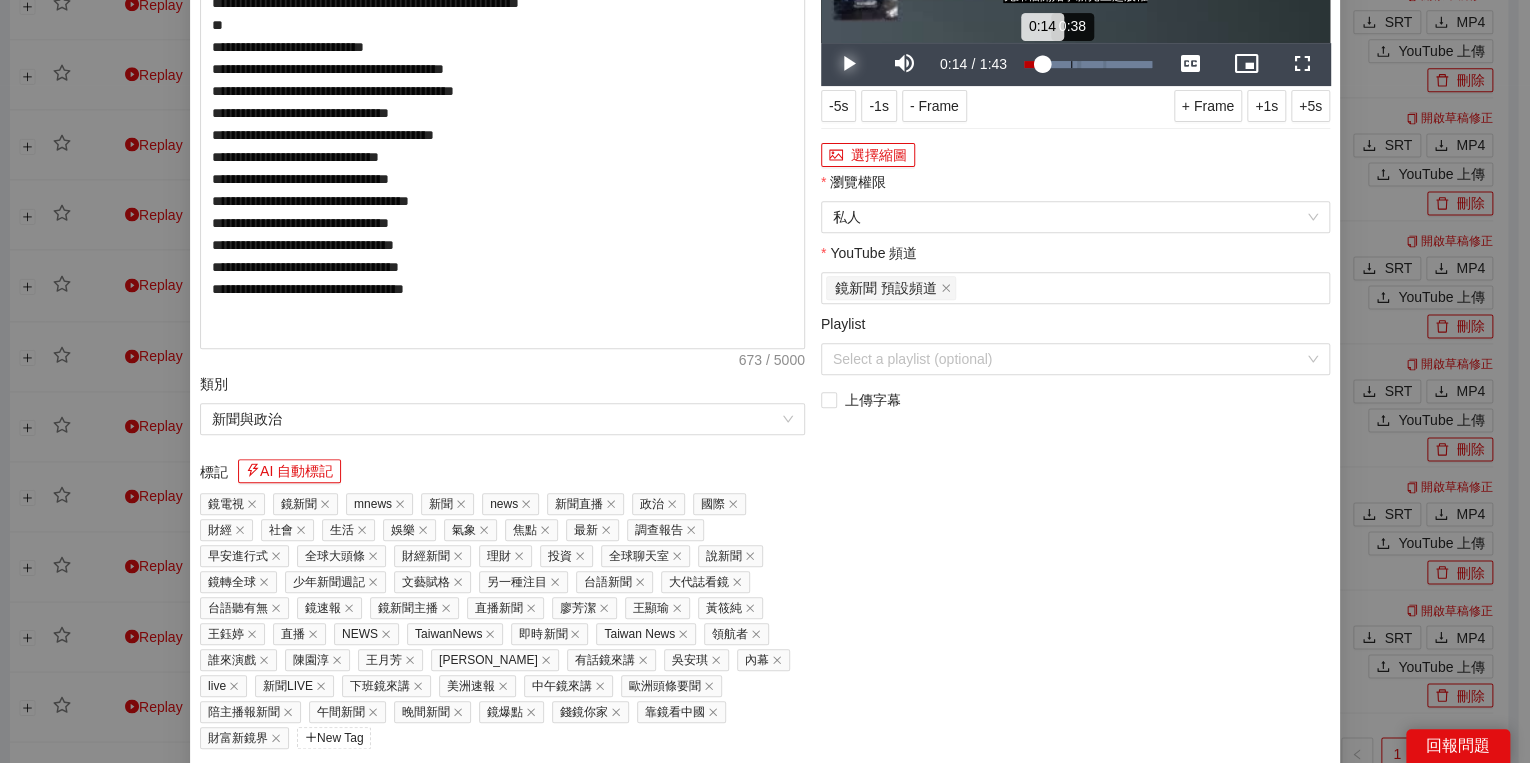click on "0:38" at bounding box center (1071, 64) 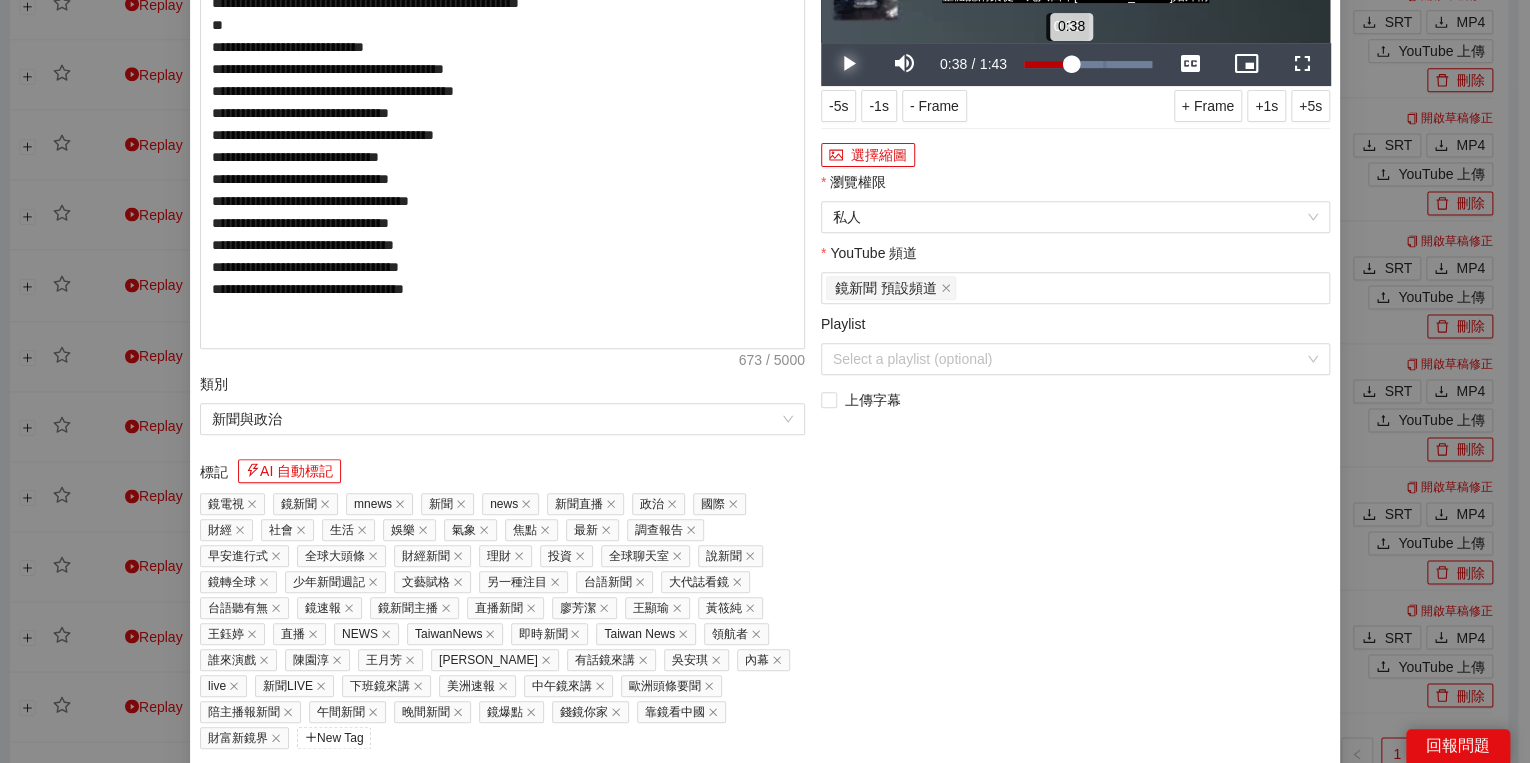click on "0:38" at bounding box center (1047, 64) 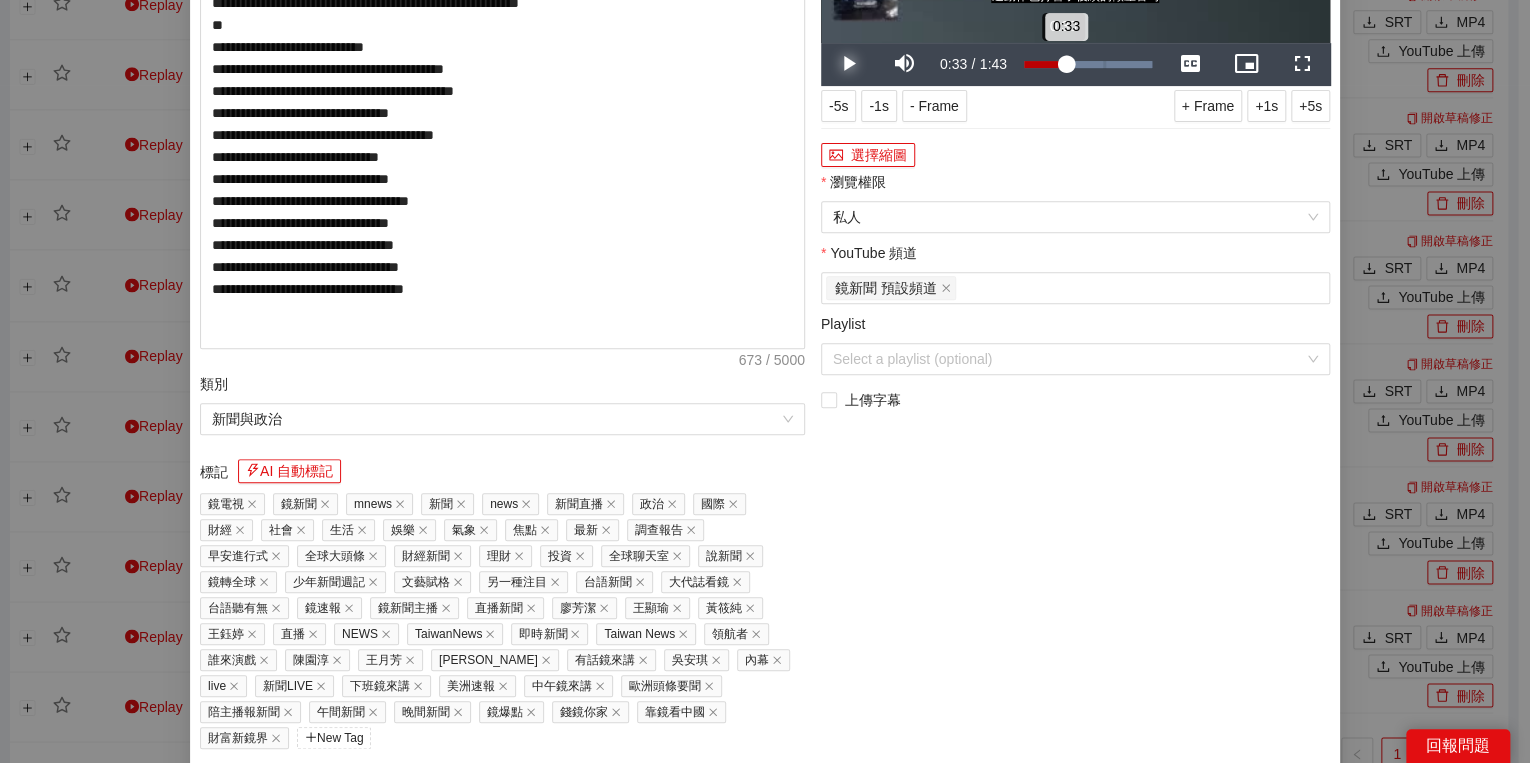 click on "0:33" at bounding box center [1045, 64] 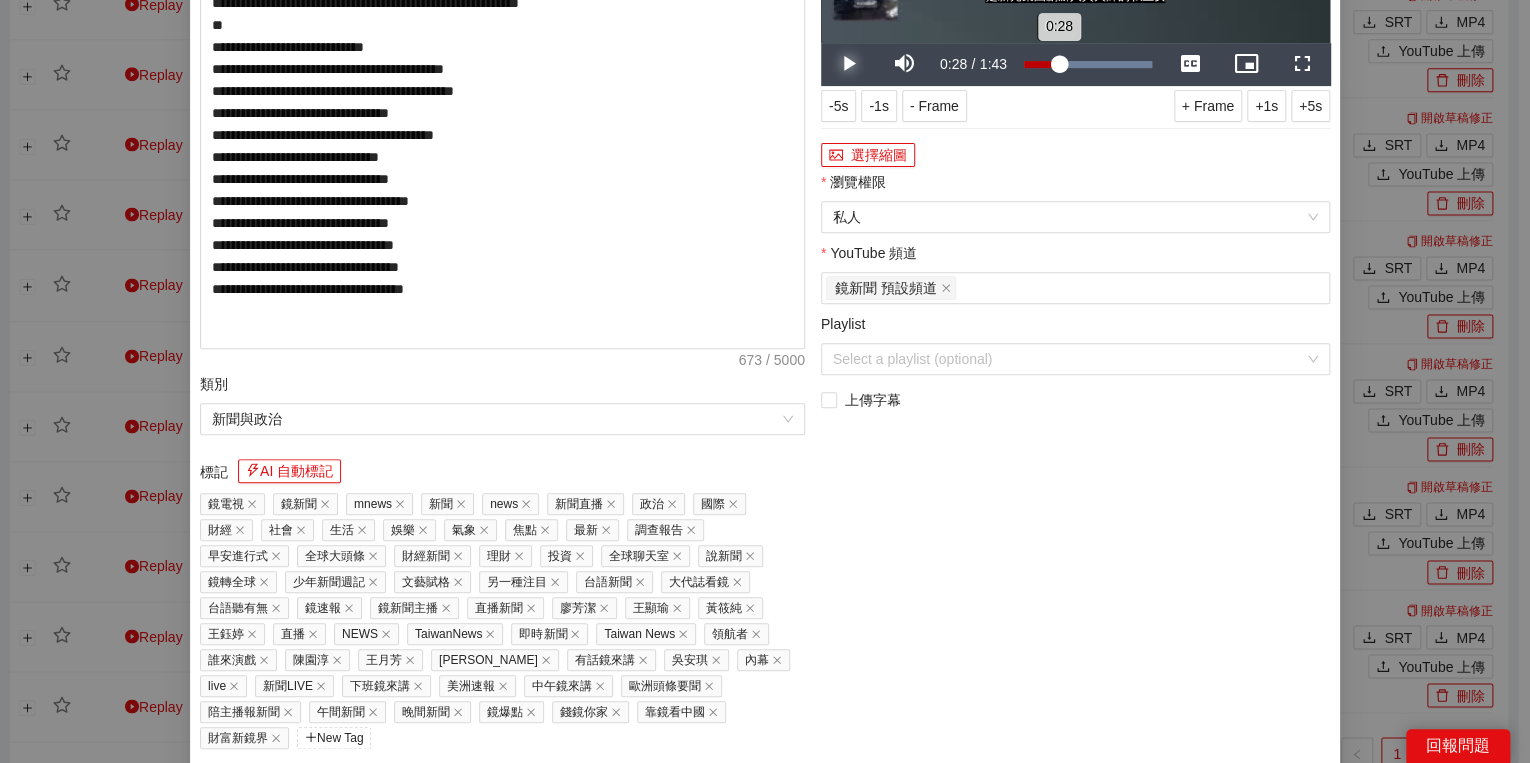 click on "0:28" at bounding box center [1041, 64] 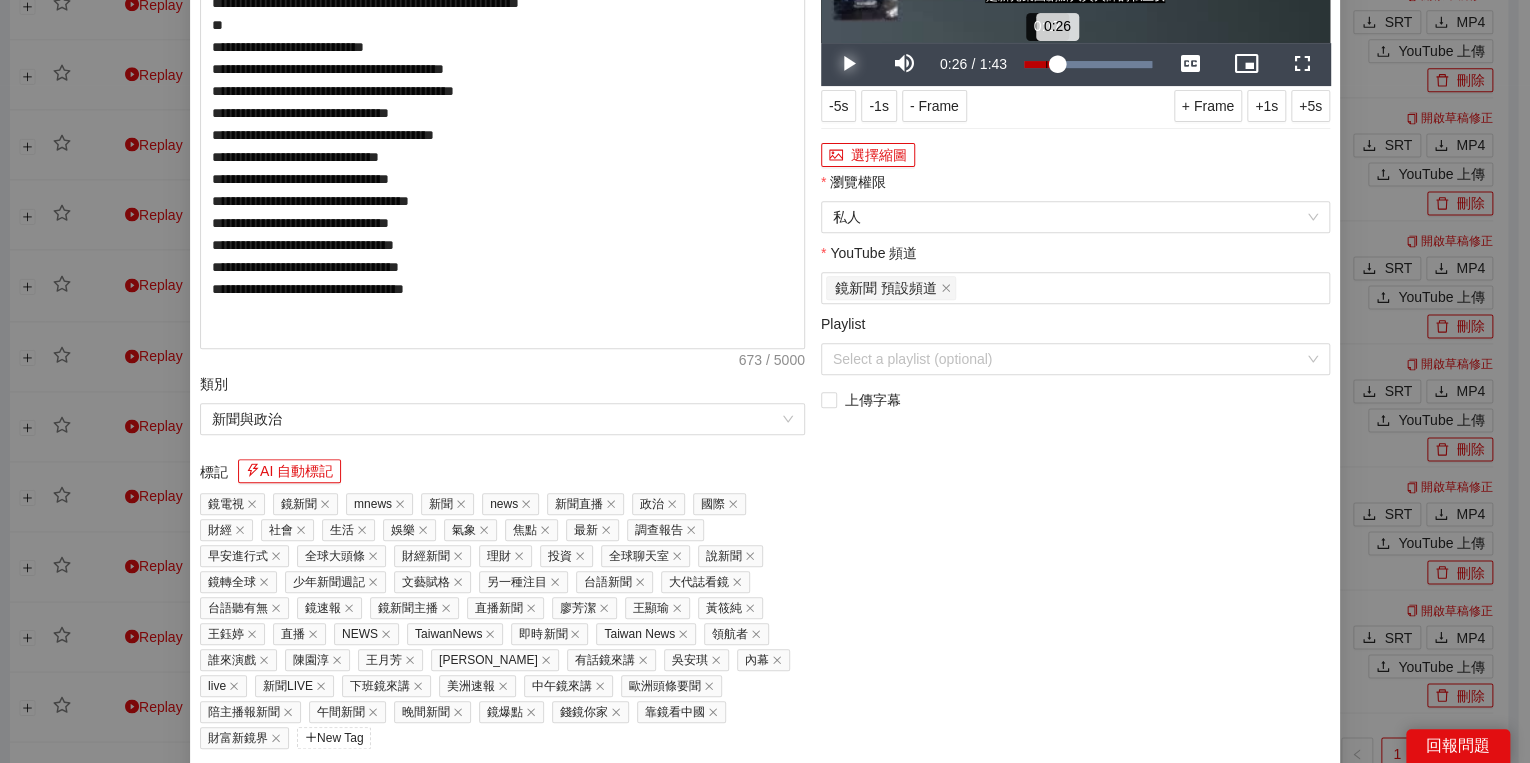 click on "Loaded :  100.00% 0:17 0:26" at bounding box center (1088, 64) 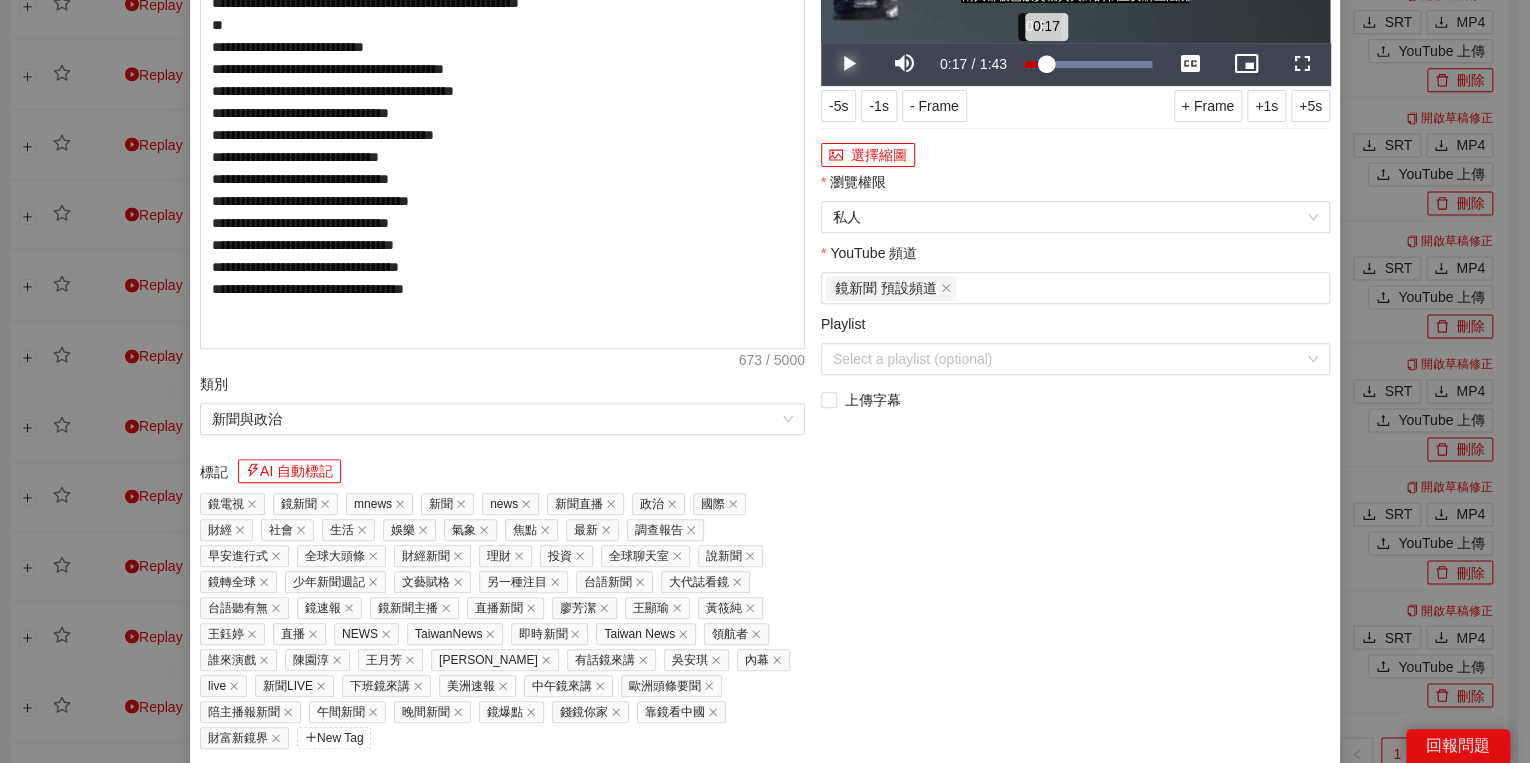 click on "0:17" at bounding box center [1035, 64] 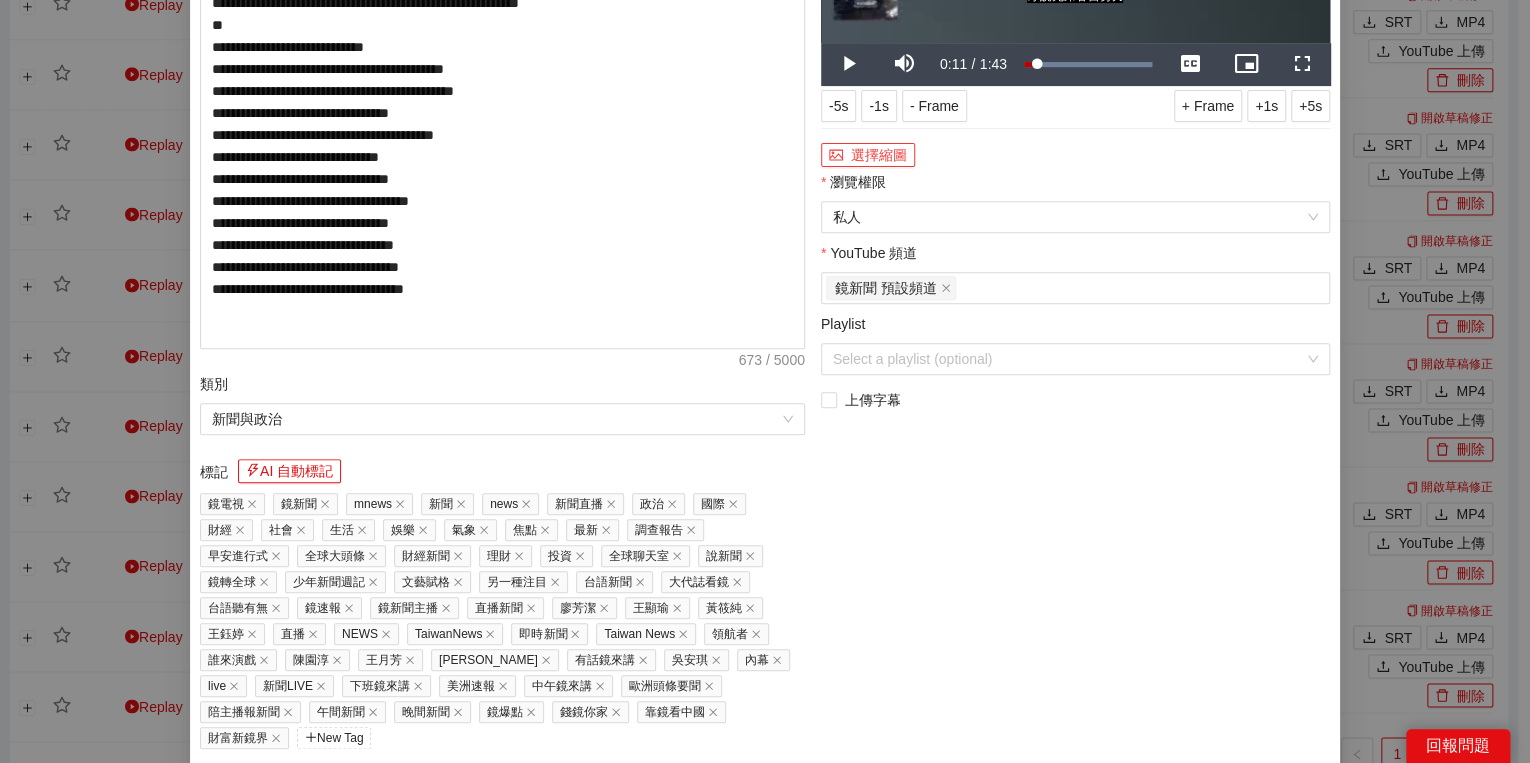 click on "選擇縮圖" at bounding box center [868, 155] 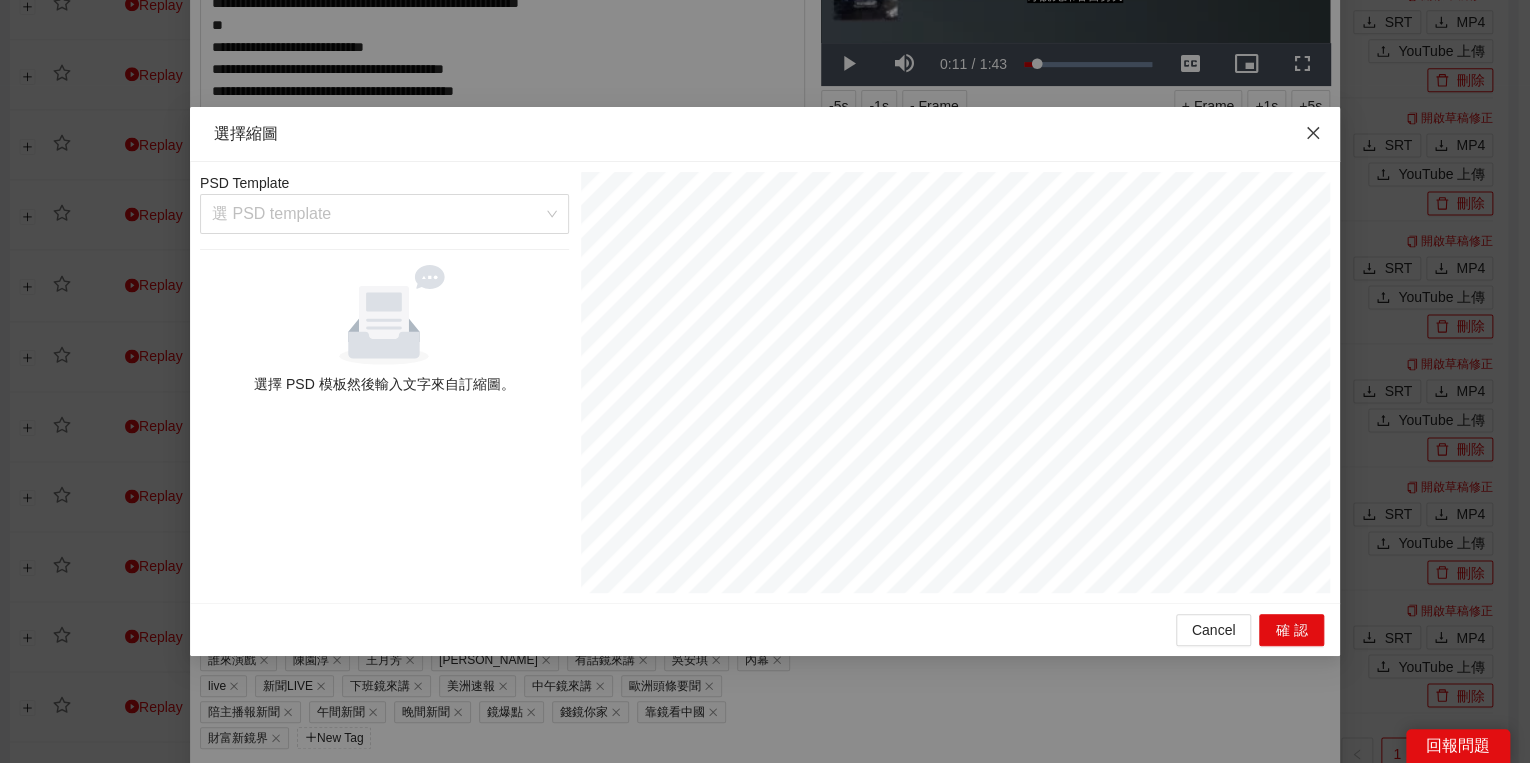 click at bounding box center (1313, 134) 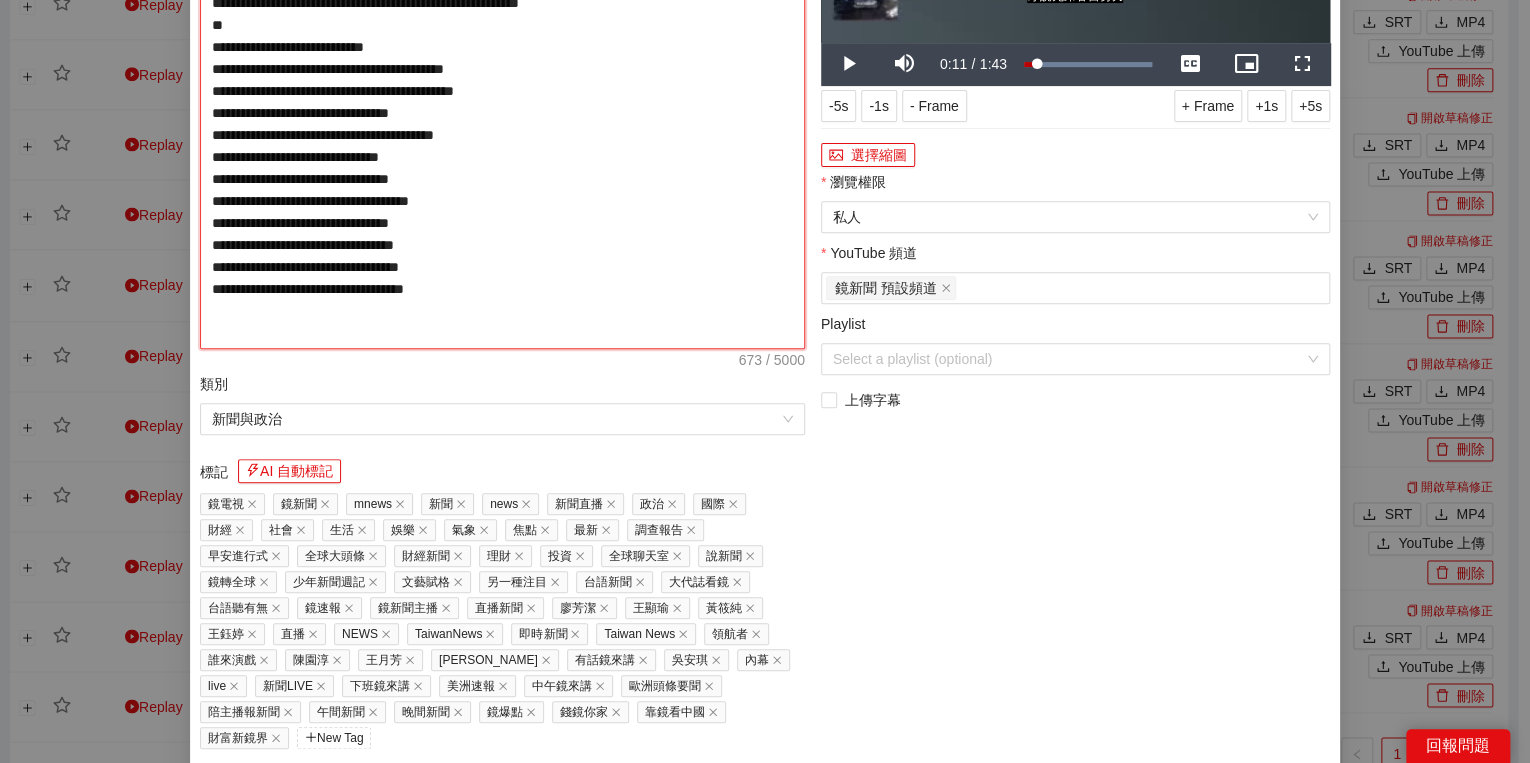 drag, startPoint x: 798, startPoint y: 362, endPoint x: 810, endPoint y: 364, distance: 12.165525 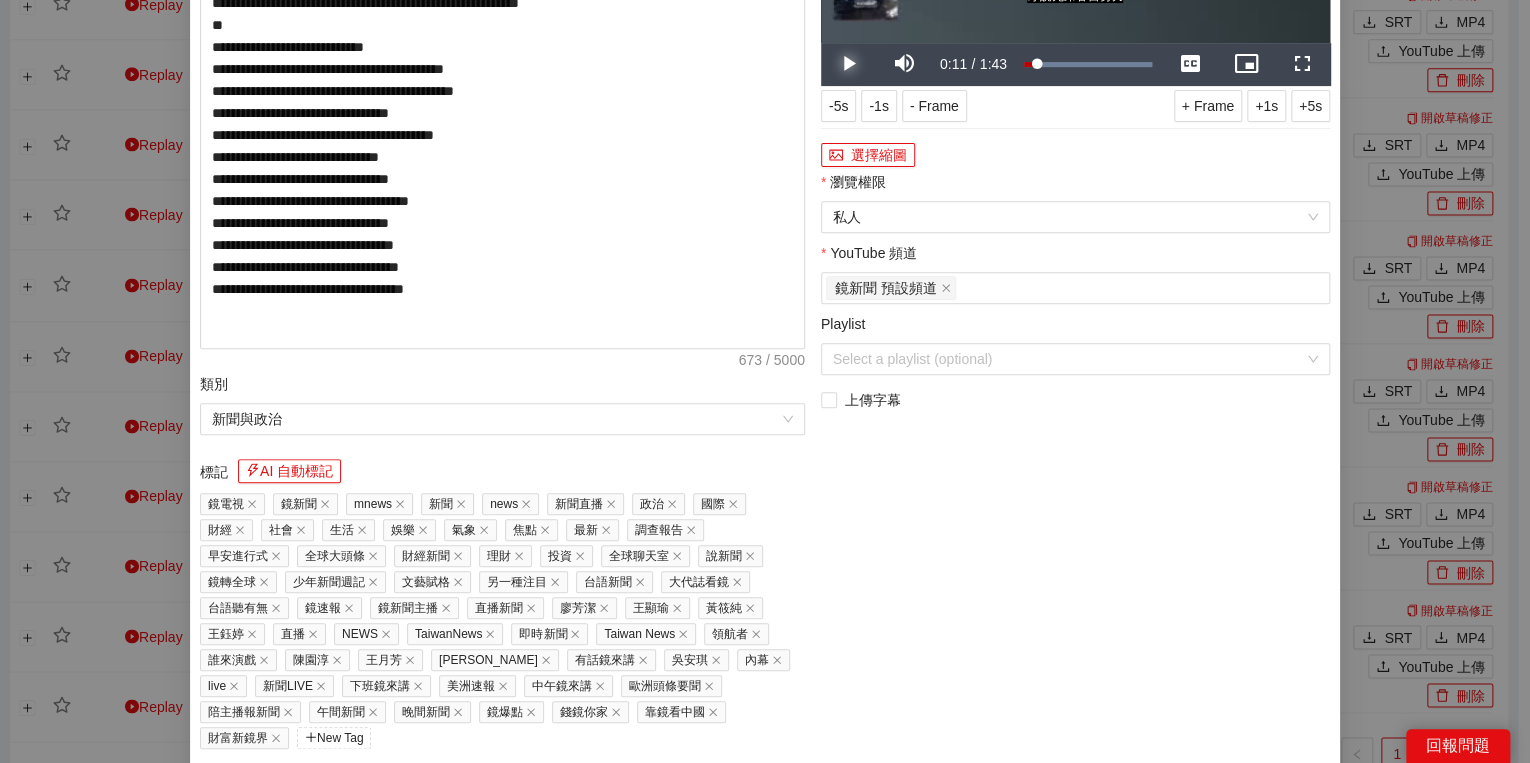 click at bounding box center (849, 64) 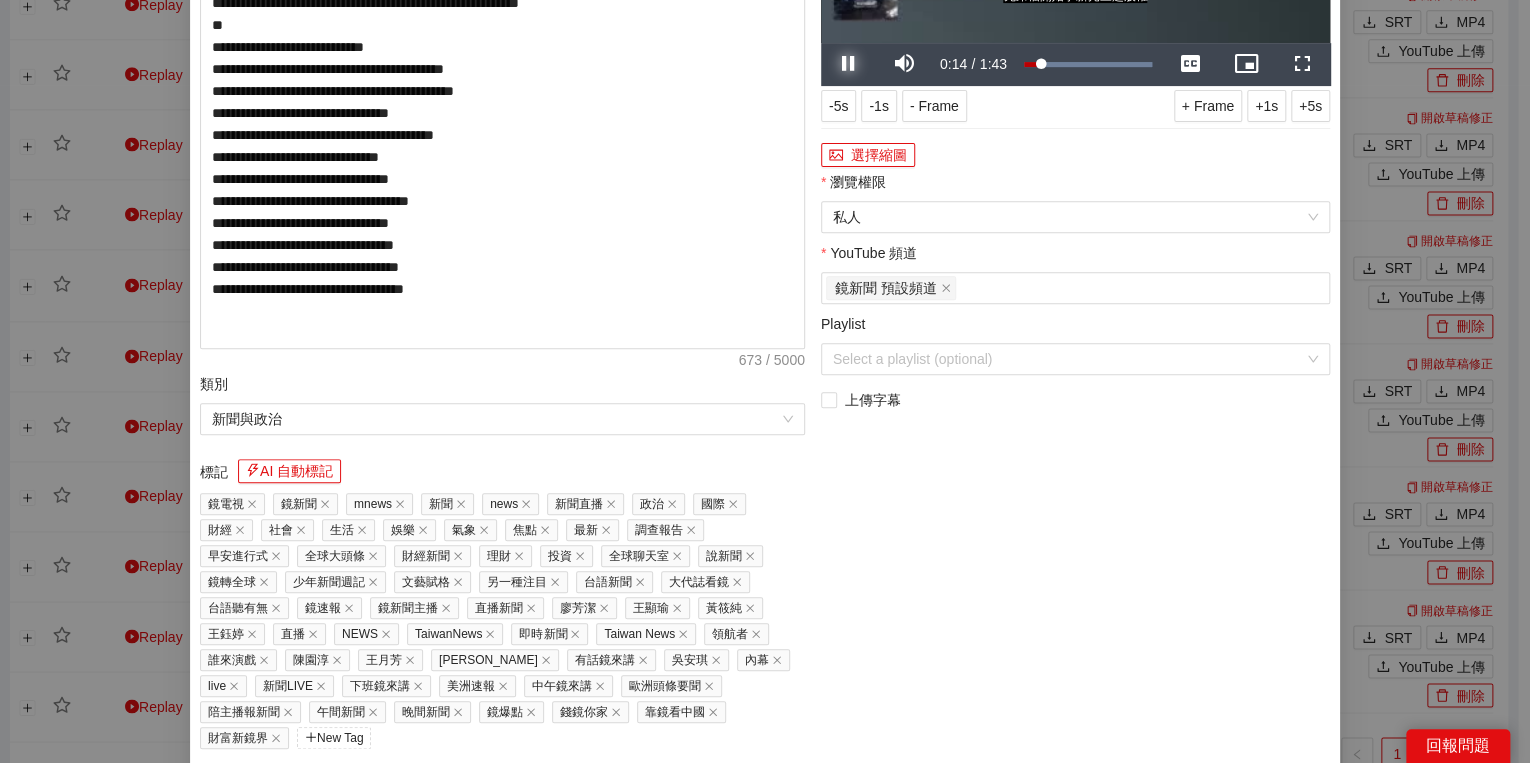 click at bounding box center [849, 64] 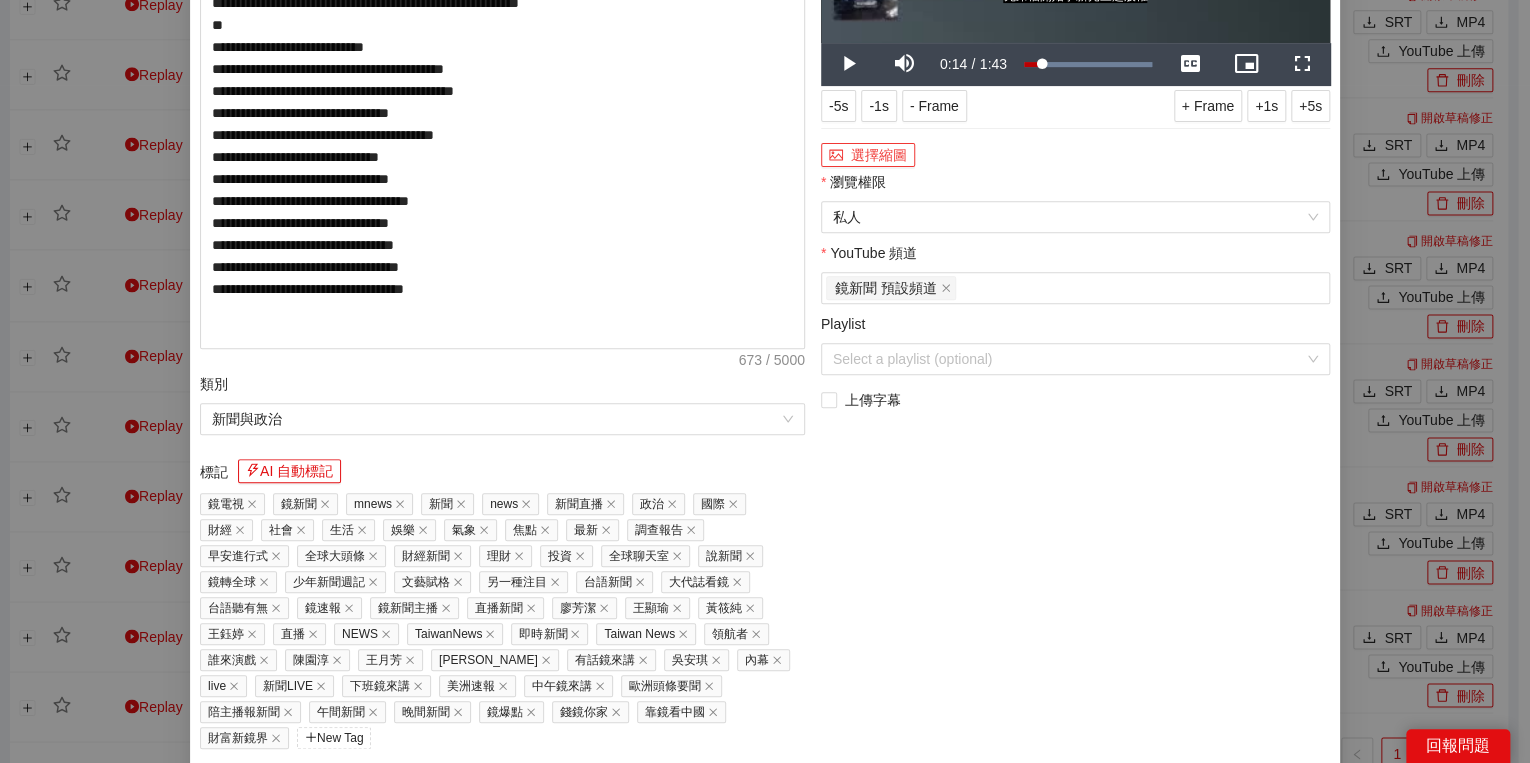 click on "選擇縮圖" at bounding box center [868, 155] 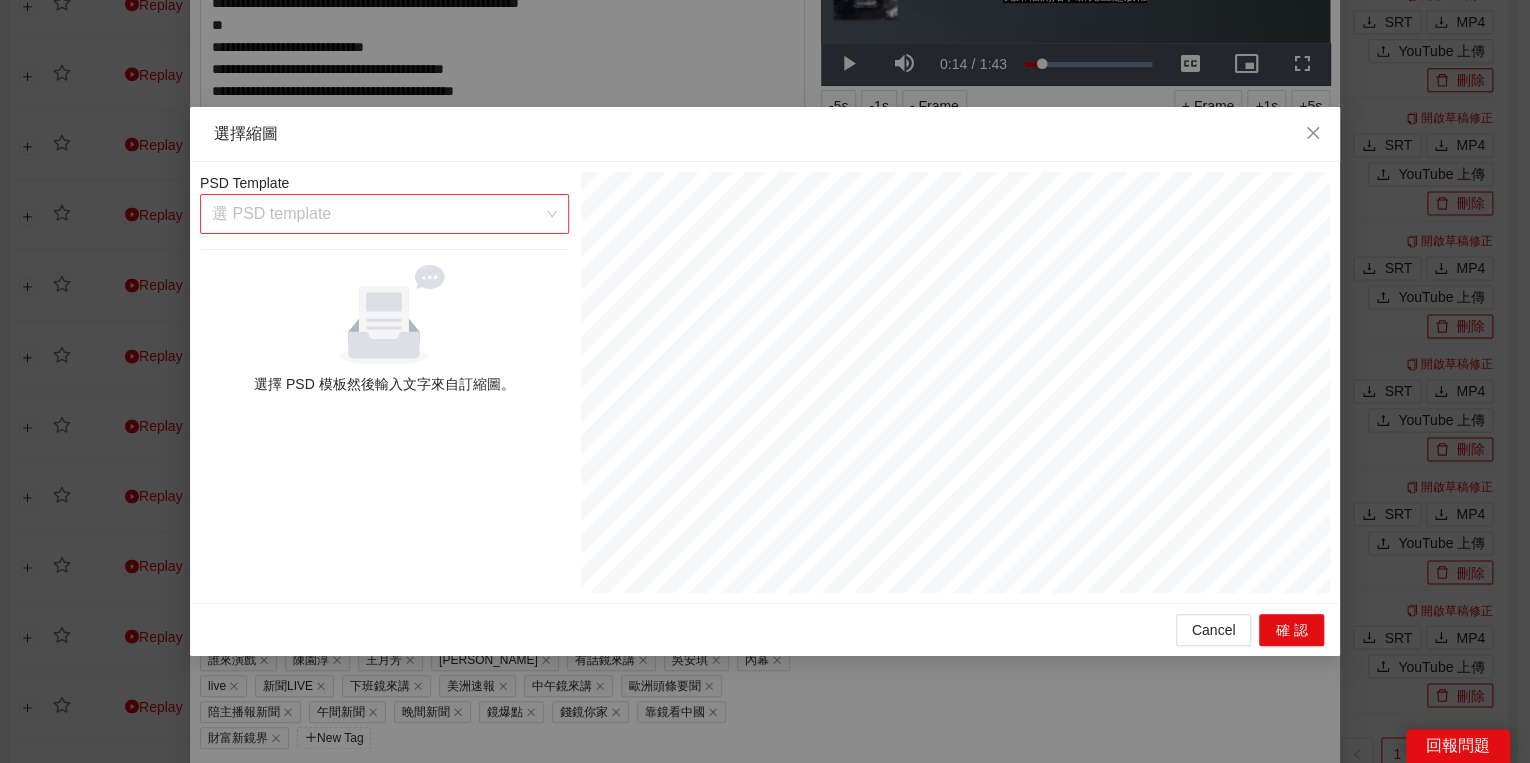 click at bounding box center (377, 214) 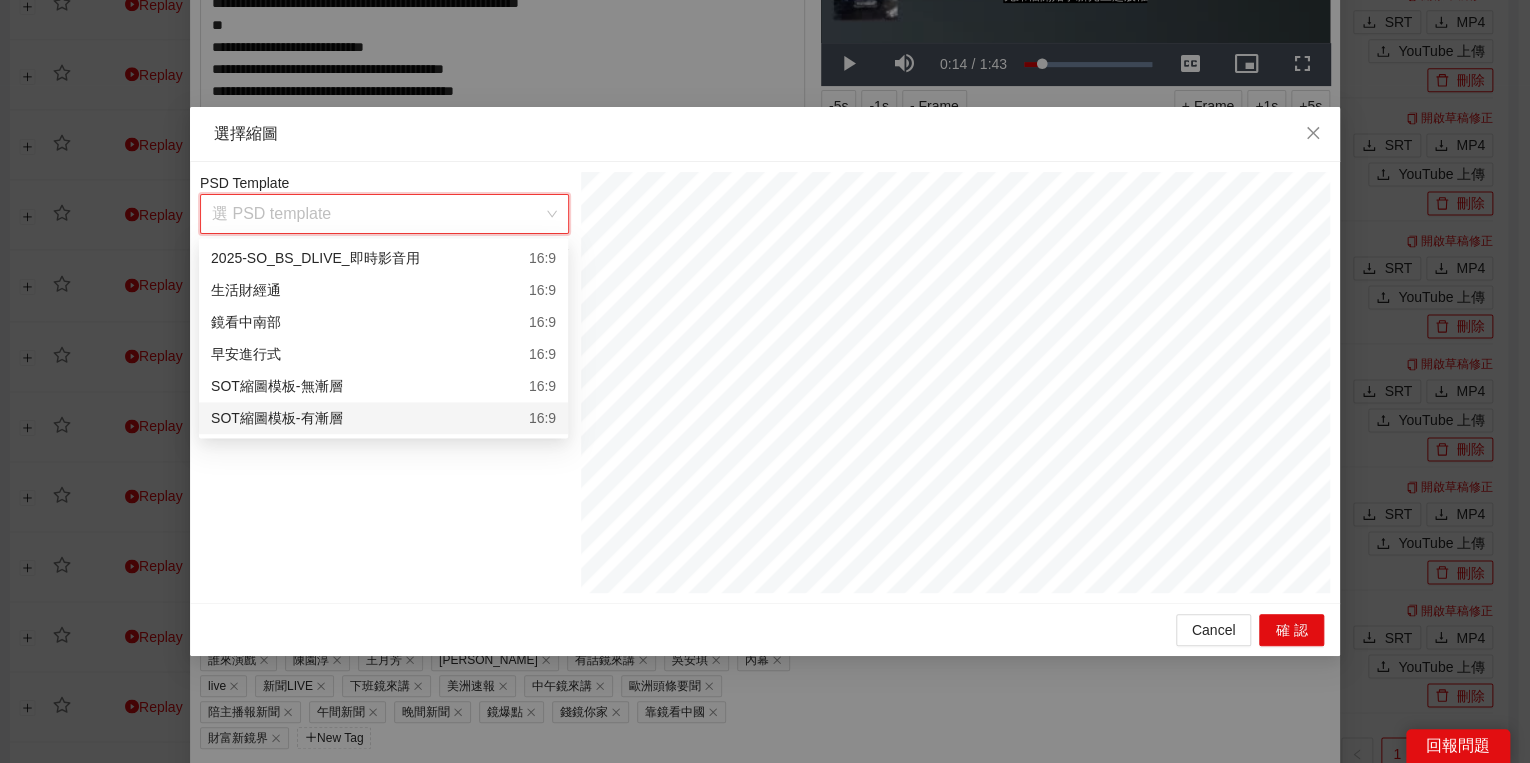 click on "SOT縮圖模板-有漸層 16:9" at bounding box center [383, 418] 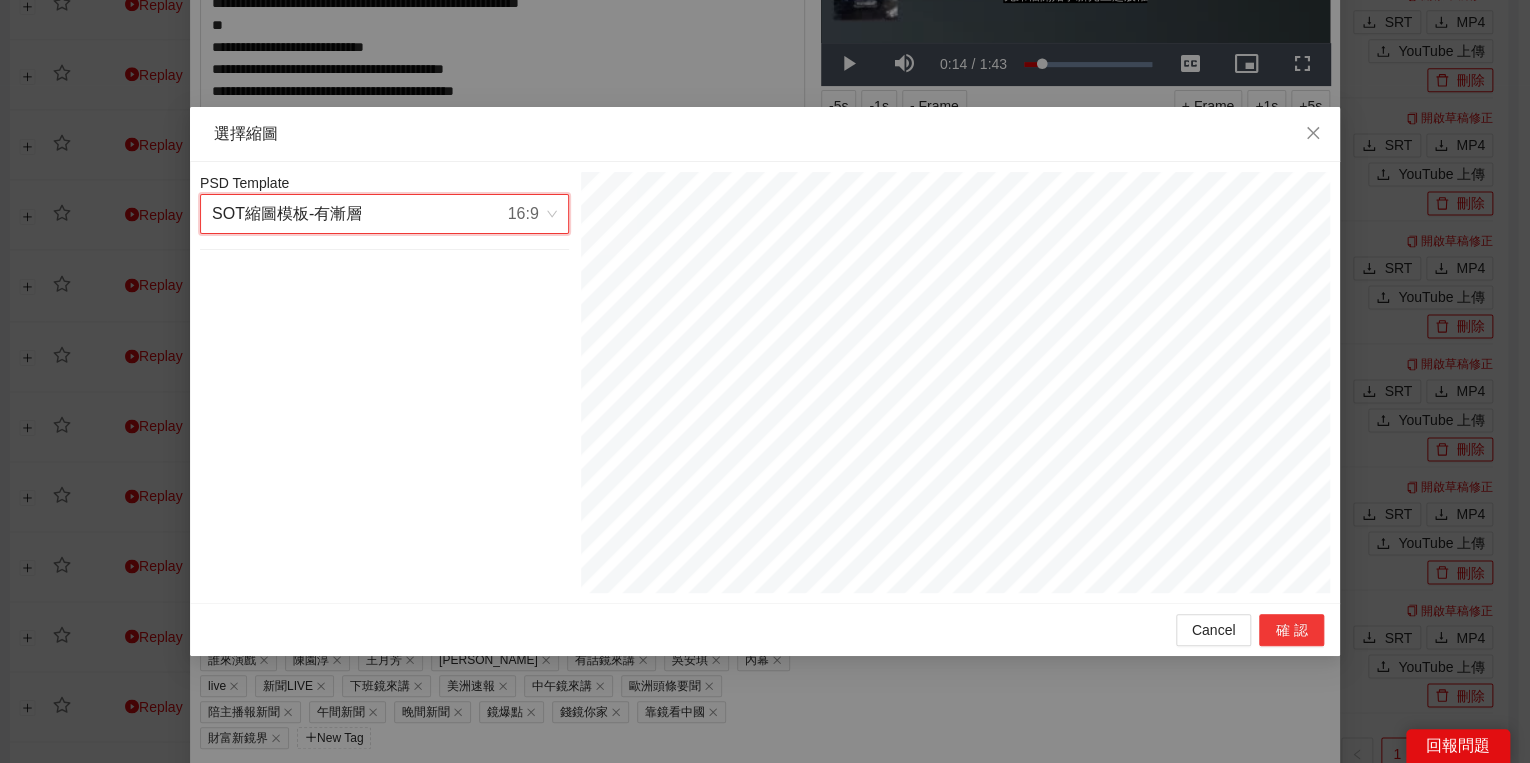 click on "確認" at bounding box center (1291, 630) 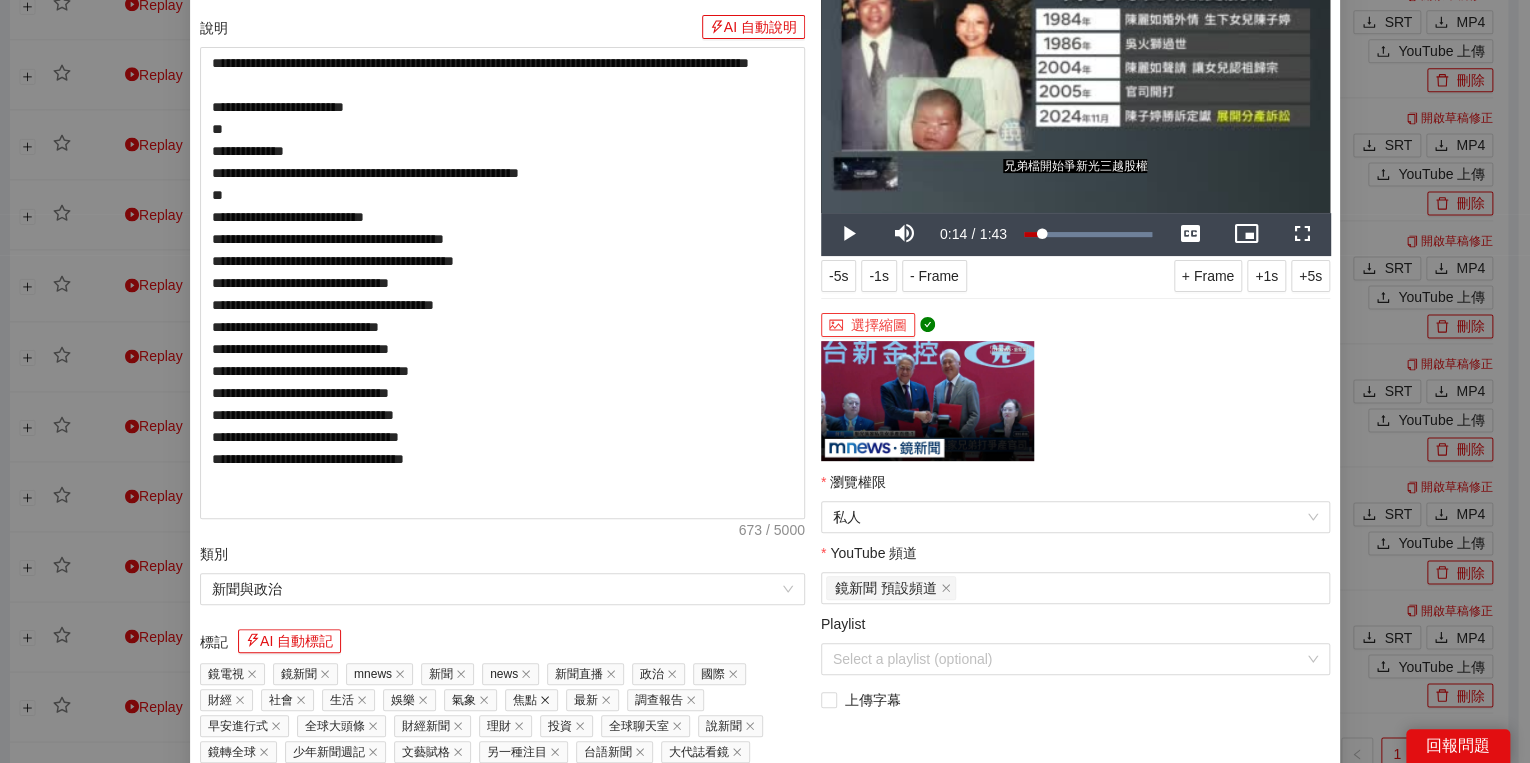scroll, scrollTop: 320, scrollLeft: 0, axis: vertical 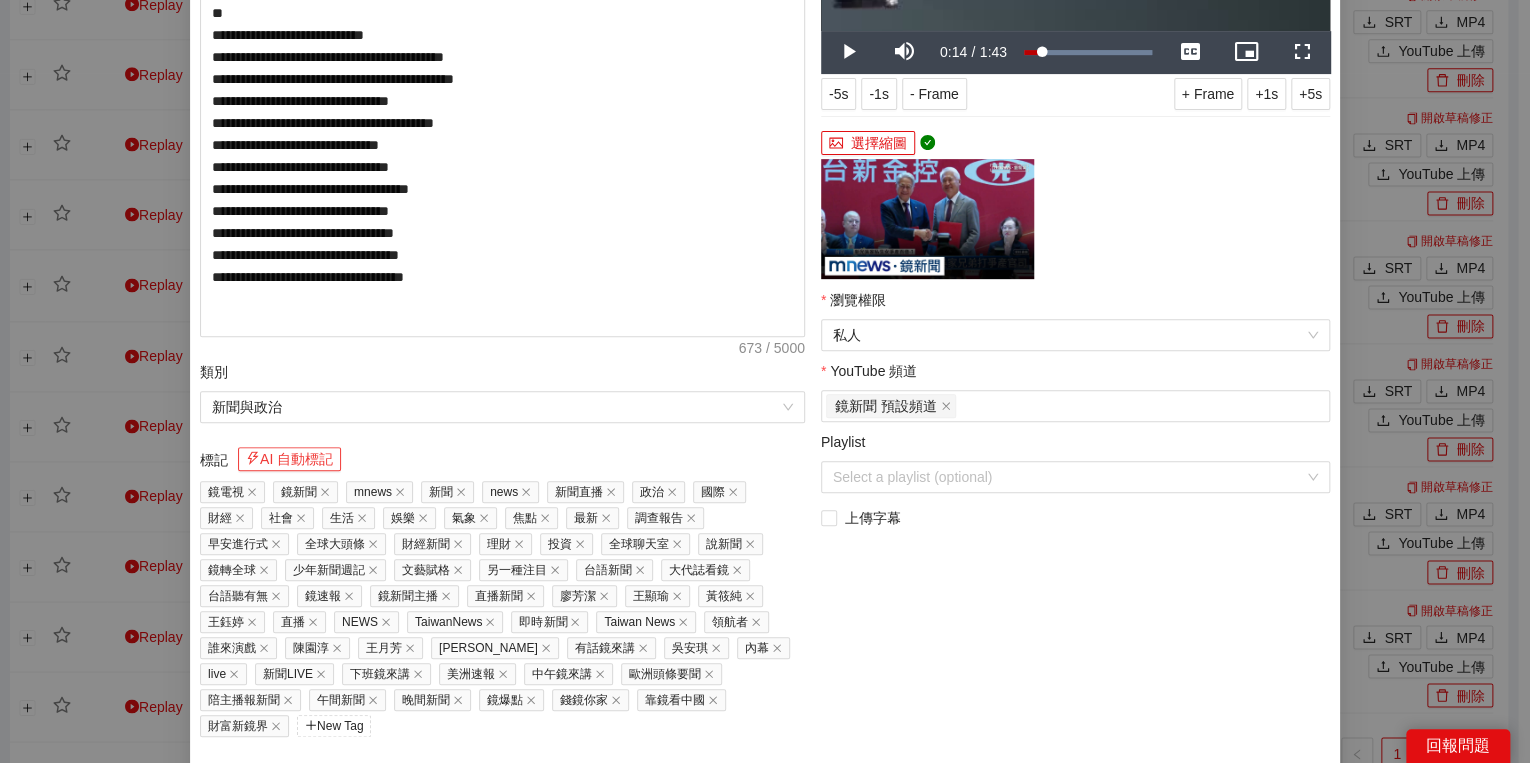 drag, startPoint x: 331, startPoint y: 452, endPoint x: 352, endPoint y: 453, distance: 21.023796 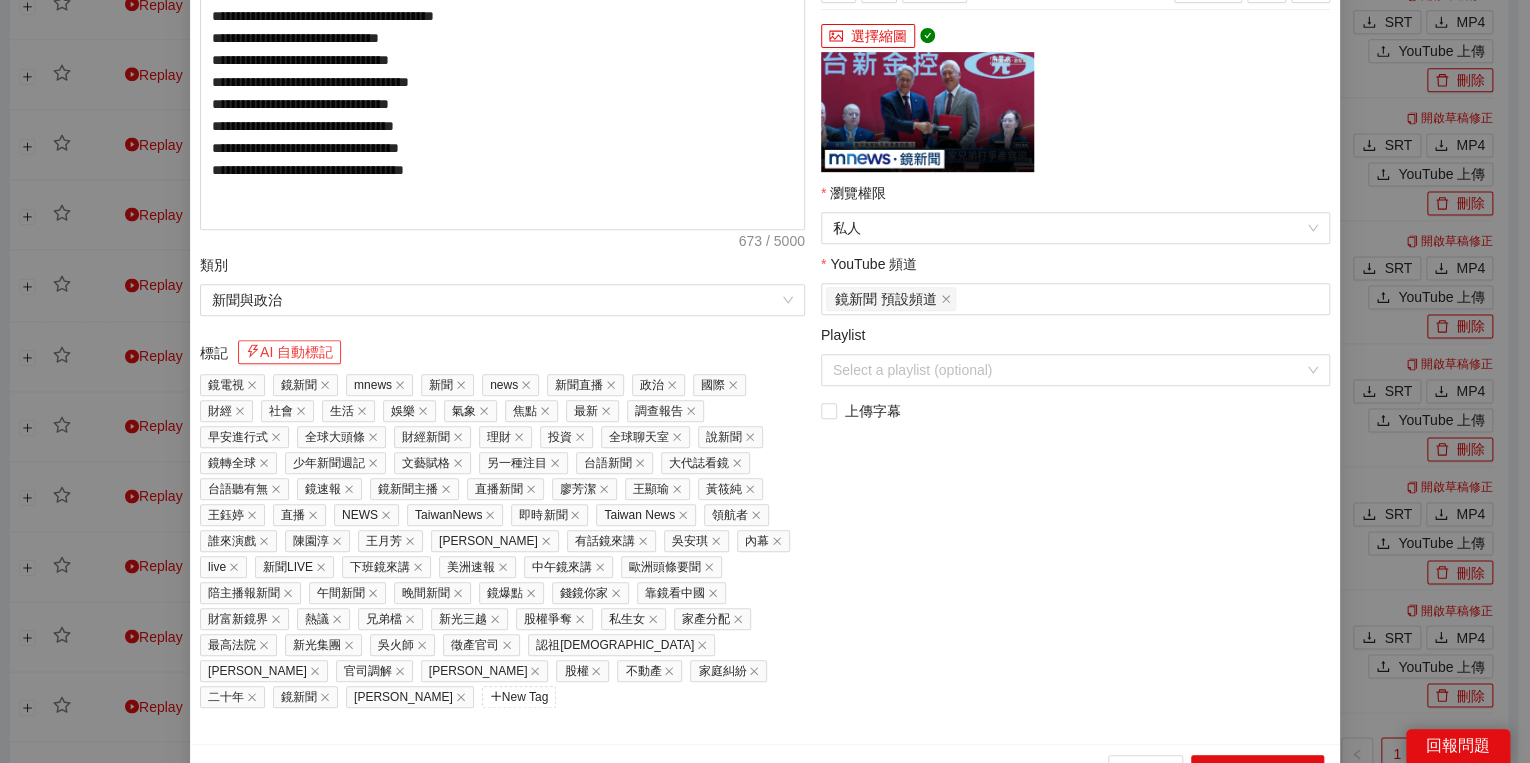 scroll, scrollTop: 429, scrollLeft: 0, axis: vertical 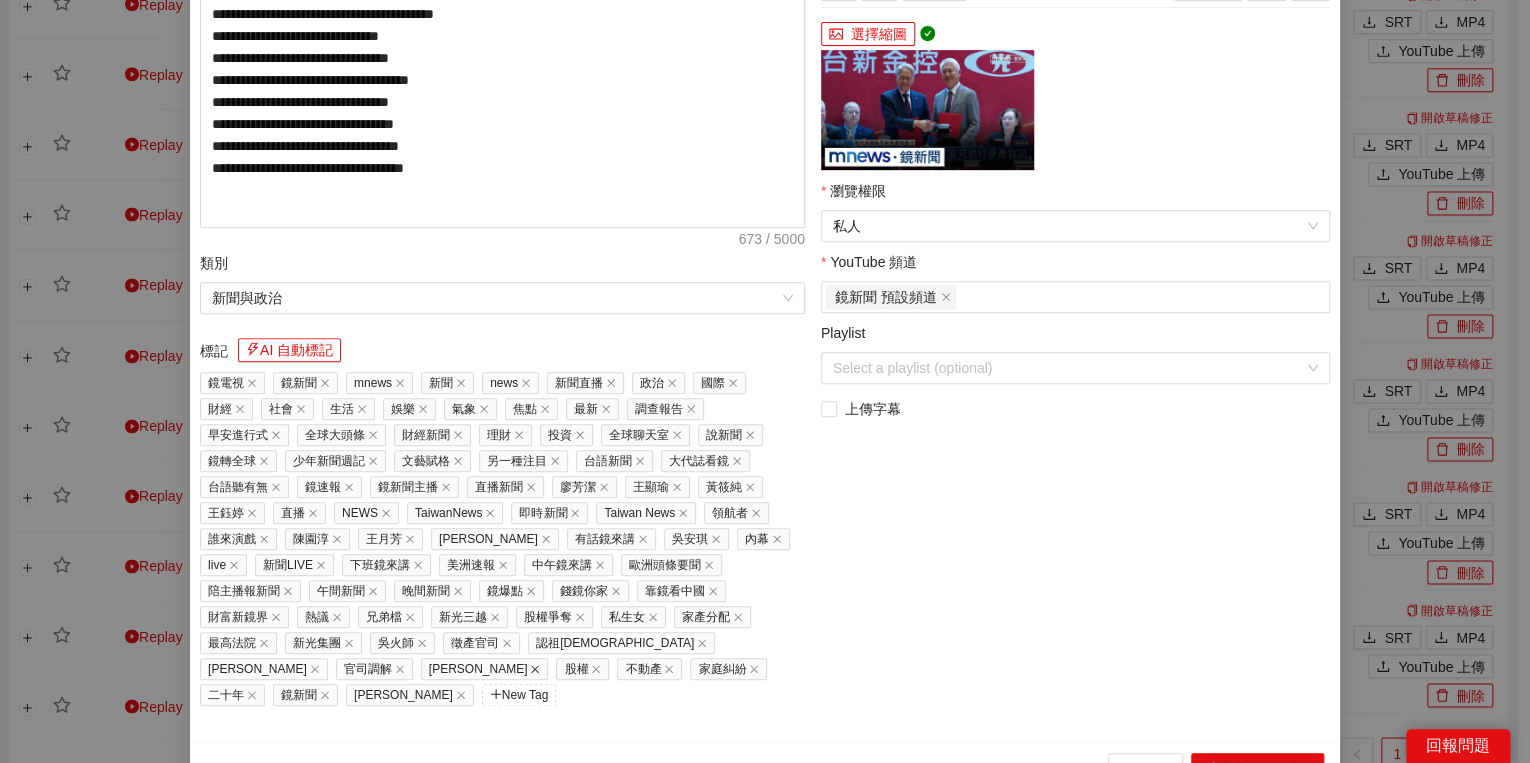 click 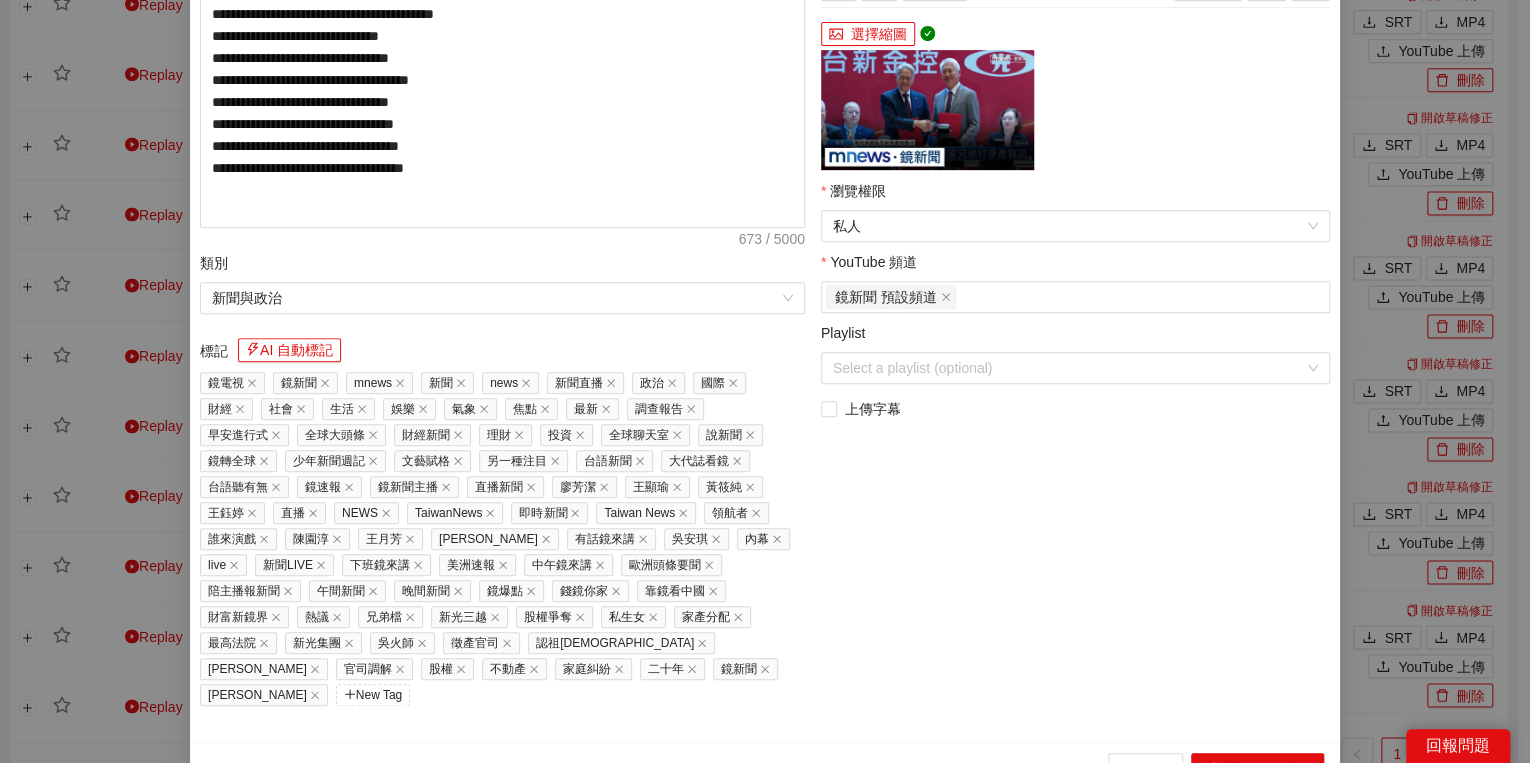 click 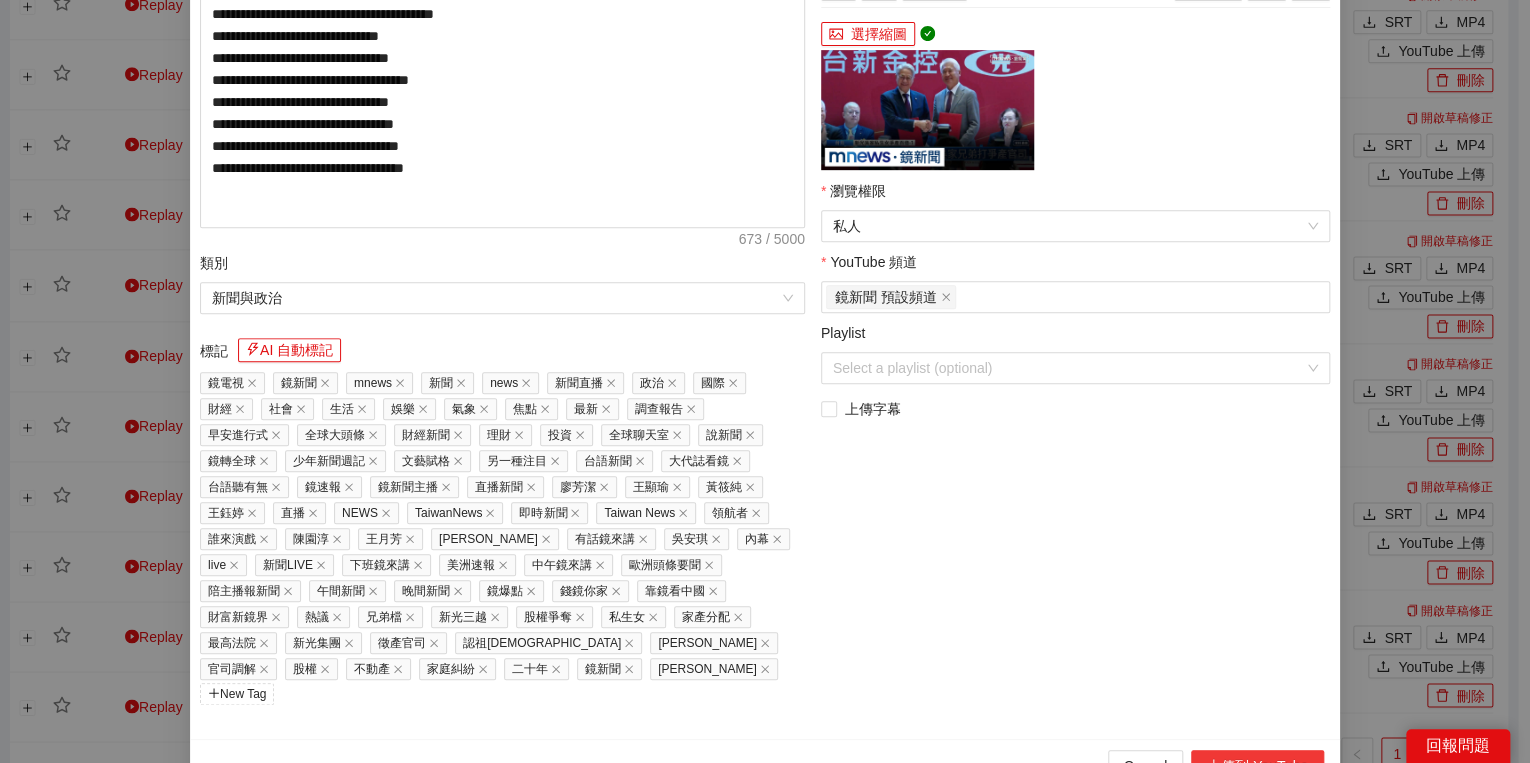 click on "上傳到 YouTube" at bounding box center [1257, 766] 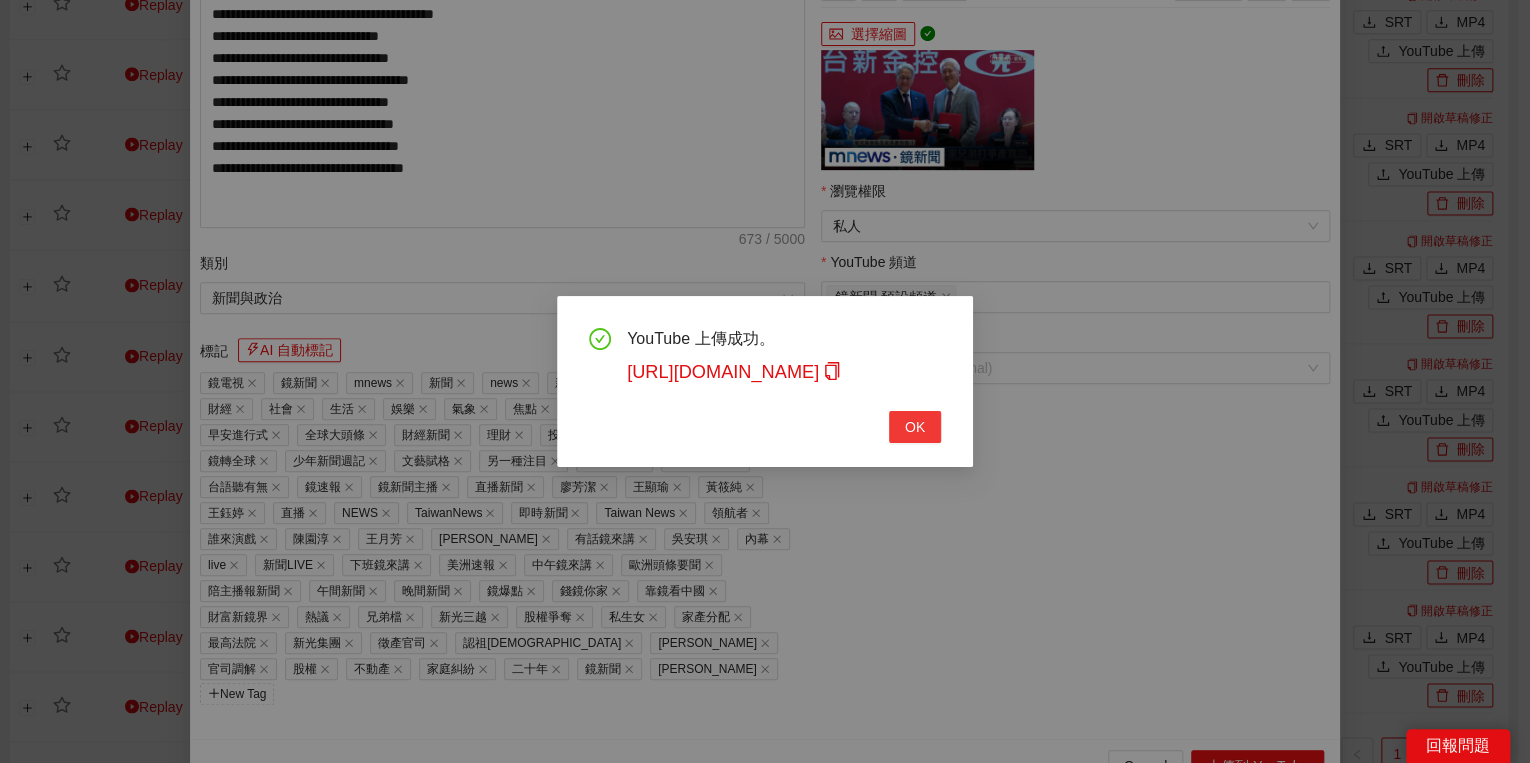click on "OK" at bounding box center (915, 427) 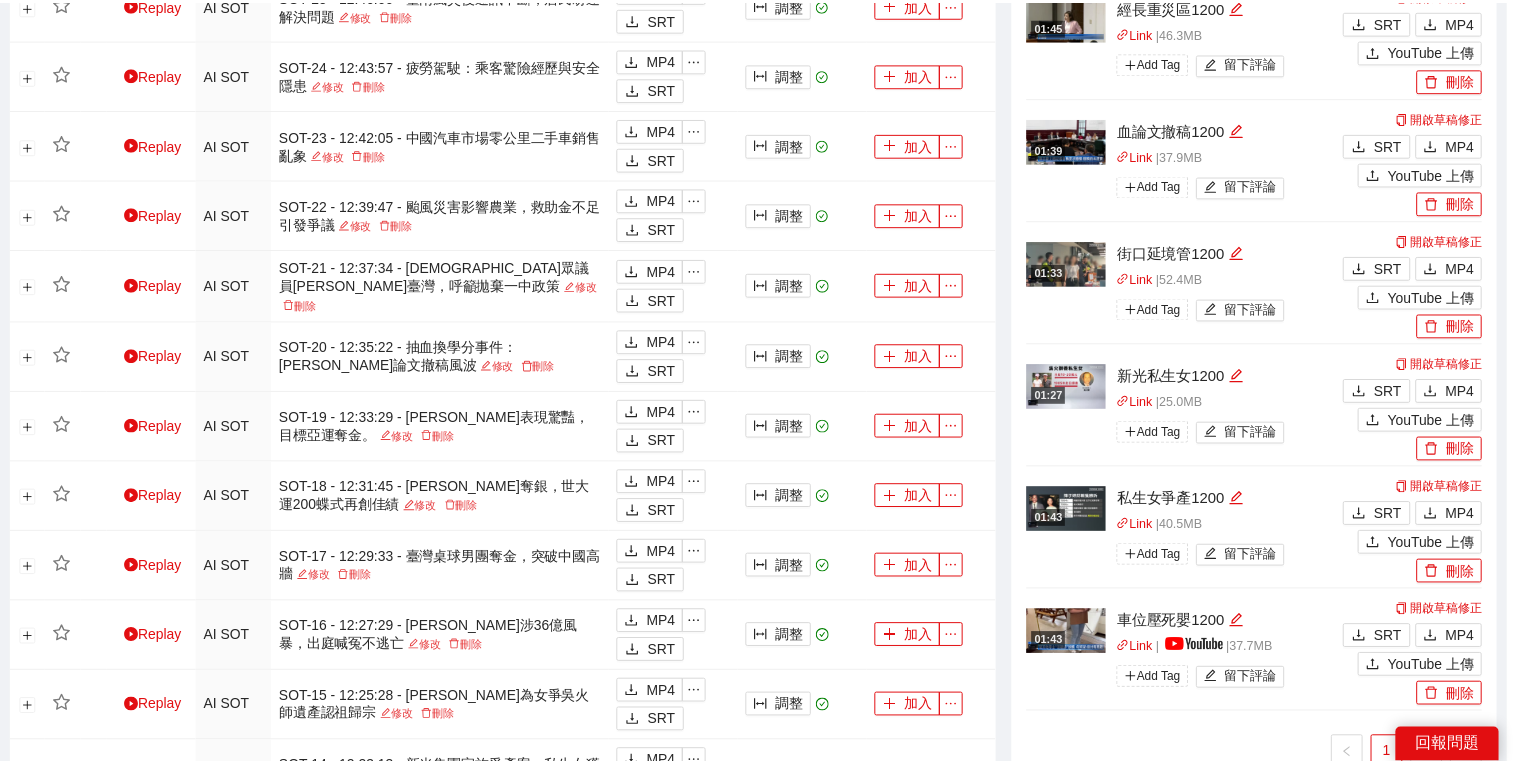 scroll, scrollTop: 308, scrollLeft: 0, axis: vertical 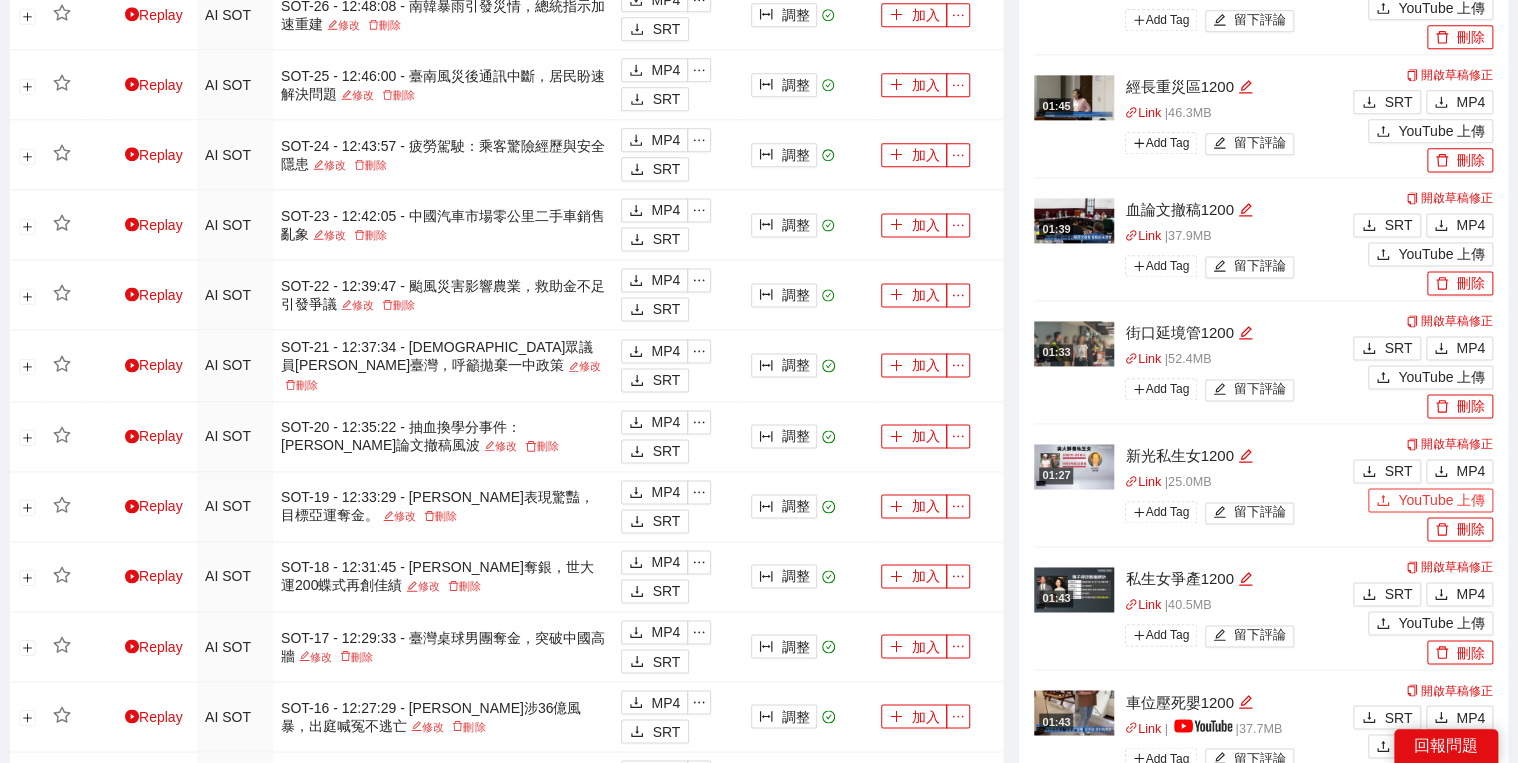 click on "YouTube 上傳" at bounding box center (1430, 500) 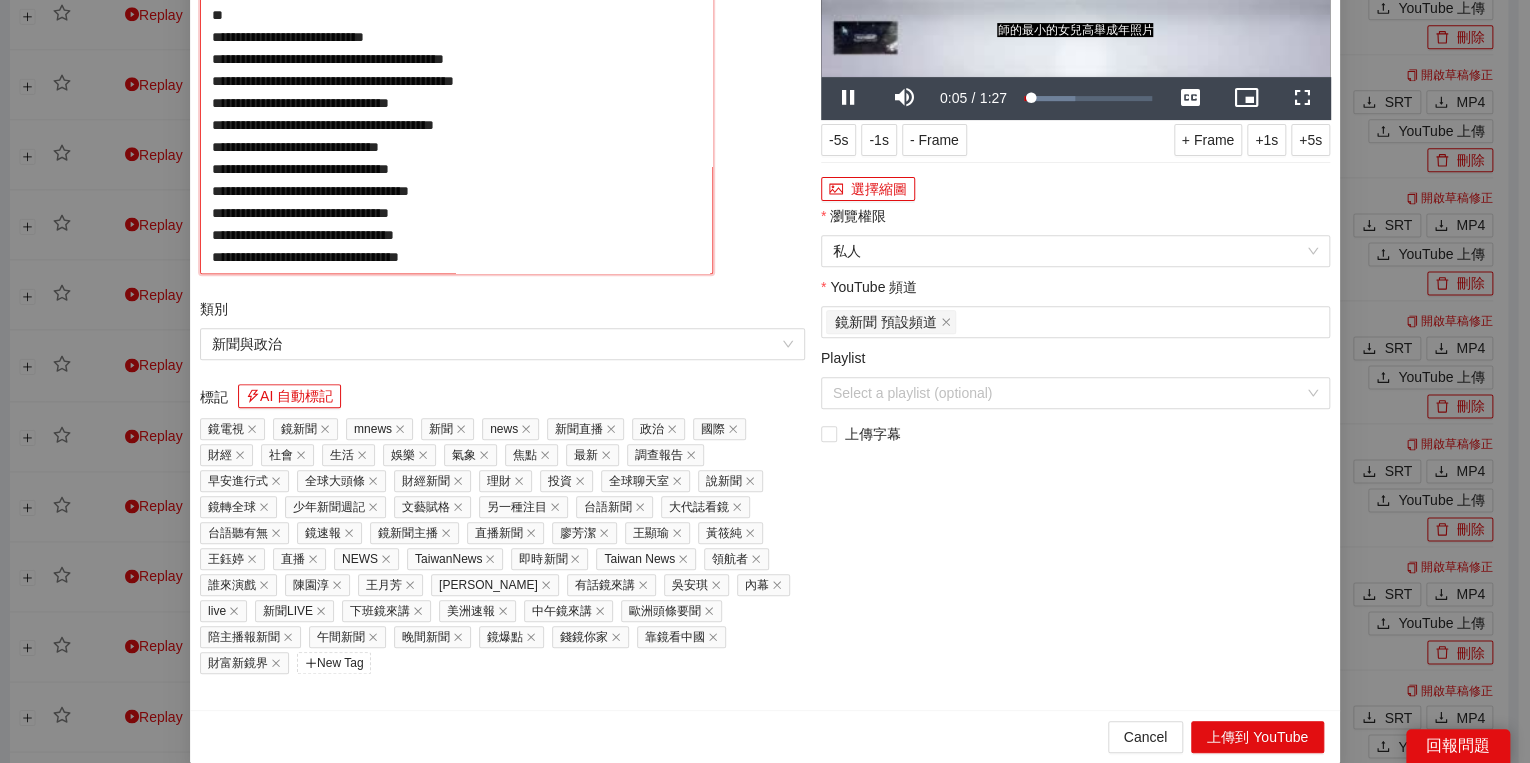 click on "**********" at bounding box center [456, 92] 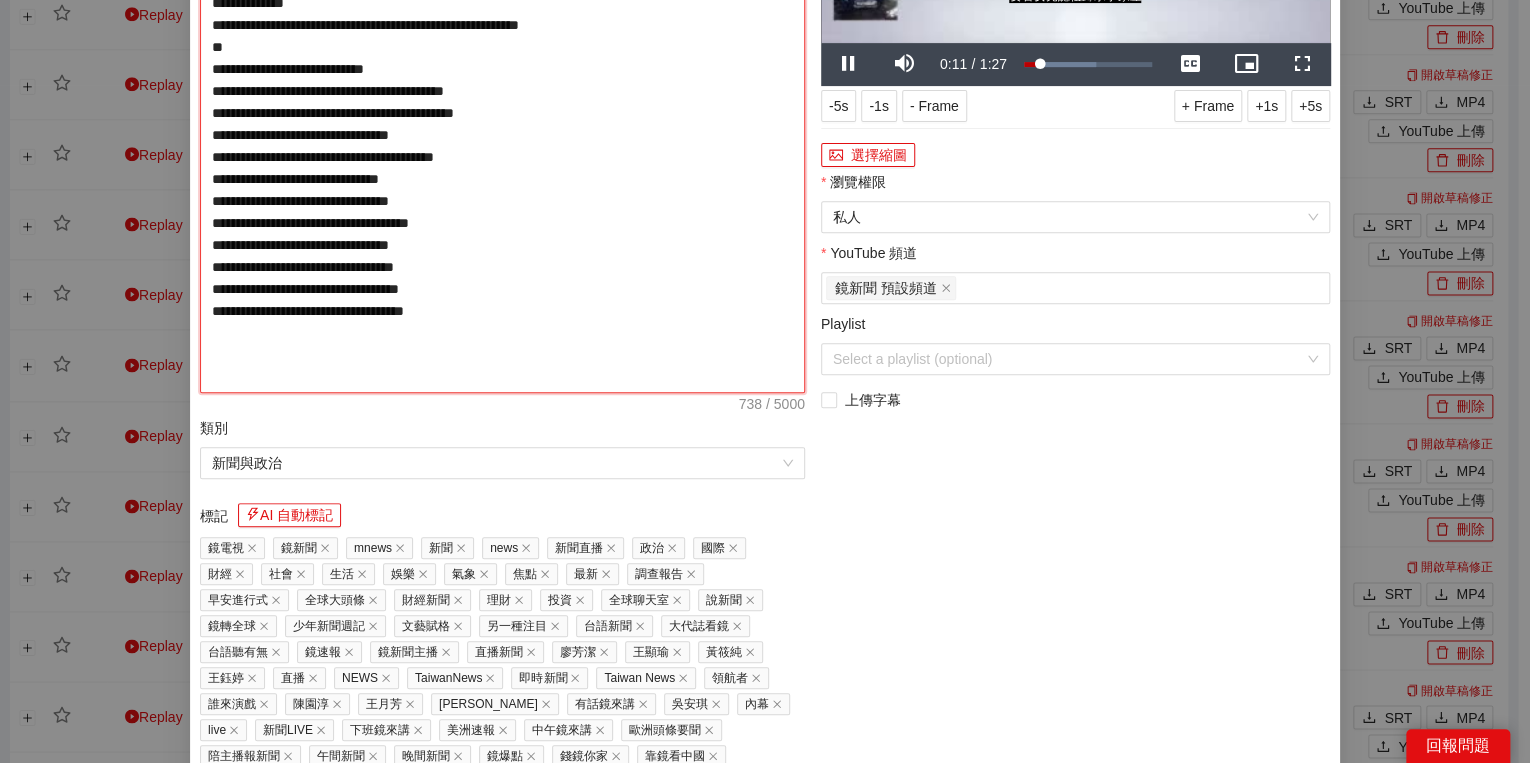 type on "**********" 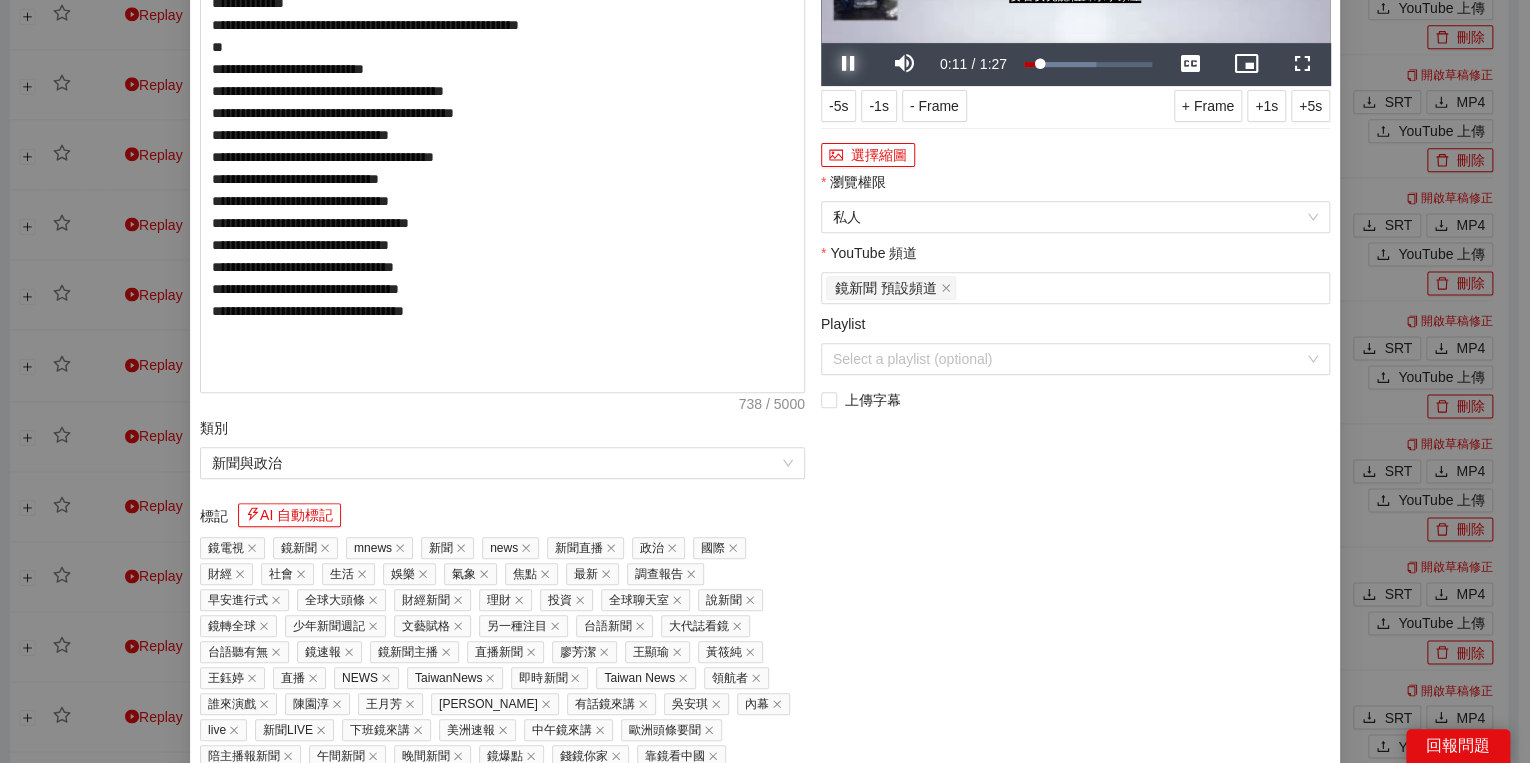 click at bounding box center (849, 64) 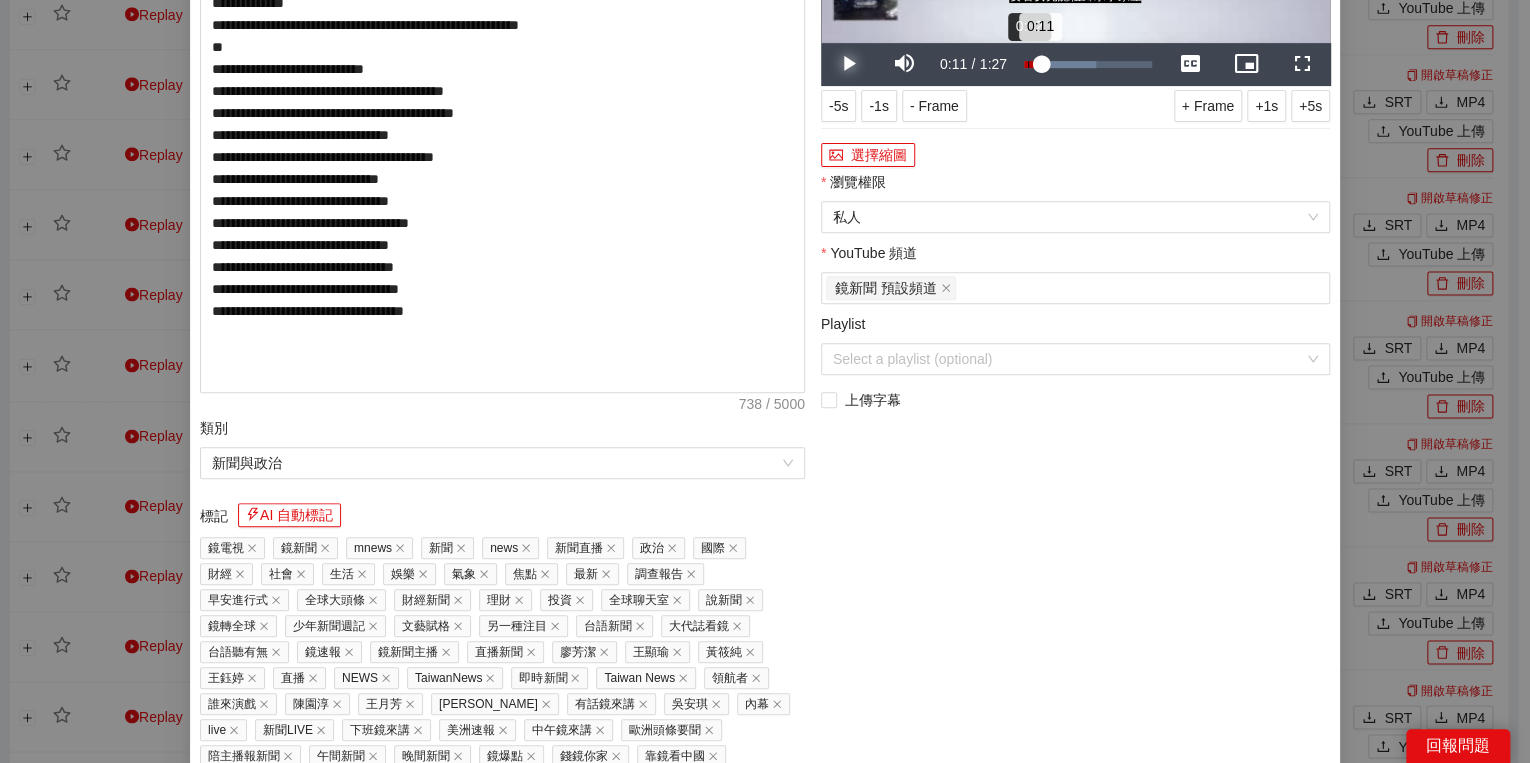 click on "Loaded :  56.01% 0:02 0:11" at bounding box center [1088, 64] 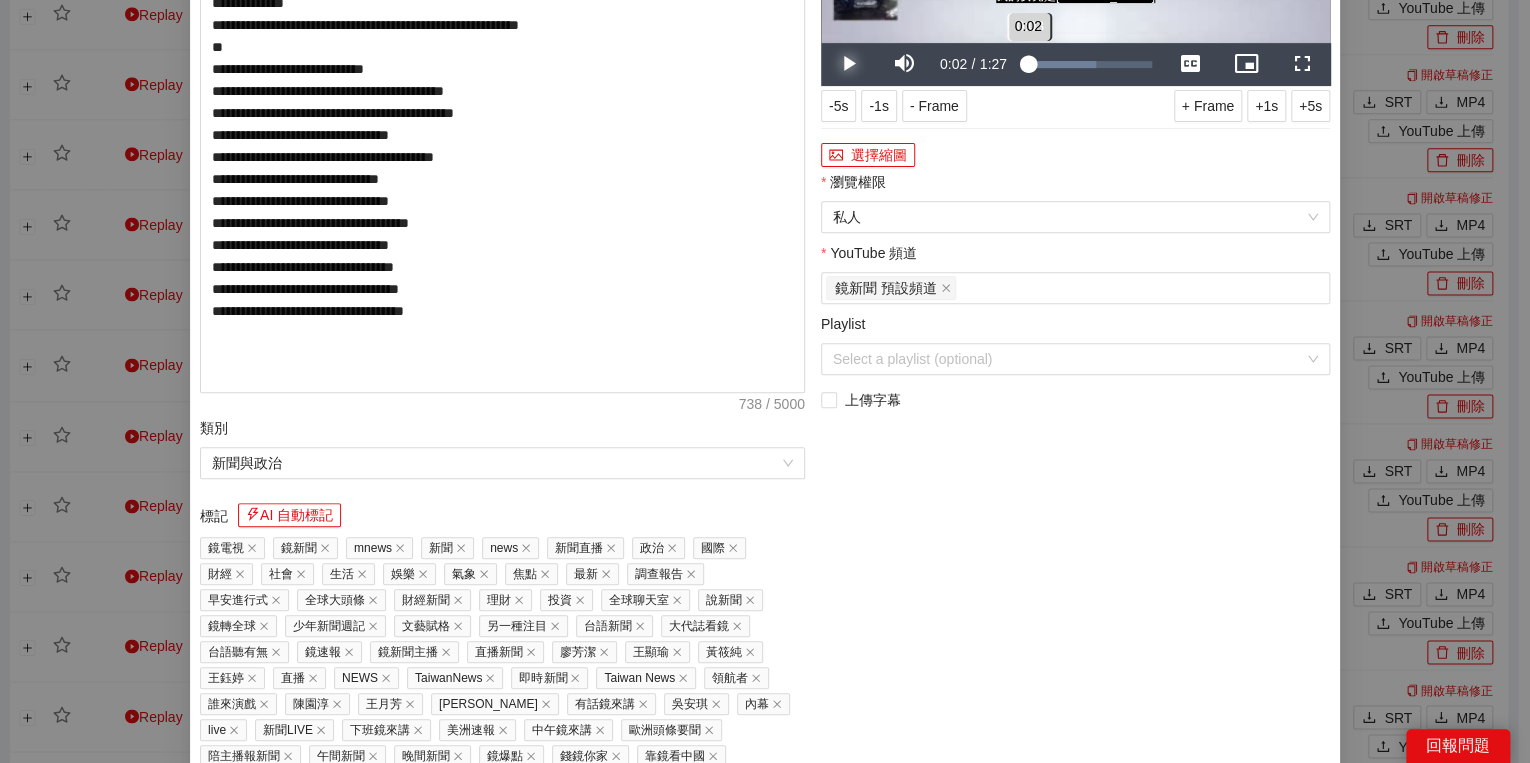 click on "0:02" at bounding box center (1026, 64) 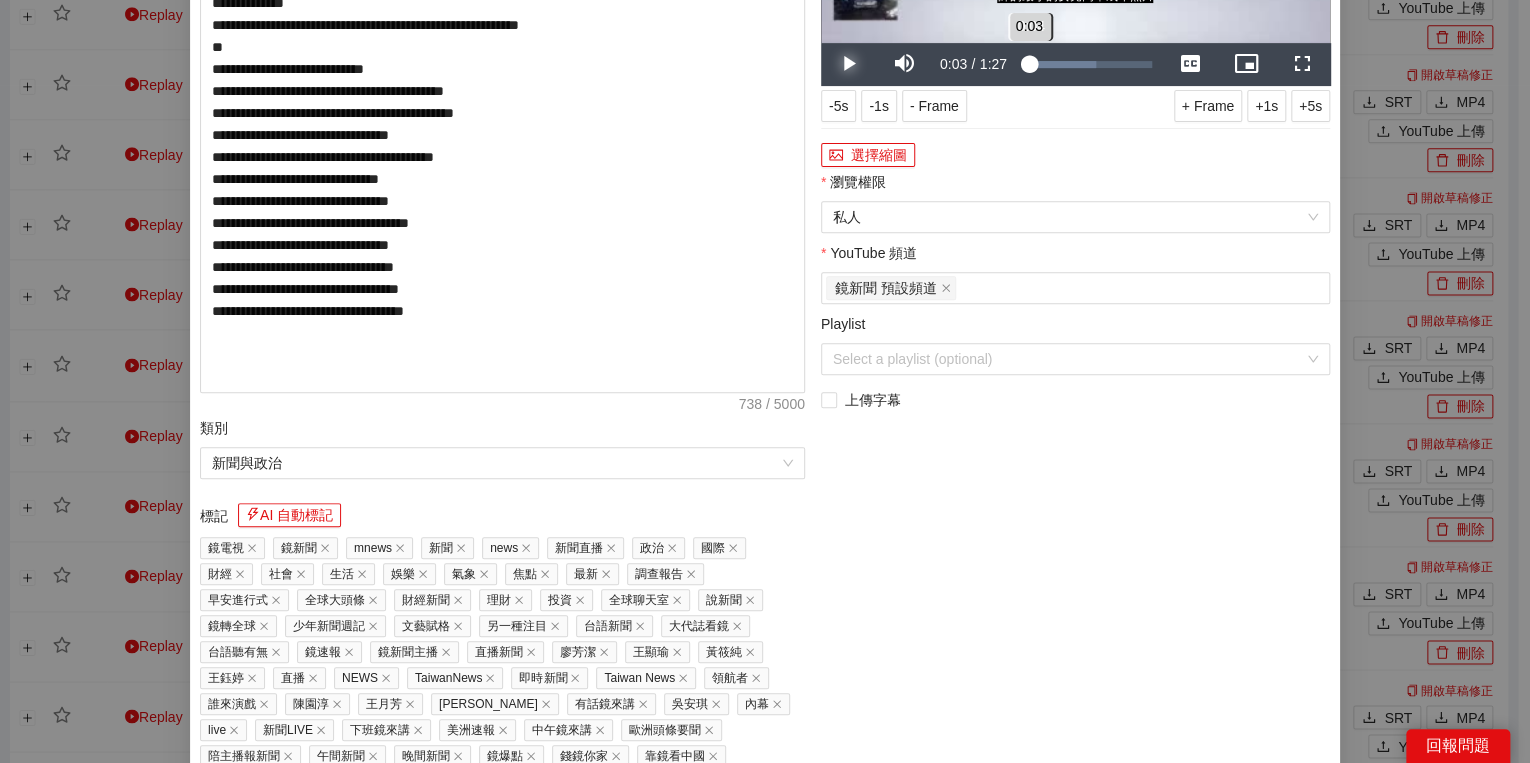 click on "0:03" at bounding box center [1026, 64] 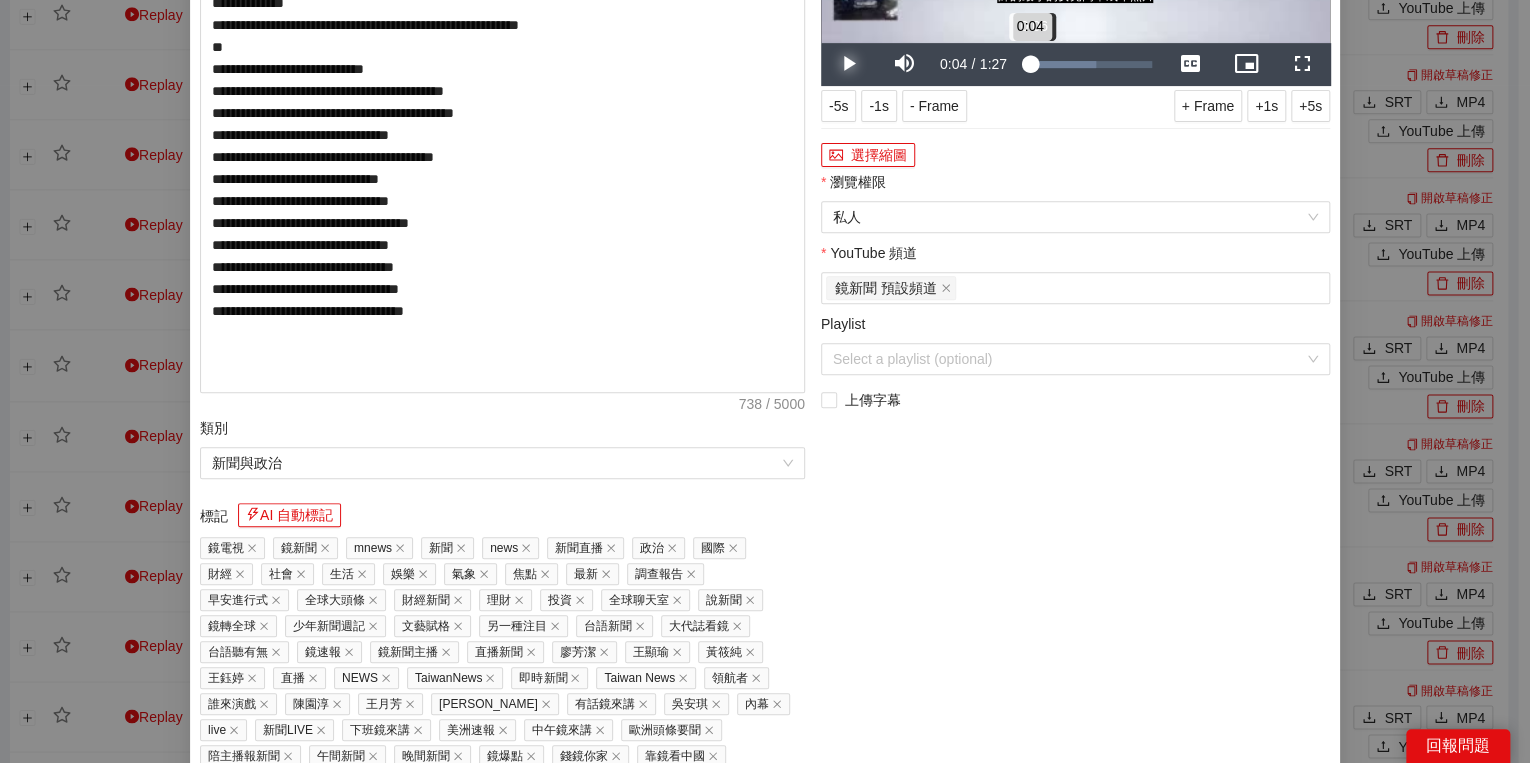 click on "0:04" at bounding box center (1027, 64) 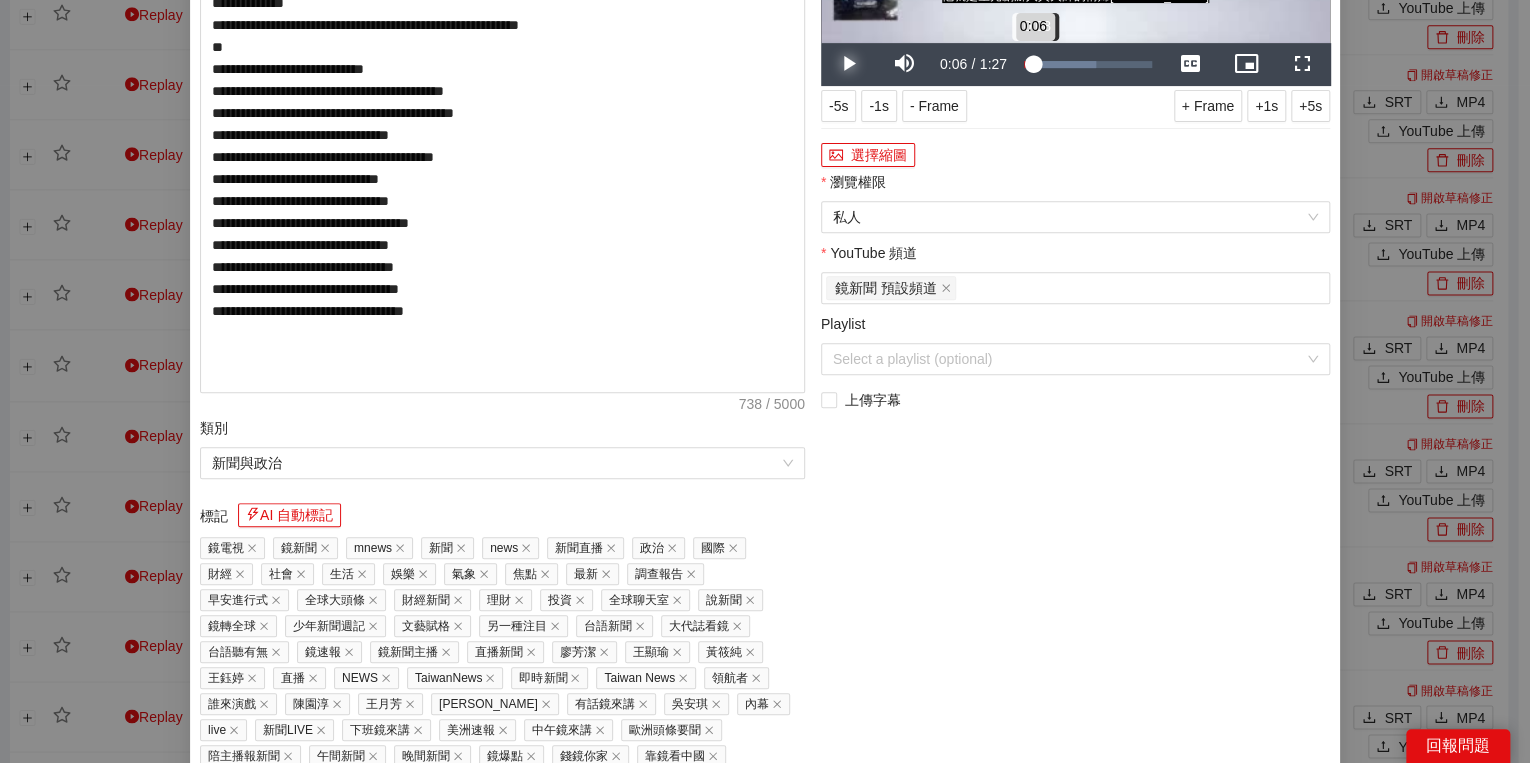 click on "0:06" at bounding box center [1028, 64] 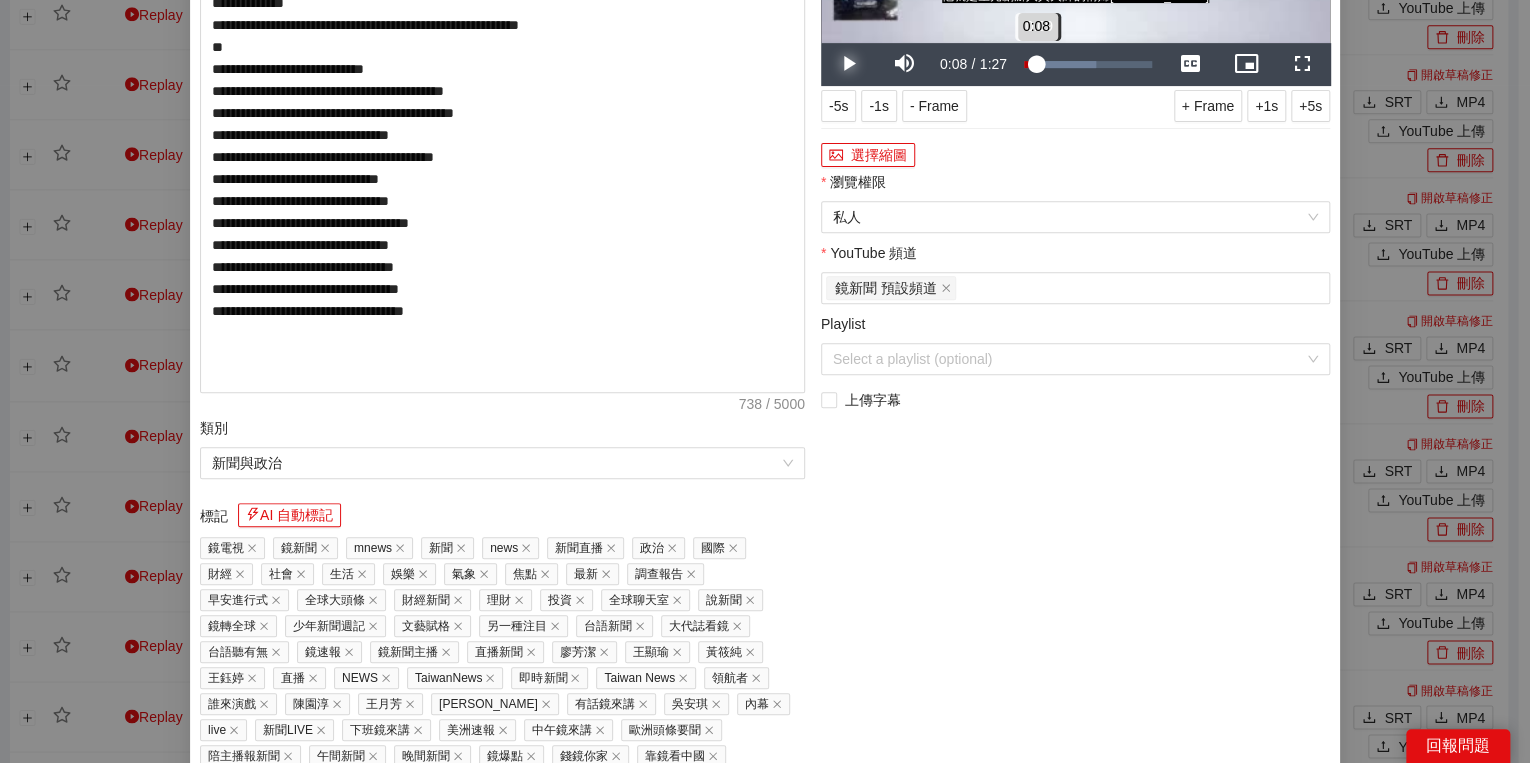 click on "0:08" at bounding box center (1030, 64) 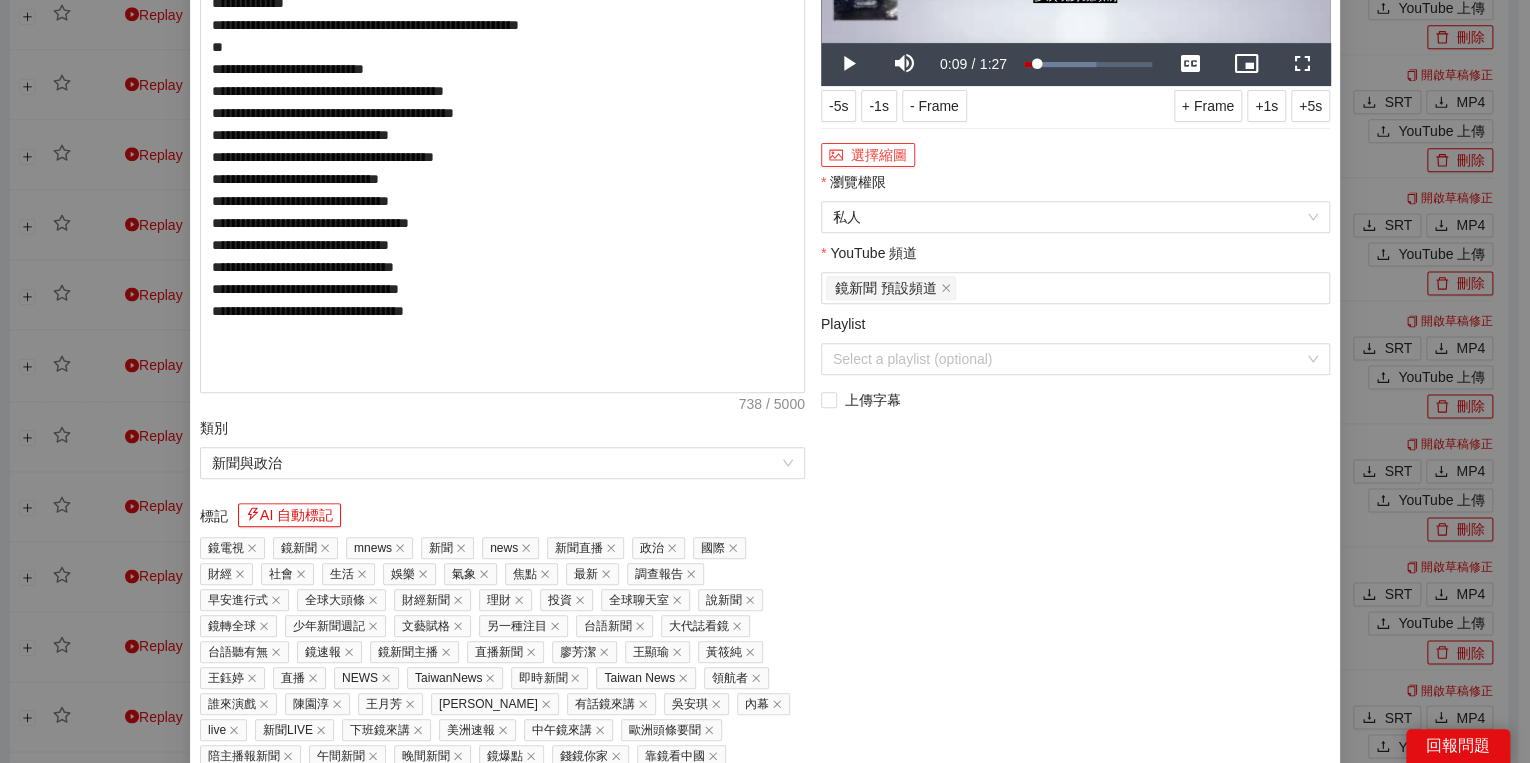 click on "選擇縮圖" at bounding box center [868, 155] 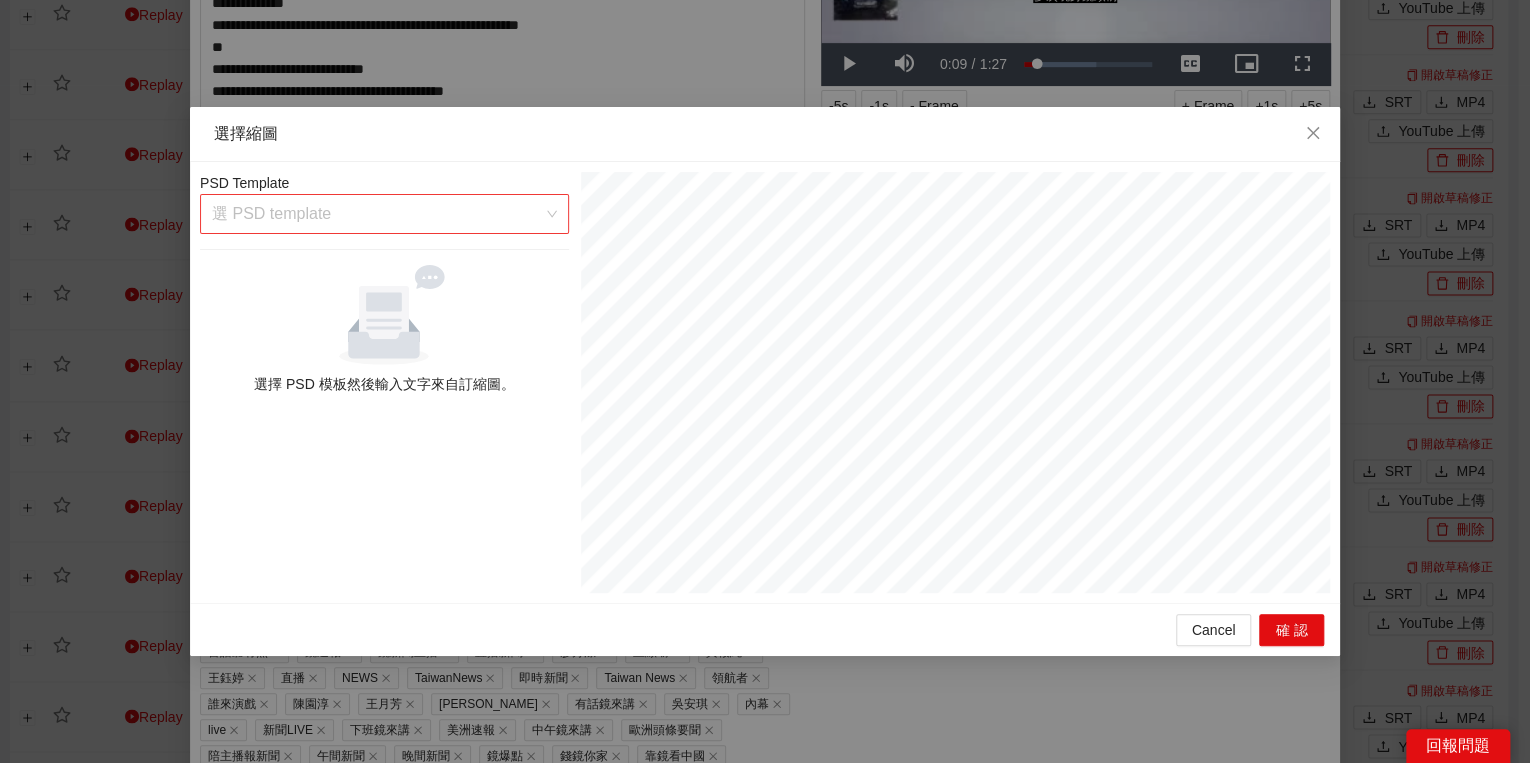 click at bounding box center [377, 214] 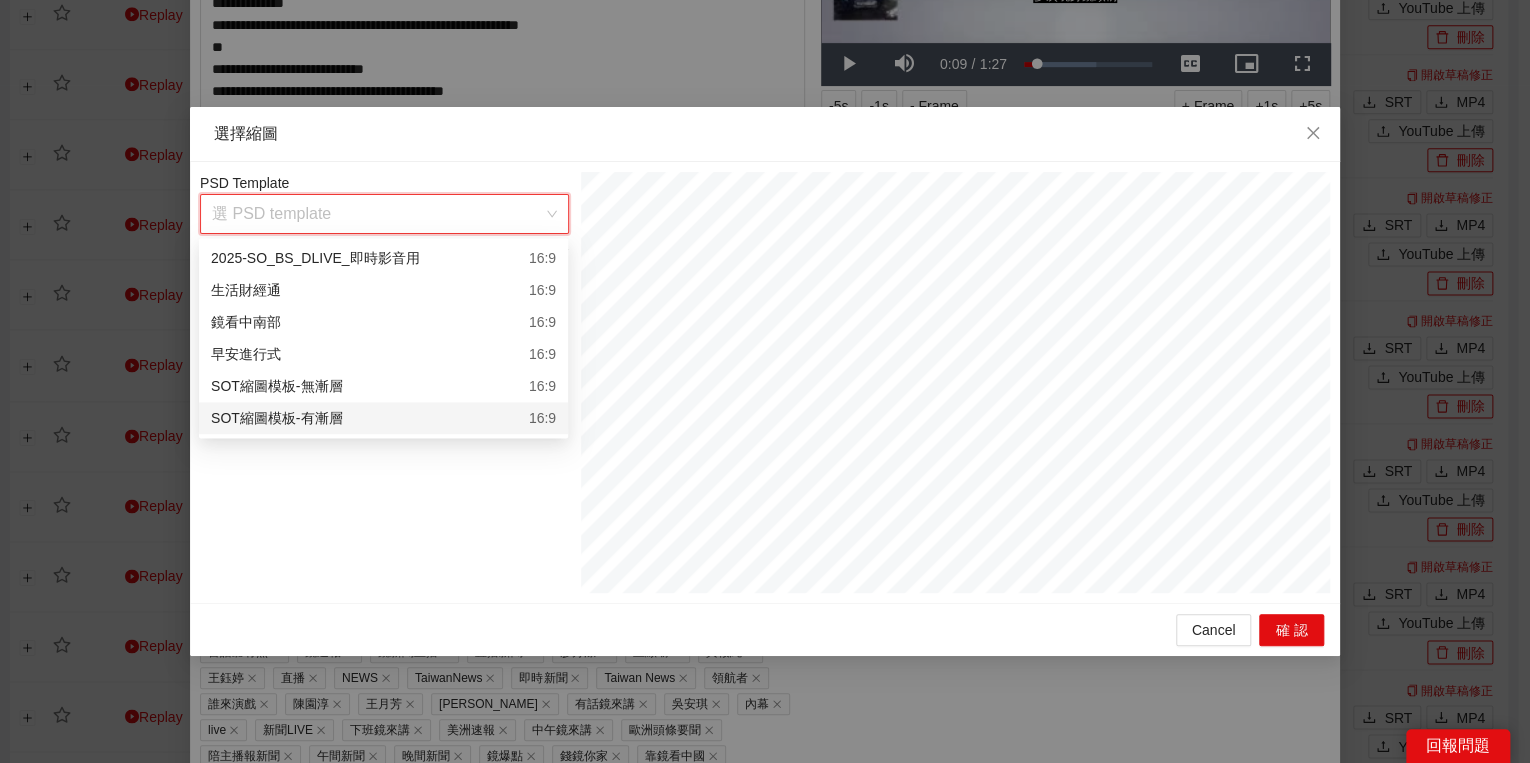 click on "SOT縮圖模板-有漸層 16:9" at bounding box center (383, 418) 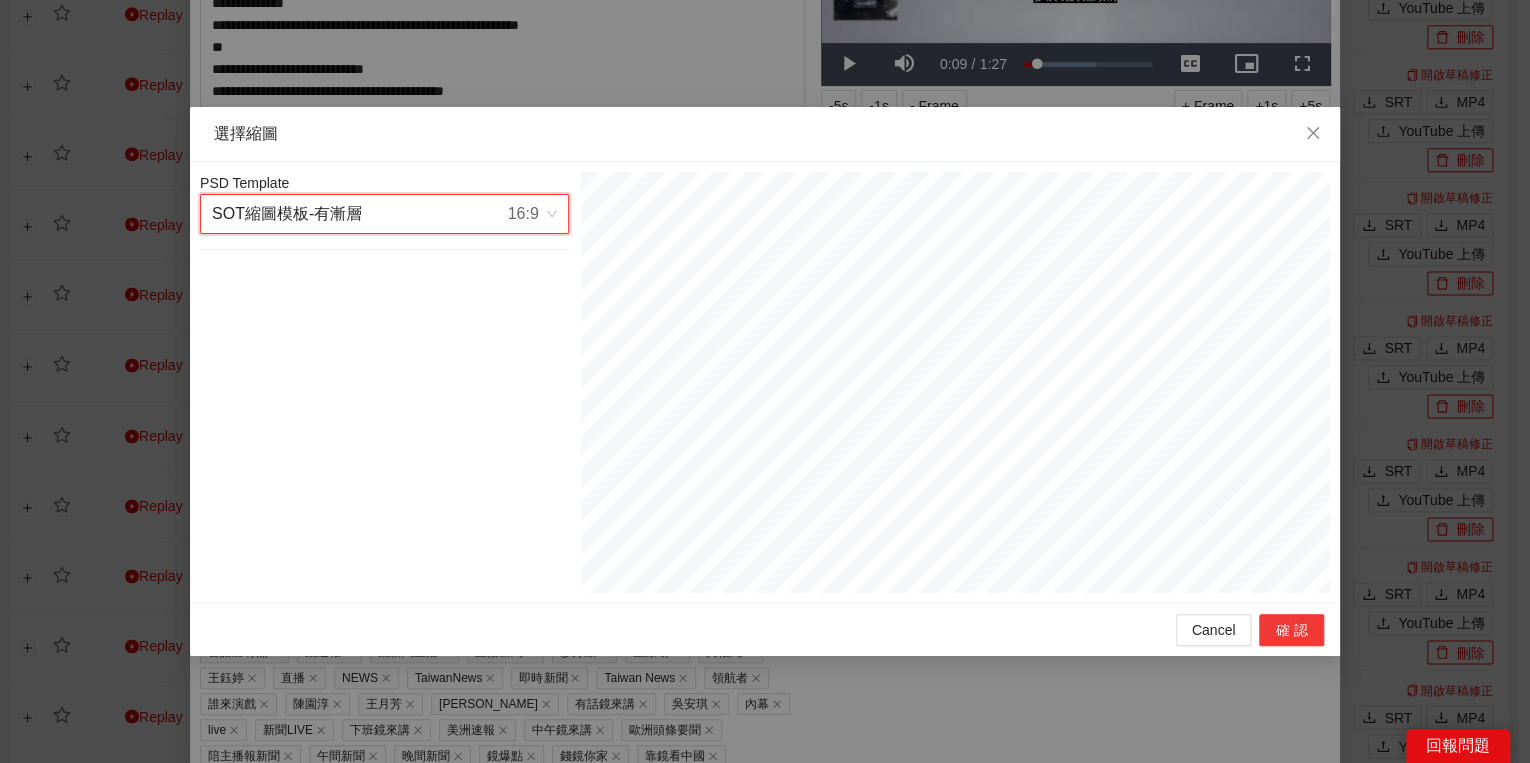 click on "確認" at bounding box center (1291, 630) 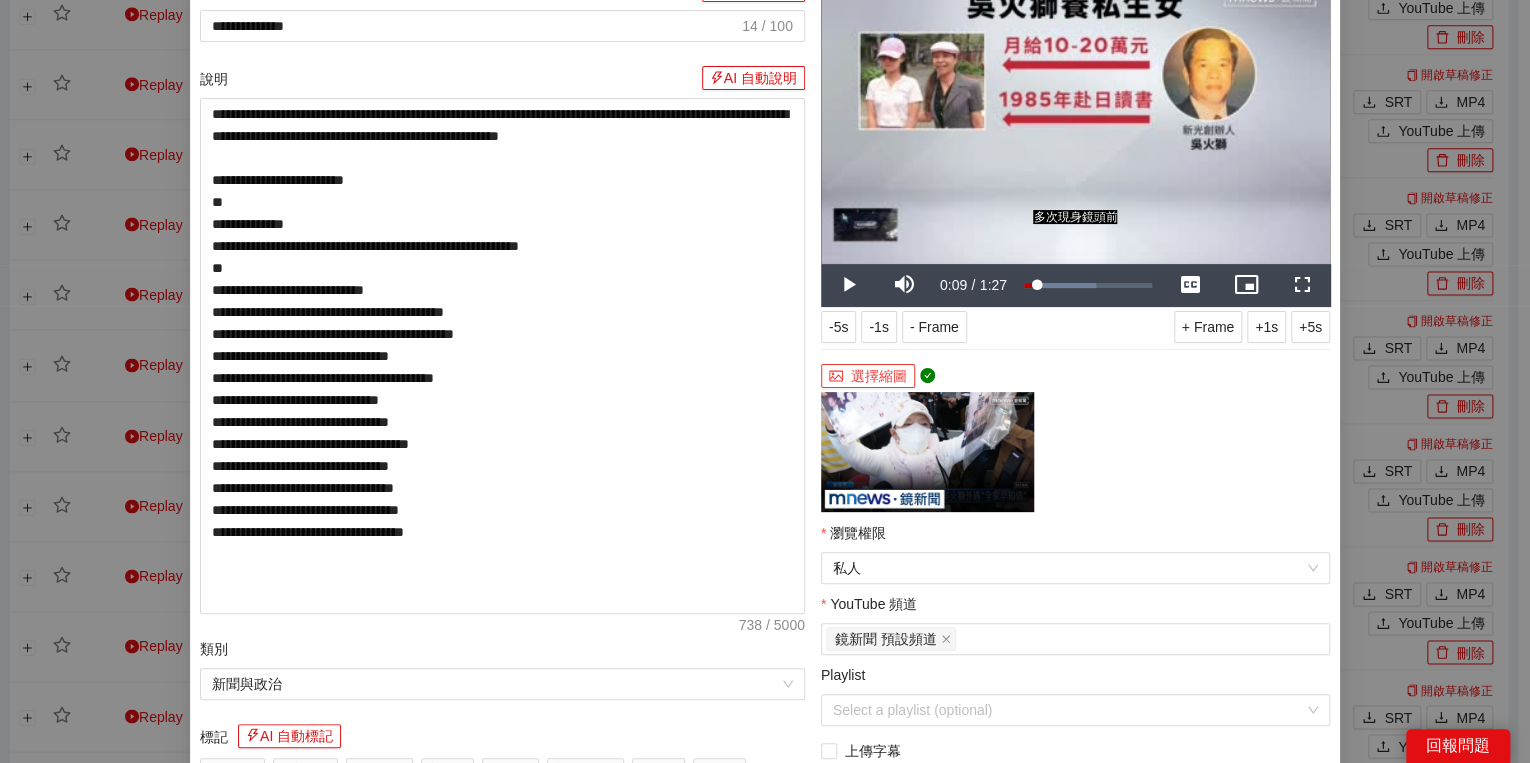 scroll, scrollTop: 240, scrollLeft: 0, axis: vertical 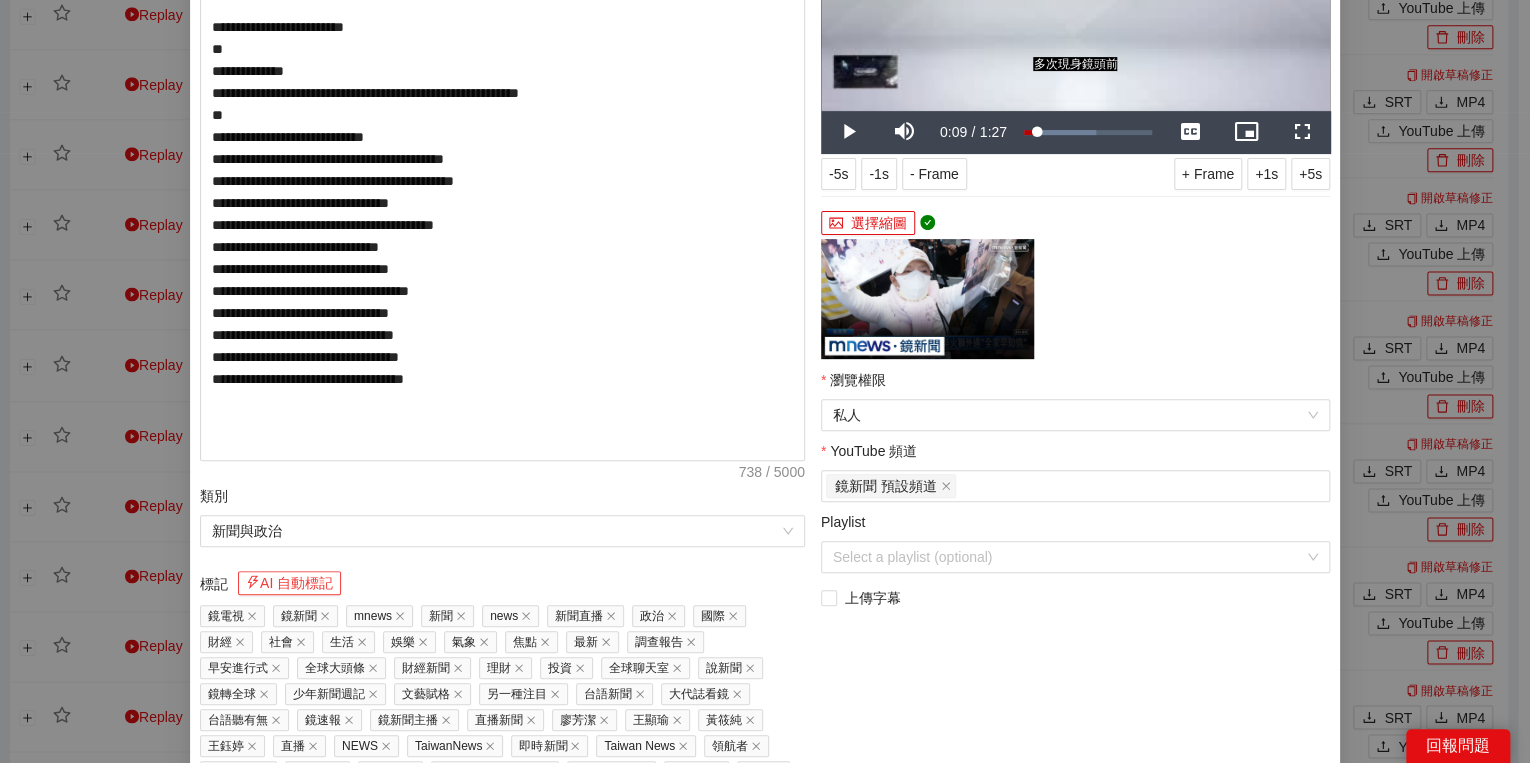 click on "AI 自動標記" at bounding box center (289, 583) 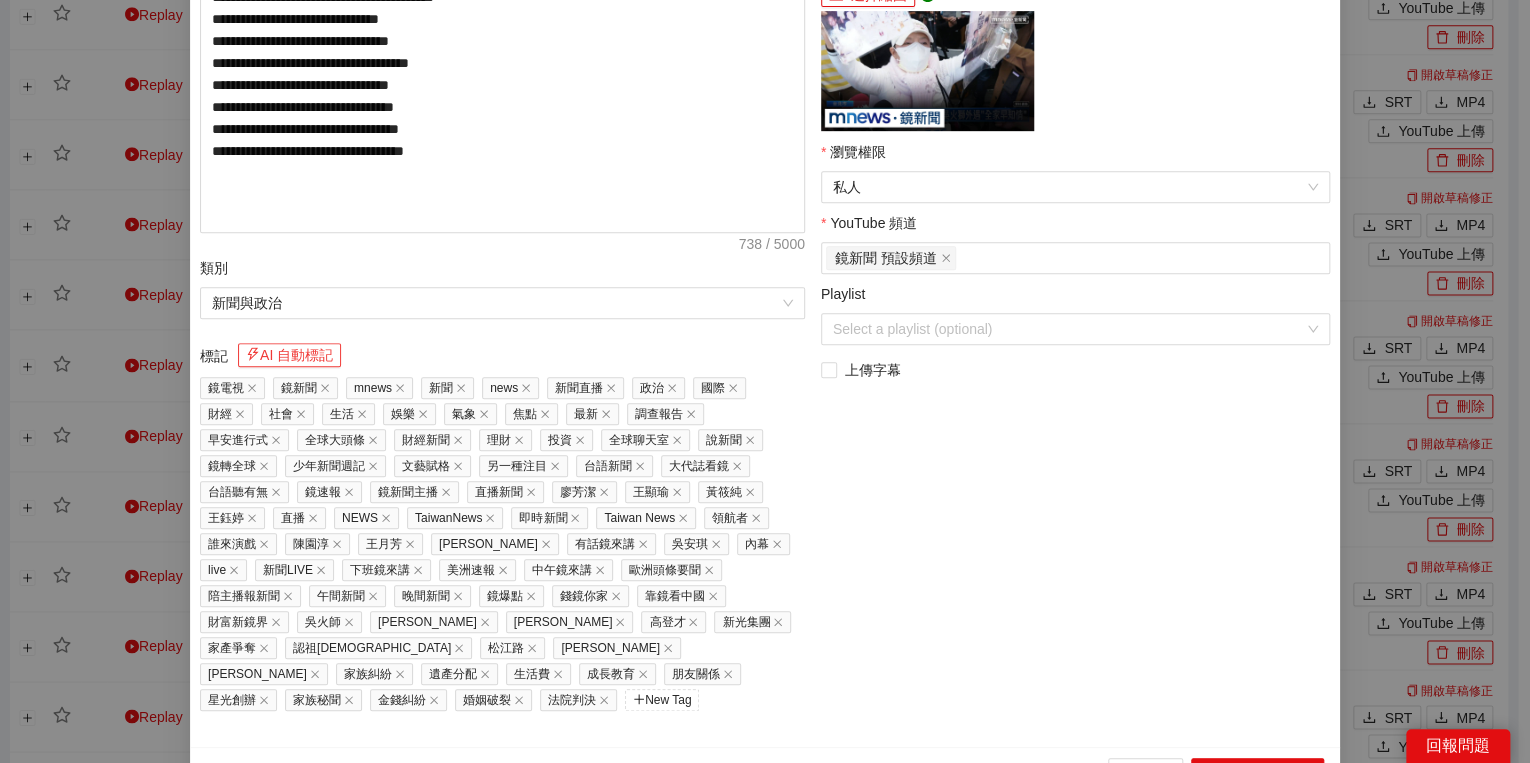 scroll, scrollTop: 473, scrollLeft: 0, axis: vertical 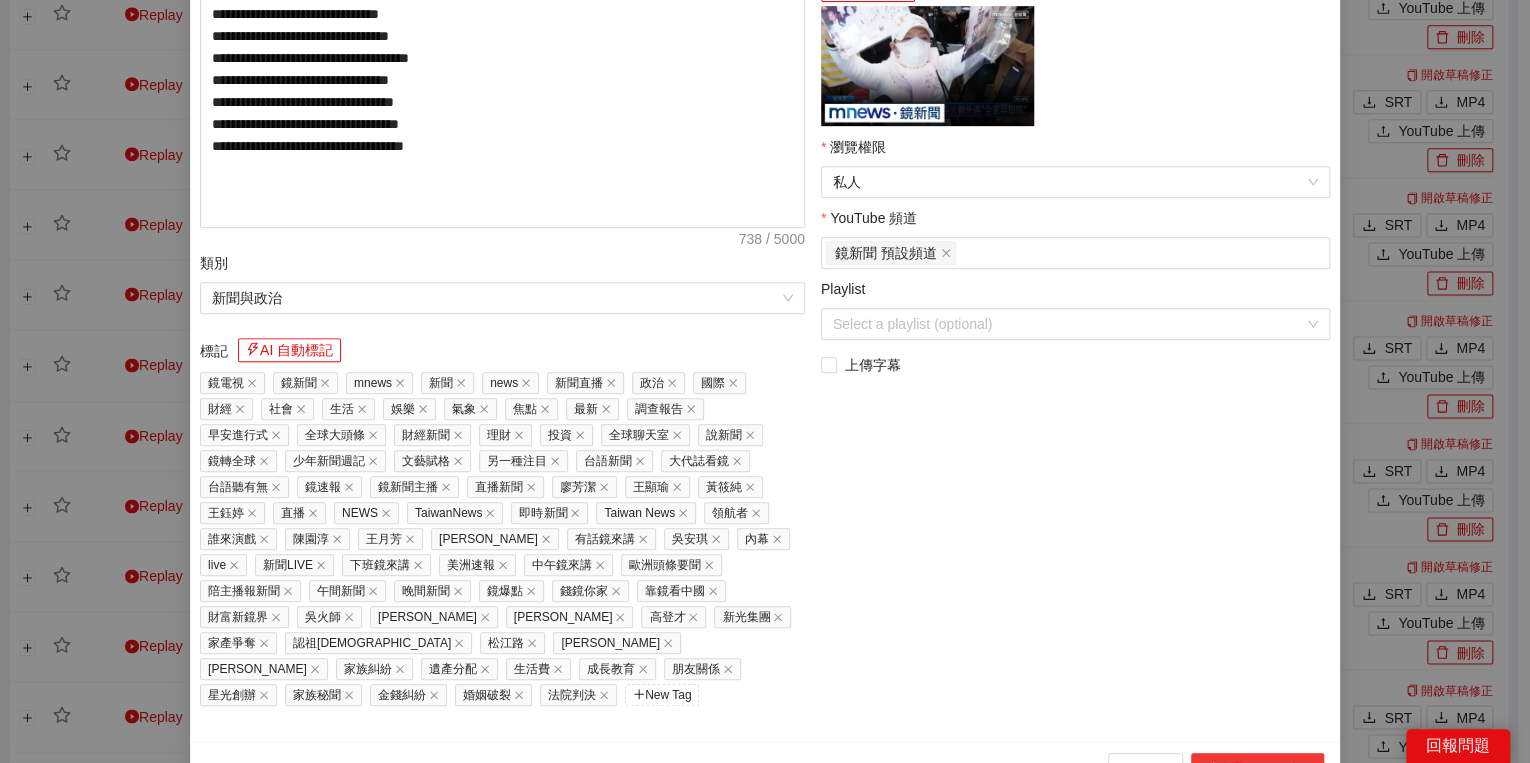 click on "上傳到 YouTube" at bounding box center [1257, 769] 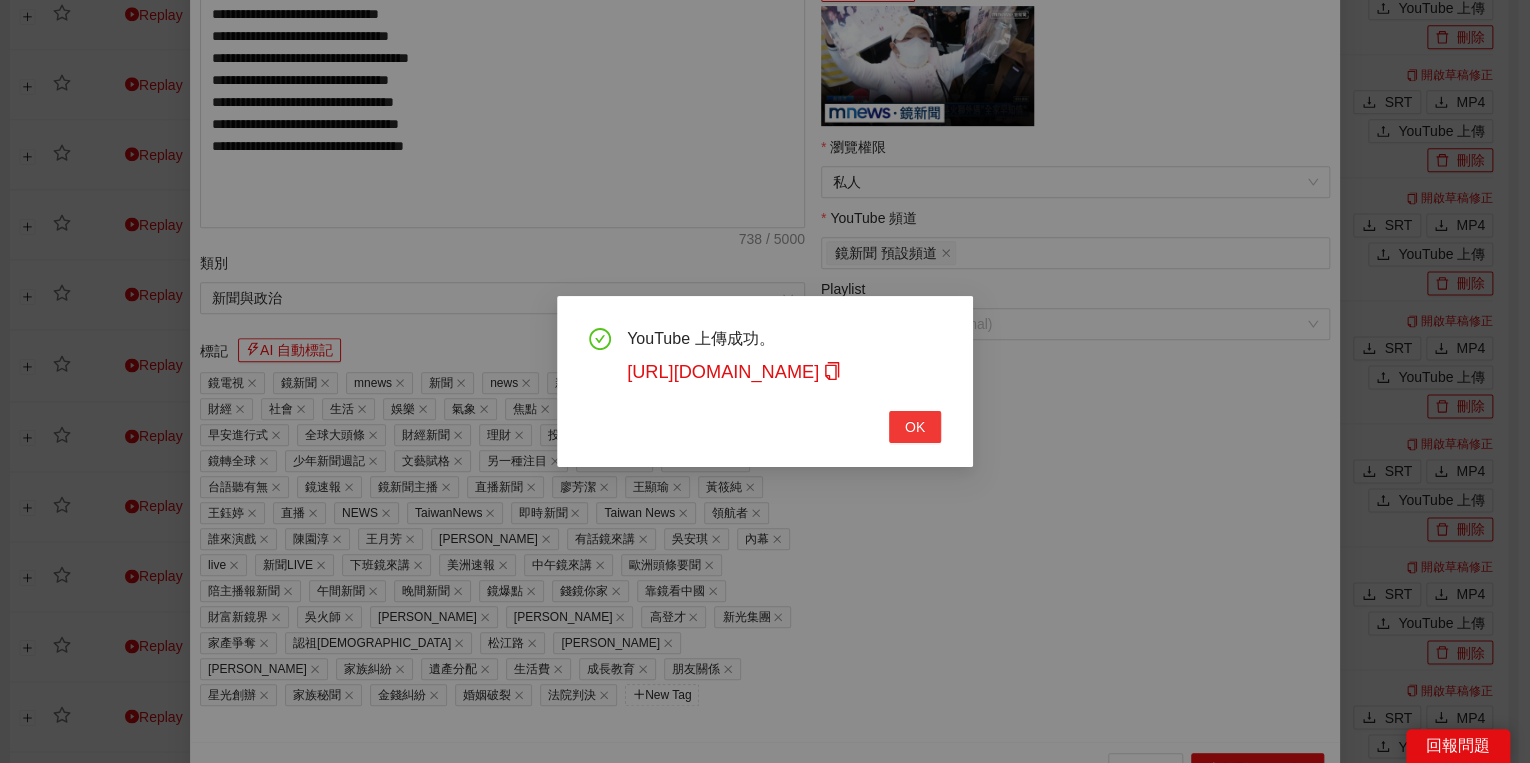 click on "OK" at bounding box center (915, 427) 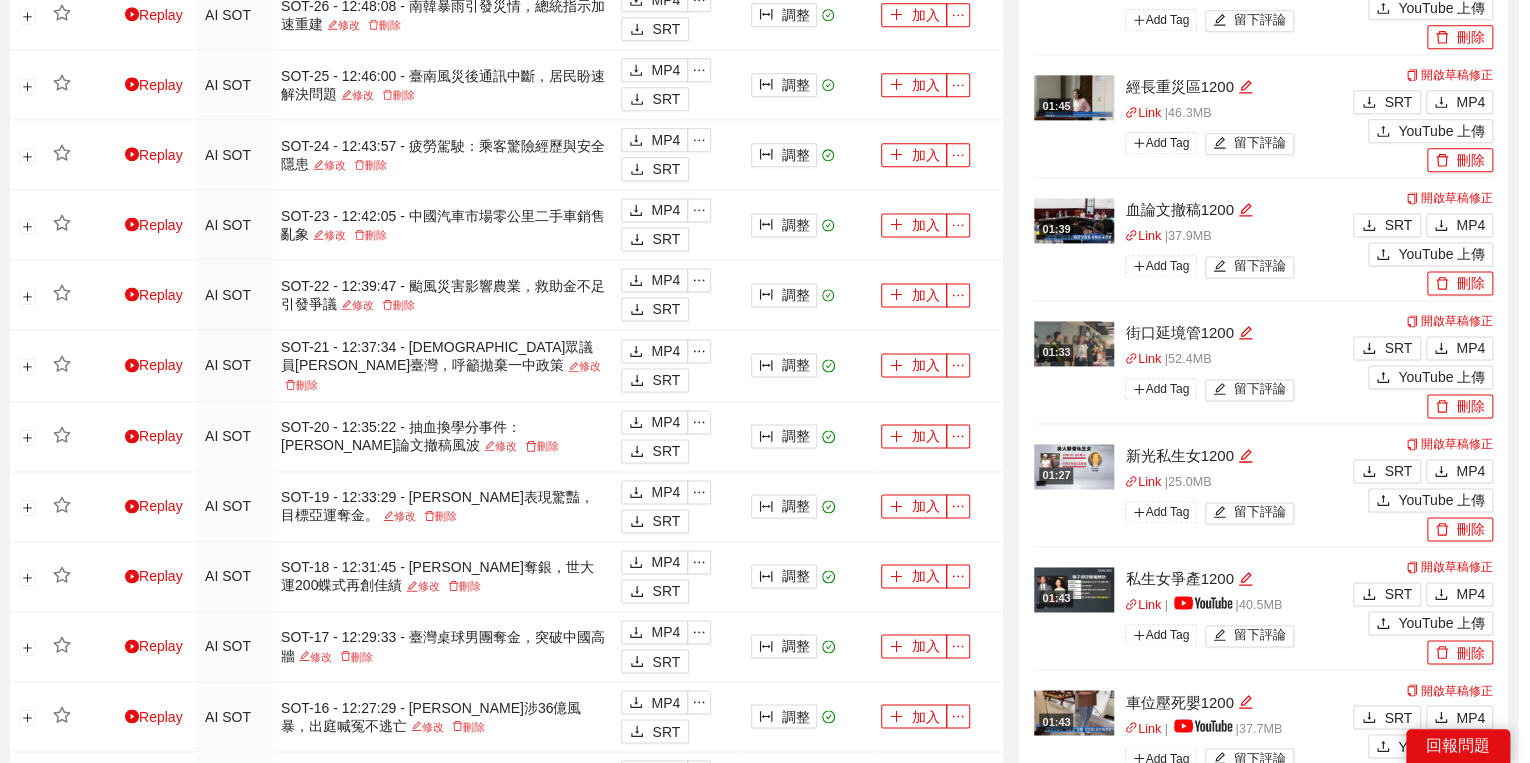scroll, scrollTop: 308, scrollLeft: 0, axis: vertical 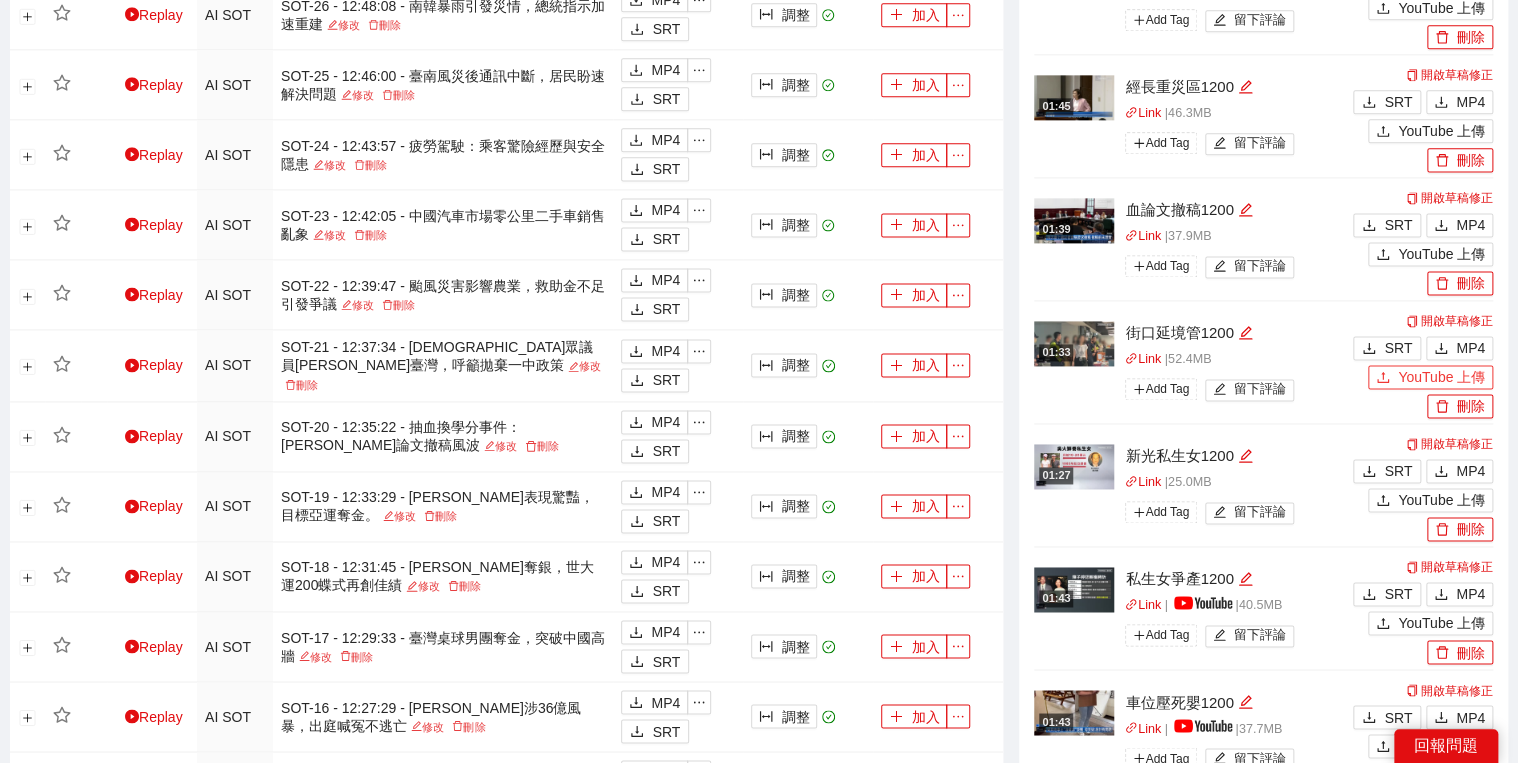 click on "YouTube 上傳" at bounding box center [1441, 377] 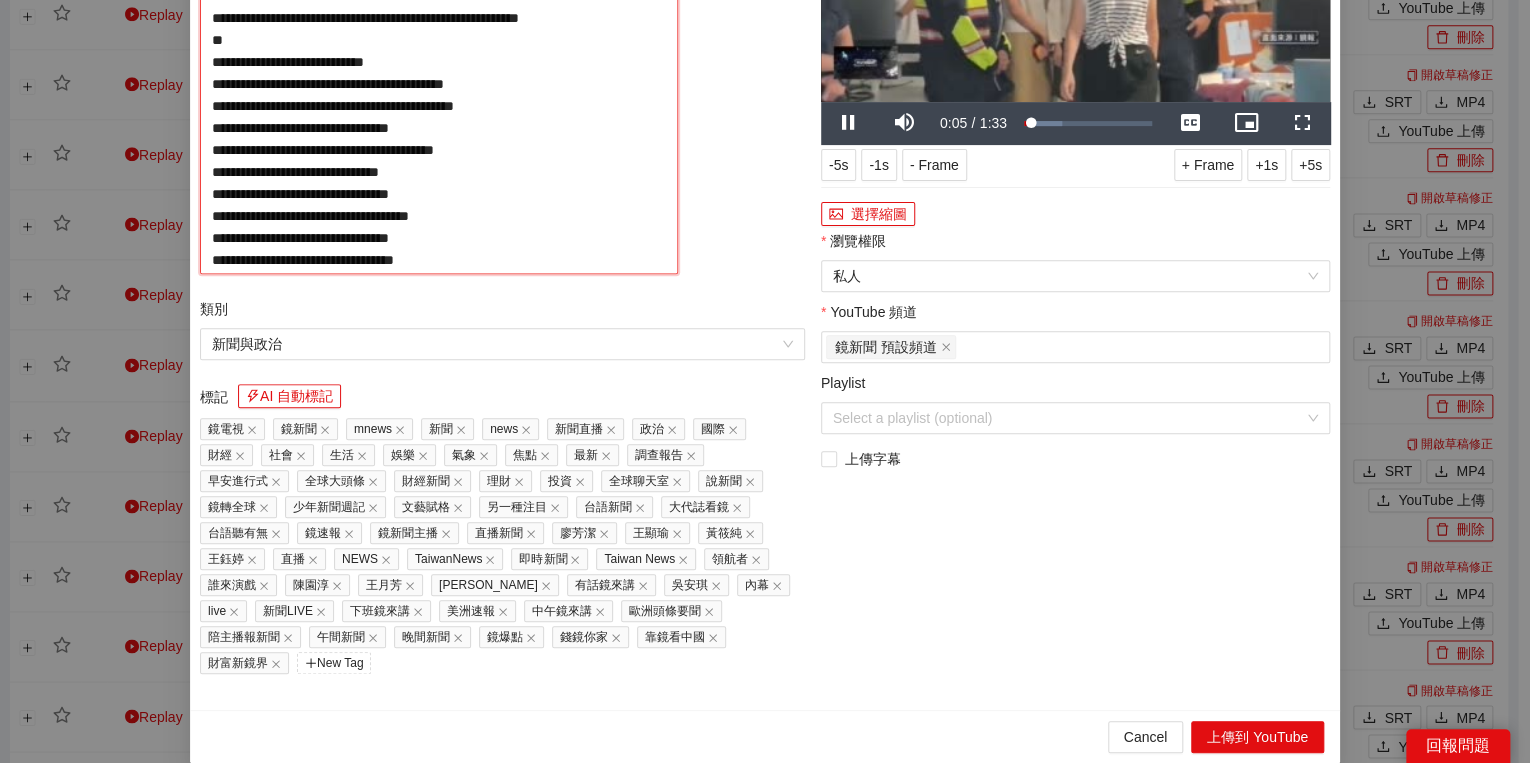 click on "**********" at bounding box center (439, 105) 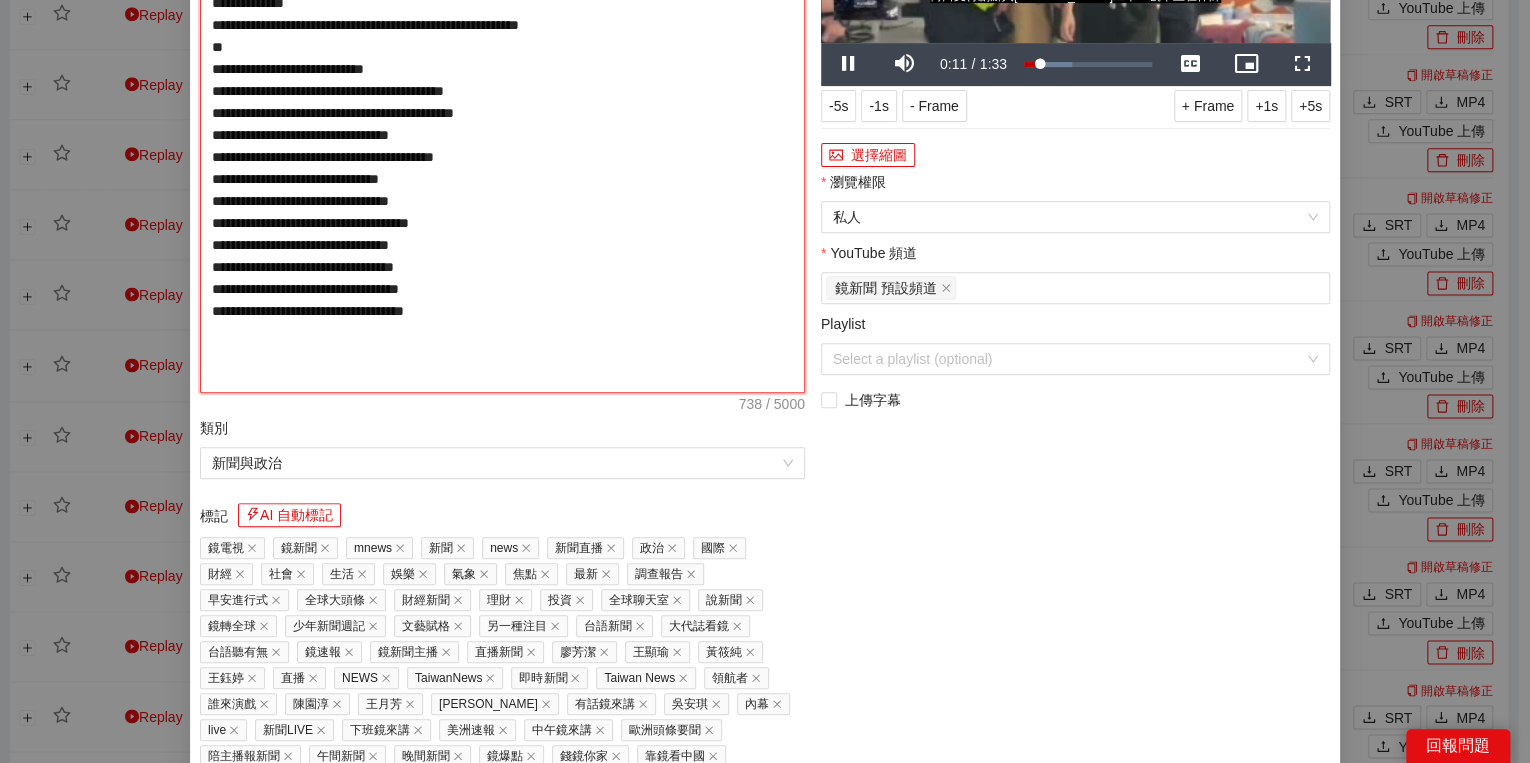 type on "**********" 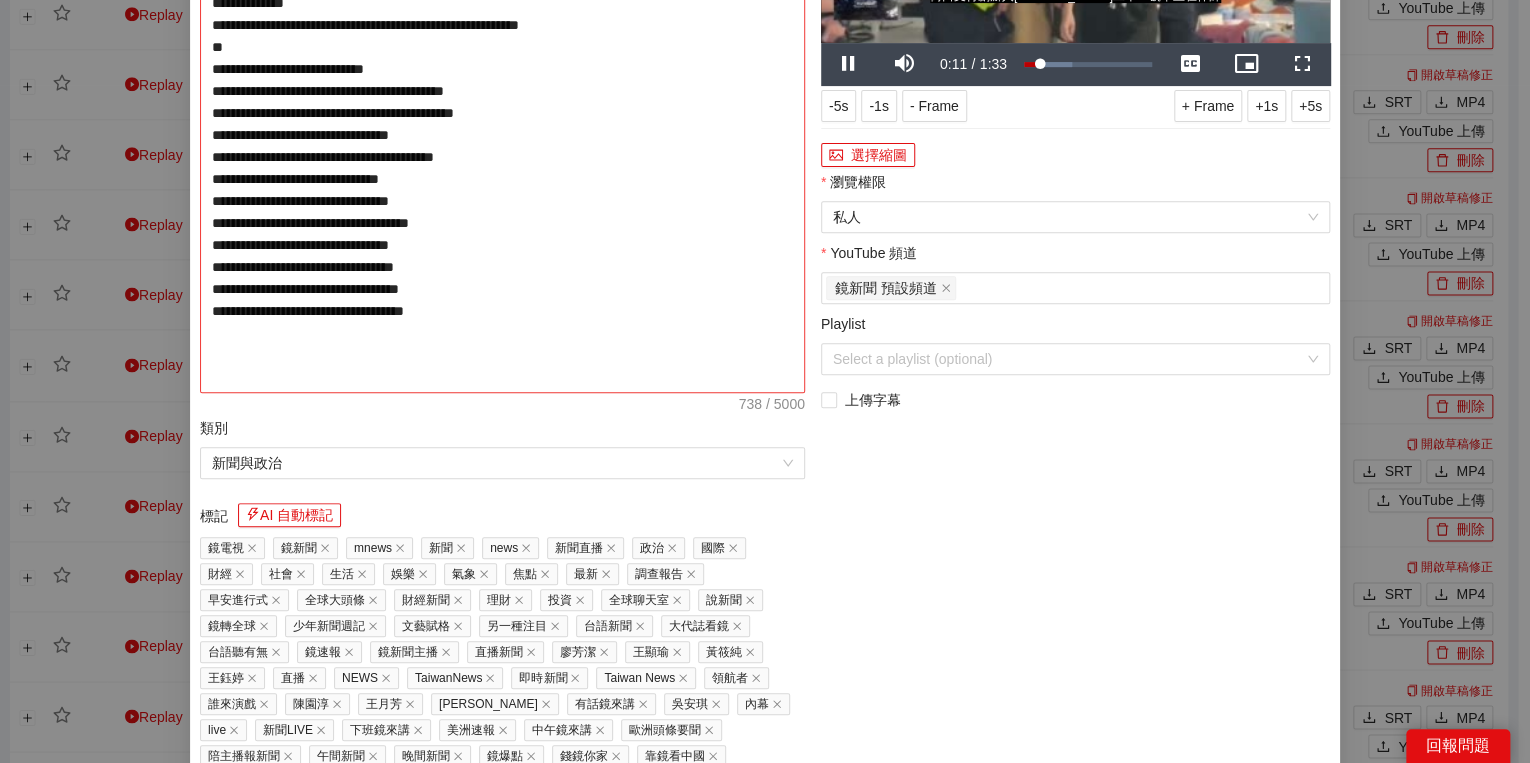 type on "**********" 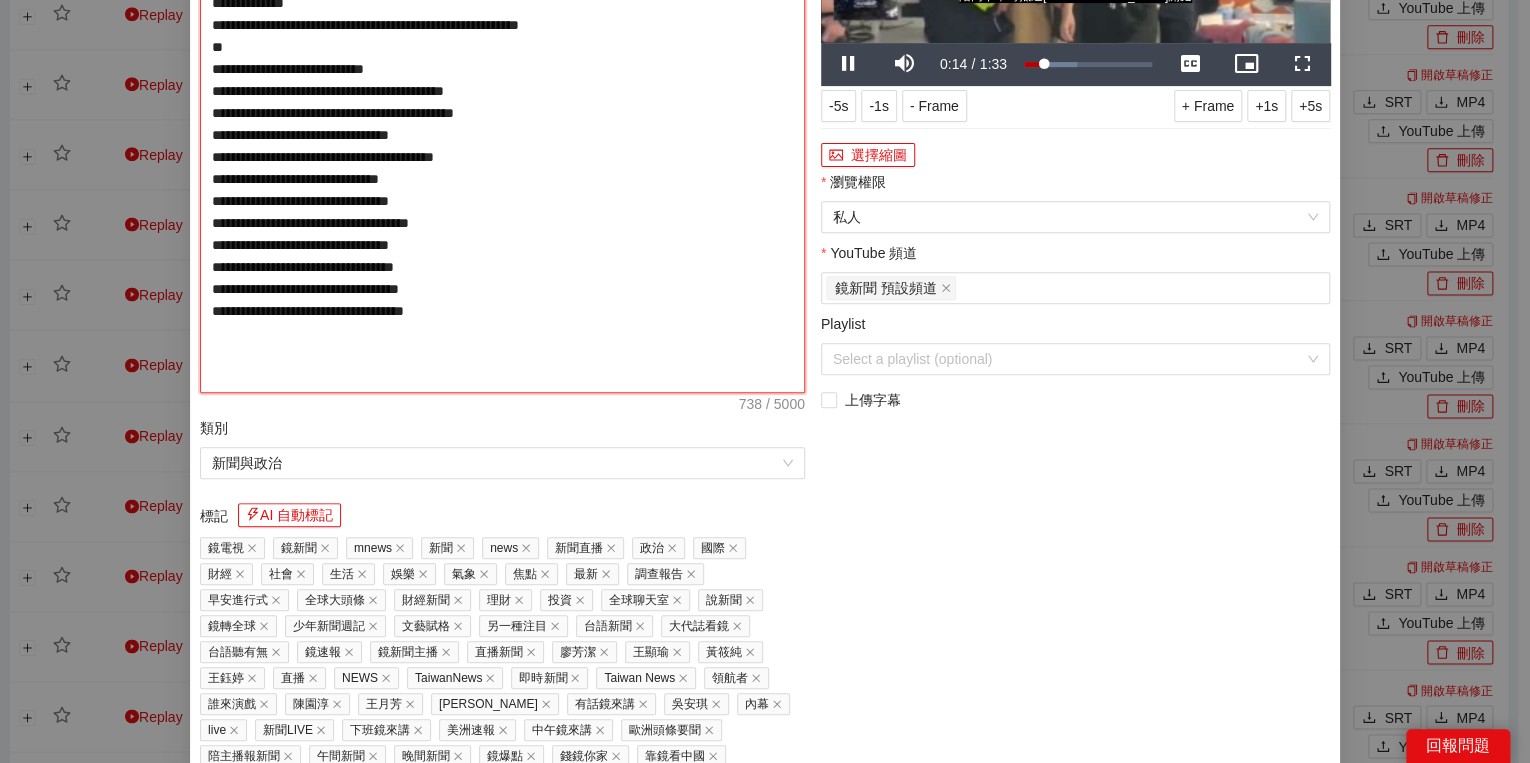 click on "**********" at bounding box center (502, 135) 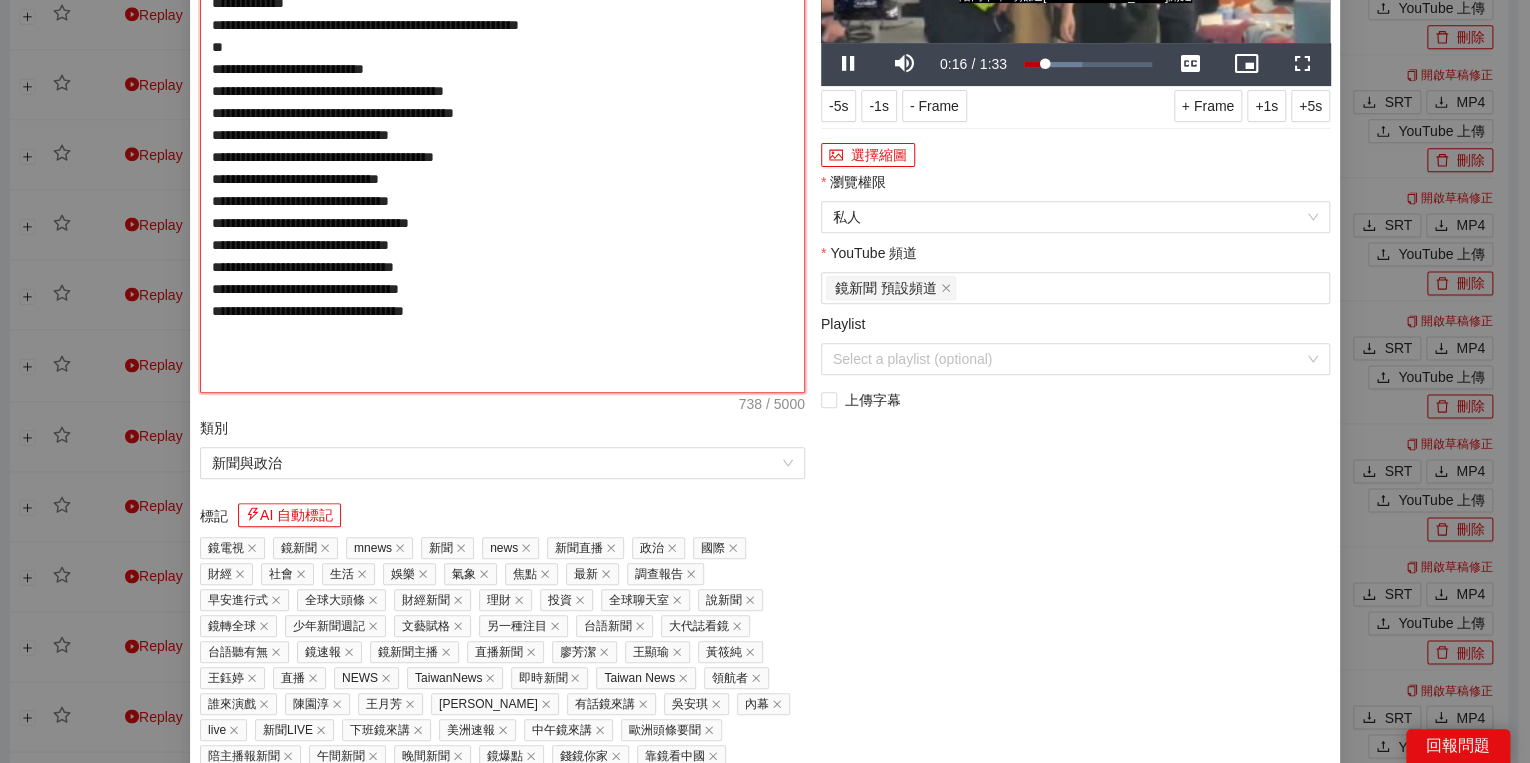 type on "**********" 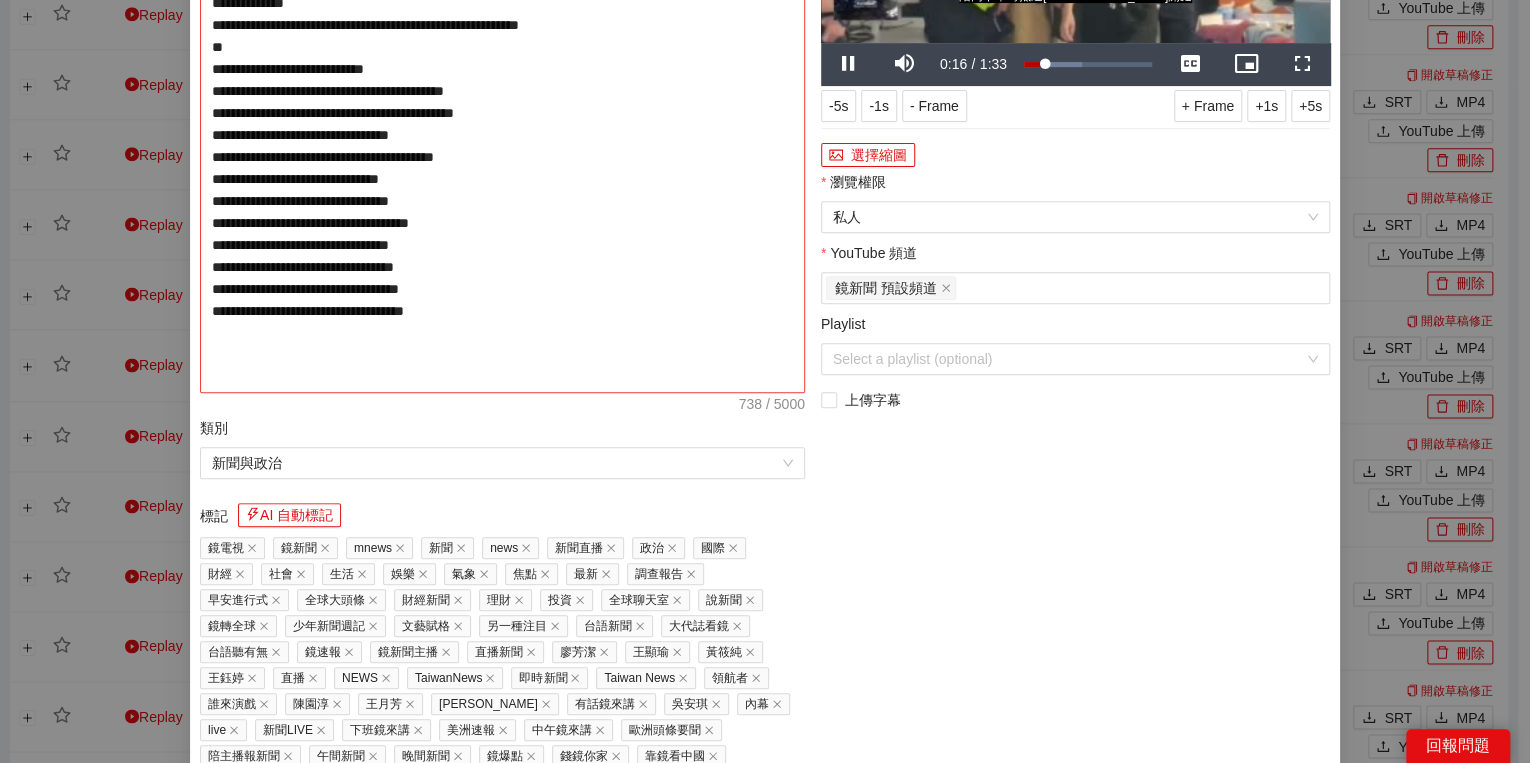 type on "**********" 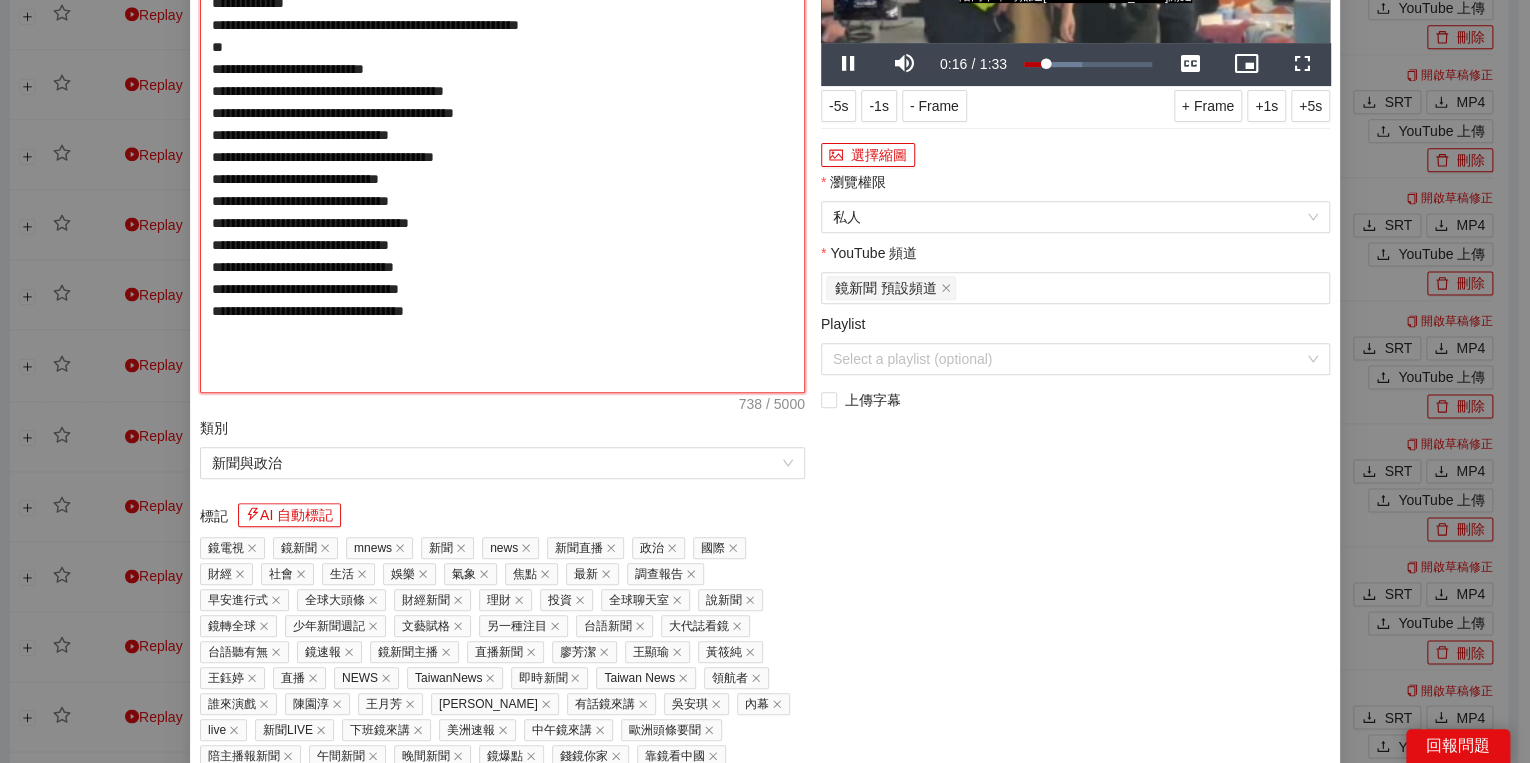 click on "**********" at bounding box center (502, 135) 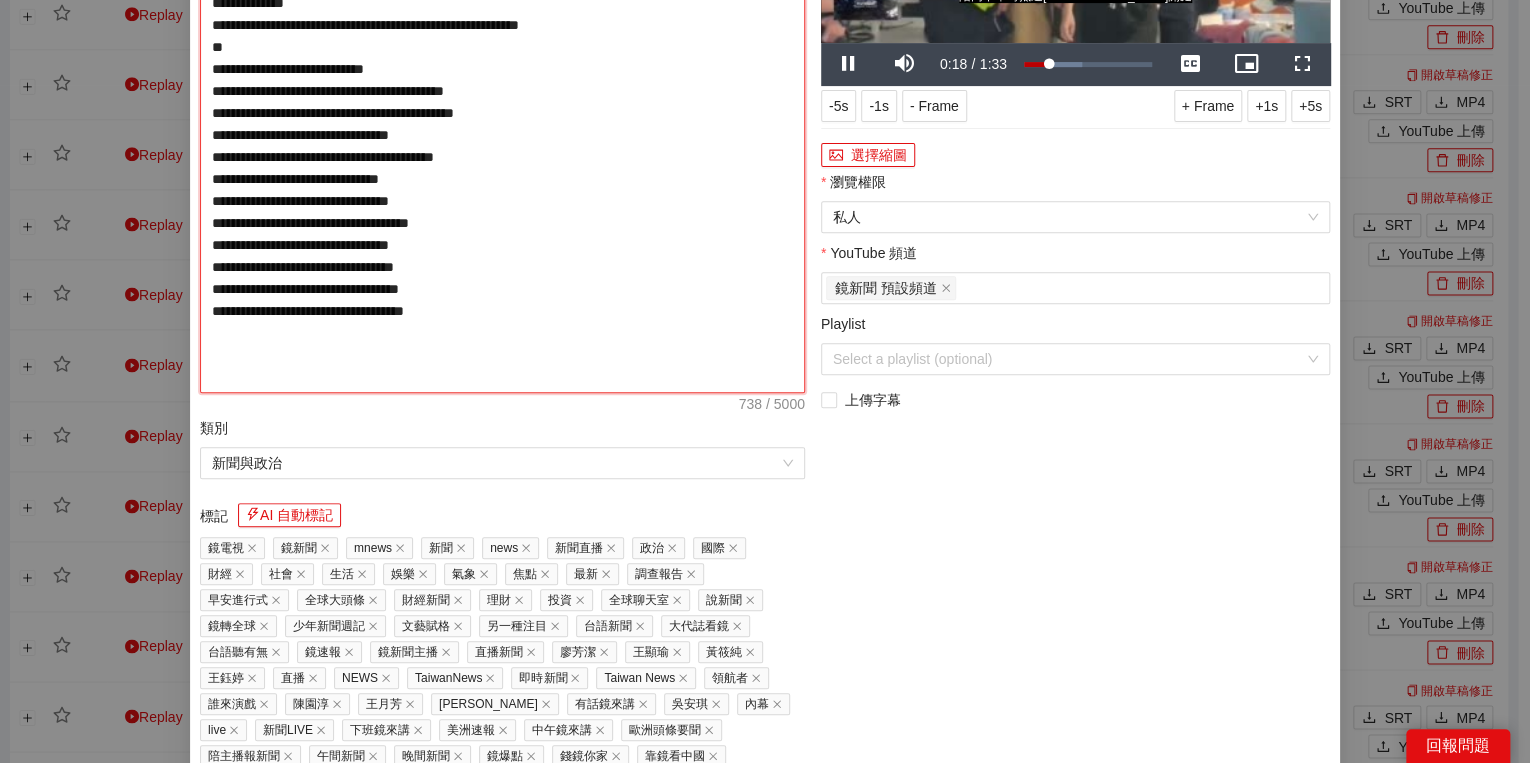type on "**********" 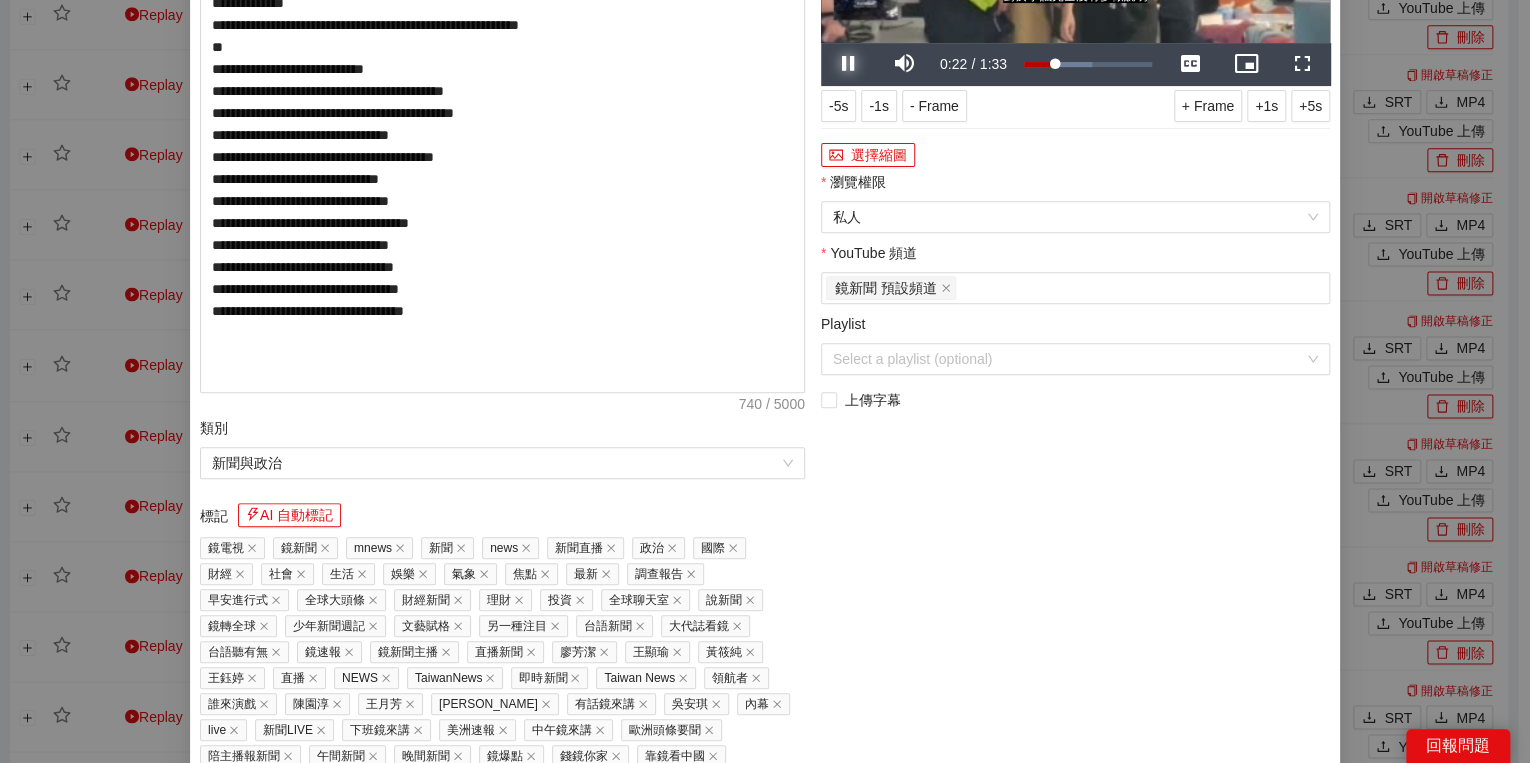 click at bounding box center [849, 64] 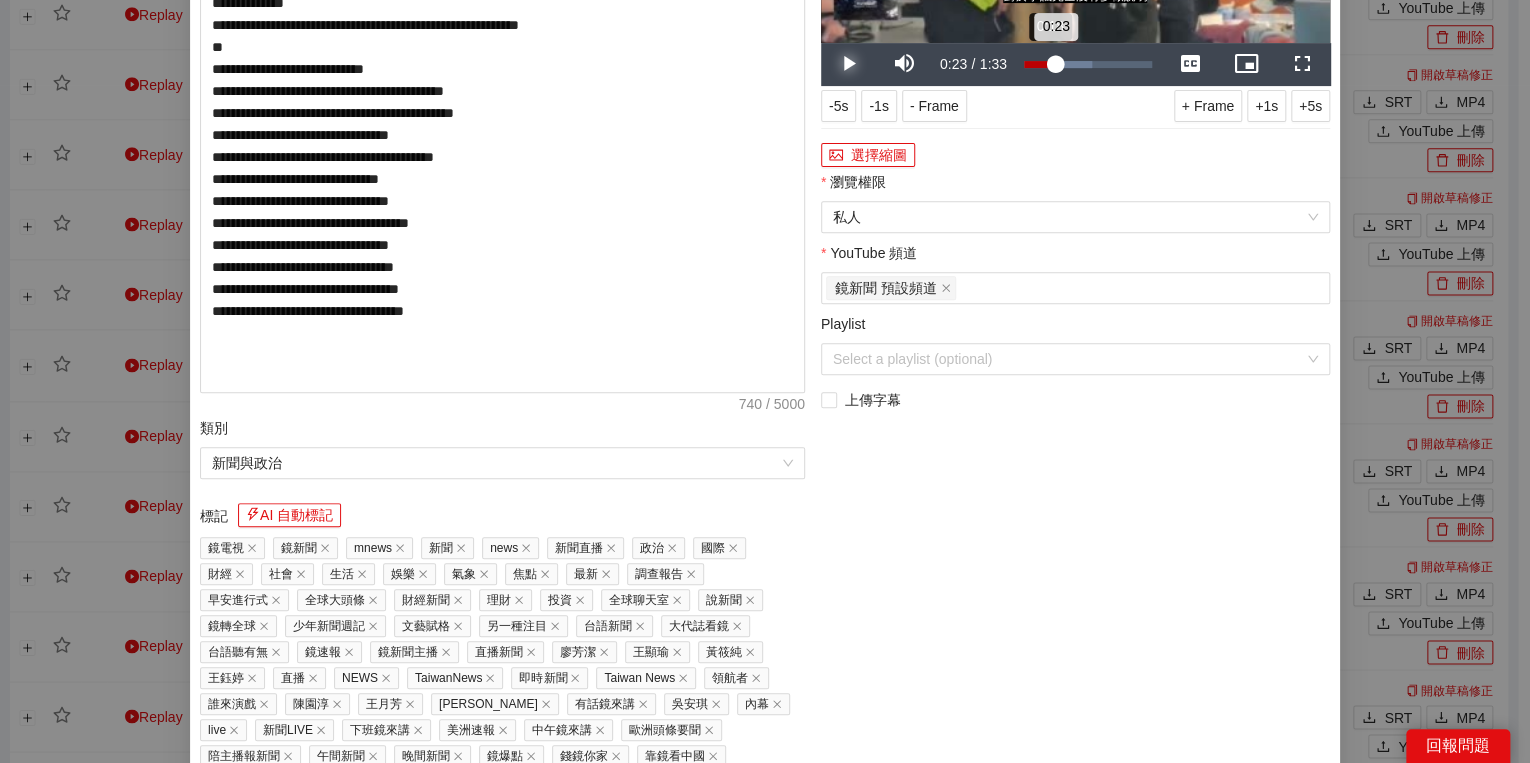 click on "0:23" at bounding box center [1040, 64] 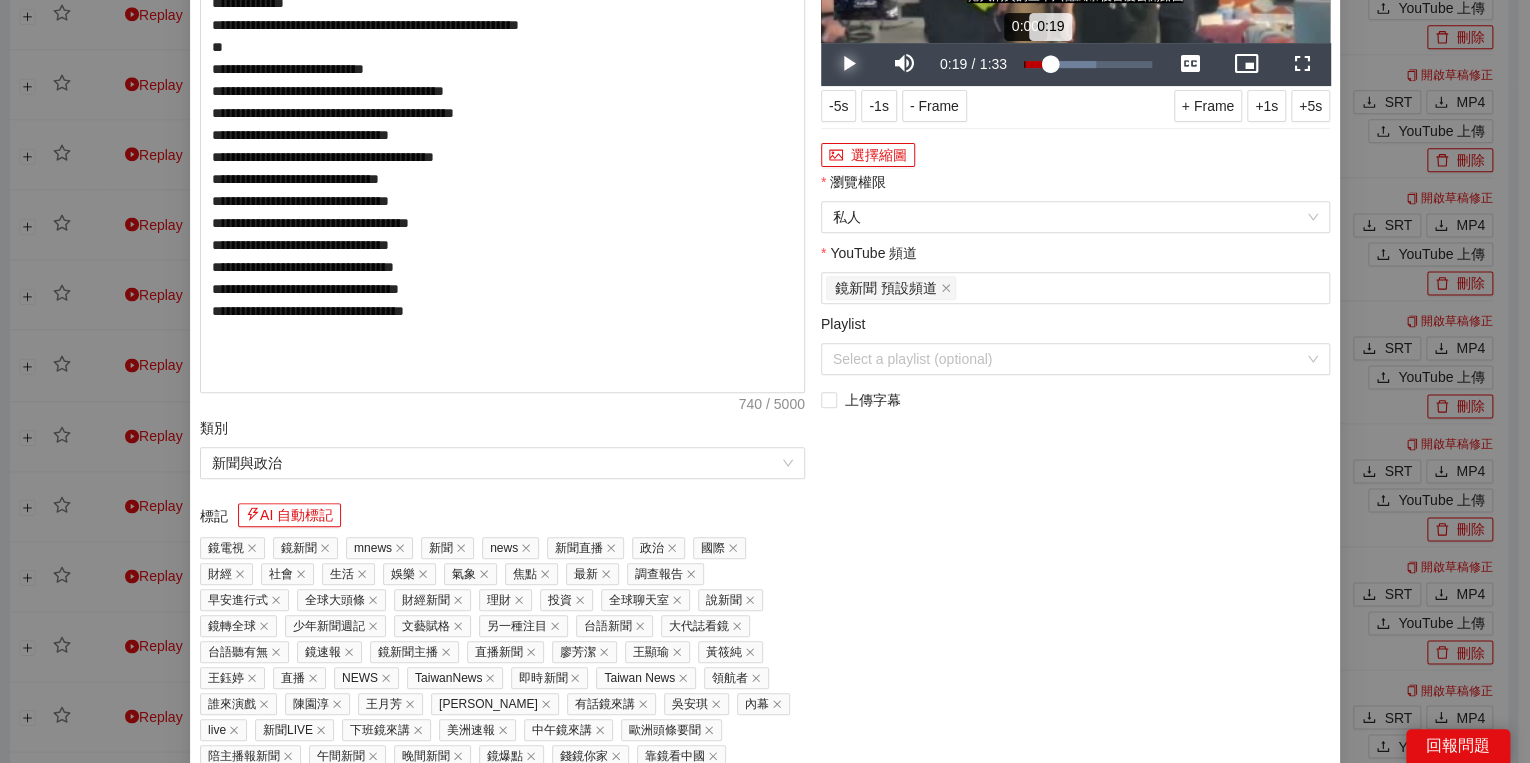 click on "Loaded :  56.64% 0:00 0:19" at bounding box center [1088, 64] 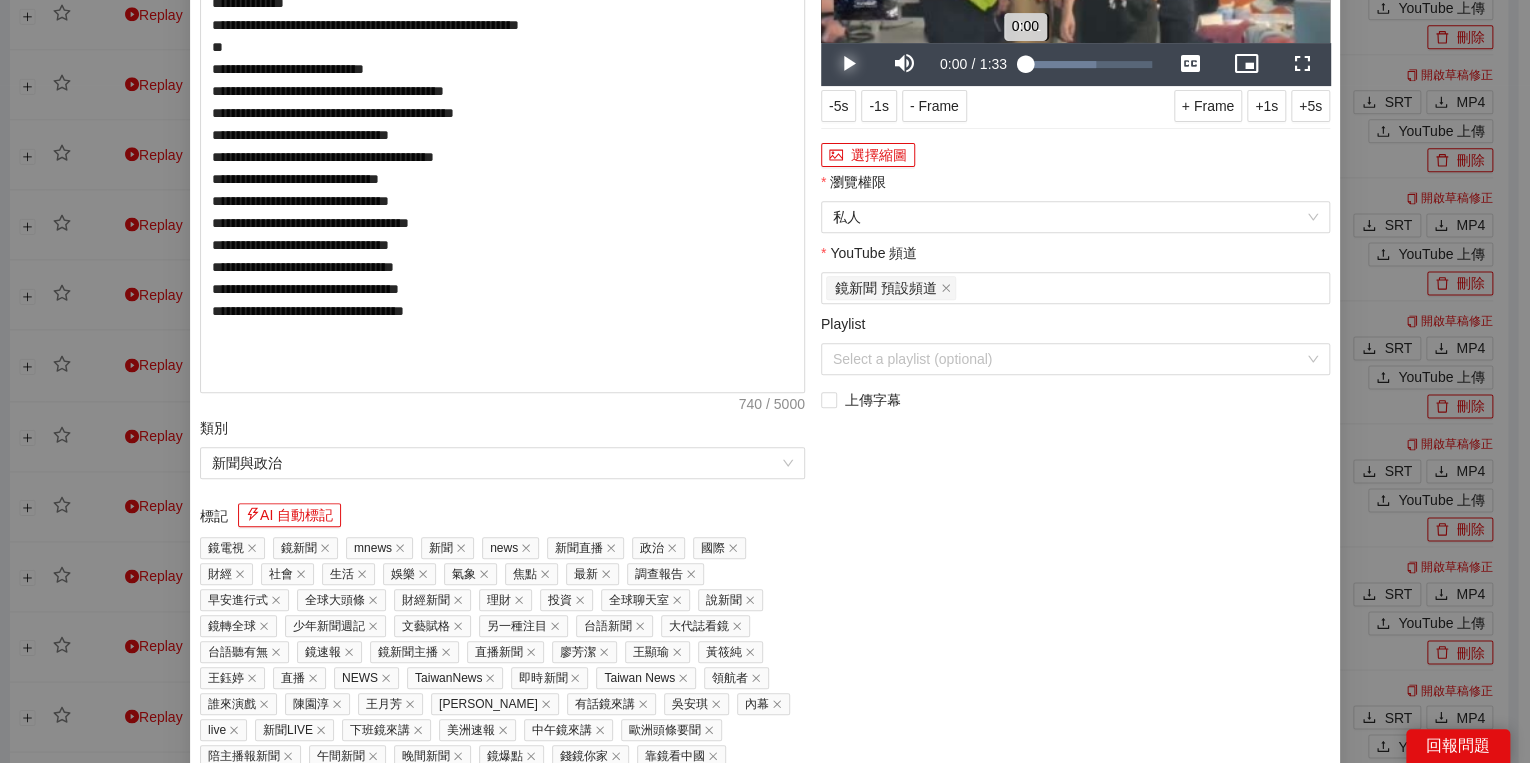 click on "0:00" at bounding box center [1024, 64] 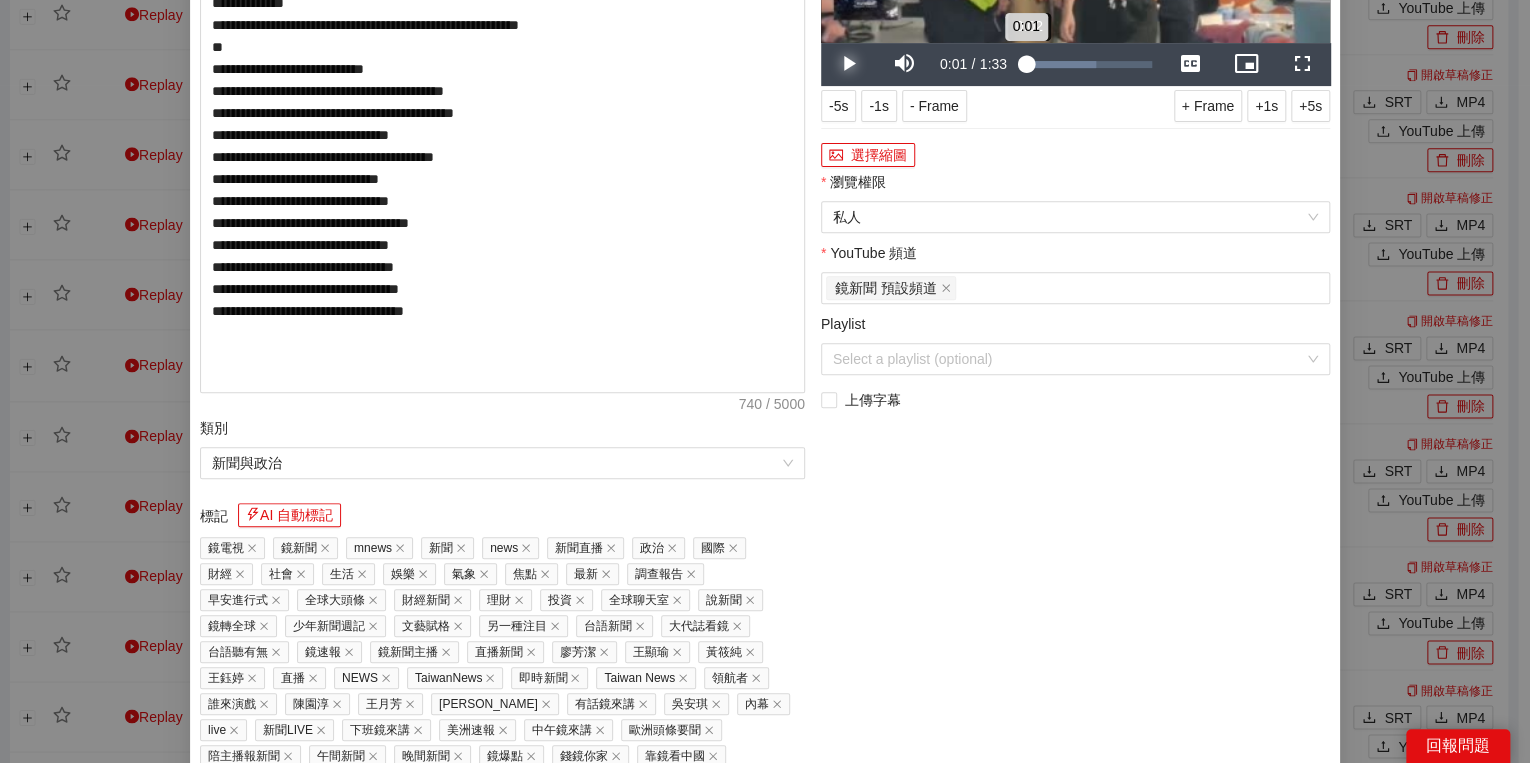 click on "0:01" at bounding box center (1025, 64) 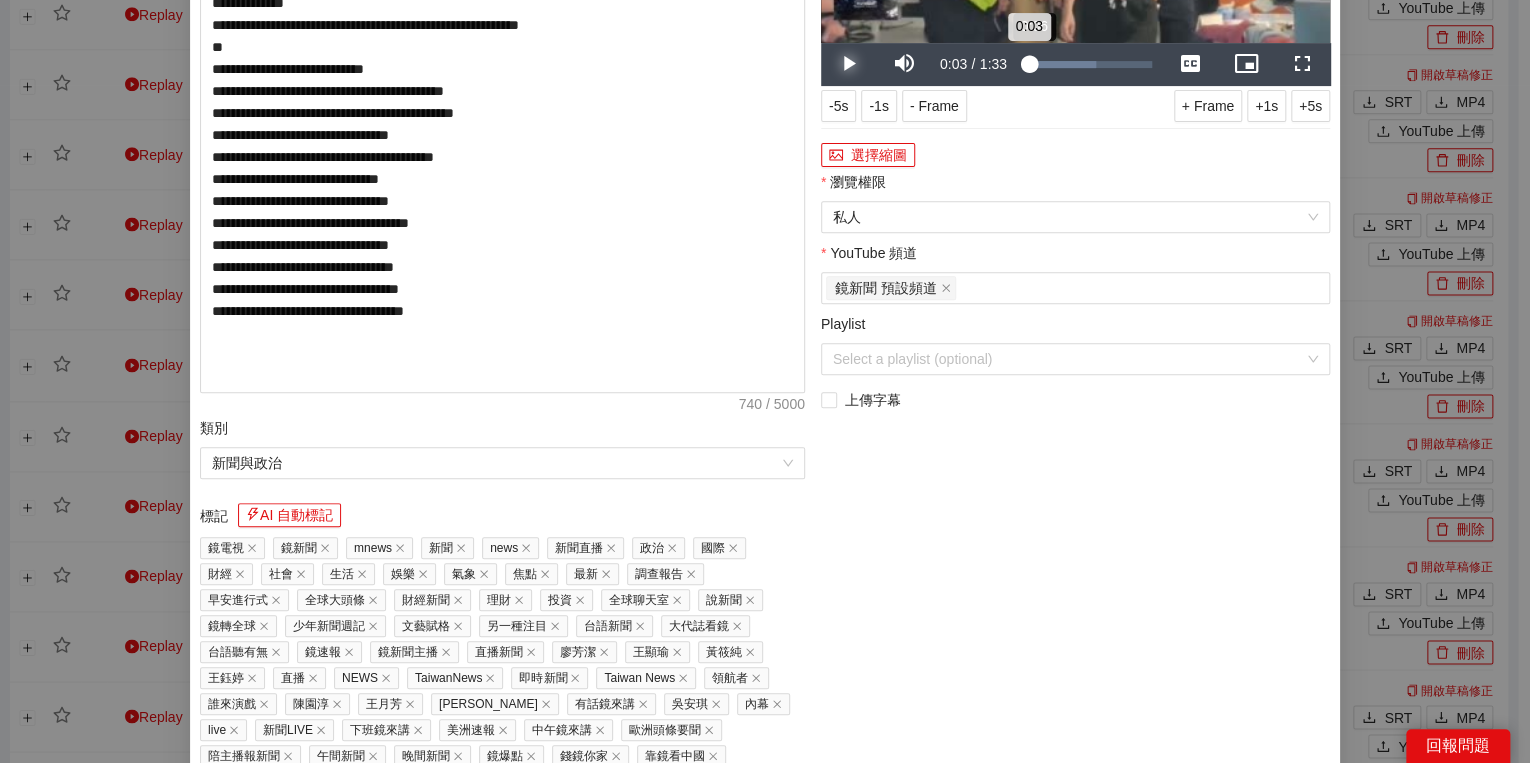 click on "0:03" at bounding box center [1026, 64] 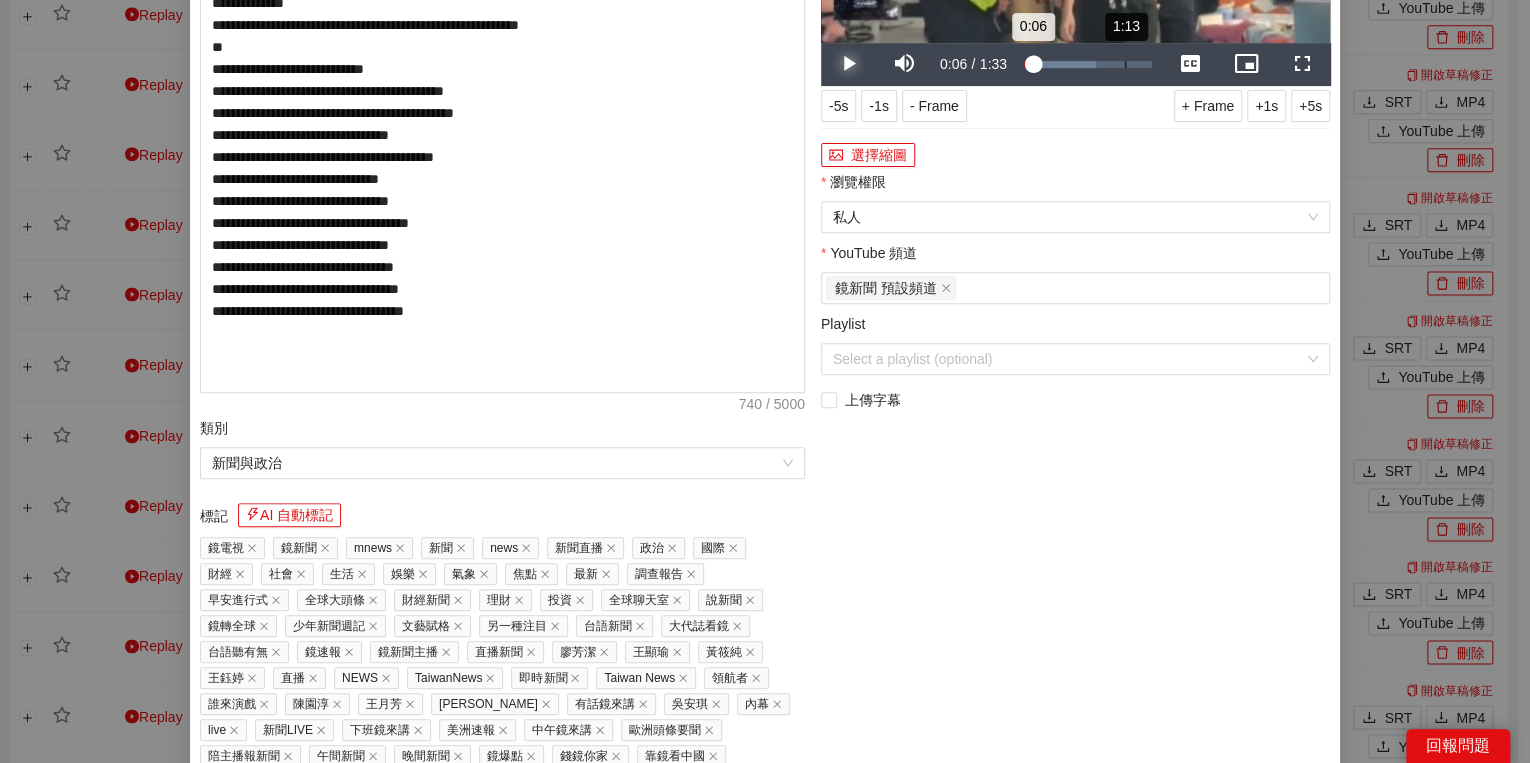 click on "Loaded :  56.64% 1:13 0:06" at bounding box center [1088, 64] 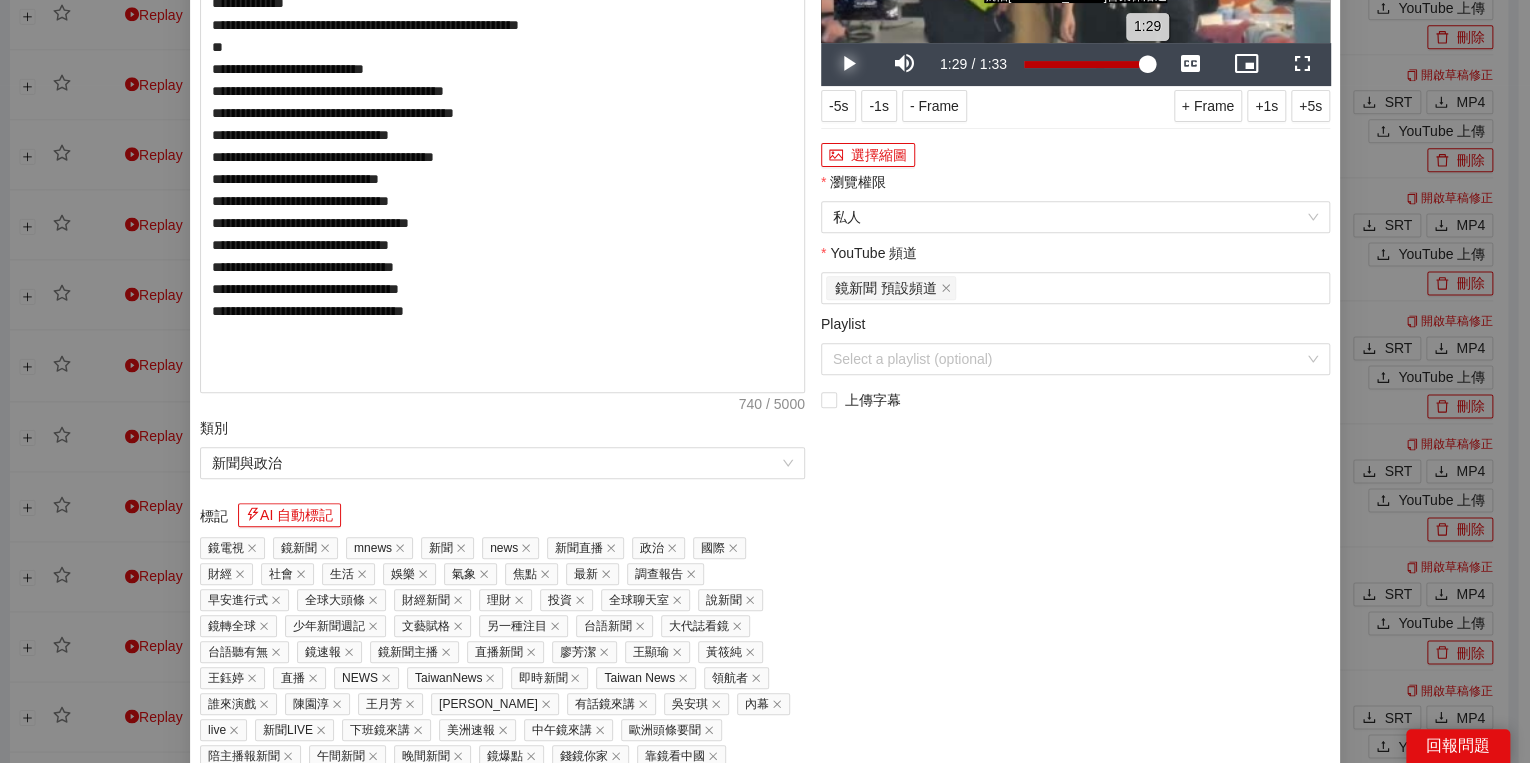 click on "Loaded :  90.74% 1:29 1:29" at bounding box center [1088, 64] 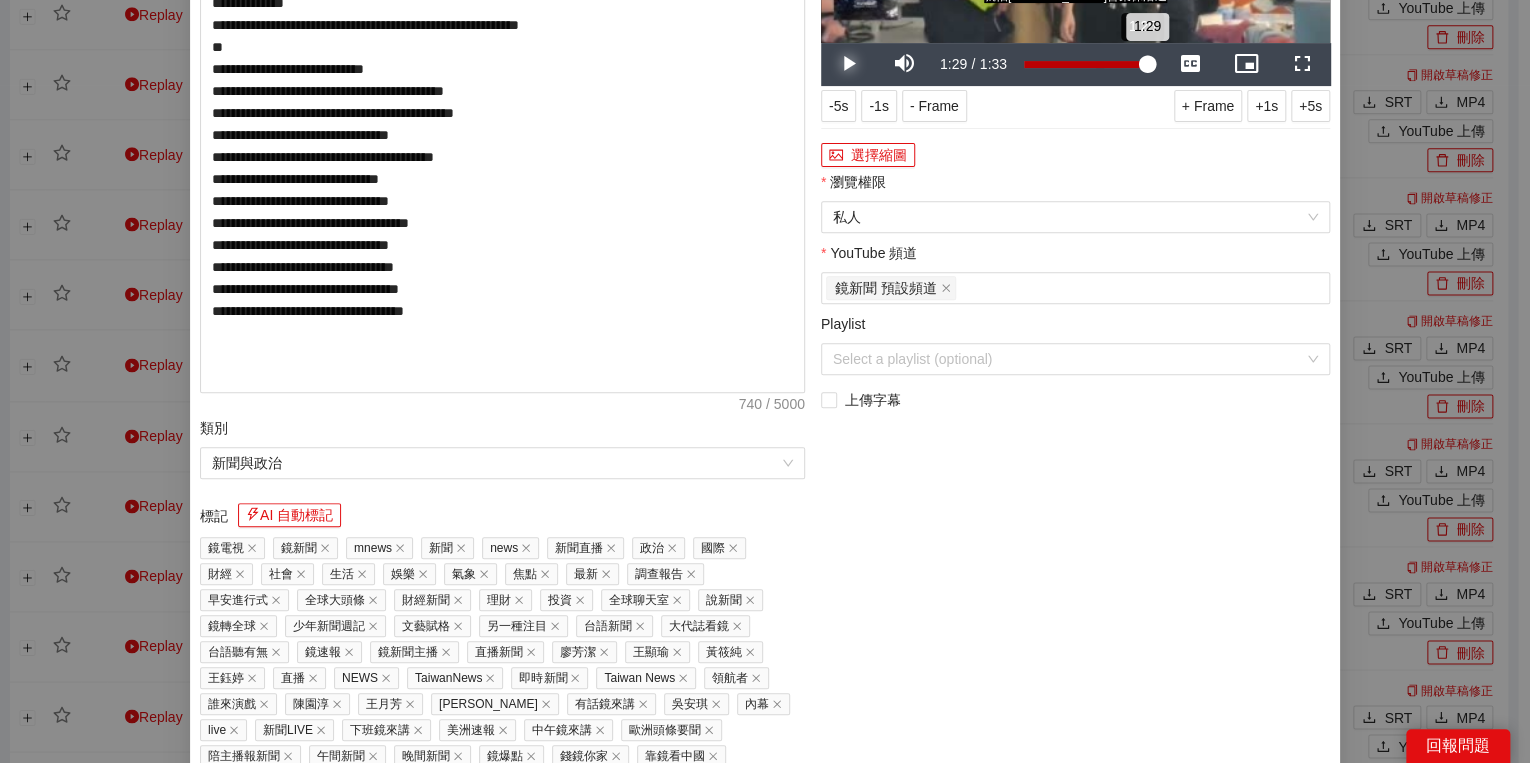 click on "1:29" at bounding box center (1085, 64) 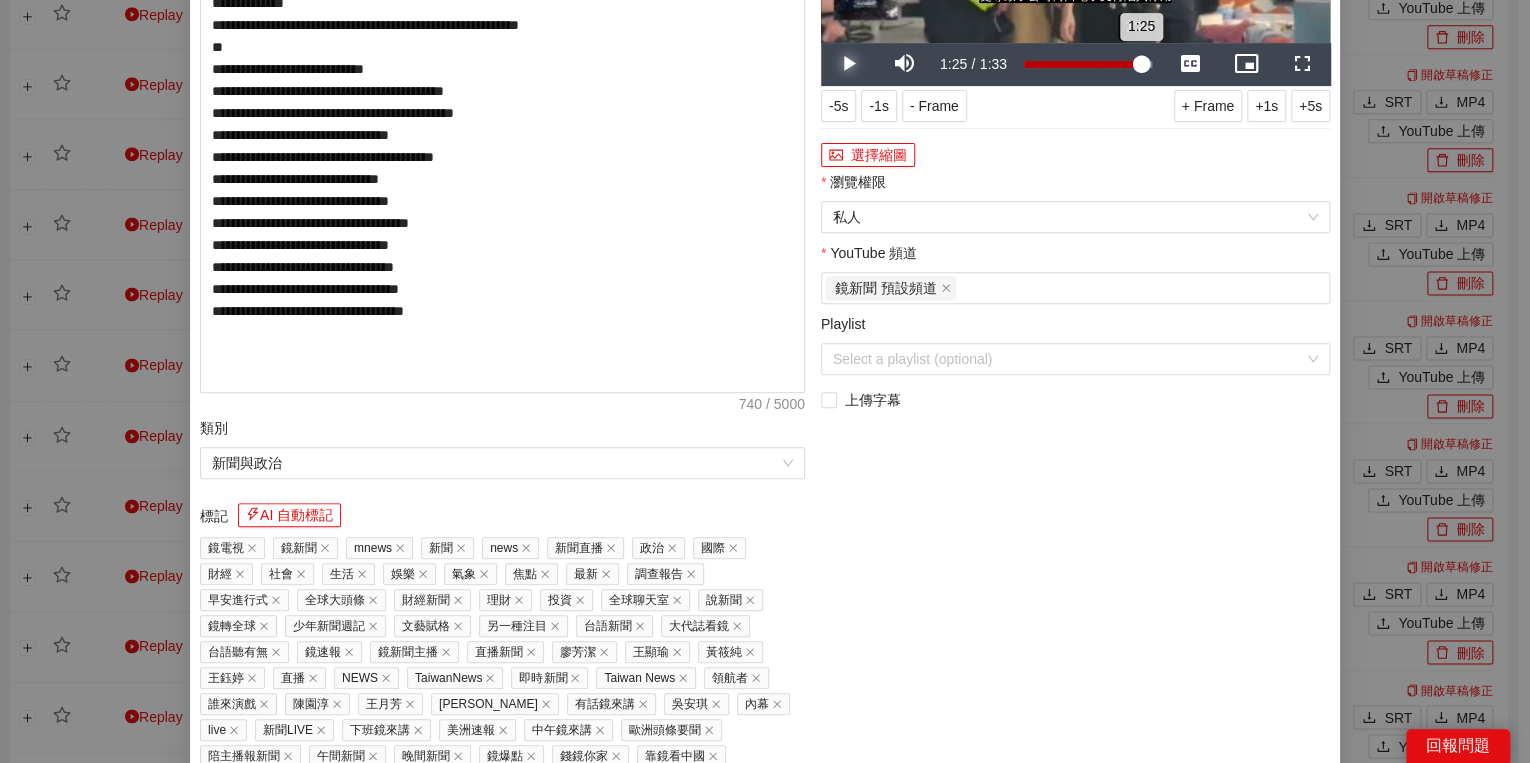 click on "1:25" at bounding box center [1082, 64] 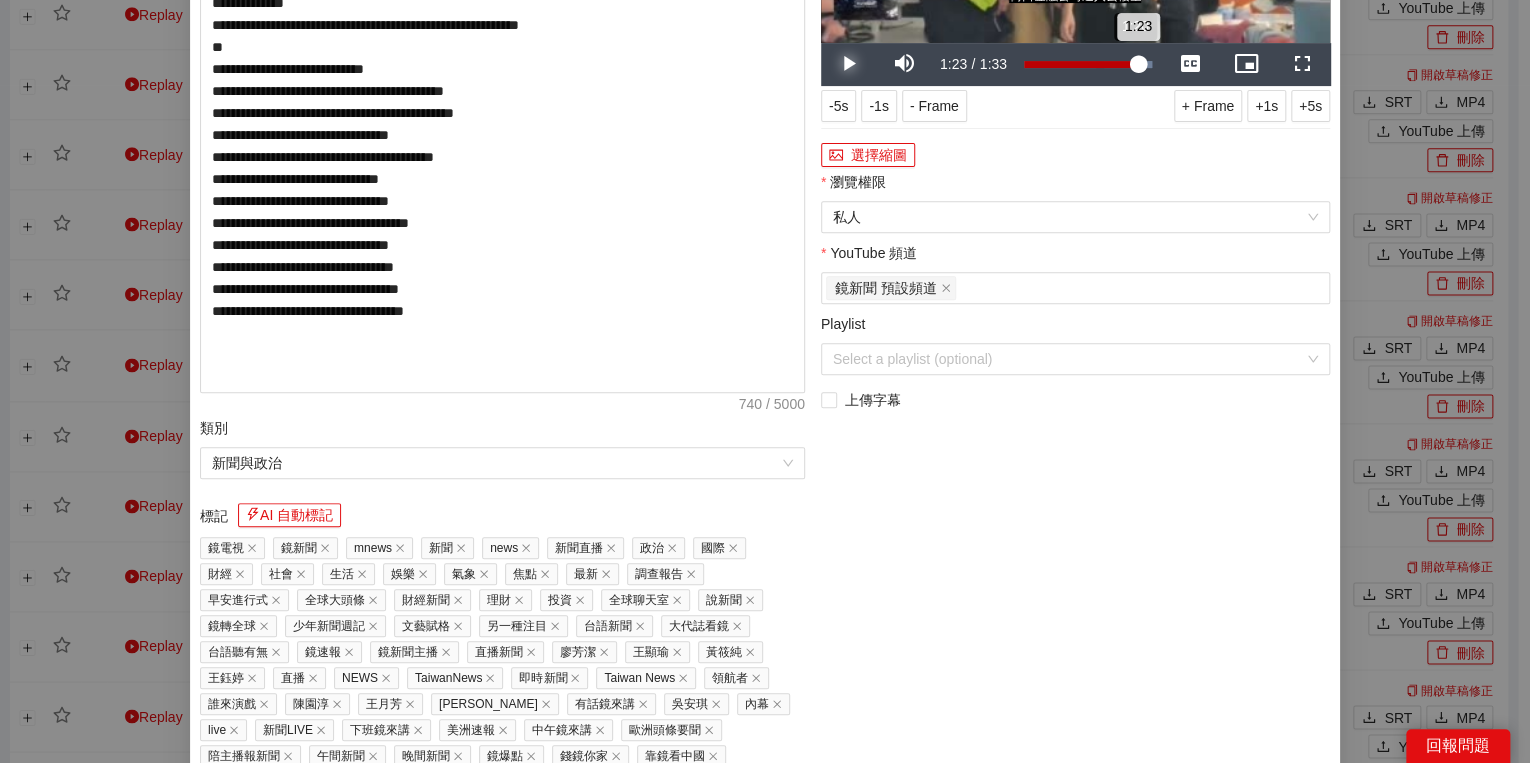 click on "1:23" at bounding box center (1081, 64) 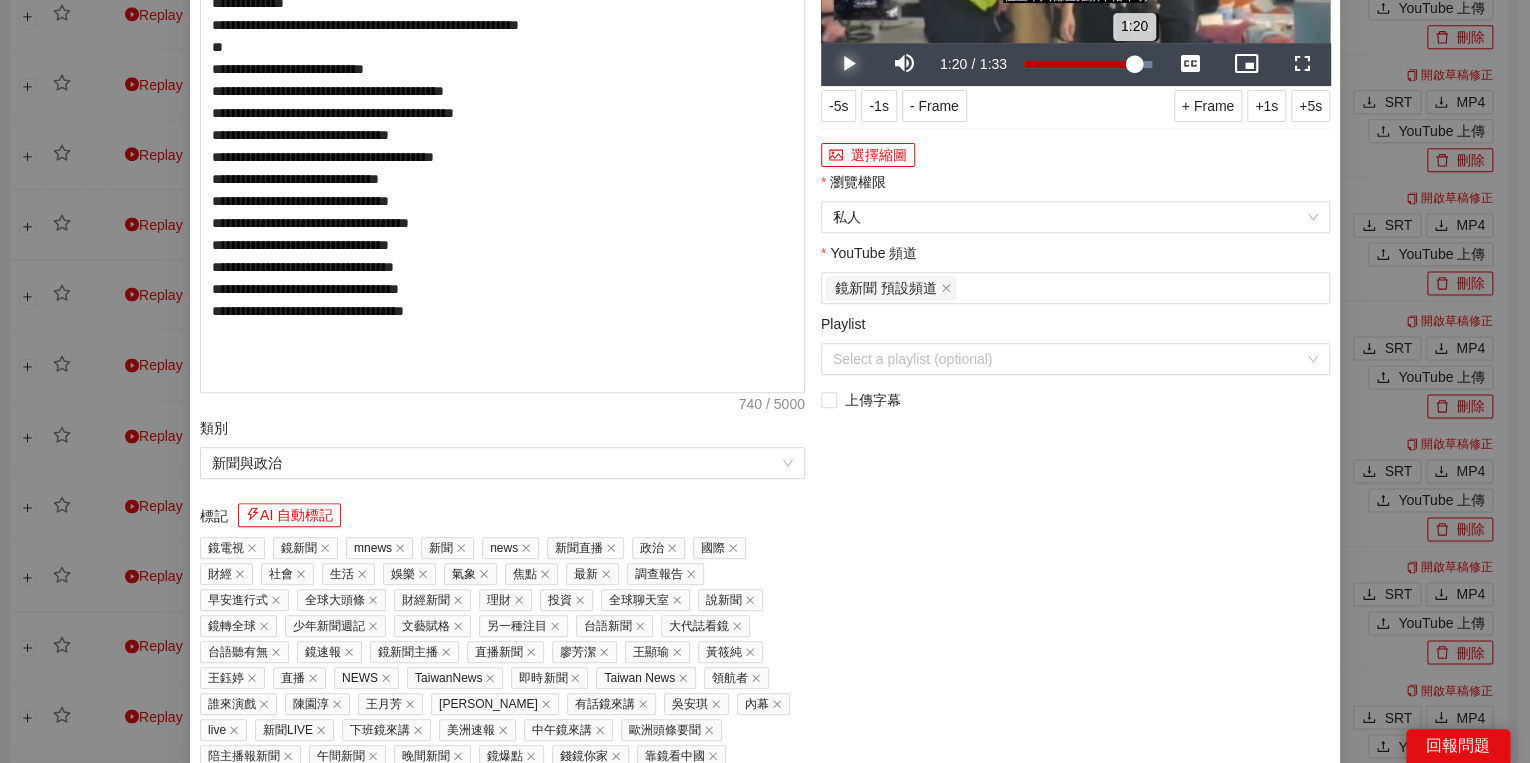 click on "1:20" at bounding box center (1079, 64) 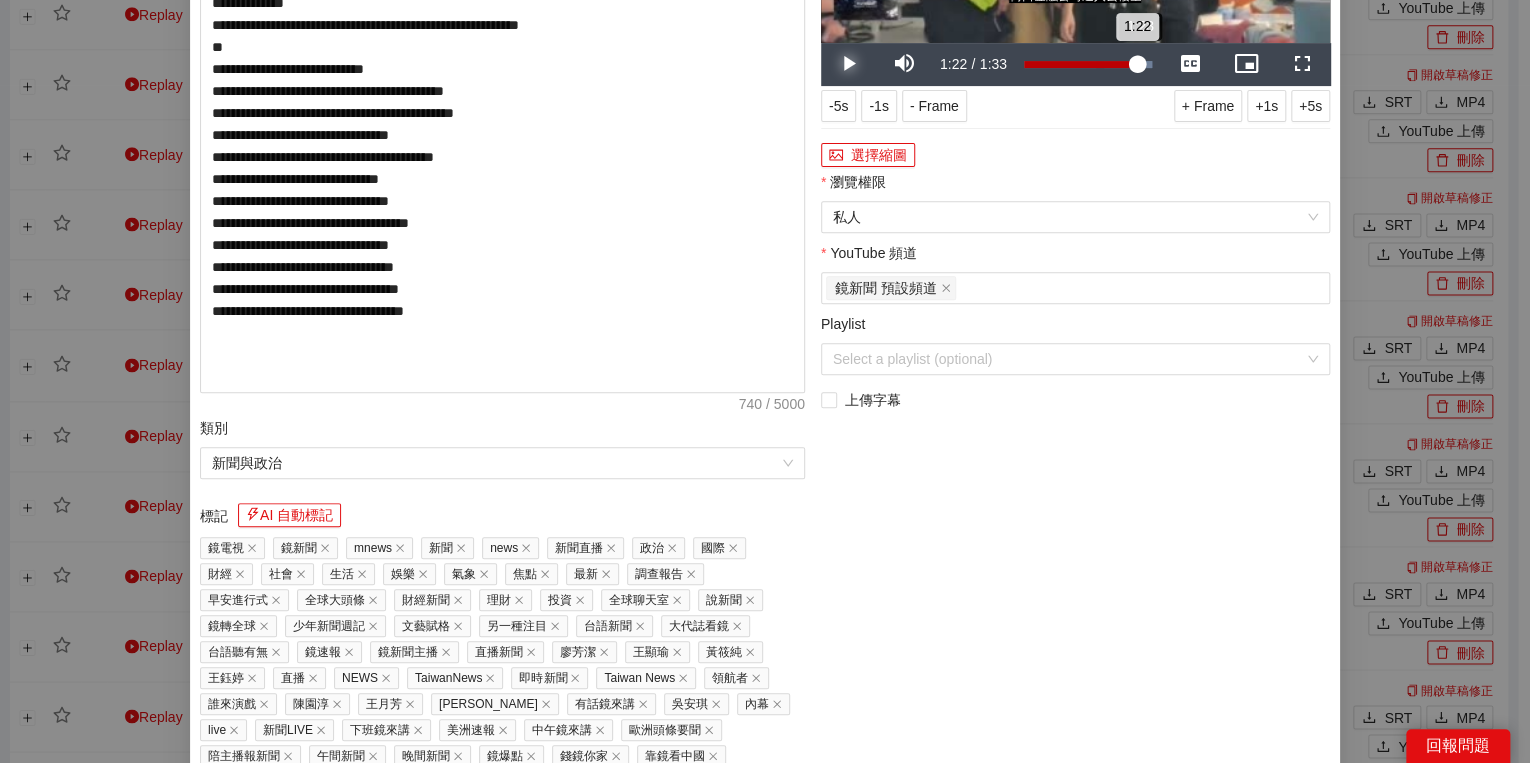 click on "1:22" at bounding box center (1080, 64) 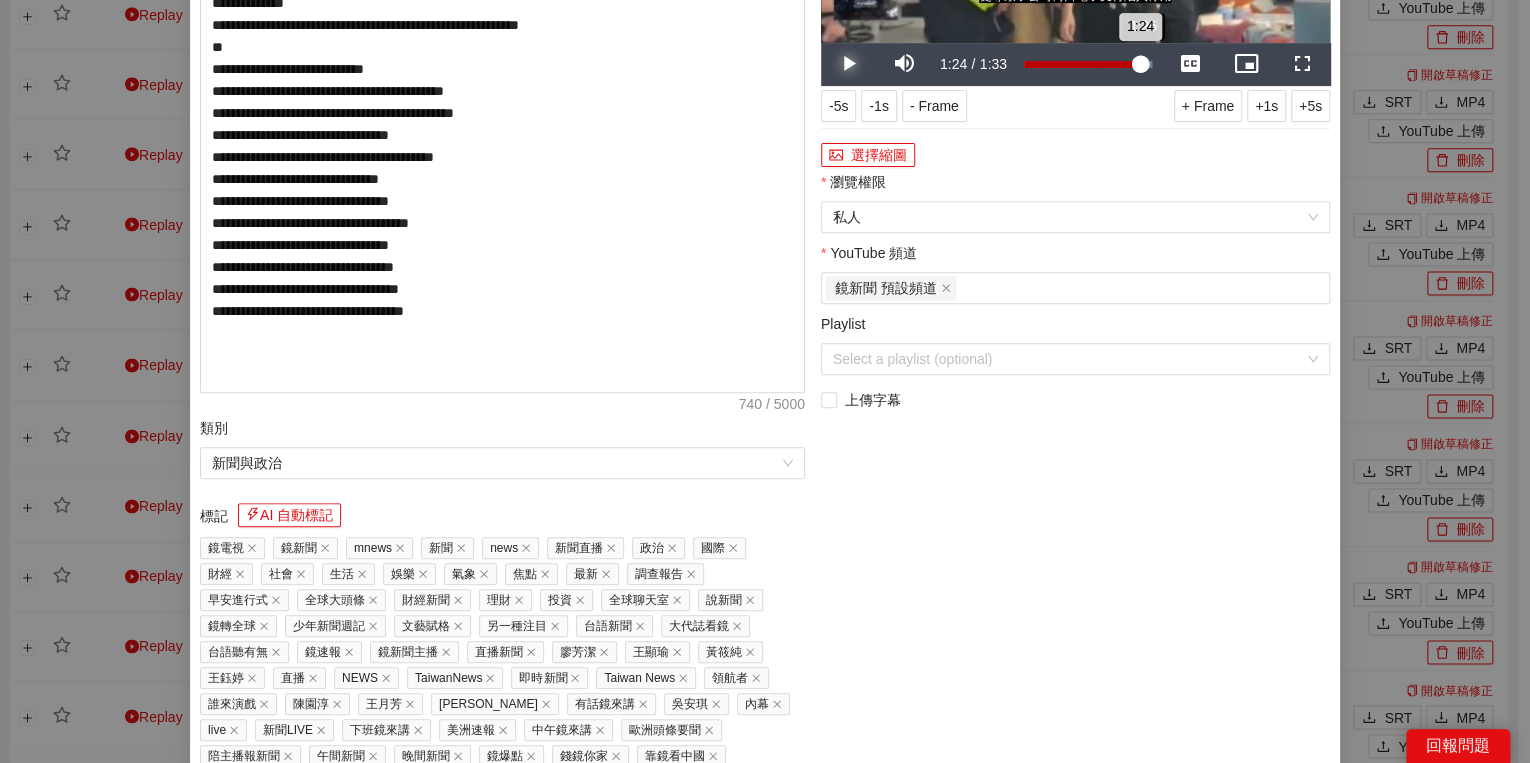click on "1:24" at bounding box center [1082, 64] 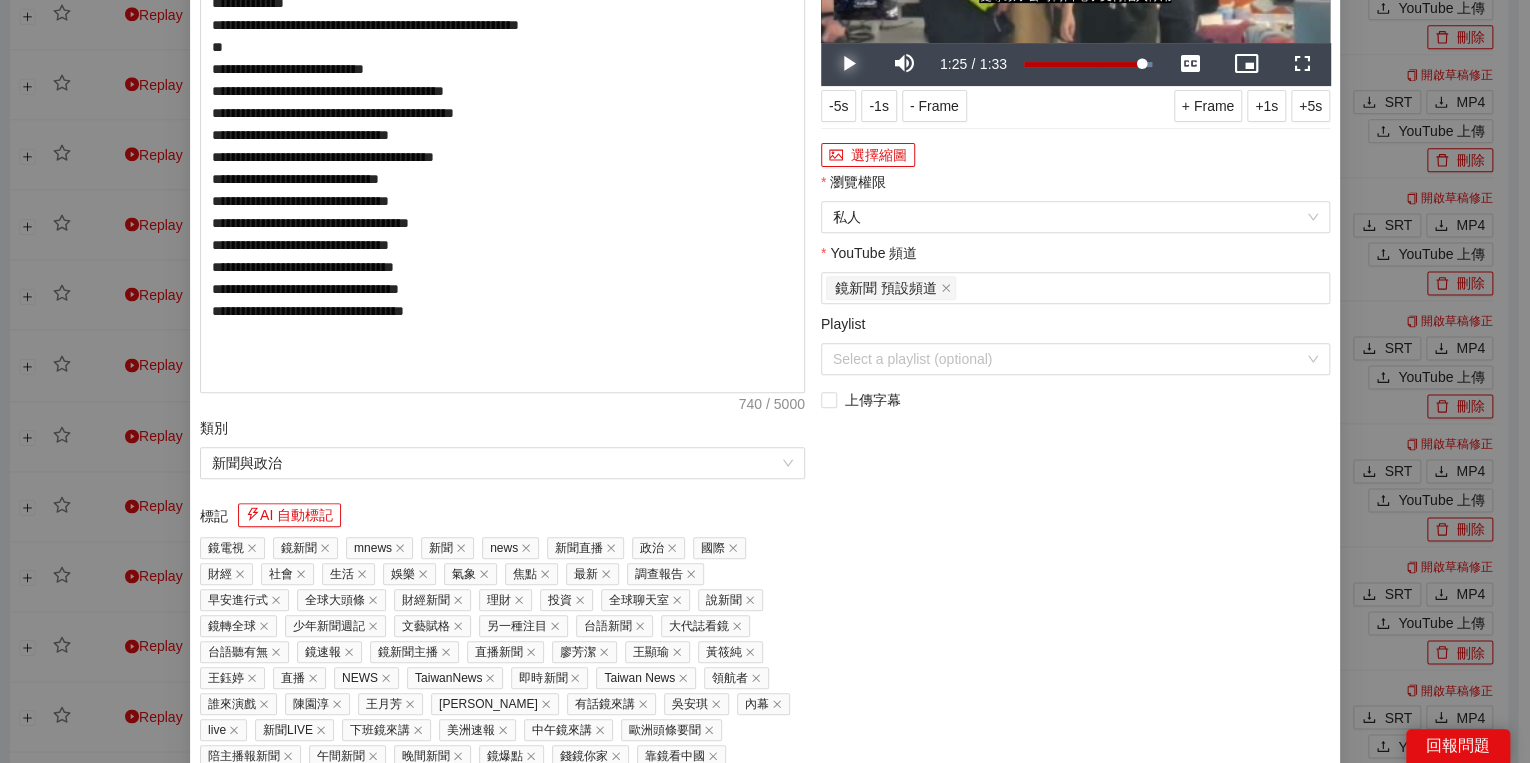 click at bounding box center (849, 64) 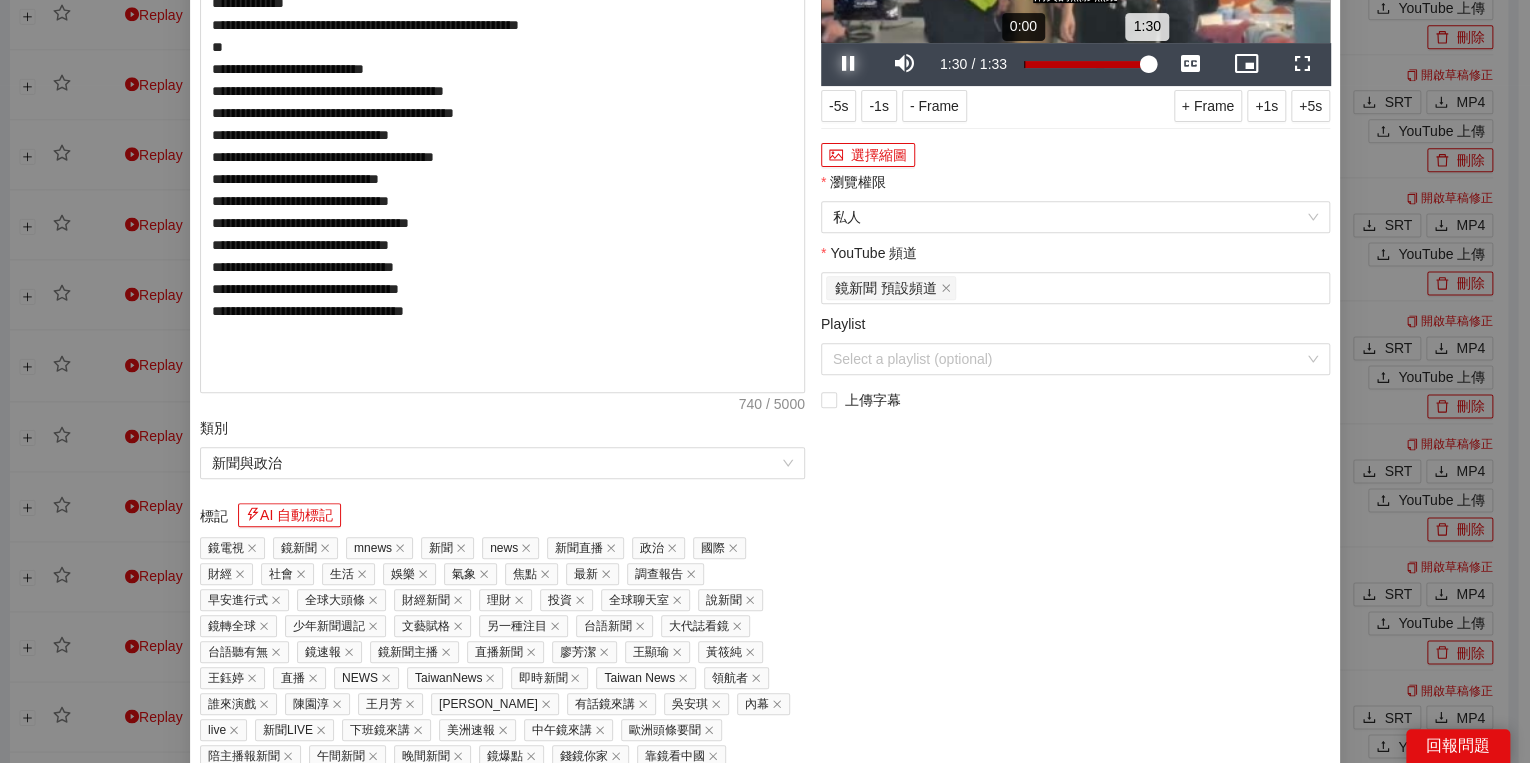 click on "Loaded :  100.00% 0:00 1:30" at bounding box center (1088, 64) 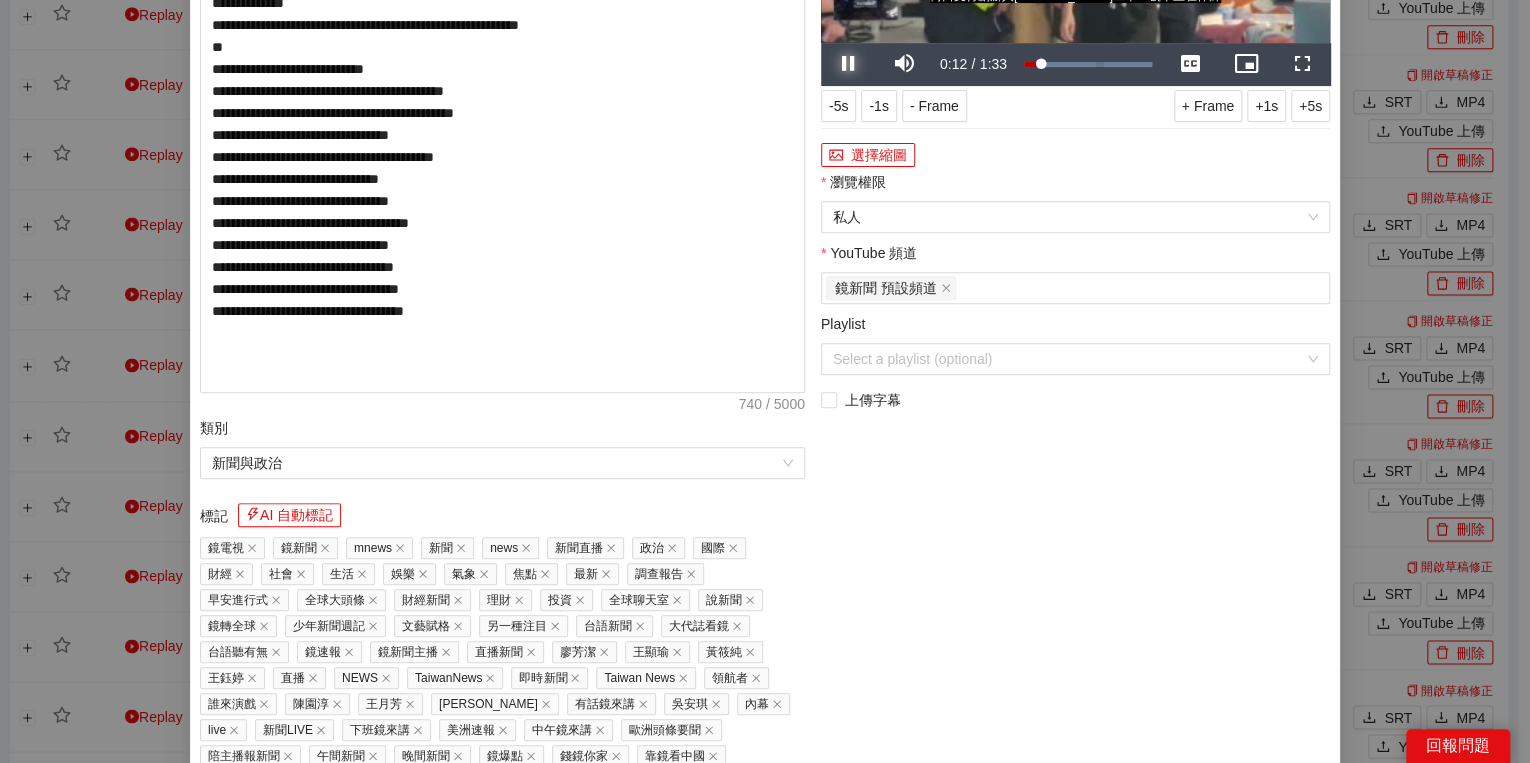 click at bounding box center (849, 64) 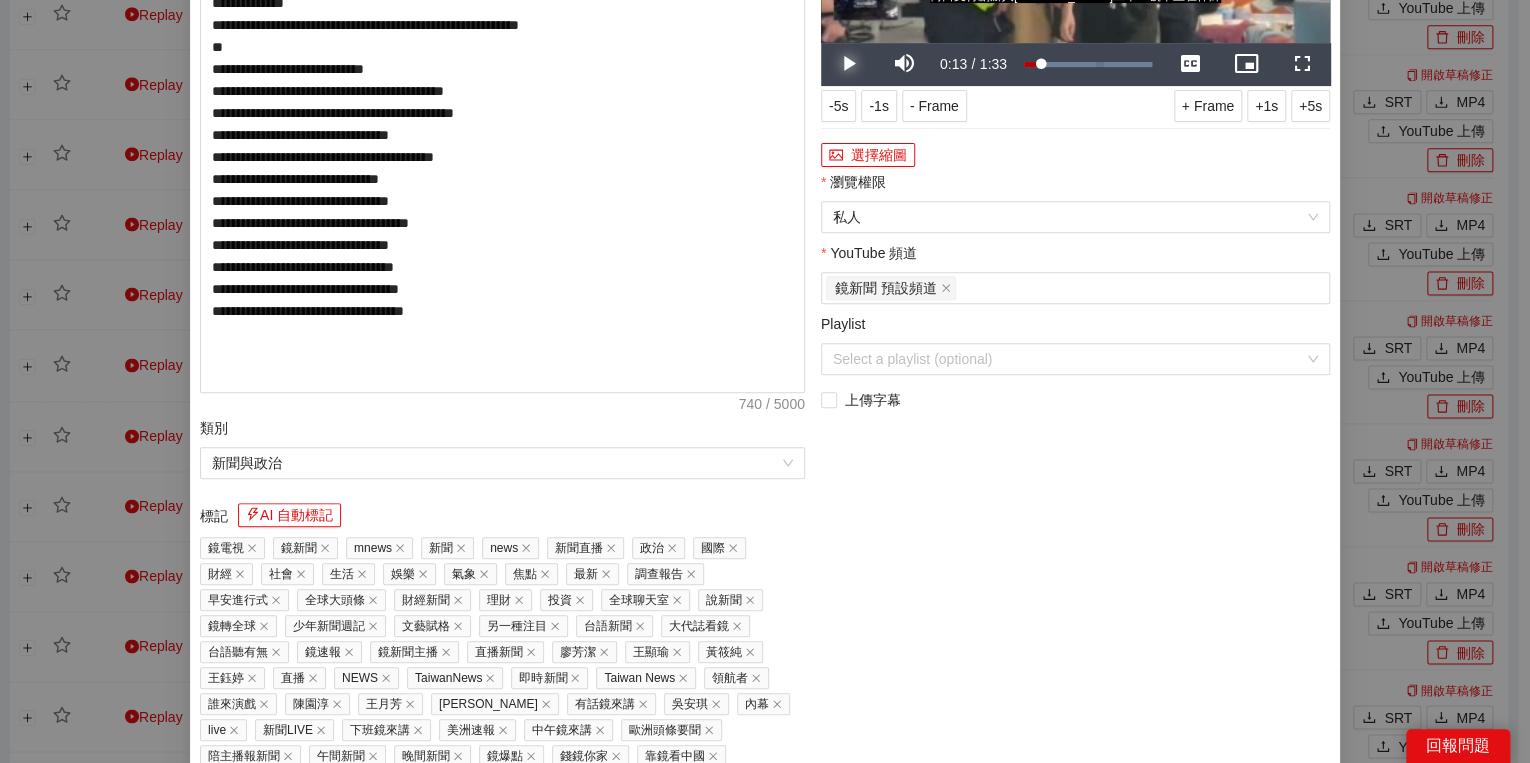 click at bounding box center (849, 64) 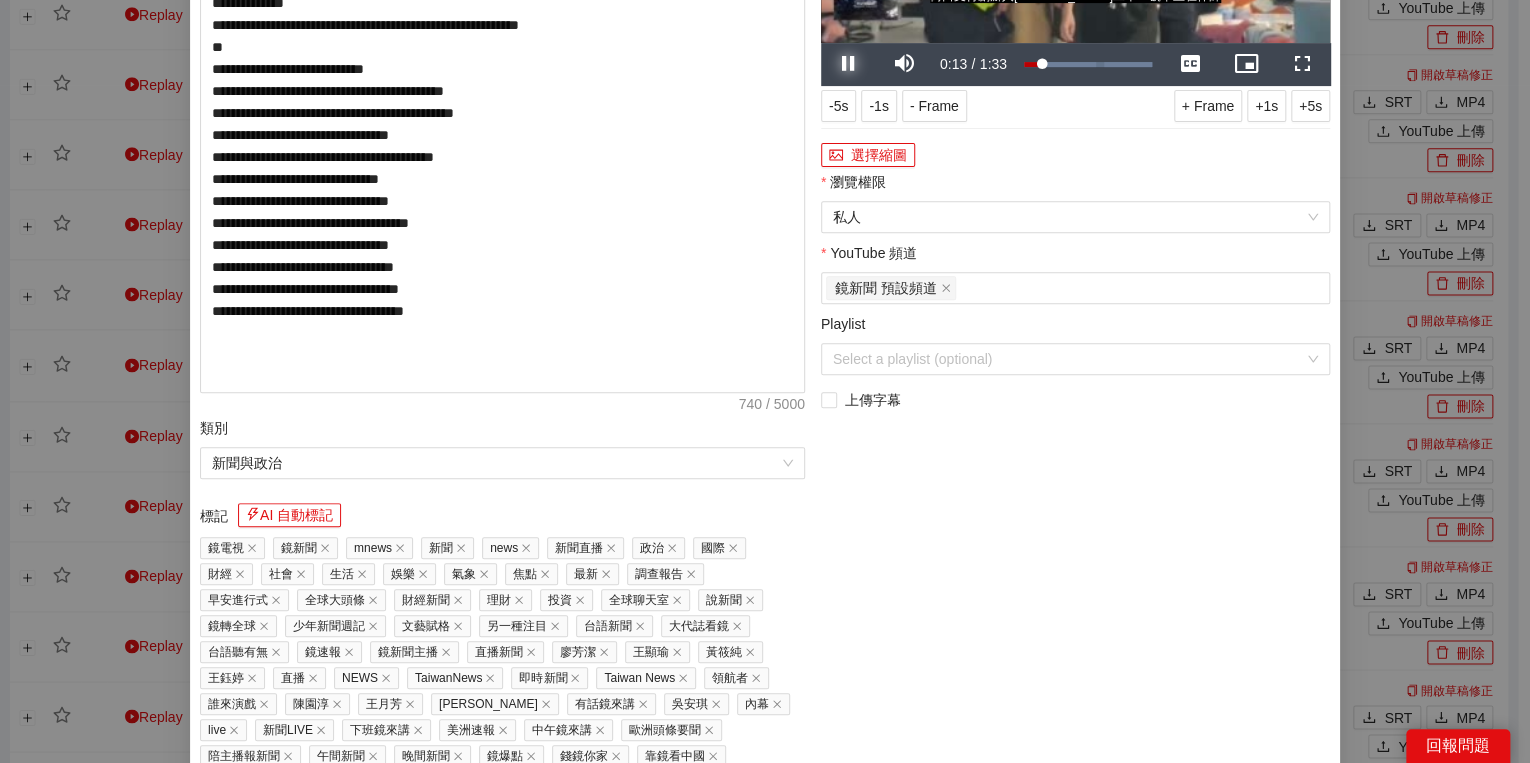 click at bounding box center [849, 64] 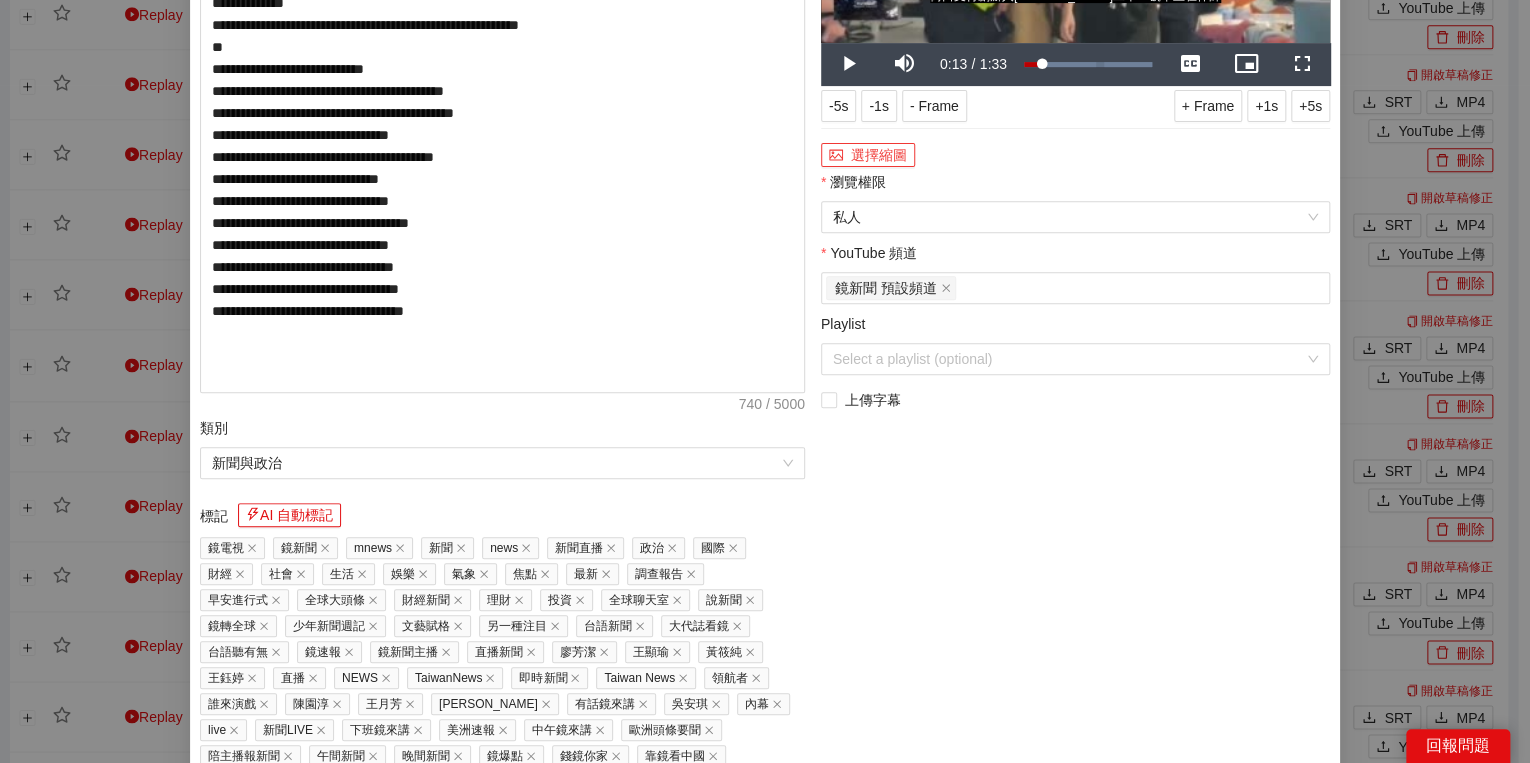 click on "選擇縮圖" at bounding box center (868, 155) 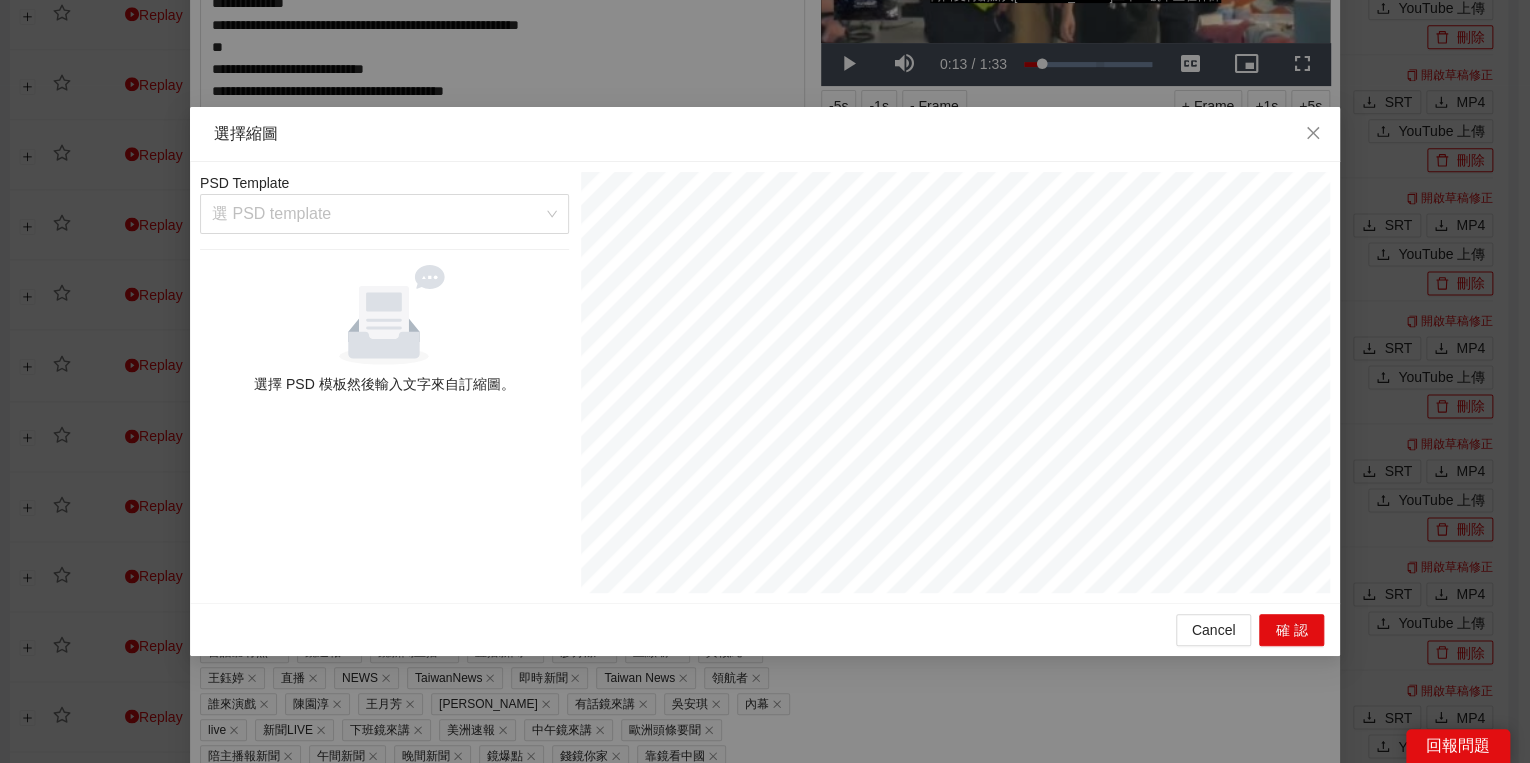click at bounding box center [955, 382] 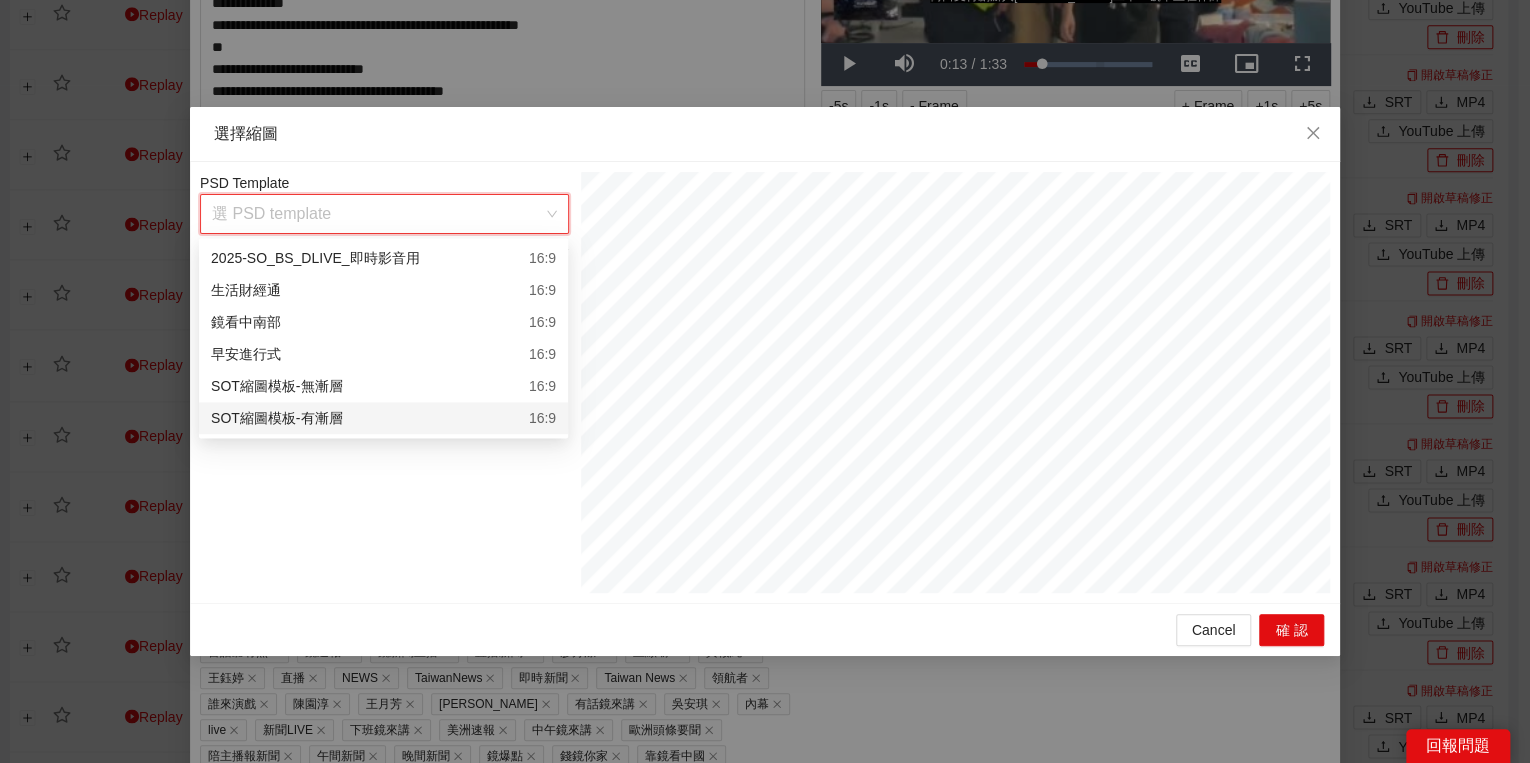 click on "SOT縮圖模板-有漸層 16:9" at bounding box center (383, 418) 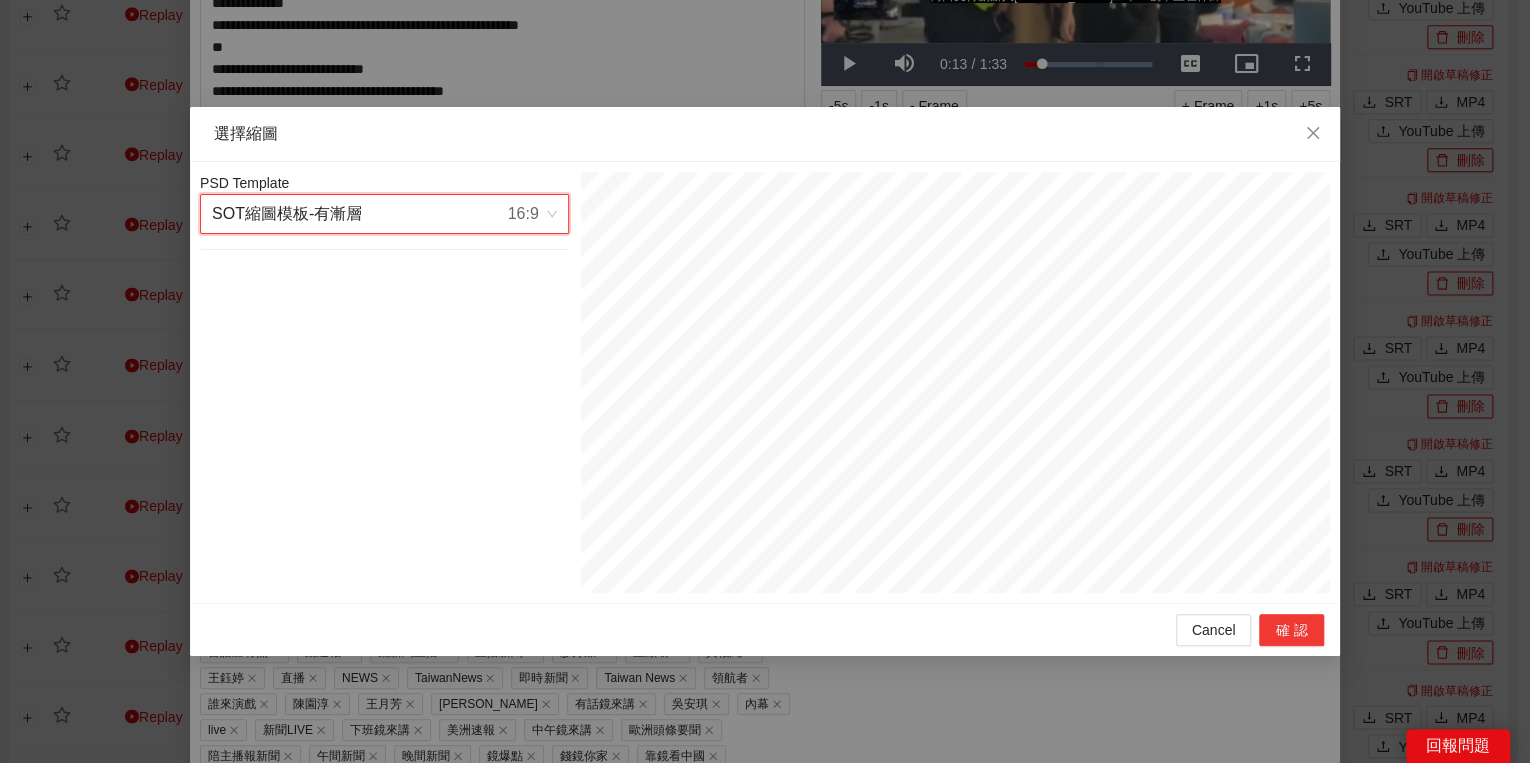 click on "確認" at bounding box center (1291, 630) 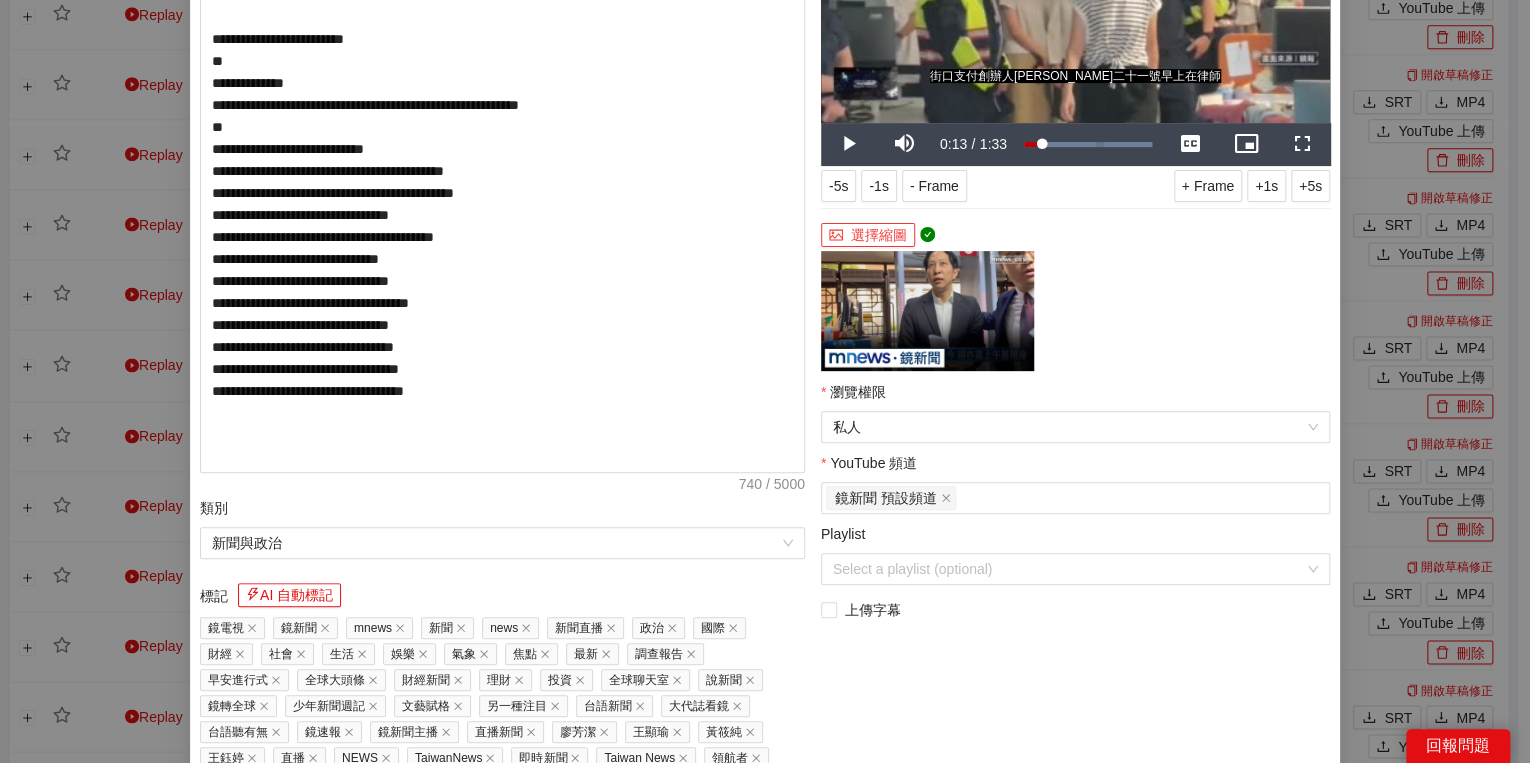 scroll, scrollTop: 396, scrollLeft: 0, axis: vertical 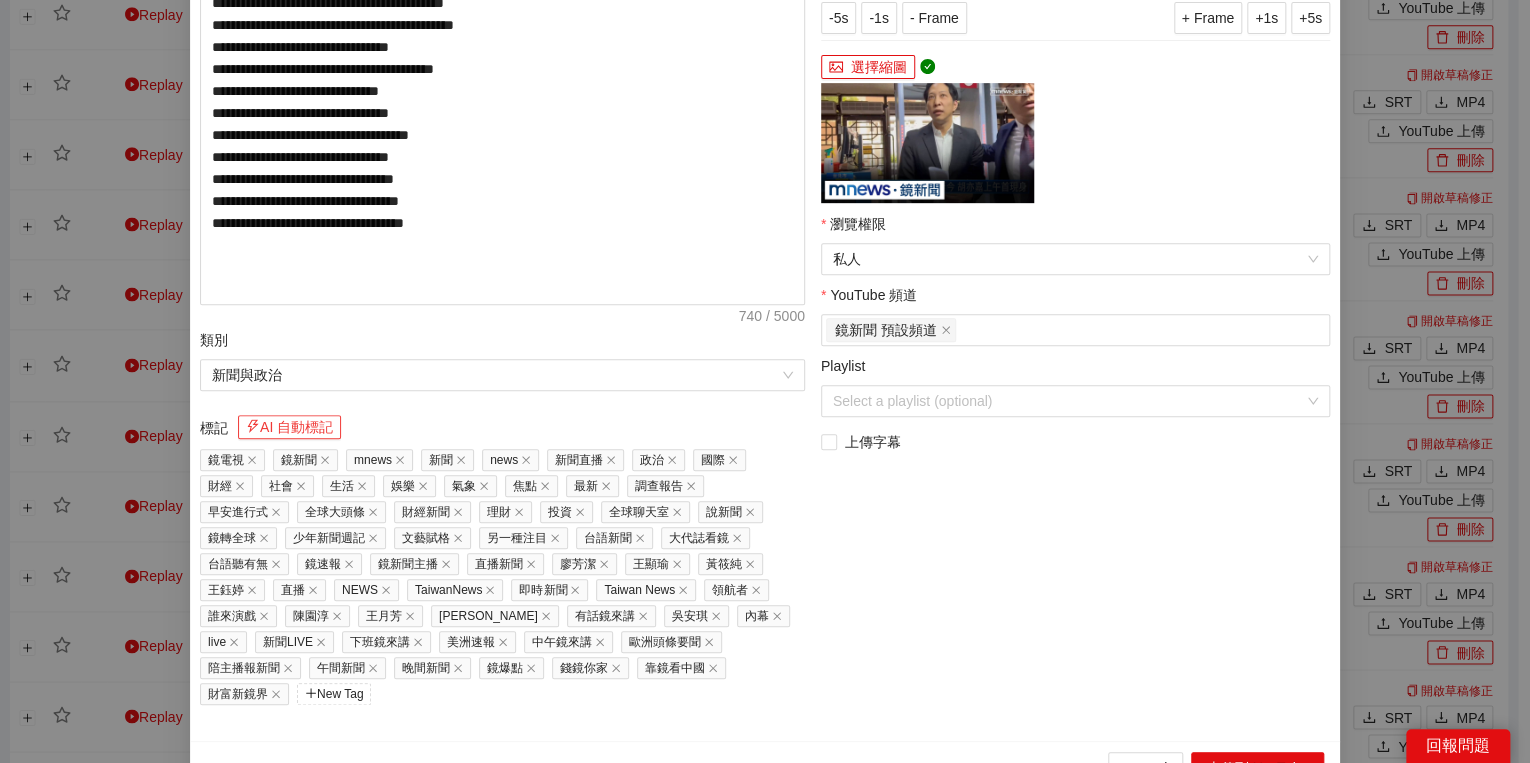 click on "AI 自動標記" at bounding box center [289, 427] 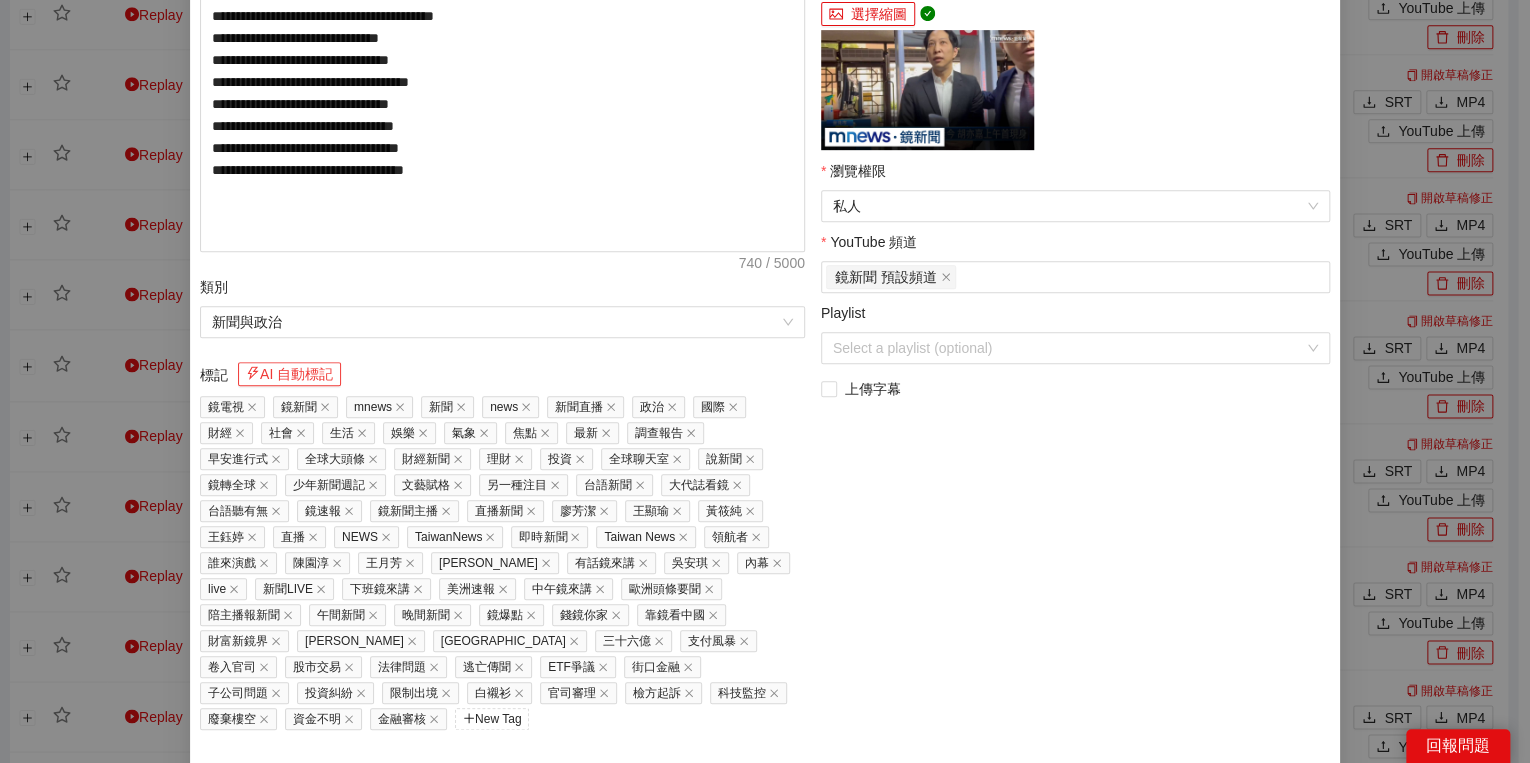 scroll, scrollTop: 473, scrollLeft: 0, axis: vertical 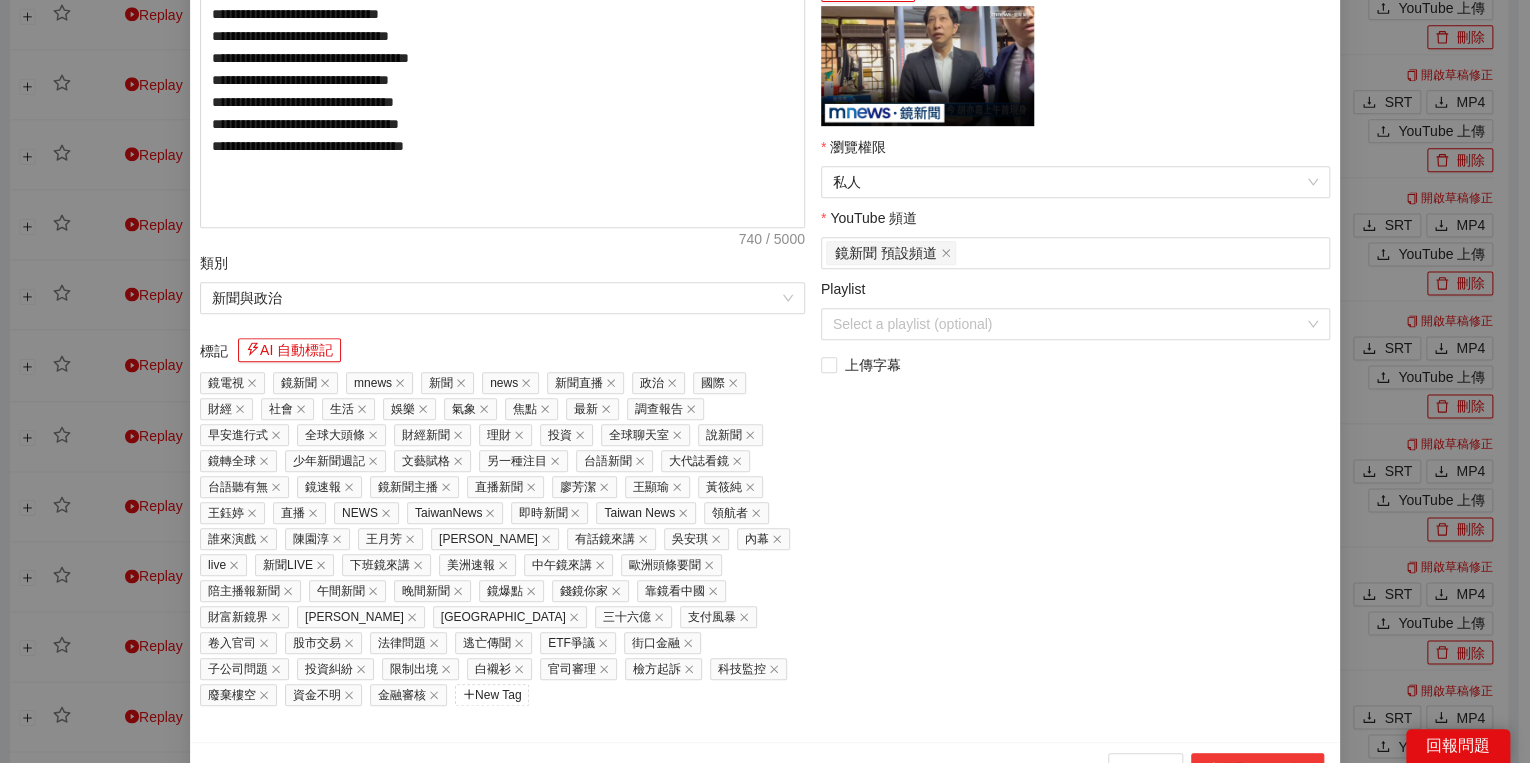 click on "上傳到 YouTube" at bounding box center [1257, 769] 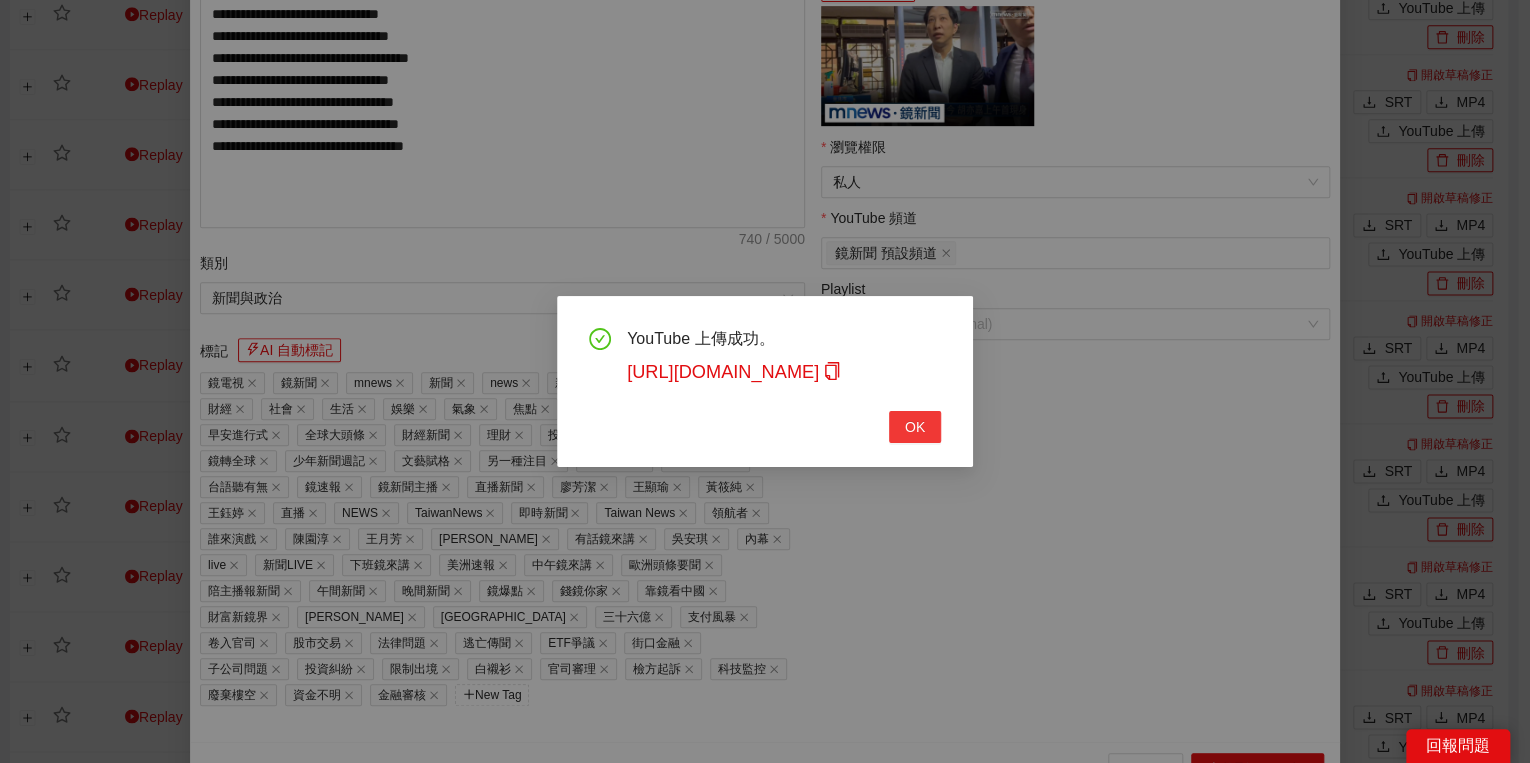 click on "OK" at bounding box center [915, 427] 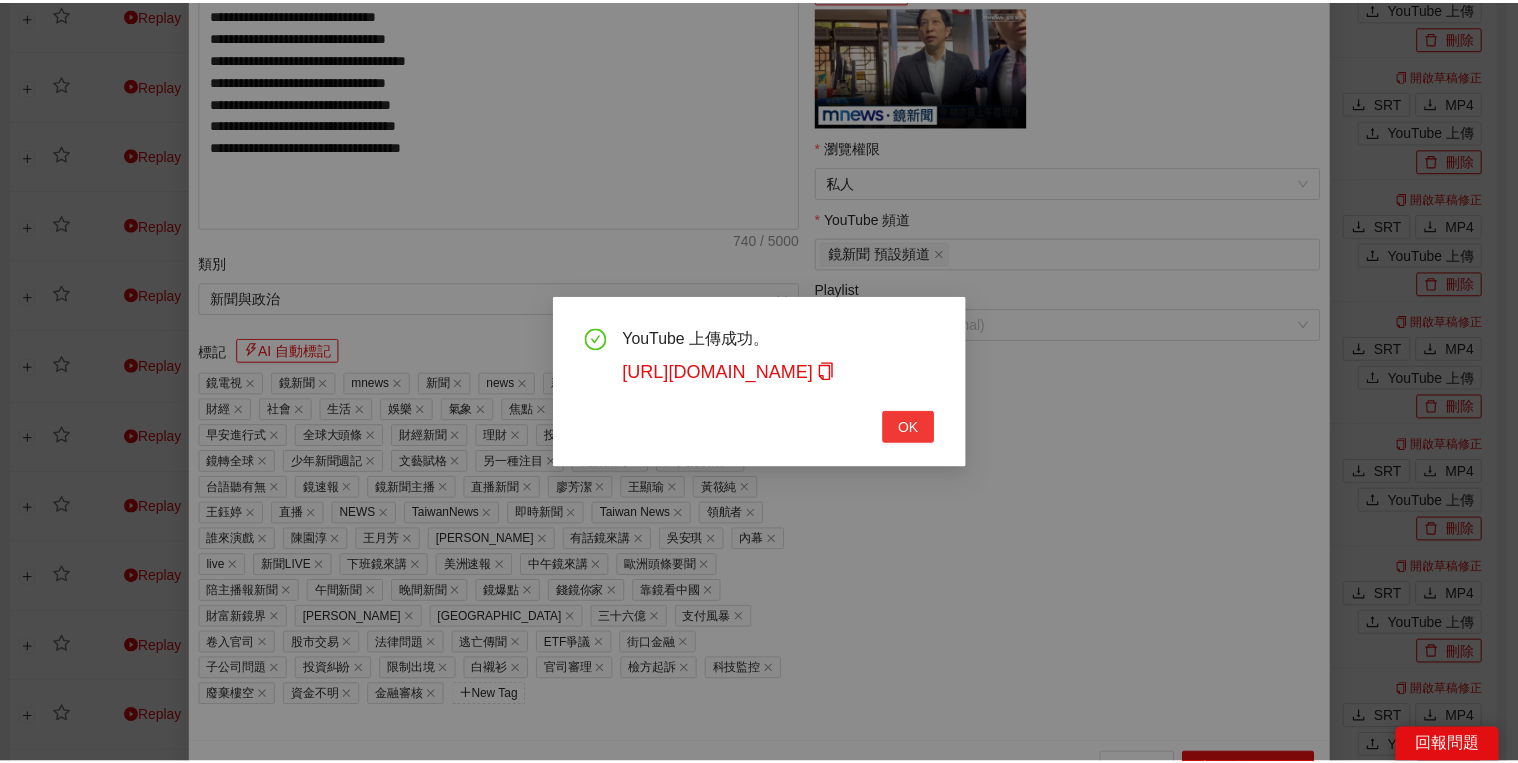 scroll, scrollTop: 308, scrollLeft: 0, axis: vertical 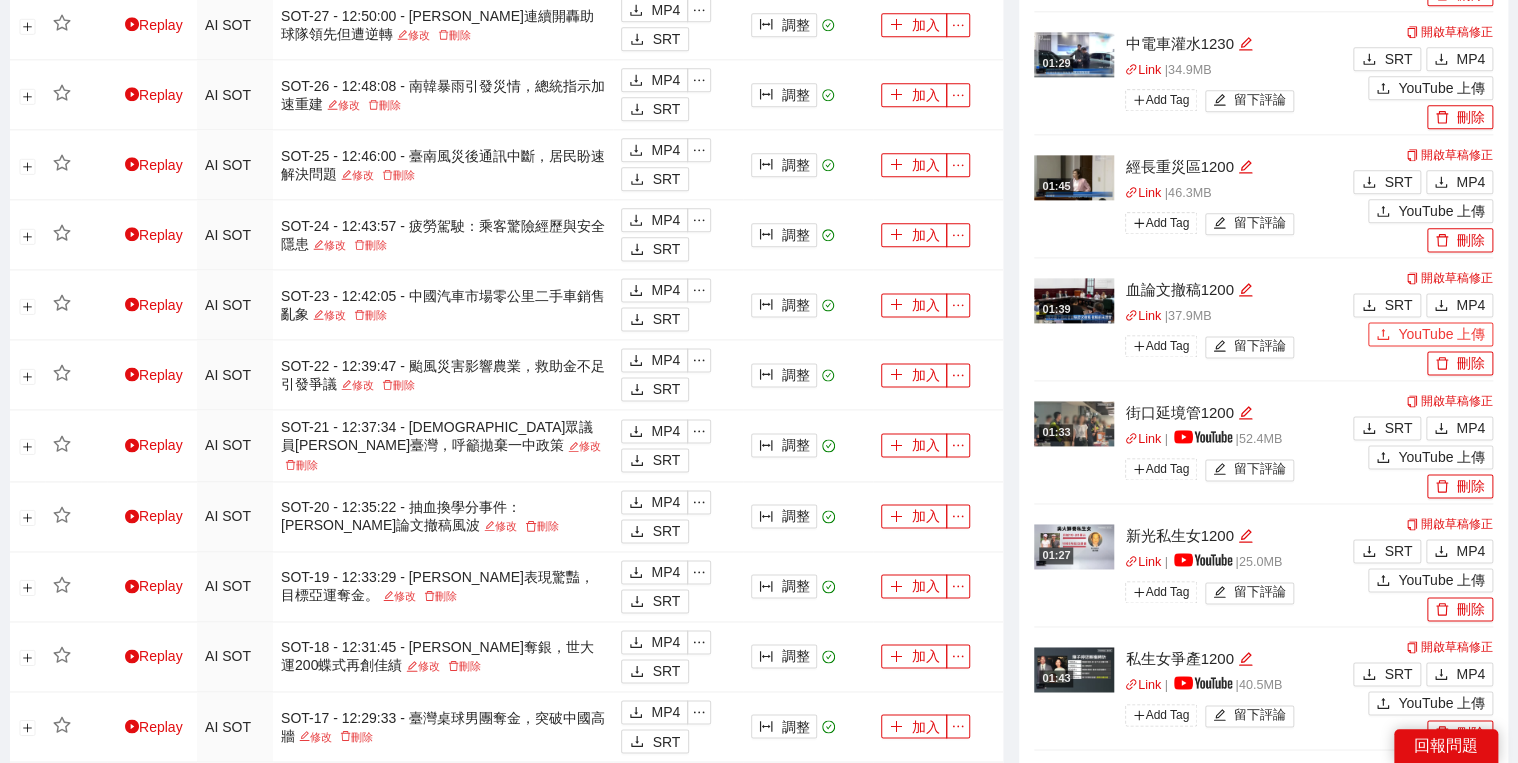 click 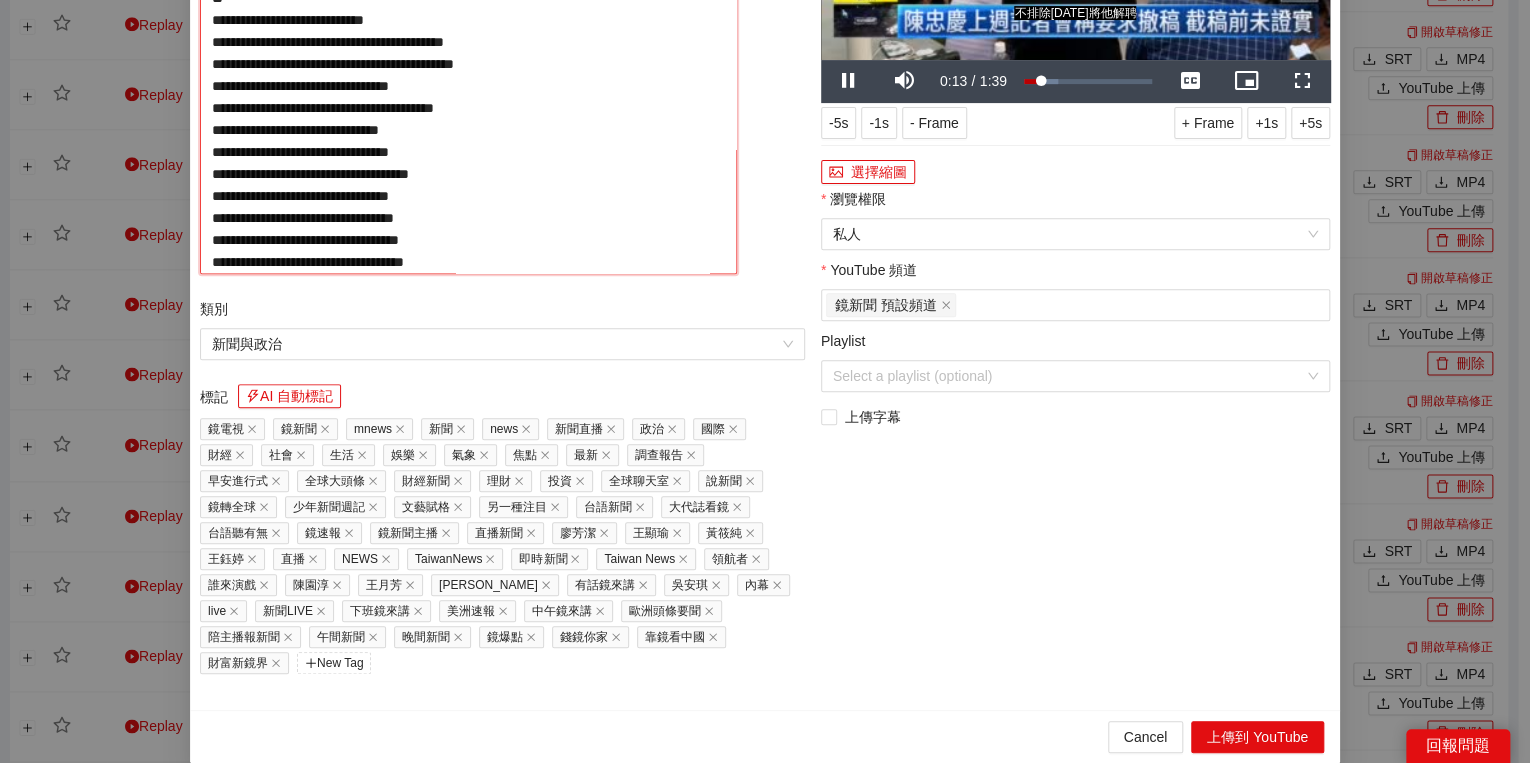 click on "**********" at bounding box center (468, 84) 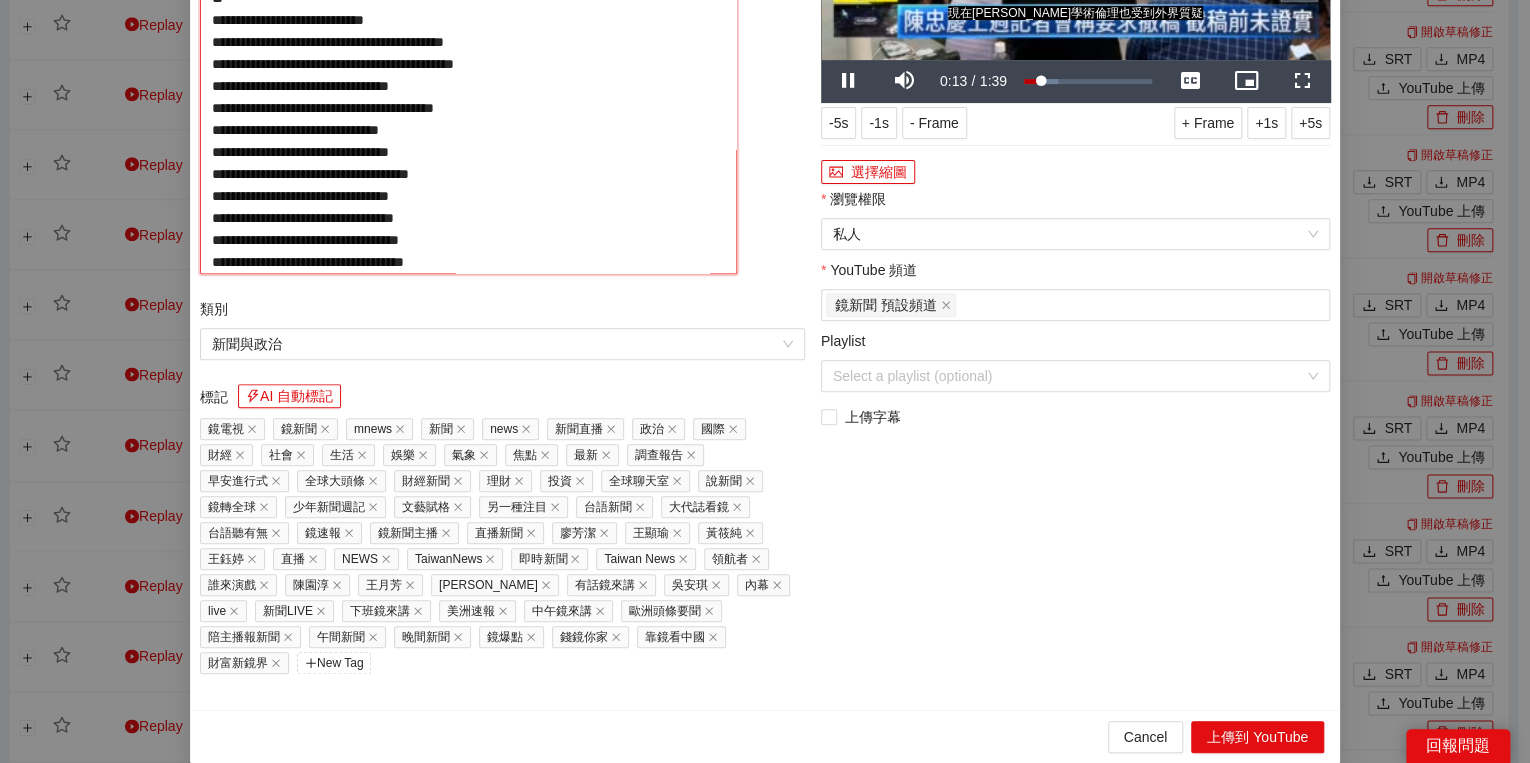 paste on "**********" 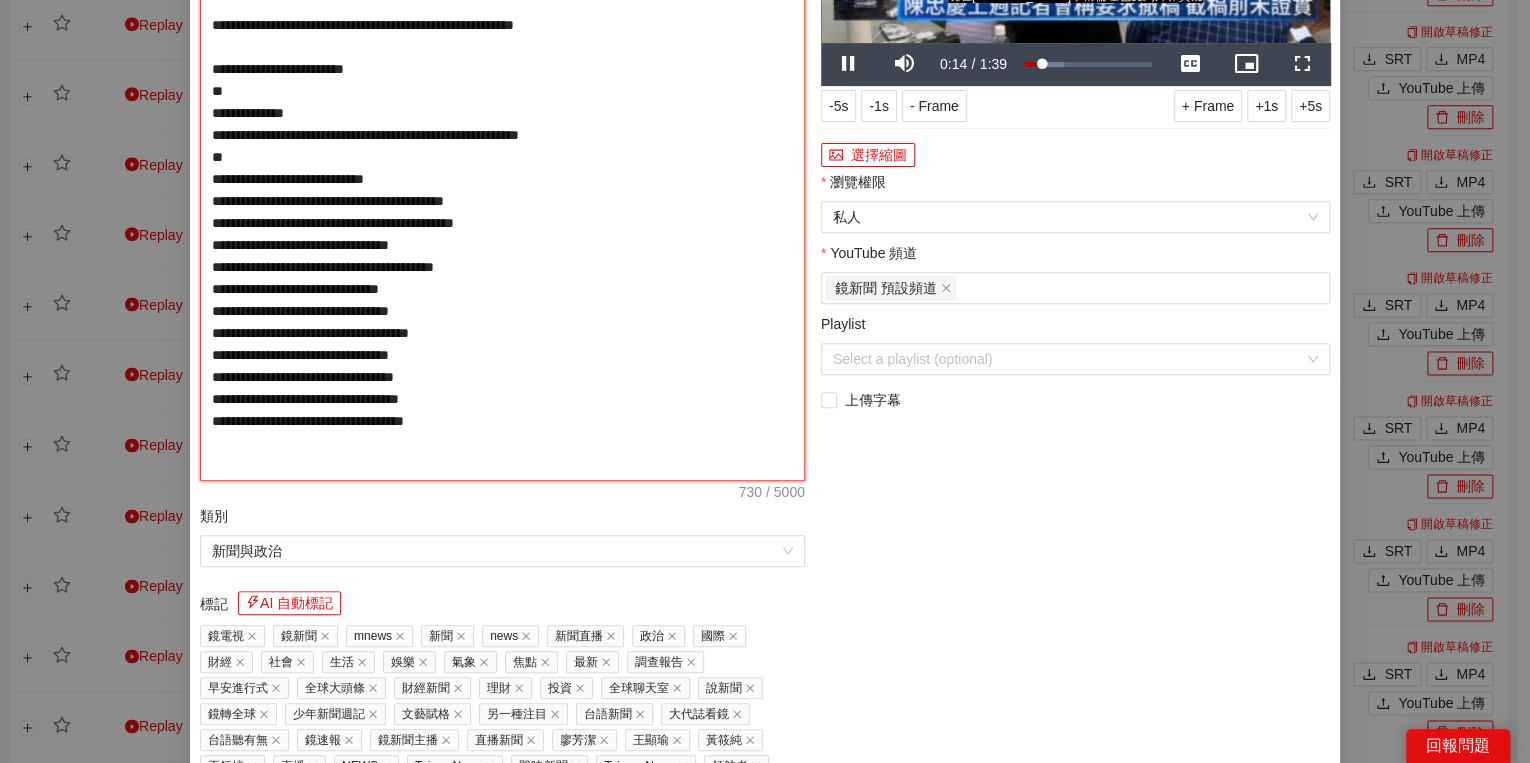 click on "**********" at bounding box center (502, 179) 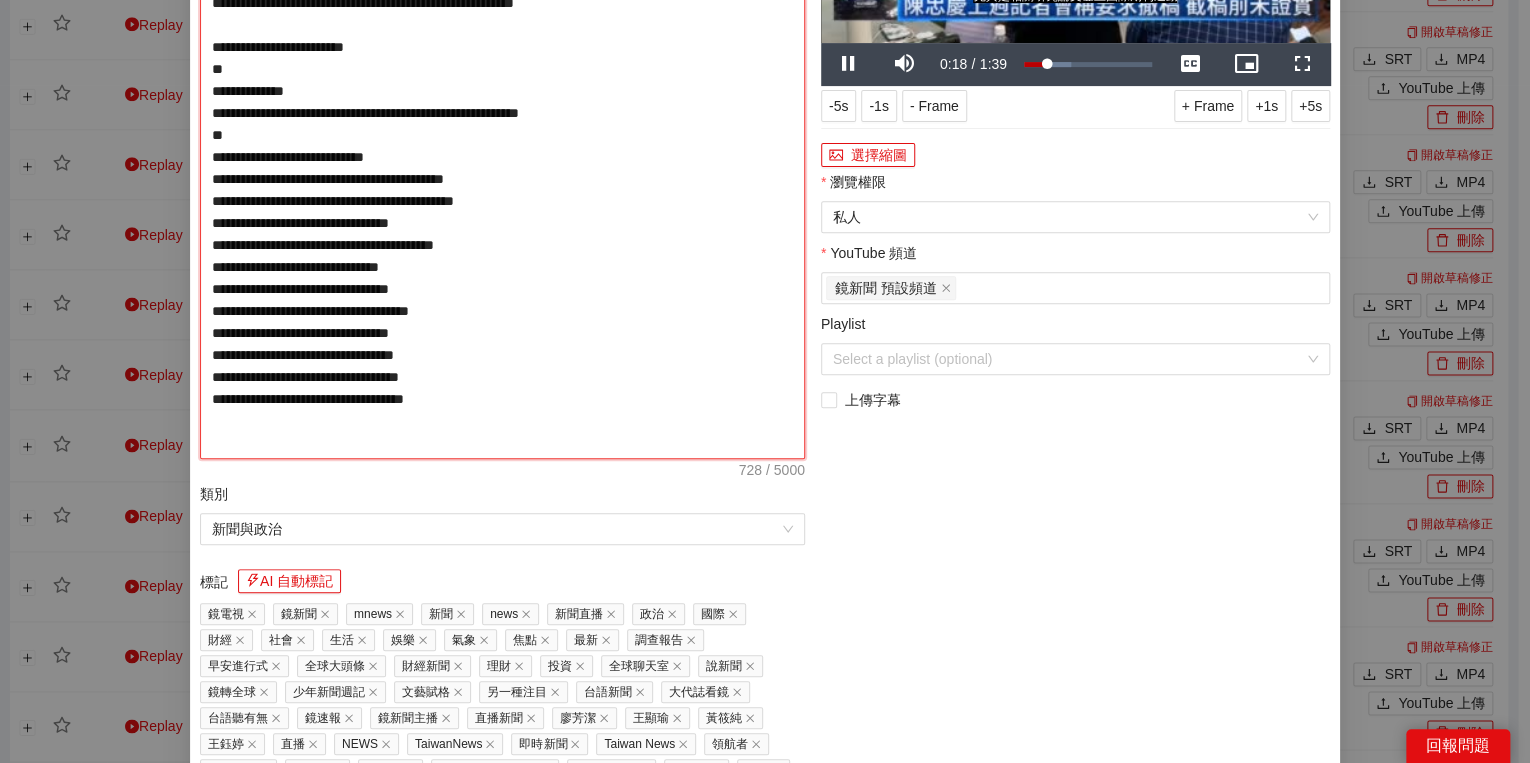 click on "**********" at bounding box center (502, 168) 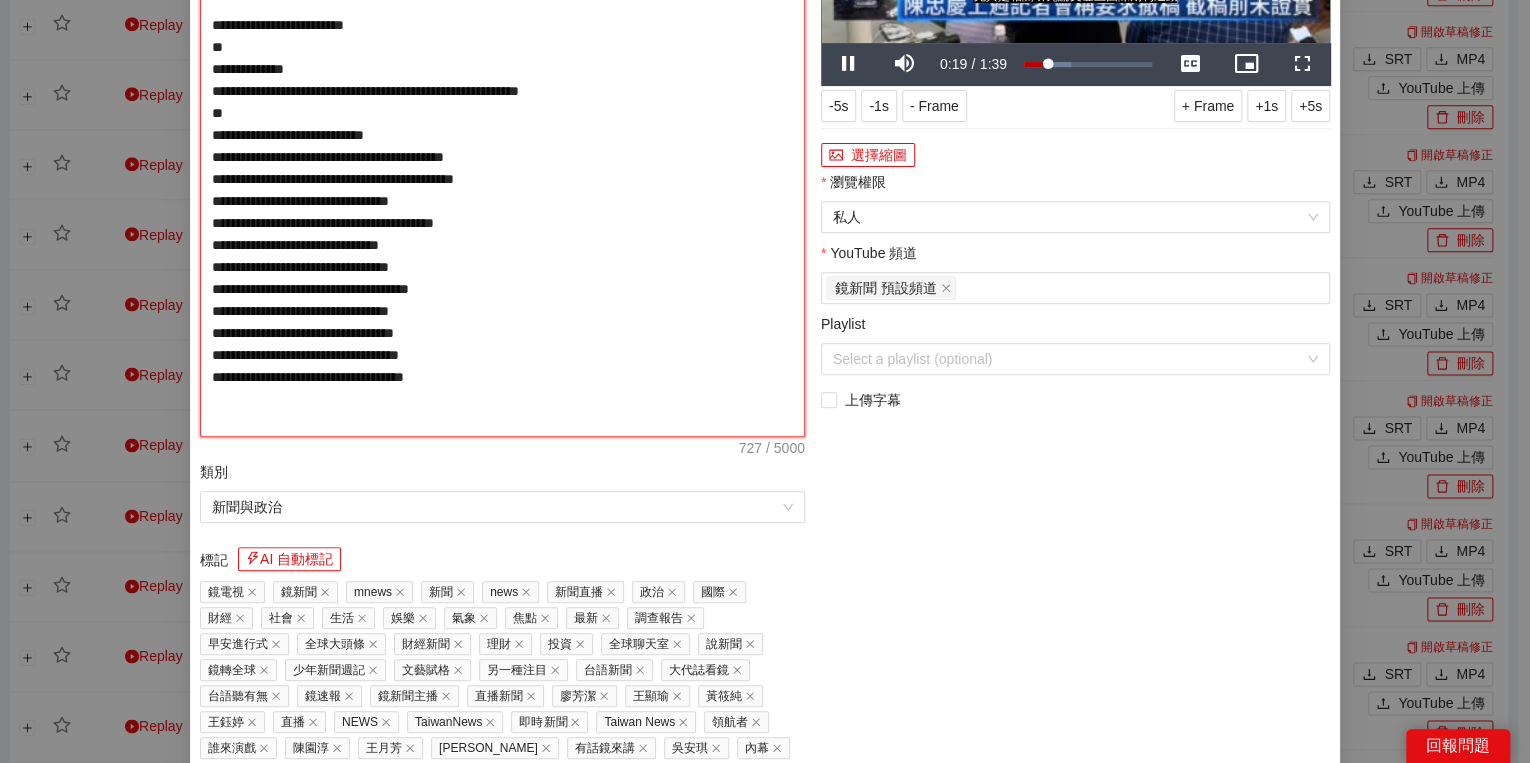 click on "**********" at bounding box center (502, 157) 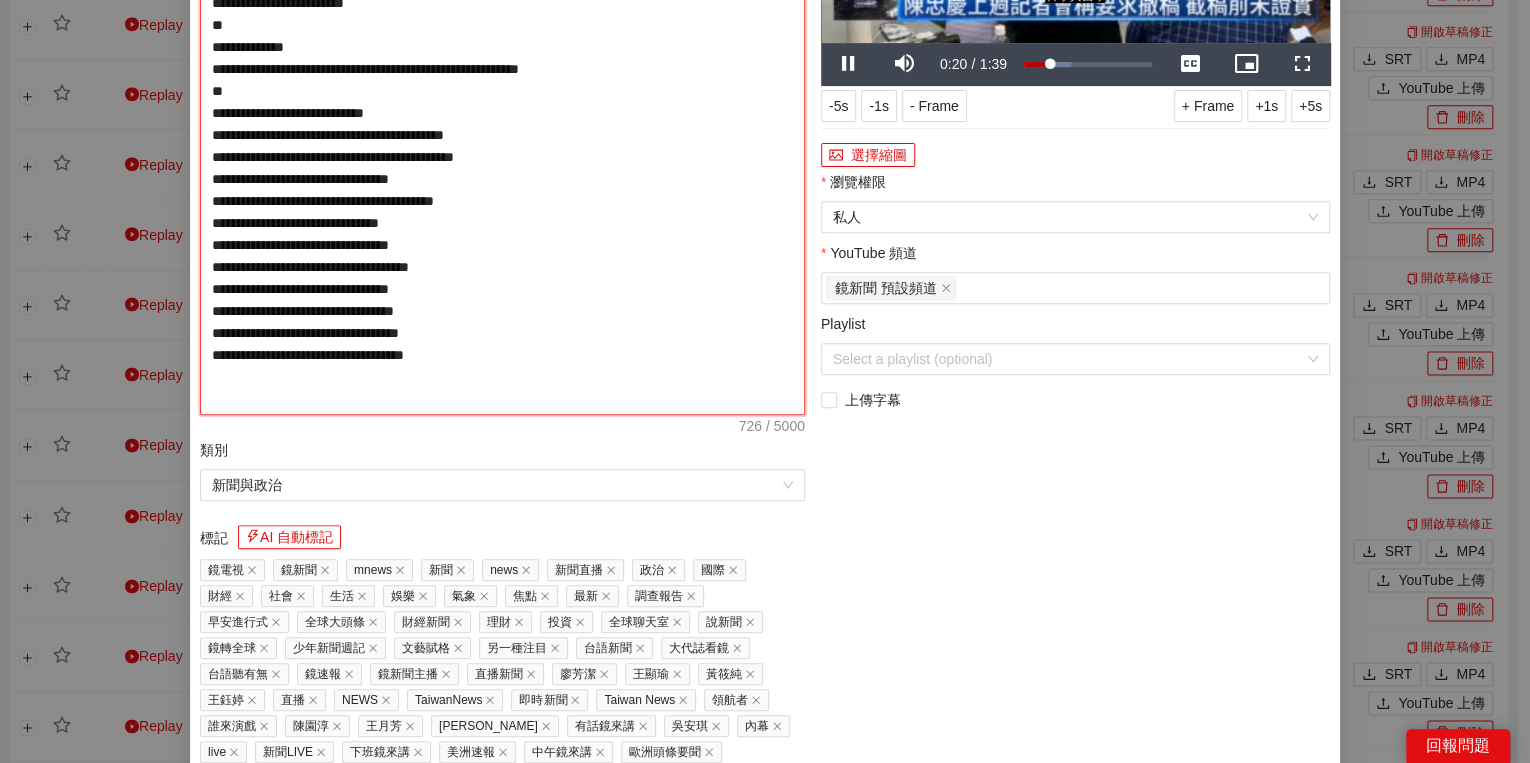 click on "**********" at bounding box center (502, 146) 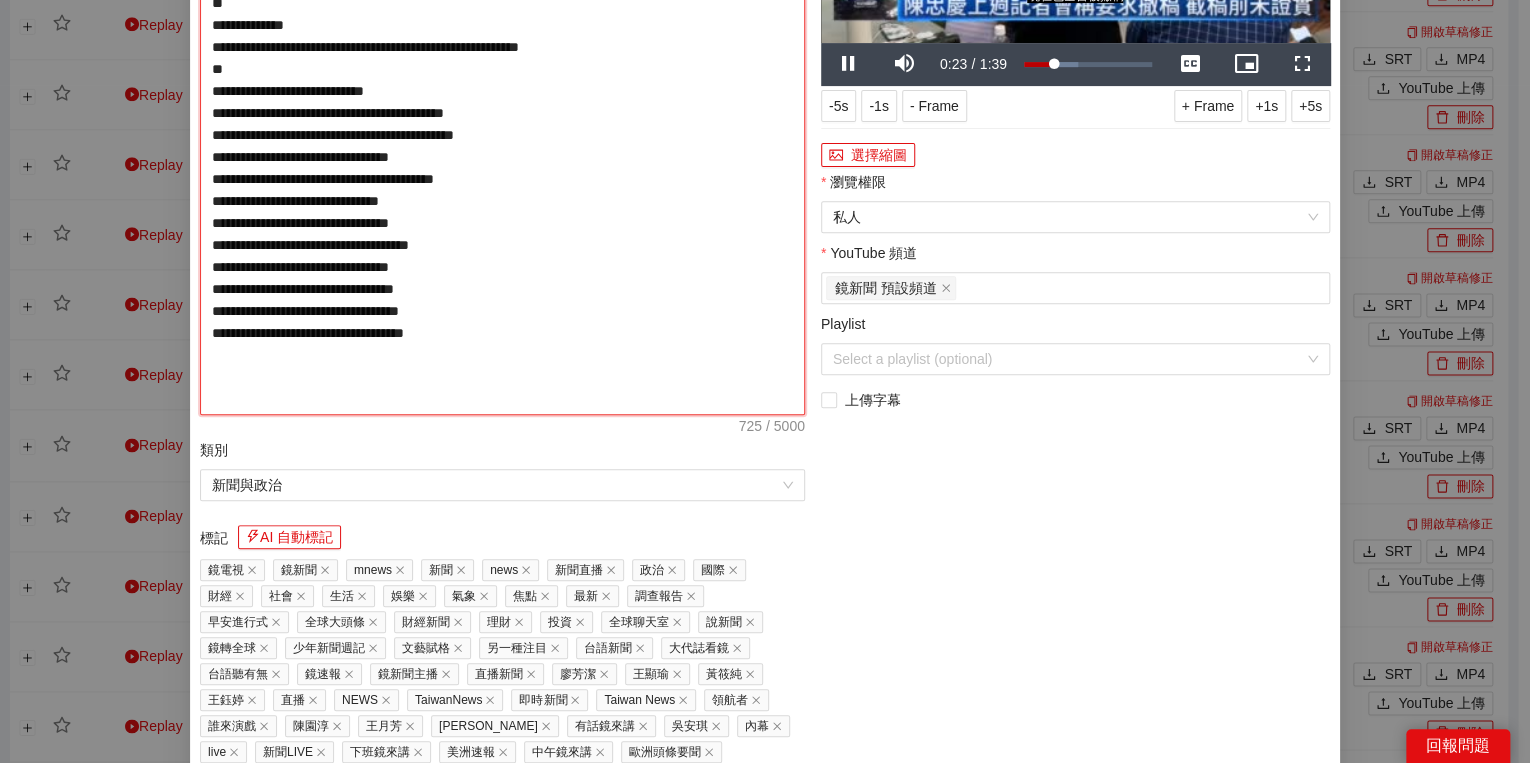 click on "**********" at bounding box center (502, 146) 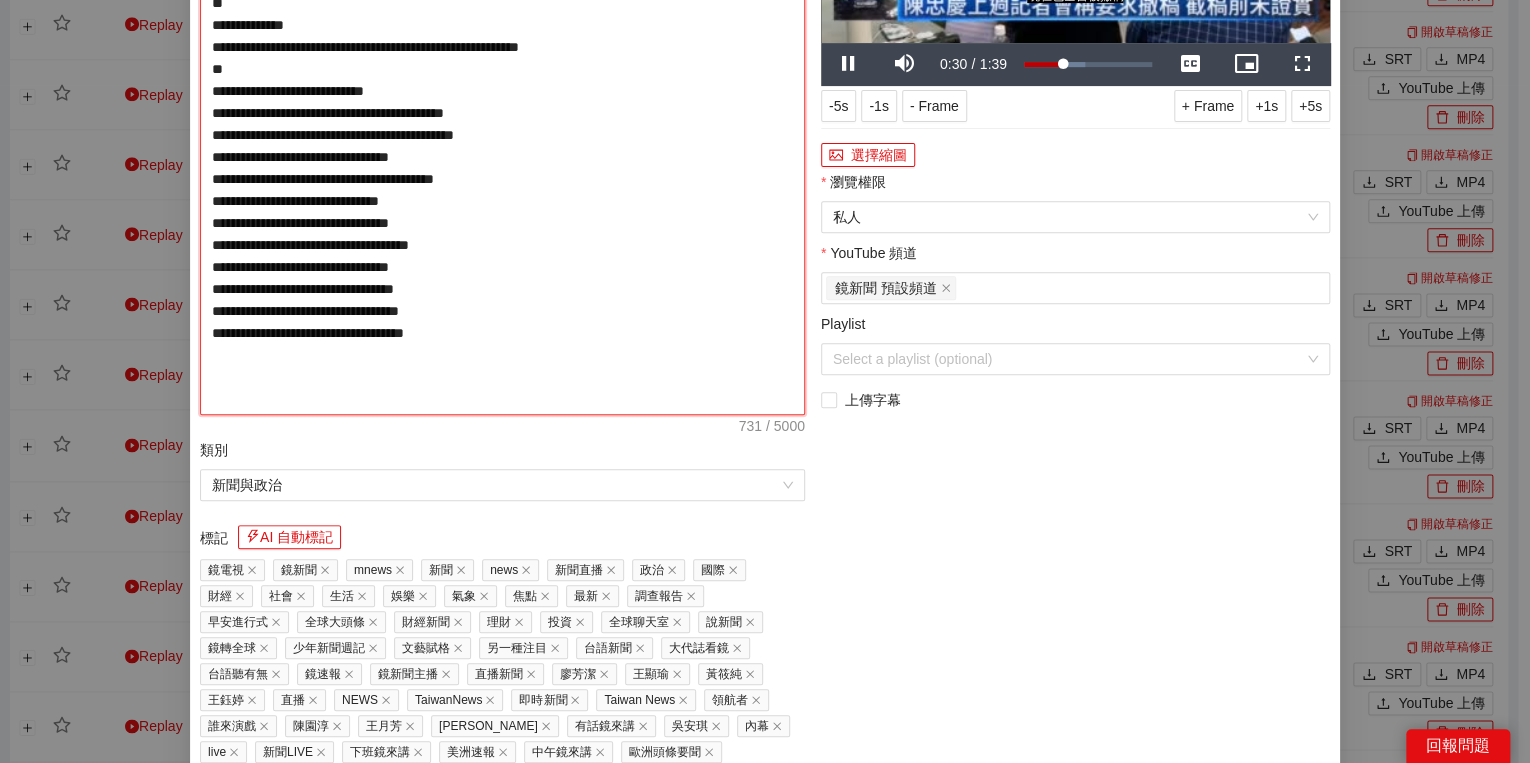 click on "**********" at bounding box center [502, 146] 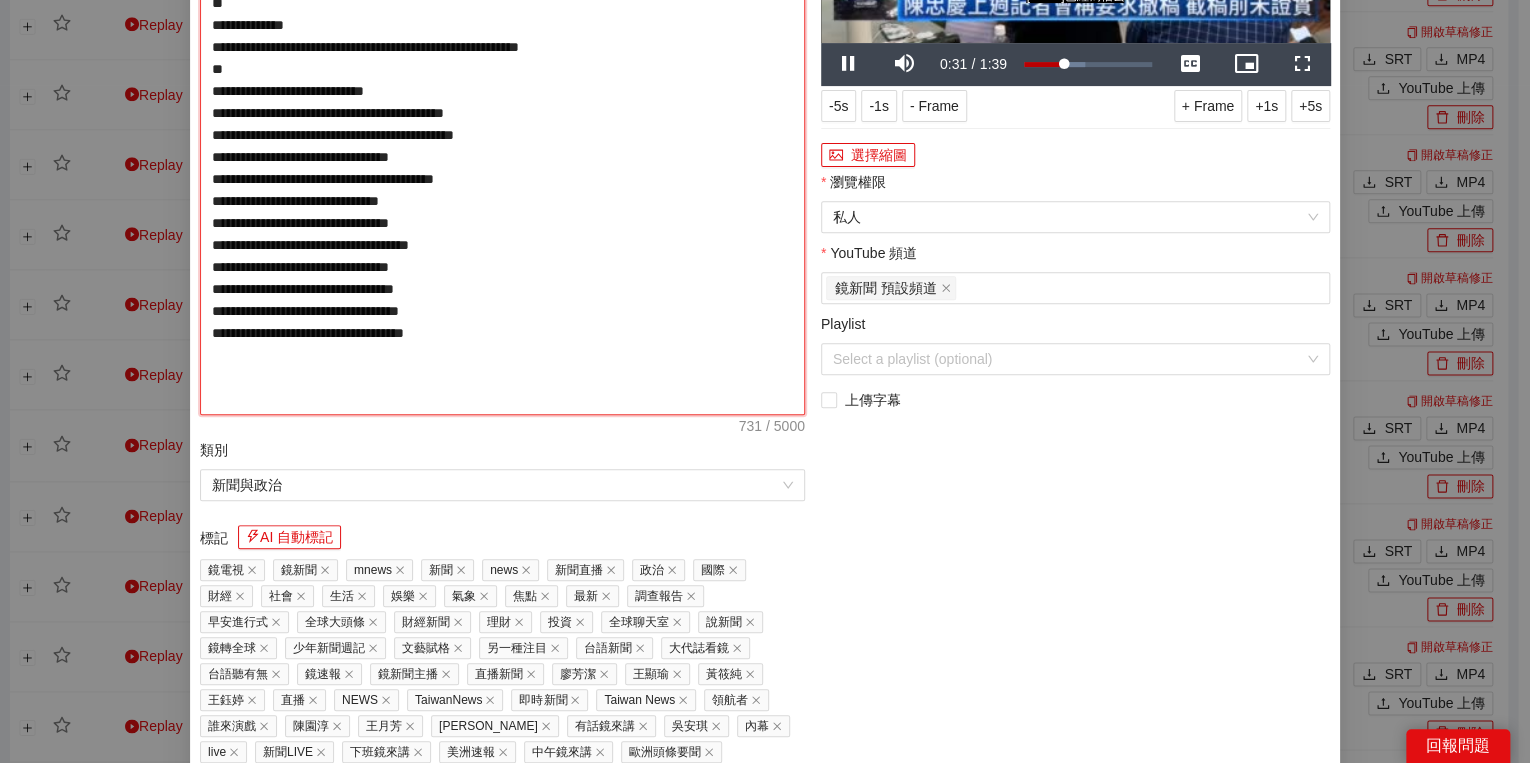 click on "**********" at bounding box center [502, 146] 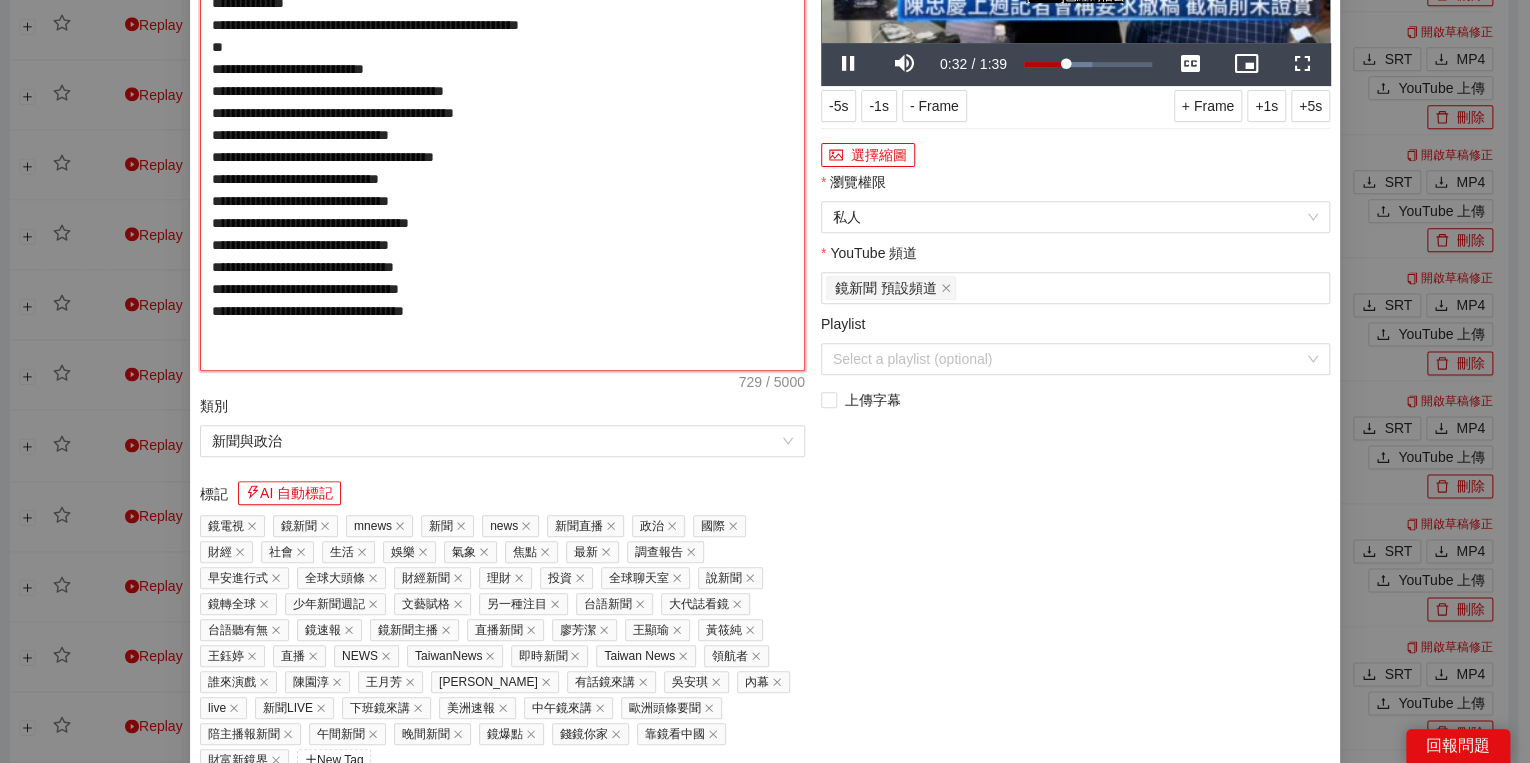 click on "**********" at bounding box center [502, 124] 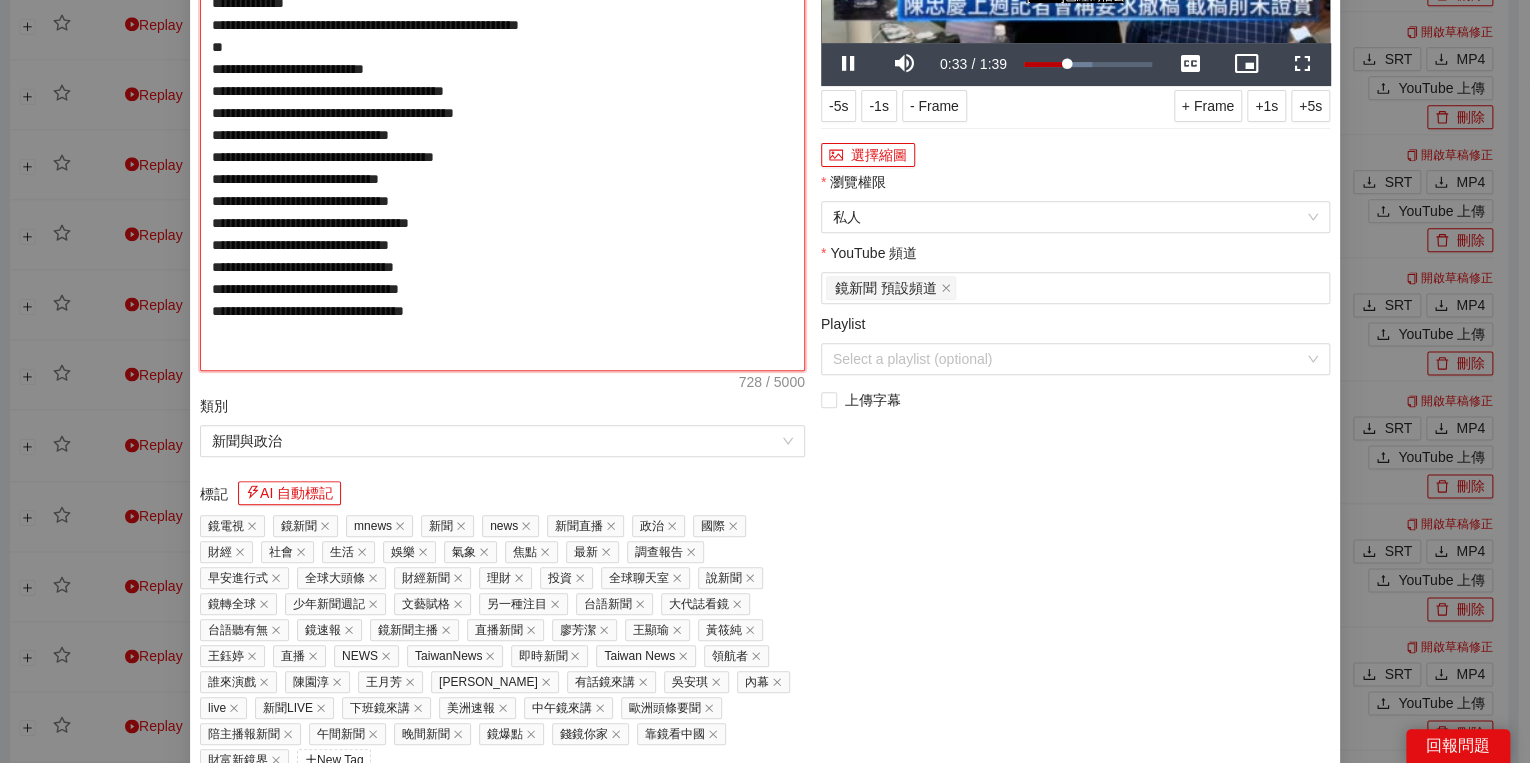 click on "**********" at bounding box center [502, 124] 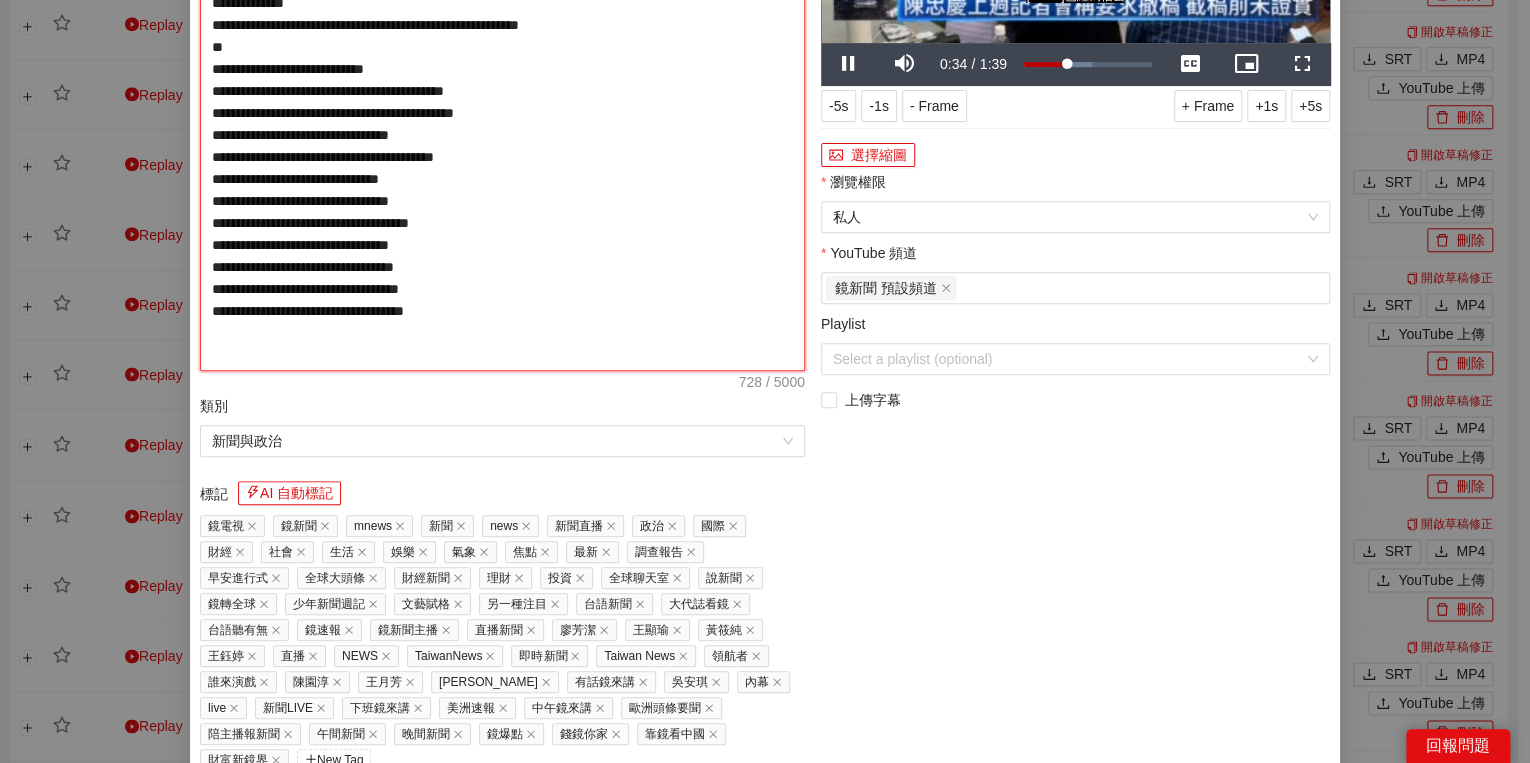 click on "**********" at bounding box center [502, 124] 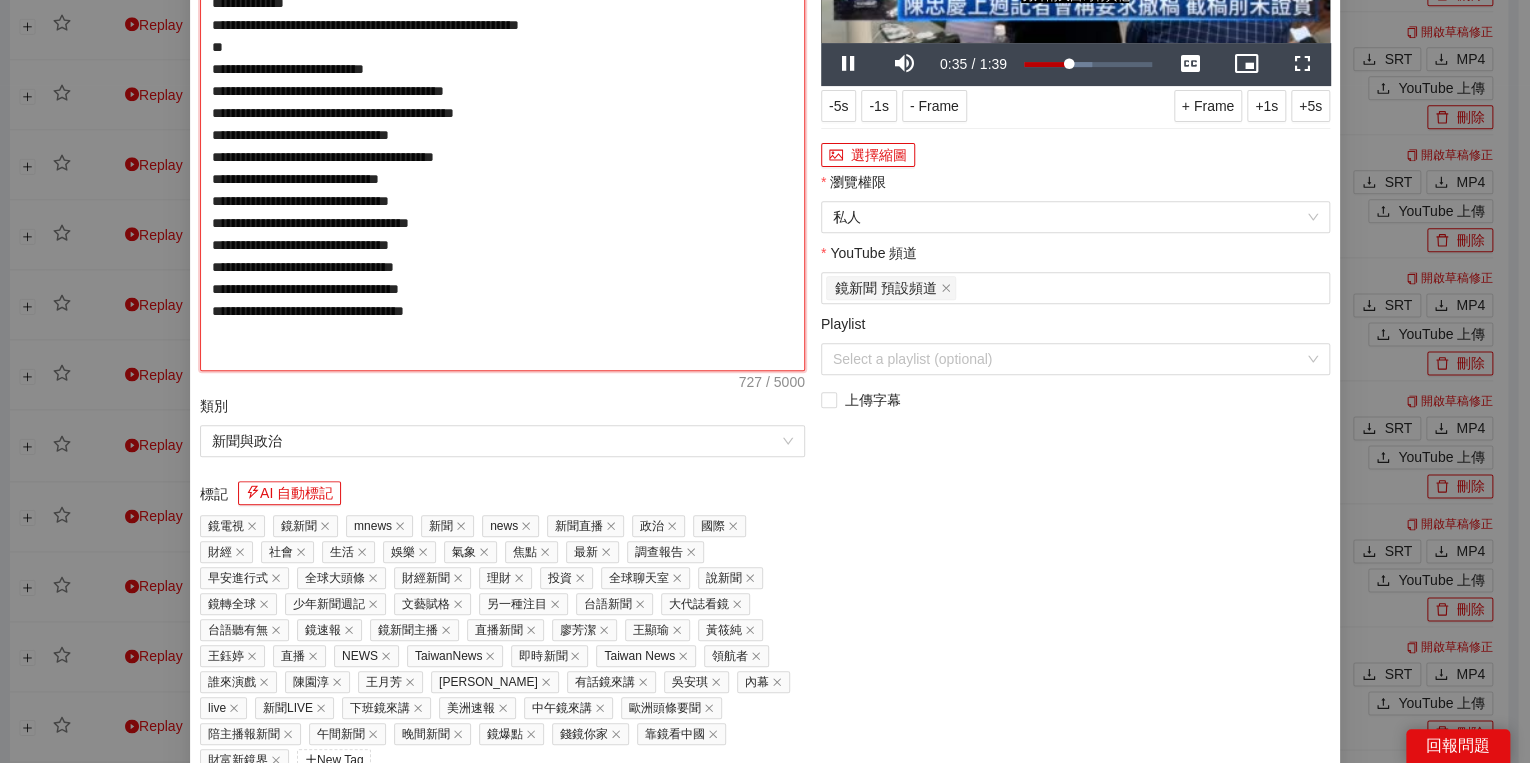 click on "**********" at bounding box center (502, 124) 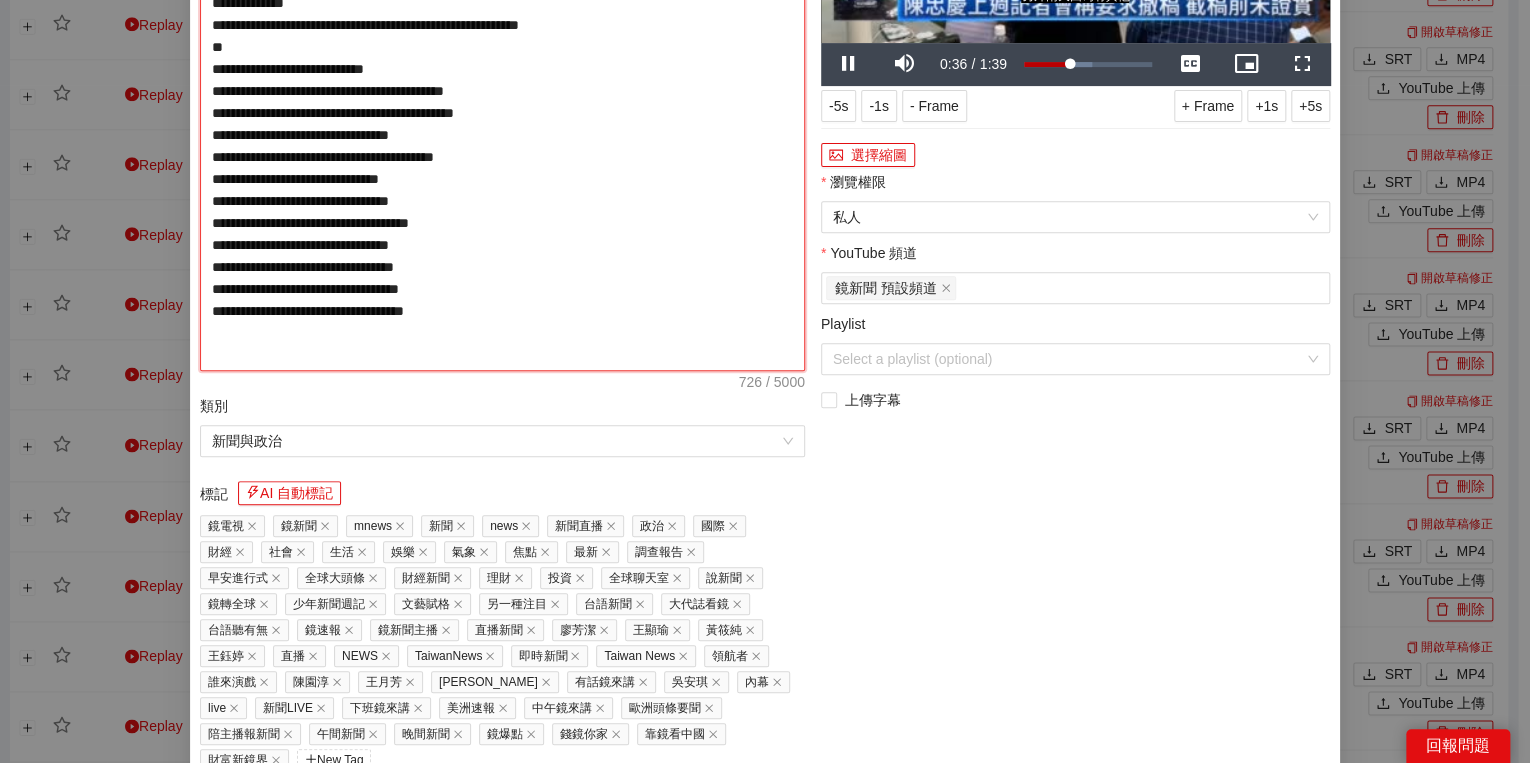click on "**********" at bounding box center [502, 124] 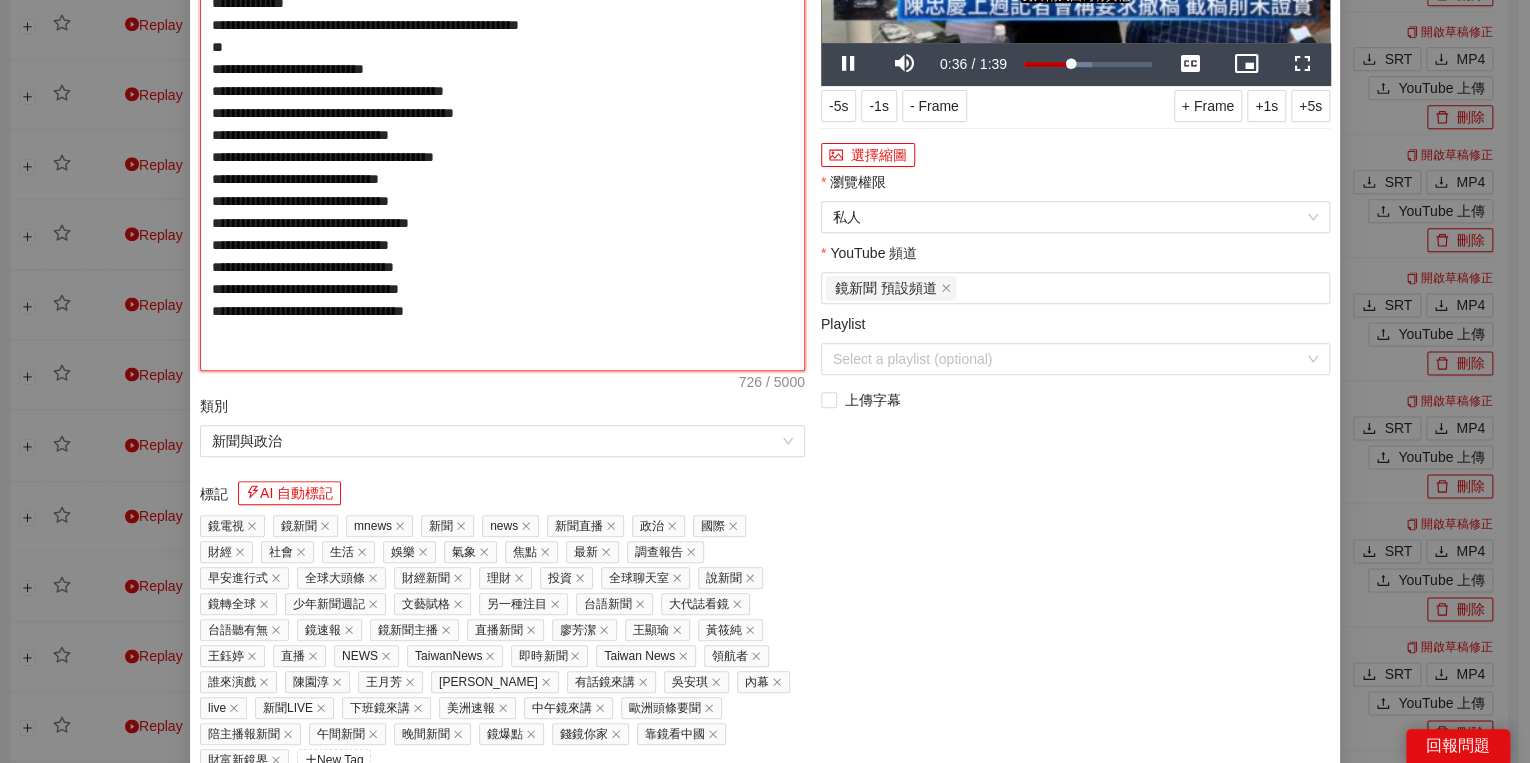 click on "**********" at bounding box center [502, 124] 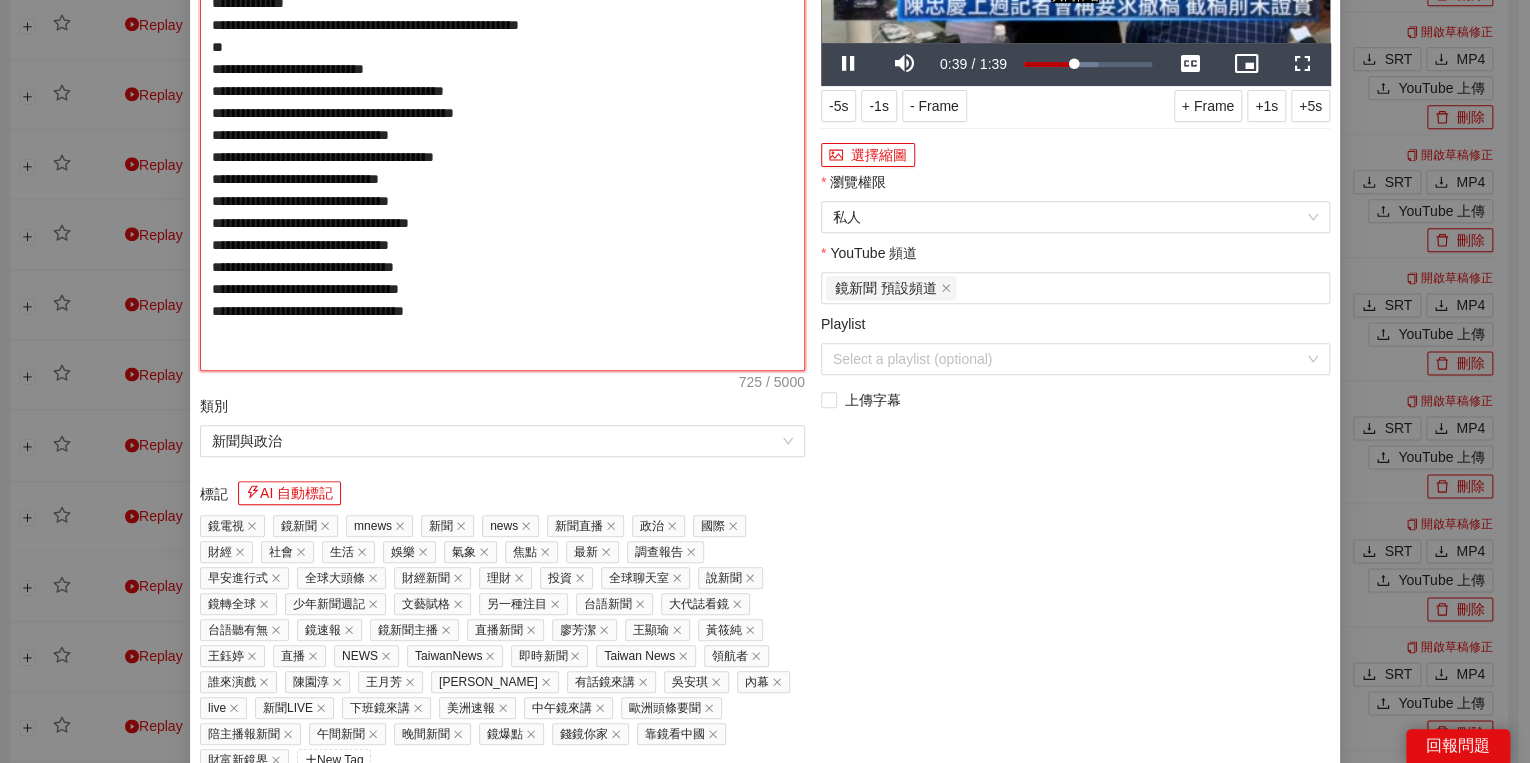 click on "**********" at bounding box center [502, 124] 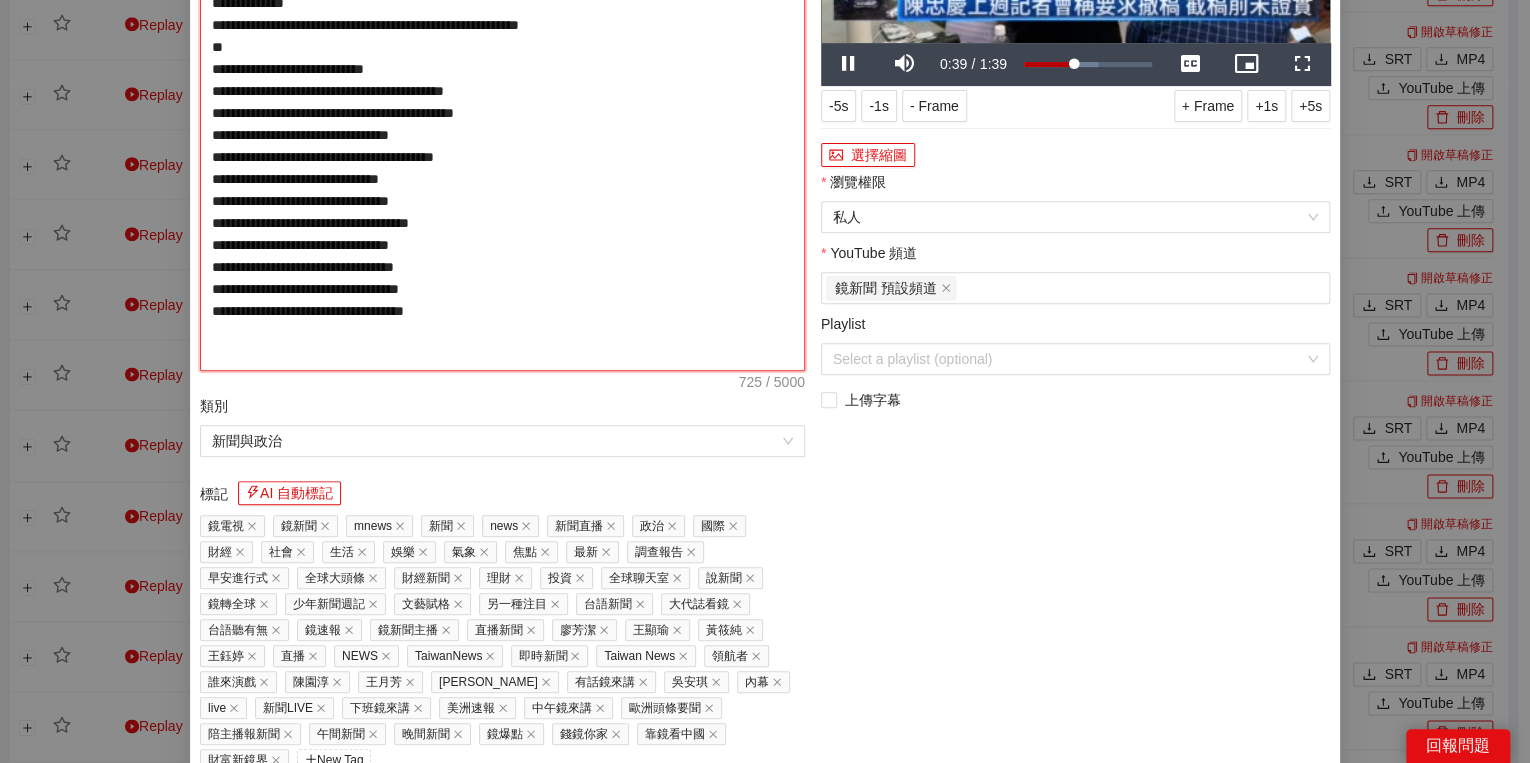 click on "**********" at bounding box center [502, 124] 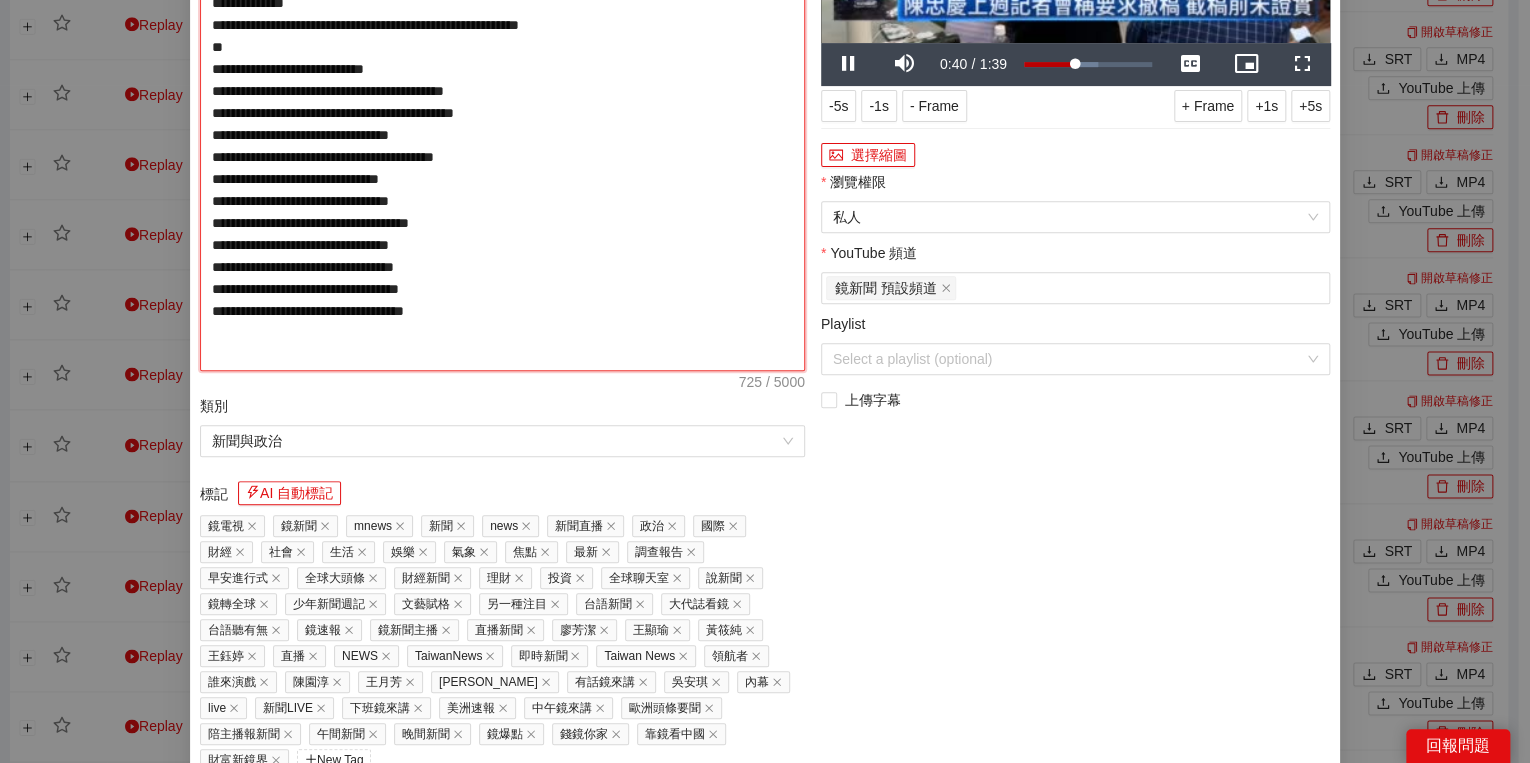 click on "**********" at bounding box center (502, 124) 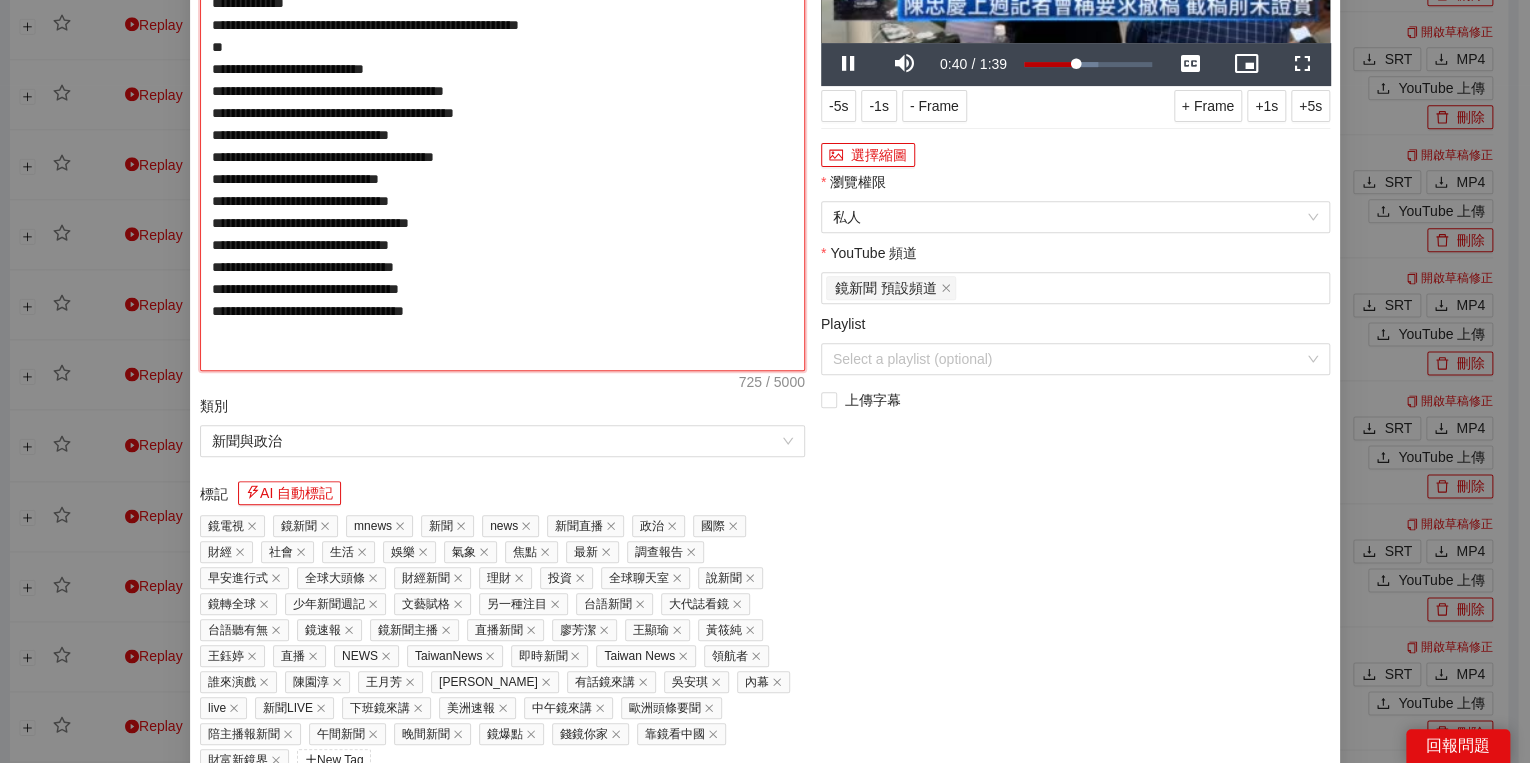 click on "**********" at bounding box center [502, 124] 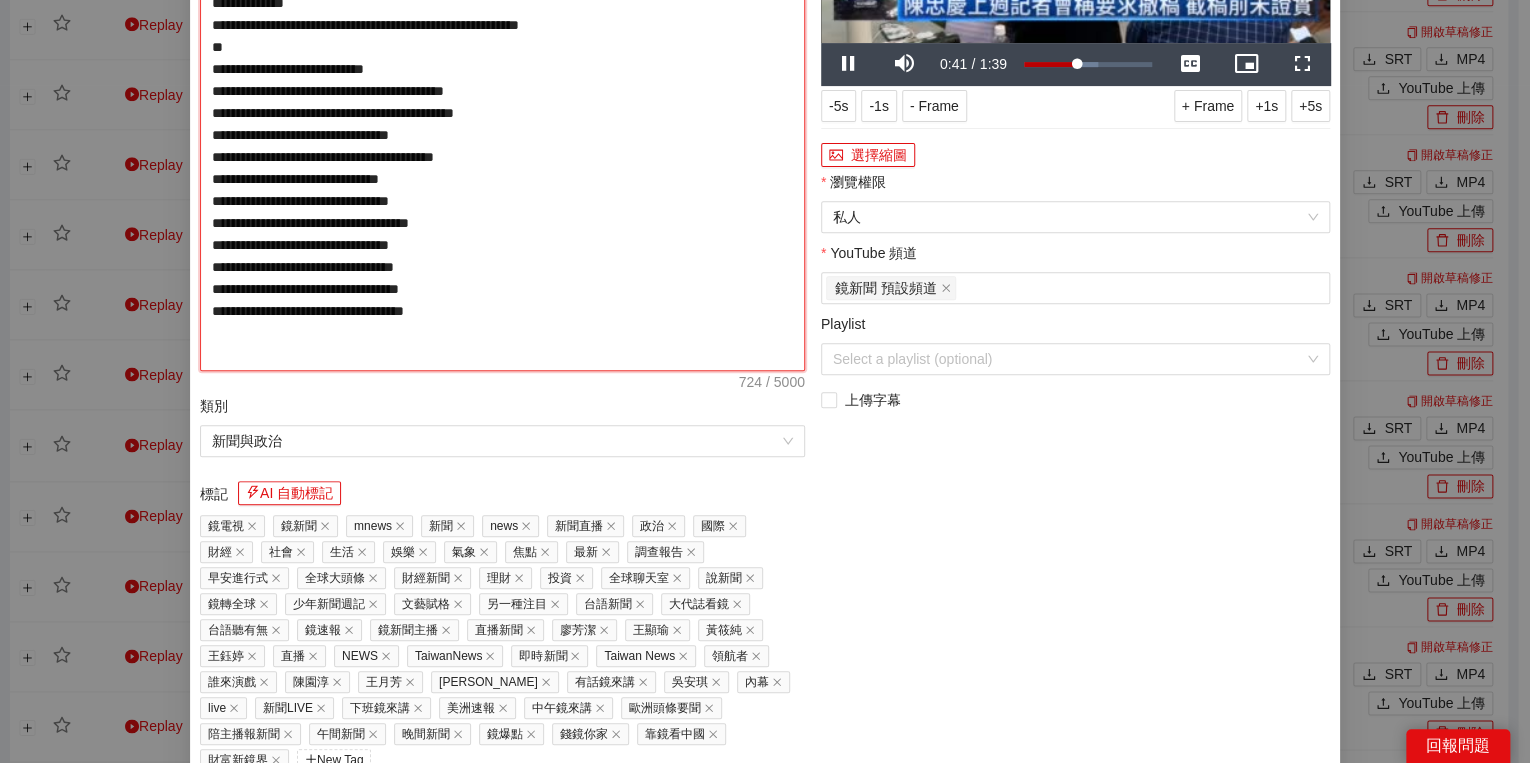 click on "**********" at bounding box center (502, 124) 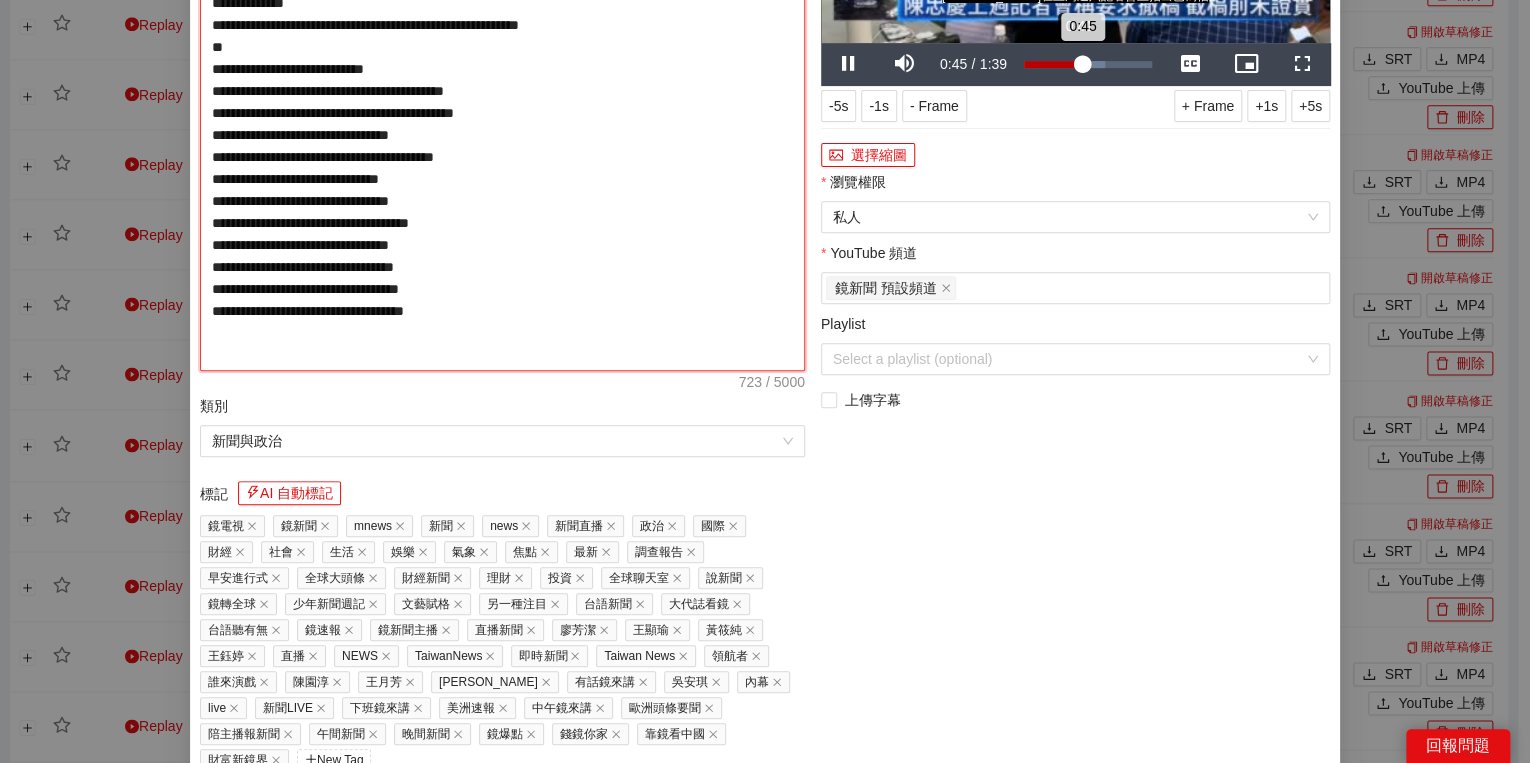 click on "0:45" at bounding box center (1053, 64) 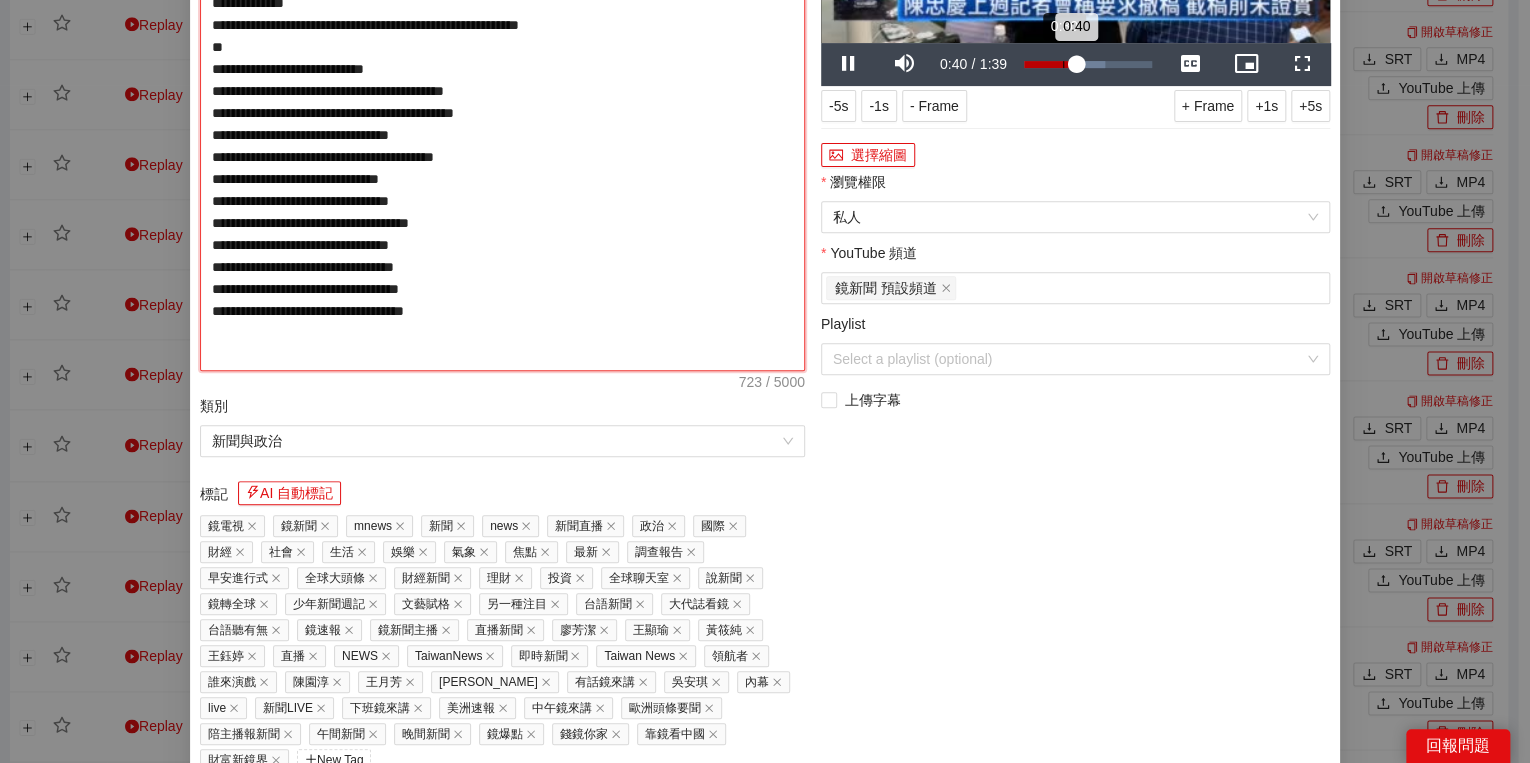click on "0:30" at bounding box center (1063, 64) 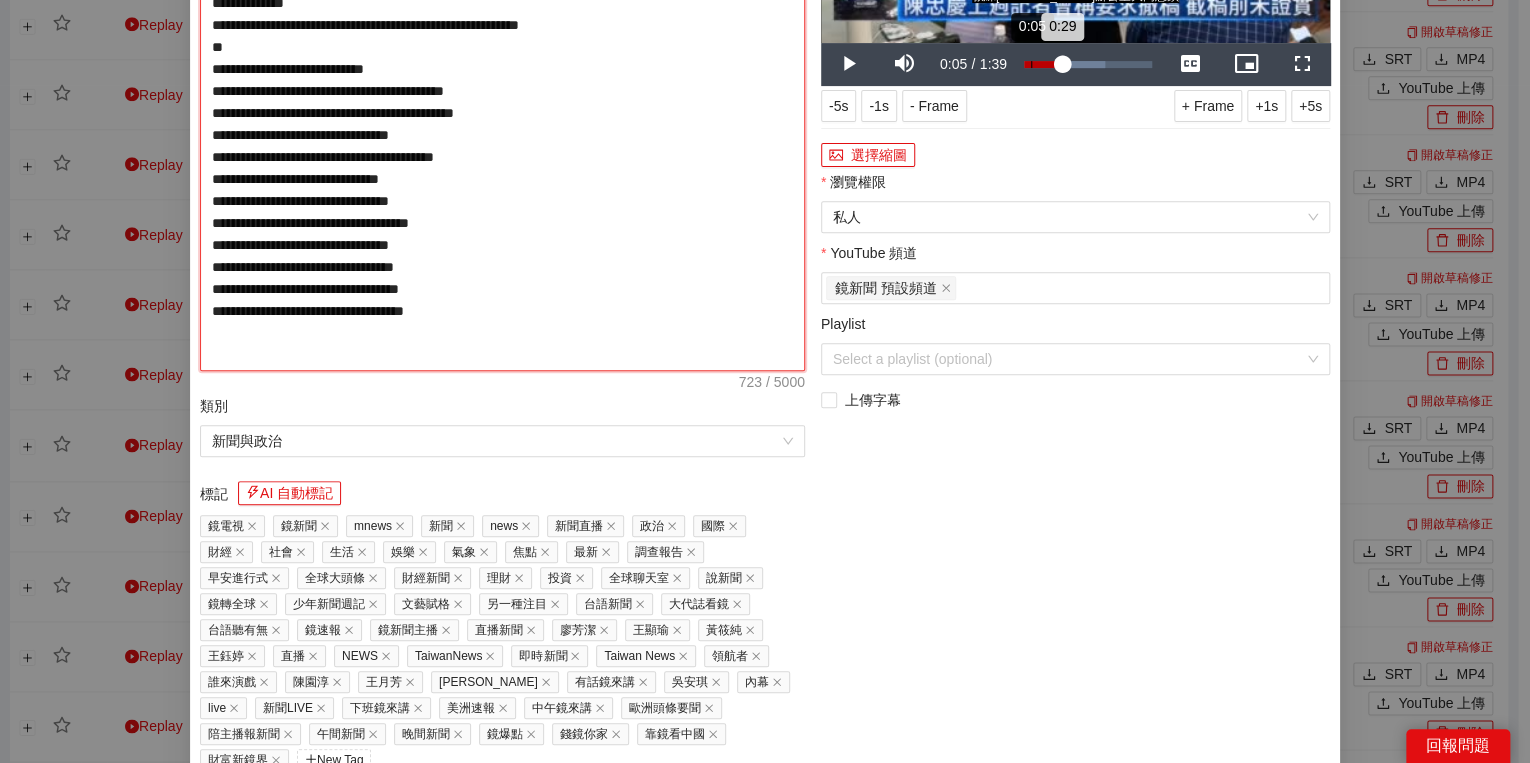 click on "Loaded :  63.36% 0:05 0:29" at bounding box center (1088, 64) 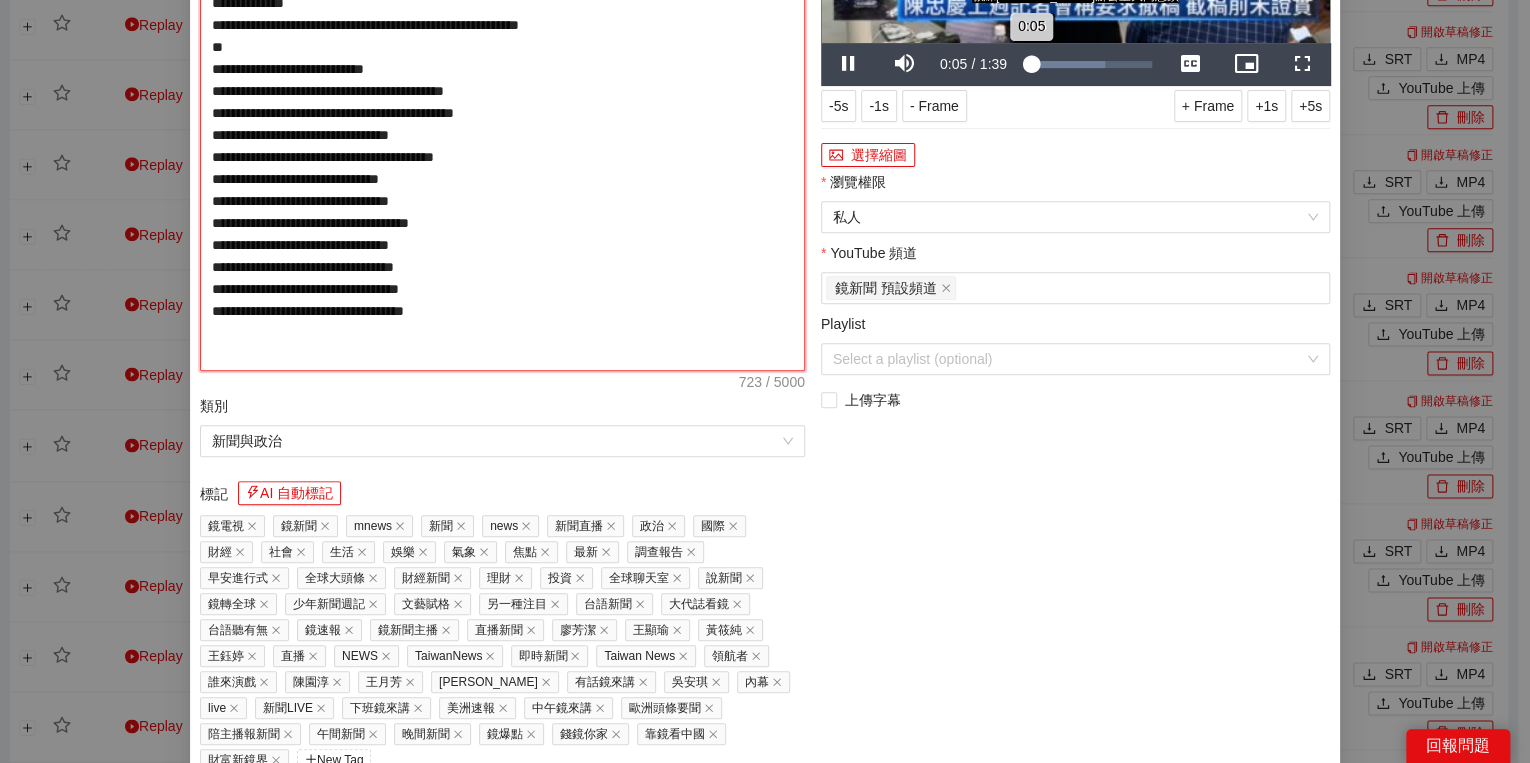 click on "0:05" at bounding box center [1027, 64] 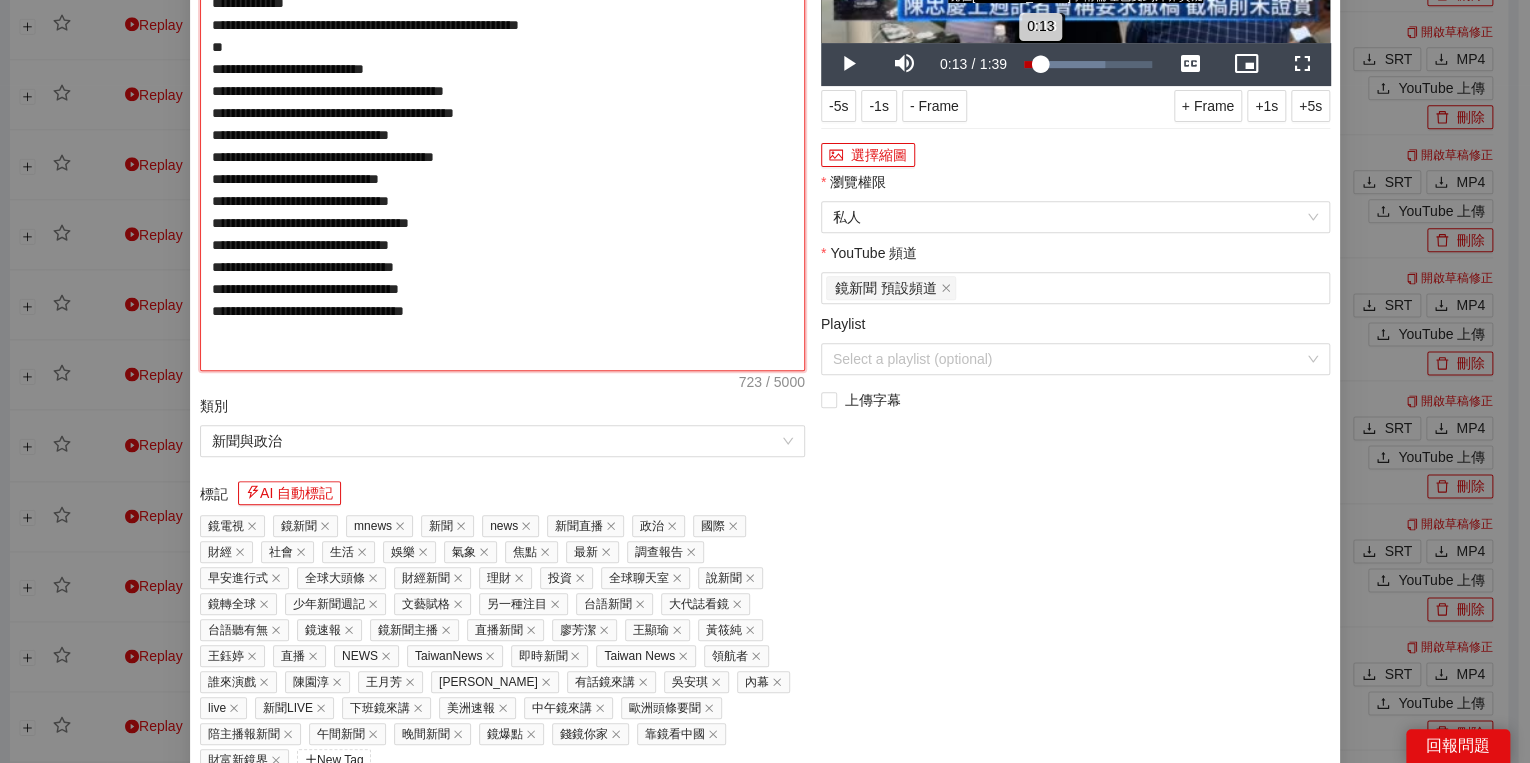 click on "0:13" at bounding box center [1032, 64] 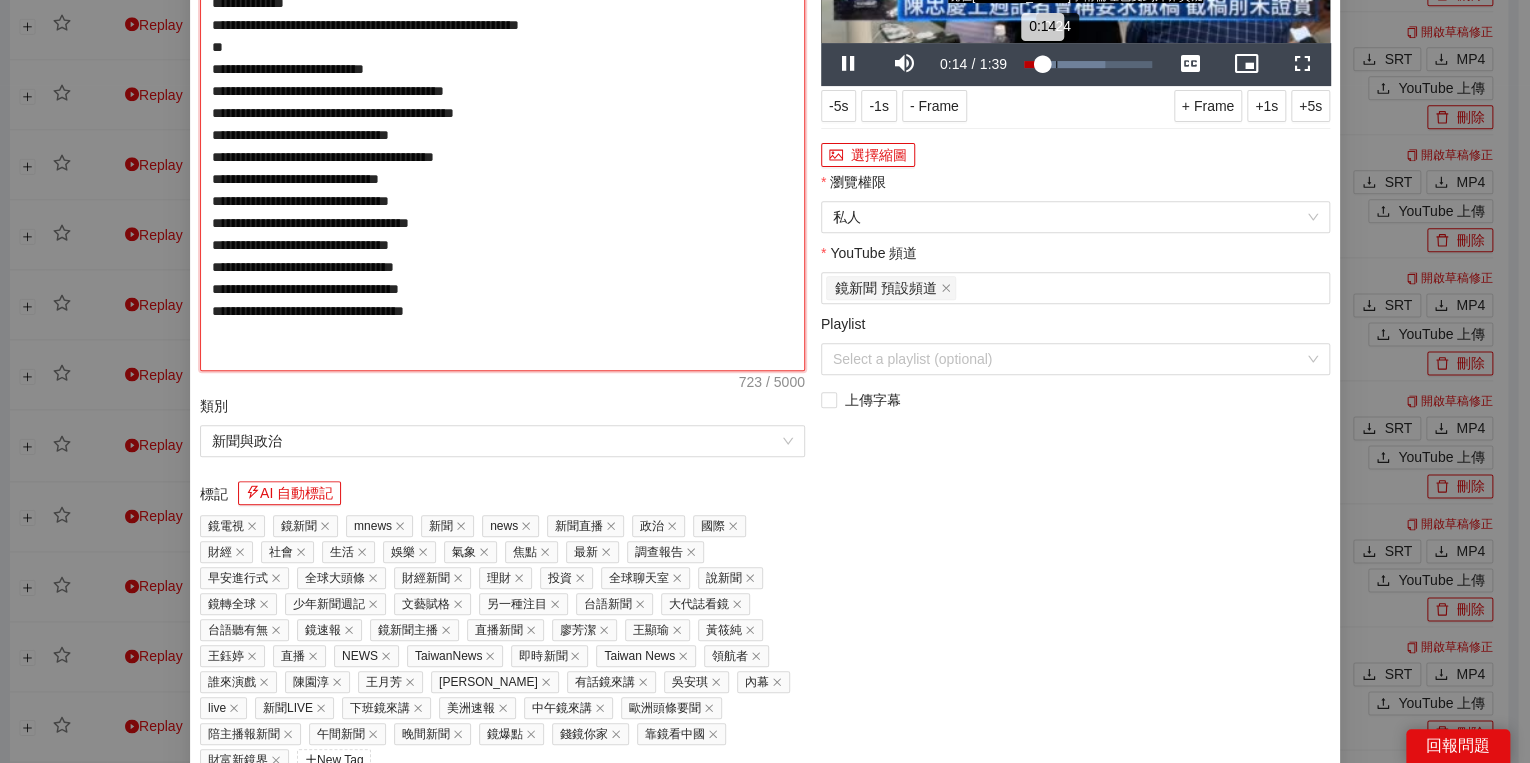 click on "Loaded :  63.36% 0:24 0:14" at bounding box center [1088, 64] 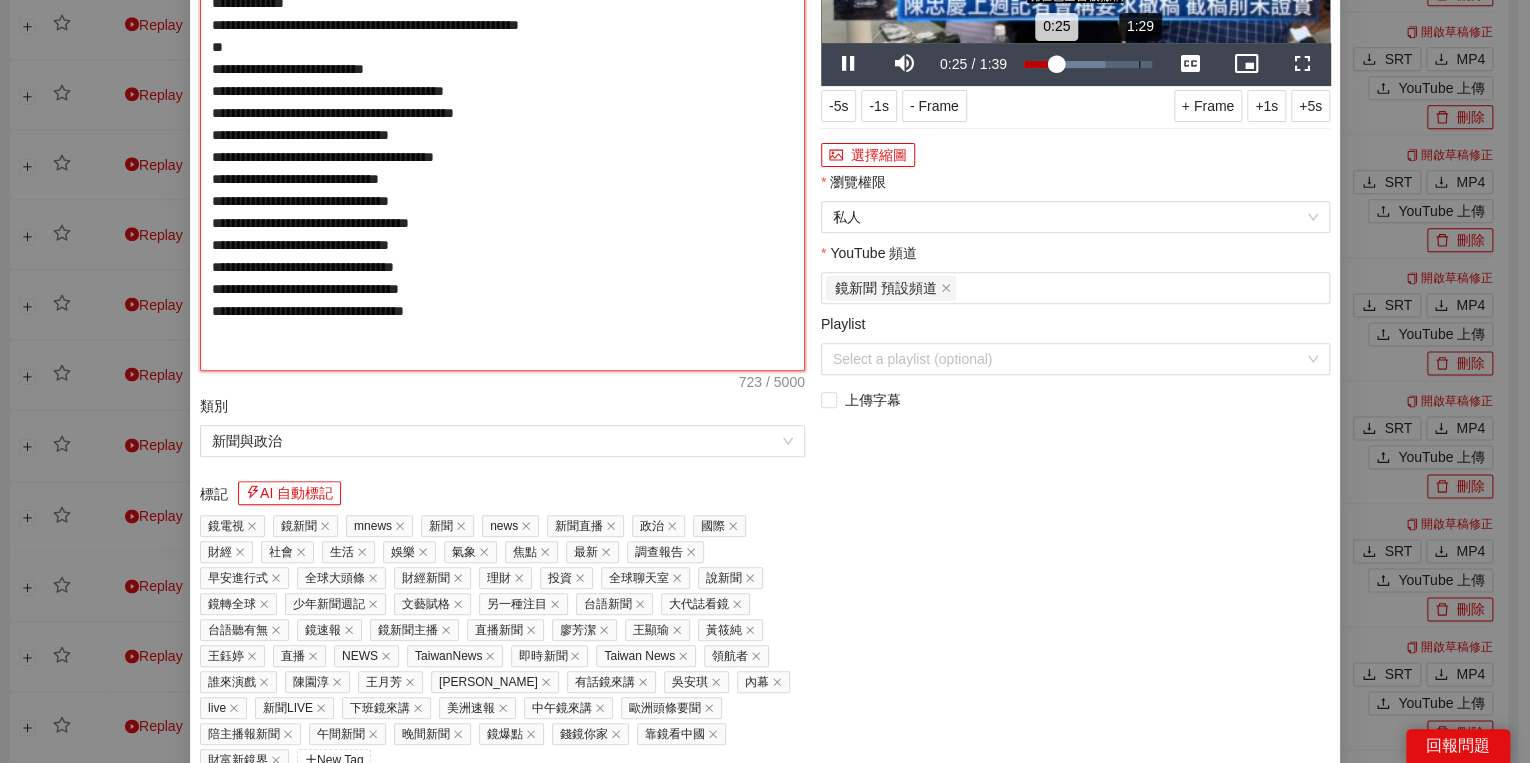 click on "Loaded :  63.36% 1:29 0:25" at bounding box center (1088, 64) 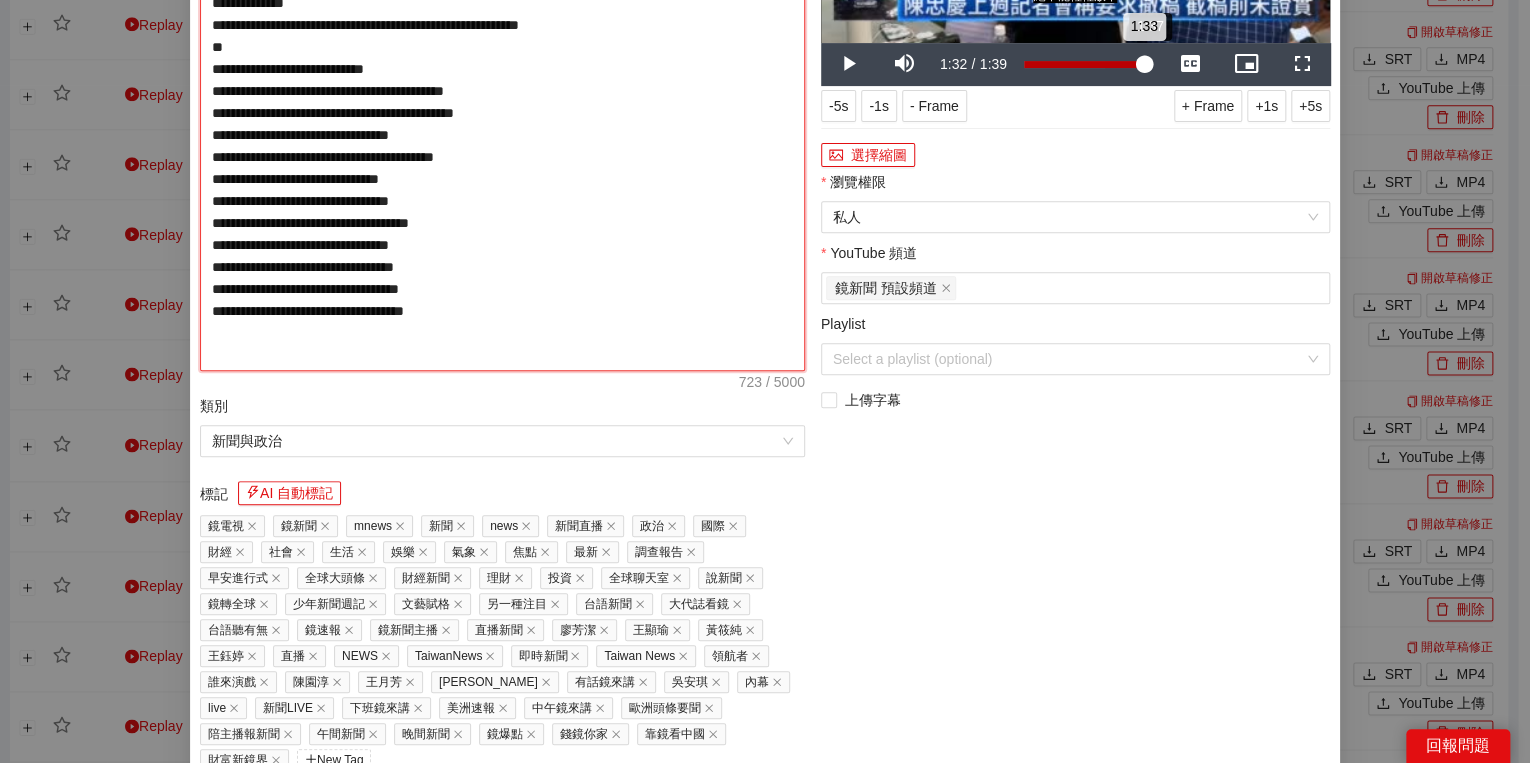 click on "1:33" at bounding box center (1084, 64) 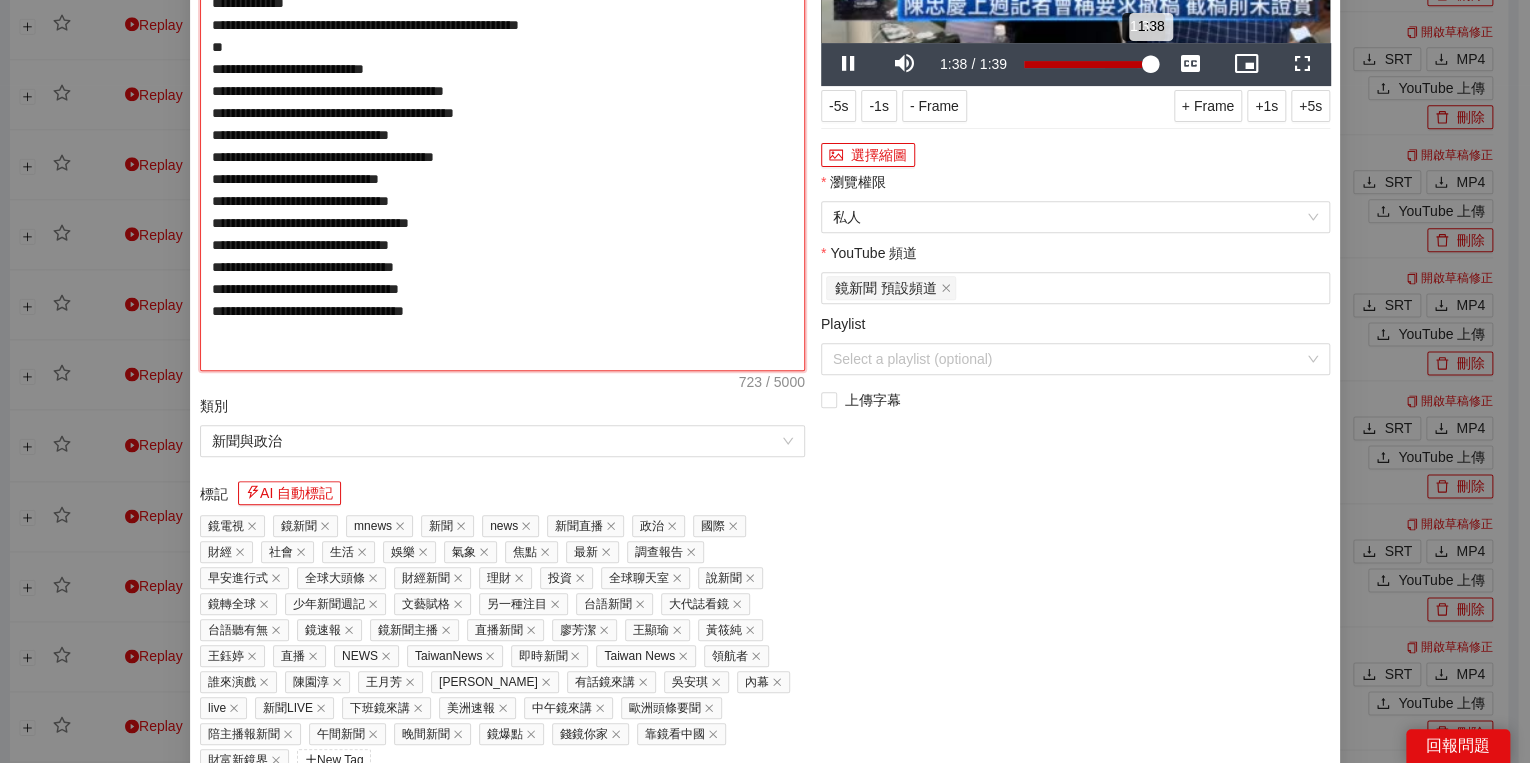 click on "1:38" at bounding box center [1087, 64] 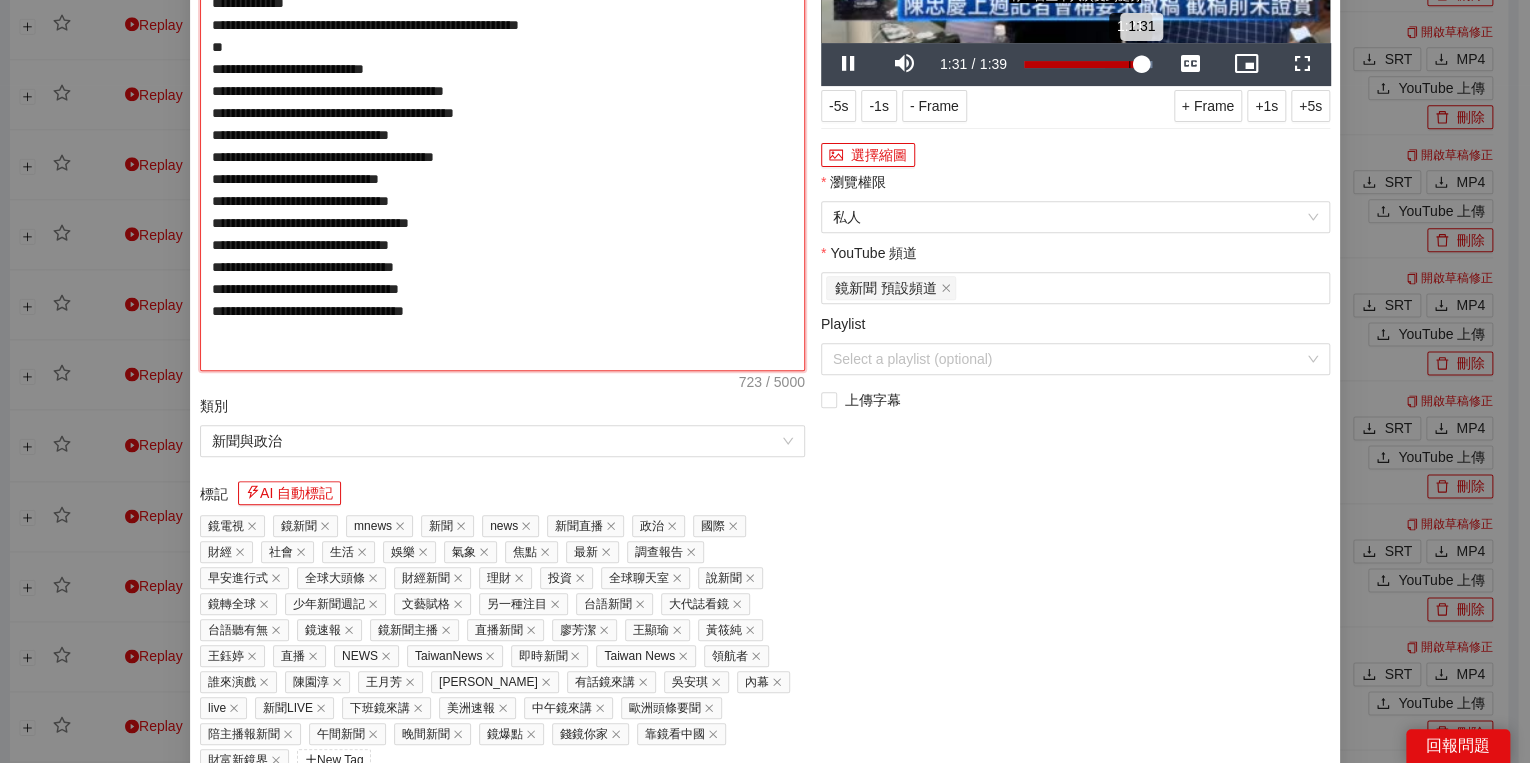 click on "Loaded :  100.00% 1:21 1:31" at bounding box center (1088, 64) 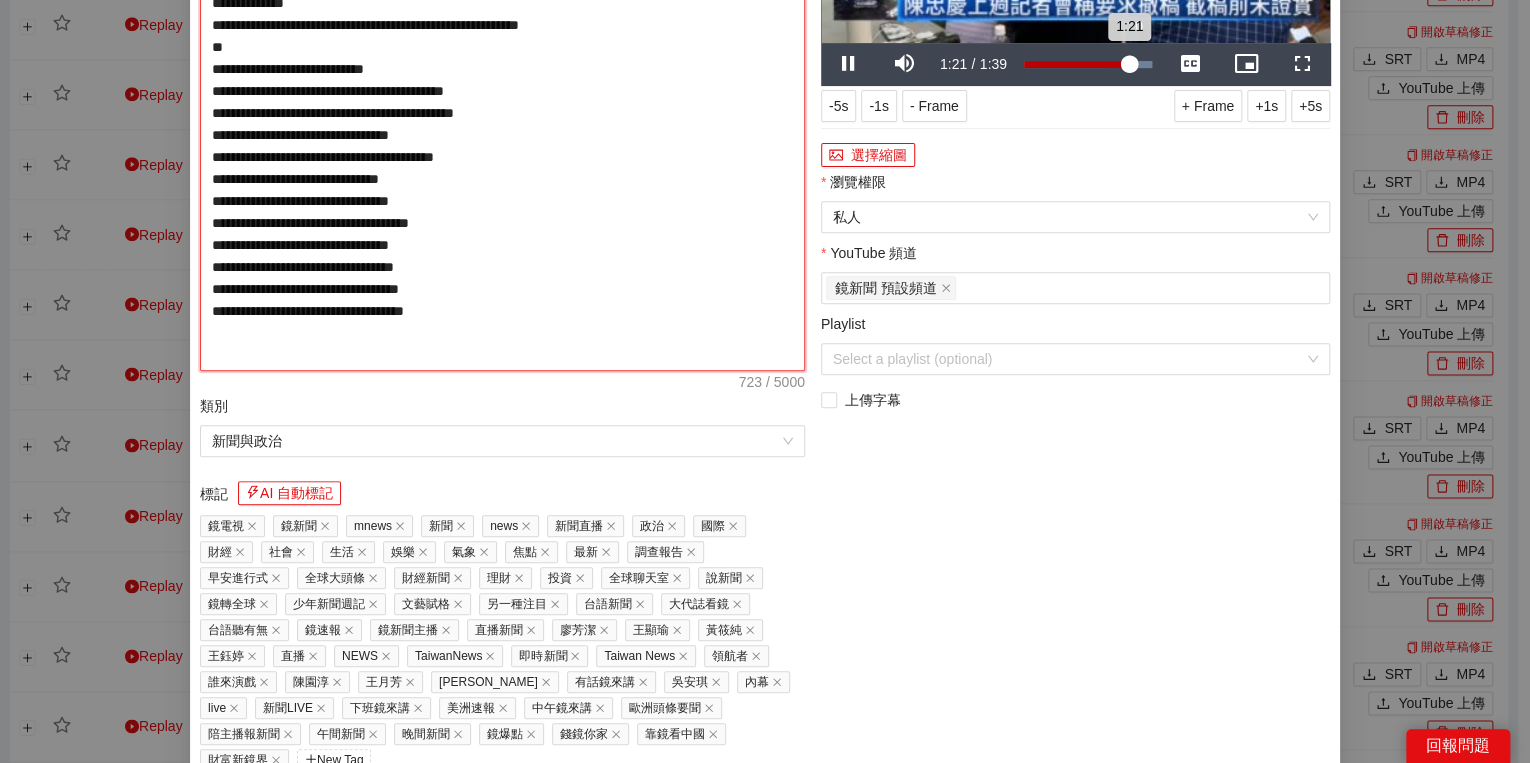 click on "1:21" at bounding box center (1076, 64) 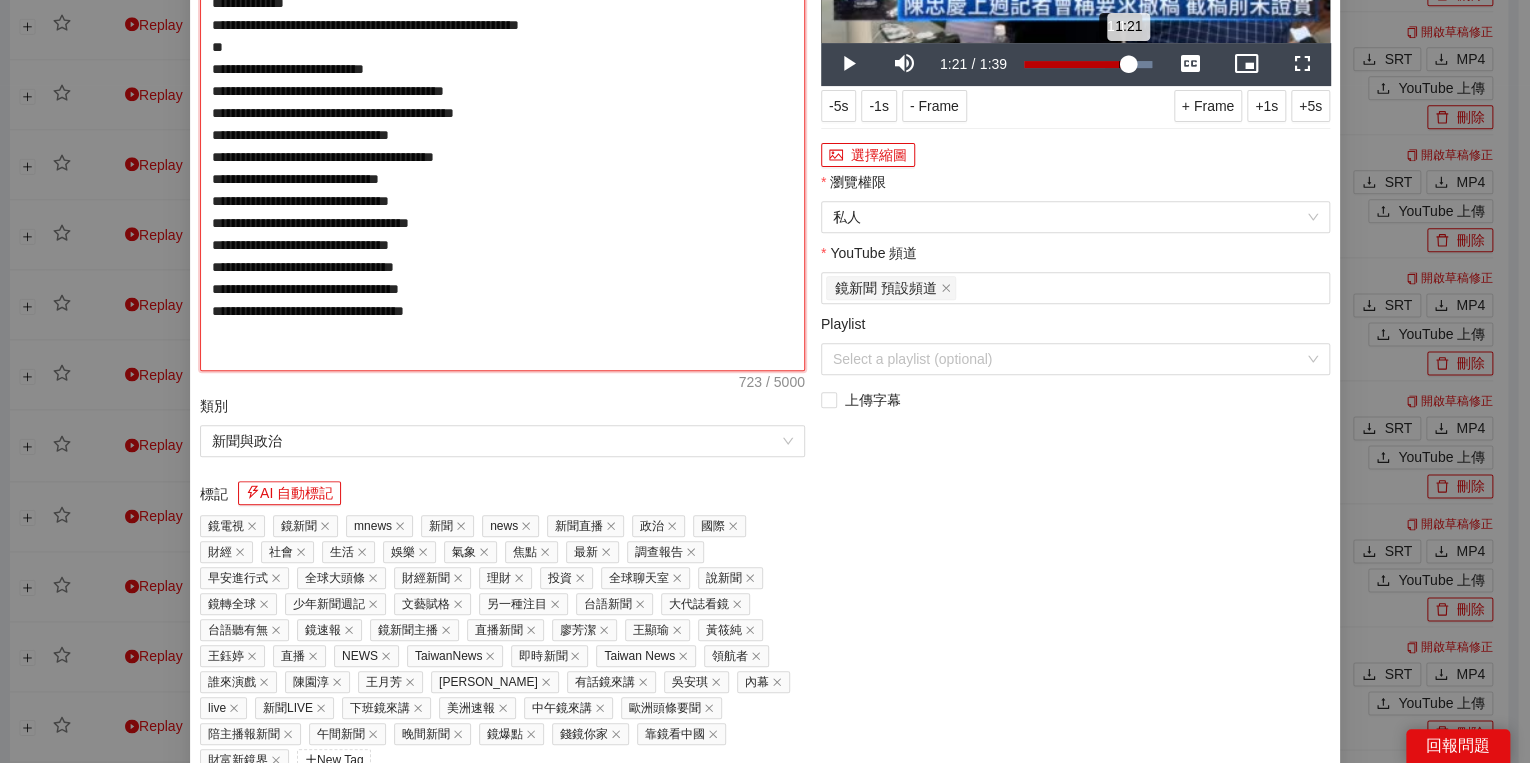 click on "1:21" at bounding box center (1076, 64) 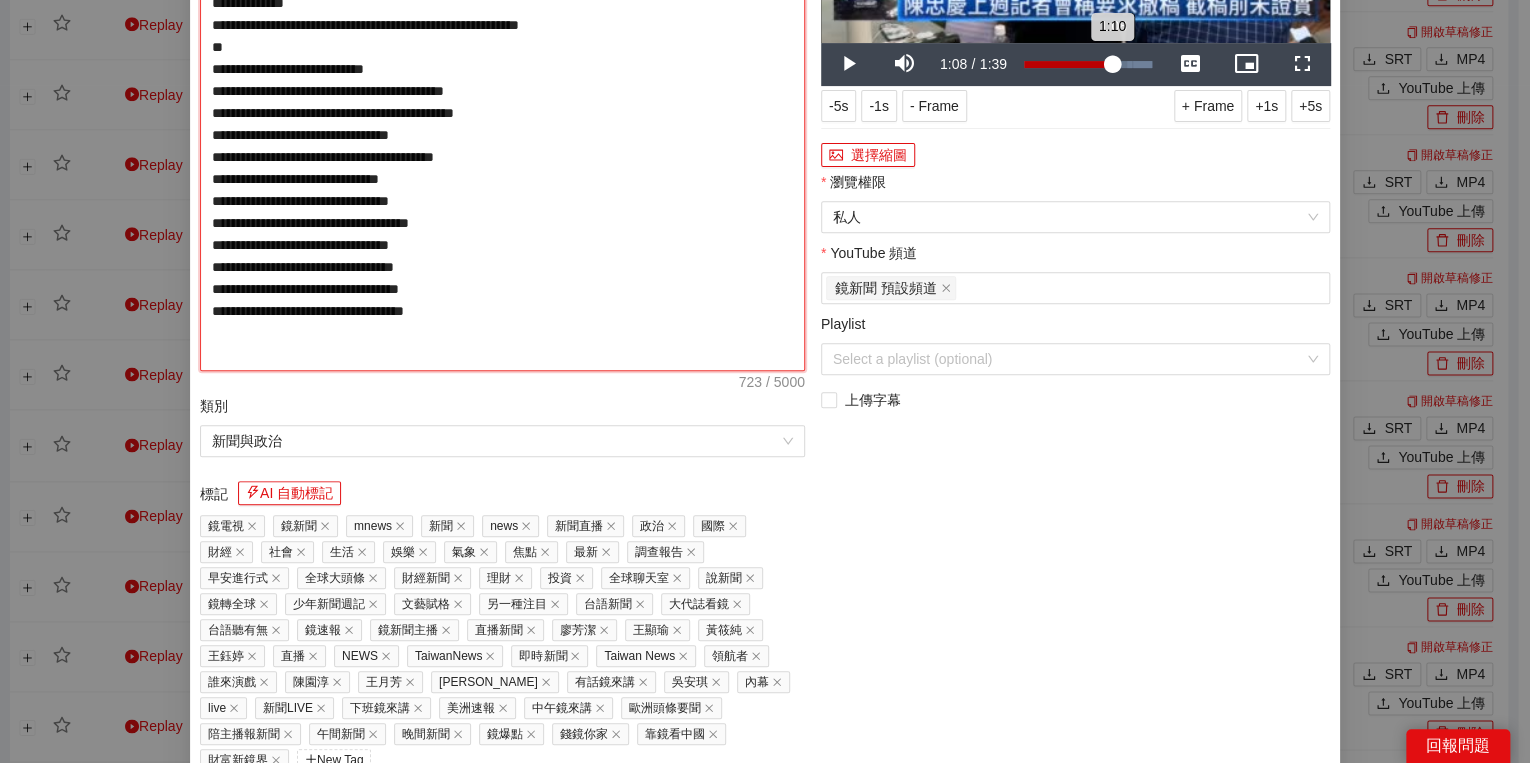 click on "1:10" at bounding box center (1068, 64) 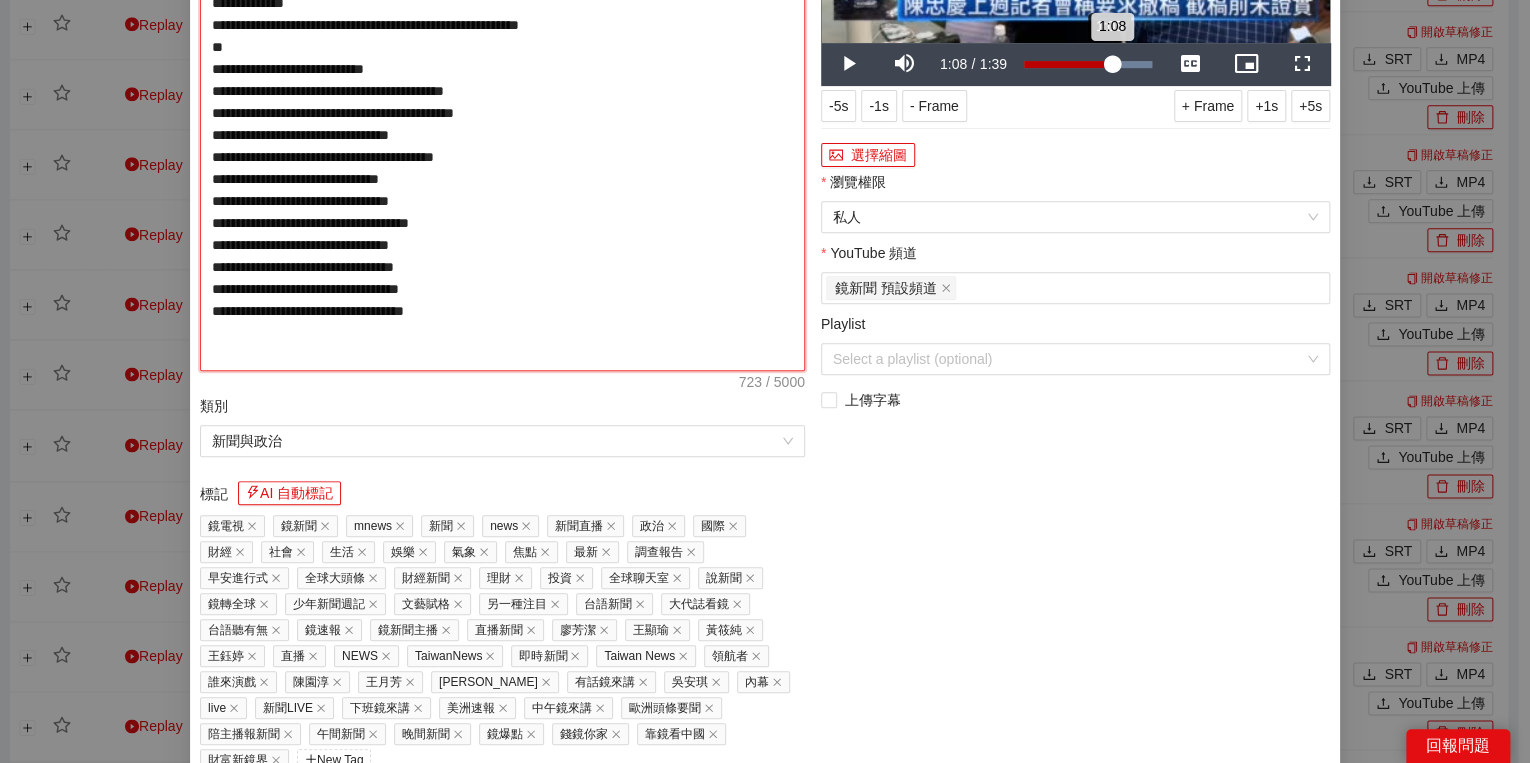 click on "1:08" at bounding box center [1068, 64] 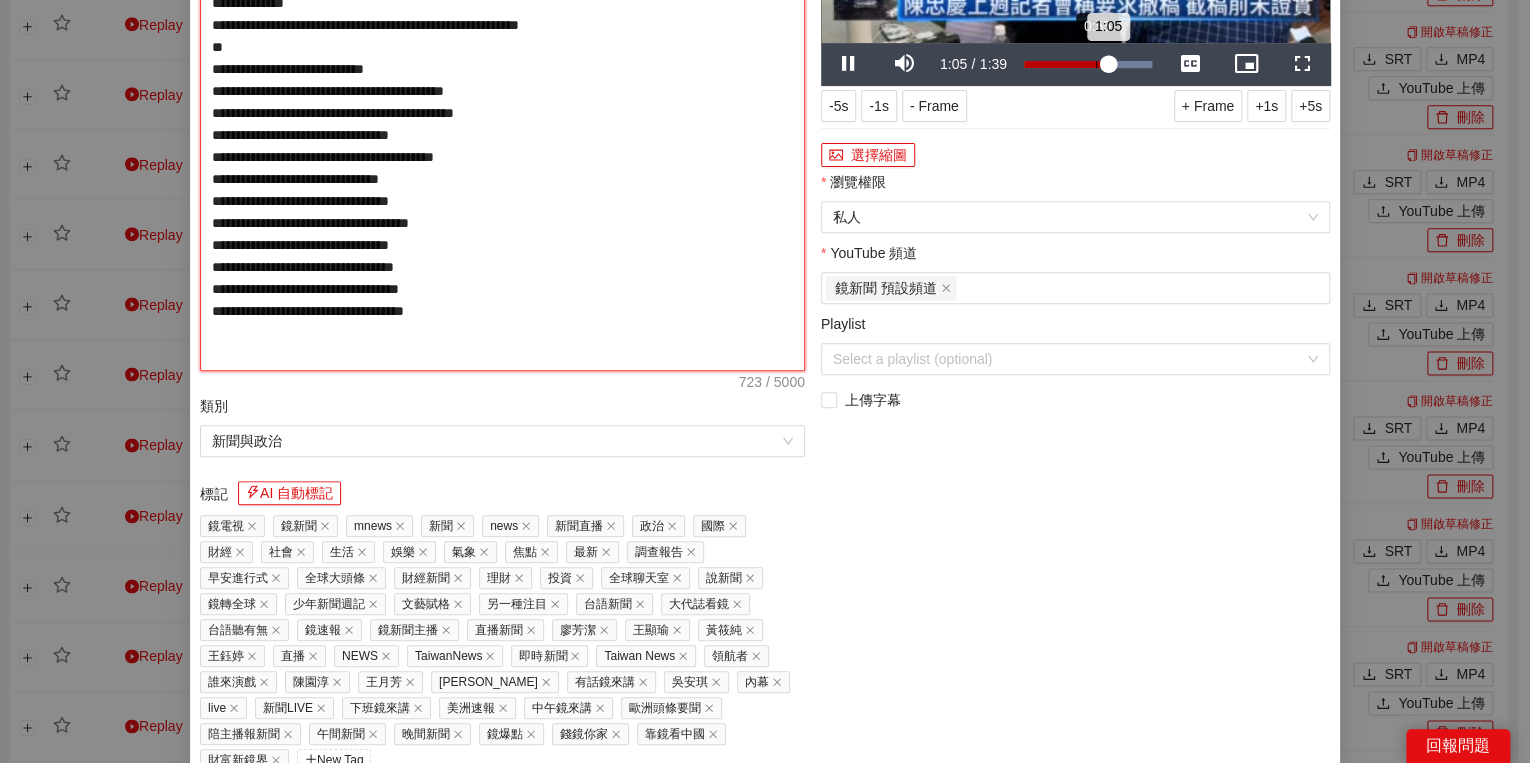 click on "Loaded :  100.00% 0:55 1:05" at bounding box center (1088, 64) 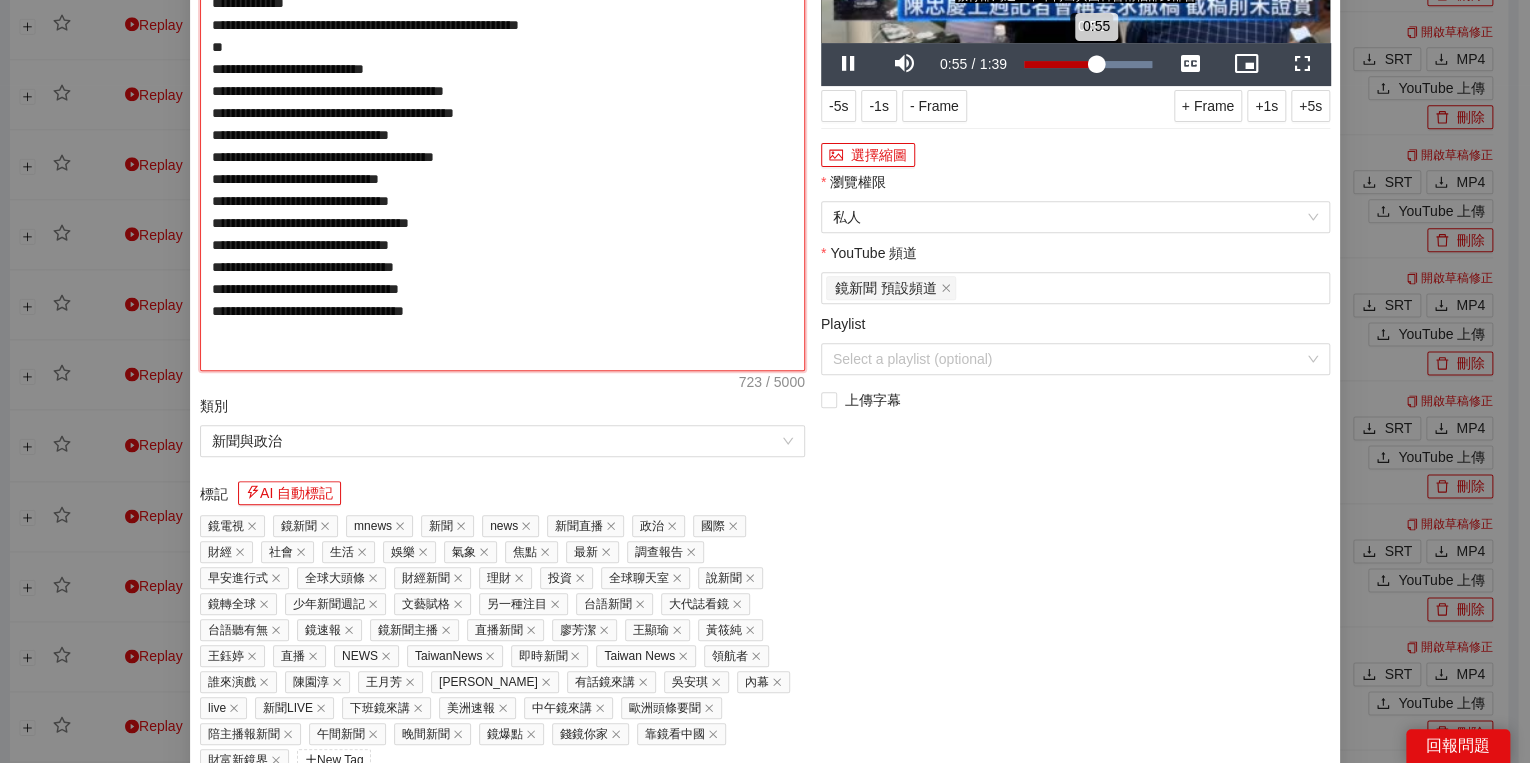 click on "0:55" at bounding box center [1060, 64] 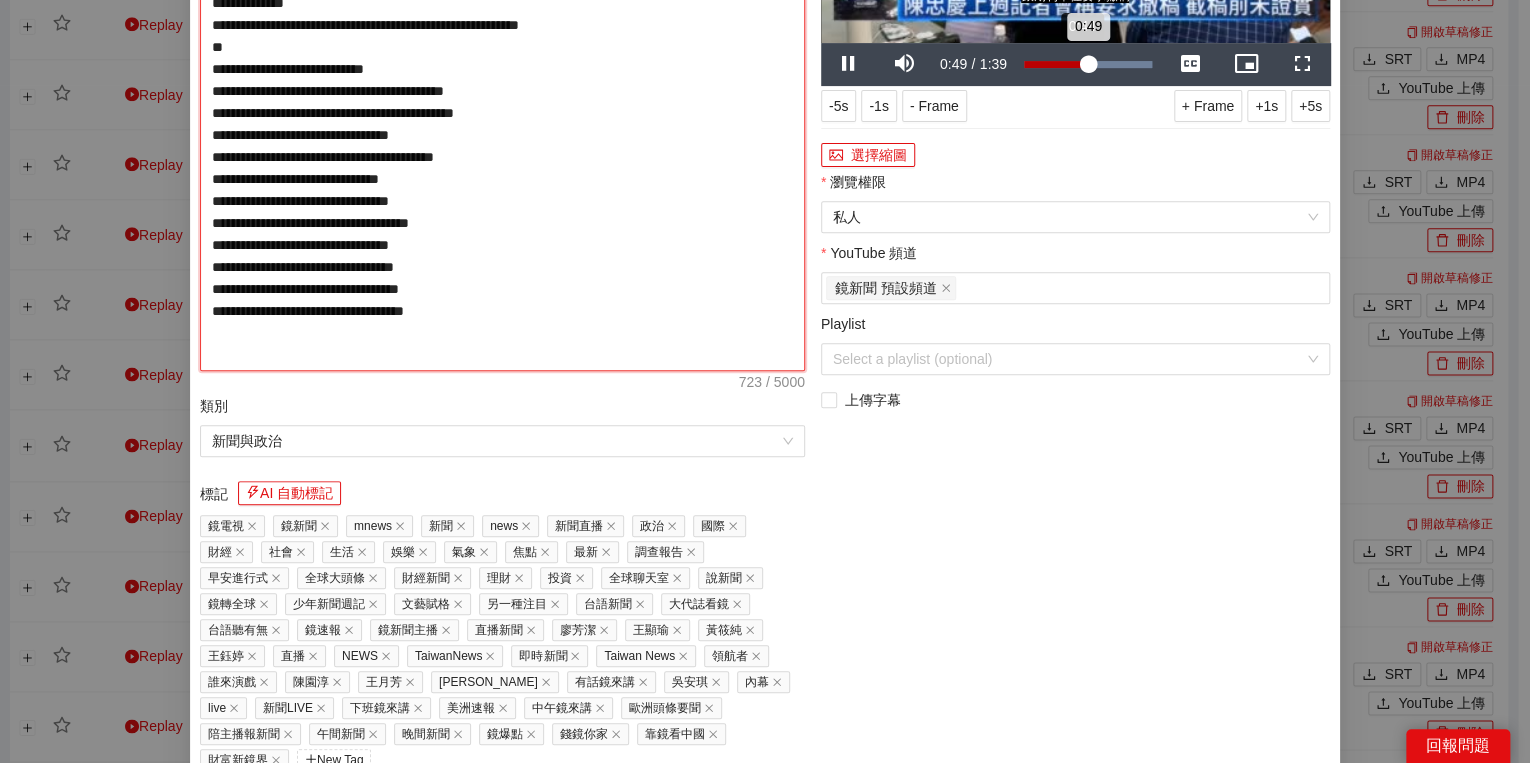 click on "0:49" at bounding box center [1056, 64] 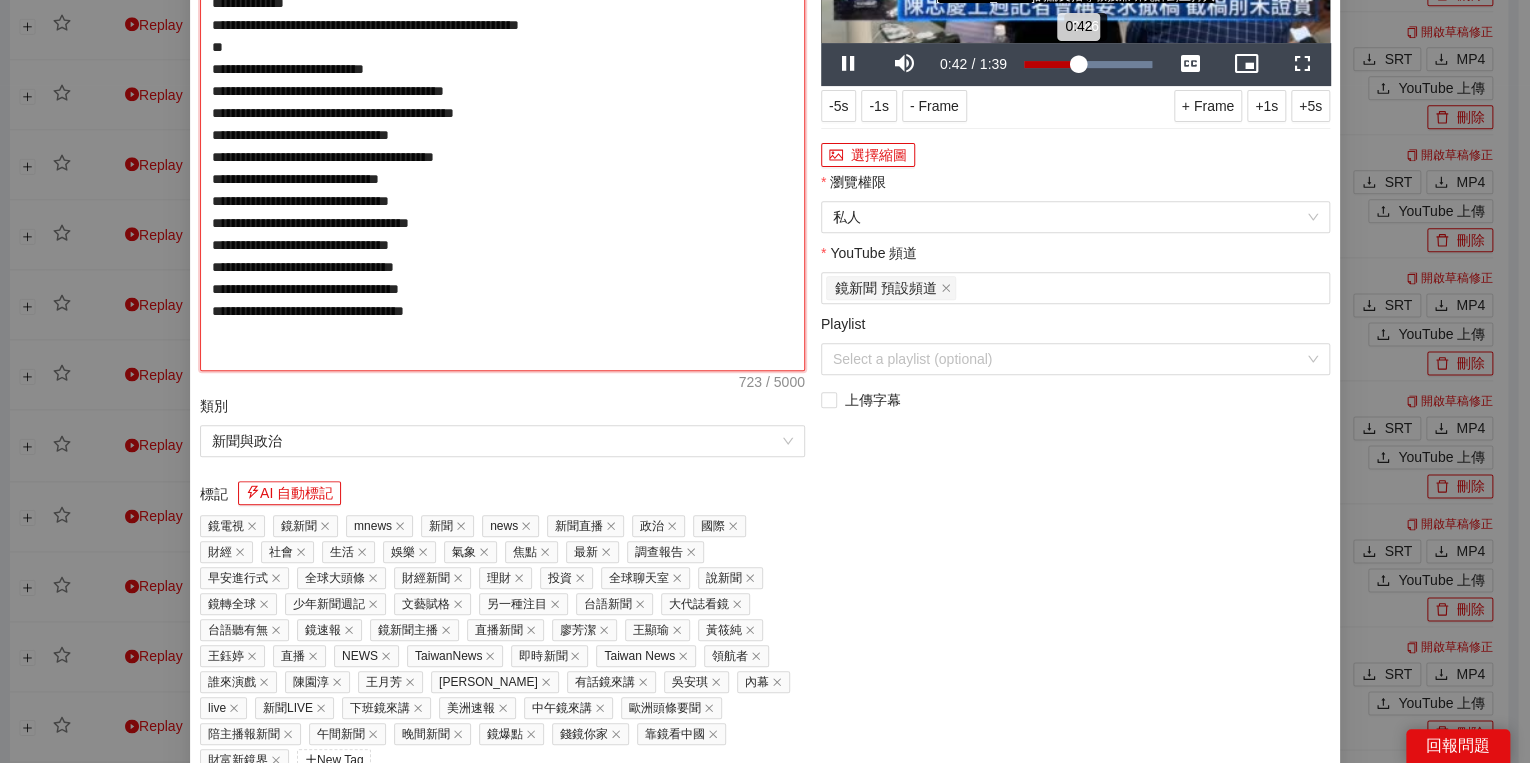 click on "0:42" at bounding box center [1051, 64] 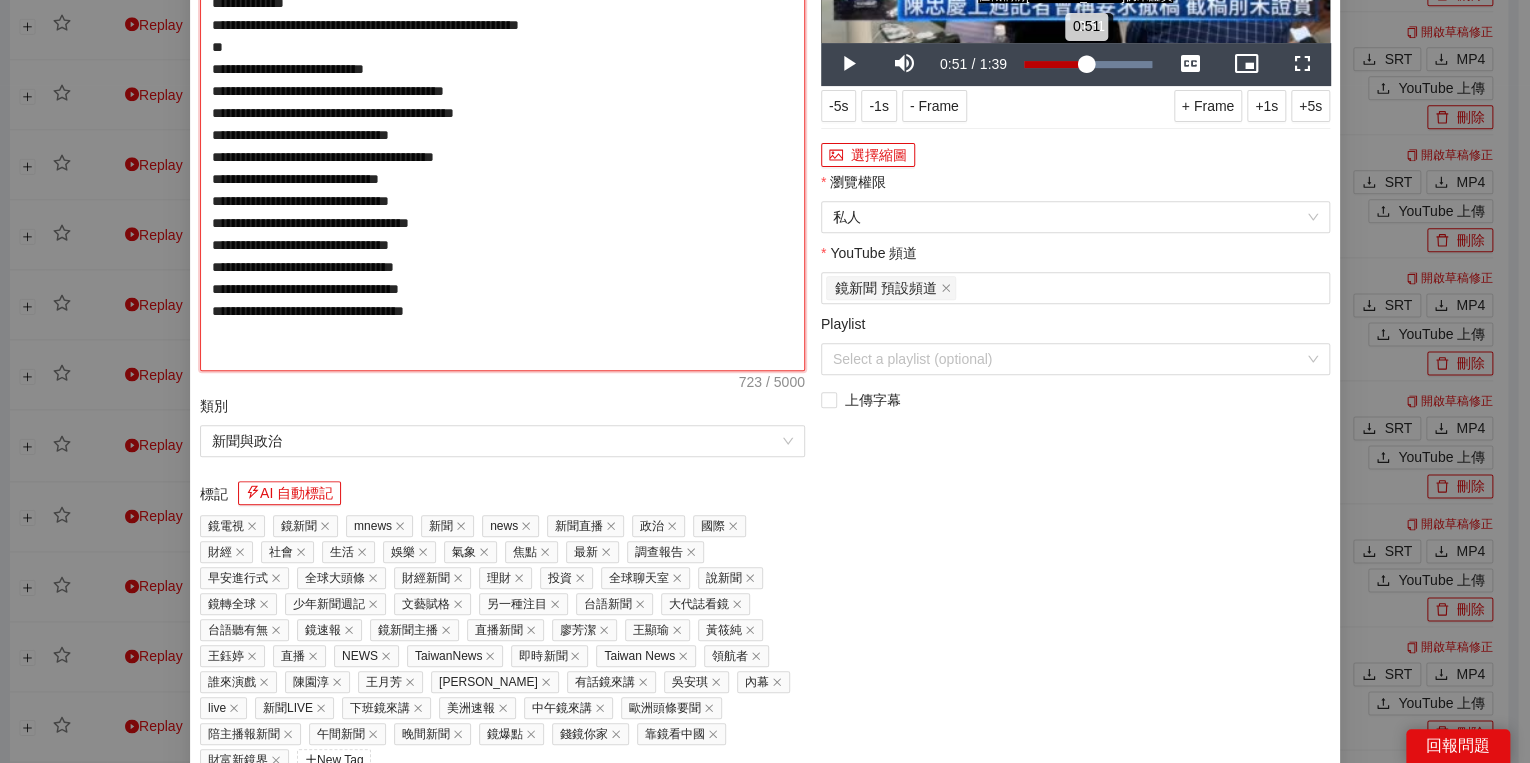 click on "0:51" at bounding box center [1055, 64] 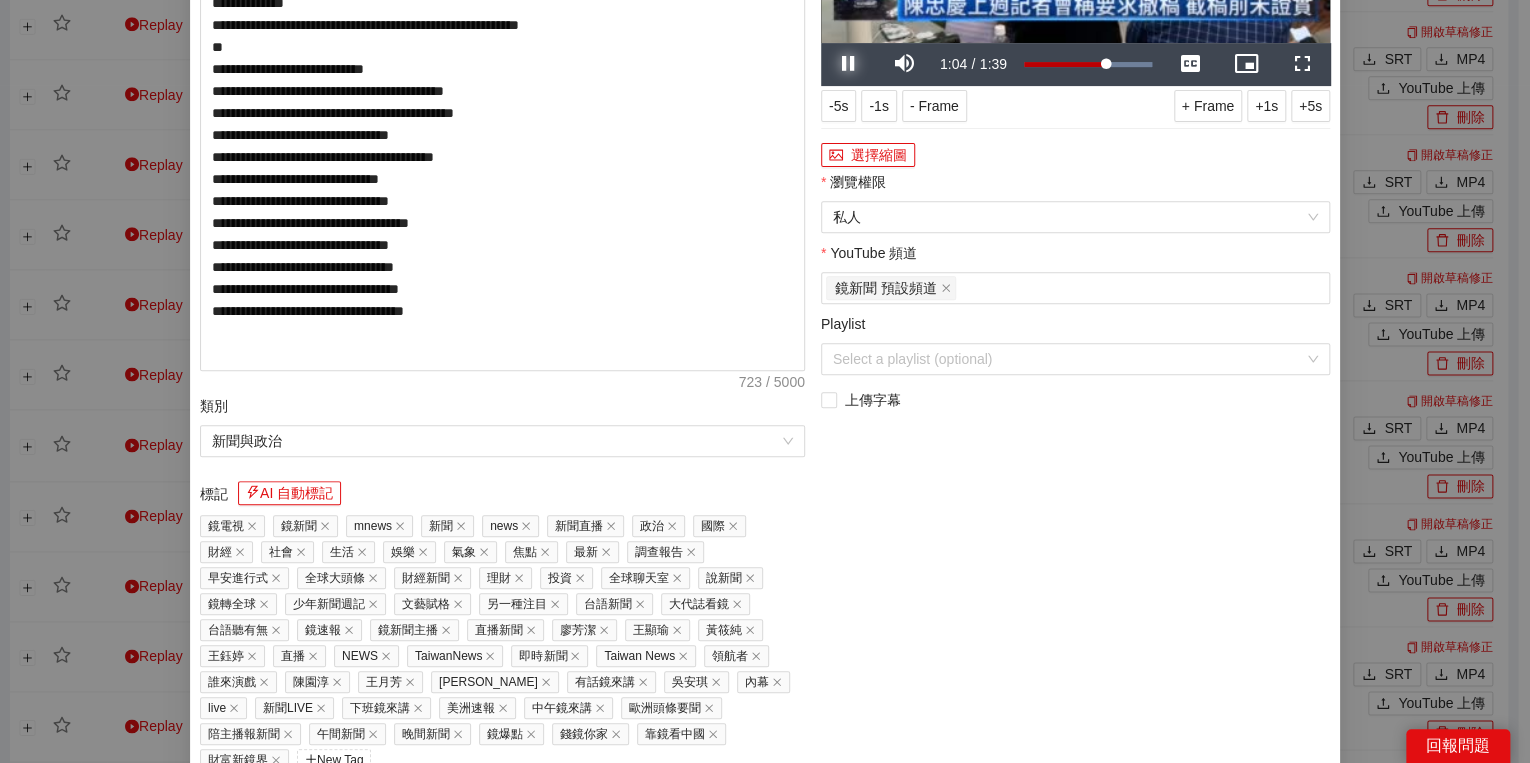 click at bounding box center (849, 64) 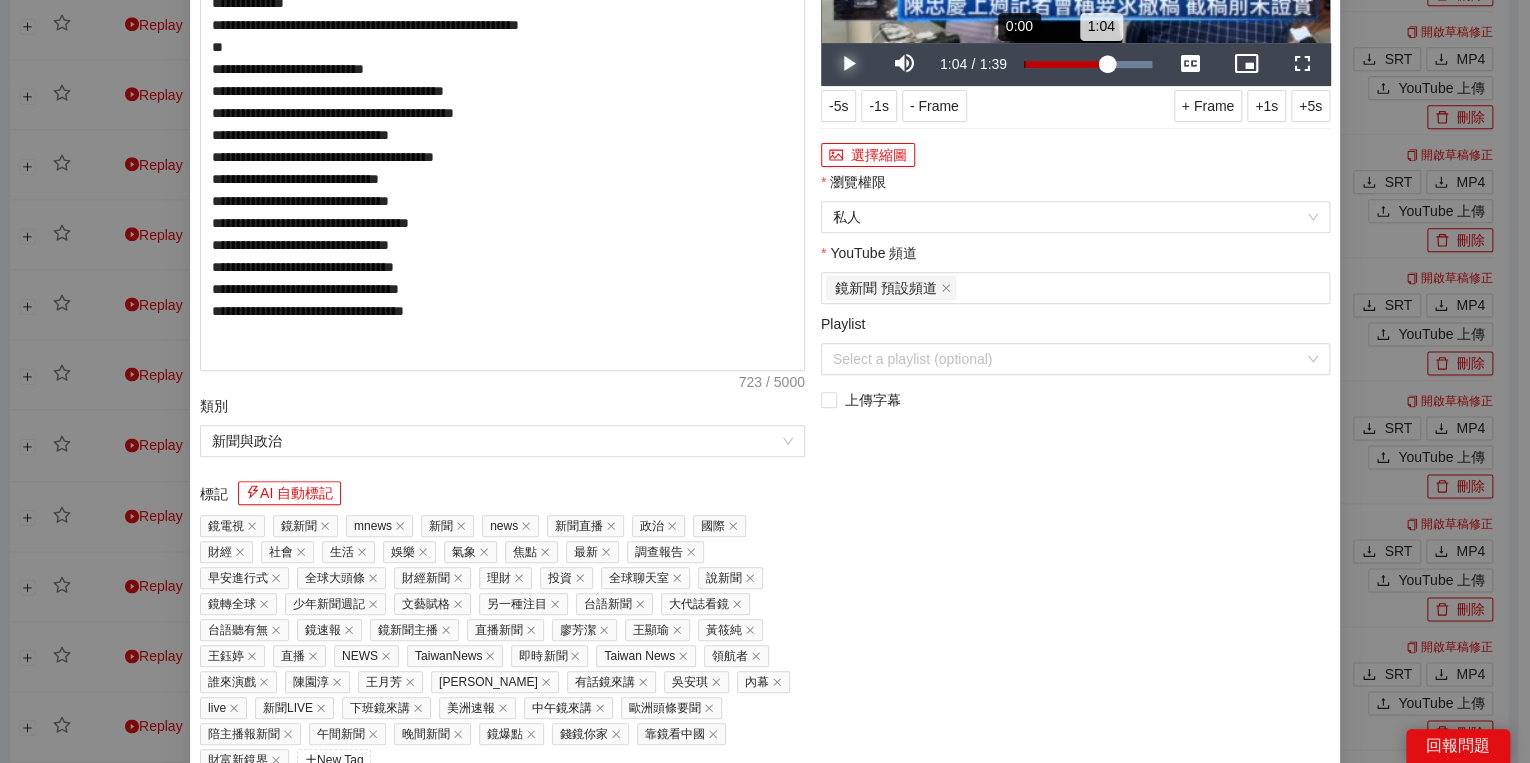 click on "Loaded :  100.00% 0:00 1:04" at bounding box center (1088, 64) 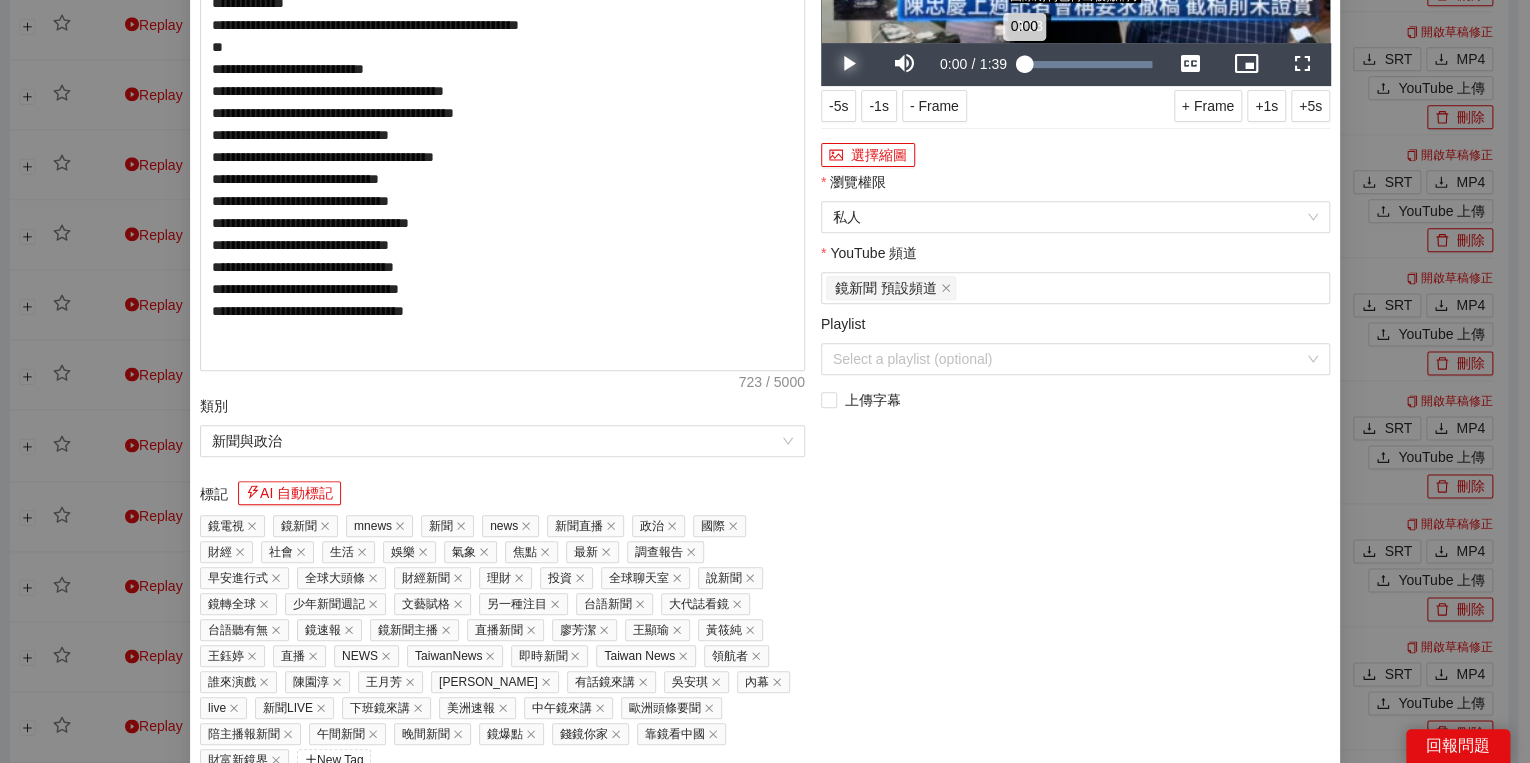 click on "0:00" at bounding box center (1024, 64) 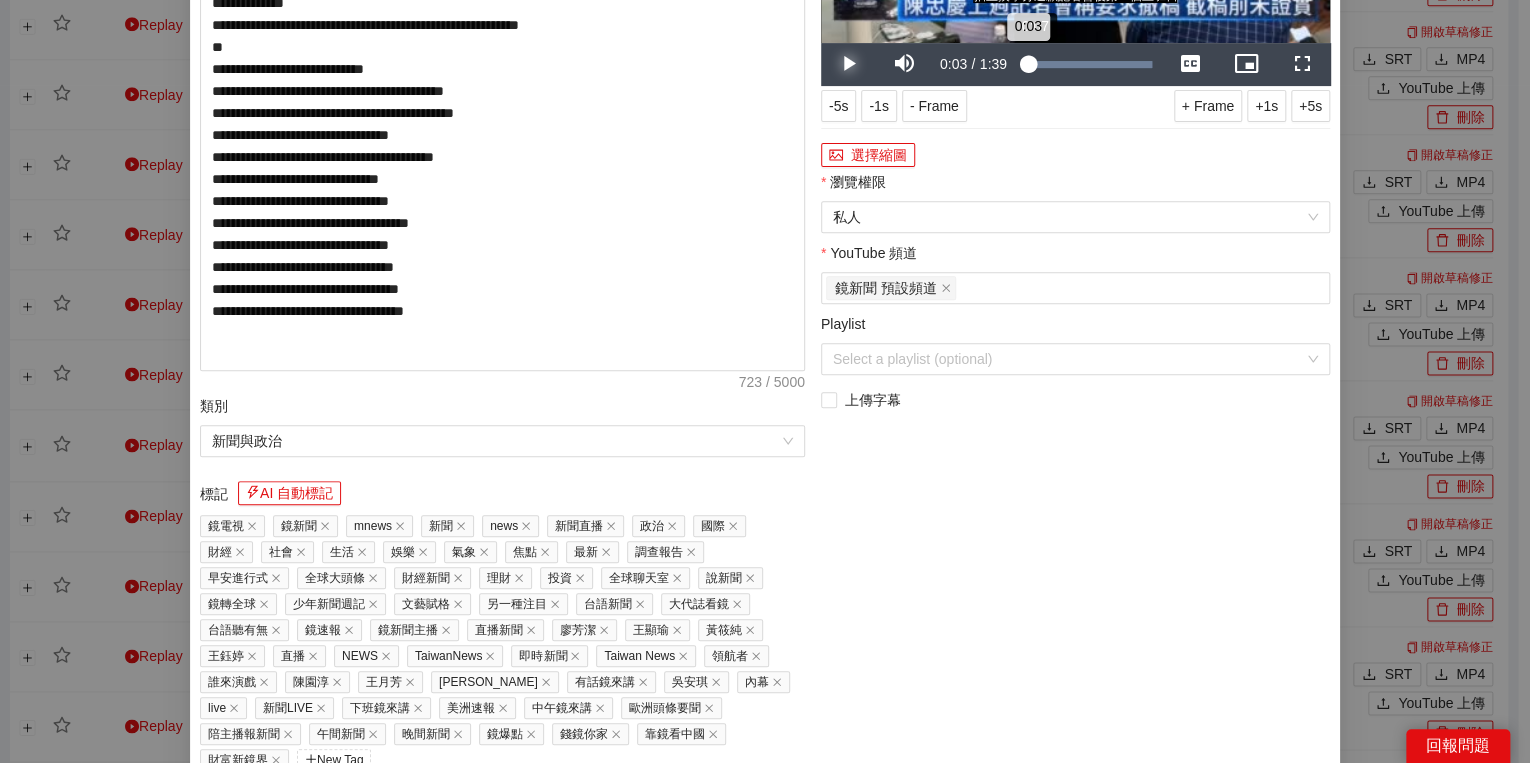 click on "0:03" at bounding box center [1026, 64] 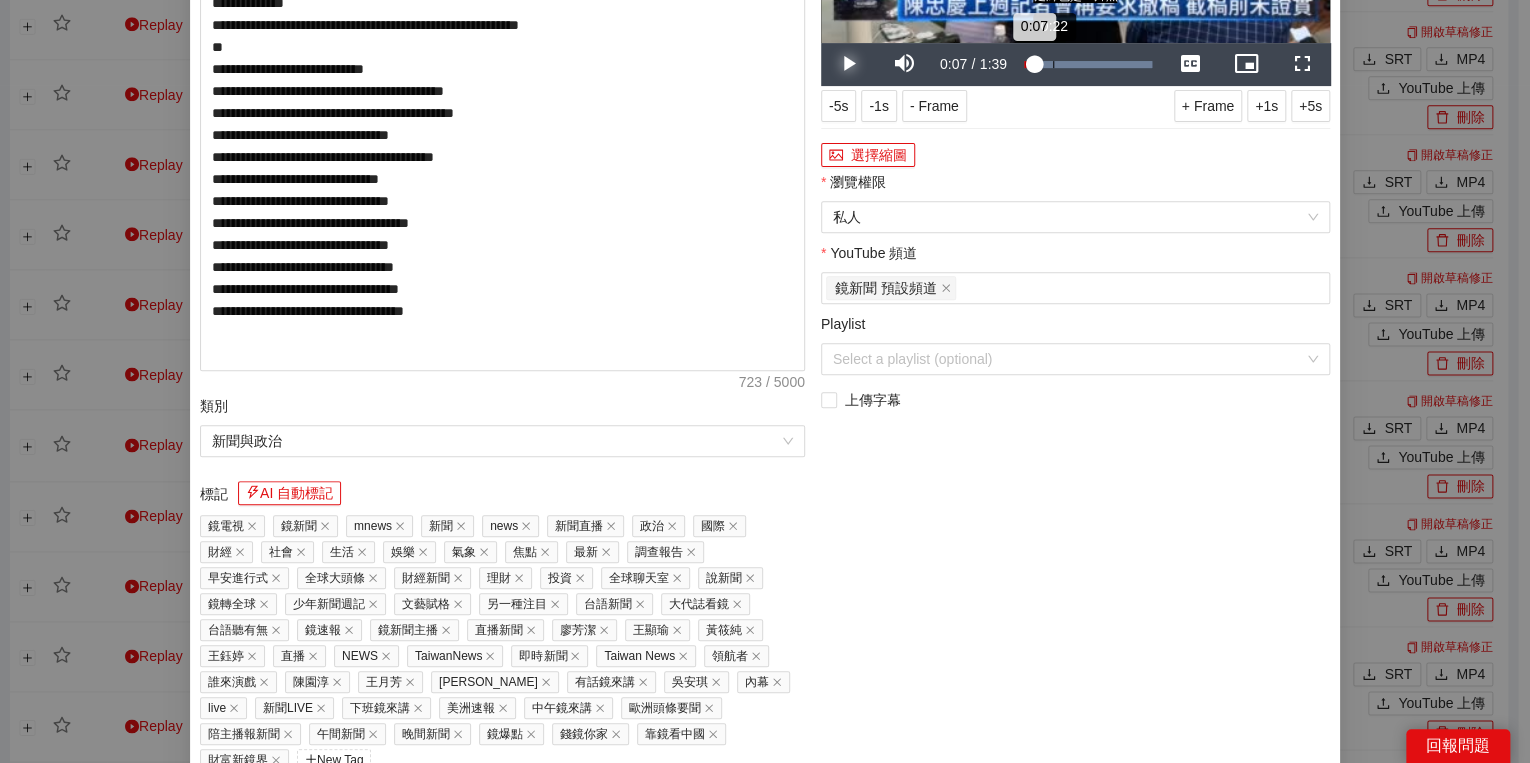 click on "0:22" at bounding box center [1053, 64] 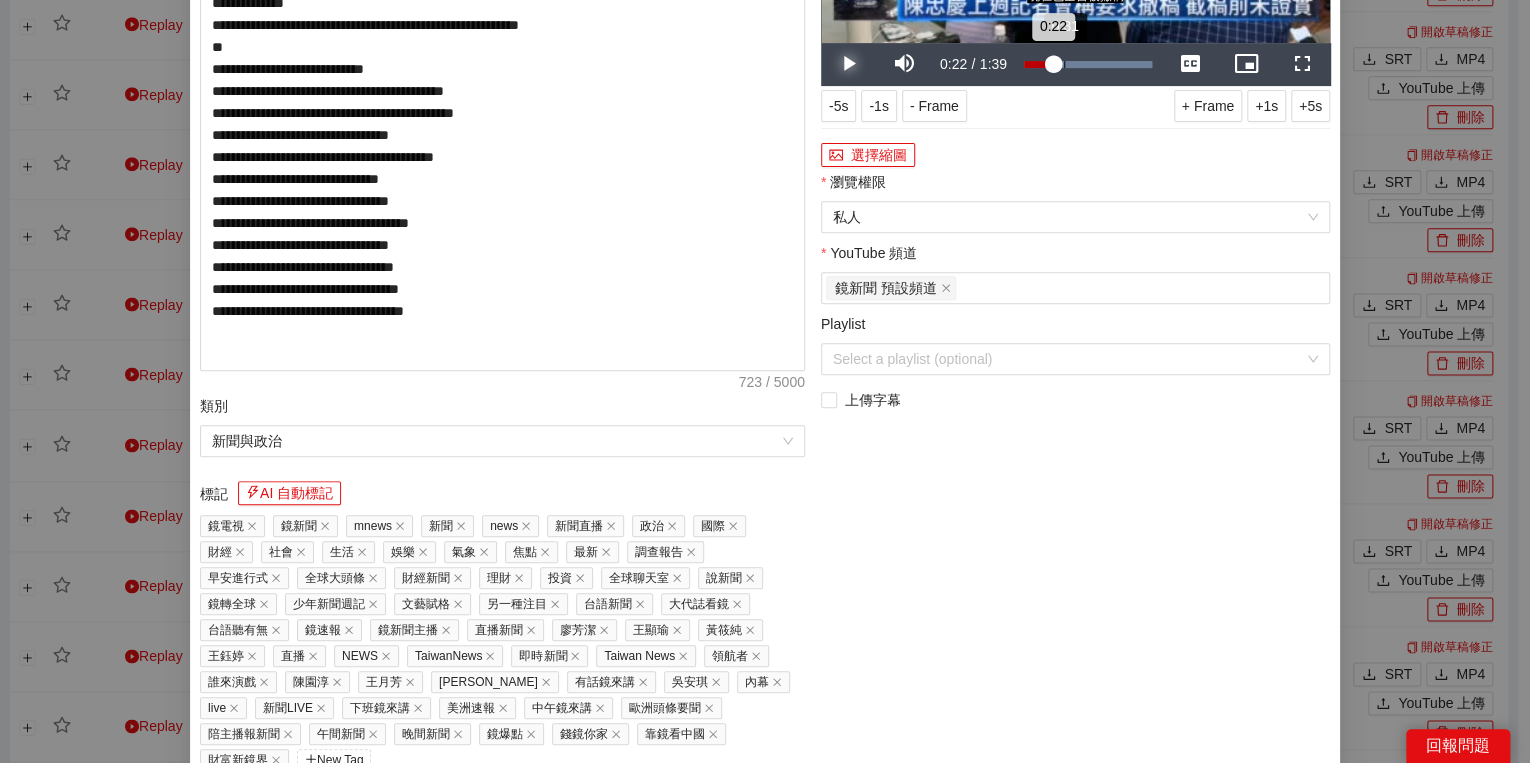 click on "Loaded :  100.00% 0:31 0:22" at bounding box center [1088, 64] 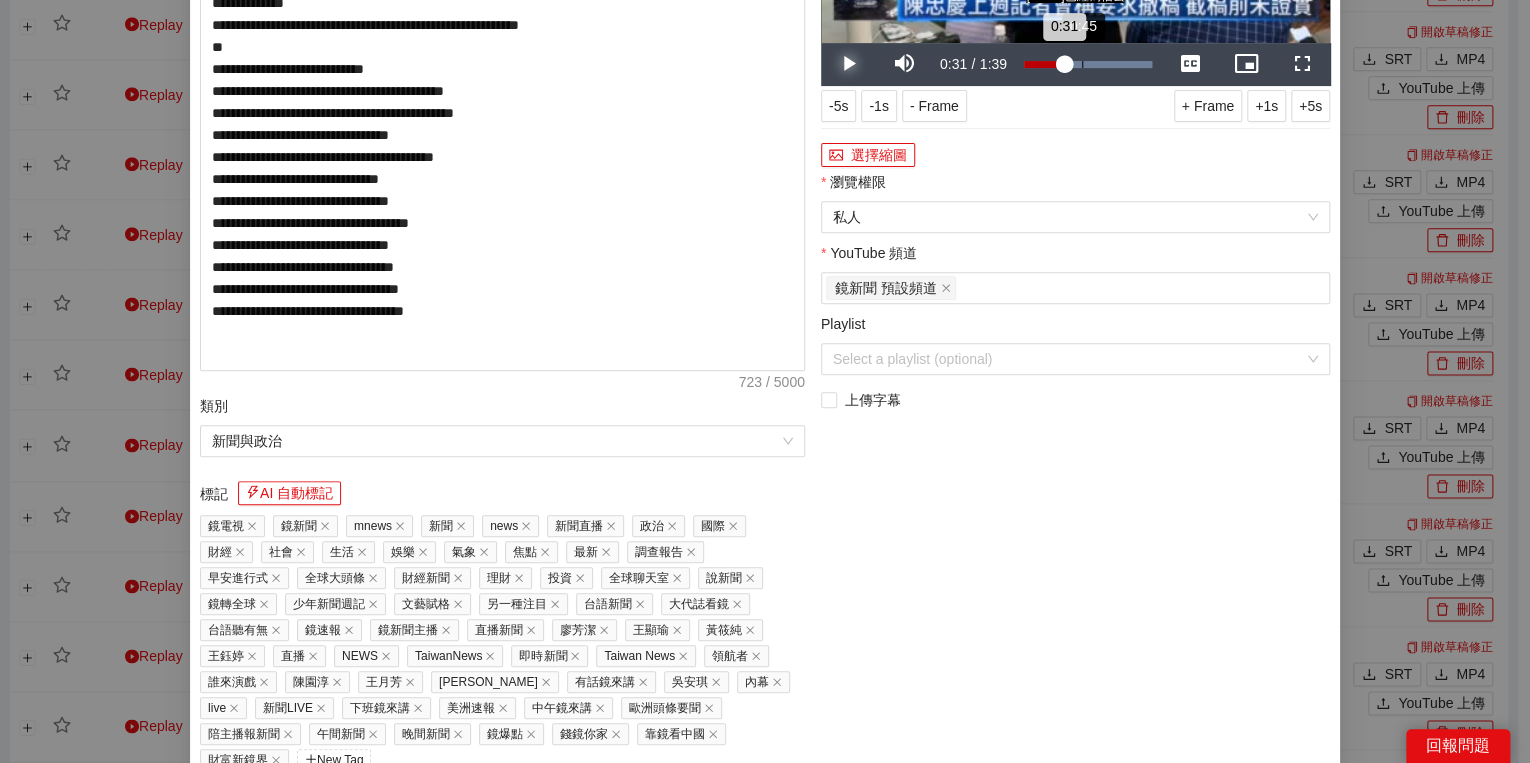 click on "0:45" at bounding box center (1082, 64) 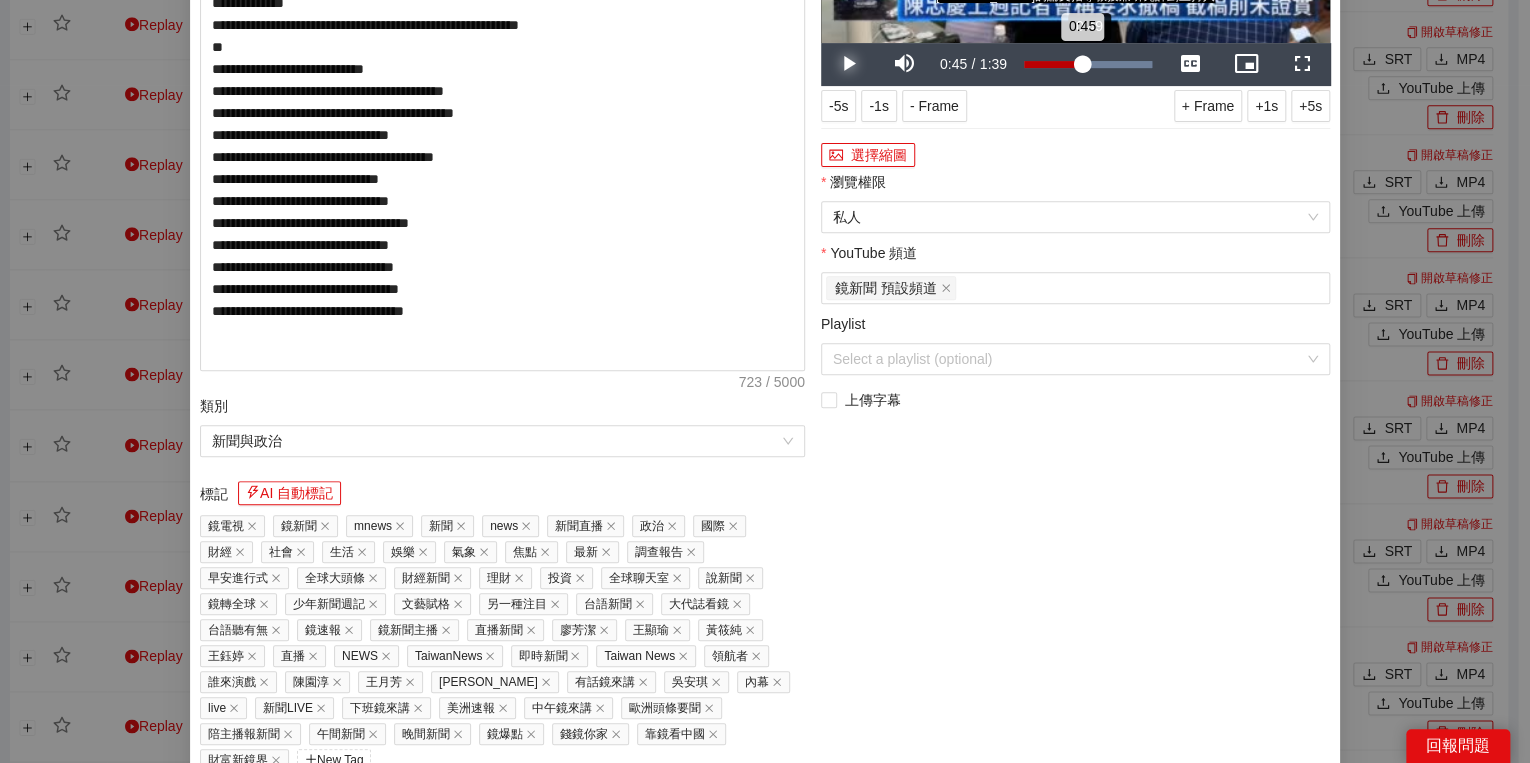 click on "0:45" at bounding box center (1053, 64) 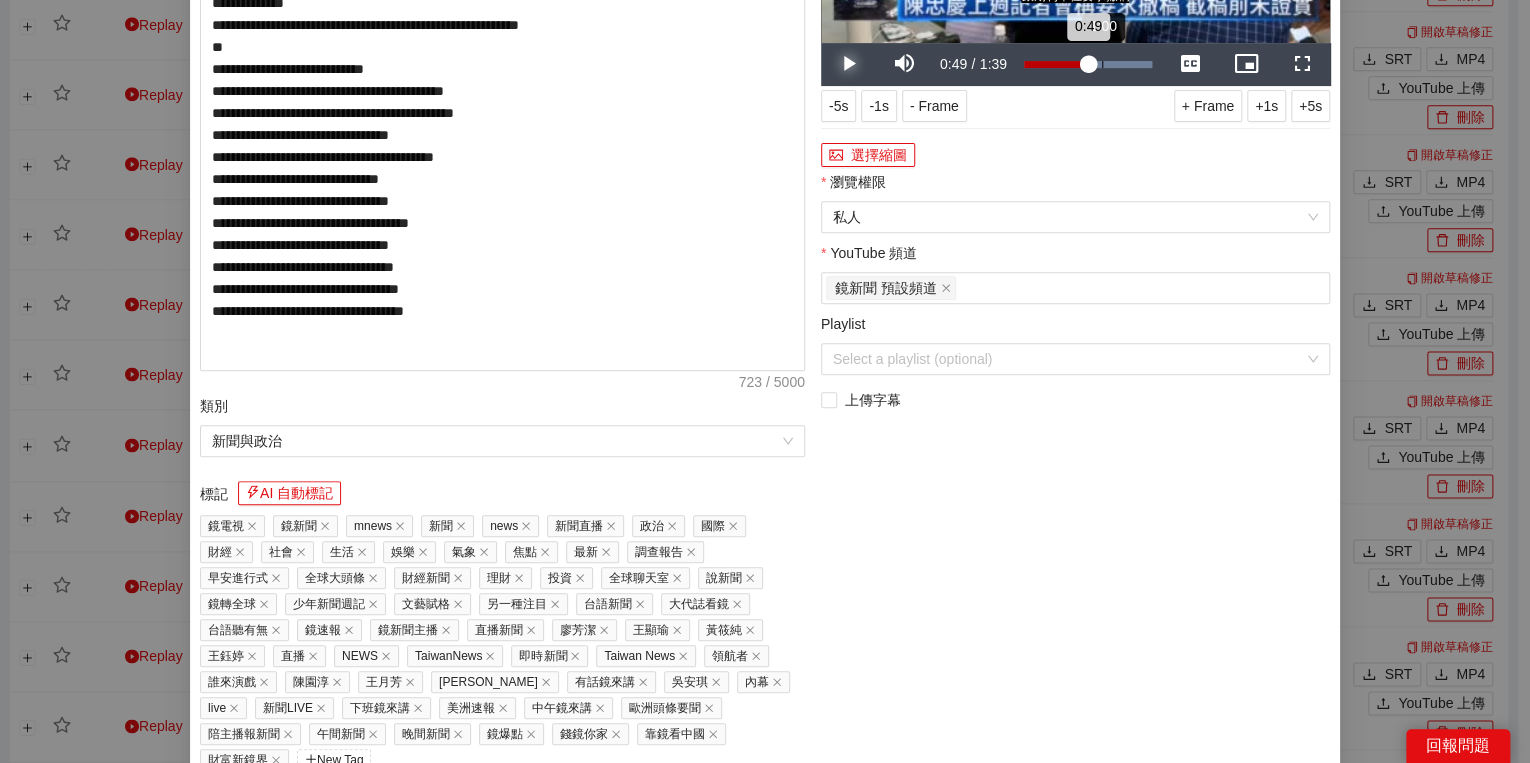 click at bounding box center [1088, 64] 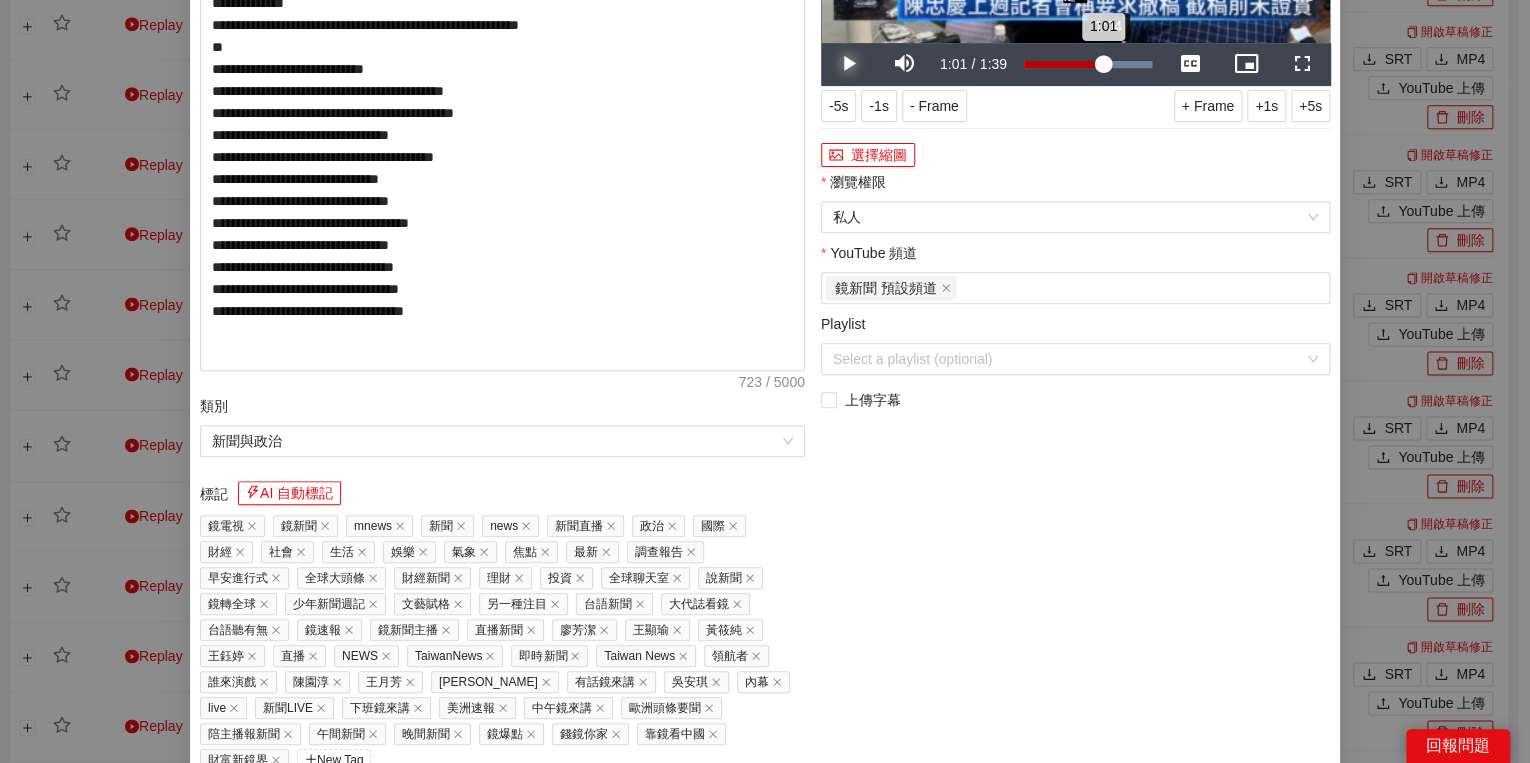 click on "1:01" at bounding box center (1063, 64) 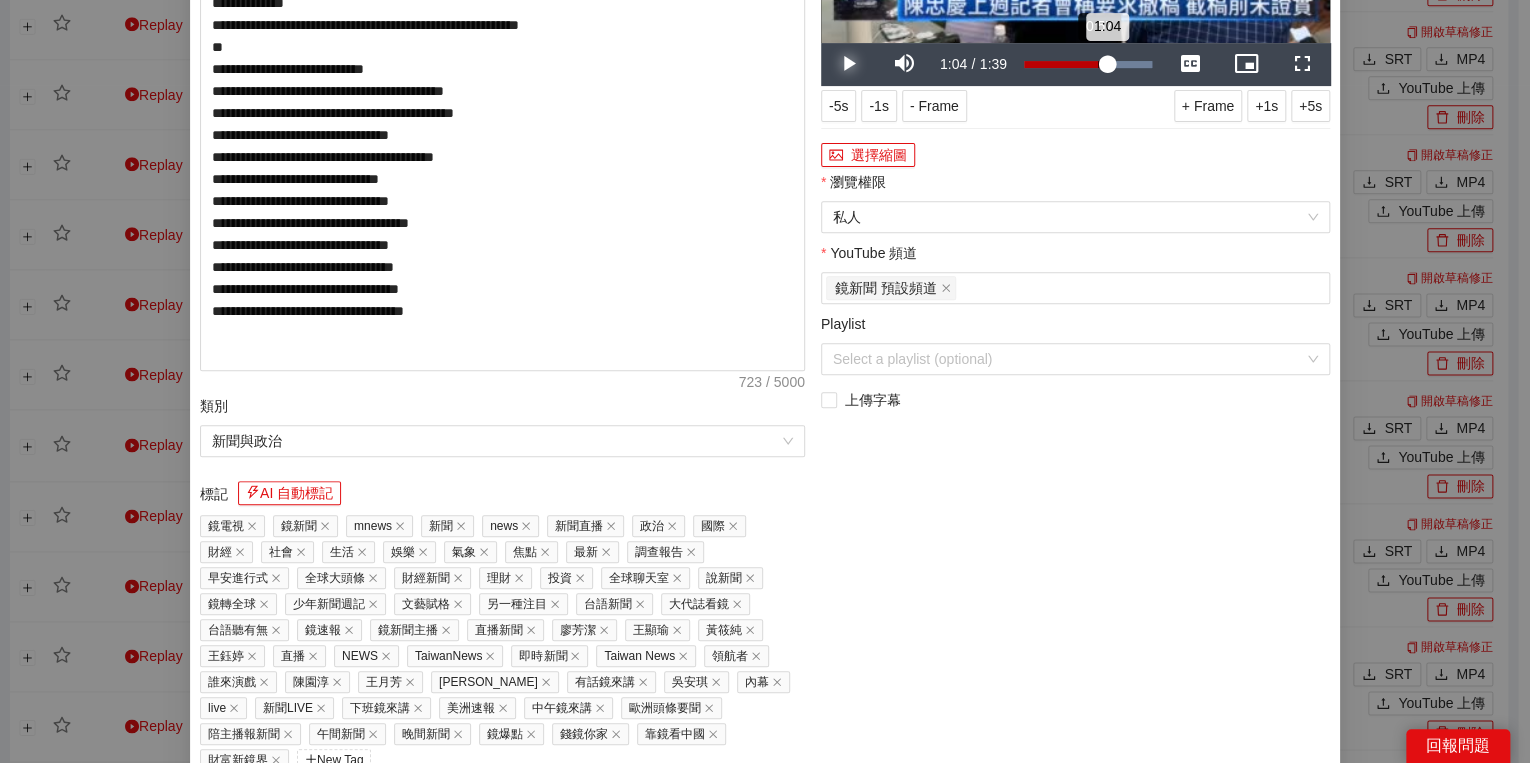 click on "1:04" at bounding box center (1065, 64) 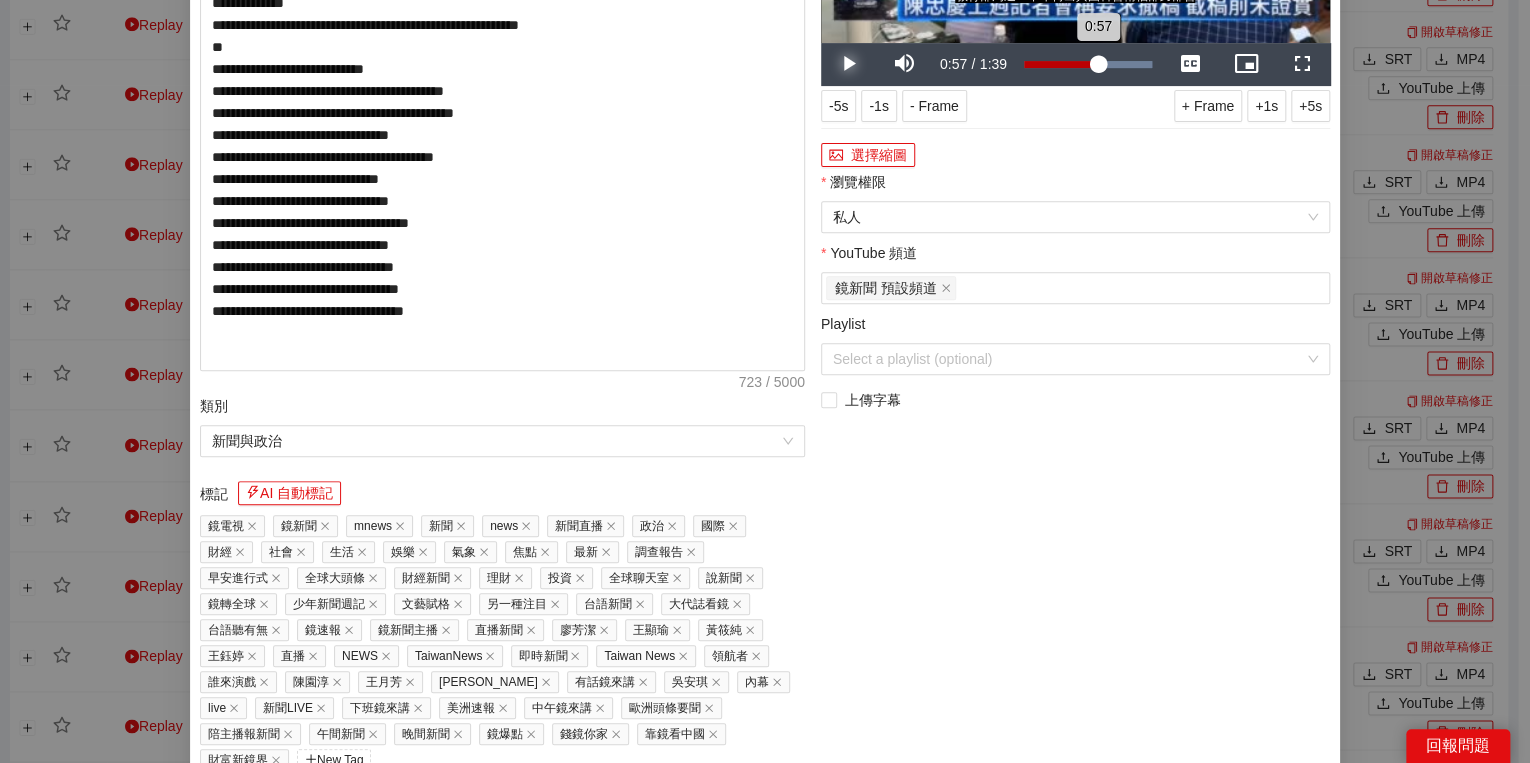 click on "0:57" at bounding box center [1061, 64] 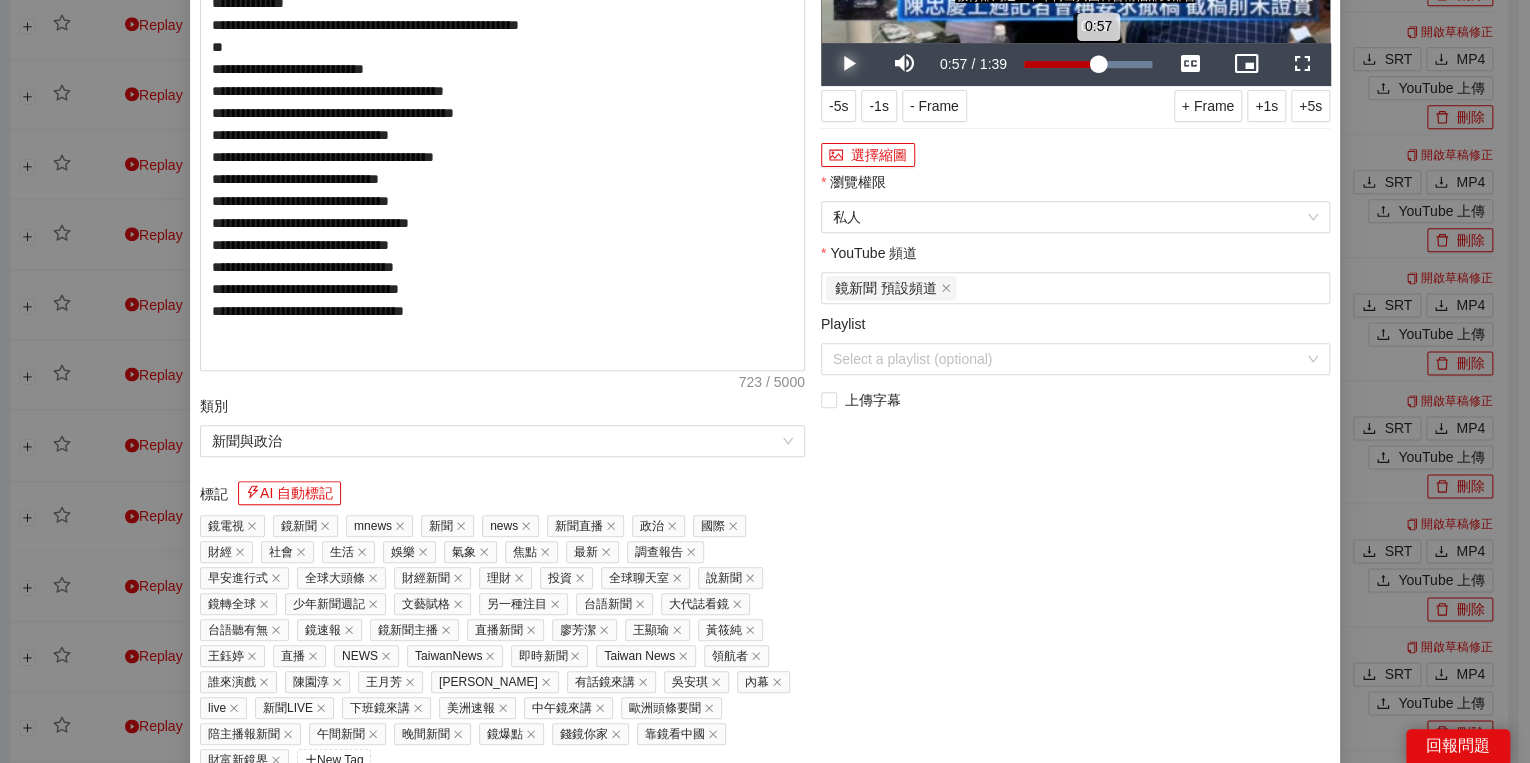 click on "0:57" at bounding box center [1061, 64] 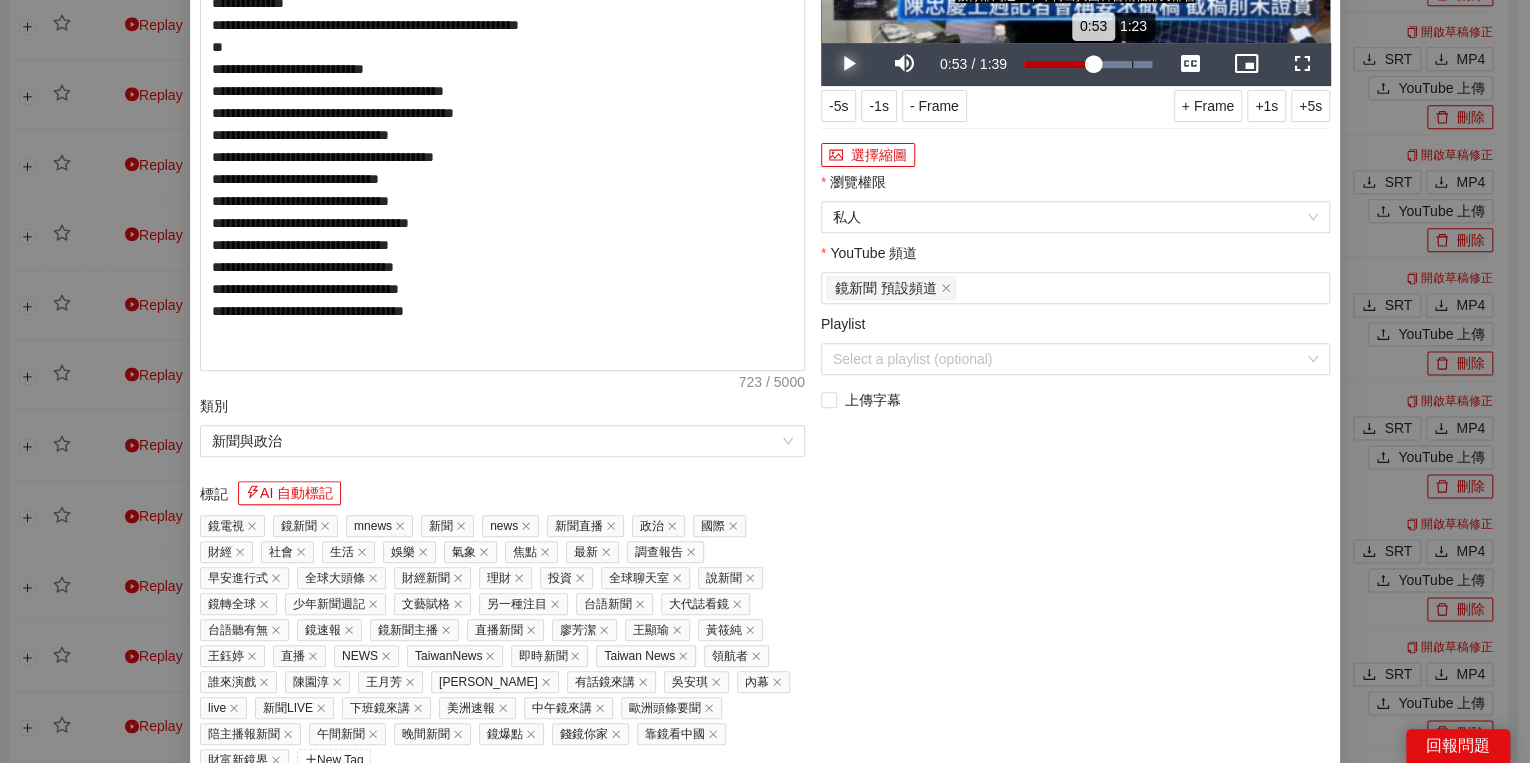 click on "1:23" at bounding box center [1132, 64] 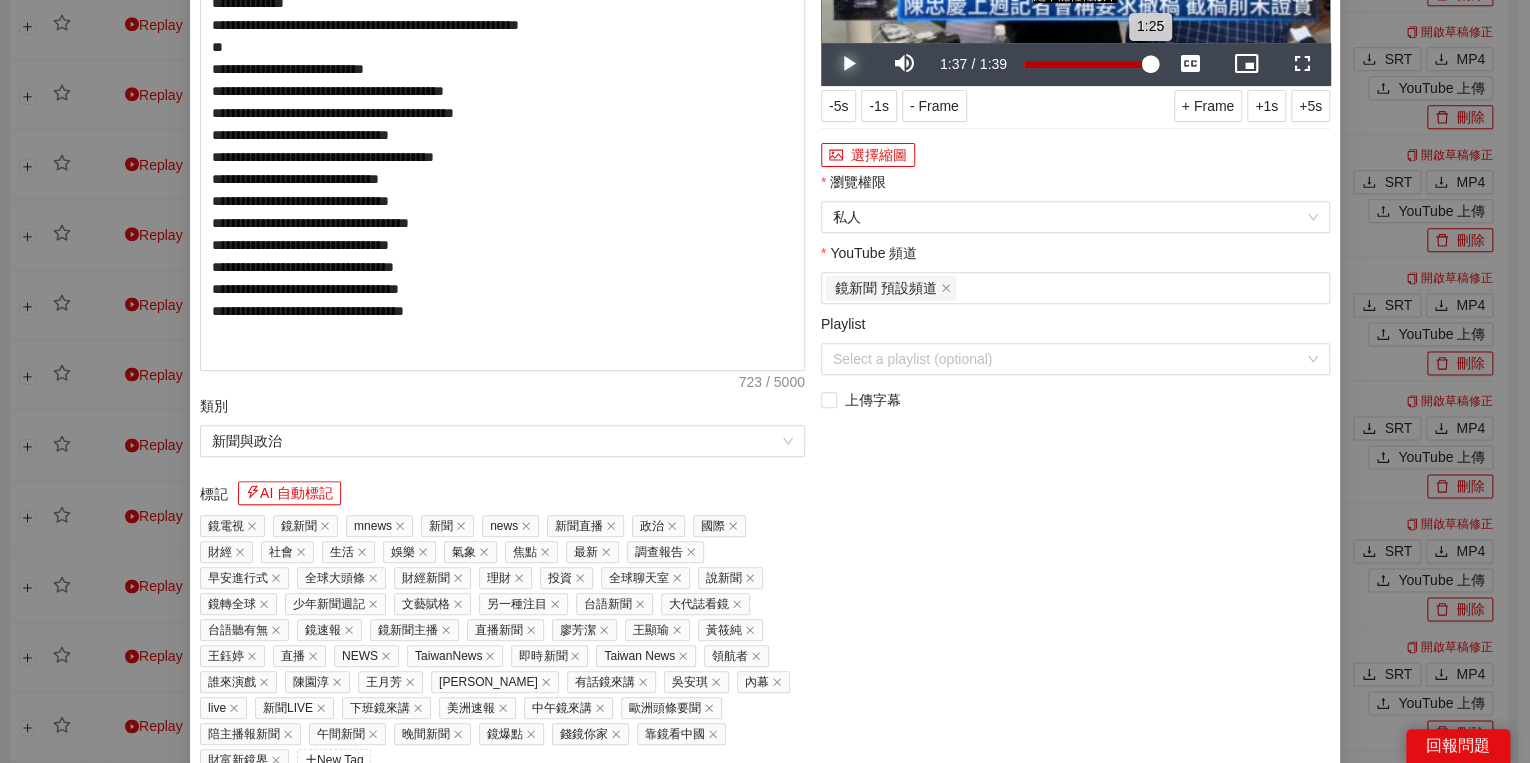 click on "Loaded :  100.00% 1:37 1:25" at bounding box center (1088, 64) 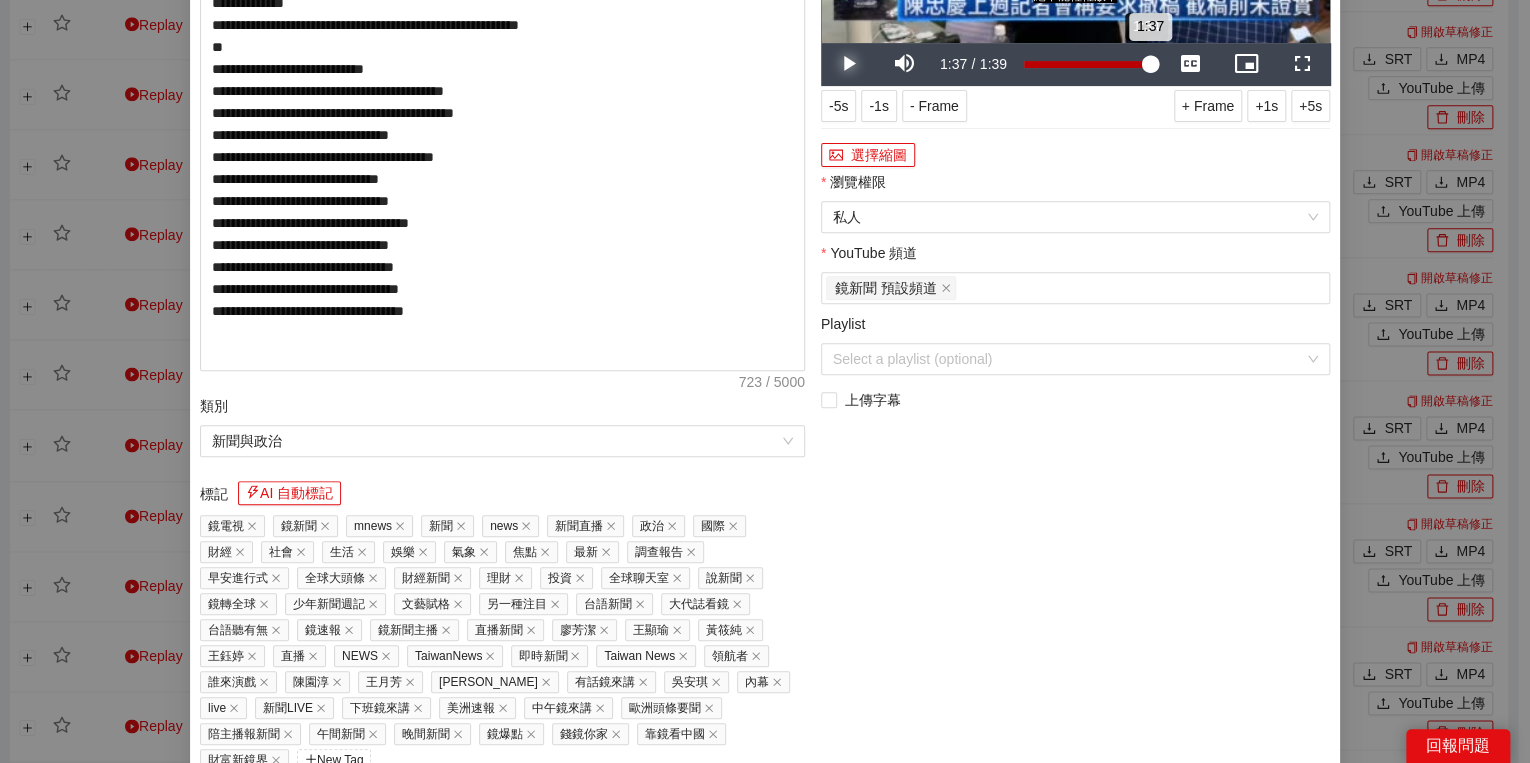 click on "1:37" at bounding box center (1087, 64) 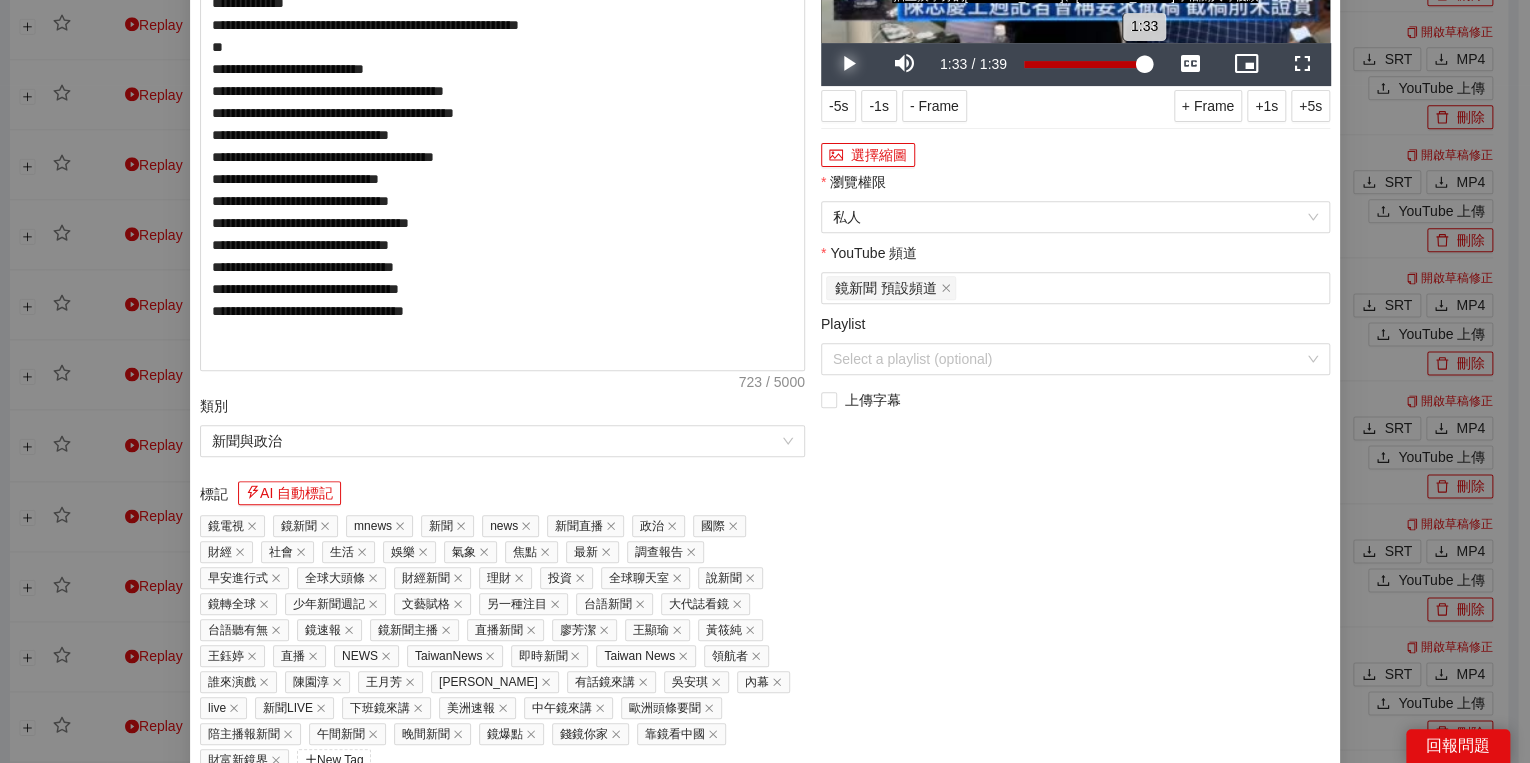 click on "1:33" at bounding box center (1084, 64) 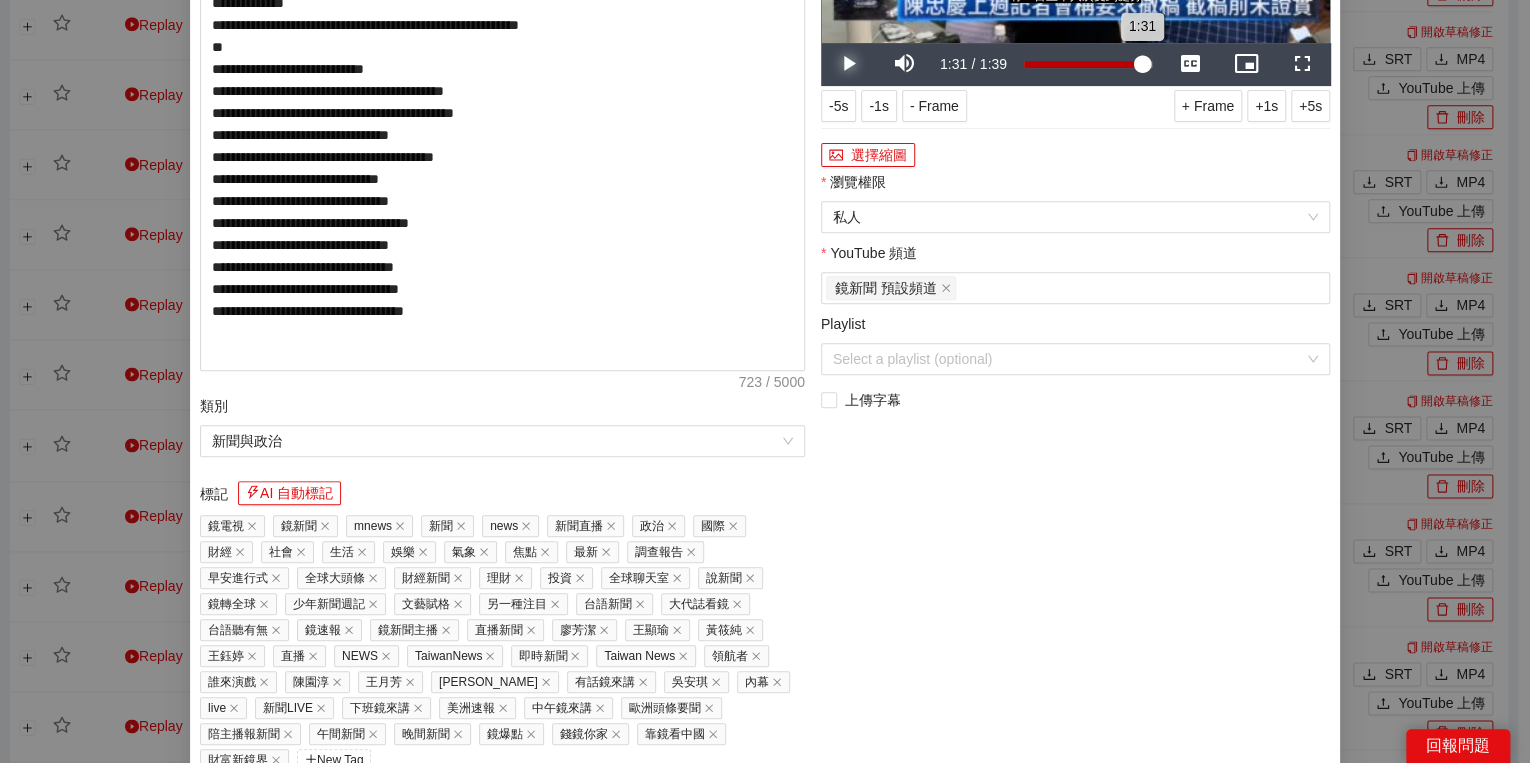 click on "1:31" at bounding box center [1083, 64] 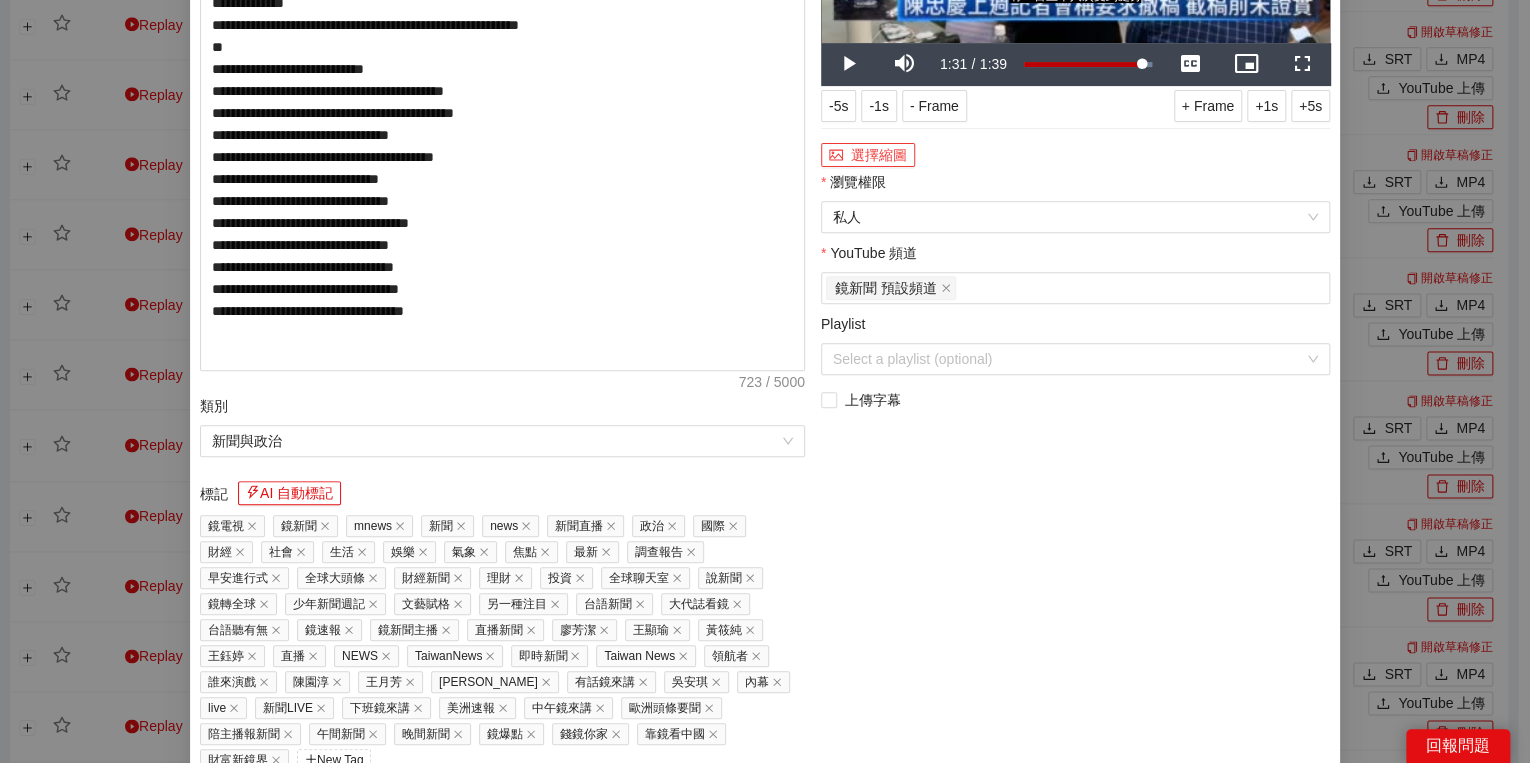 click on "選擇縮圖" at bounding box center (868, 155) 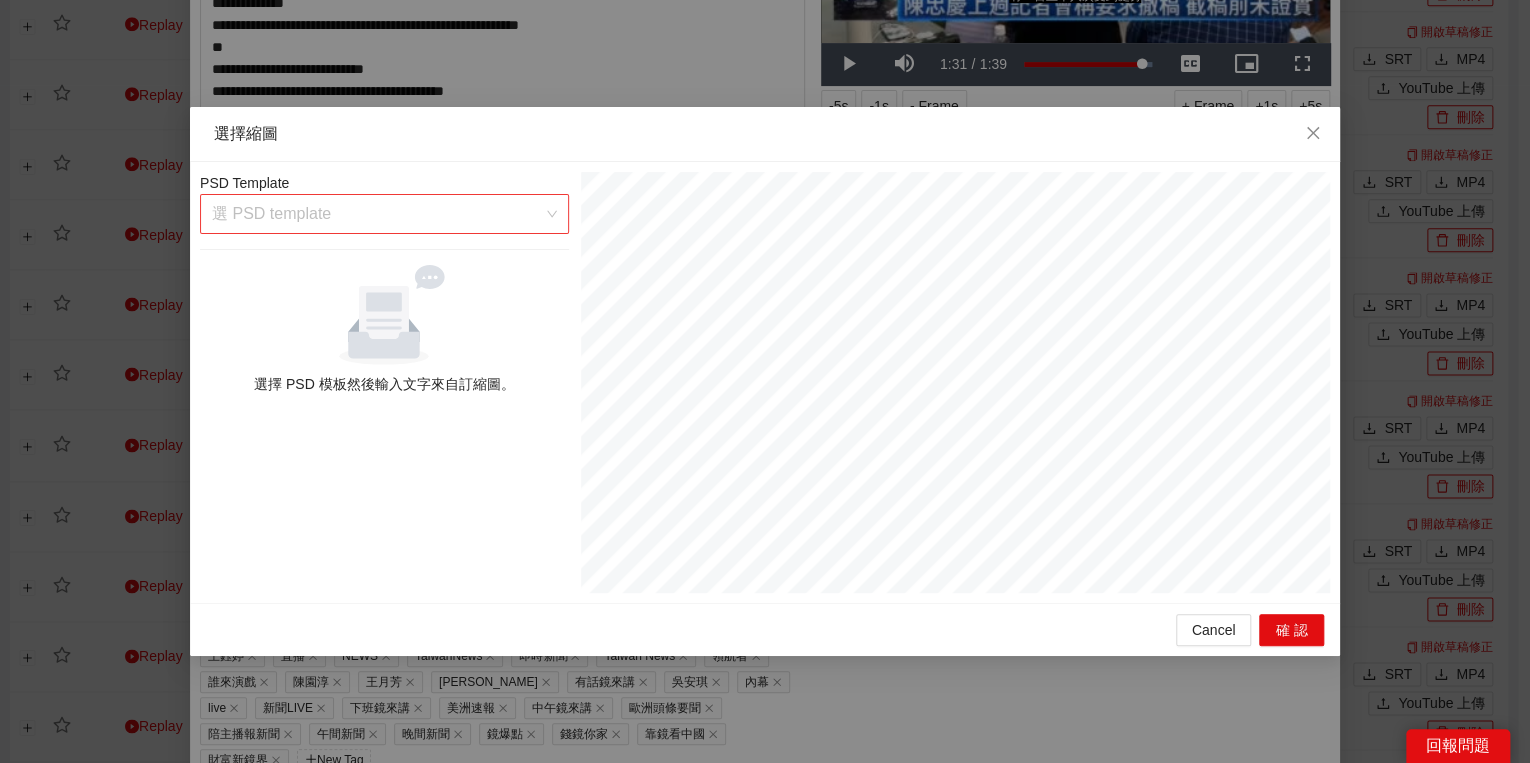 click at bounding box center [377, 214] 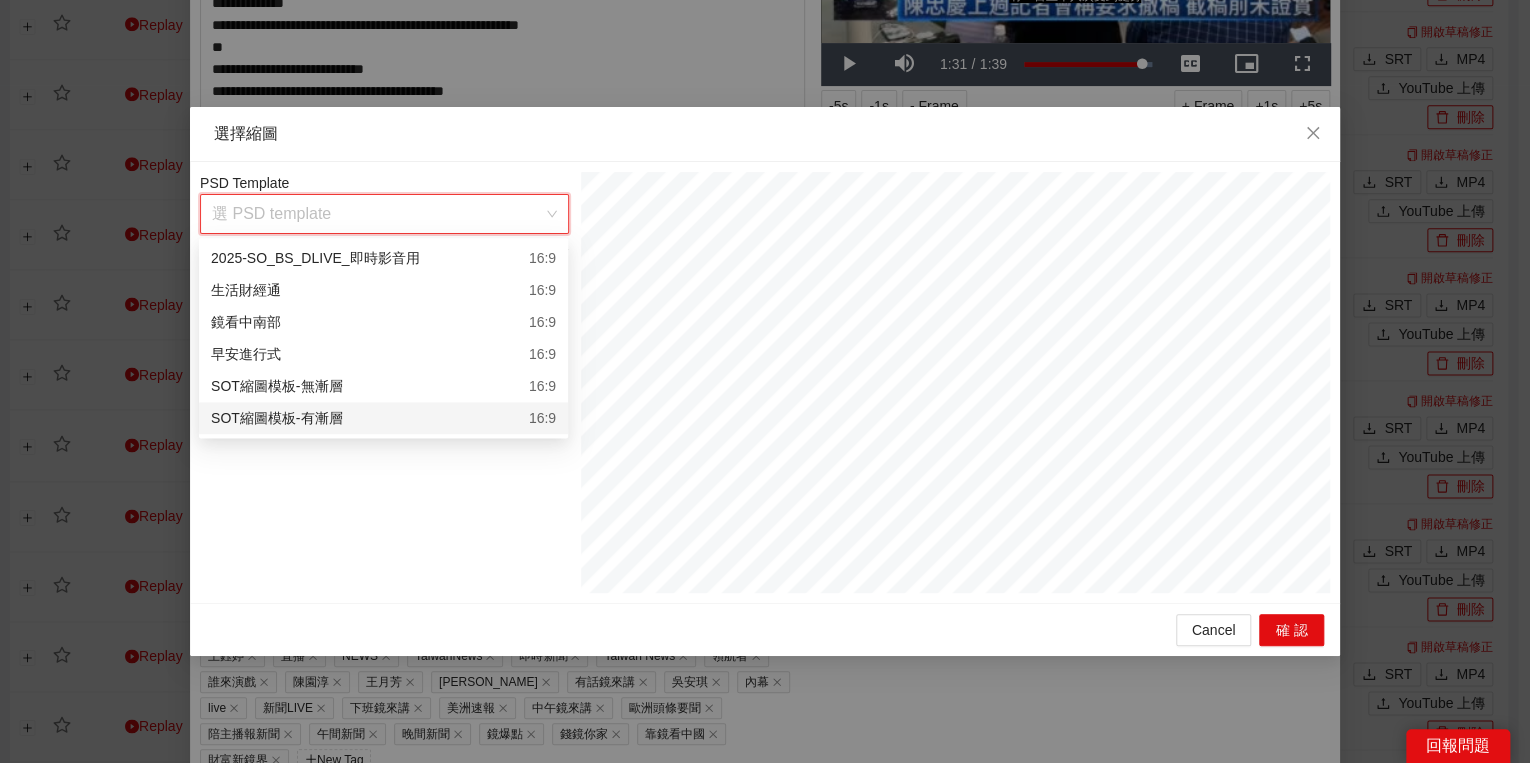 click on "SOT縮圖模板-有漸層 16:9" at bounding box center (383, 418) 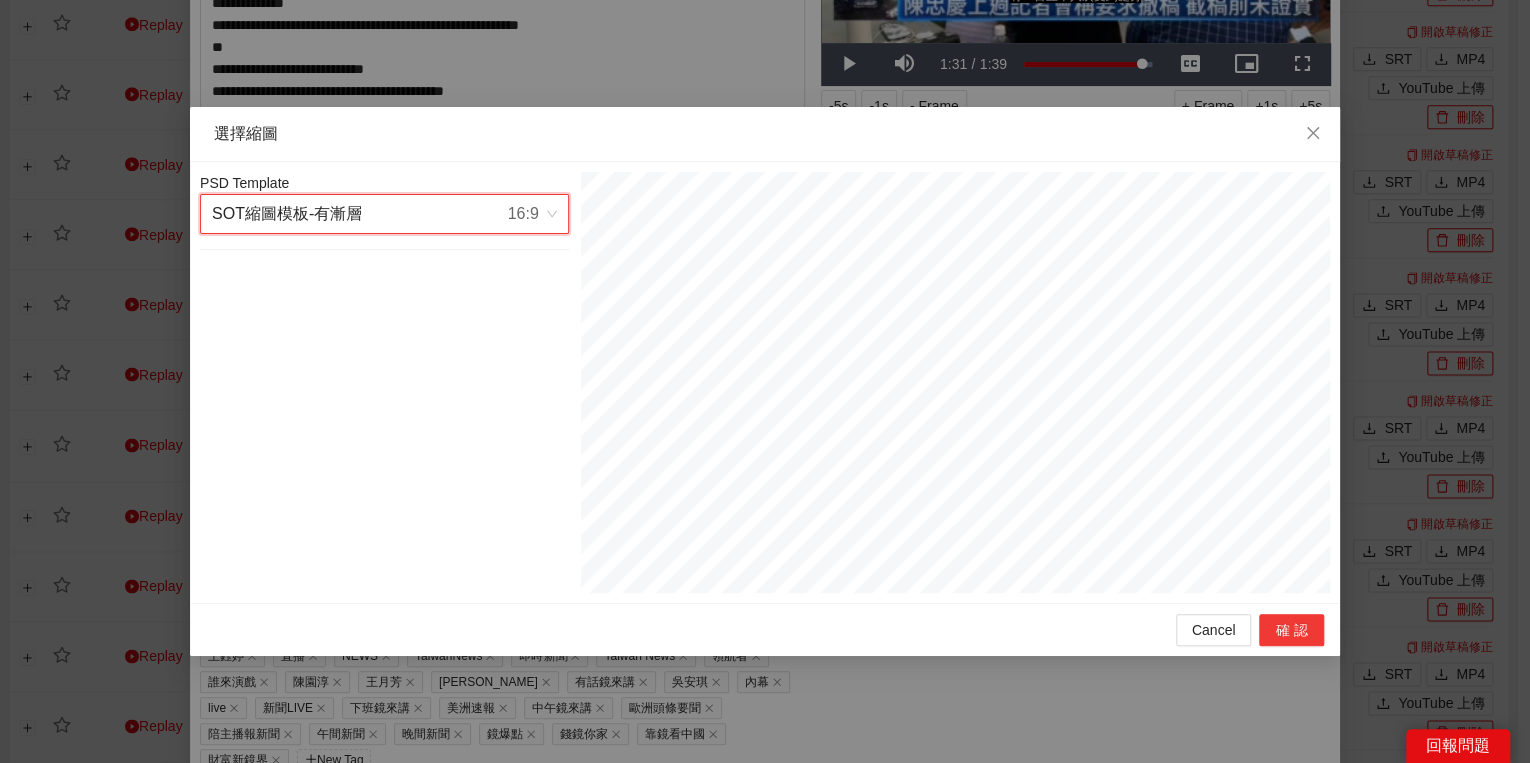 click on "確認" at bounding box center (1291, 630) 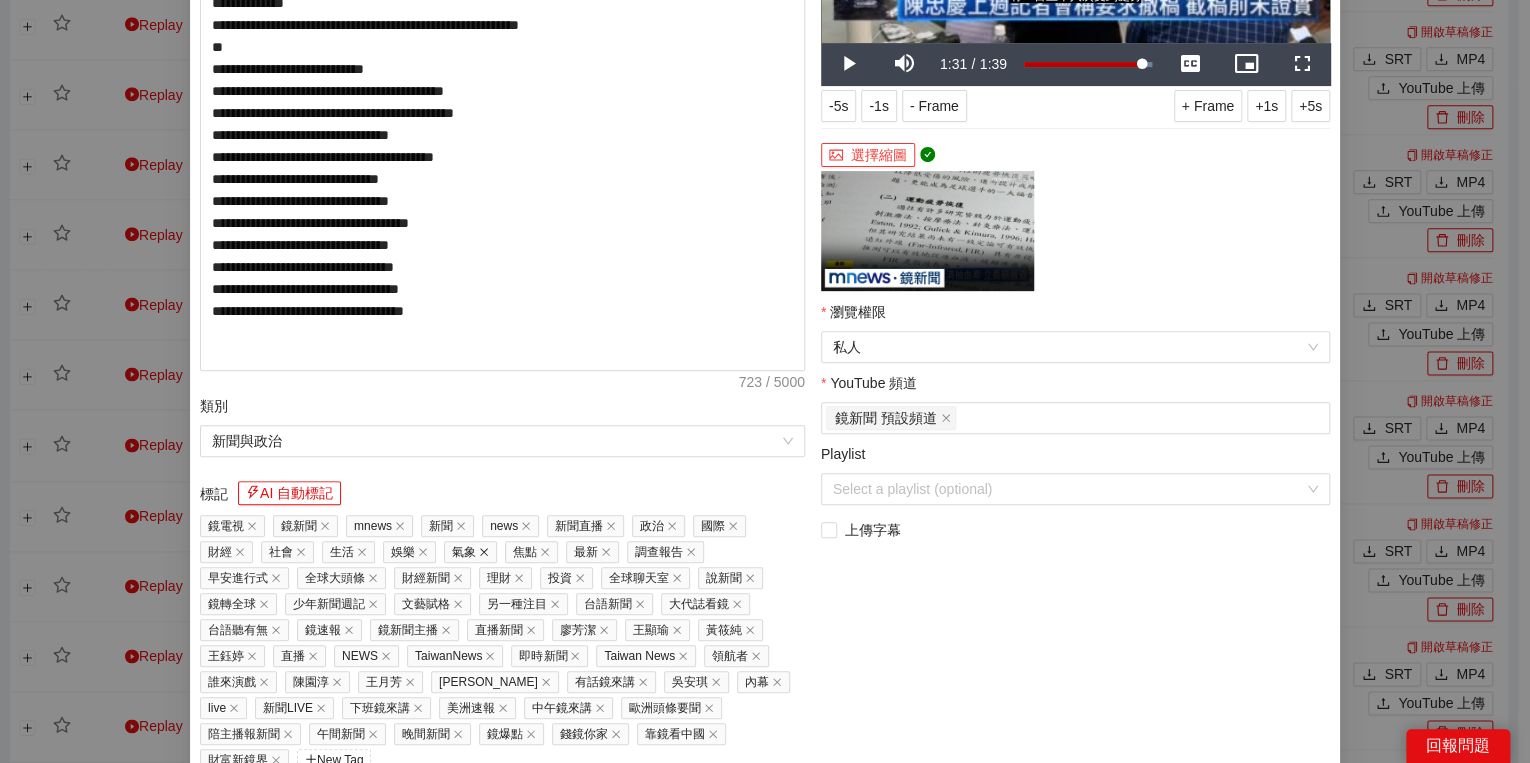 scroll, scrollTop: 320, scrollLeft: 0, axis: vertical 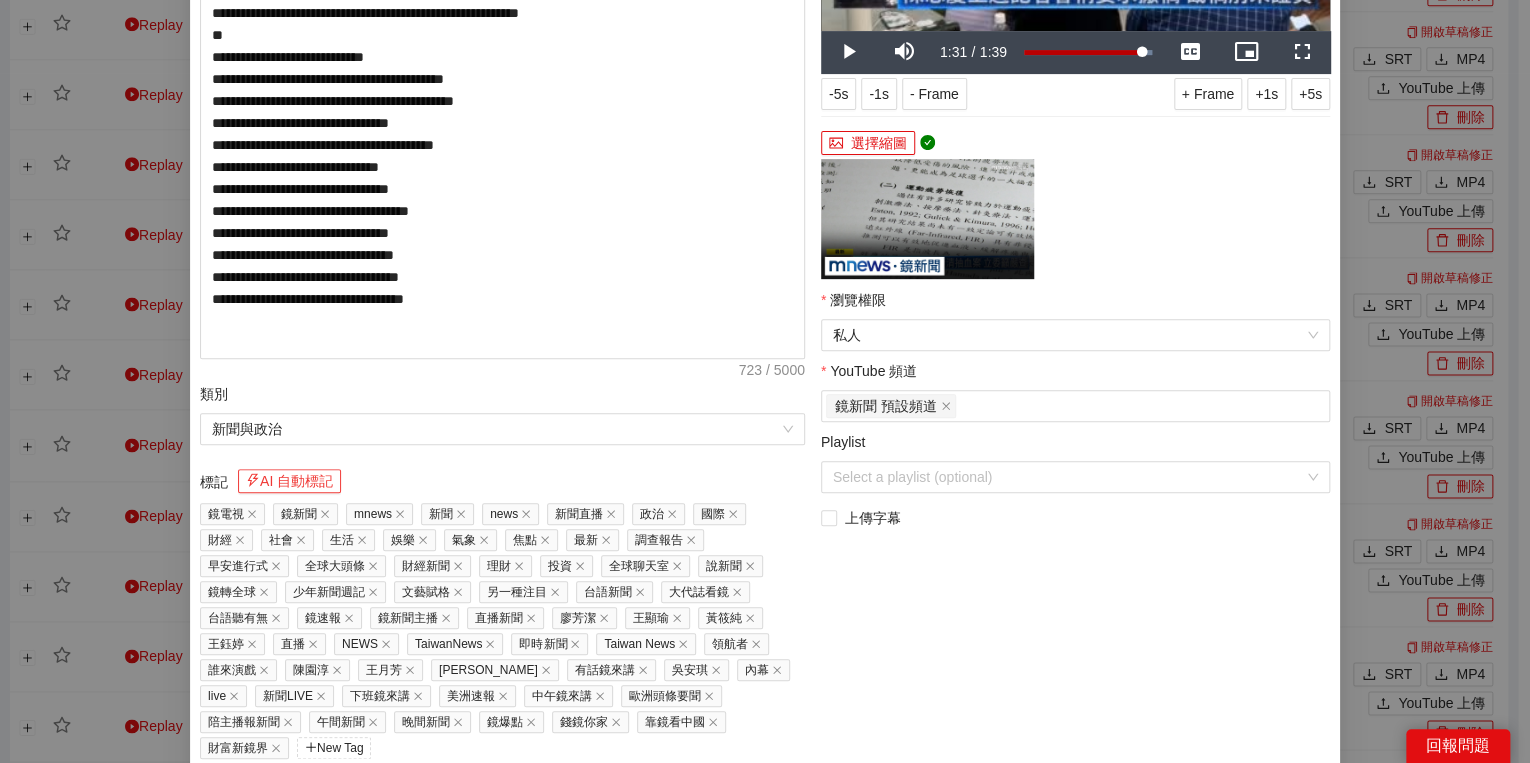 click on "AI 自動標記" at bounding box center (289, 481) 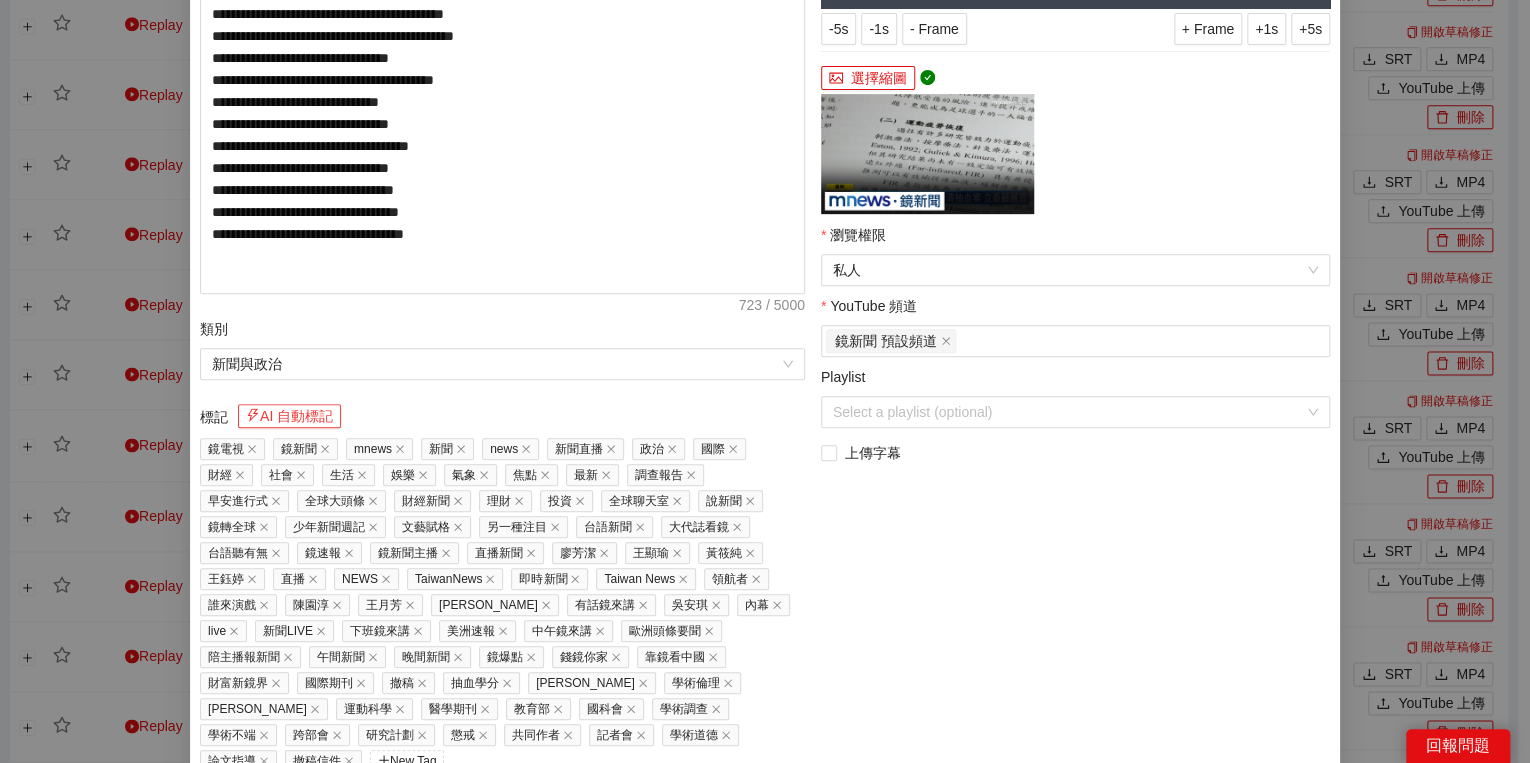 scroll, scrollTop: 451, scrollLeft: 0, axis: vertical 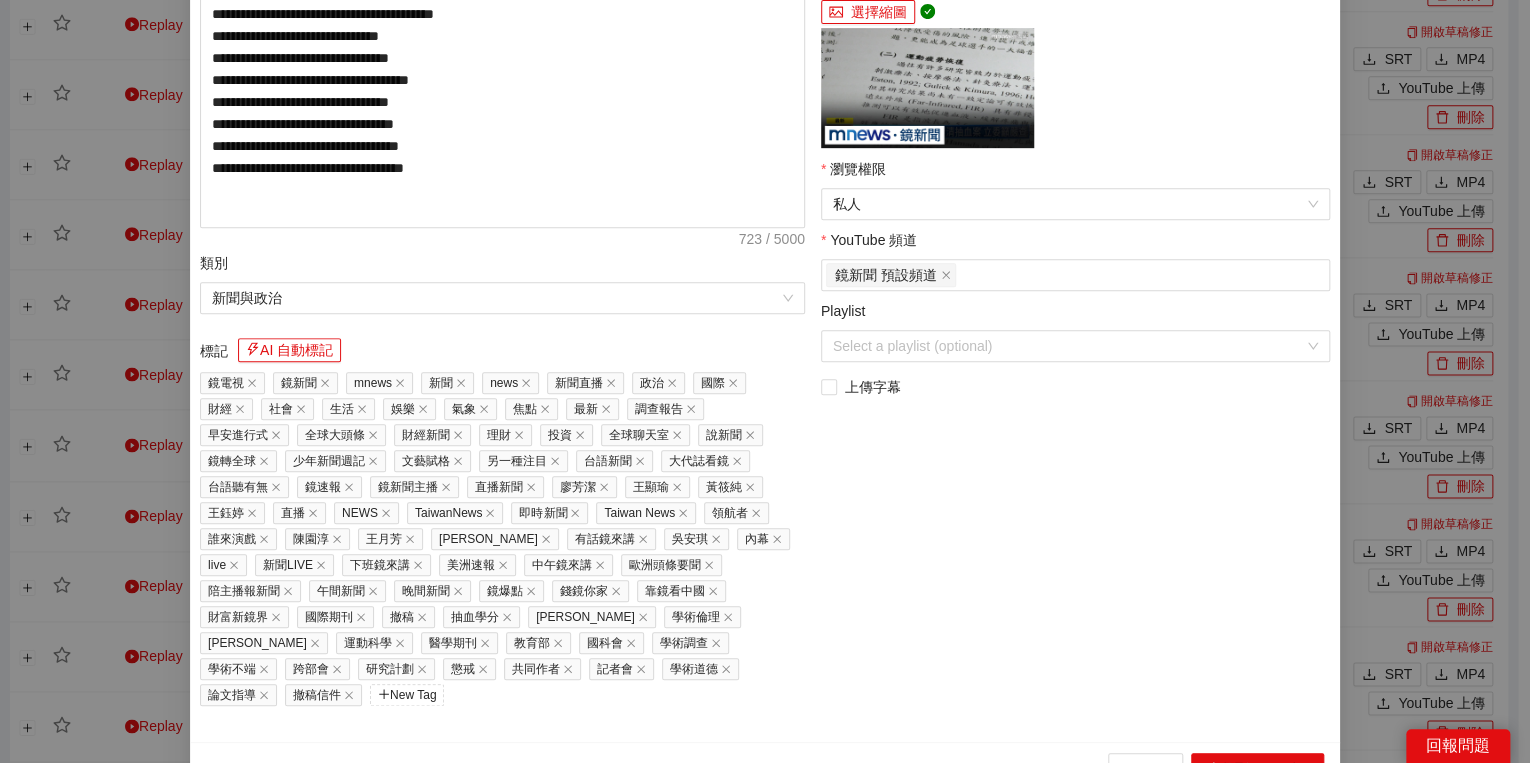 click on "Cancel 上傳到 YouTube" at bounding box center (765, 768) 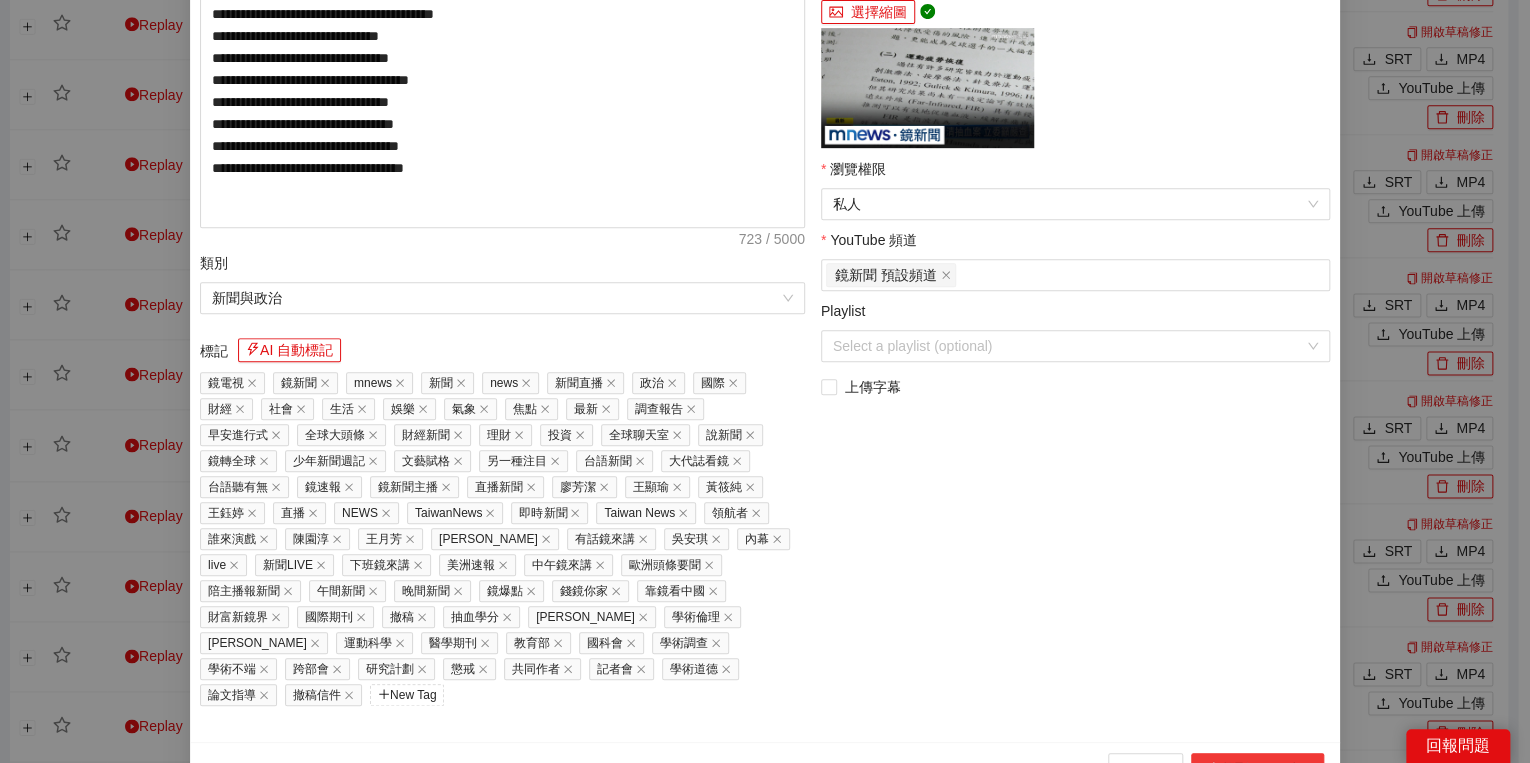 click on "上傳到 YouTube" at bounding box center (1257, 769) 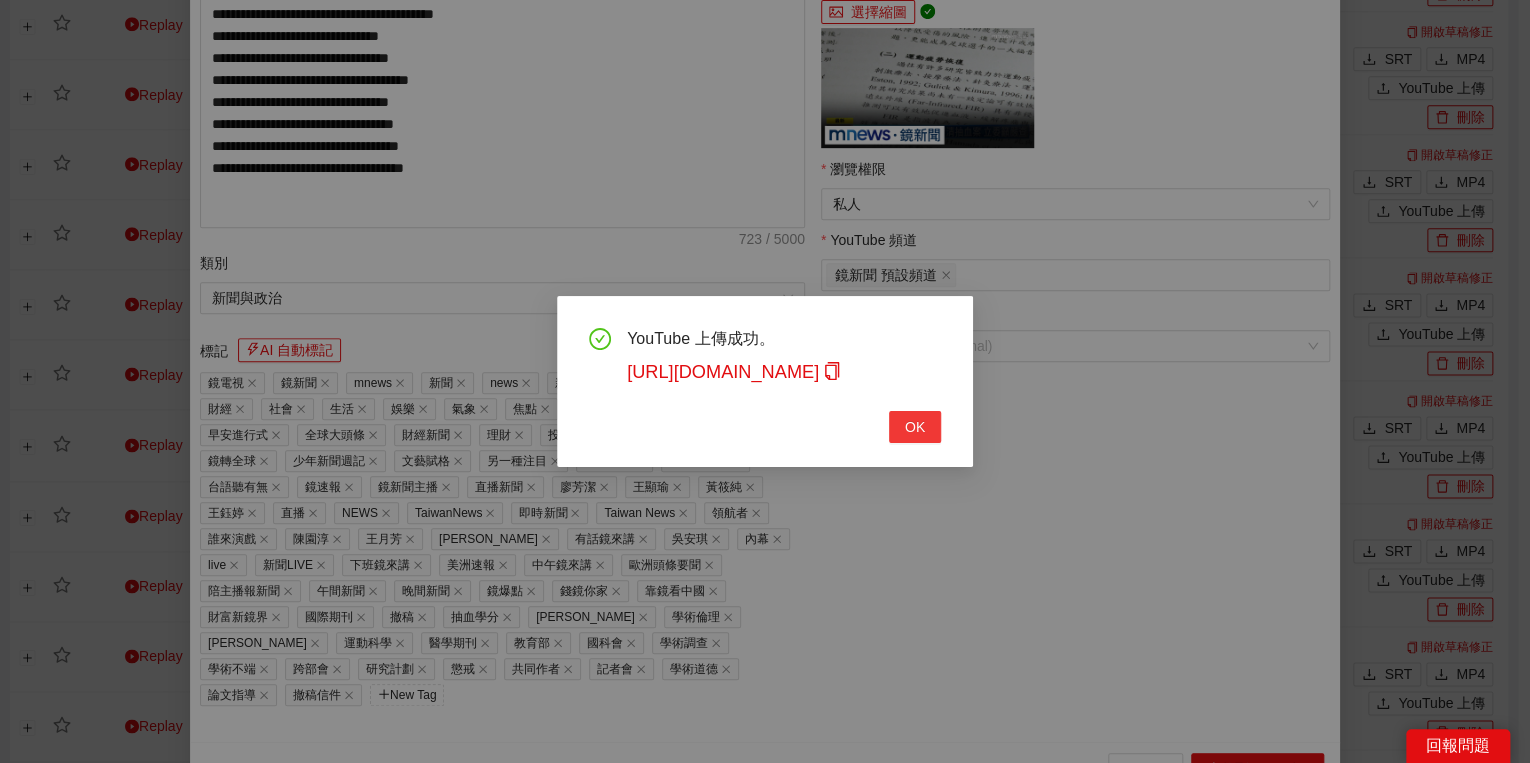 click on "OK" at bounding box center (915, 427) 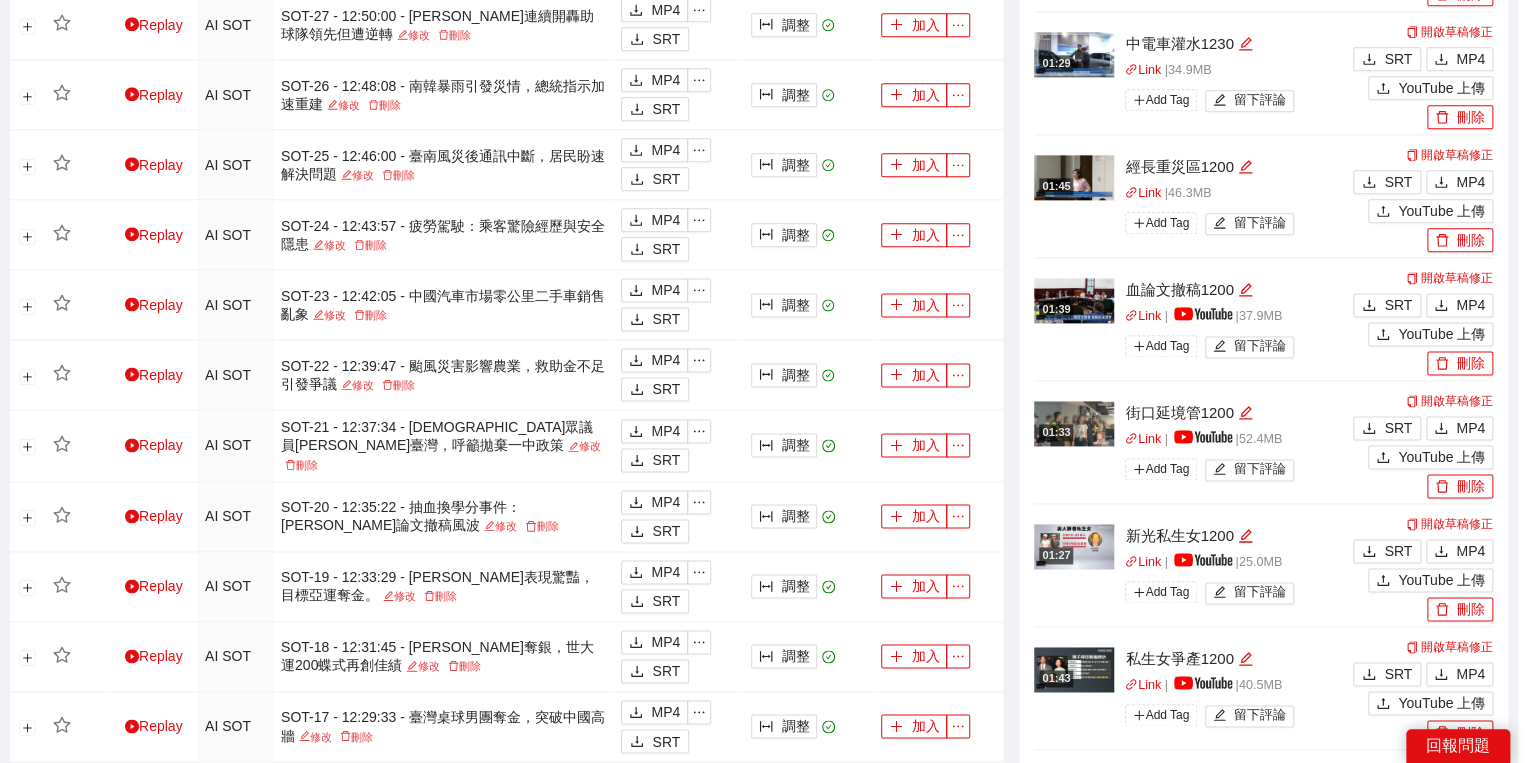 scroll, scrollTop: 308, scrollLeft: 0, axis: vertical 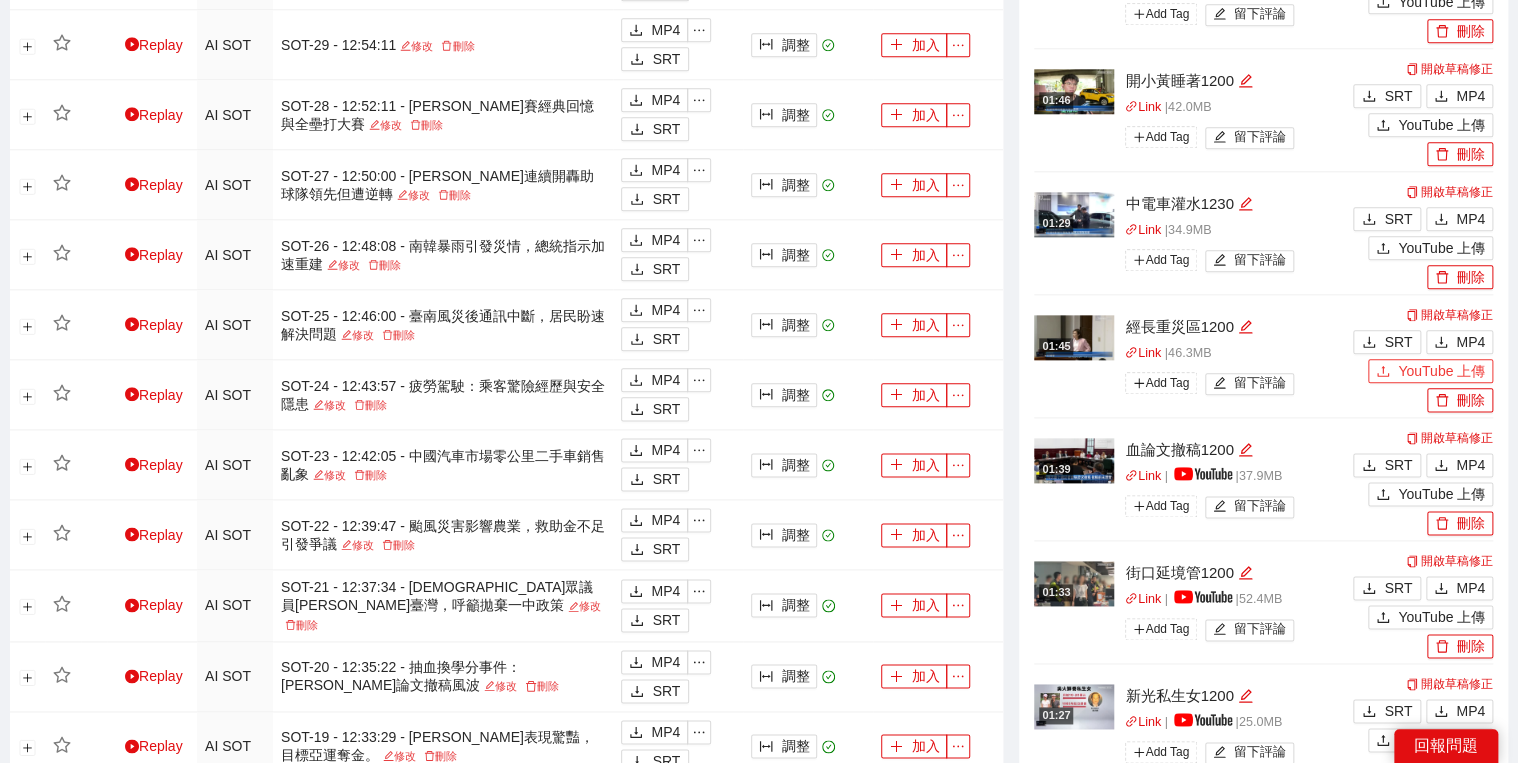 click on "YouTube 上傳" at bounding box center (1441, 371) 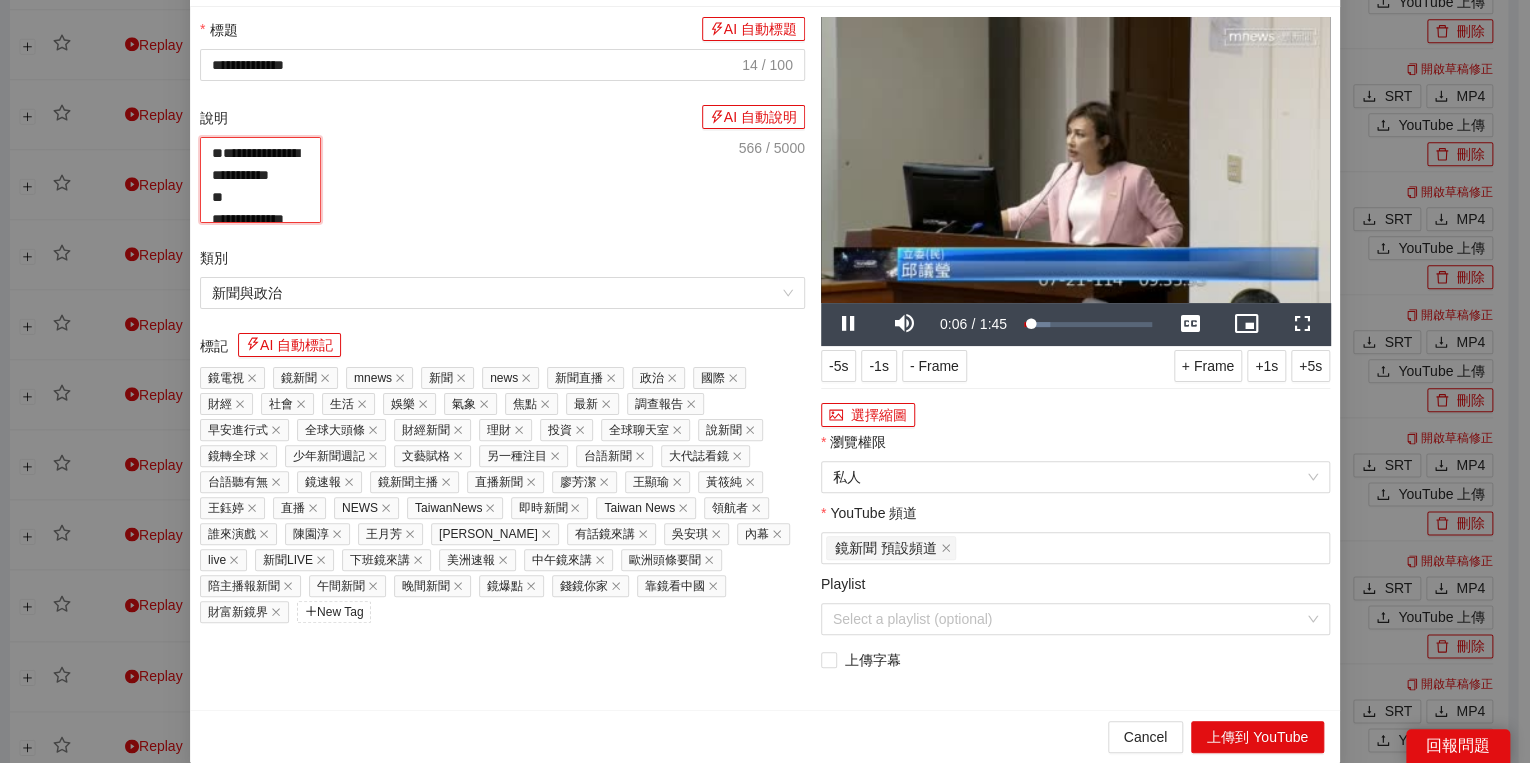click on "**********" at bounding box center (260, 180) 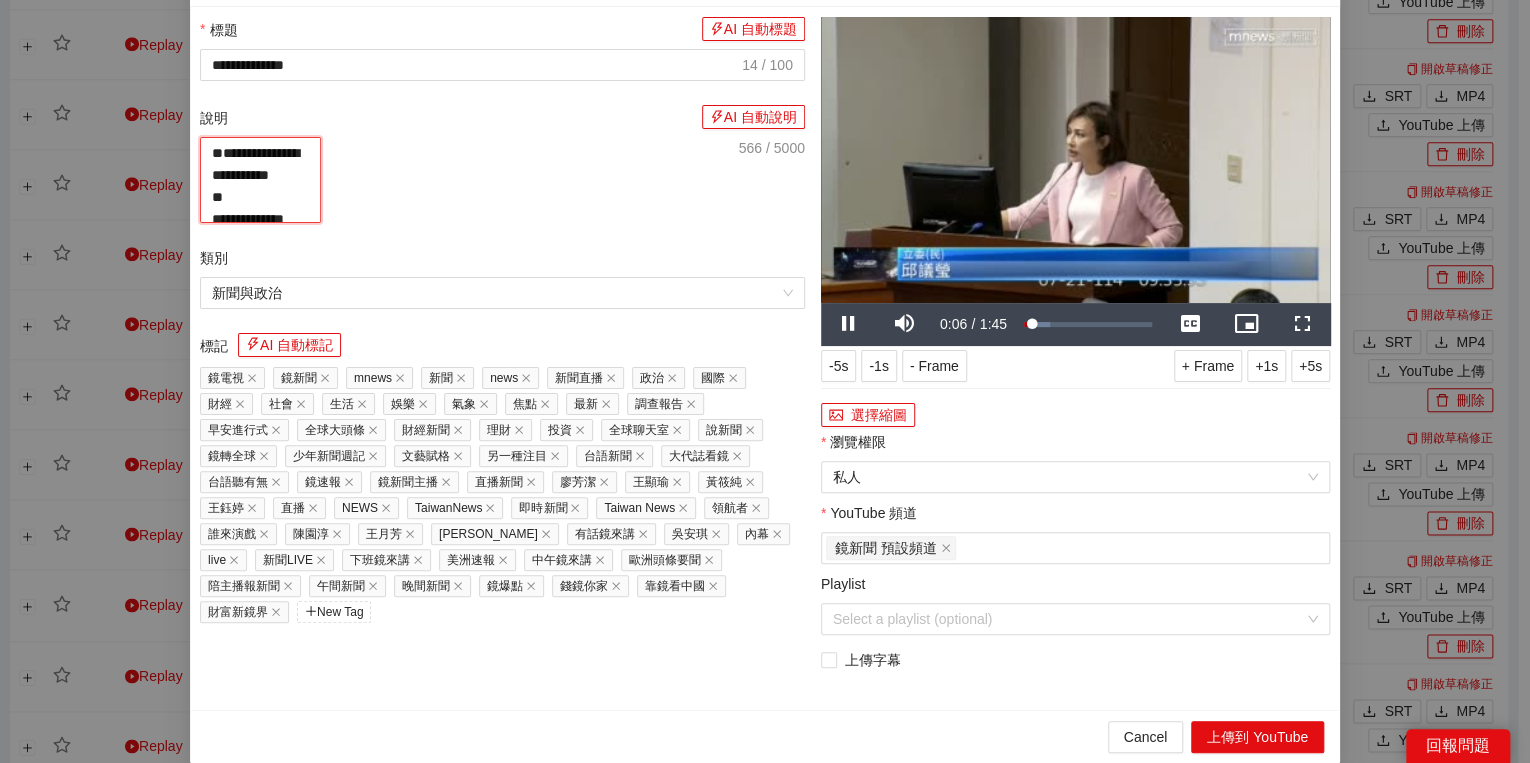 paste on "**********" 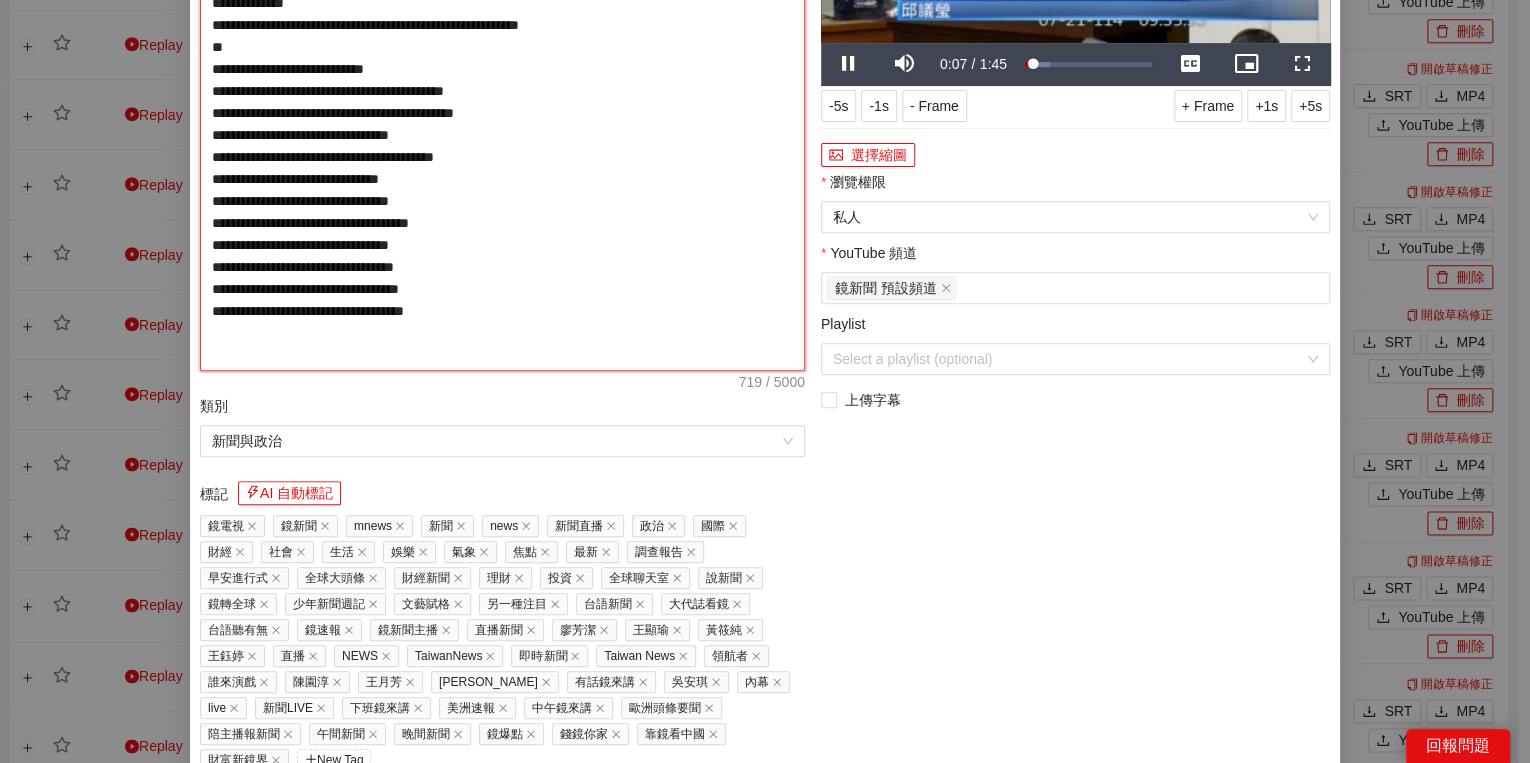 click on "**********" at bounding box center [502, 124] 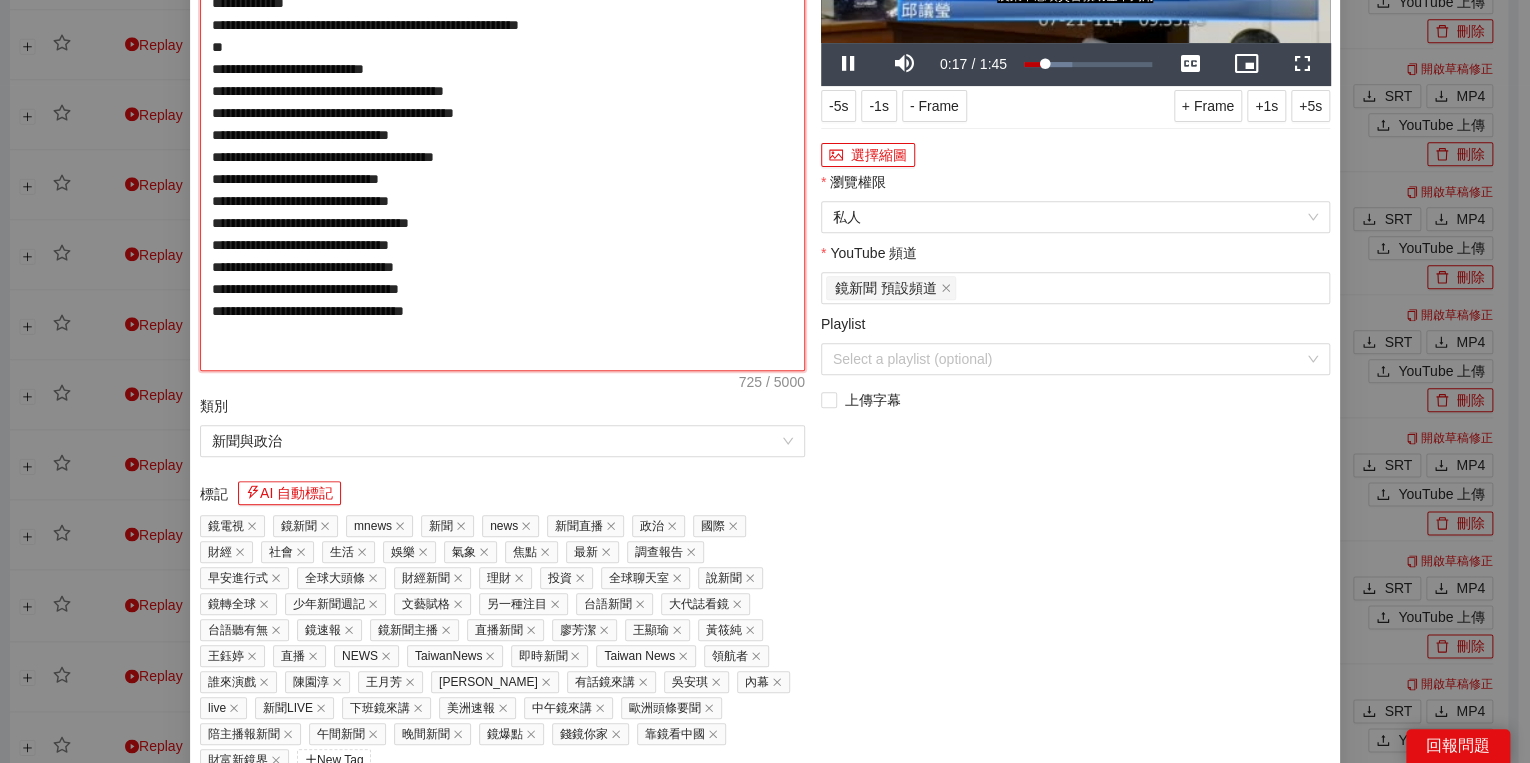 click on "**********" at bounding box center (502, 124) 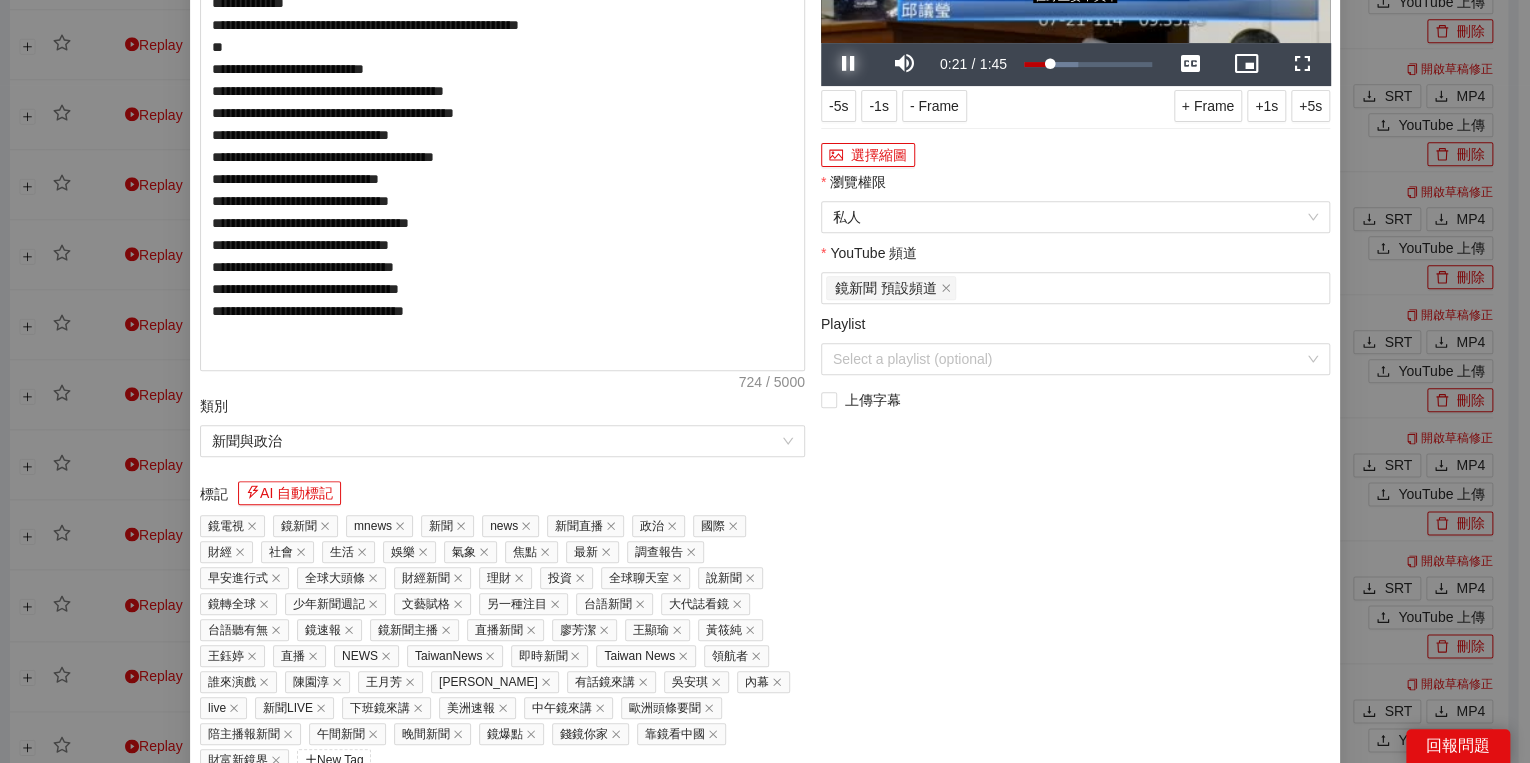click at bounding box center (849, 64) 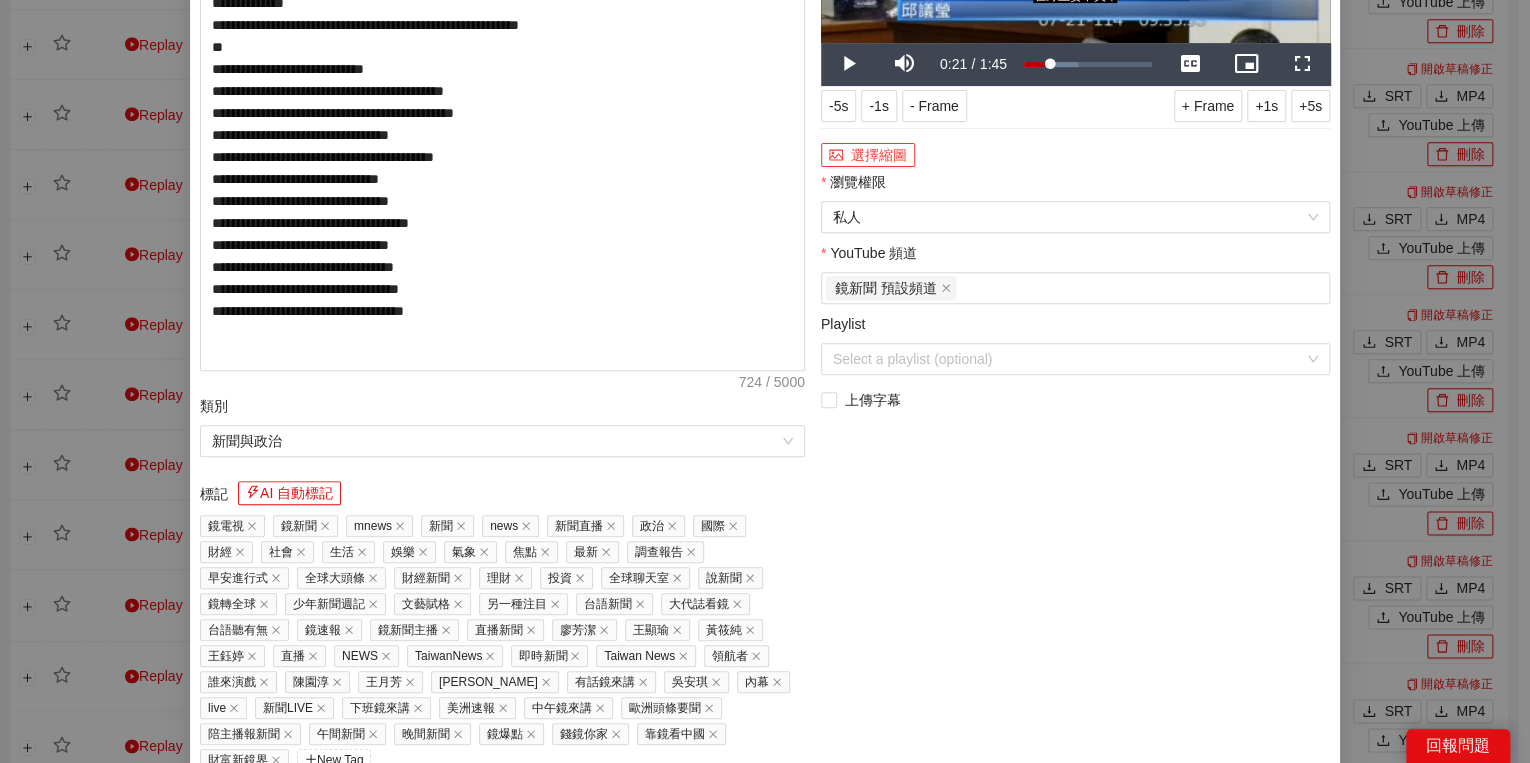 click on "選擇縮圖" at bounding box center [868, 155] 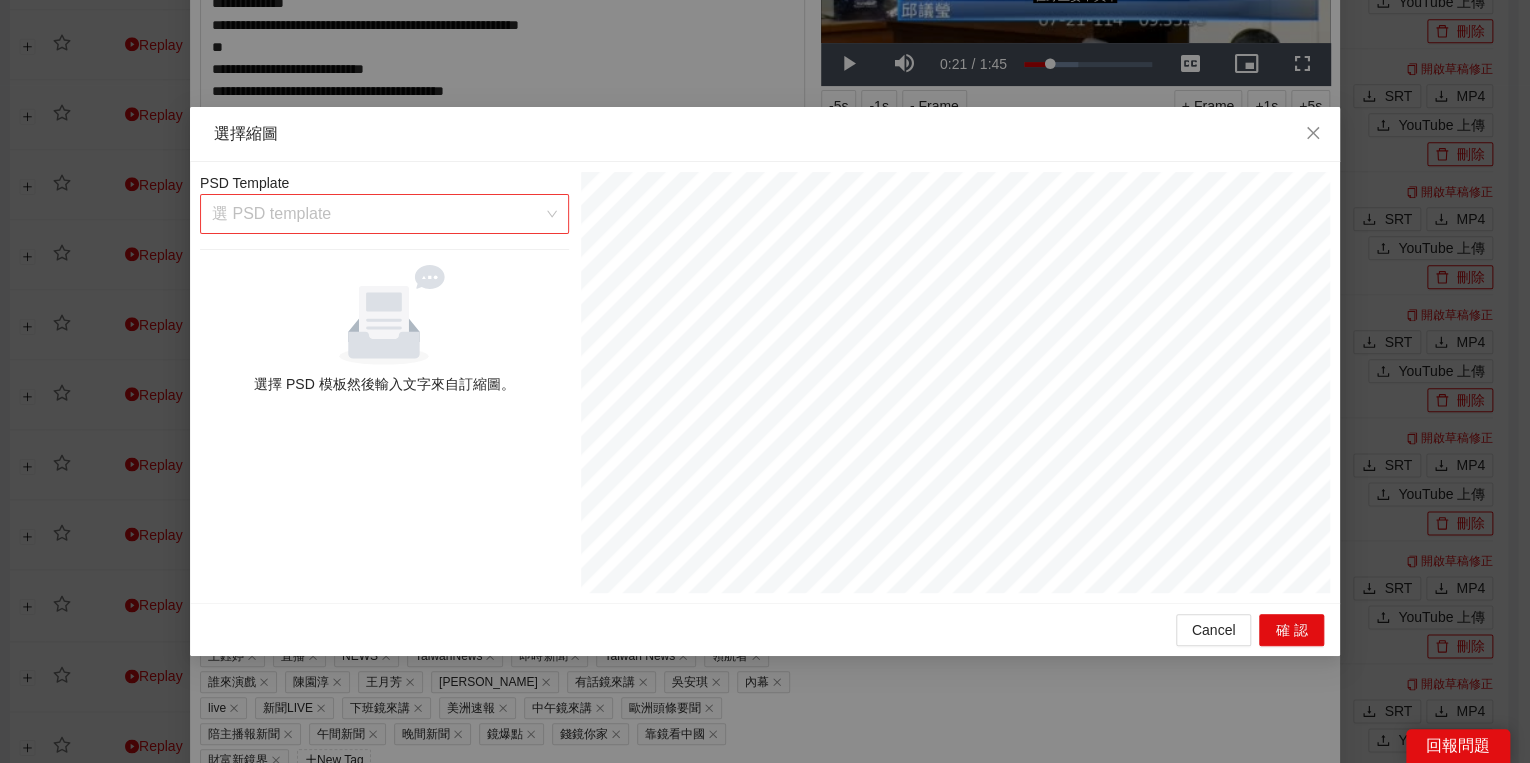 click on "選 PSD template" at bounding box center (384, 214) 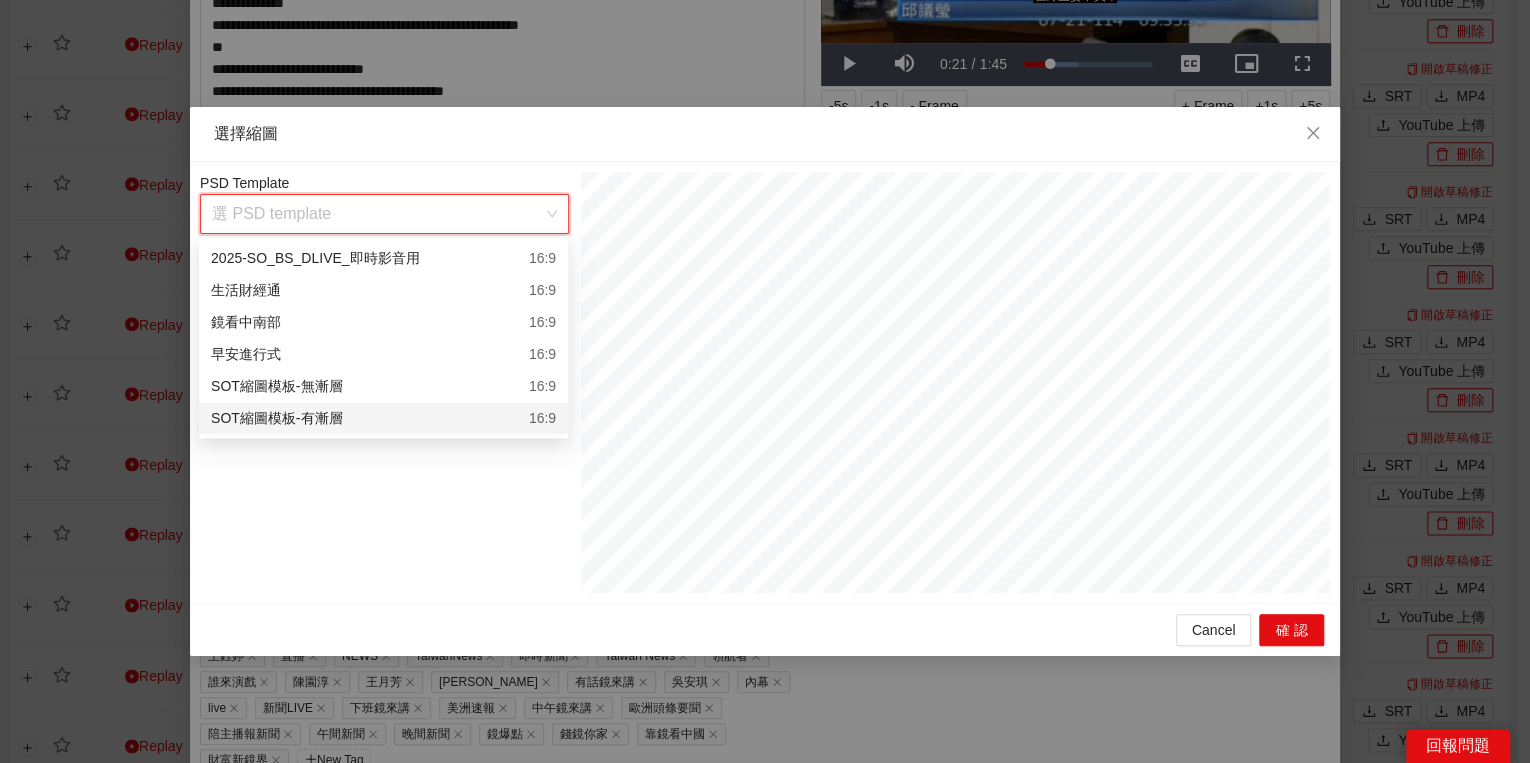drag, startPoint x: 343, startPoint y: 424, endPoint x: 359, endPoint y: 427, distance: 16.27882 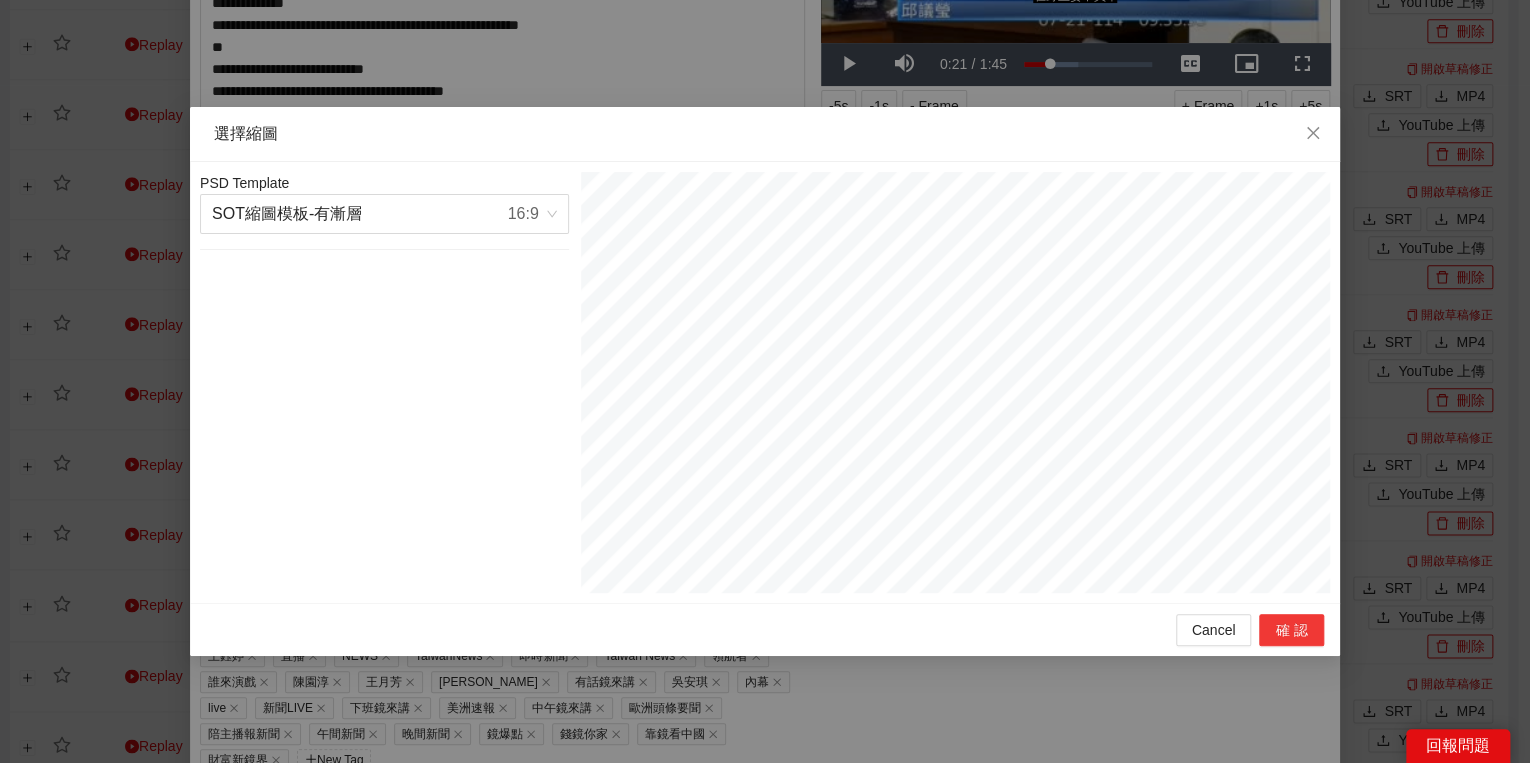 click on "確認" at bounding box center (1291, 630) 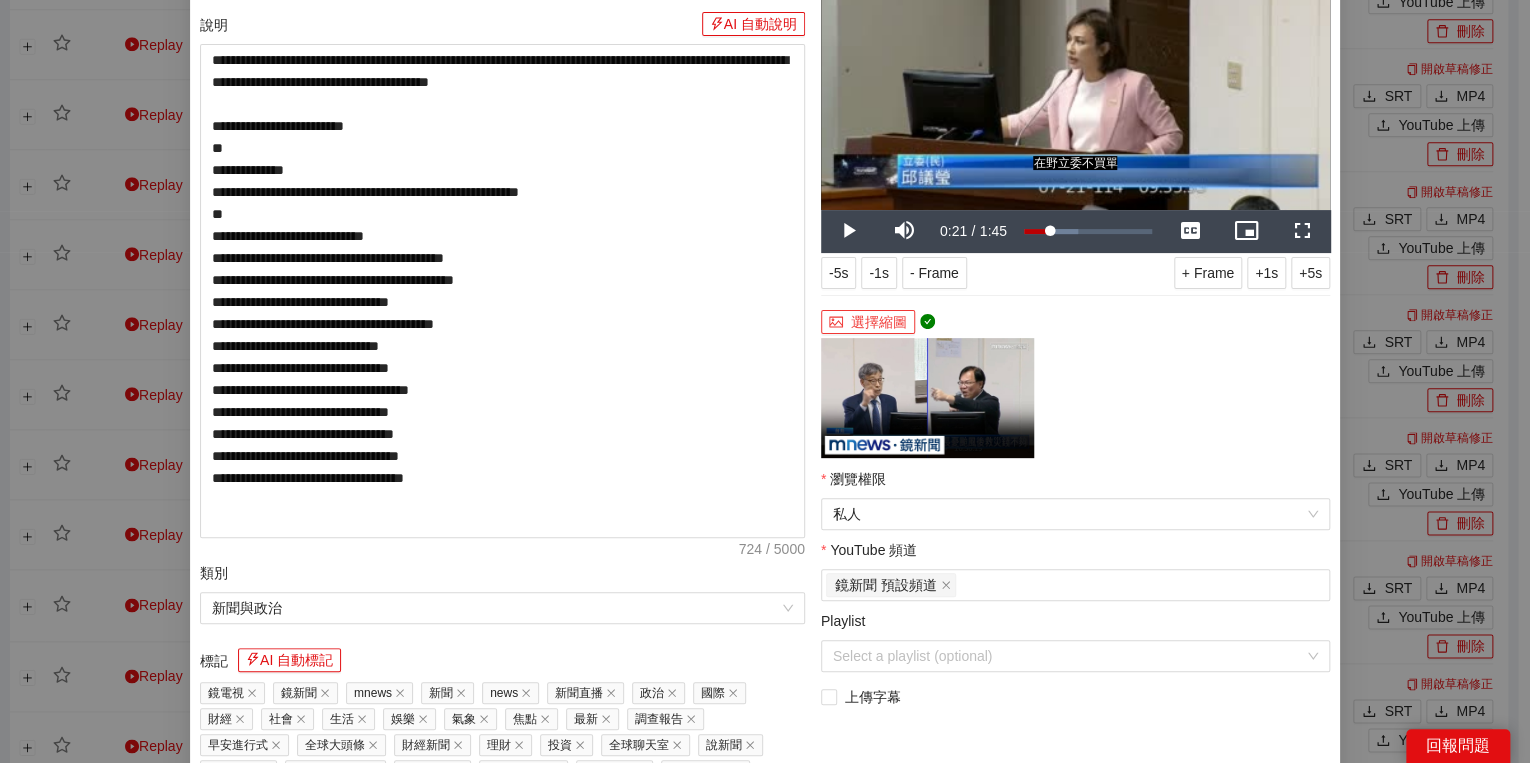 scroll, scrollTop: 374, scrollLeft: 0, axis: vertical 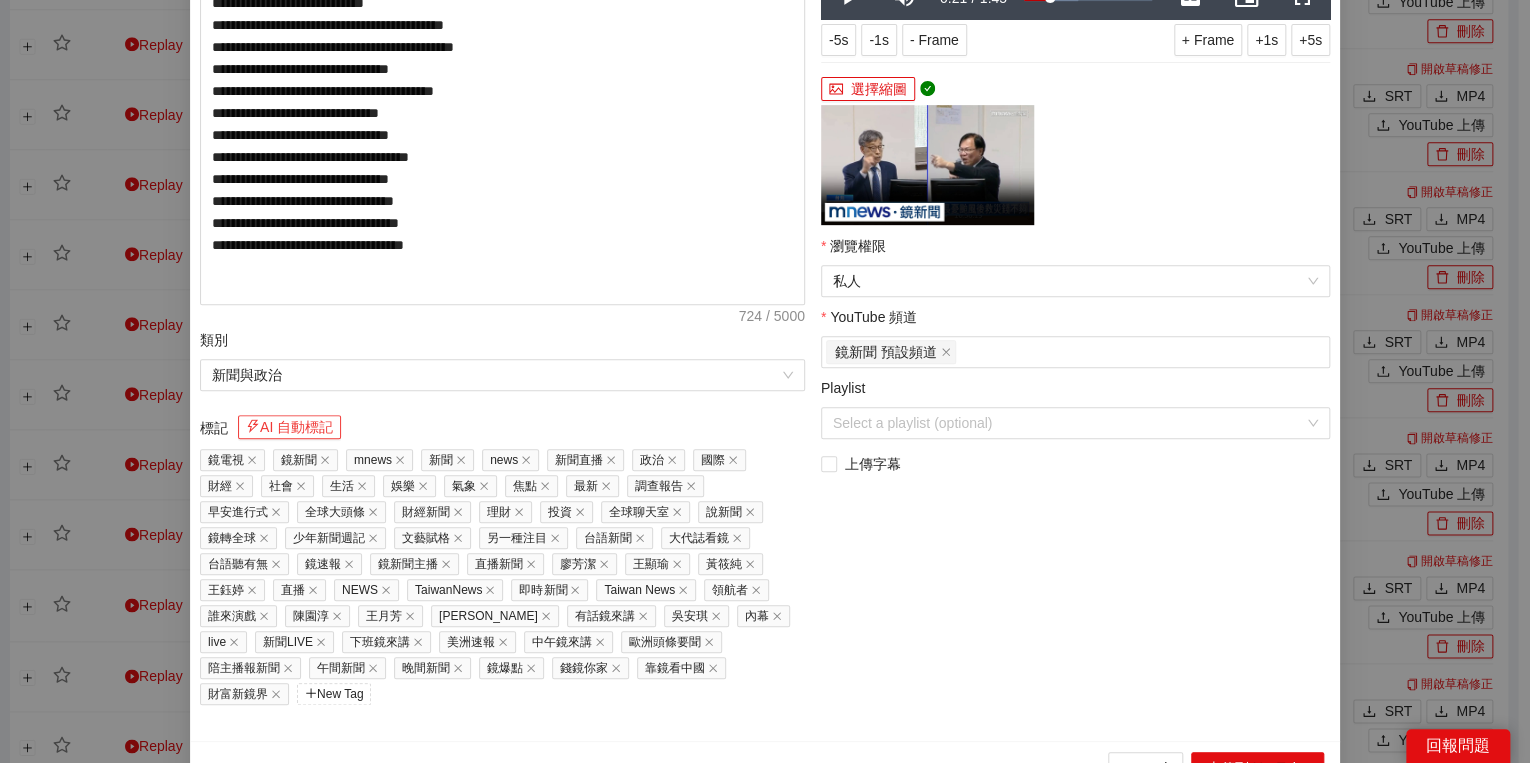 click on "AI 自動標記" at bounding box center (289, 427) 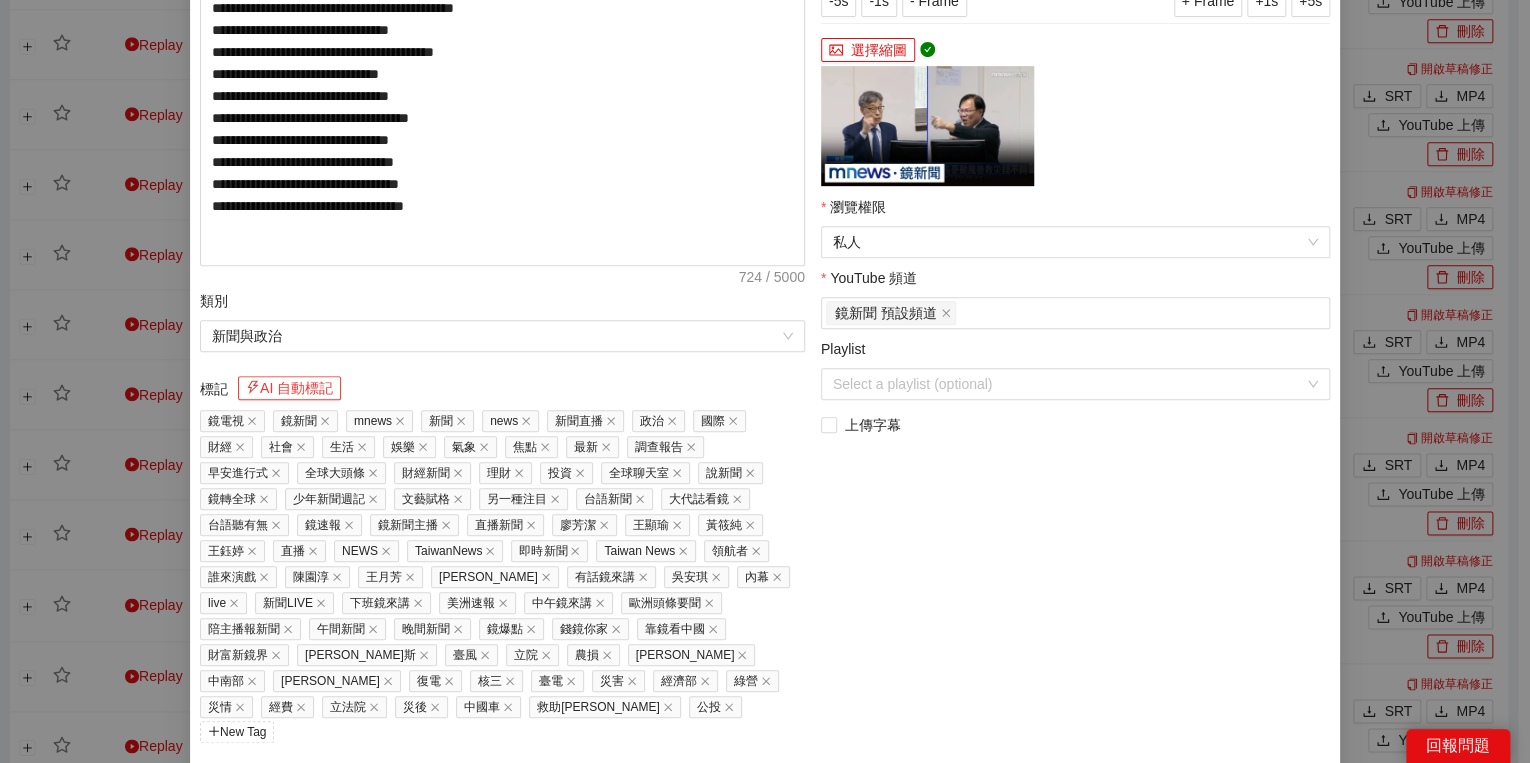 scroll, scrollTop: 451, scrollLeft: 0, axis: vertical 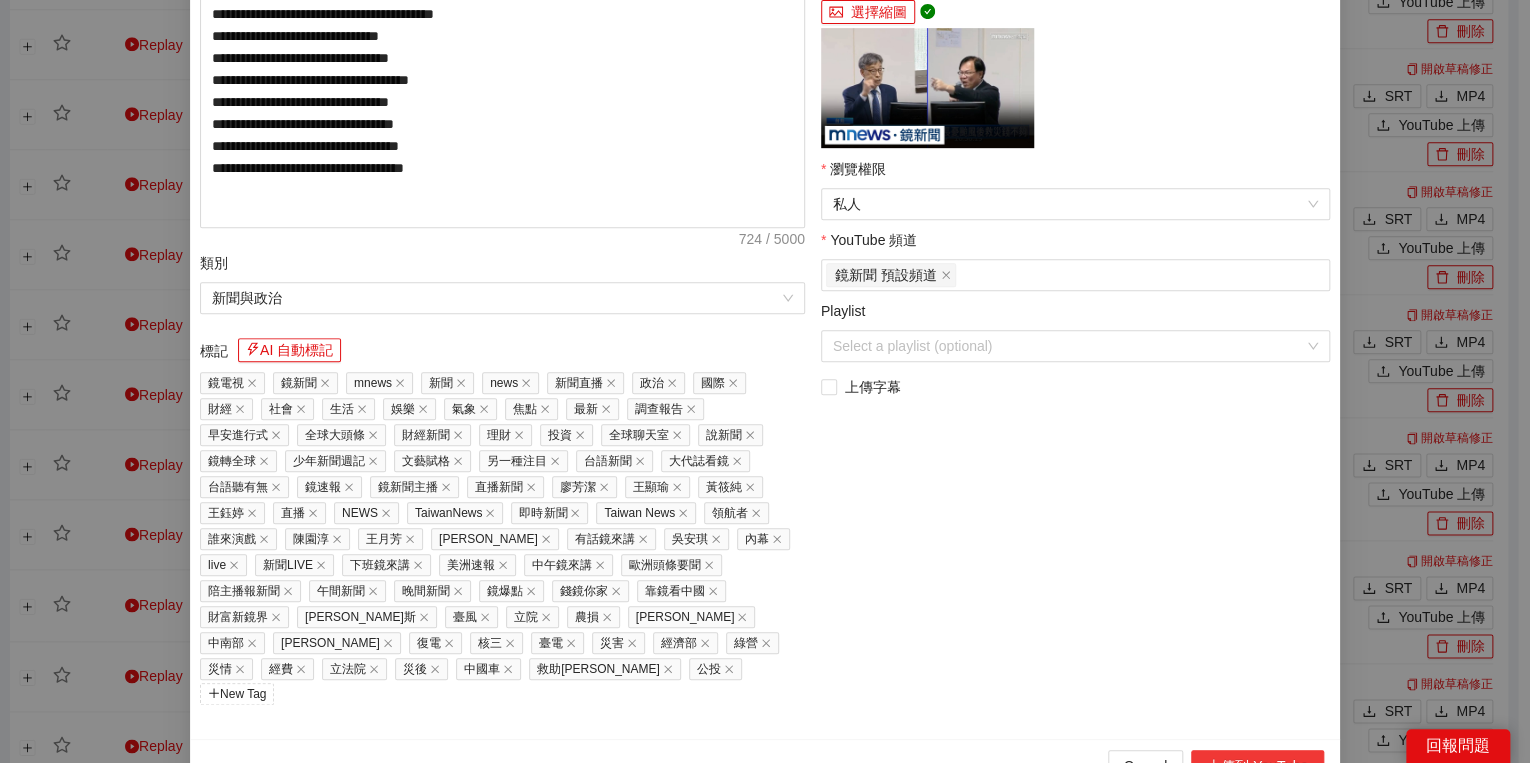 click on "上傳到 YouTube" at bounding box center (1257, 766) 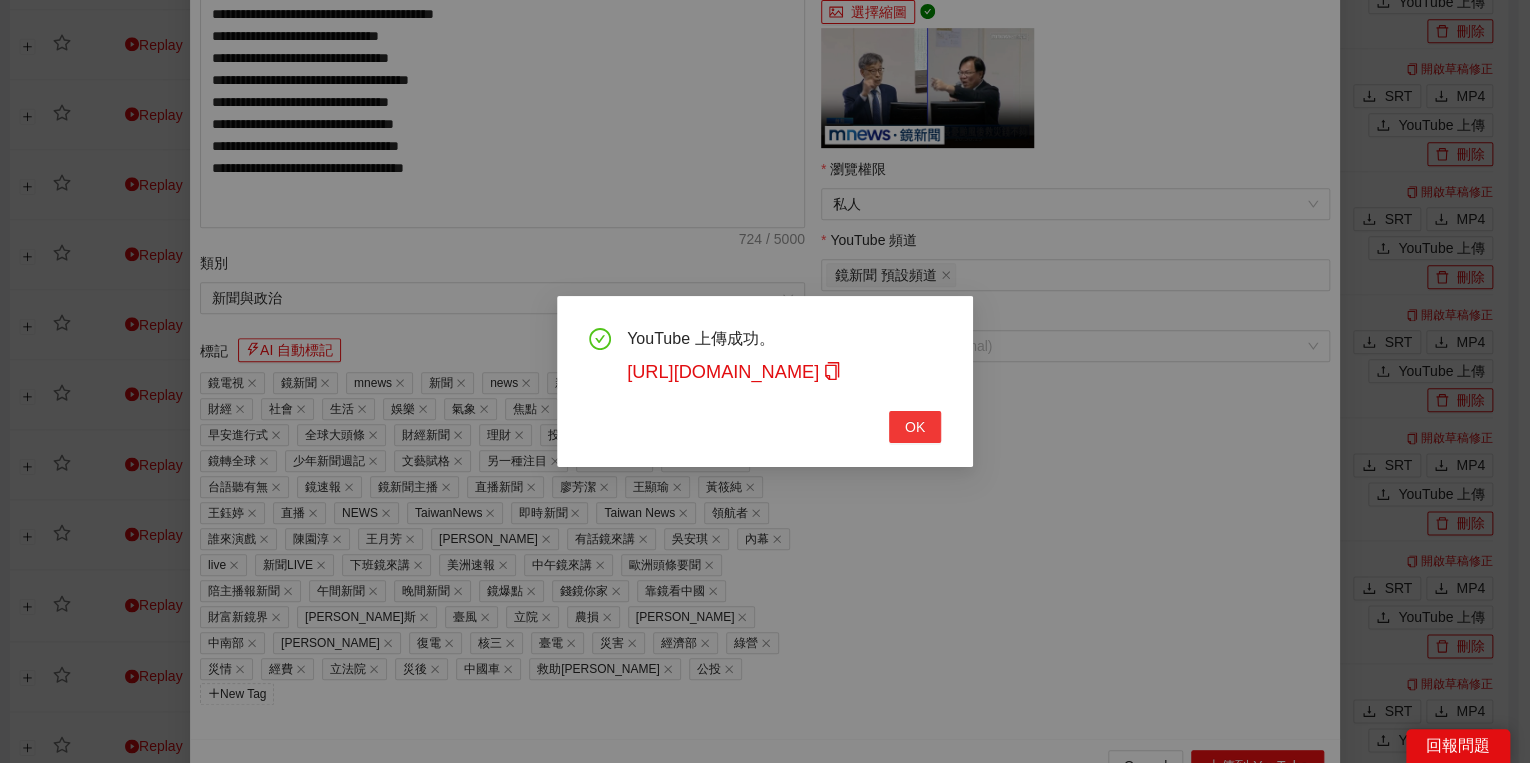 click on "OK" at bounding box center [915, 427] 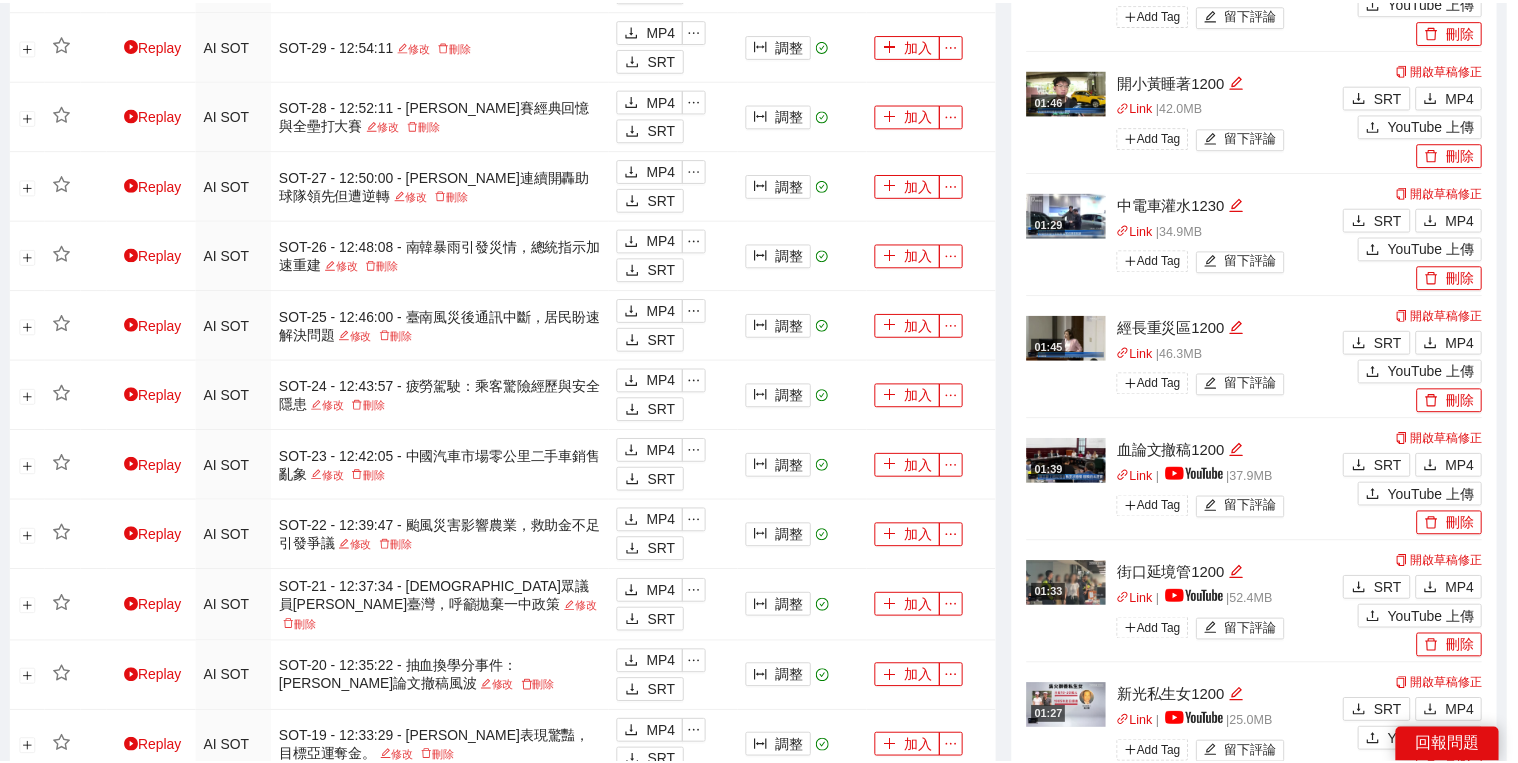 scroll, scrollTop: 308, scrollLeft: 0, axis: vertical 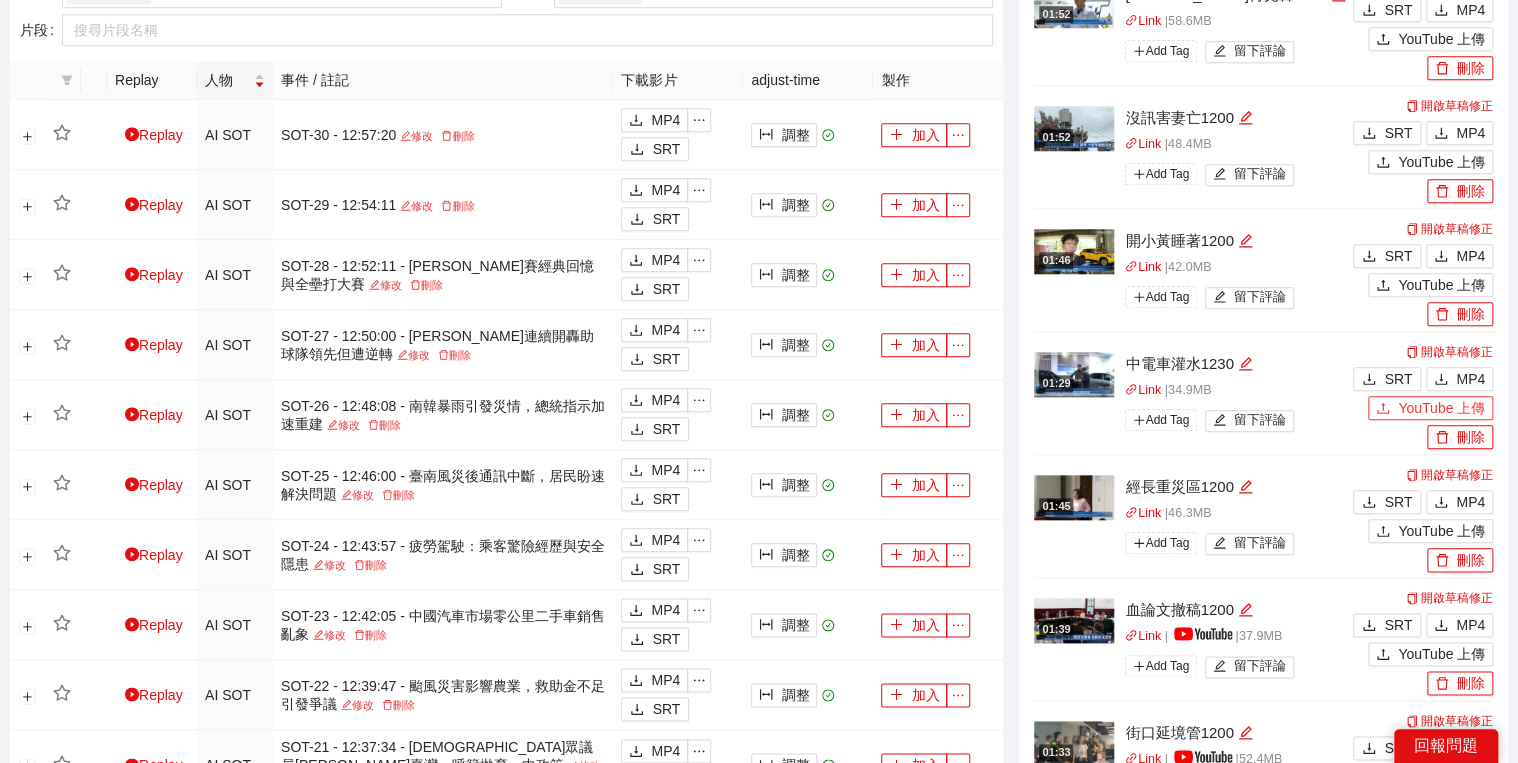click on "YouTube 上傳" at bounding box center [1441, 408] 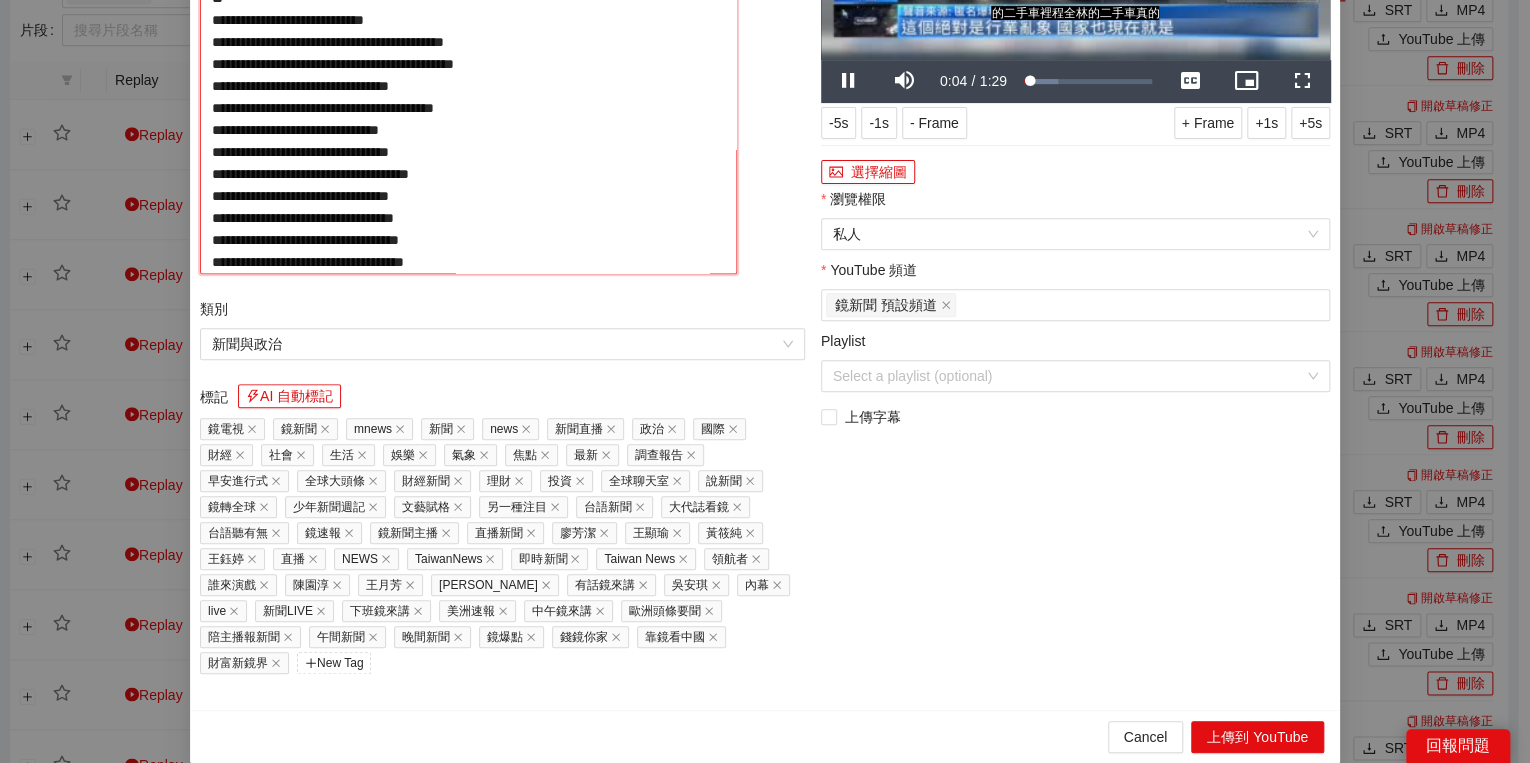 click on "**********" at bounding box center [468, 84] 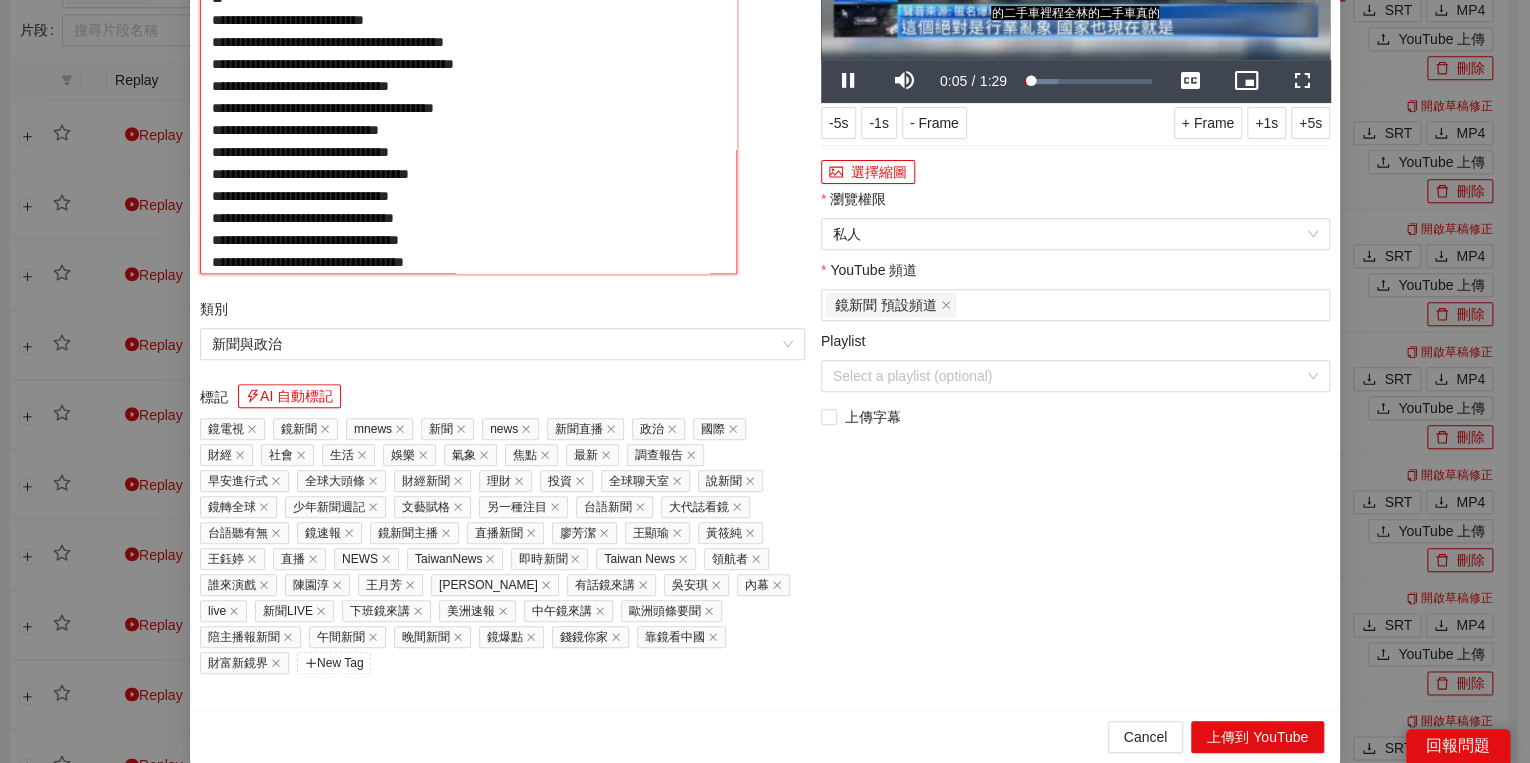 paste on "**********" 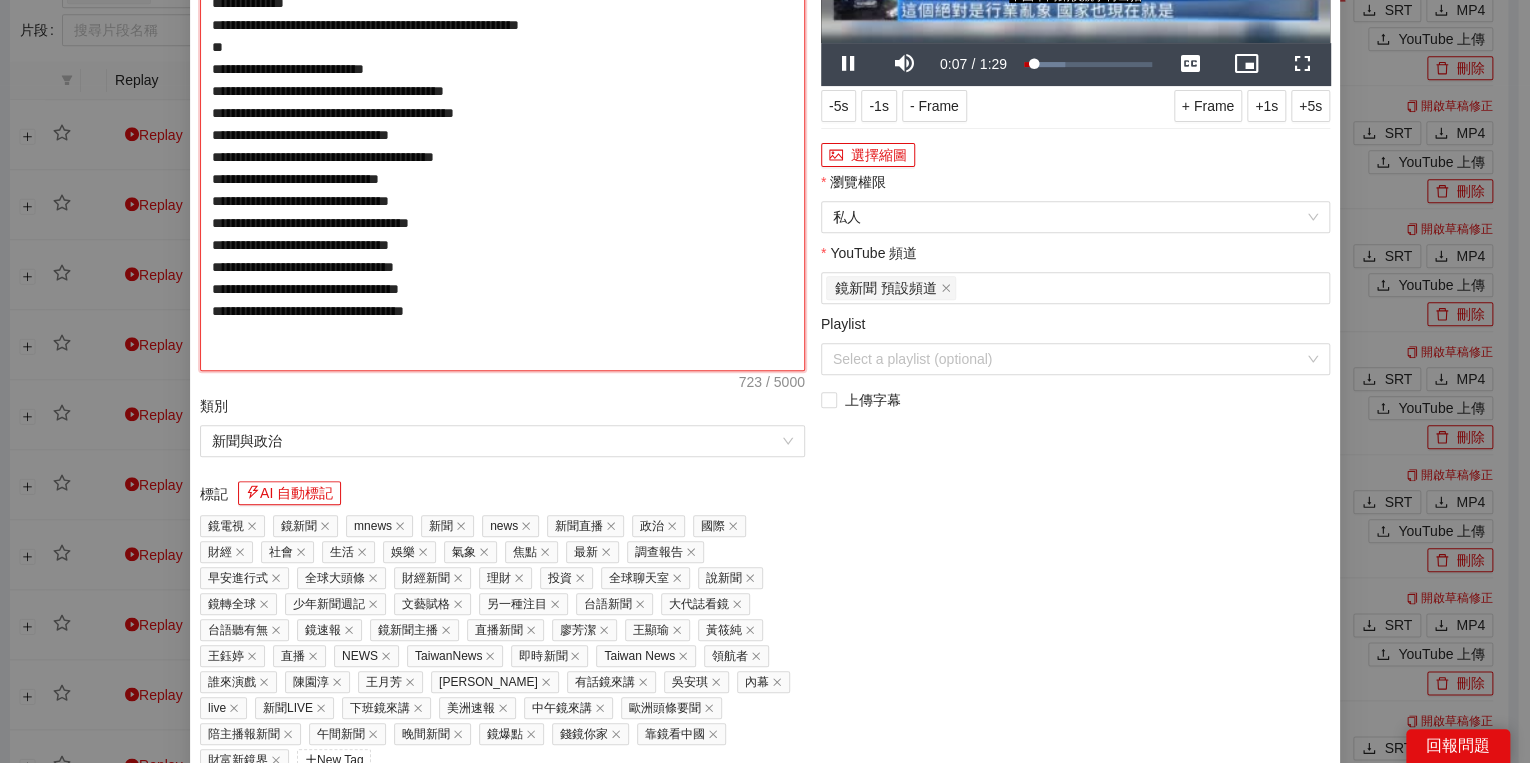 click on "**********" at bounding box center (502, 124) 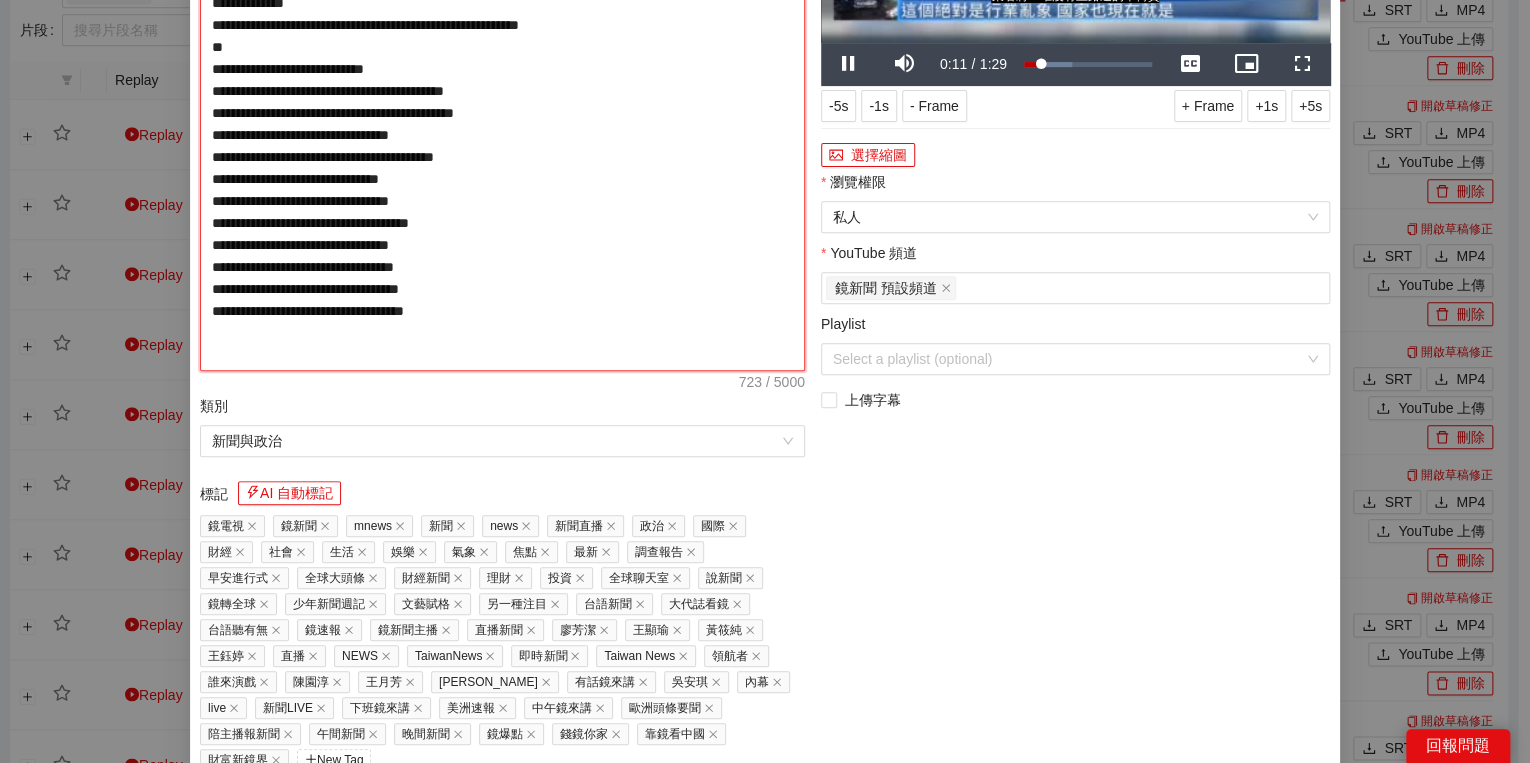 click on "**********" at bounding box center (502, 124) 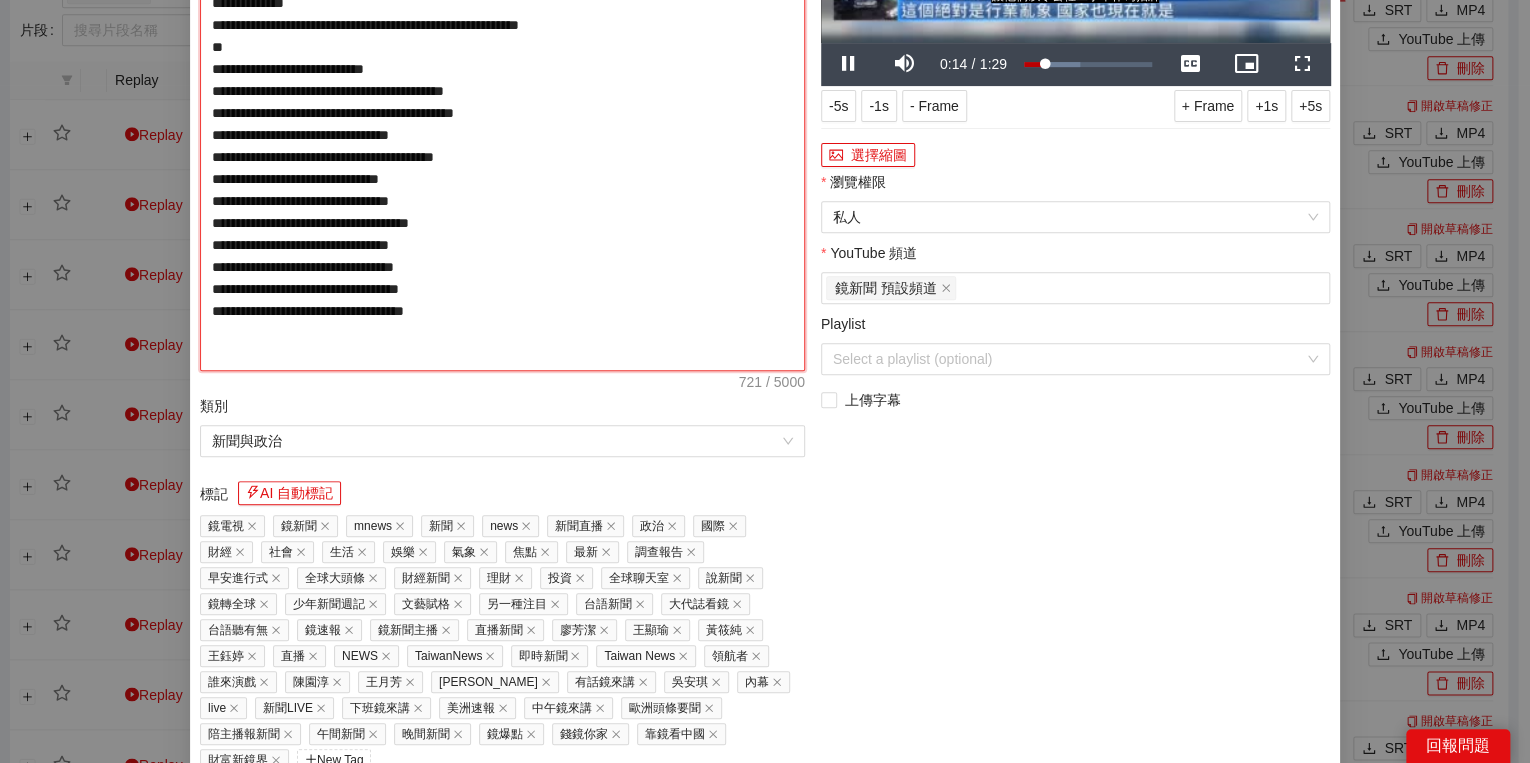 drag, startPoint x: 429, startPoint y: 220, endPoint x: 485, endPoint y: 221, distance: 56.008926 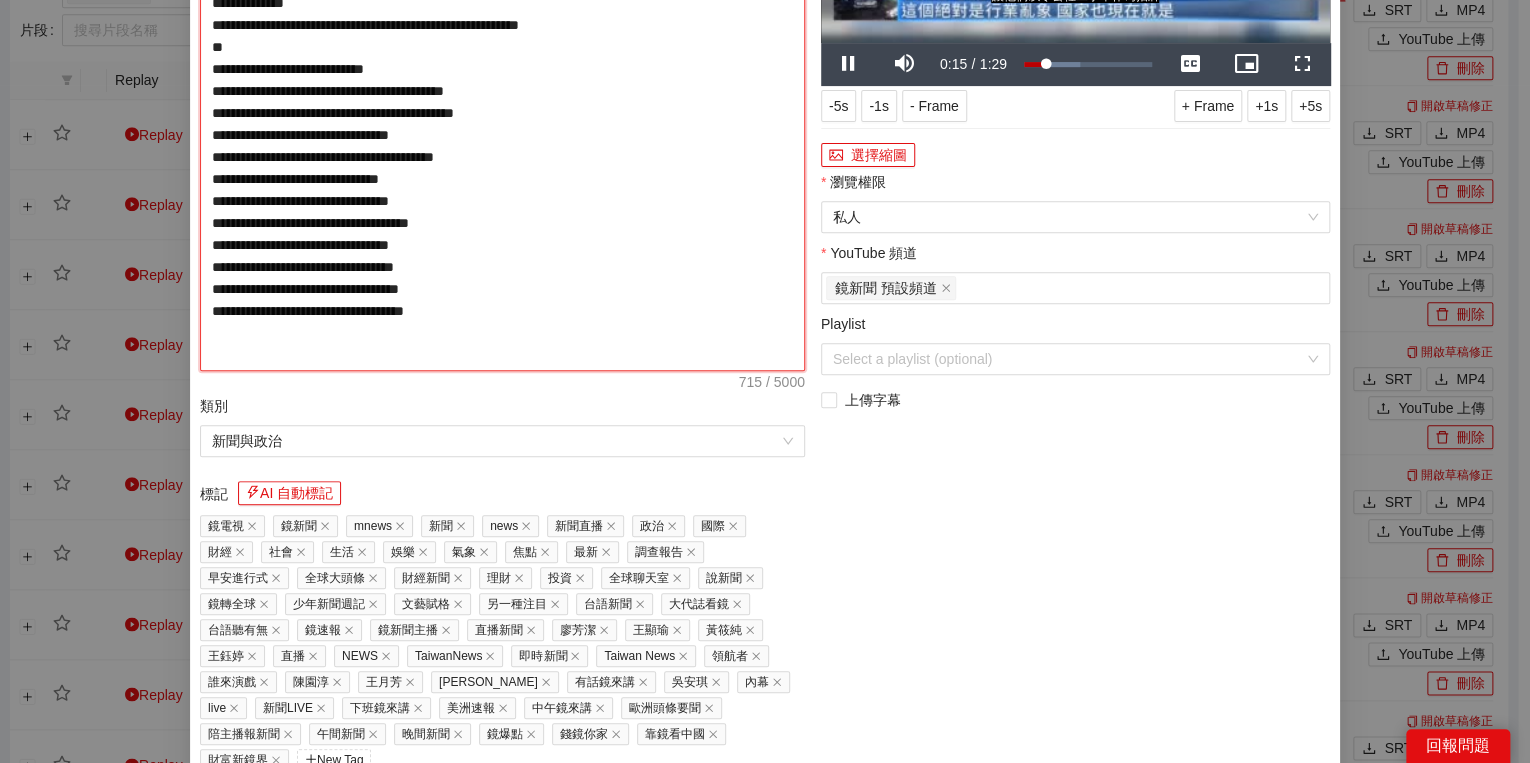 click on "**********" at bounding box center (502, 124) 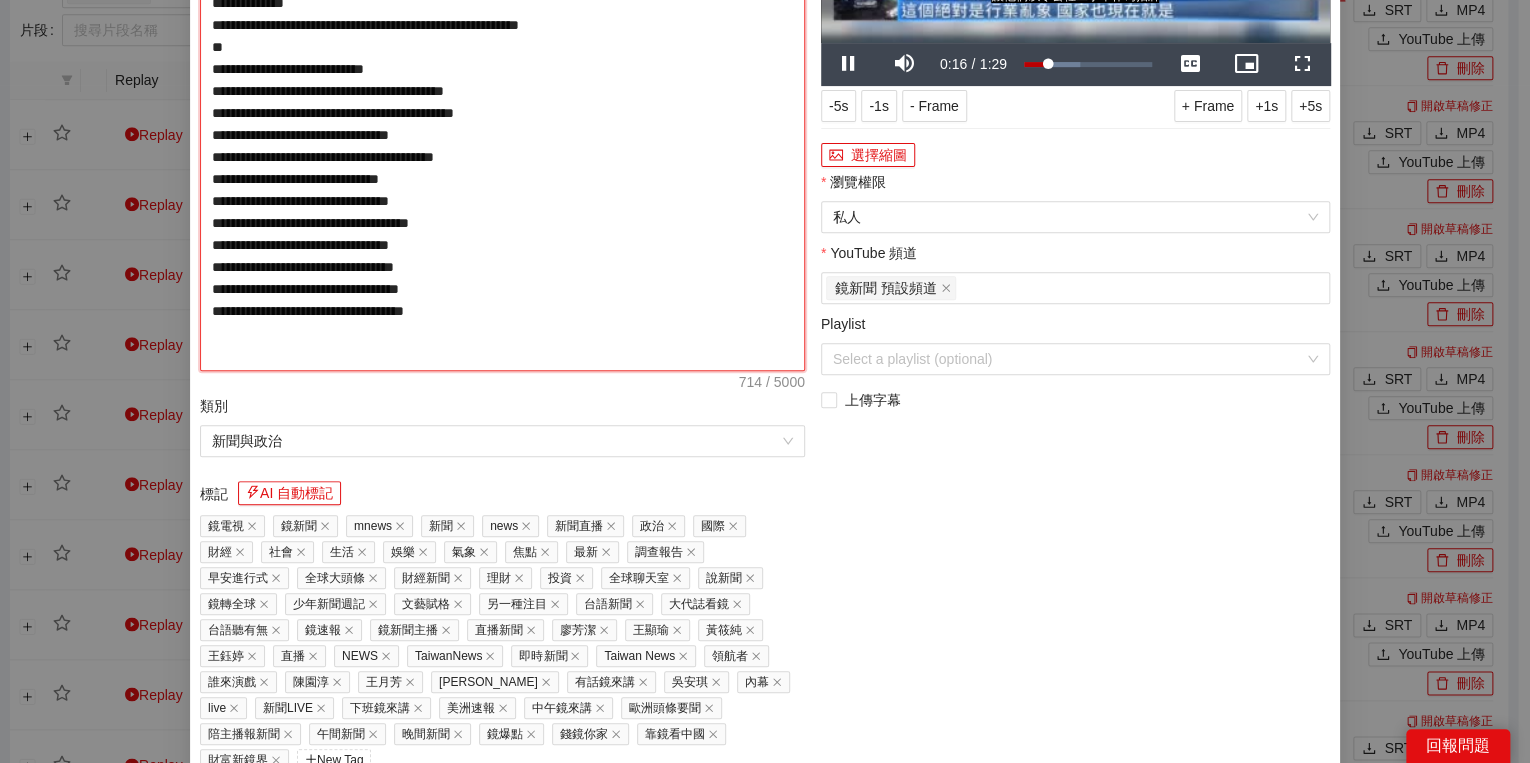 click on "**********" at bounding box center (502, 124) 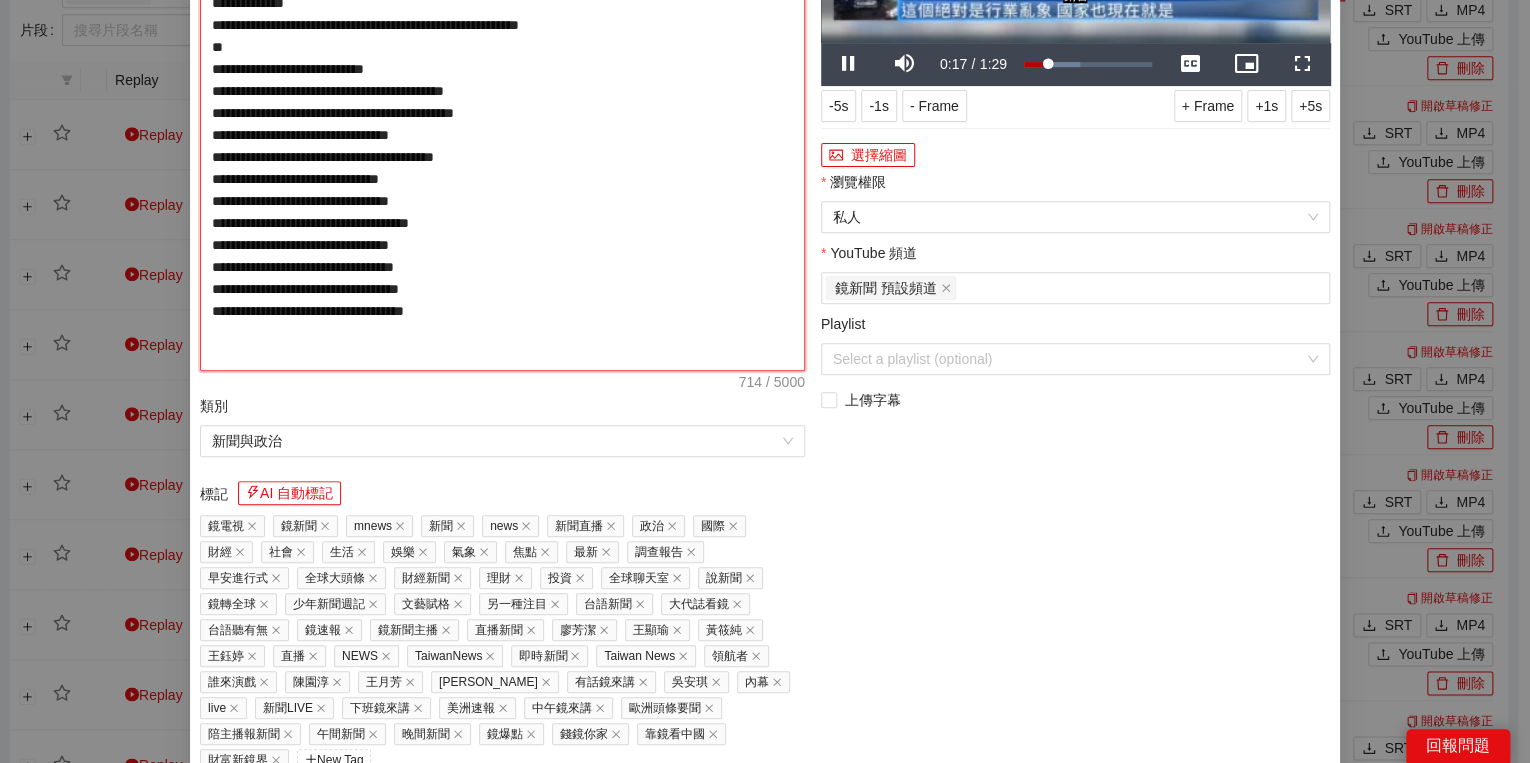 click on "**********" at bounding box center (502, 124) 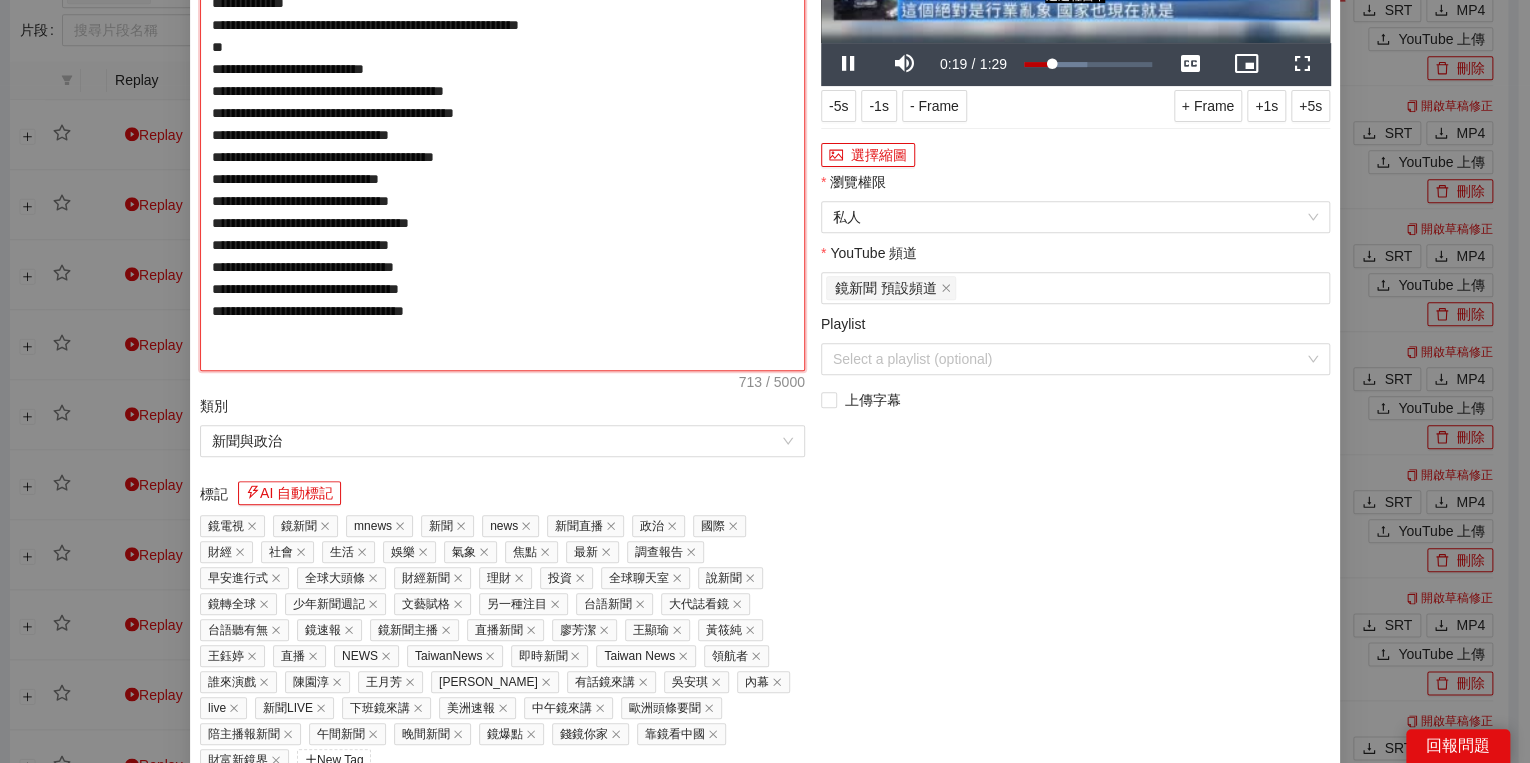 click on "**********" at bounding box center (502, 124) 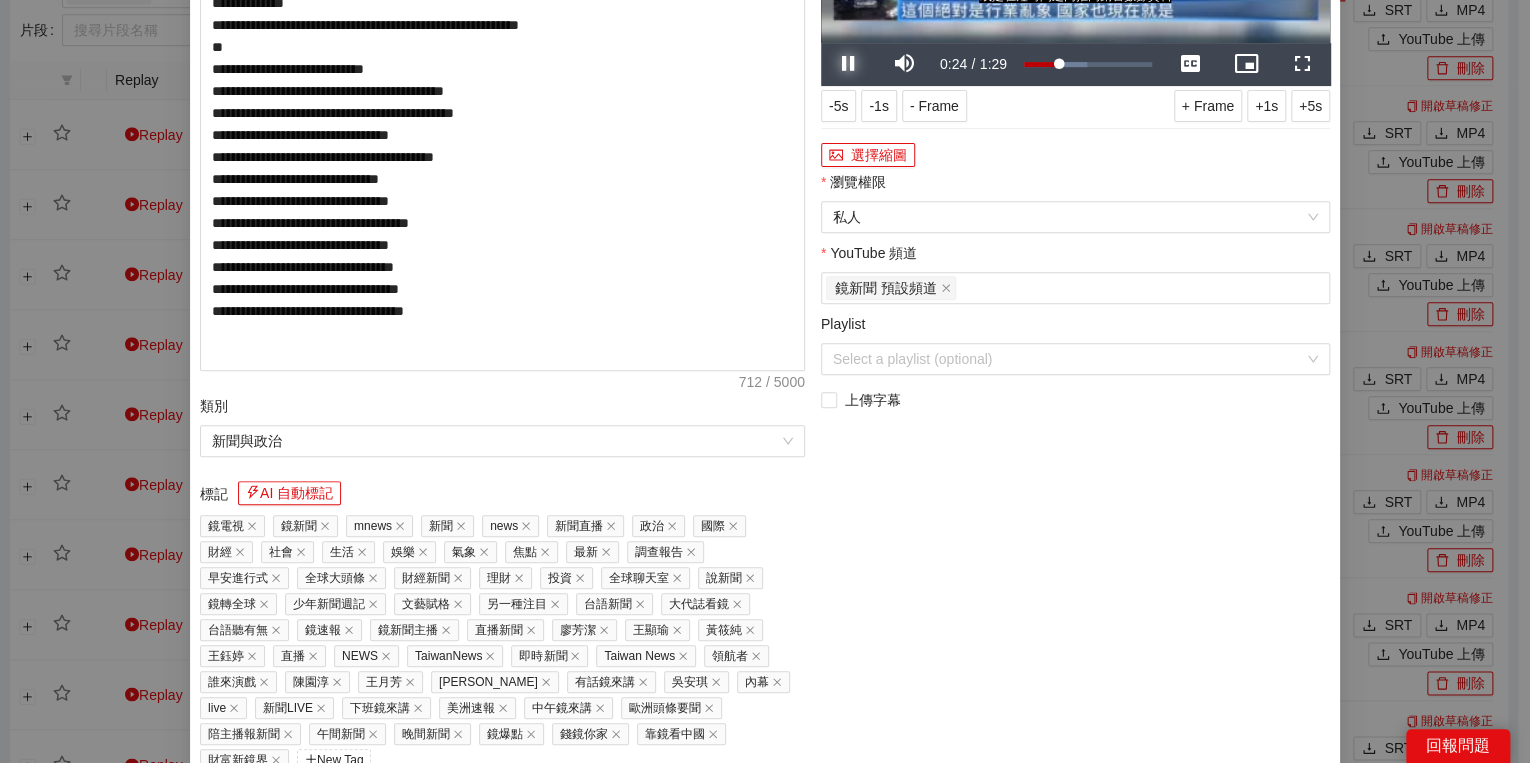 click at bounding box center [849, 64] 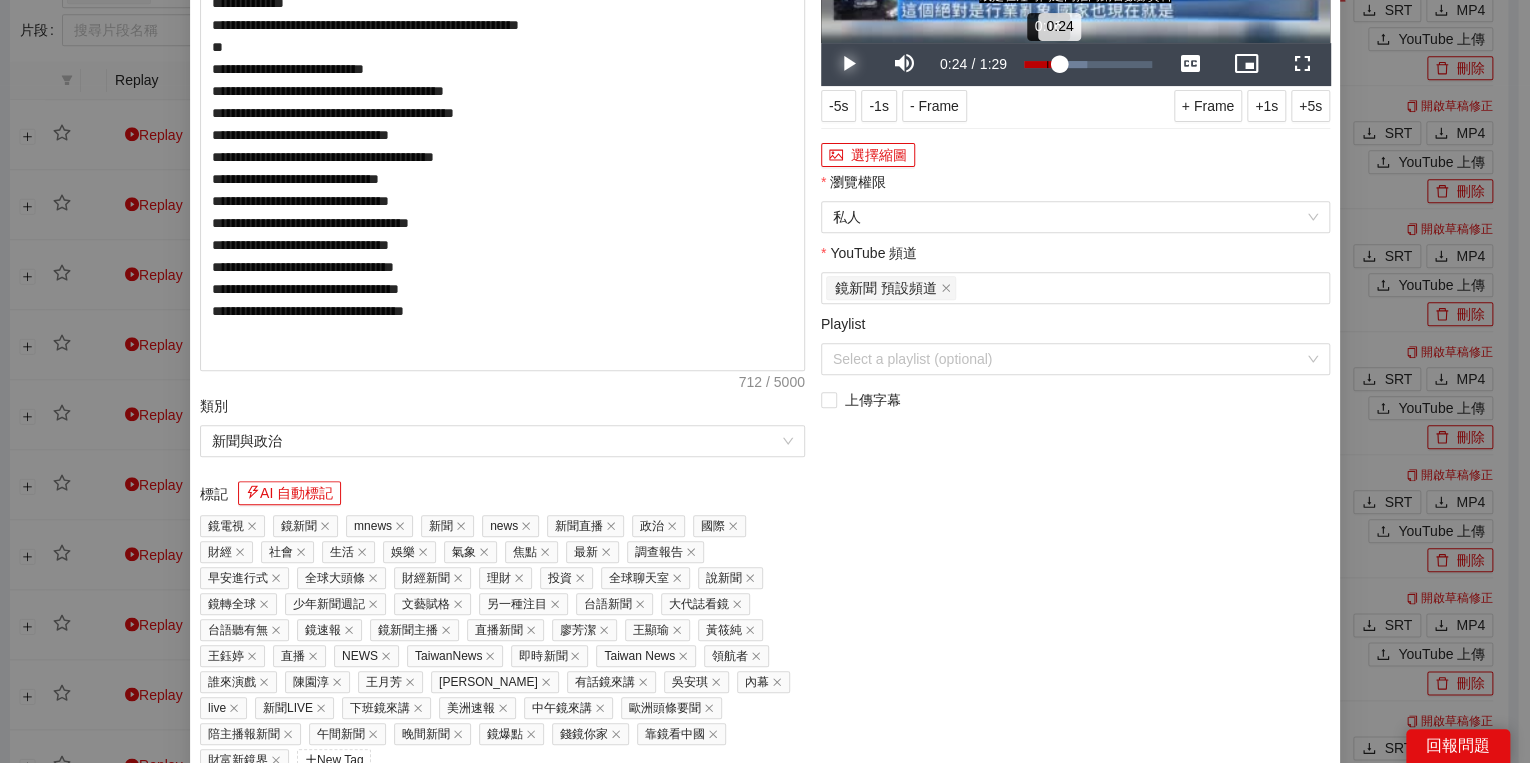 click on "Loaded :  49.24% 0:16 0:24" at bounding box center [1088, 64] 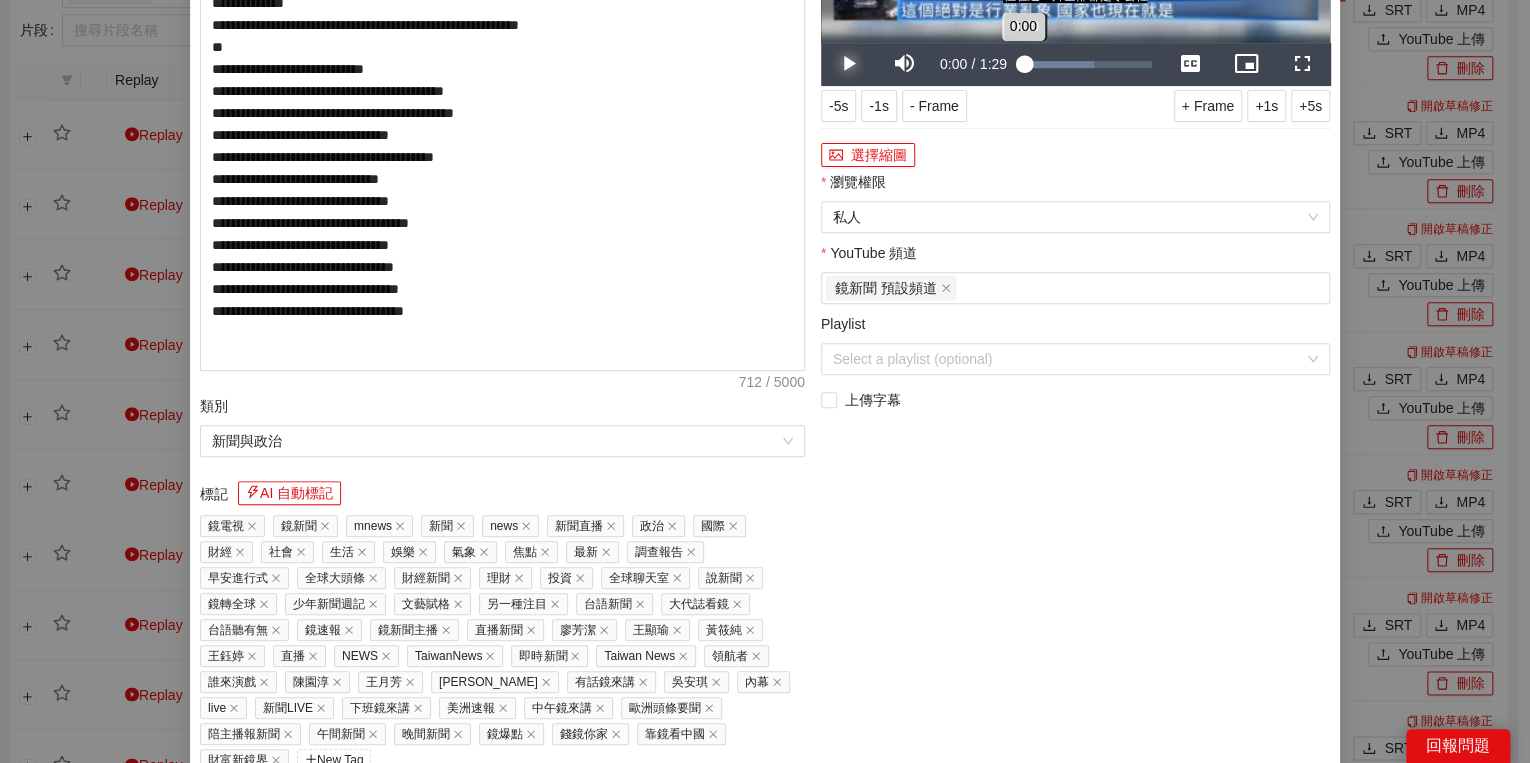 click on "Loaded :  54.98% 0:00 0:00" at bounding box center [1088, 64] 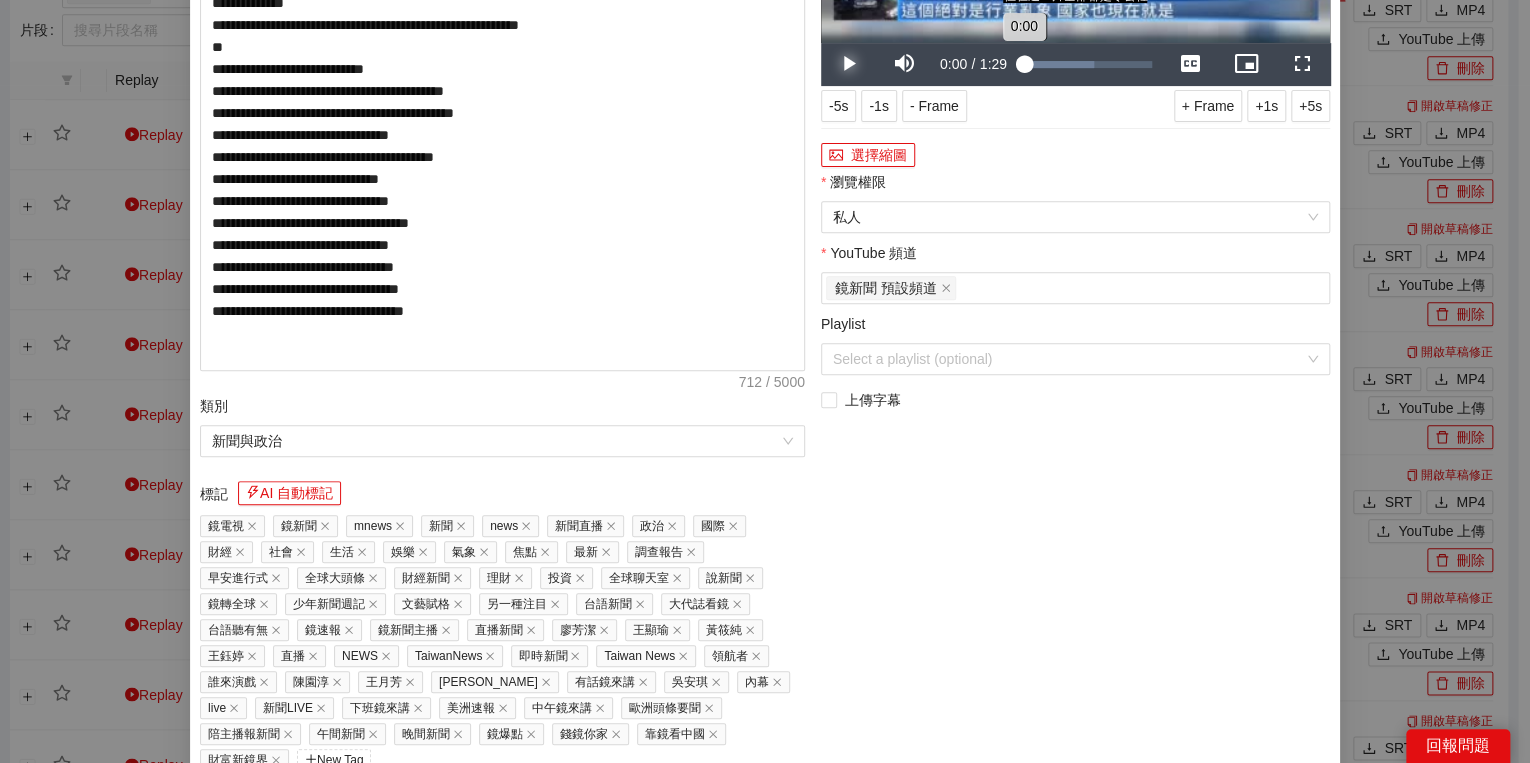 click on "0:00" at bounding box center [1024, 64] 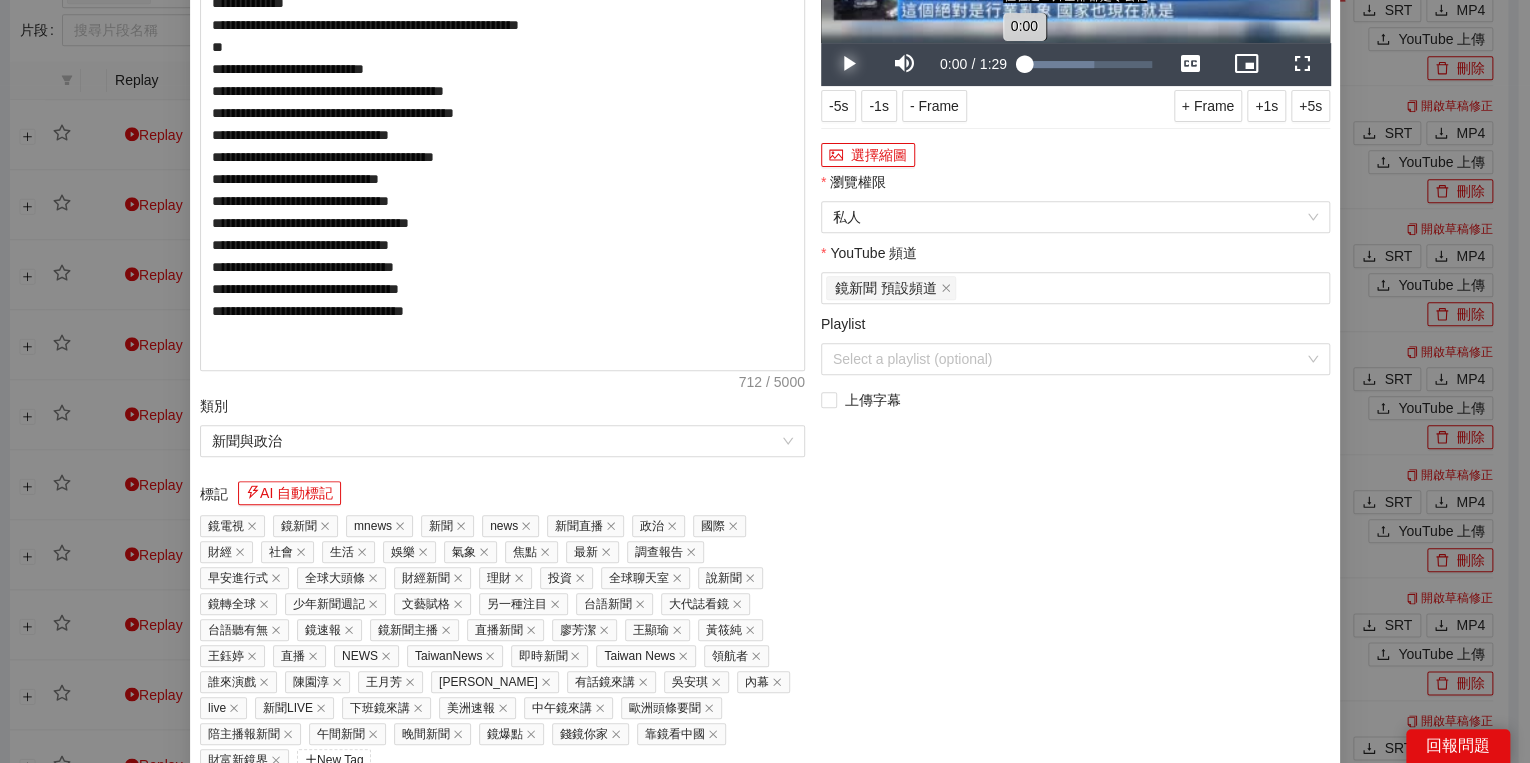 click on "0:00" at bounding box center (1024, 64) 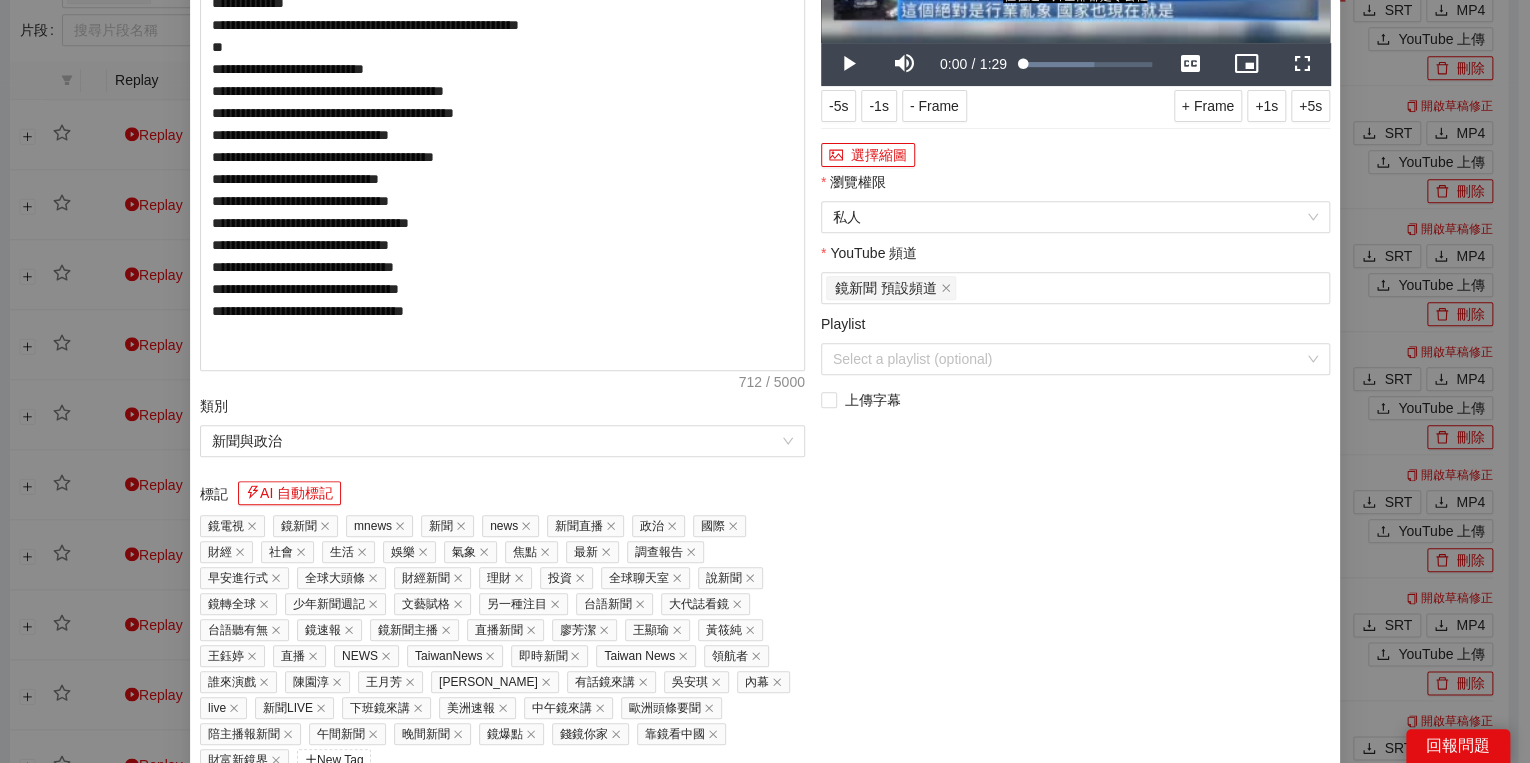 click on "Duration  1:29" at bounding box center (995, 64) 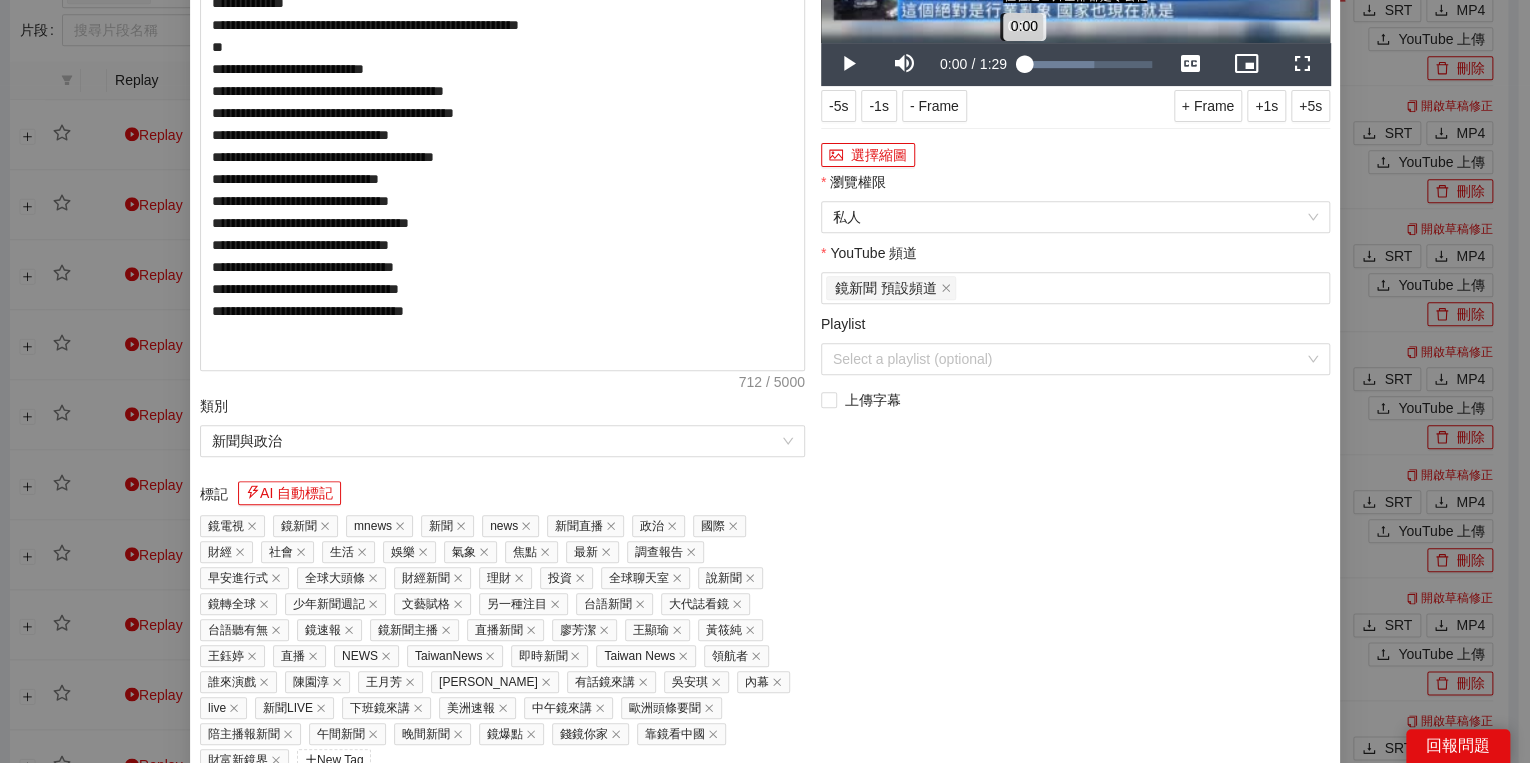 click on "0:00" at bounding box center [1024, 64] 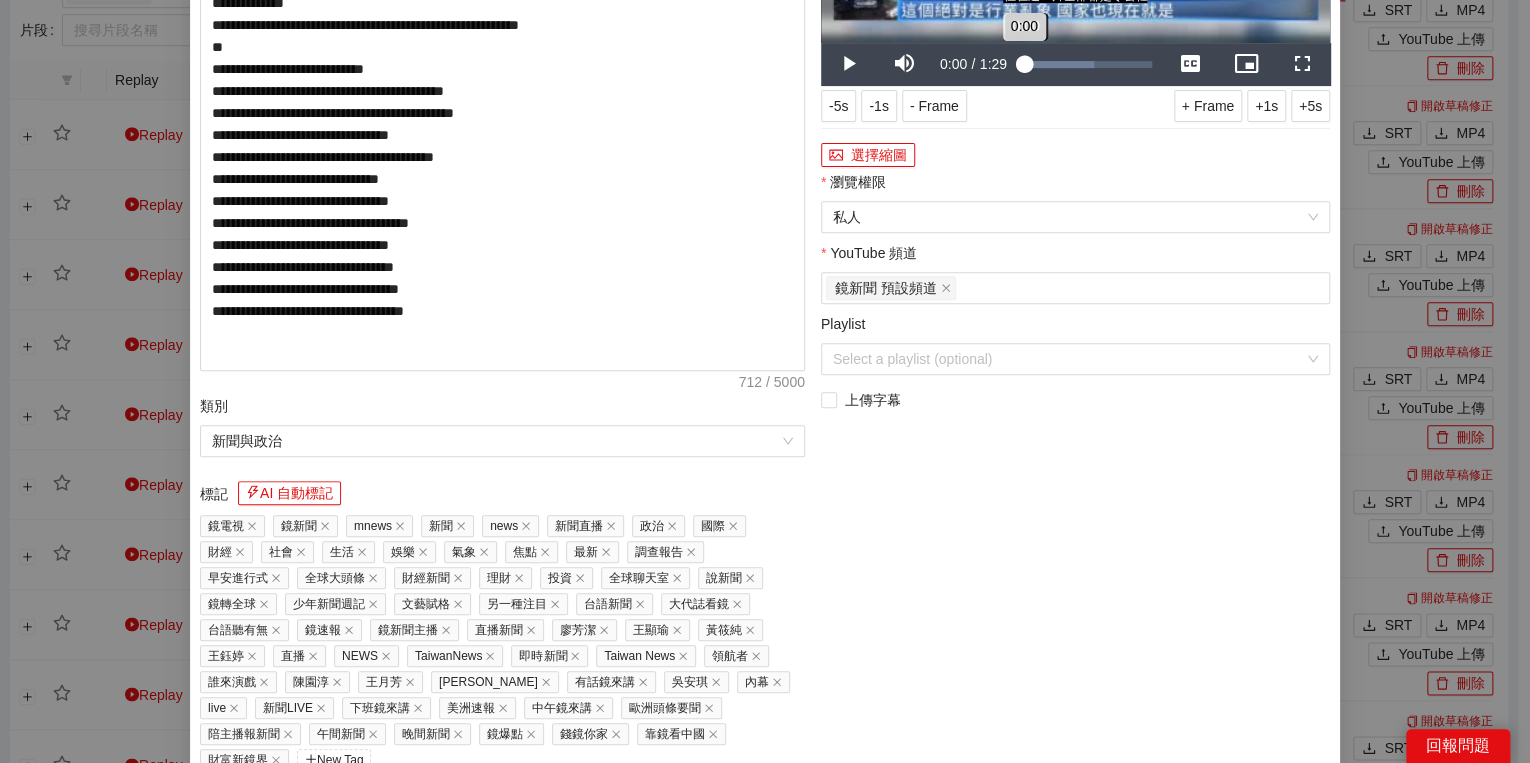 click on "0:00" at bounding box center (1024, 64) 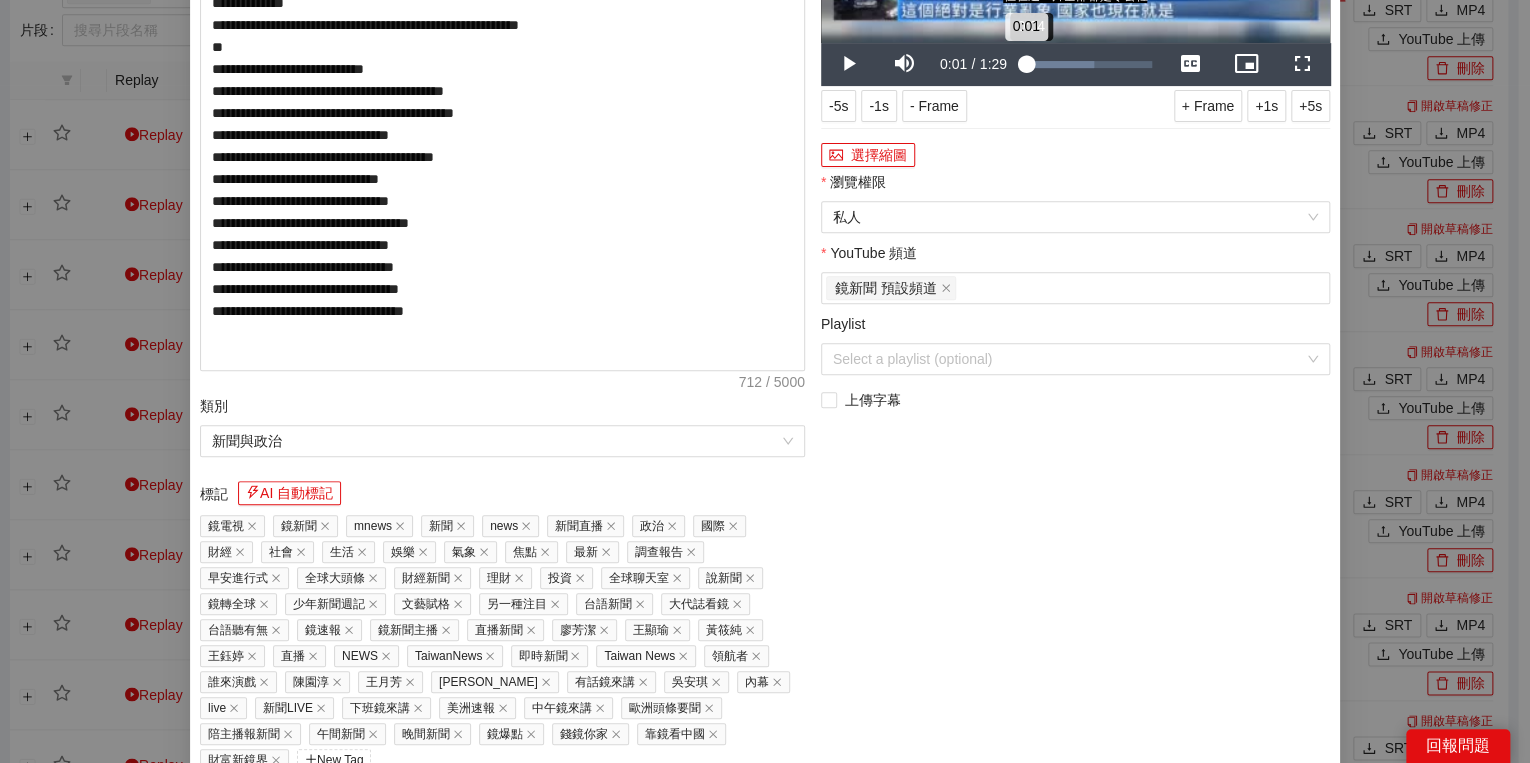 click on "0:01" at bounding box center (1025, 64) 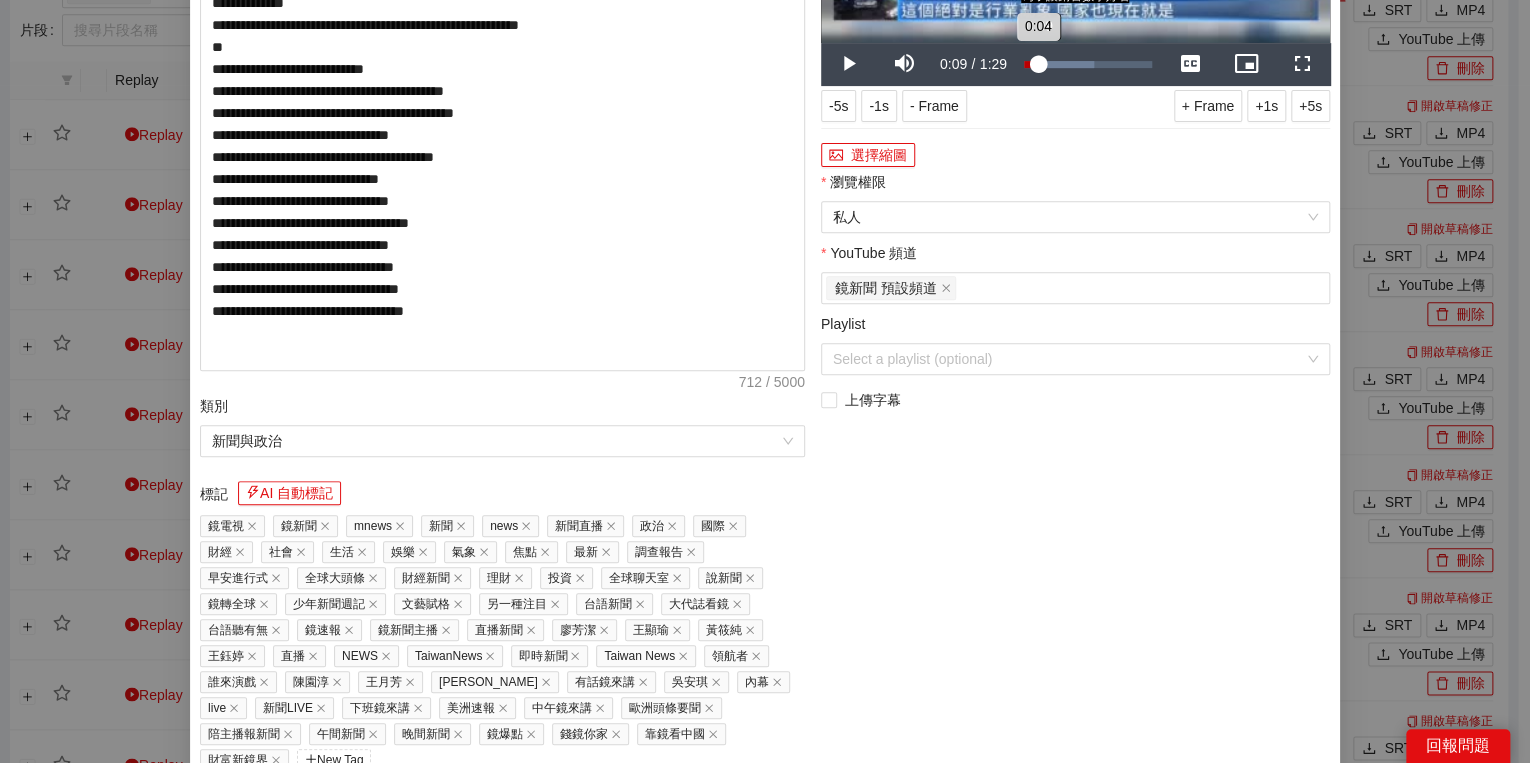 click on "0:04" at bounding box center [1031, 64] 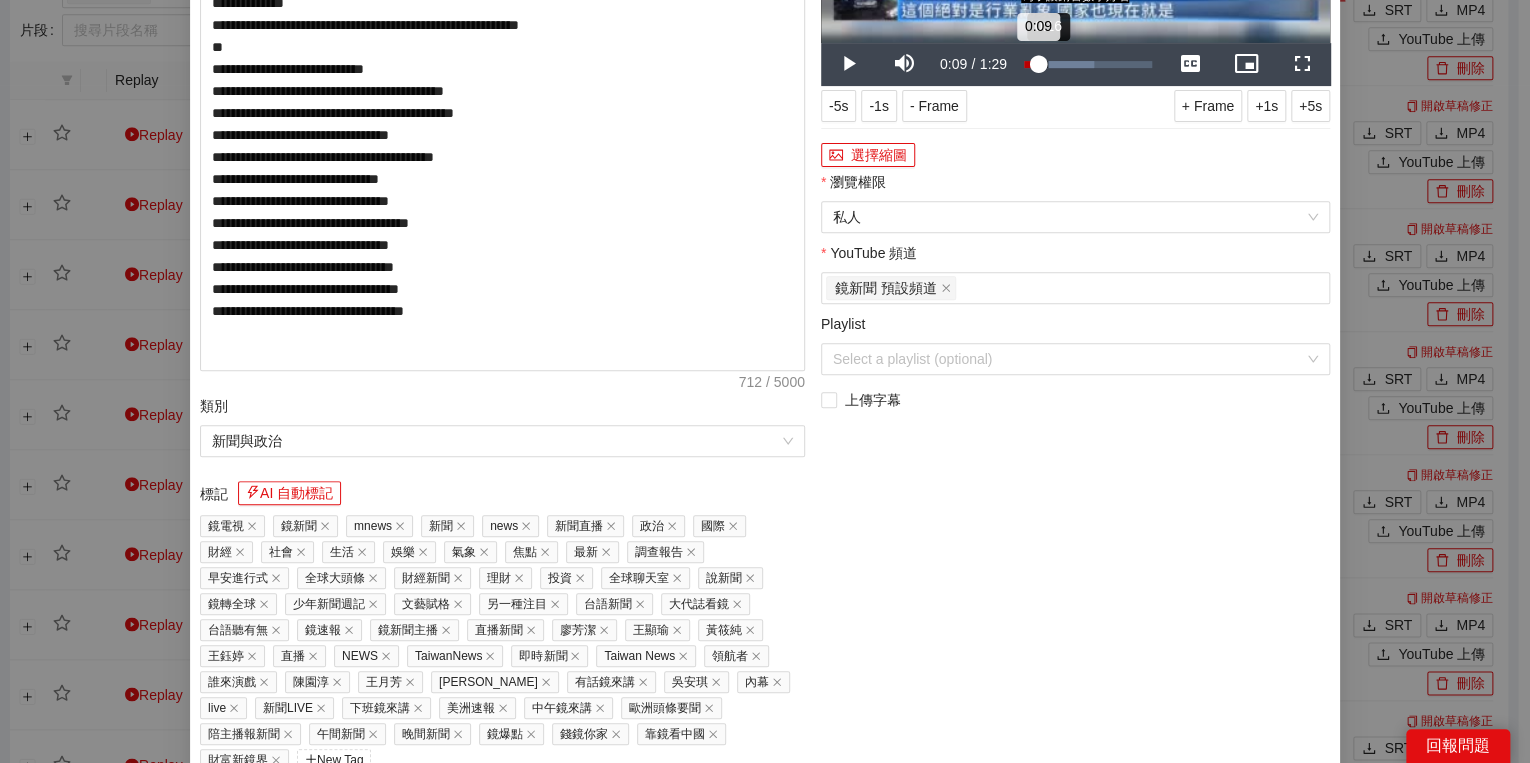 click on "0:09" at bounding box center (1031, 64) 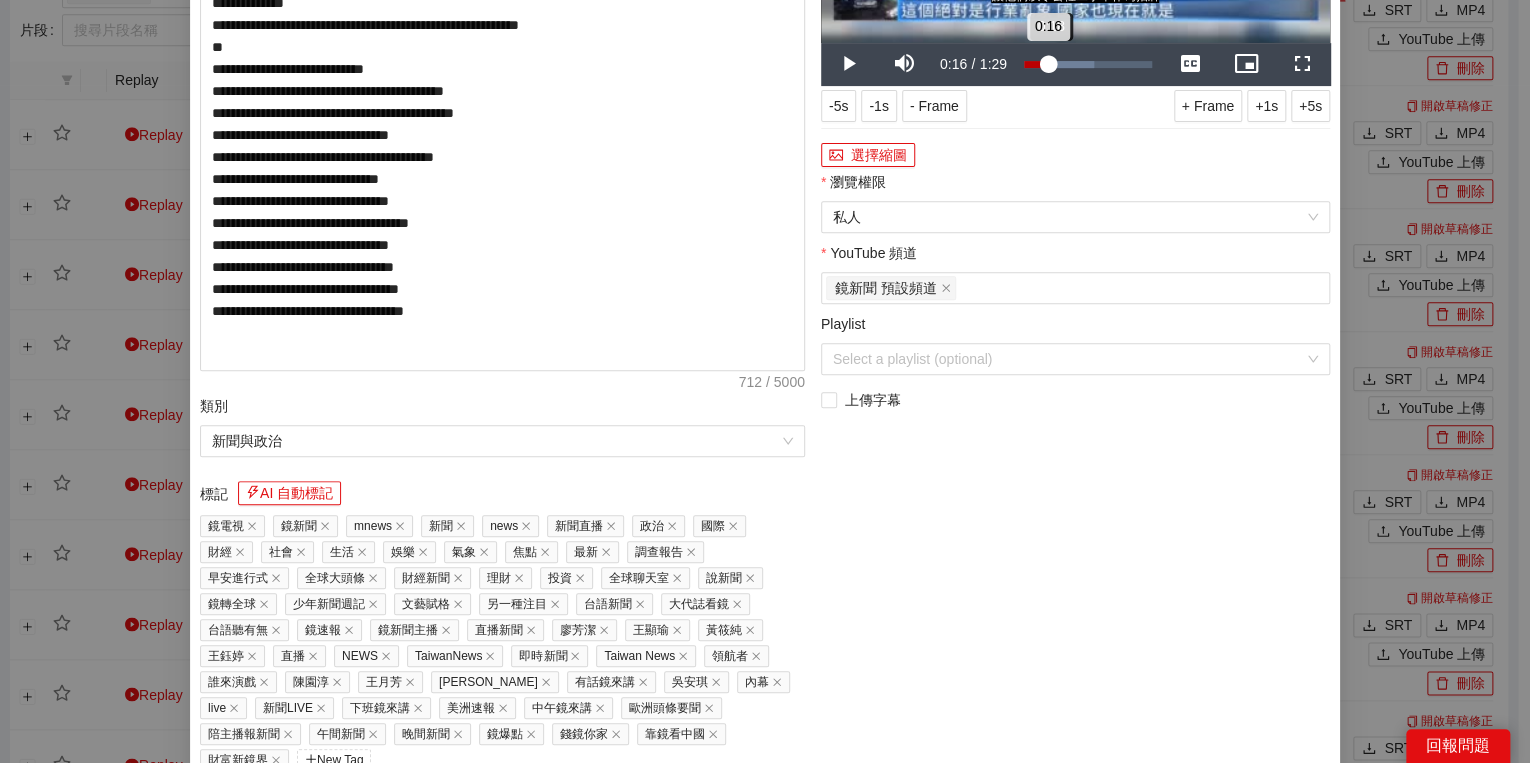 click on "0:16" at bounding box center (1036, 64) 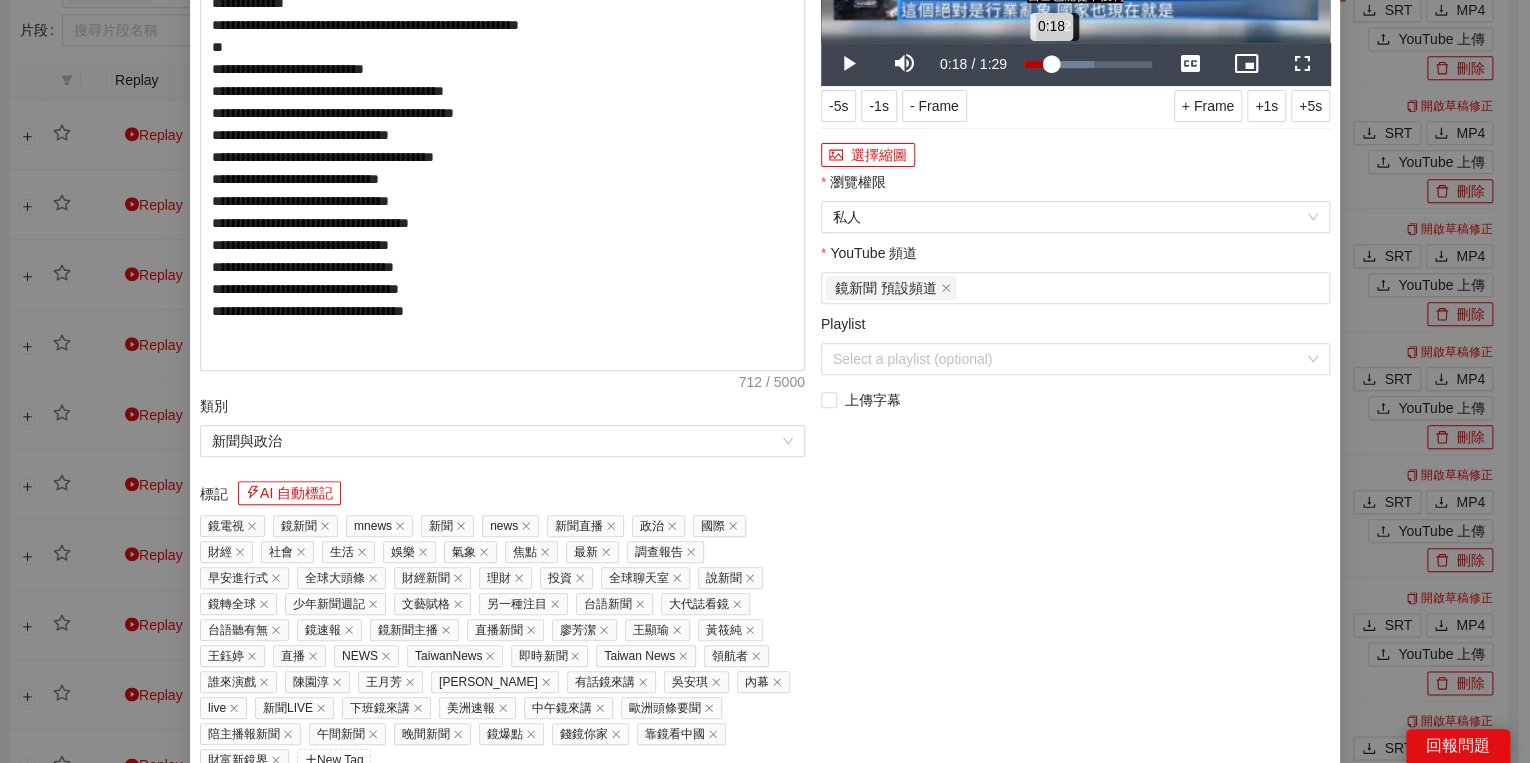 click on "0:18" at bounding box center [1037, 64] 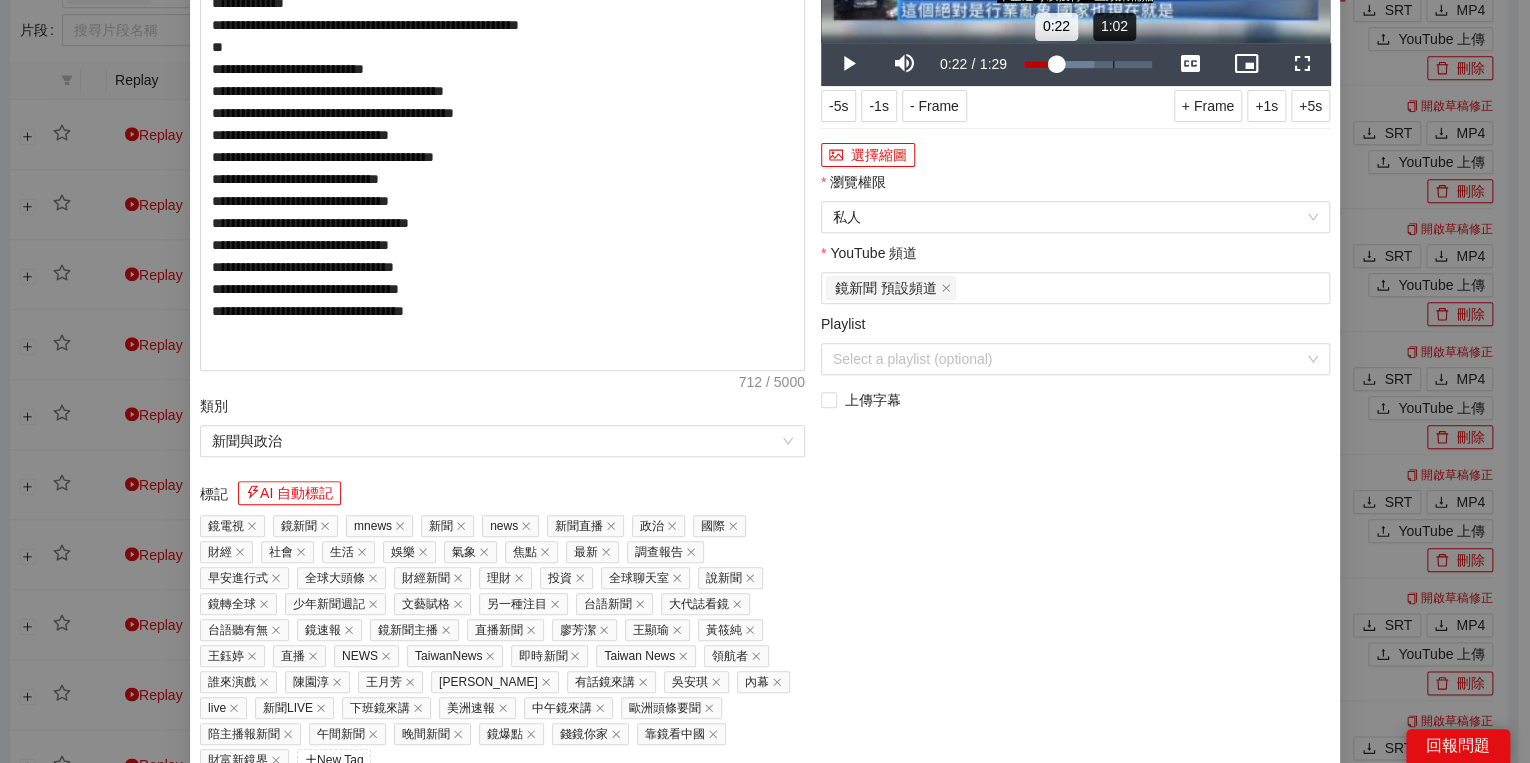 click on "Loaded :  54.98% 1:02 0:22" at bounding box center (1088, 64) 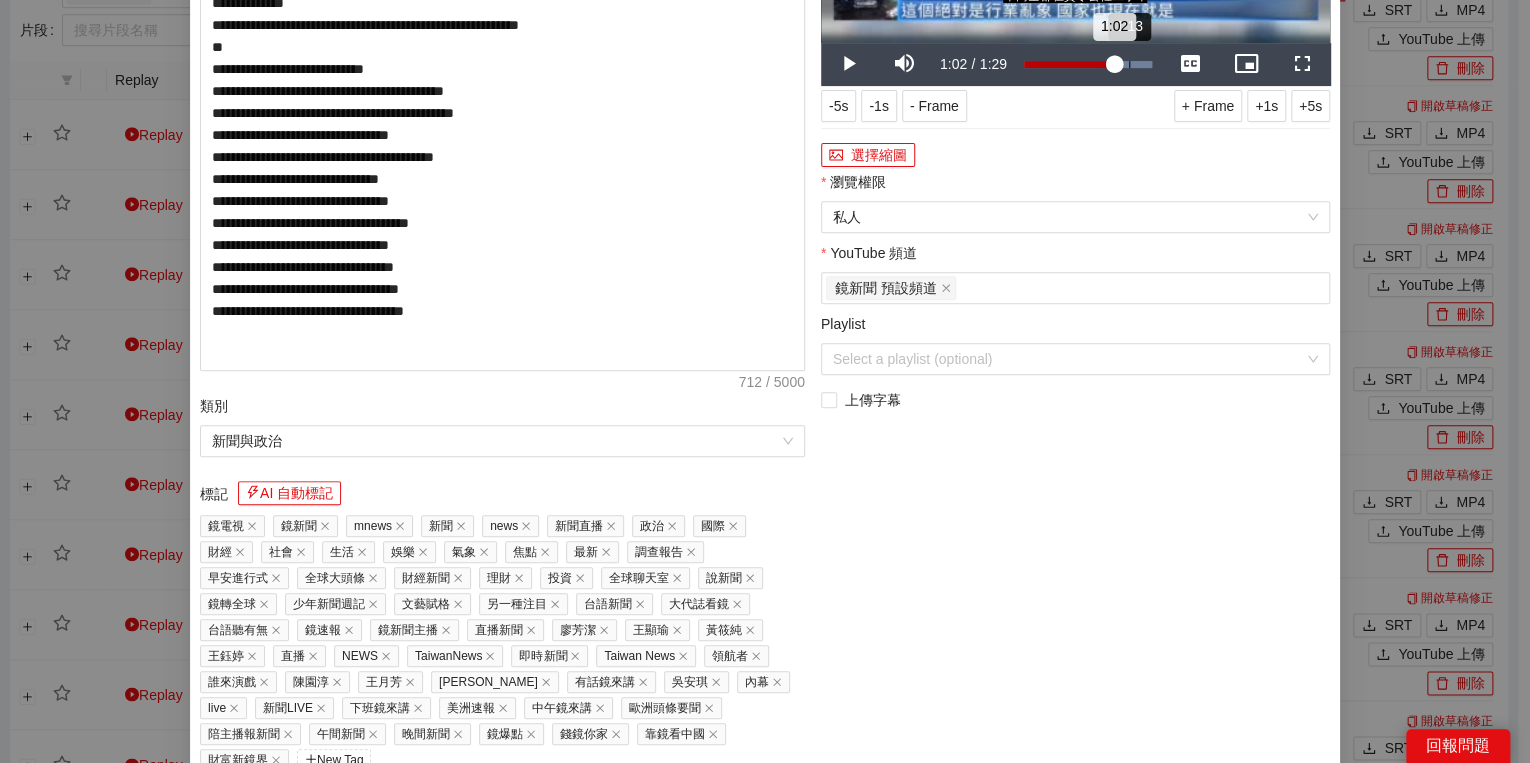 click on "1:13" at bounding box center [1129, 64] 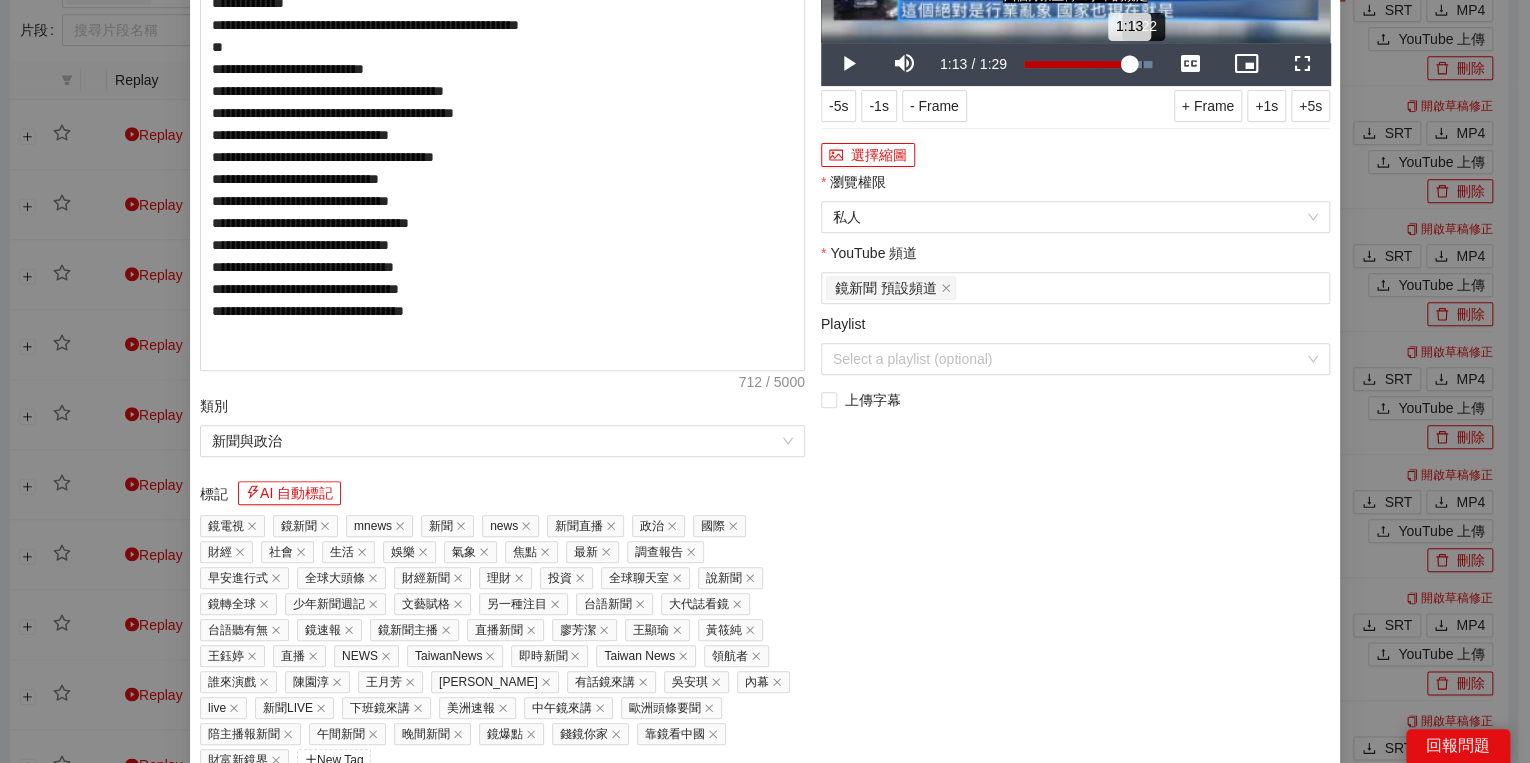 click on "Loaded :  100.00% 1:22 1:13" at bounding box center [1088, 64] 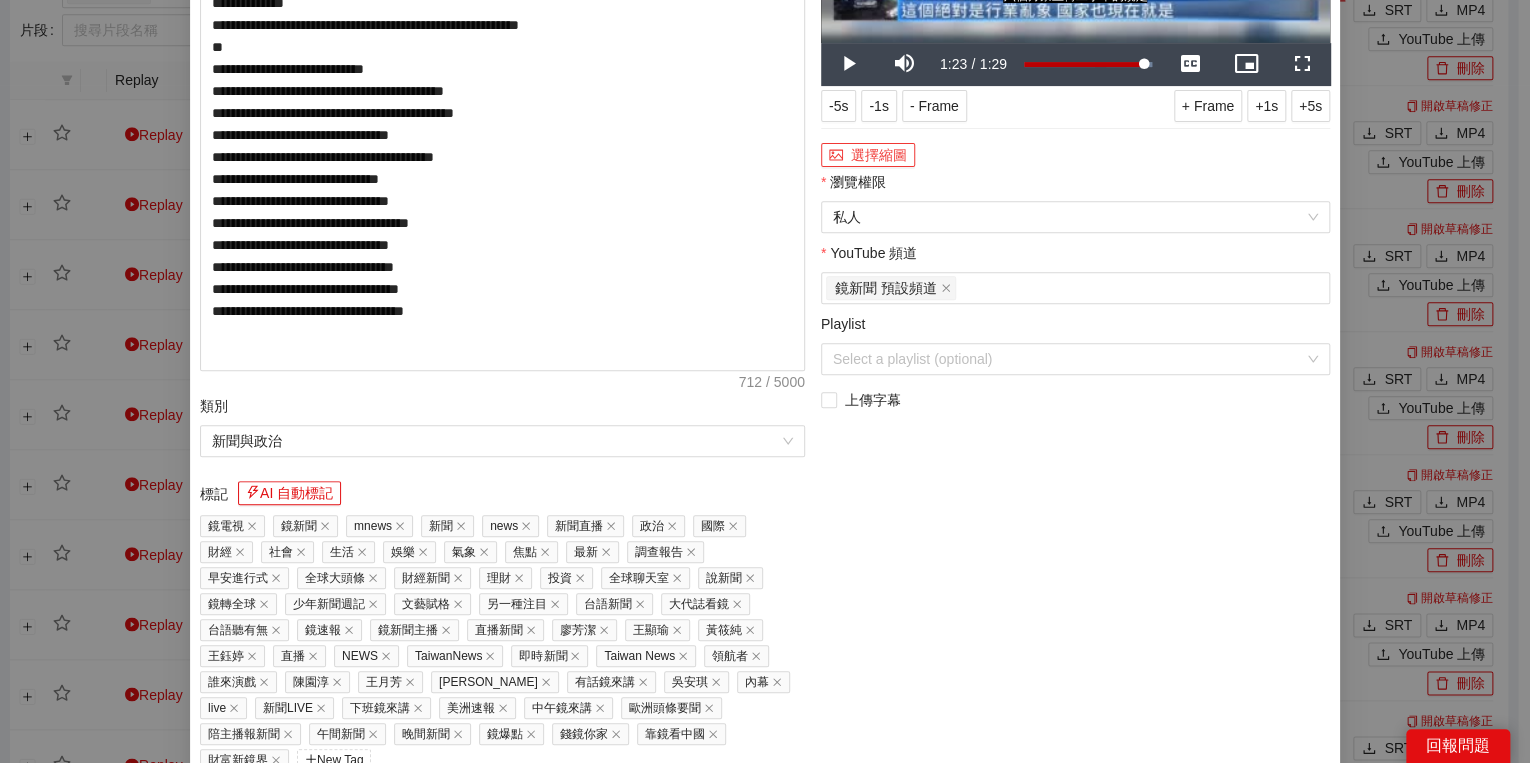 click on "選擇縮圖" at bounding box center [868, 155] 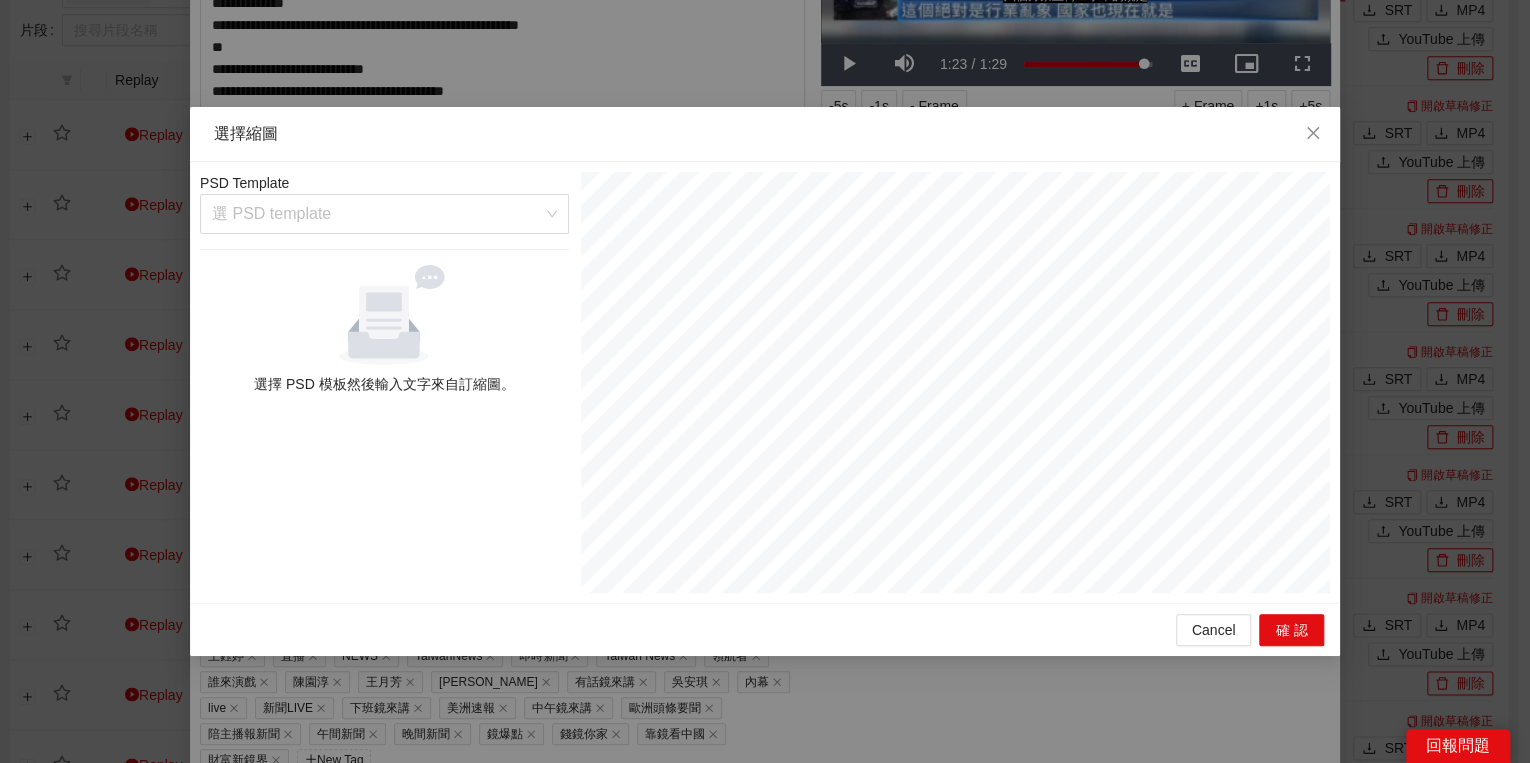 click on "PSD Template 選 PSD template 選擇 PSD 模板然後輸入文字來自訂縮圖。" at bounding box center (384, 382) 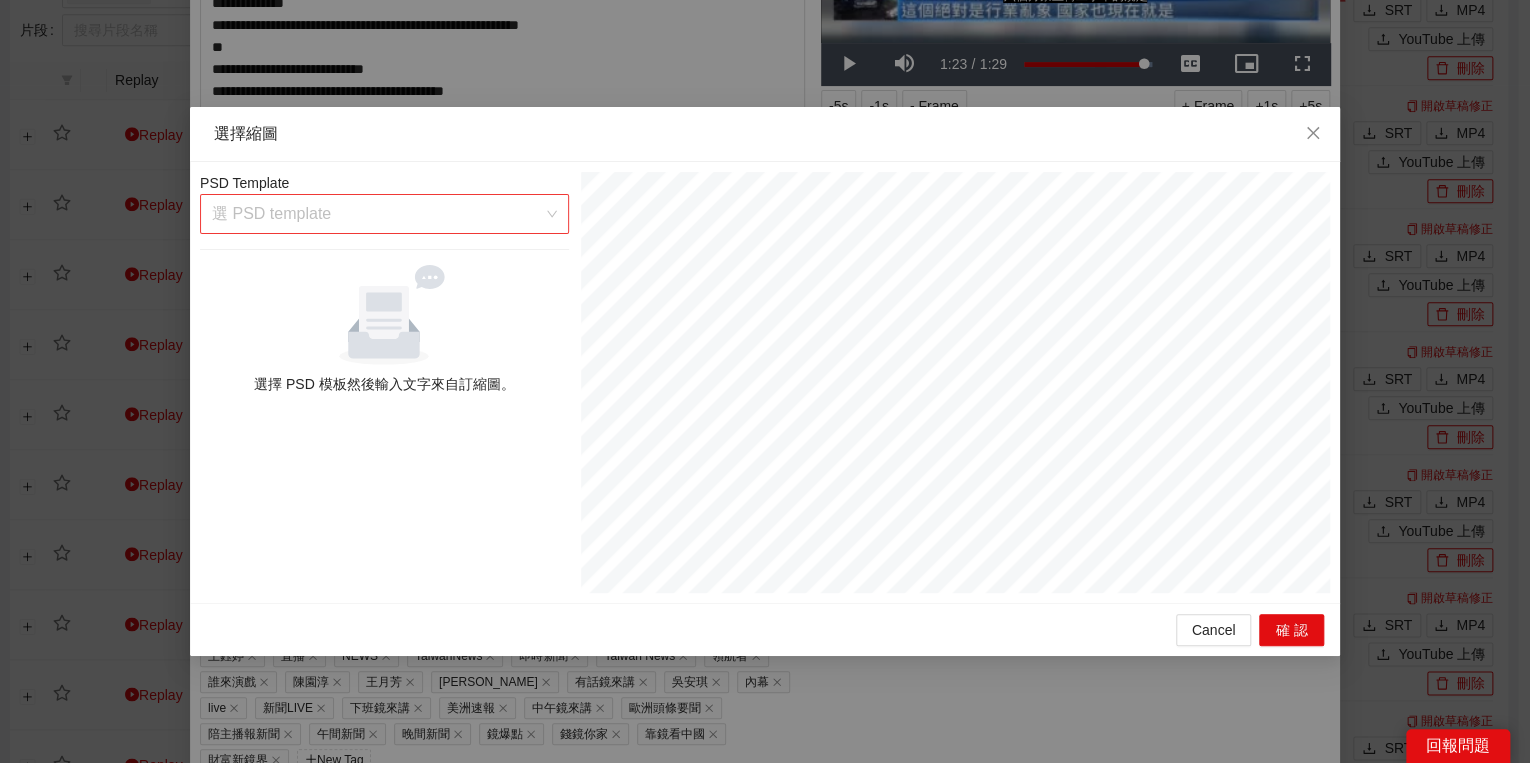 click on "選 PSD template" at bounding box center (384, 214) 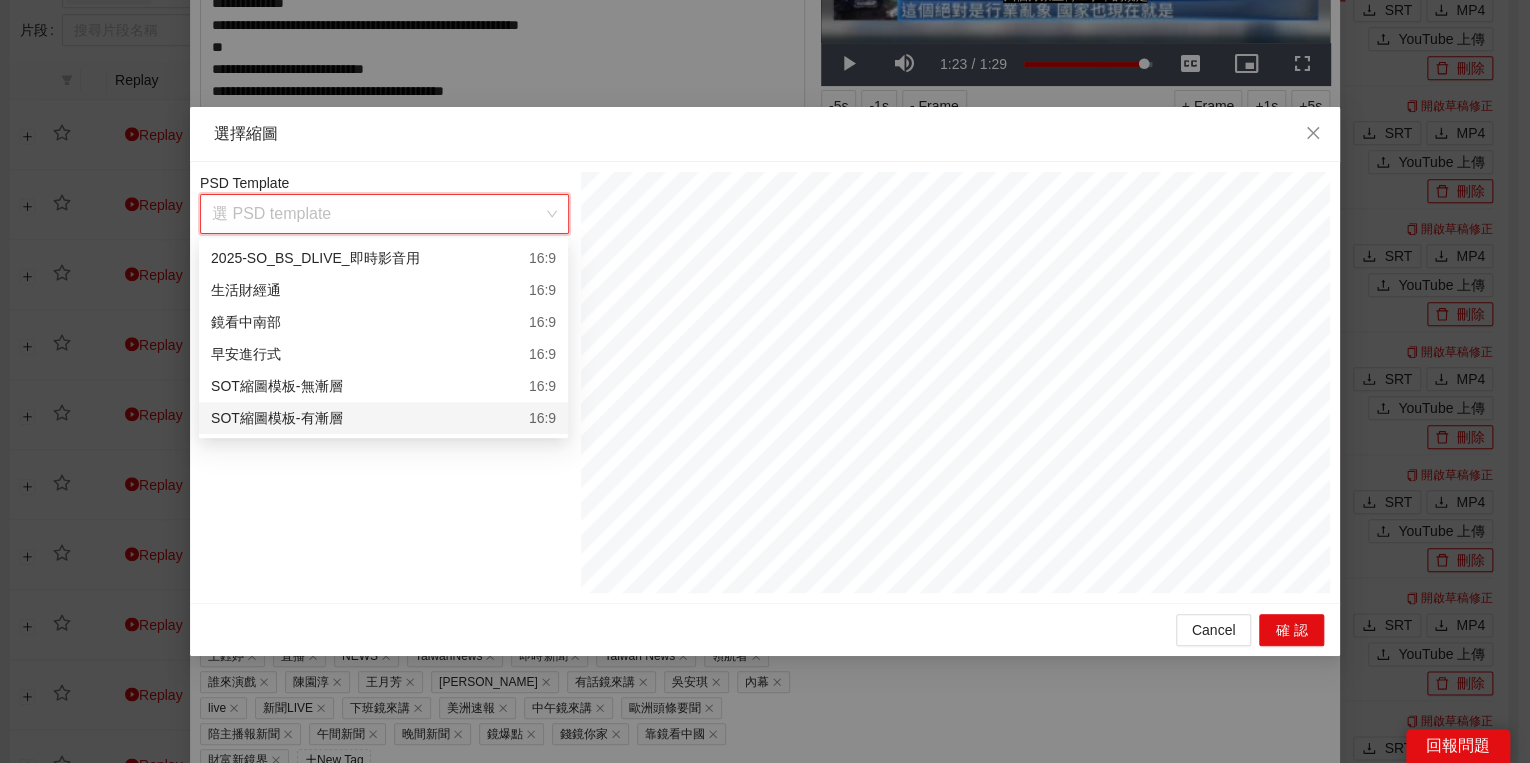 click on "SOT縮圖模板-有漸層 16:9" at bounding box center (383, 418) 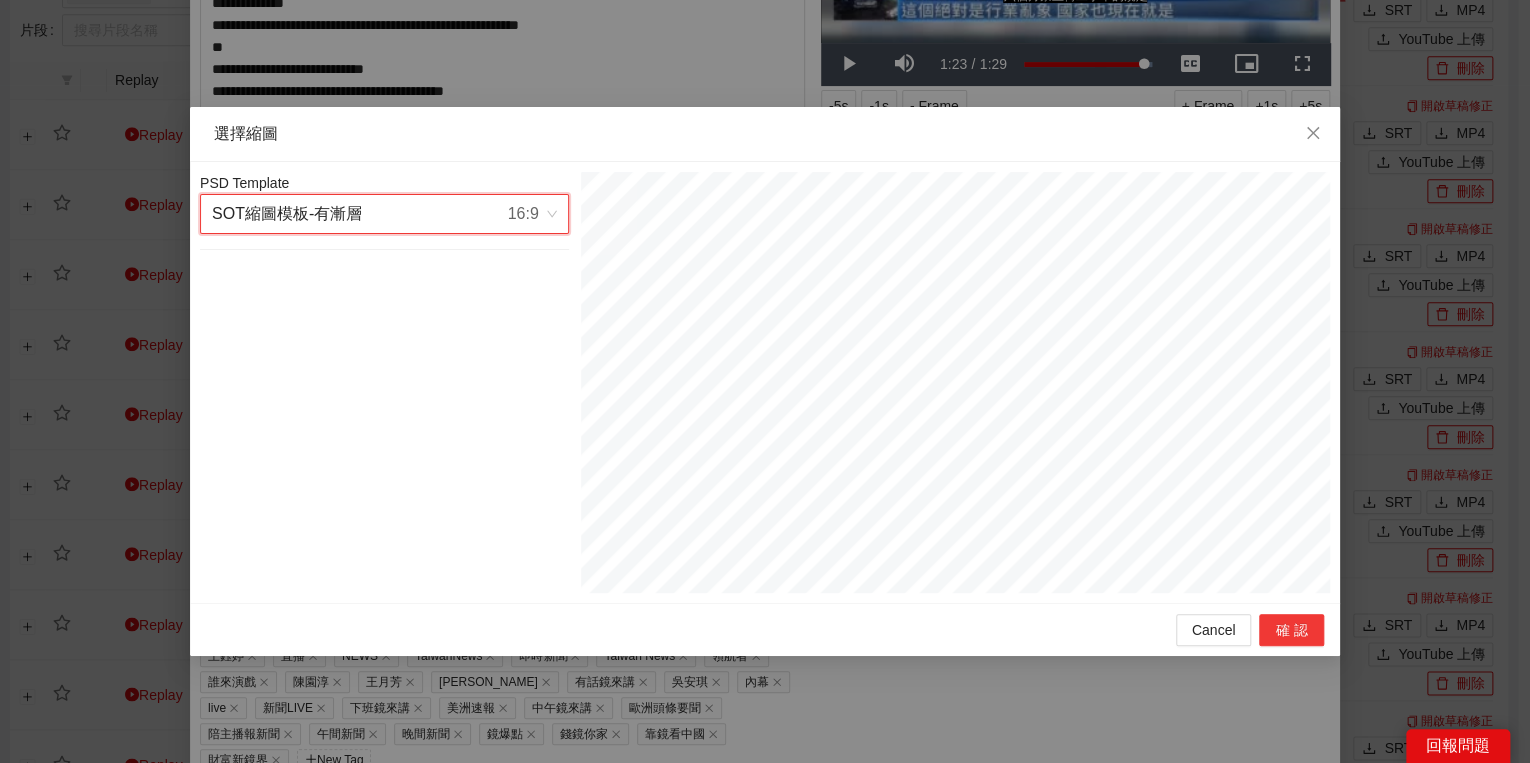 click on "確認" at bounding box center [1291, 630] 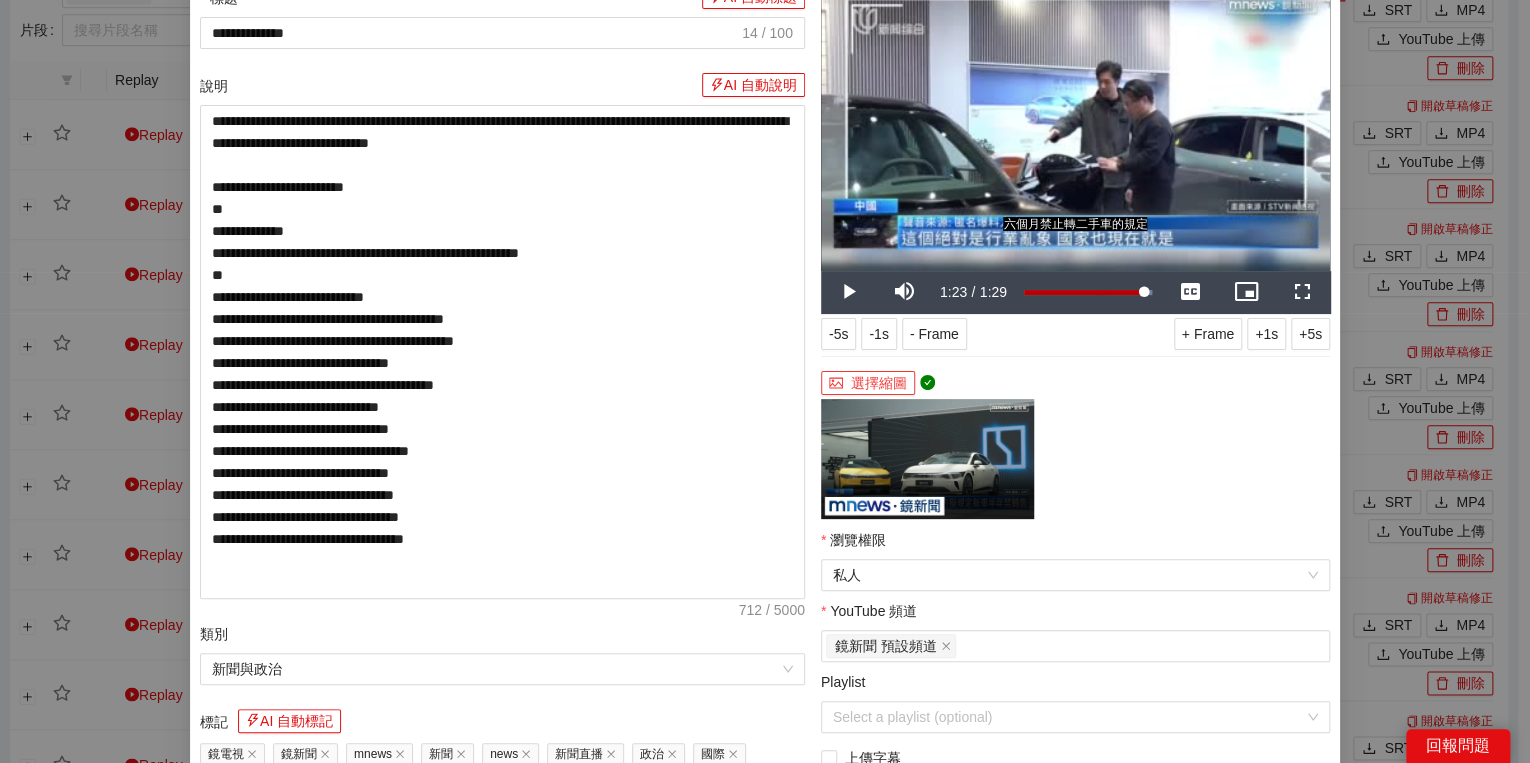 scroll, scrollTop: 374, scrollLeft: 0, axis: vertical 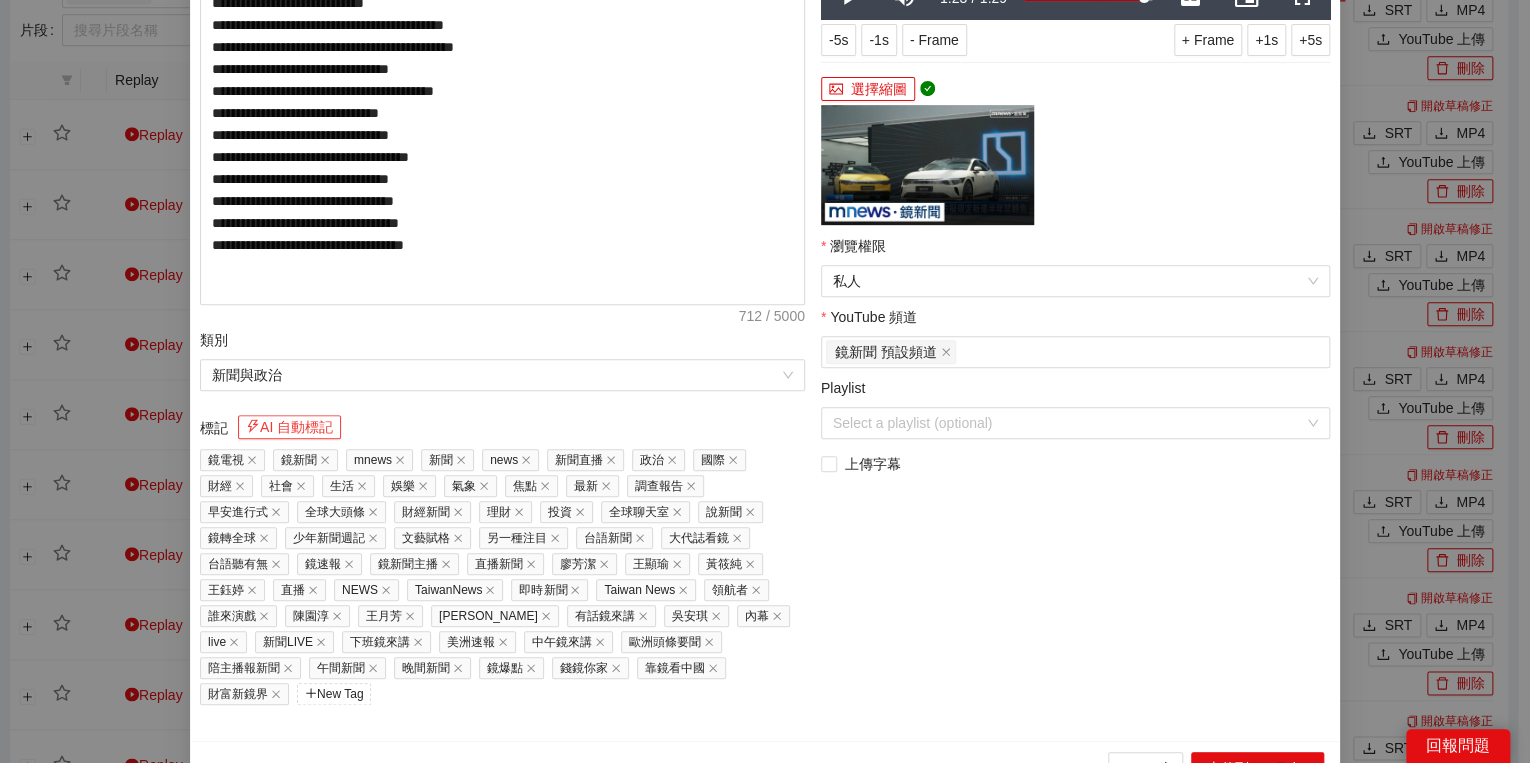 click on "AI 自動標記" at bounding box center [289, 427] 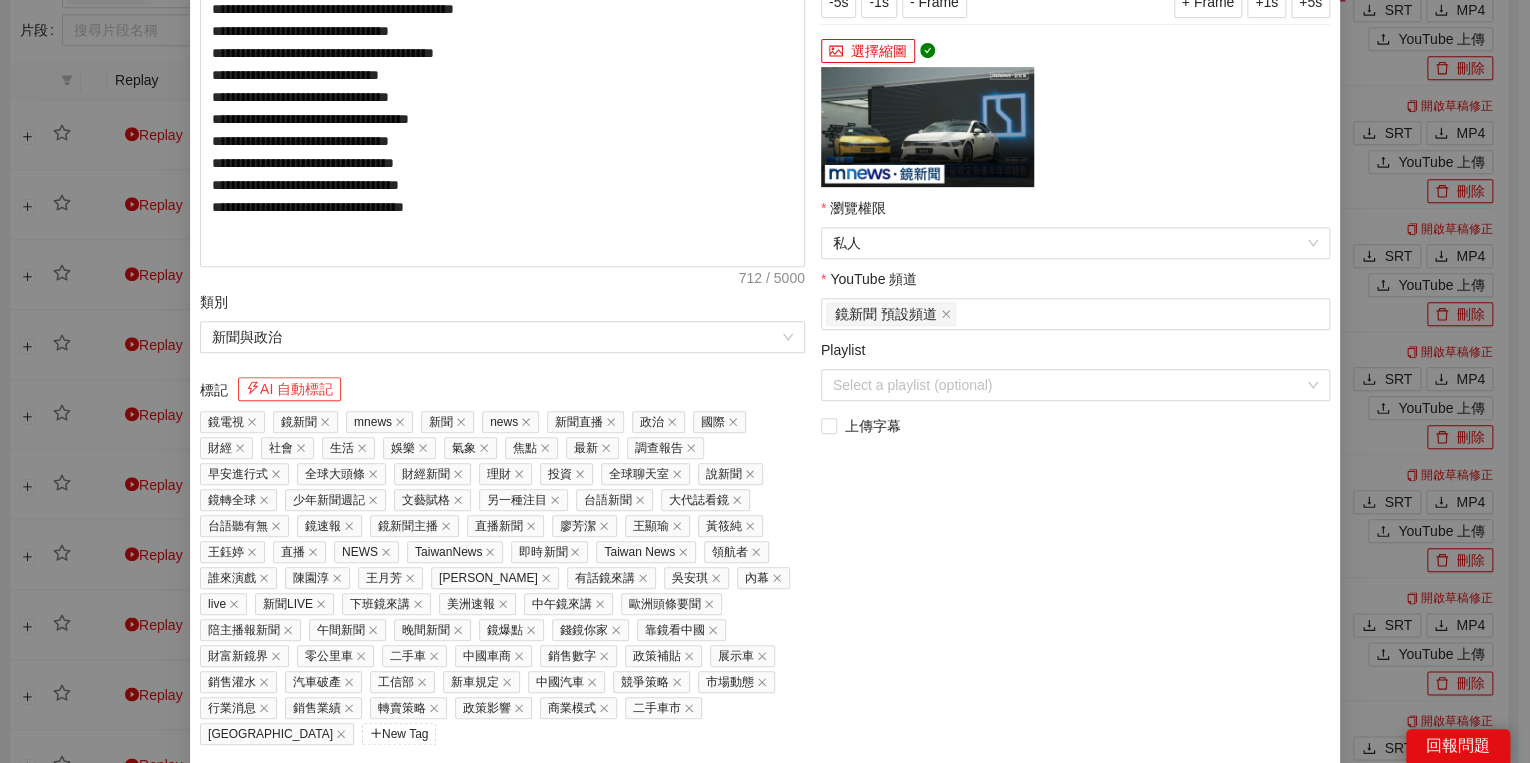 scroll, scrollTop: 451, scrollLeft: 0, axis: vertical 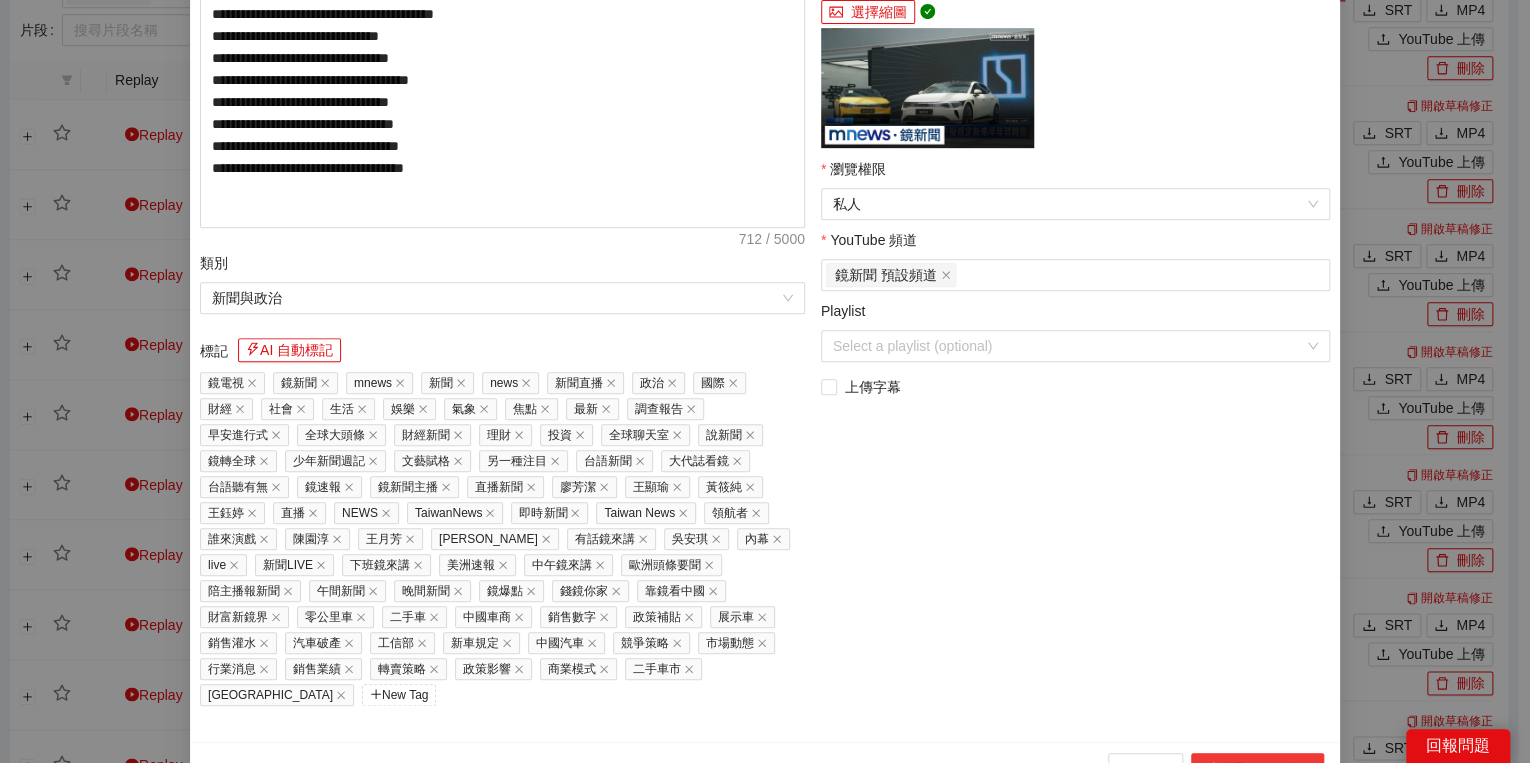 click on "上傳到 YouTube" at bounding box center [1257, 769] 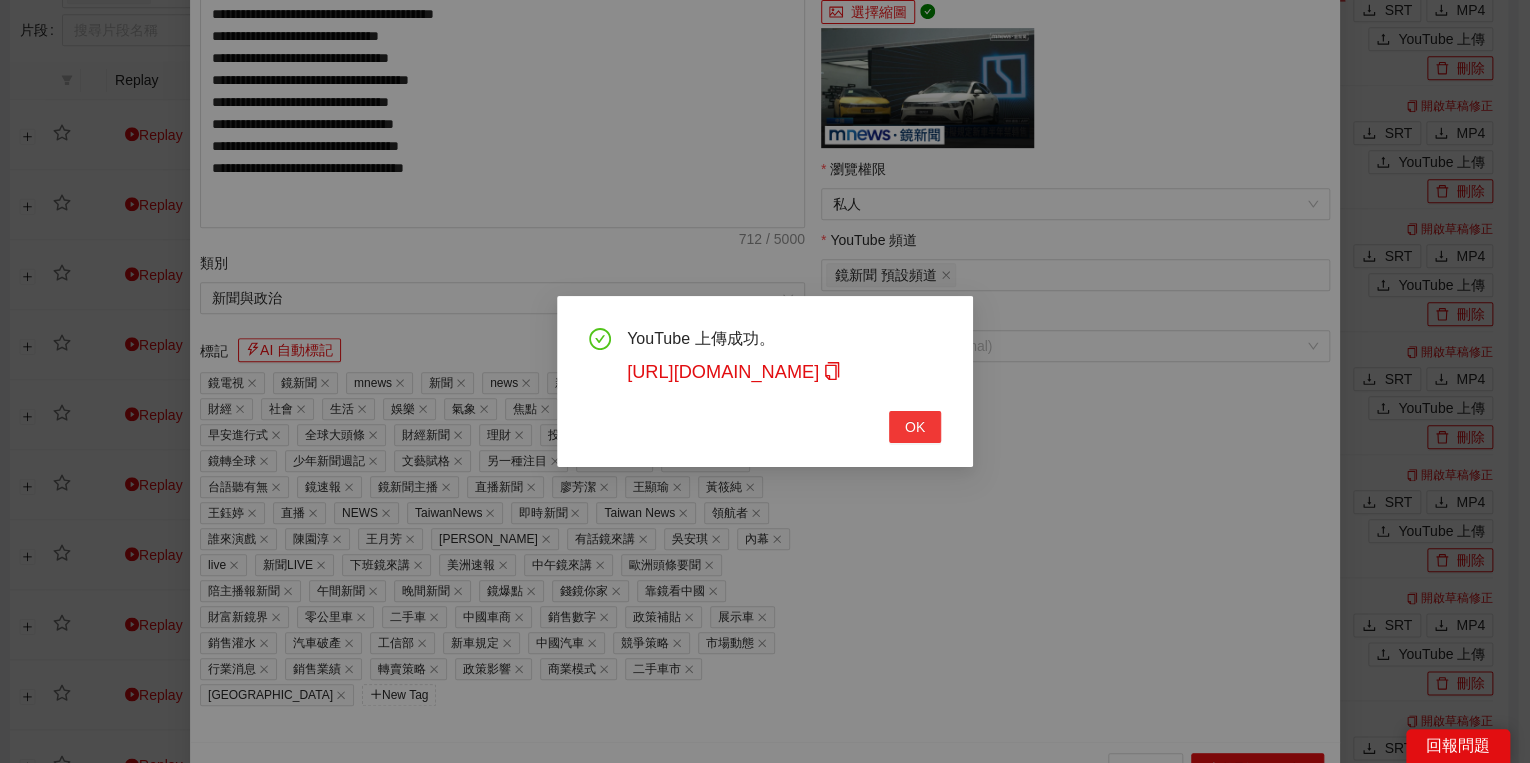 click on "OK" at bounding box center [915, 427] 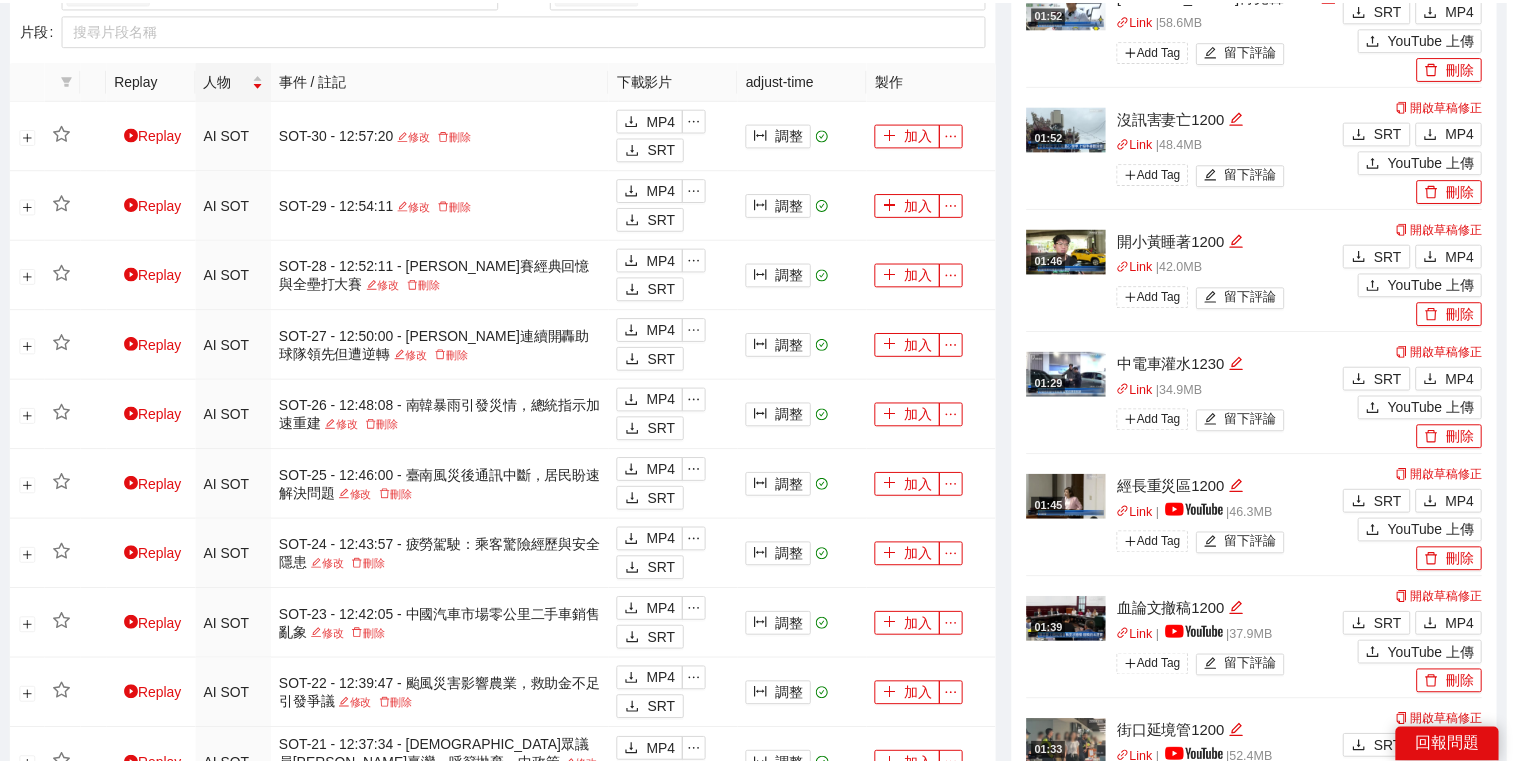 scroll, scrollTop: 308, scrollLeft: 0, axis: vertical 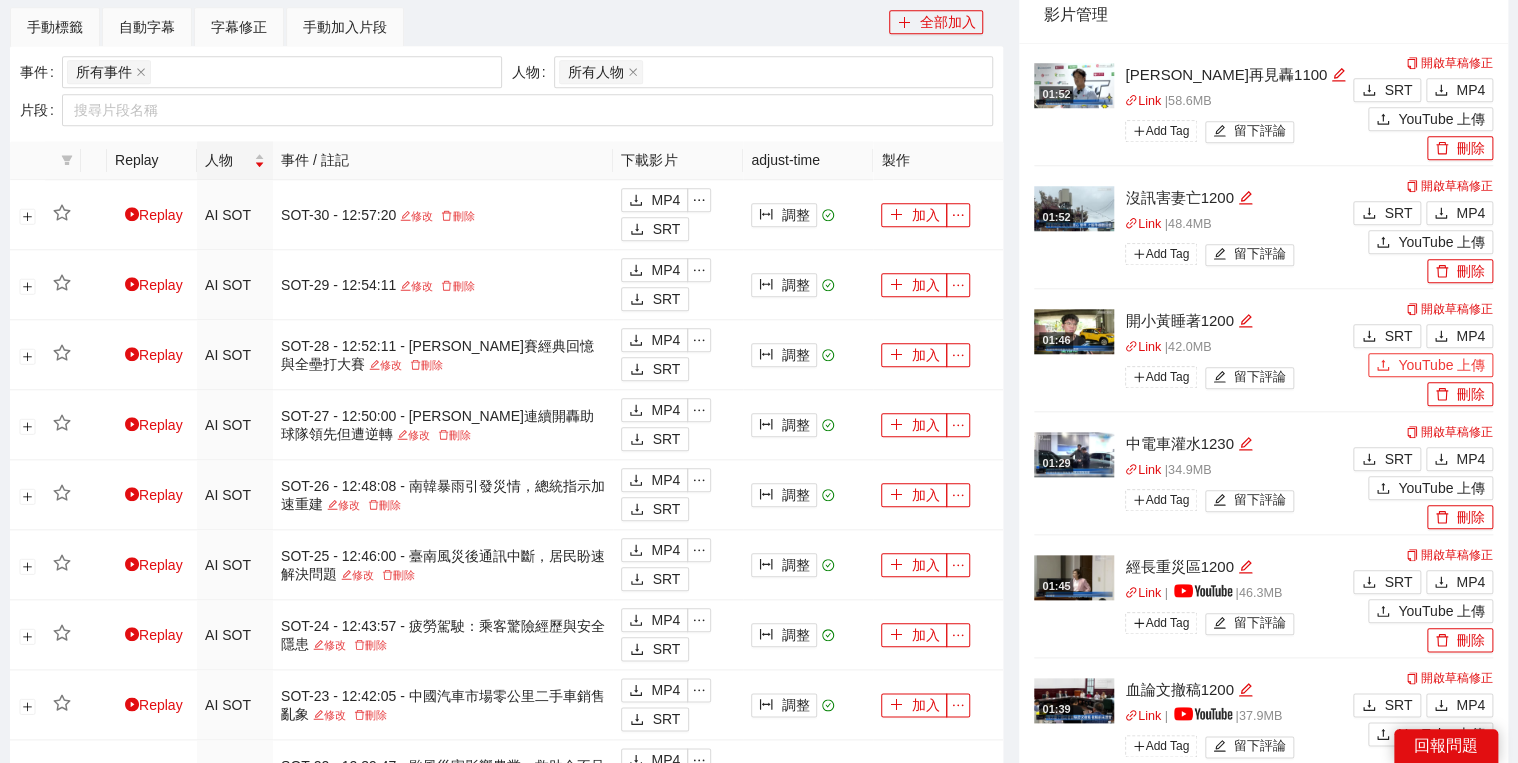 click on "YouTube 上傳" at bounding box center [1441, 365] 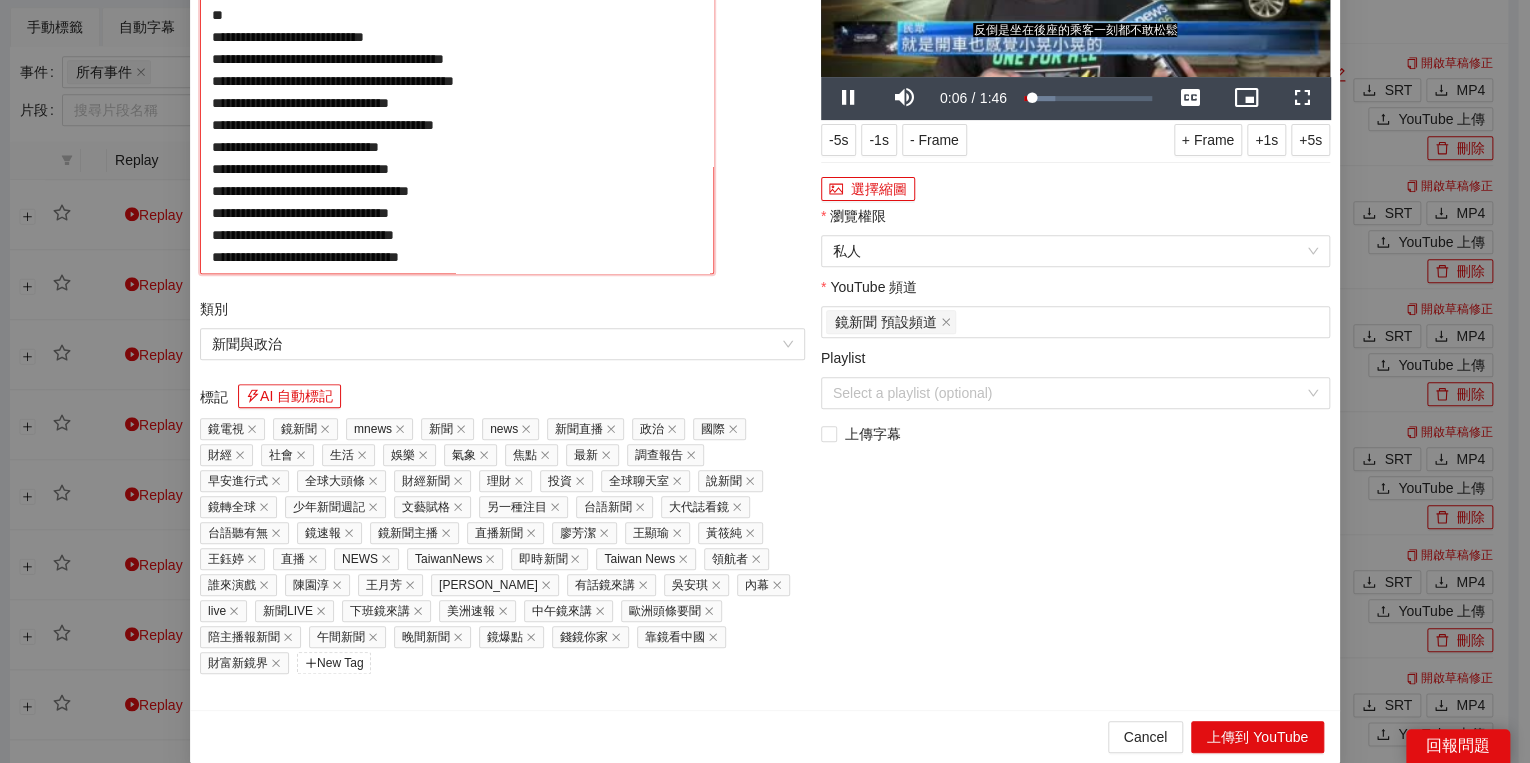 click on "**********" at bounding box center (457, 92) 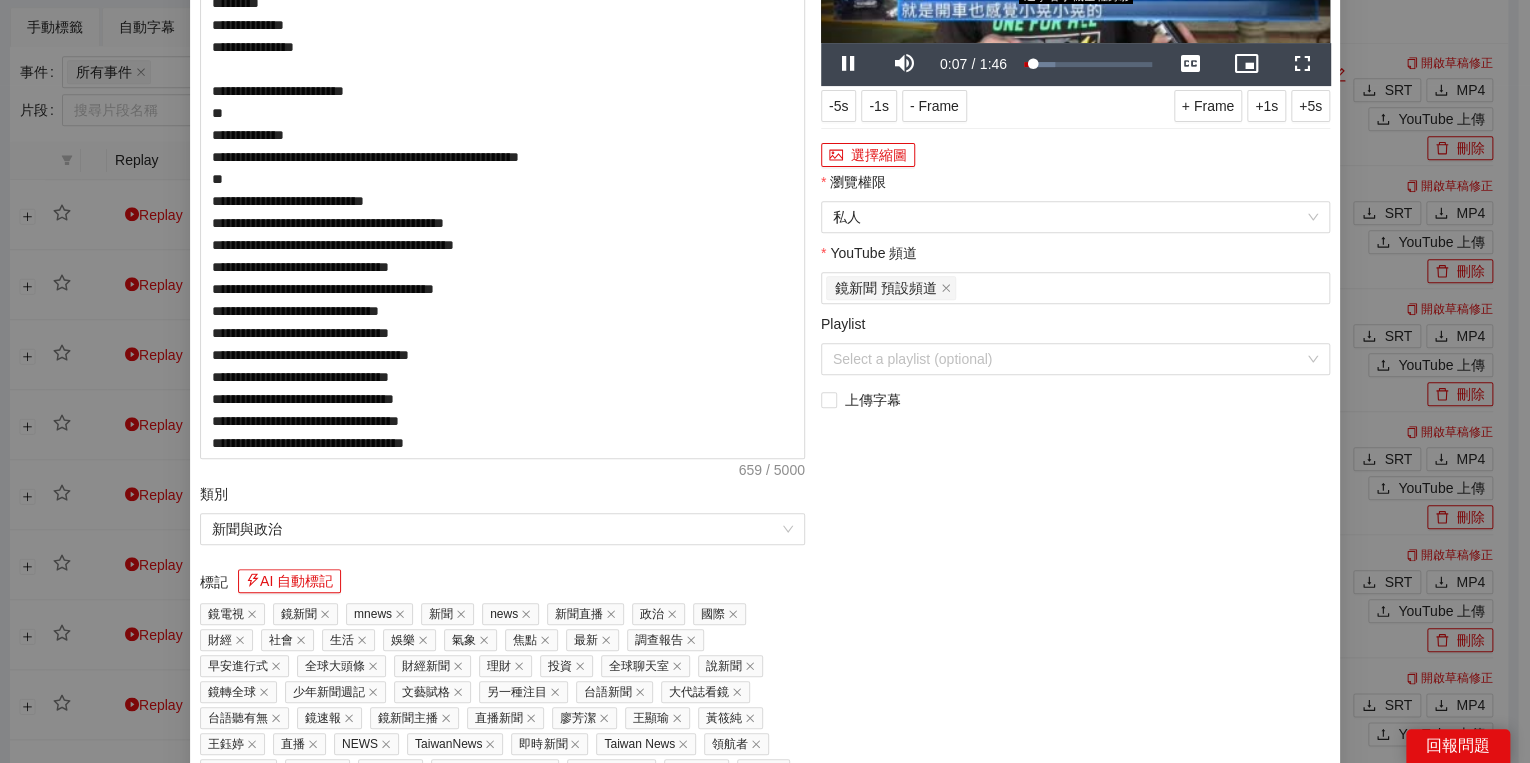 click on "說明 AI 自動說明" at bounding box center [502, -139] 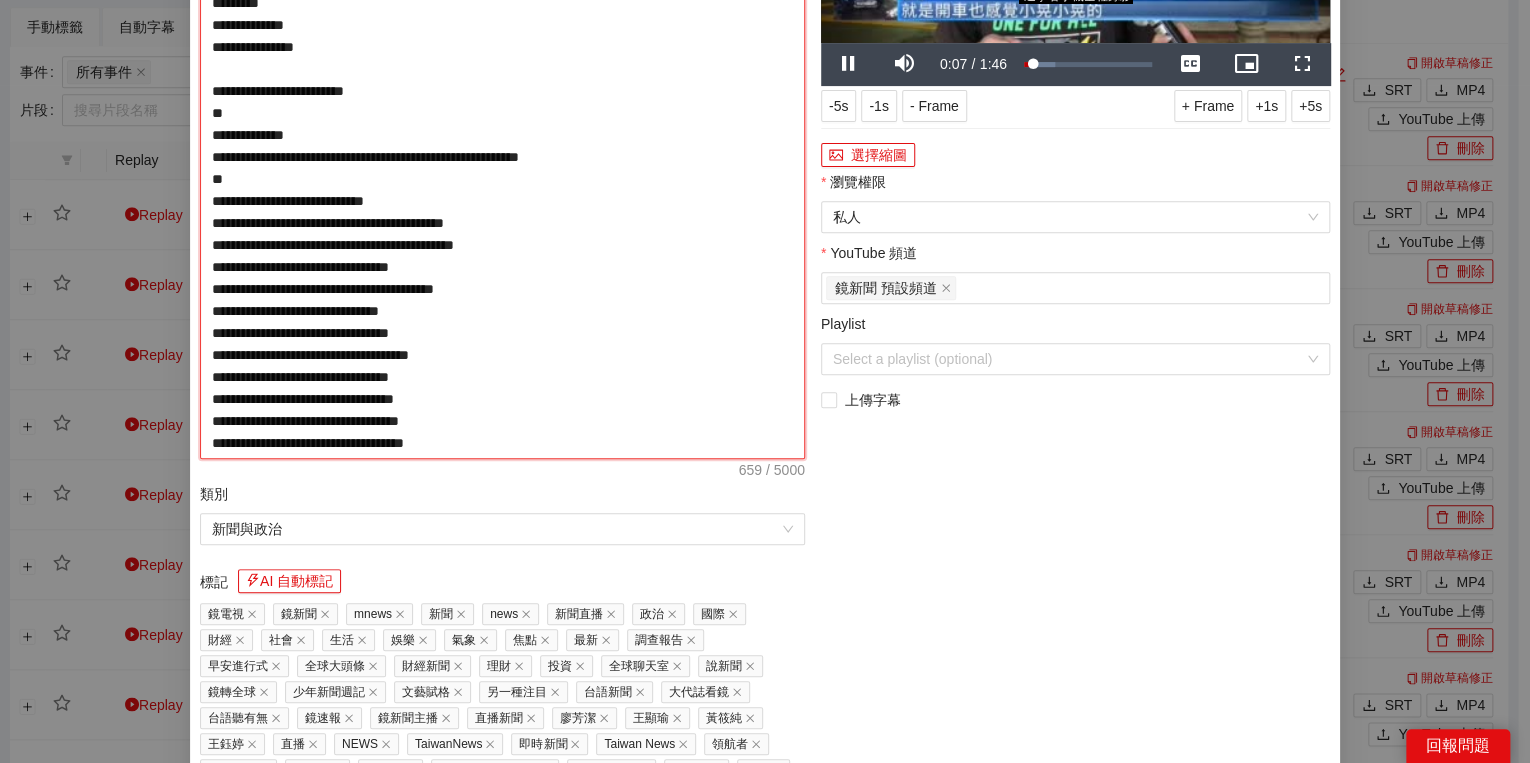 click on "**********" at bounding box center (502, 168) 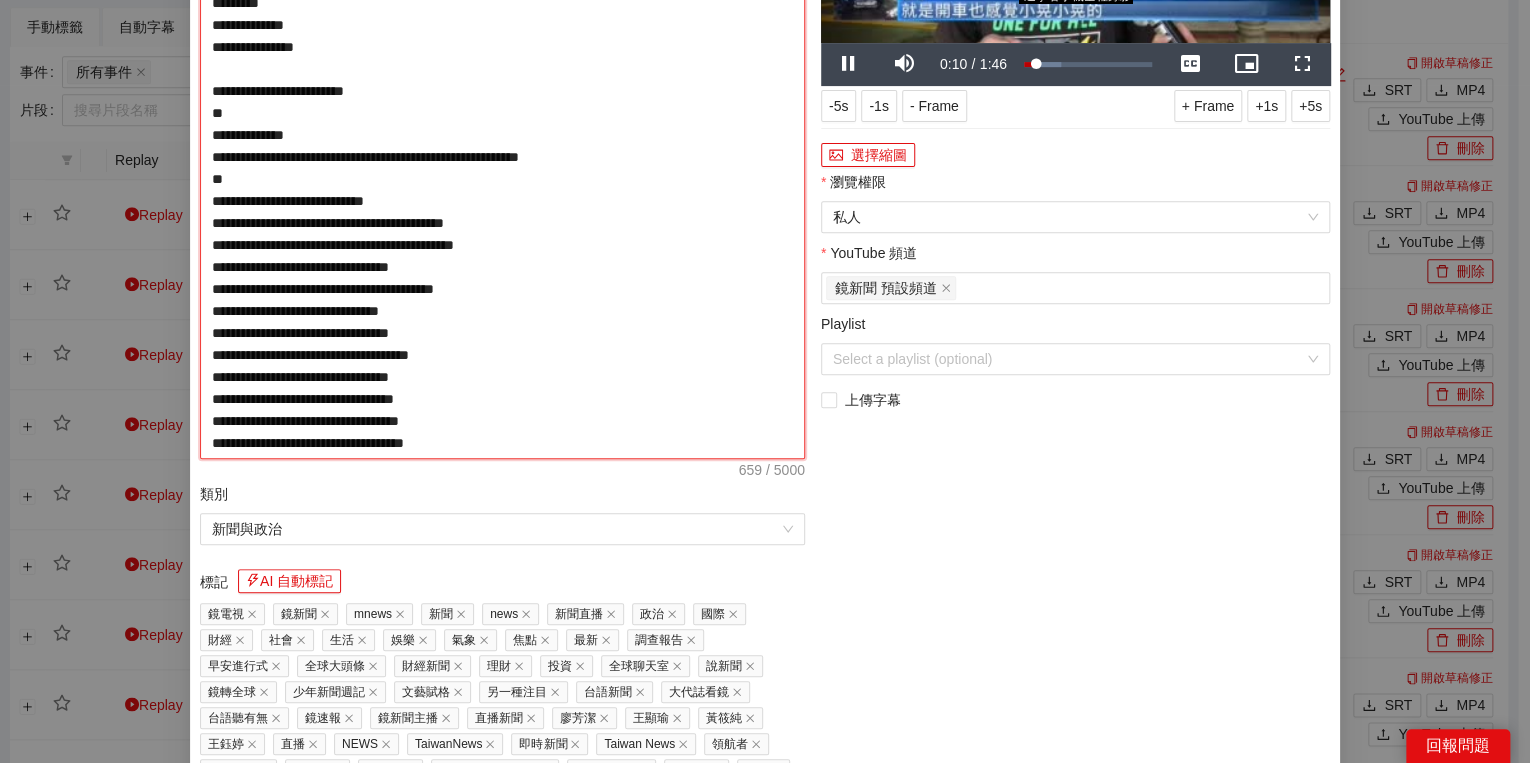click on "**********" at bounding box center [502, 168] 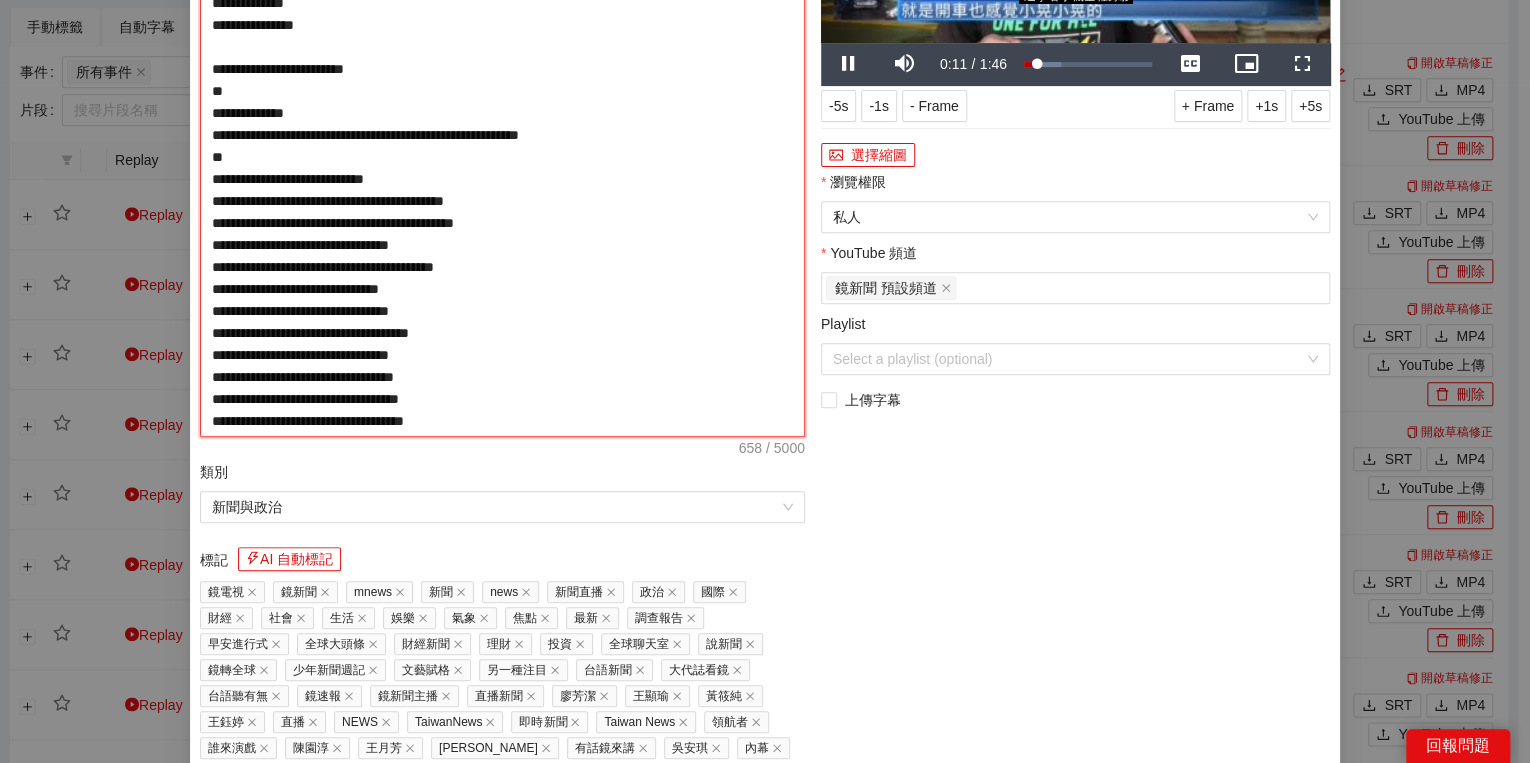 click on "**********" at bounding box center (502, 157) 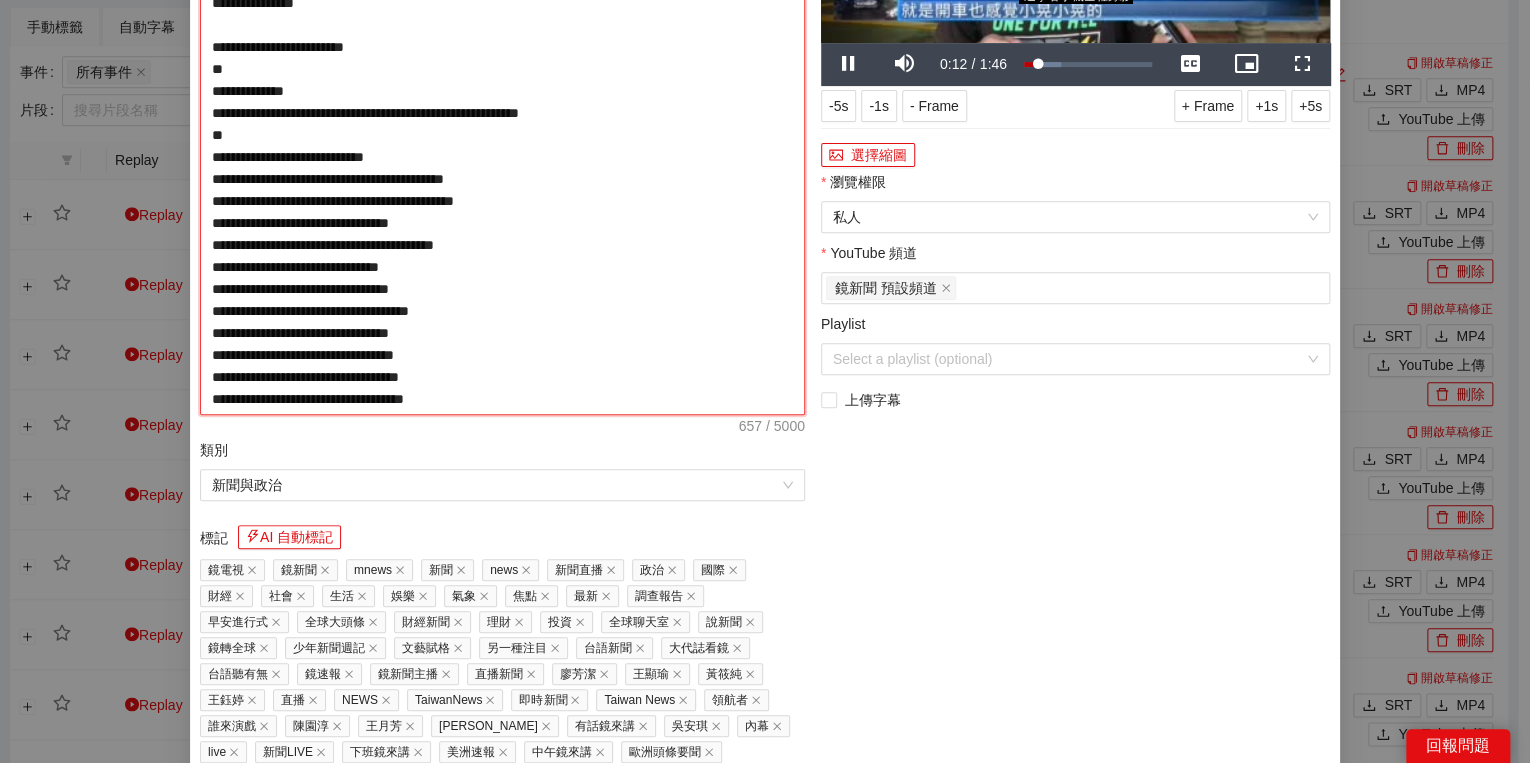 click on "**********" at bounding box center (502, 146) 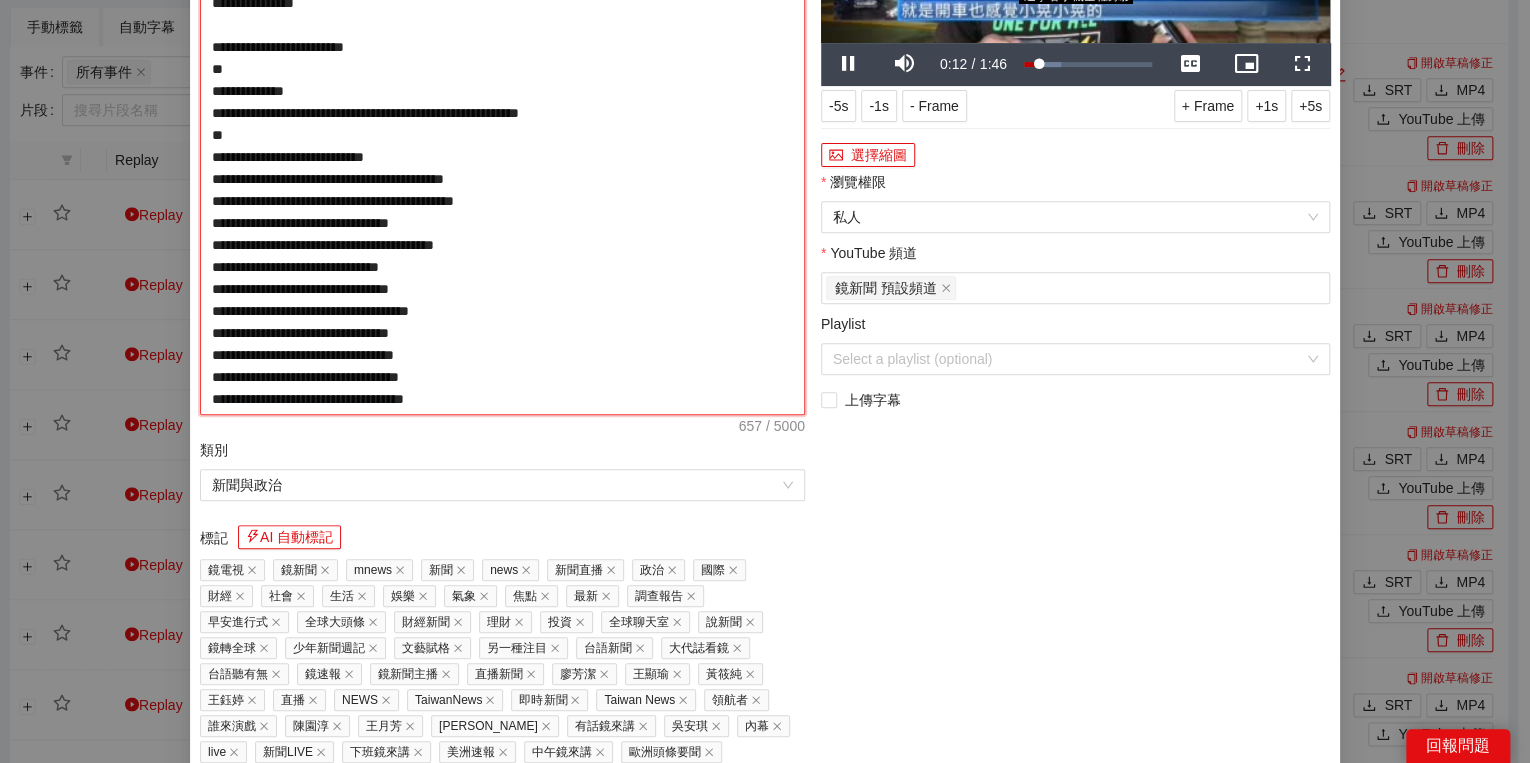 click on "**********" at bounding box center (502, 146) 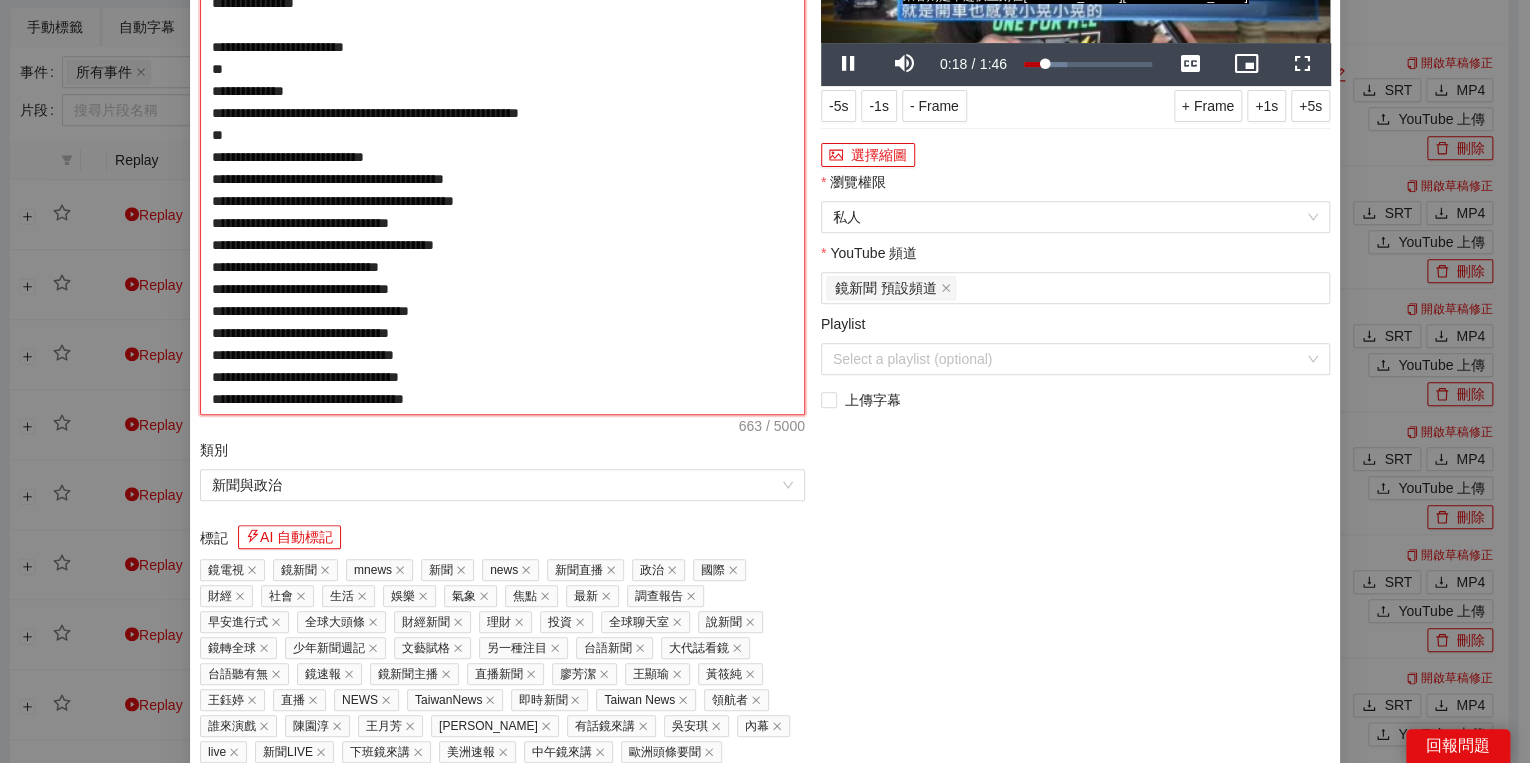 click on "**********" at bounding box center [502, 146] 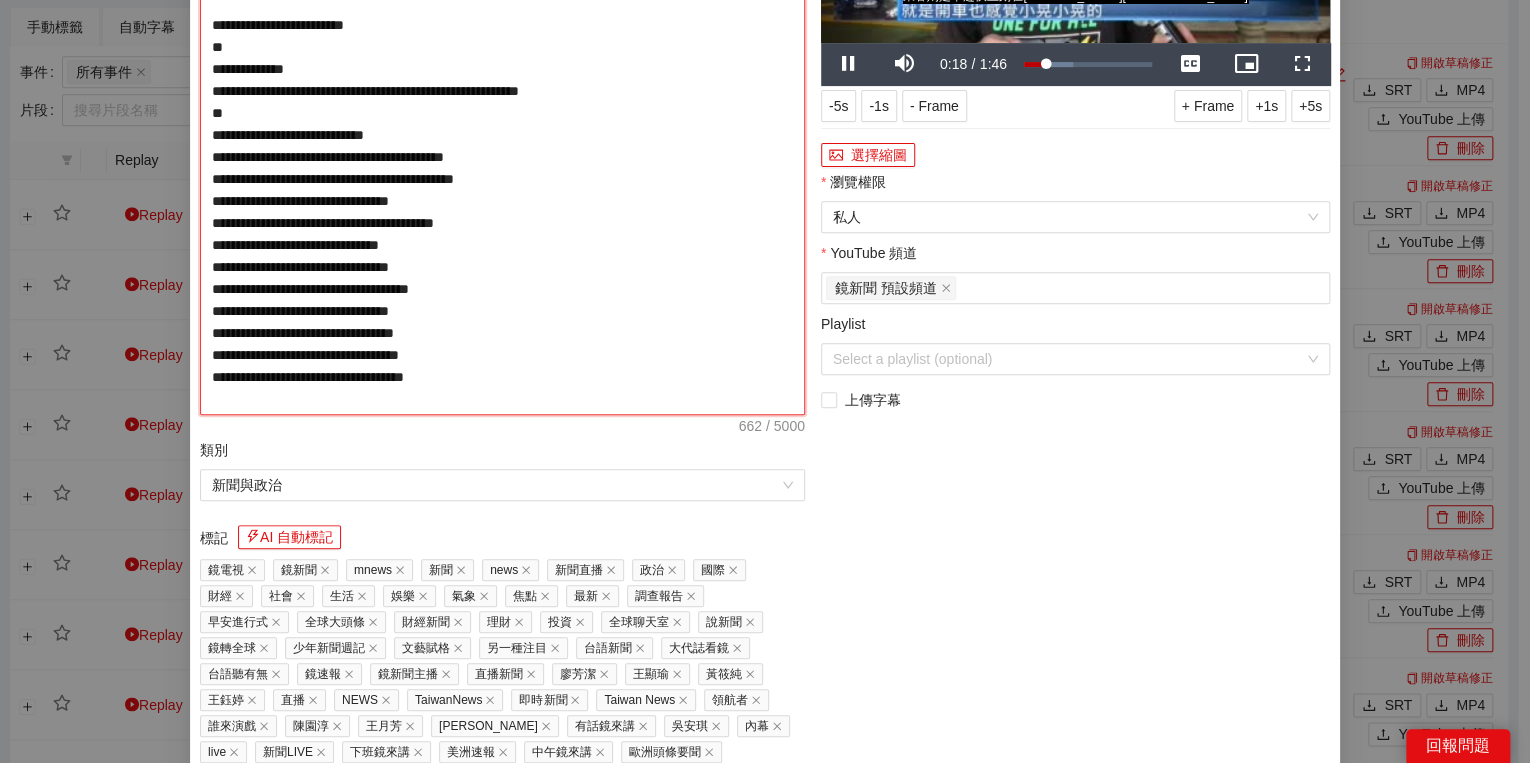 click on "**********" at bounding box center (502, 146) 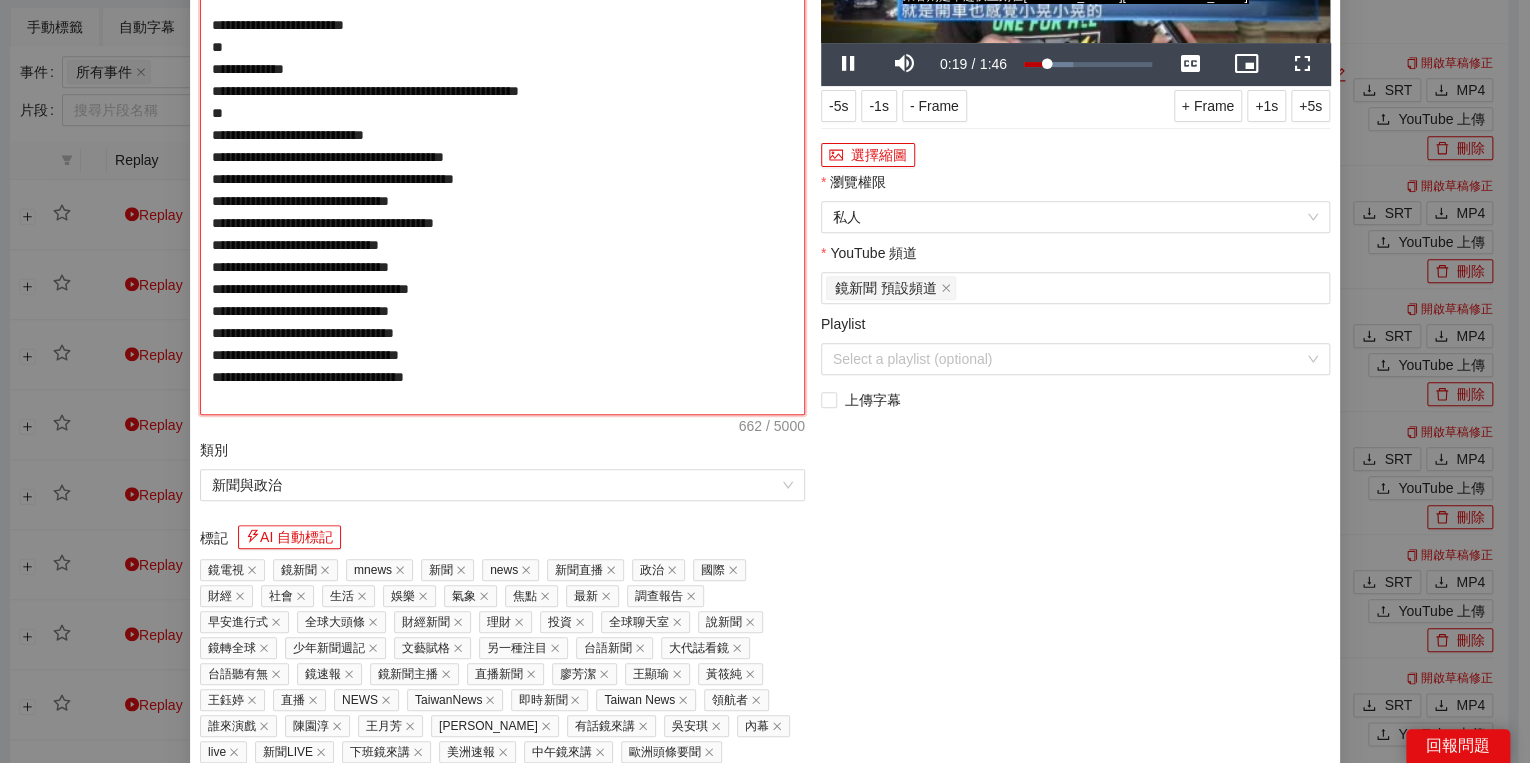 click on "**********" at bounding box center (502, 146) 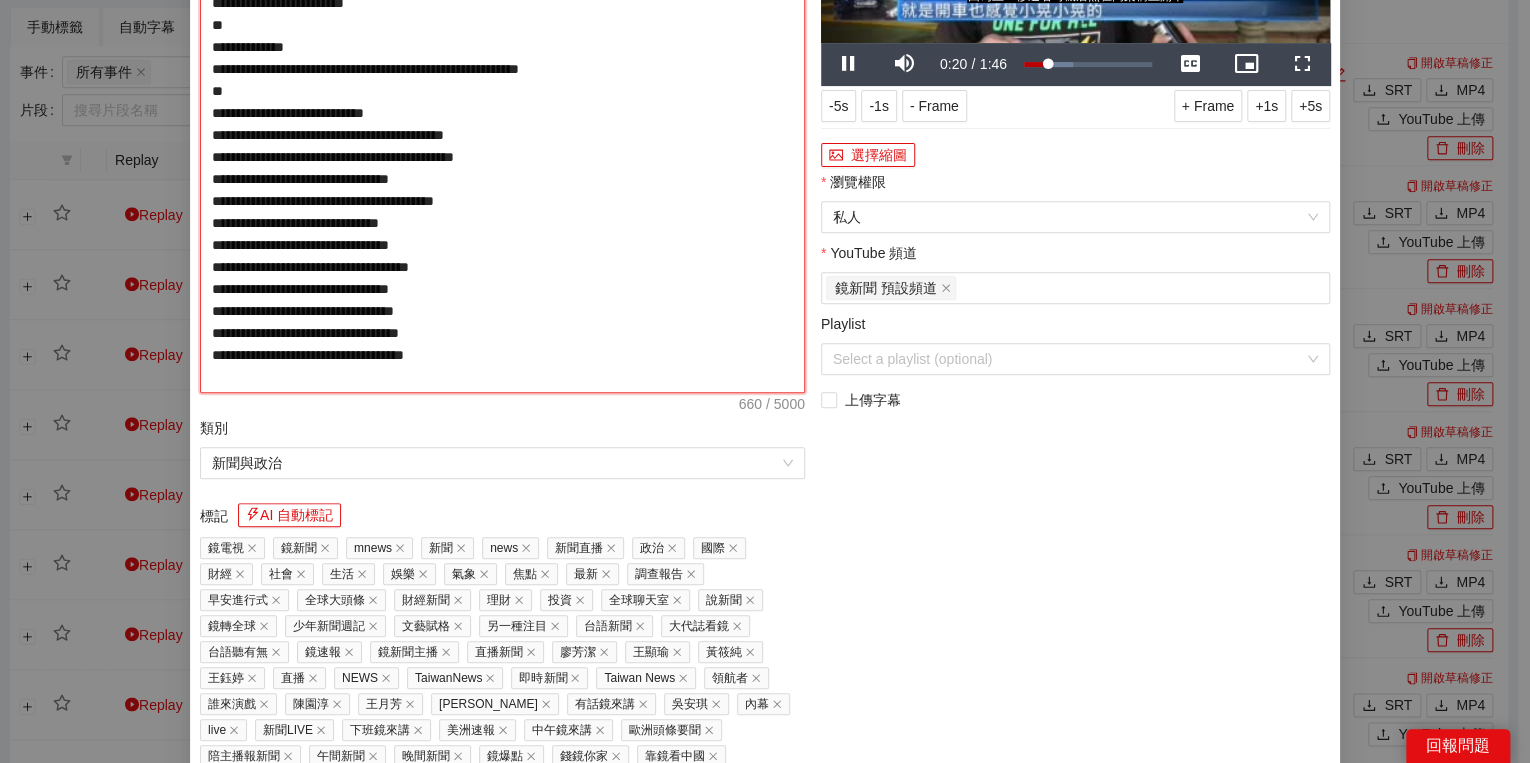 click on "**********" at bounding box center (502, 135) 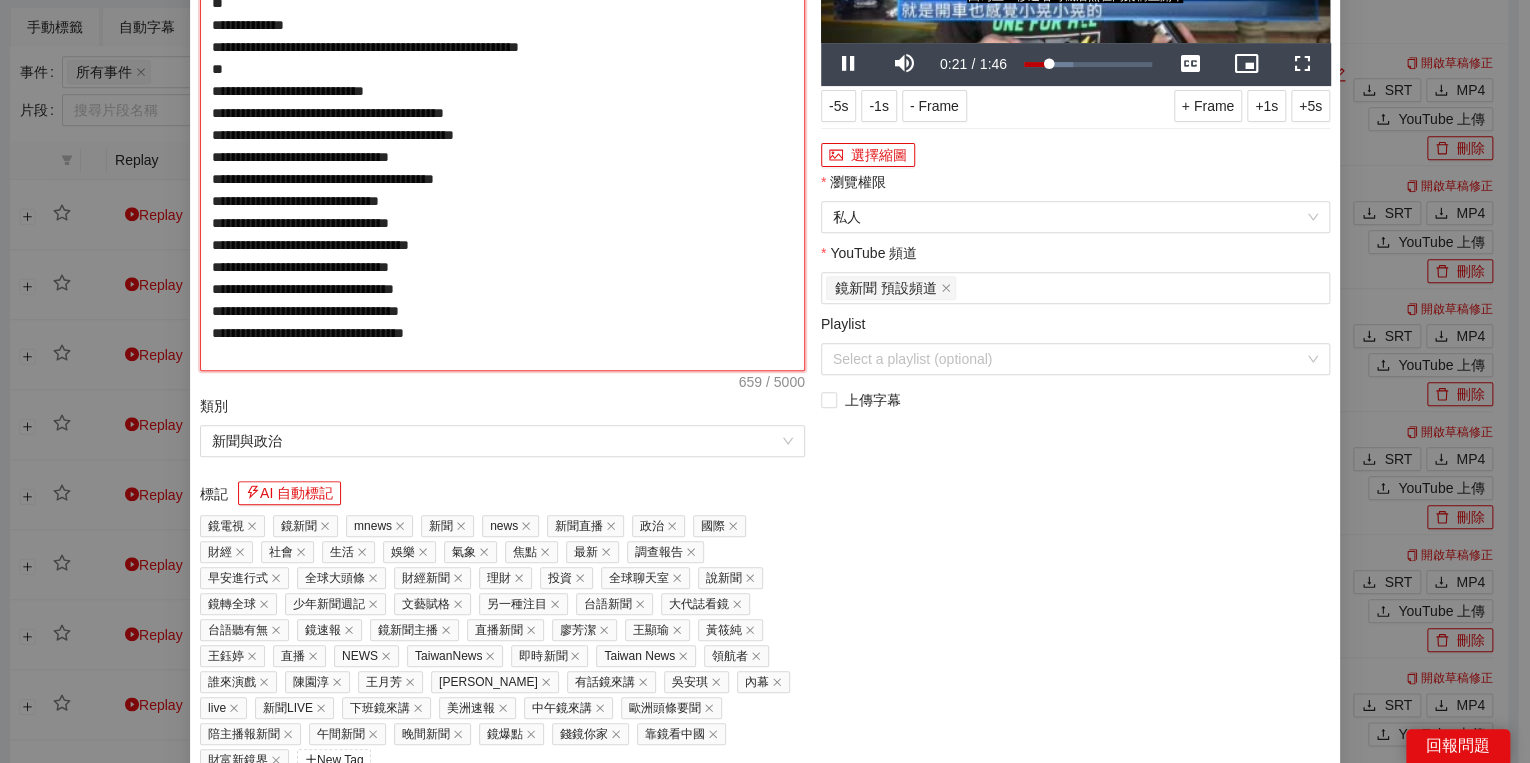 click on "**********" at bounding box center [502, 124] 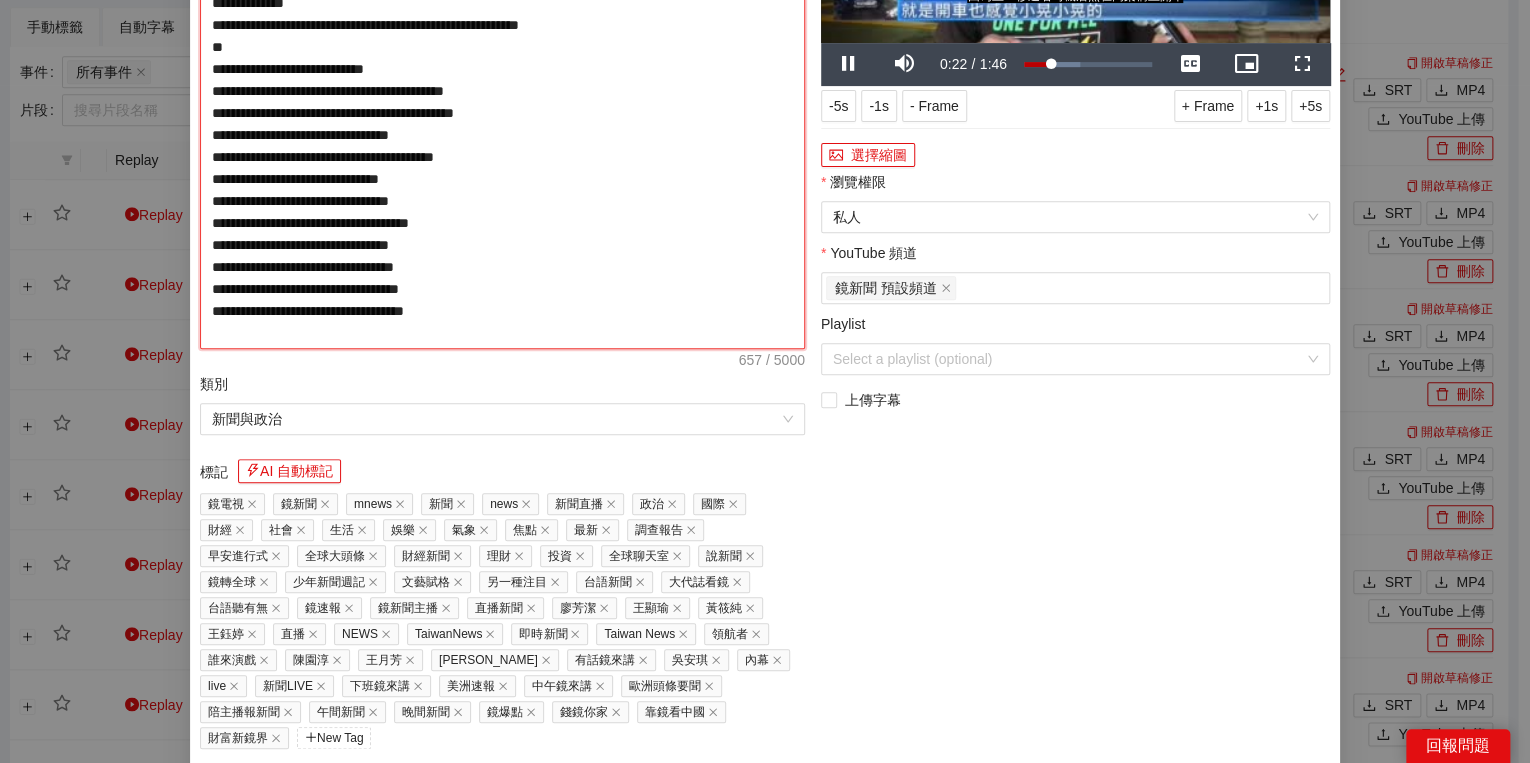 click on "**********" at bounding box center (502, 113) 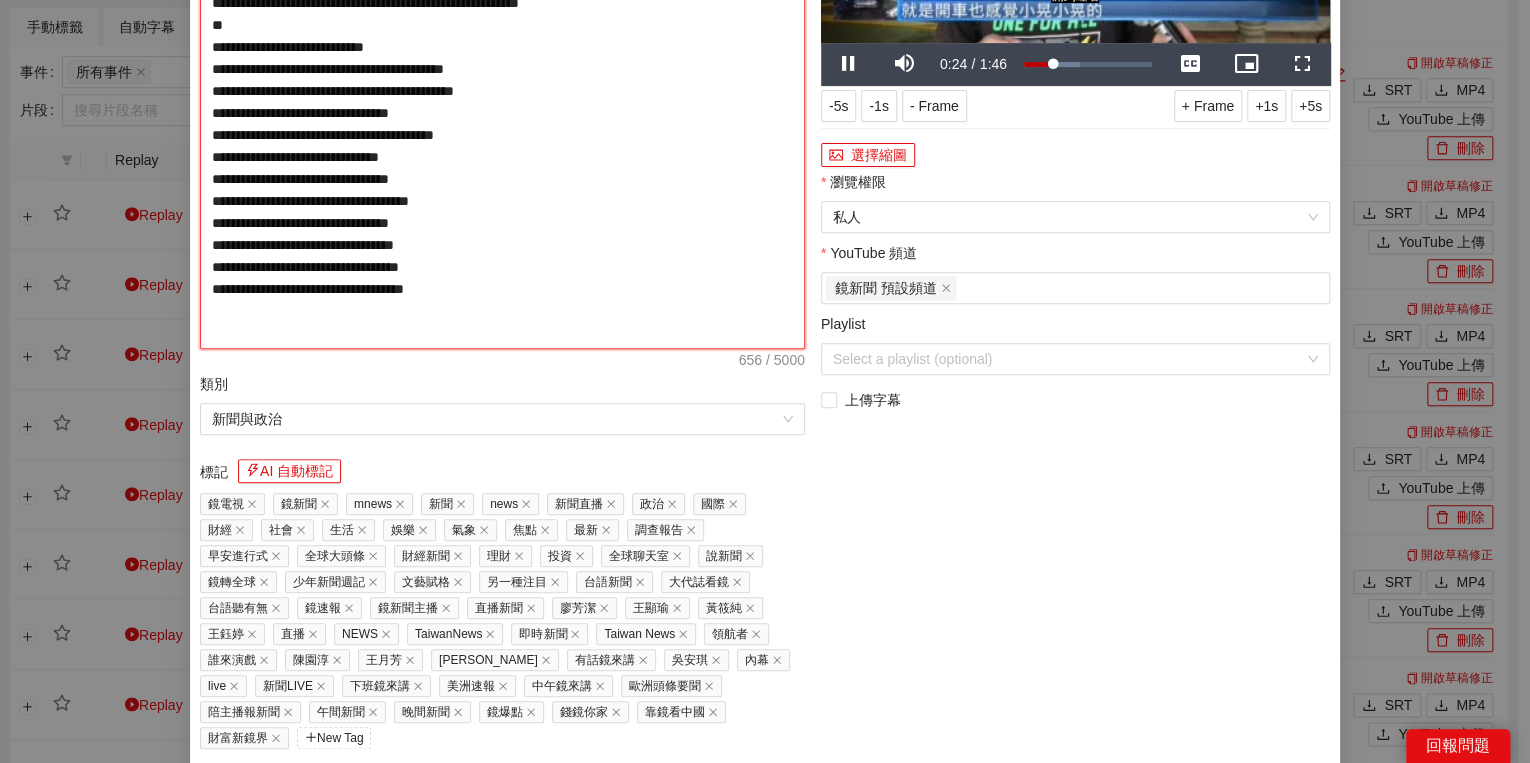 click on "**********" at bounding box center [502, 113] 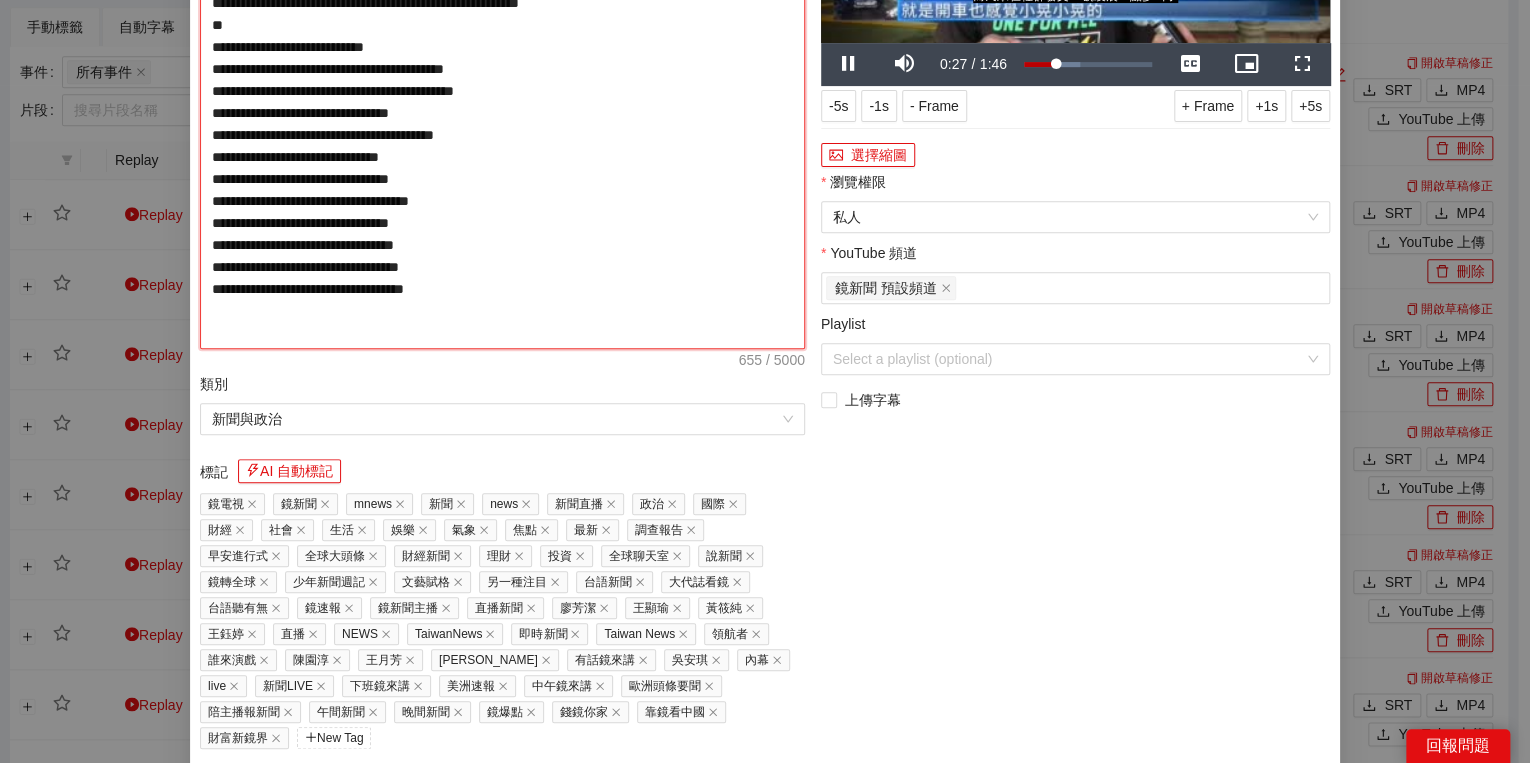 click on "**********" at bounding box center (502, 113) 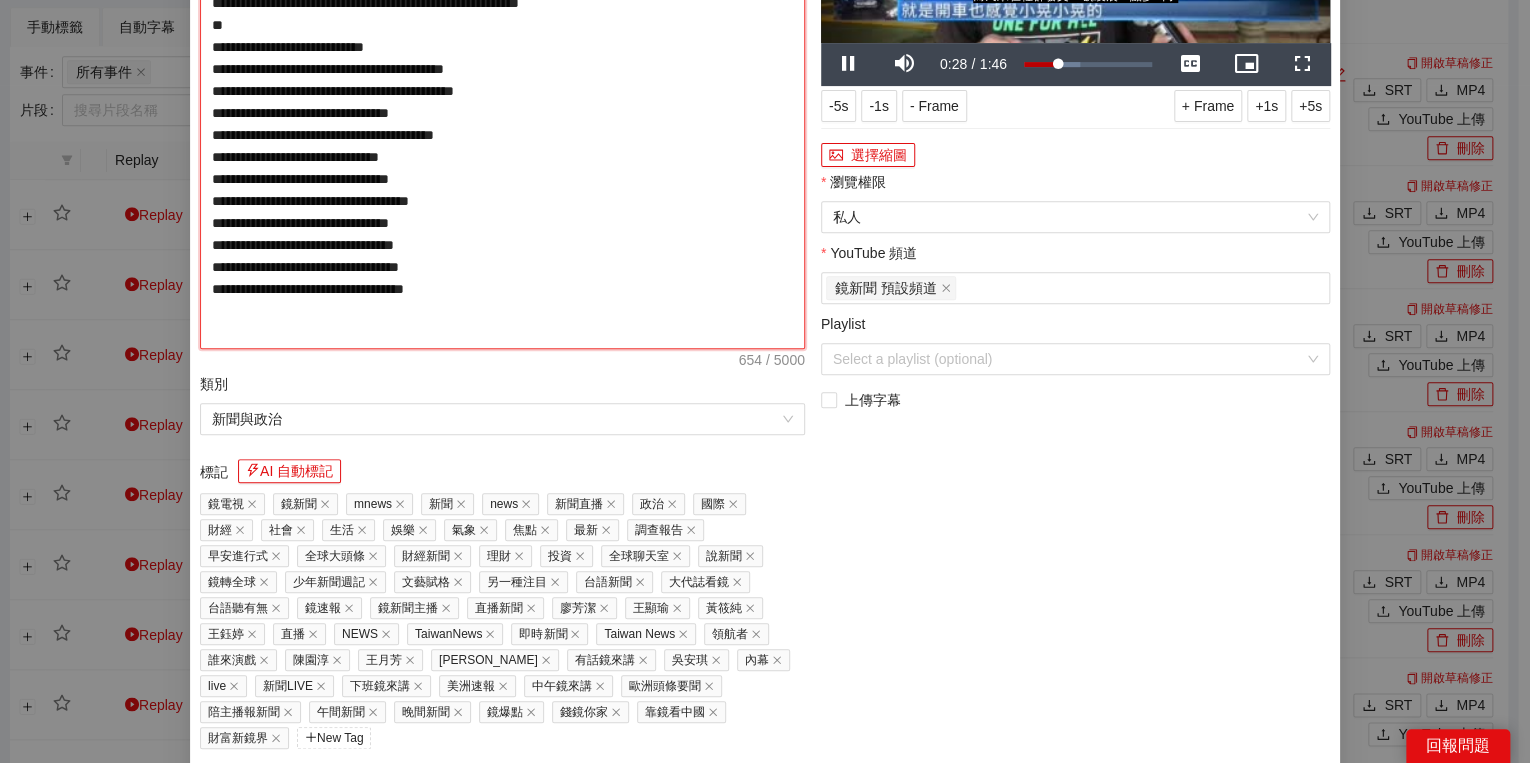 click on "**********" at bounding box center [502, 113] 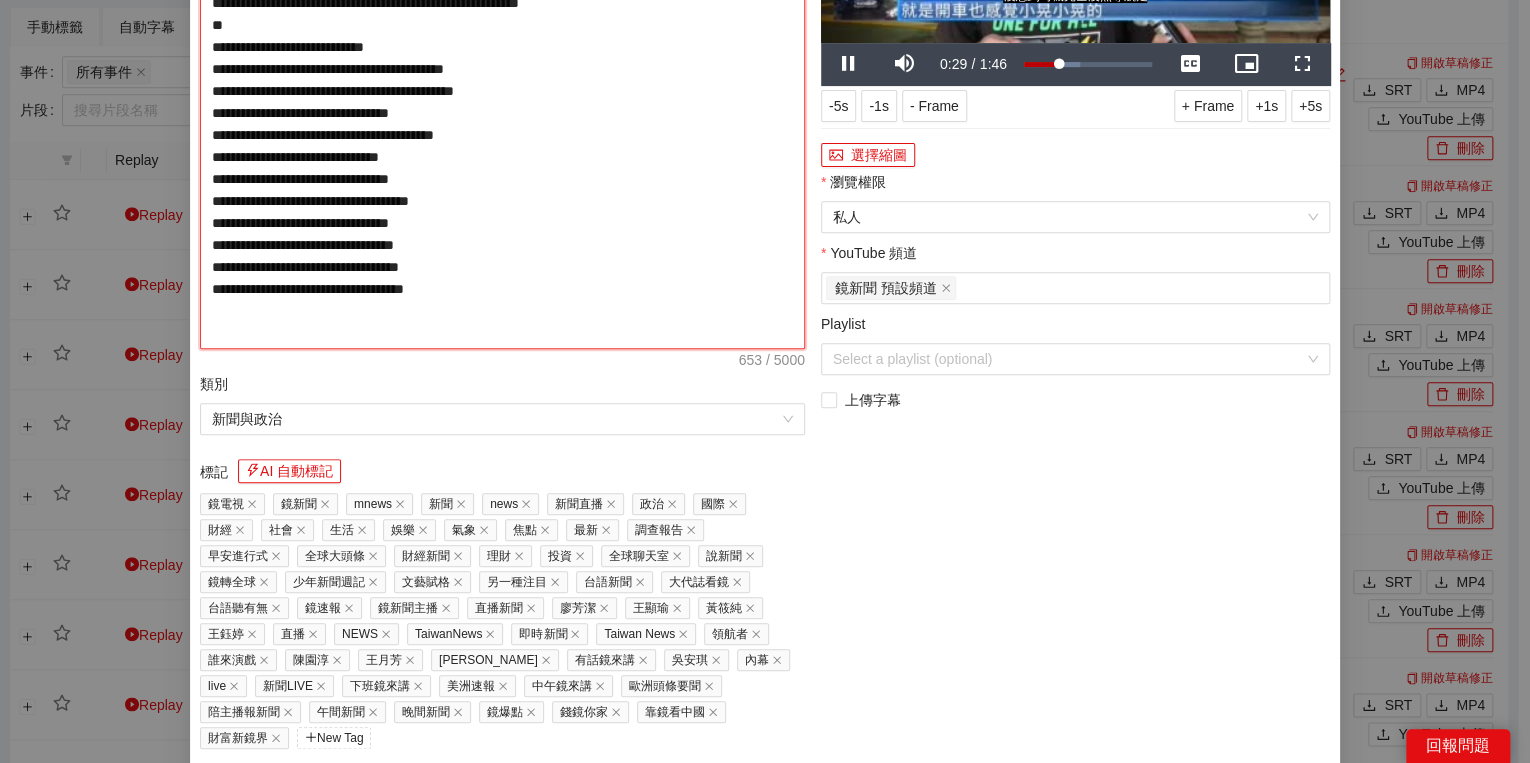 click on "**********" at bounding box center [502, 113] 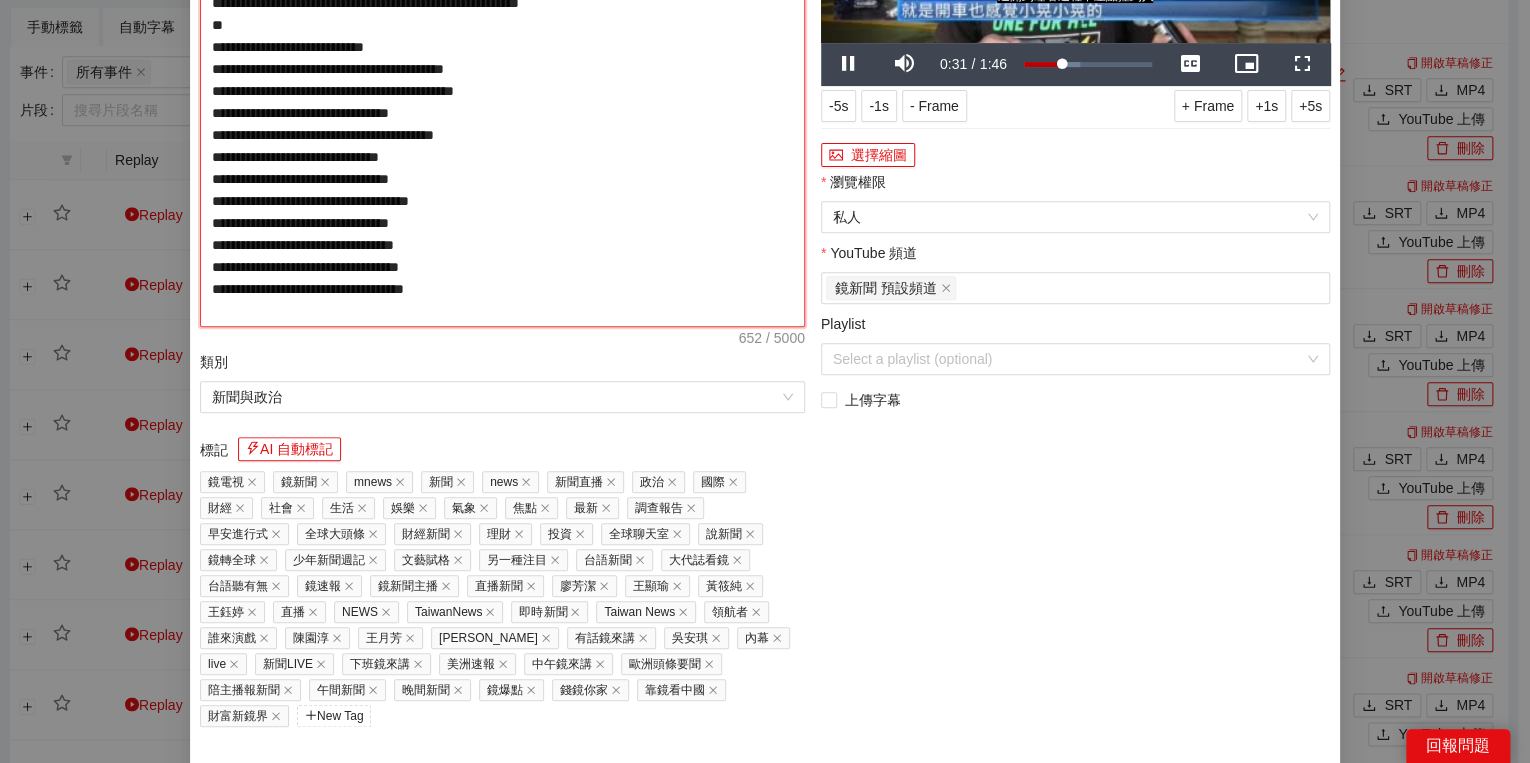 click on "**********" at bounding box center (502, 102) 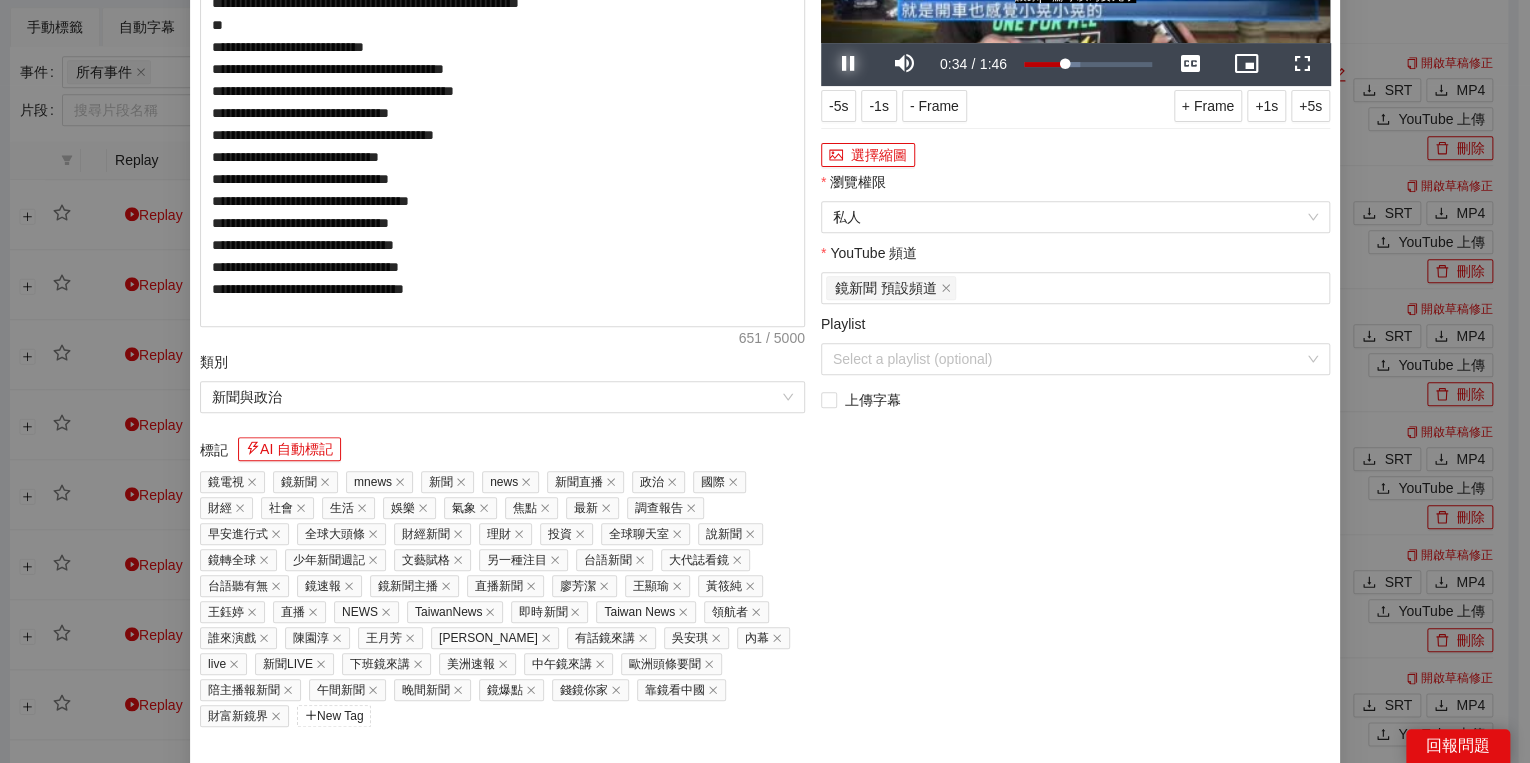 drag, startPoint x: 852, startPoint y: 376, endPoint x: 1152, endPoint y: 374, distance: 300.00665 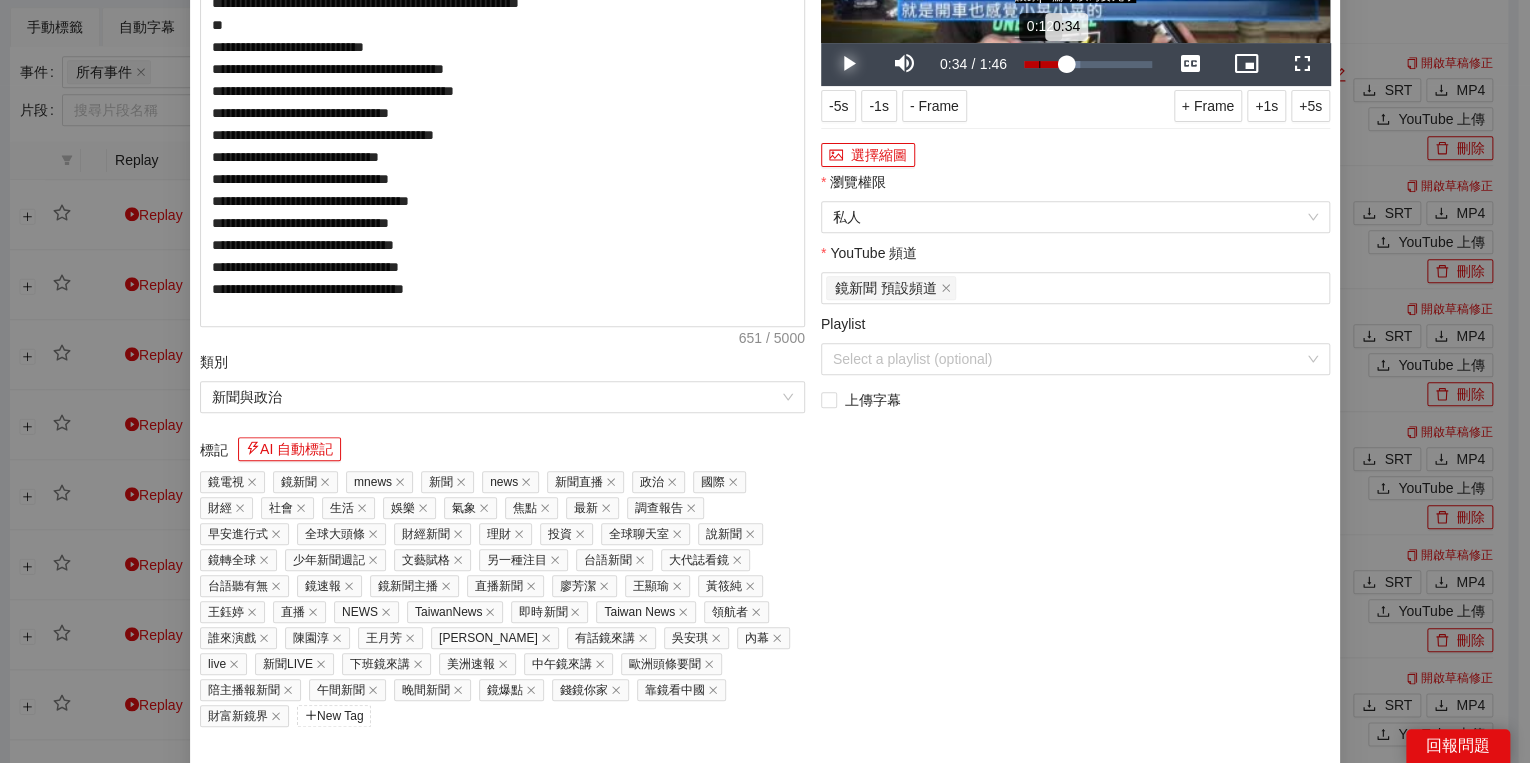 click on "0:12" at bounding box center (1039, 64) 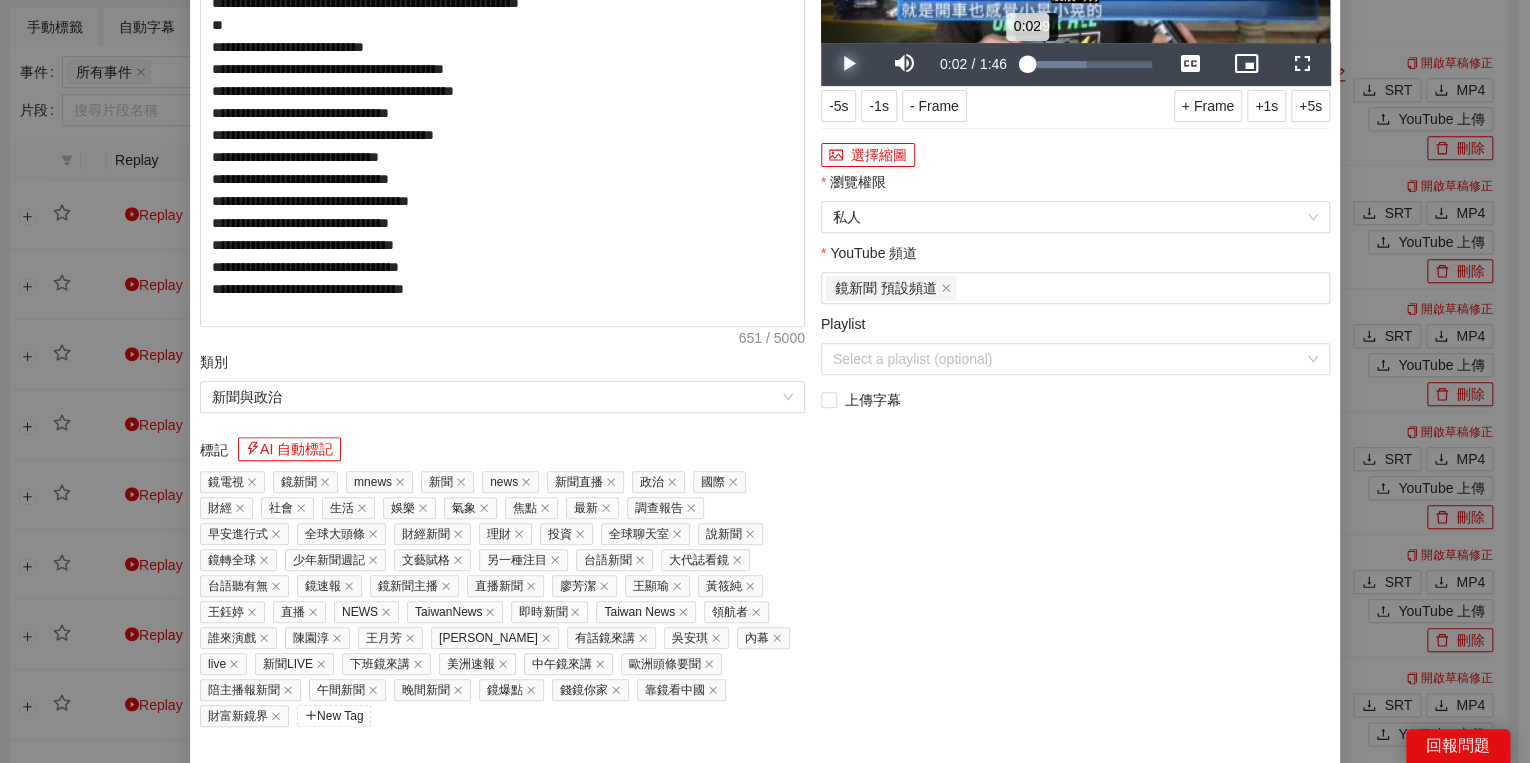 click on "0:02" at bounding box center [1025, 64] 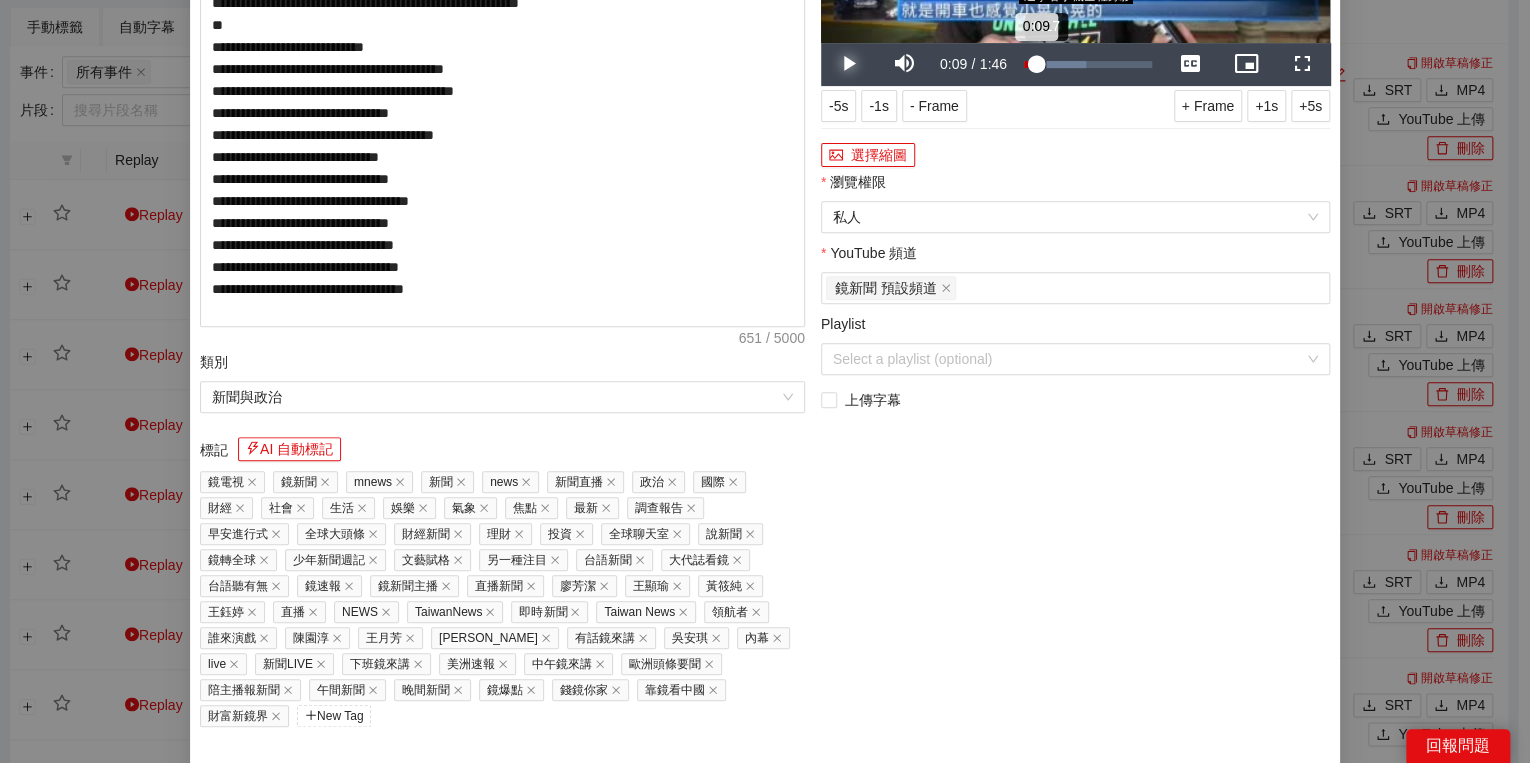 click on "Loaded :  48.22% 0:17 0:09" at bounding box center (1088, 64) 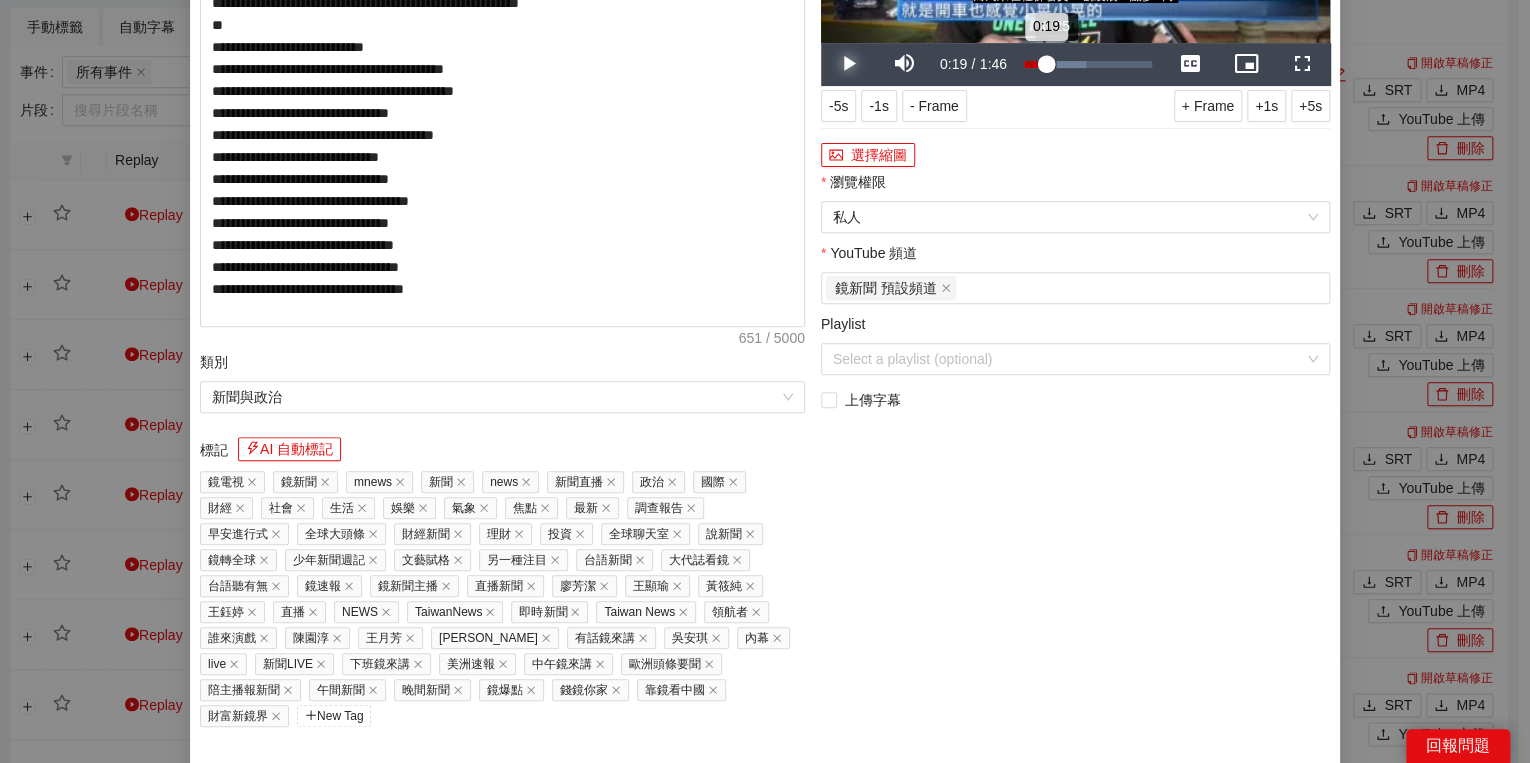 click on "0:19" at bounding box center [1035, 64] 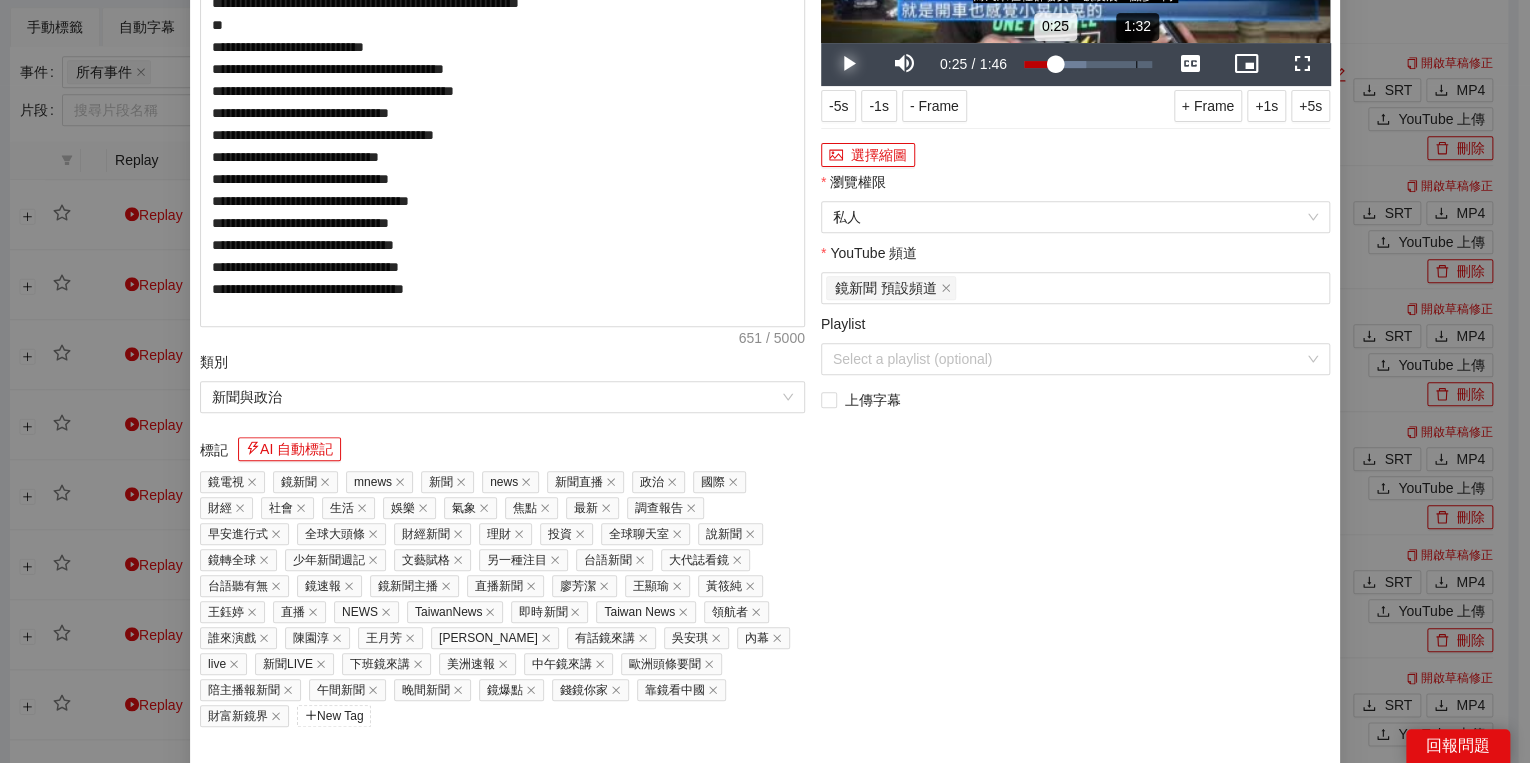 click on "Loaded :  48.22% 1:32 0:25" at bounding box center [1088, 64] 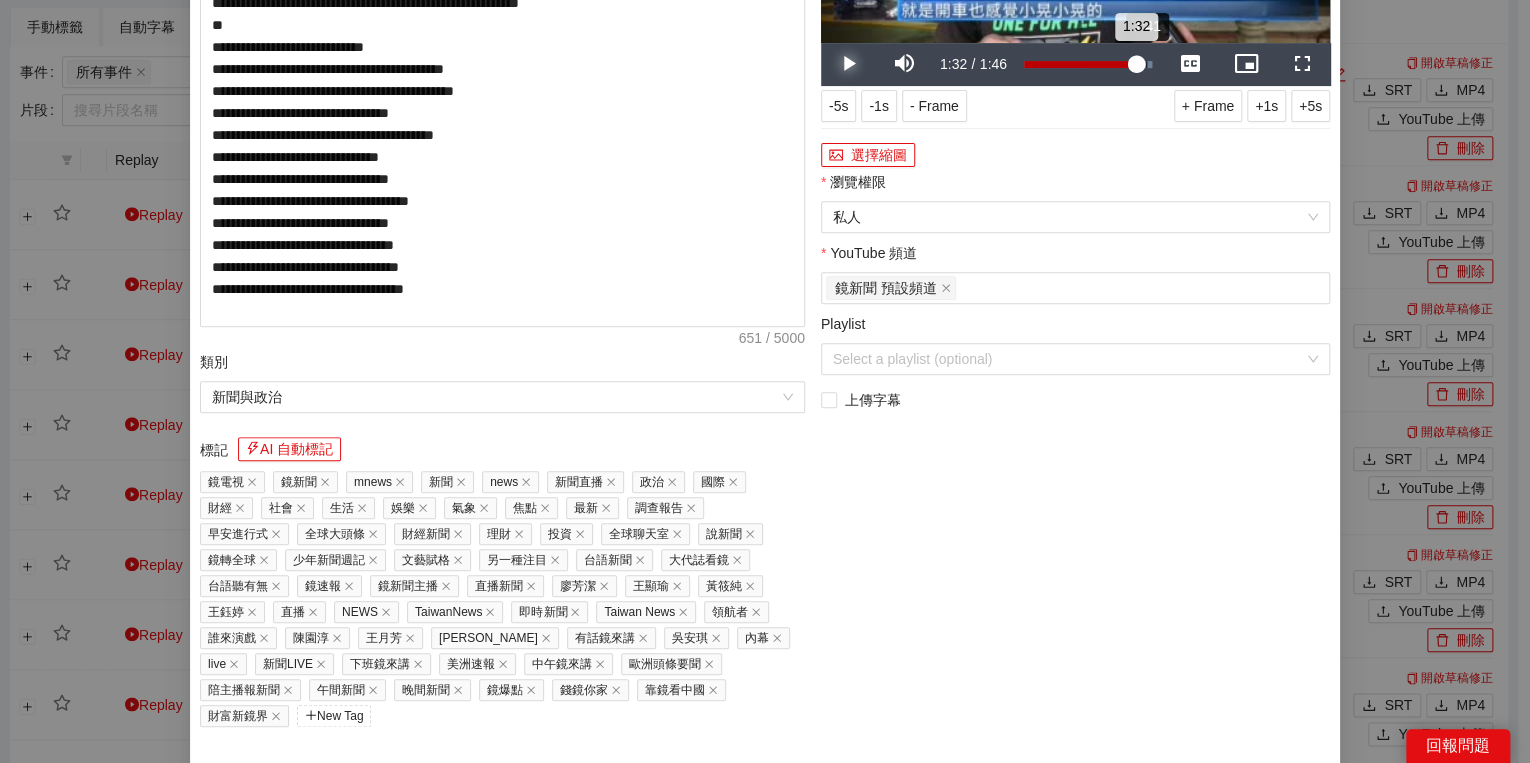 click on "1:32" at bounding box center (1080, 64) 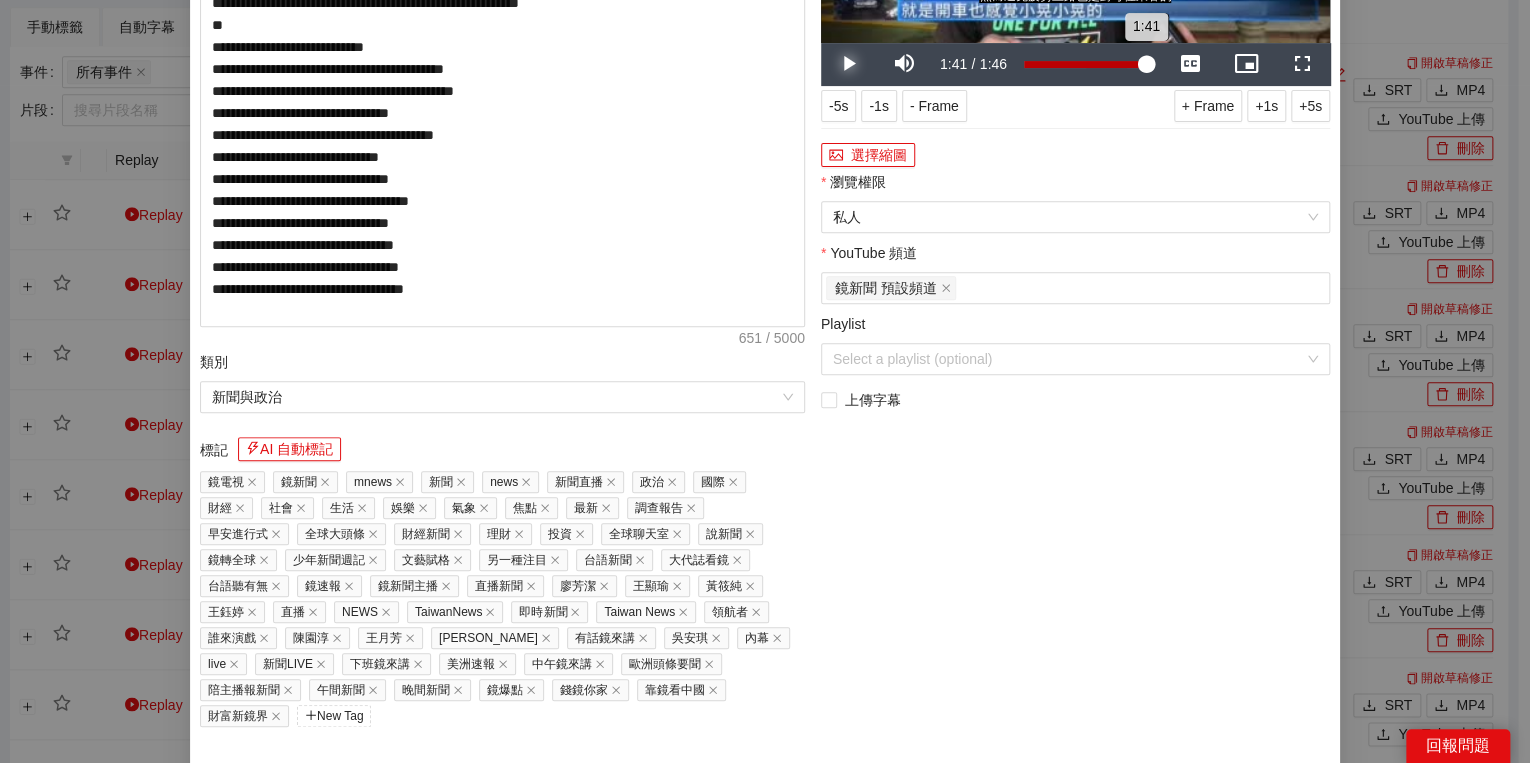 click on "1:41" at bounding box center (1085, 64) 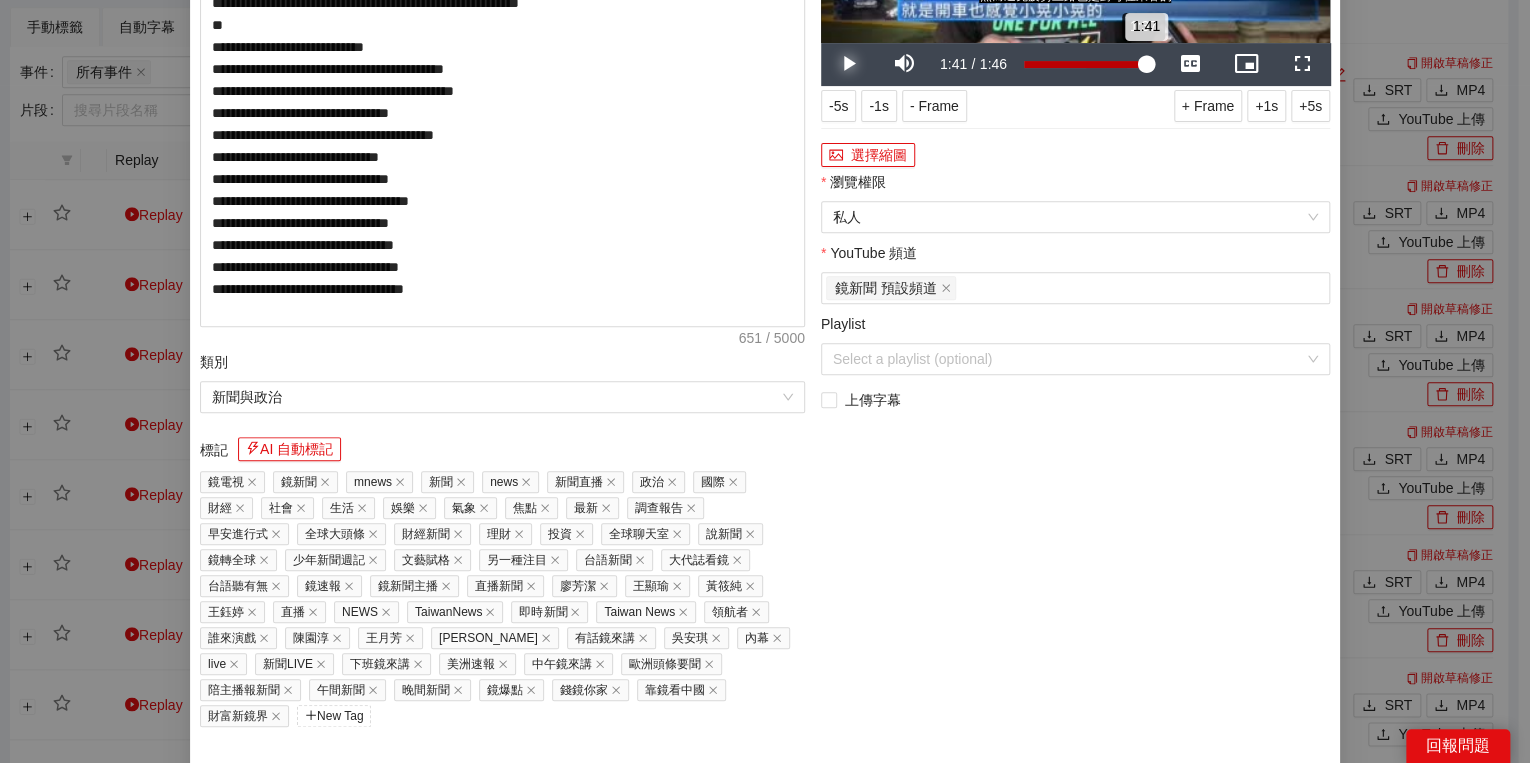 click on "1:41" at bounding box center (1085, 64) 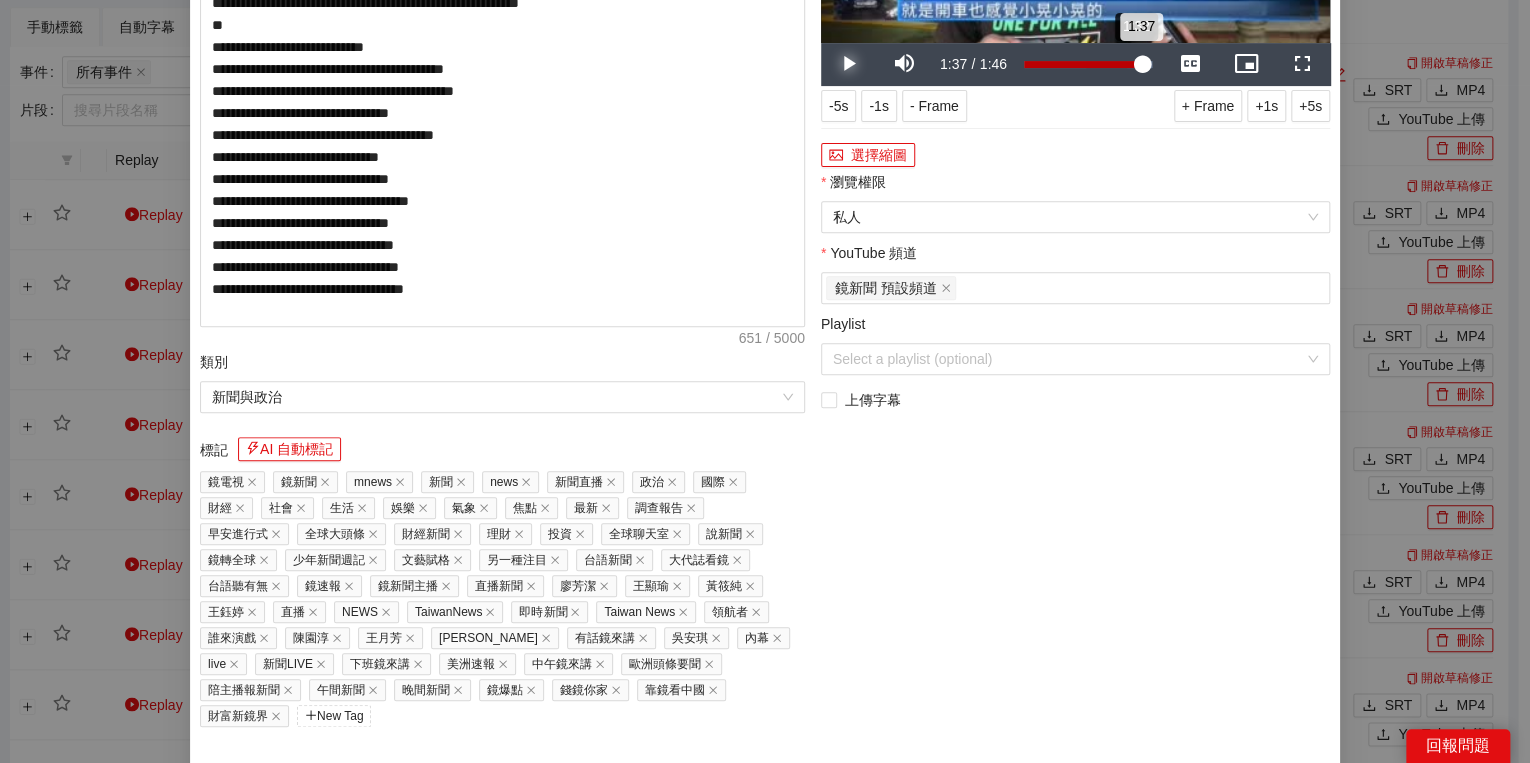 click on "Loaded :  100.00% 1:32 1:37" at bounding box center [1088, 64] 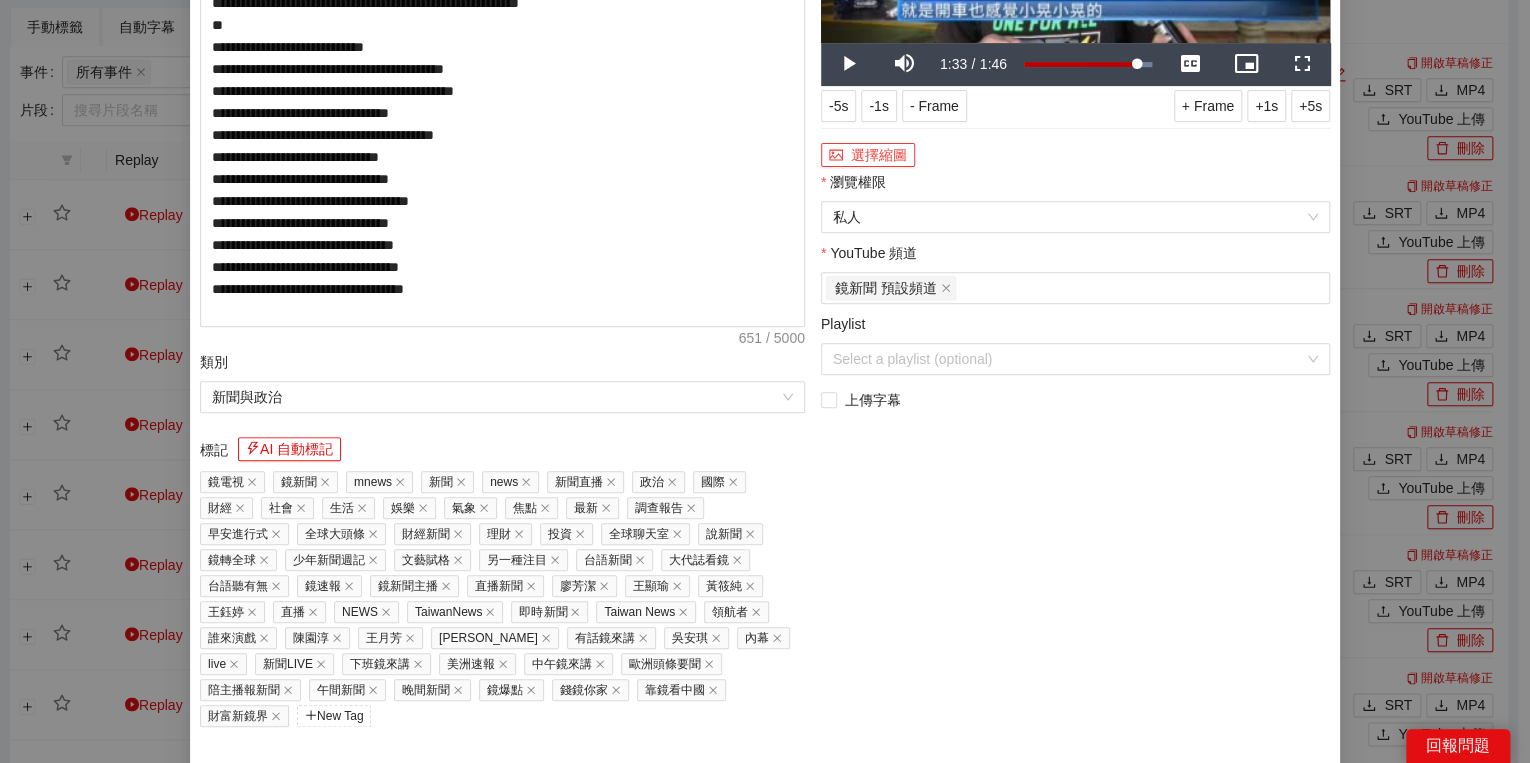 click 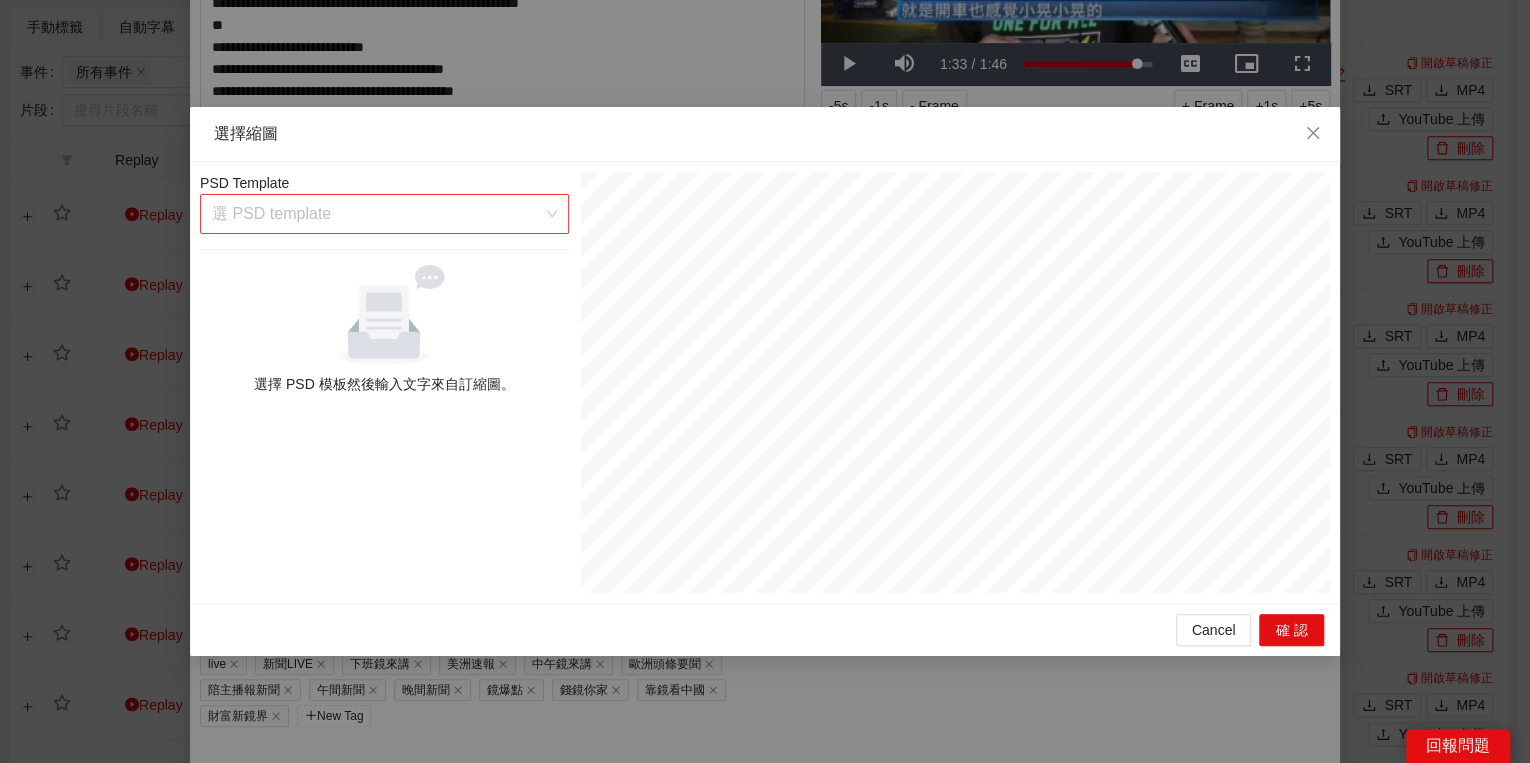 click on "選 PSD template" at bounding box center [384, 214] 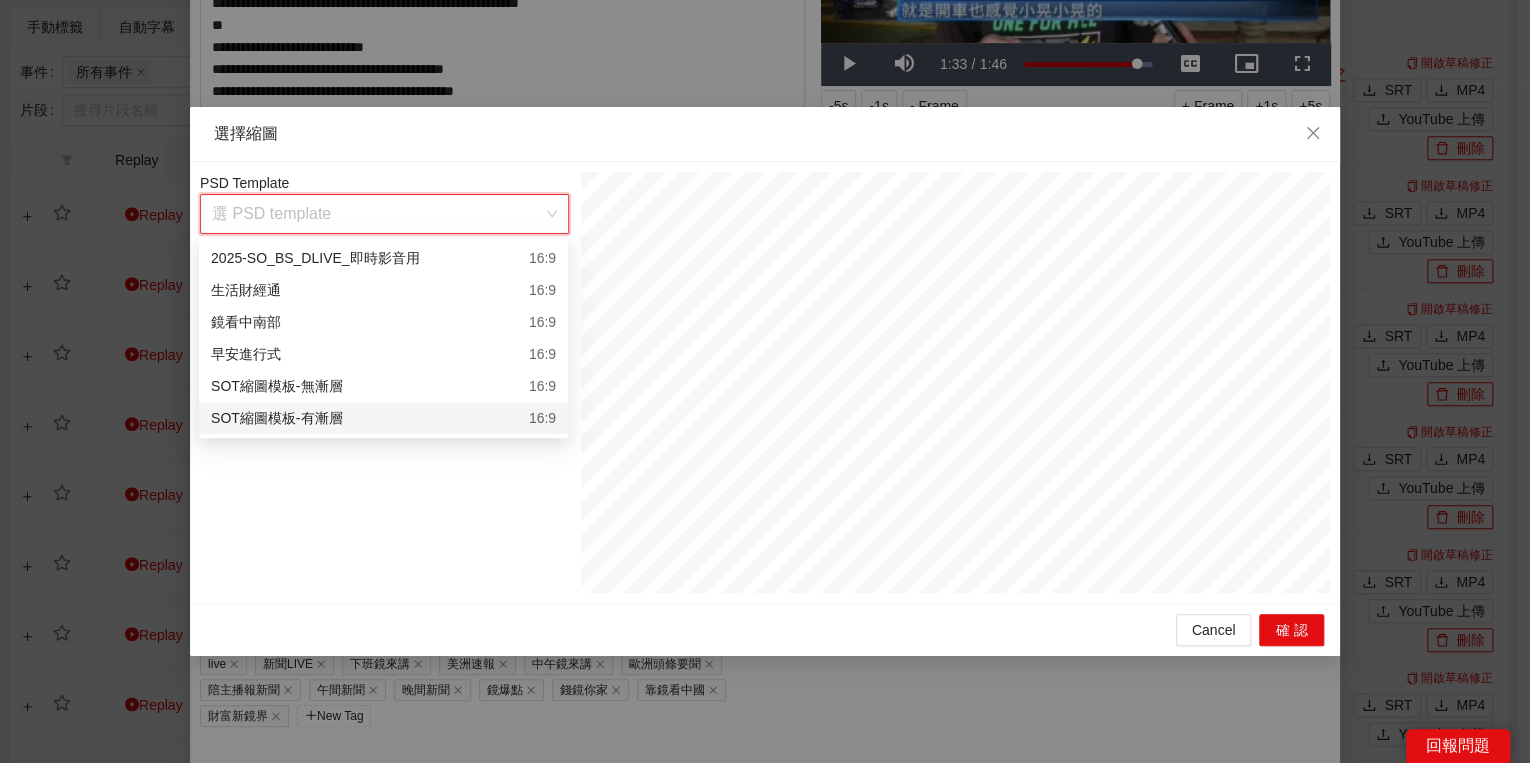 click on "SOT縮圖模板-有漸層 16:9" at bounding box center [383, 418] 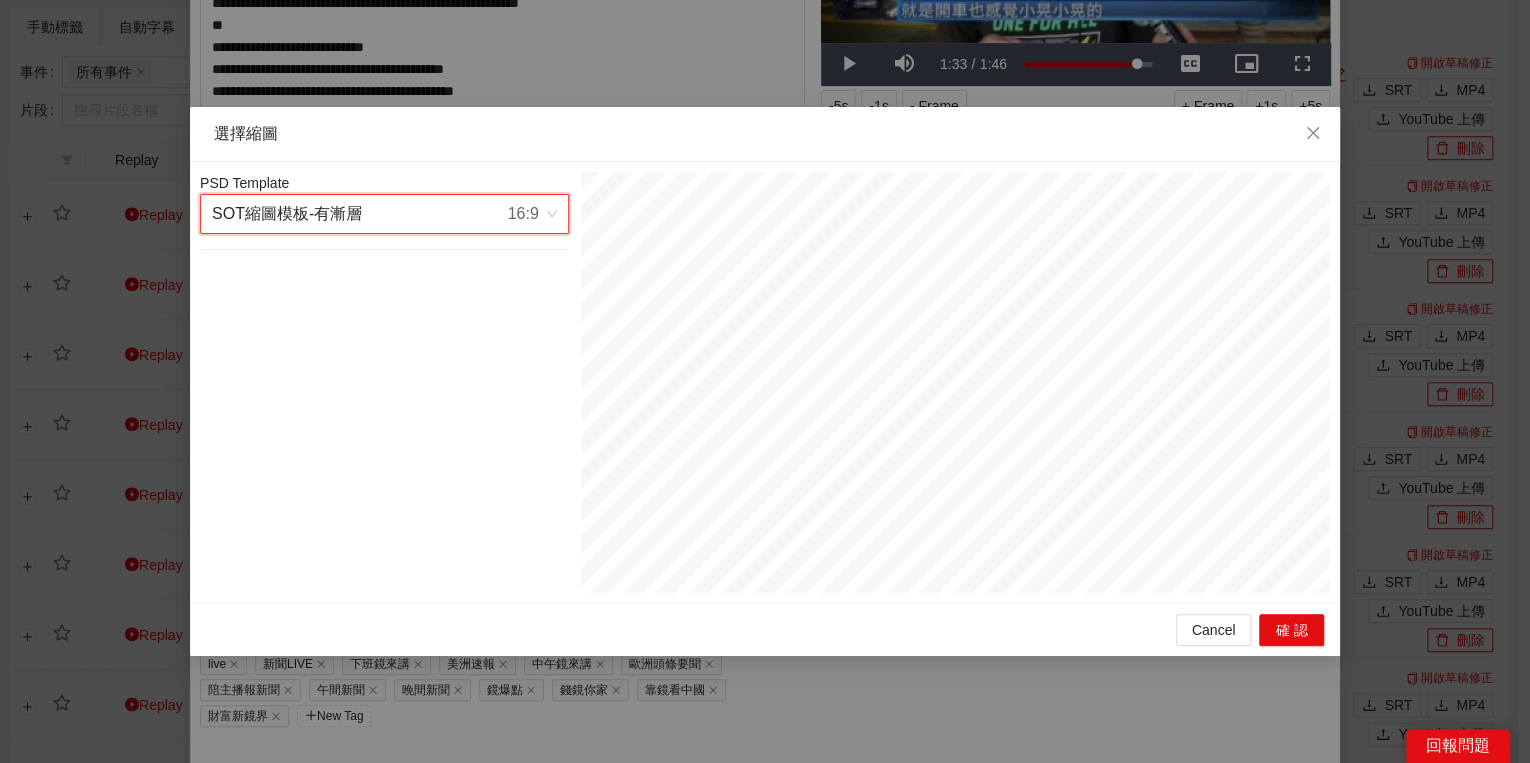click on "Cancel 確認" at bounding box center (765, 629) 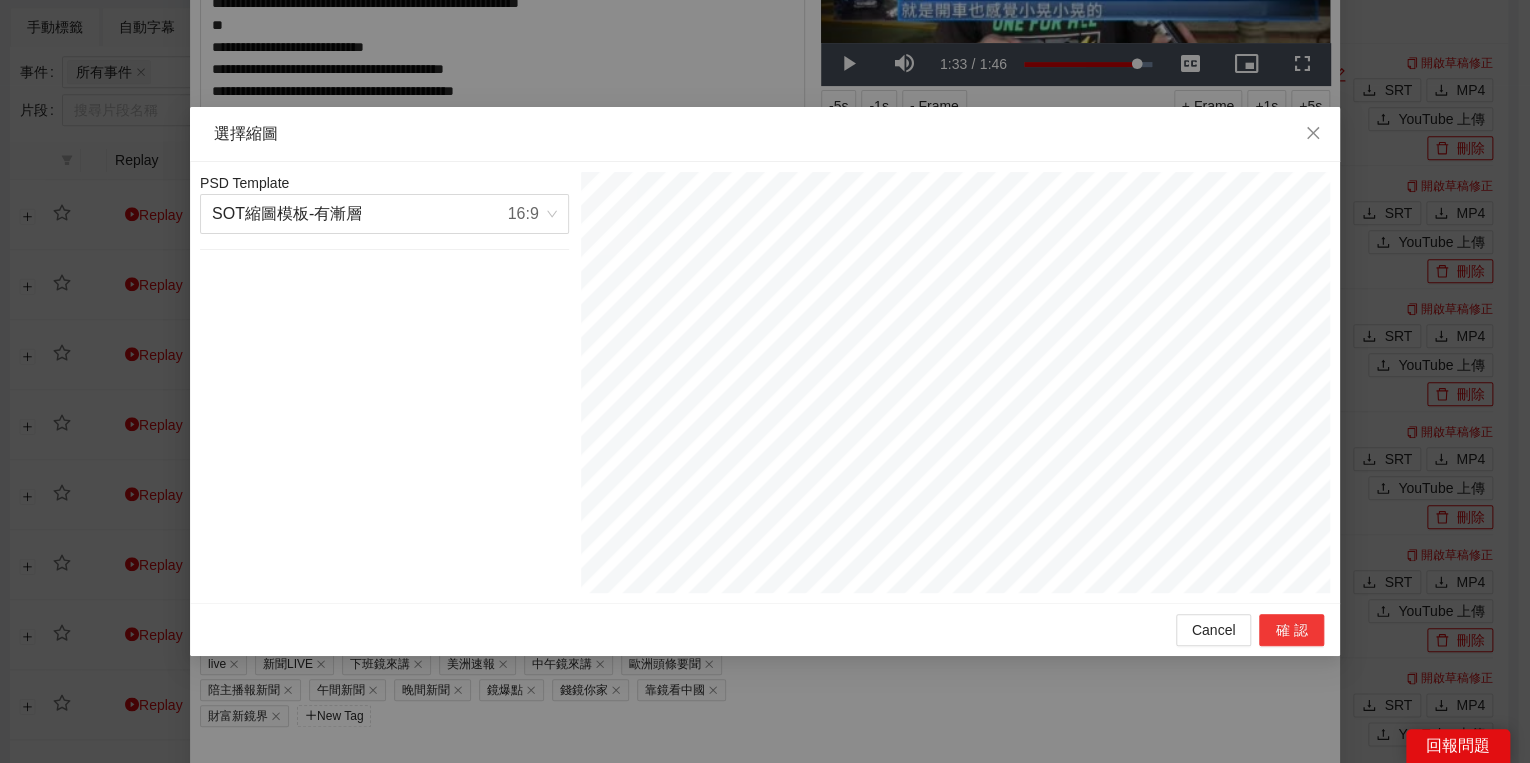click on "確認" at bounding box center (1291, 630) 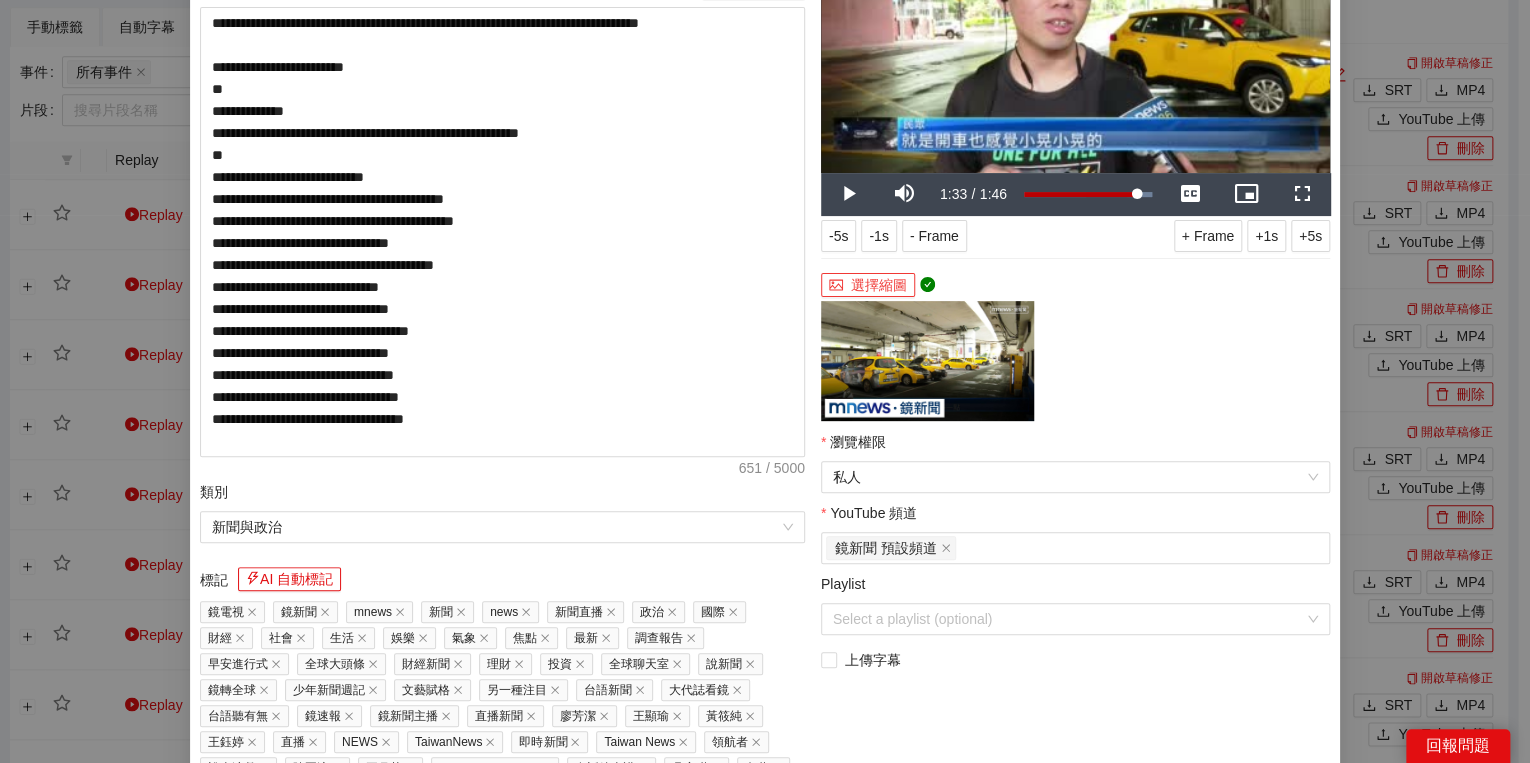 scroll, scrollTop: 320, scrollLeft: 0, axis: vertical 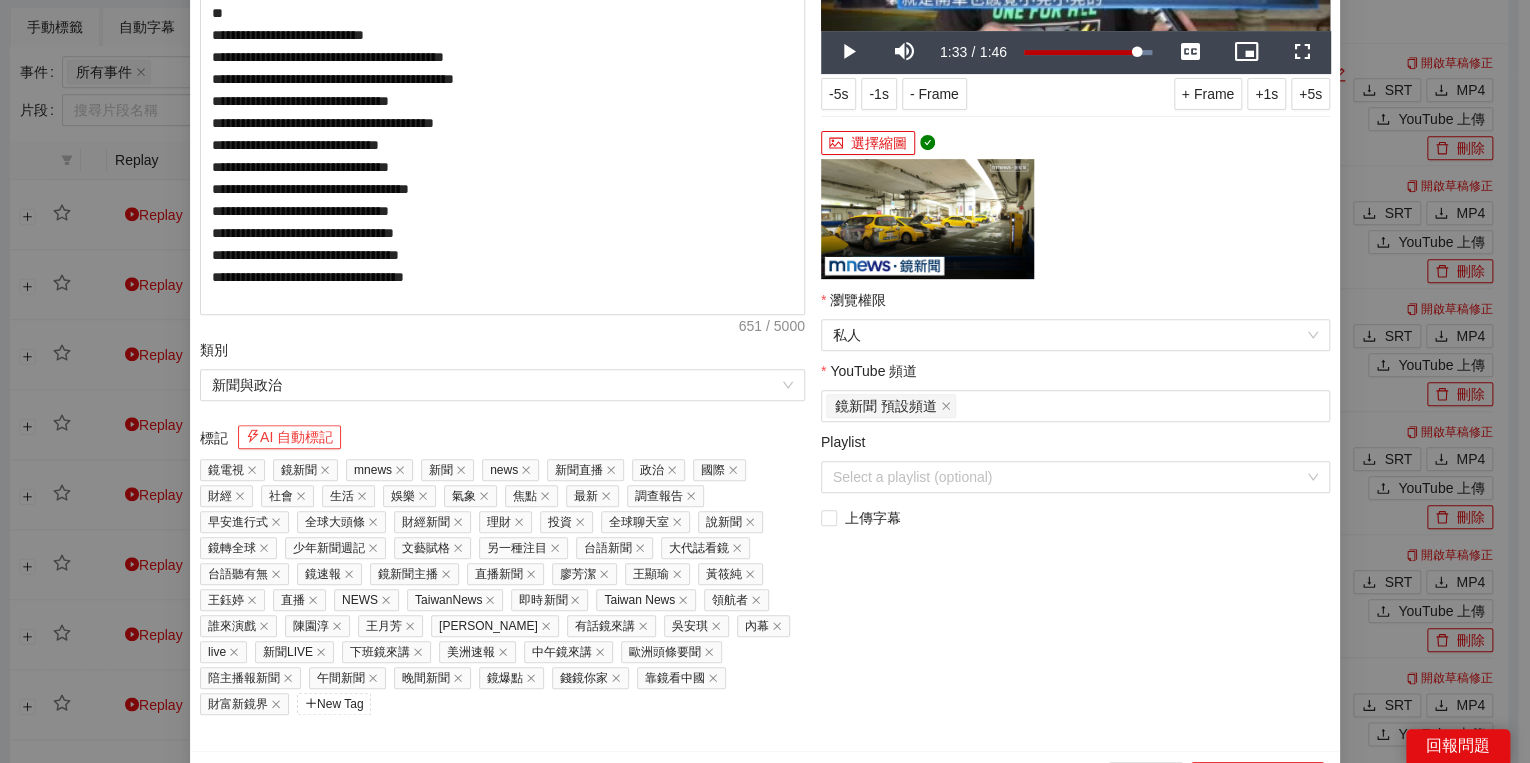 click on "AI 自動標記" at bounding box center [289, 437] 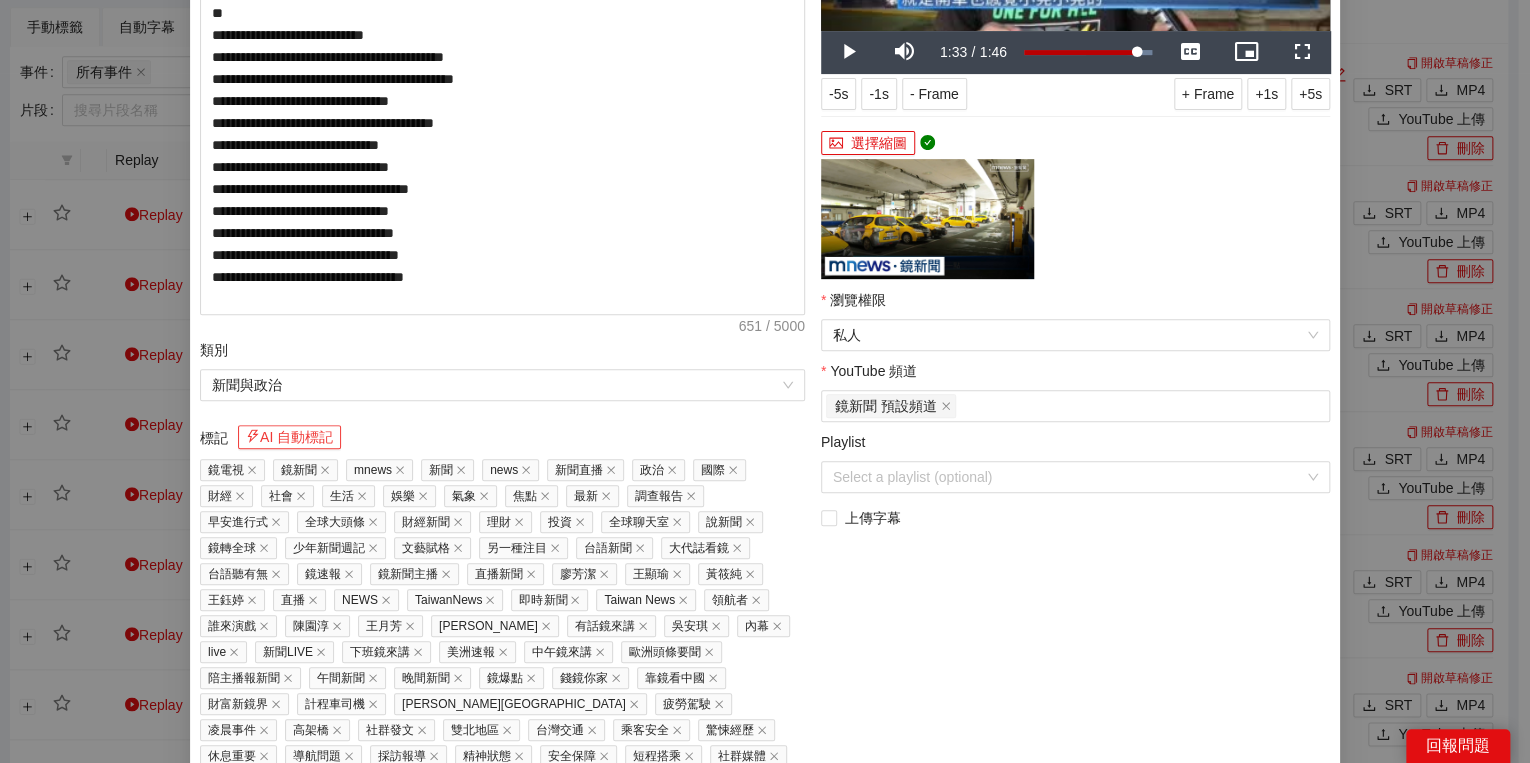 scroll, scrollTop: 407, scrollLeft: 0, axis: vertical 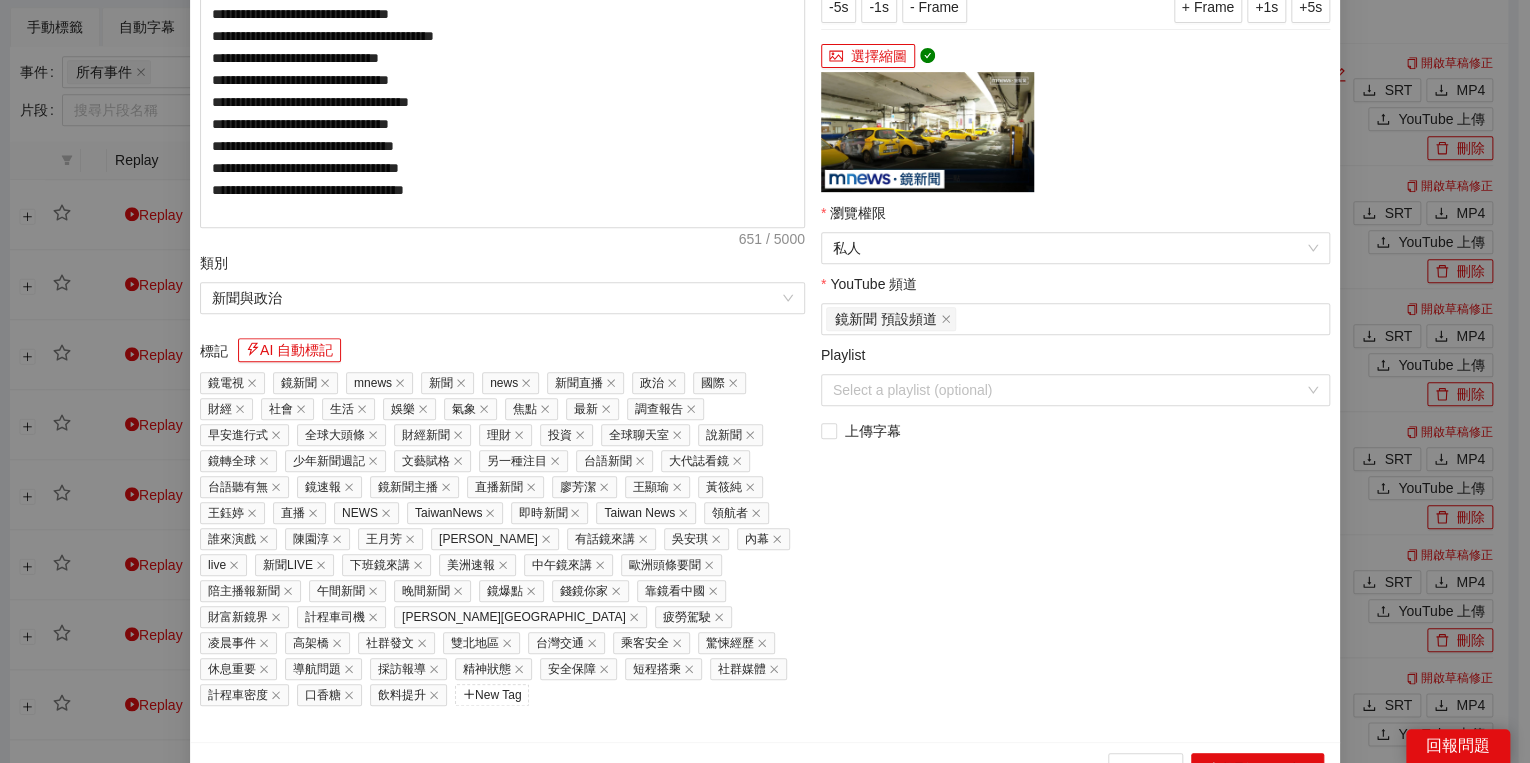 click on "採訪報導" at bounding box center [408, 669] 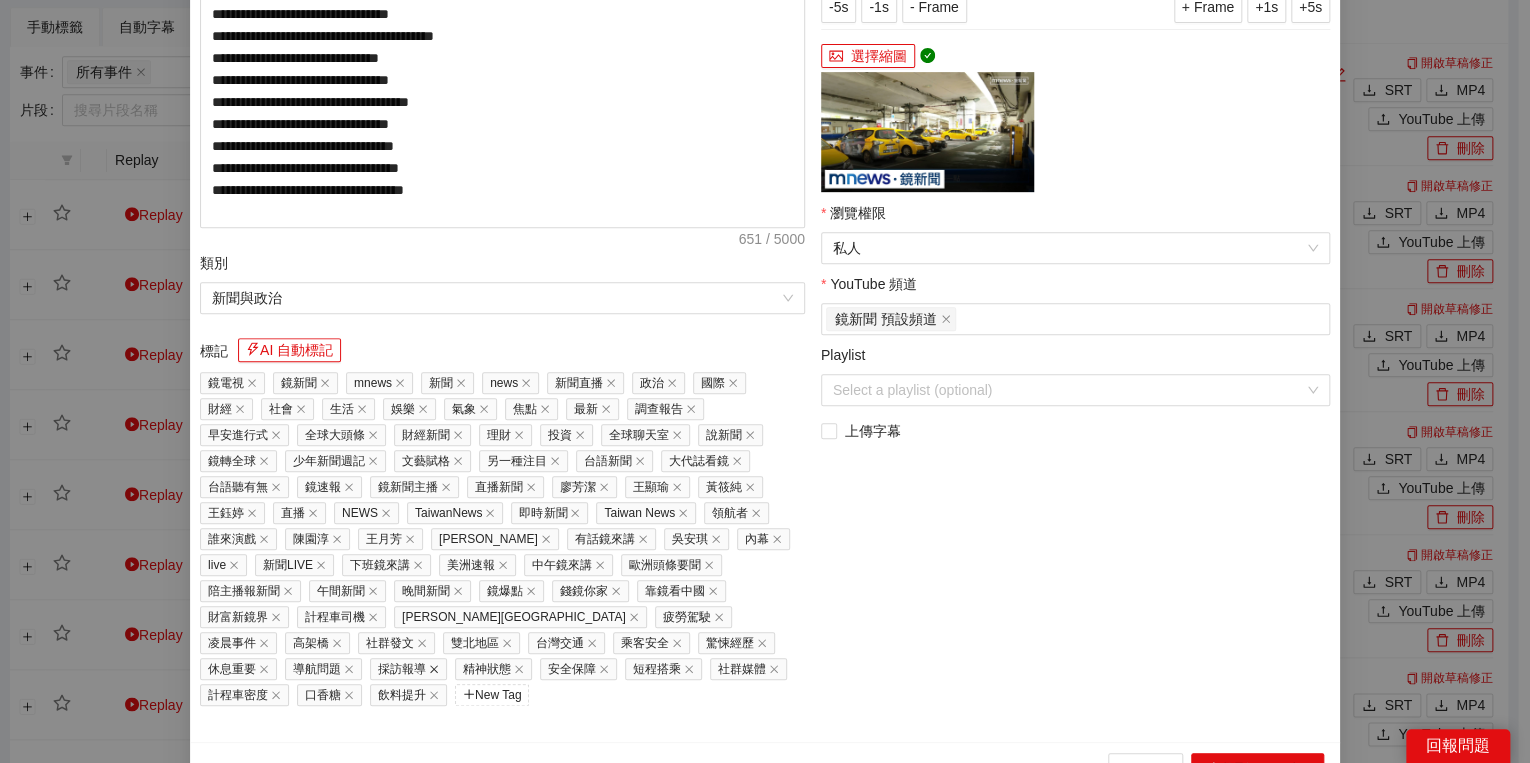 click 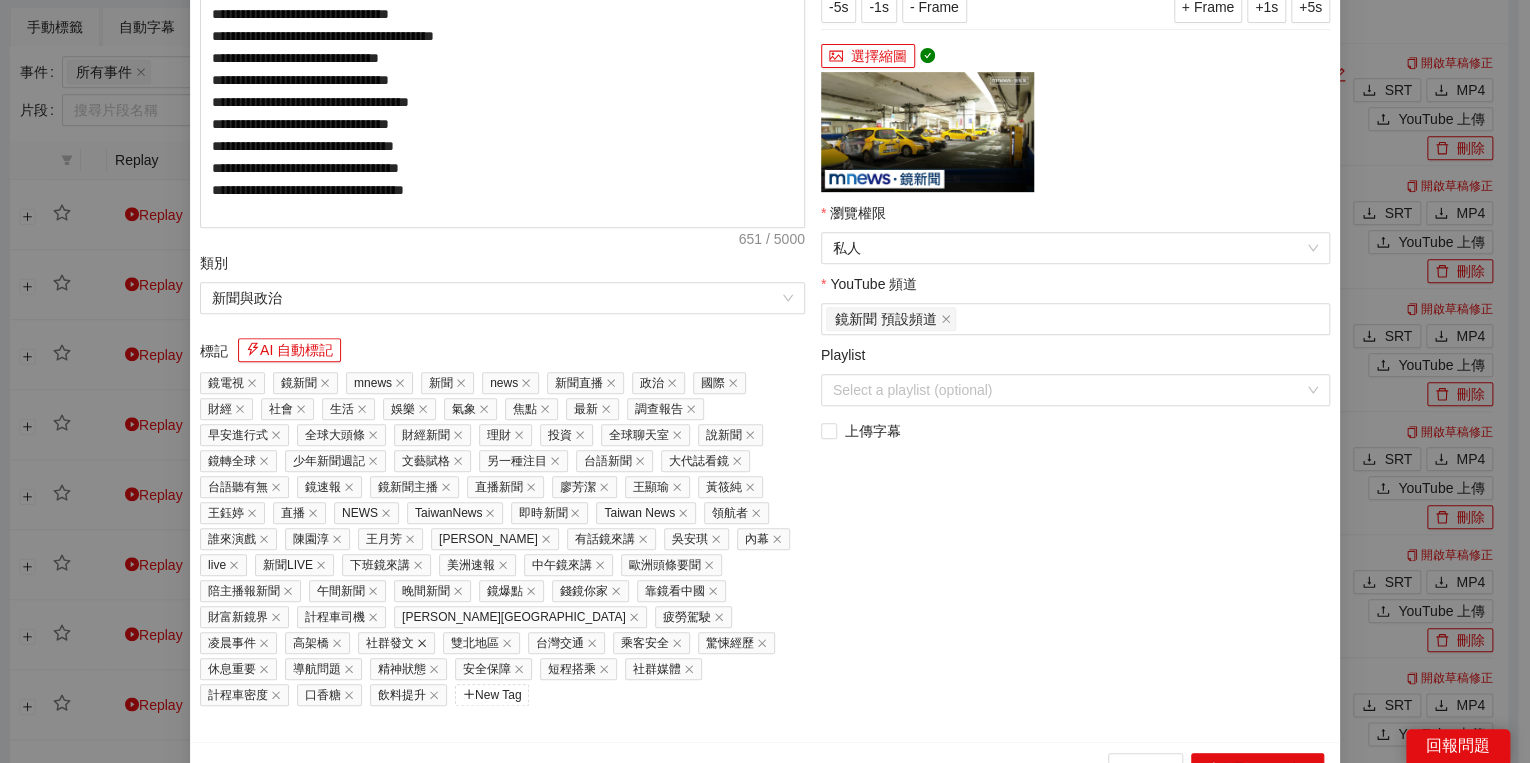 click 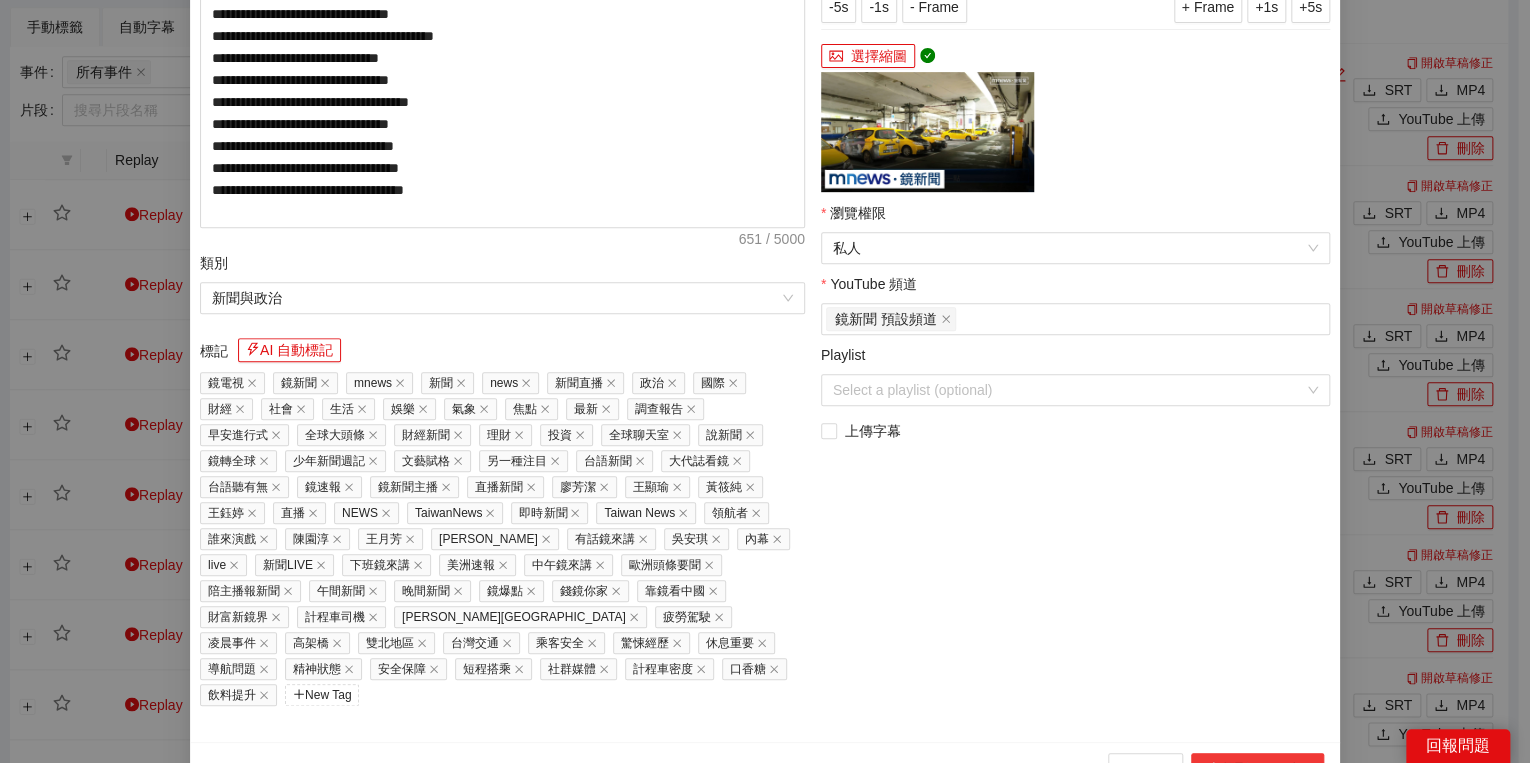 click on "上傳到 YouTube" at bounding box center [1257, 769] 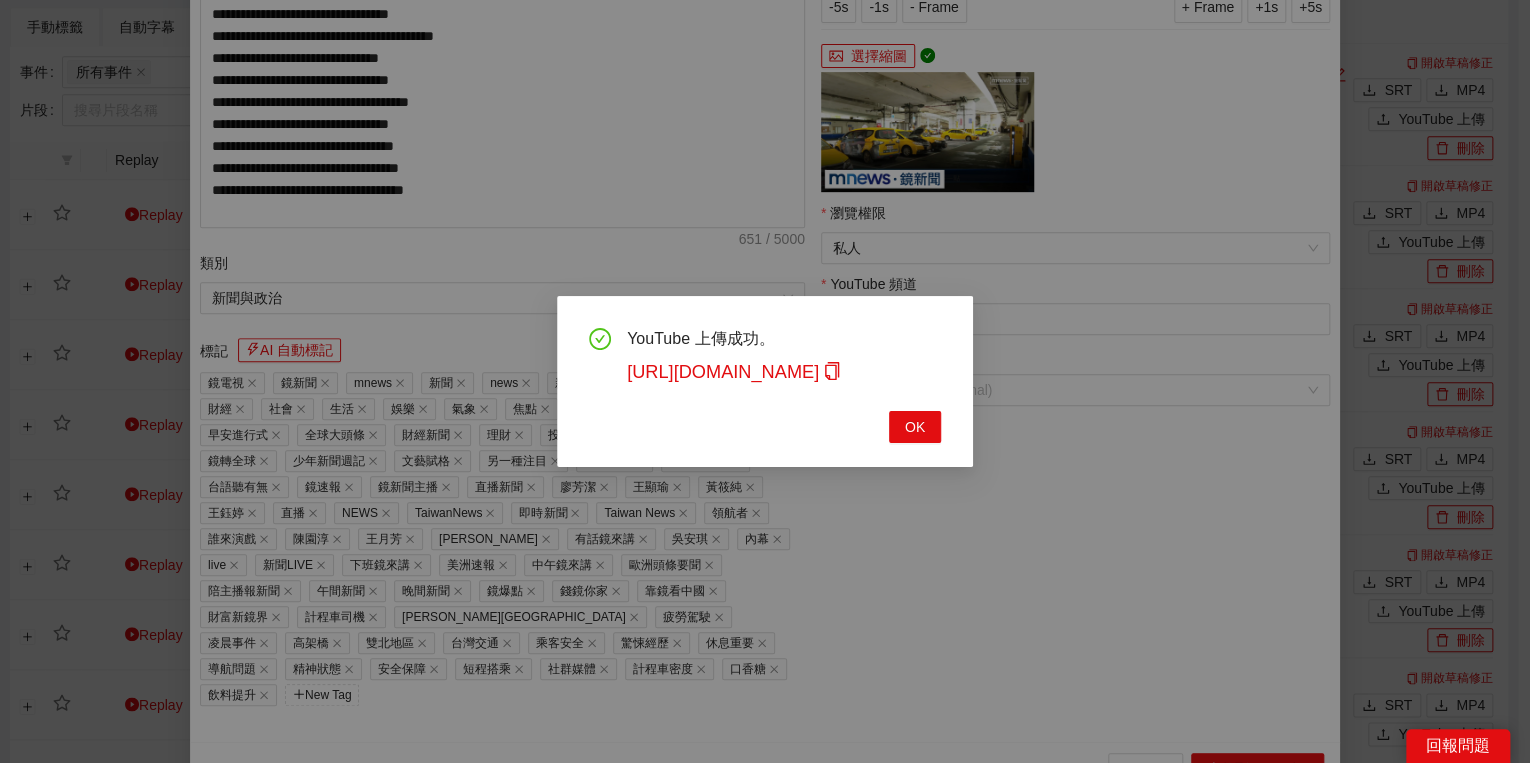 click on "YouTube 上傳成功。 [URL][DOMAIN_NAME] OK" at bounding box center [765, 381] 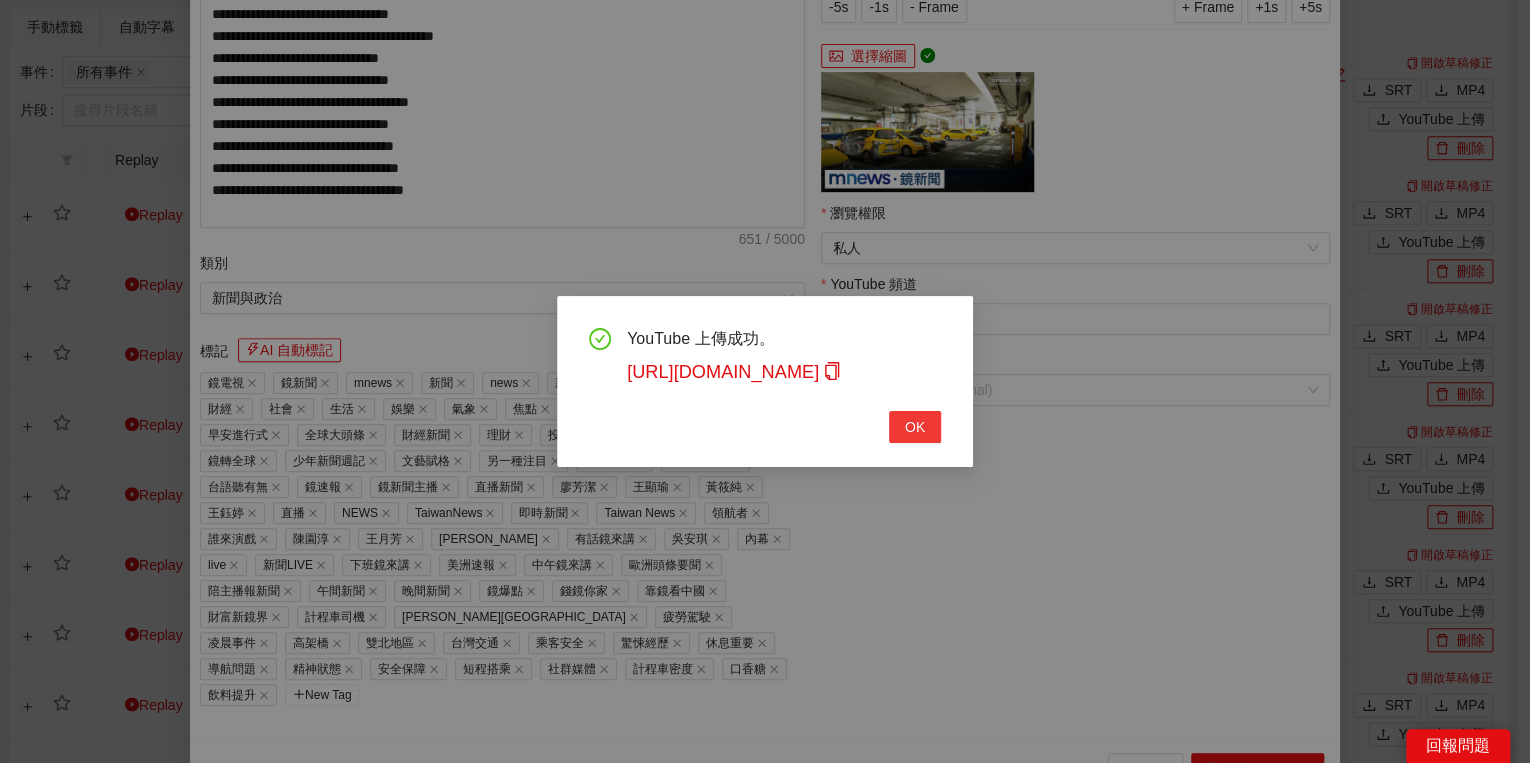 click on "OK" at bounding box center [915, 427] 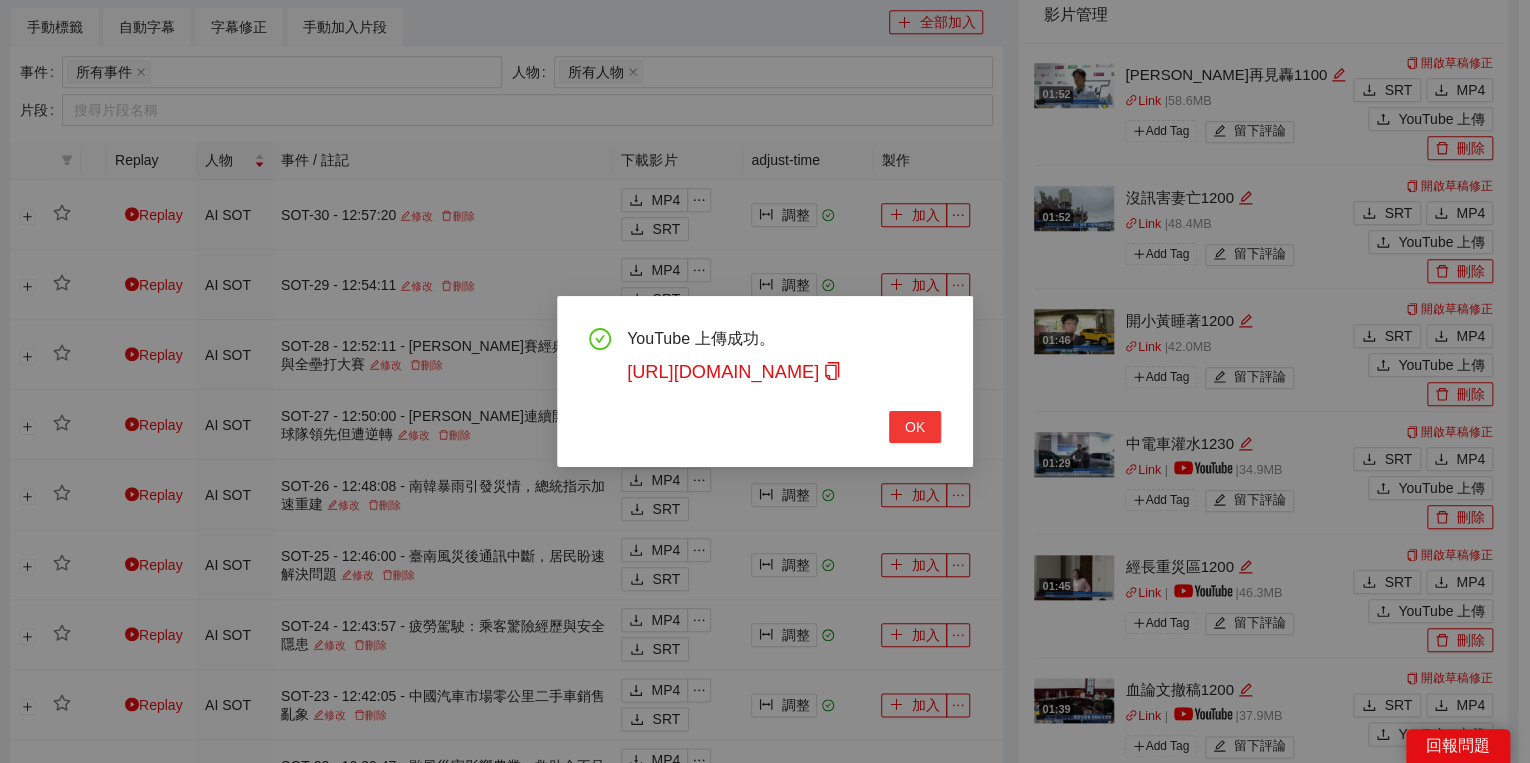 scroll, scrollTop: 308, scrollLeft: 0, axis: vertical 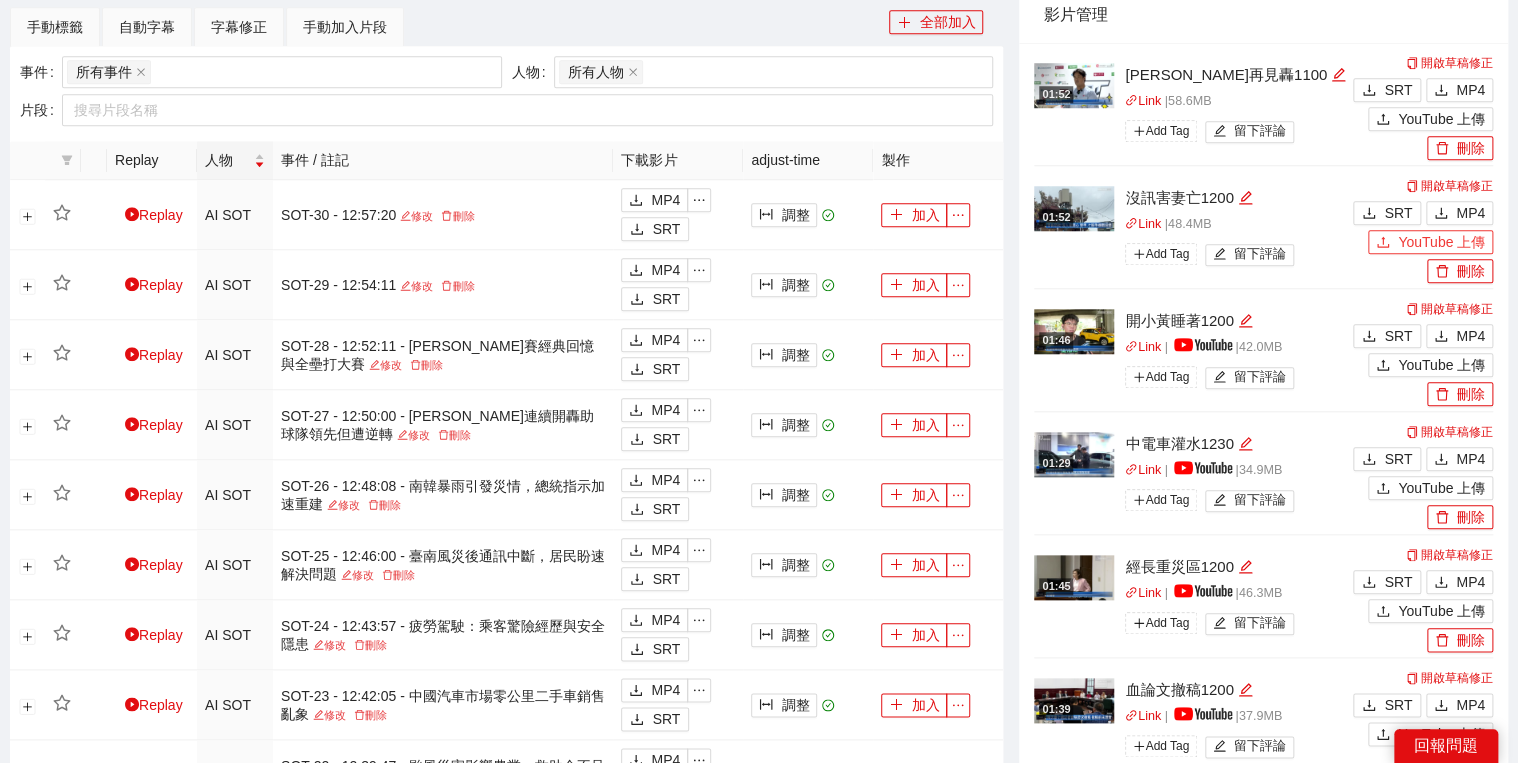click on "YouTube 上傳" at bounding box center [1430, 242] 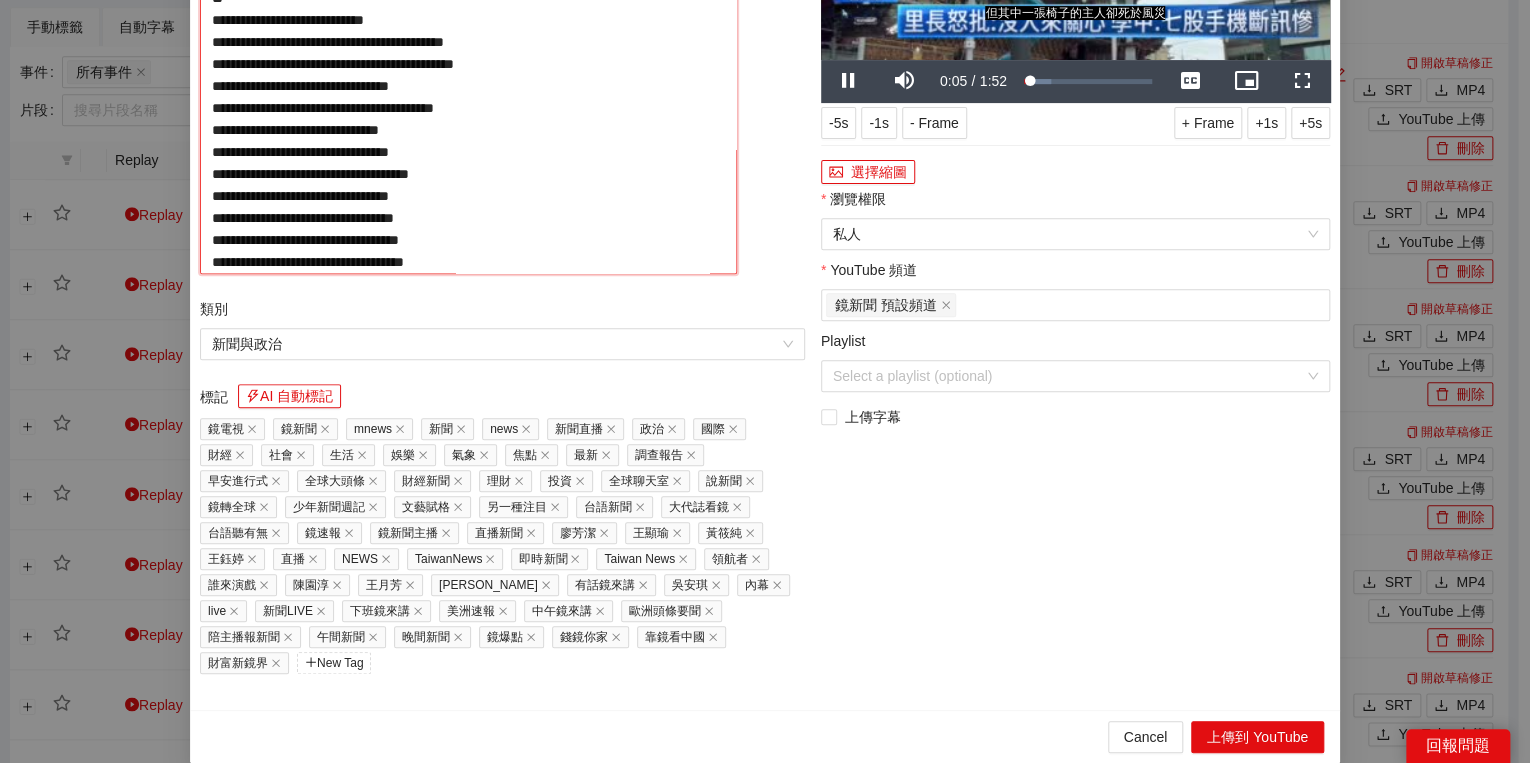 click on "**********" at bounding box center (468, 84) 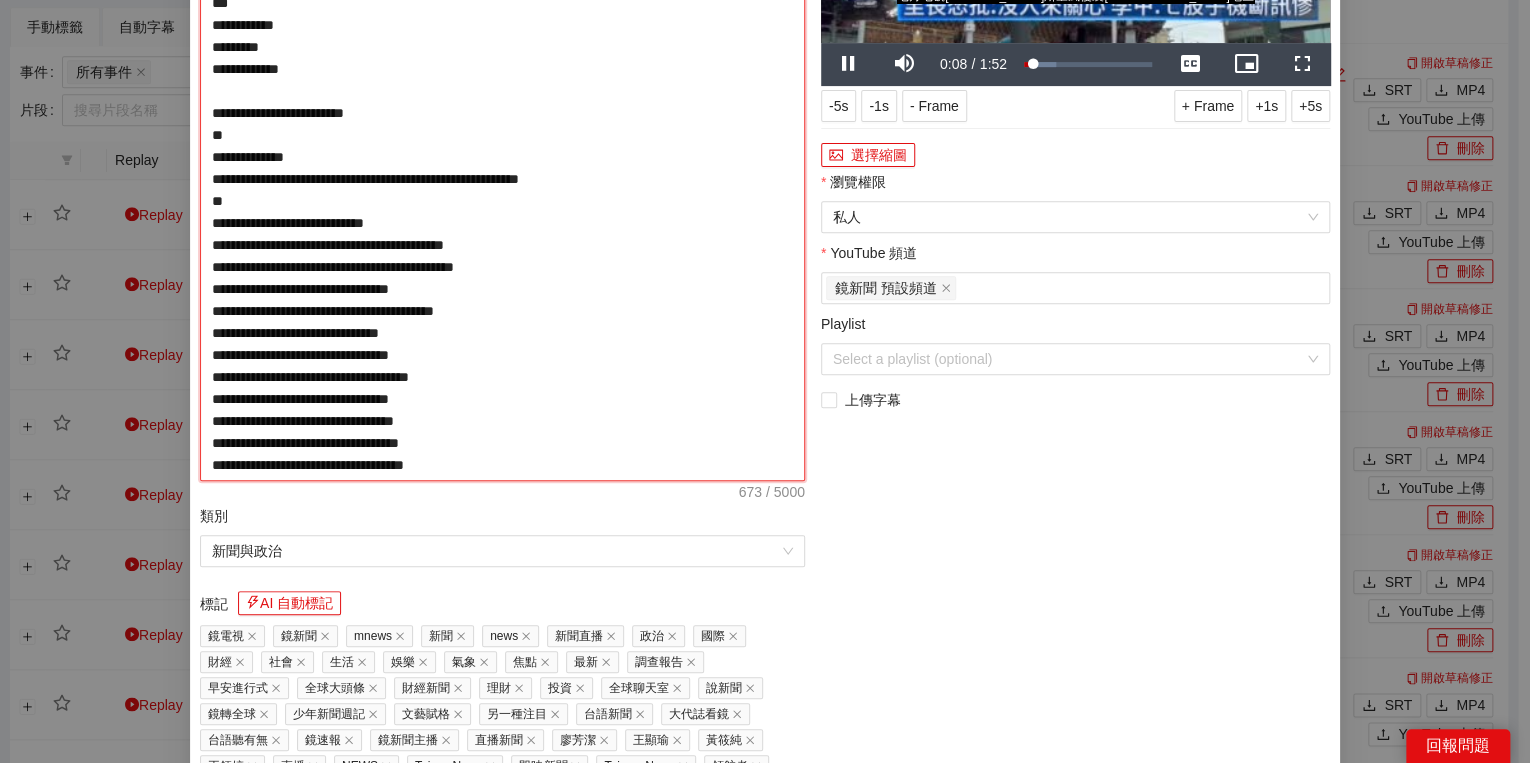 click on "**********" at bounding box center [502, 179] 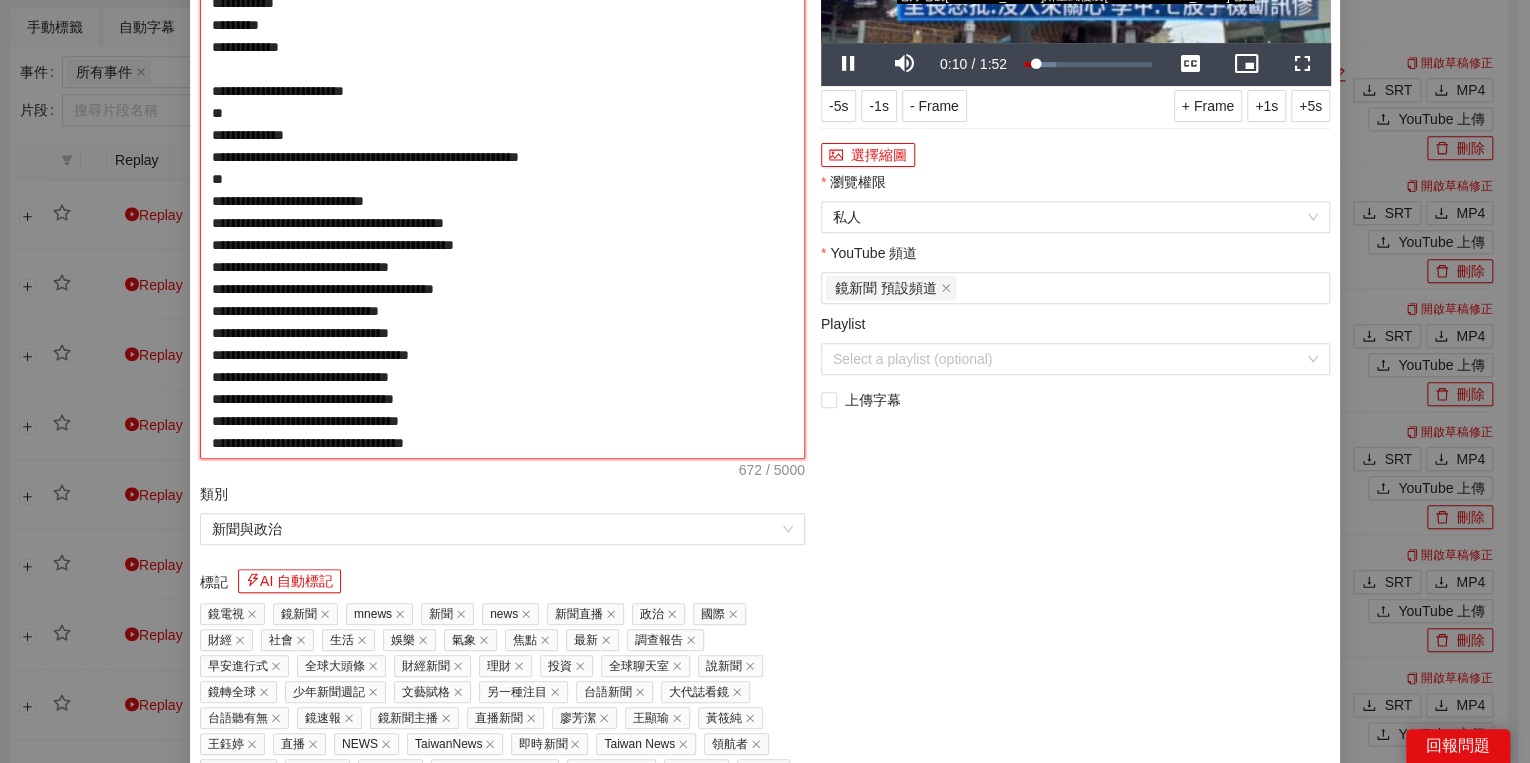 click on "**********" at bounding box center (502, 168) 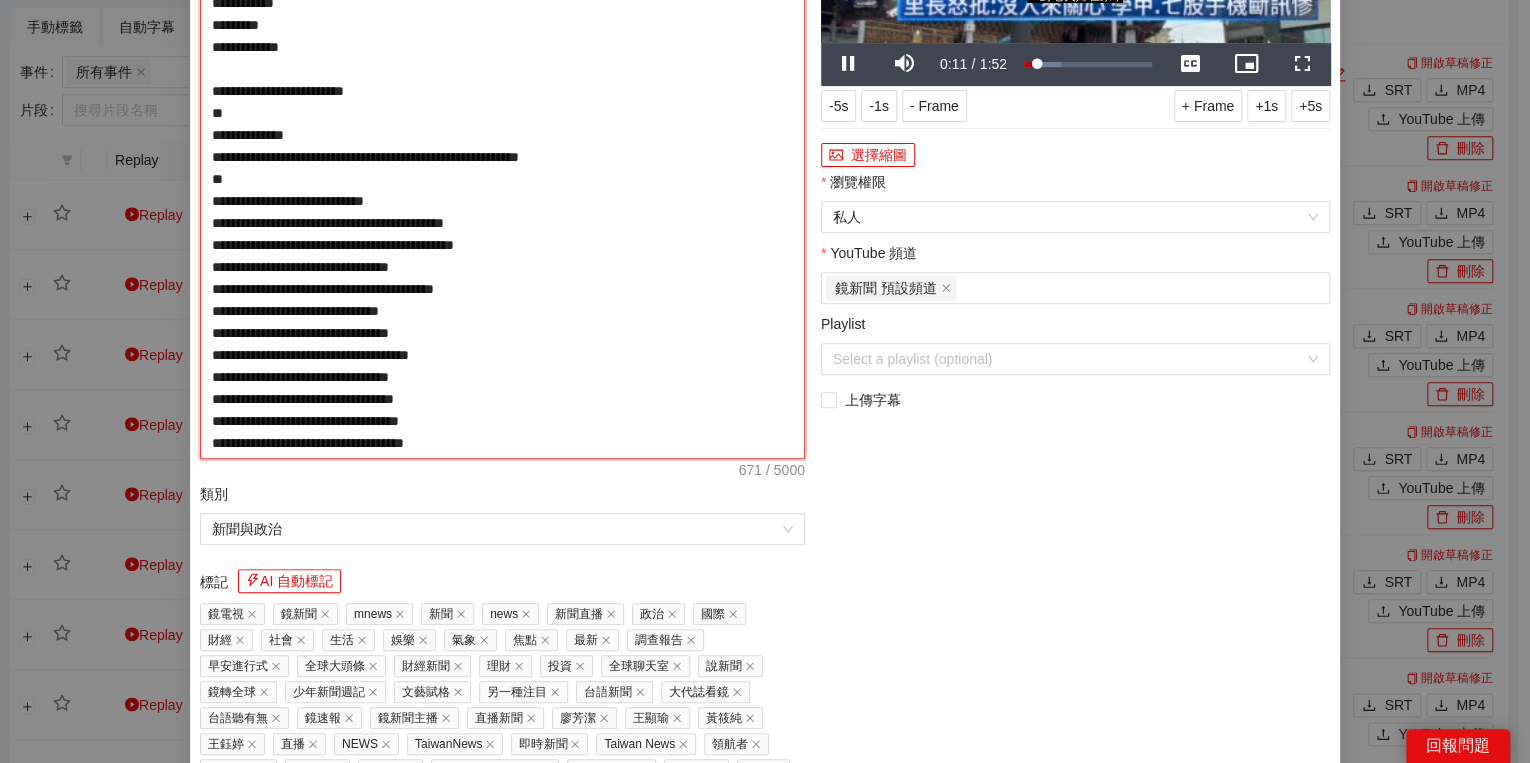 click on "**********" at bounding box center (502, 168) 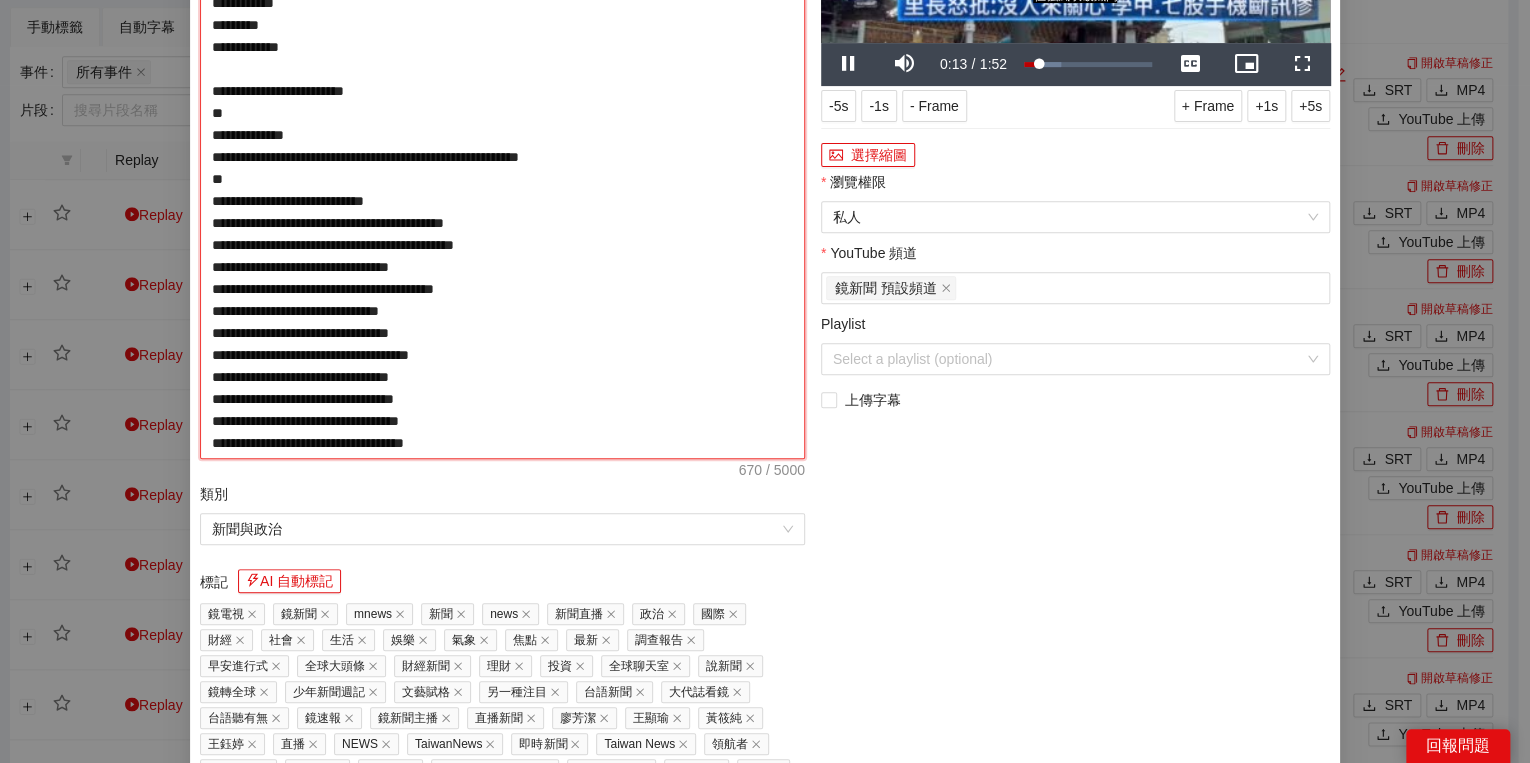click on "**********" at bounding box center (502, 168) 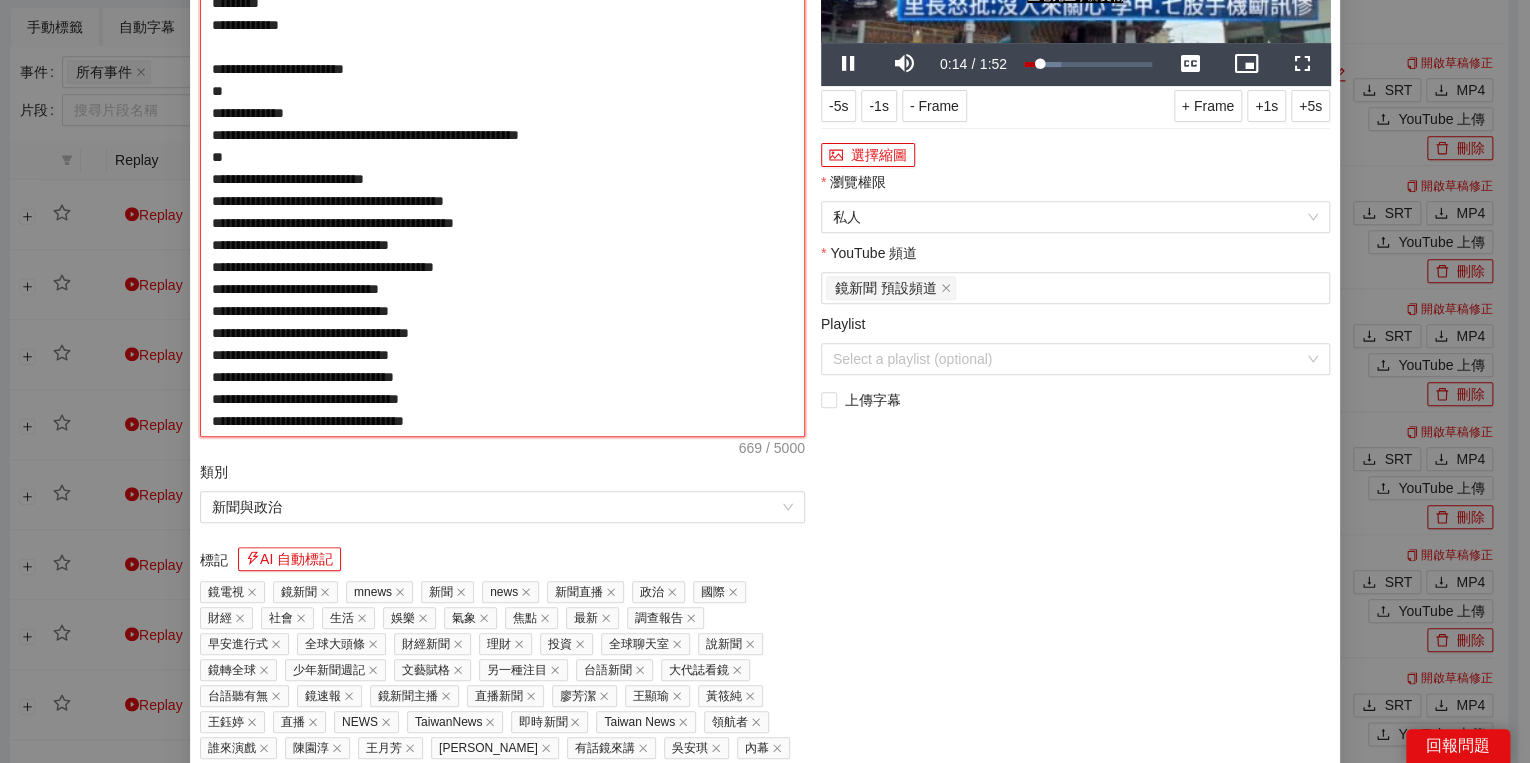 click on "**********" at bounding box center [502, 157] 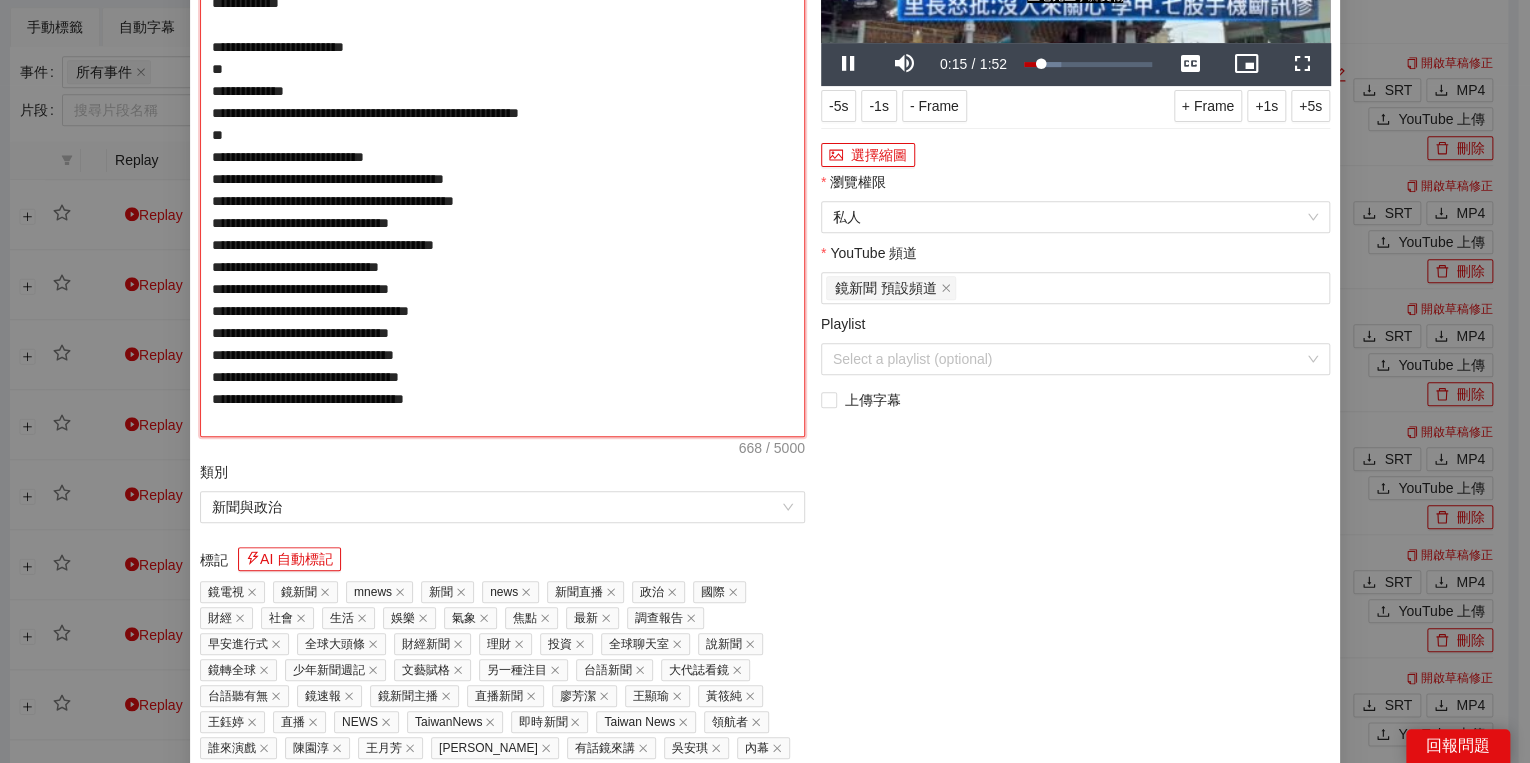 click on "**********" at bounding box center (502, 157) 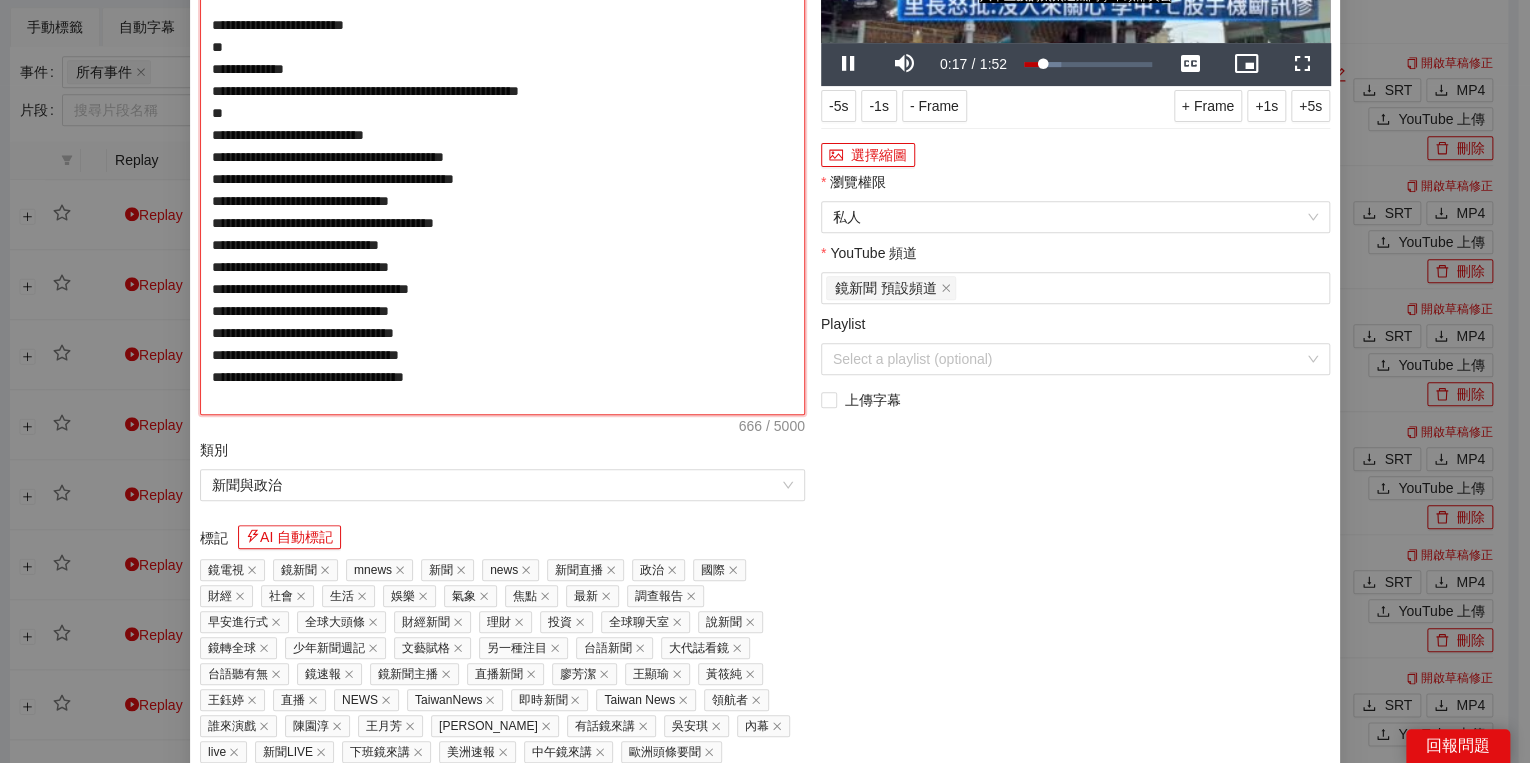 click on "**********" at bounding box center [502, 146] 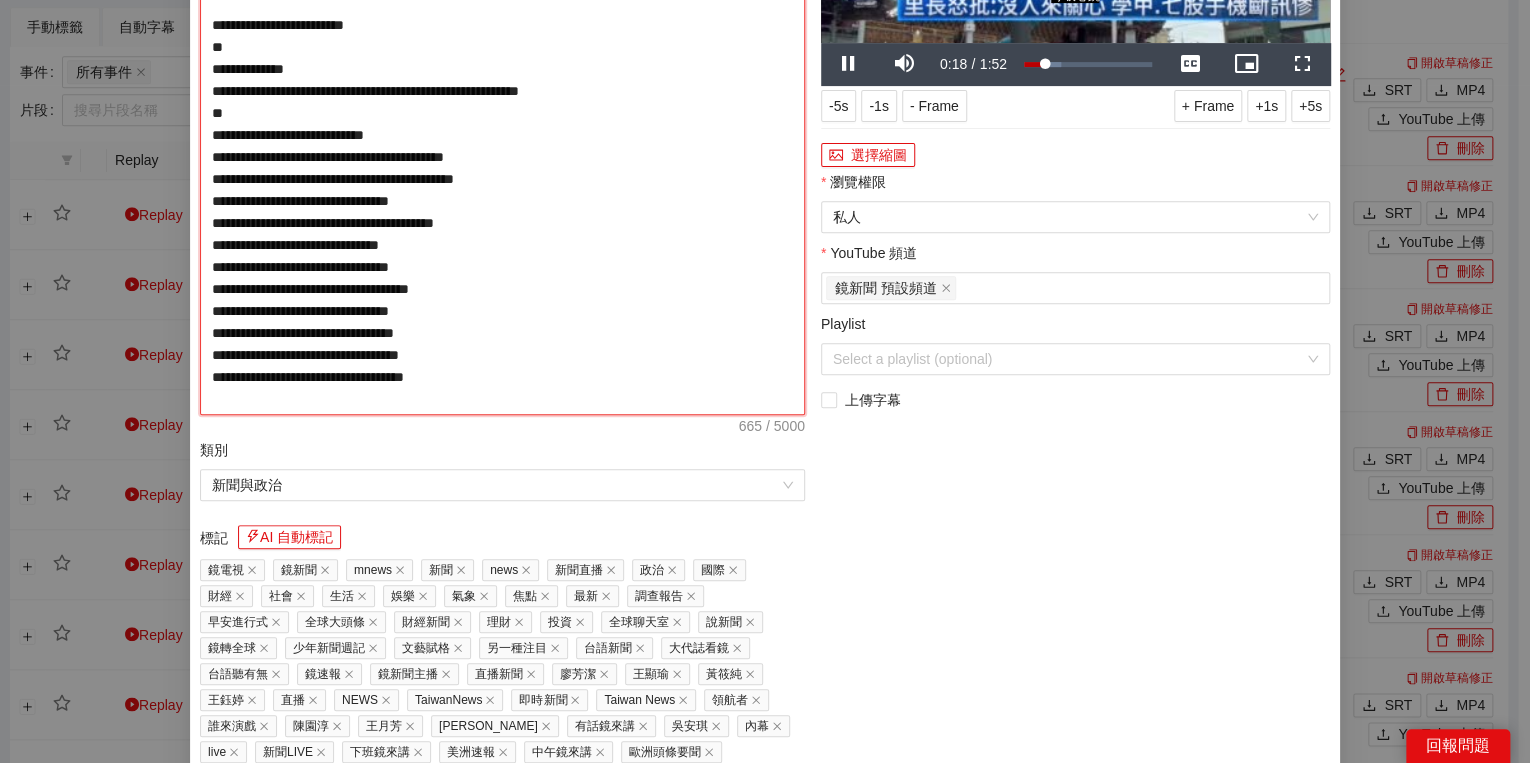 click on "**********" at bounding box center (502, 146) 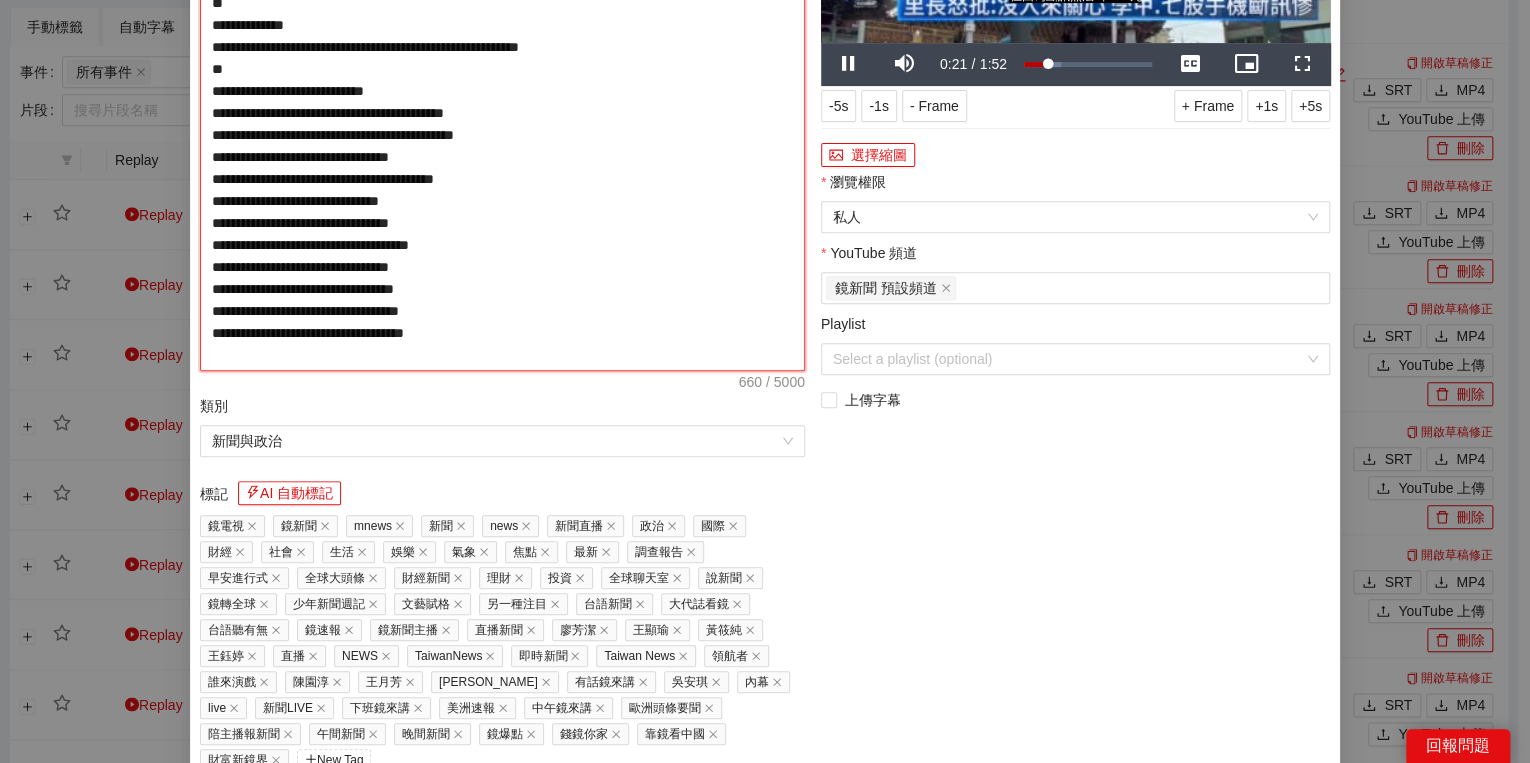 click on "**********" at bounding box center [502, 124] 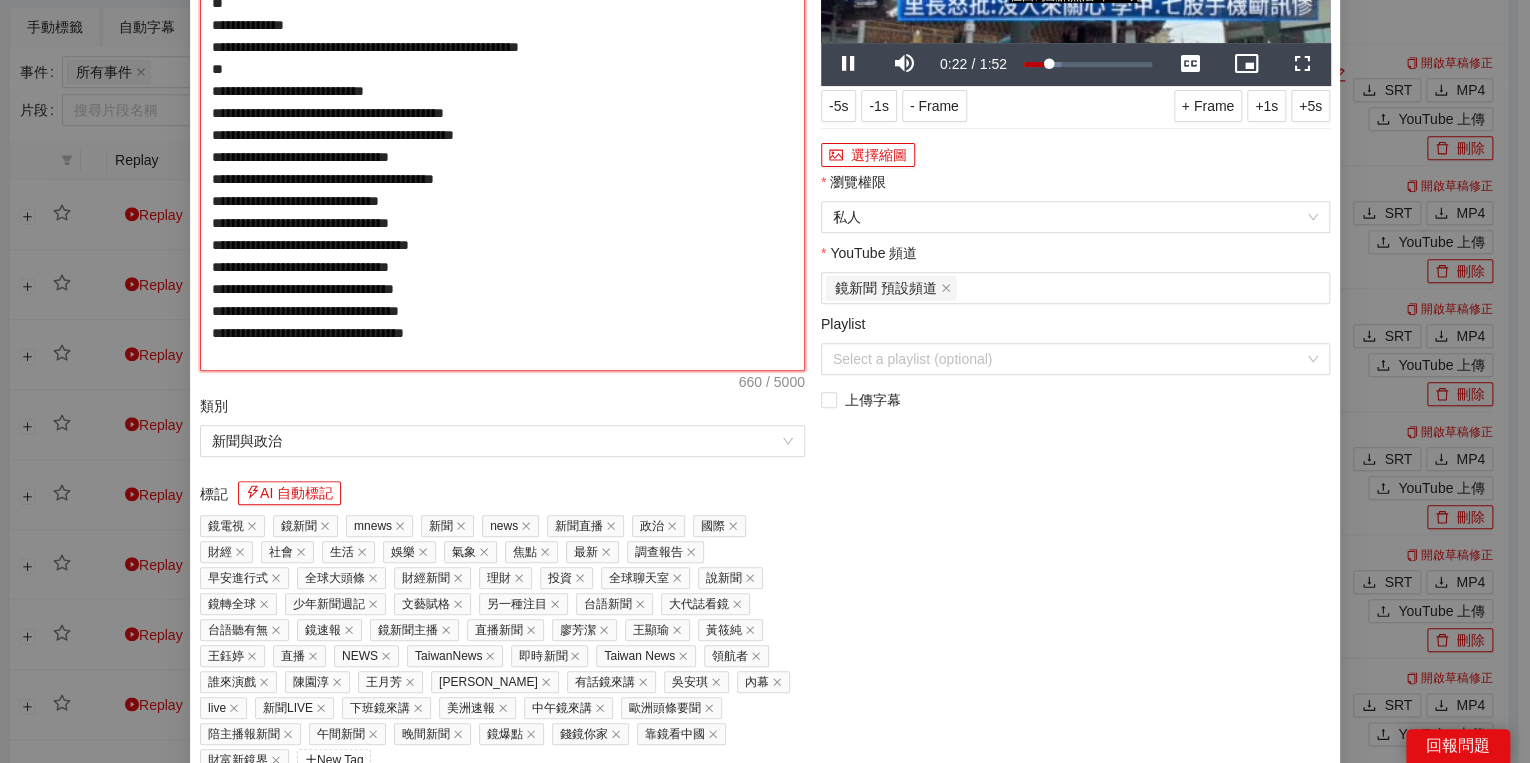 click on "**********" at bounding box center [502, 124] 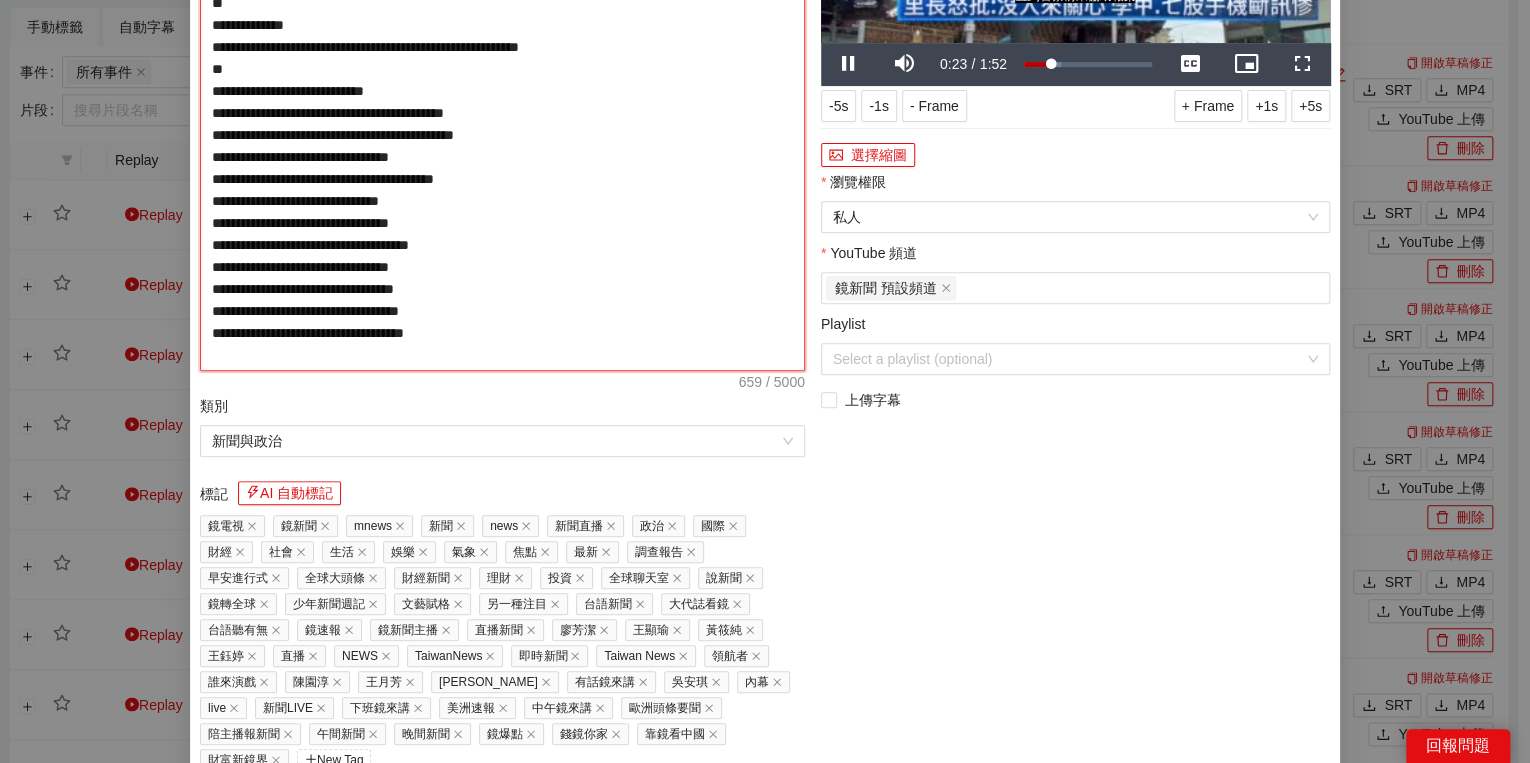 click on "**********" at bounding box center [502, 124] 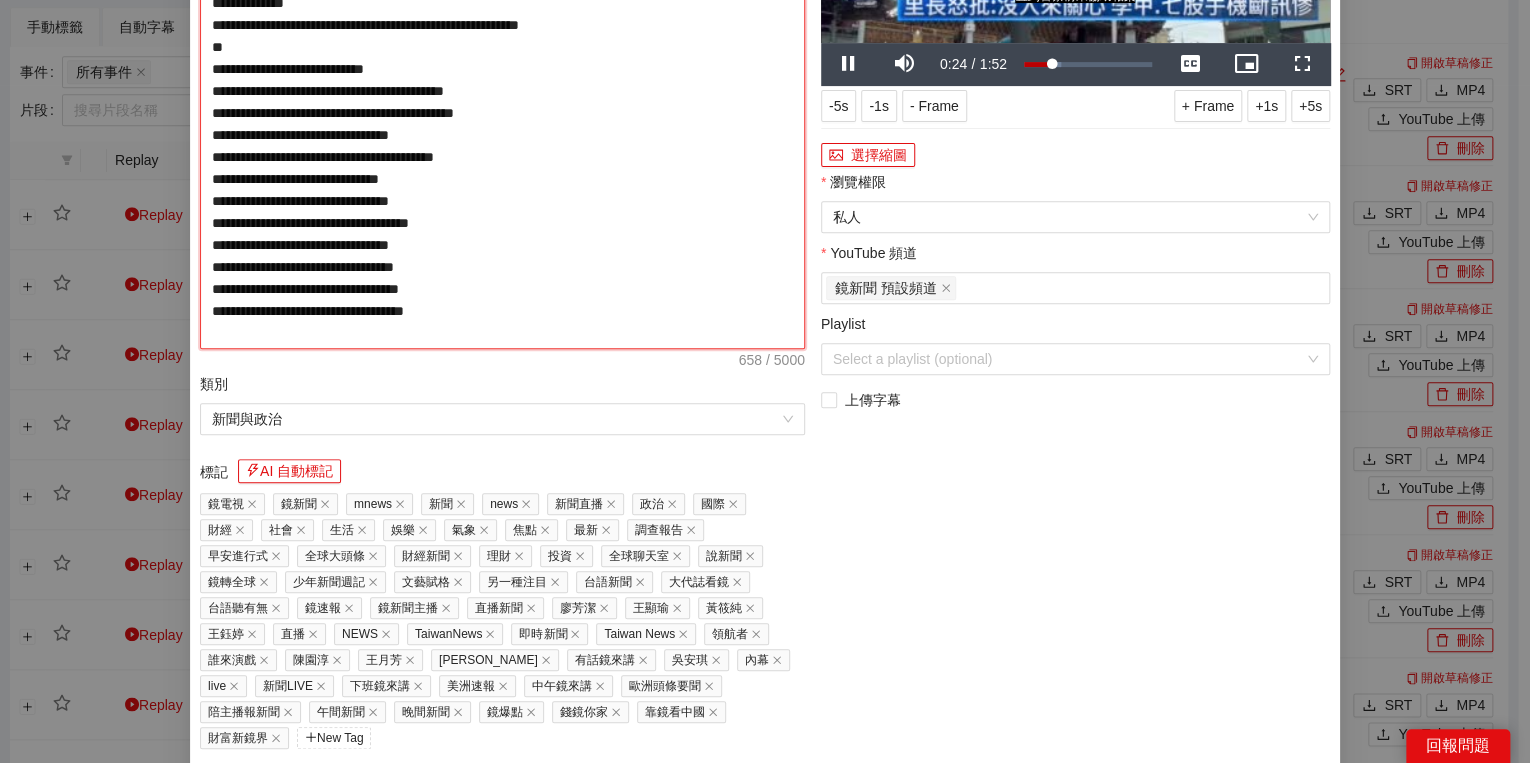 click on "**********" at bounding box center [502, 113] 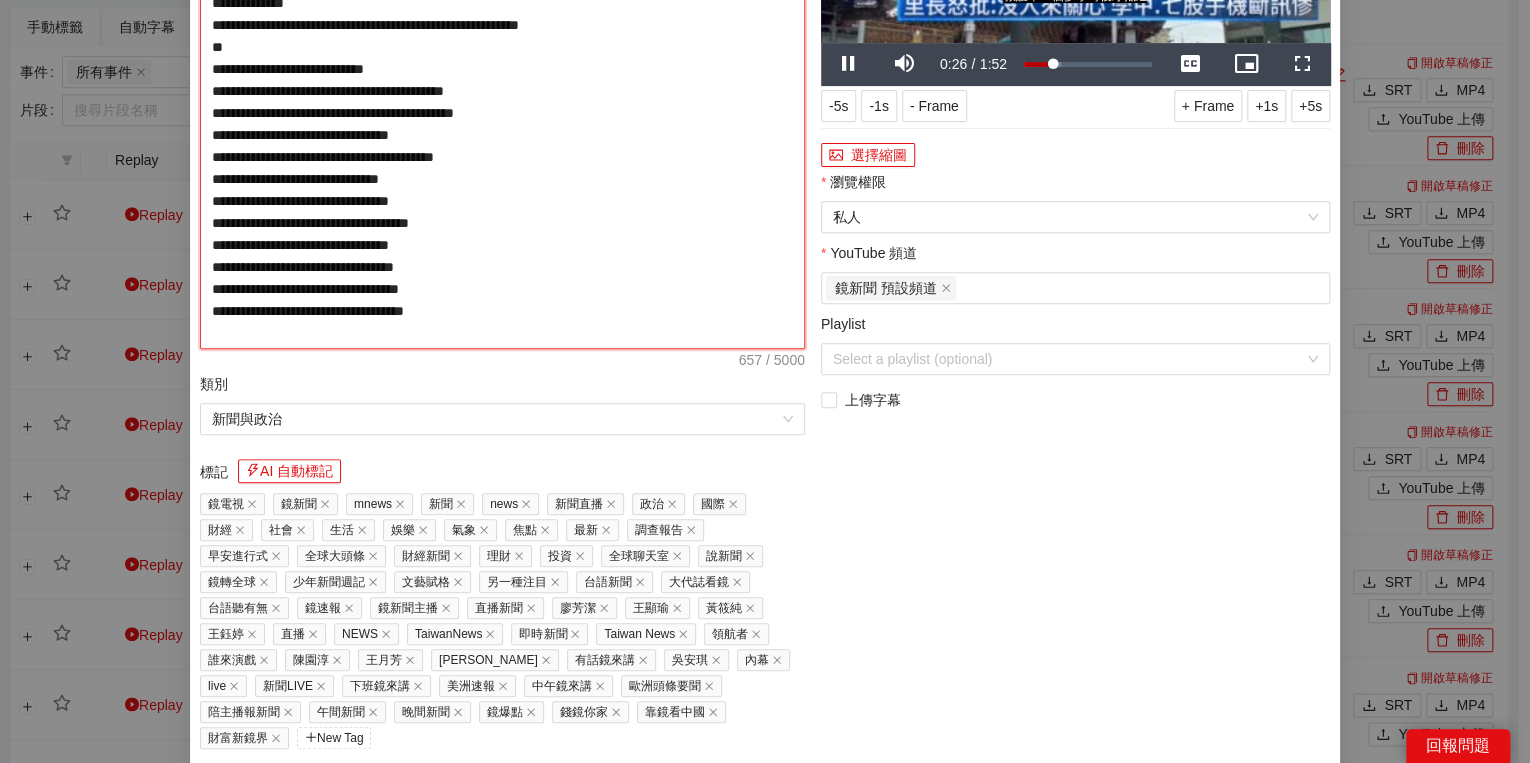 drag, startPoint x: 681, startPoint y: 221, endPoint x: 698, endPoint y: 221, distance: 17 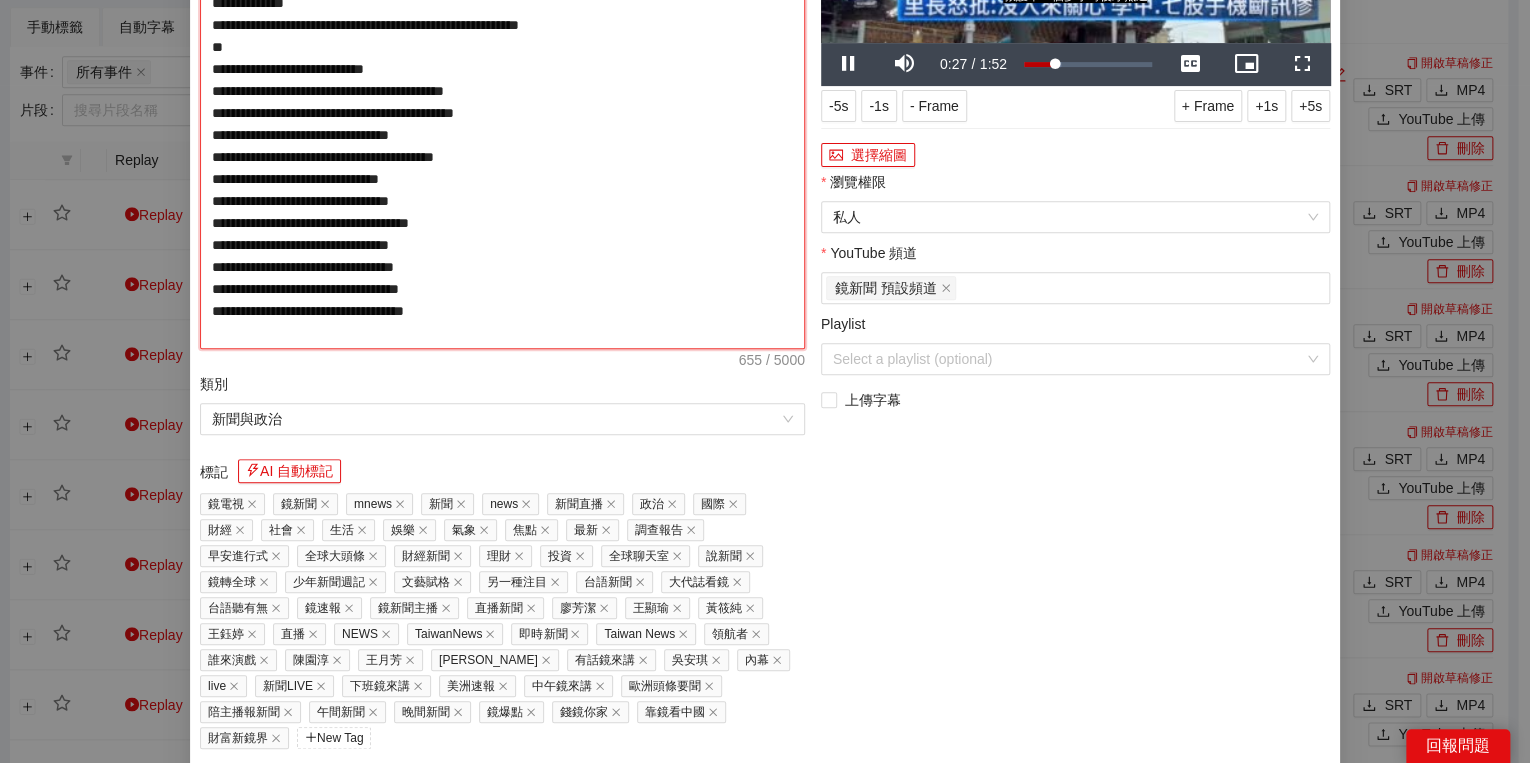 click on "**********" at bounding box center (502, 113) 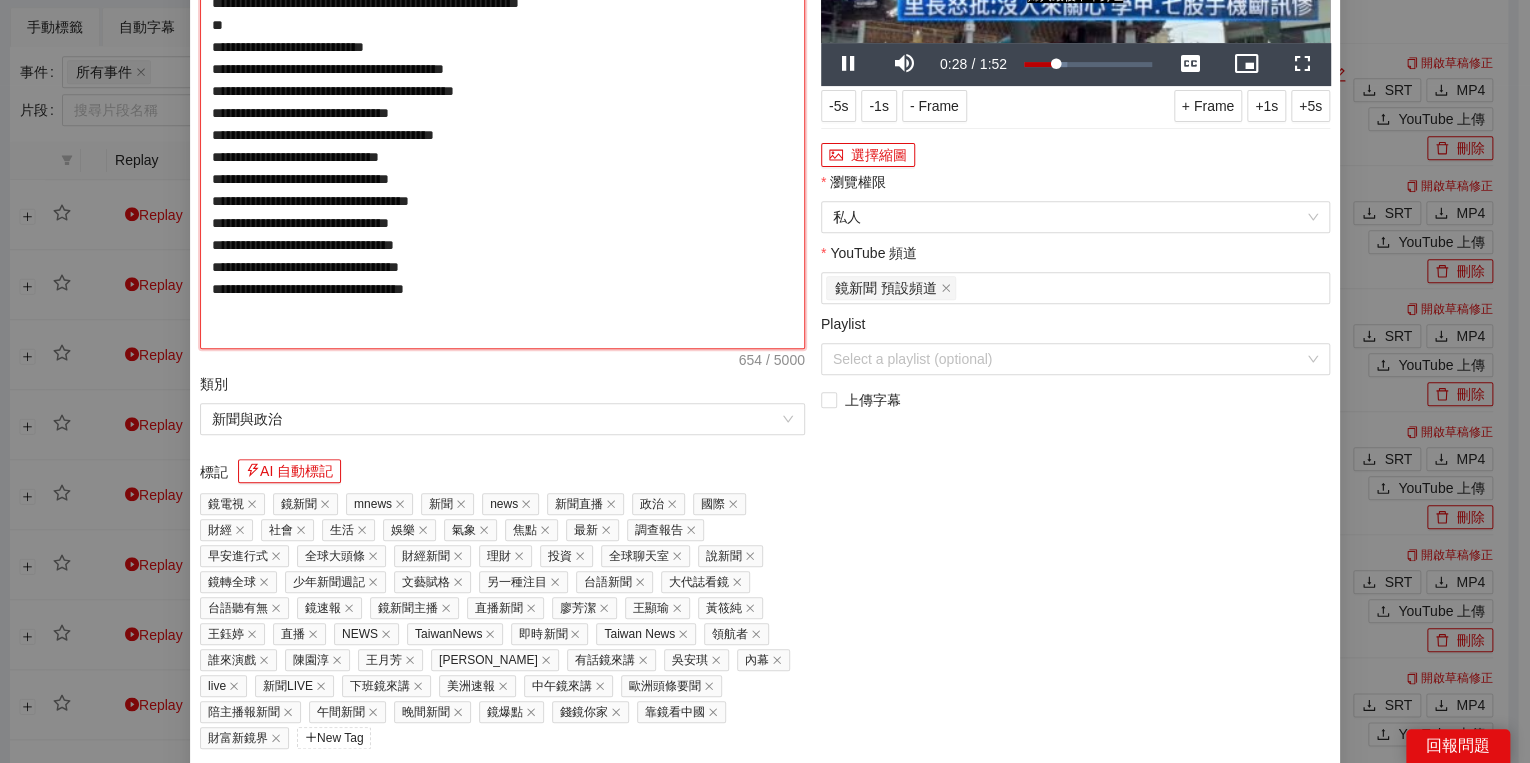 click on "**********" at bounding box center [502, 113] 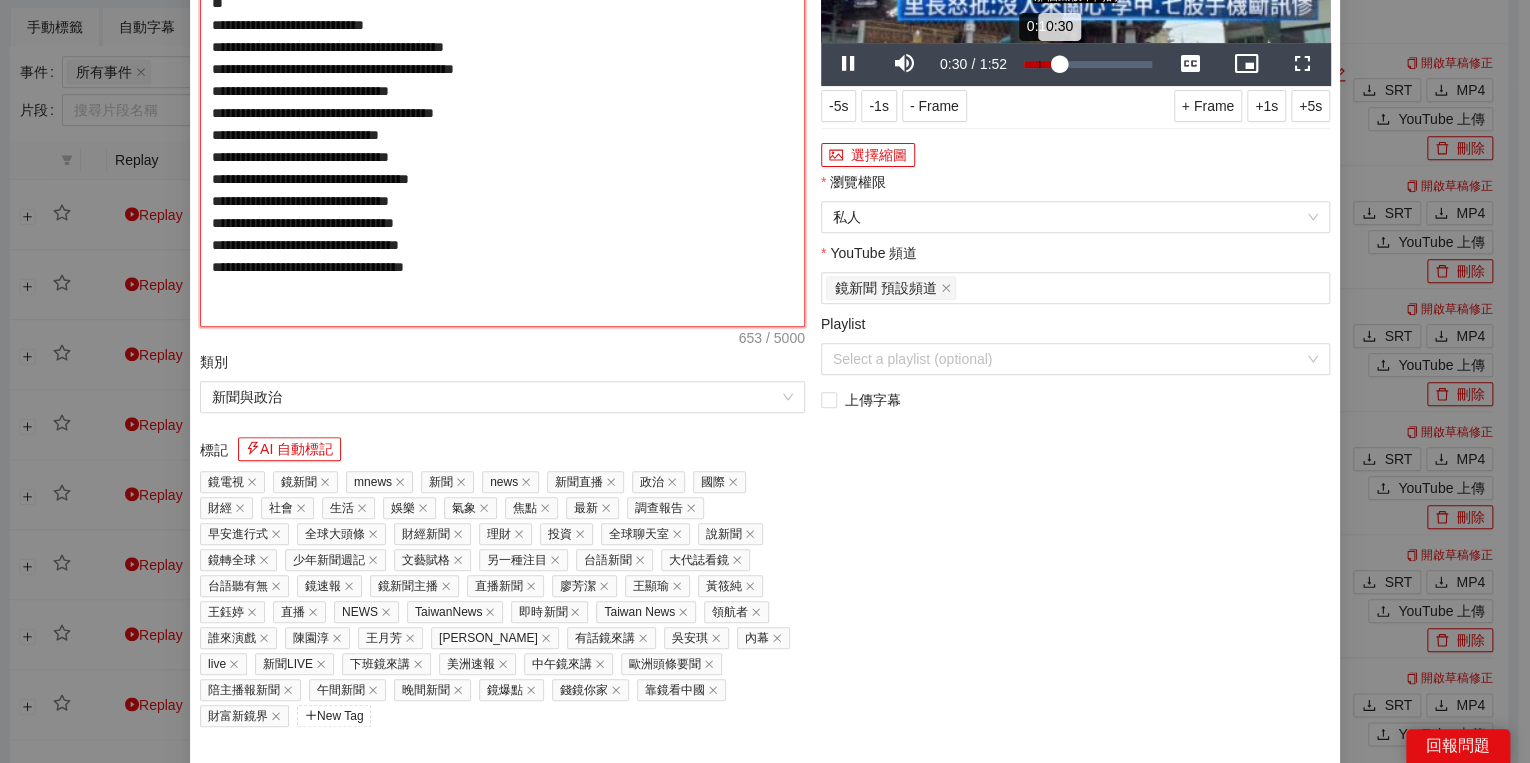 click on "Loaded :  33.40% 0:13 0:30" at bounding box center (1088, 64) 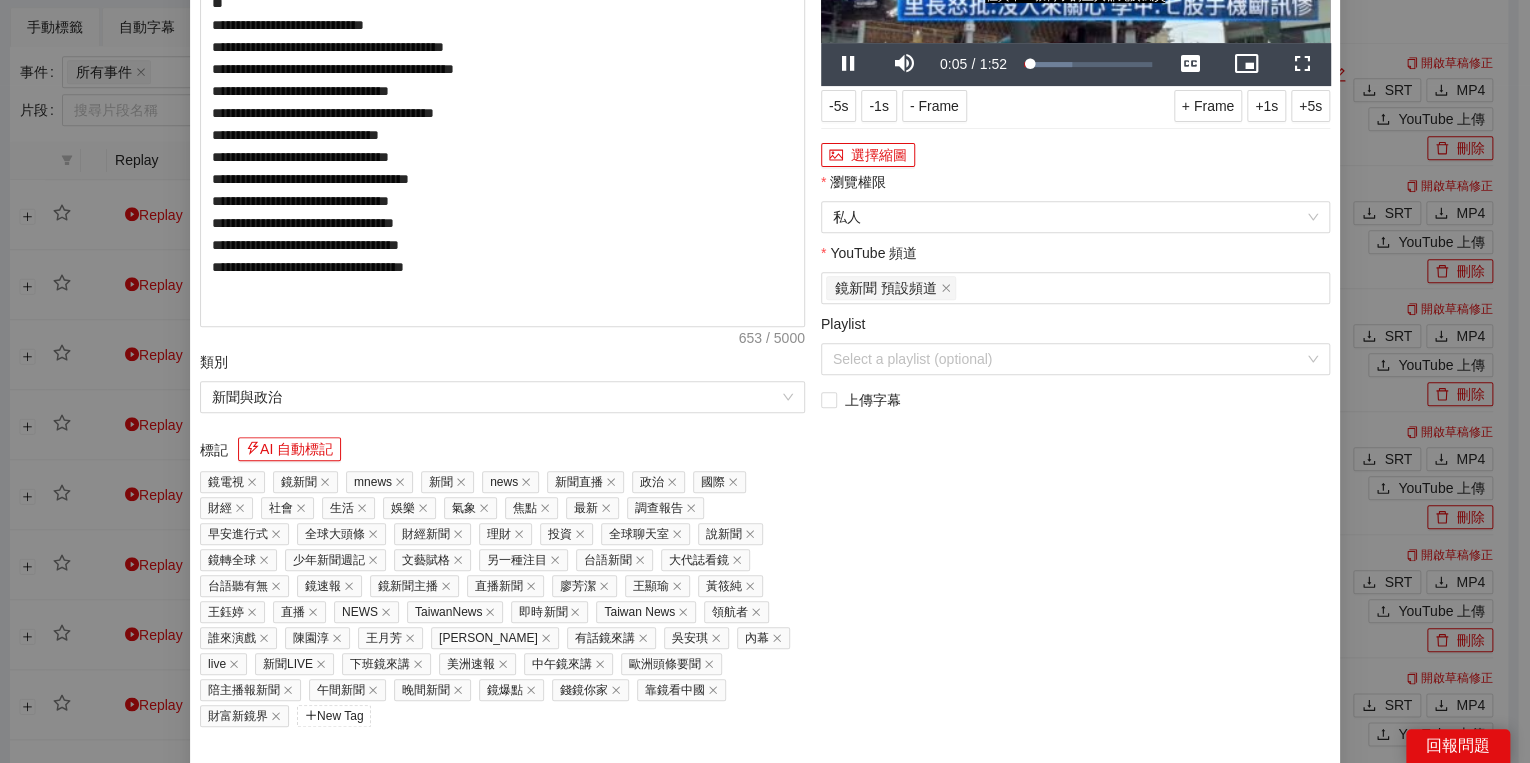 click on "**********" at bounding box center [1075, 255] 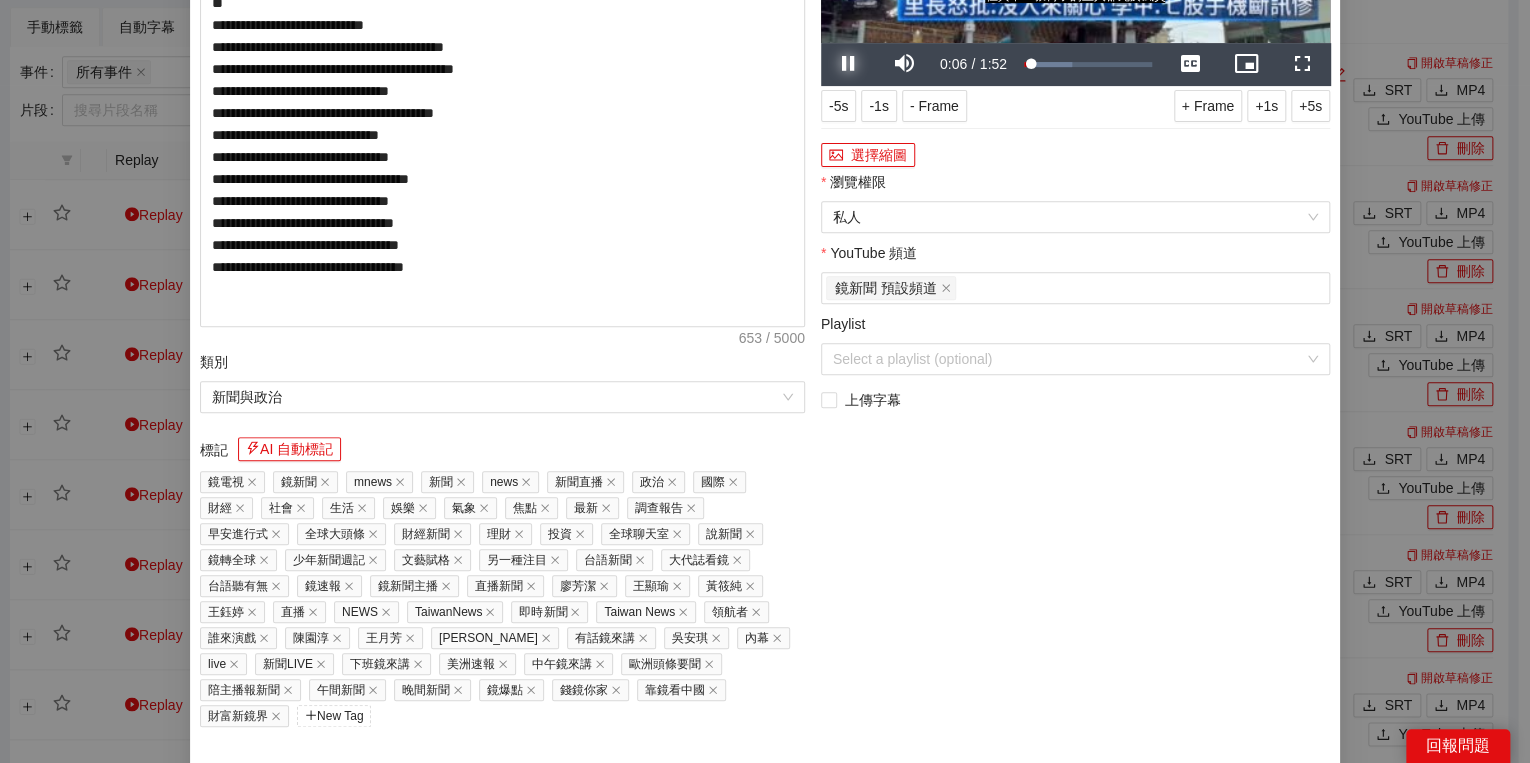 click at bounding box center [849, 64] 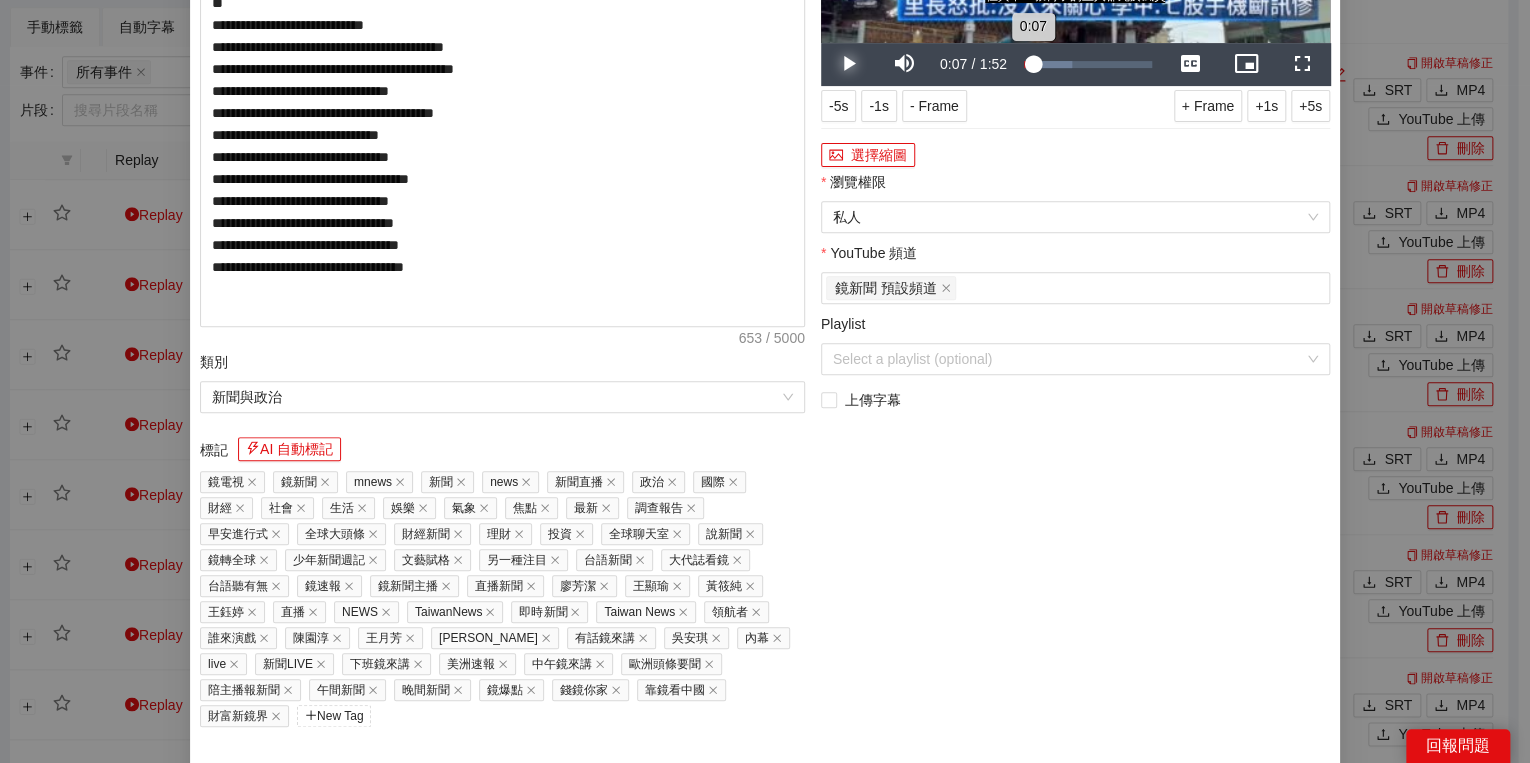 click on "0:07" at bounding box center [1028, 64] 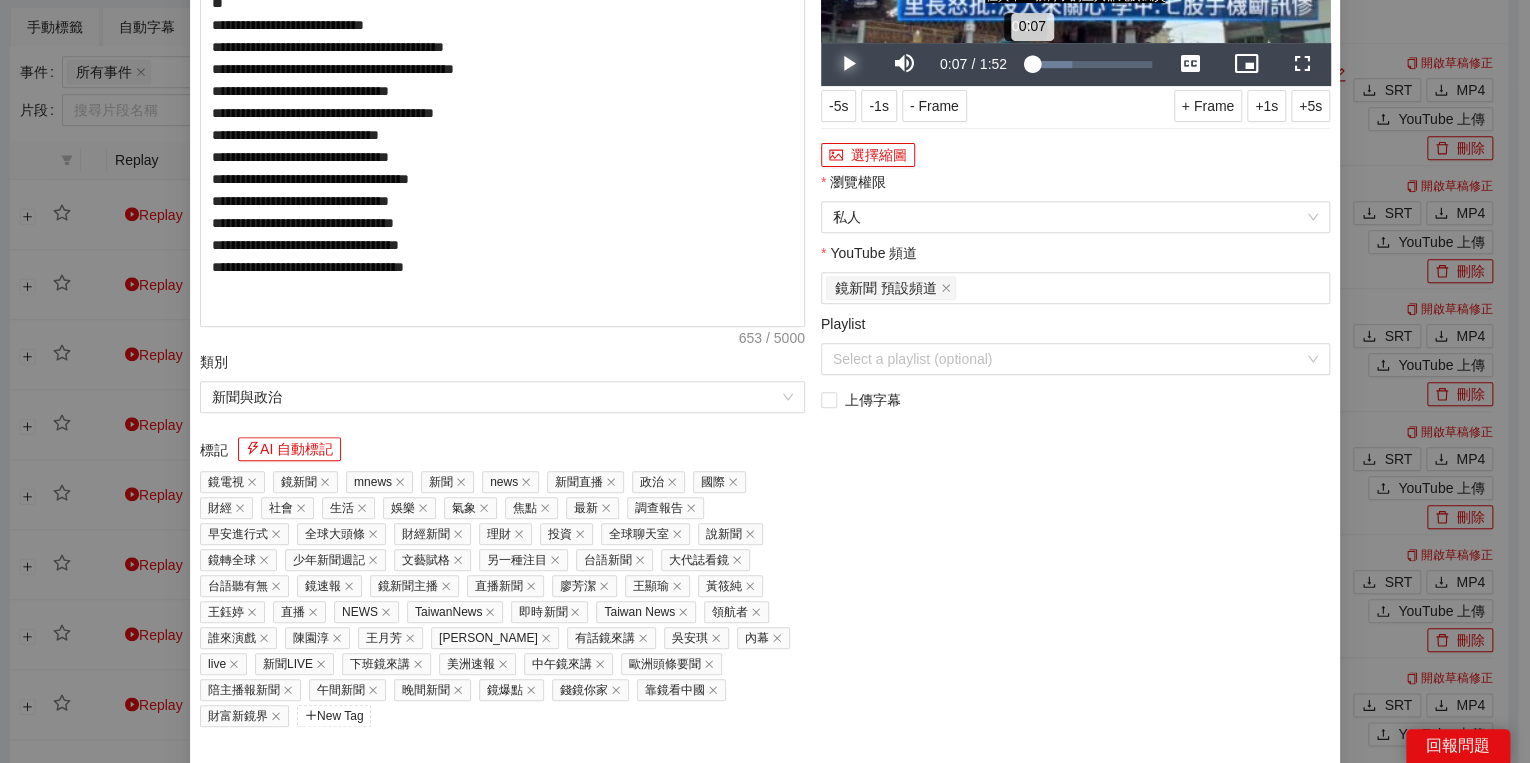 click on "0:07" at bounding box center [1028, 64] 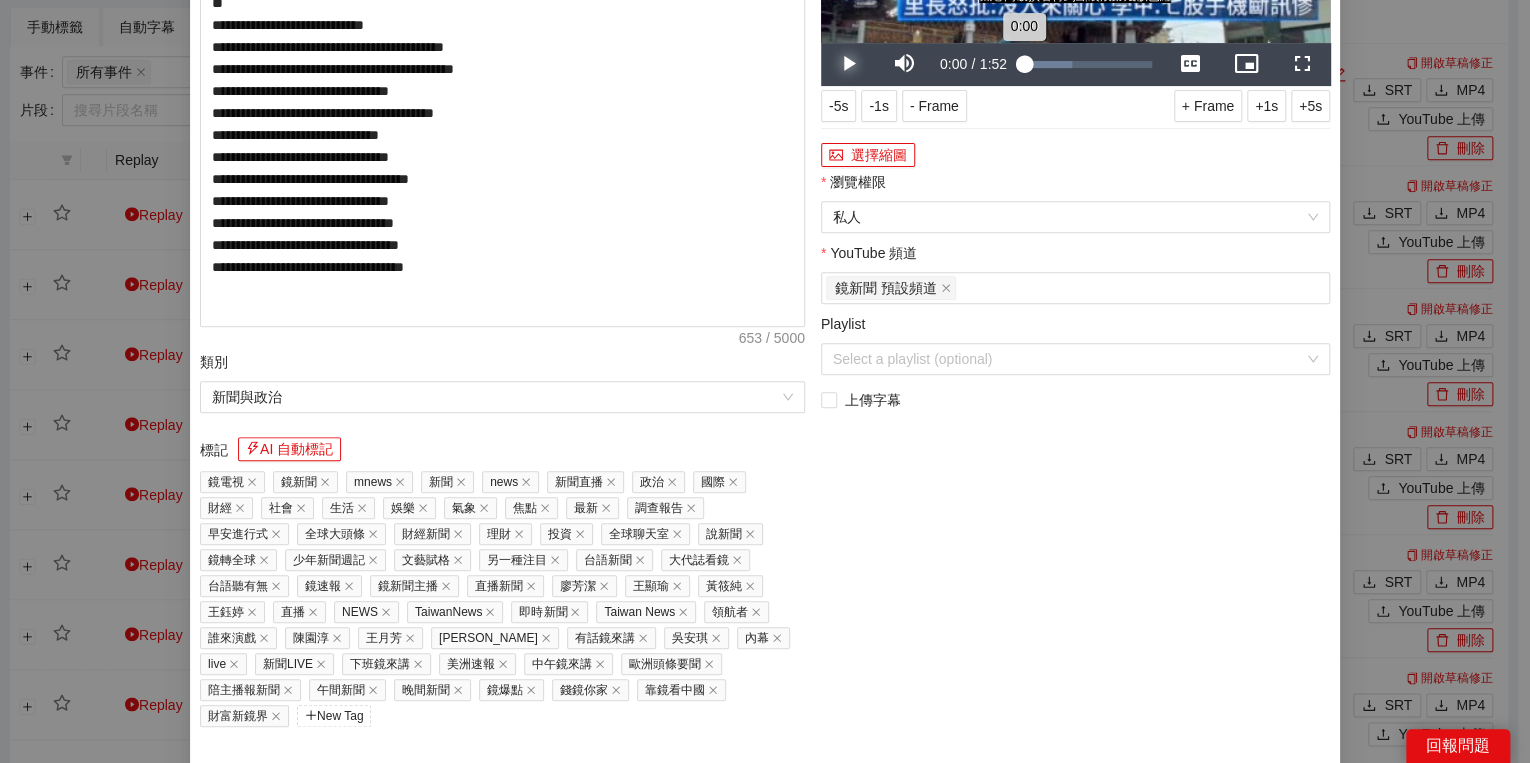 click on "0:00" at bounding box center (1024, 64) 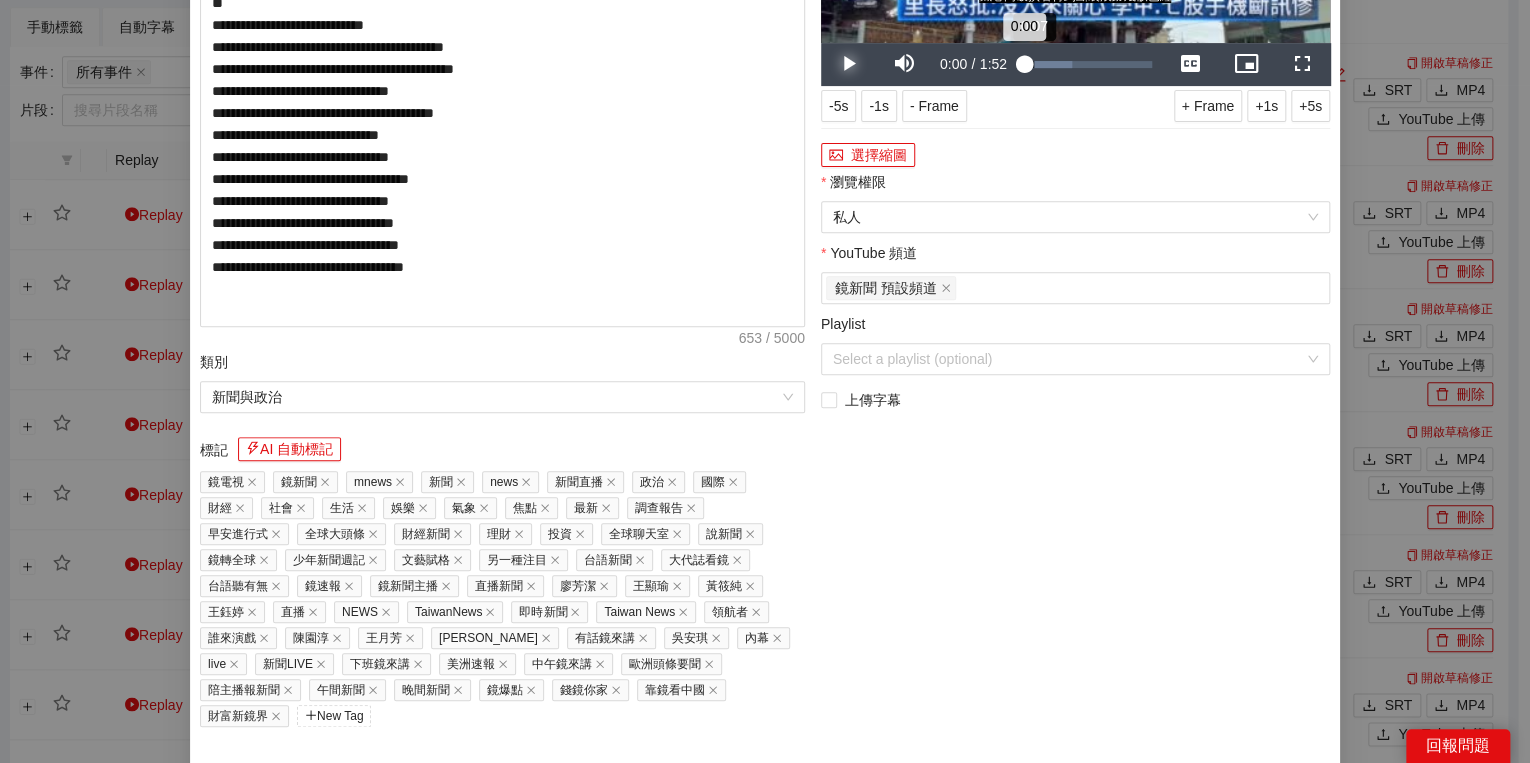 click on "0:00" at bounding box center [1024, 64] 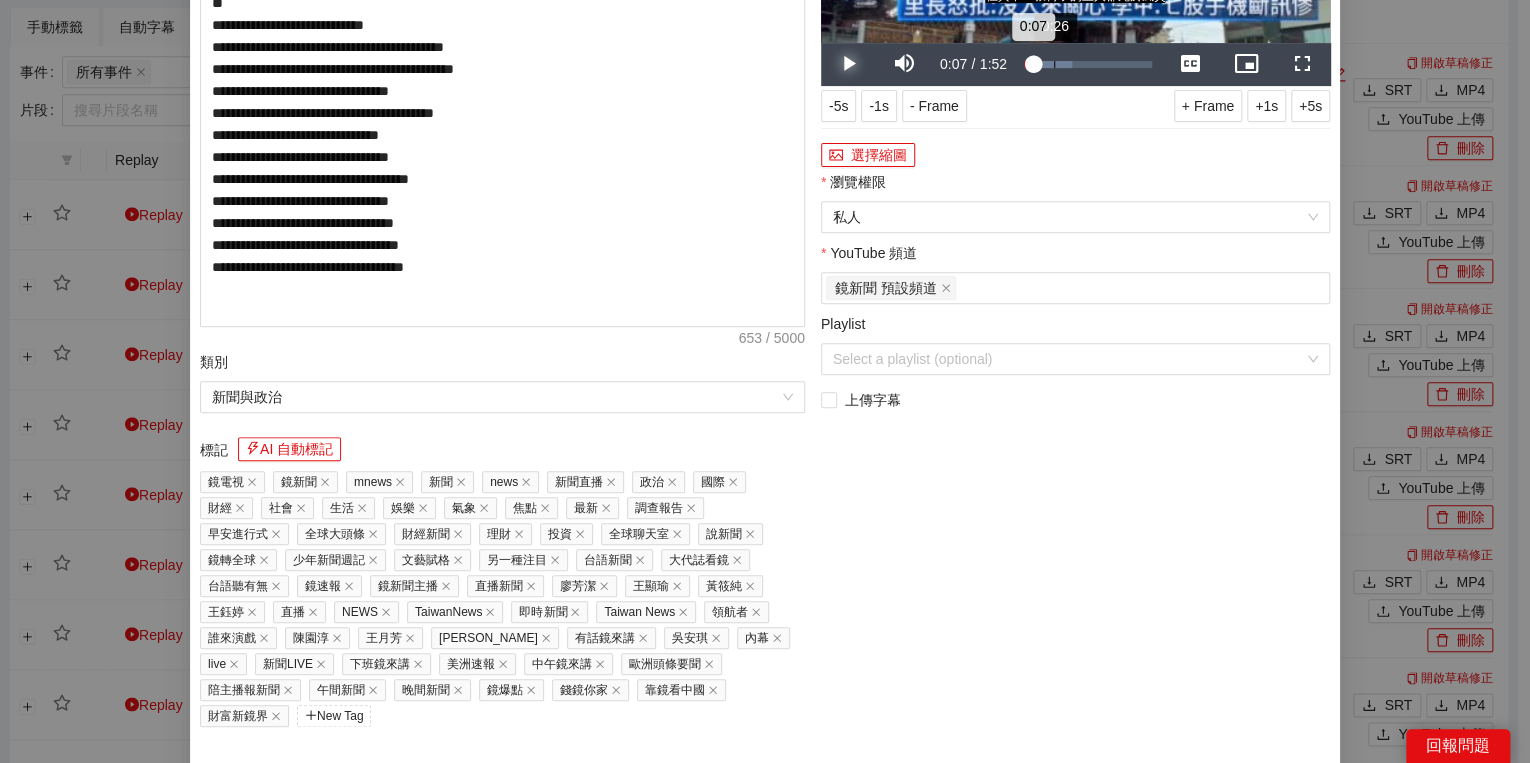 click at bounding box center (1048, 64) 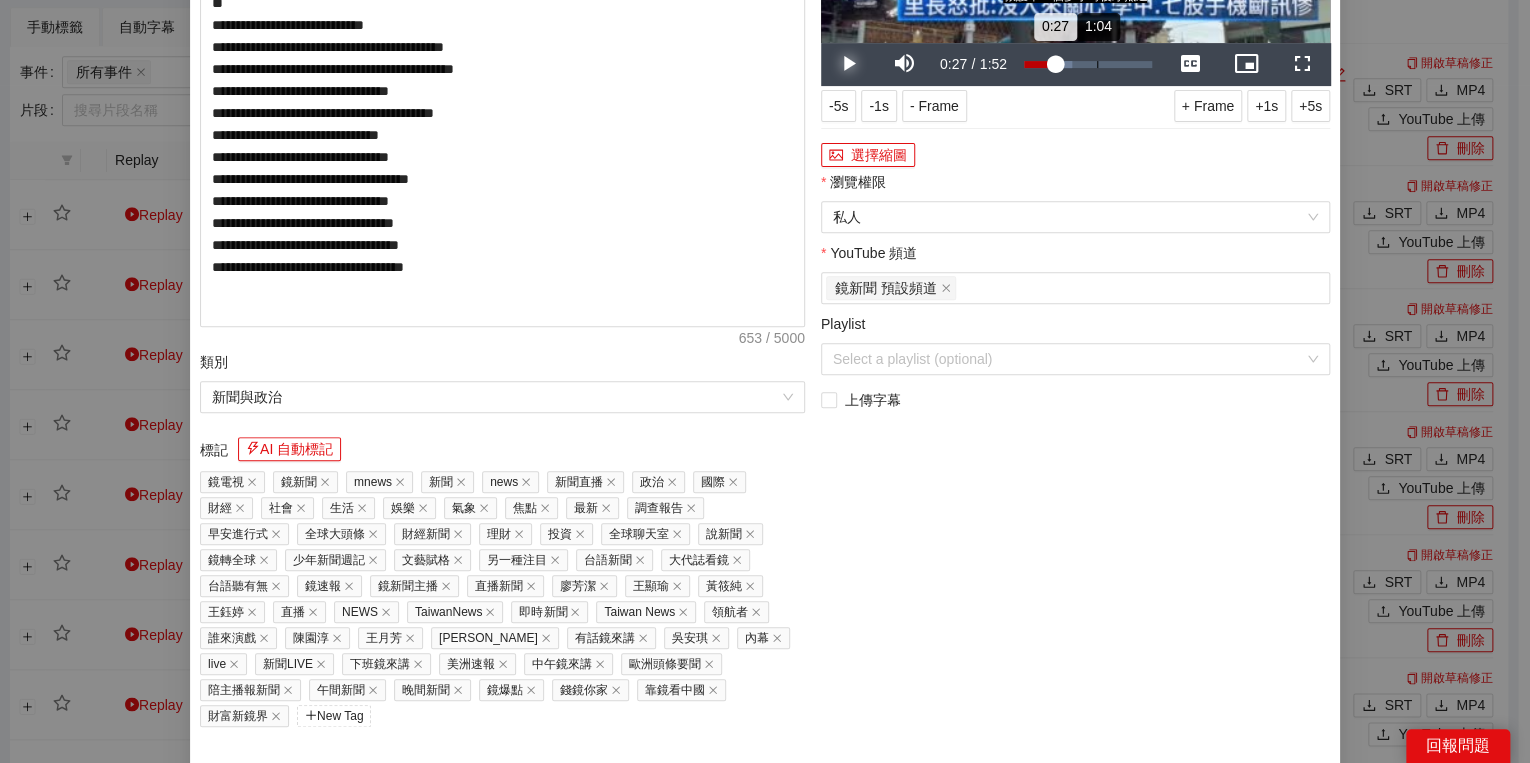 click on "1:04" at bounding box center [1097, 64] 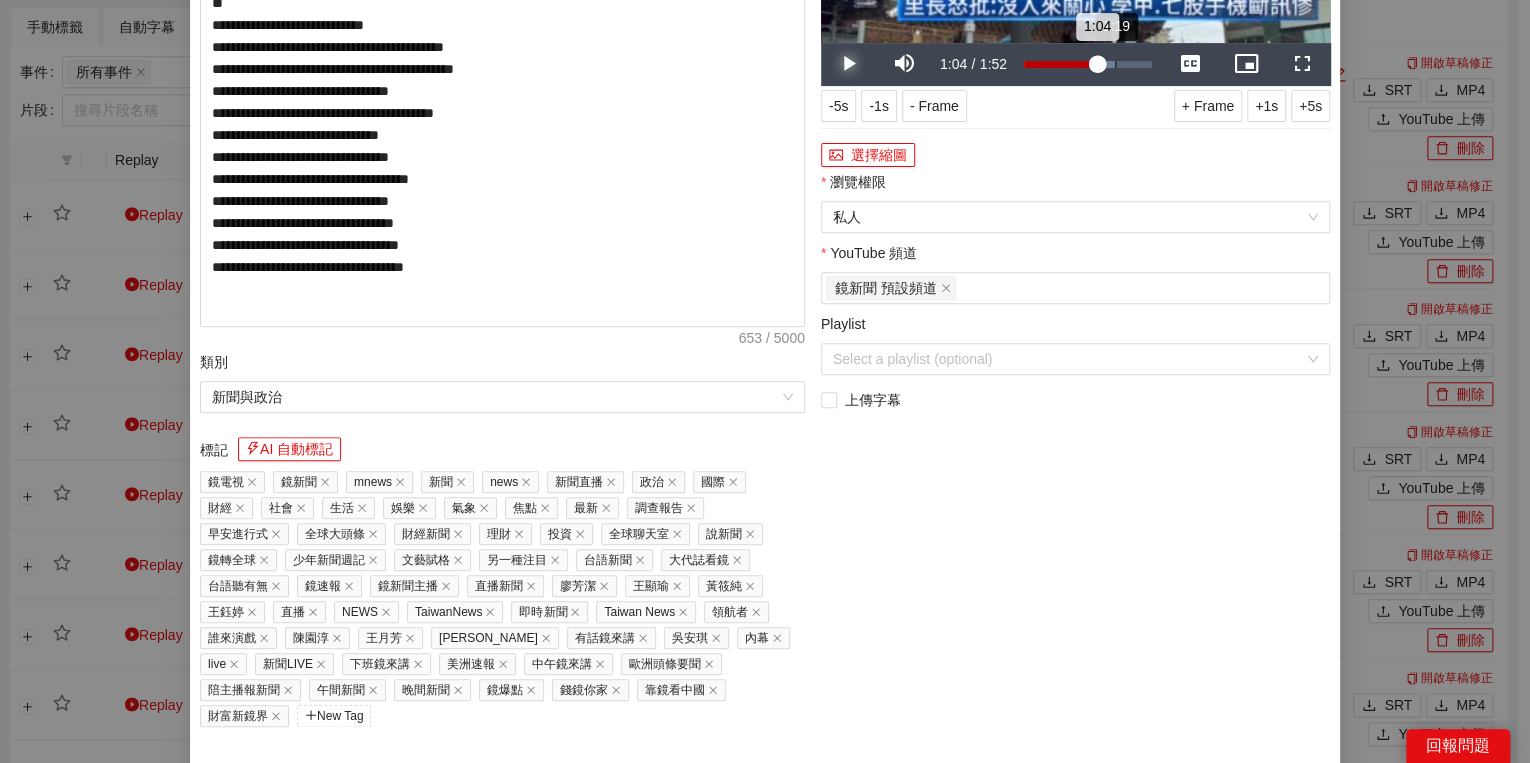 click on "Loaded :  71.82% 1:19 1:04" at bounding box center (1088, 64) 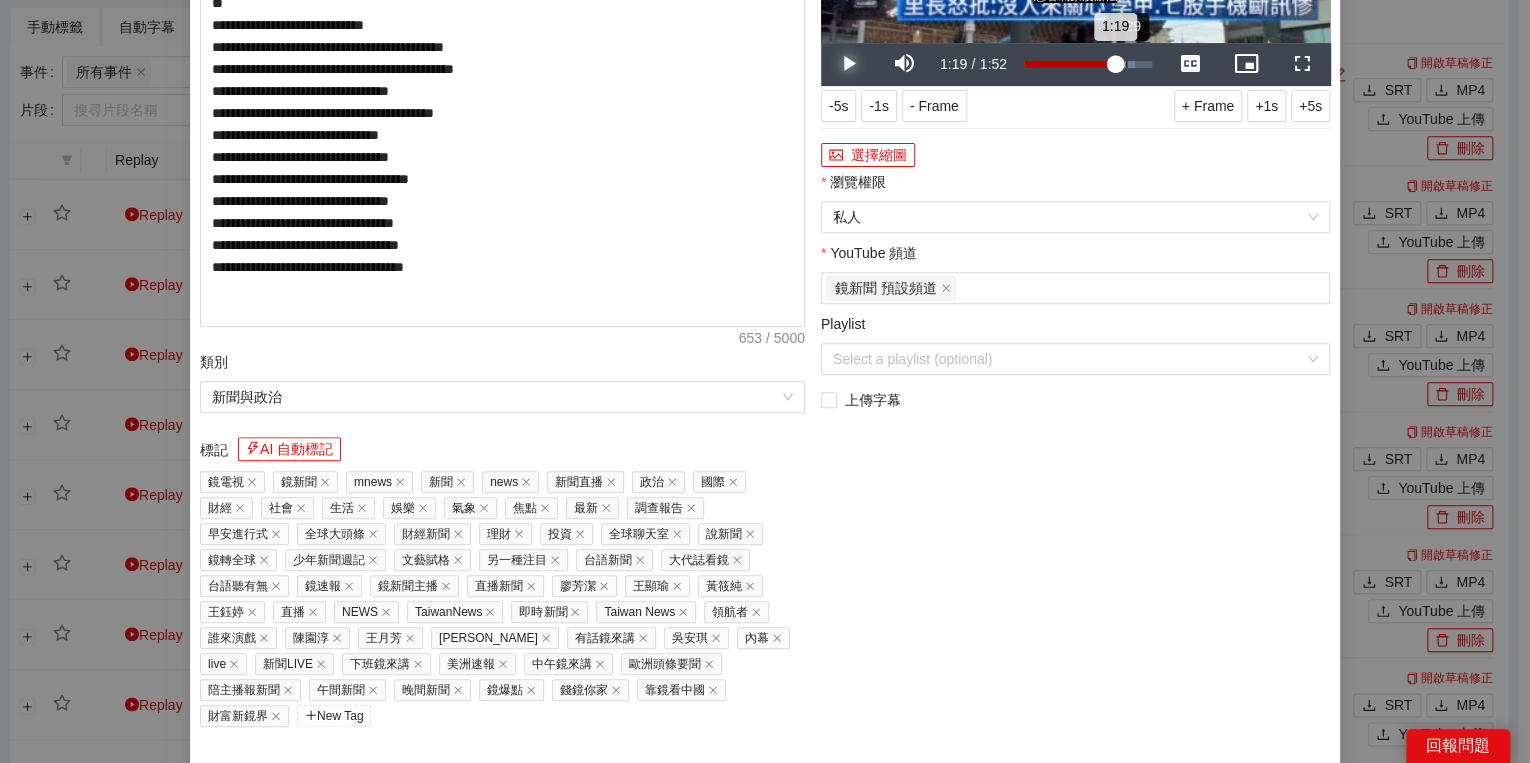 click on "Loaded :  86.56% 1:29 1:19" at bounding box center [1088, 64] 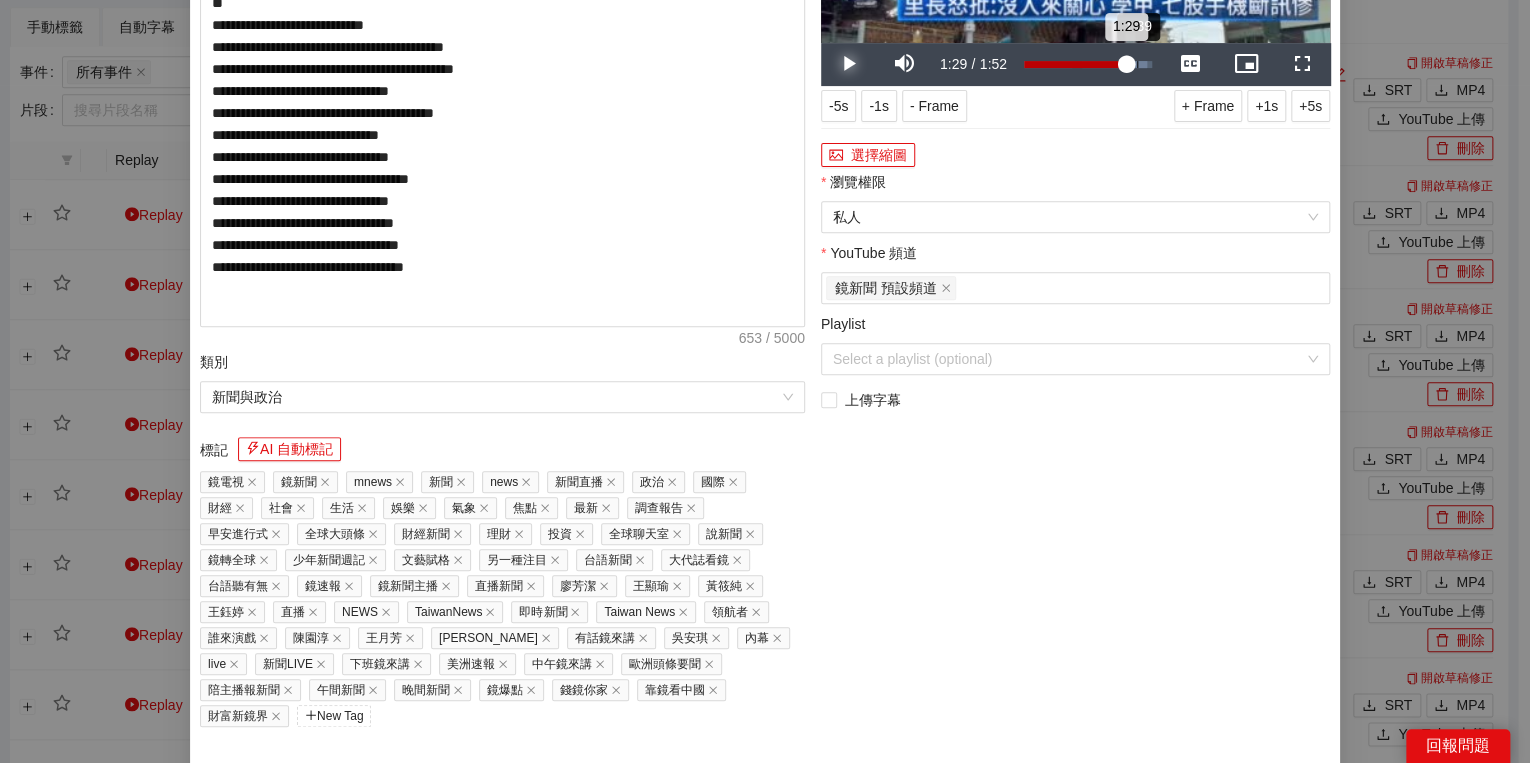 click on "1:39" at bounding box center (1137, 64) 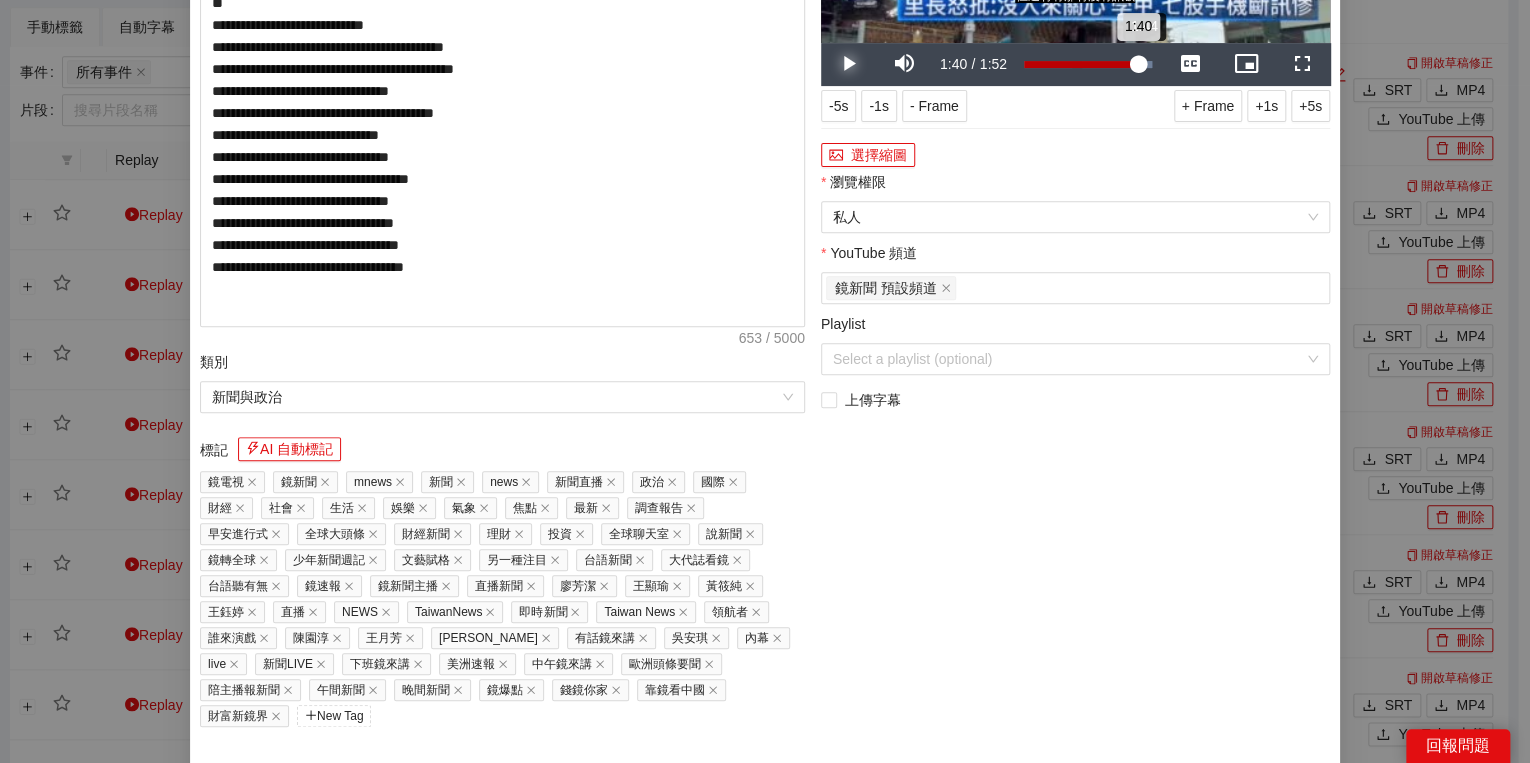 click on "1:40" at bounding box center (1081, 64) 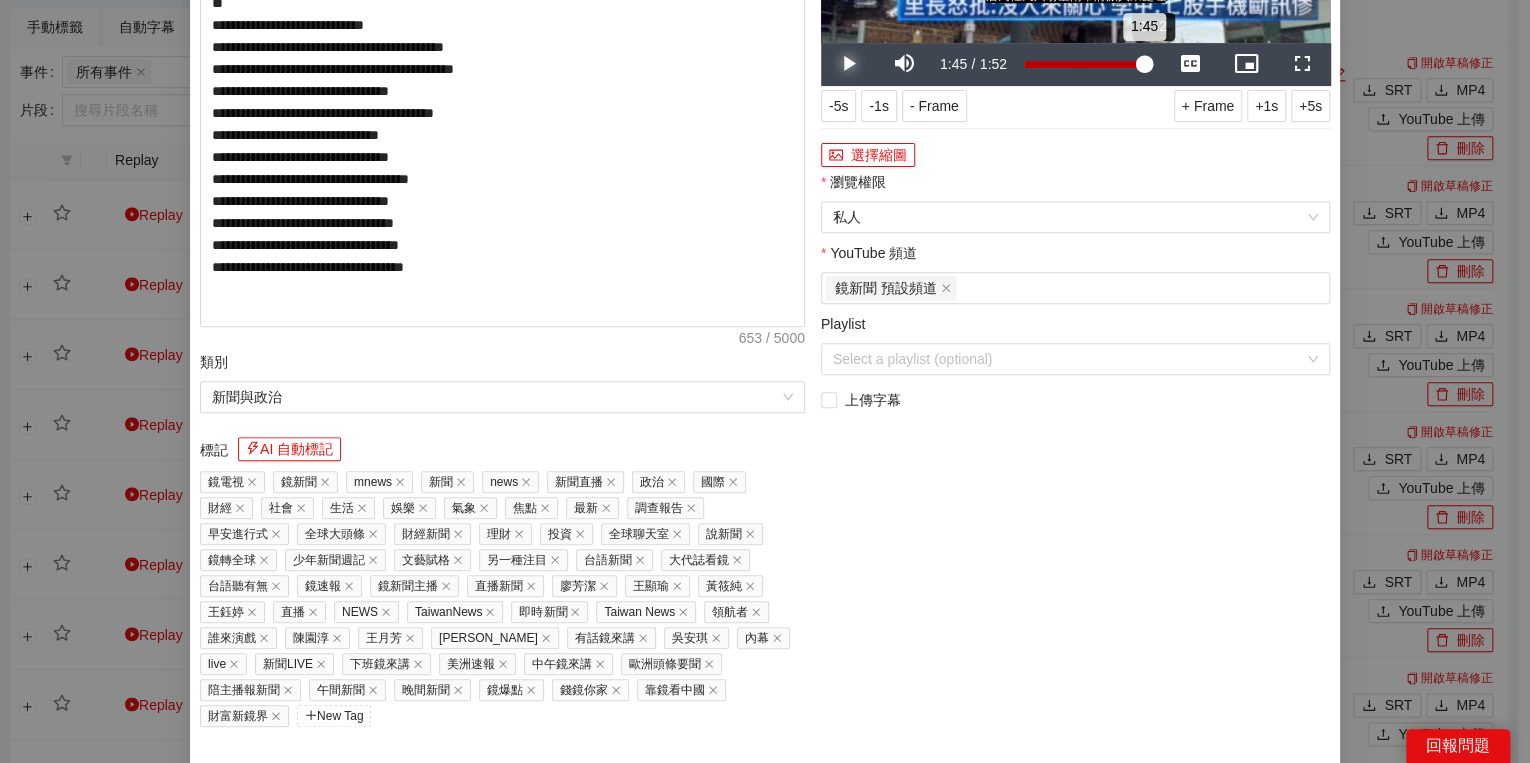 click on "Loaded :  100.00% 1:52 1:45" at bounding box center (1088, 64) 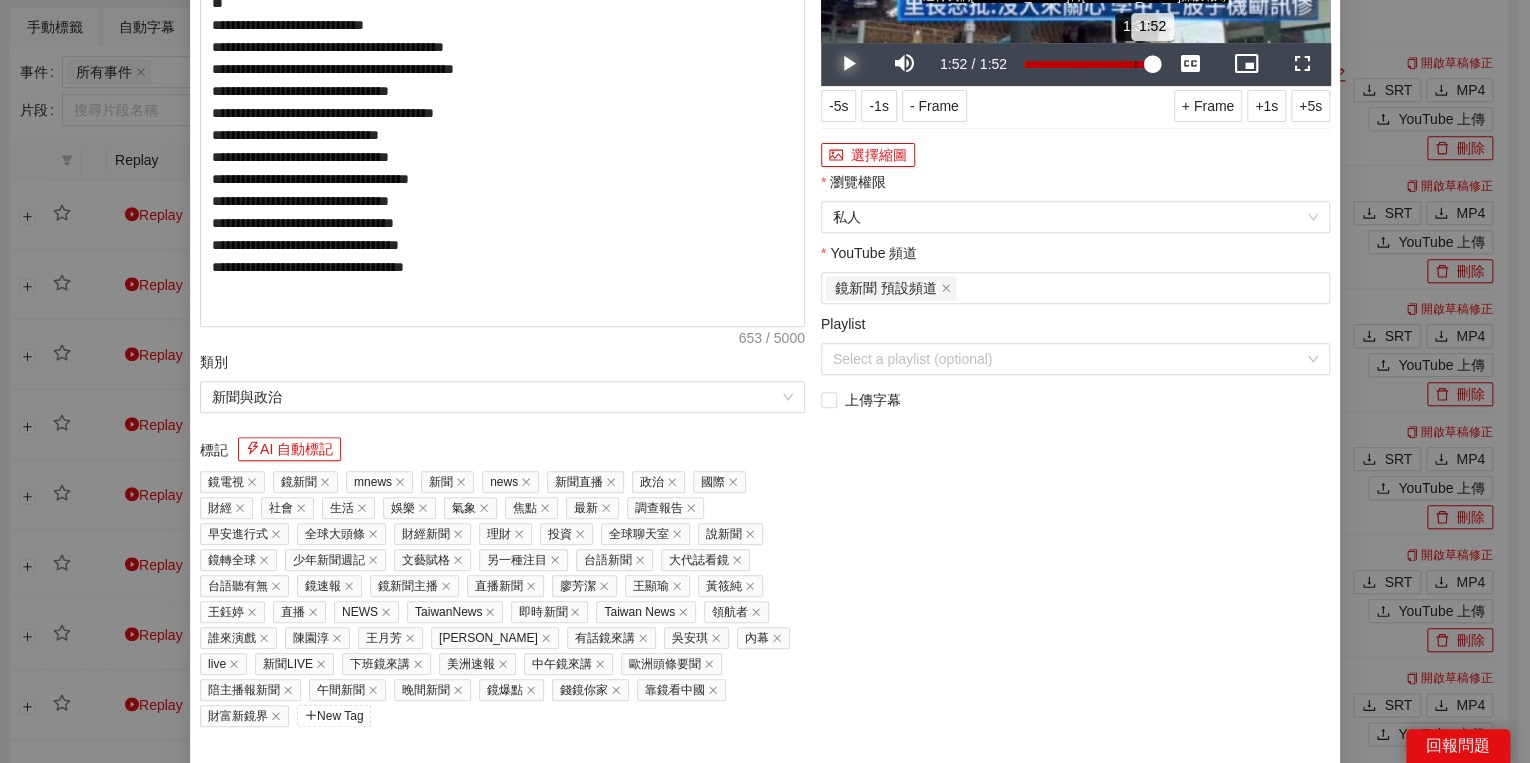 click on "Loaded :  100.00% 1:37 1:52" at bounding box center [1088, 64] 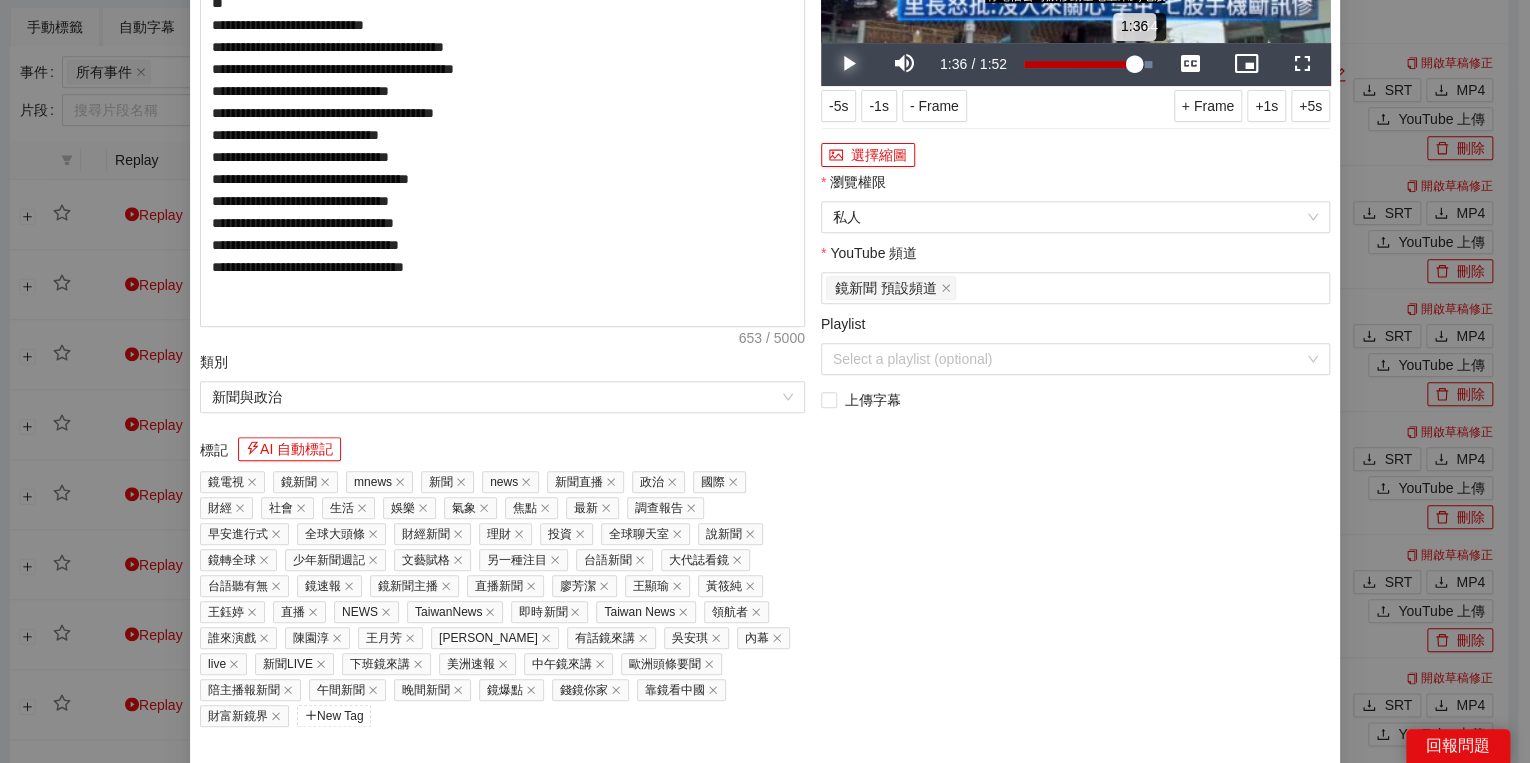 click on "1:36" at bounding box center (1079, 64) 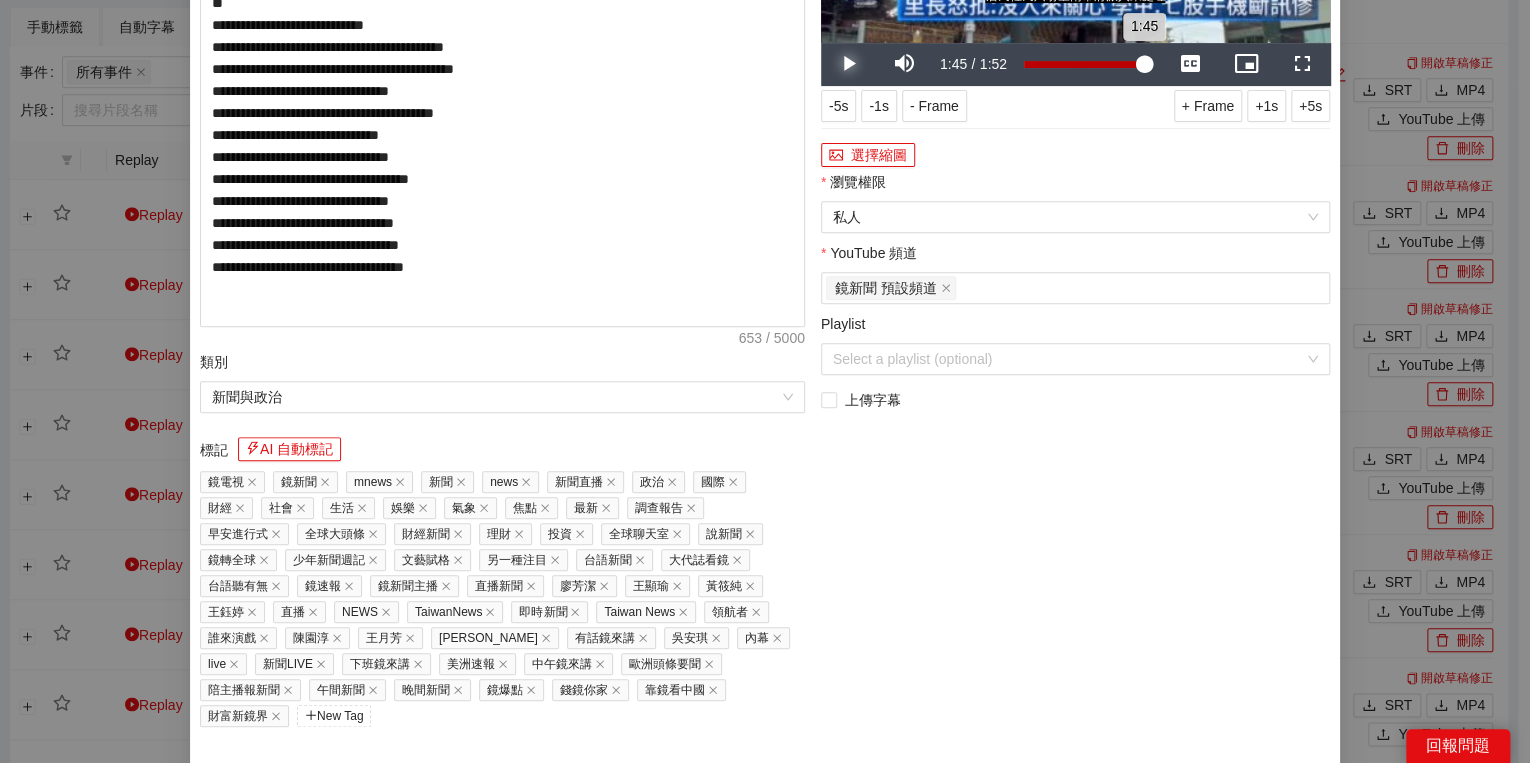 click on "1:45" at bounding box center [1084, 64] 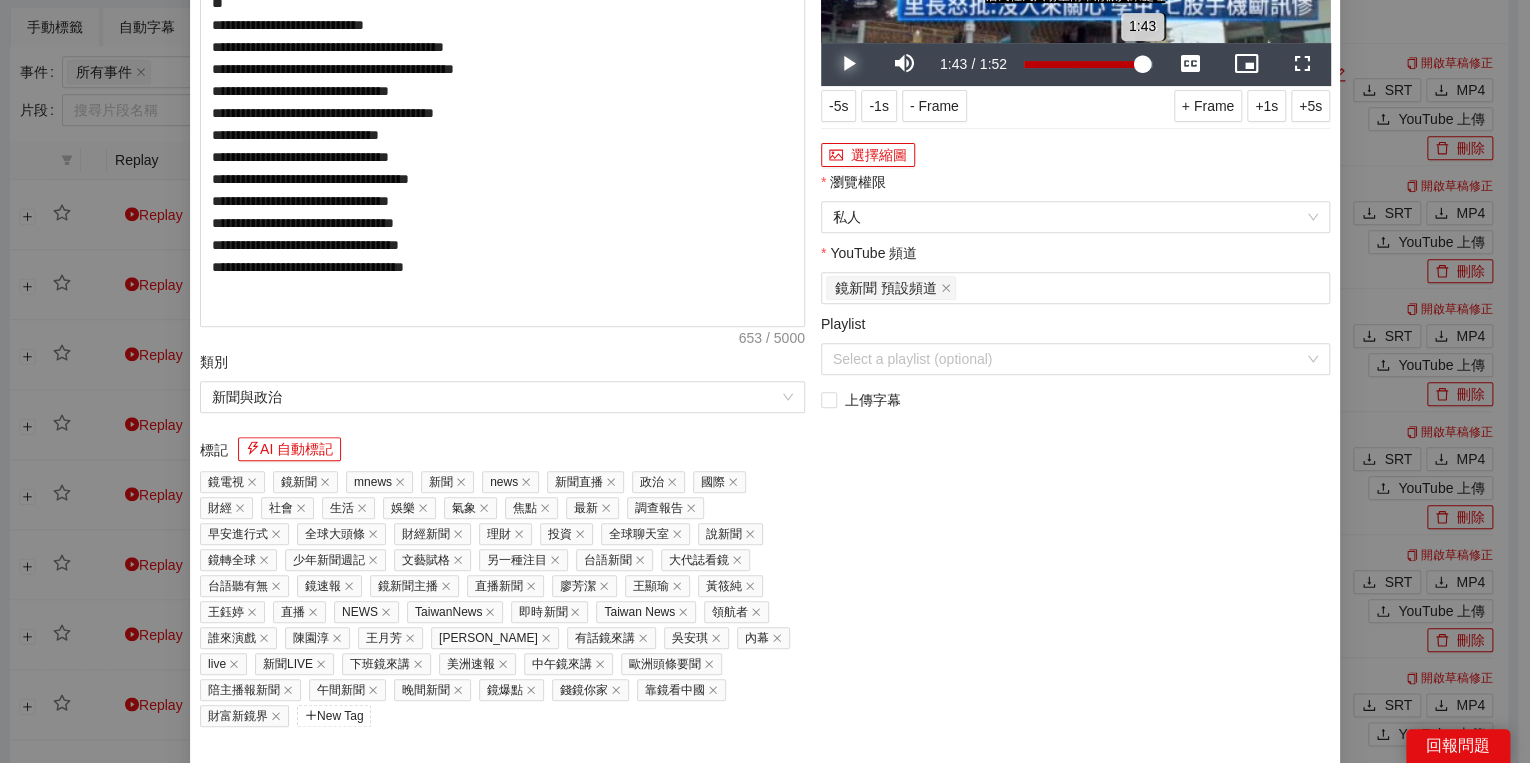 click on "1:43" at bounding box center (1083, 64) 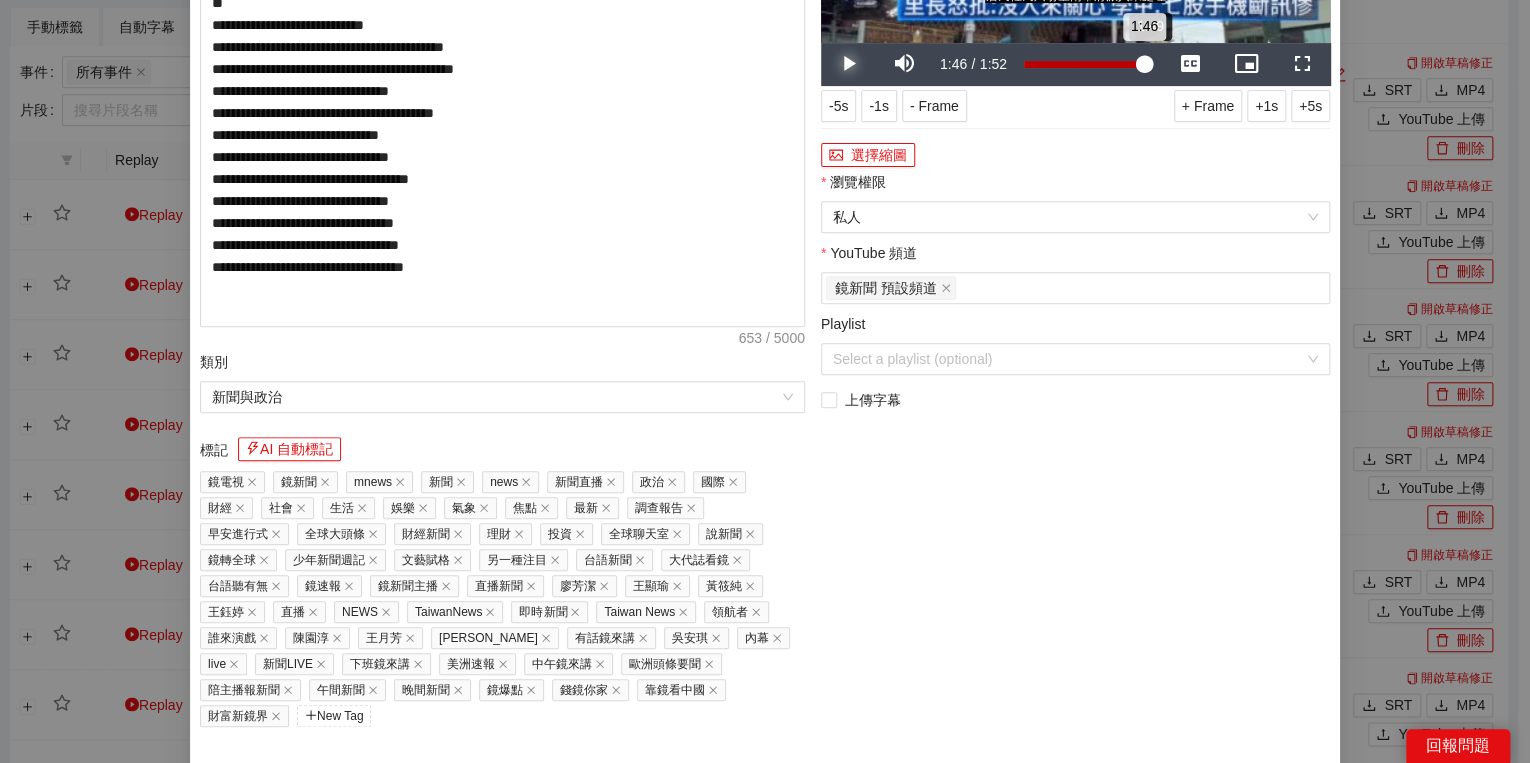 click on "1:46" at bounding box center [1084, 64] 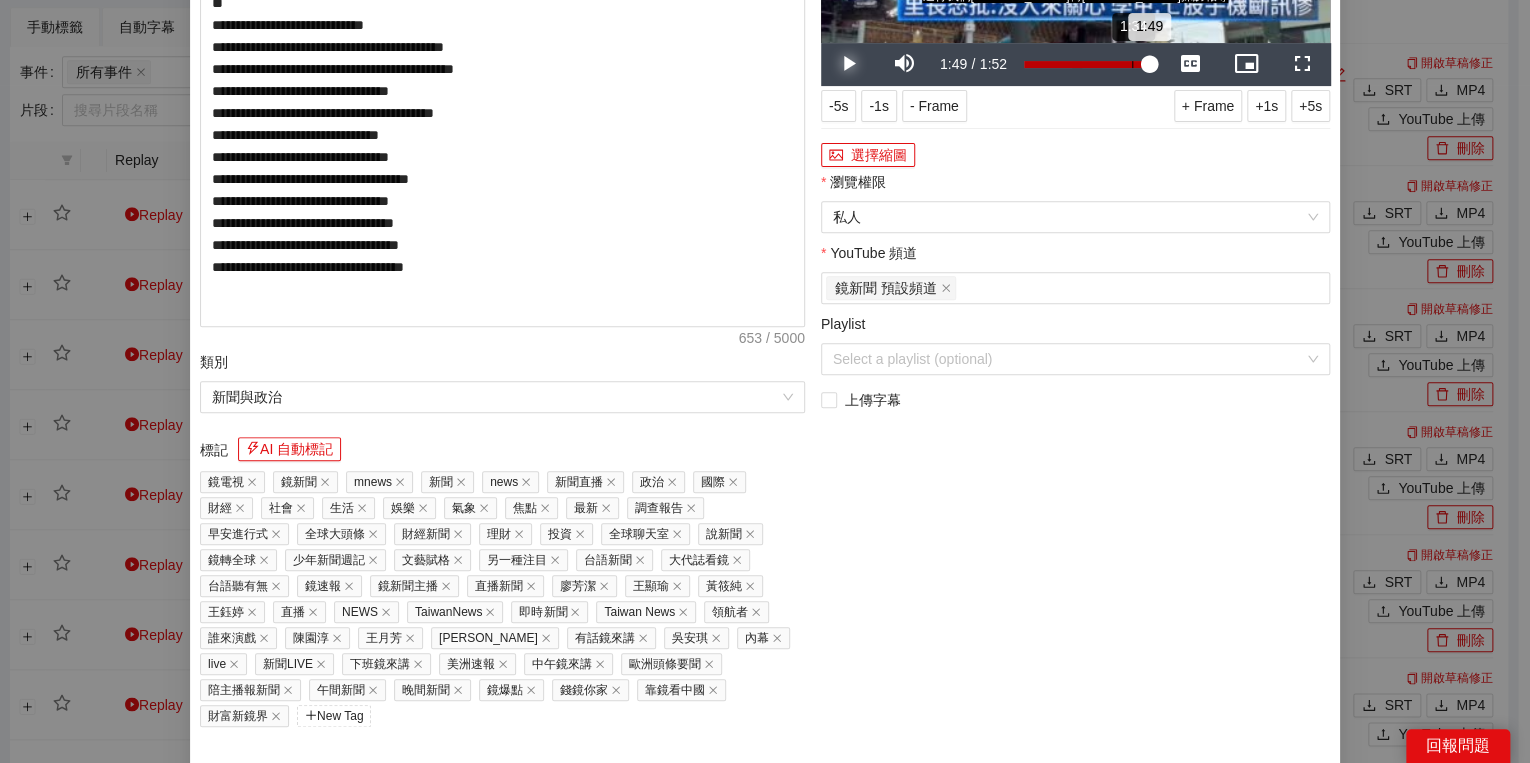 click on "Loaded :  100.00% 1:34 1:49" at bounding box center [1088, 64] 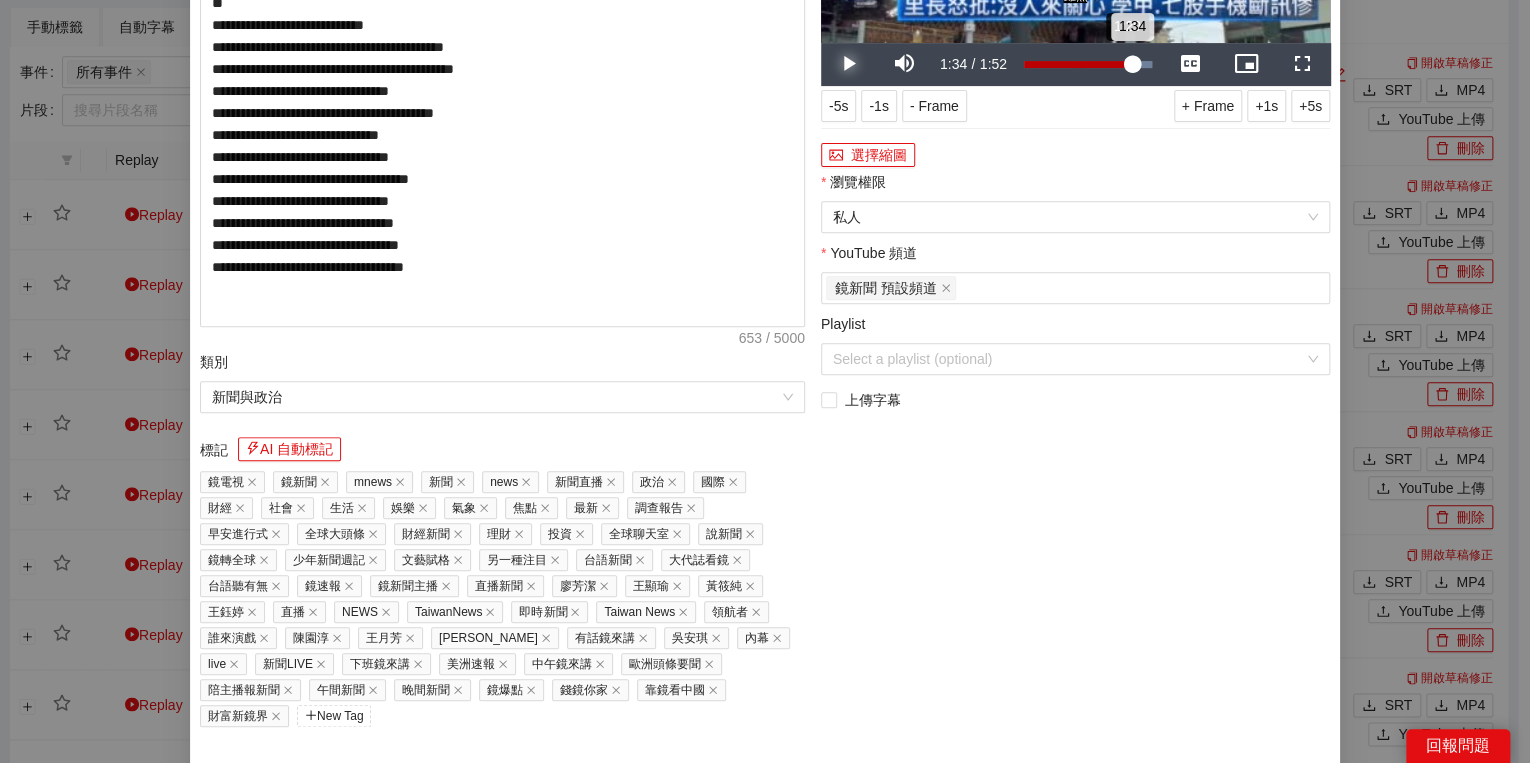 click on "1:34" at bounding box center [1078, 64] 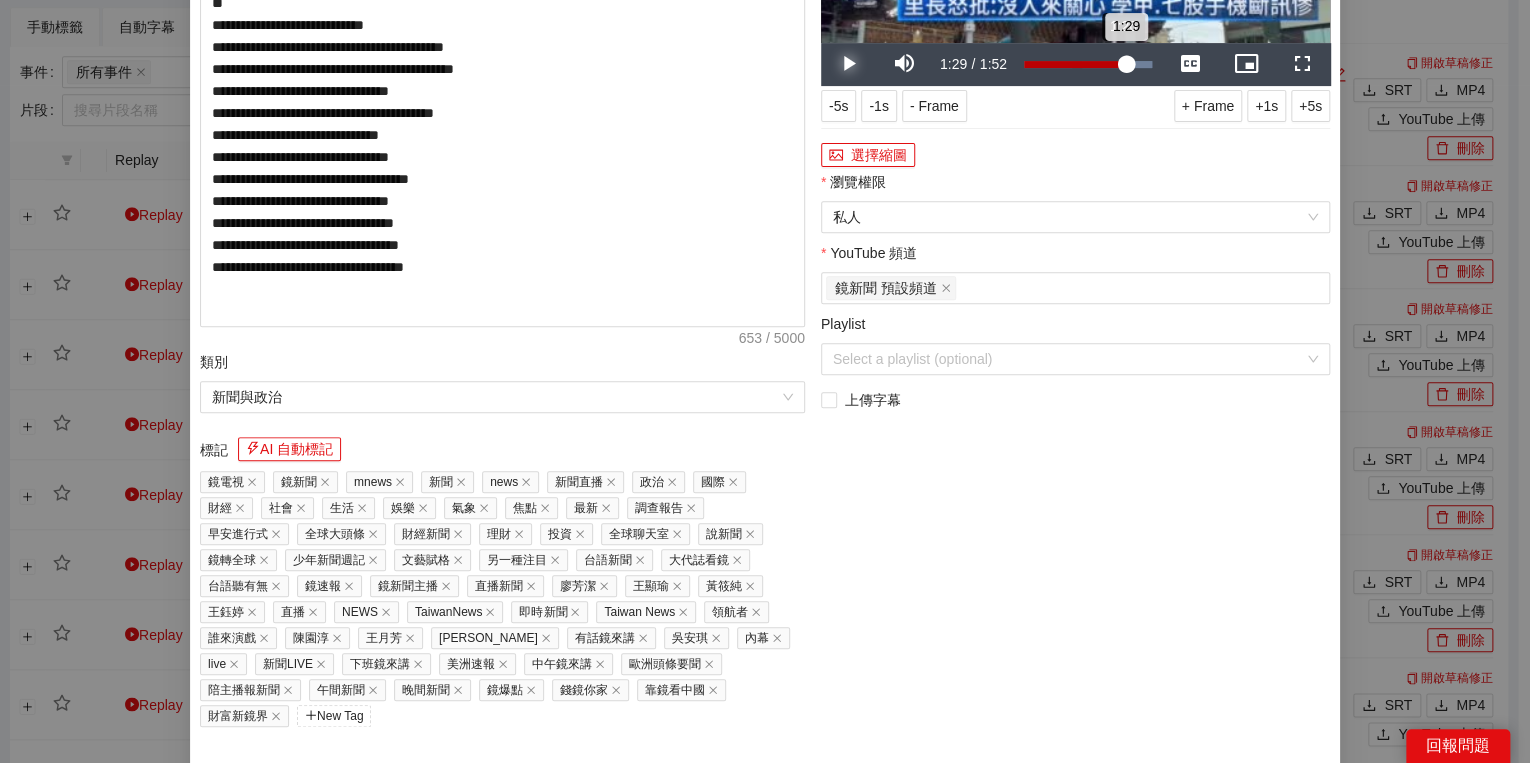 click on "1:29" at bounding box center [1075, 64] 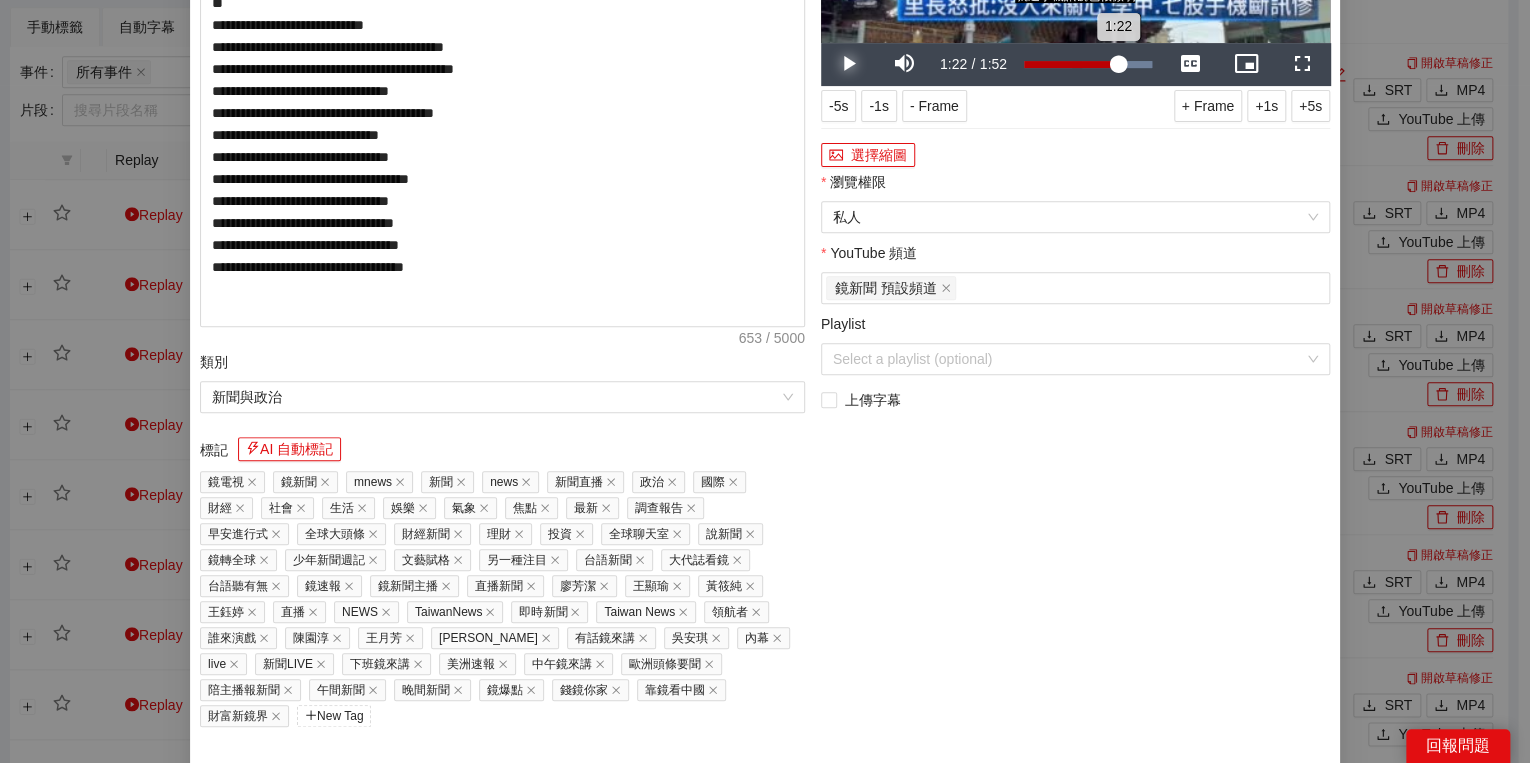 click on "1:22" at bounding box center (1071, 64) 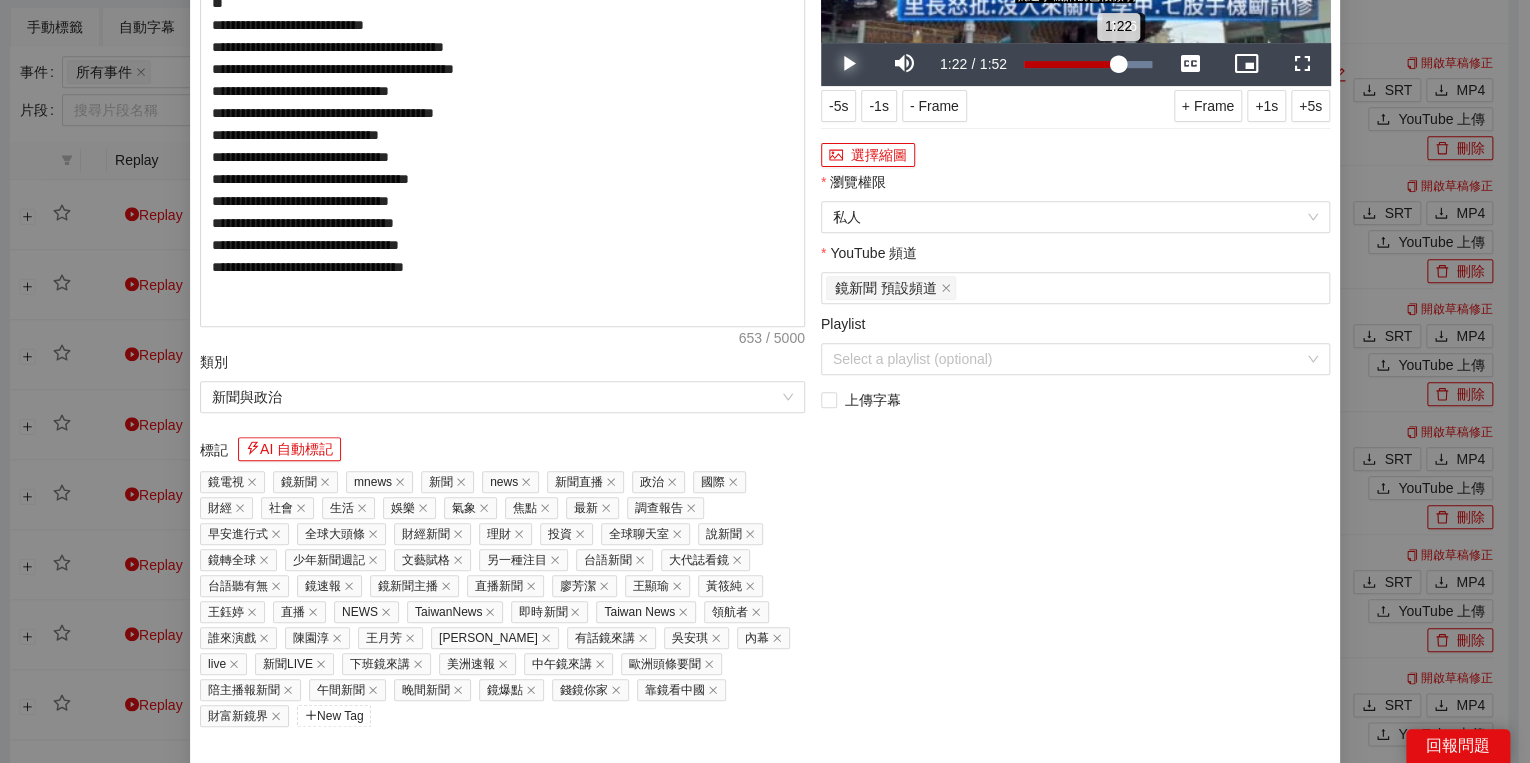 click on "1:22" at bounding box center (1071, 64) 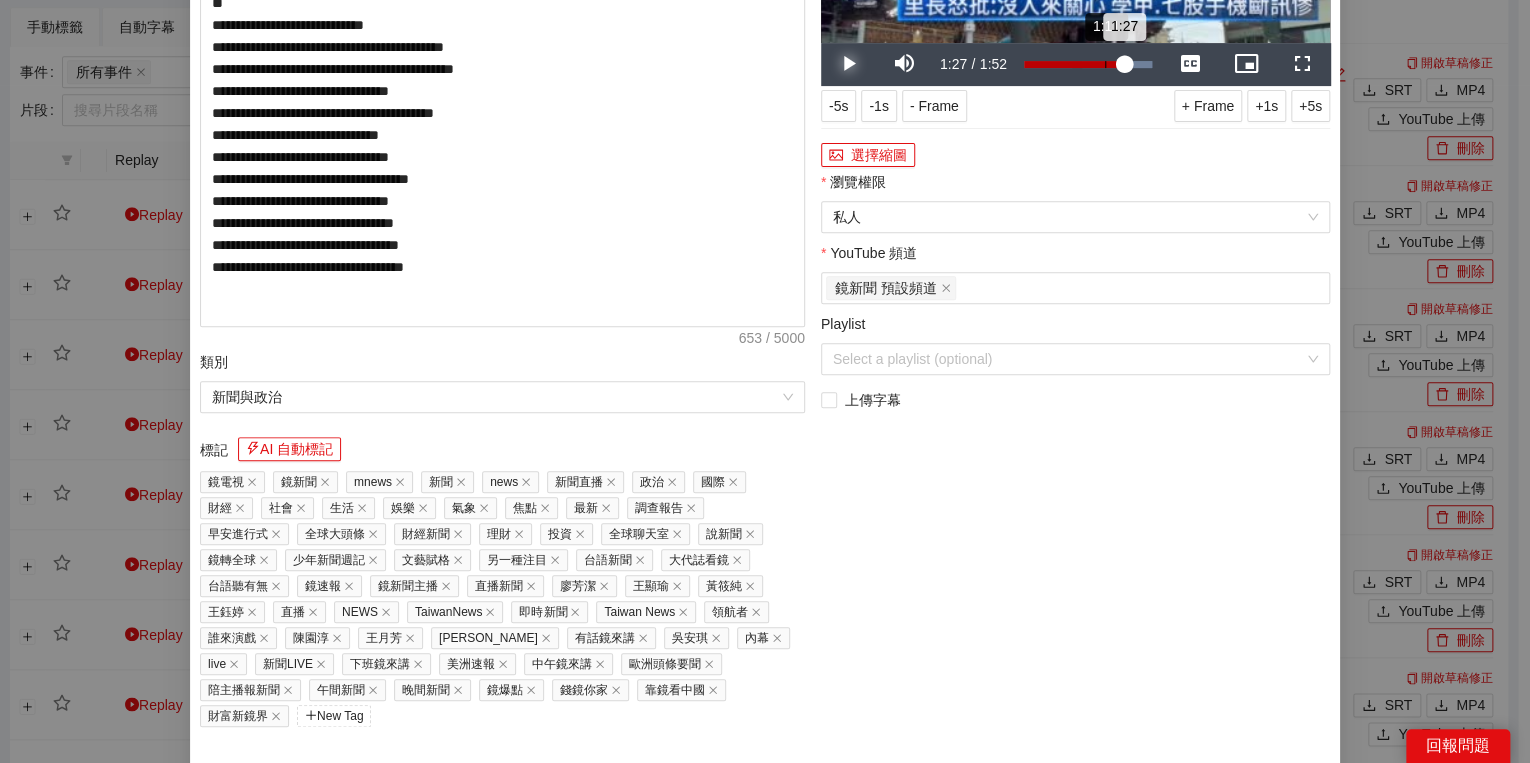click on "1:27" at bounding box center [1074, 64] 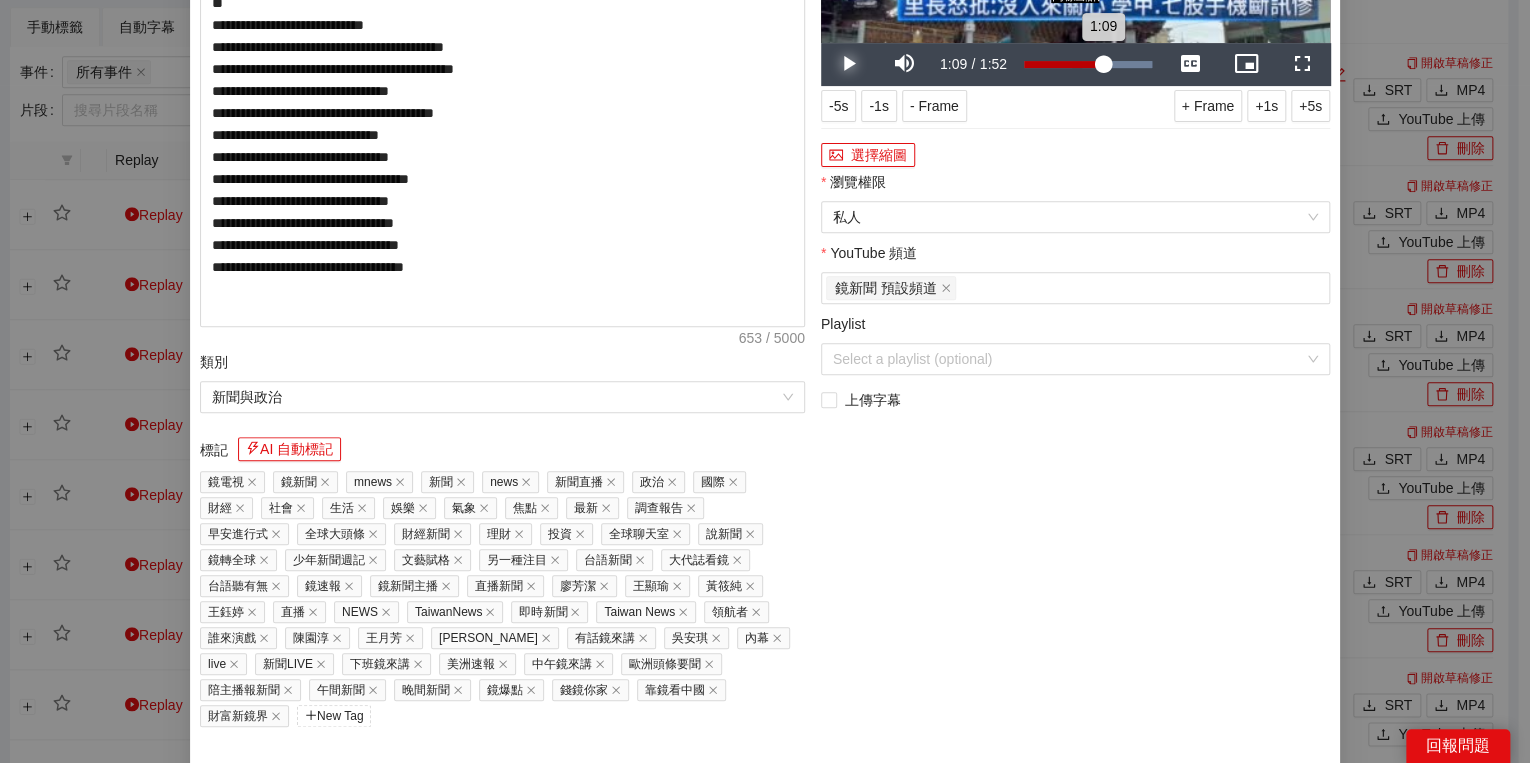 click on "1:09" at bounding box center [1063, 64] 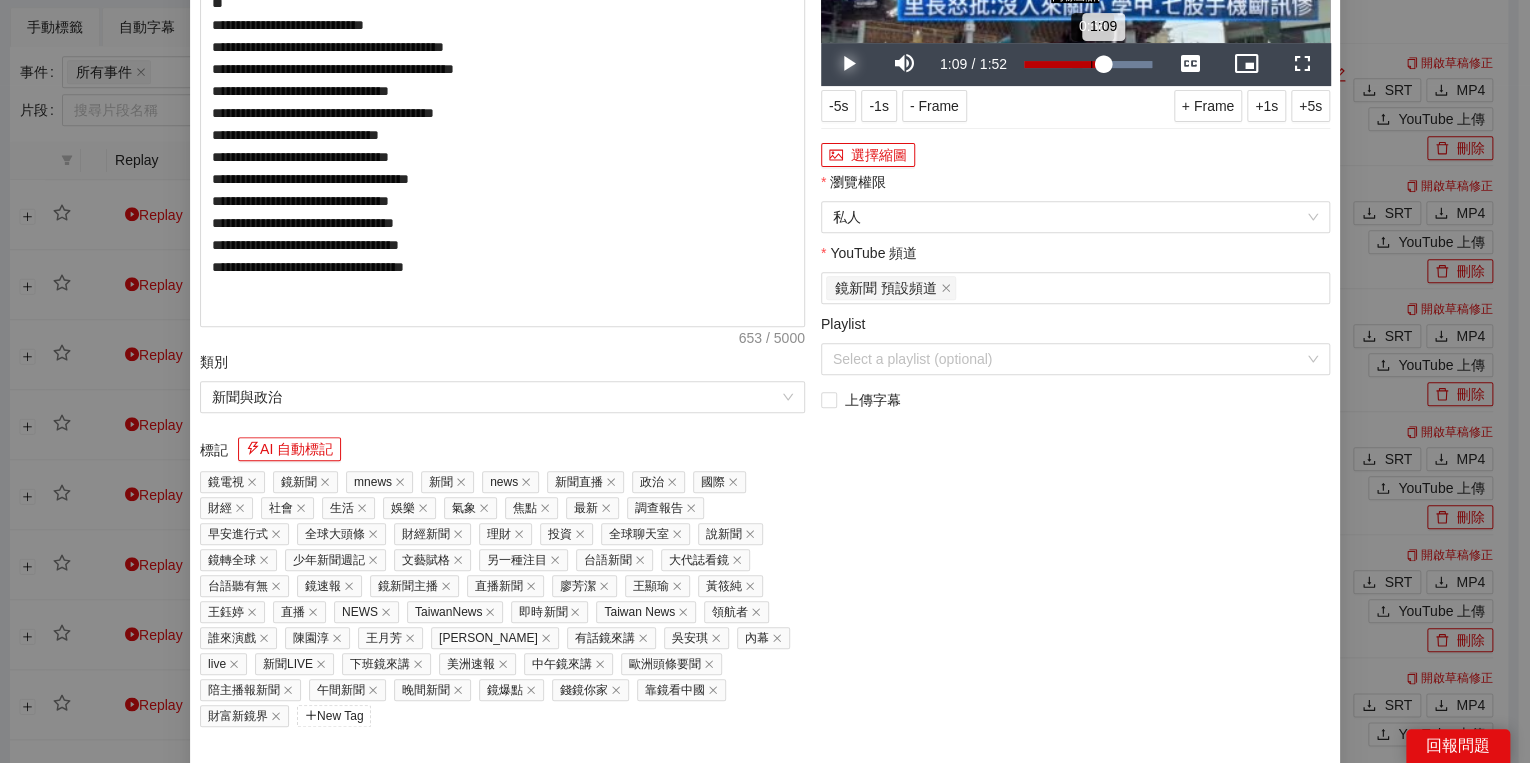 click on "1:09" at bounding box center (1063, 64) 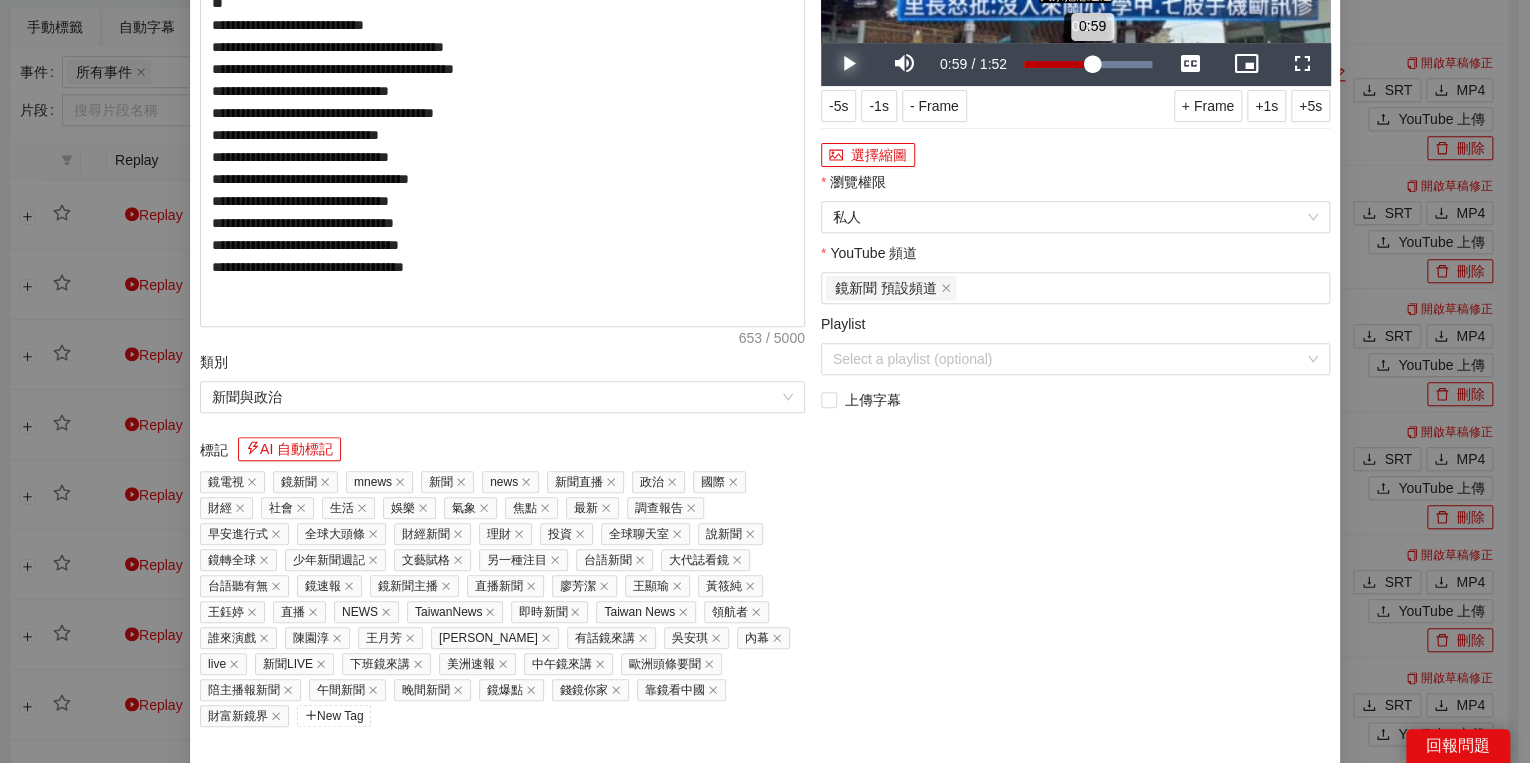 click on "0:59" at bounding box center (1058, 64) 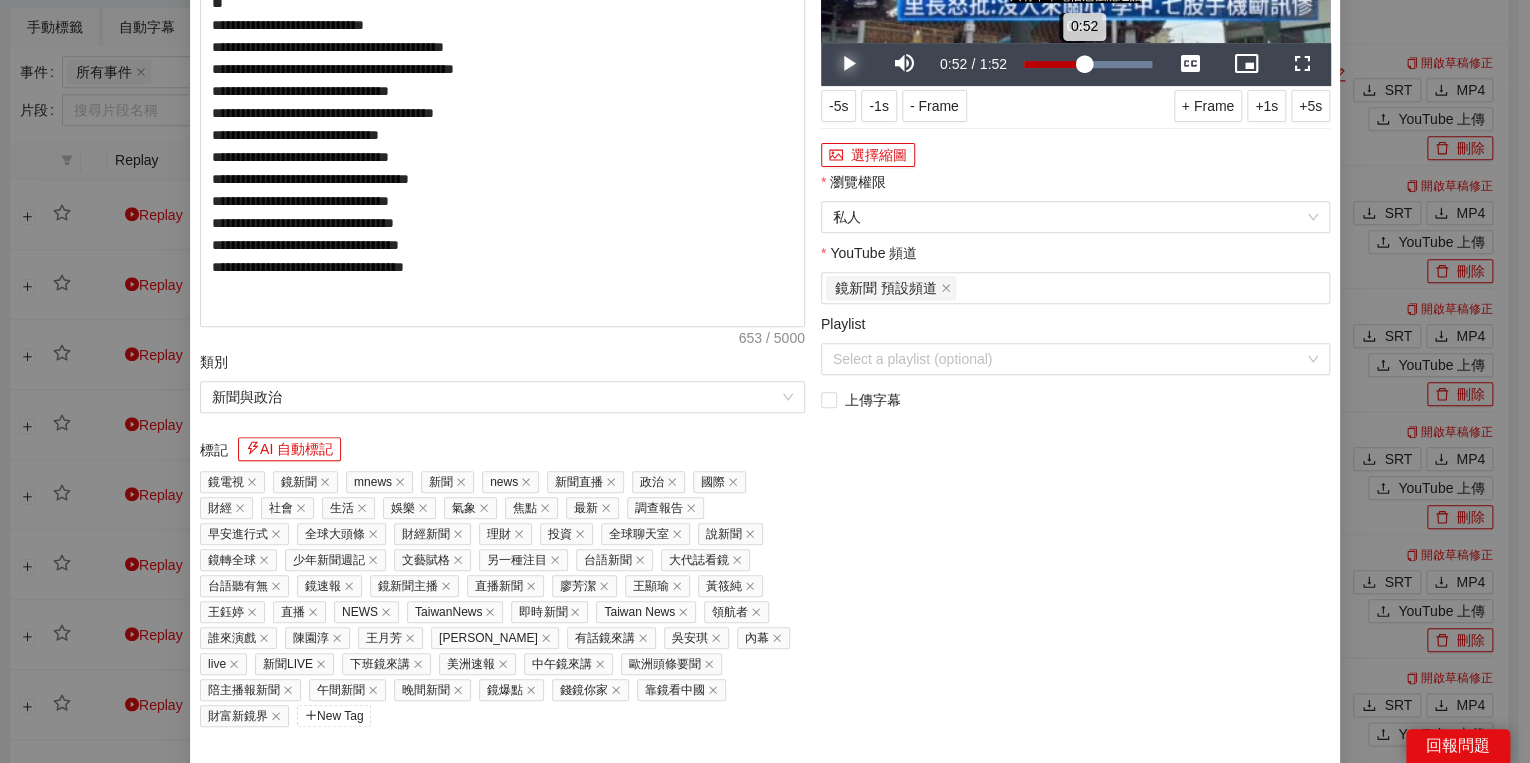 click on "0:52" at bounding box center [1054, 64] 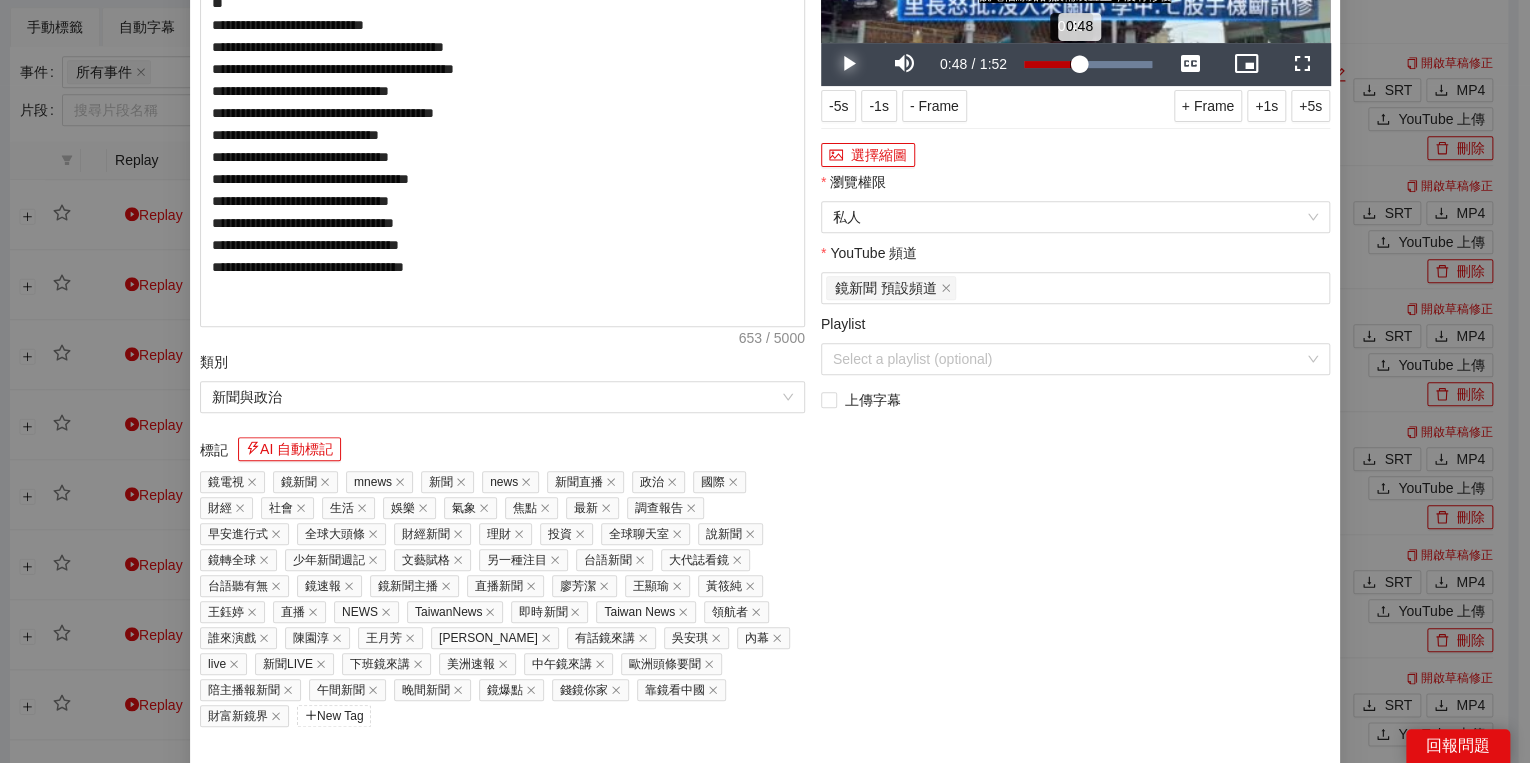 click on "0:48" at bounding box center (1051, 64) 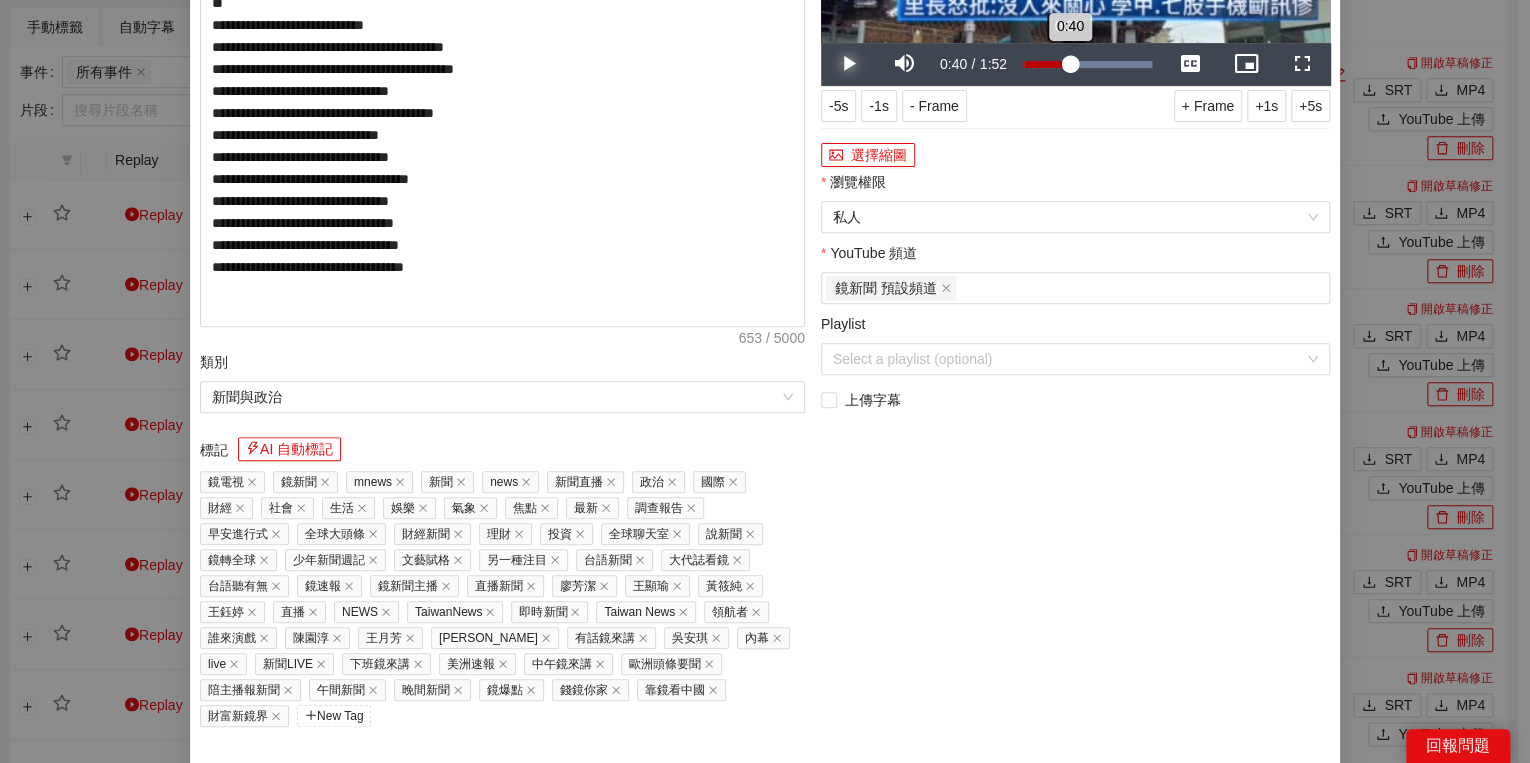 click on "0:40" at bounding box center (1047, 64) 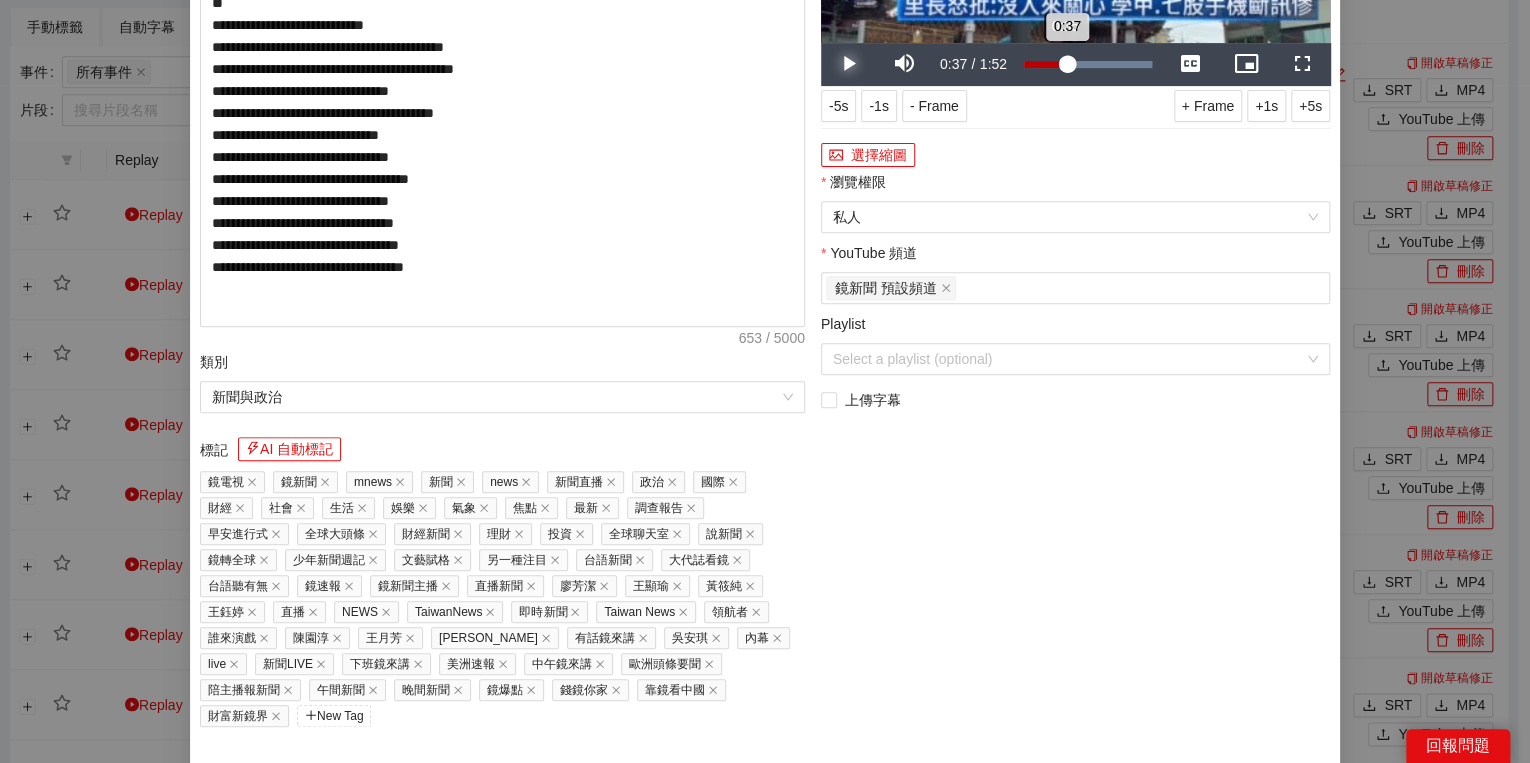 click on "0:37" at bounding box center (1045, 64) 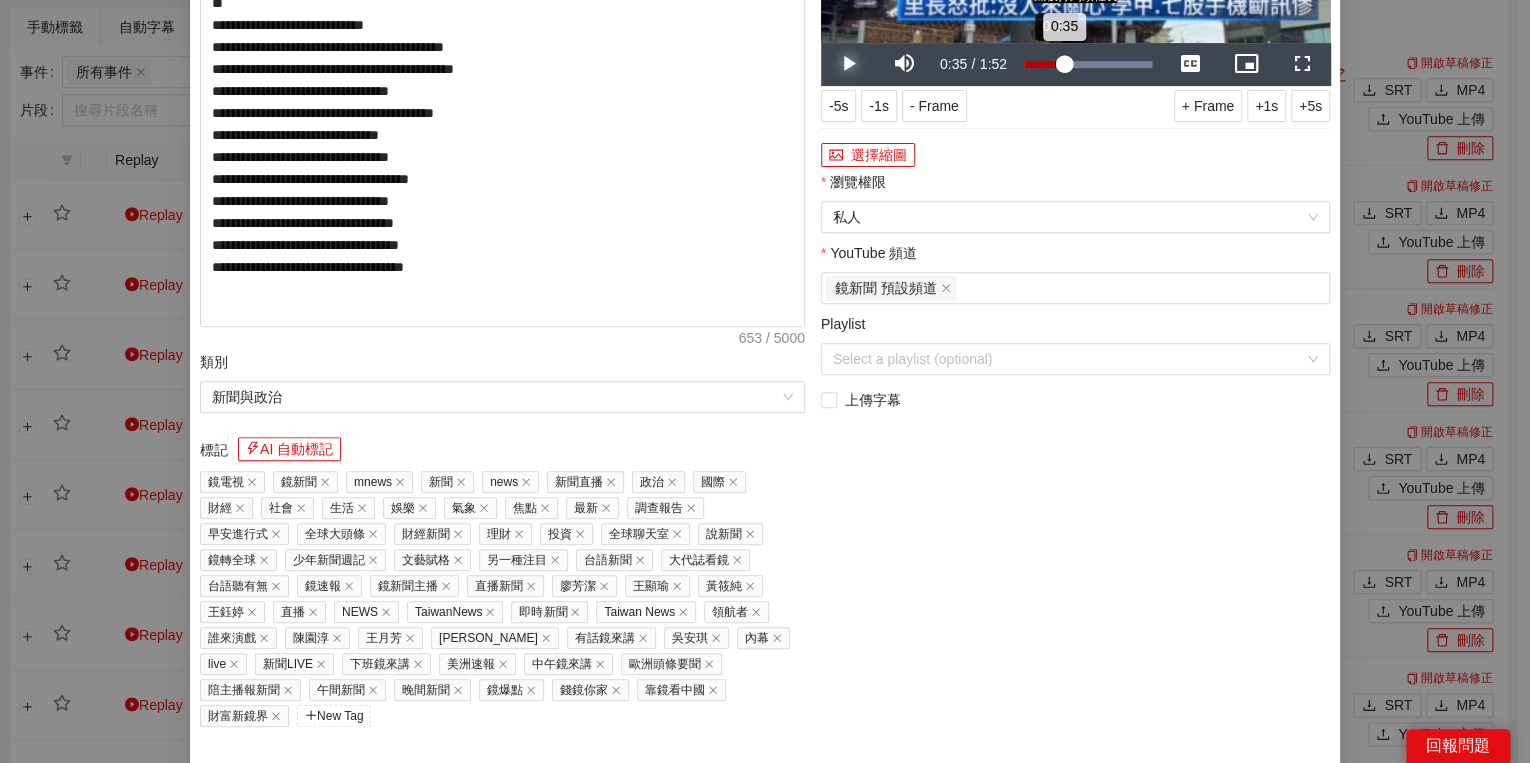click on "0:35" at bounding box center (1044, 64) 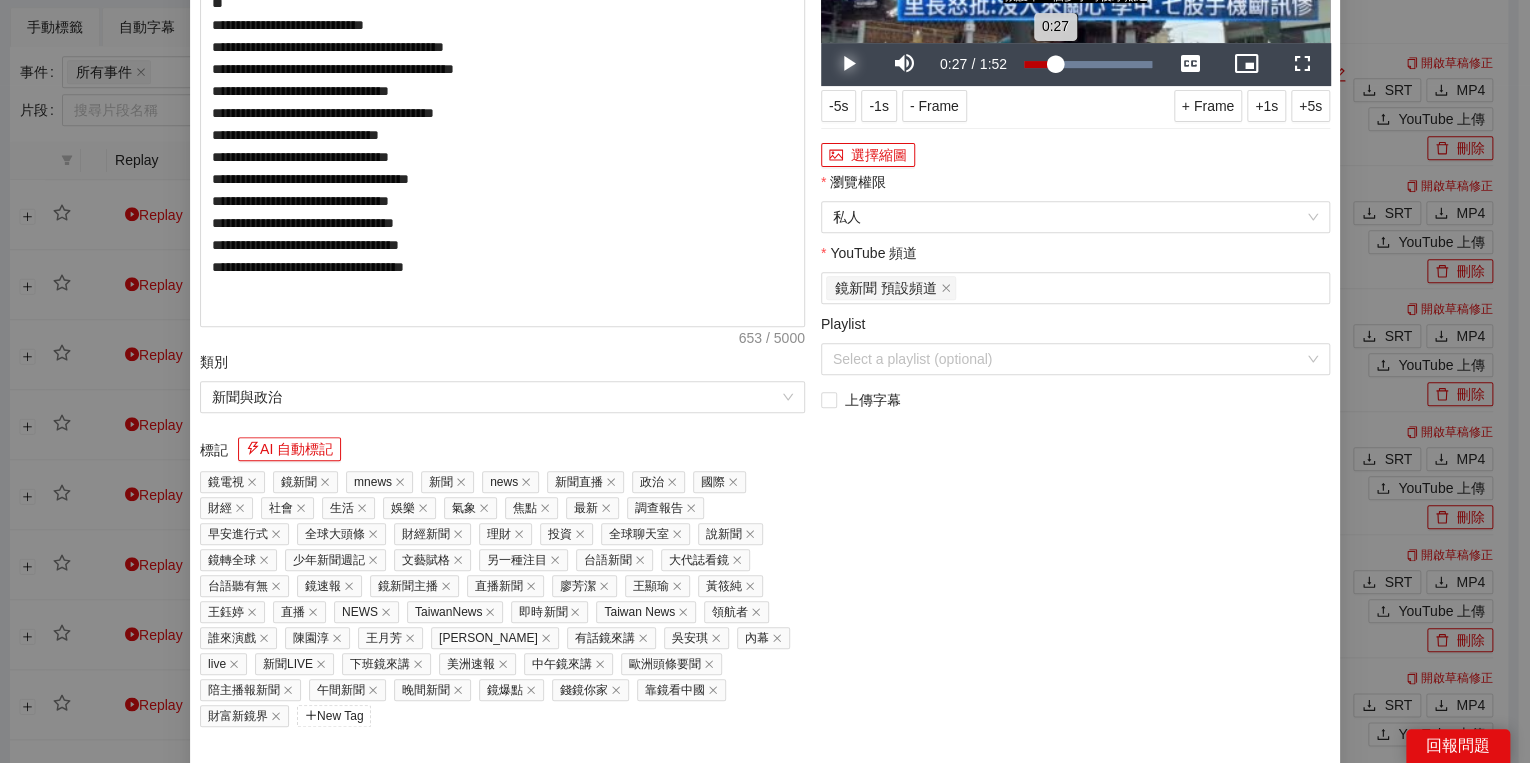 click on "0:27" at bounding box center [1039, 64] 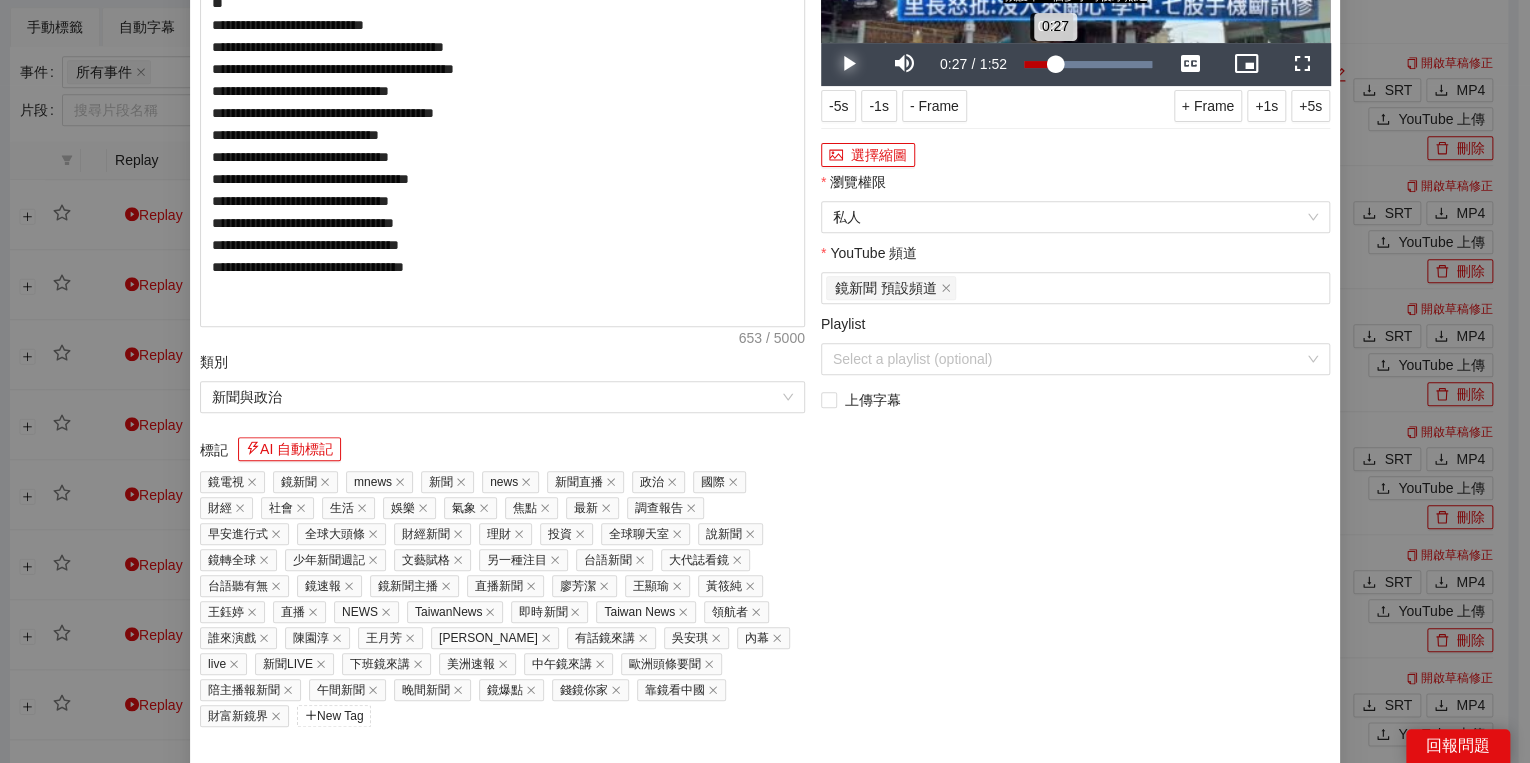 click on "0:27" at bounding box center (1039, 64) 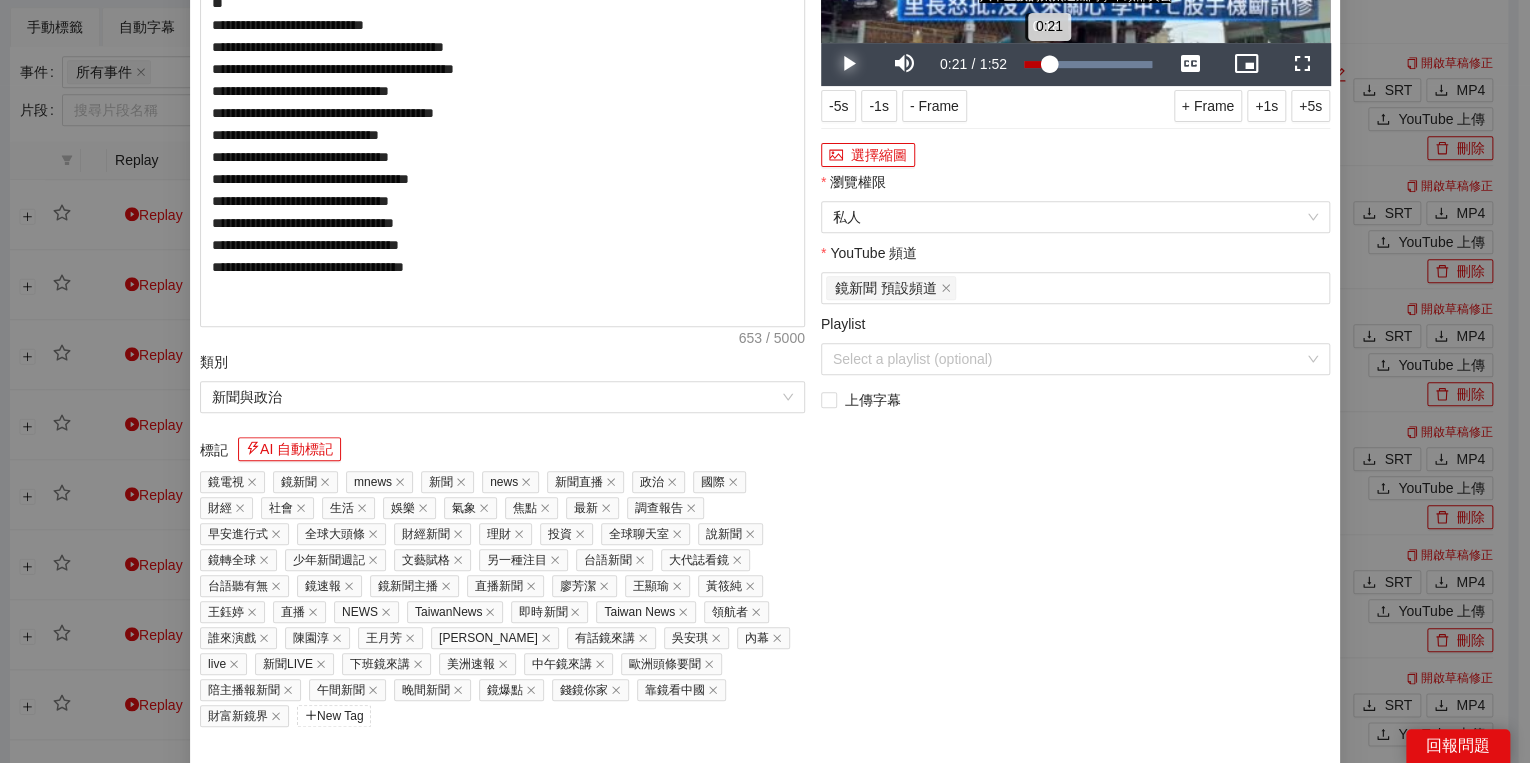 click on "0:21" at bounding box center [1036, 64] 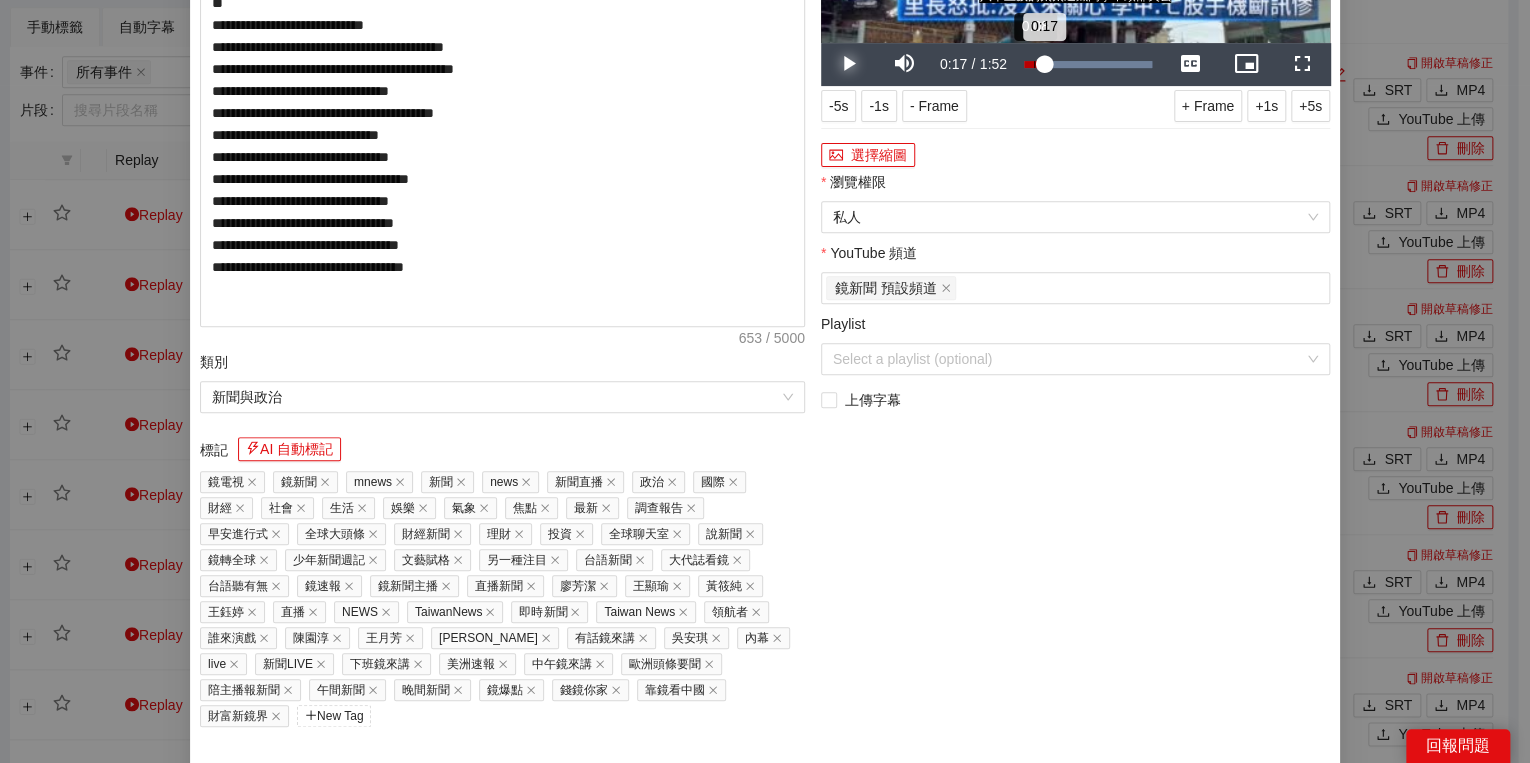 click on "Loaded :  100.00% 0:08 0:17" at bounding box center (1088, 64) 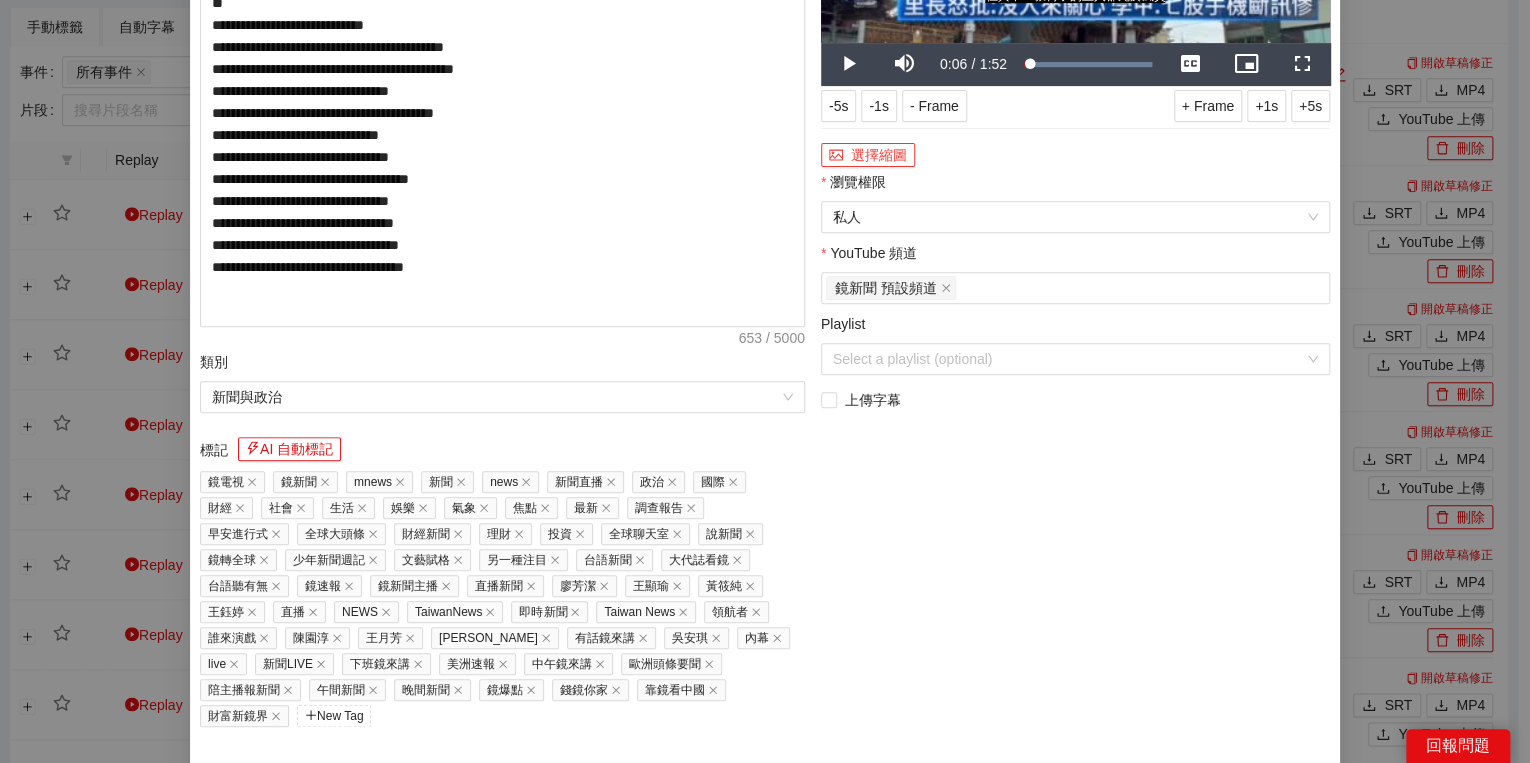 click on "選擇縮圖" at bounding box center [868, 155] 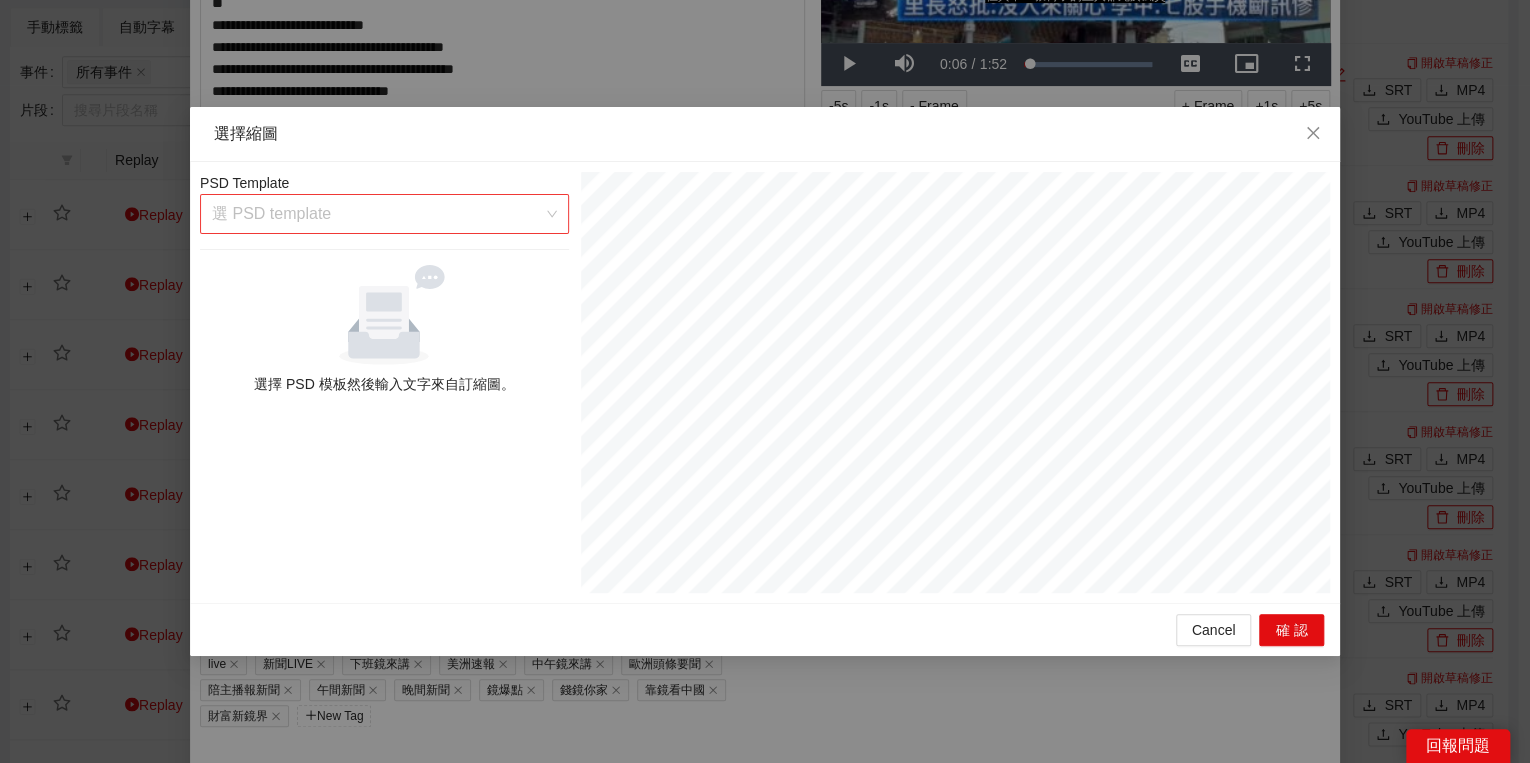 click at bounding box center (377, 214) 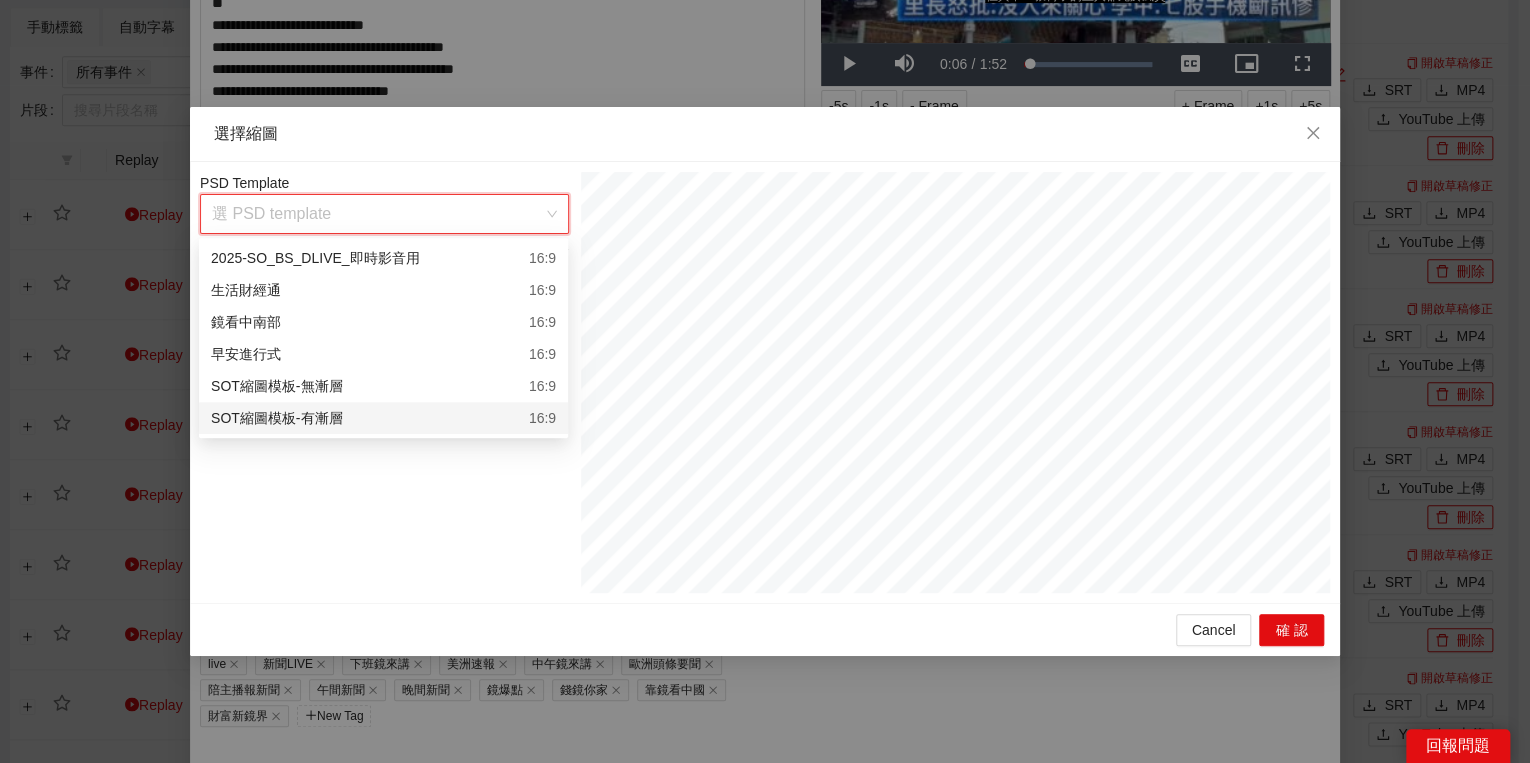 click on "SOT縮圖模板-有漸層 16:9" at bounding box center [383, 418] 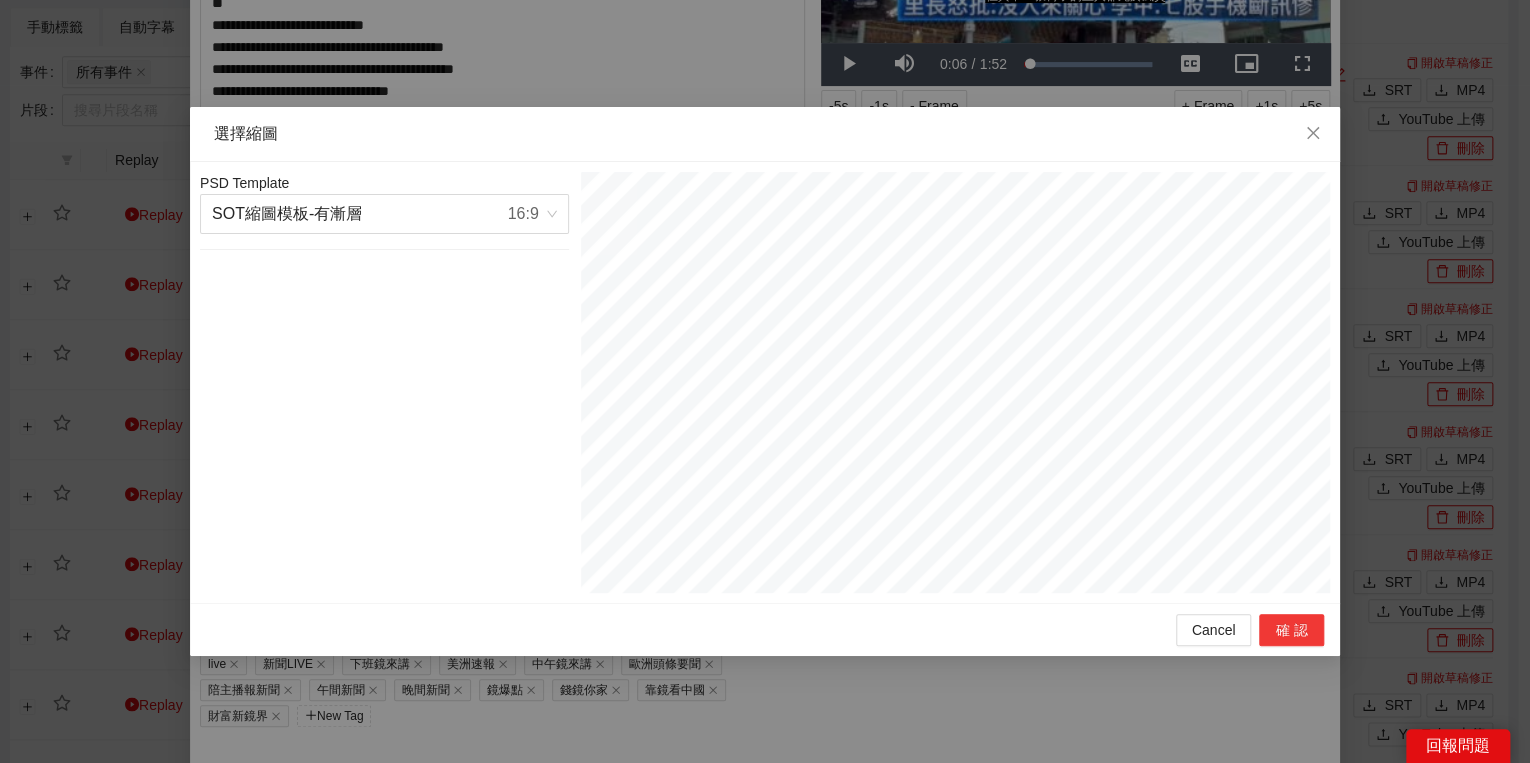 drag, startPoint x: 1307, startPoint y: 632, endPoint x: 1235, endPoint y: 625, distance: 72.33948 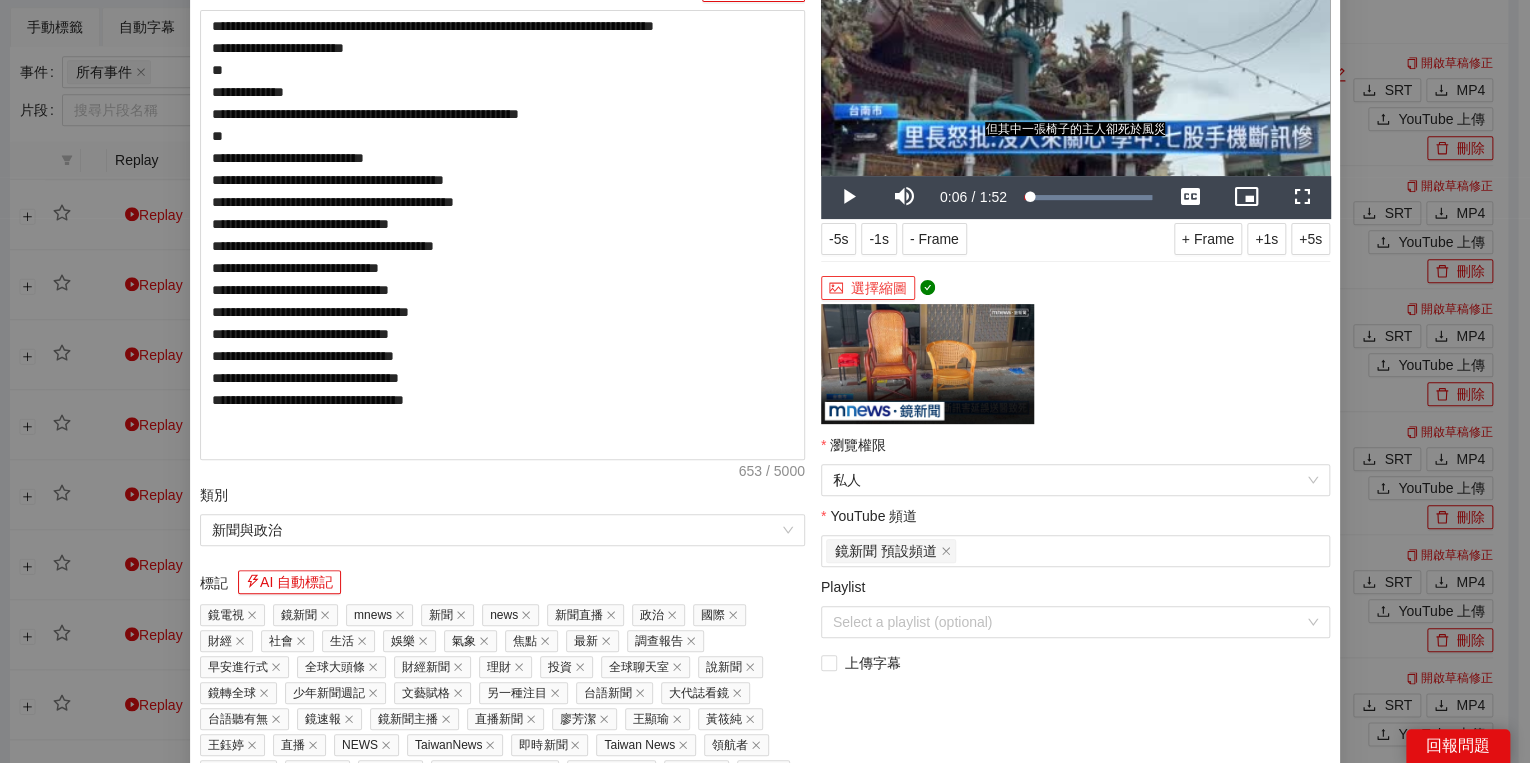 scroll, scrollTop: 330, scrollLeft: 0, axis: vertical 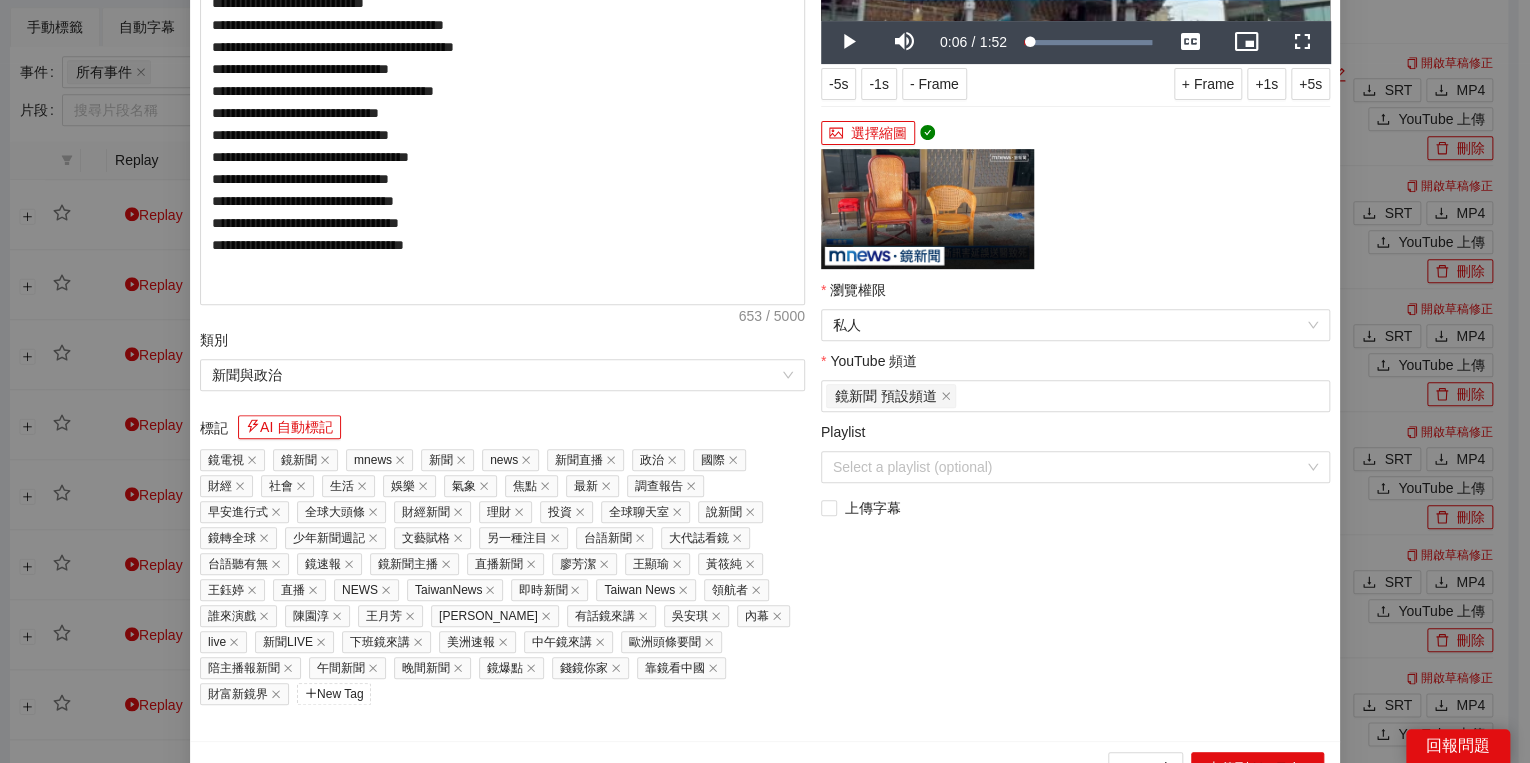 click on "**********" at bounding box center (502, 233) 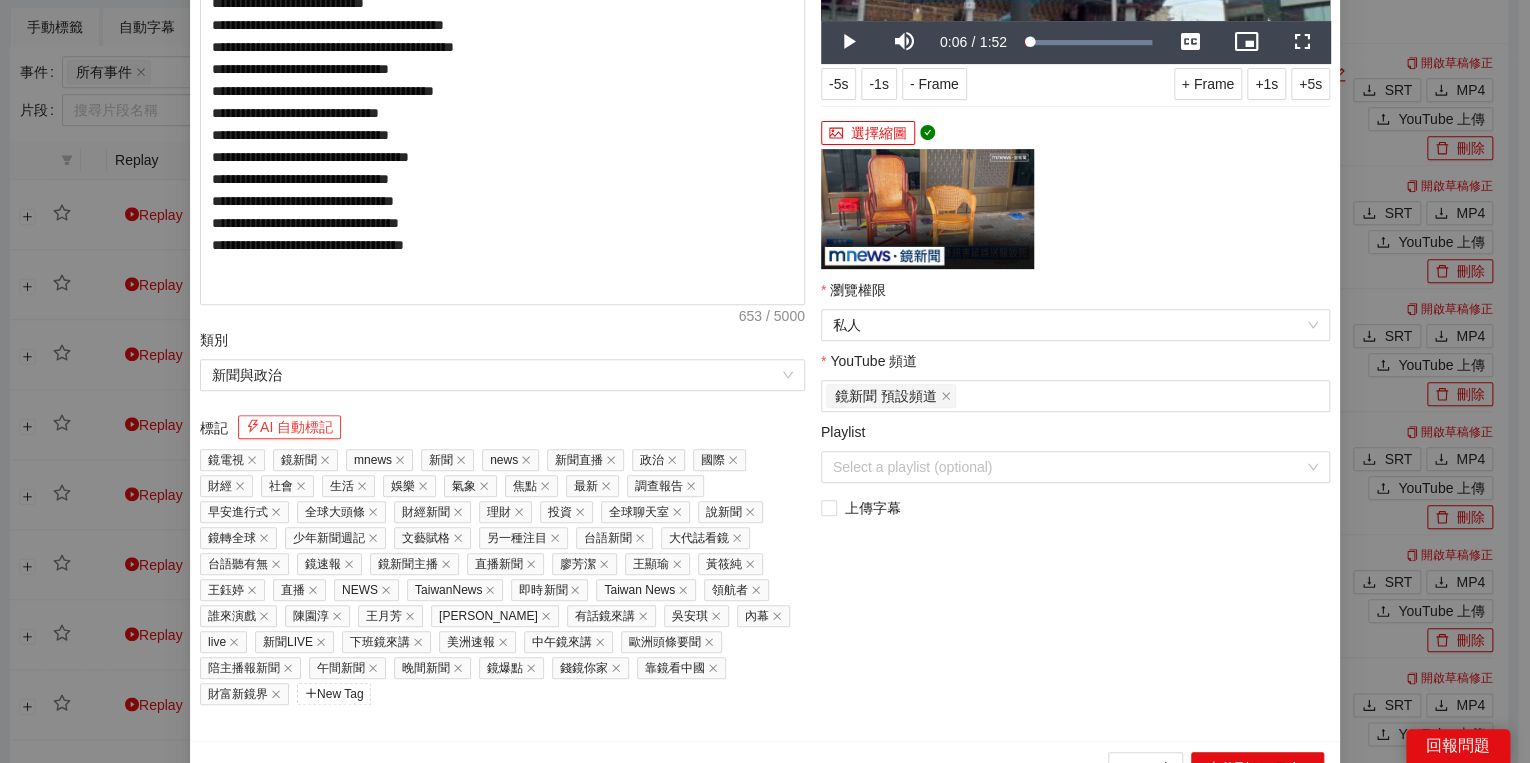 click on "AI 自動標記" at bounding box center [289, 427] 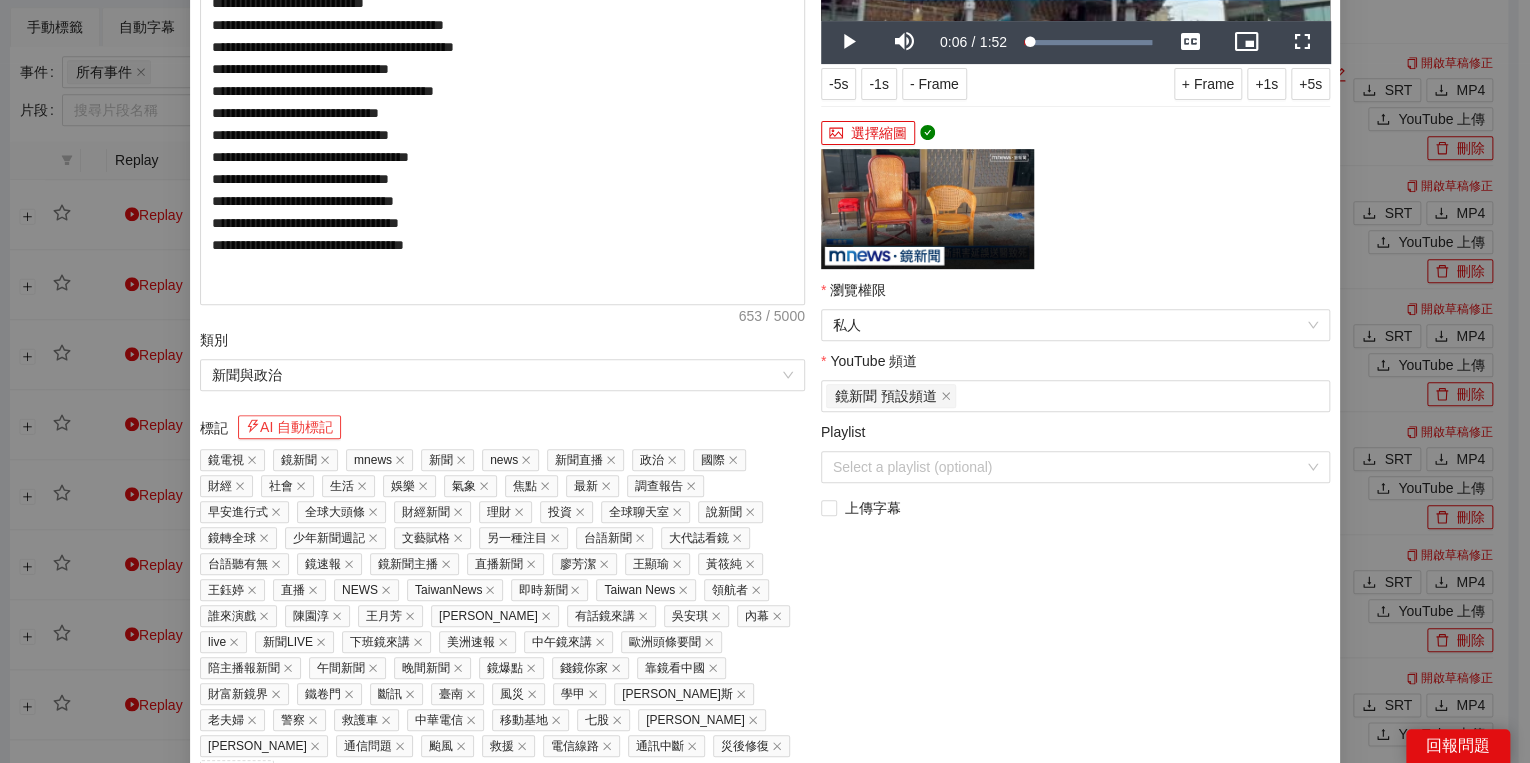 scroll, scrollTop: 407, scrollLeft: 0, axis: vertical 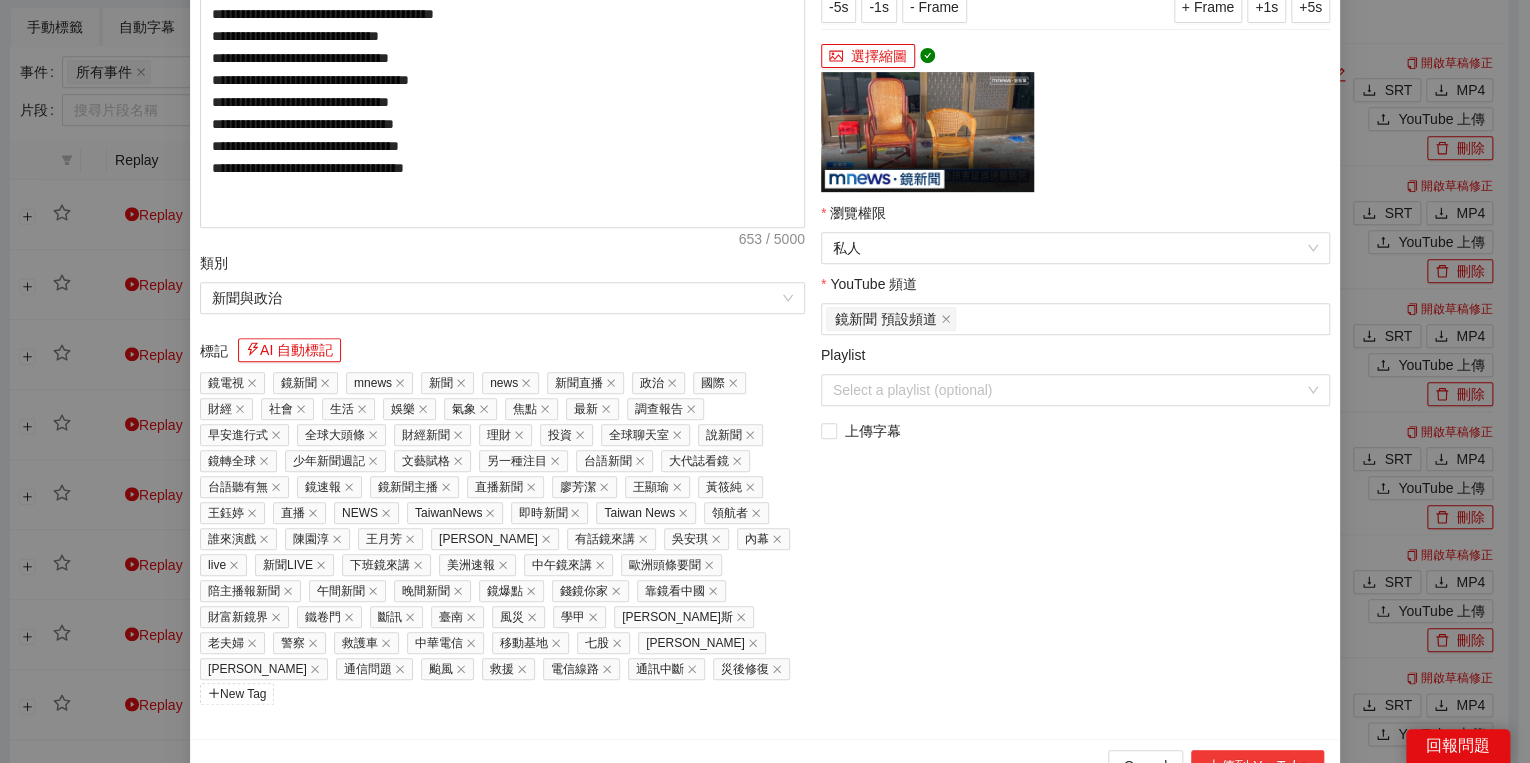 click on "上傳到 YouTube" at bounding box center [1257, 766] 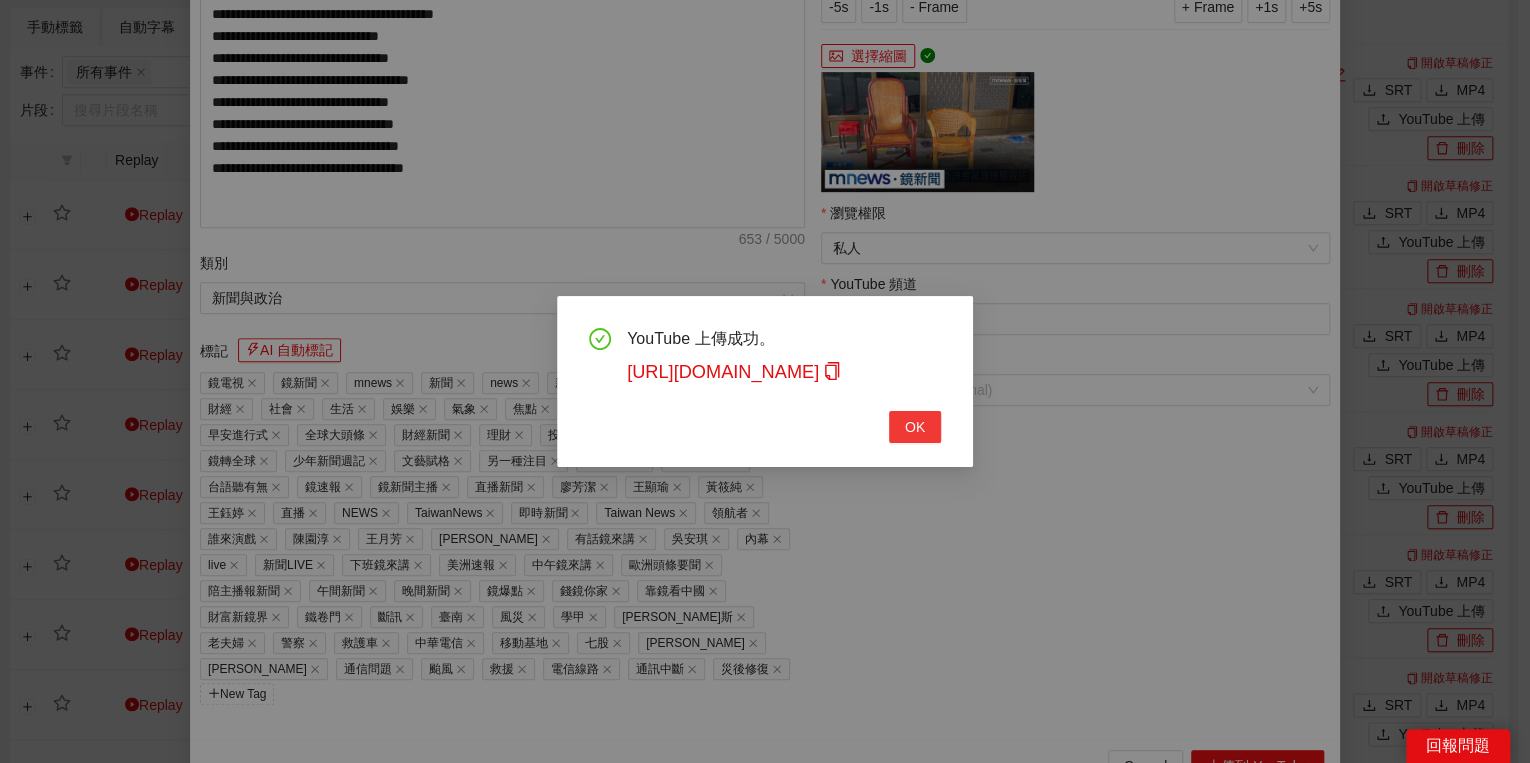 click on "OK" at bounding box center [915, 427] 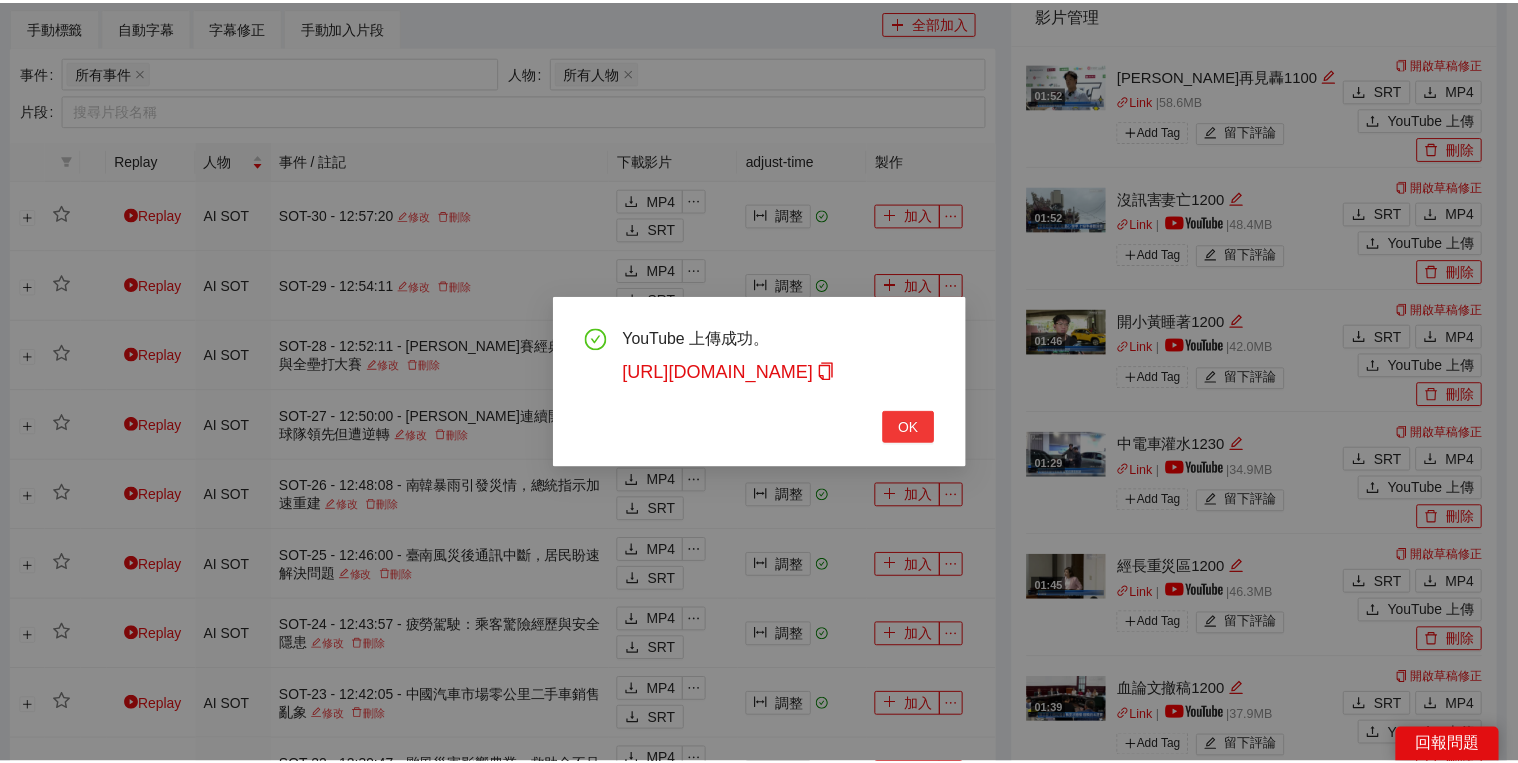scroll, scrollTop: 308, scrollLeft: 0, axis: vertical 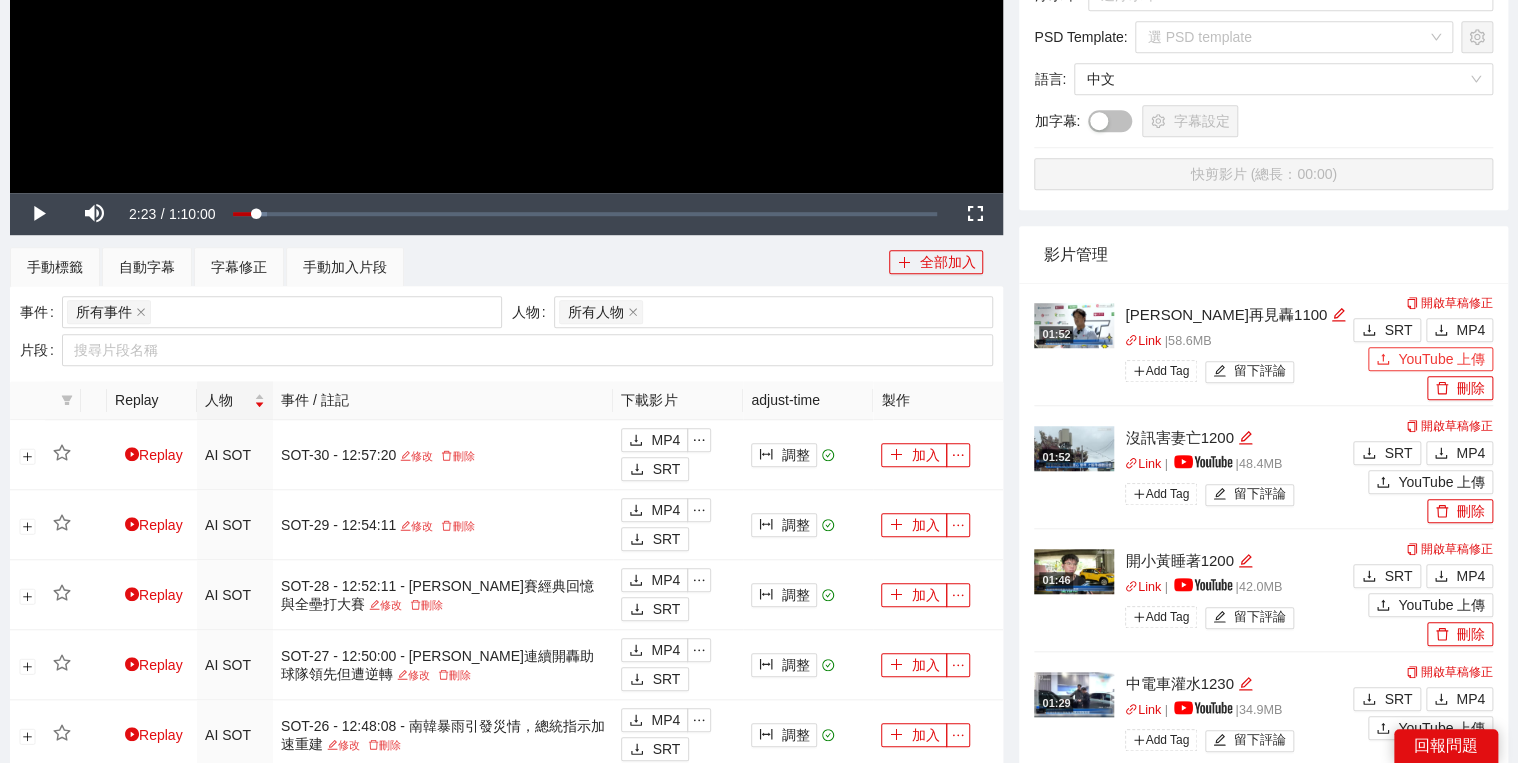 click on "YouTube 上傳" at bounding box center (1441, 359) 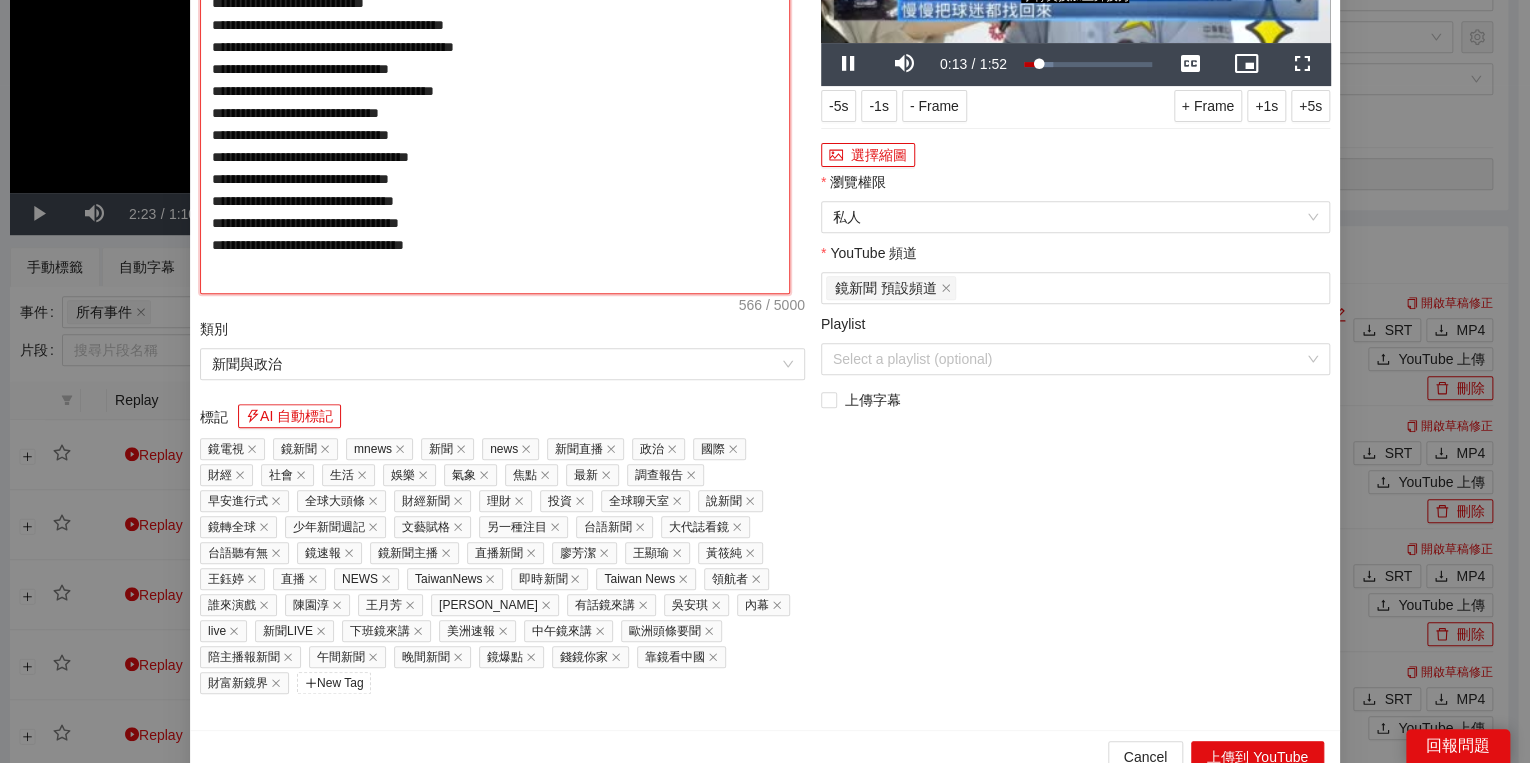 click on "**********" at bounding box center (495, 85) 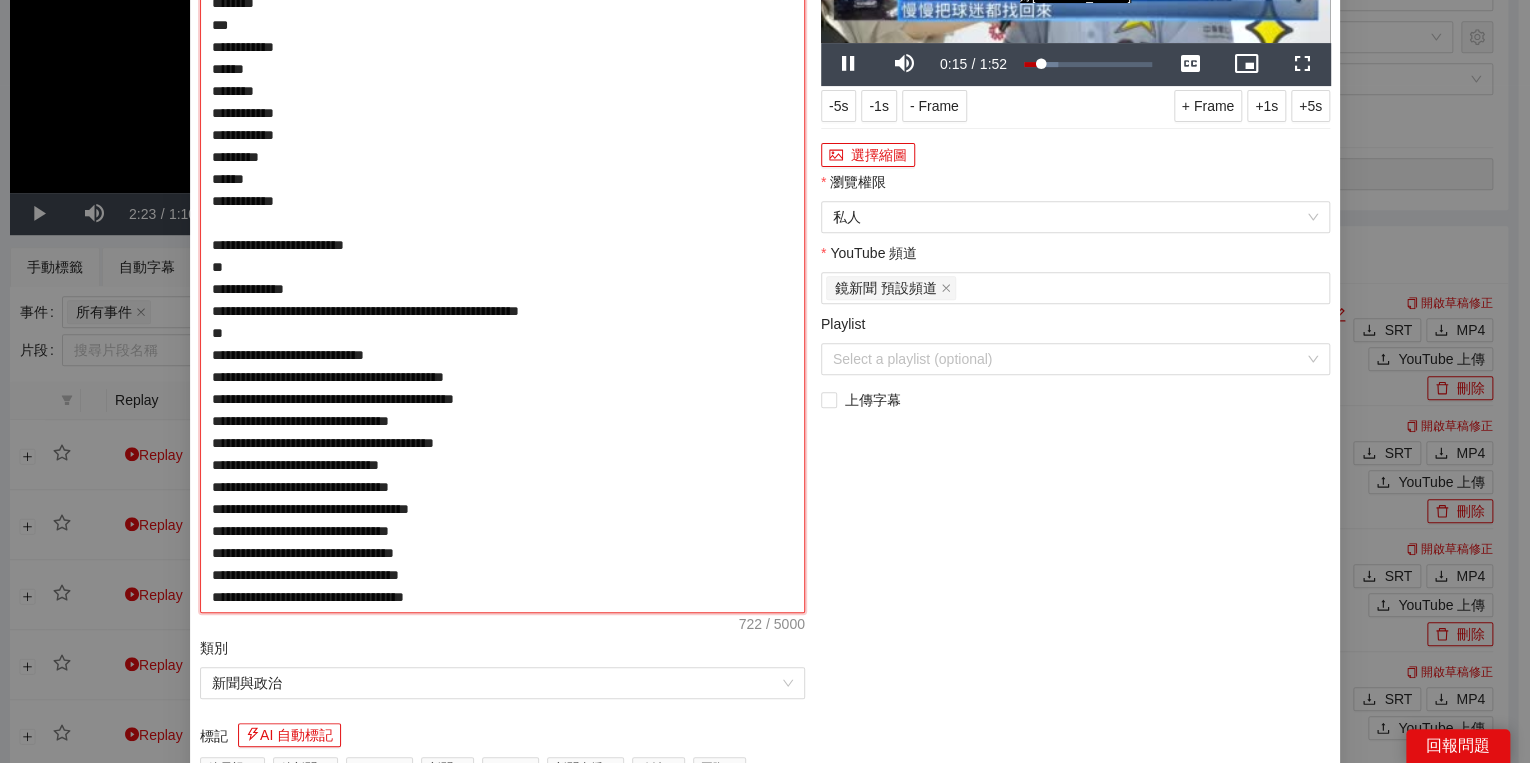 click on "**********" at bounding box center (502, 245) 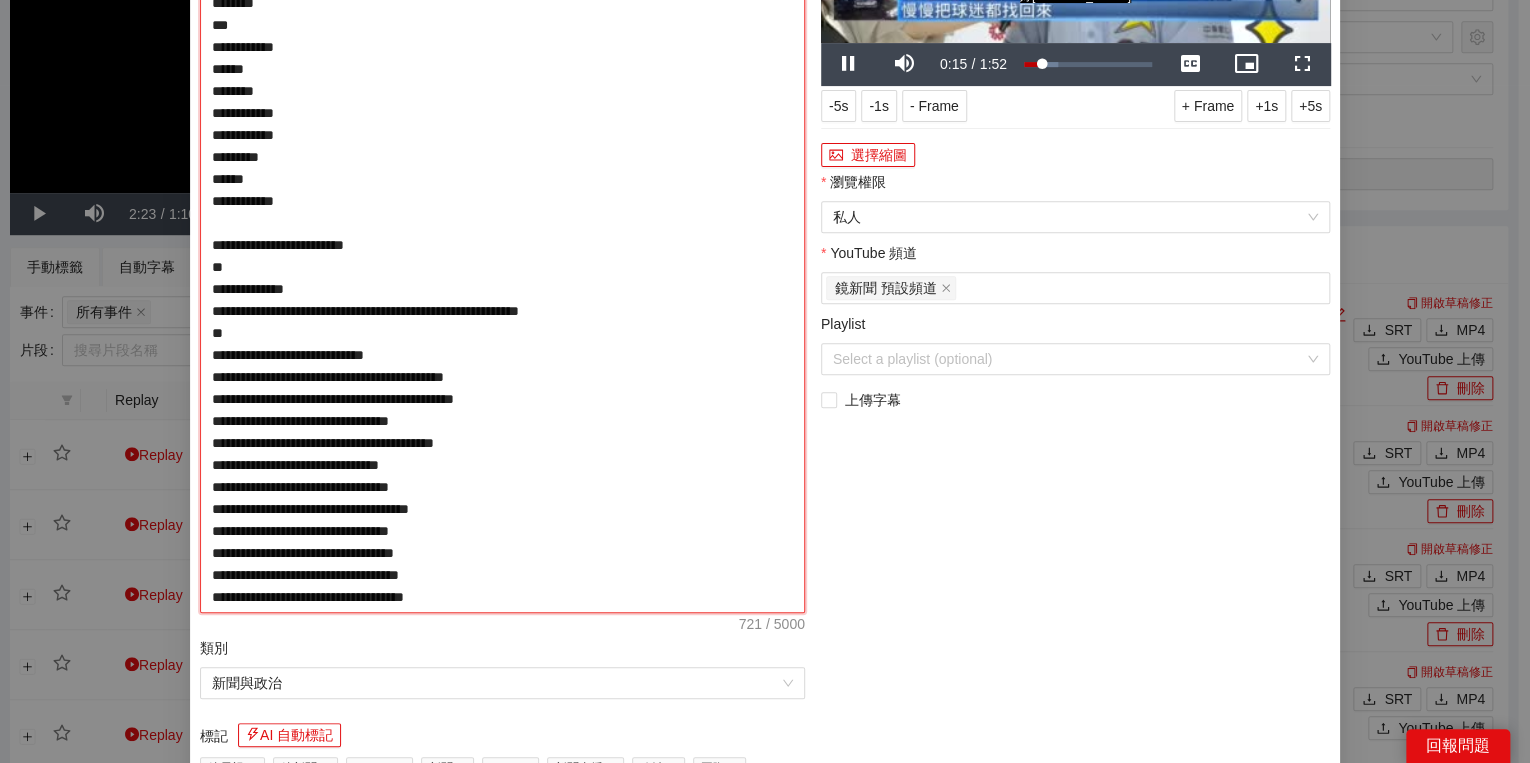 click on "**********" at bounding box center [502, 245] 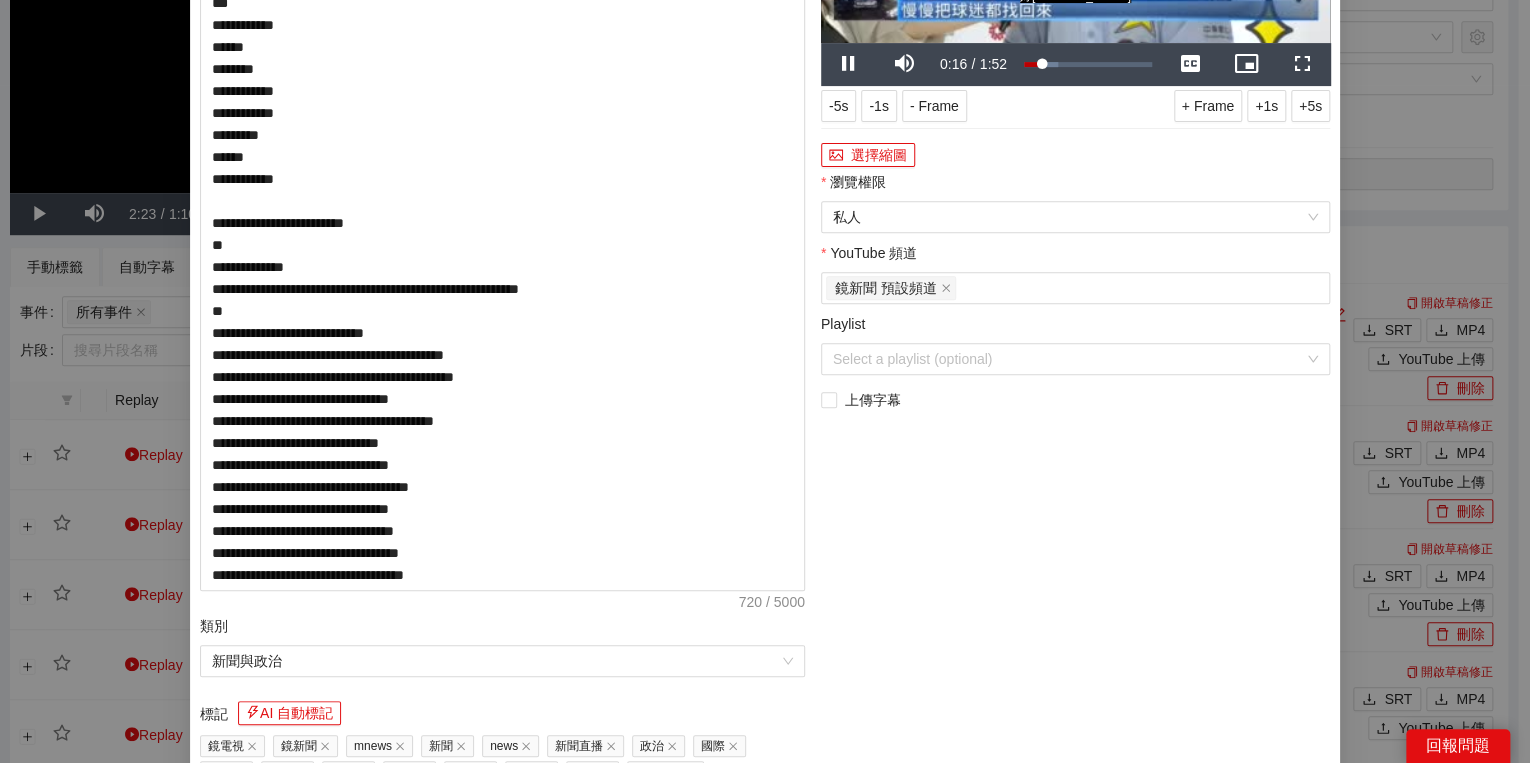 click on "**********" at bounding box center (502, 387) 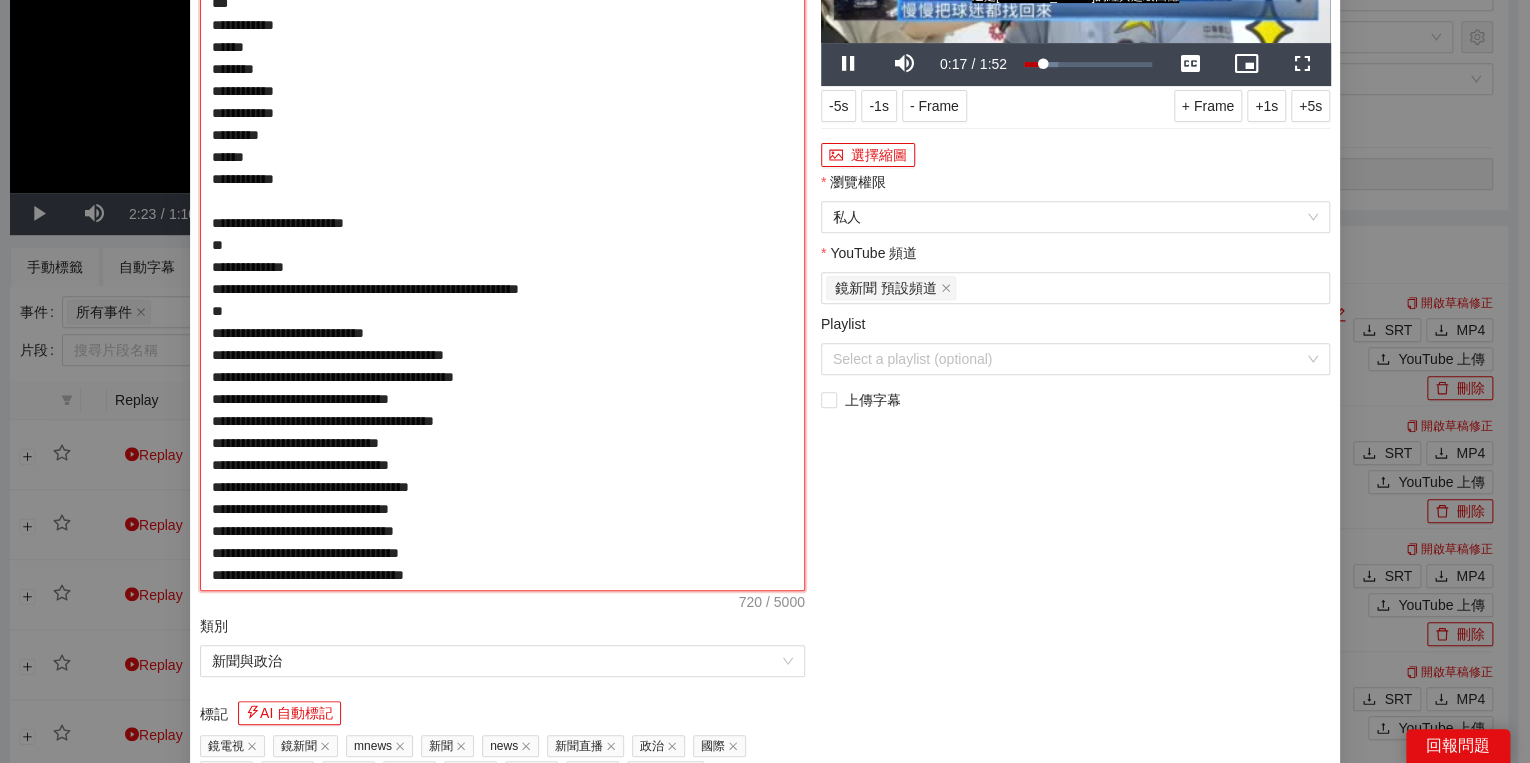 click on "**********" at bounding box center [502, 234] 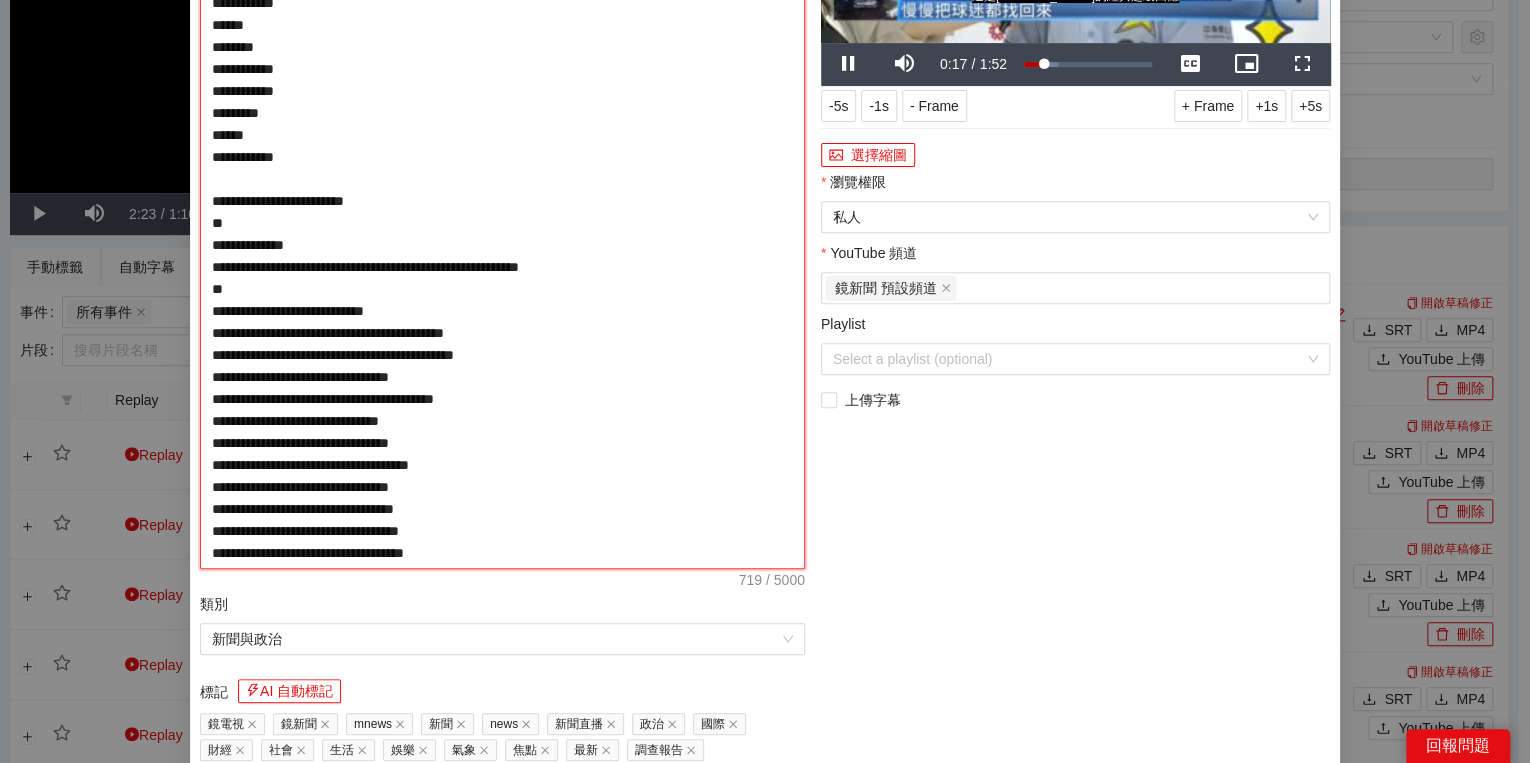 click on "**********" at bounding box center (502, 223) 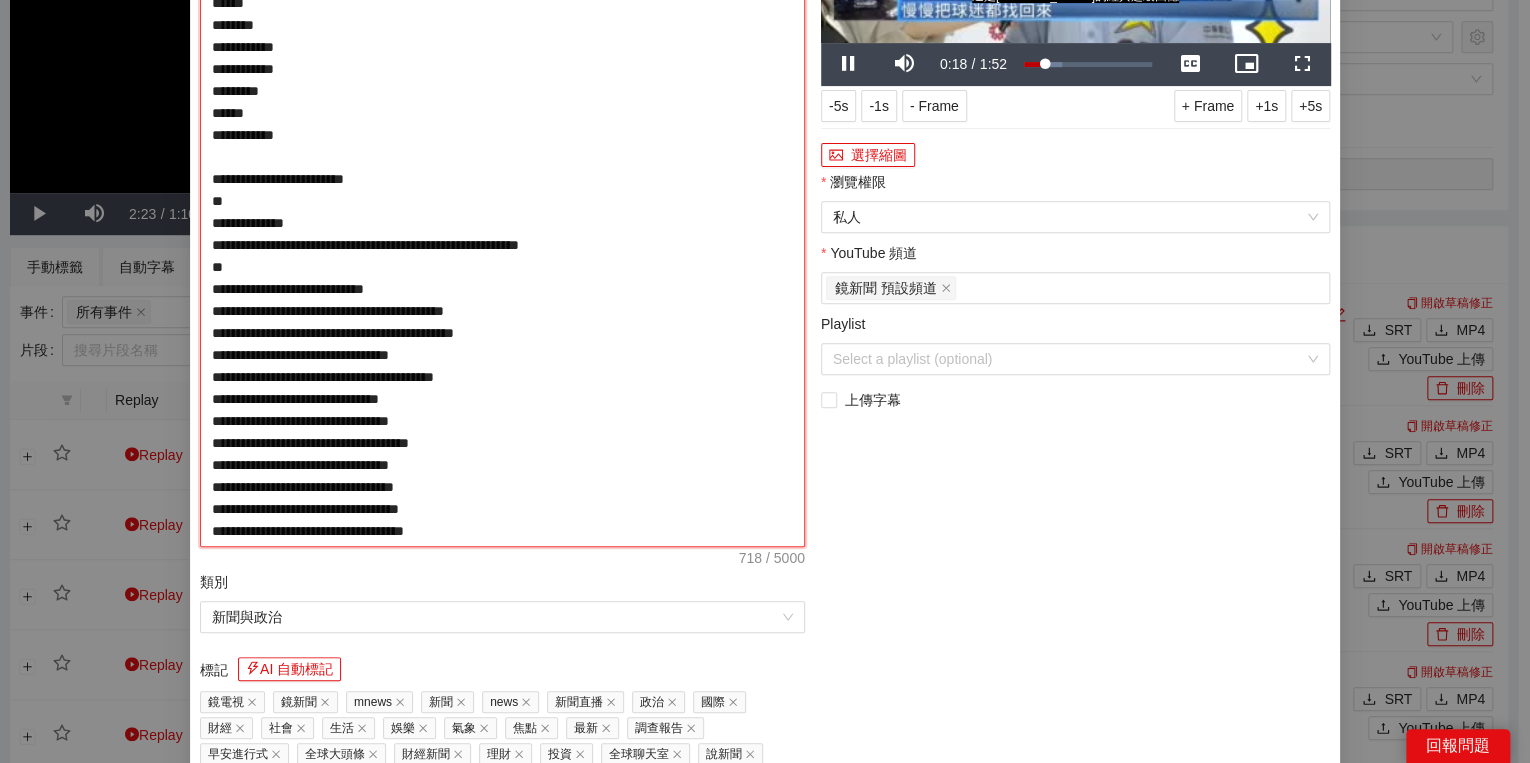 click on "**********" at bounding box center [502, 212] 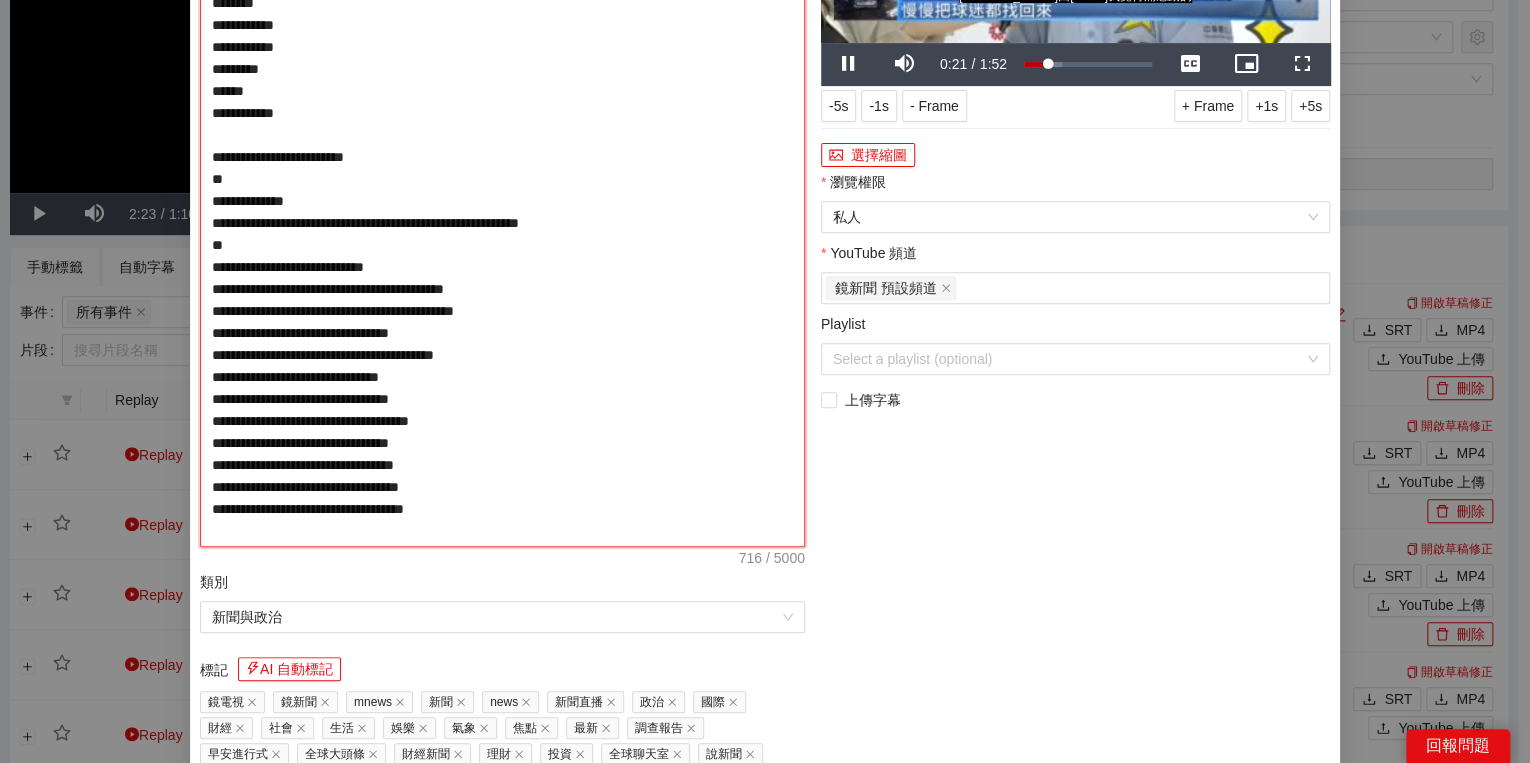 click on "**********" at bounding box center (502, 212) 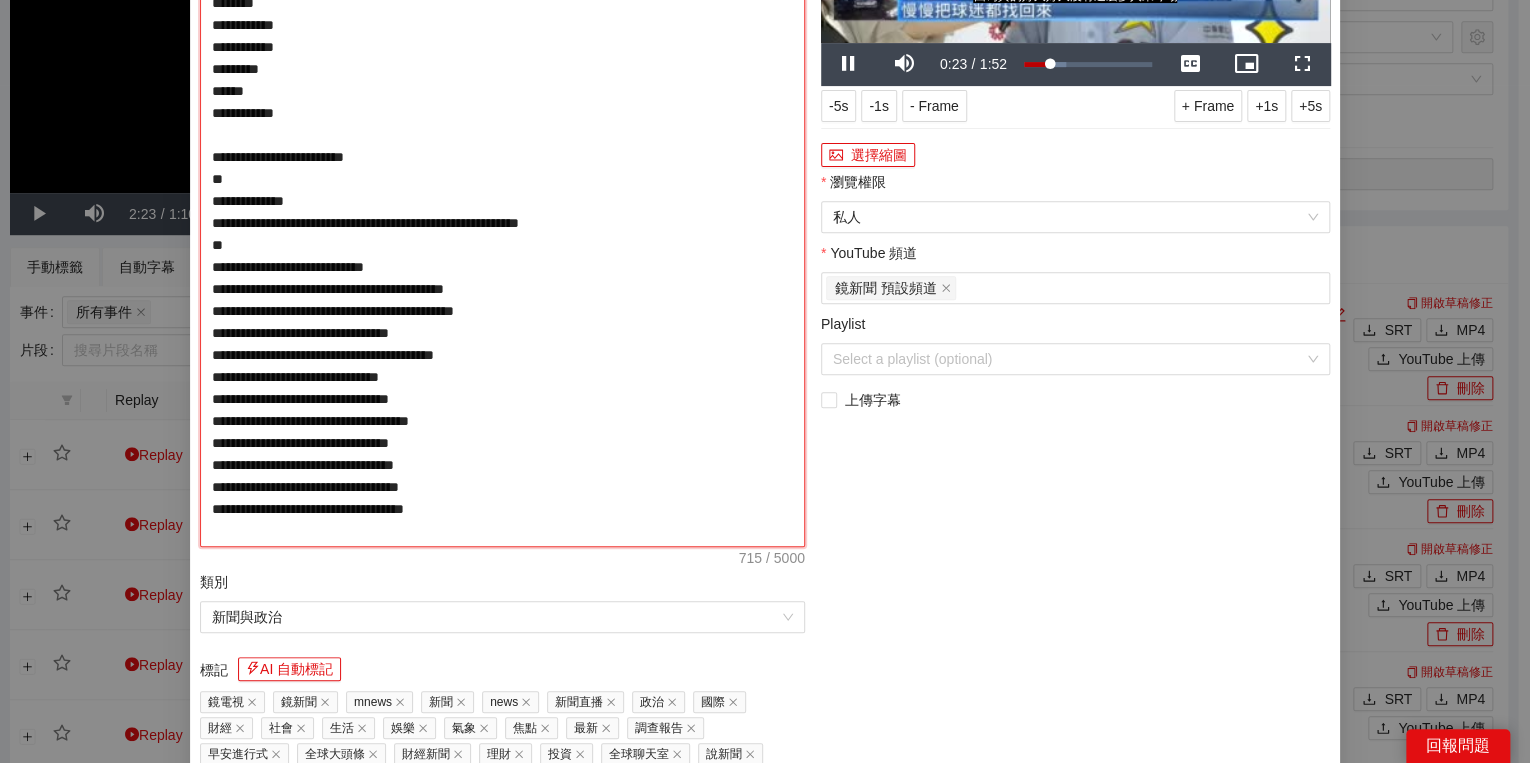 click on "**********" at bounding box center [502, 212] 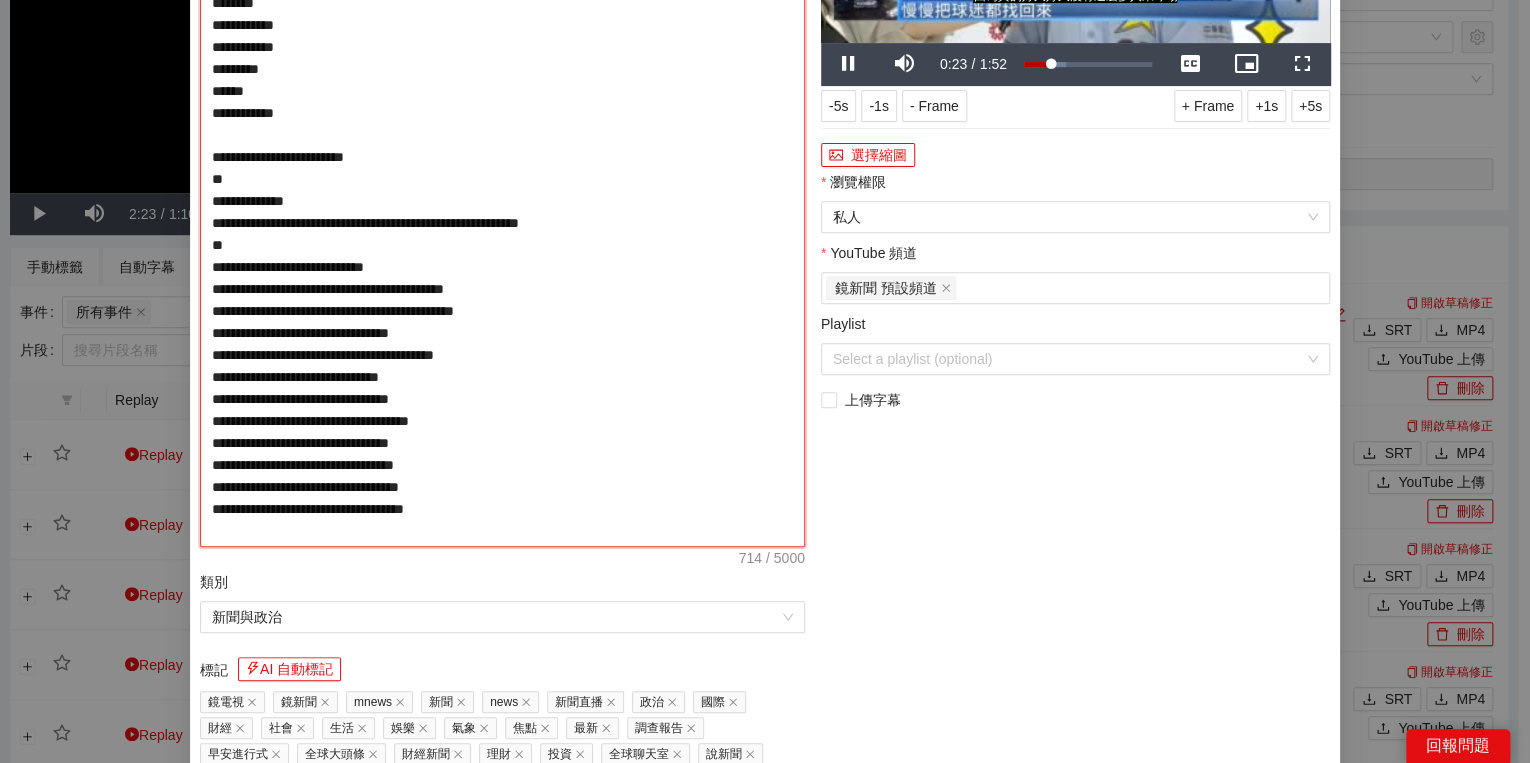 click on "**********" at bounding box center [502, 212] 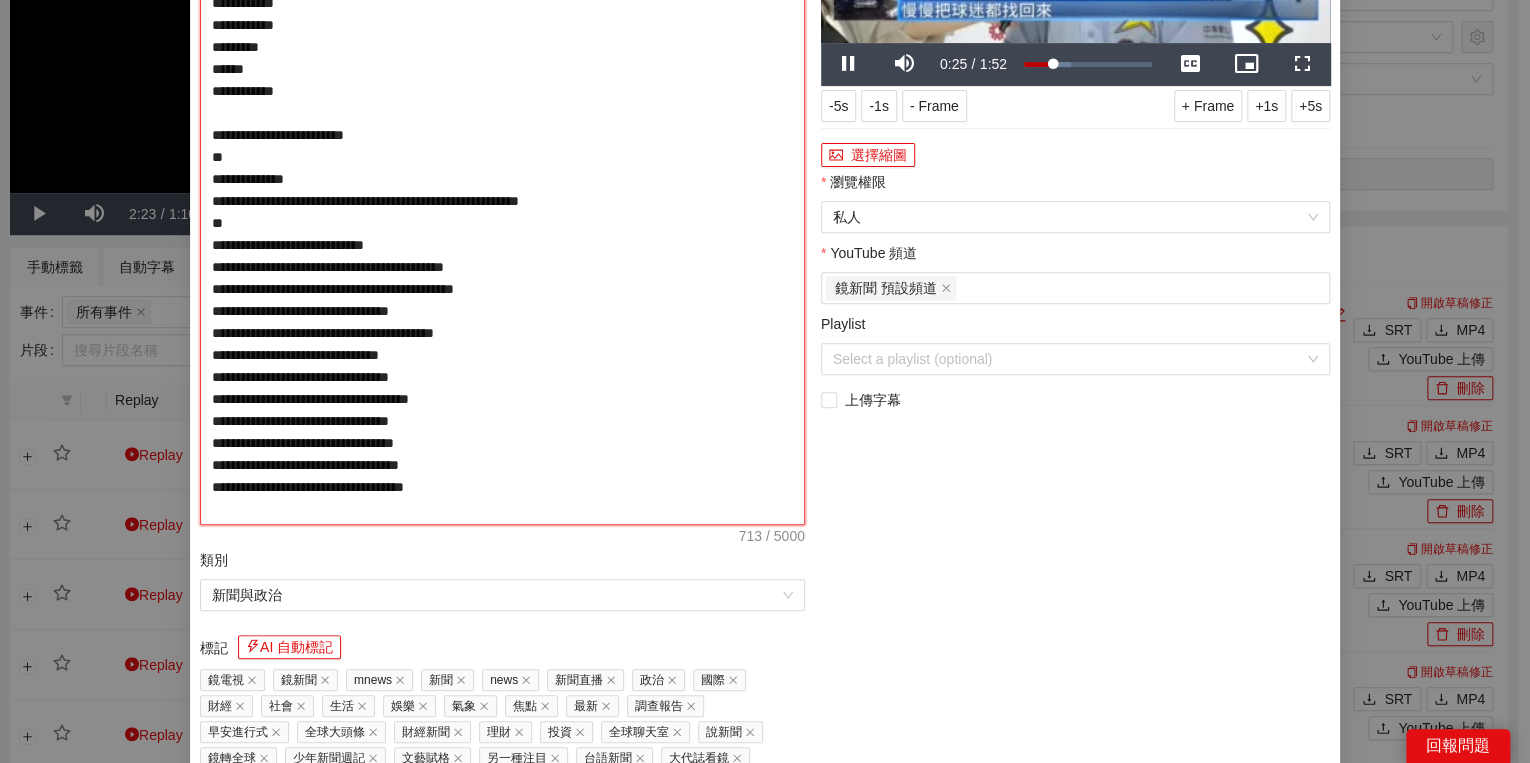 drag, startPoint x: 430, startPoint y: 226, endPoint x: 440, endPoint y: 236, distance: 14.142136 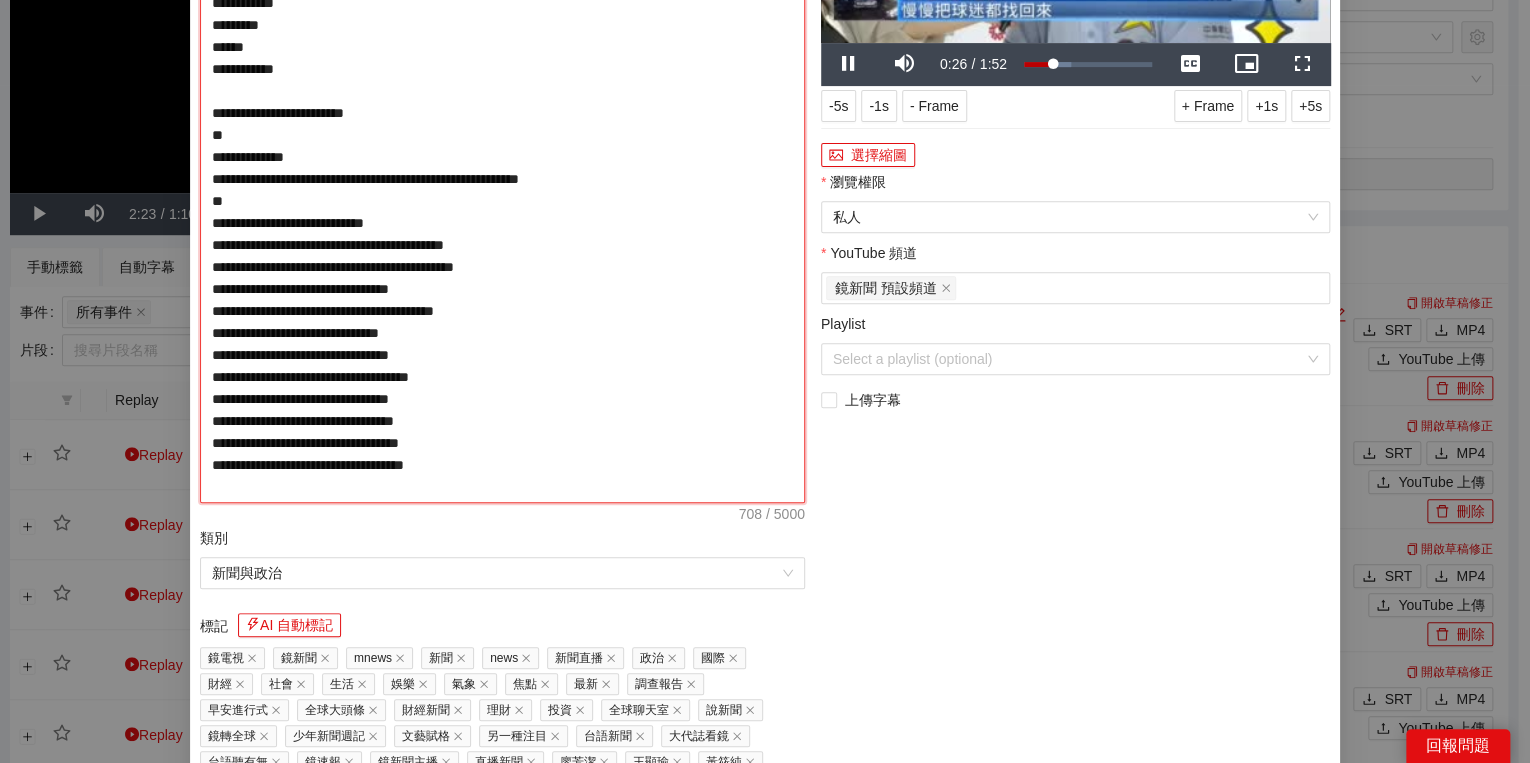 click on "**********" at bounding box center (502, 190) 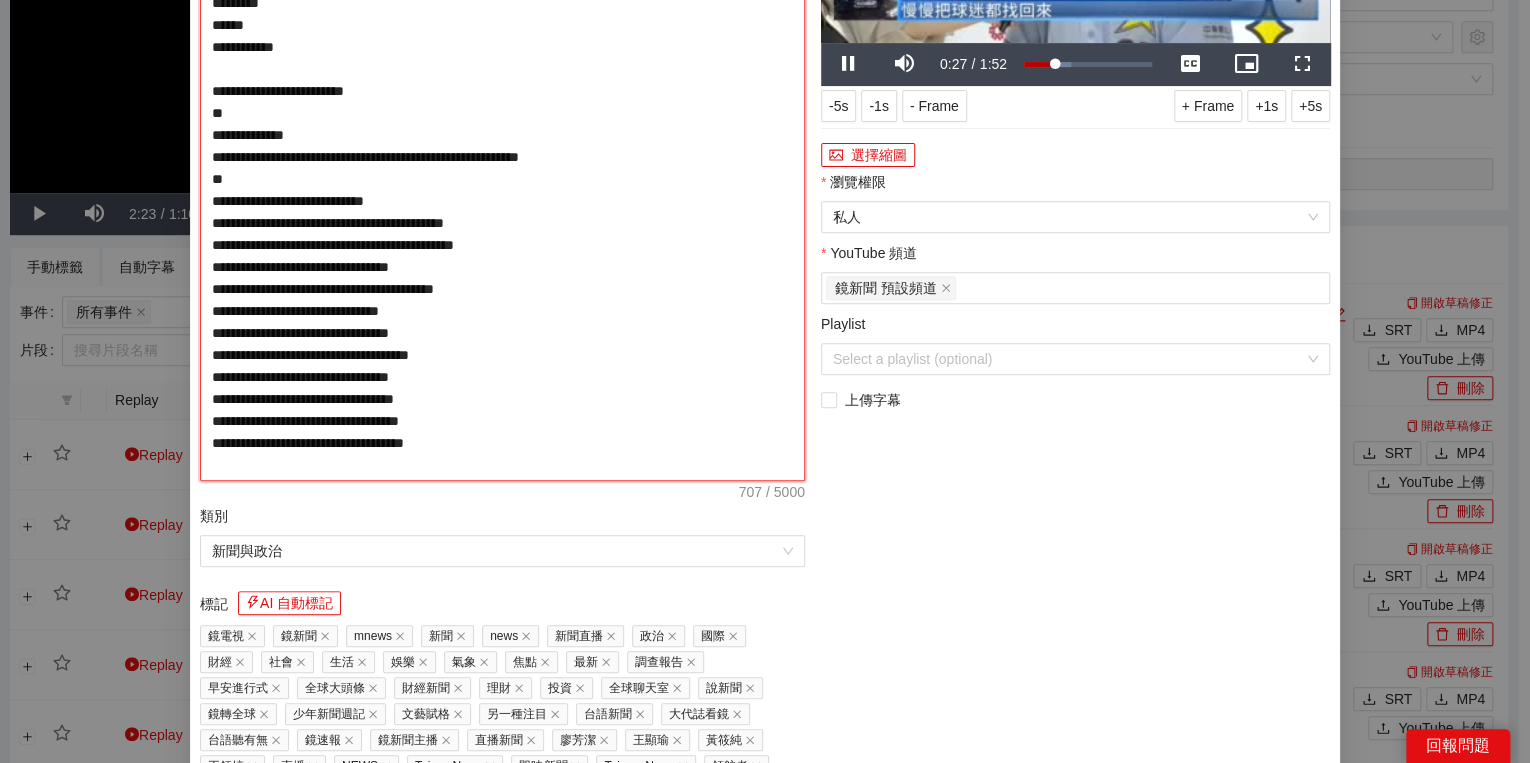 click on "**********" at bounding box center (502, 179) 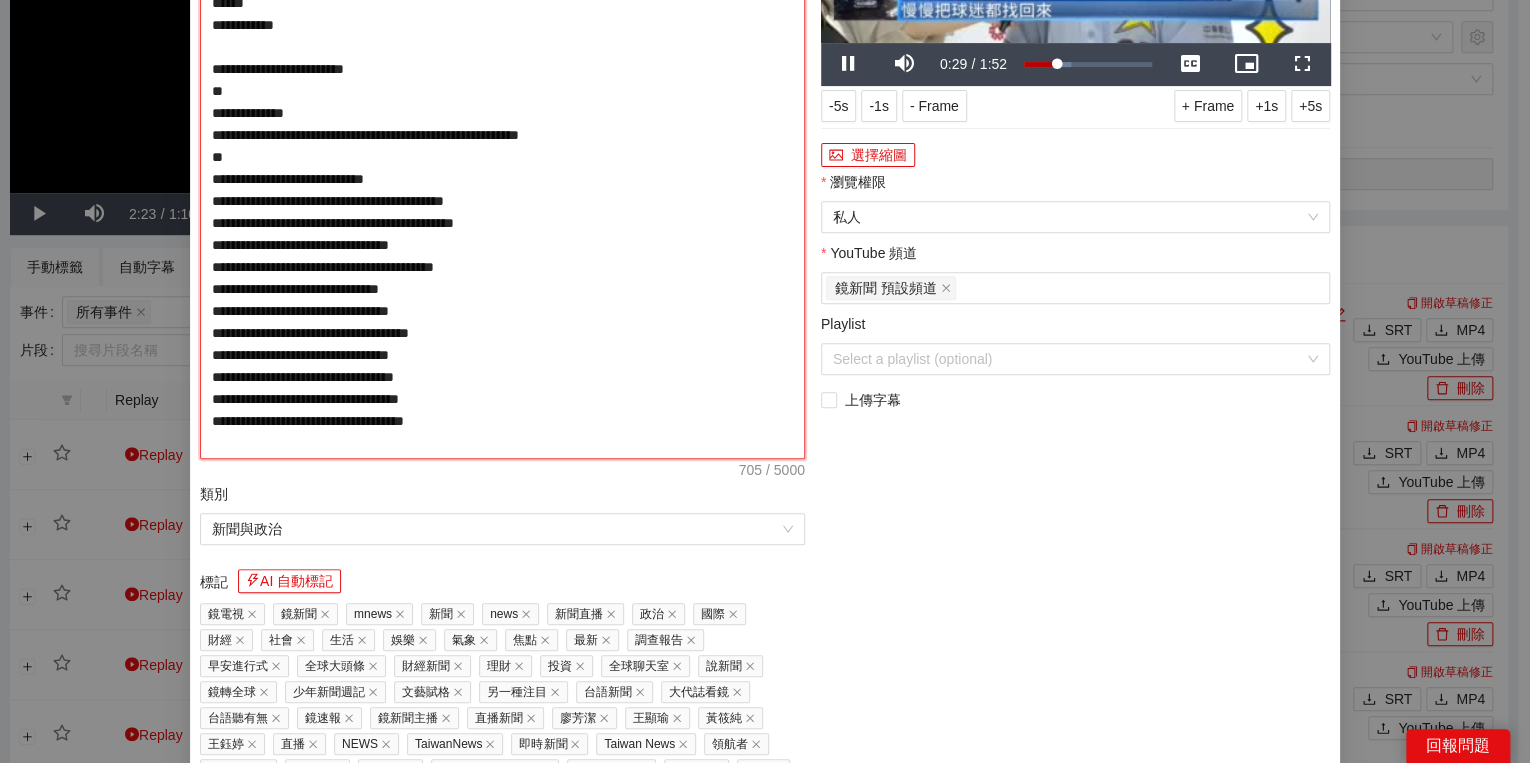 click on "**********" at bounding box center (502, 168) 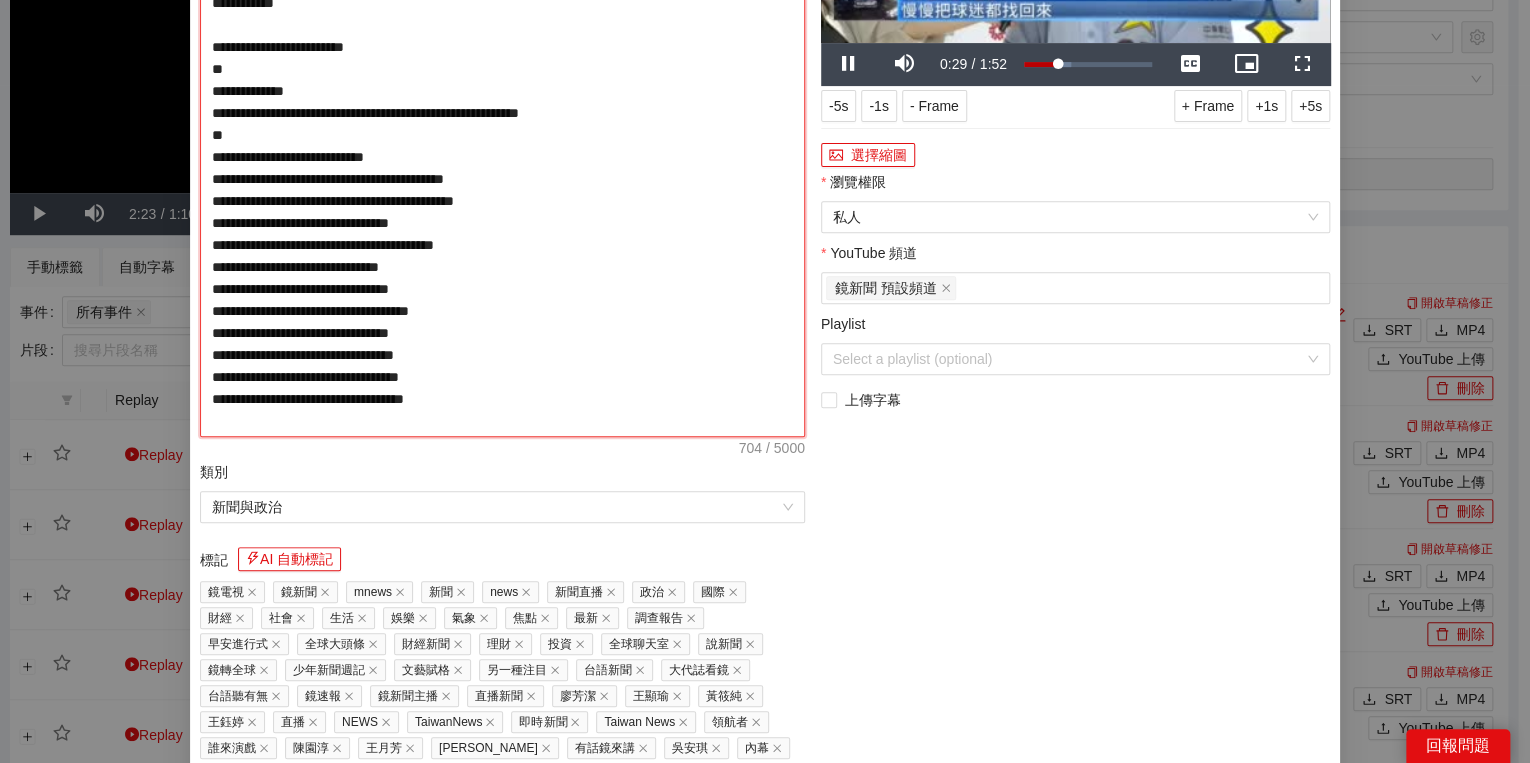 click on "**********" at bounding box center [502, 157] 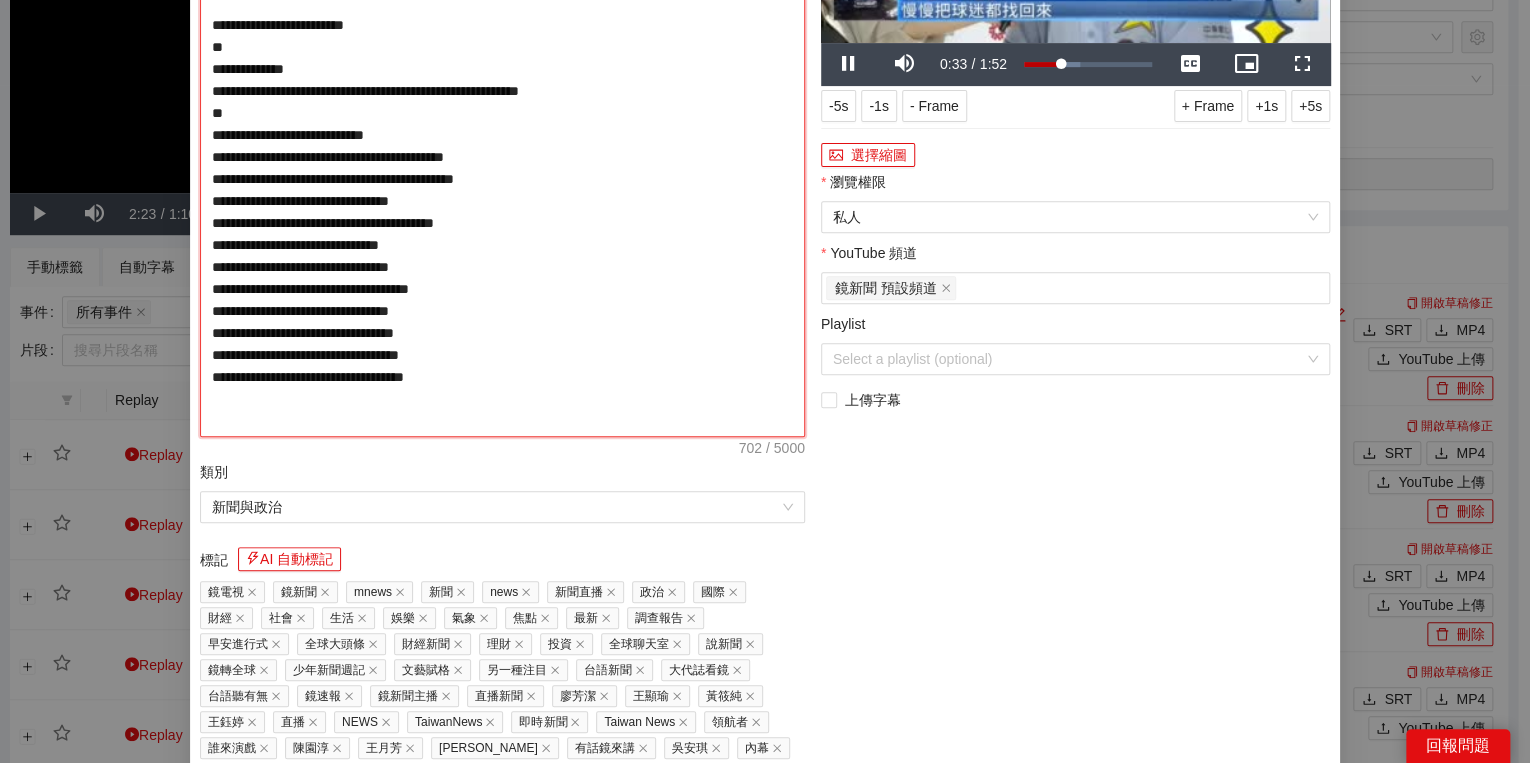click on "**********" at bounding box center (502, 157) 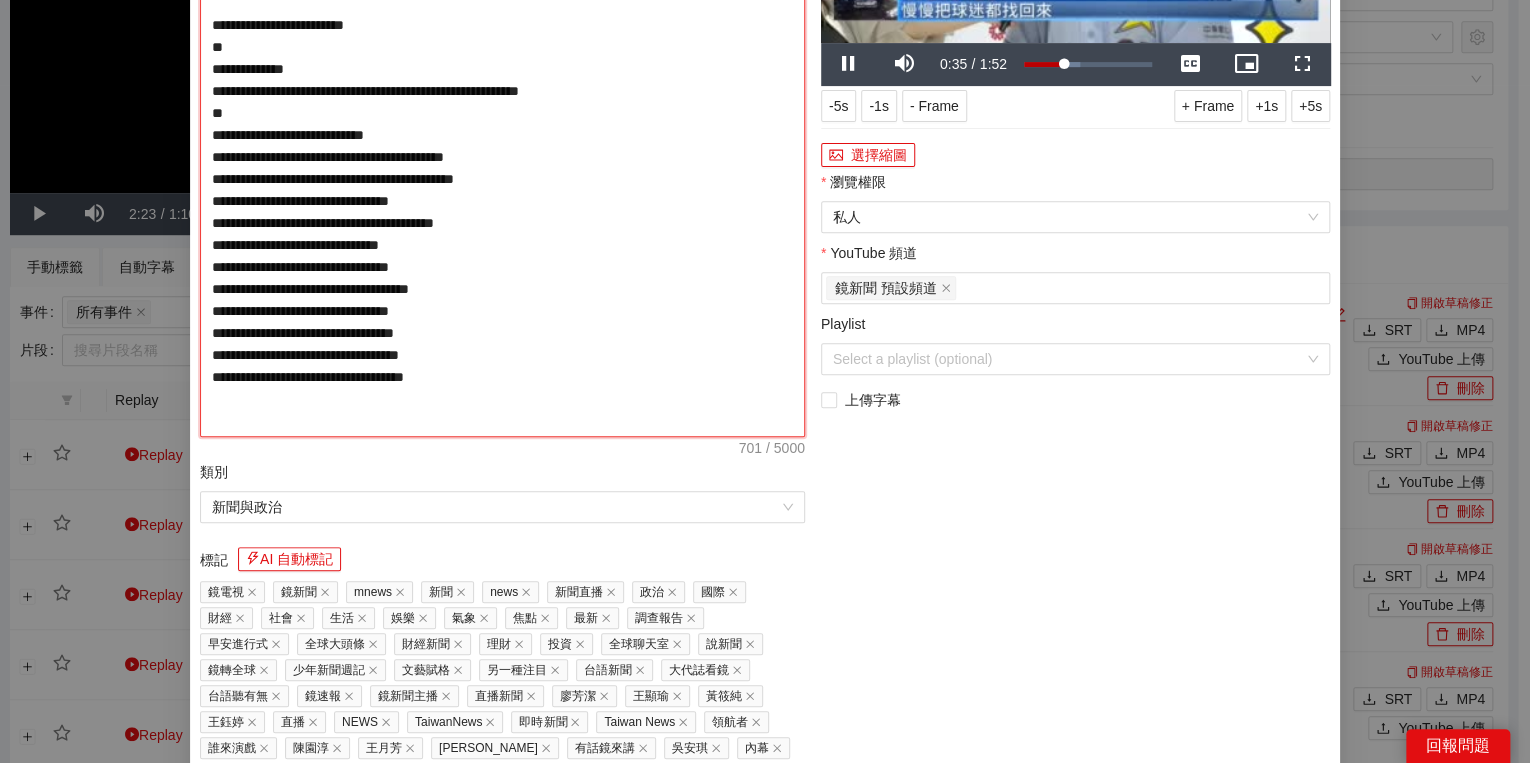 click on "**********" at bounding box center (502, 157) 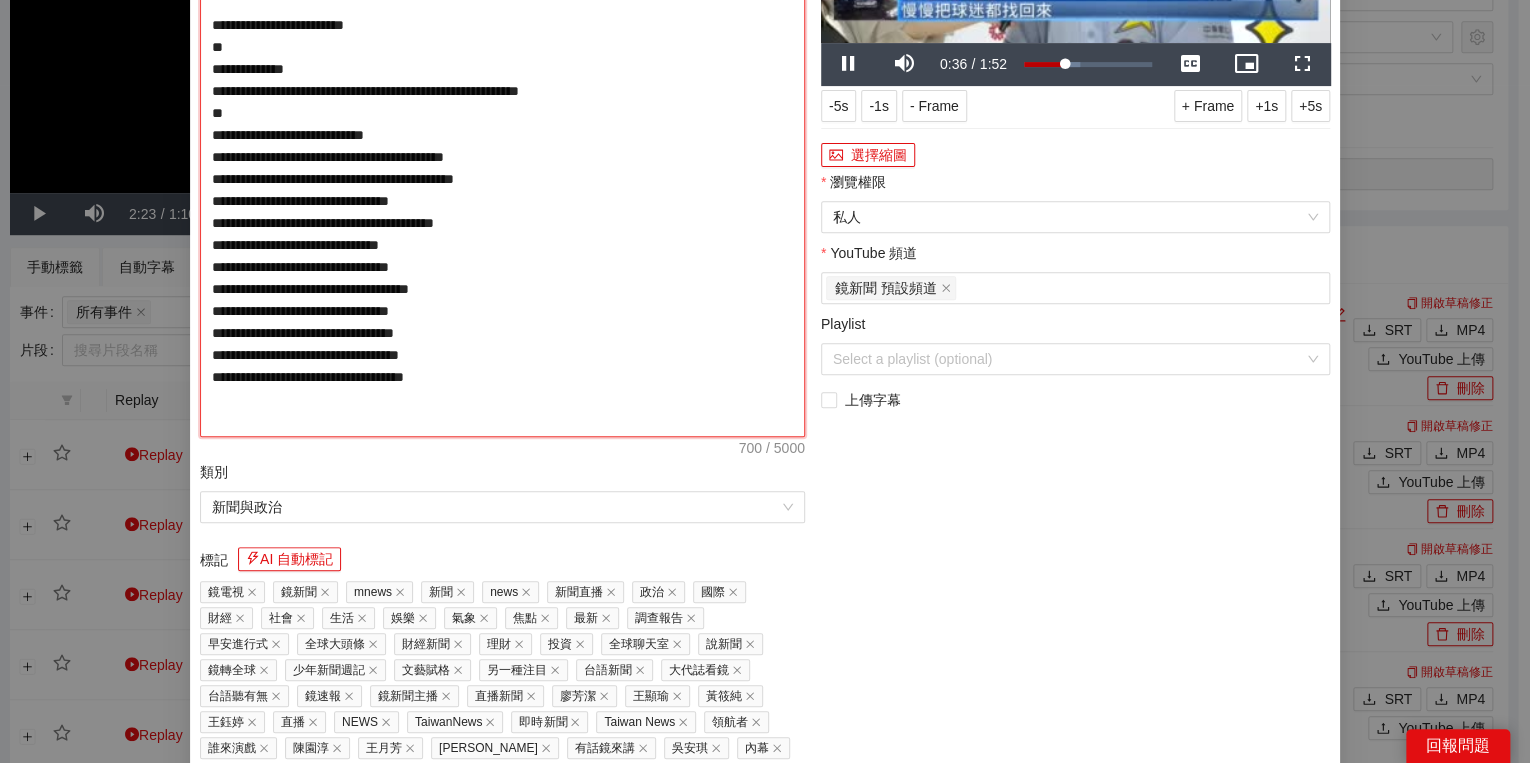 click on "**********" at bounding box center (502, 157) 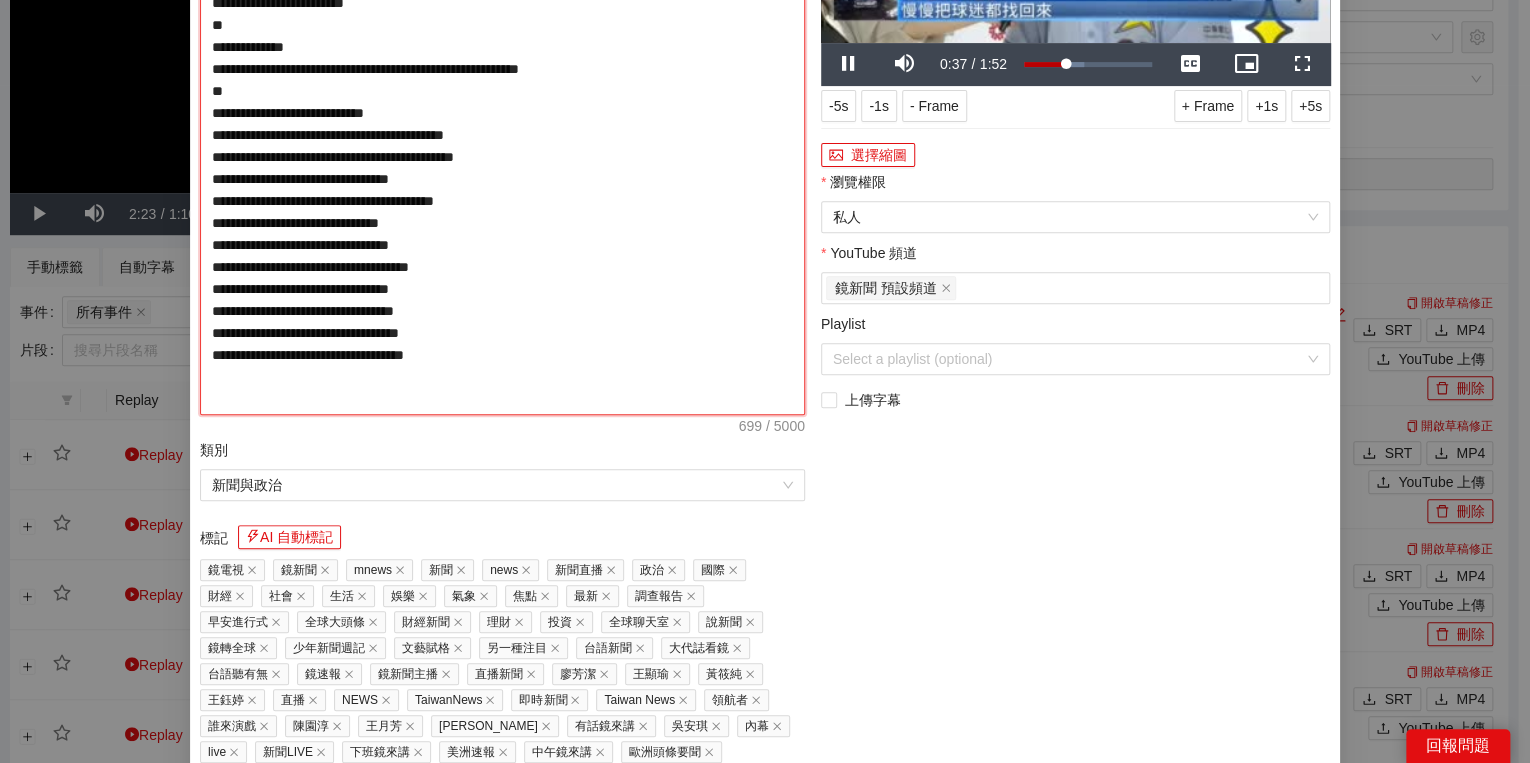 click on "**********" at bounding box center [502, 146] 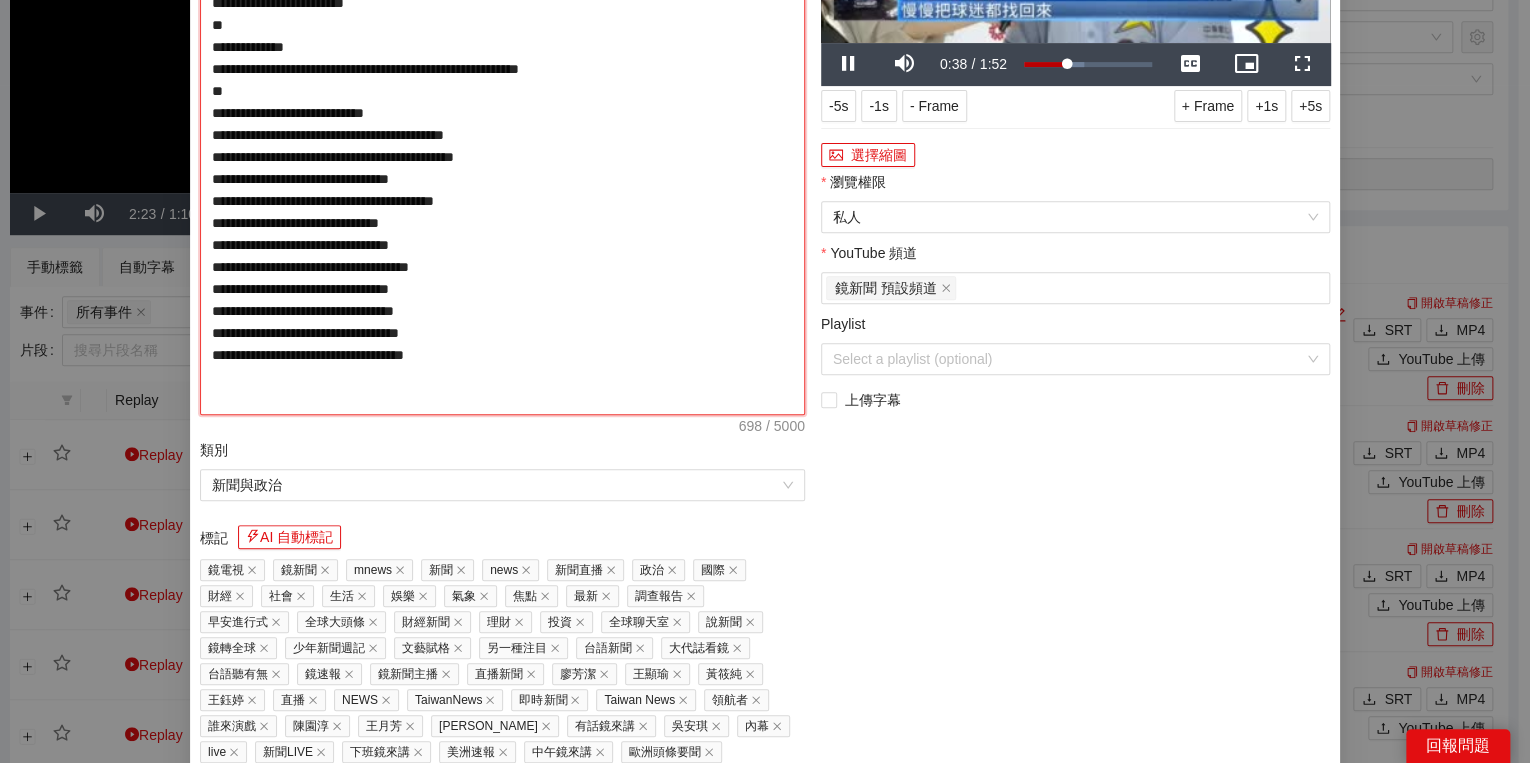 click on "**********" at bounding box center [502, 146] 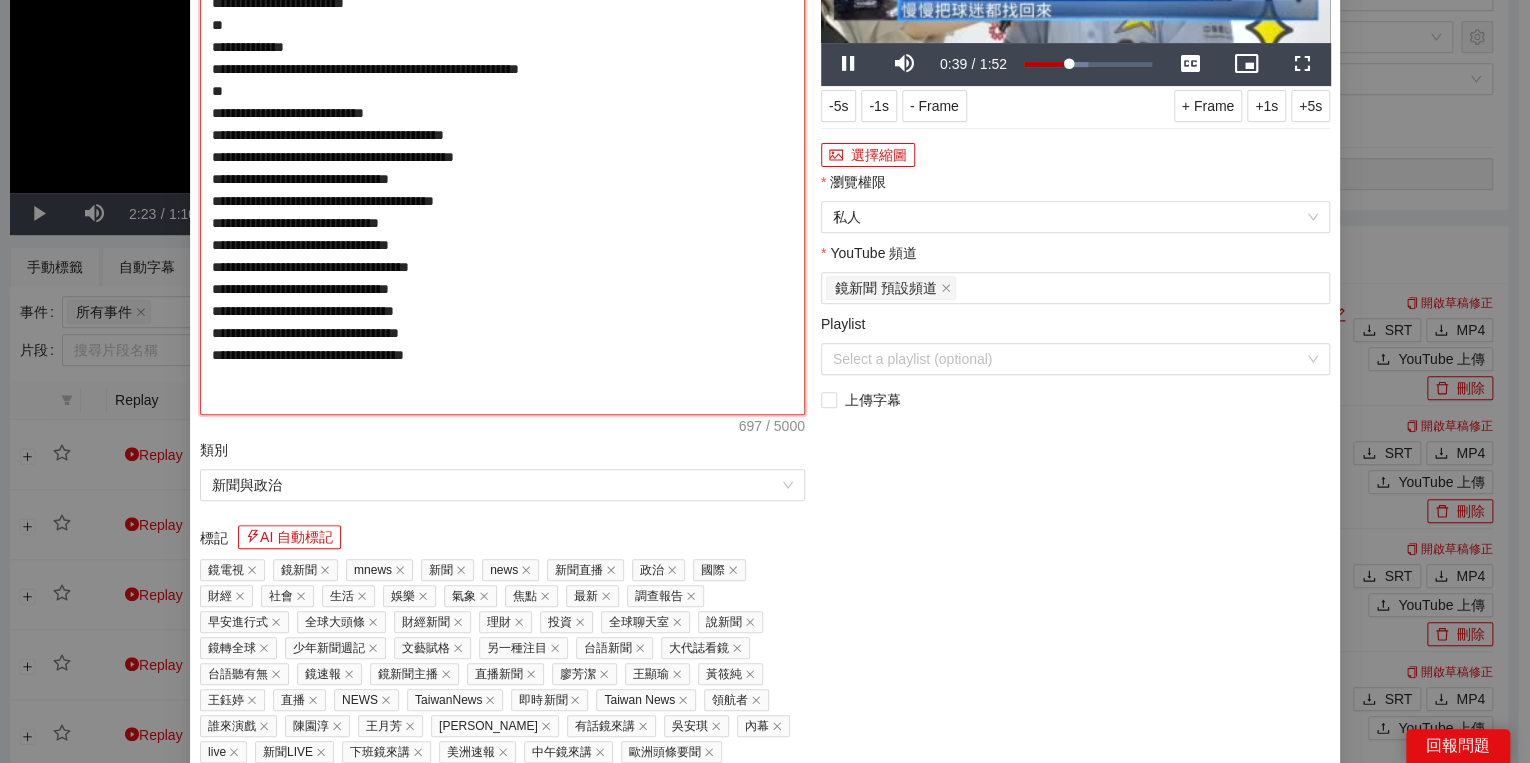 click on "**********" at bounding box center (502, 146) 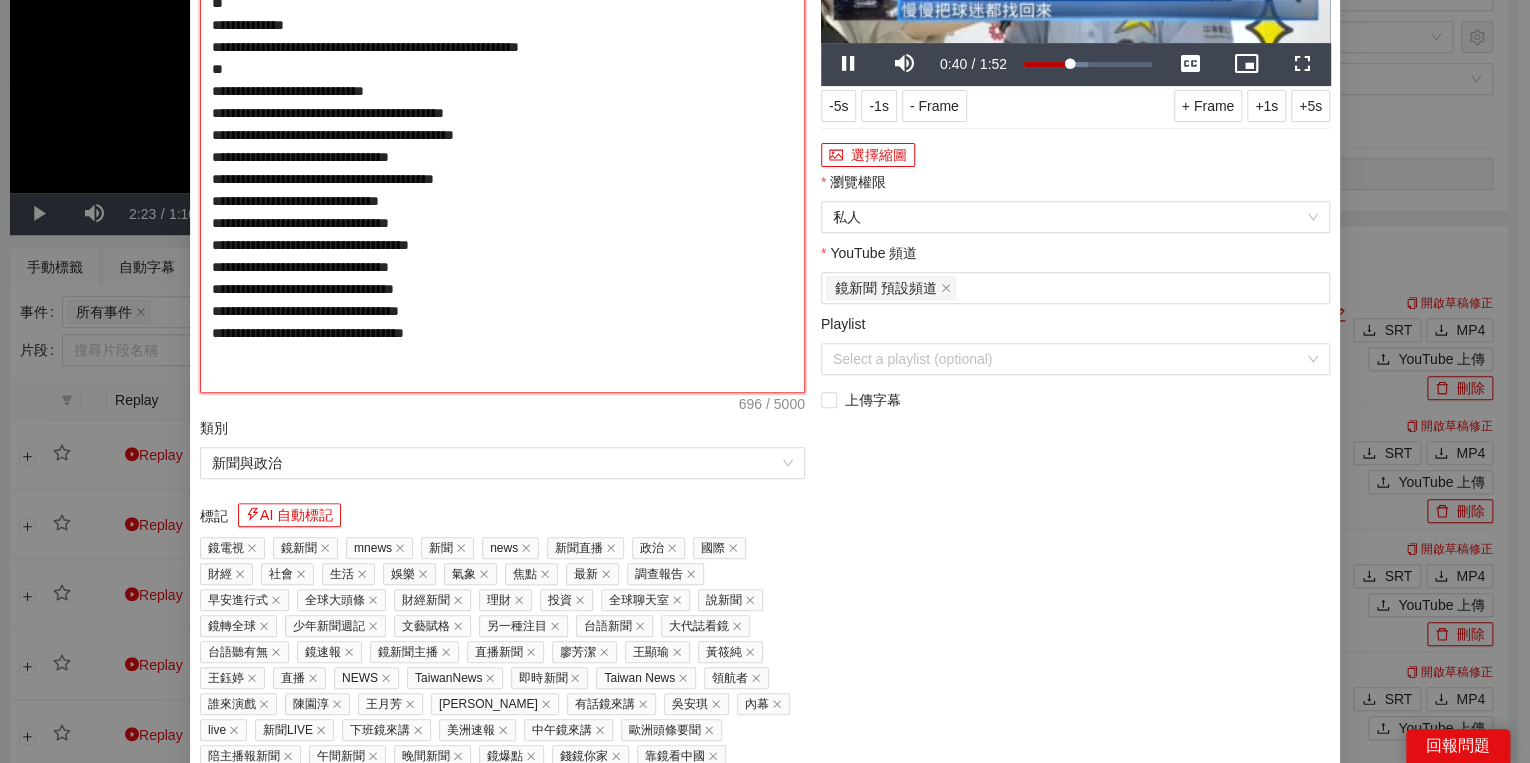 click on "**********" at bounding box center [502, 135] 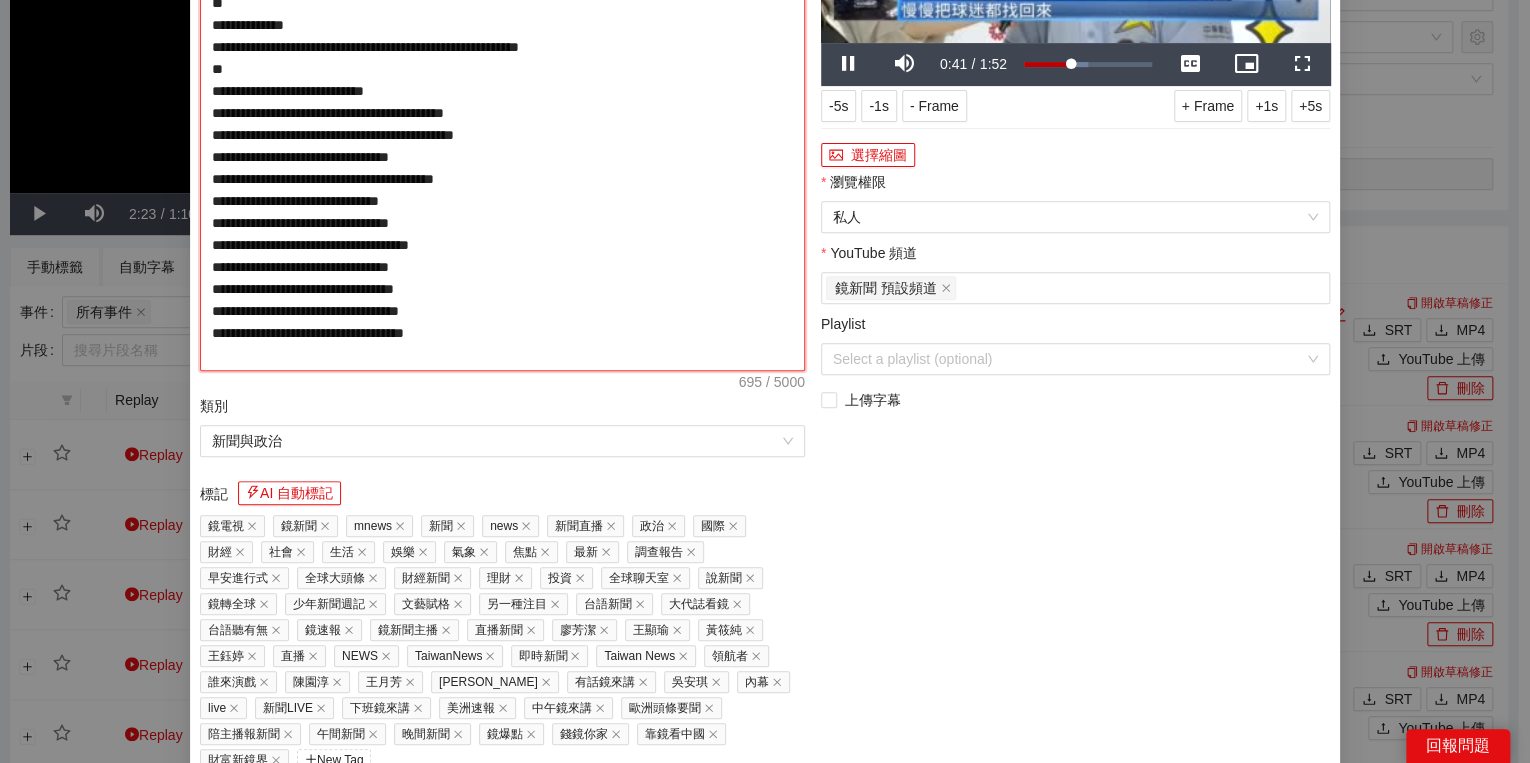 click on "**********" at bounding box center (502, 124) 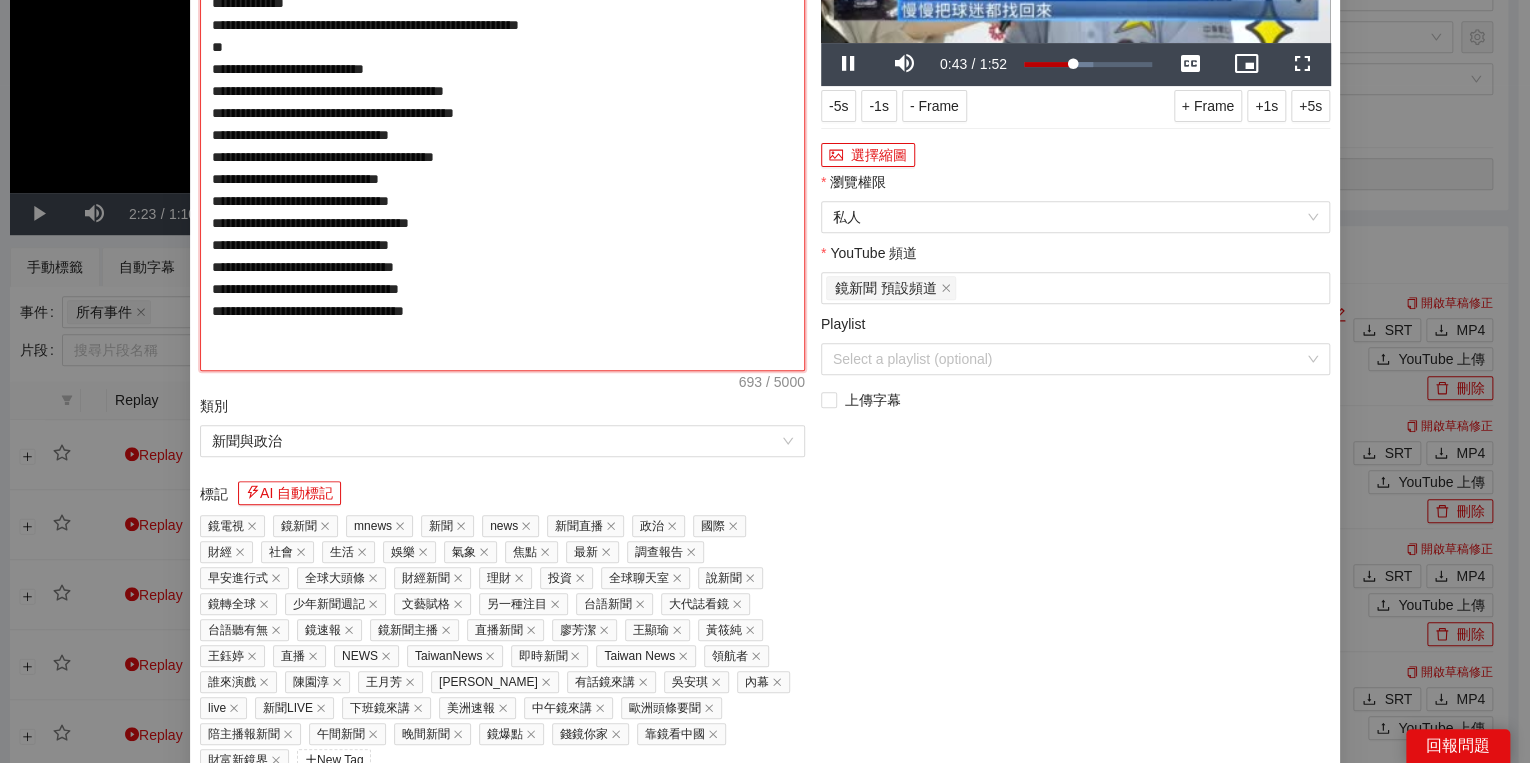 click on "**********" at bounding box center [502, 124] 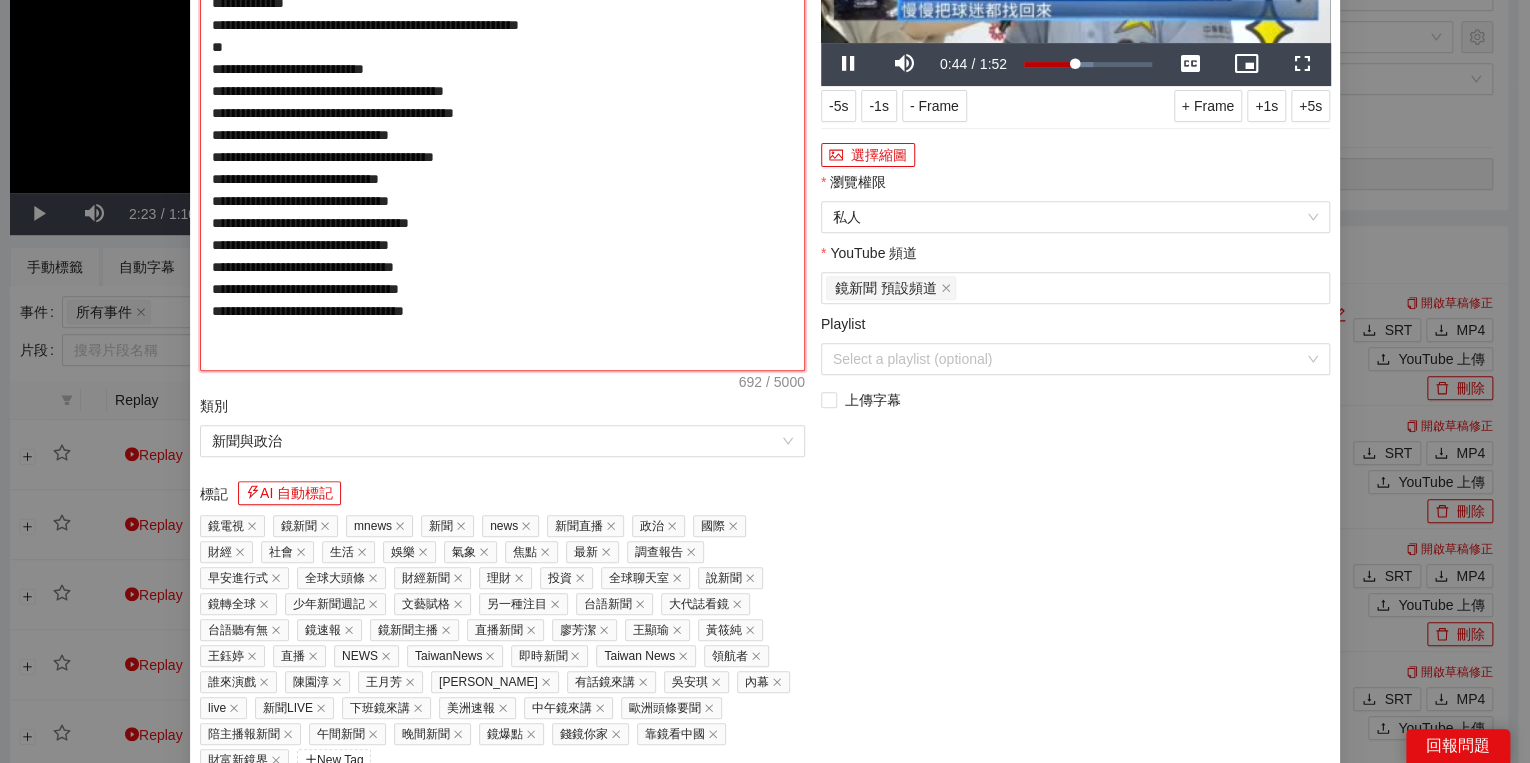 click on "**********" at bounding box center (502, 124) 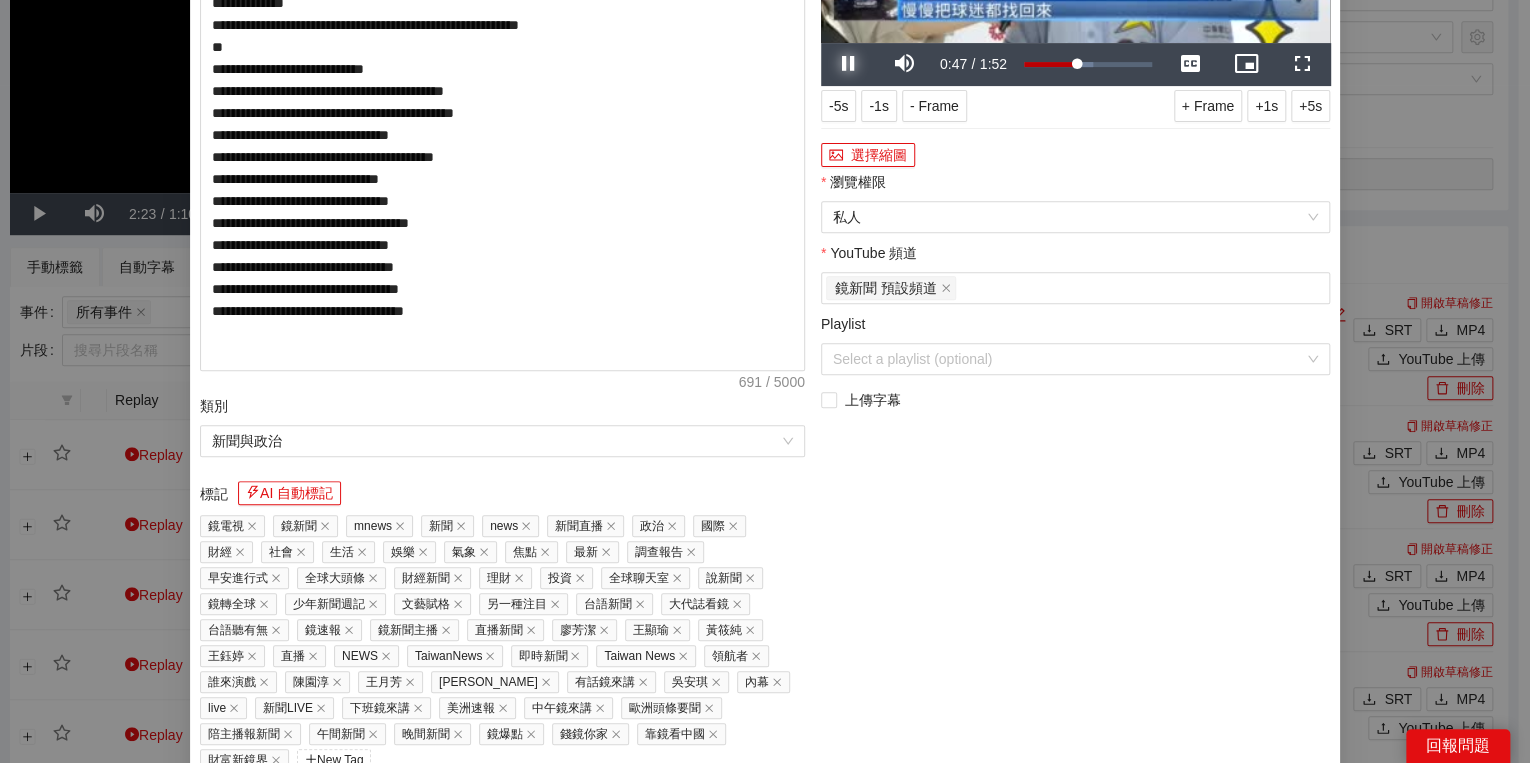 click at bounding box center [849, 64] 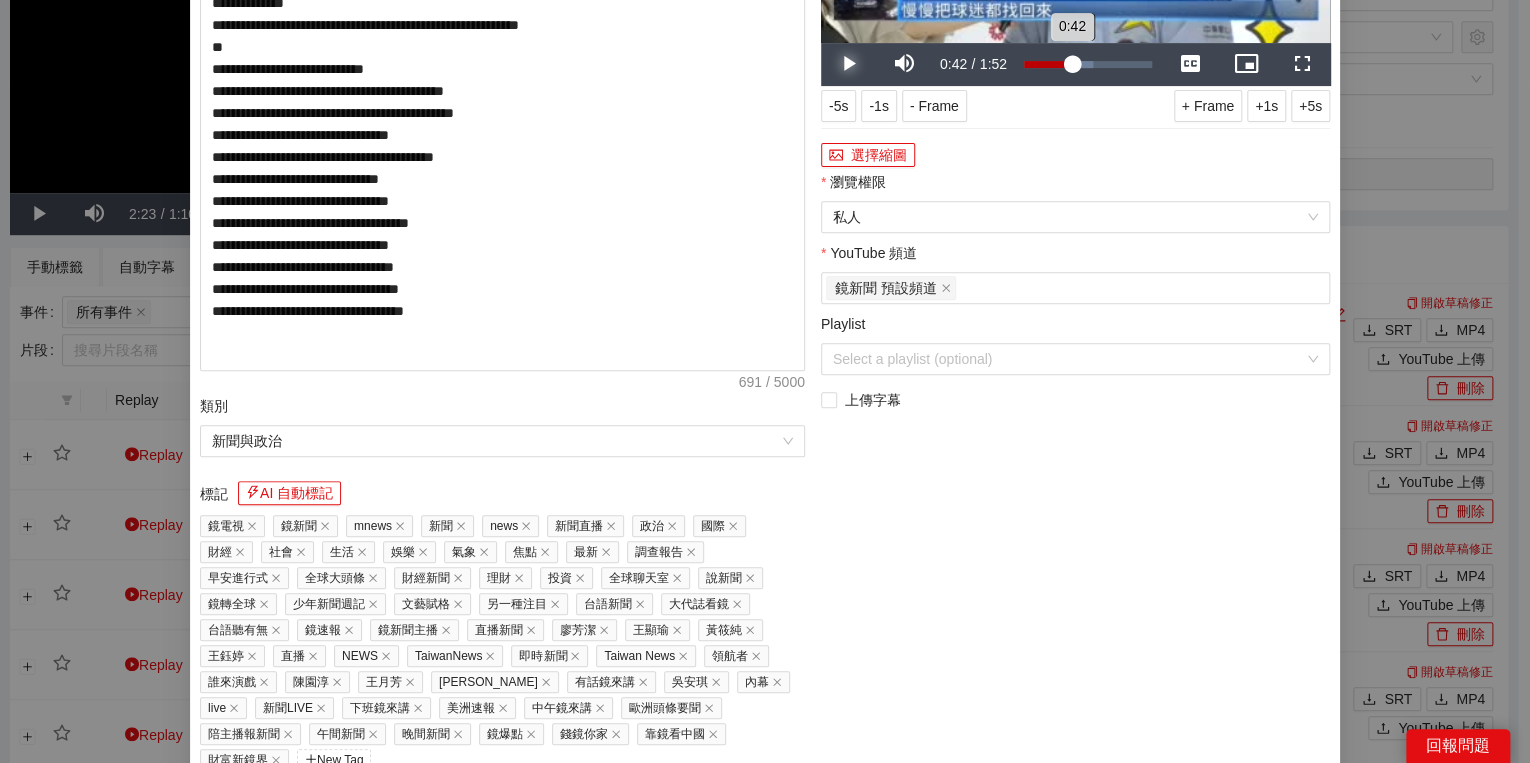 click on "0:42" at bounding box center [1048, 64] 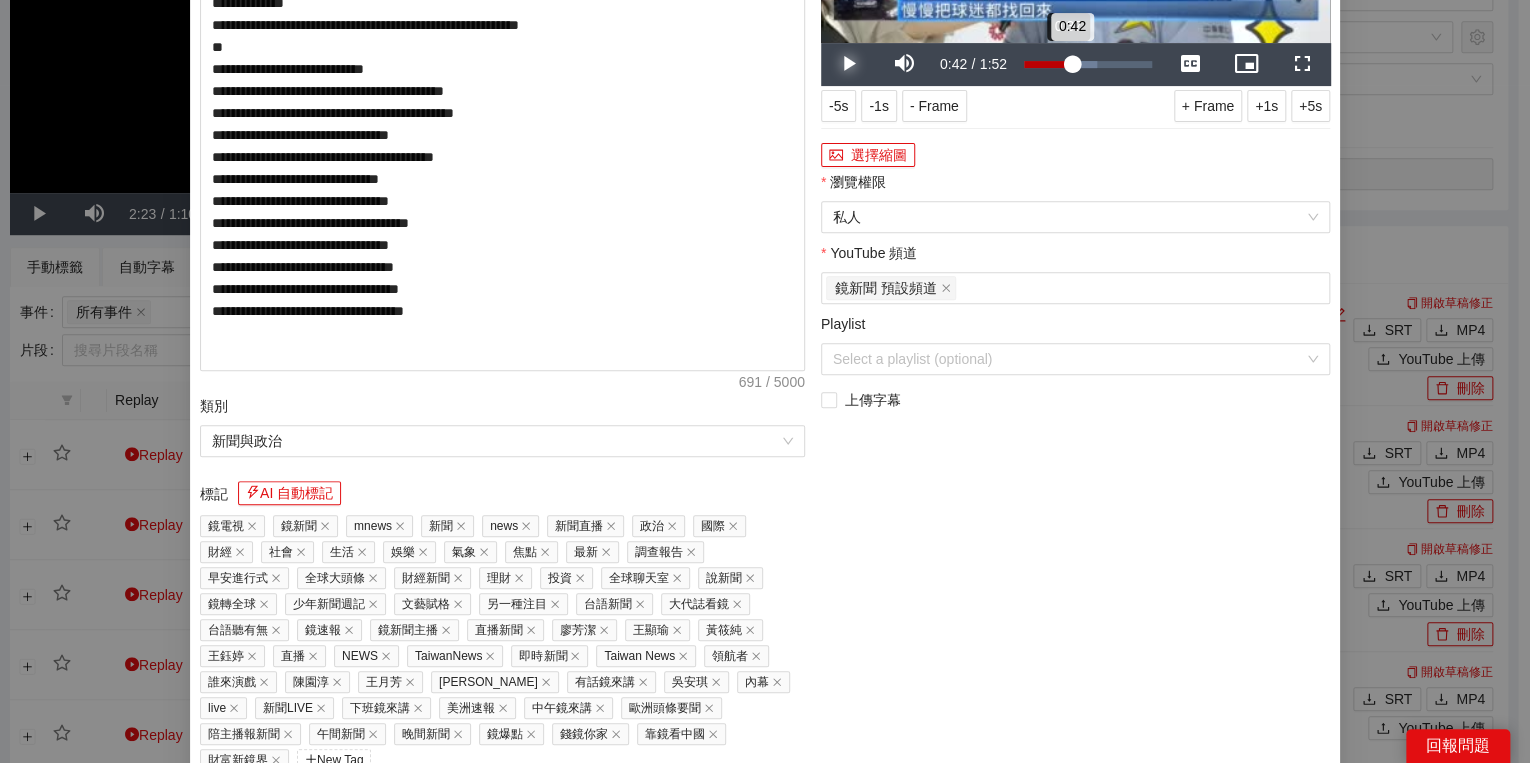 click on "0:42" at bounding box center (1048, 64) 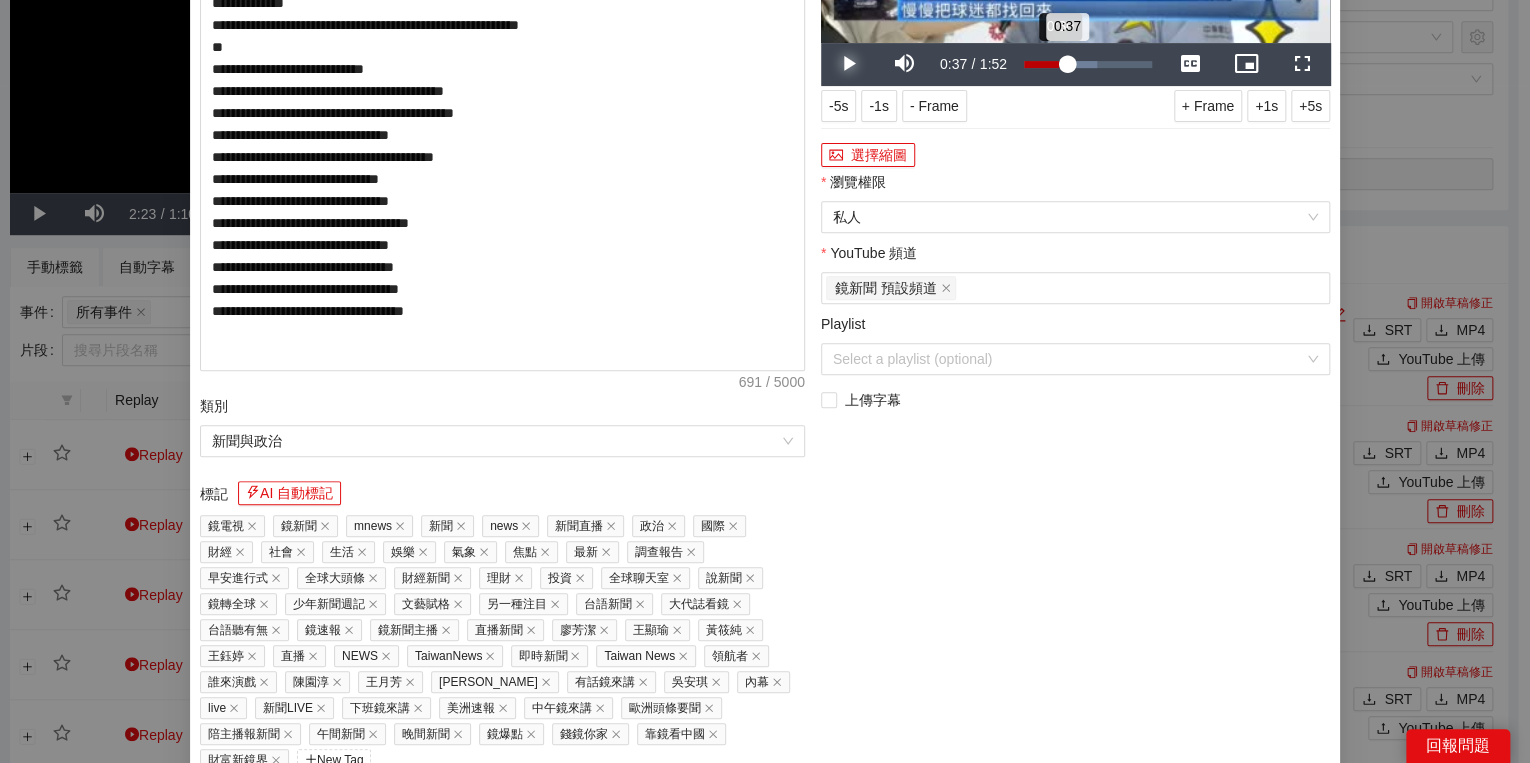 click on "0:37" at bounding box center (1045, 64) 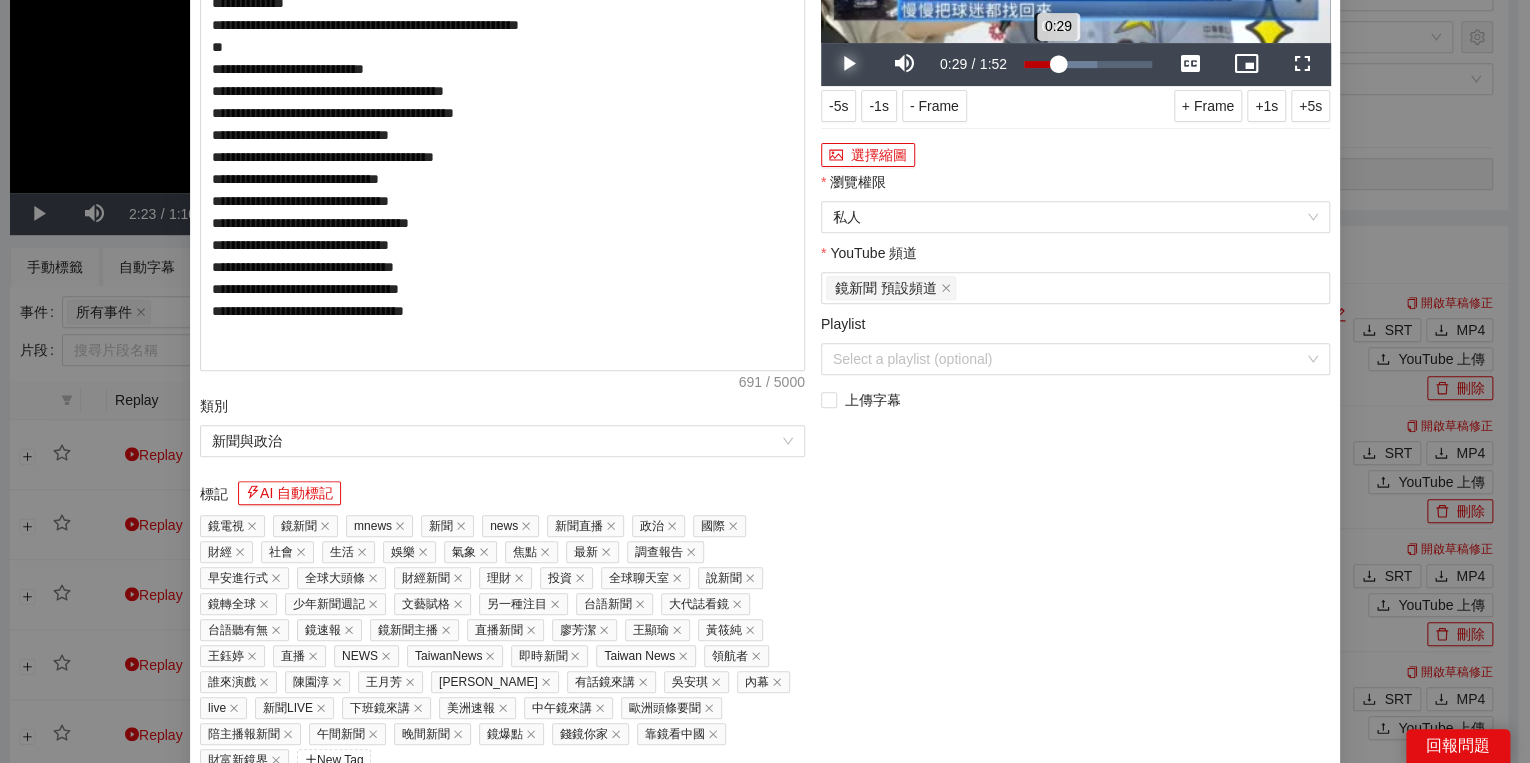click on "0:29" at bounding box center [1041, 64] 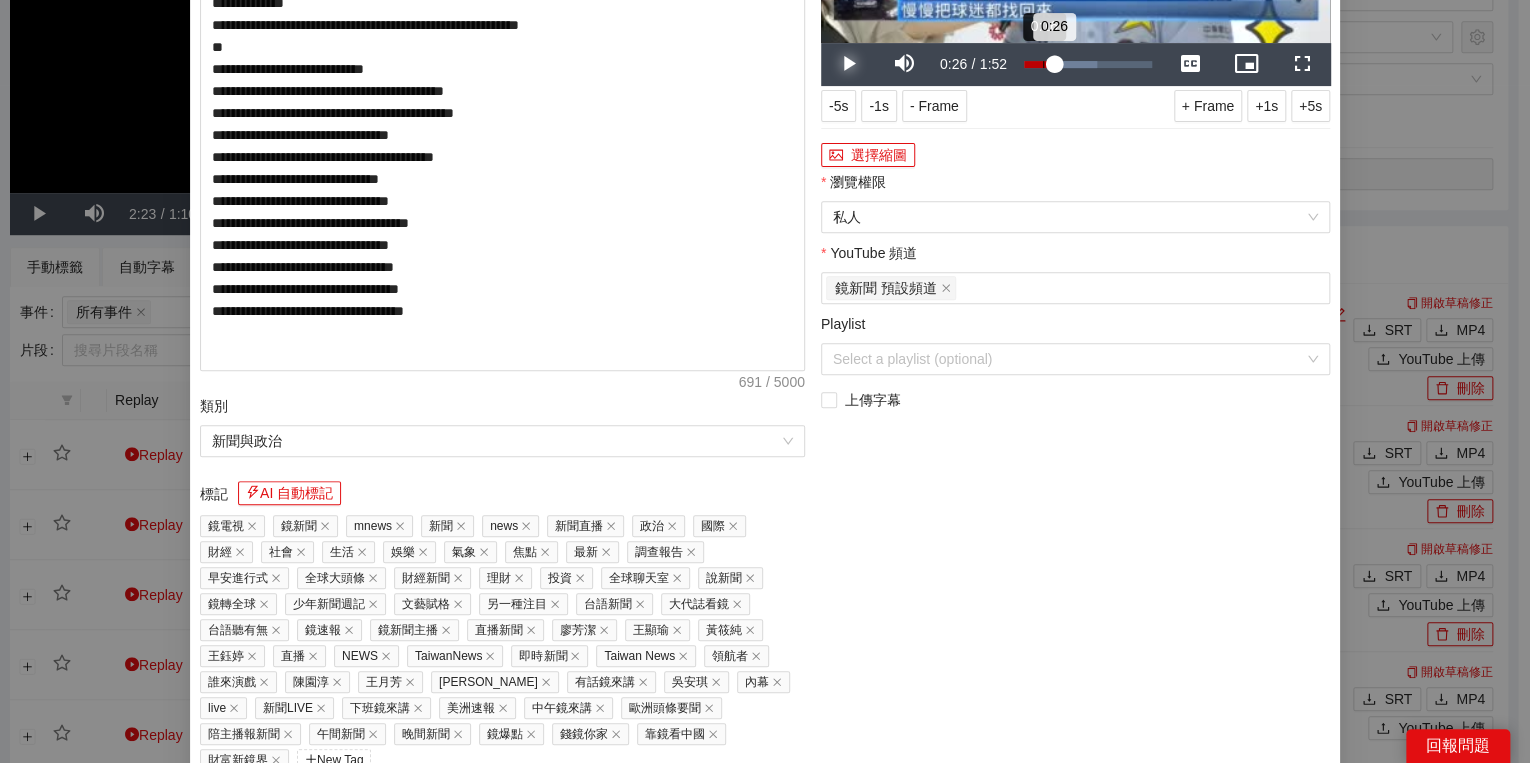 click on "0:26" at bounding box center (1039, 64) 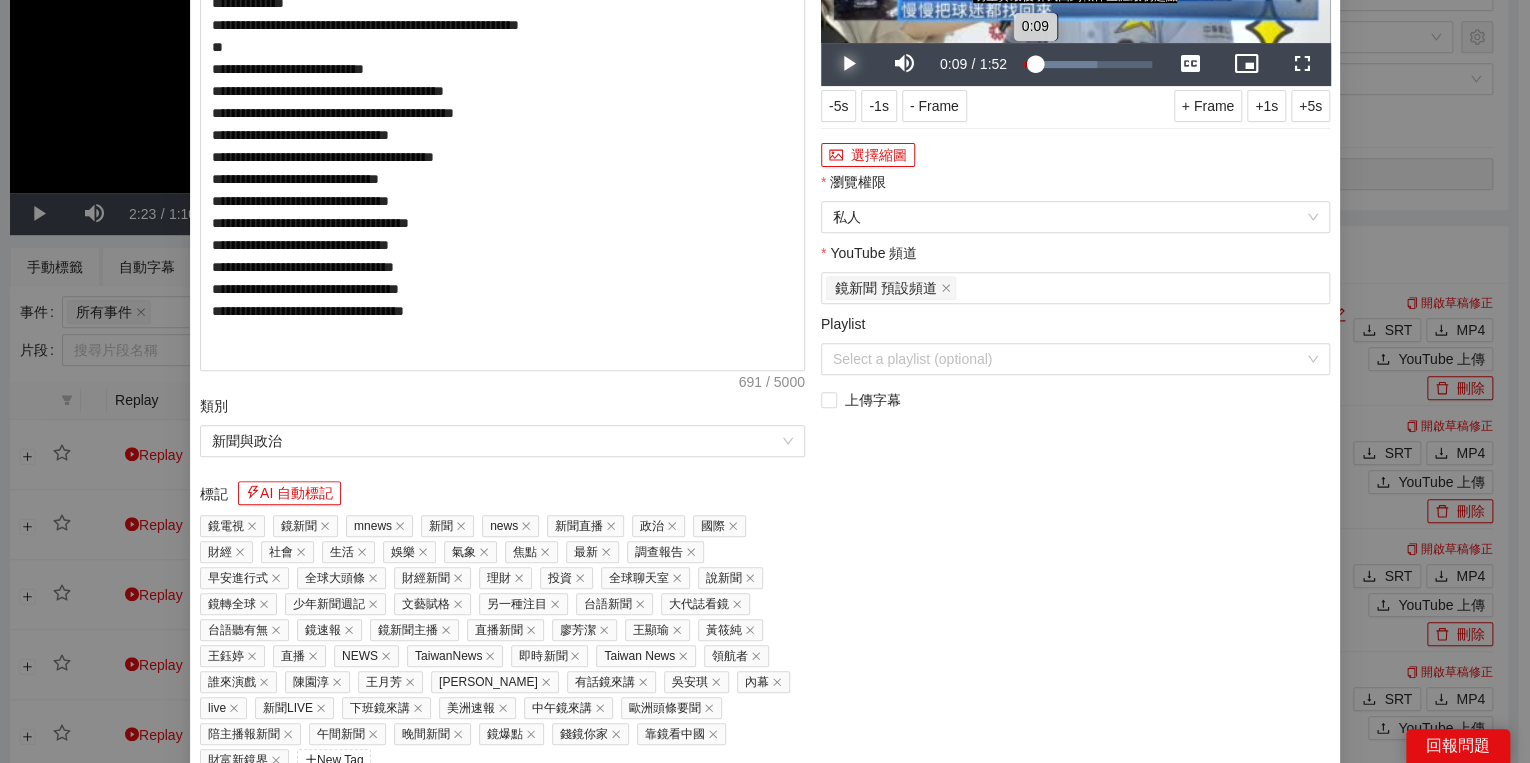 click on "0:09" at bounding box center [1029, 64] 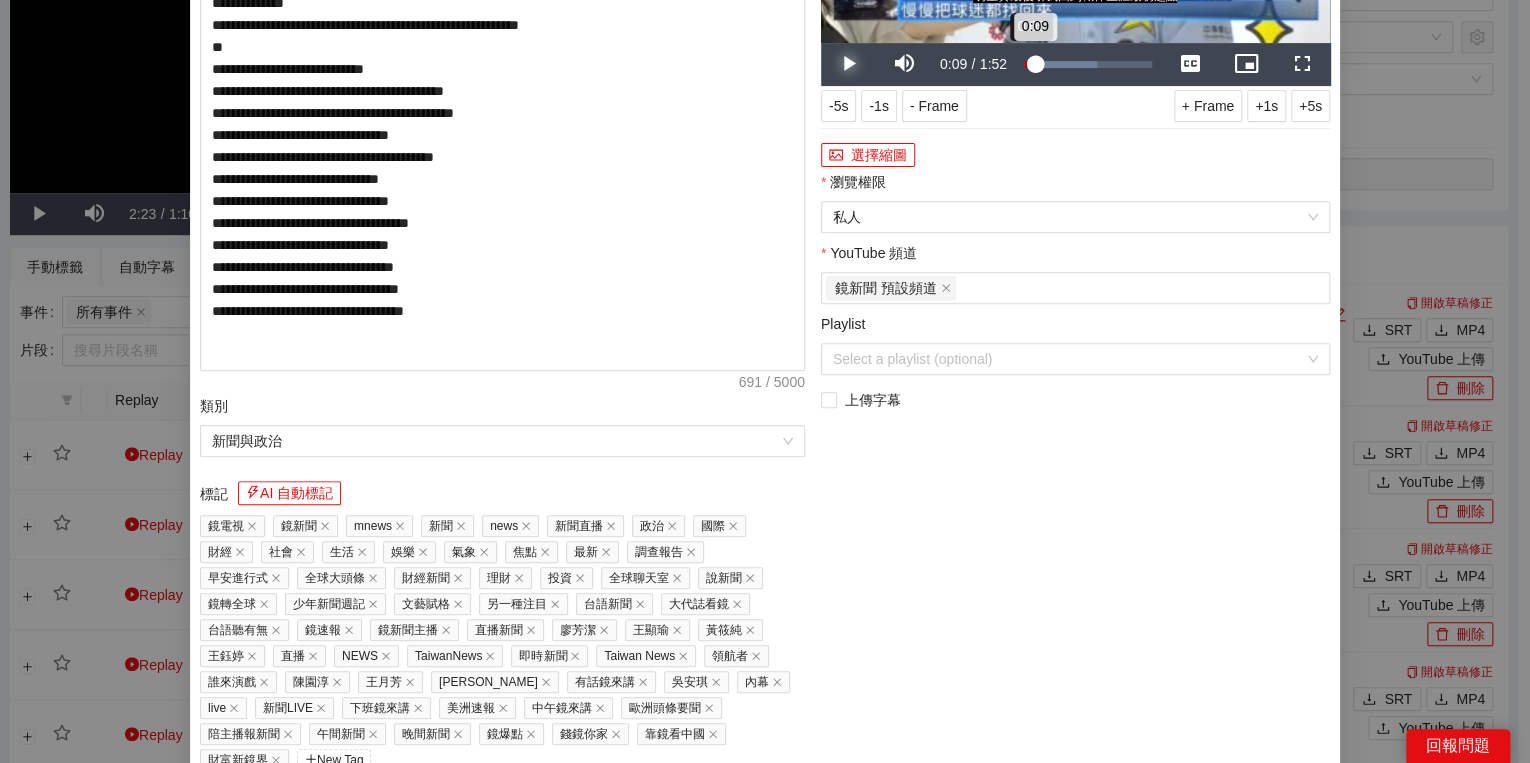 click on "0:09" at bounding box center (1029, 64) 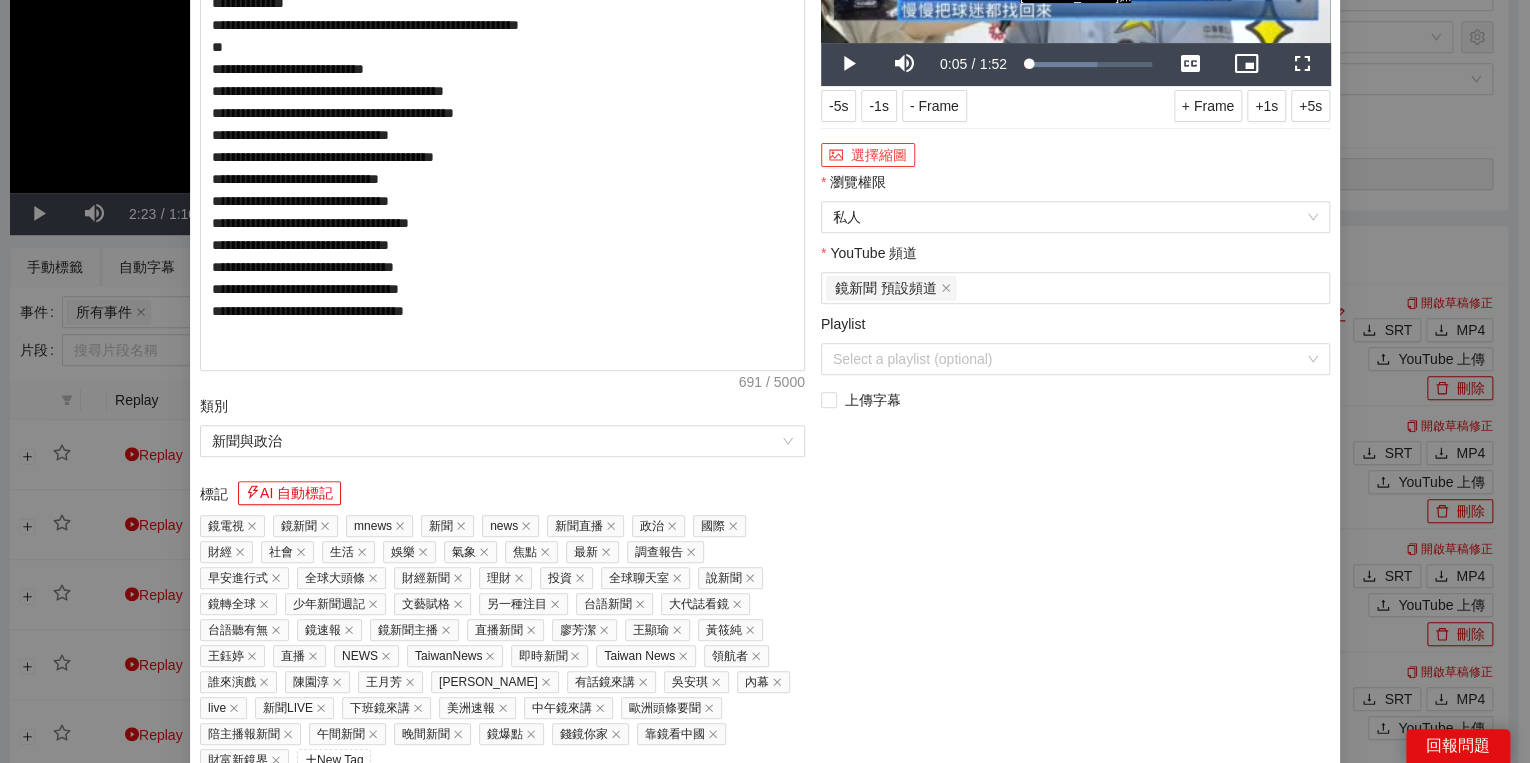 click on "選擇縮圖" at bounding box center (868, 155) 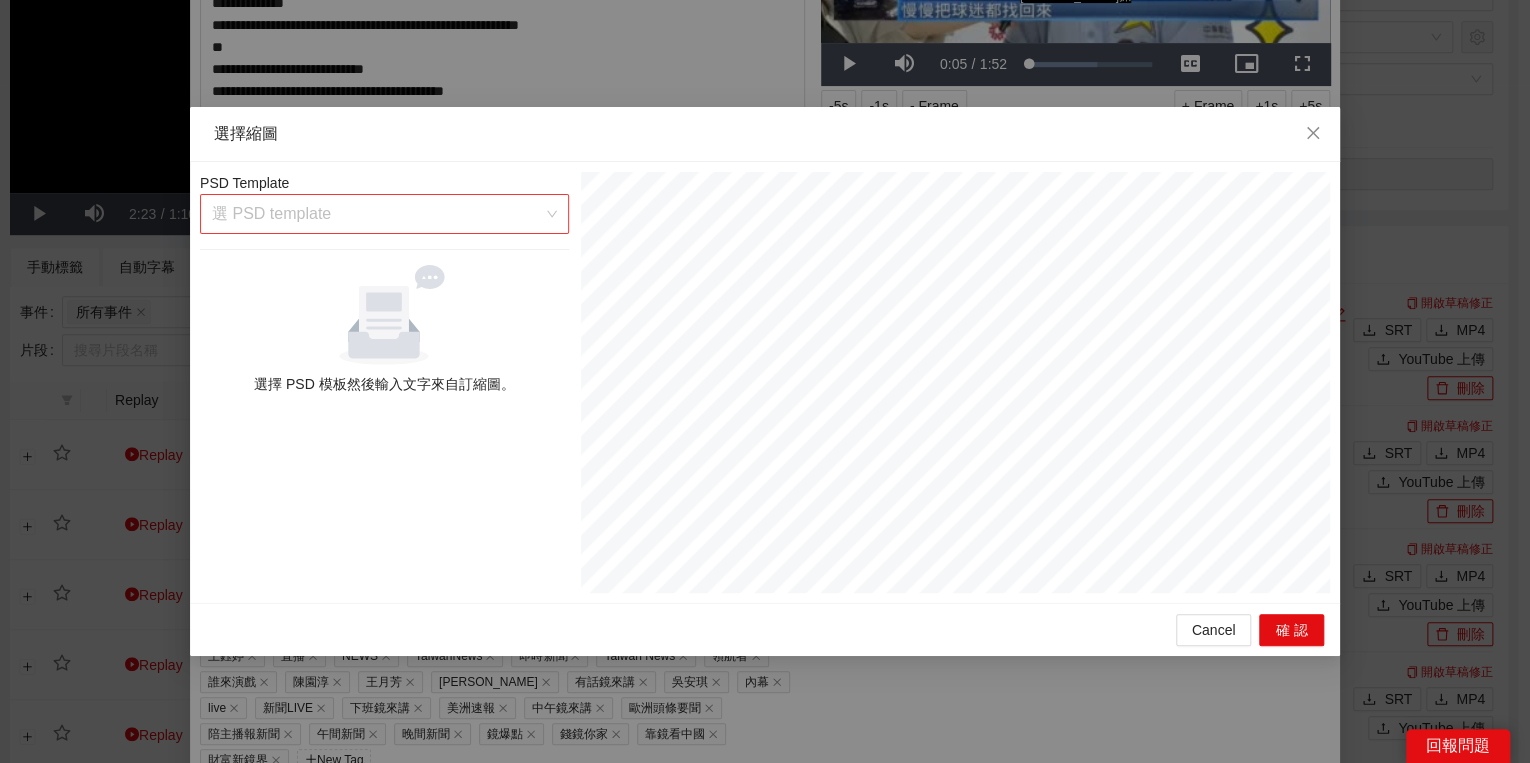 click at bounding box center (377, 214) 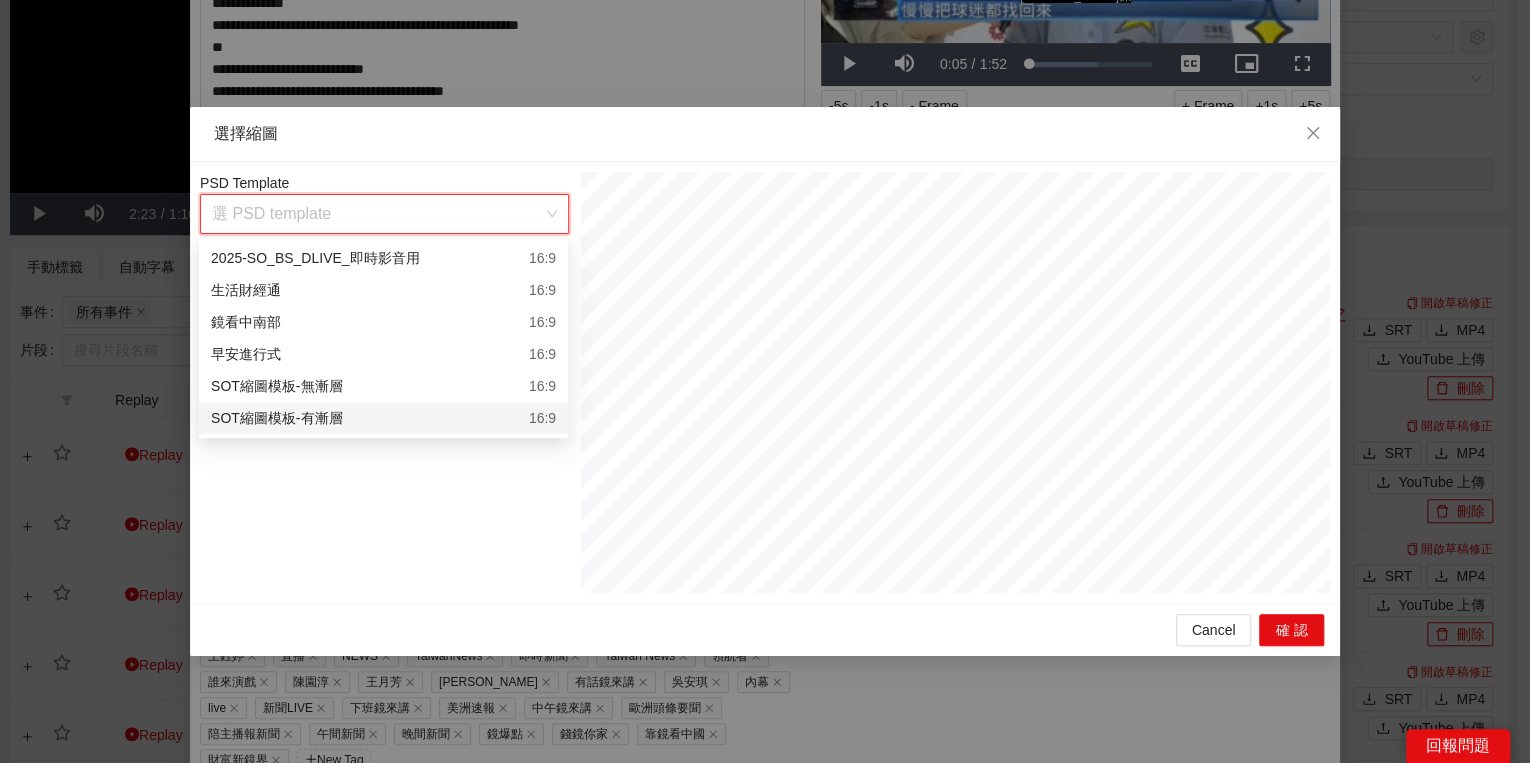 click on "SOT縮圖模板-有漸層 16:9" at bounding box center (383, 418) 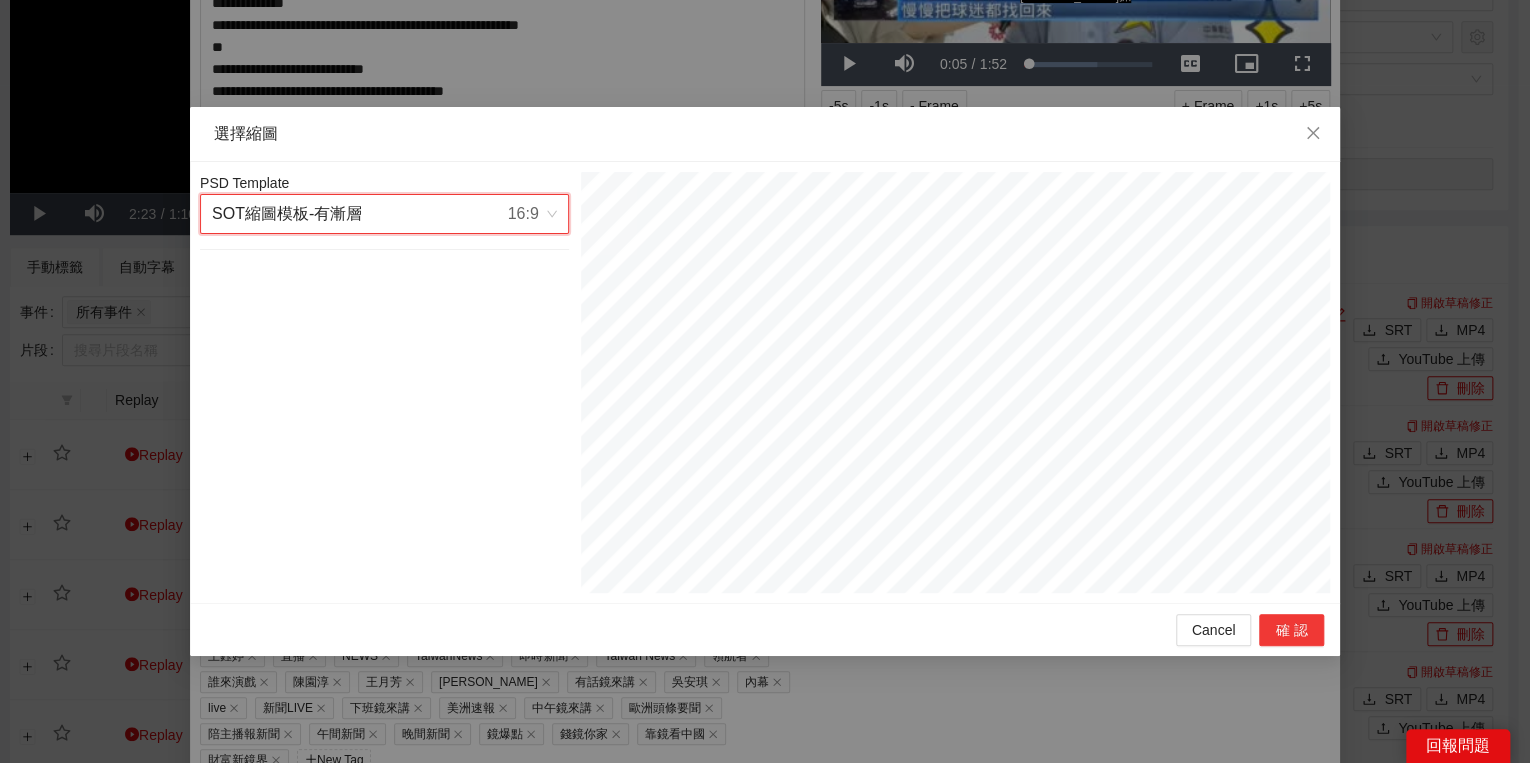 click on "確認" at bounding box center [1291, 630] 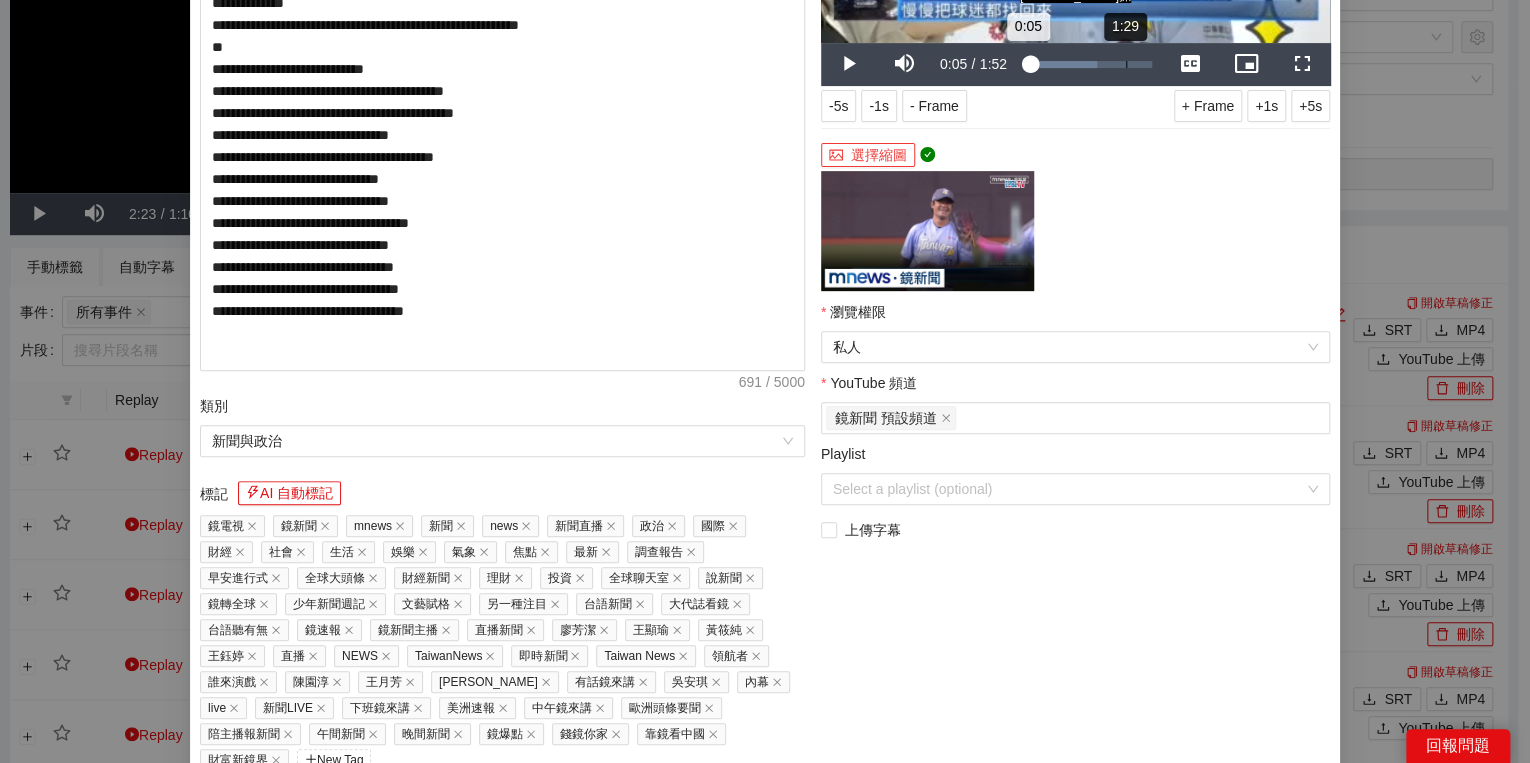 click on "1:29" at bounding box center [1126, 64] 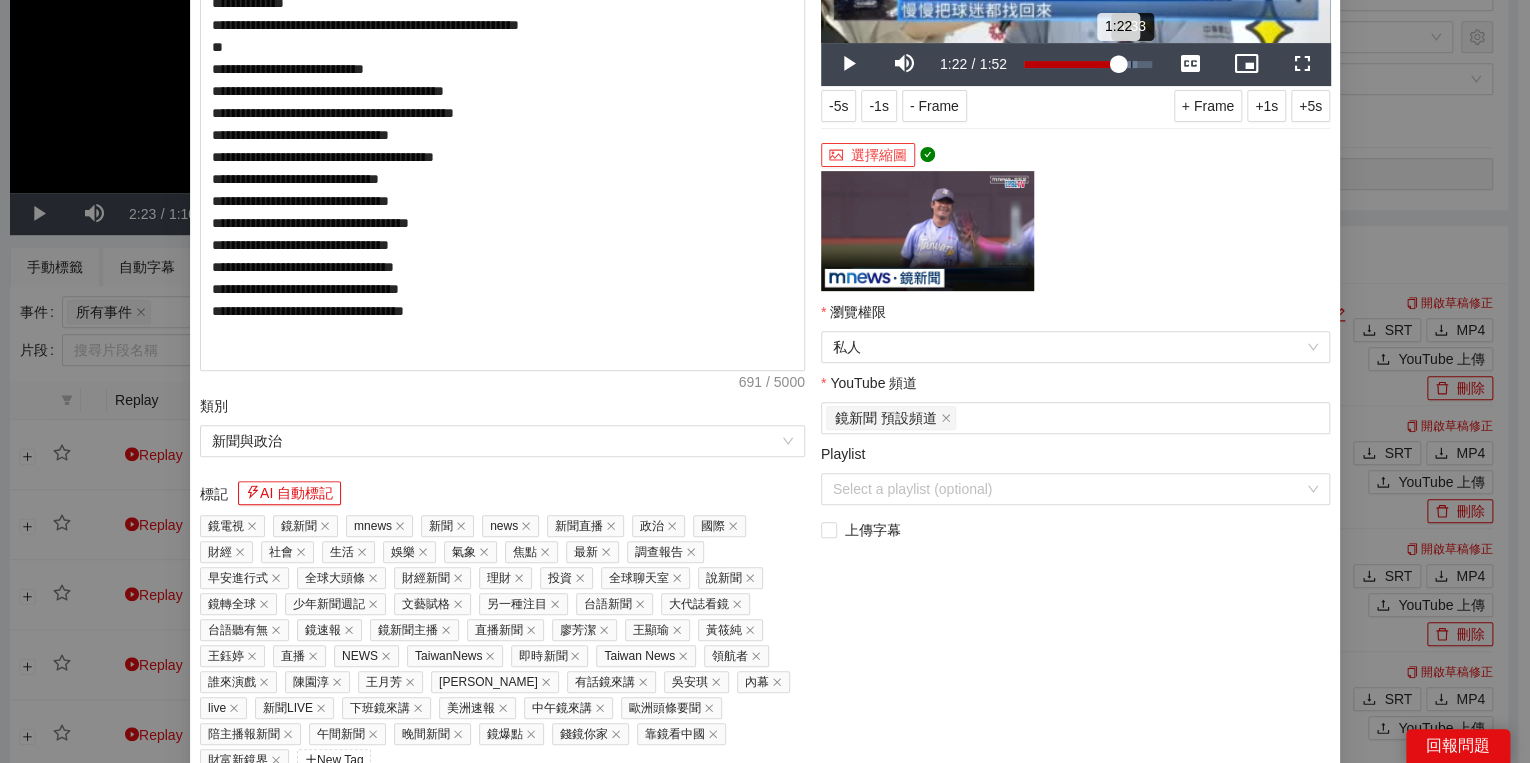 click on "1:33" at bounding box center (1131, 64) 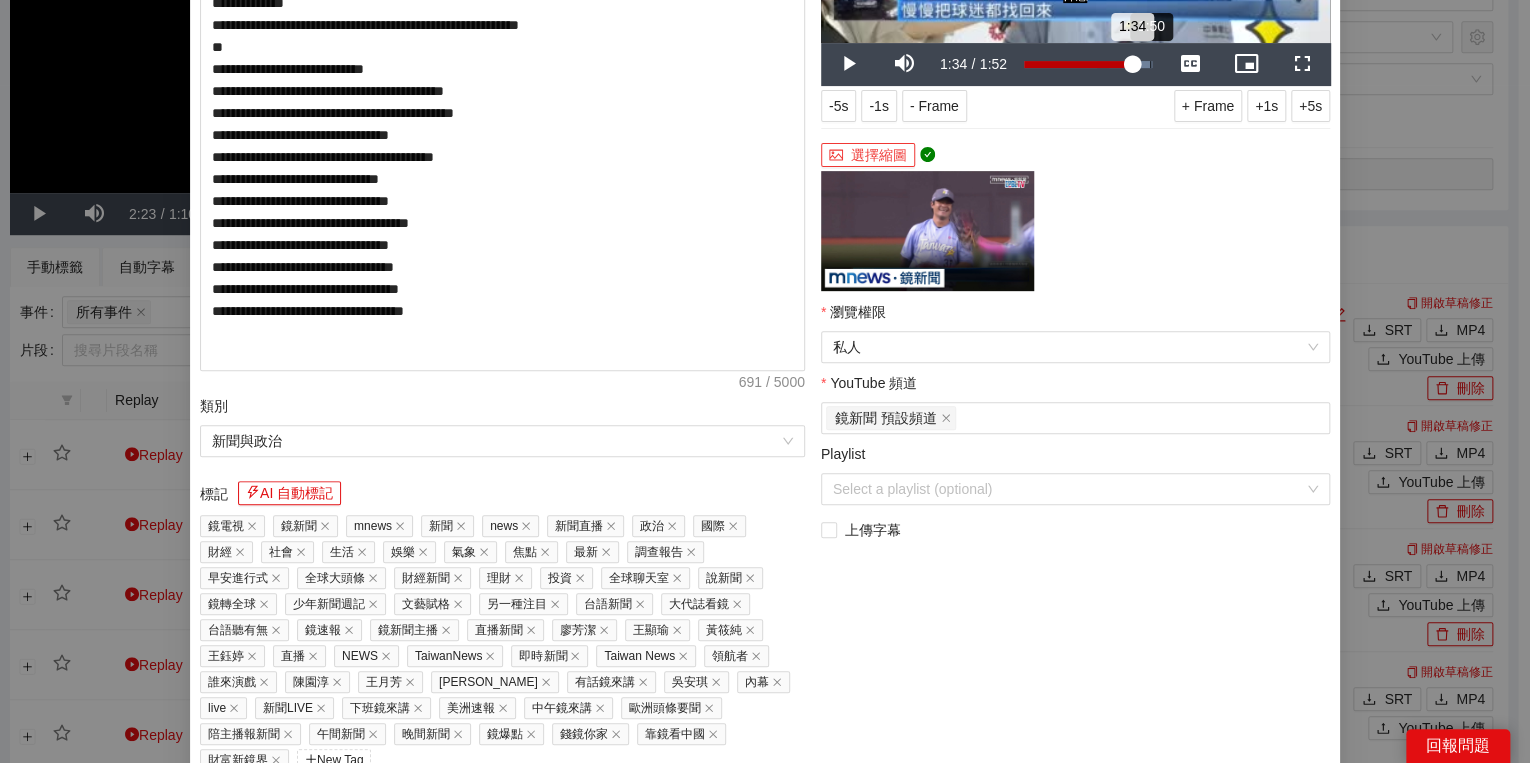click on "1:50" at bounding box center [1150, 64] 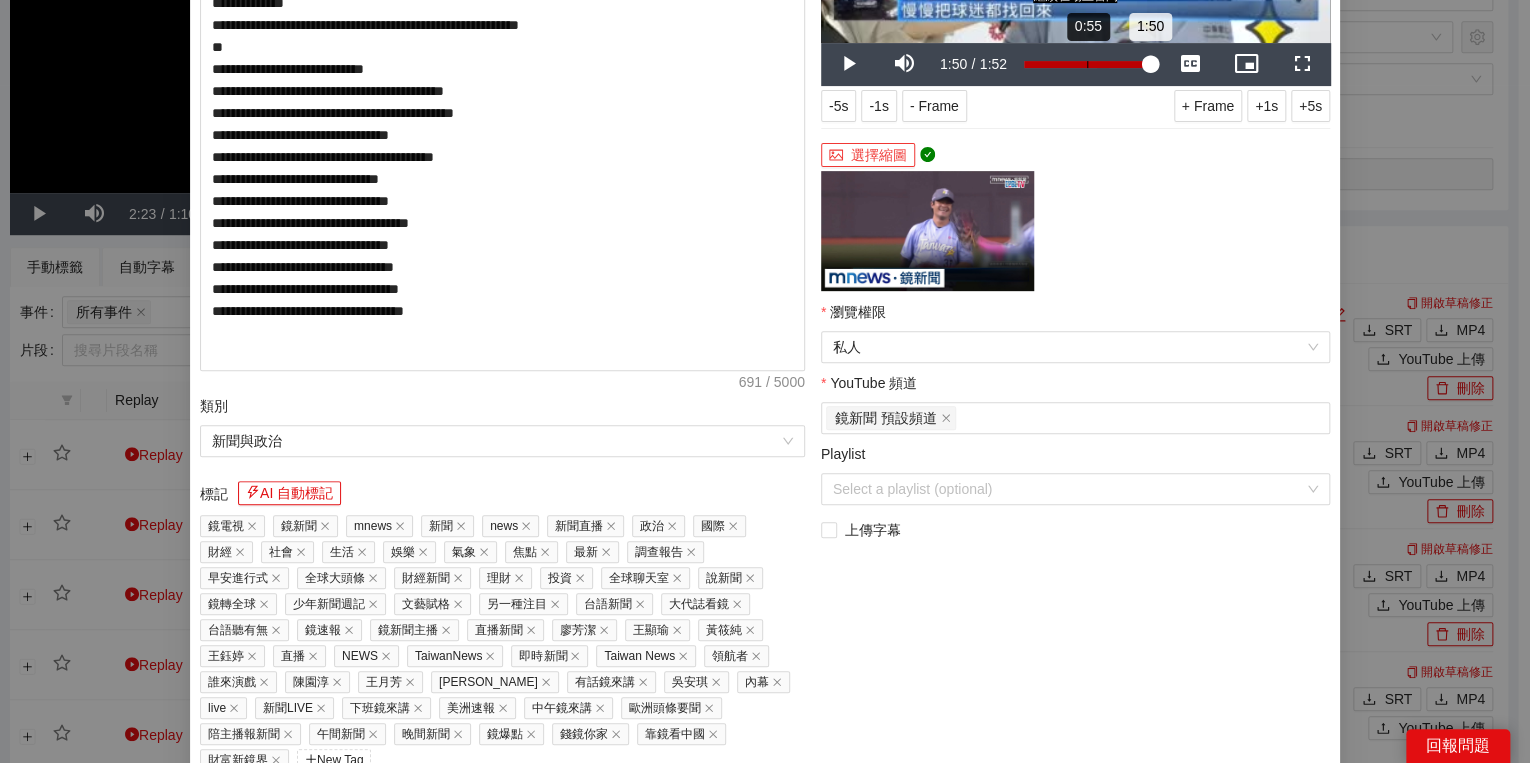 click on "0:55" at bounding box center [1087, 64] 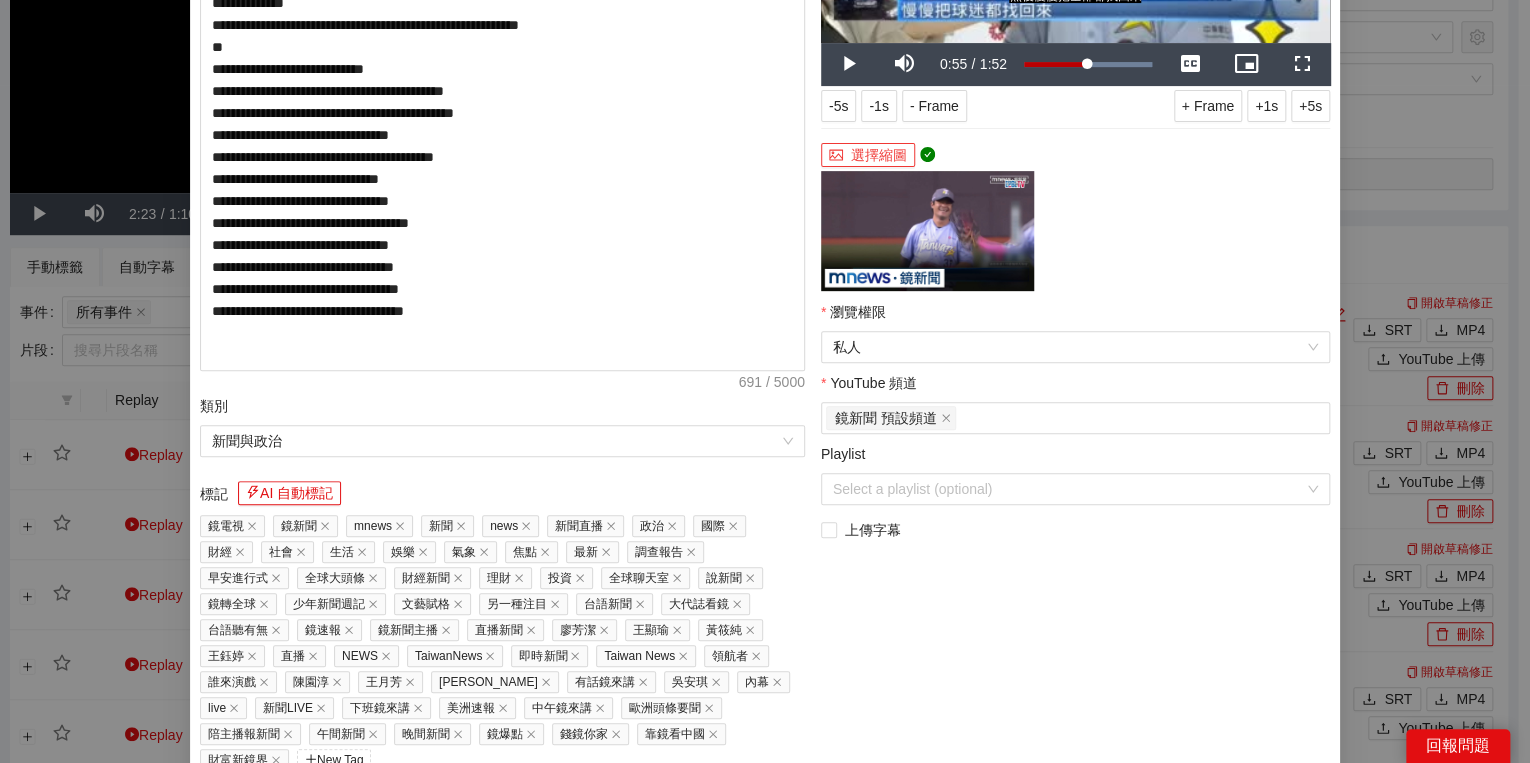 click on "選擇縮圖" at bounding box center [868, 155] 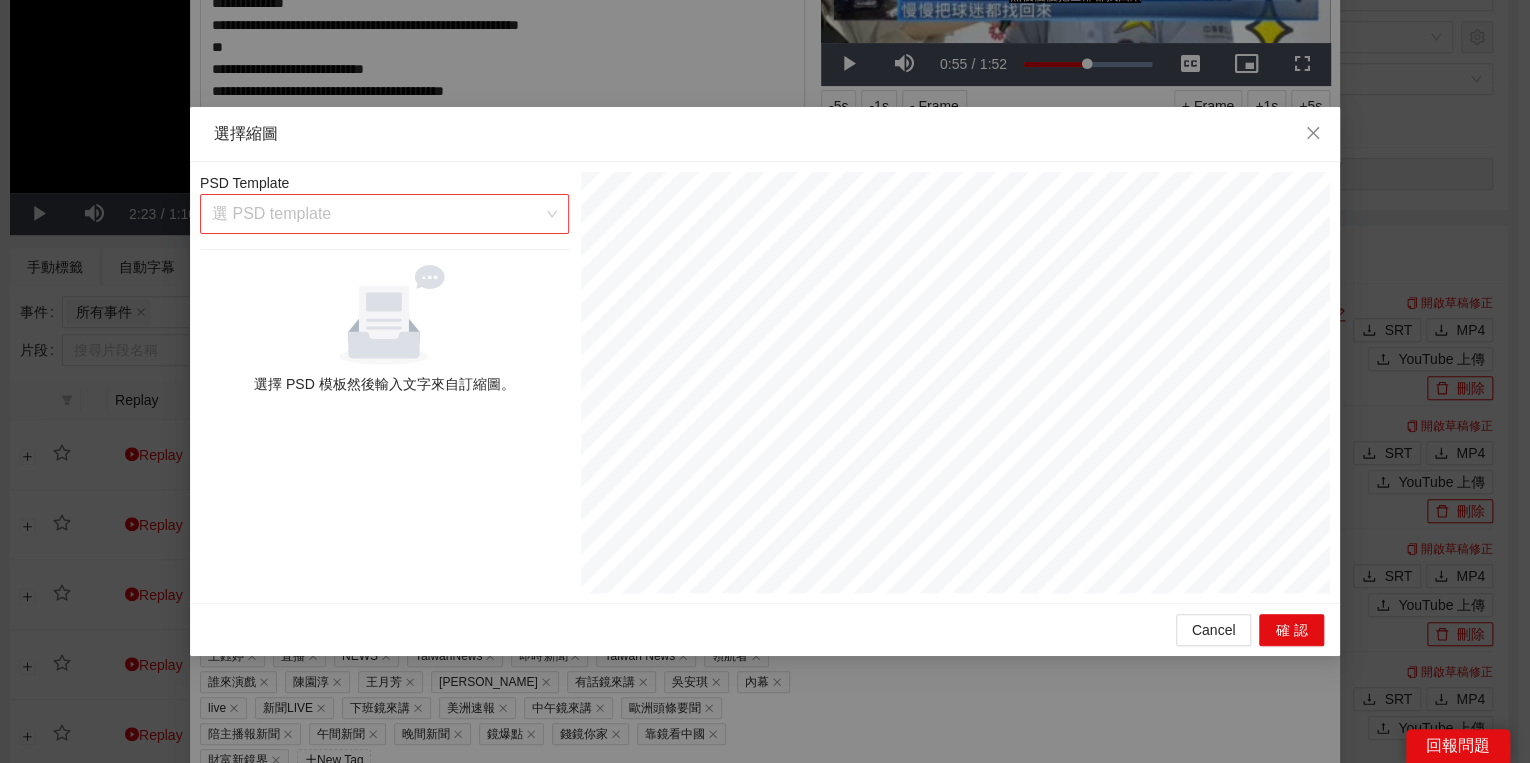 click at bounding box center (377, 214) 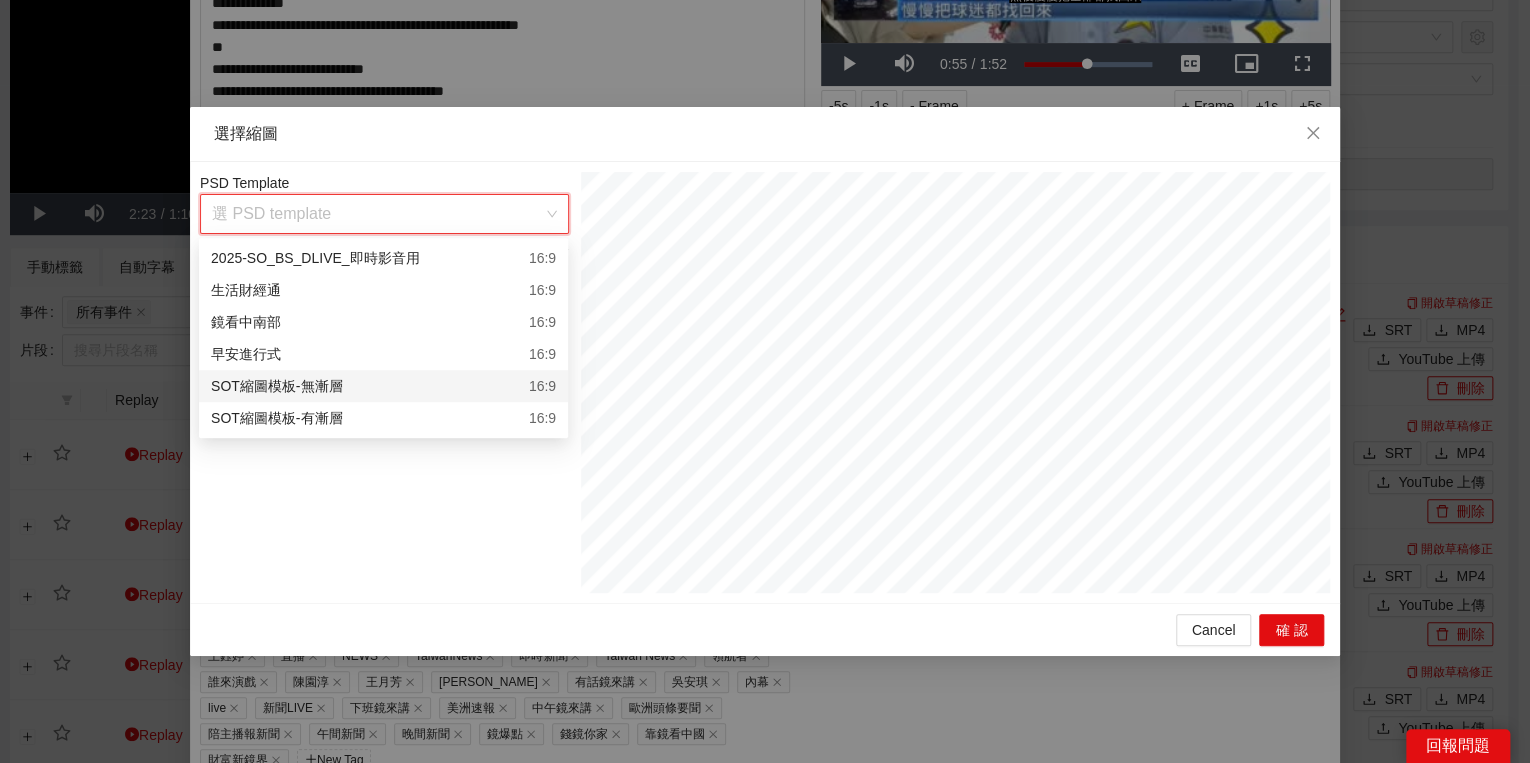 click on "2025-SO_BS_DLIVE_即時影音用 16:9 生活財經通 16:9 鏡看中南部 16:9 早安進行式 16:9 SOT縮圖模板-無漸層 16:9 SOT縮圖模板-有漸層 16:9" at bounding box center (383, 338) 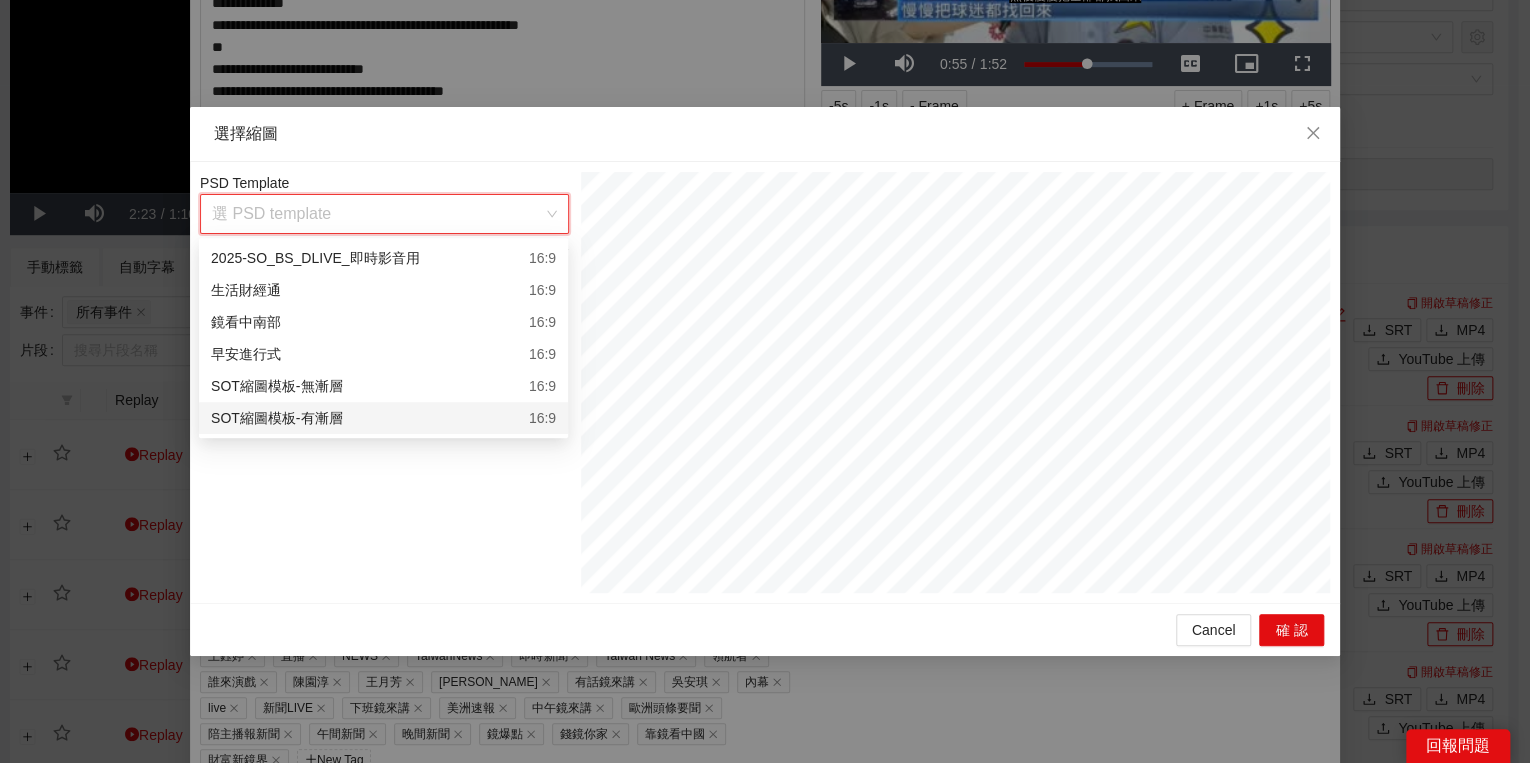 click on "SOT縮圖模板-有漸層 16:9" at bounding box center (383, 418) 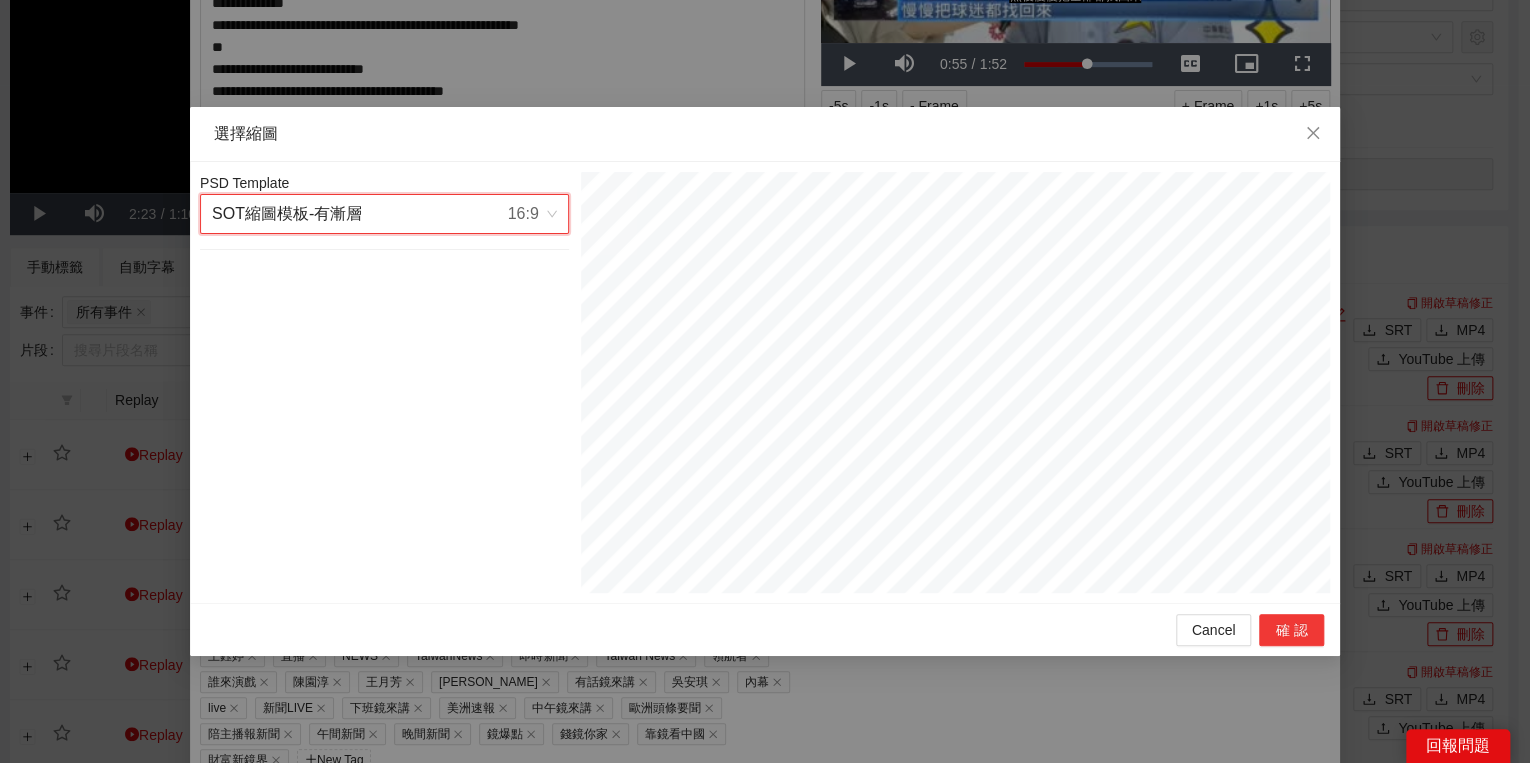 click on "確認" at bounding box center [1291, 630] 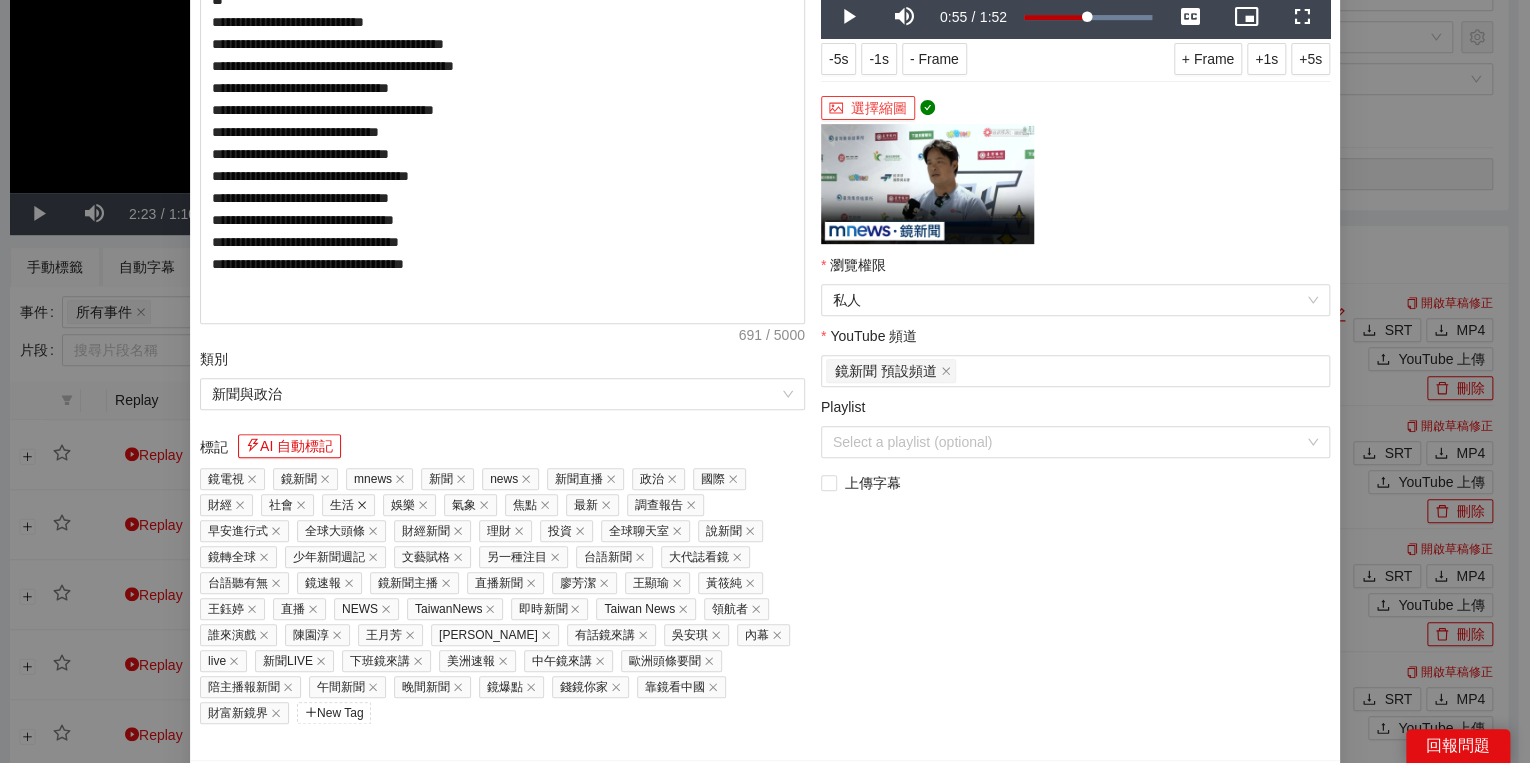 scroll, scrollTop: 374, scrollLeft: 0, axis: vertical 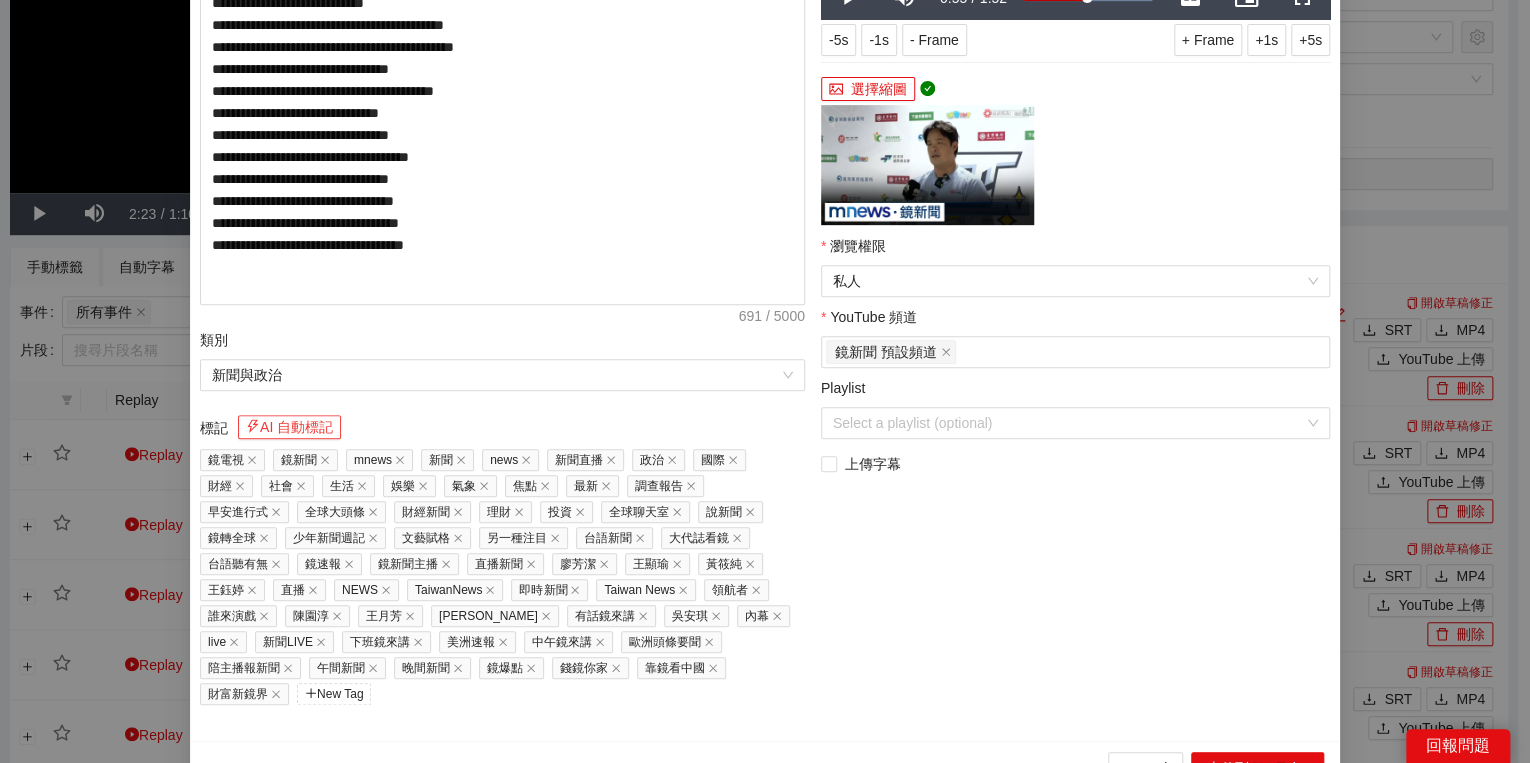 click on "AI 自動標記" at bounding box center [289, 427] 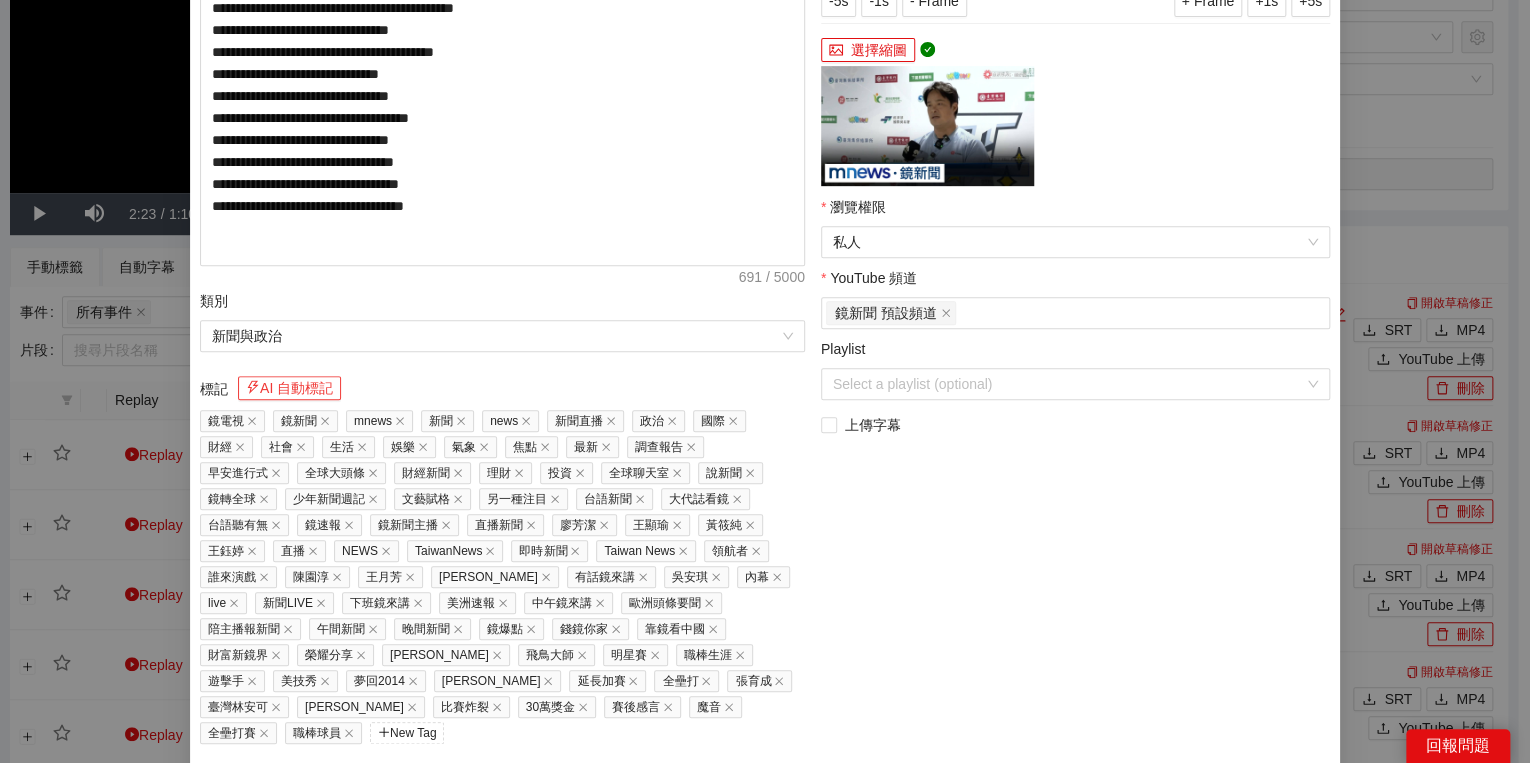 scroll, scrollTop: 451, scrollLeft: 0, axis: vertical 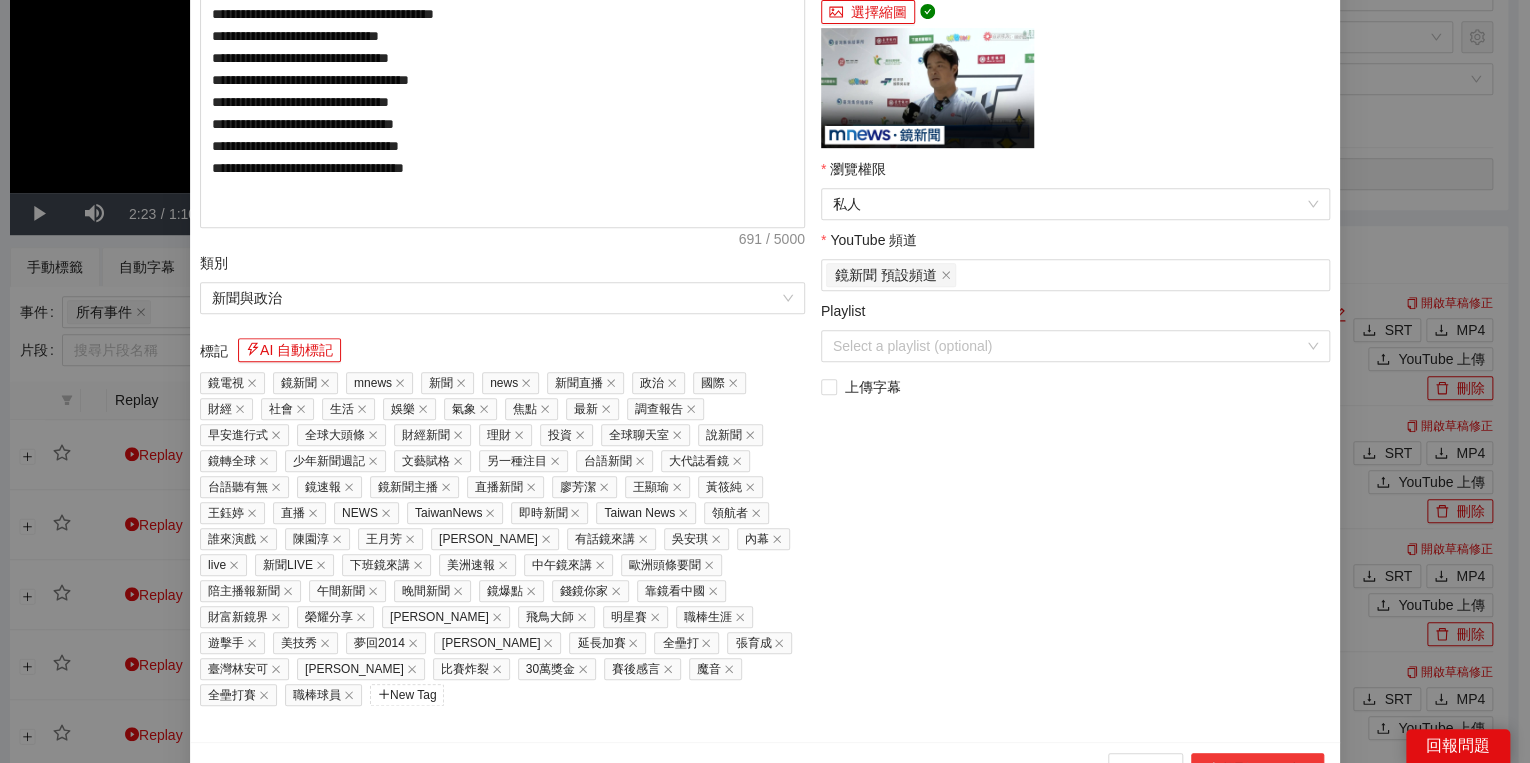 click on "上傳到 YouTube" at bounding box center [1257, 769] 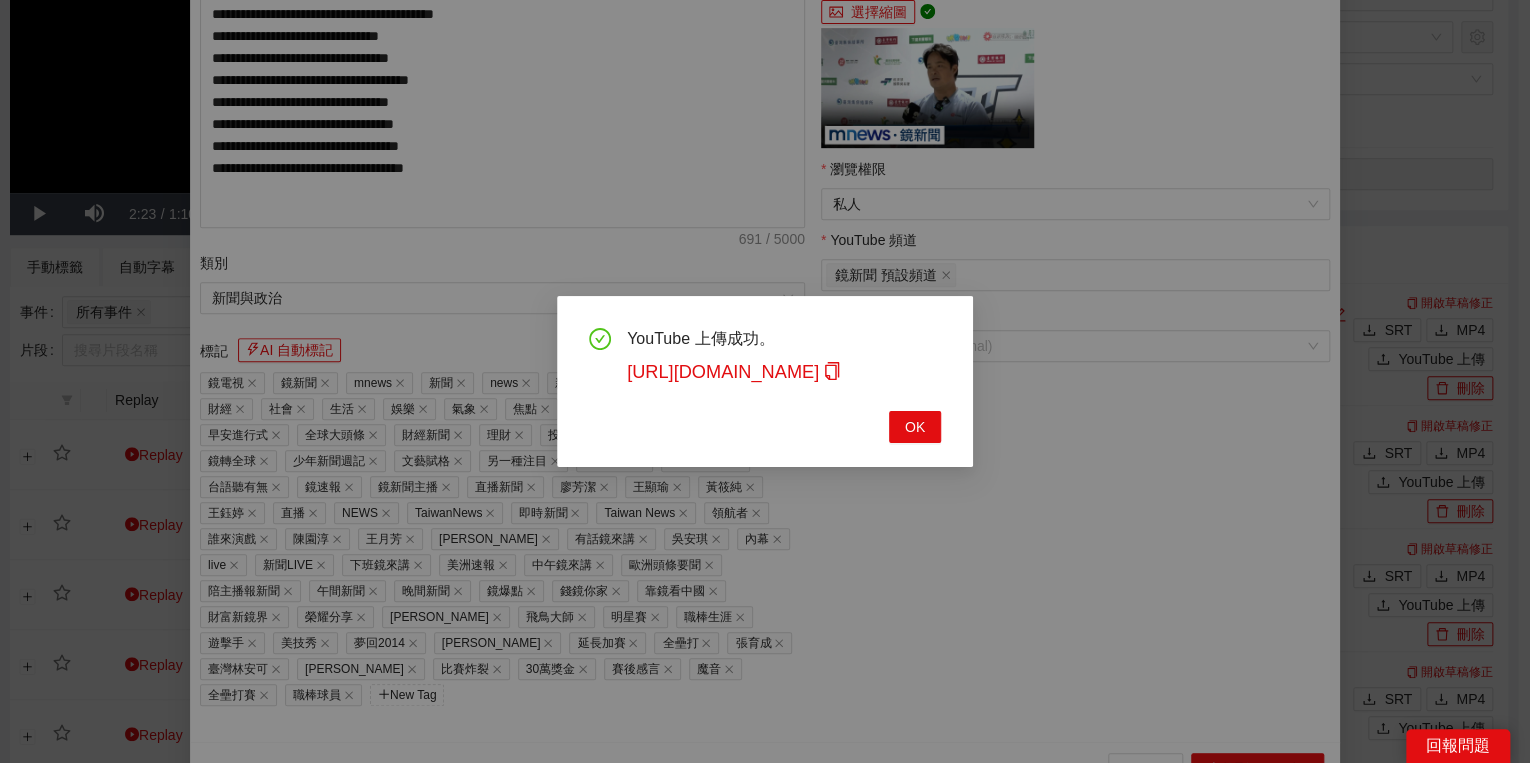 click on "YouTube 上傳成功。 [URL][DOMAIN_NAME] OK" at bounding box center (765, 385) 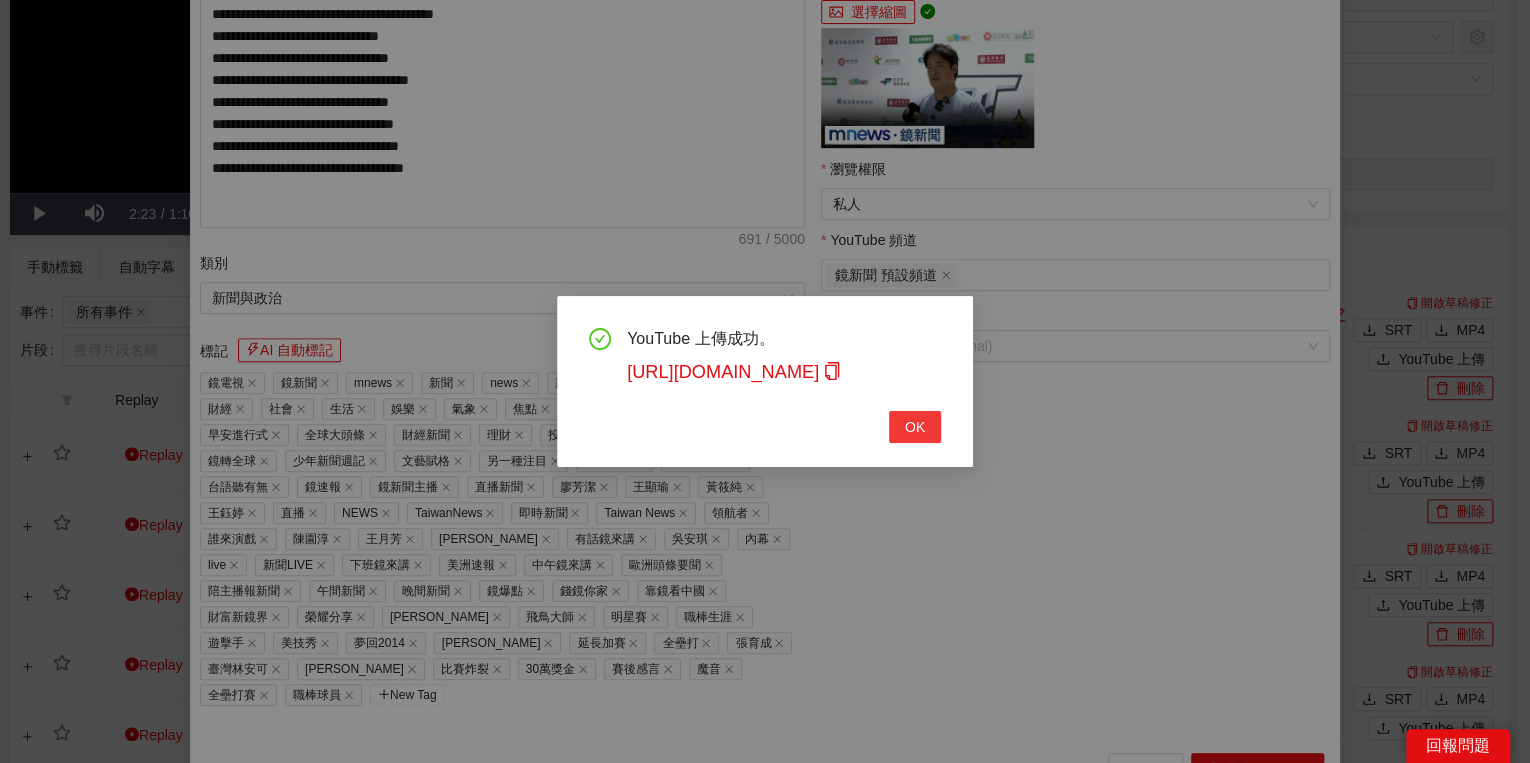 click on "OK" at bounding box center (915, 427) 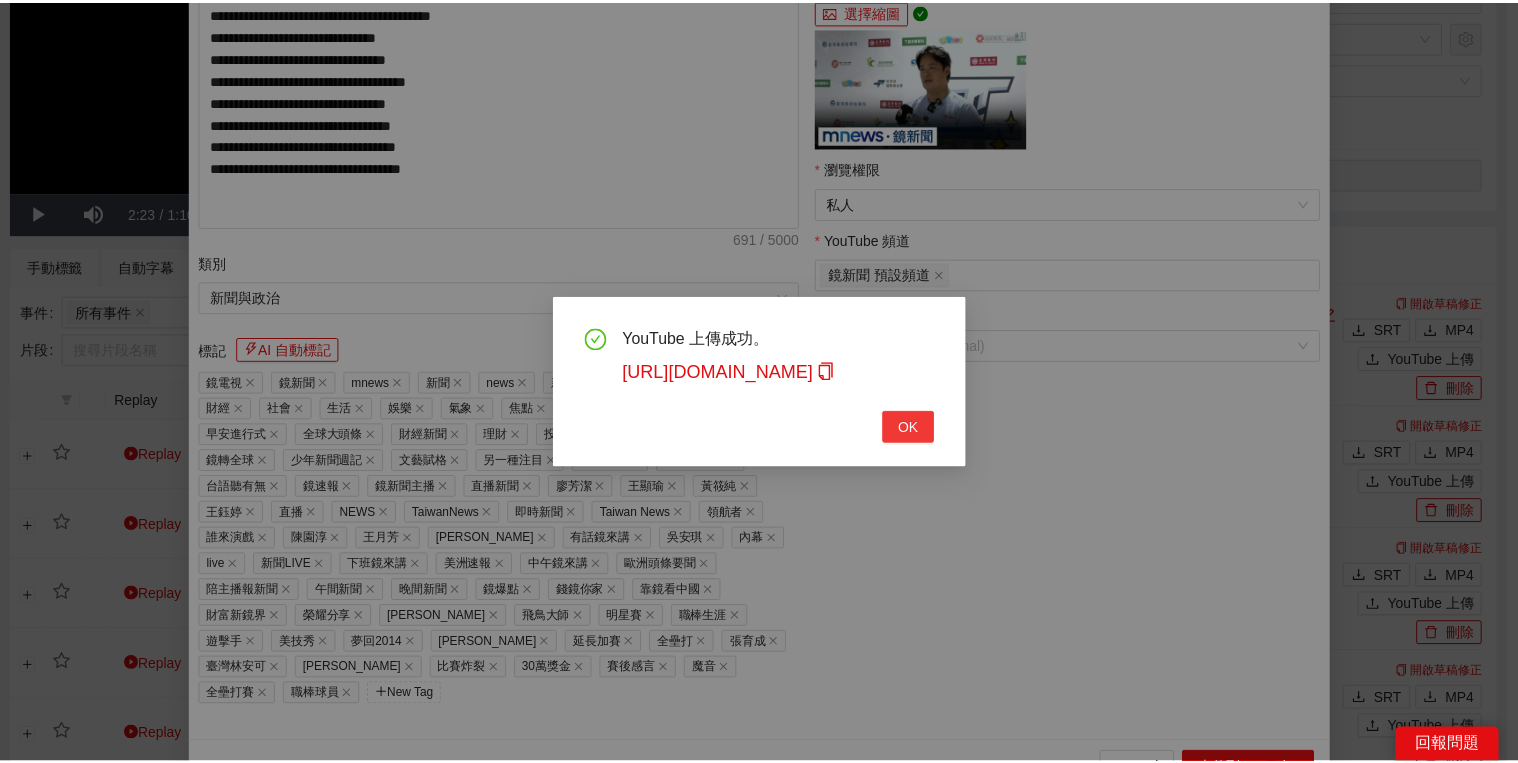 scroll, scrollTop: 308, scrollLeft: 0, axis: vertical 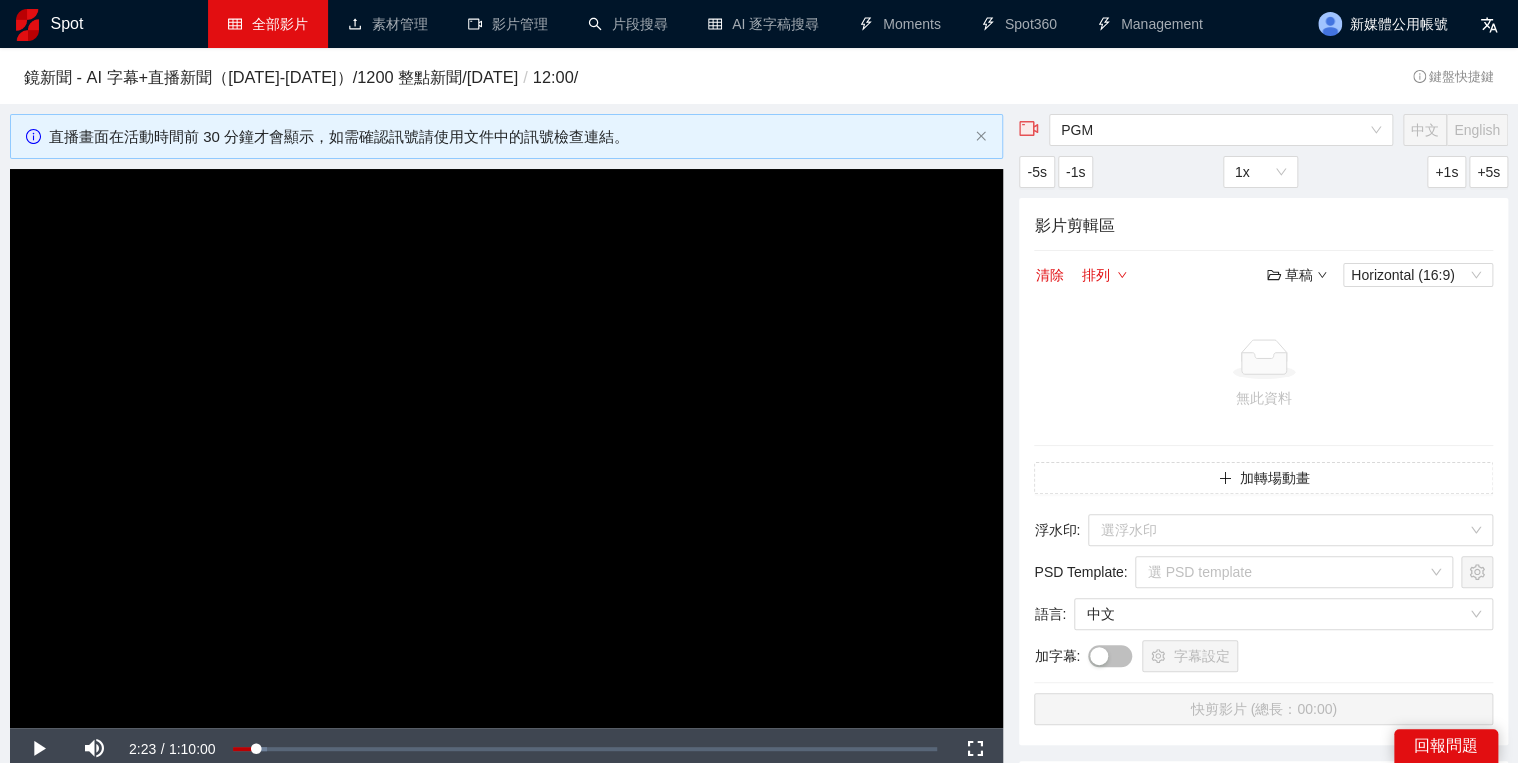click on "全部影片" at bounding box center (268, 24) 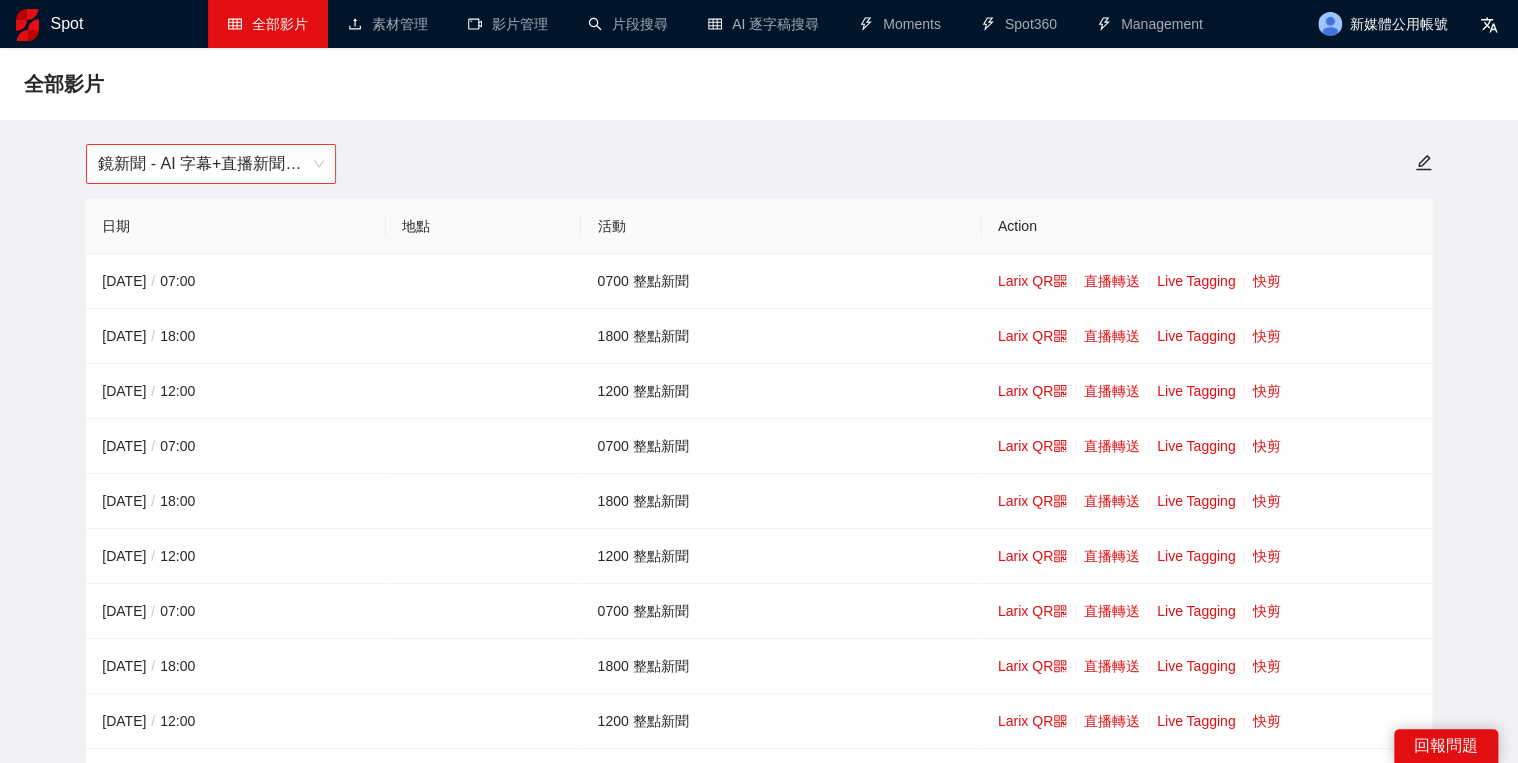 click on "鏡新聞 - AI 字幕+直播新聞（[DATE]-[DATE]）" at bounding box center (211, 164) 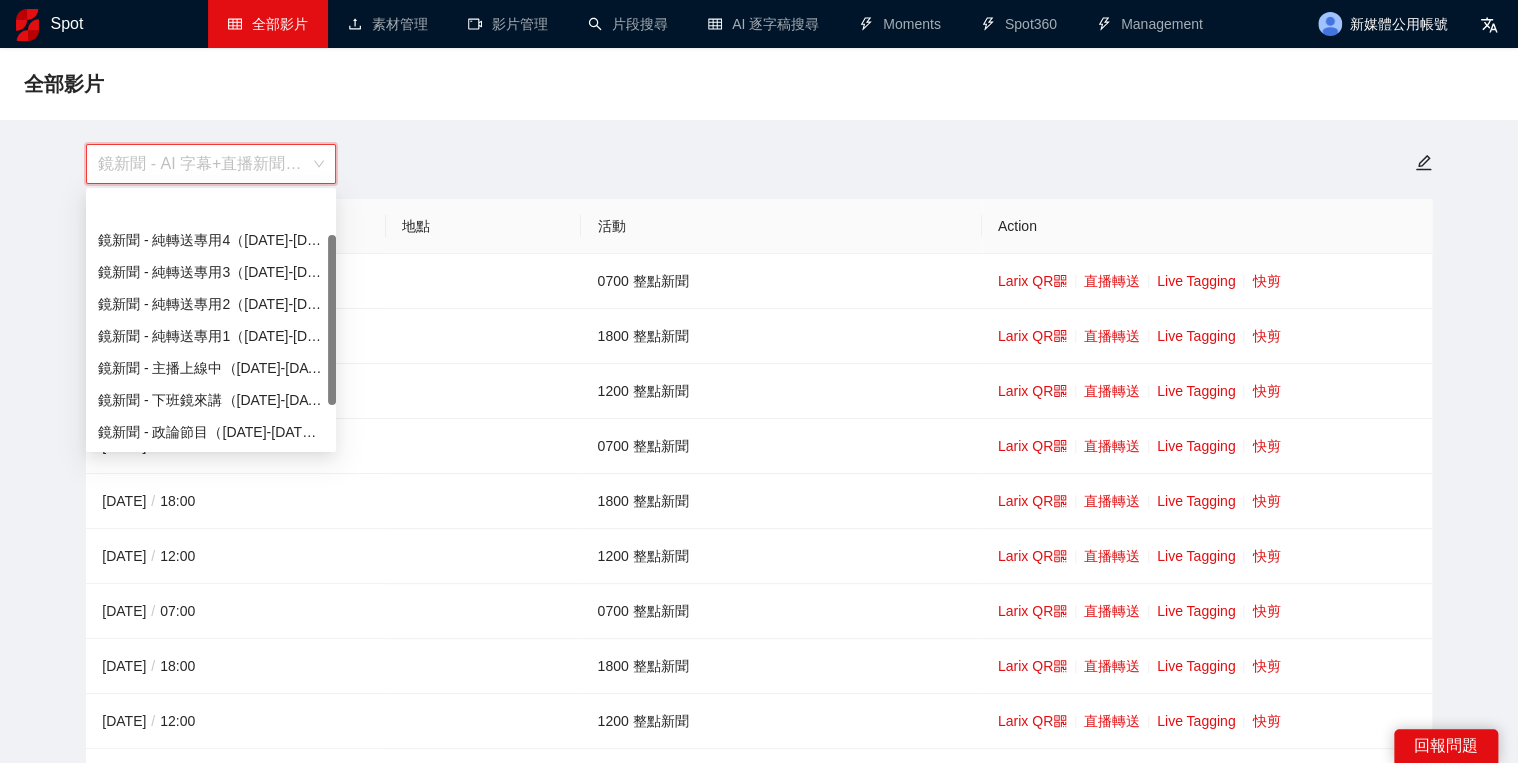 scroll, scrollTop: 64, scrollLeft: 0, axis: vertical 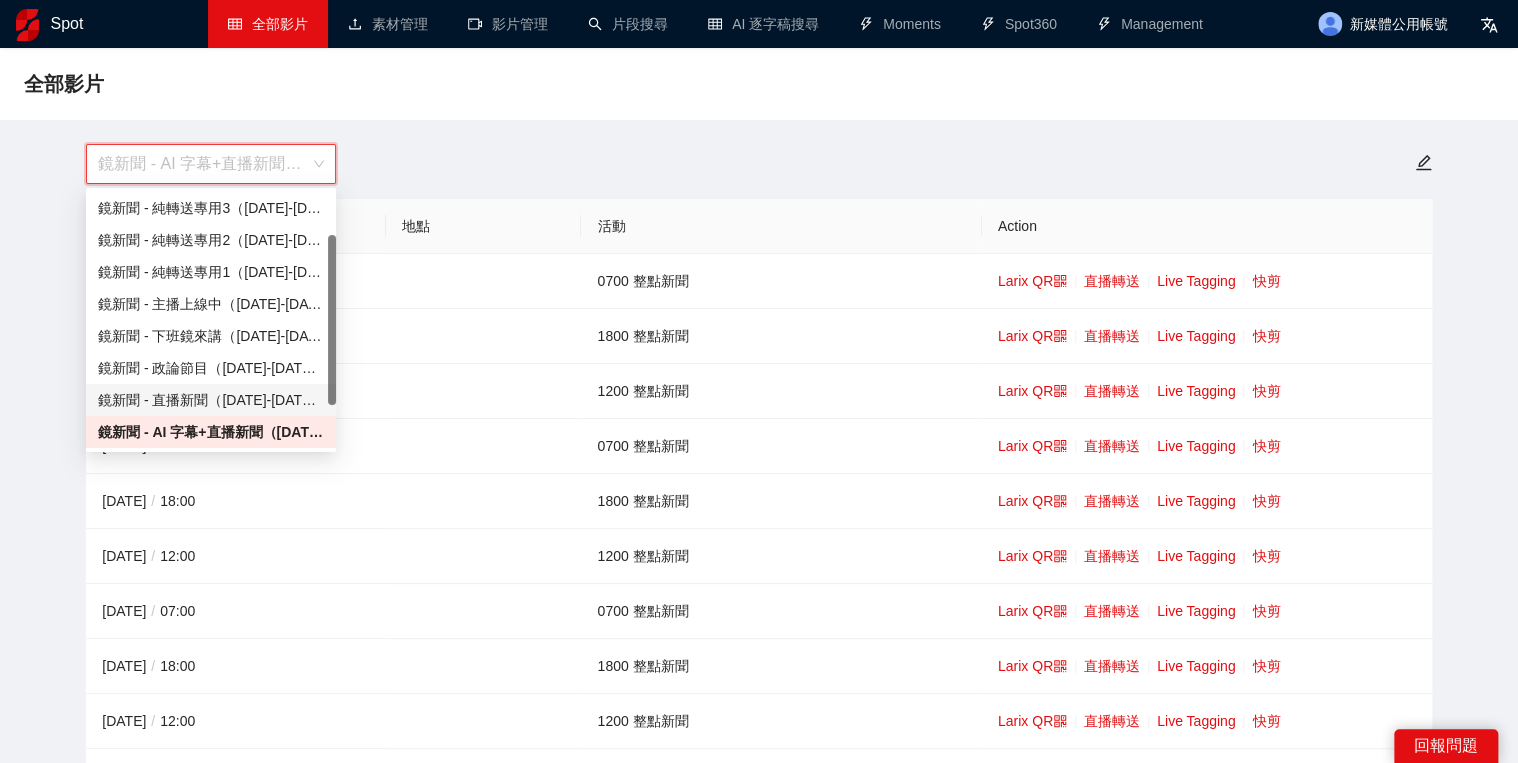 click on "鏡新聞 - 直播新聞（[DATE]-[DATE]）" at bounding box center [211, 400] 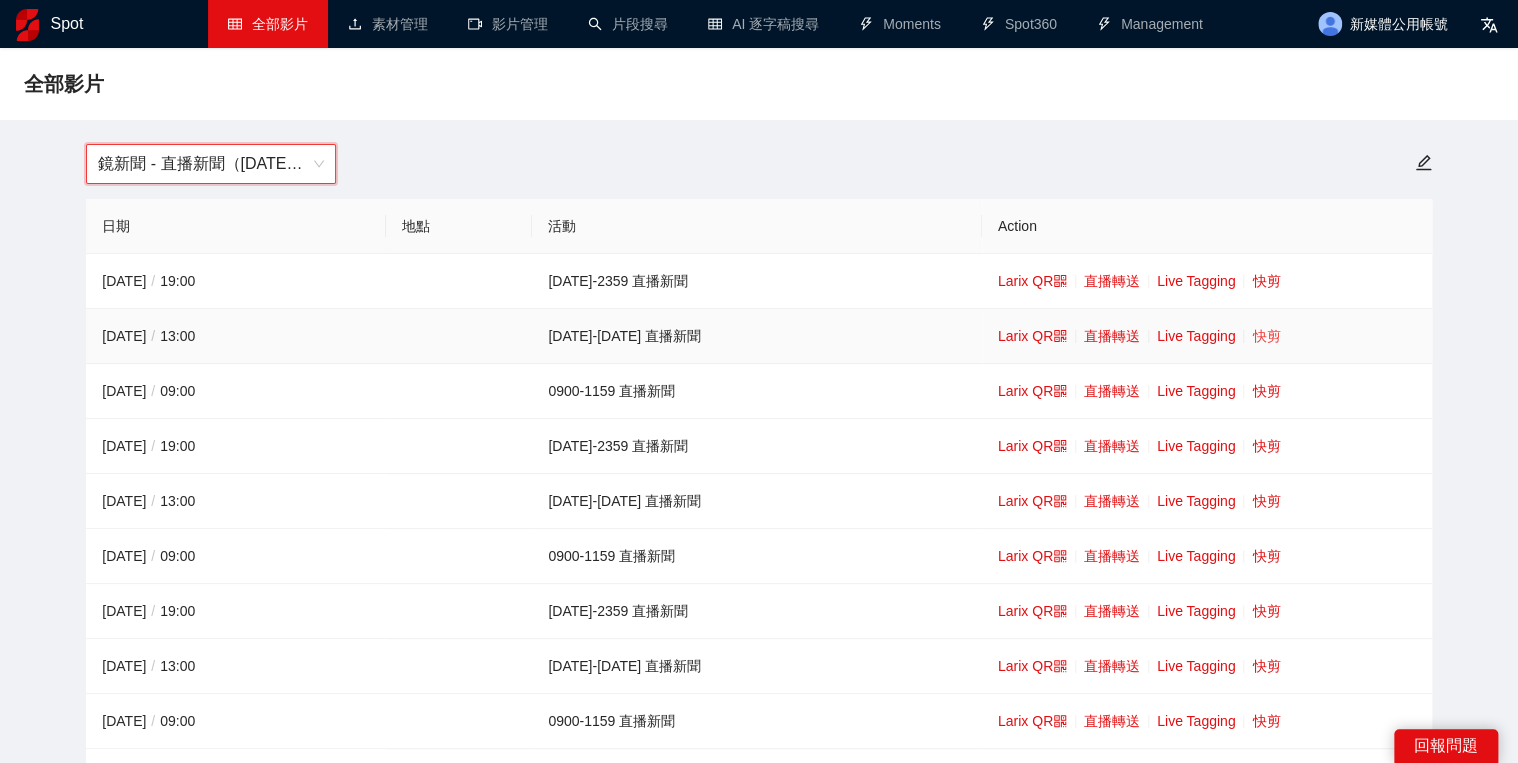 click on "快剪" at bounding box center [1266, 336] 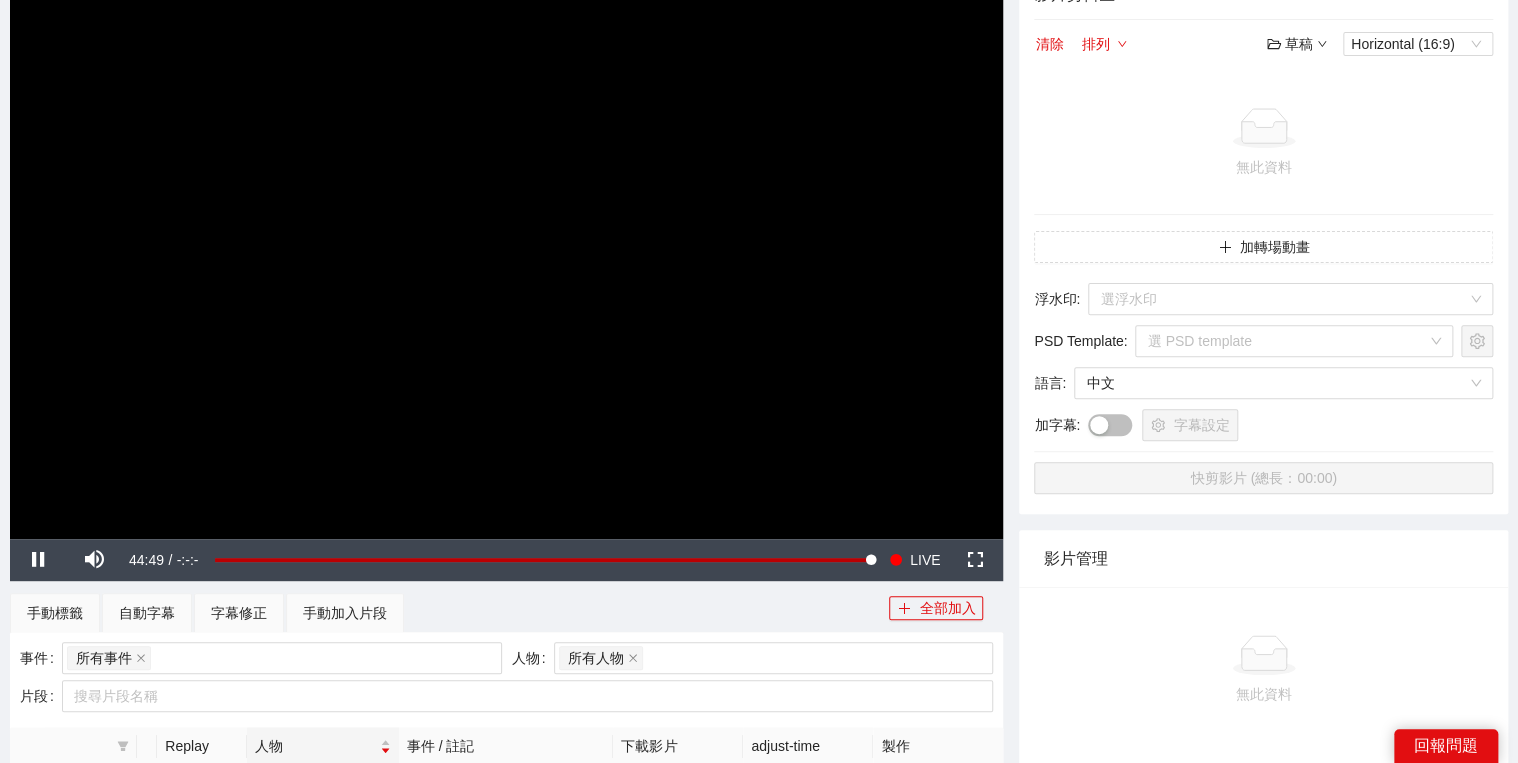 scroll, scrollTop: 240, scrollLeft: 0, axis: vertical 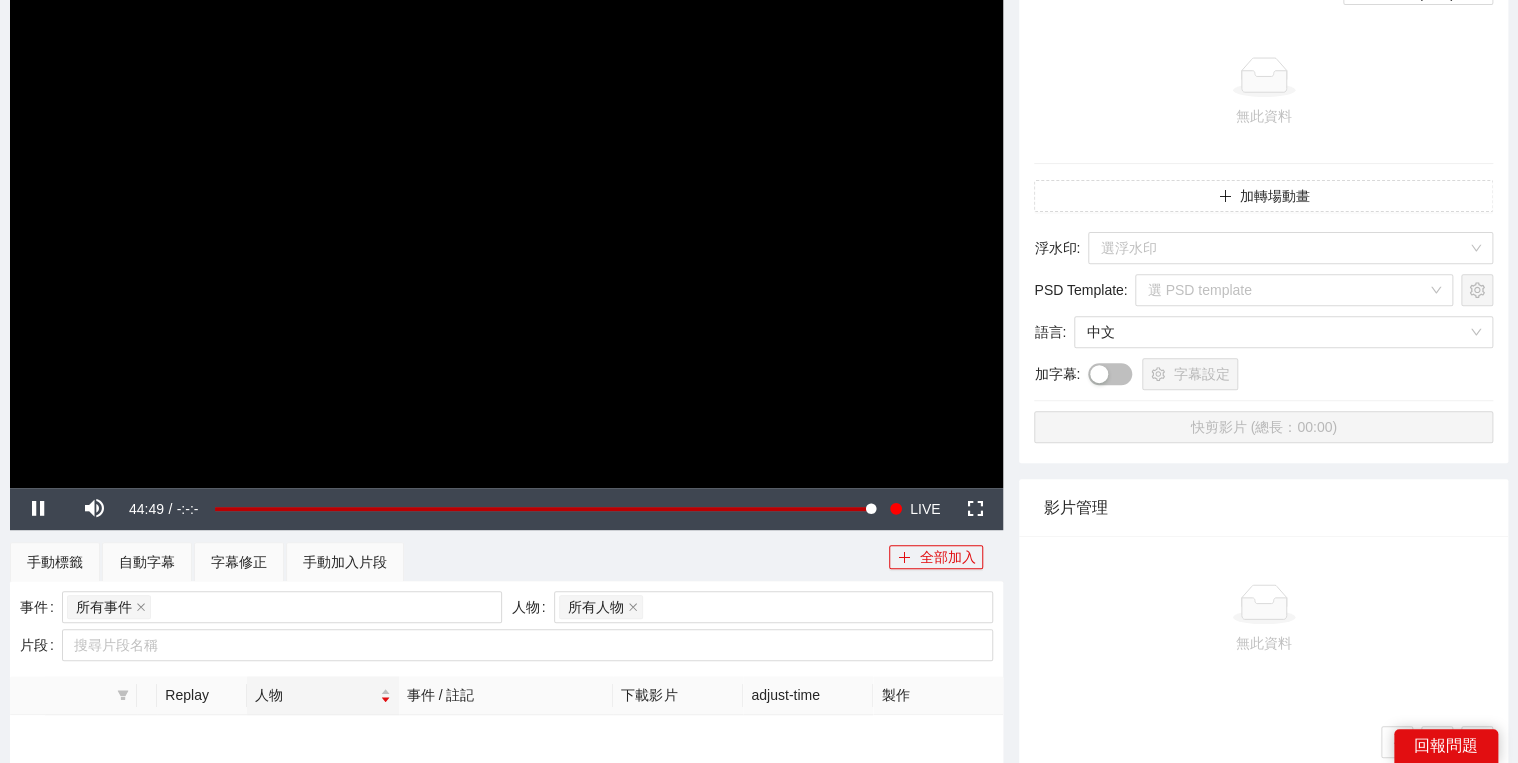 click at bounding box center (506, 208) 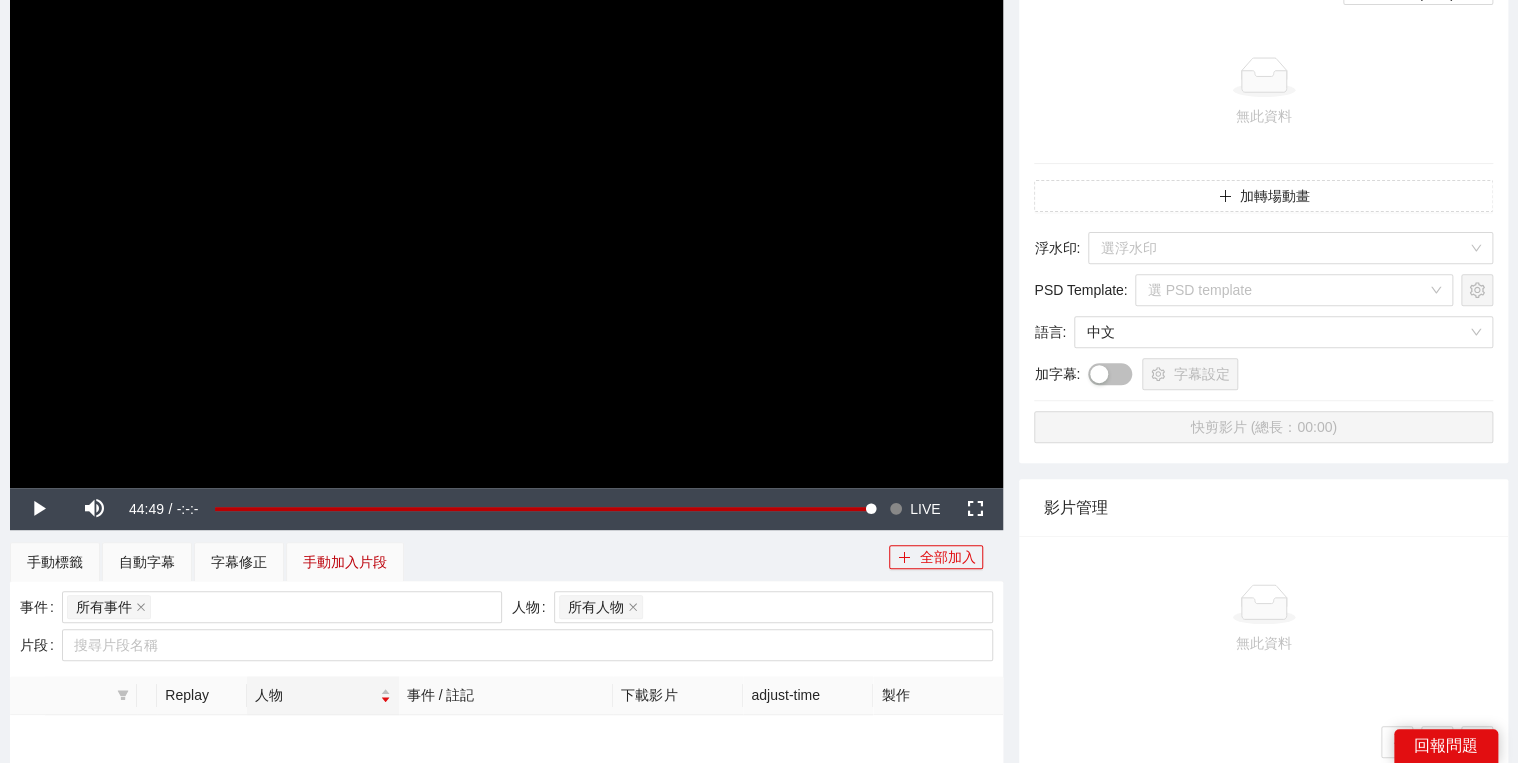 click on "手動加入片段" at bounding box center [345, 562] 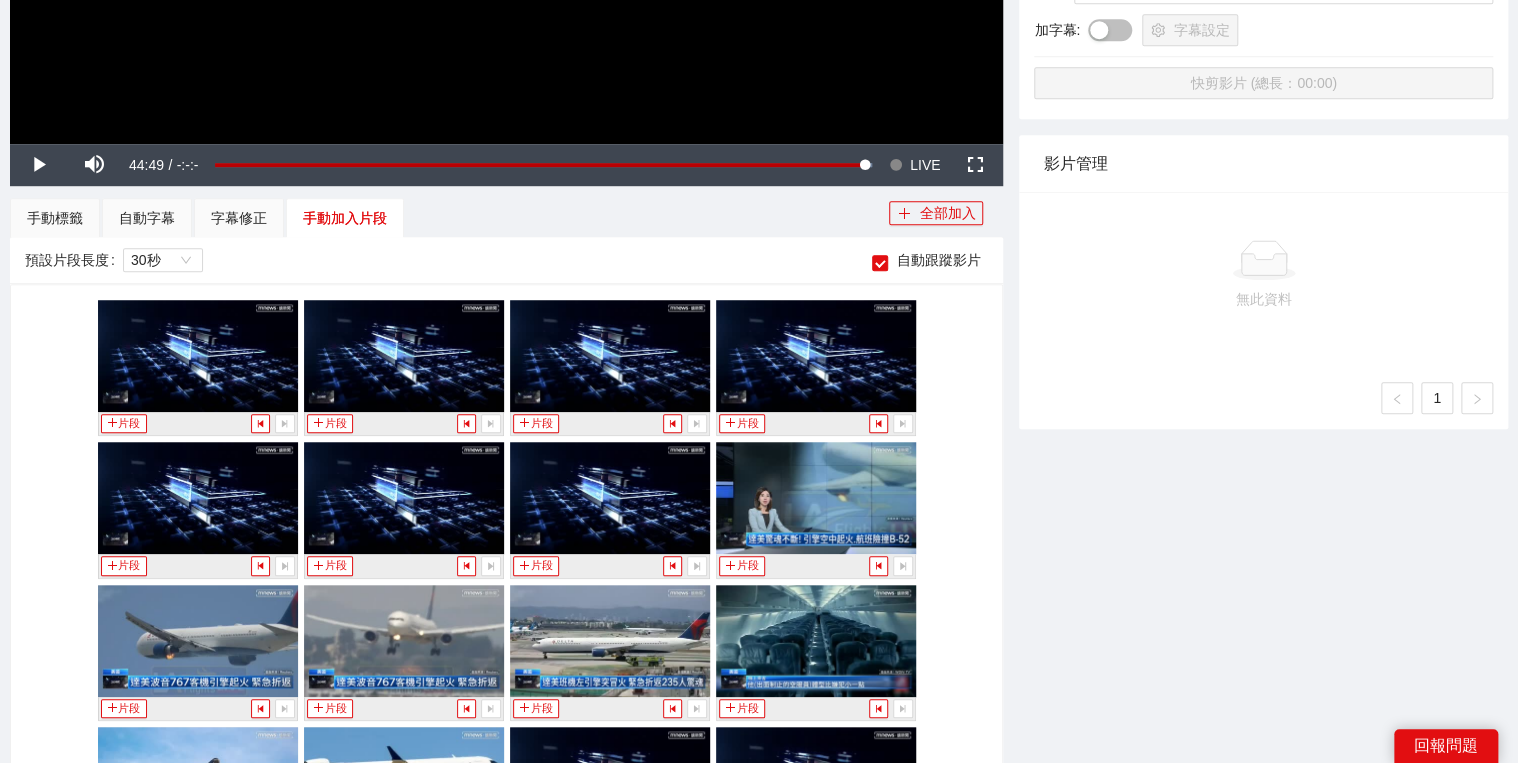scroll, scrollTop: 776, scrollLeft: 0, axis: vertical 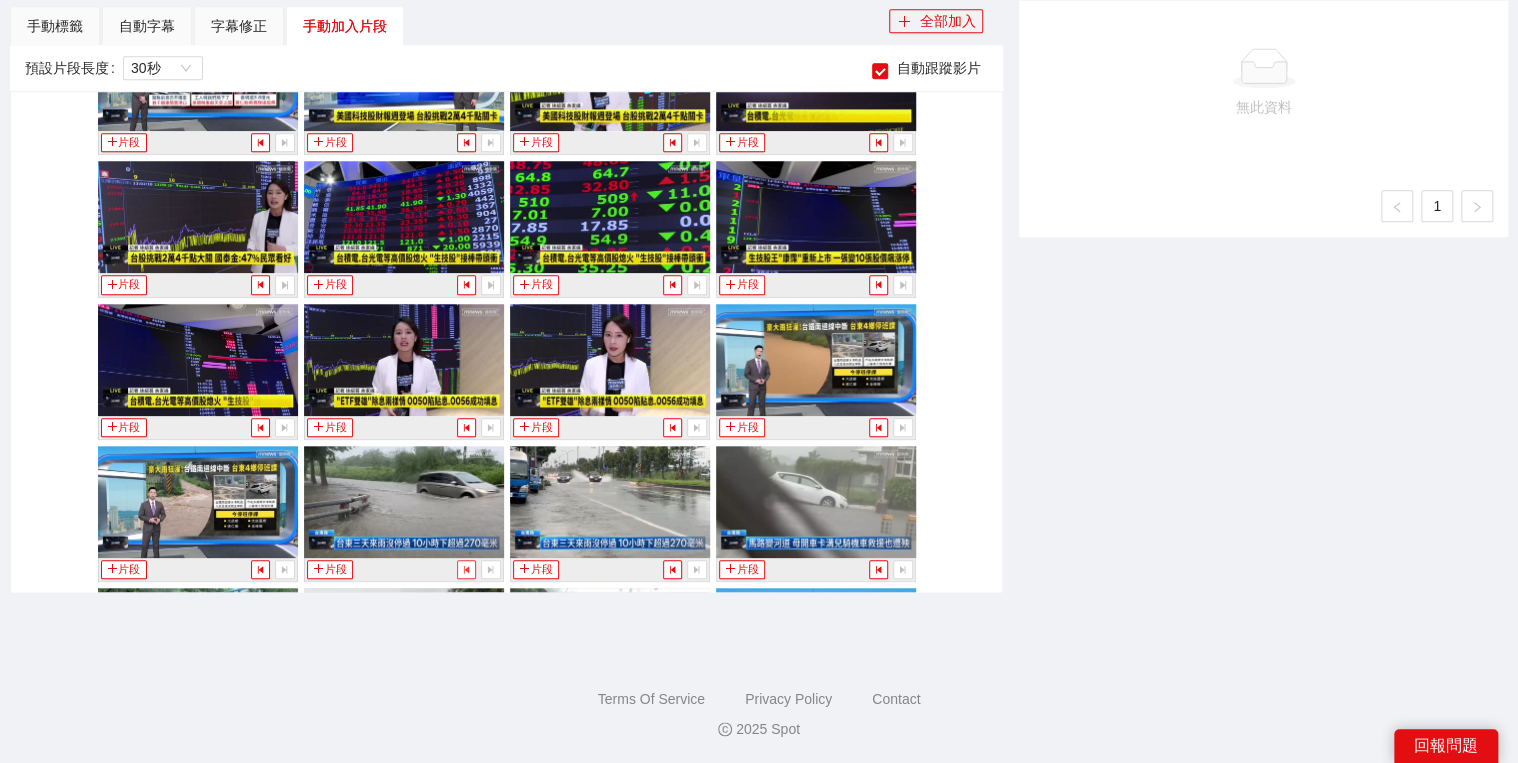click 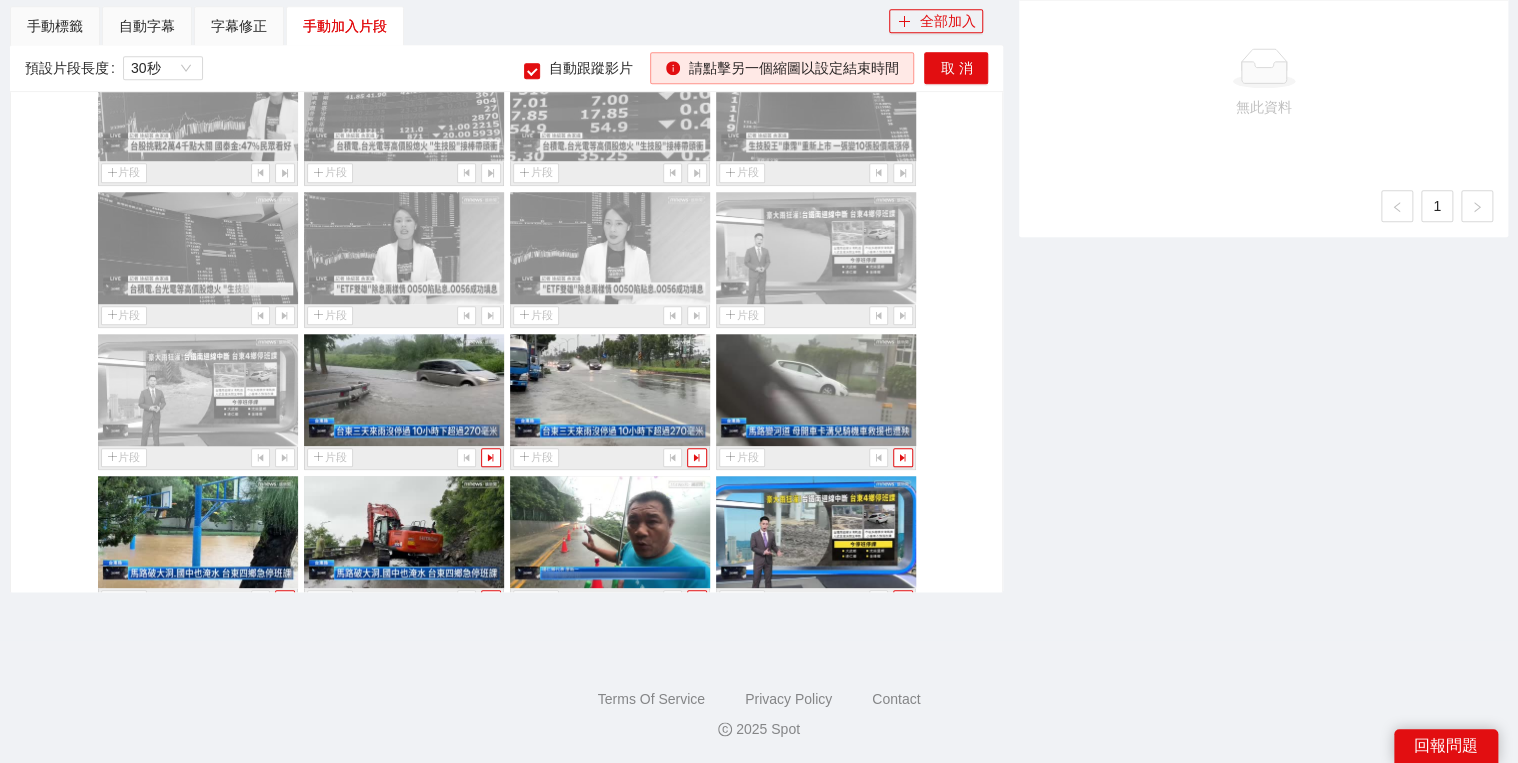 scroll, scrollTop: 960, scrollLeft: 0, axis: vertical 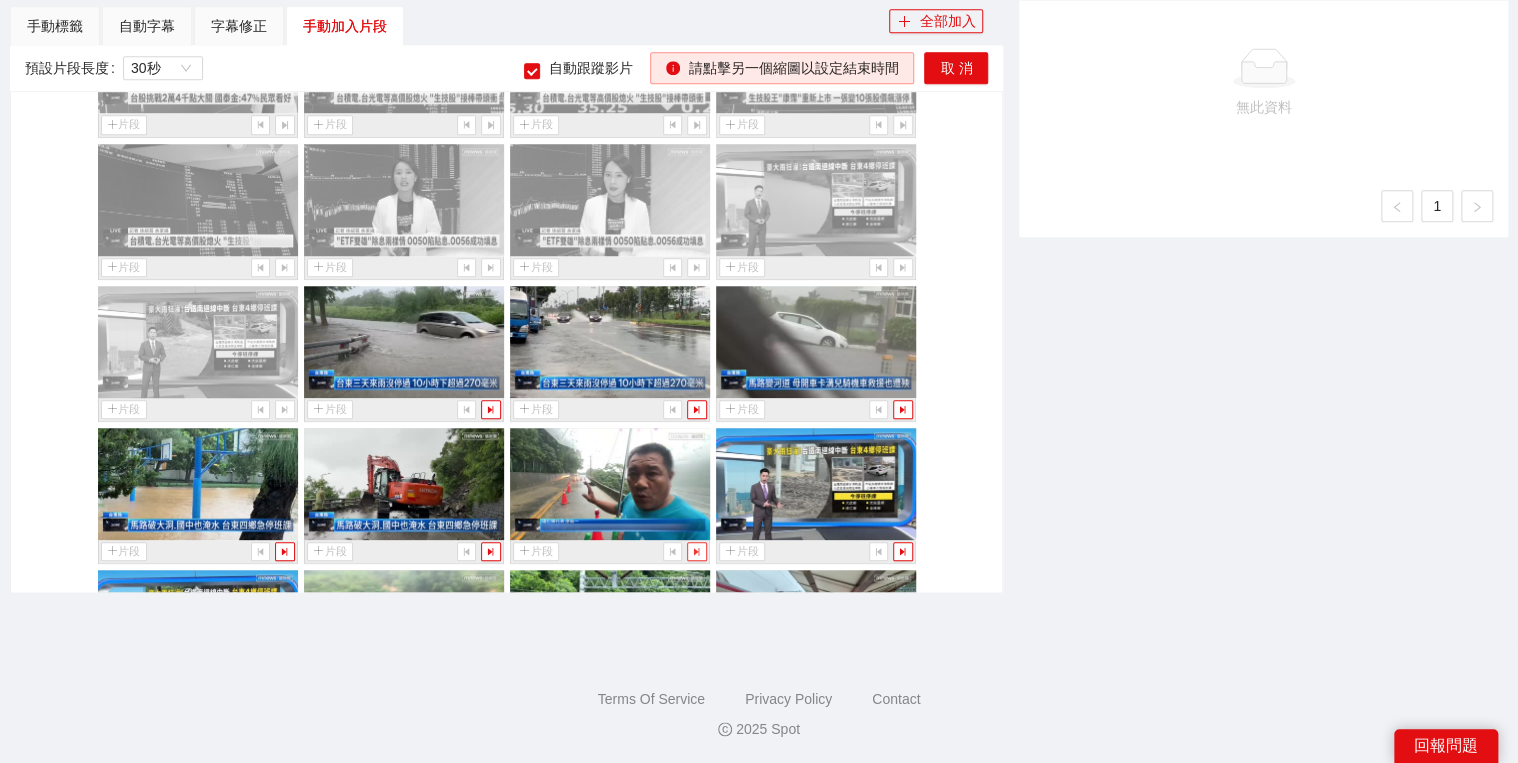 click 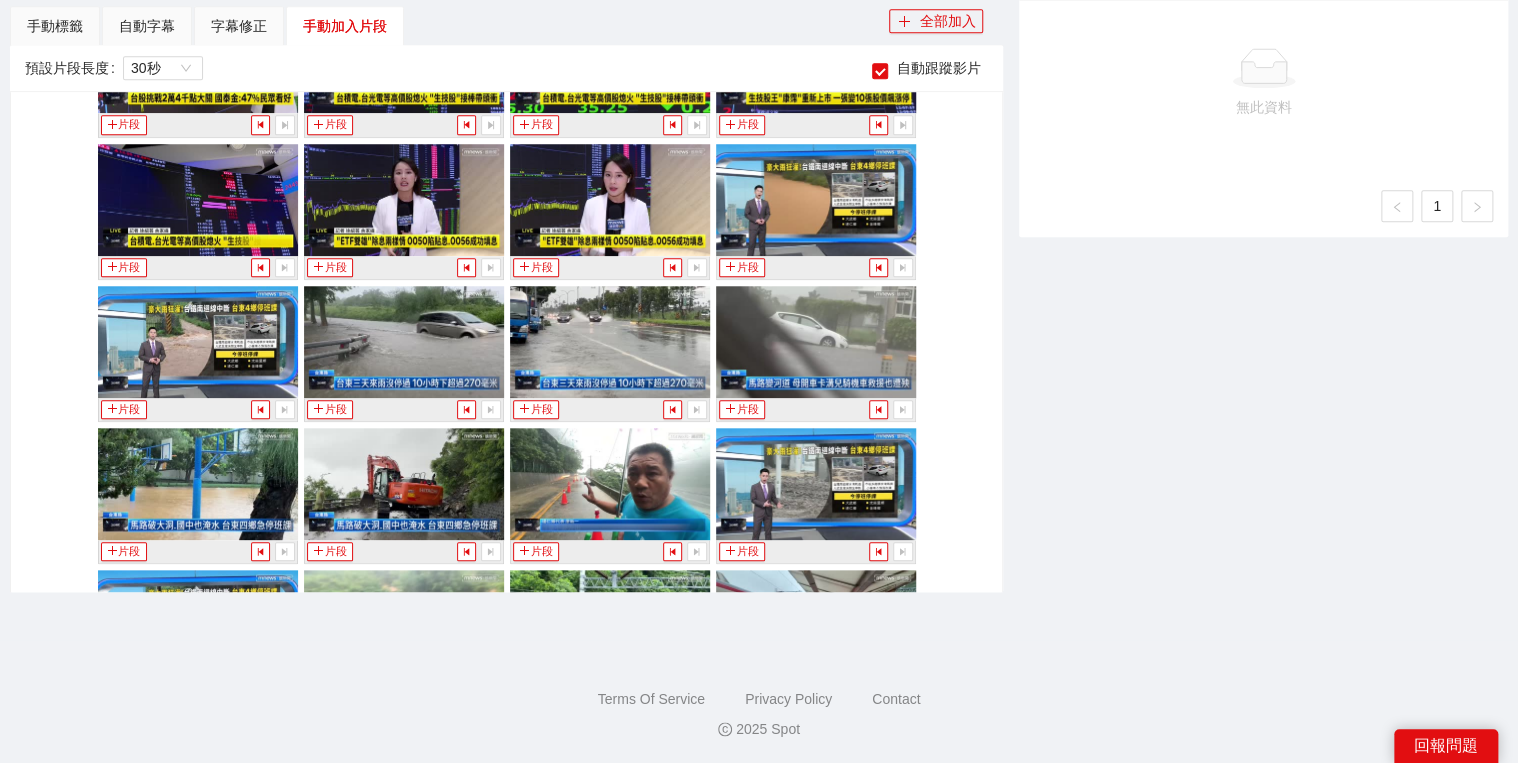click on "手動標籤" at bounding box center [55, 26] 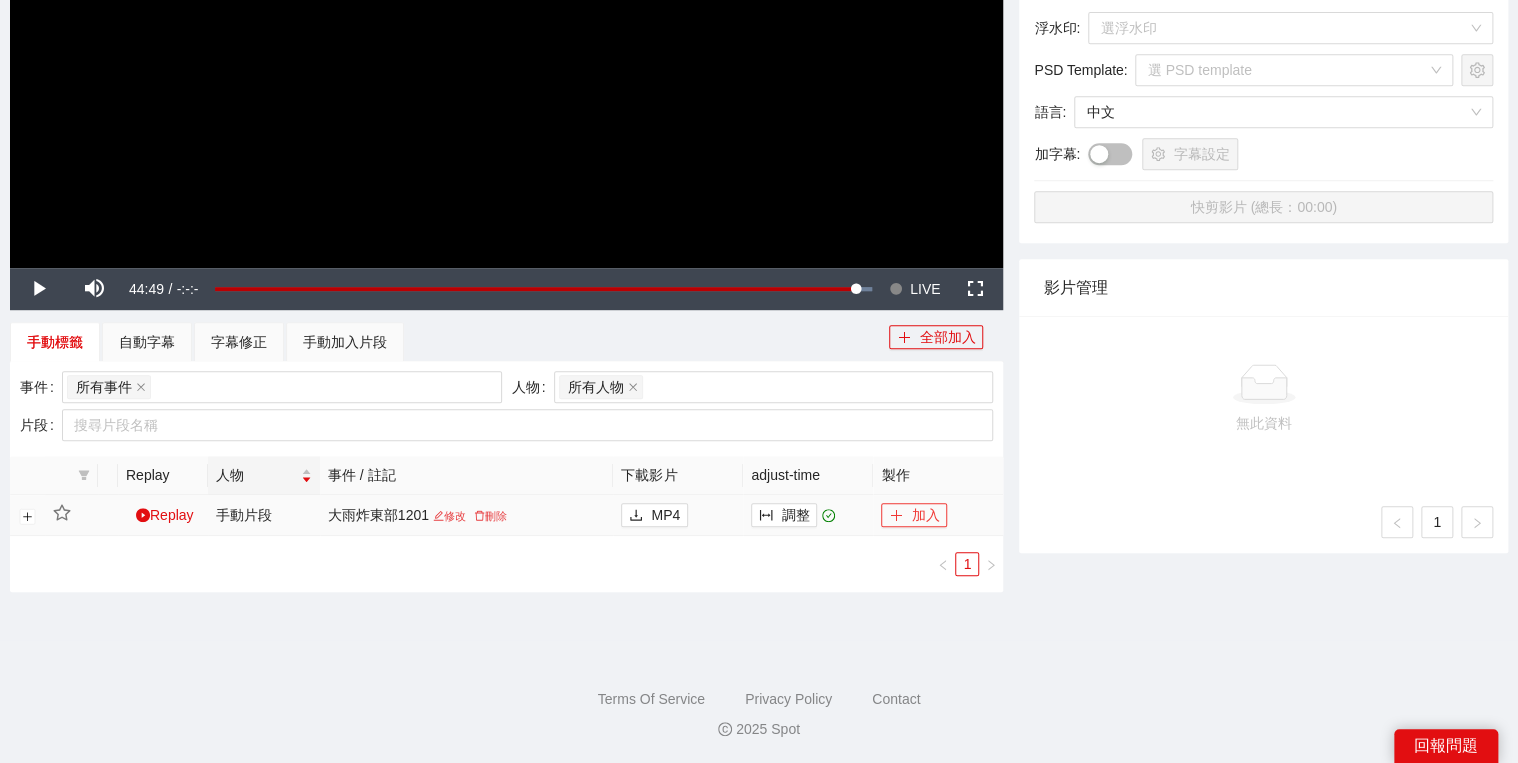 click on "加入" at bounding box center (914, 515) 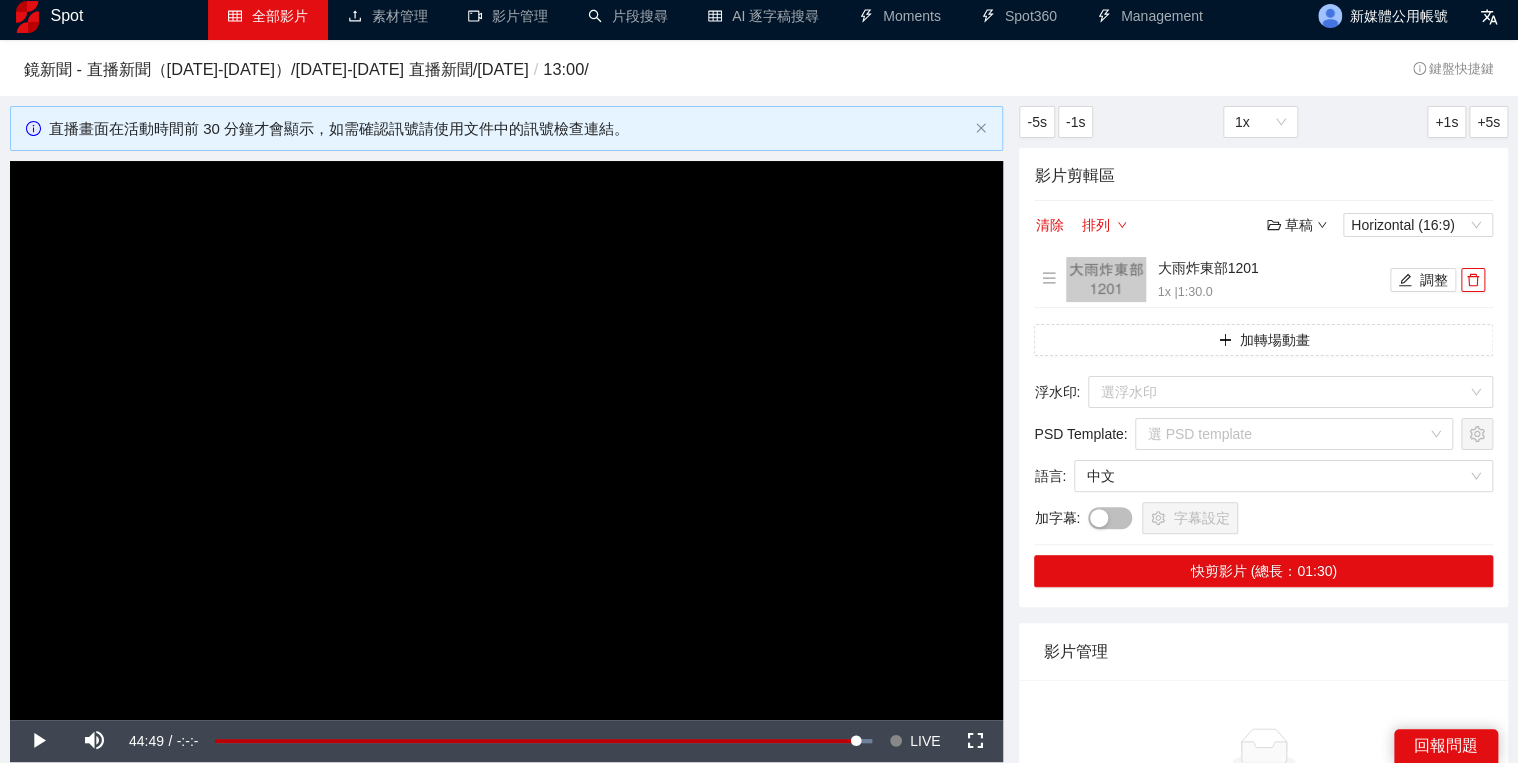 scroll, scrollTop: 0, scrollLeft: 0, axis: both 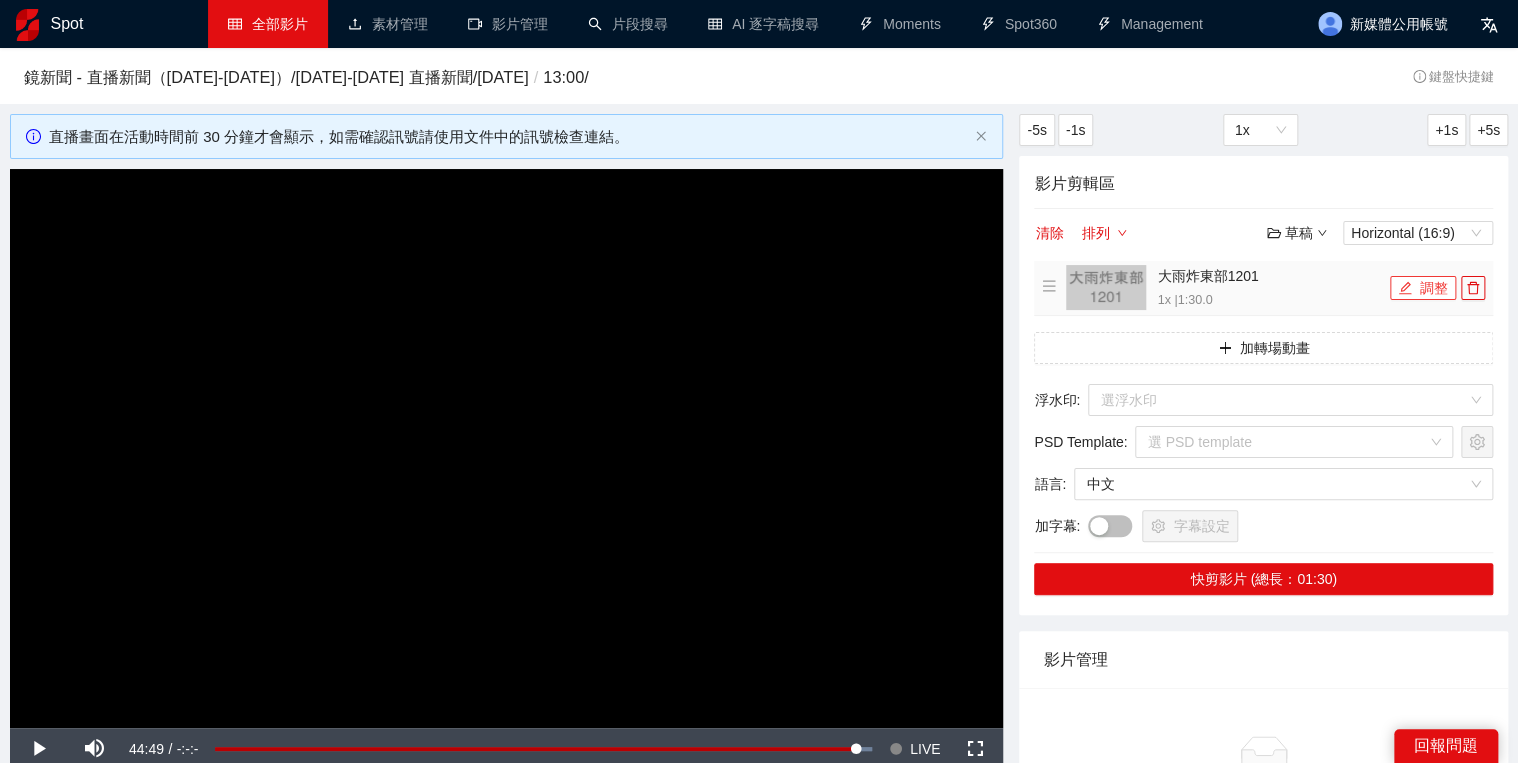 click on "調整" at bounding box center (1423, 288) 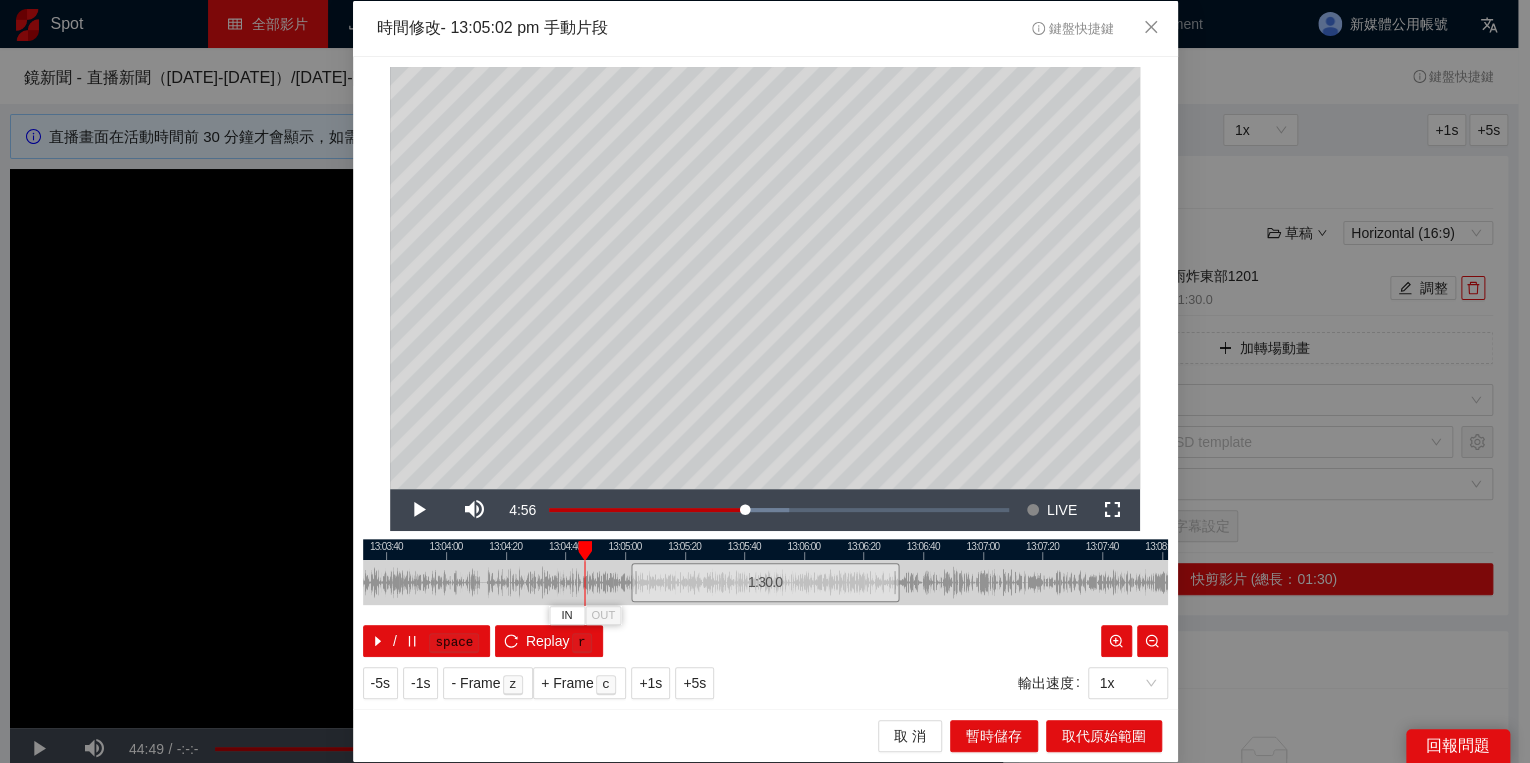 drag, startPoint x: 629, startPoint y: 550, endPoint x: 581, endPoint y: 553, distance: 48.09366 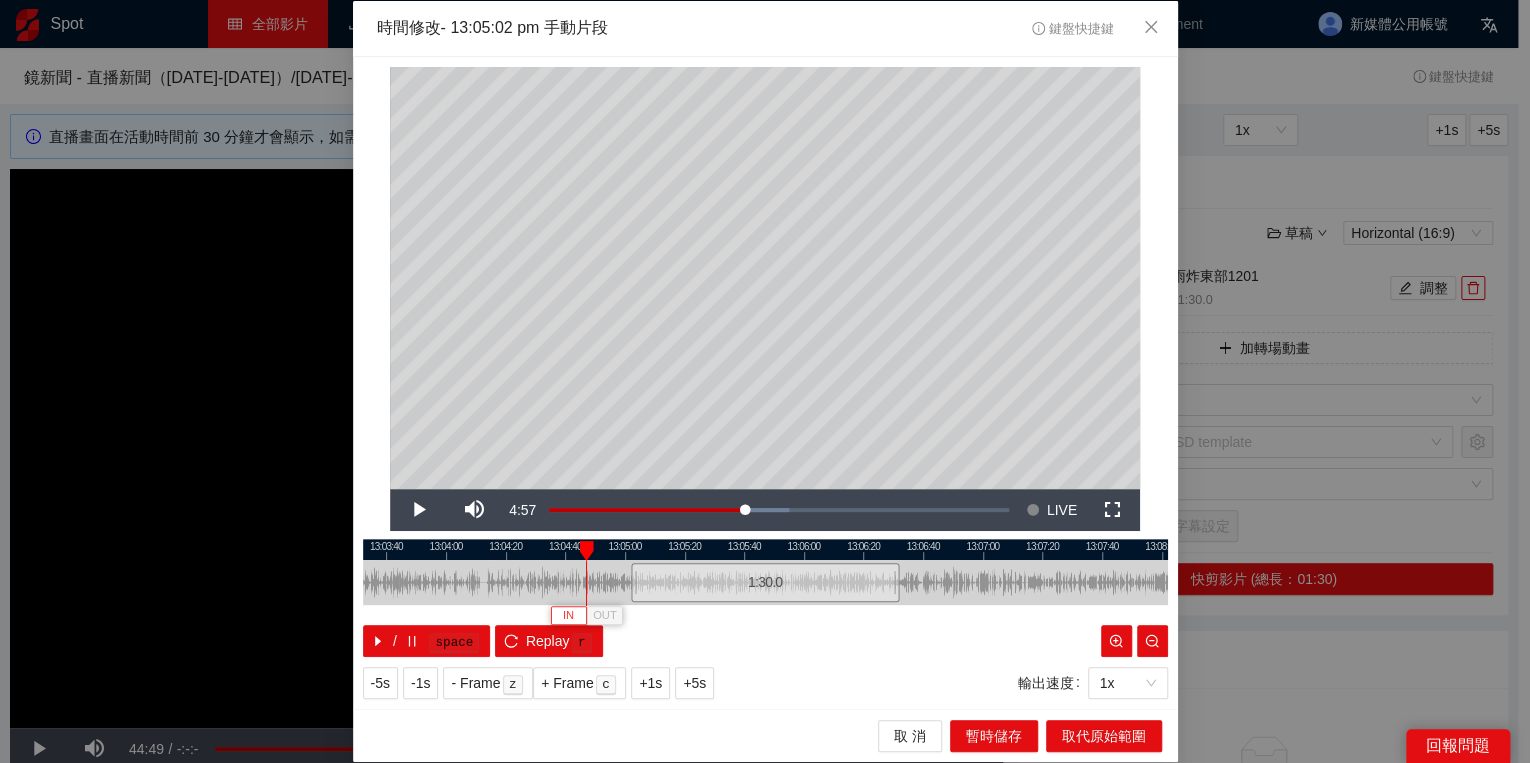 click on "IN" at bounding box center (568, 616) 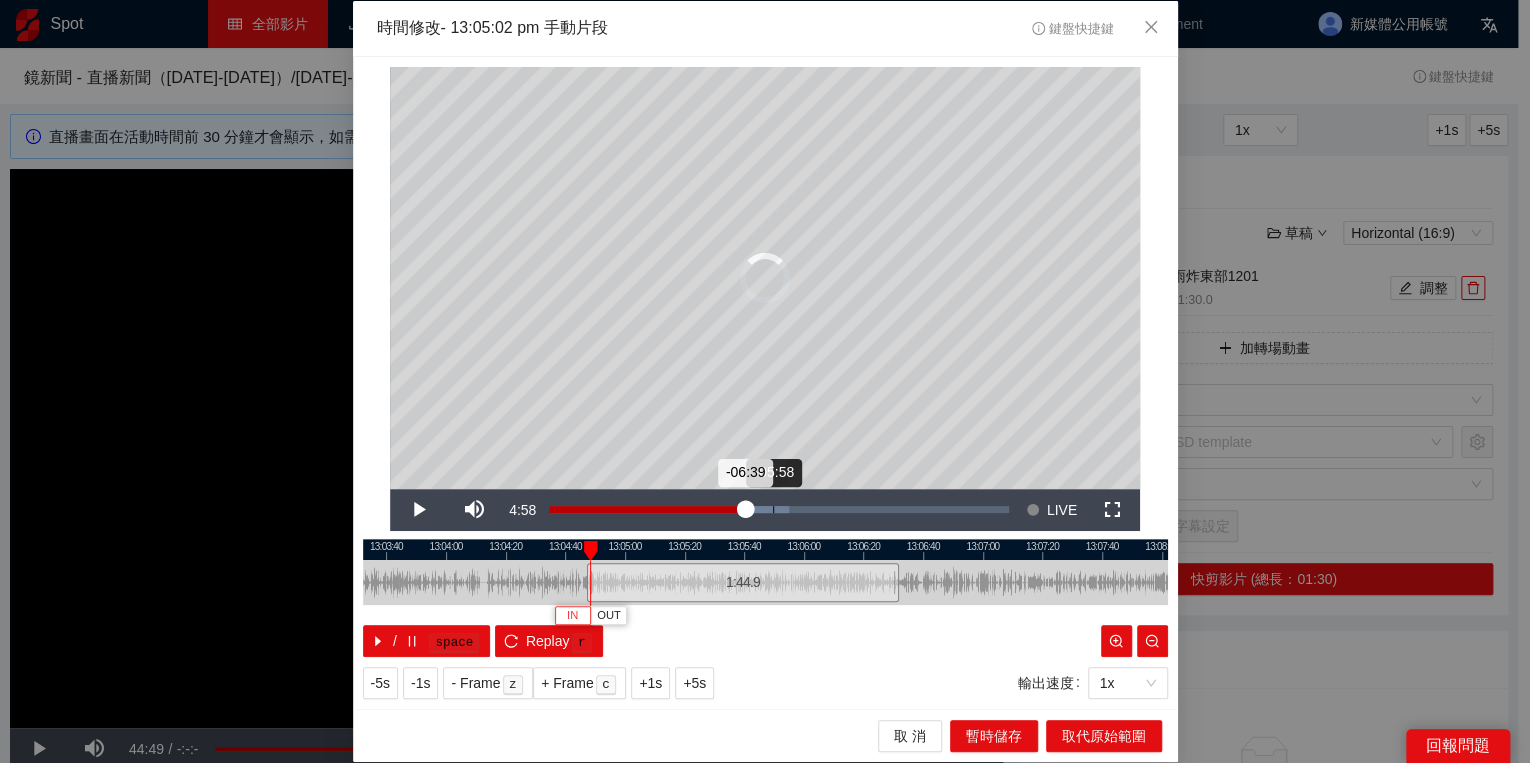 drag, startPoint x: 772, startPoint y: 515, endPoint x: 784, endPoint y: 515, distance: 12 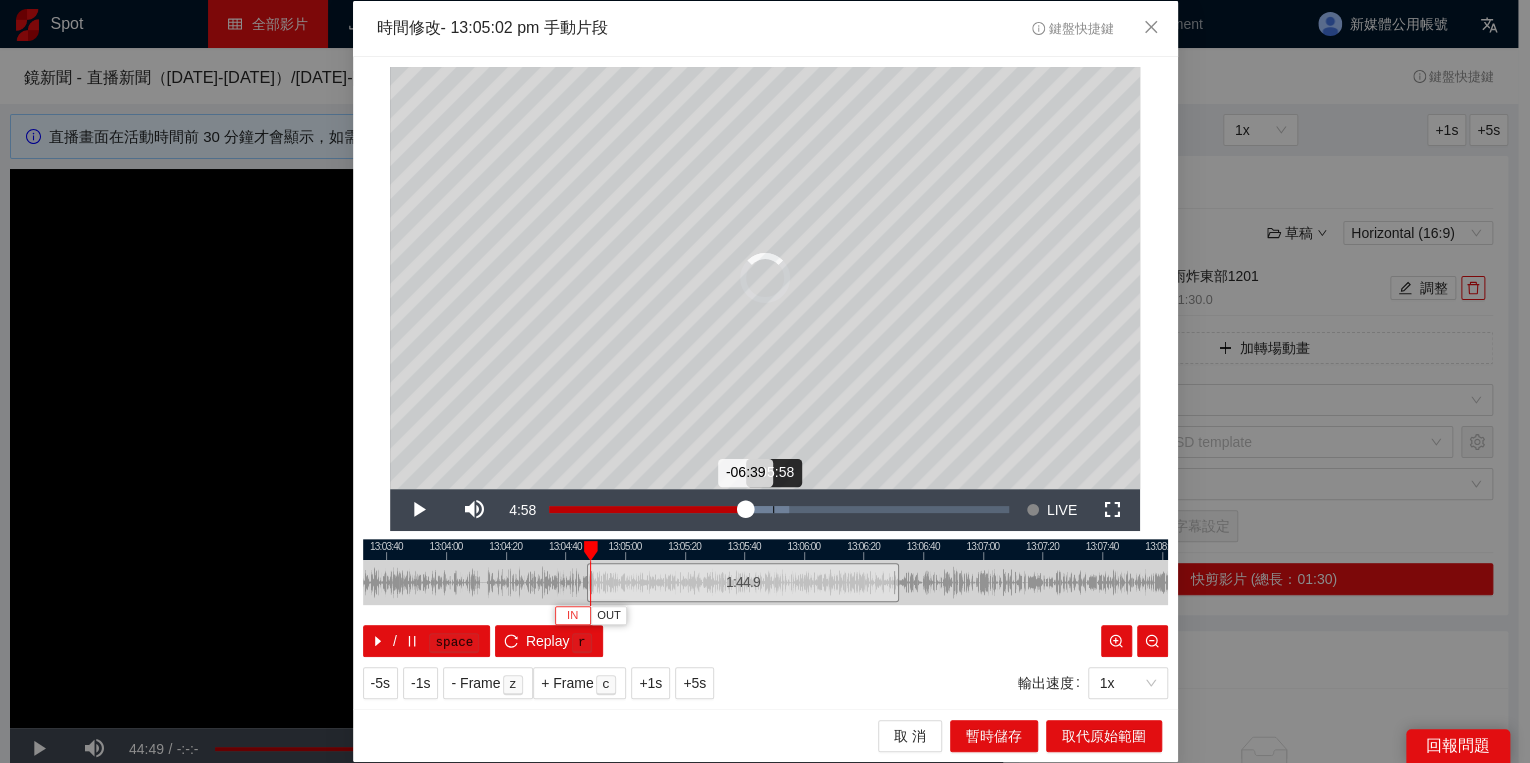 click on "Loaded :  52.17% -05:58 -06:39" at bounding box center (779, 510) 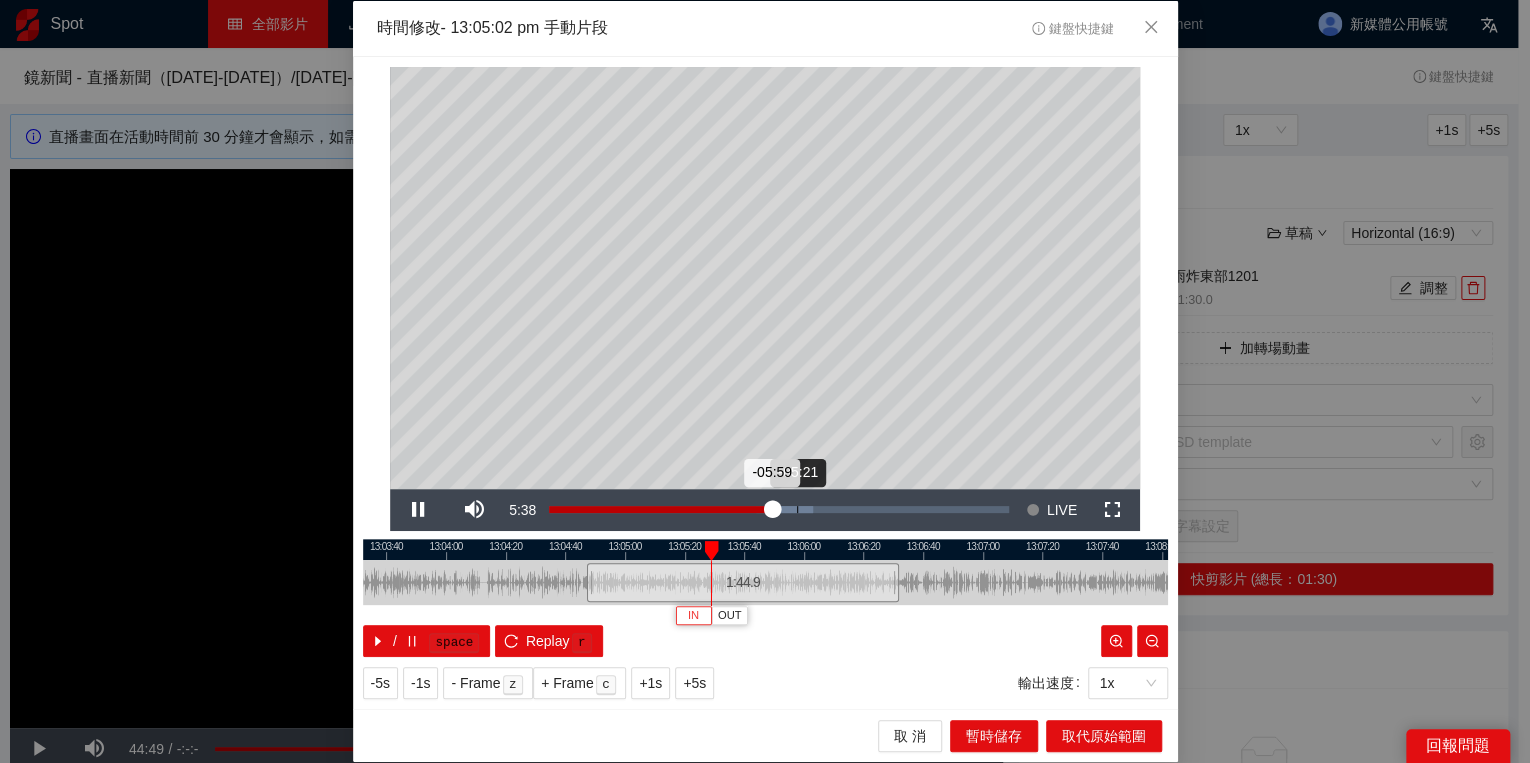 click on "Loaded :  57.38% -05:21 -05:59" at bounding box center (779, 510) 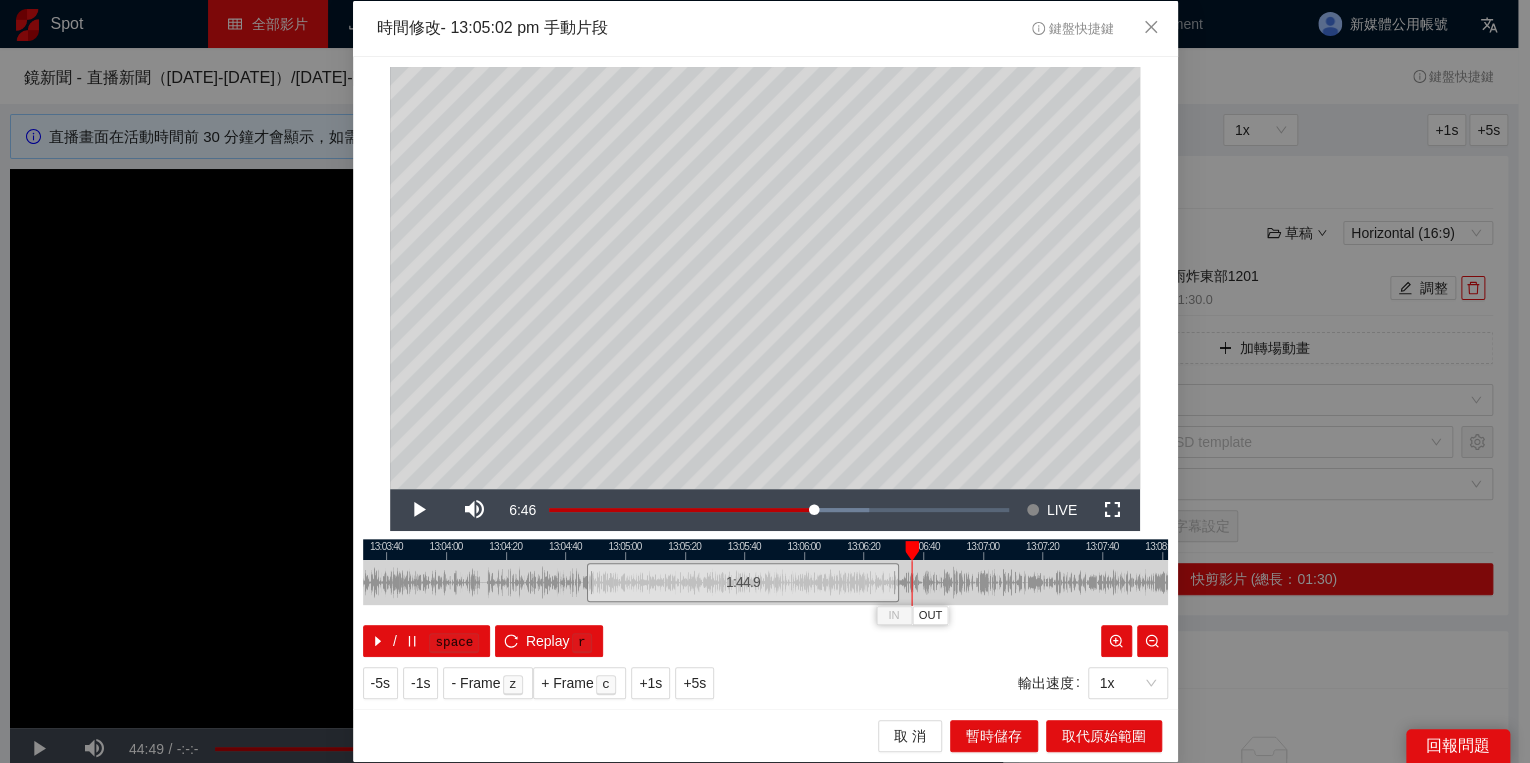 drag, startPoint x: 831, startPoint y: 542, endPoint x: 912, endPoint y: 550, distance: 81.394104 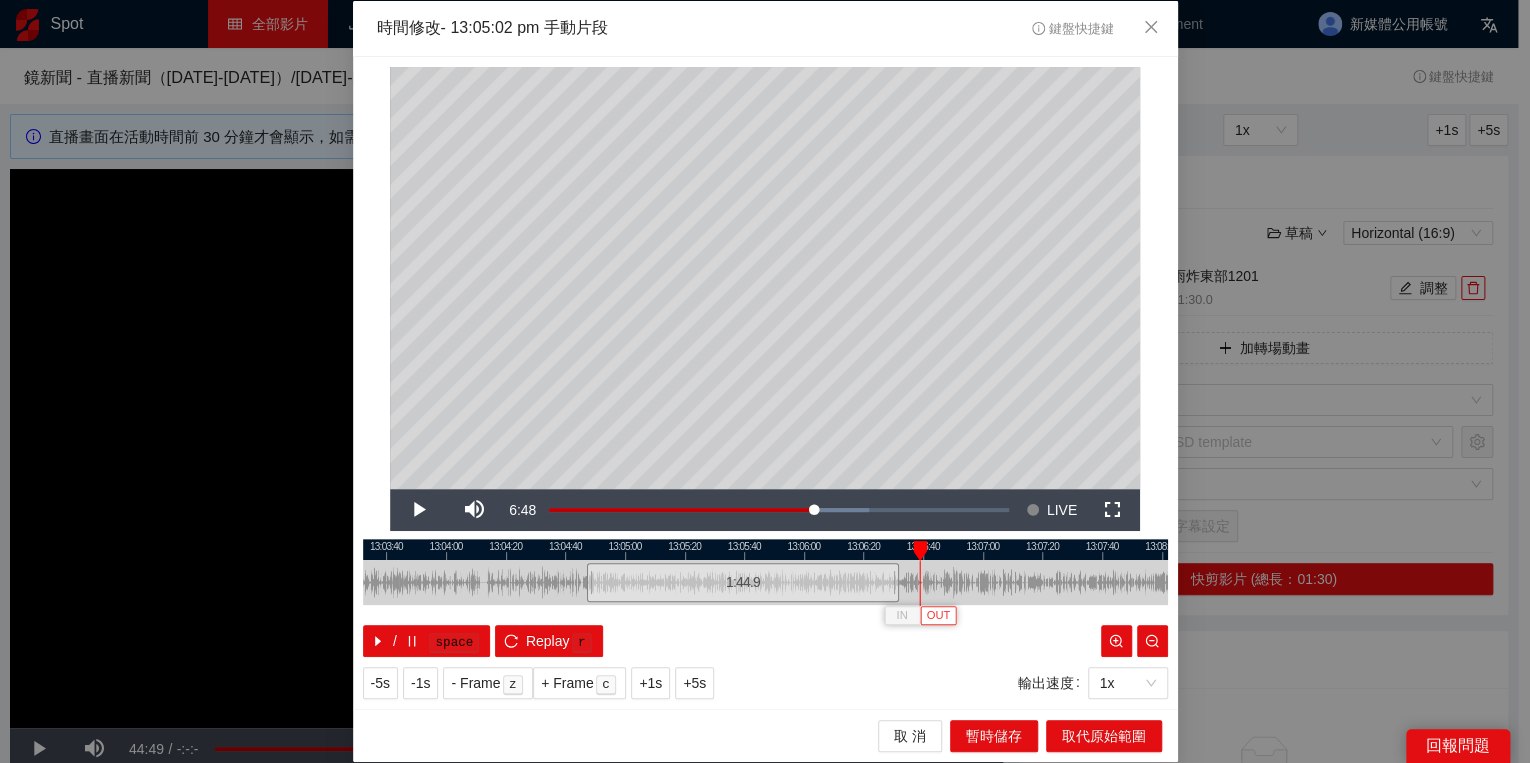 click on "OUT" at bounding box center (939, 616) 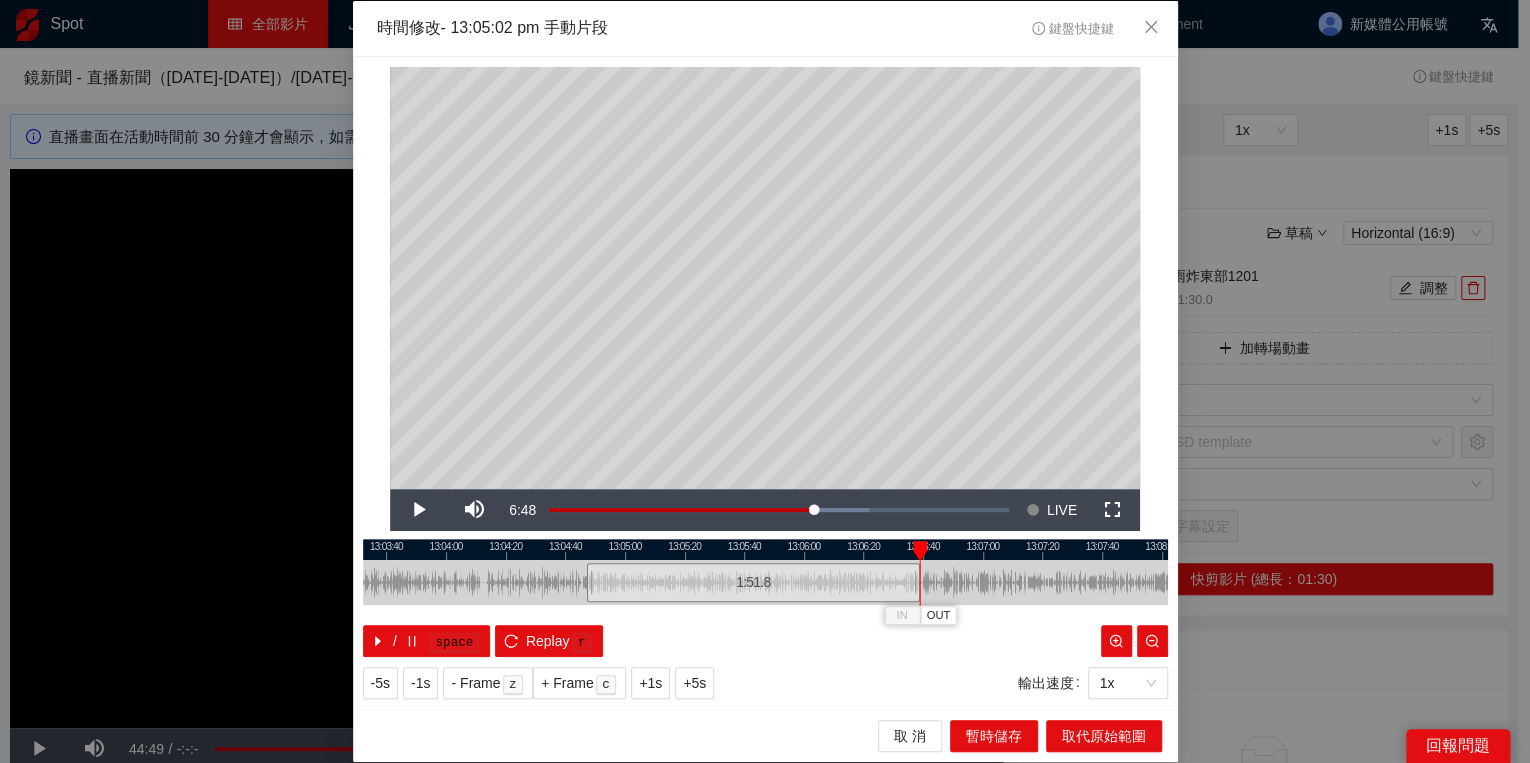 click on "取 消 暫時儲存 取代原始範圍" at bounding box center [765, 735] 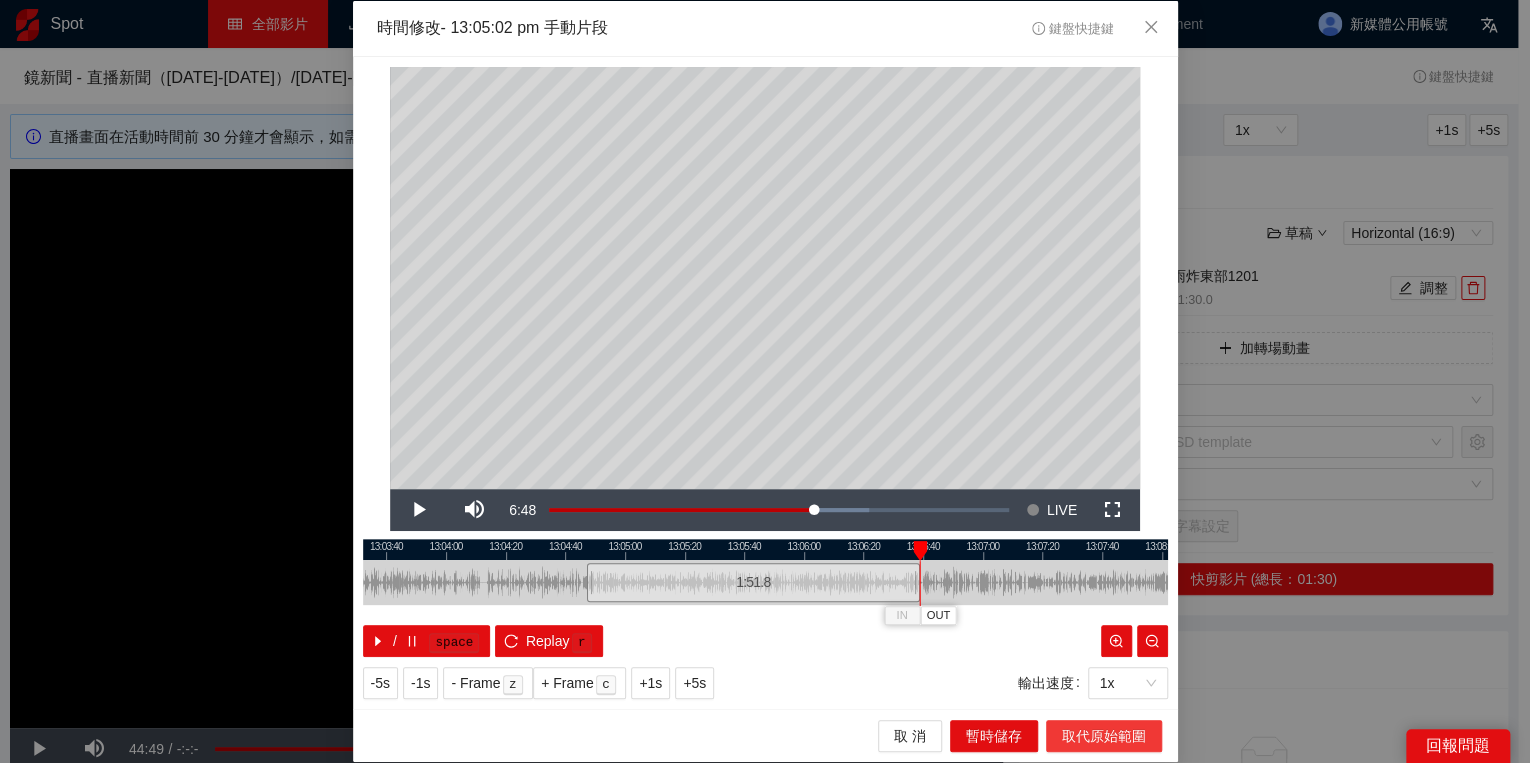 click on "取代原始範圍" at bounding box center (1104, 736) 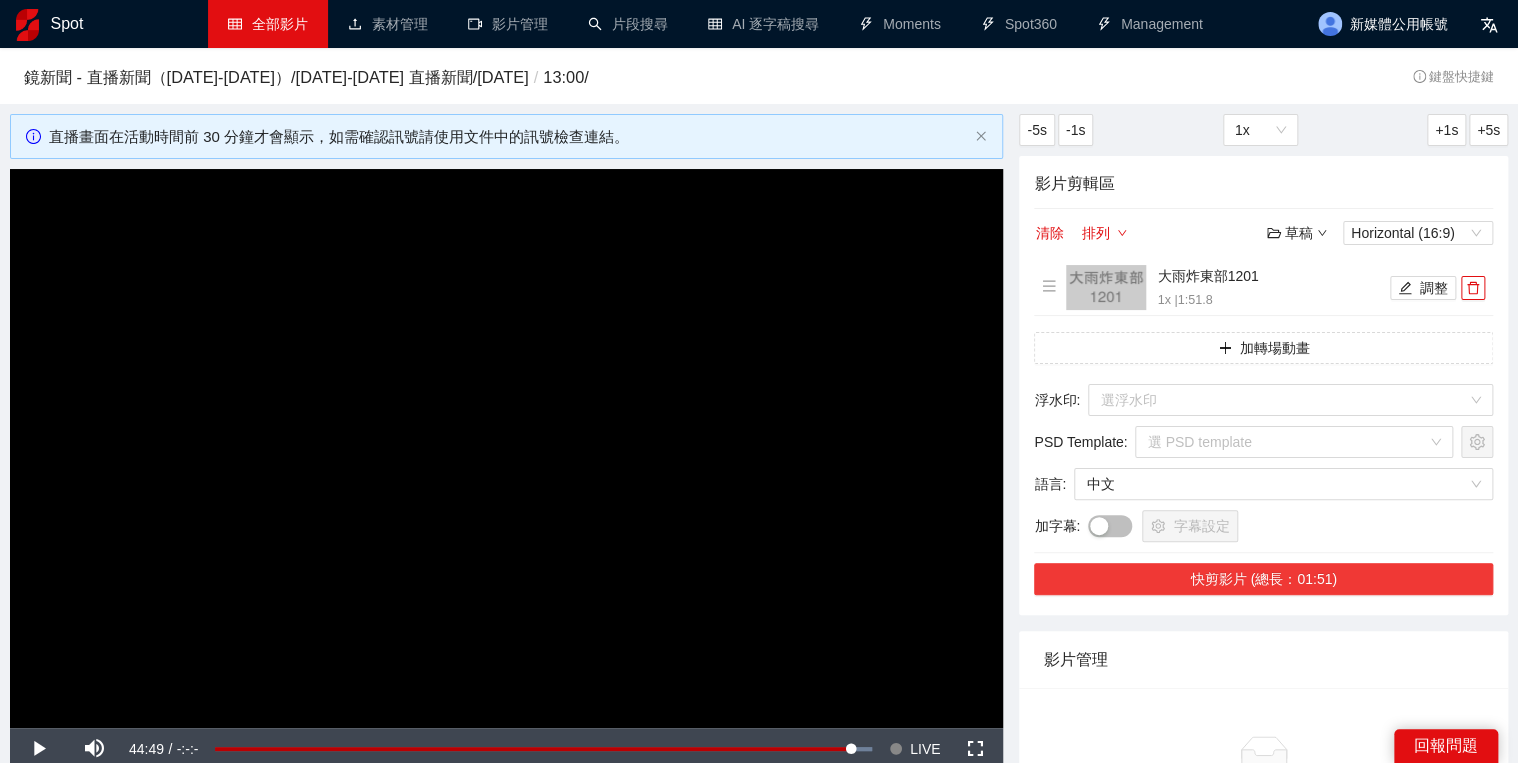click on "快剪影片 (總長：01:51)" at bounding box center [1263, 579] 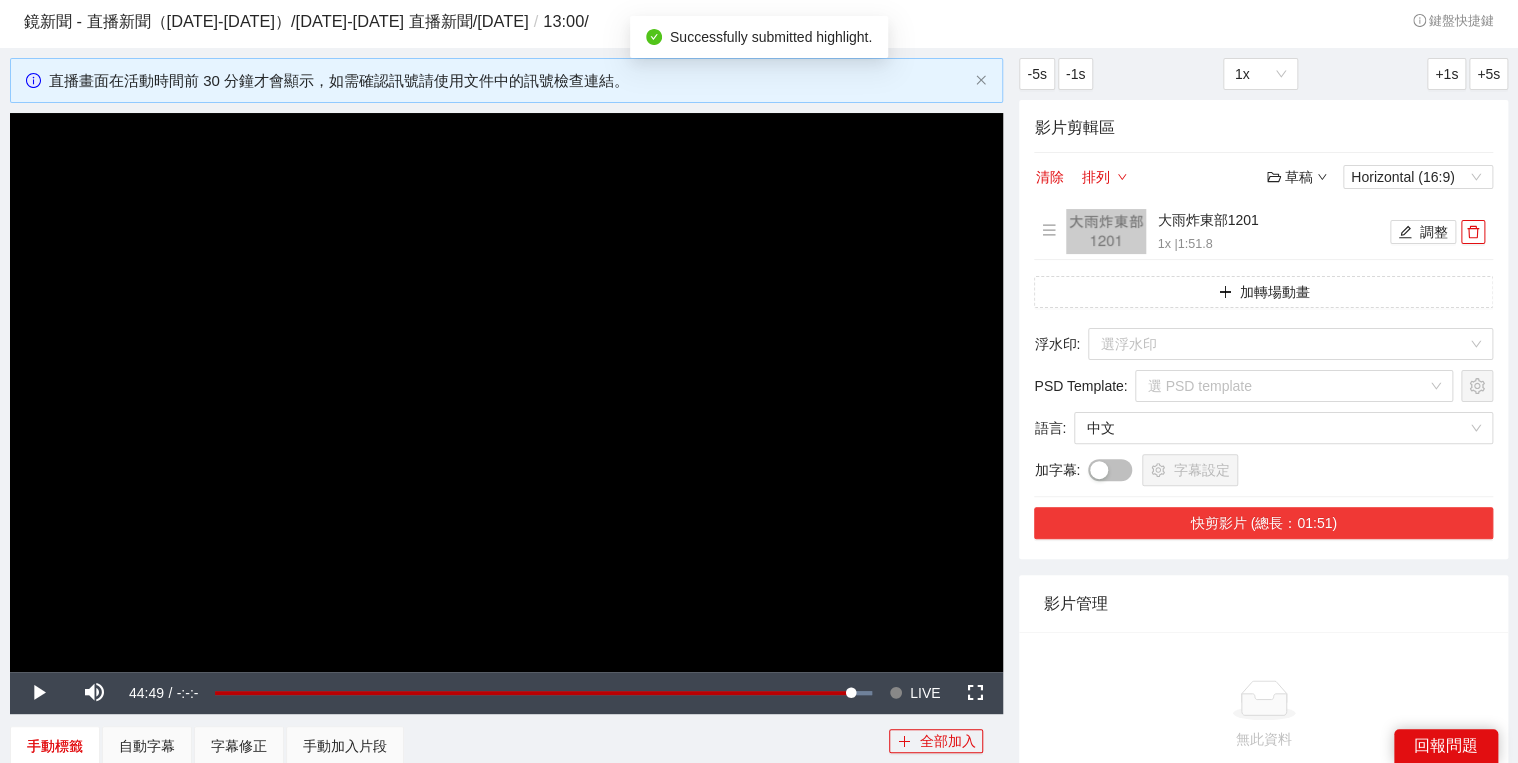 scroll, scrollTop: 80, scrollLeft: 0, axis: vertical 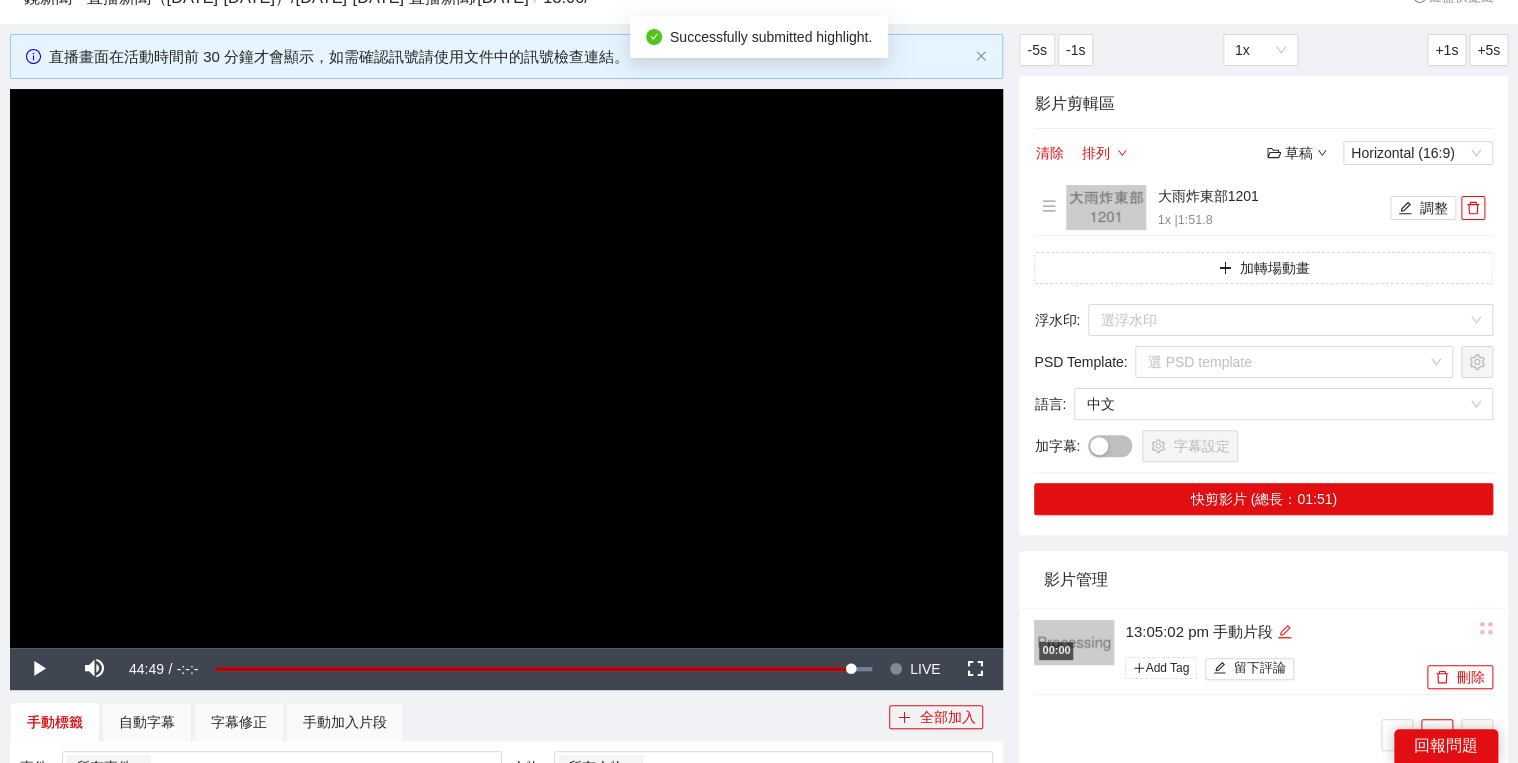 click 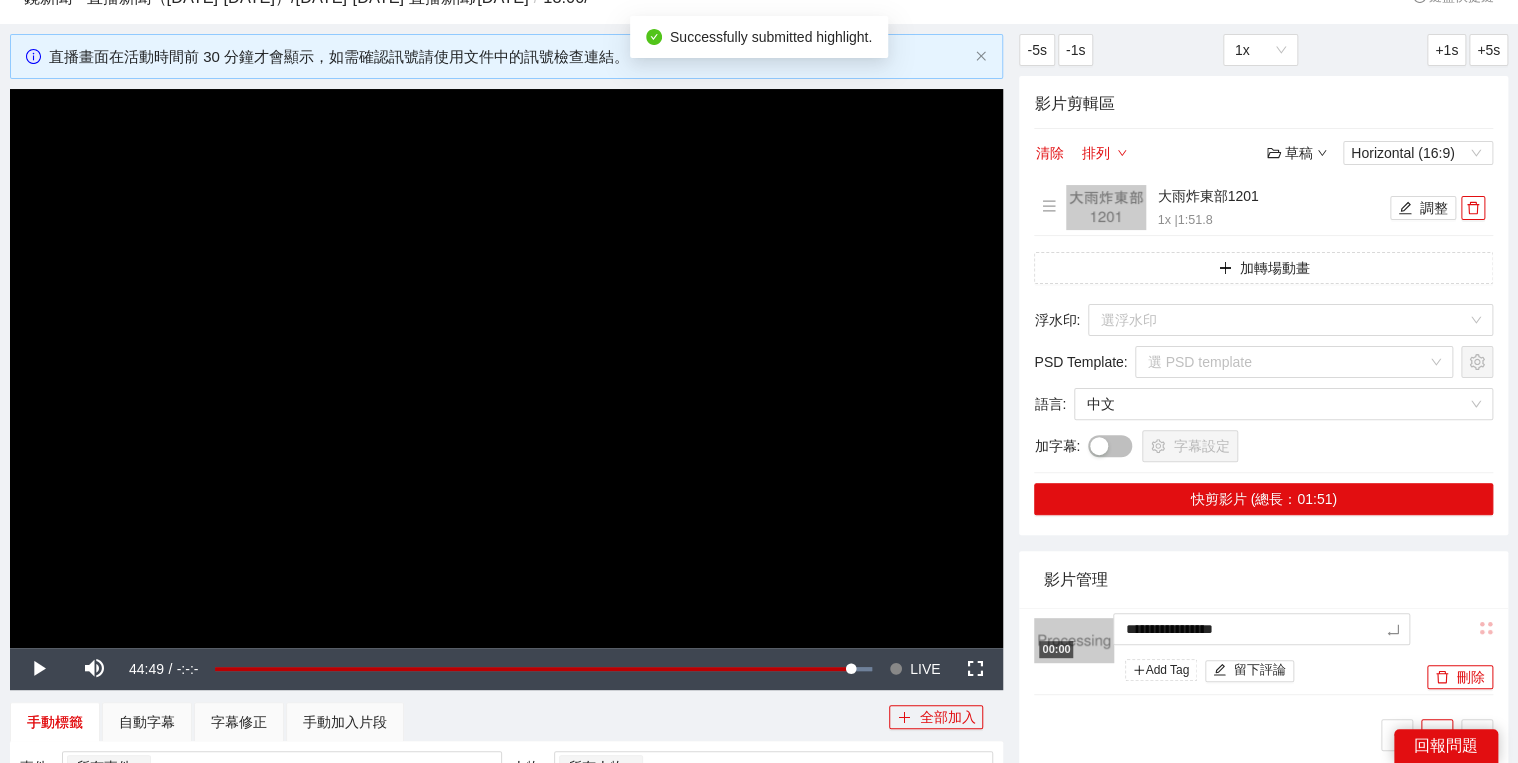 click on "**********" at bounding box center (759, 515) 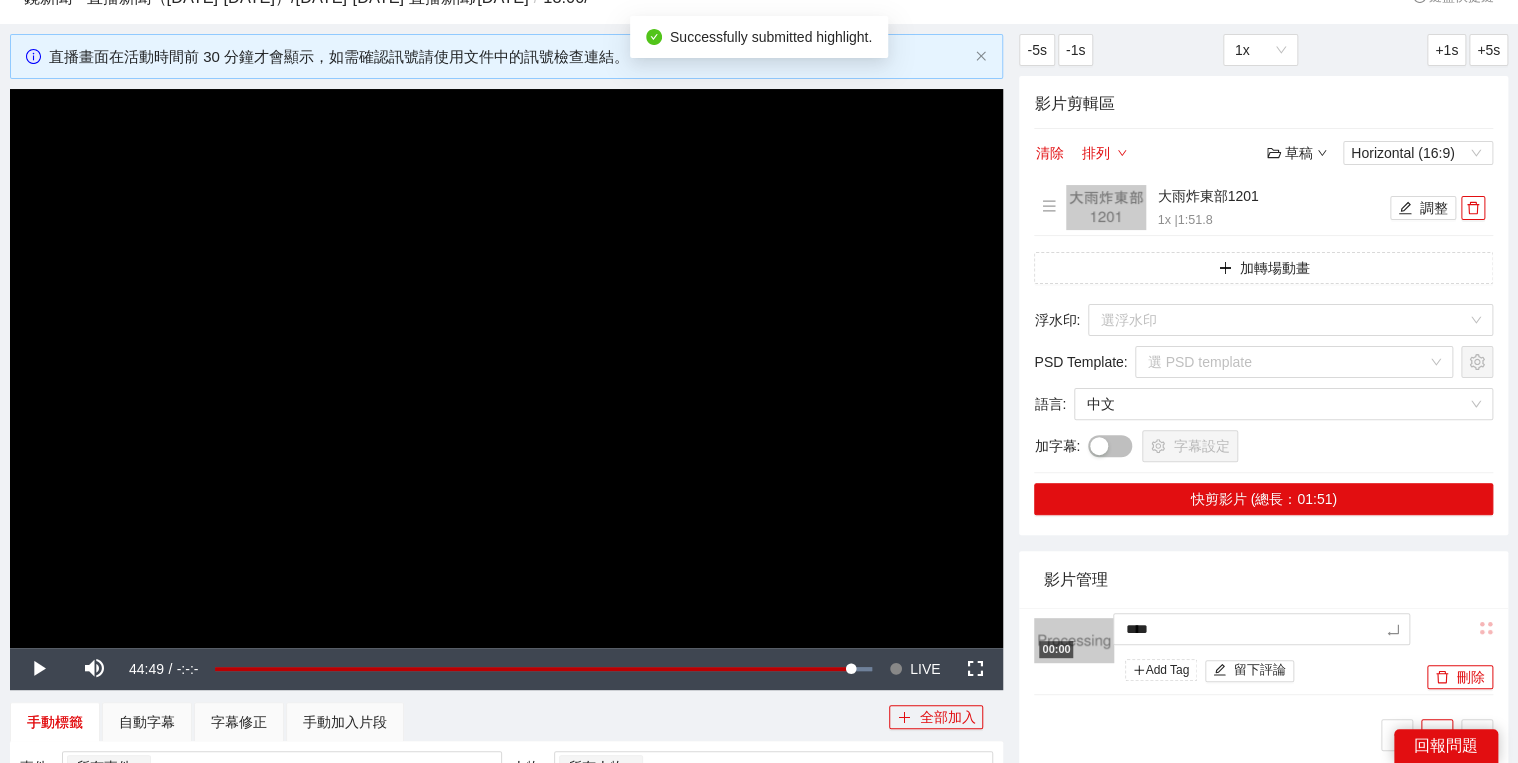 click on "影片管理" at bounding box center [1263, 579] 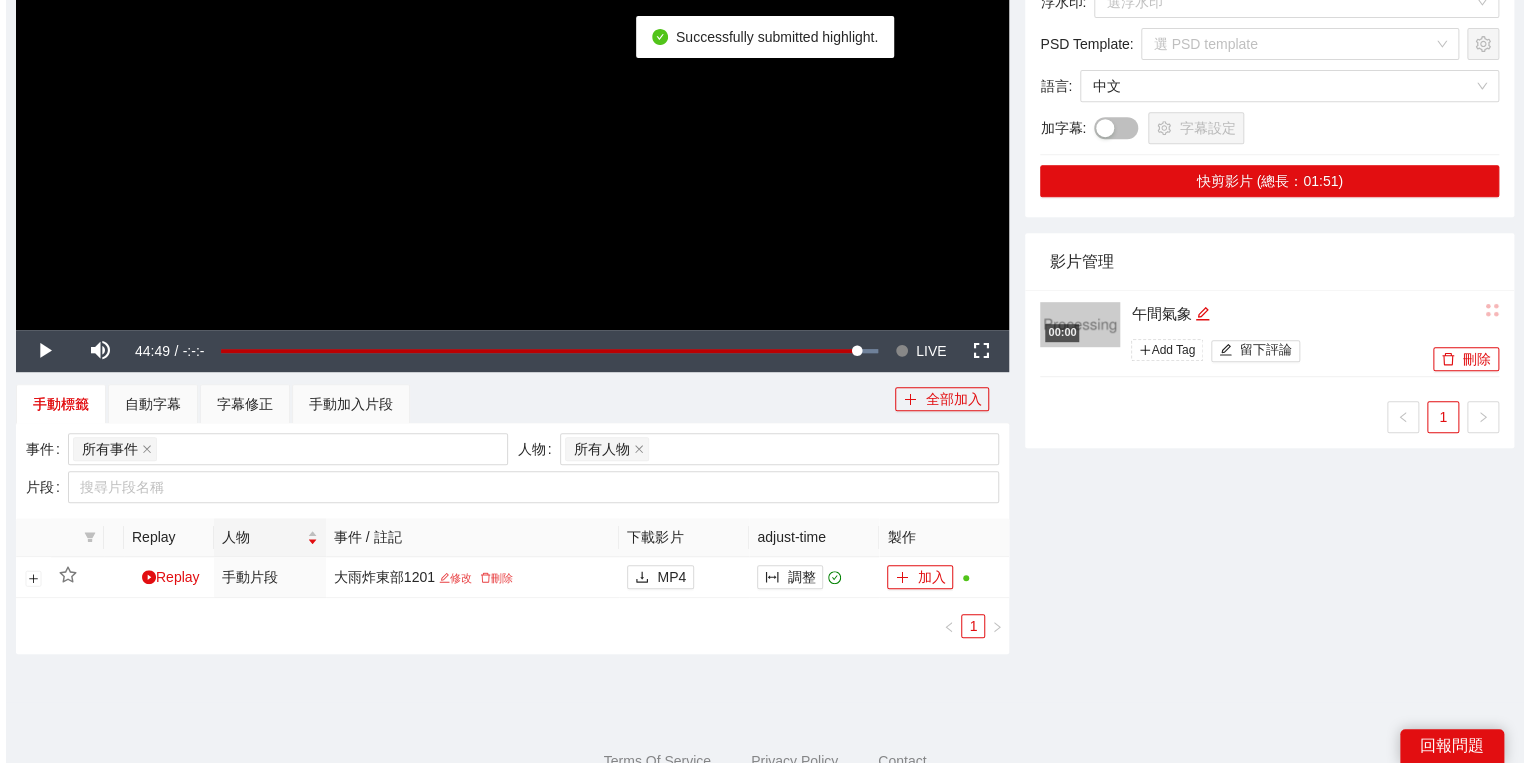 scroll, scrollTop: 400, scrollLeft: 0, axis: vertical 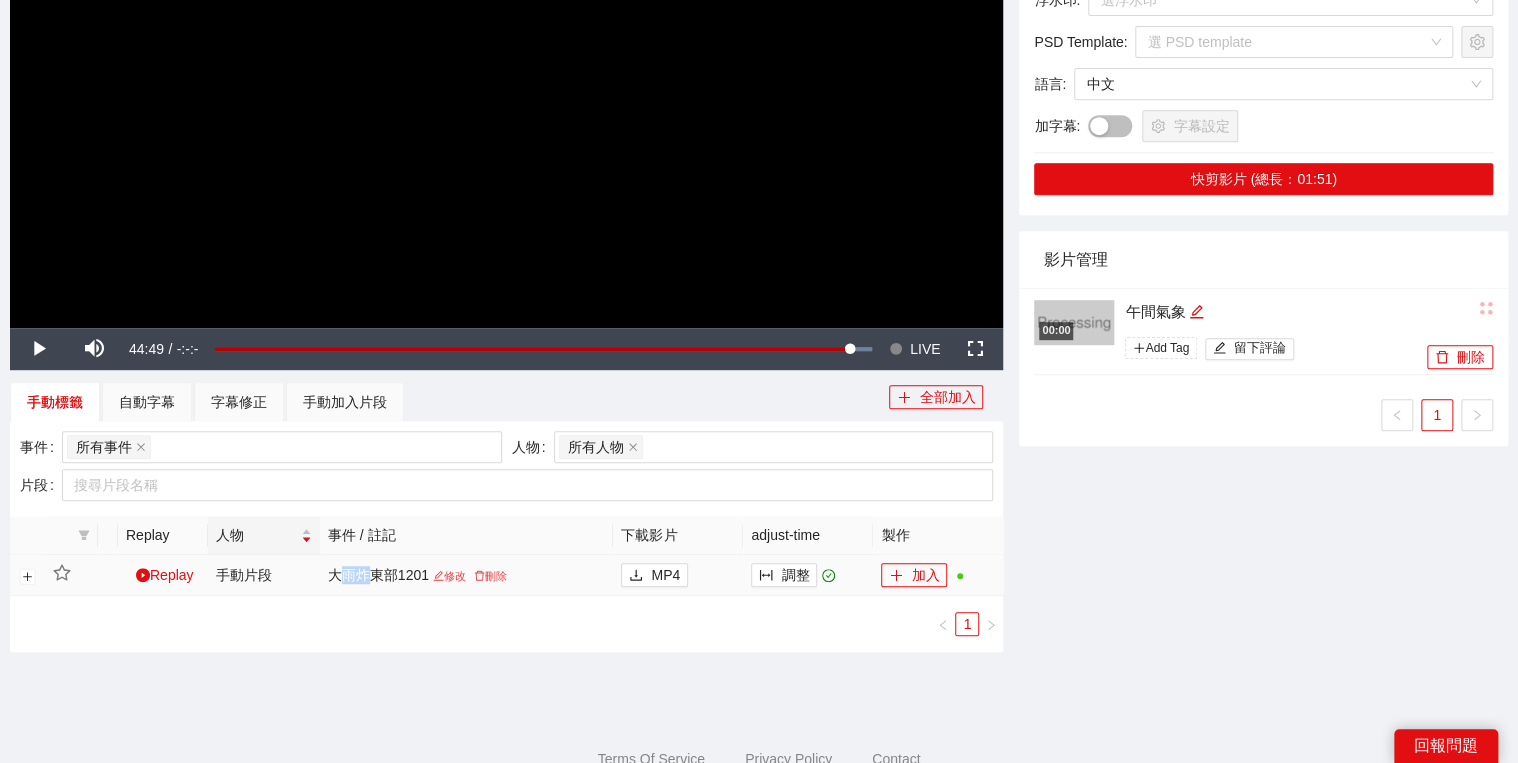 drag, startPoint x: 335, startPoint y: 573, endPoint x: 364, endPoint y: 571, distance: 29.068884 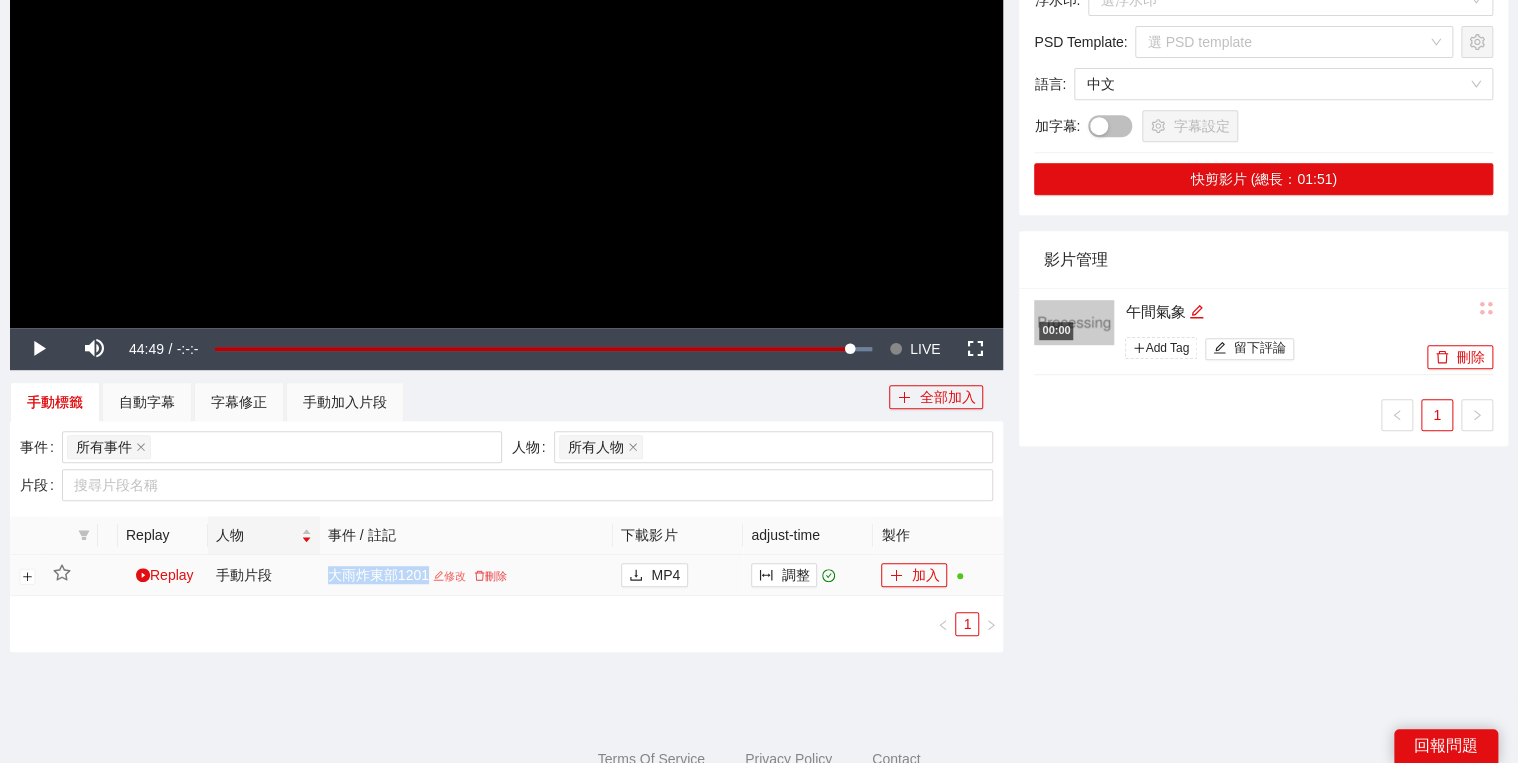 drag, startPoint x: 364, startPoint y: 571, endPoint x: 443, endPoint y: 570, distance: 79.00633 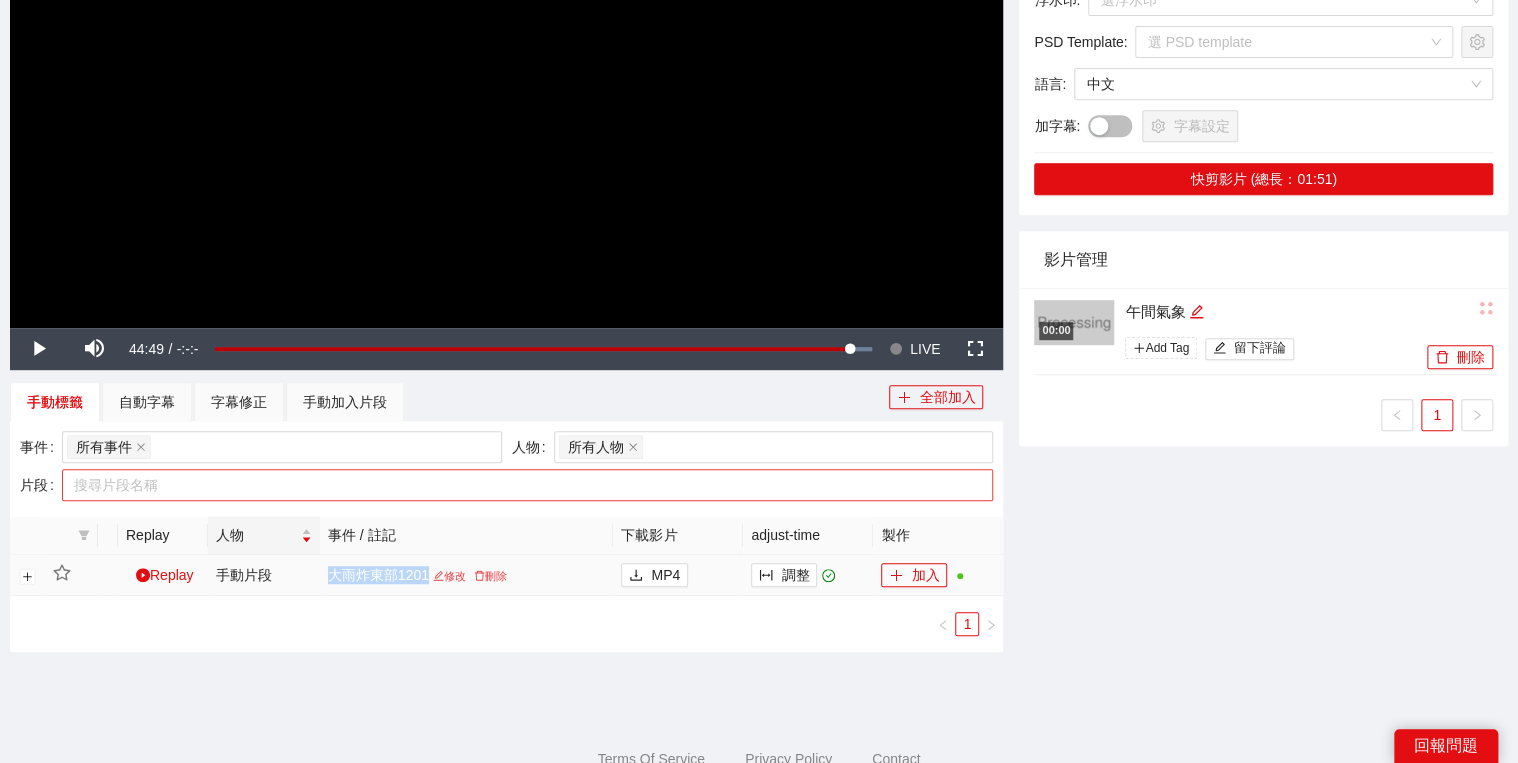 copy on "大雨炸東部1201" 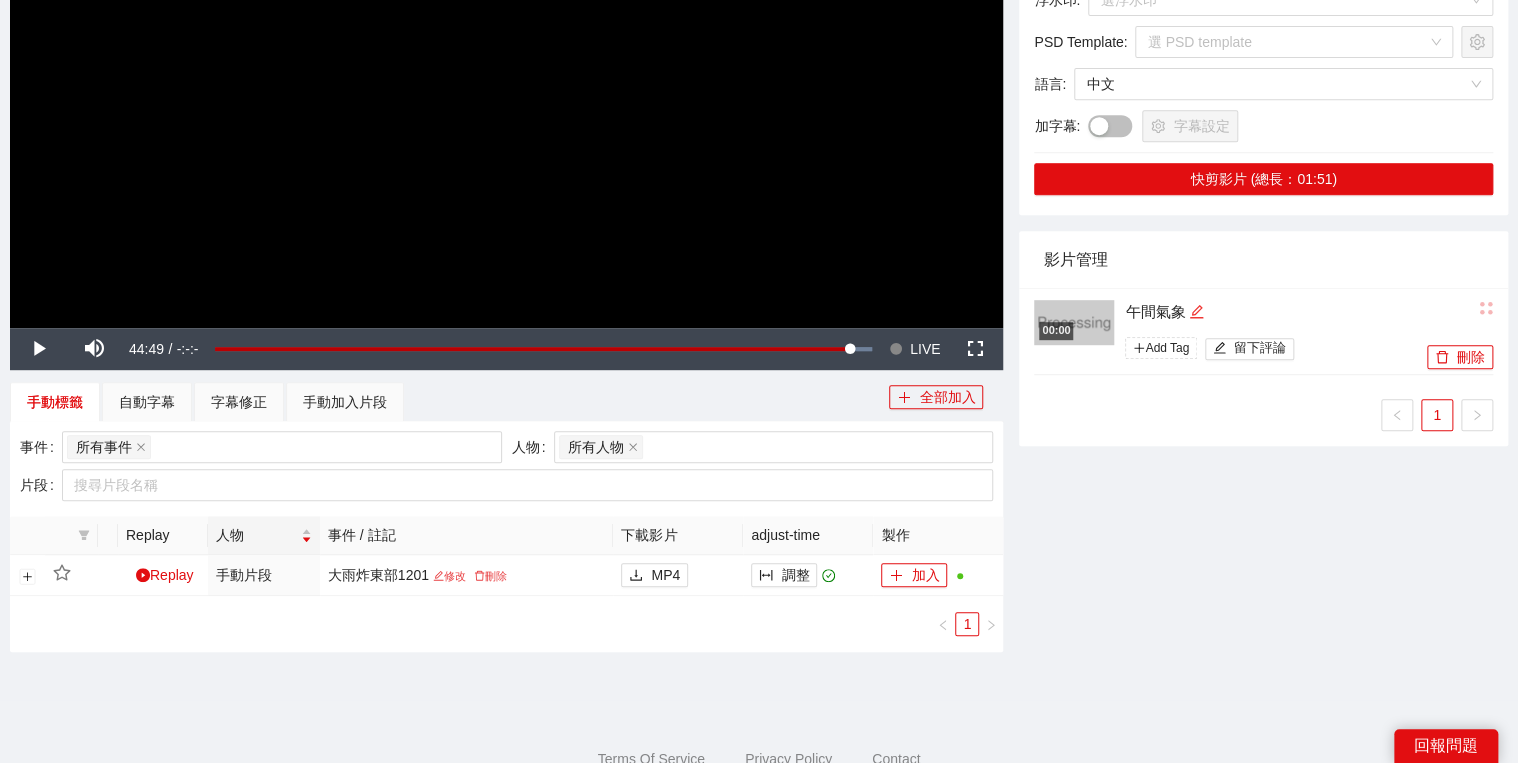 click 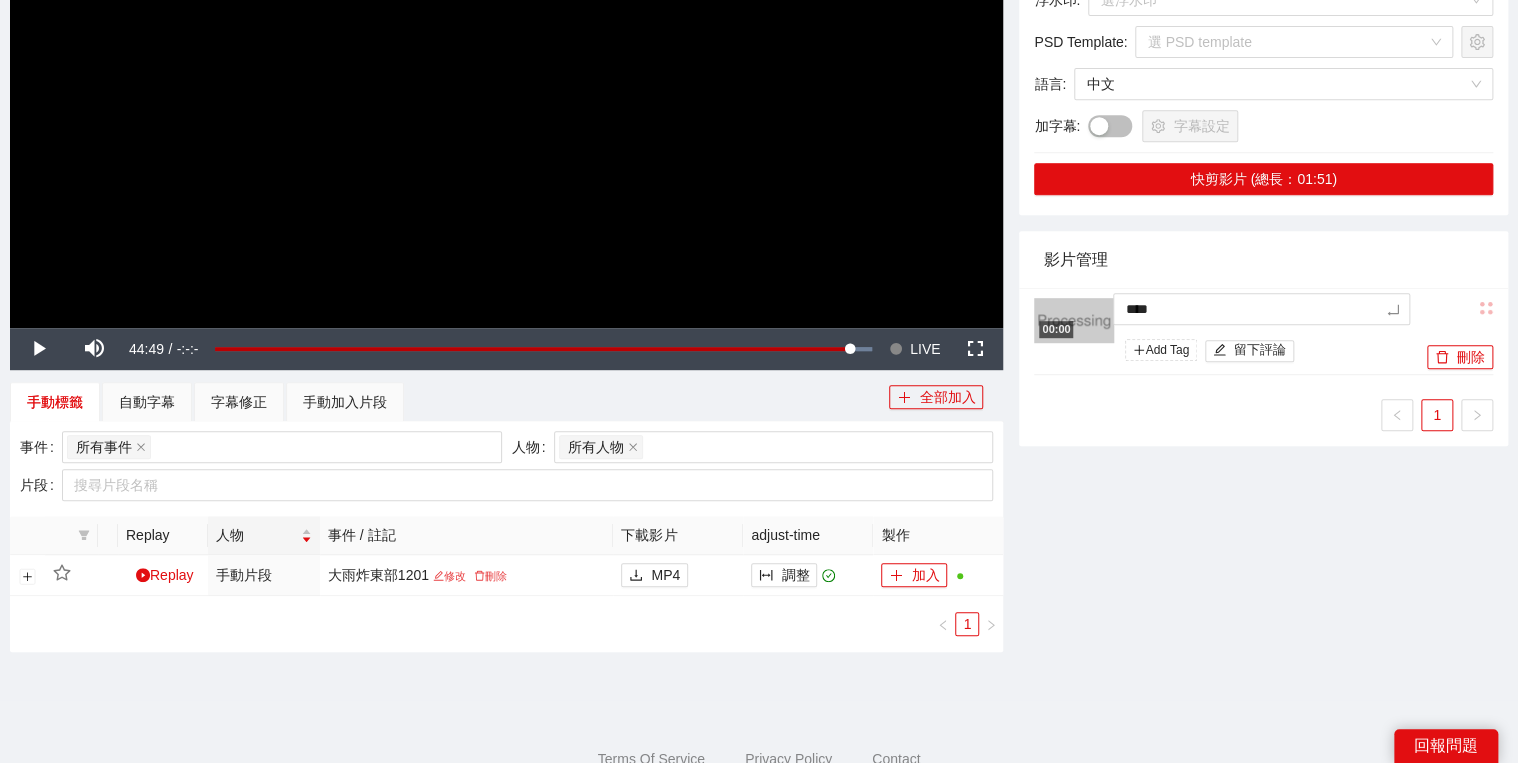 drag, startPoint x: 1203, startPoint y: 307, endPoint x: 1240, endPoint y: 268, distance: 53.75872 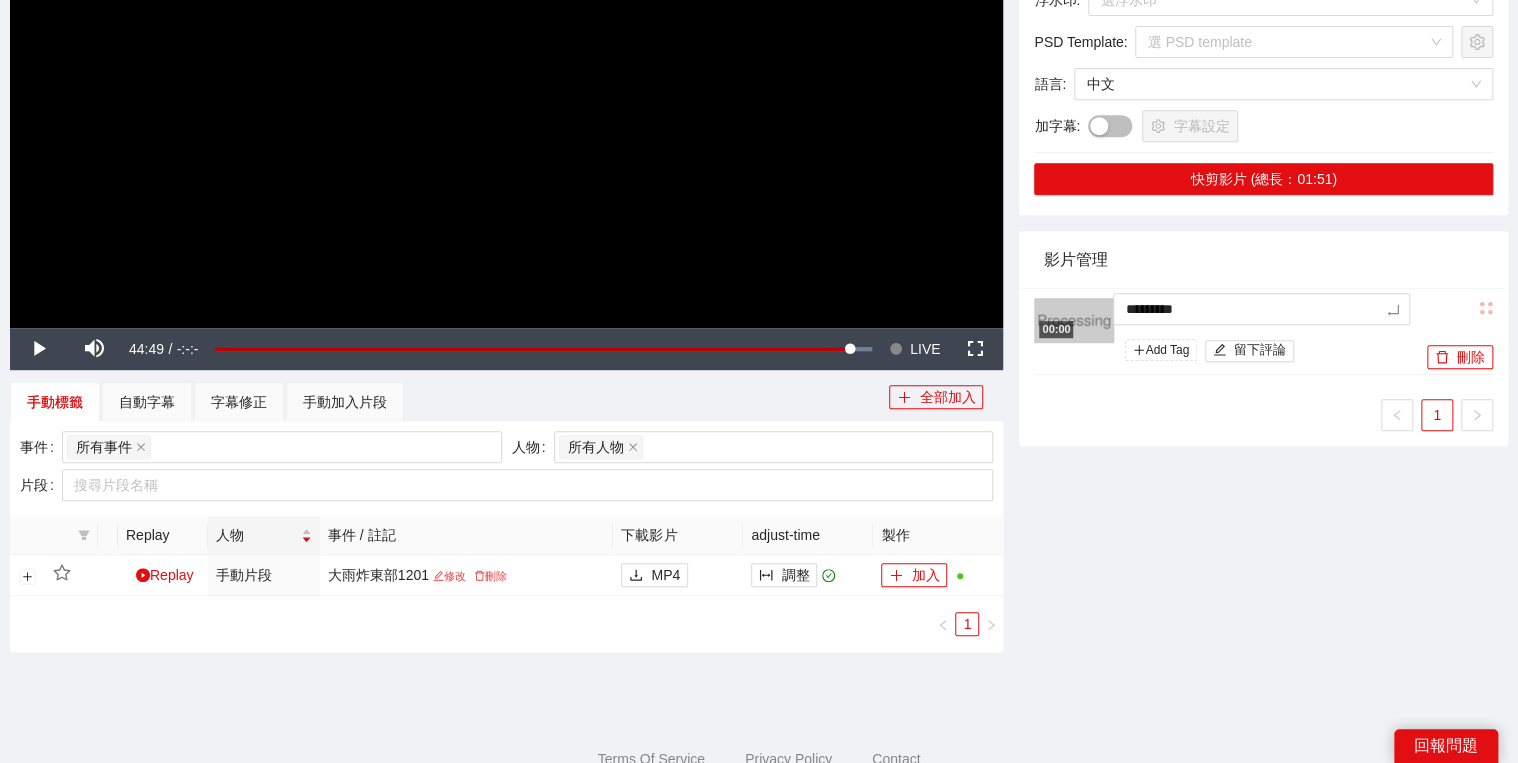 click on "影片管理" at bounding box center (1263, 259) 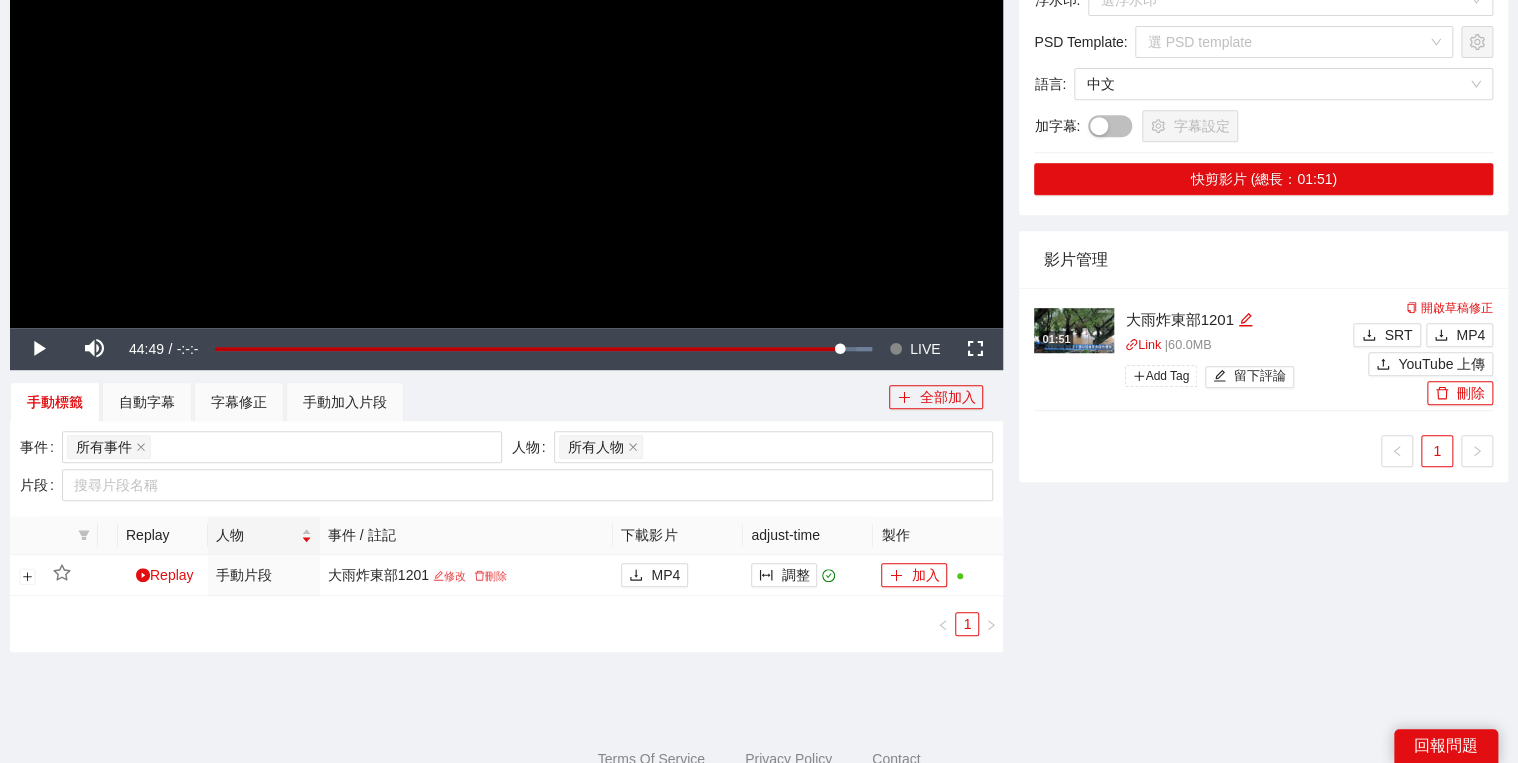 click on "-5s -1s 1x +1s +5s 影片剪輯區 清除 排列     草稿   Horizontal (16:9) 大雨炸東部1201 1x |  1:51.8     調整   加轉場動畫 浮水印 : 選浮水印 PSD Template : 選 PSD template 語言 : 中文 加字幕 :   字幕設定 快剪影片 (總長：01:51) 影片管理 01:51 大雨炸東部1201  Link   |  60.0  MB  Add Tag   留下評論   開啟草稿修正 SRT MP4 YouTube 上傳   刪除 1" at bounding box center (1263, 195) 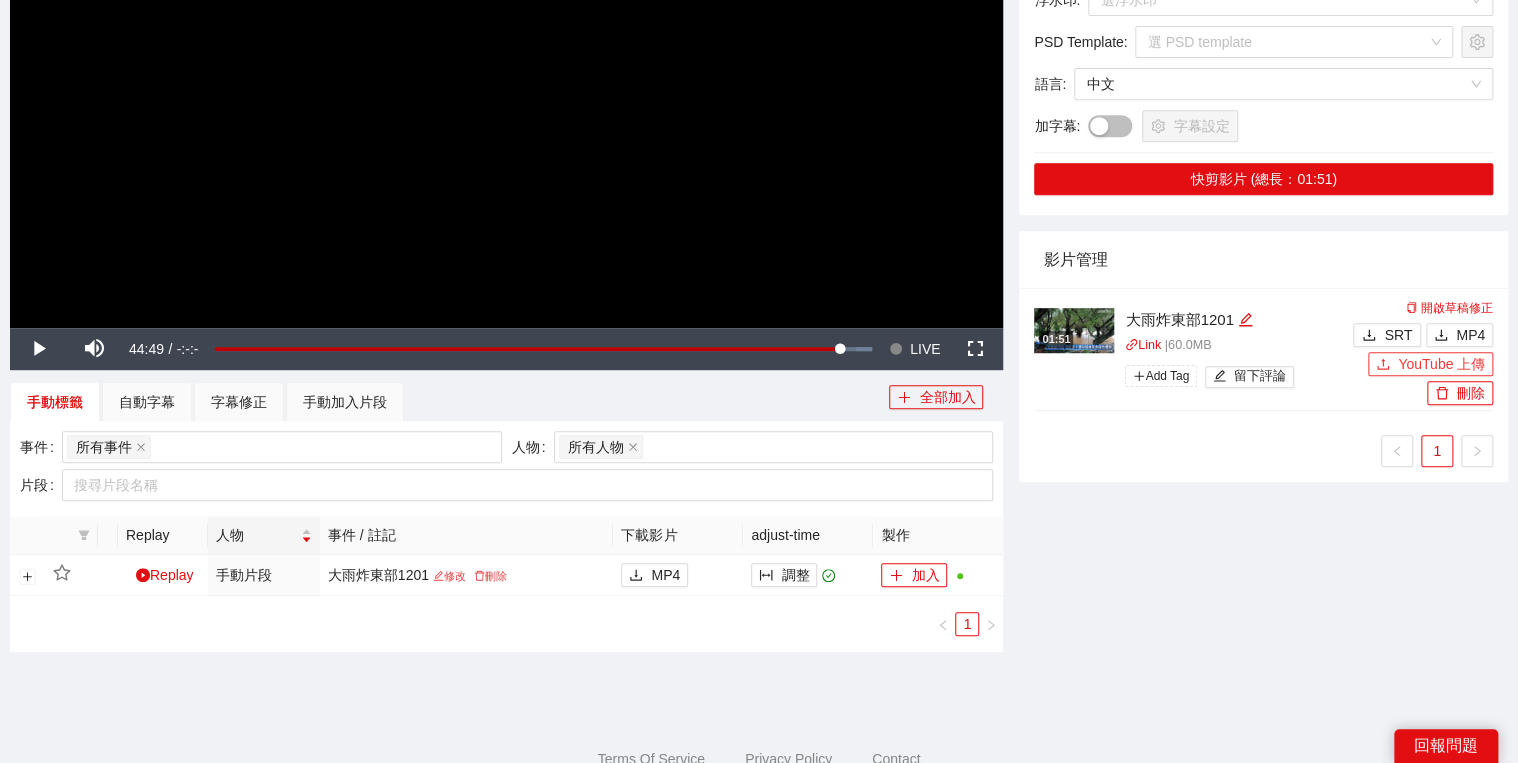 click on "YouTube 上傳" at bounding box center (1441, 364) 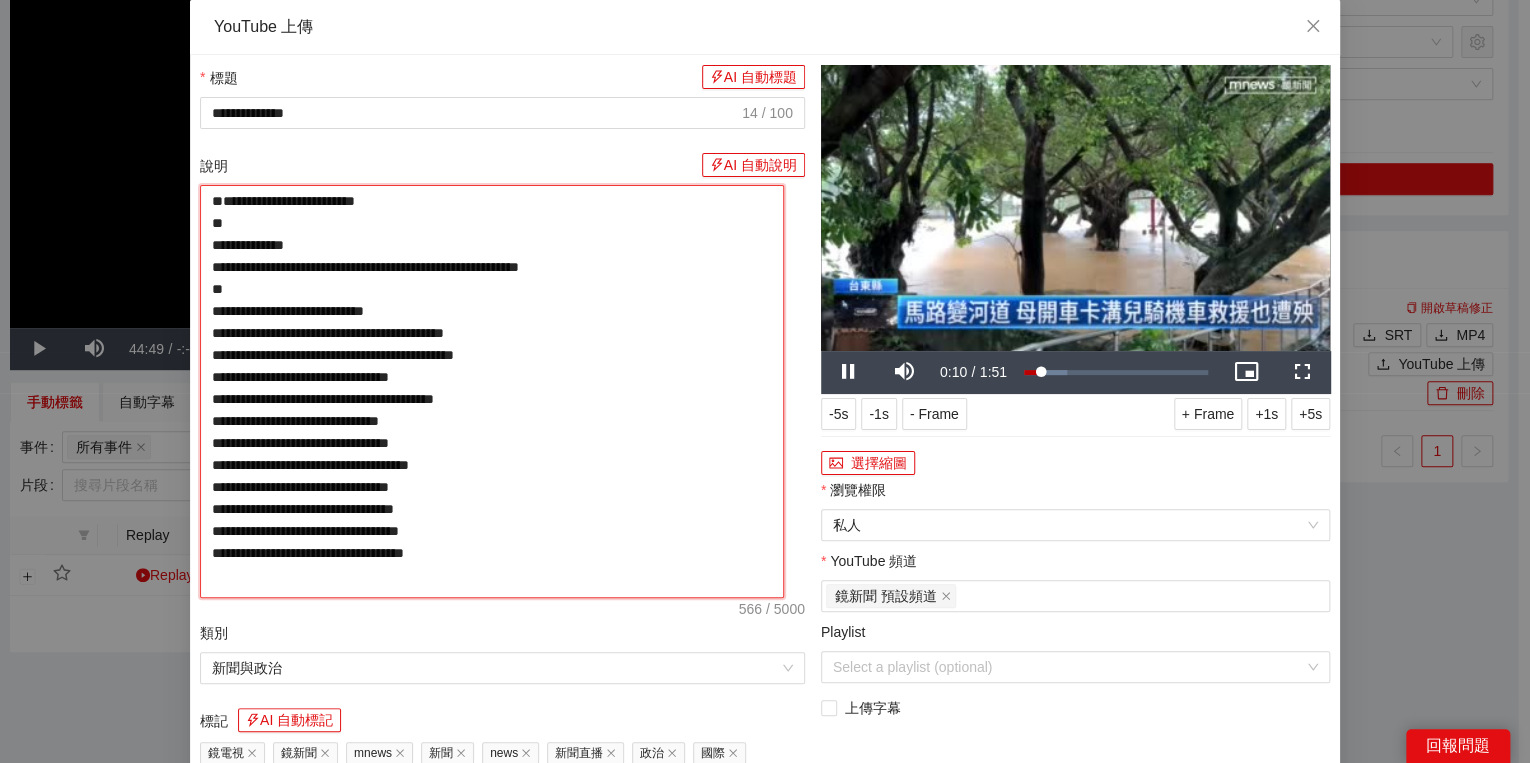 click on "**********" at bounding box center [492, 391] 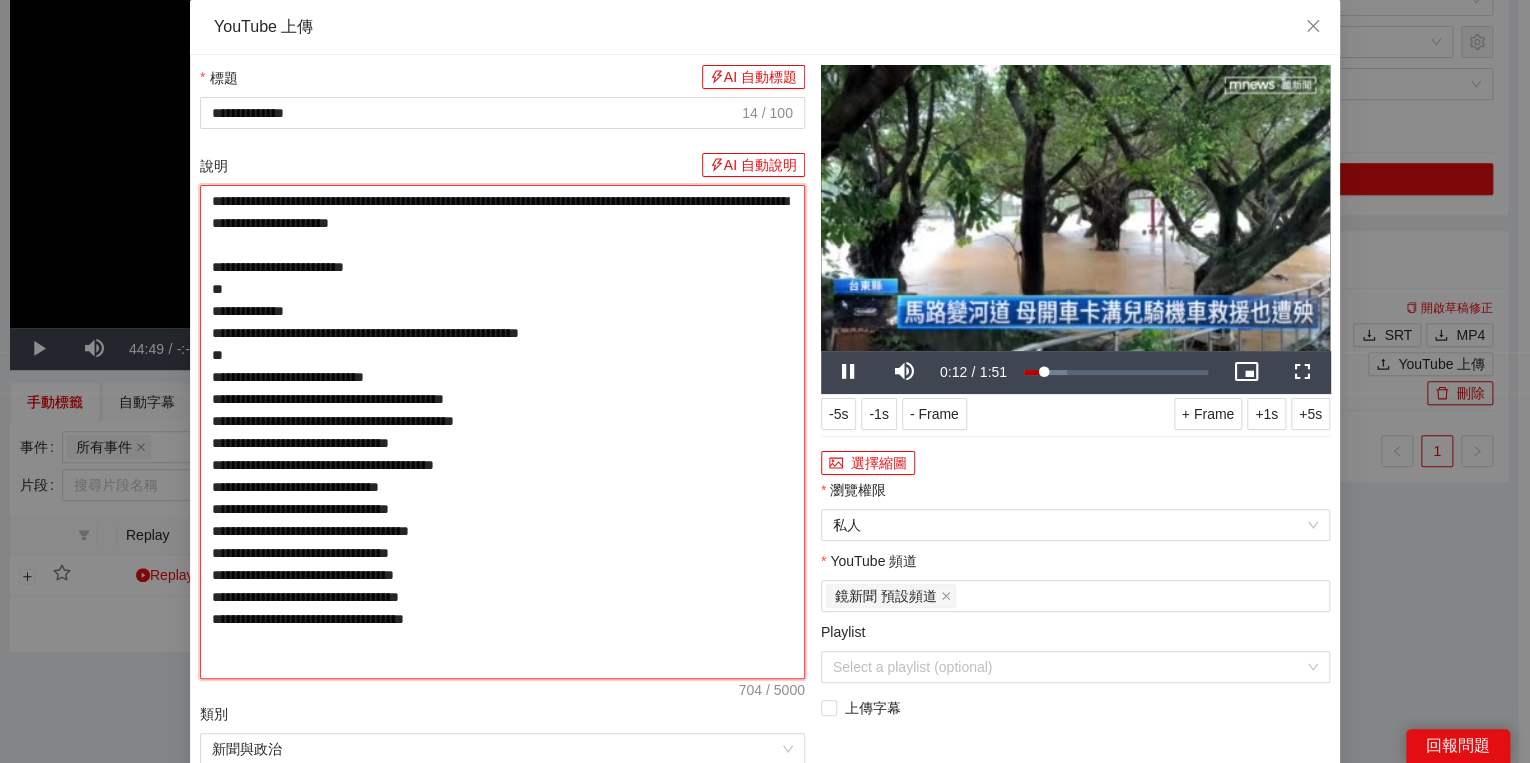 click on "**********" at bounding box center [502, 432] 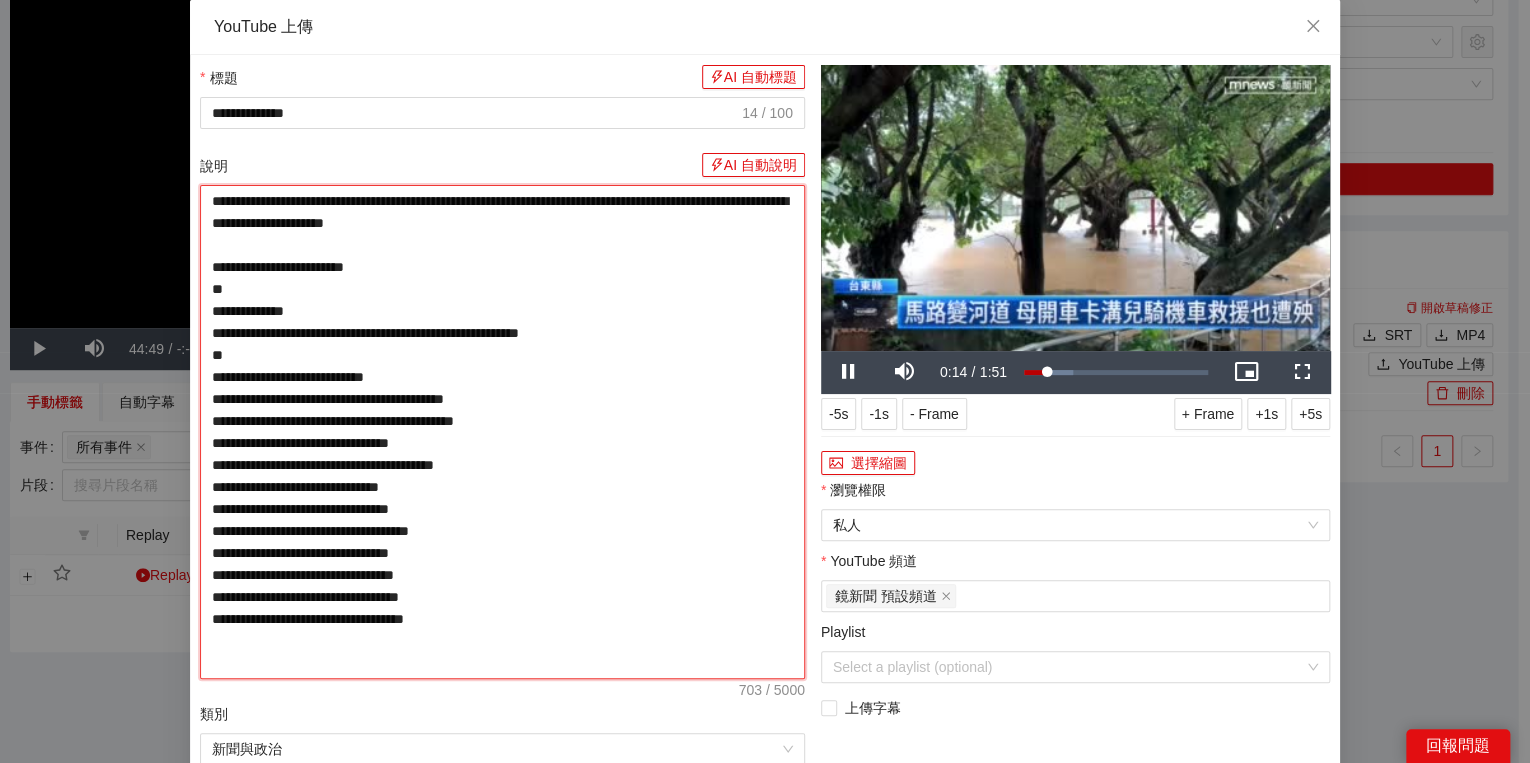click on "**********" at bounding box center (502, 432) 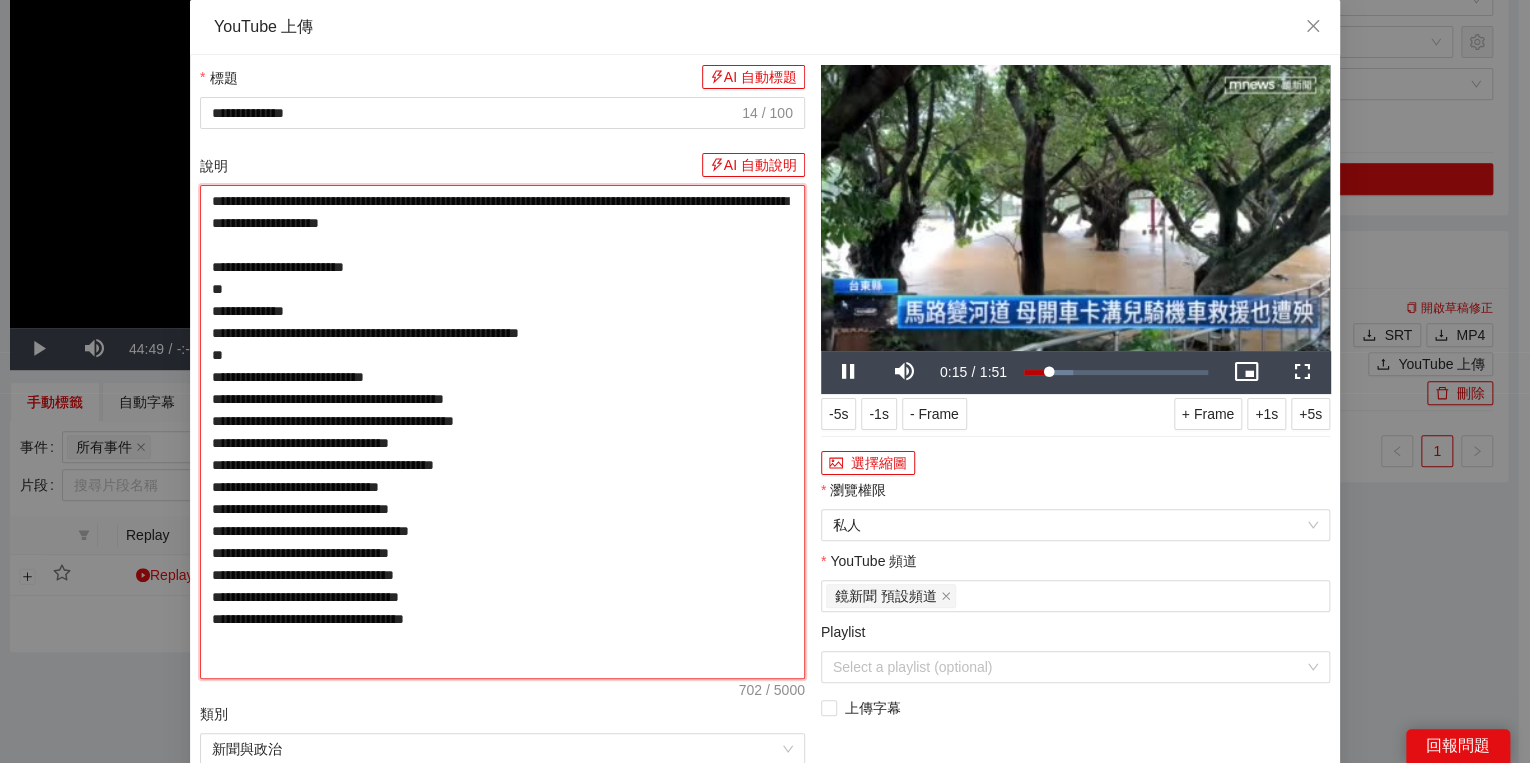 click on "**********" at bounding box center [502, 432] 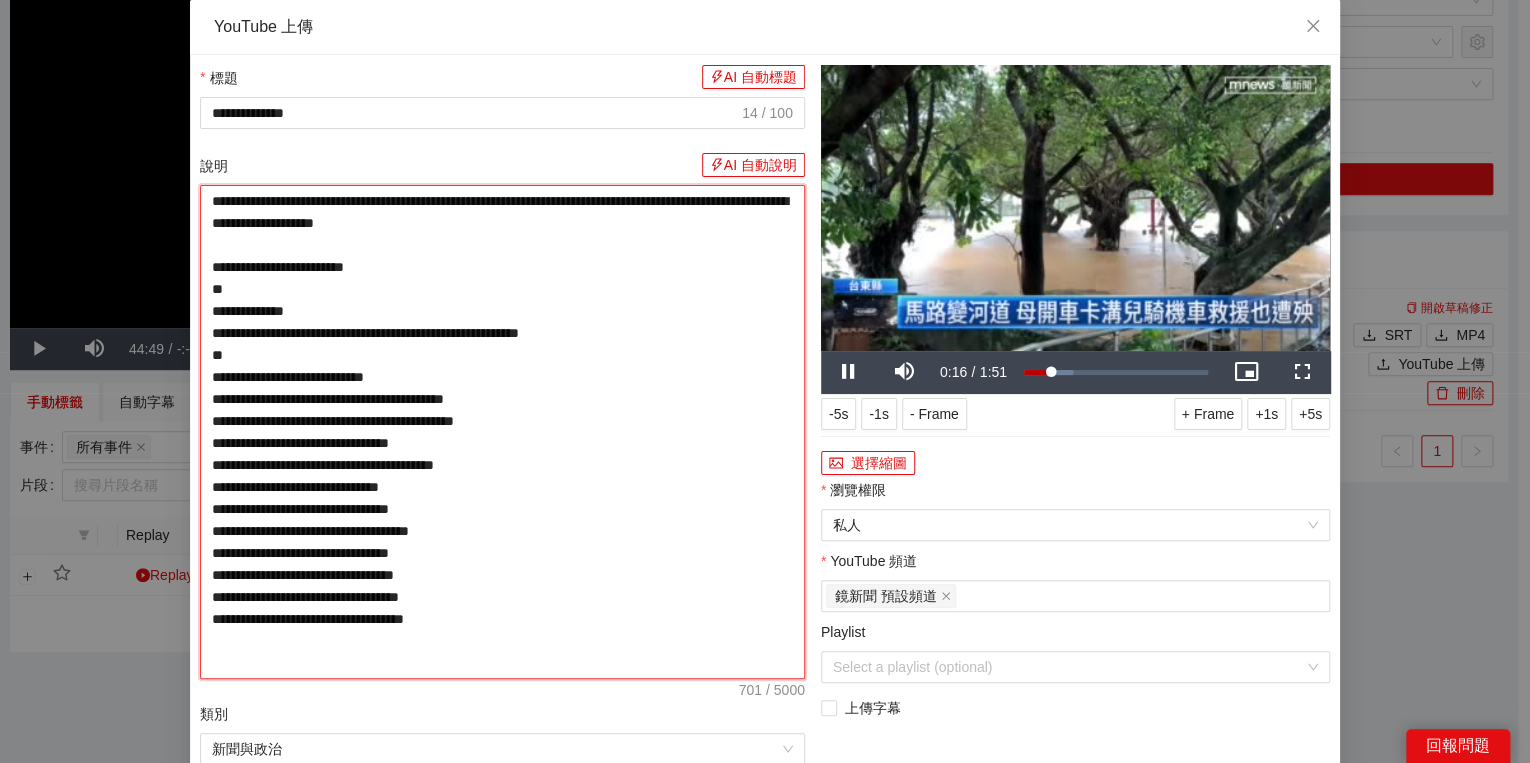 click on "**********" at bounding box center (502, 432) 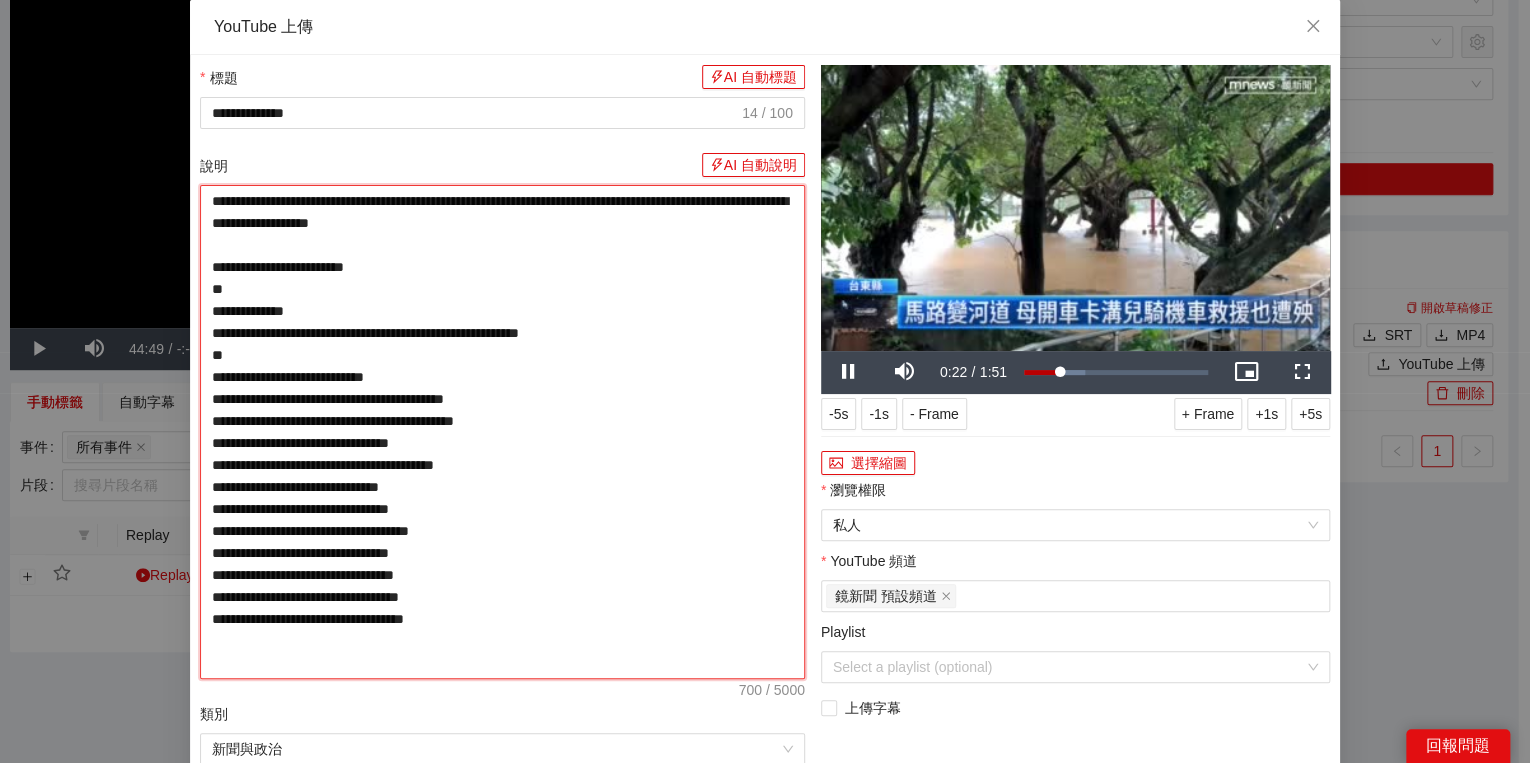 click on "**********" at bounding box center (502, 432) 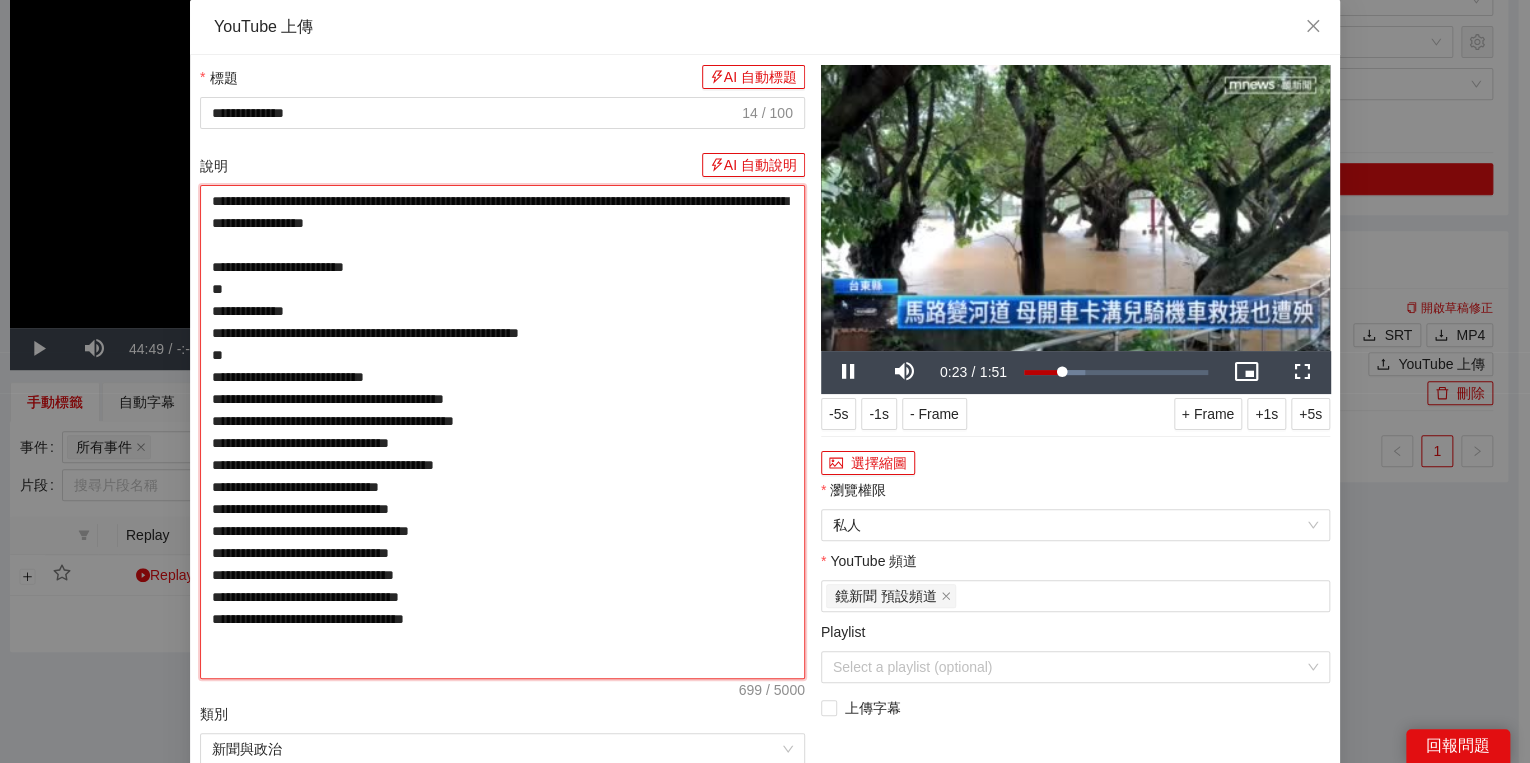 click on "**********" at bounding box center [502, 432] 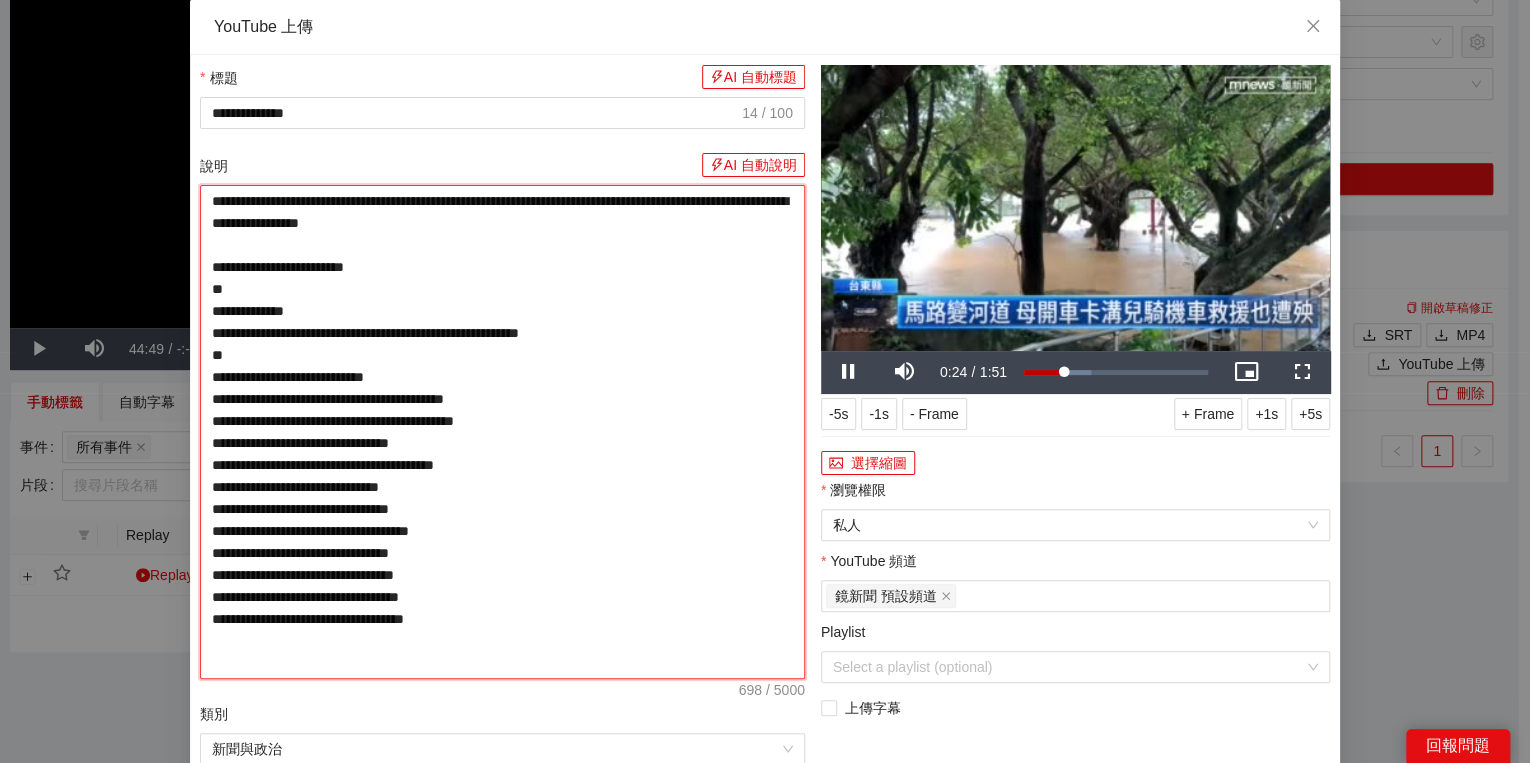 click on "**********" at bounding box center [502, 432] 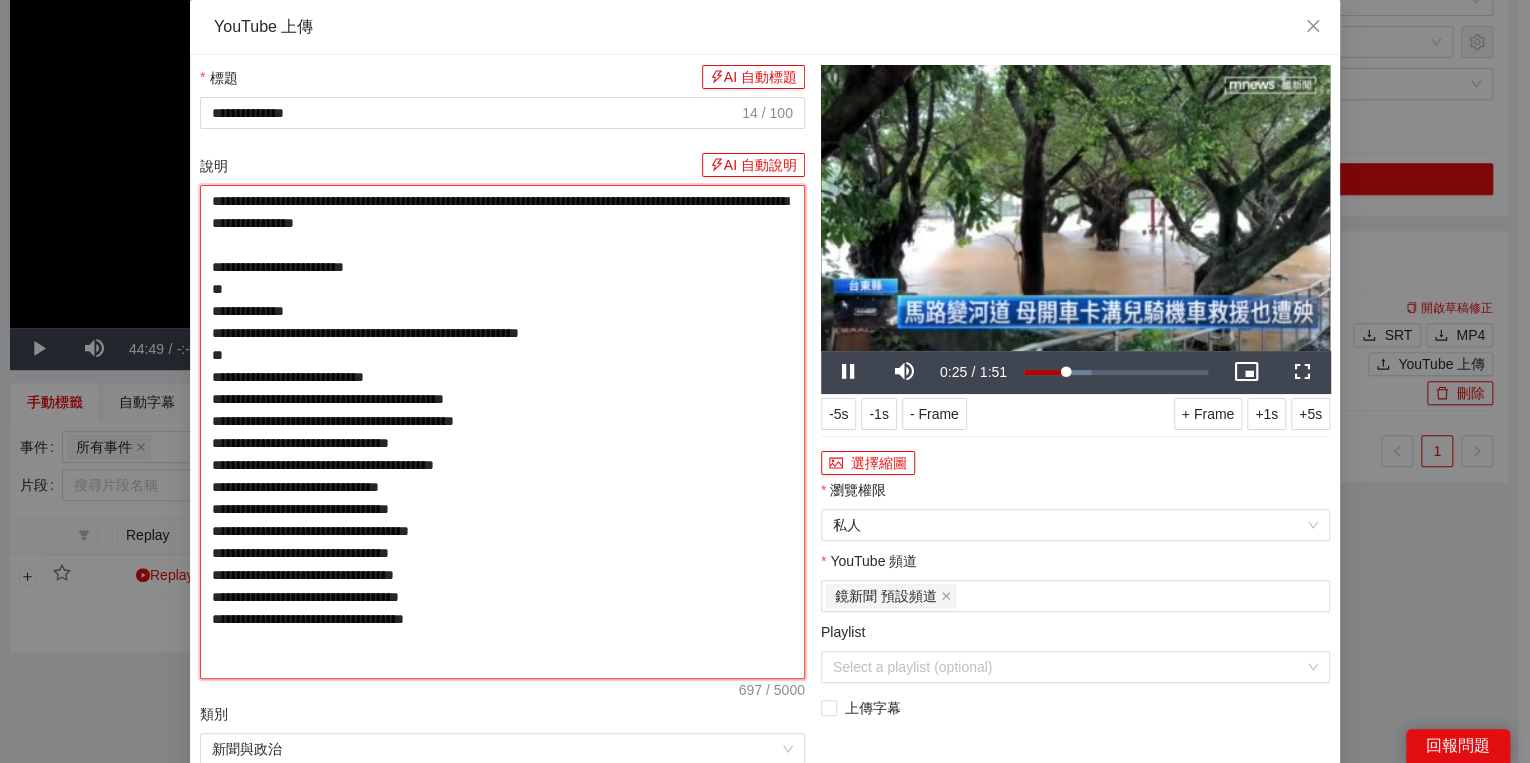 click on "**********" at bounding box center [502, 432] 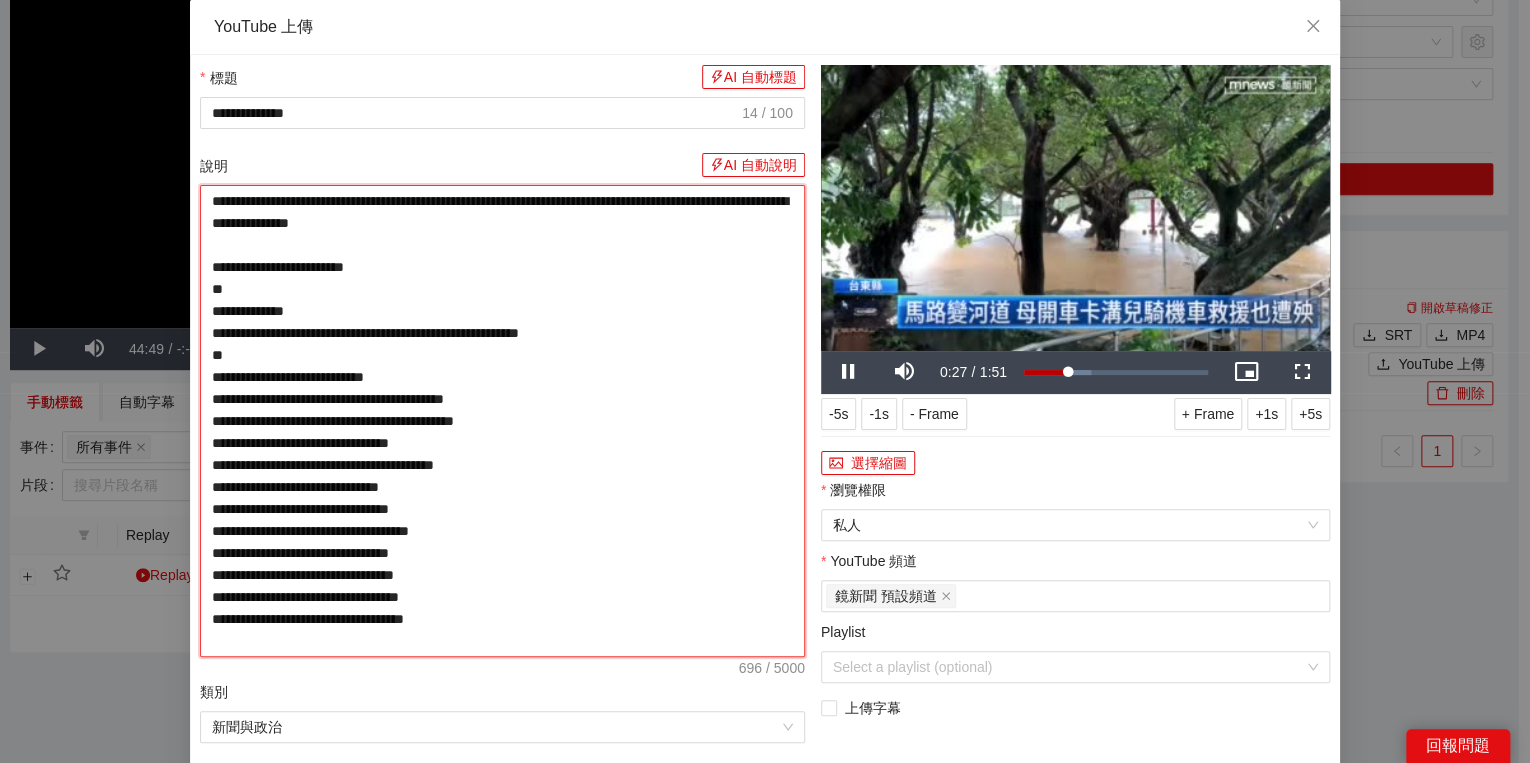 drag, startPoint x: 318, startPoint y: 242, endPoint x: 331, endPoint y: 241, distance: 13.038404 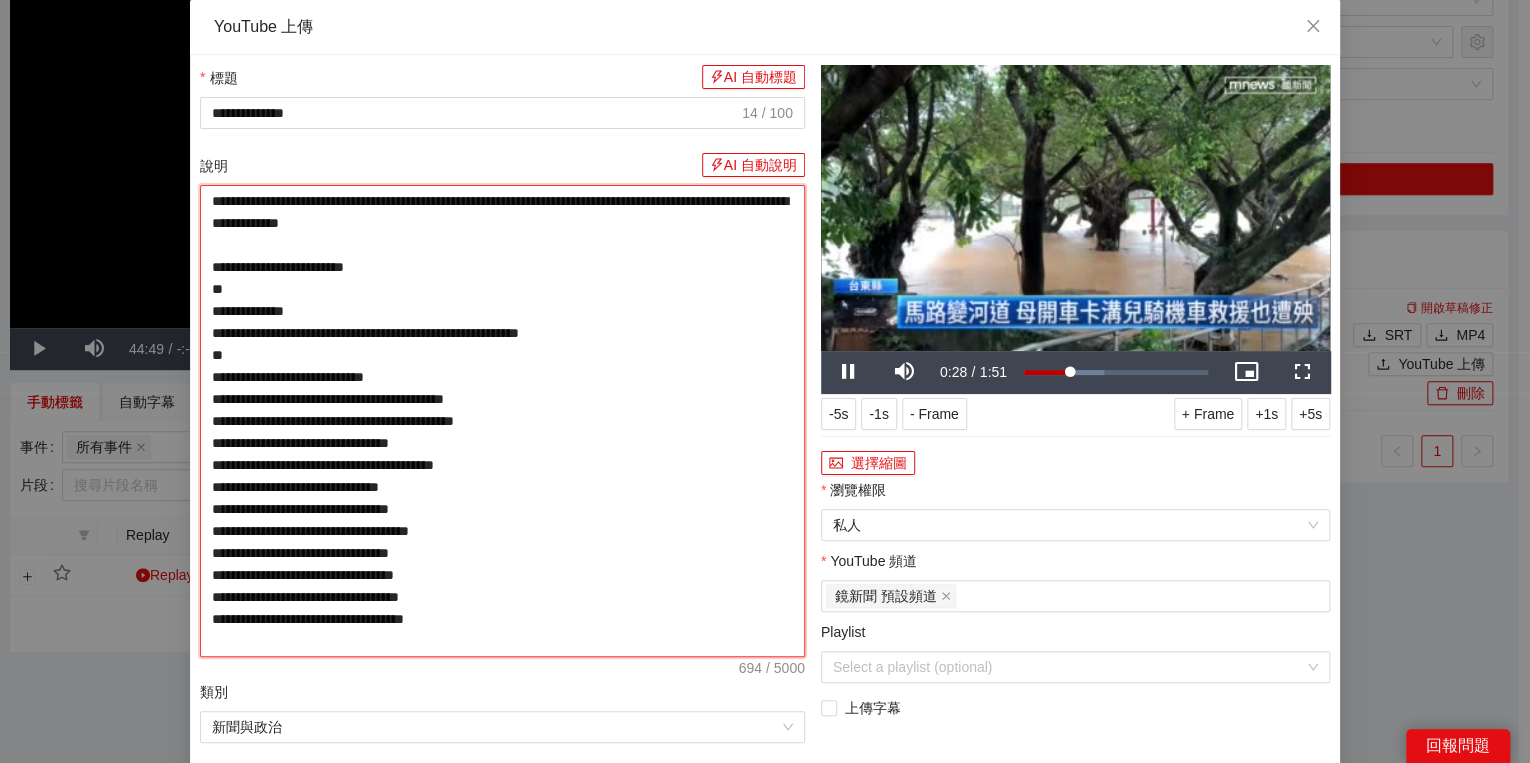 click on "**********" at bounding box center [502, 421] 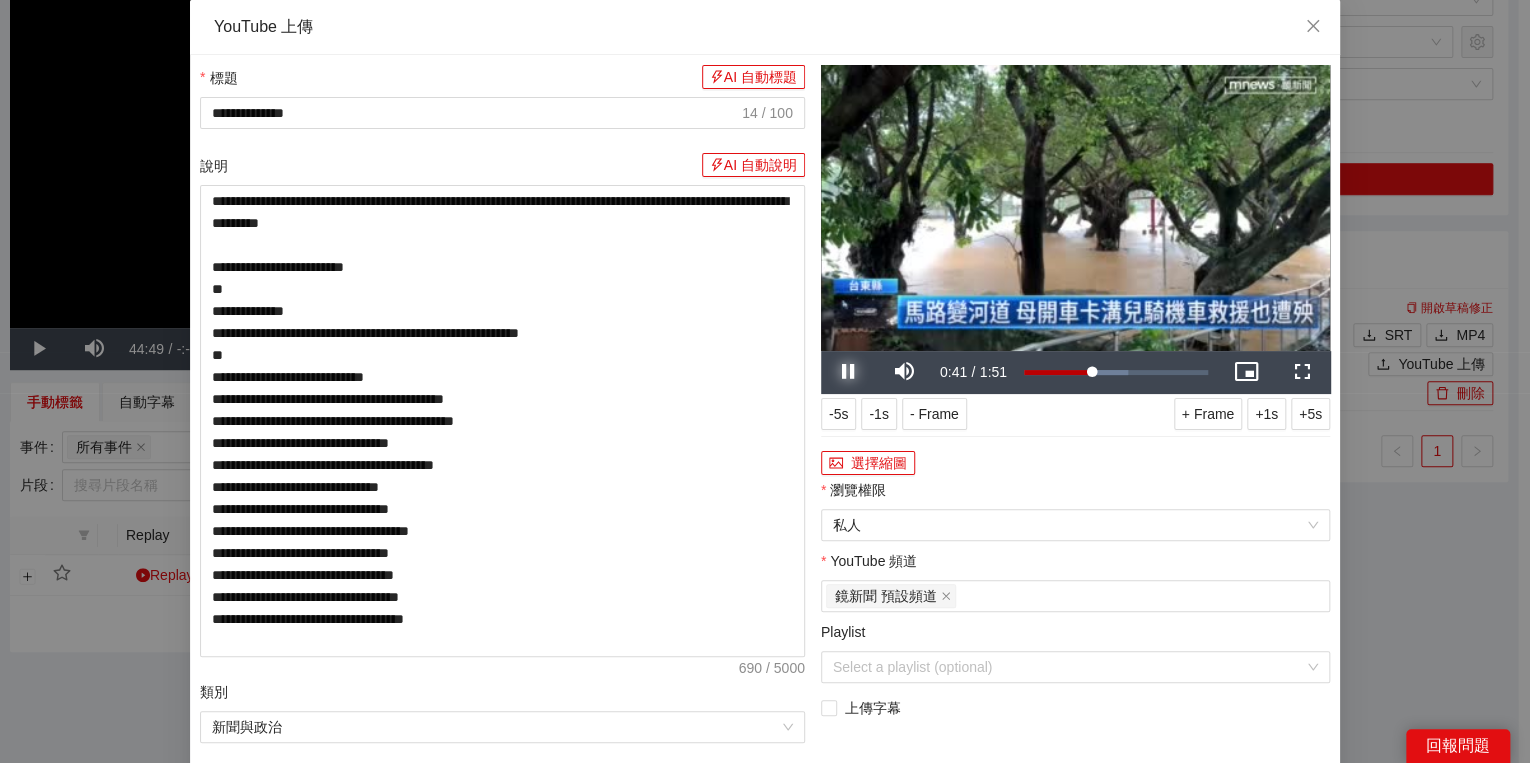 click at bounding box center [849, 372] 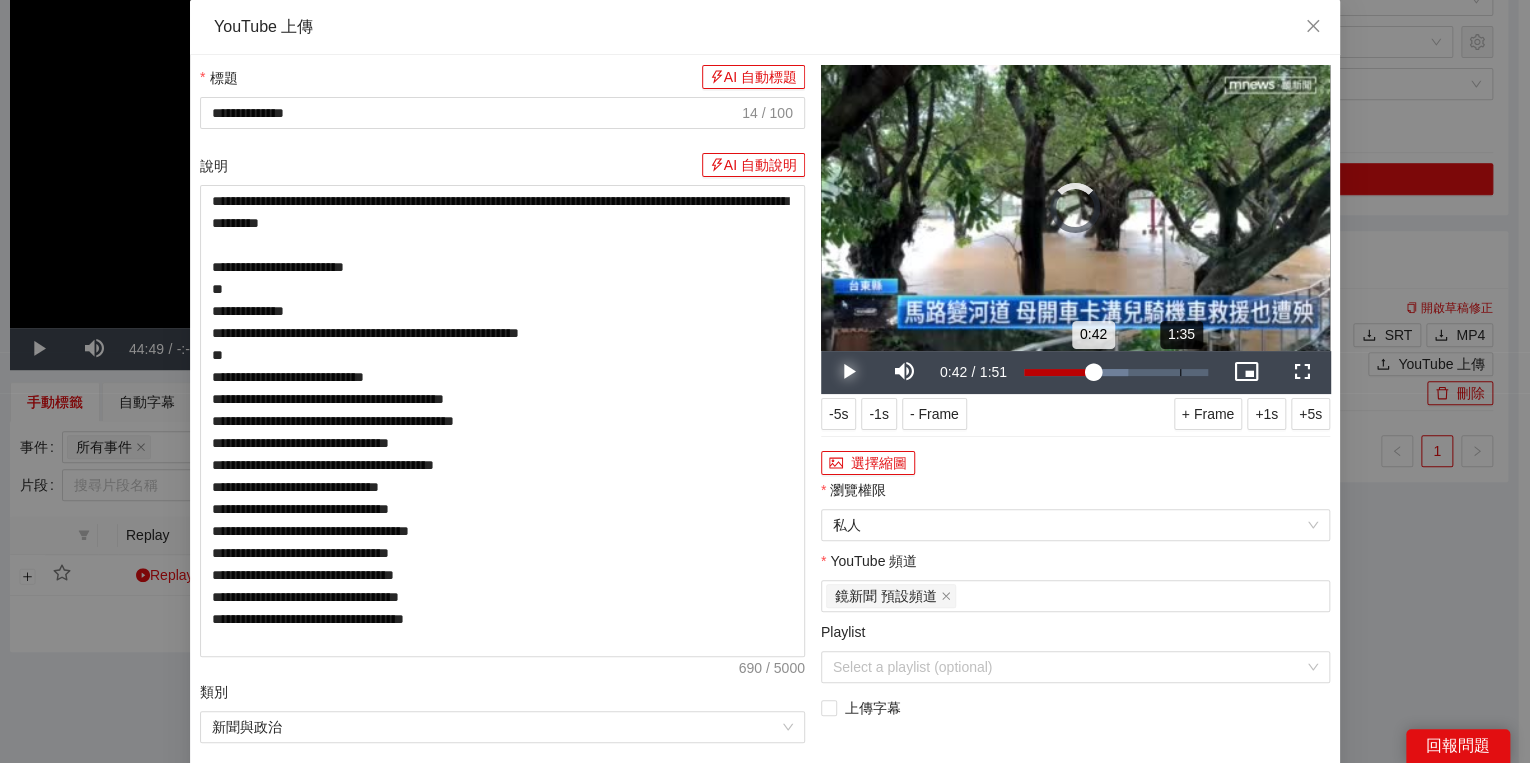 click on "1:35" at bounding box center [1180, 372] 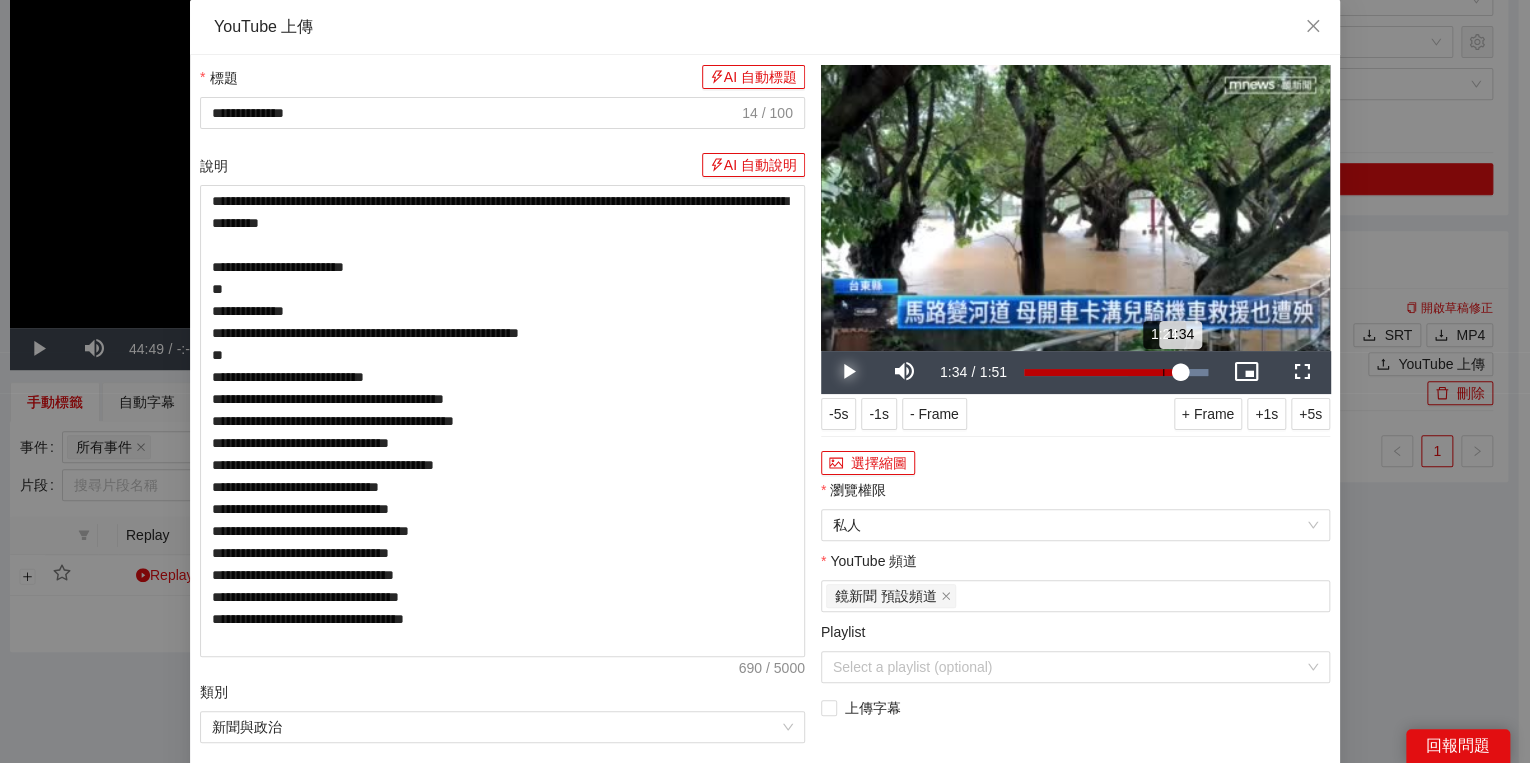 click on "1:24" at bounding box center [1163, 372] 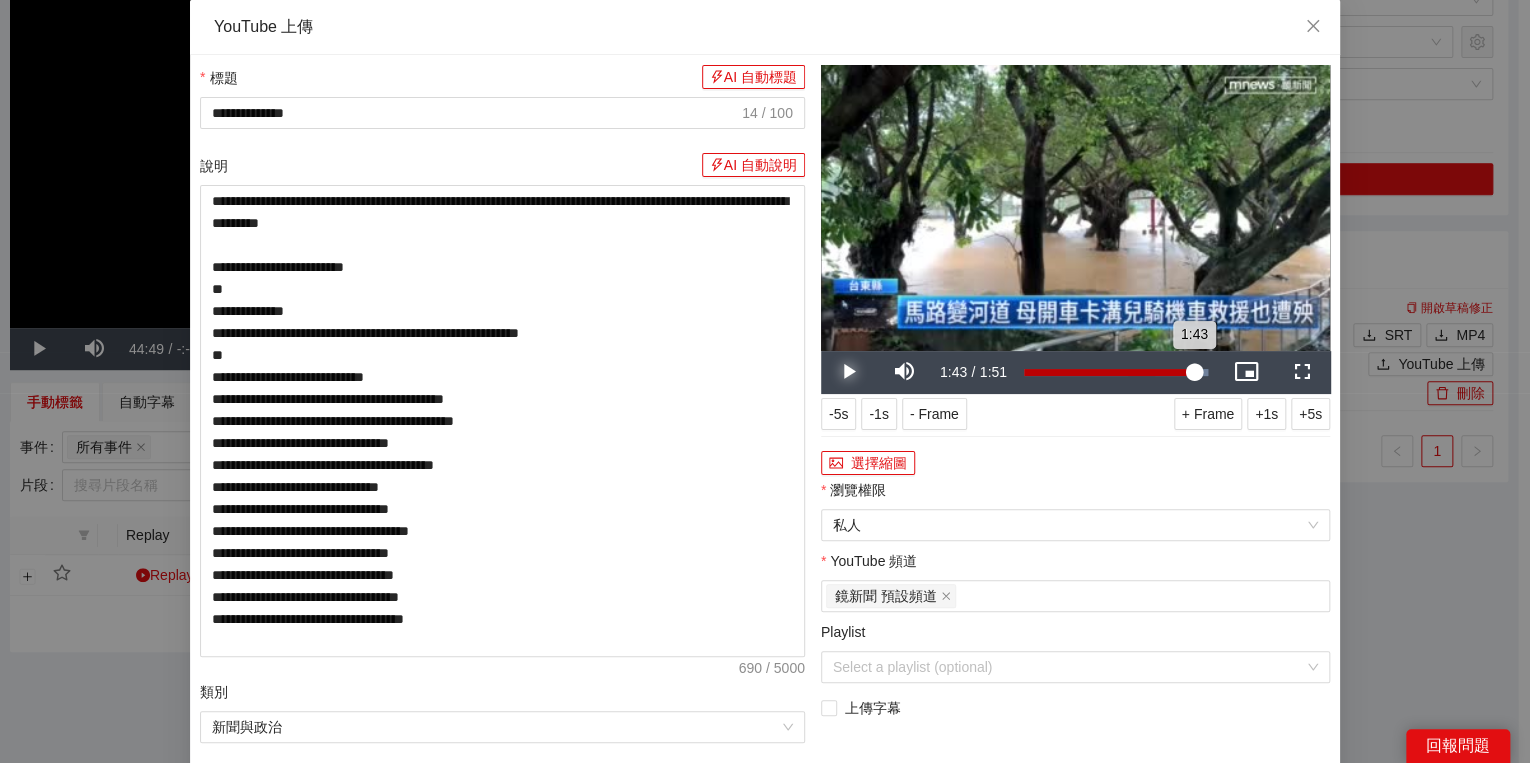 click on "Loaded :  100.00% 1:43 1:43" at bounding box center (1116, 372) 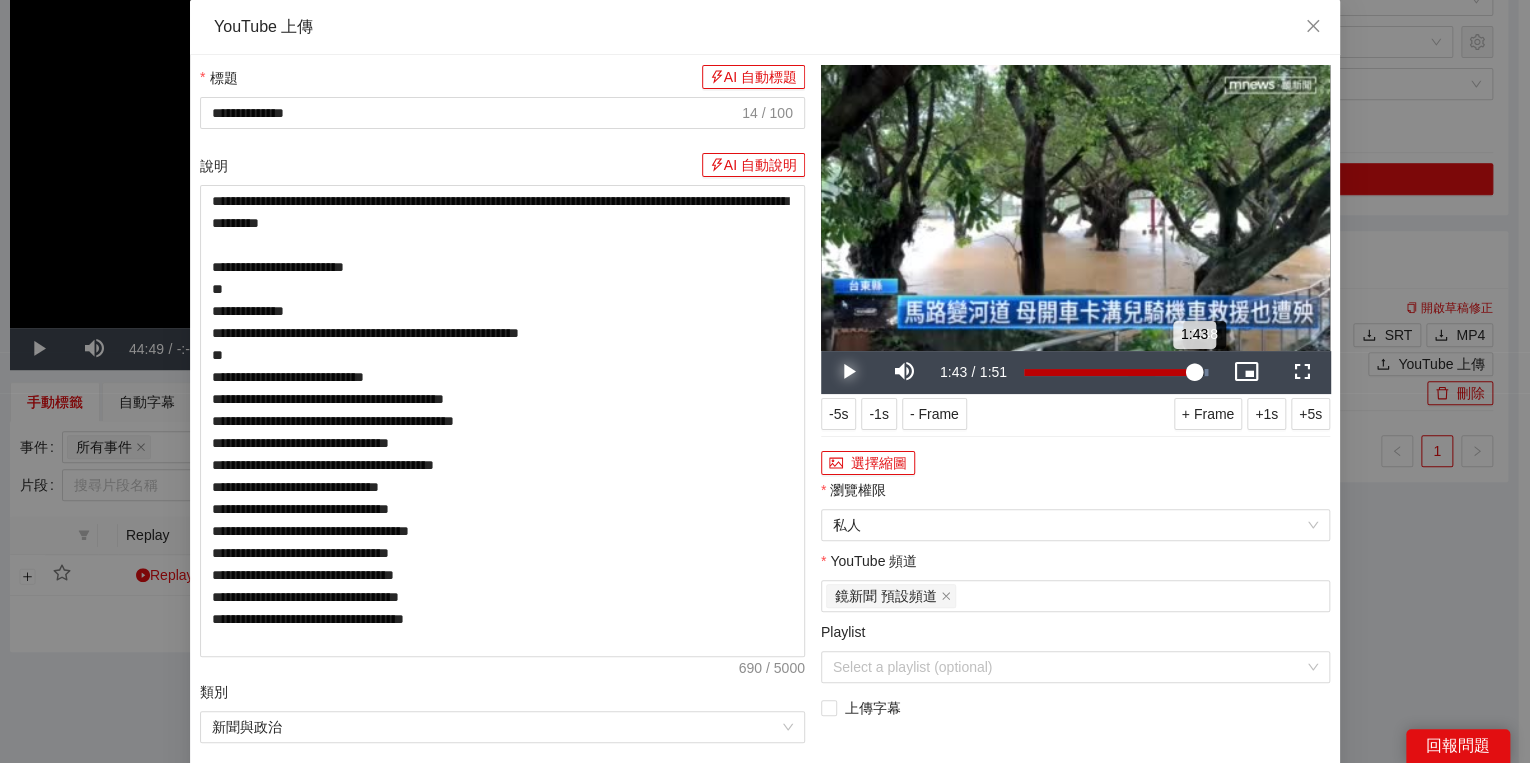 click on "Loaded :  100.00% 1:48 1:43" at bounding box center (1116, 372) 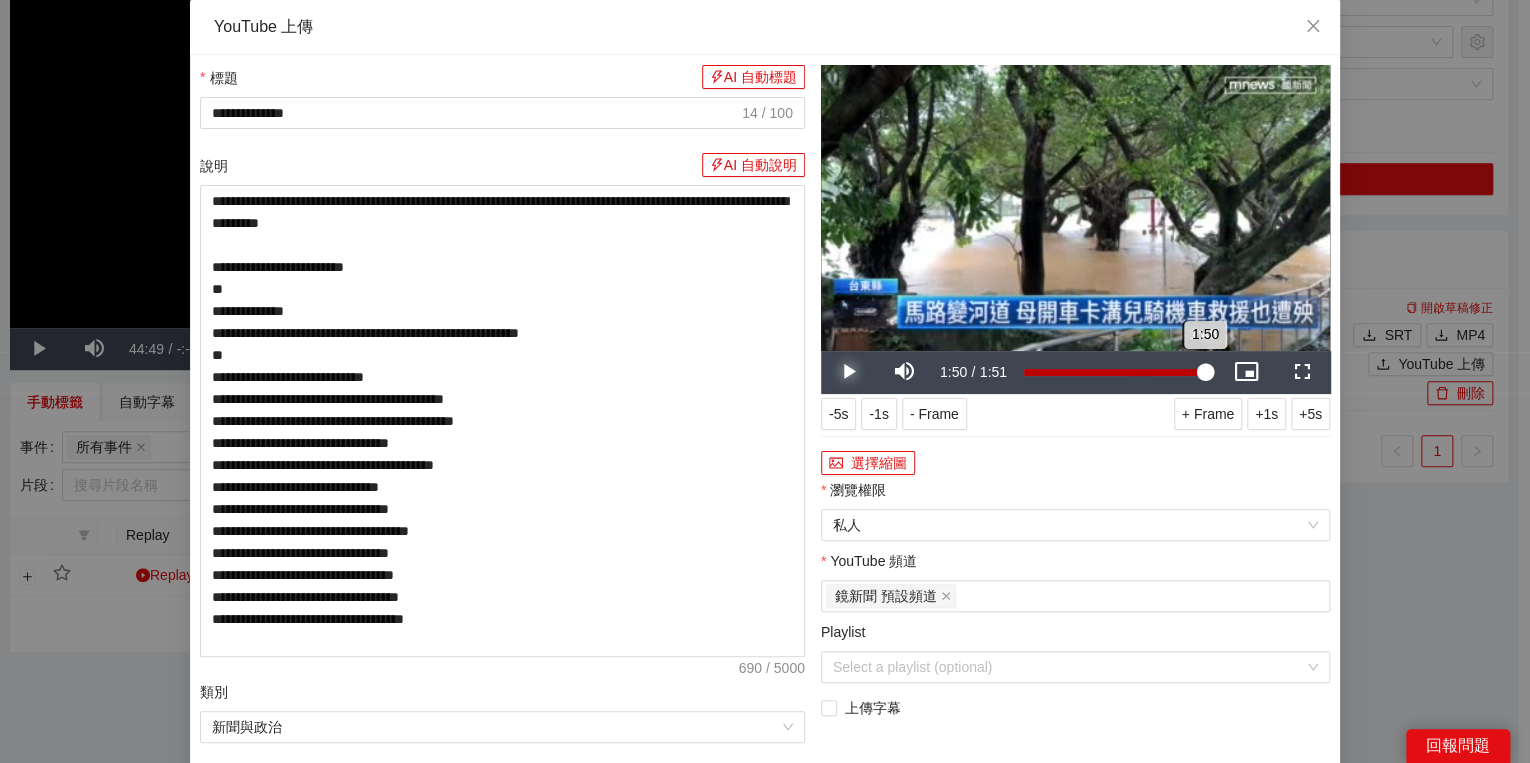 click on "1:50" at bounding box center [1114, 372] 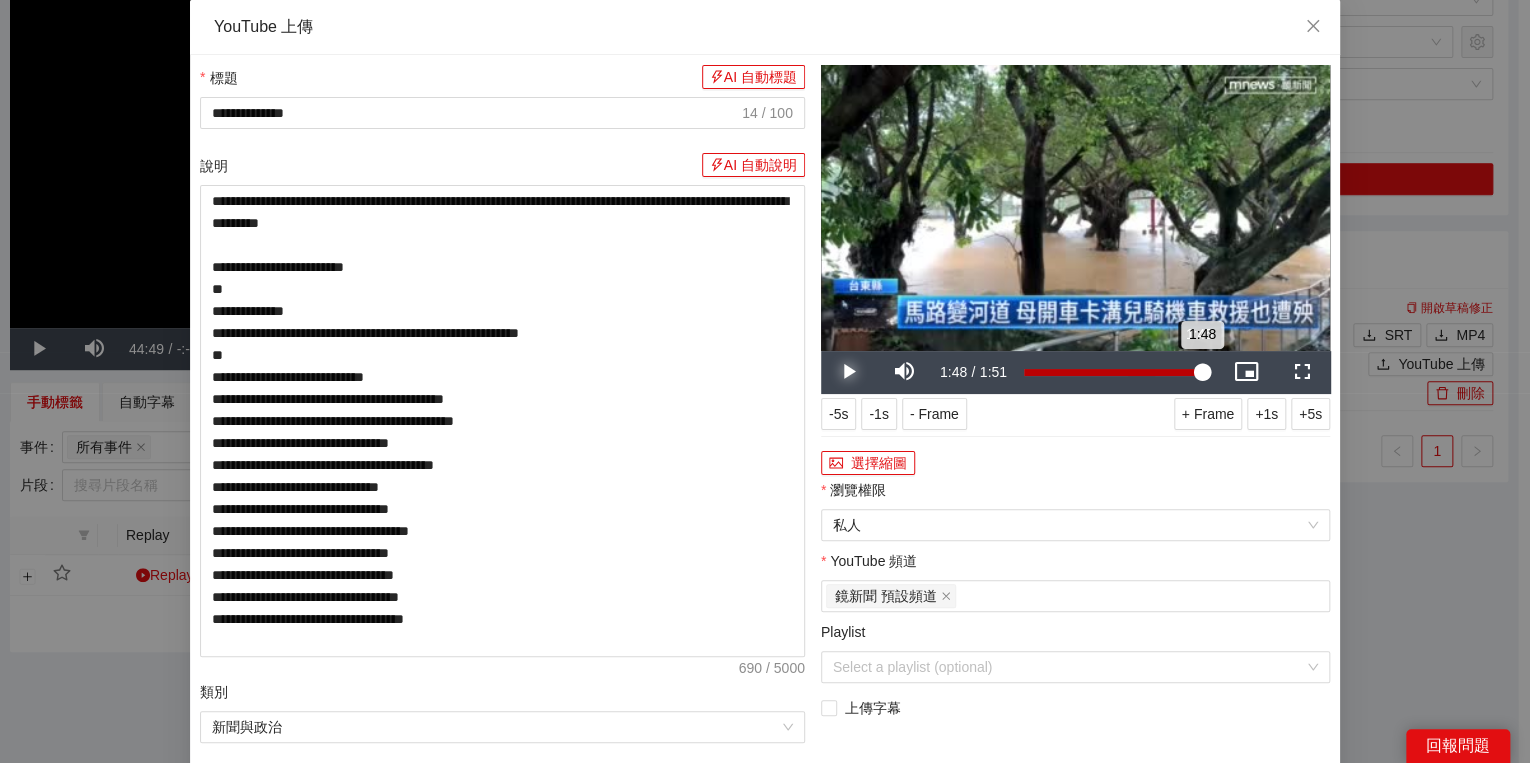 click on "1:48" at bounding box center (1113, 372) 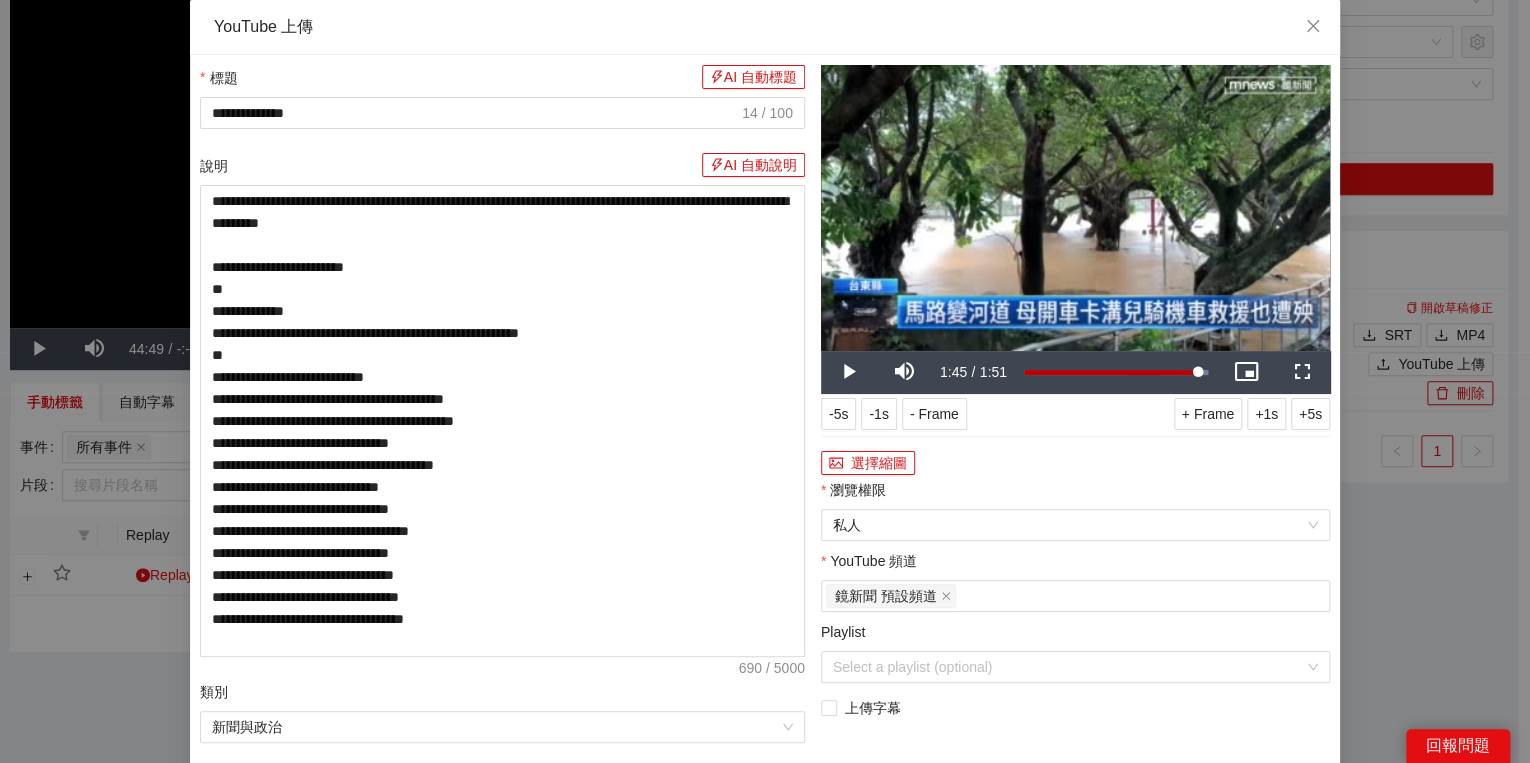 click on "選擇縮圖" at bounding box center [1075, 463] 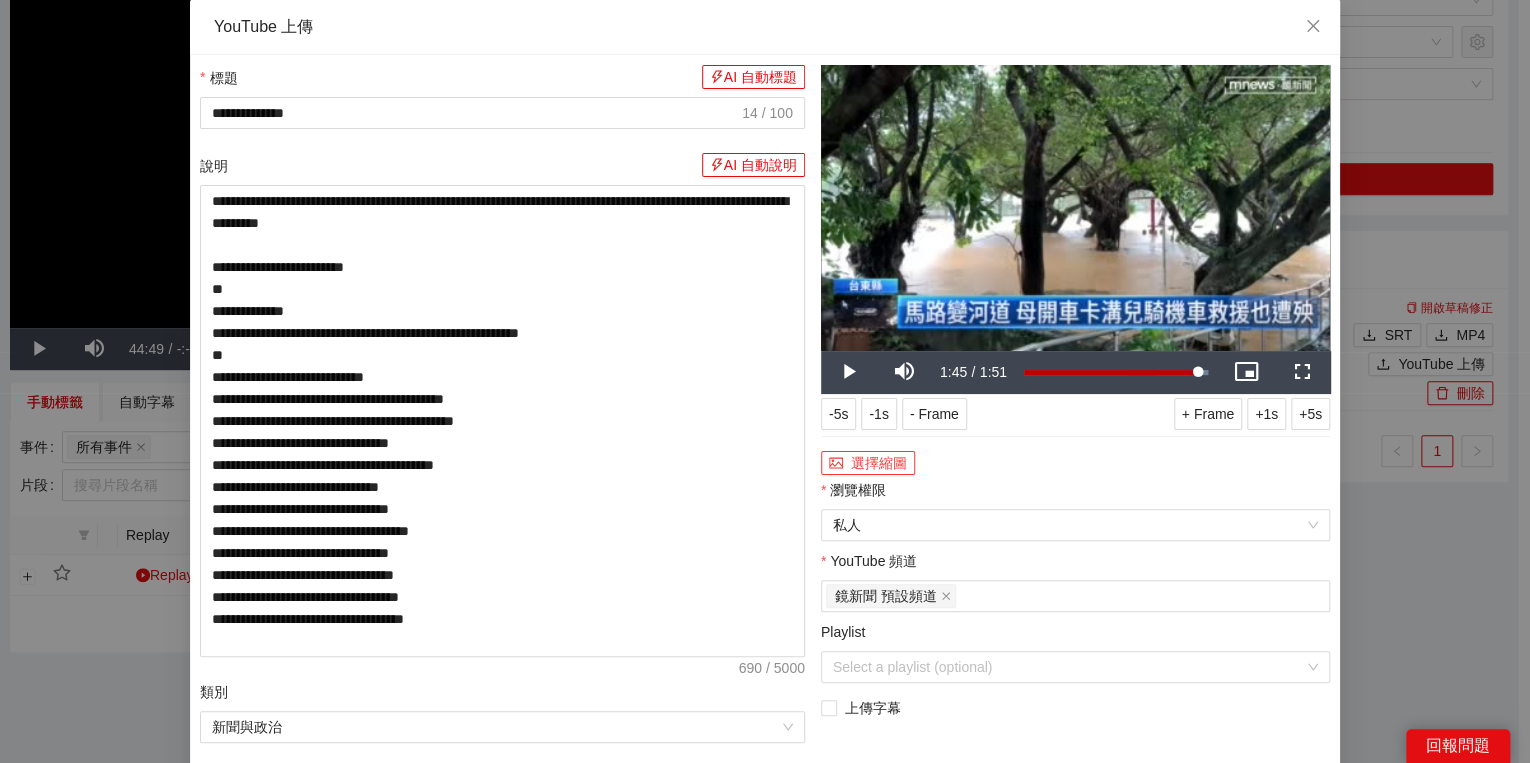 click on "選擇縮圖" at bounding box center [868, 463] 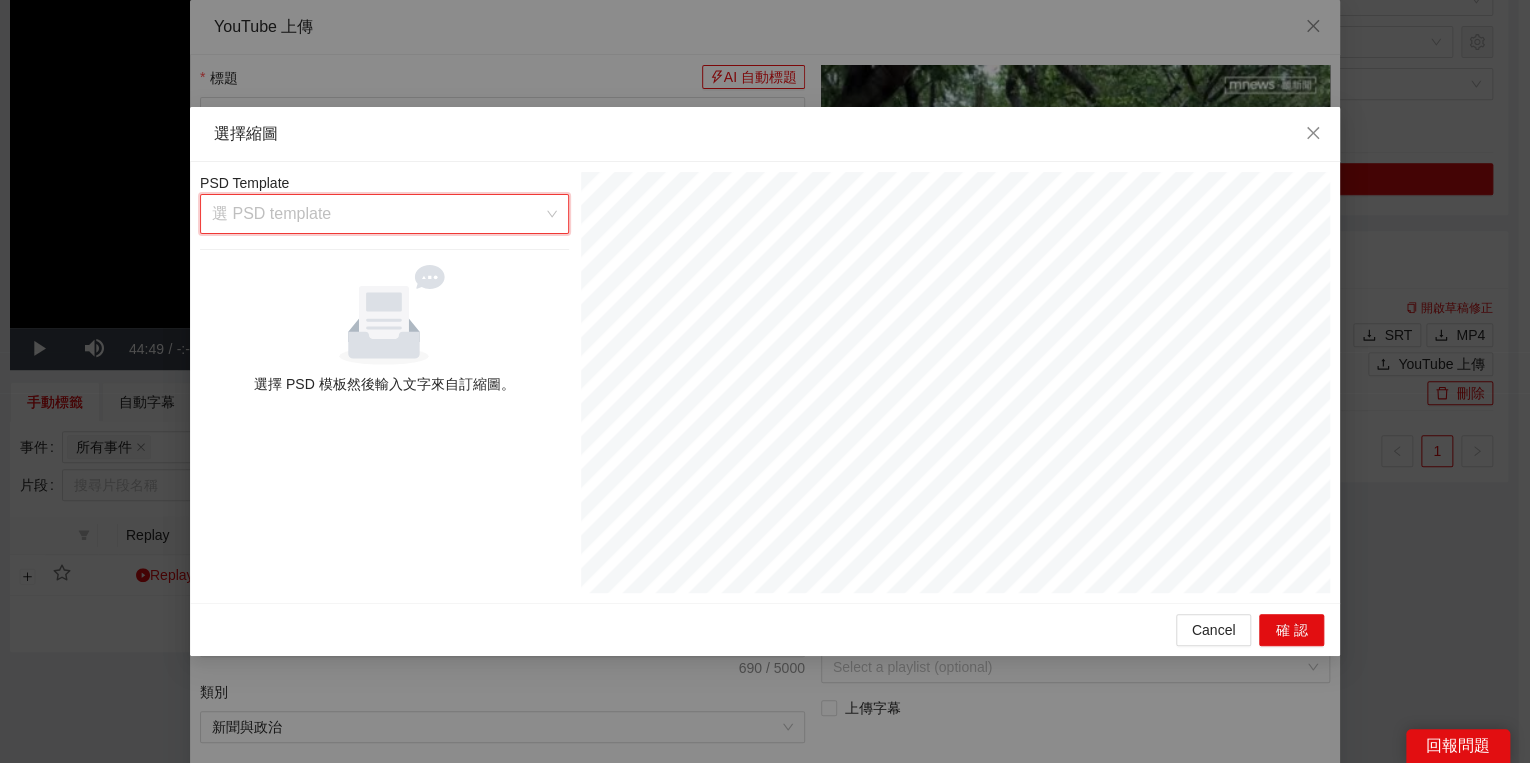 click at bounding box center (377, 214) 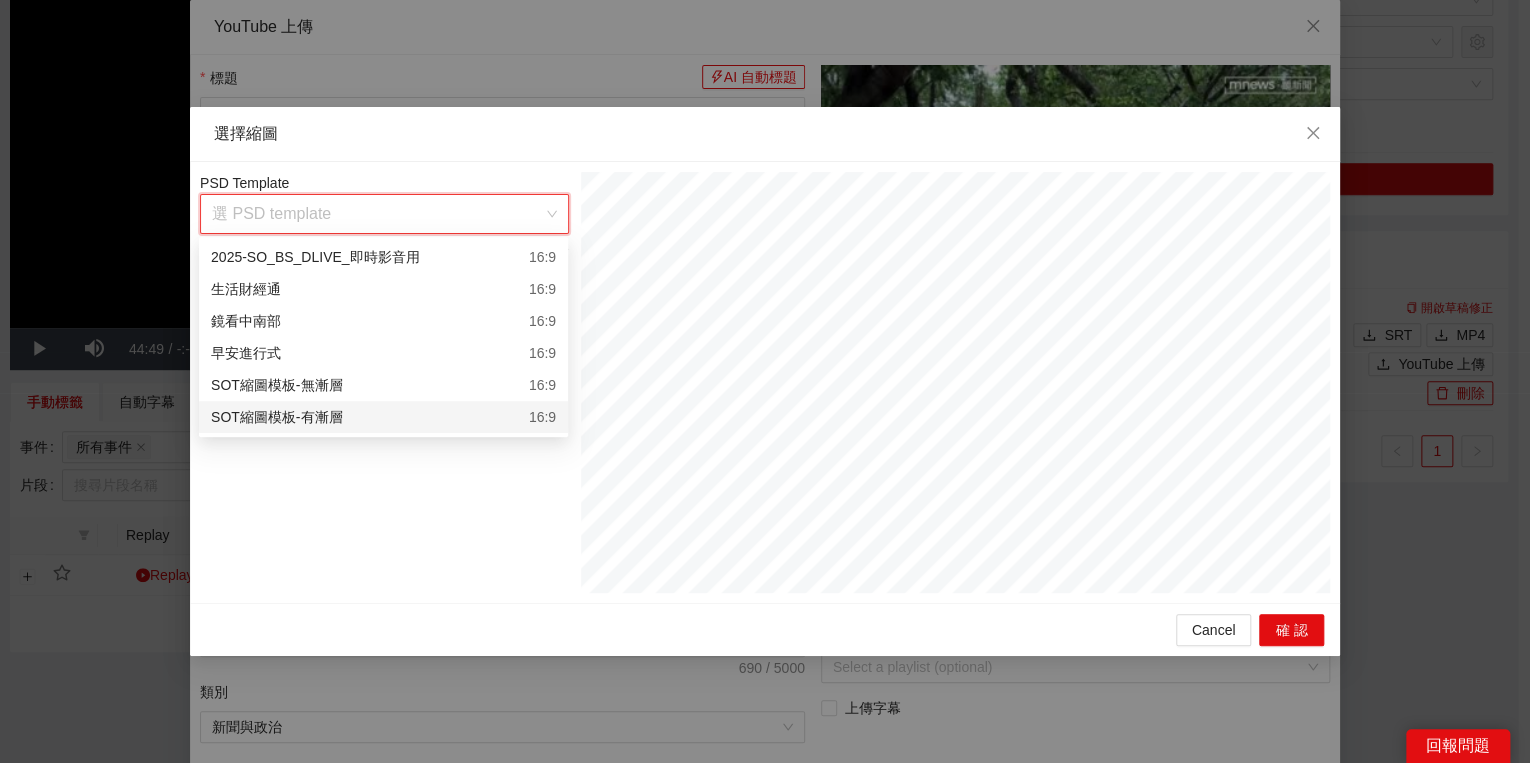click on "SOT縮圖模板-有漸層 16:9" at bounding box center (383, 417) 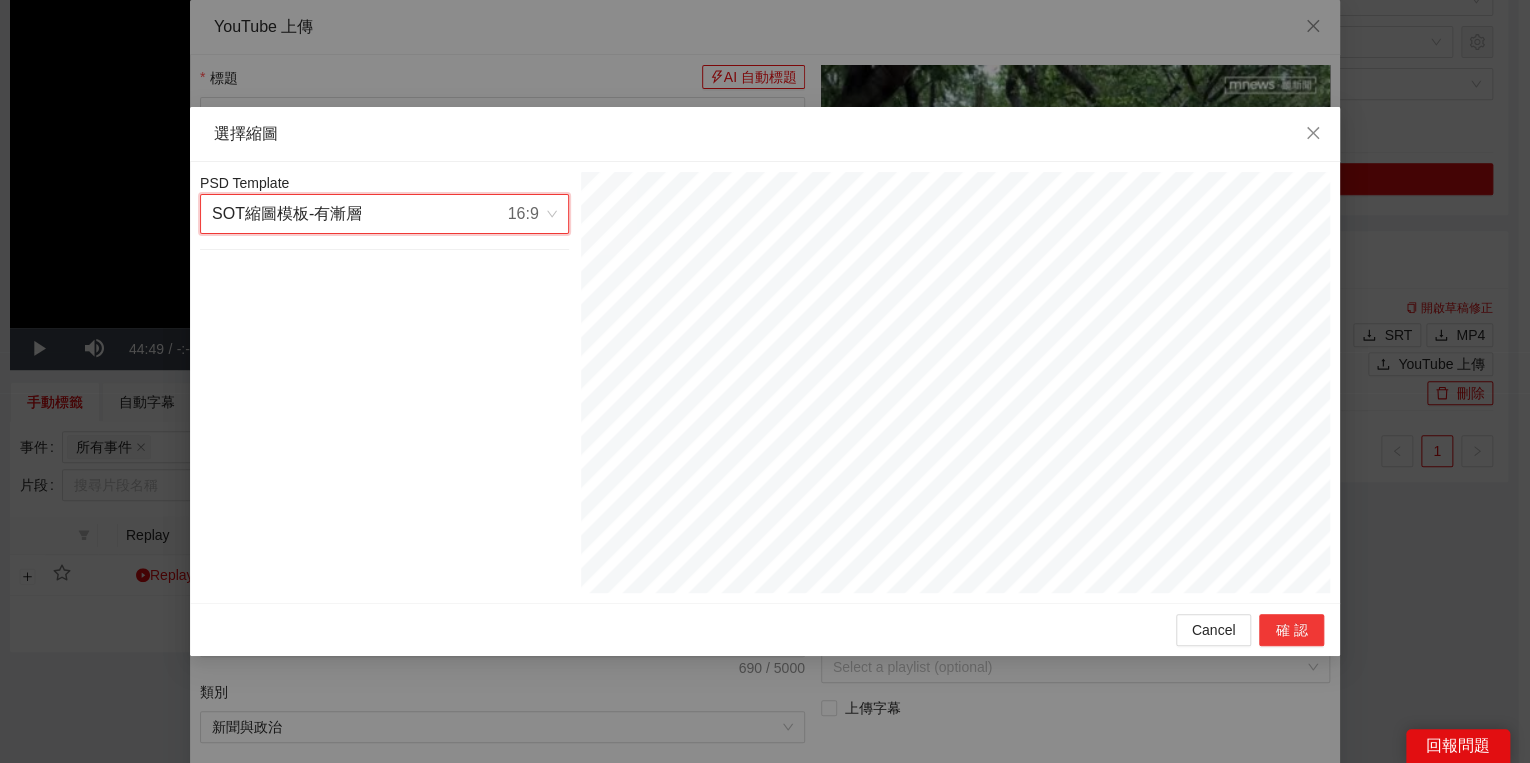 click on "確認" at bounding box center (1291, 630) 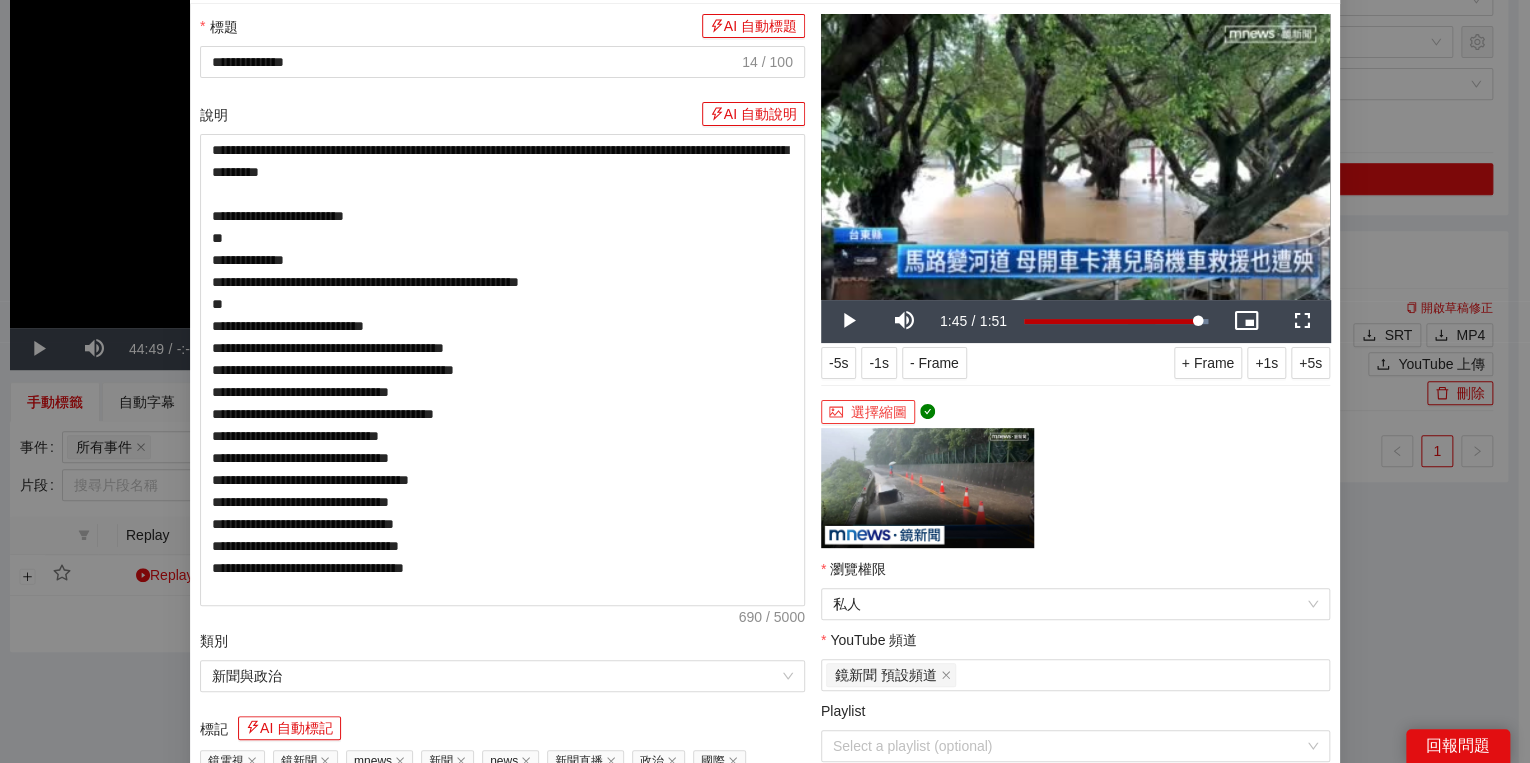 scroll, scrollTop: 80, scrollLeft: 0, axis: vertical 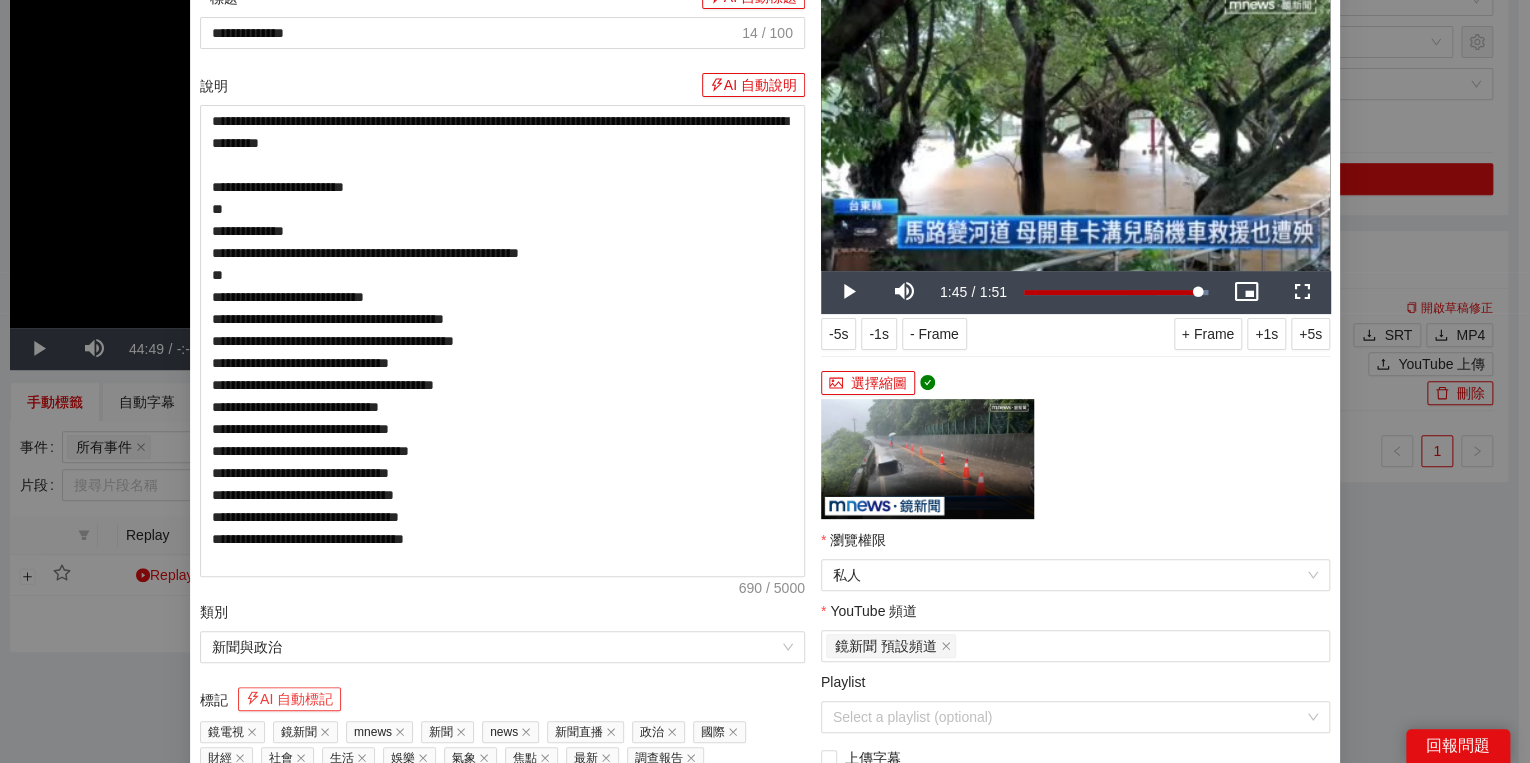 click on "AI 自動標記" at bounding box center [289, 699] 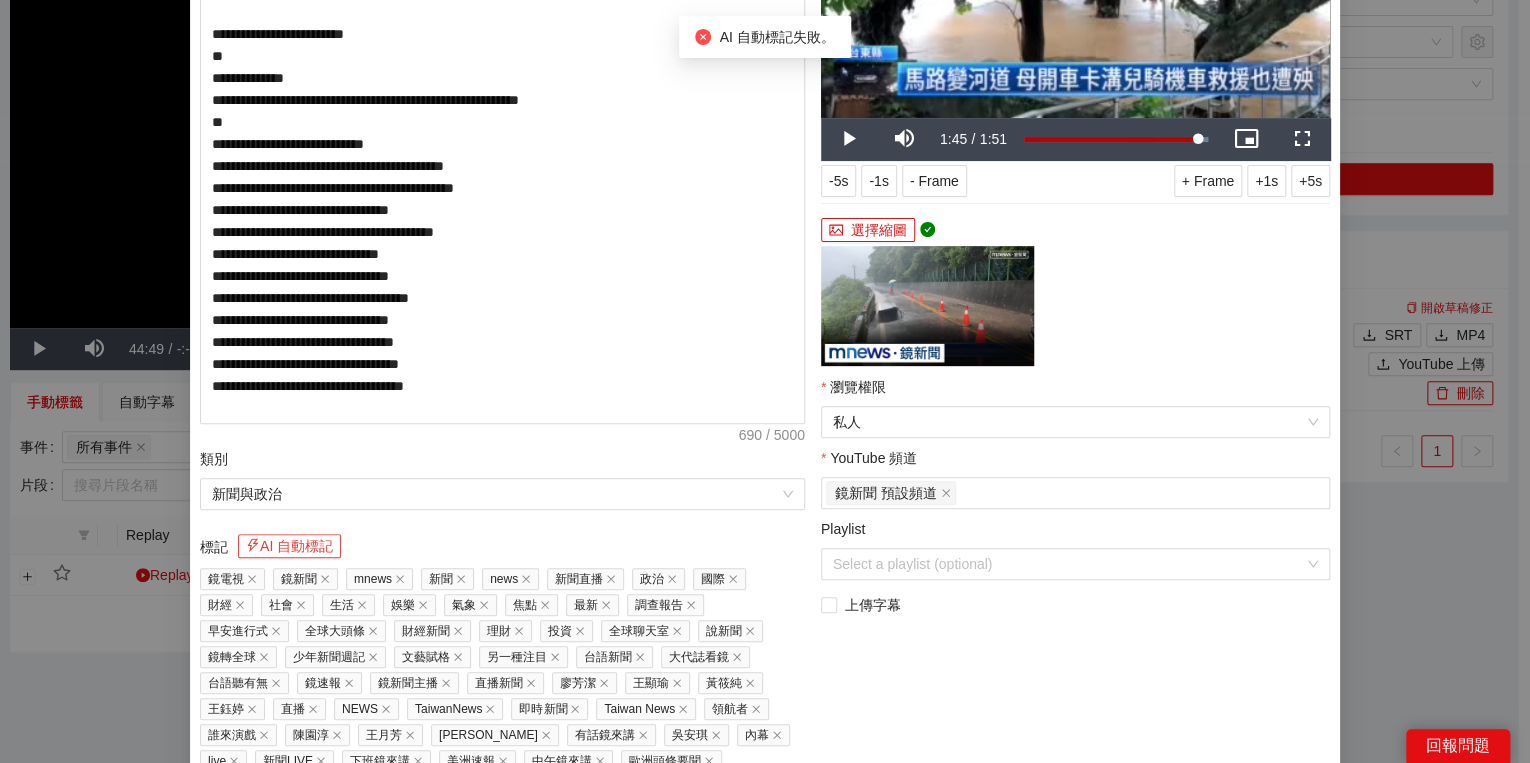 scroll, scrollTop: 352, scrollLeft: 0, axis: vertical 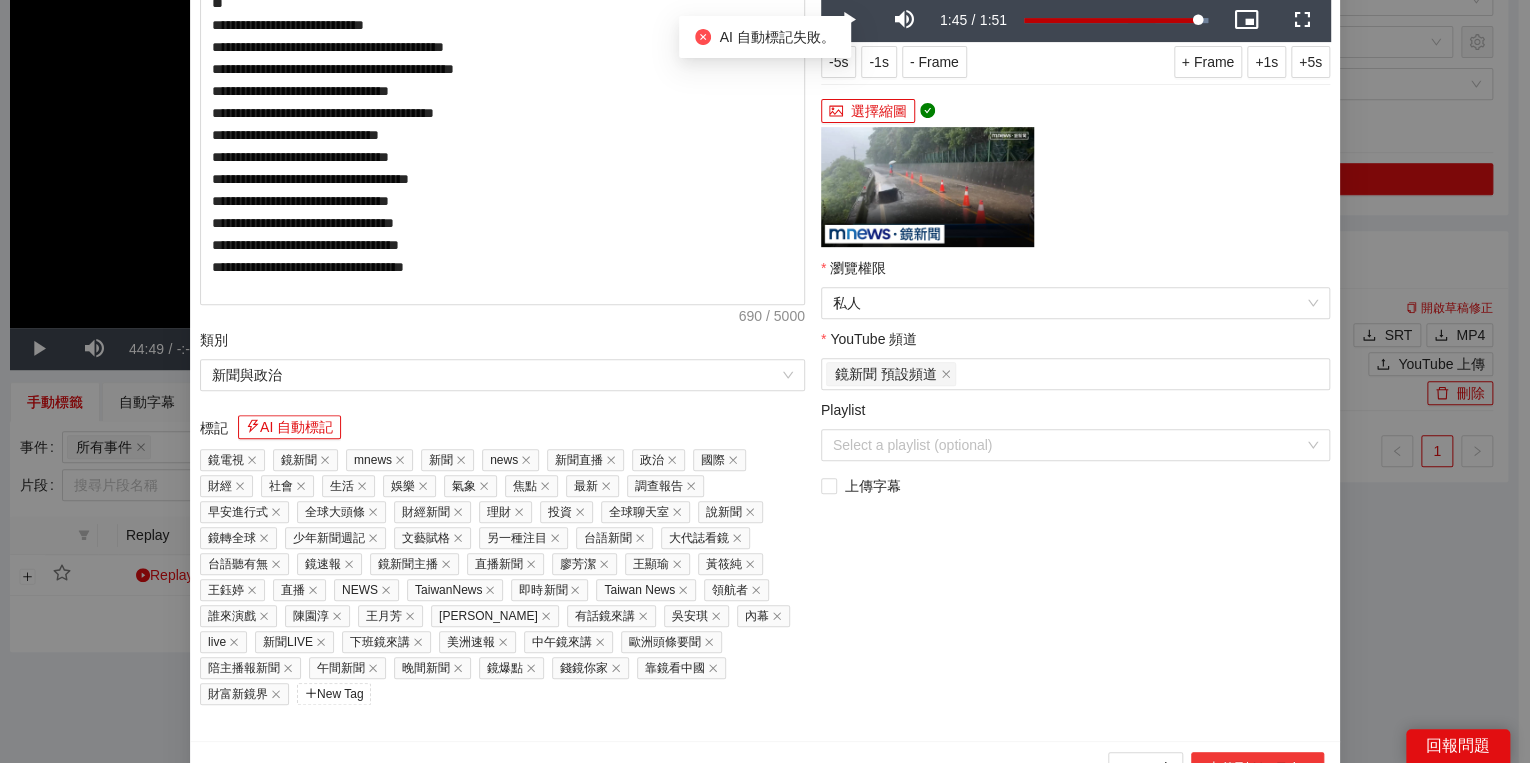click on "上傳到 YouTube" at bounding box center (1257, 768) 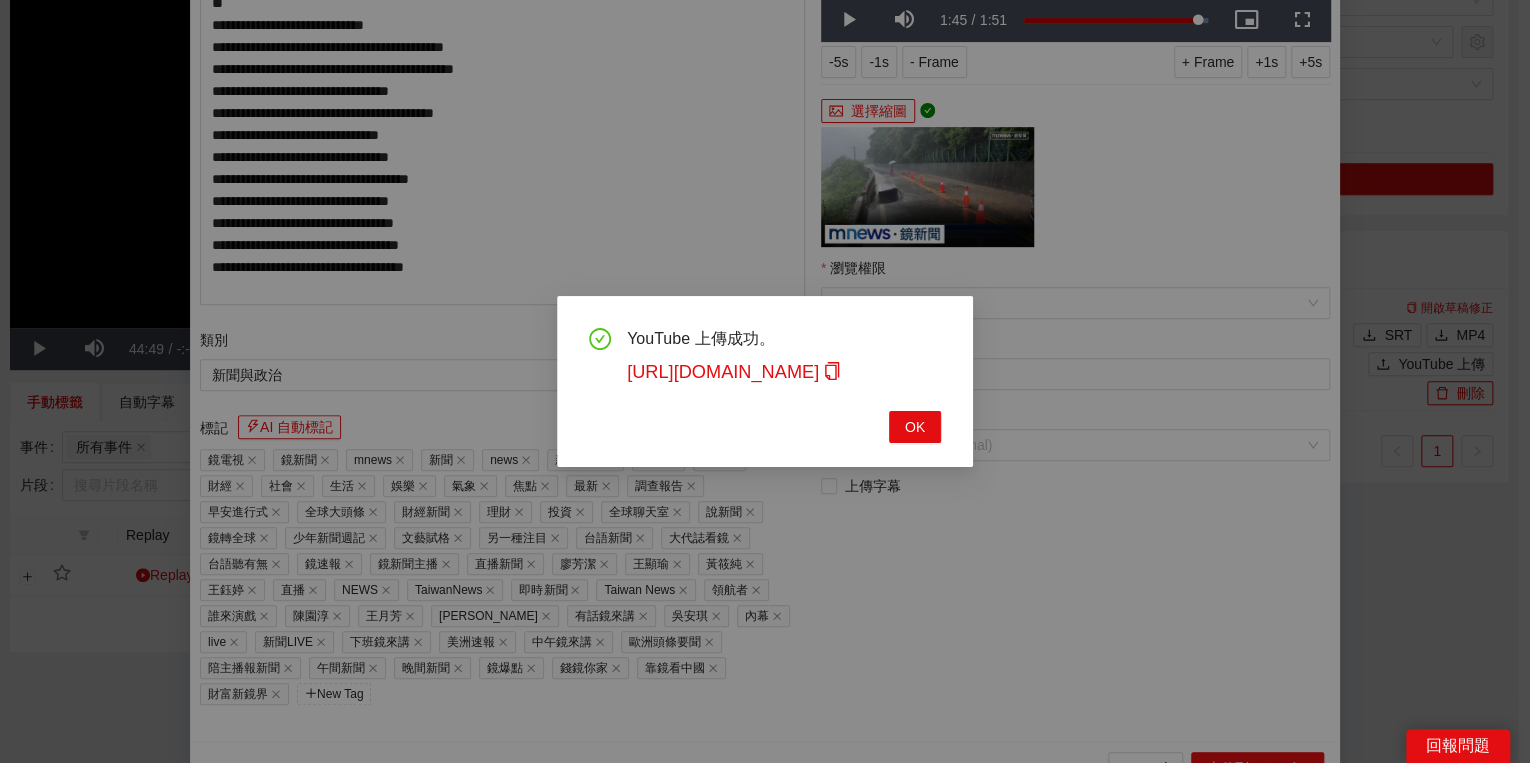 click on "YouTube 上傳成功。 [URL][DOMAIN_NAME] OK" at bounding box center [765, 381] 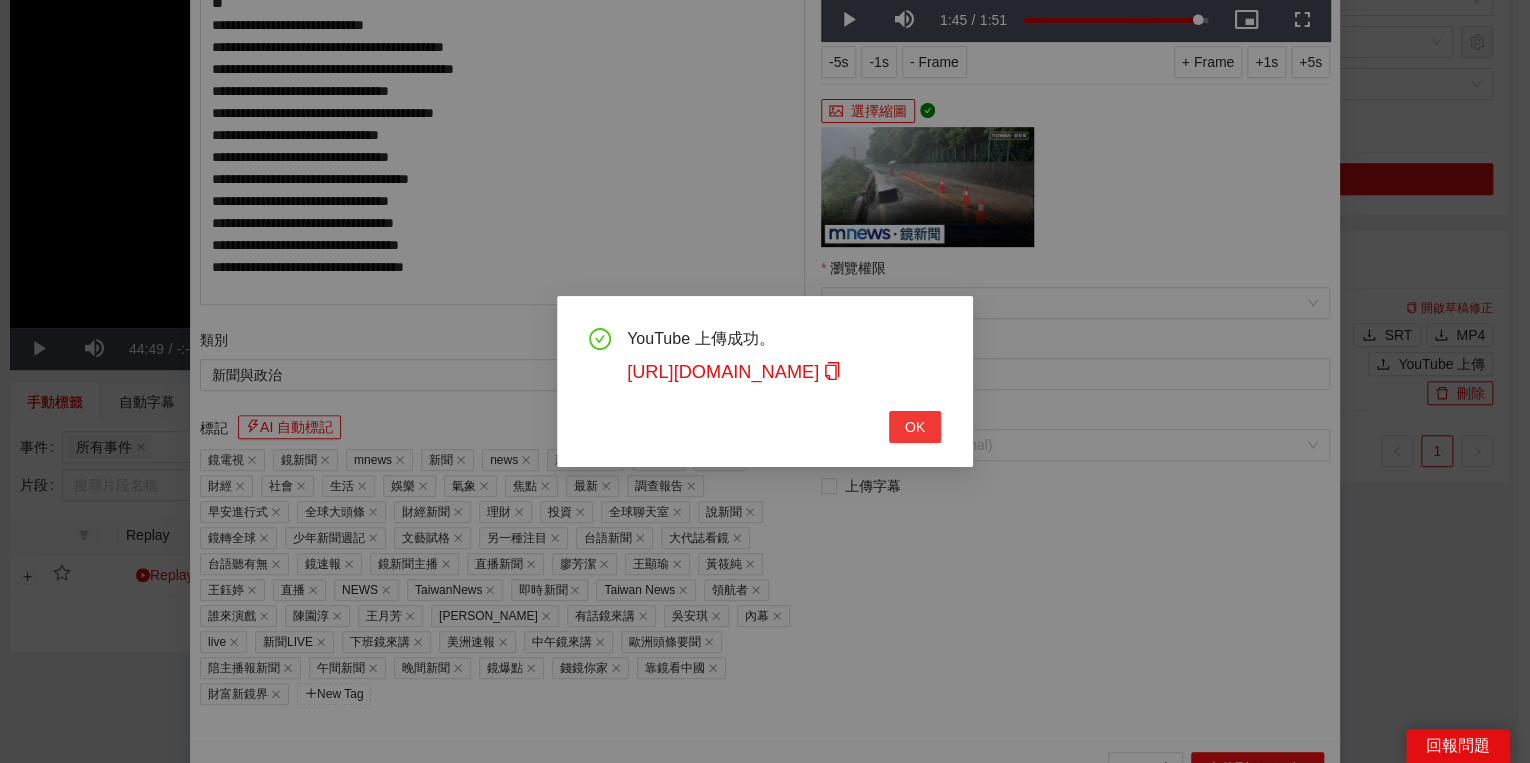 click on "OK" at bounding box center (915, 427) 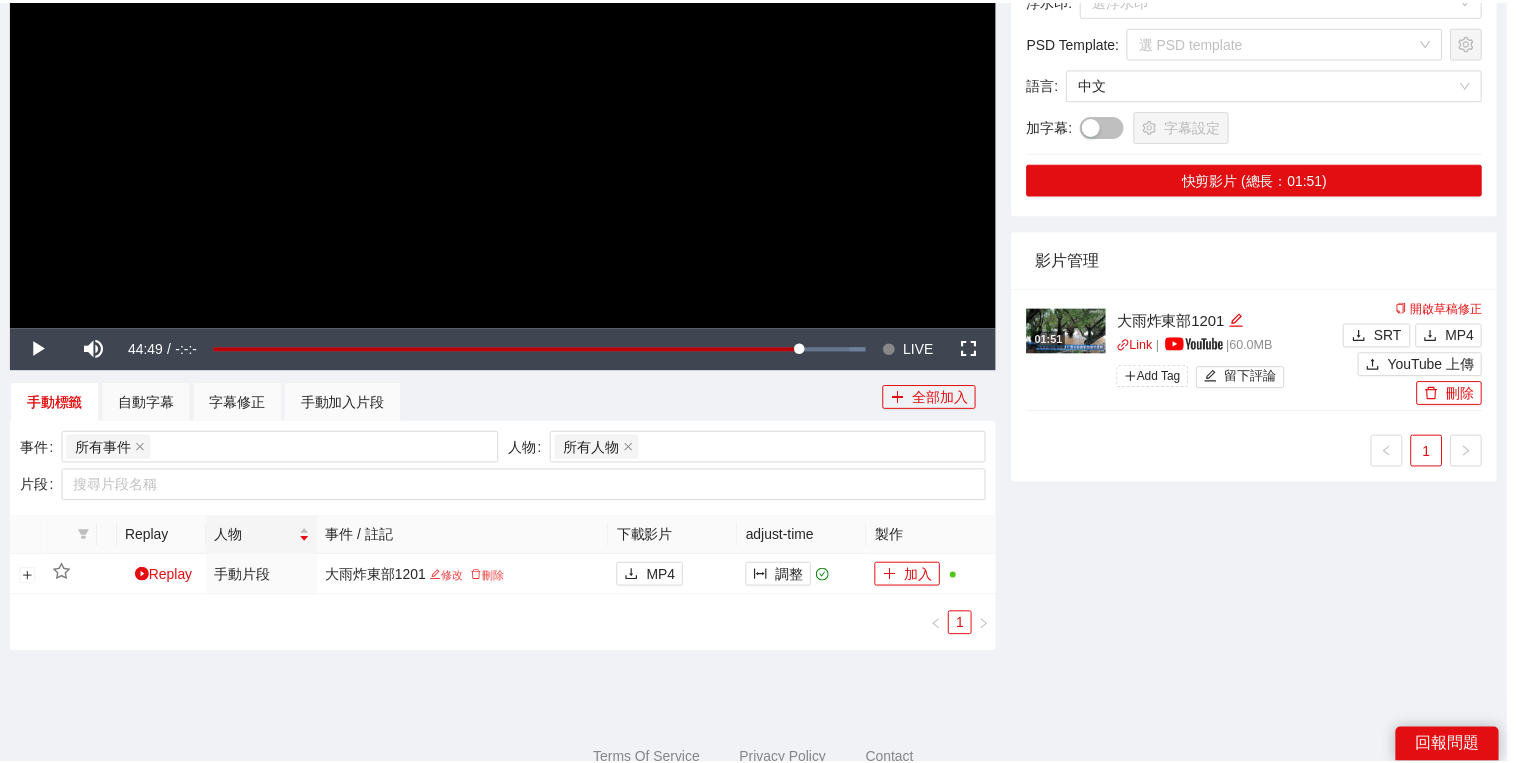 scroll, scrollTop: 308, scrollLeft: 0, axis: vertical 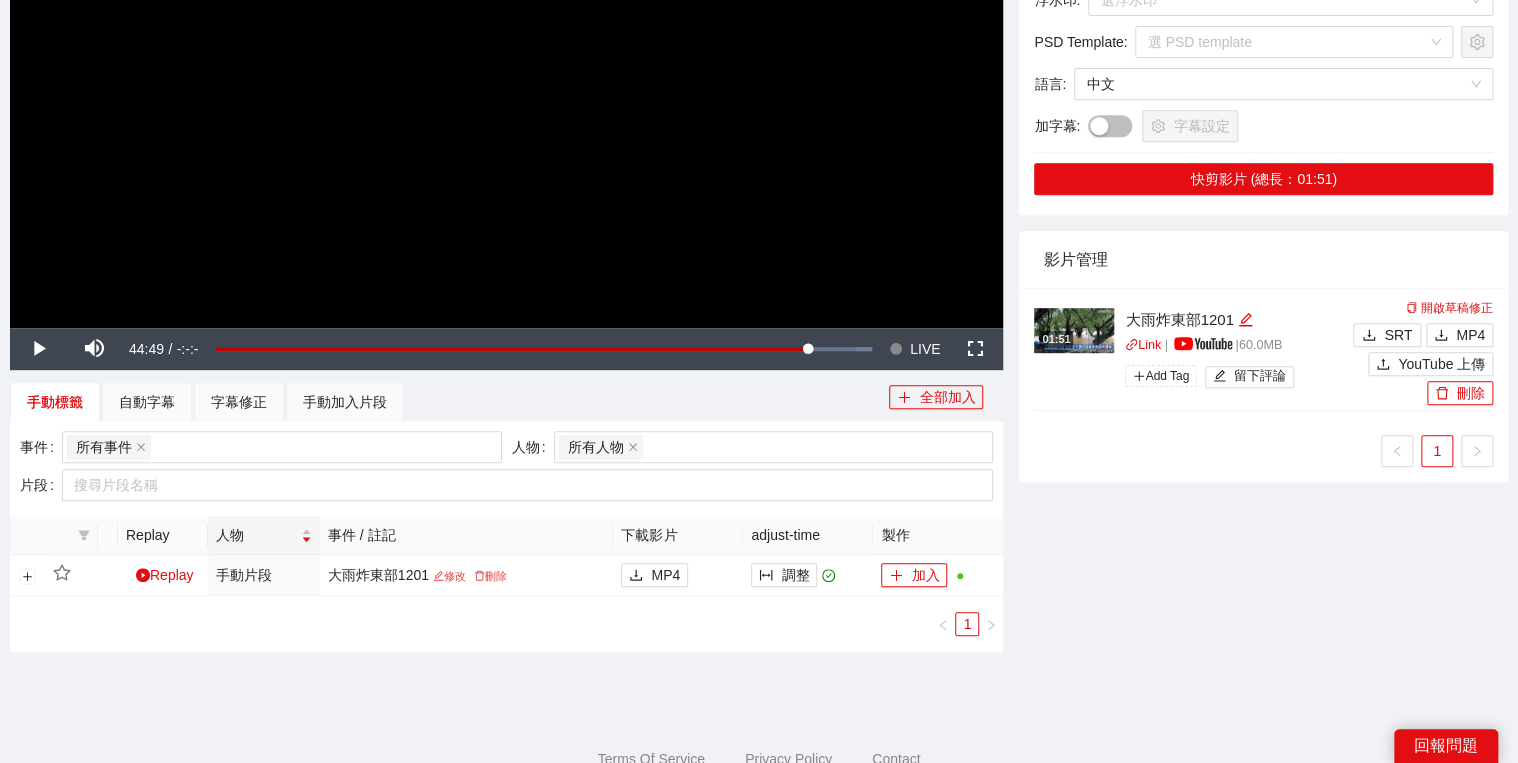 click on "**********" at bounding box center [759, 212] 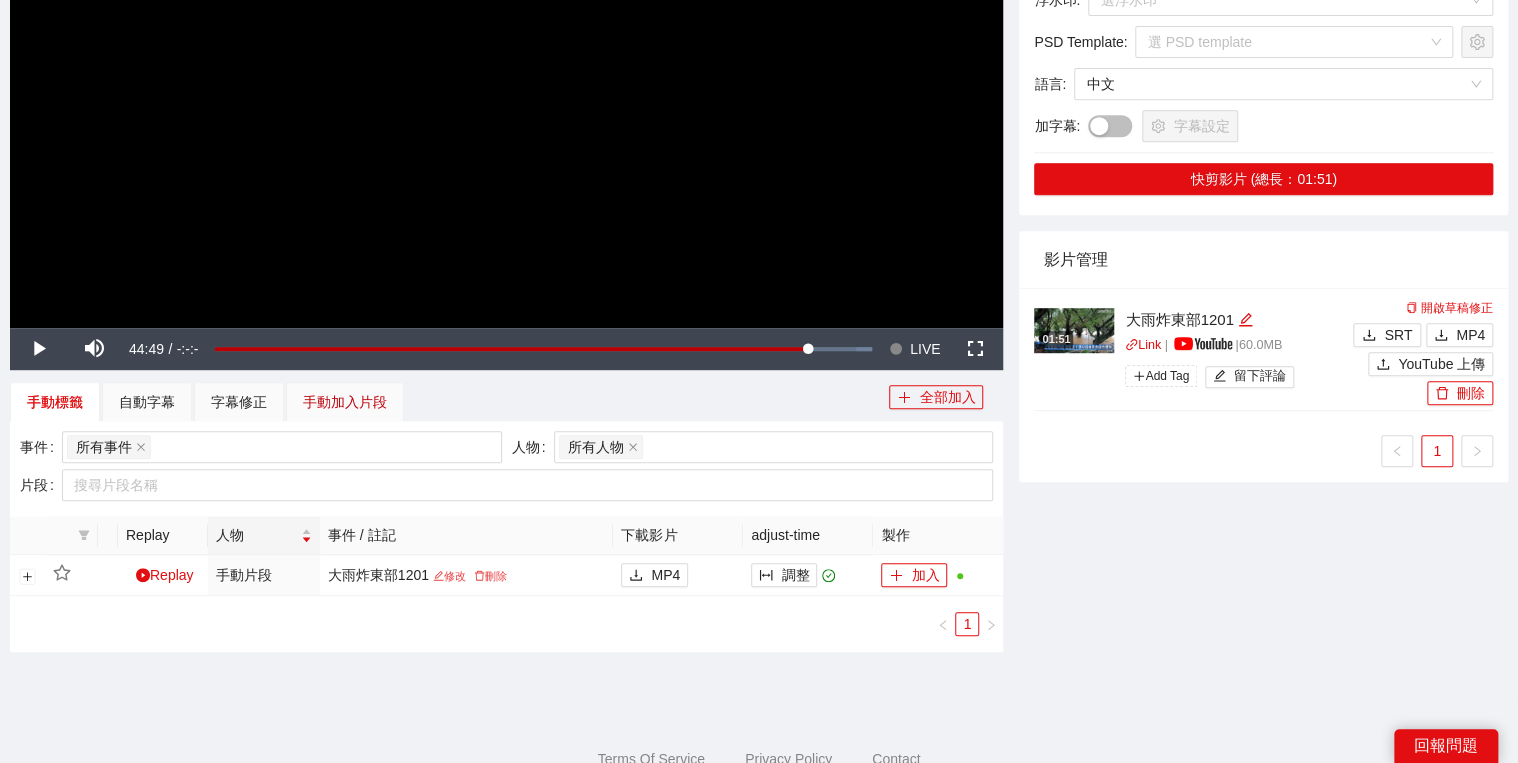 click on "手動加入片段" at bounding box center (345, 402) 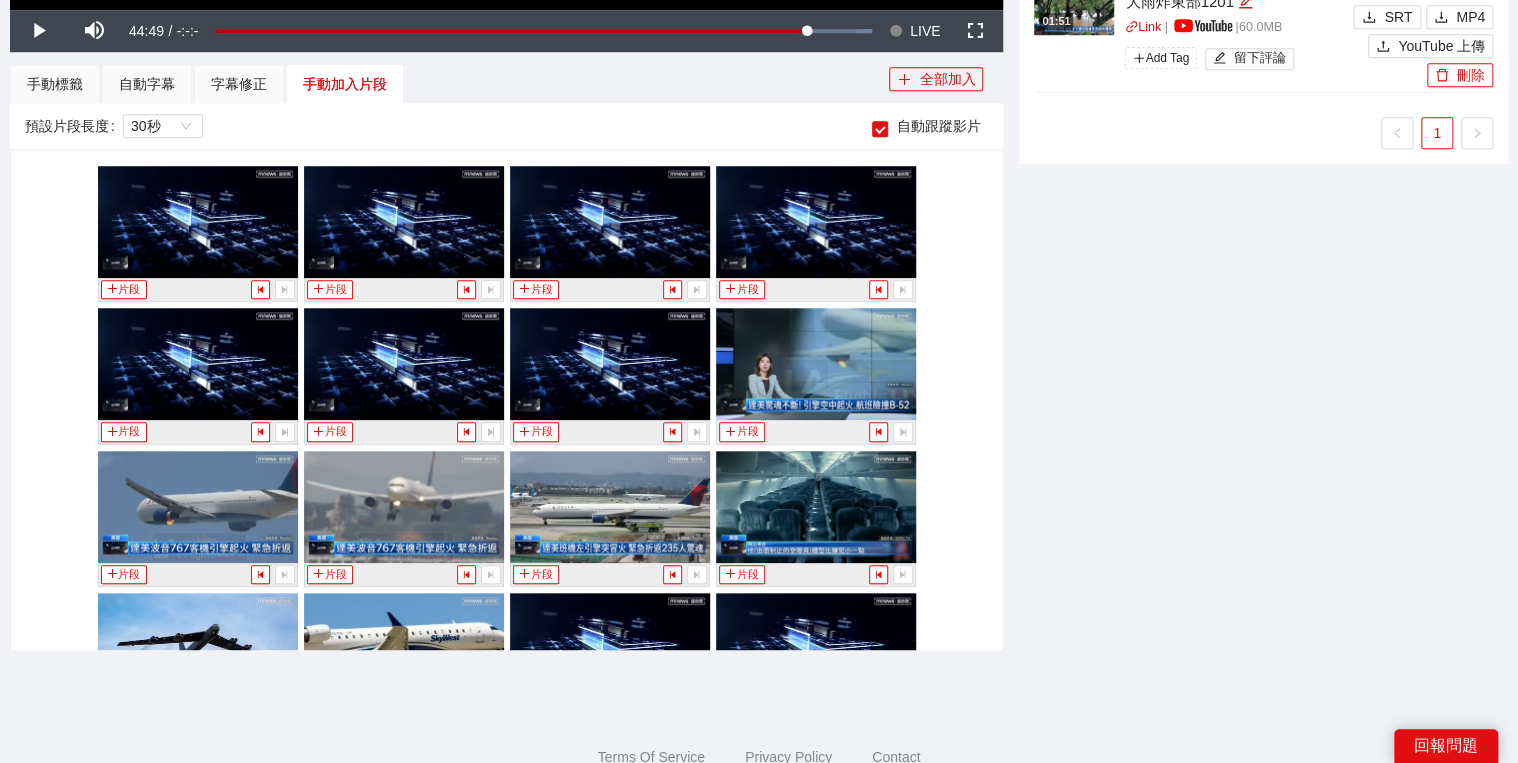 scroll, scrollTop: 720, scrollLeft: 0, axis: vertical 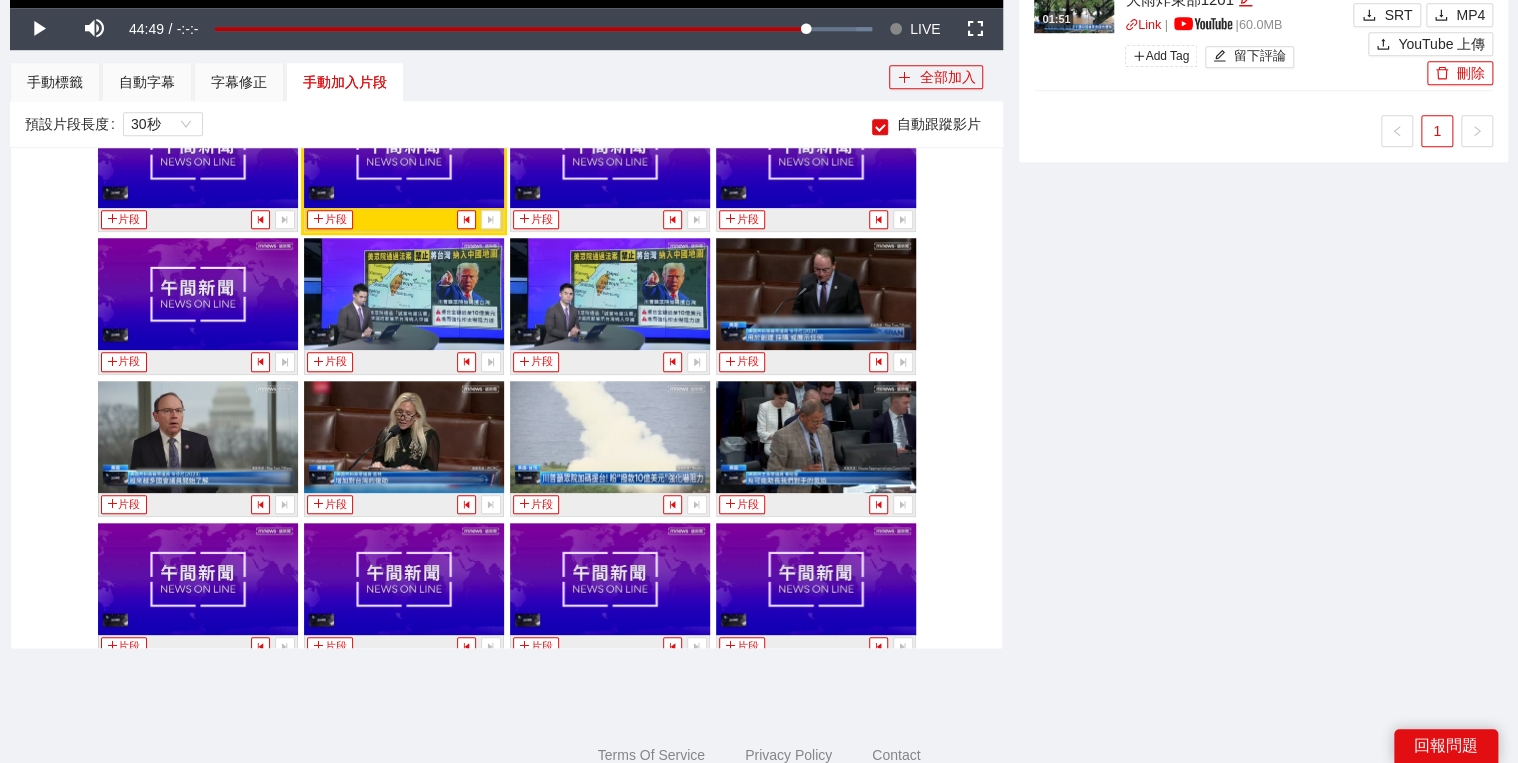 click on "片段" at bounding box center (816, 362) 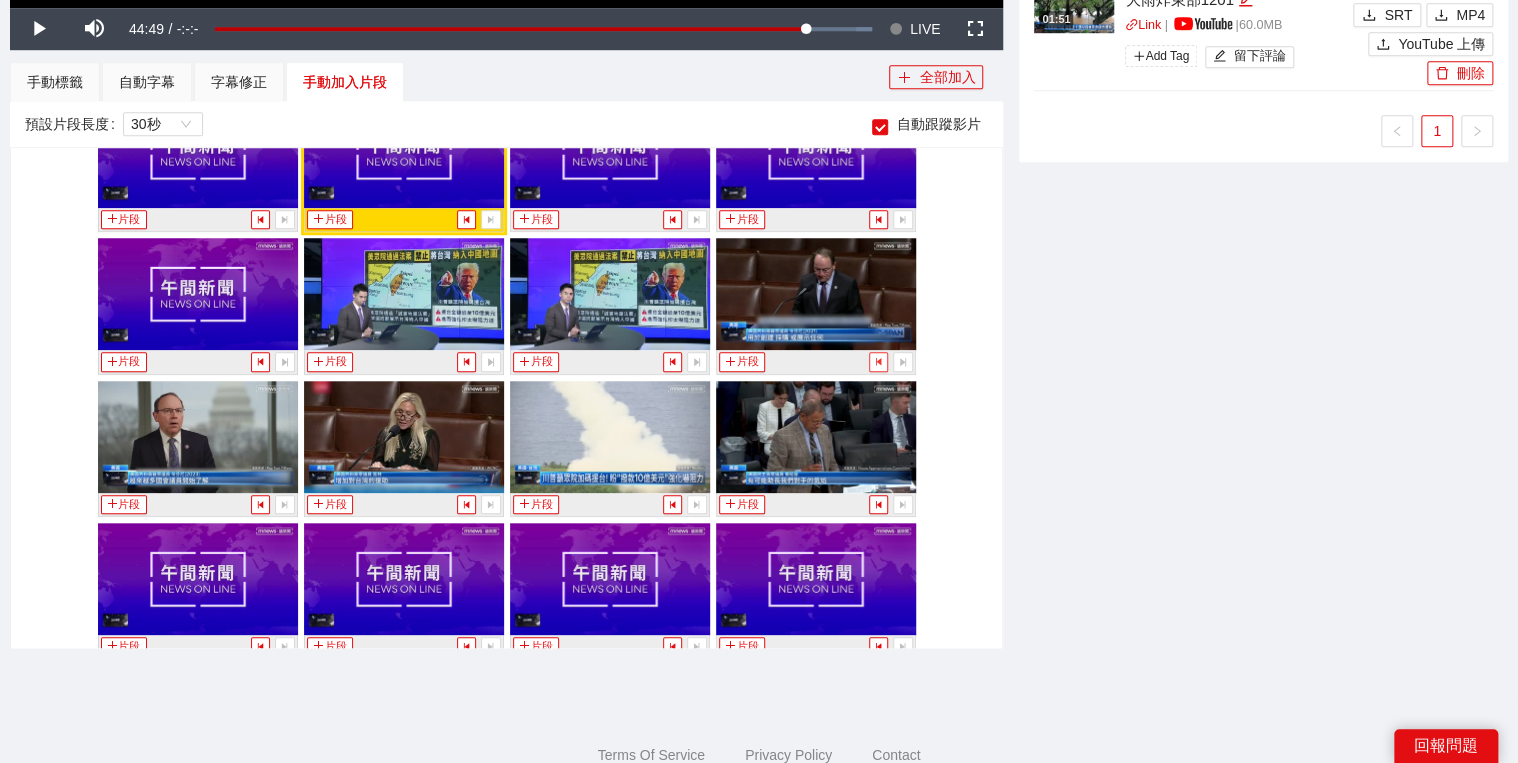 click at bounding box center [878, 361] 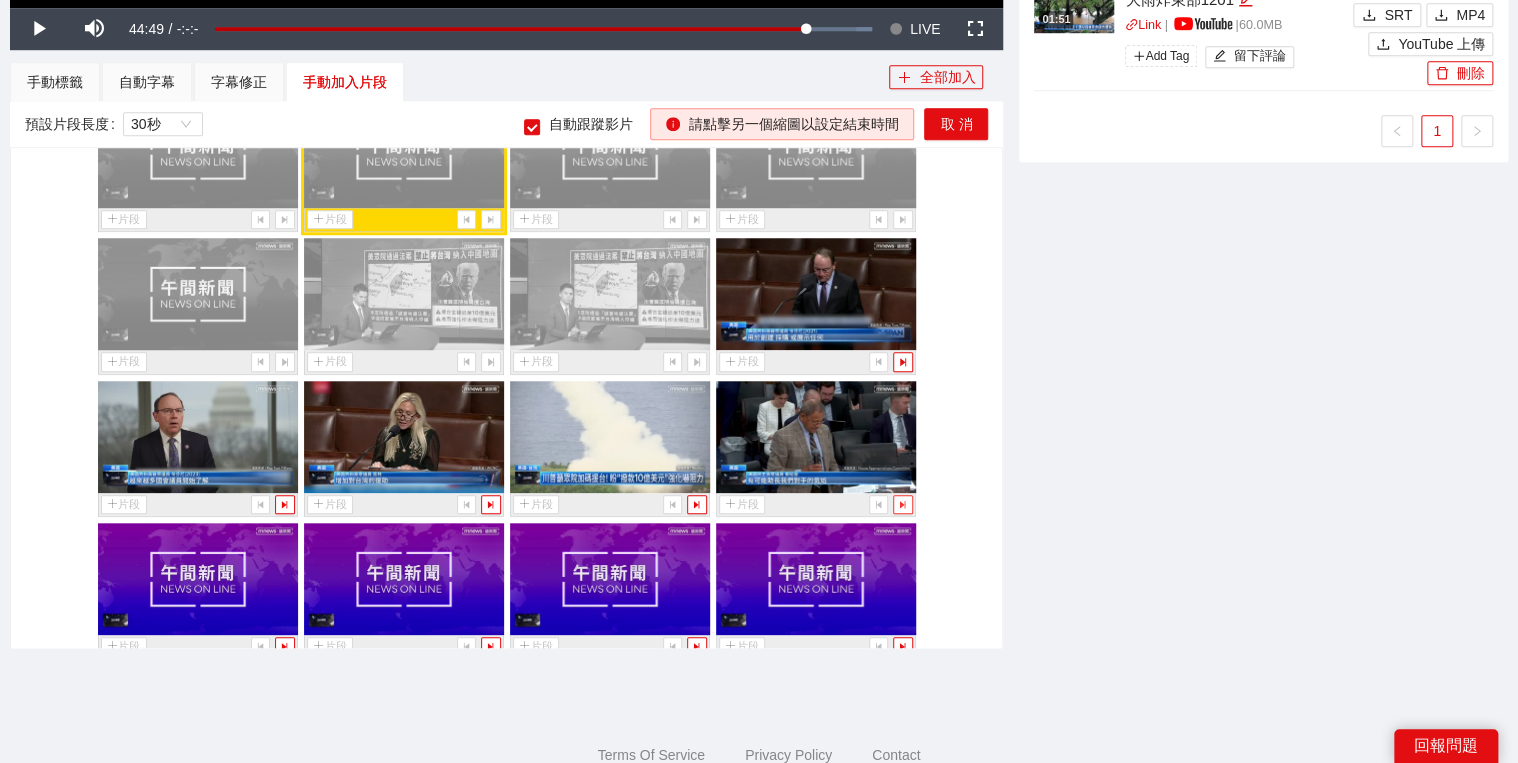 click 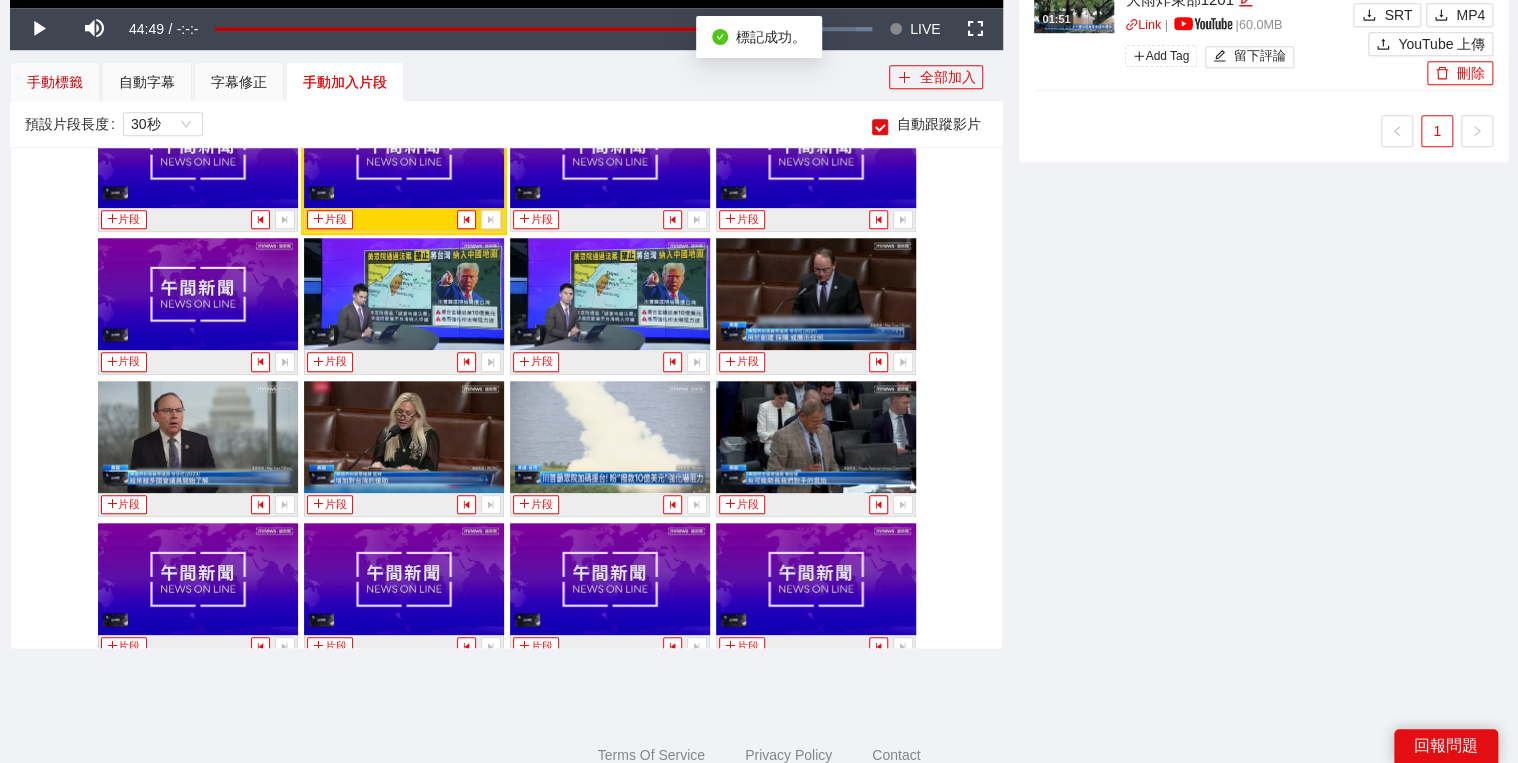 click on "手動標籤" at bounding box center (55, 82) 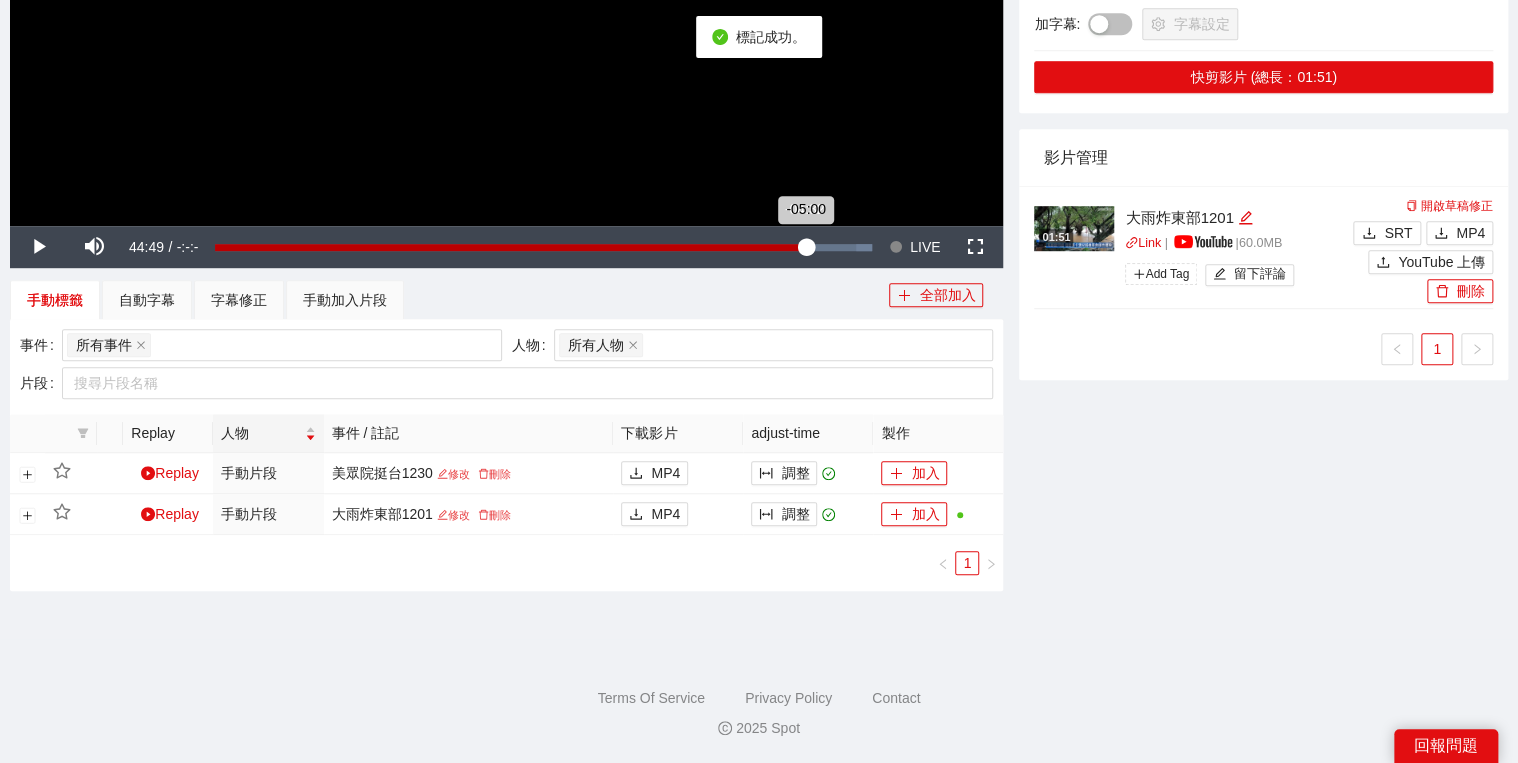 scroll, scrollTop: 500, scrollLeft: 0, axis: vertical 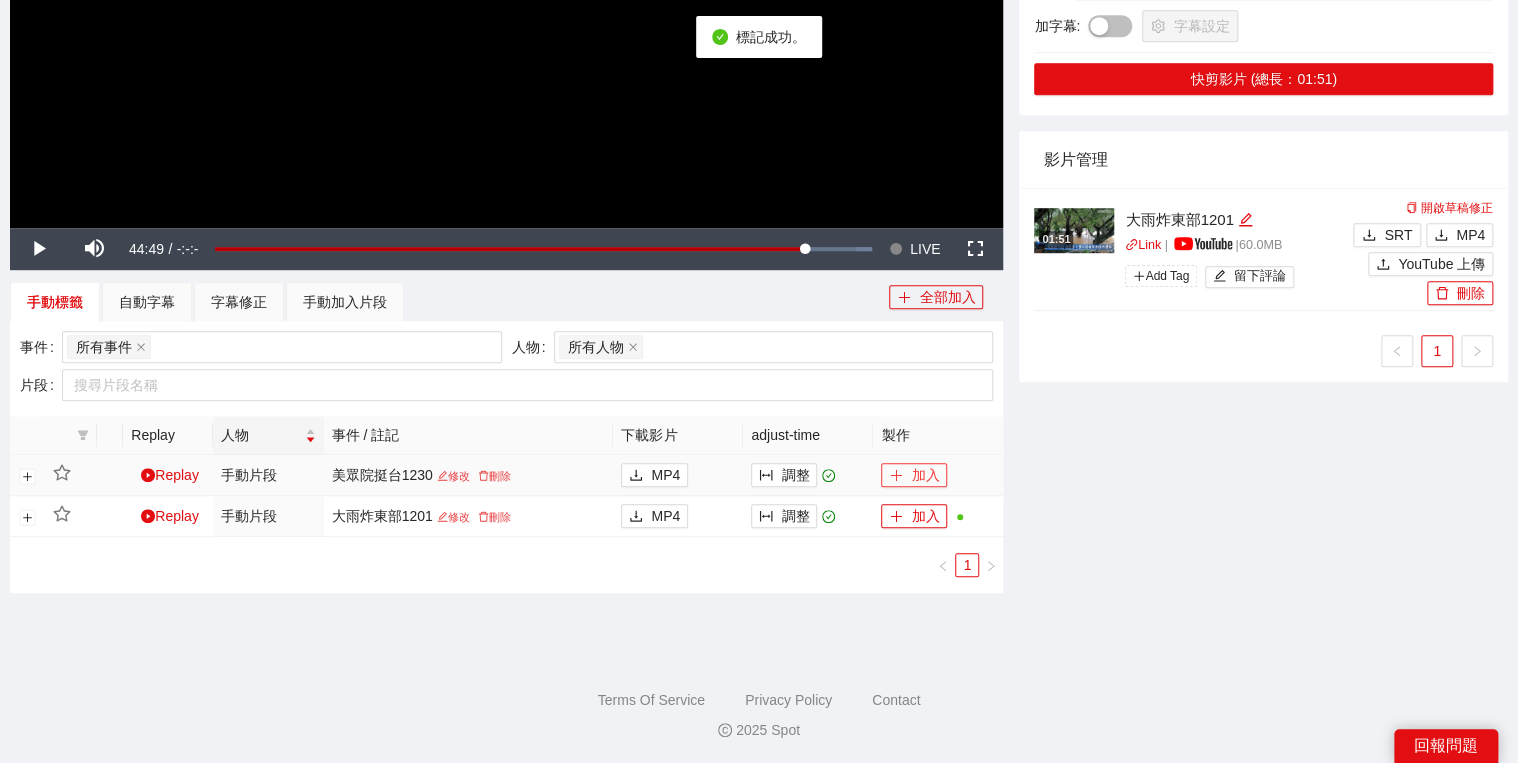 click on "加入" at bounding box center (914, 475) 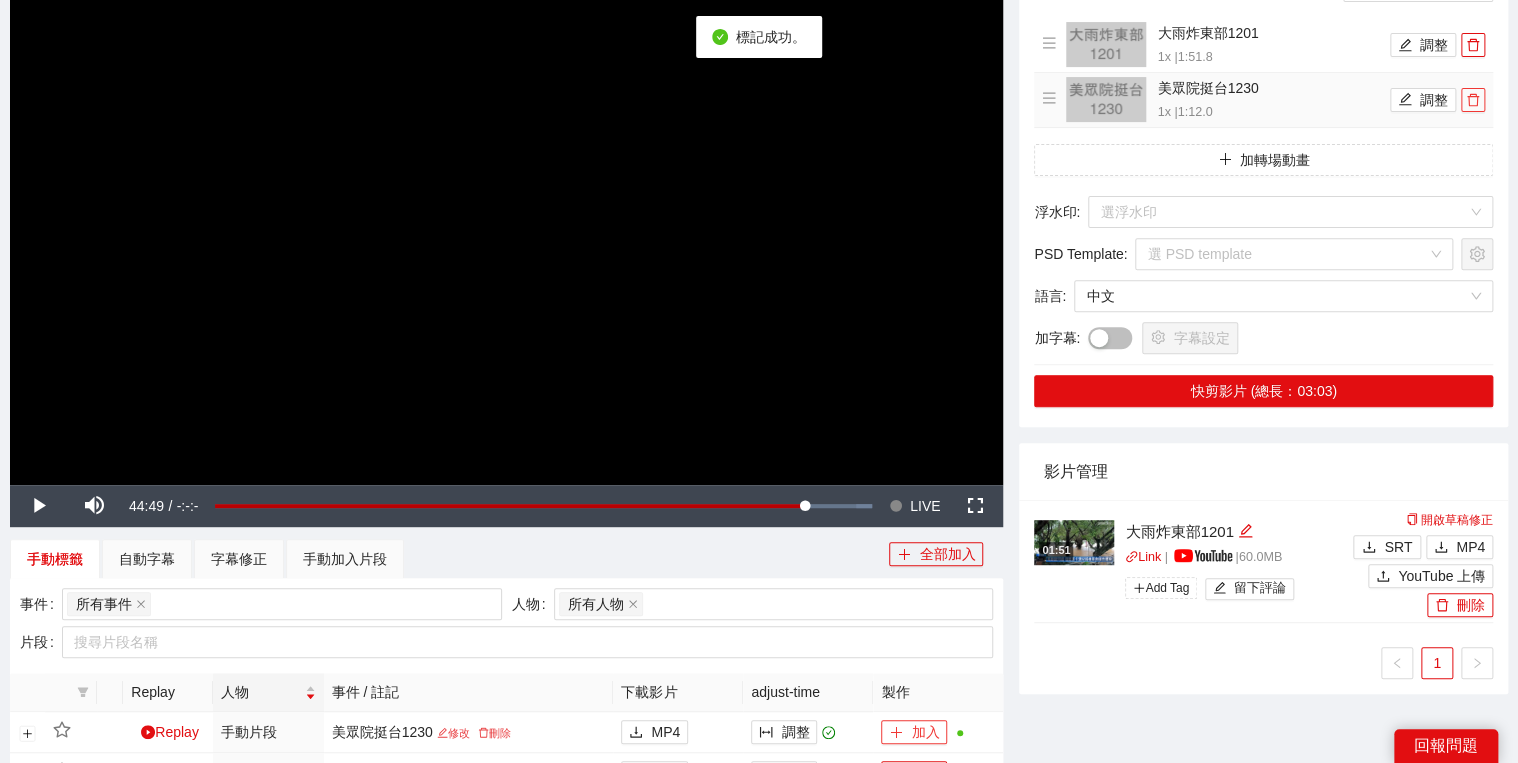 scroll, scrollTop: 100, scrollLeft: 0, axis: vertical 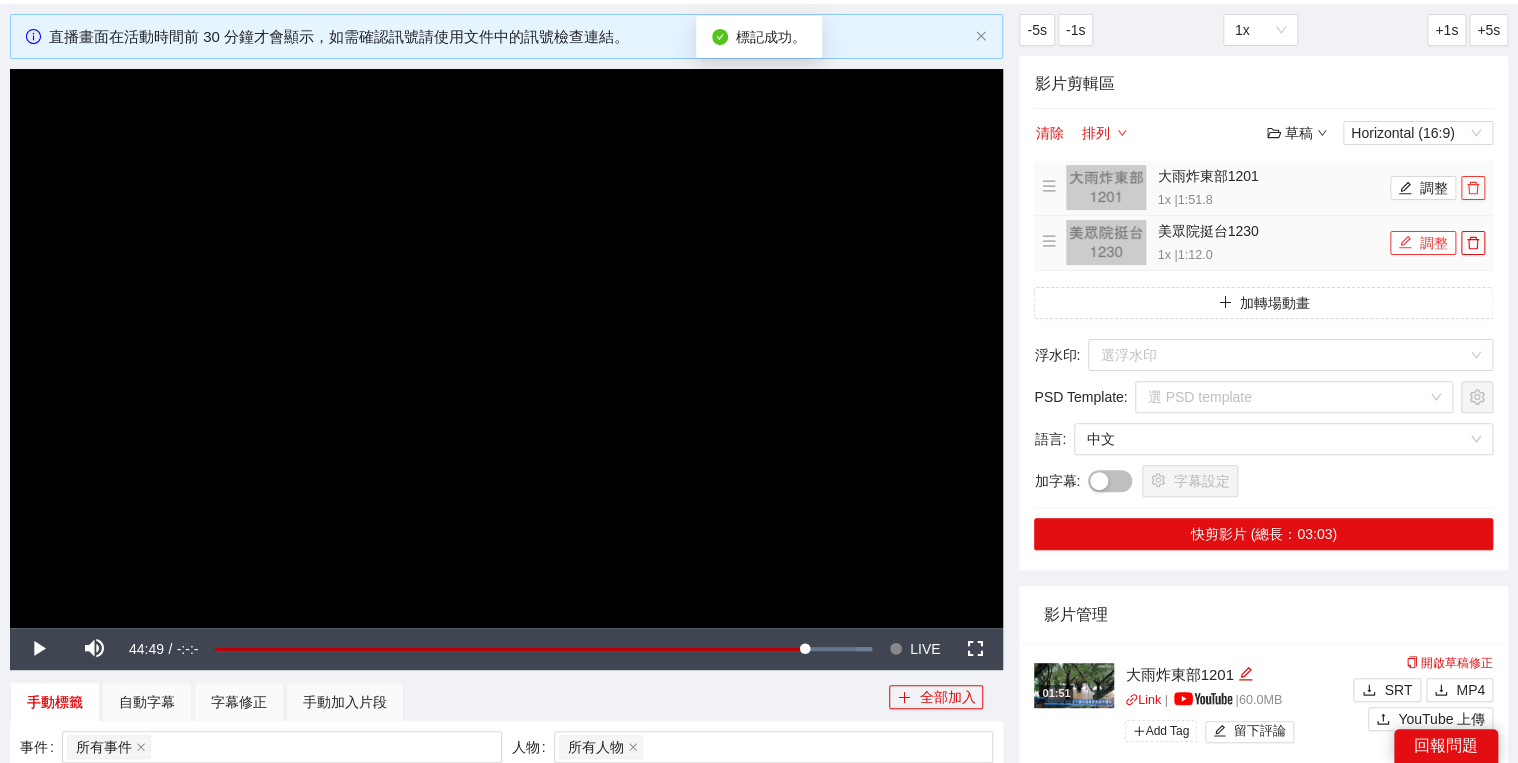 drag, startPoint x: 1468, startPoint y: 186, endPoint x: 1447, endPoint y: 185, distance: 21.023796 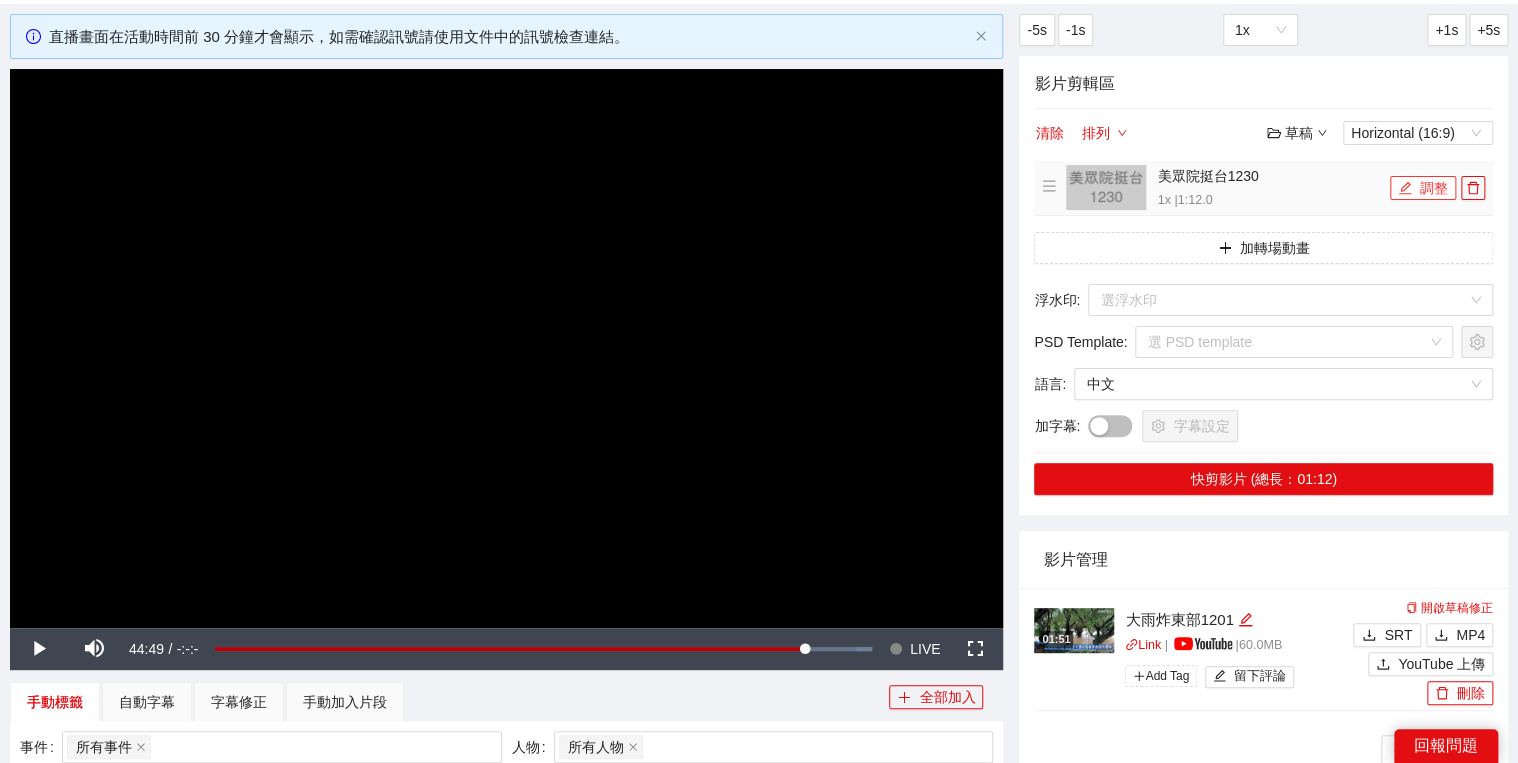 click on "調整" at bounding box center (1423, 188) 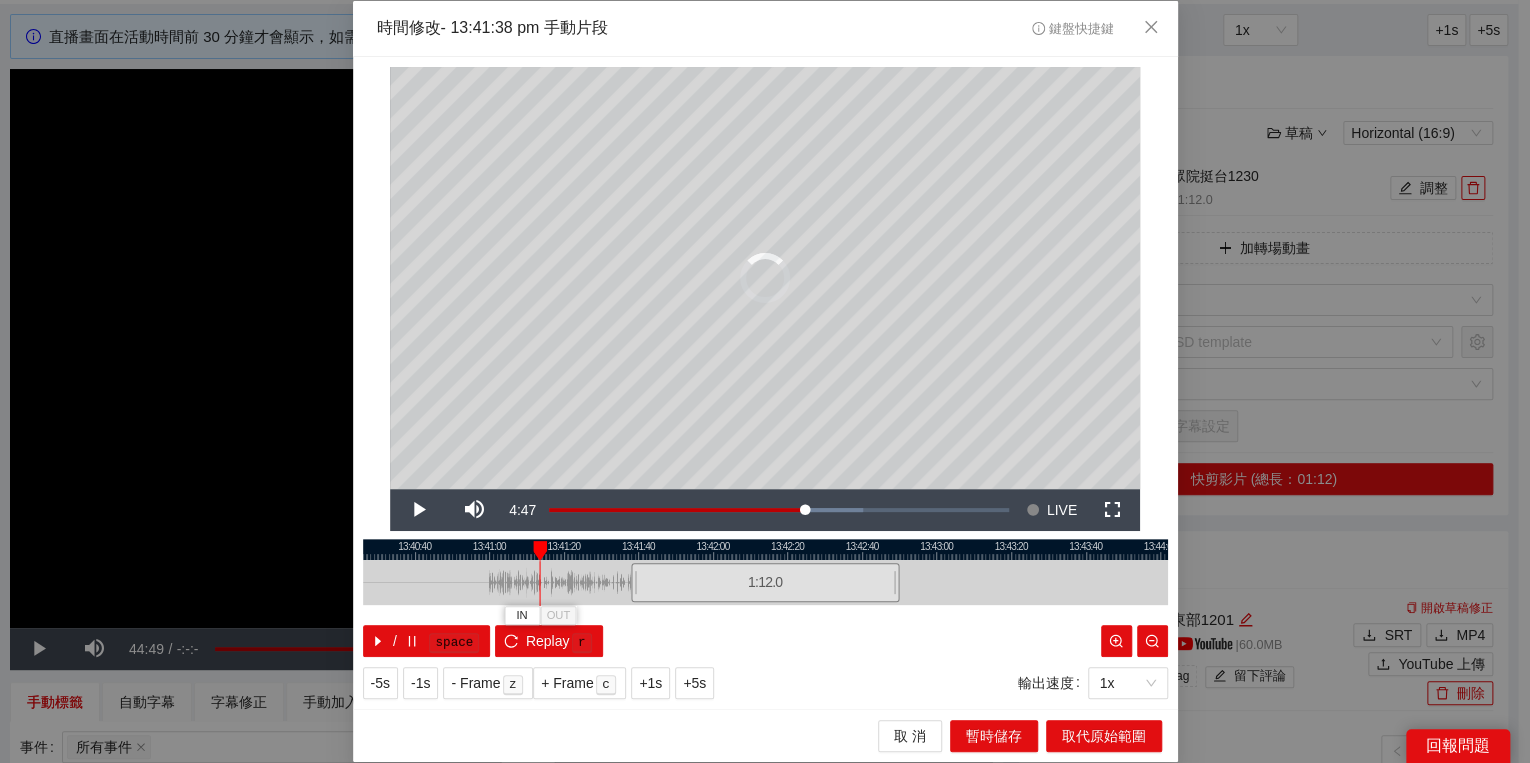 drag, startPoint x: 635, startPoint y: 548, endPoint x: 539, endPoint y: 552, distance: 96.0833 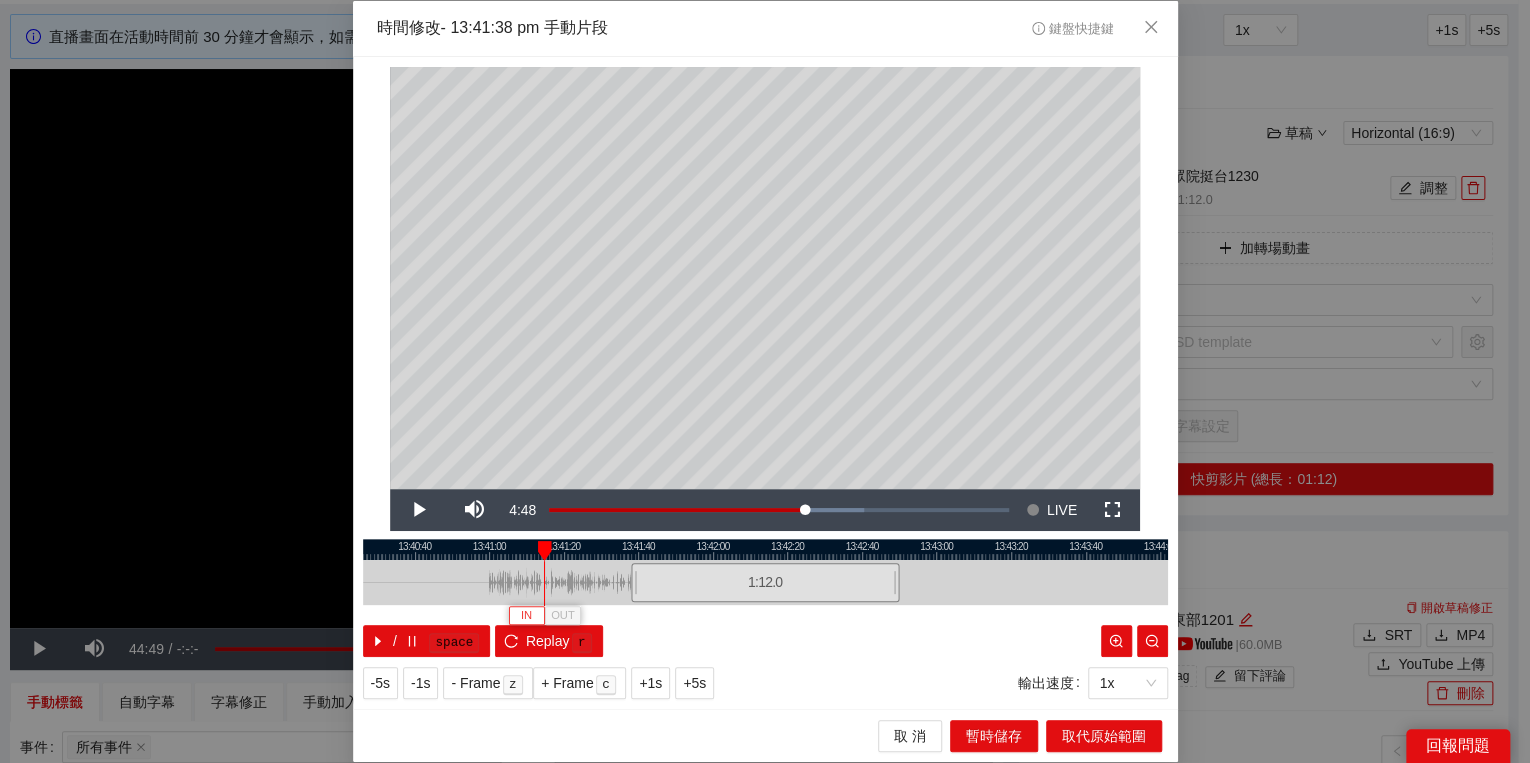 click on "IN" at bounding box center [526, 615] 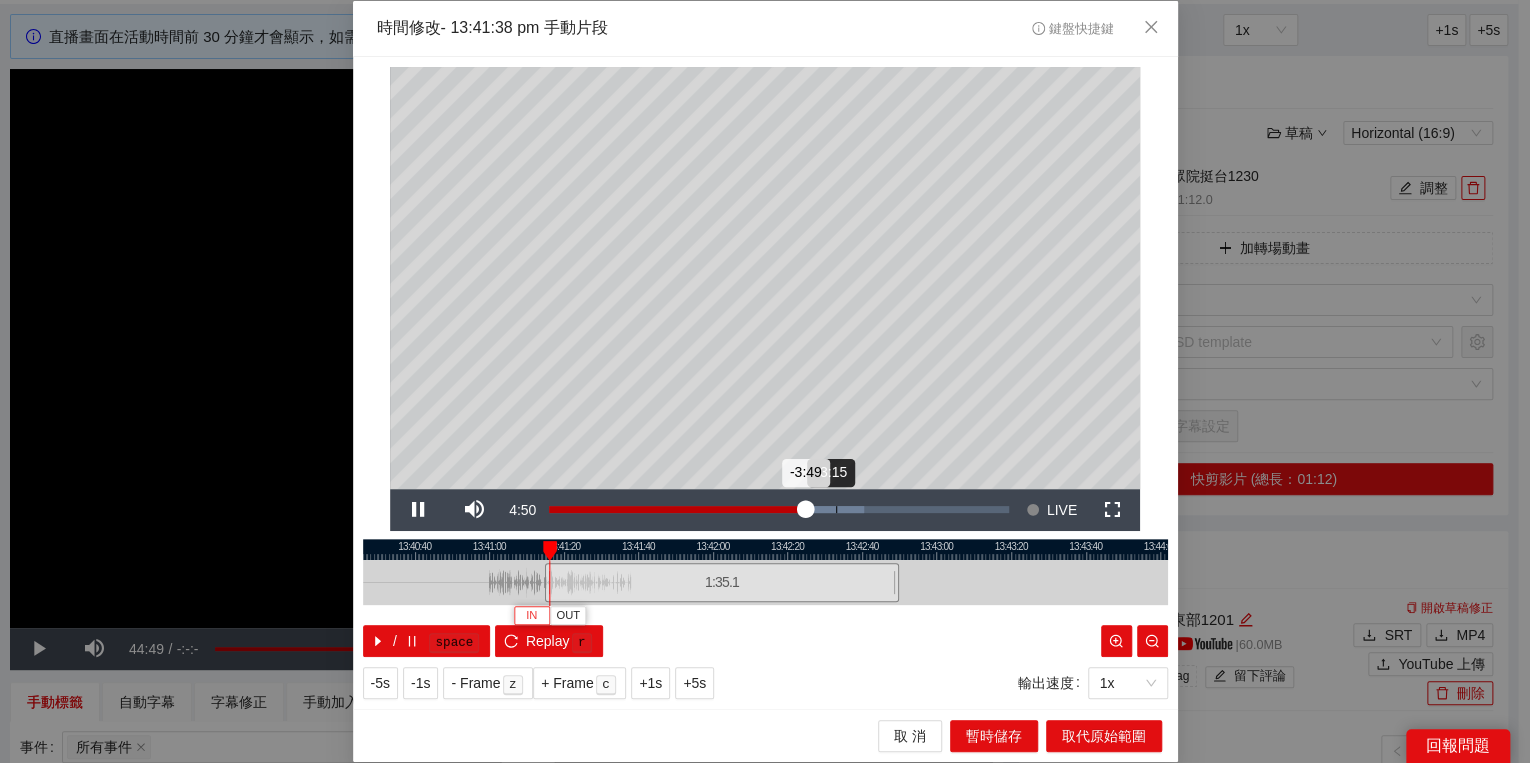 click on "Loaded :  68.59% -3:15 -3:49" at bounding box center (779, 510) 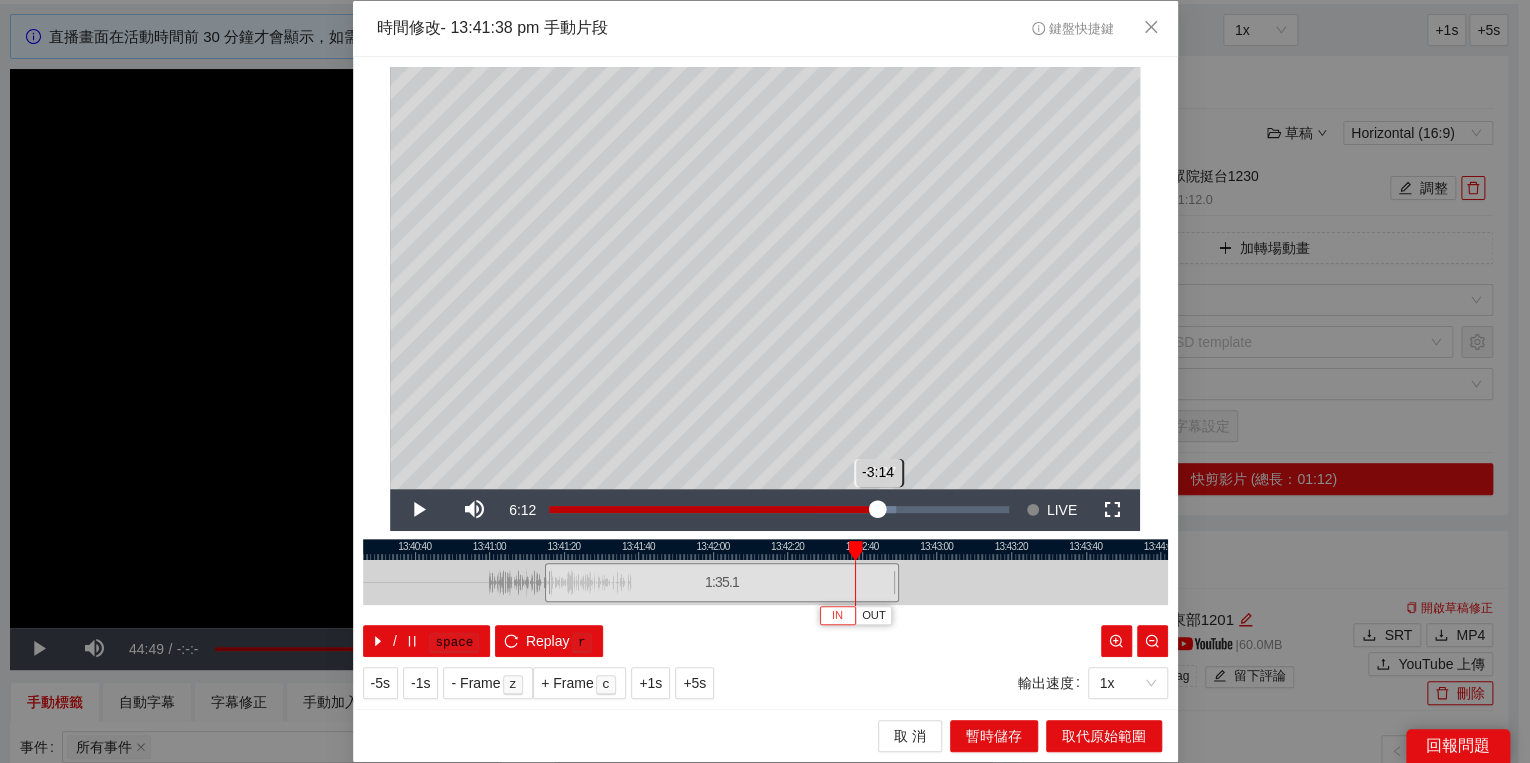 click on "Loaded :  75.57% -2:27 -3:14" at bounding box center (779, 509) 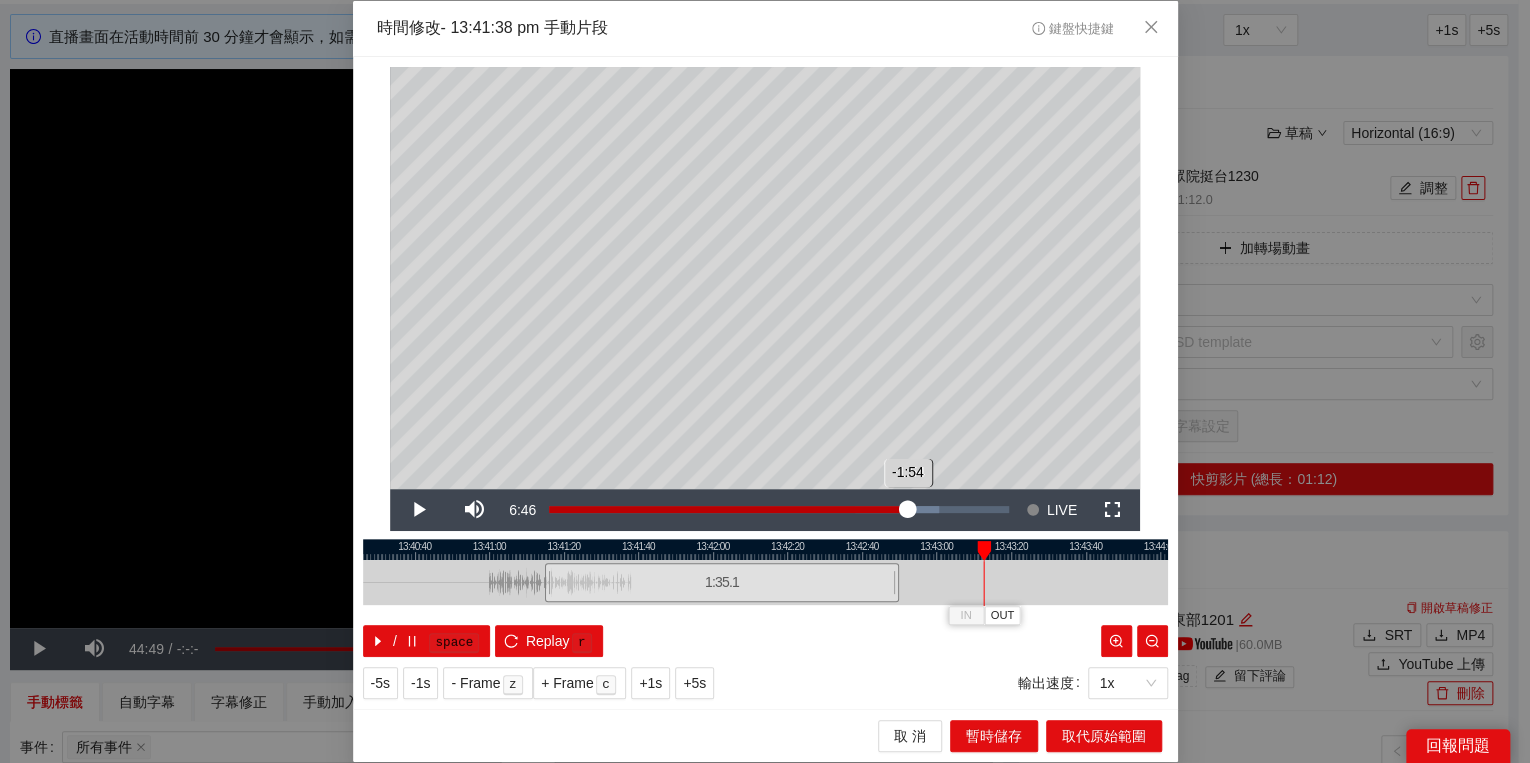 click on "Loaded :  84.87% -1:54 -1:54" at bounding box center (779, 509) 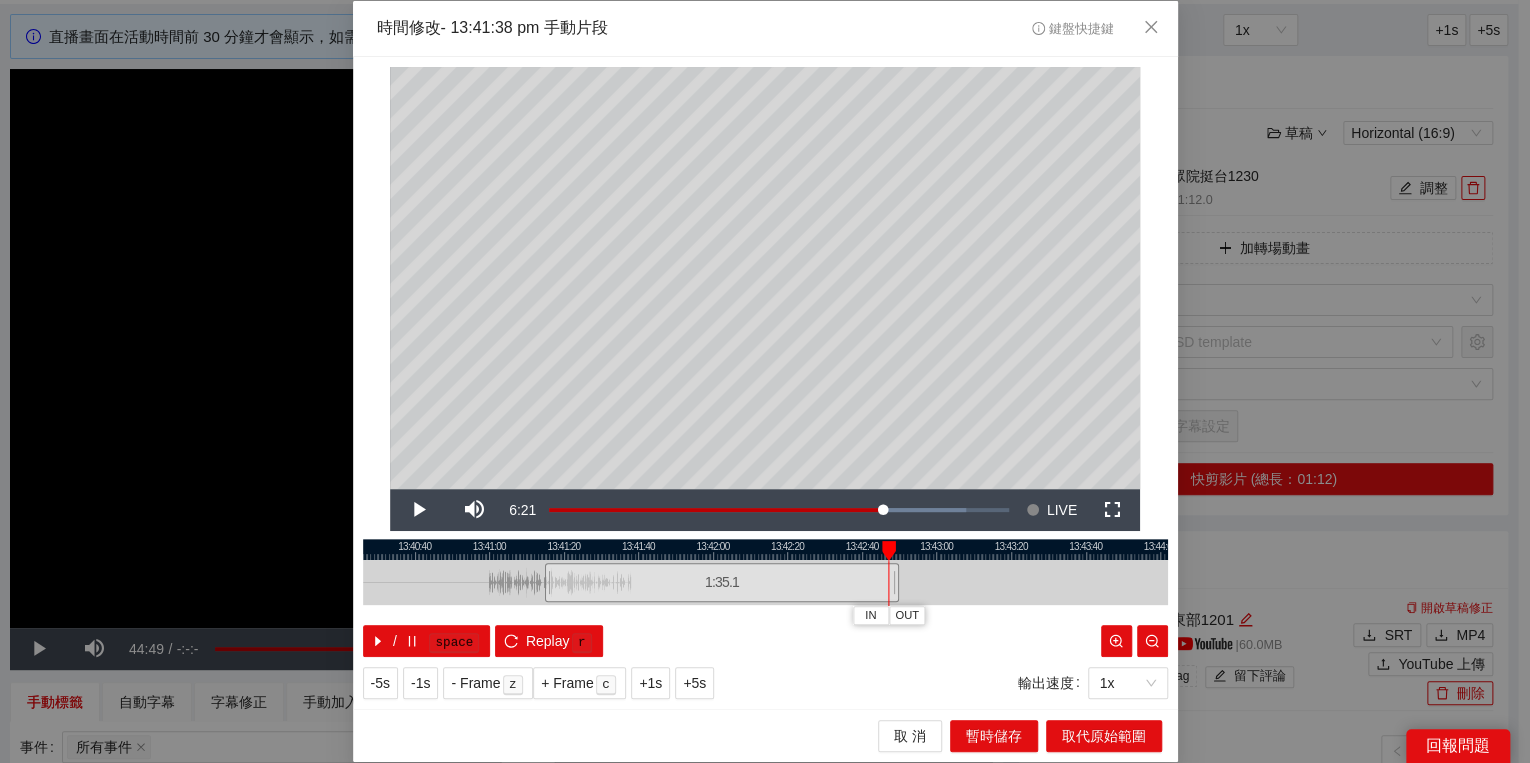 drag, startPoint x: 983, startPoint y: 550, endPoint x: 884, endPoint y: 553, distance: 99.04544 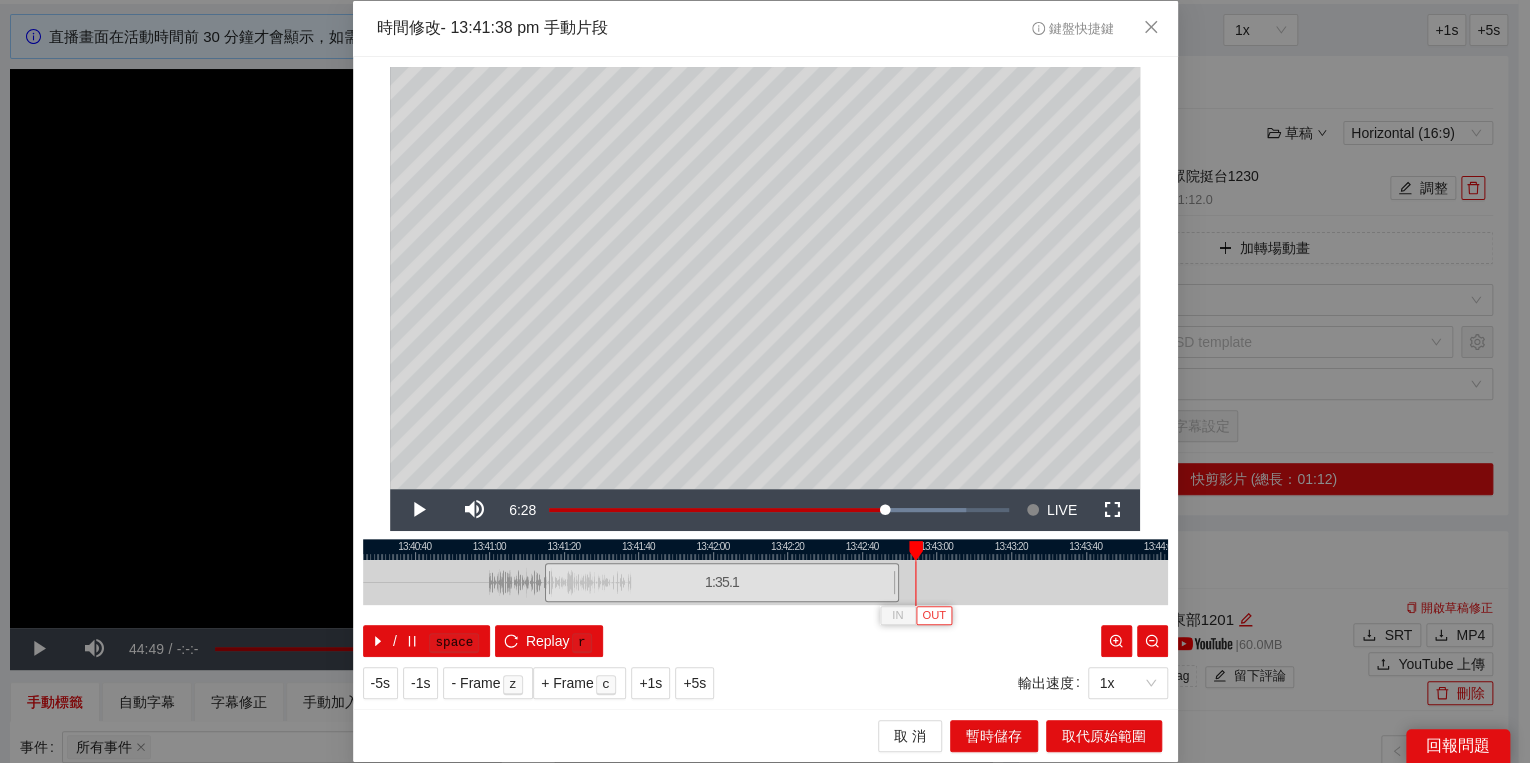 click on "OUT" at bounding box center [934, 616] 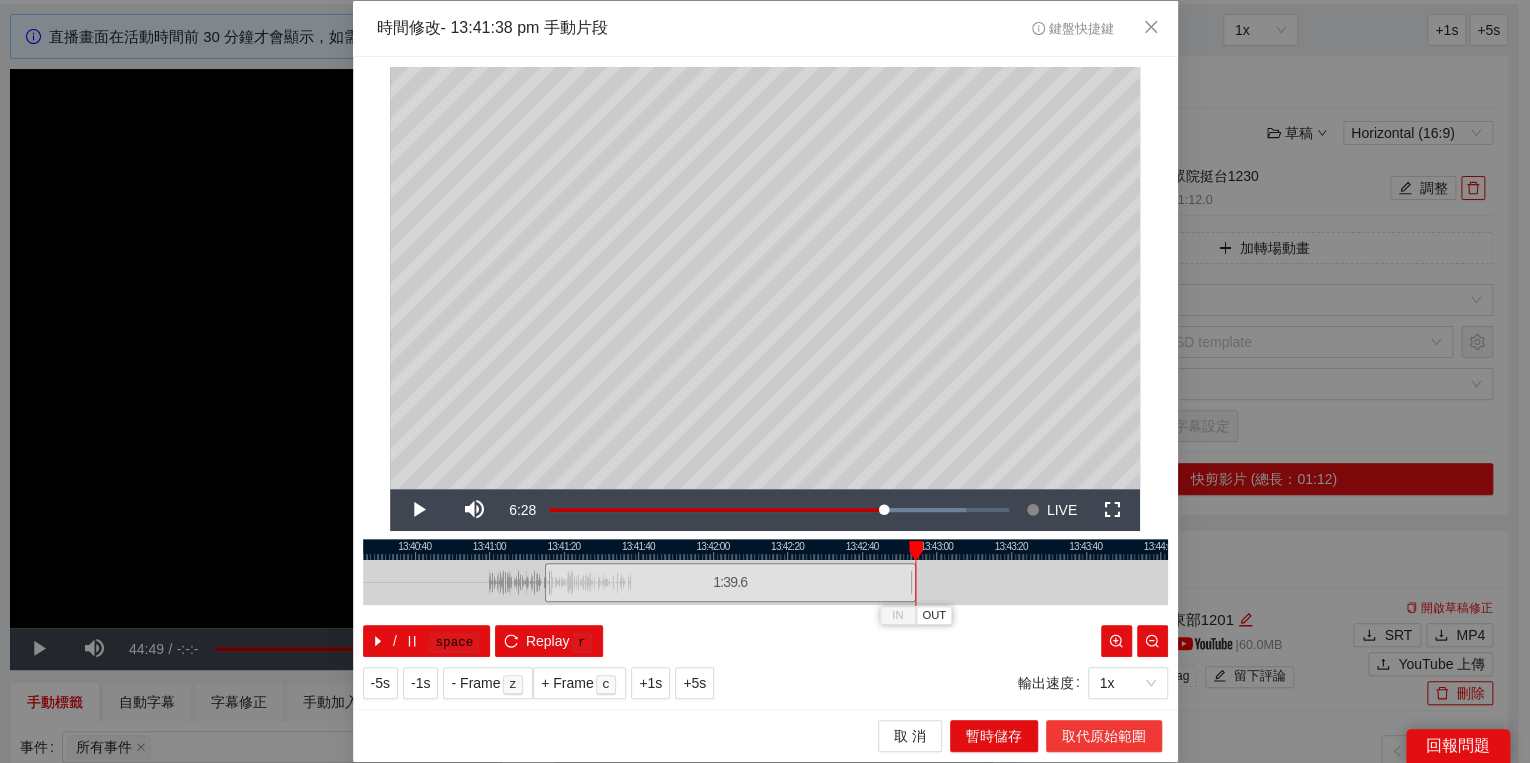 click on "取代原始範圍" at bounding box center [1104, 736] 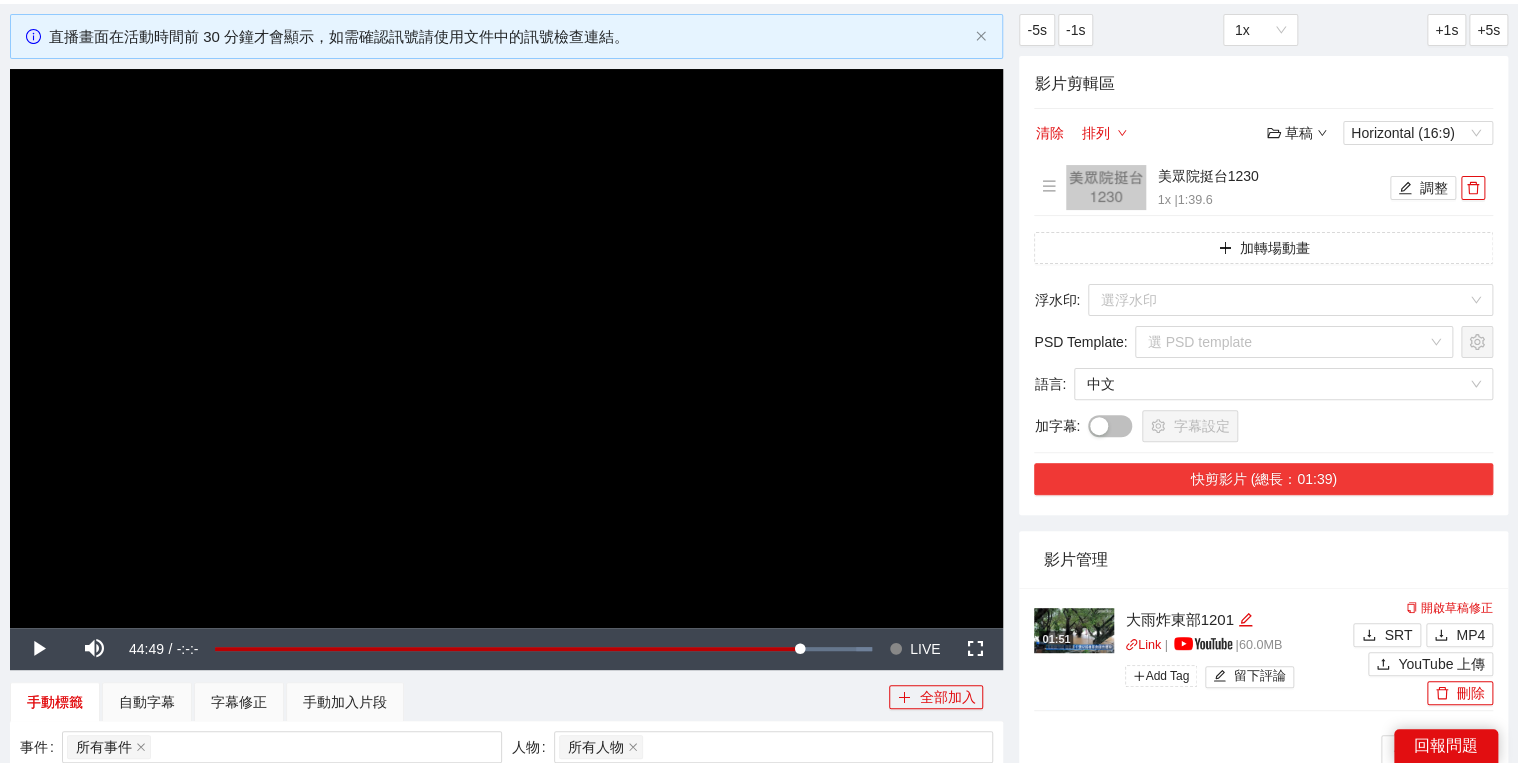 click on "快剪影片 (總長：01:39)" at bounding box center [1263, 479] 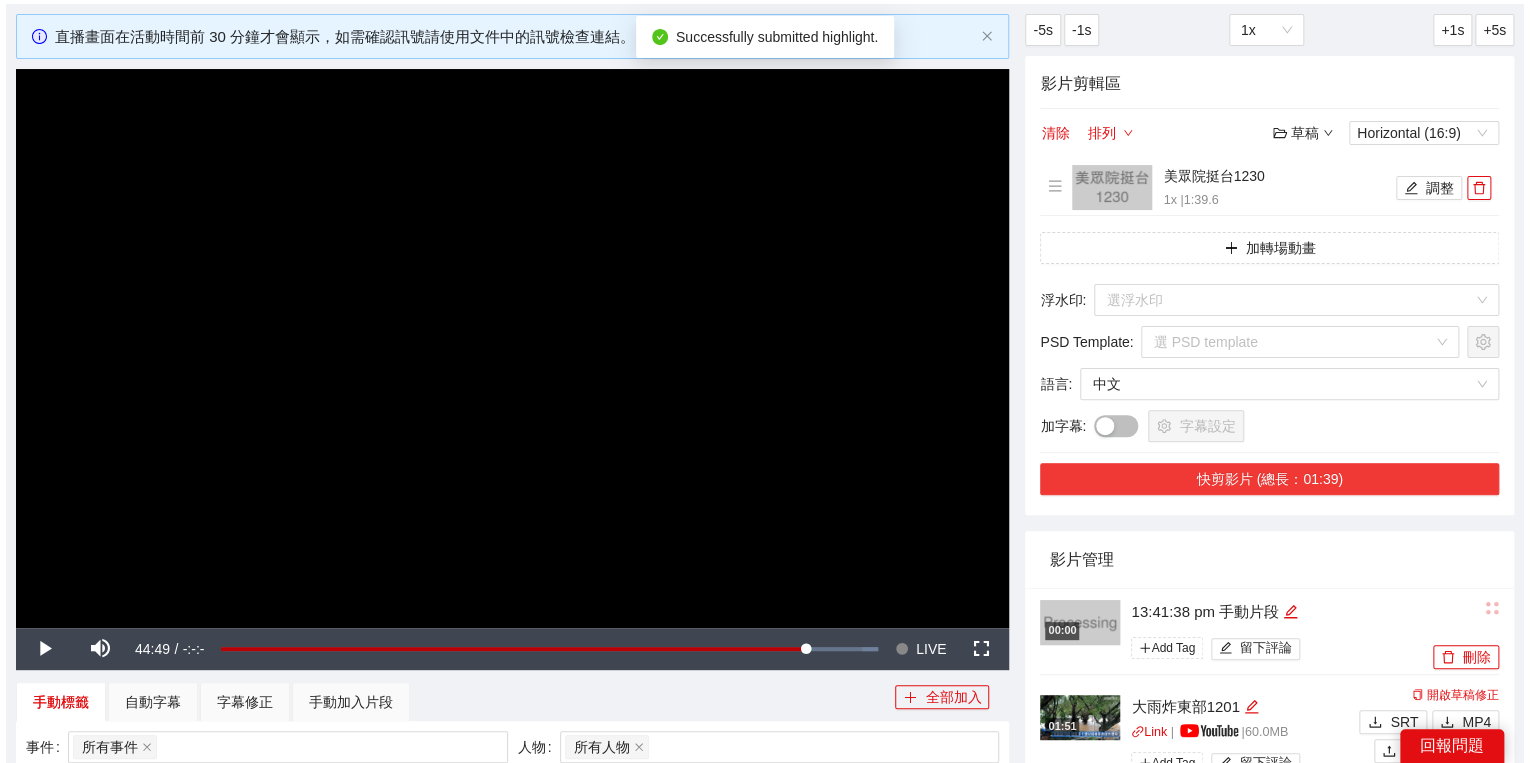 scroll, scrollTop: 180, scrollLeft: 0, axis: vertical 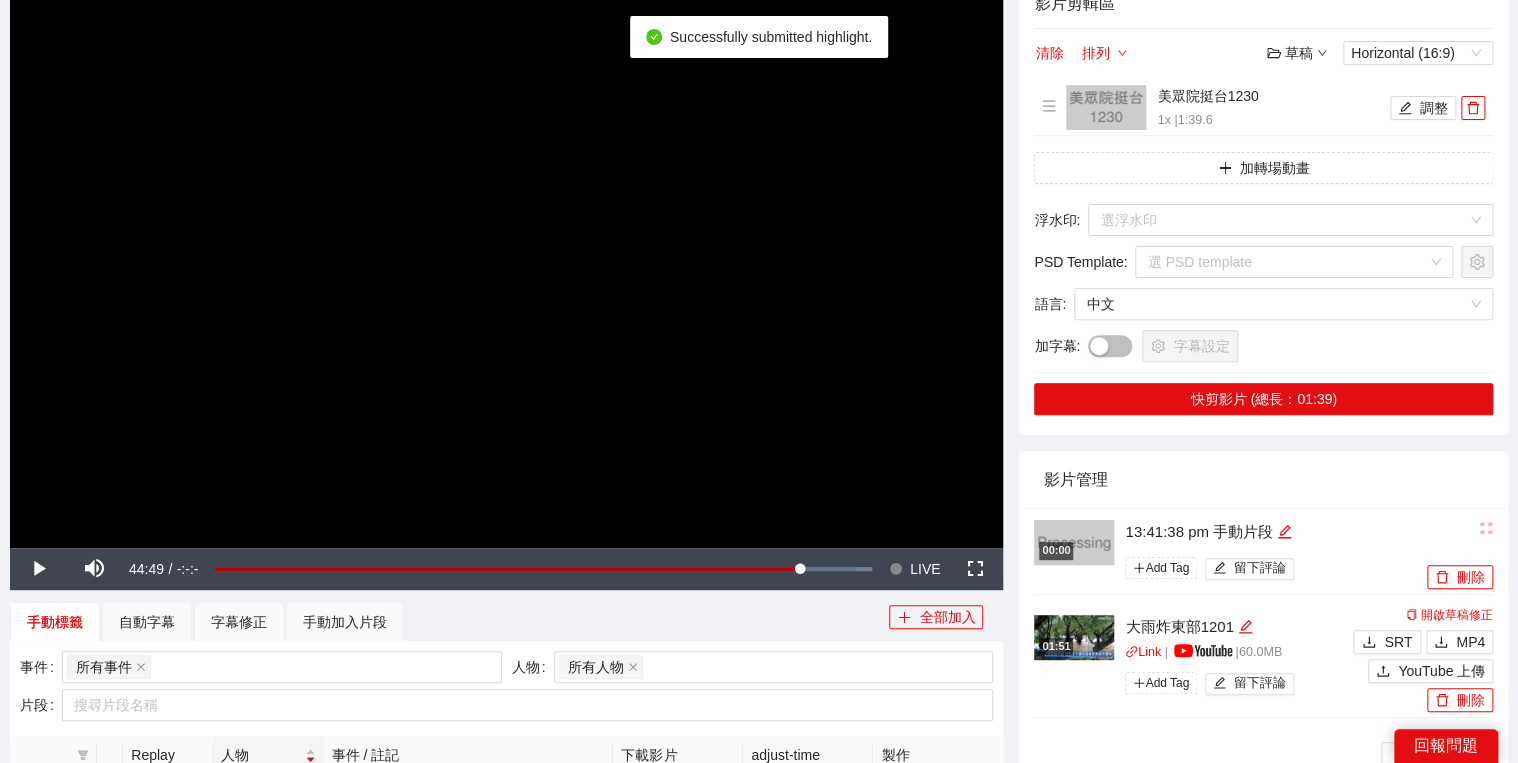 click on "13:41:38 pm 手動片段" at bounding box center [1273, 532] 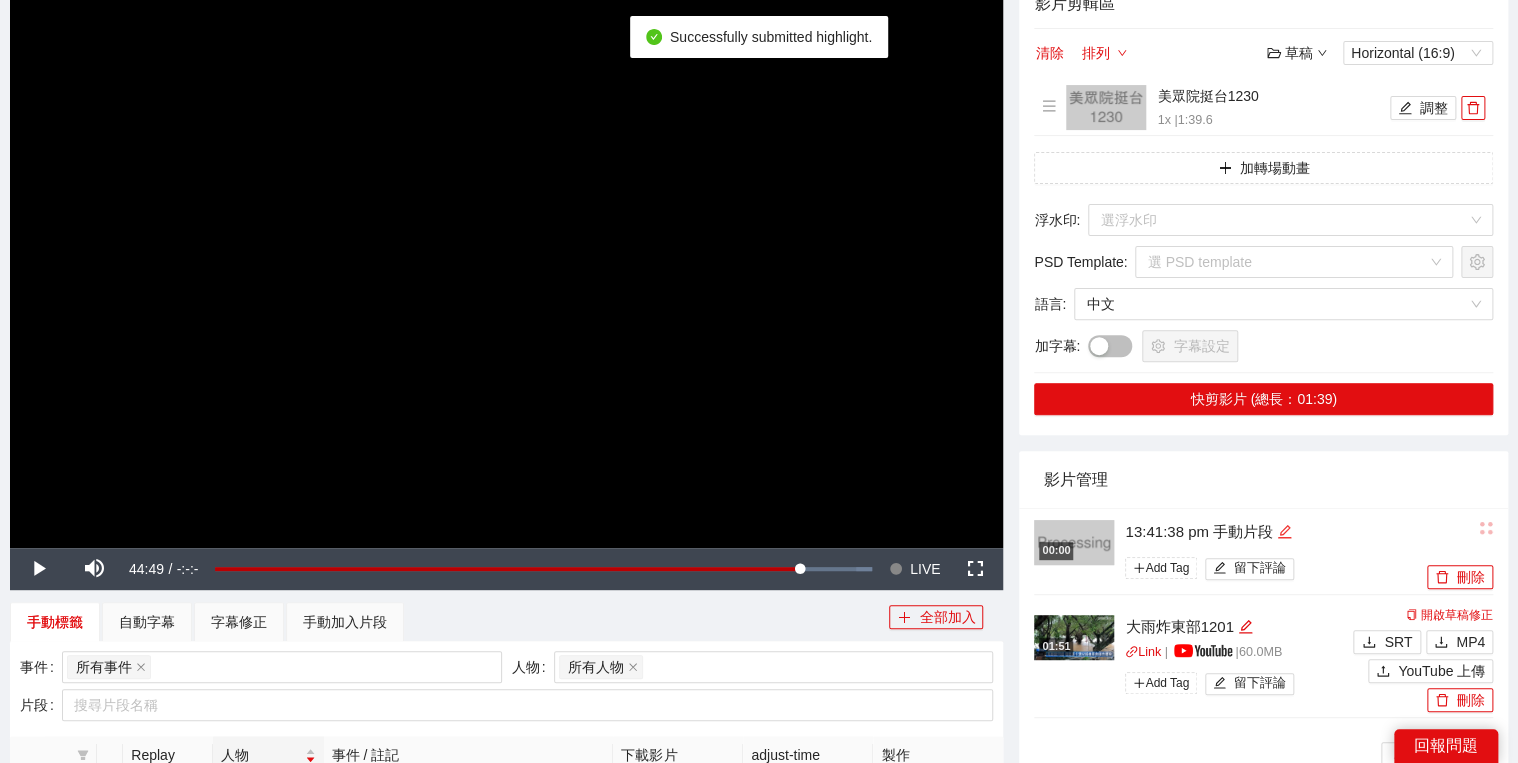 click at bounding box center (1284, 532) 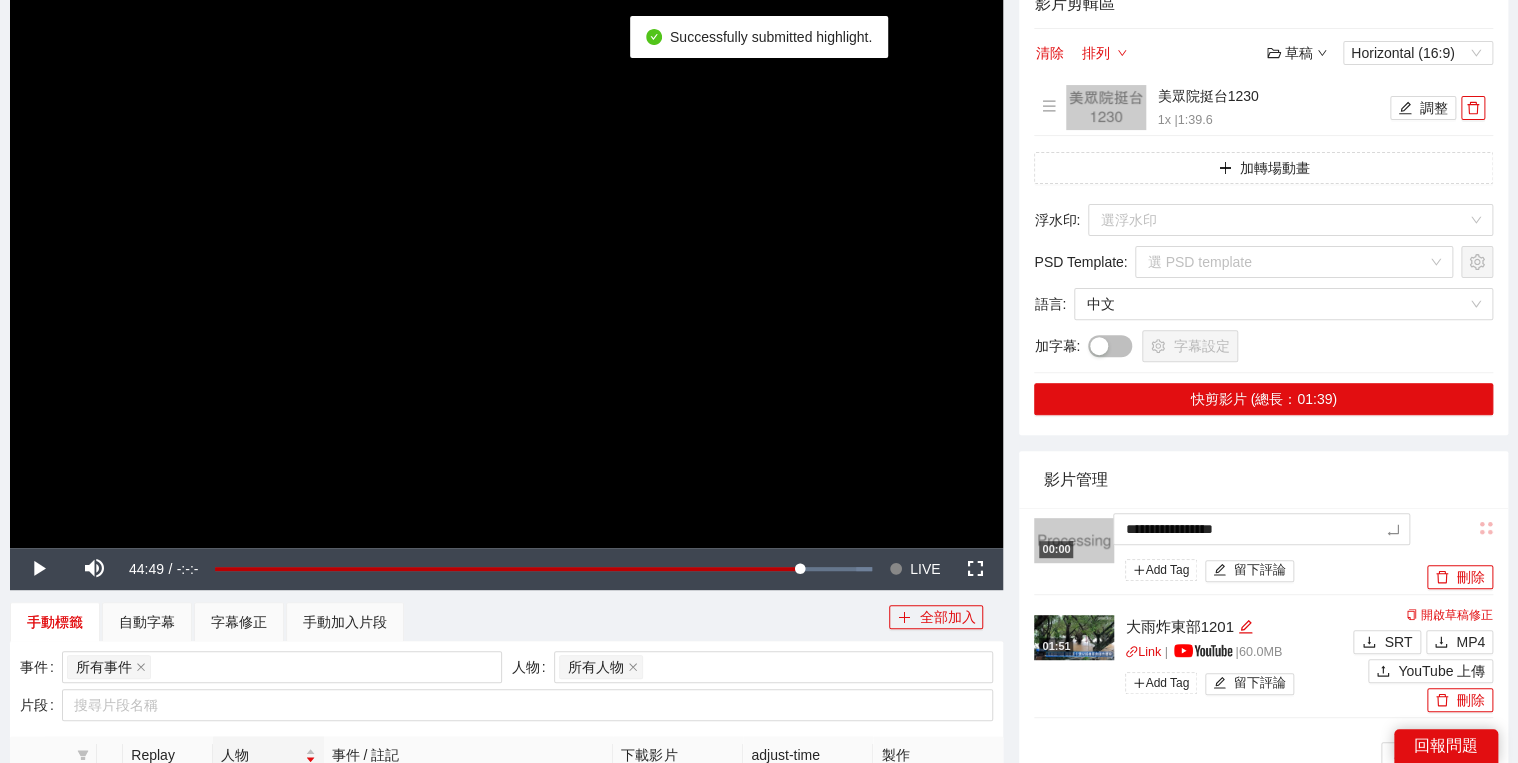 drag, startPoint x: 1283, startPoint y: 521, endPoint x: 1070, endPoint y: 488, distance: 215.54118 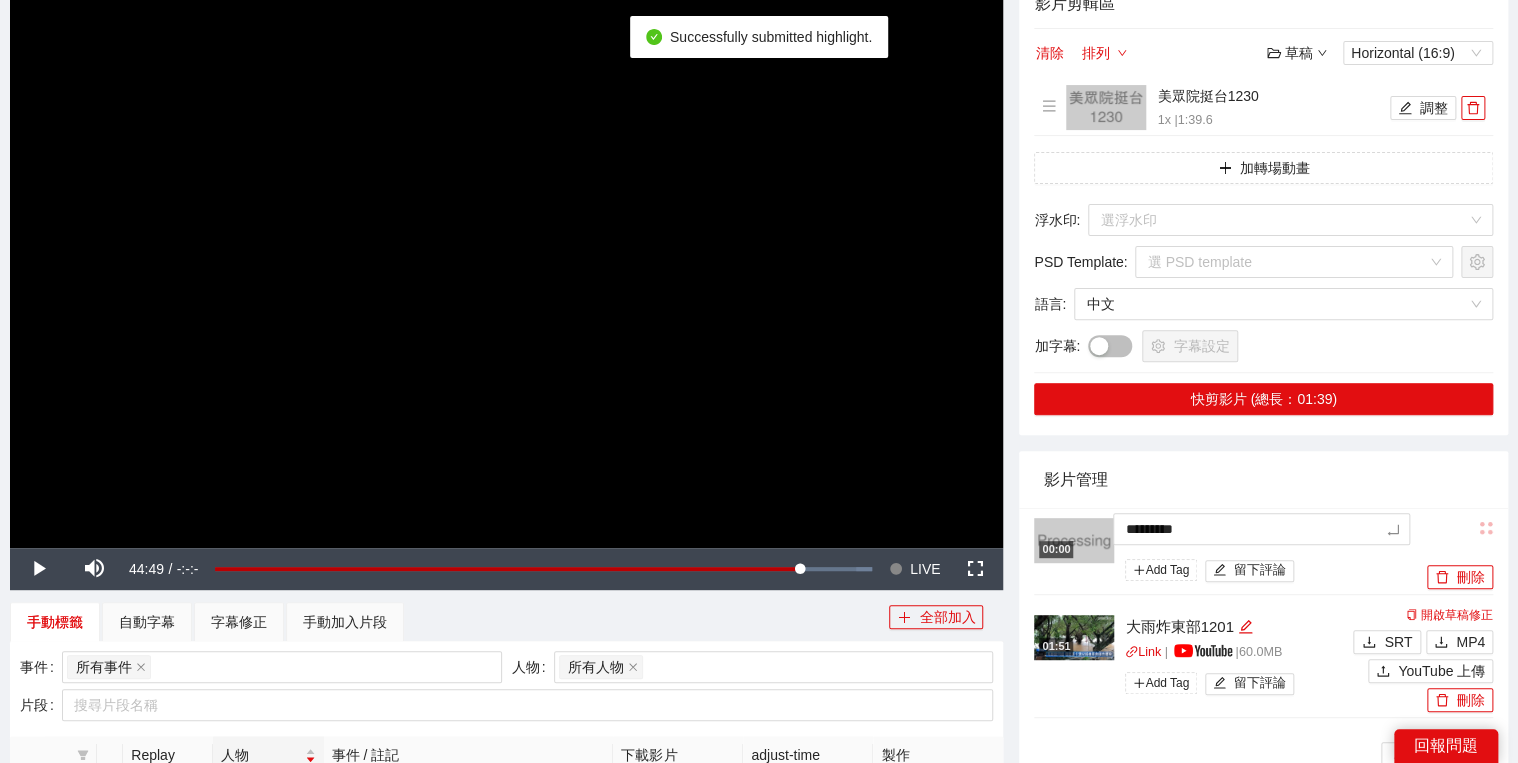 click on "影片管理" at bounding box center [1263, 479] 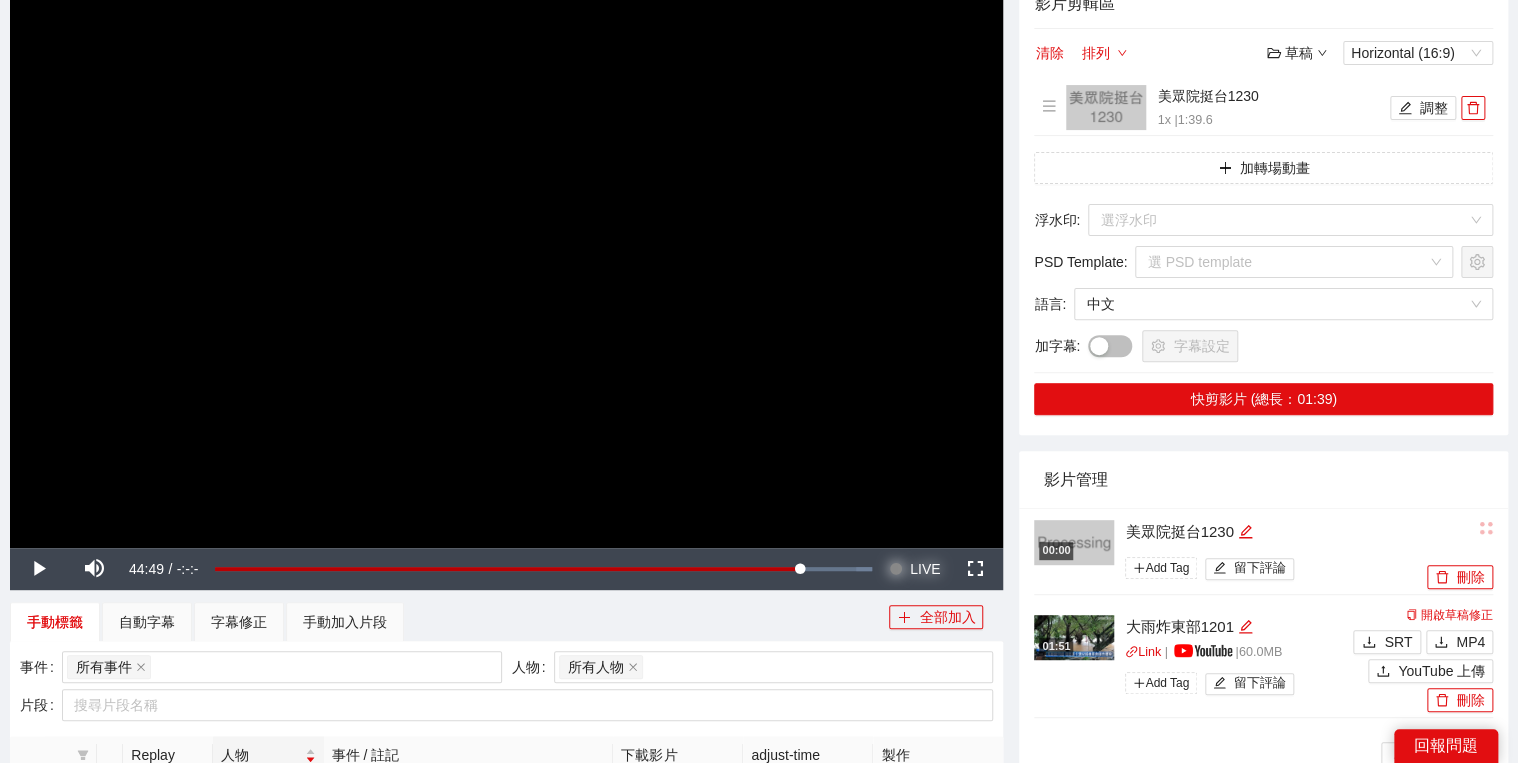 drag, startPoint x: 924, startPoint y: 573, endPoint x: 916, endPoint y: 438, distance: 135.23683 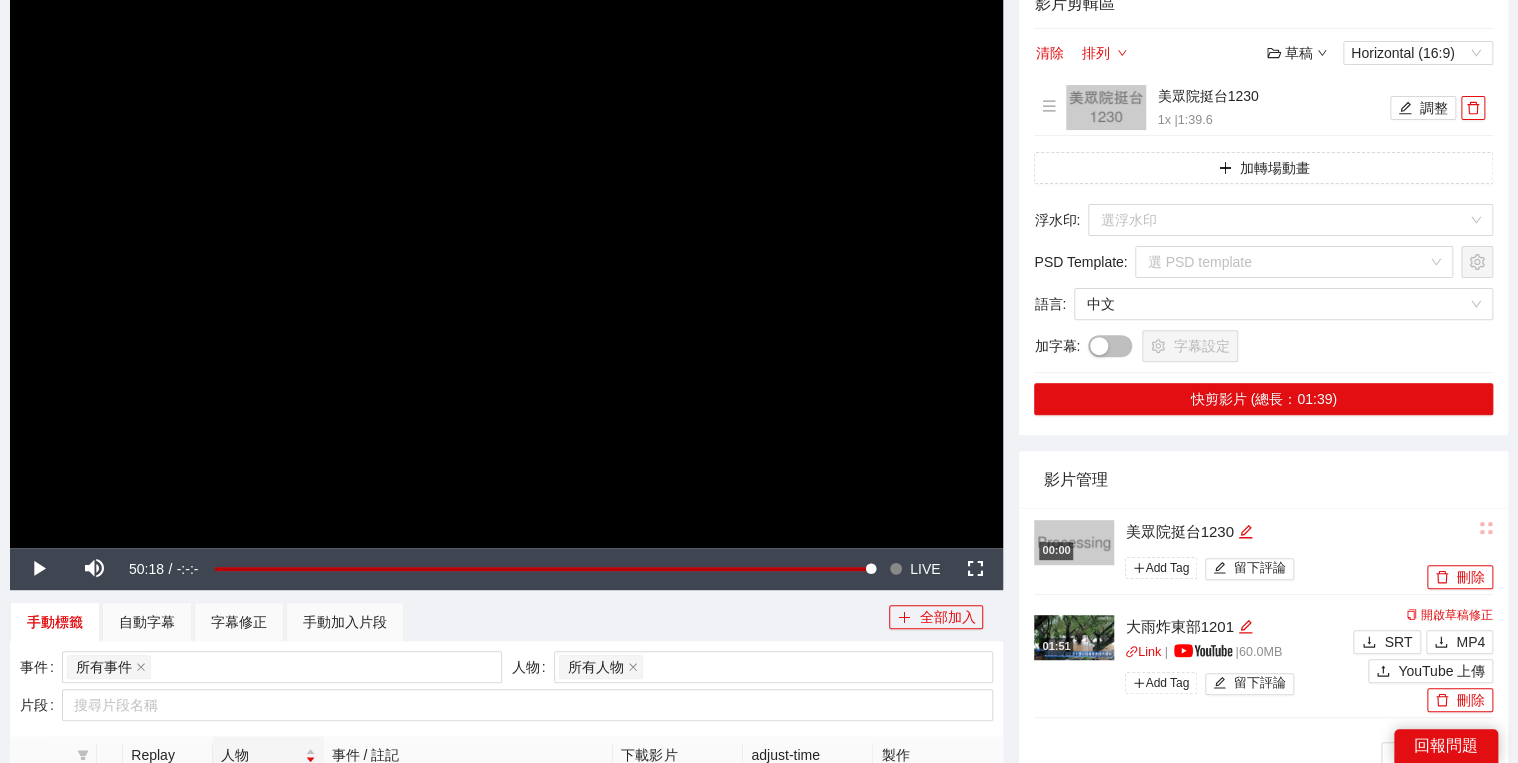 click at bounding box center [506, 268] 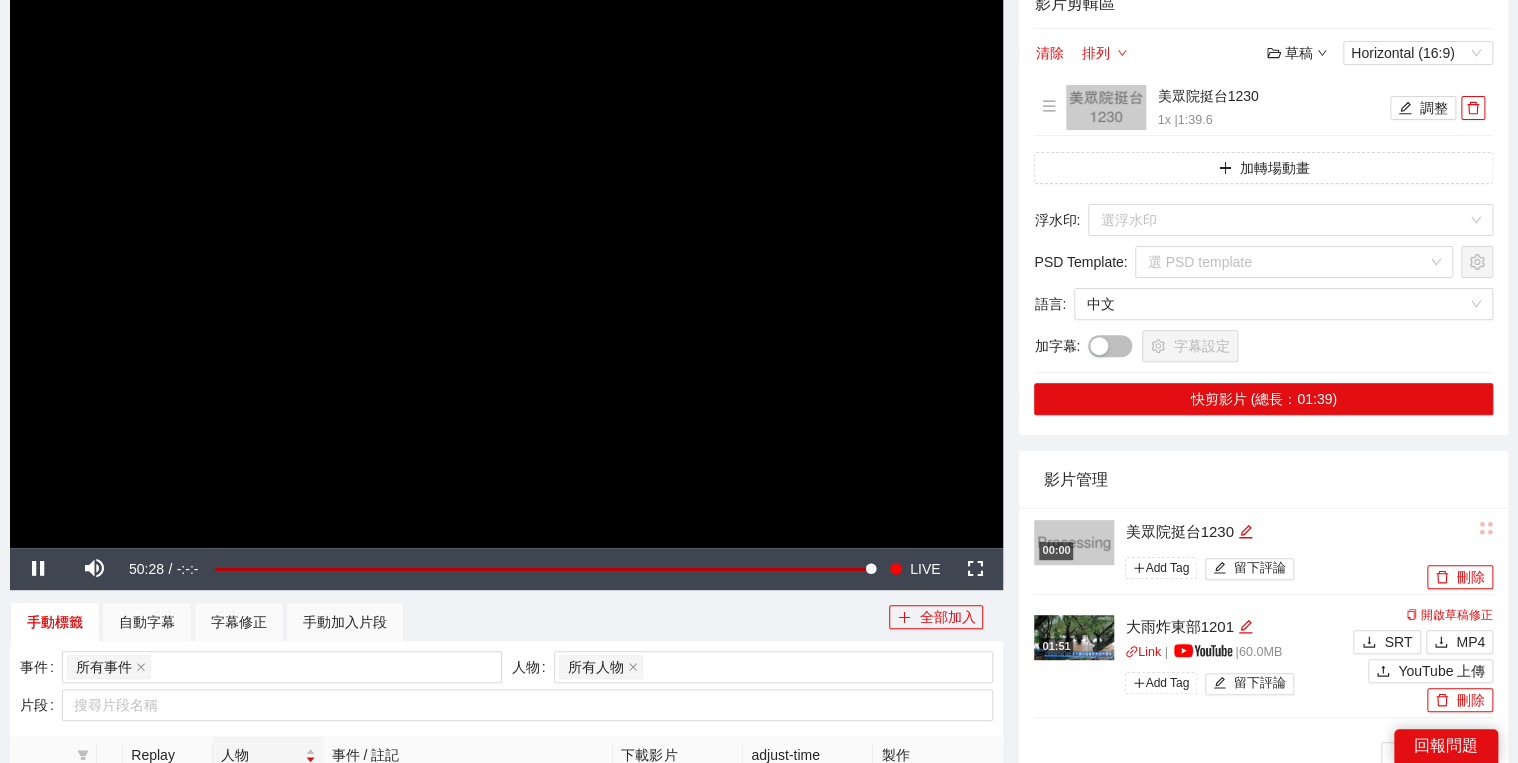 click on "影片管理" at bounding box center (1263, 479) 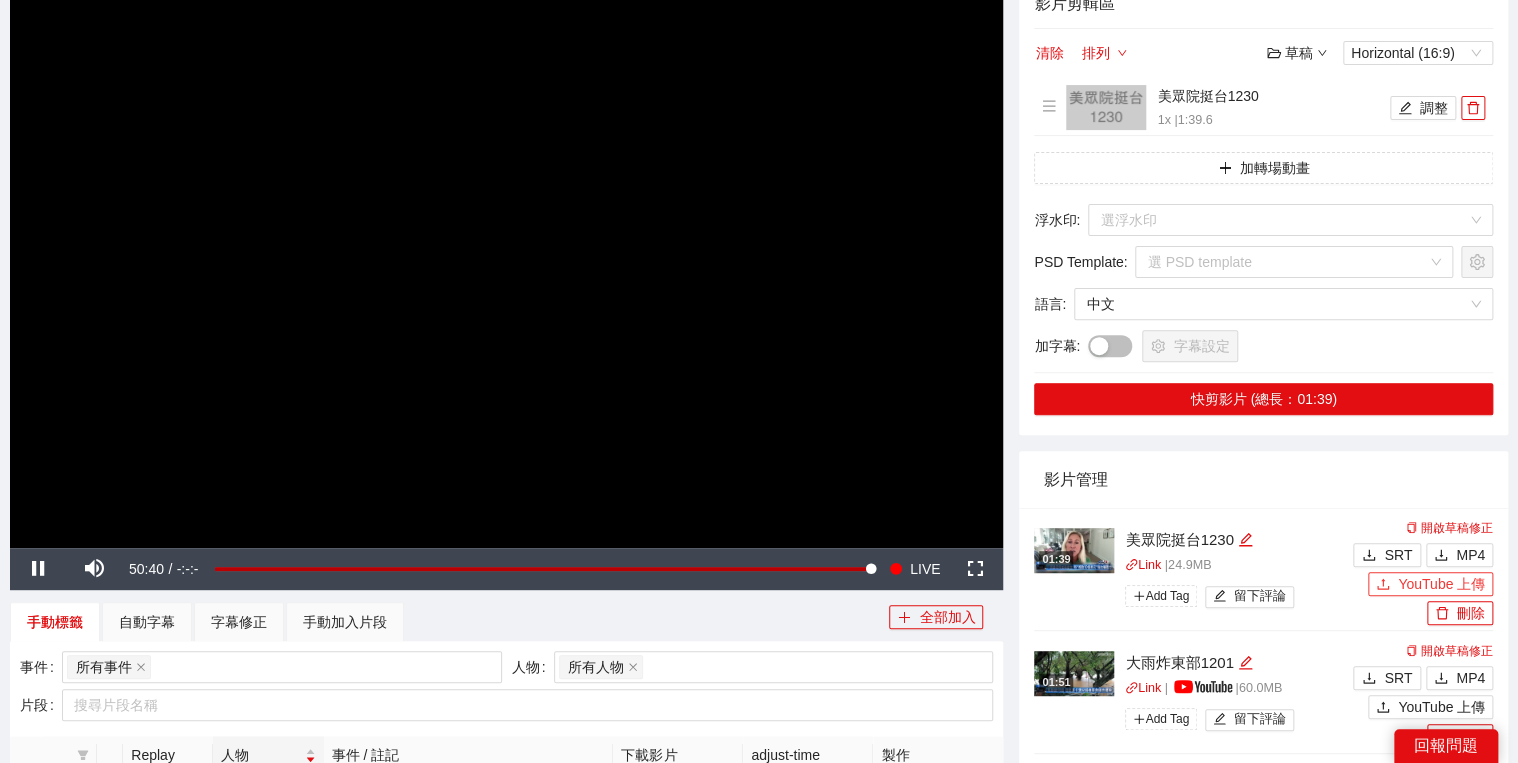 click on "YouTube 上傳" at bounding box center (1441, 584) 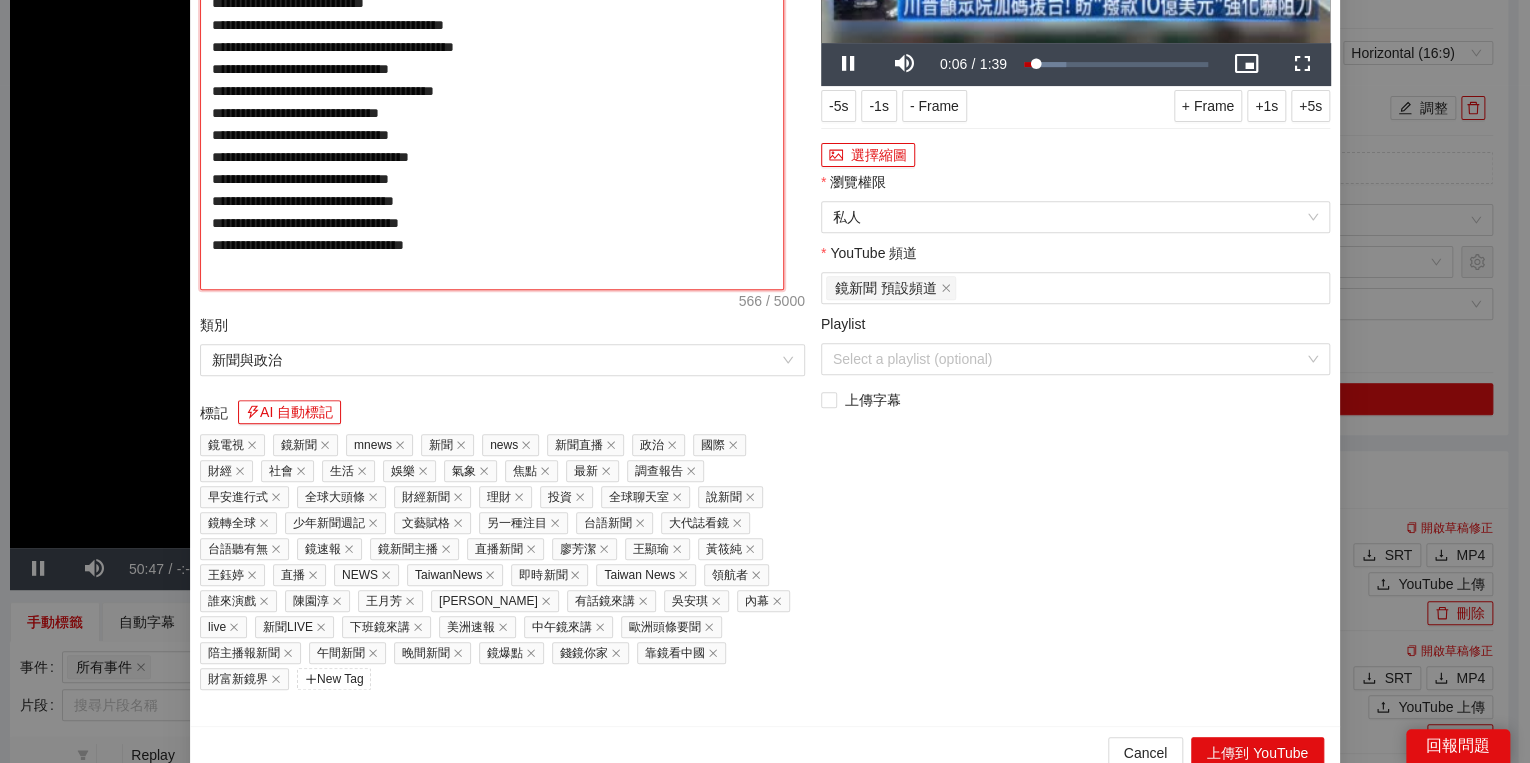 click on "**********" at bounding box center (492, 83) 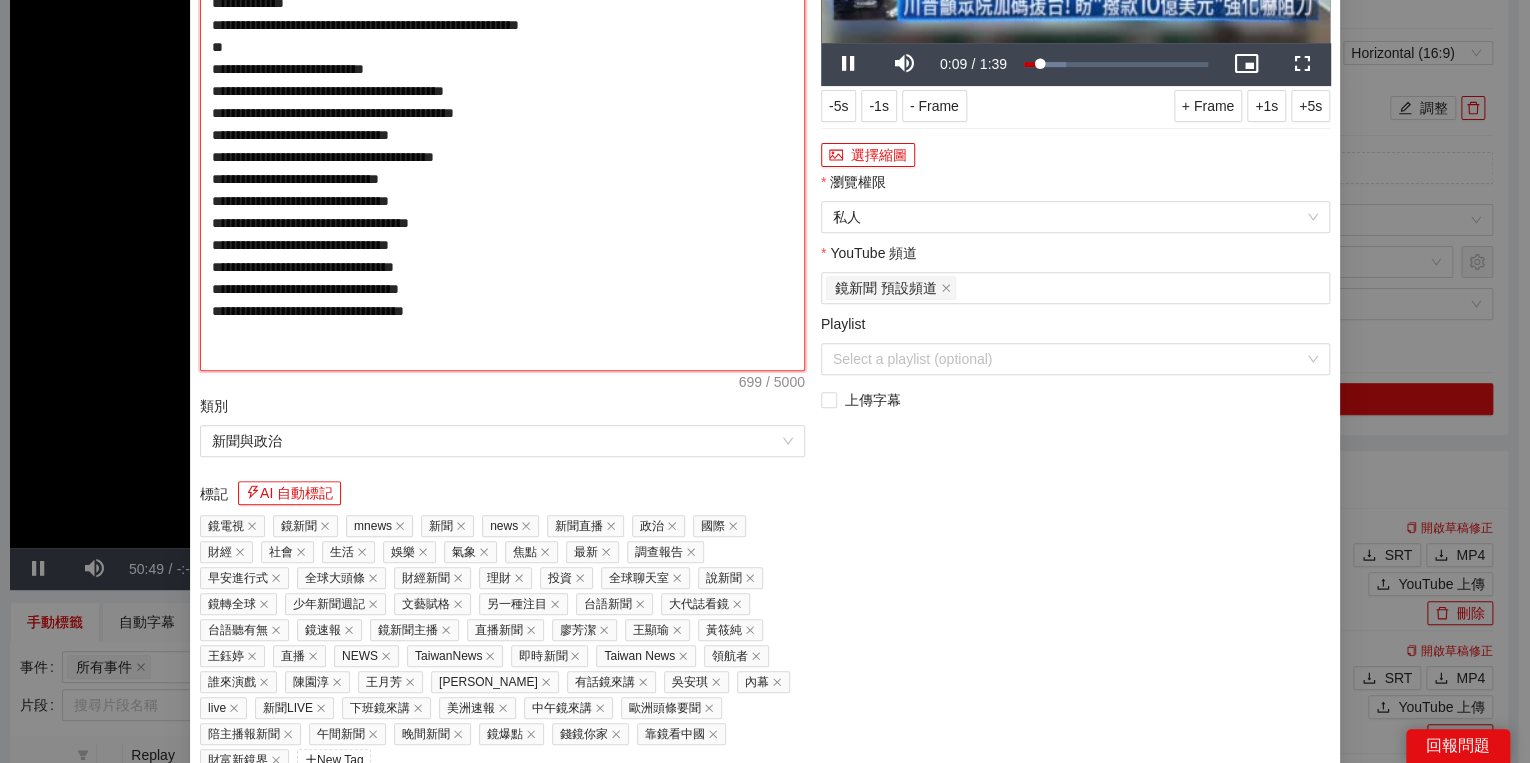 drag, startPoint x: 612, startPoint y: 196, endPoint x: 622, endPoint y: 198, distance: 10.198039 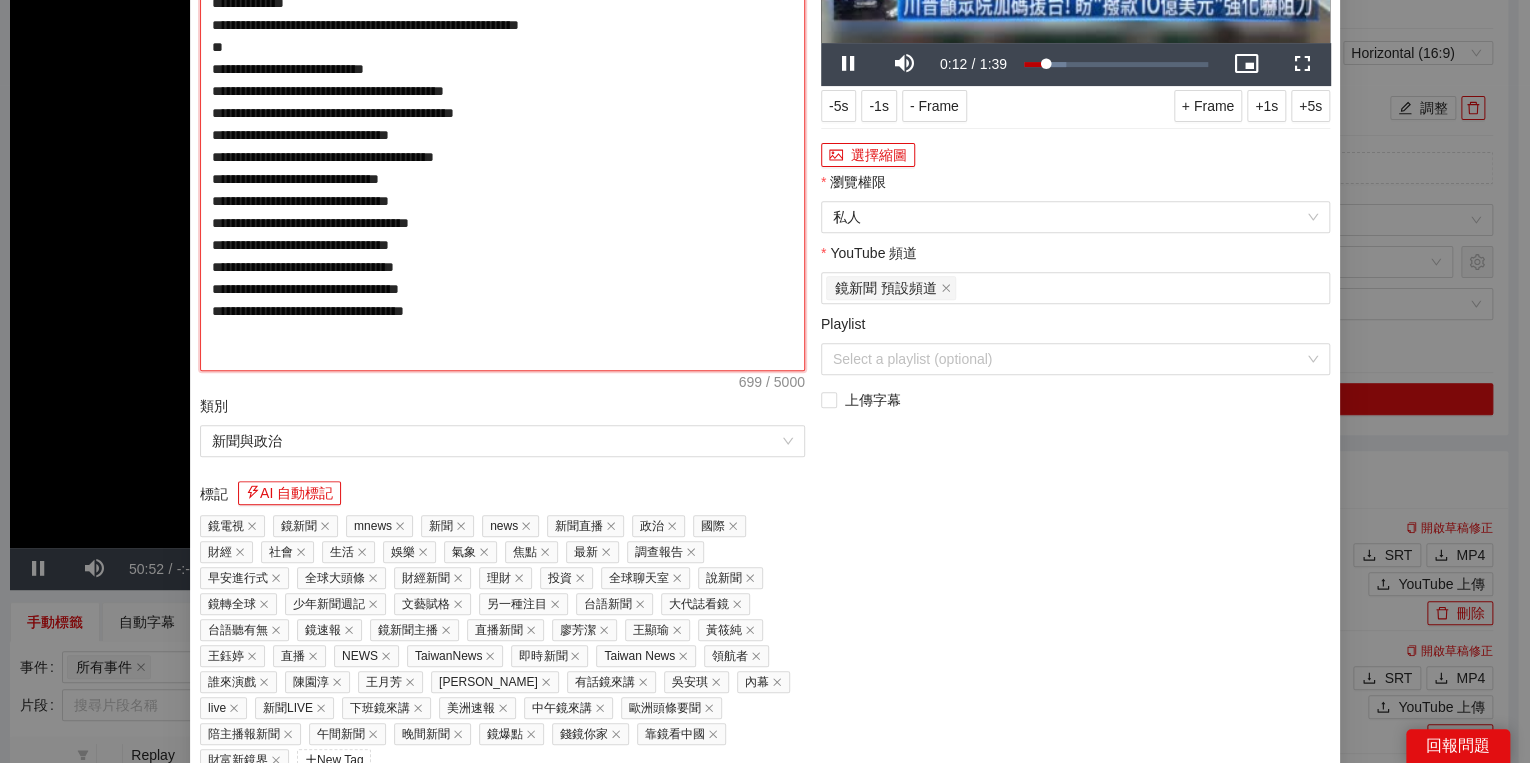 click on "**********" at bounding box center [502, 124] 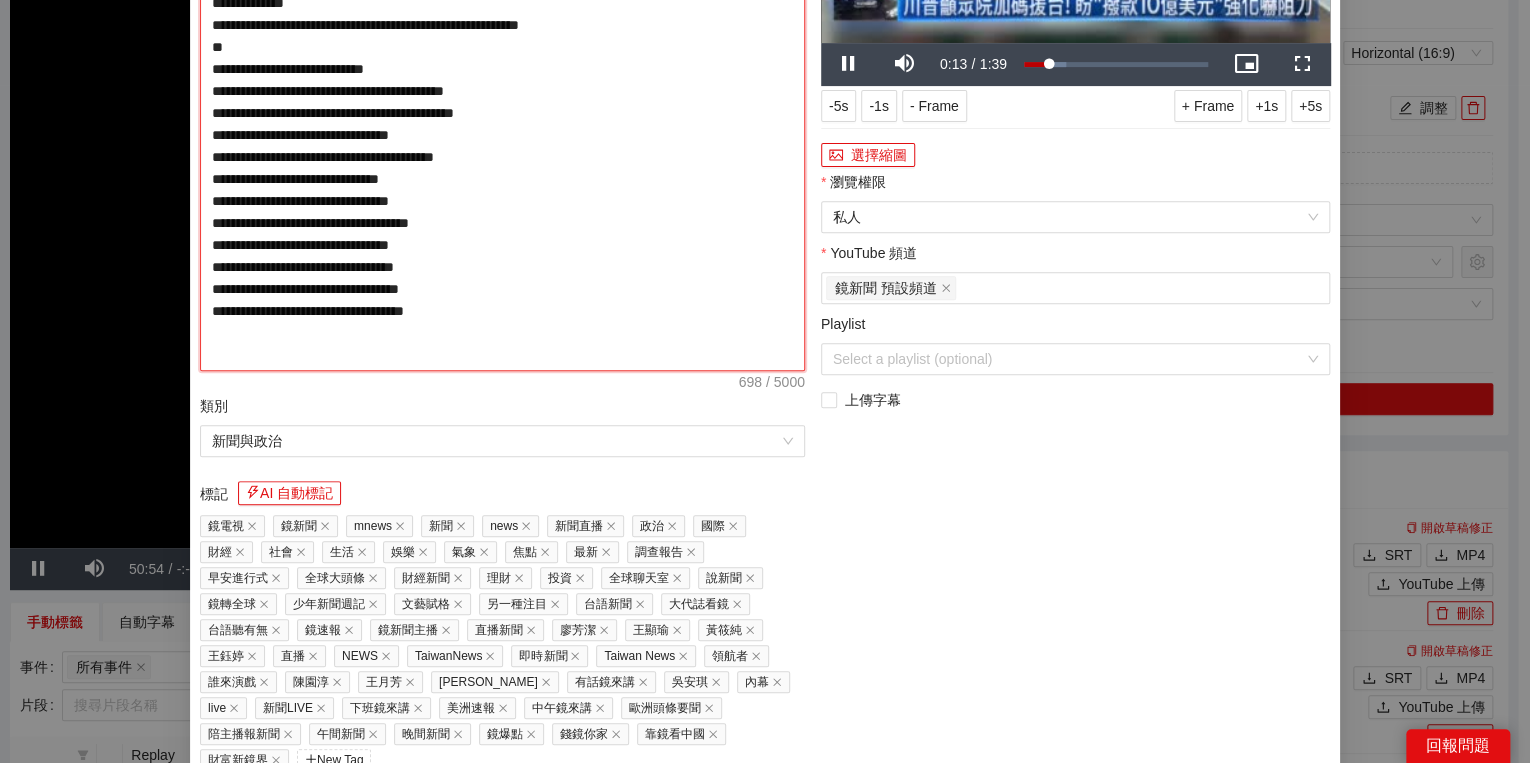 click on "**********" at bounding box center [502, 124] 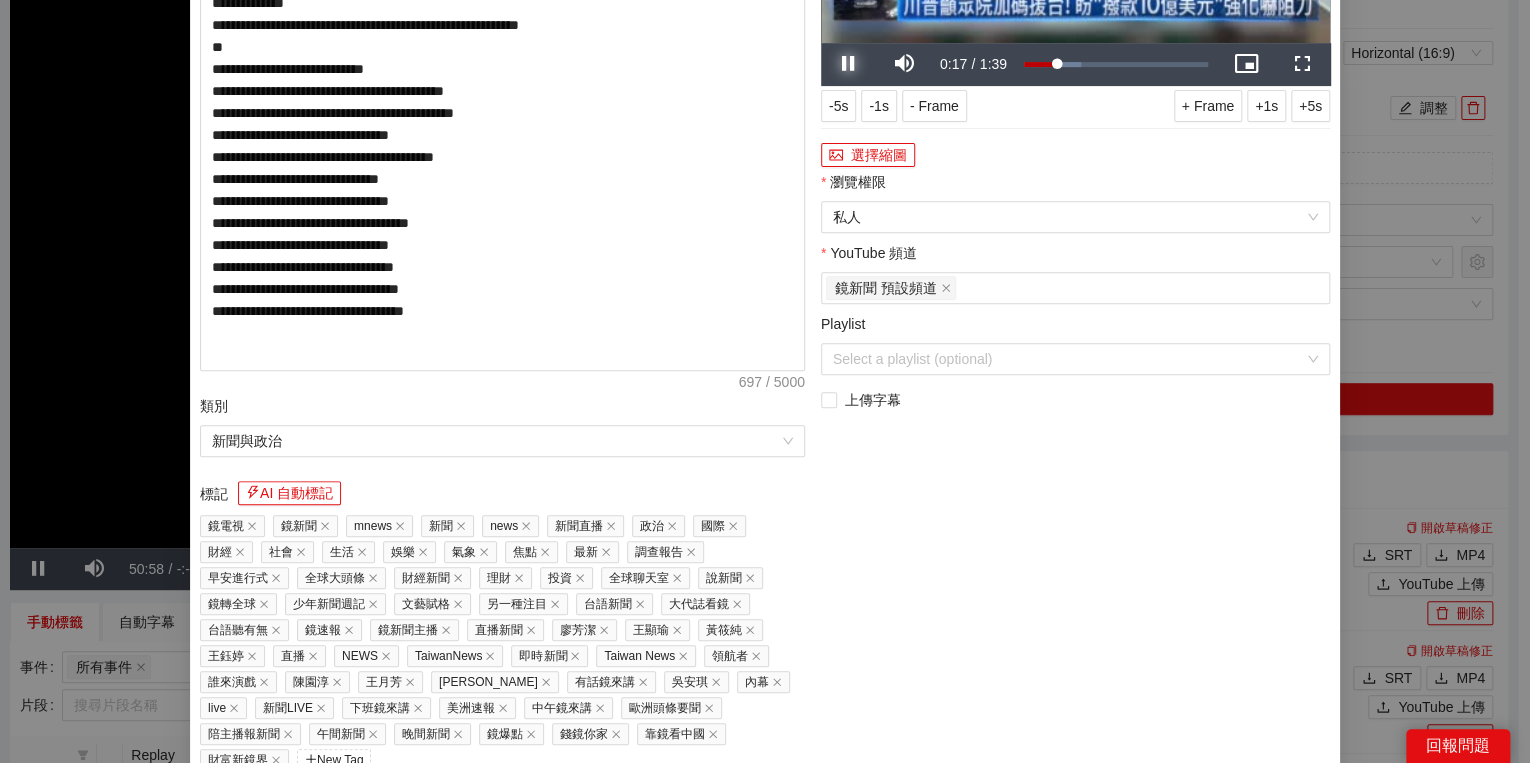 click at bounding box center [849, 64] 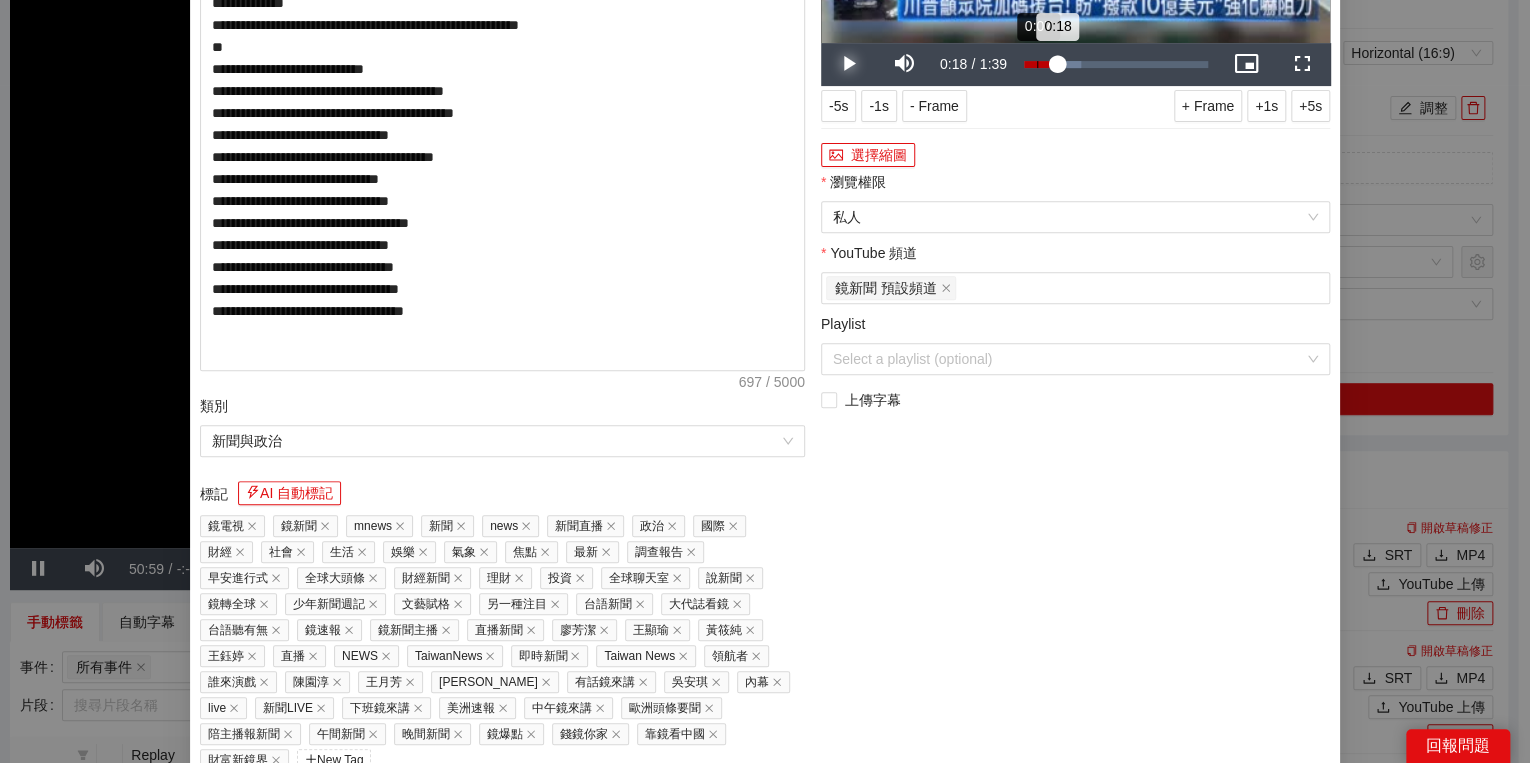click on "0:07" at bounding box center [1037, 64] 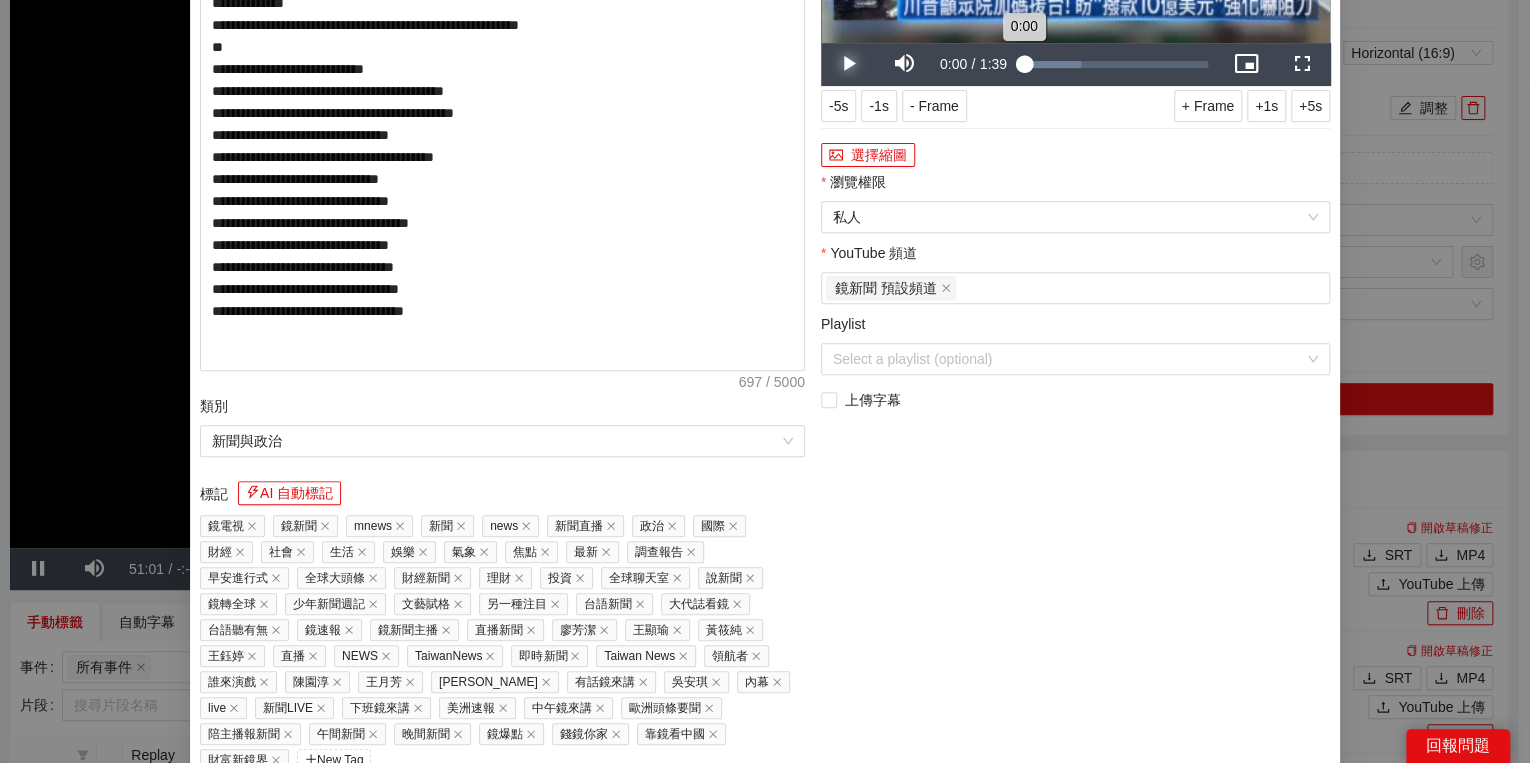 click on "Loaded :  30.93% 0:00 0:00" at bounding box center [1116, 64] 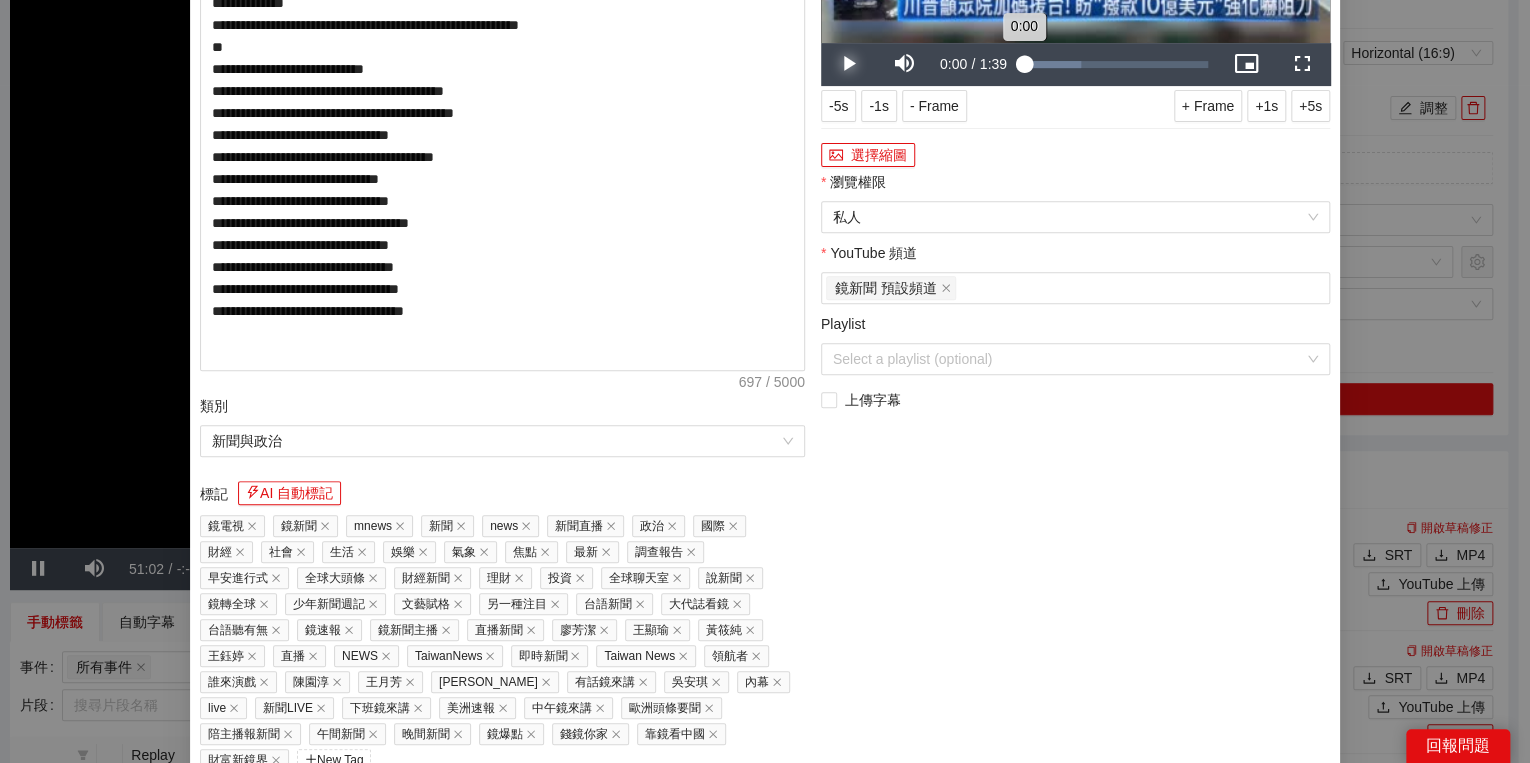 click on "0:00" at bounding box center (1024, 64) 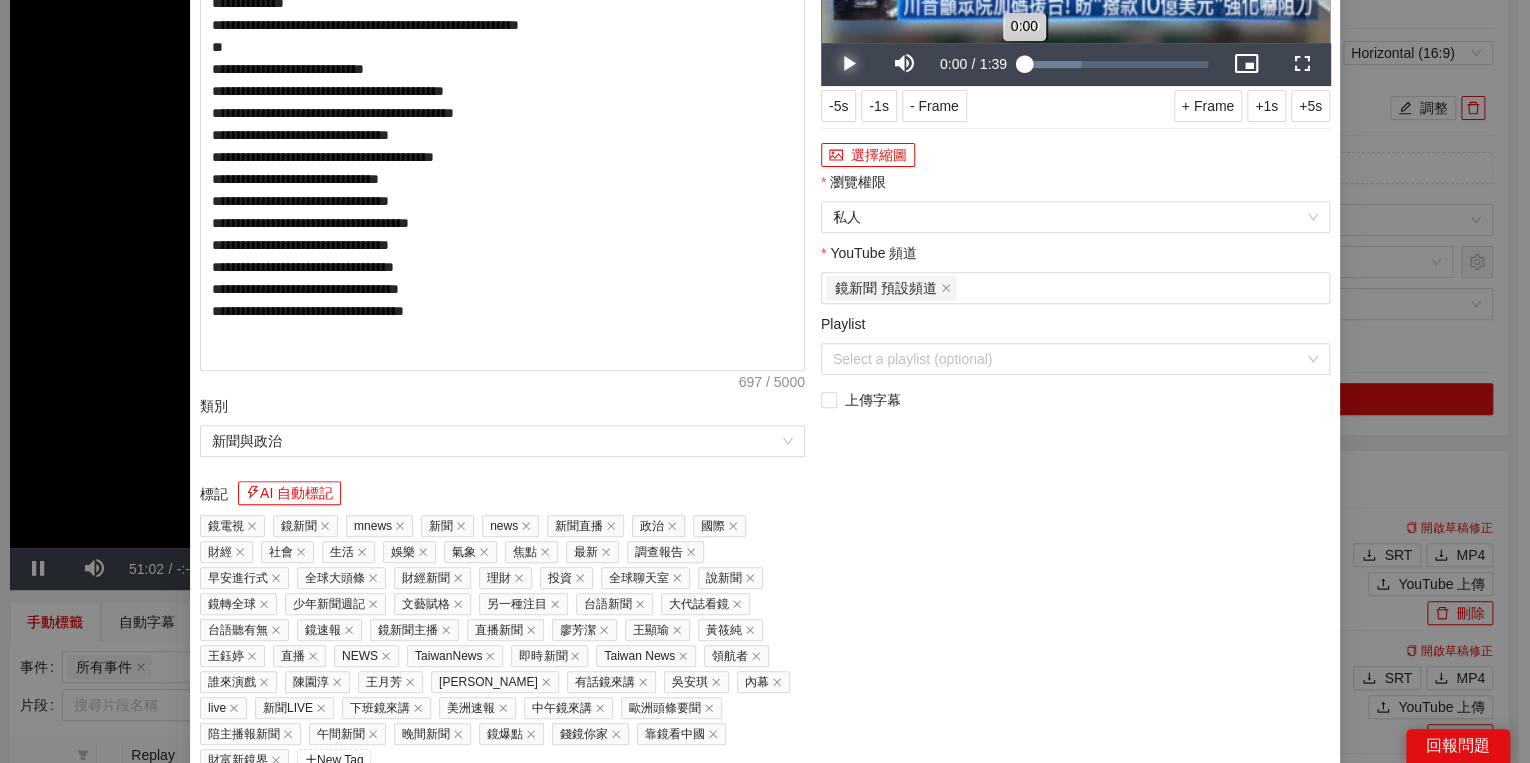 click on "0:00" at bounding box center (1024, 64) 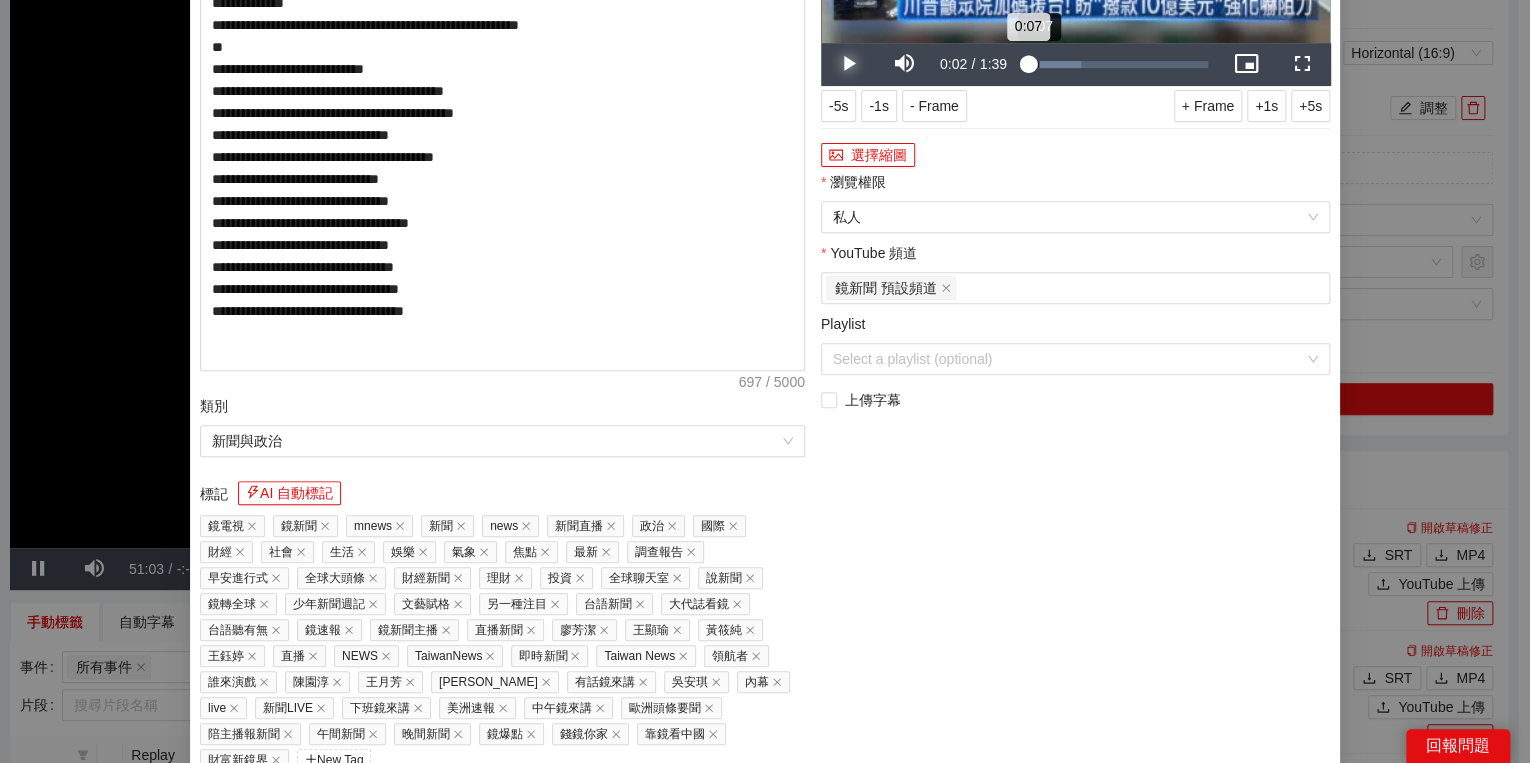 click on "0:07" at bounding box center (1026, 64) 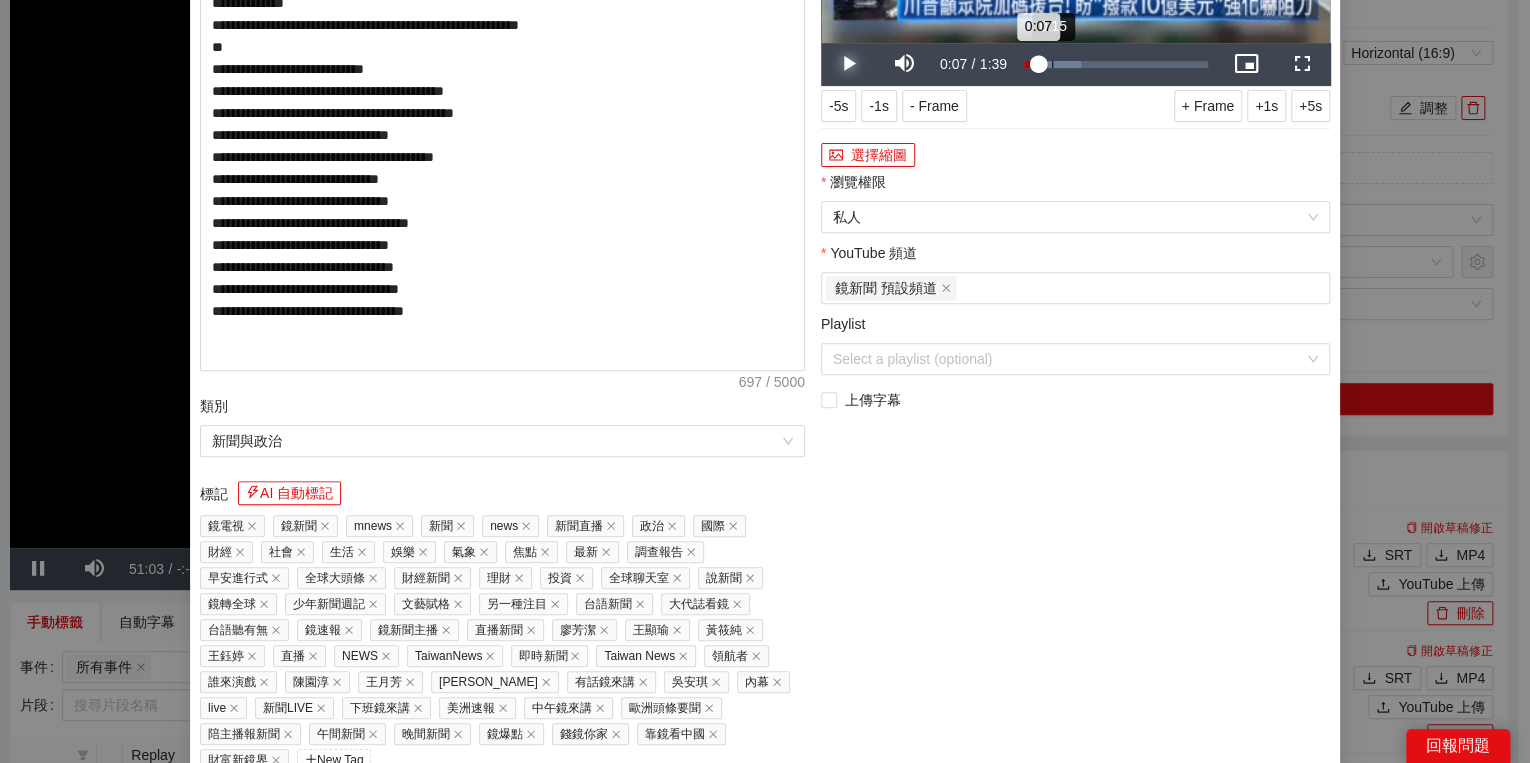 click on "Loaded :  30.93% 0:15 0:07" at bounding box center [1116, 64] 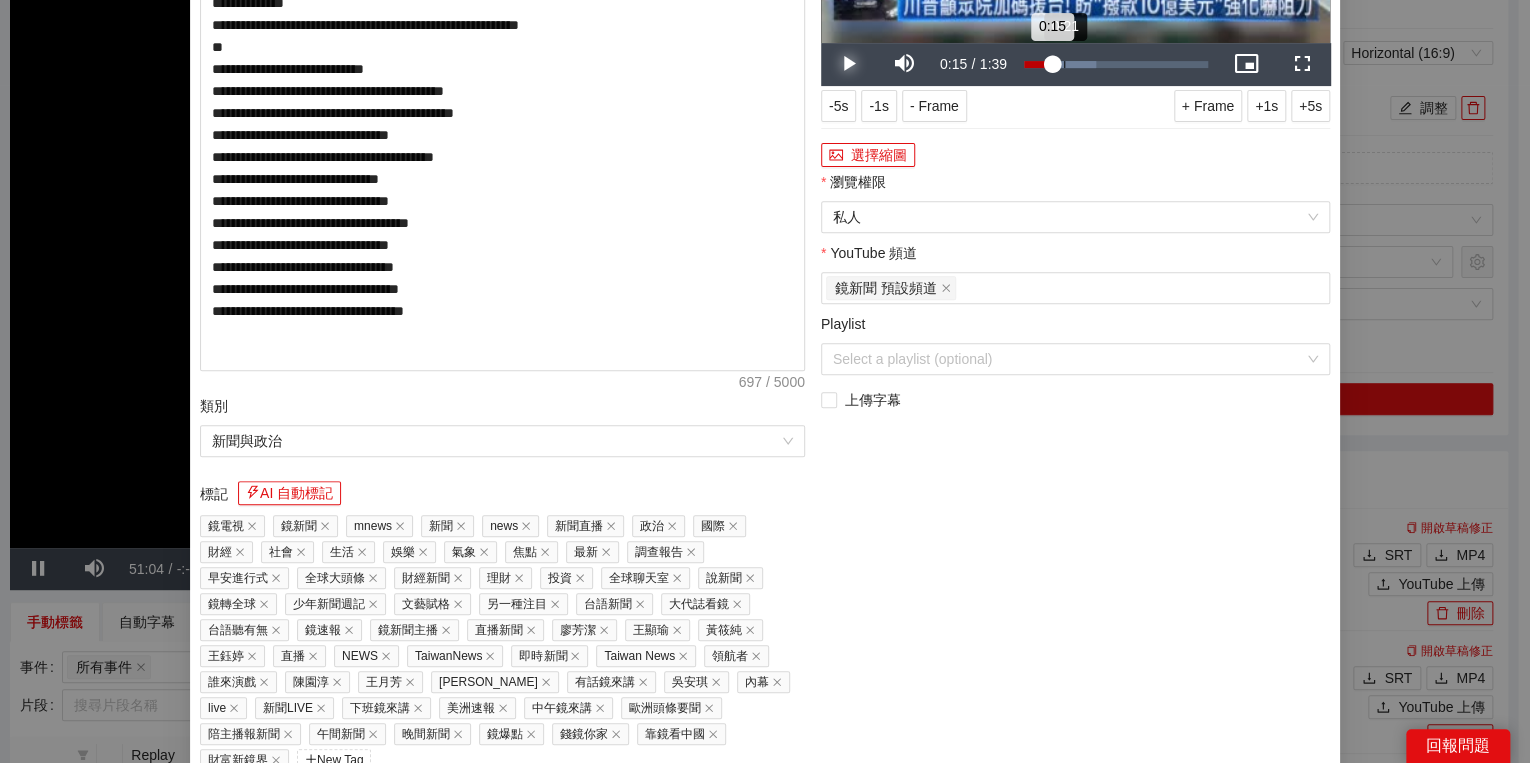 click on "0:21" at bounding box center (1064, 64) 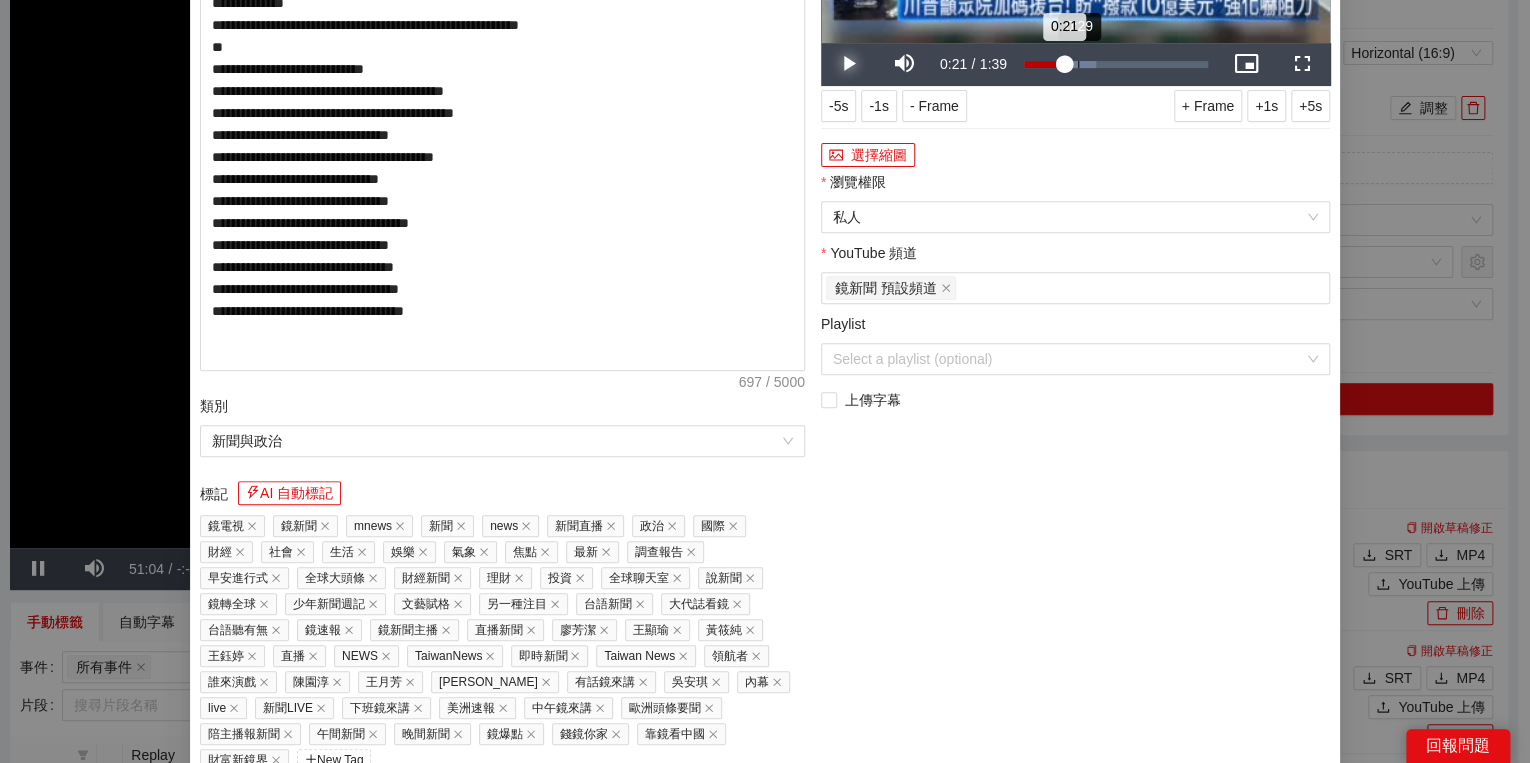click on "0:29" at bounding box center (1078, 64) 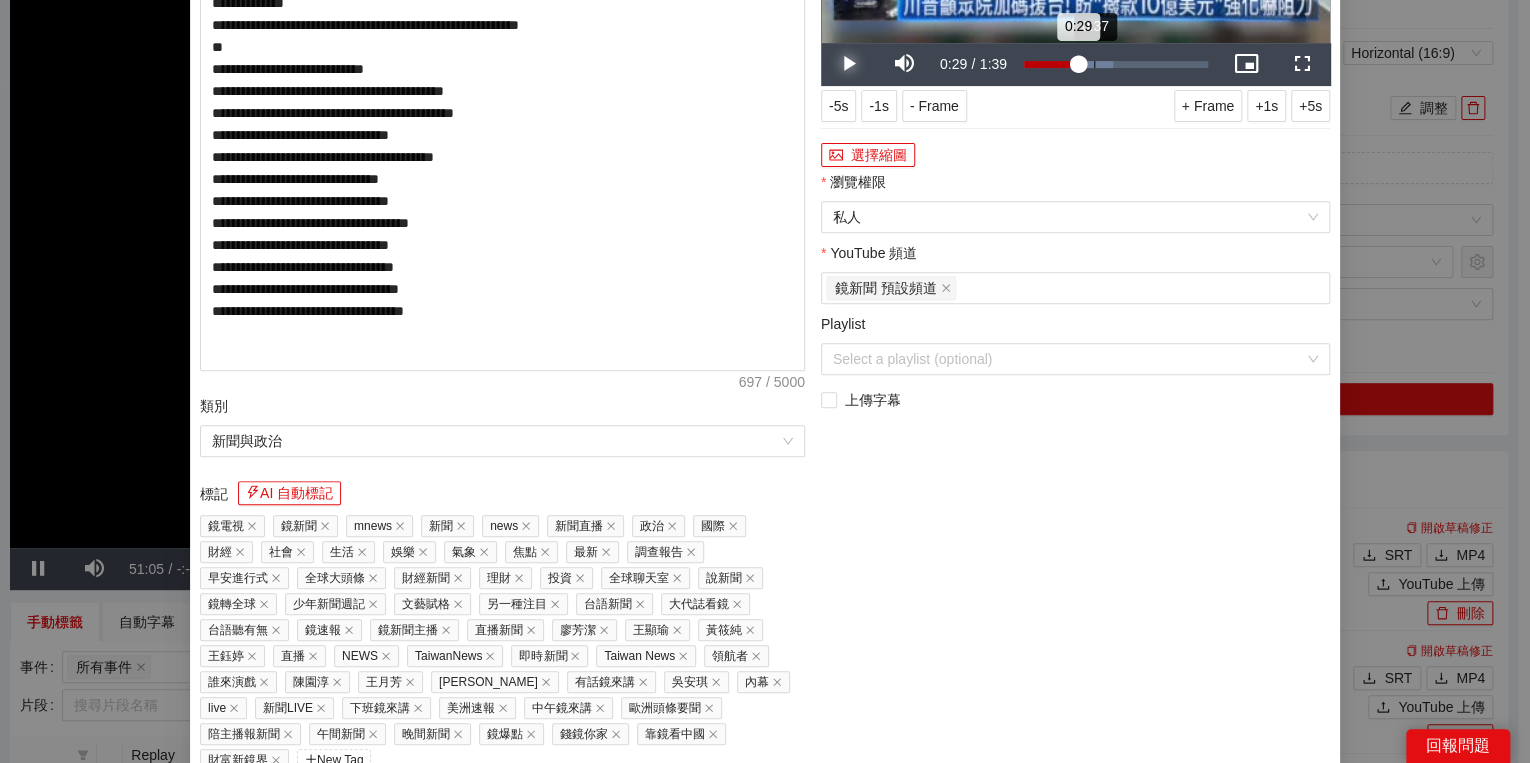 click on "0:37" at bounding box center [1094, 64] 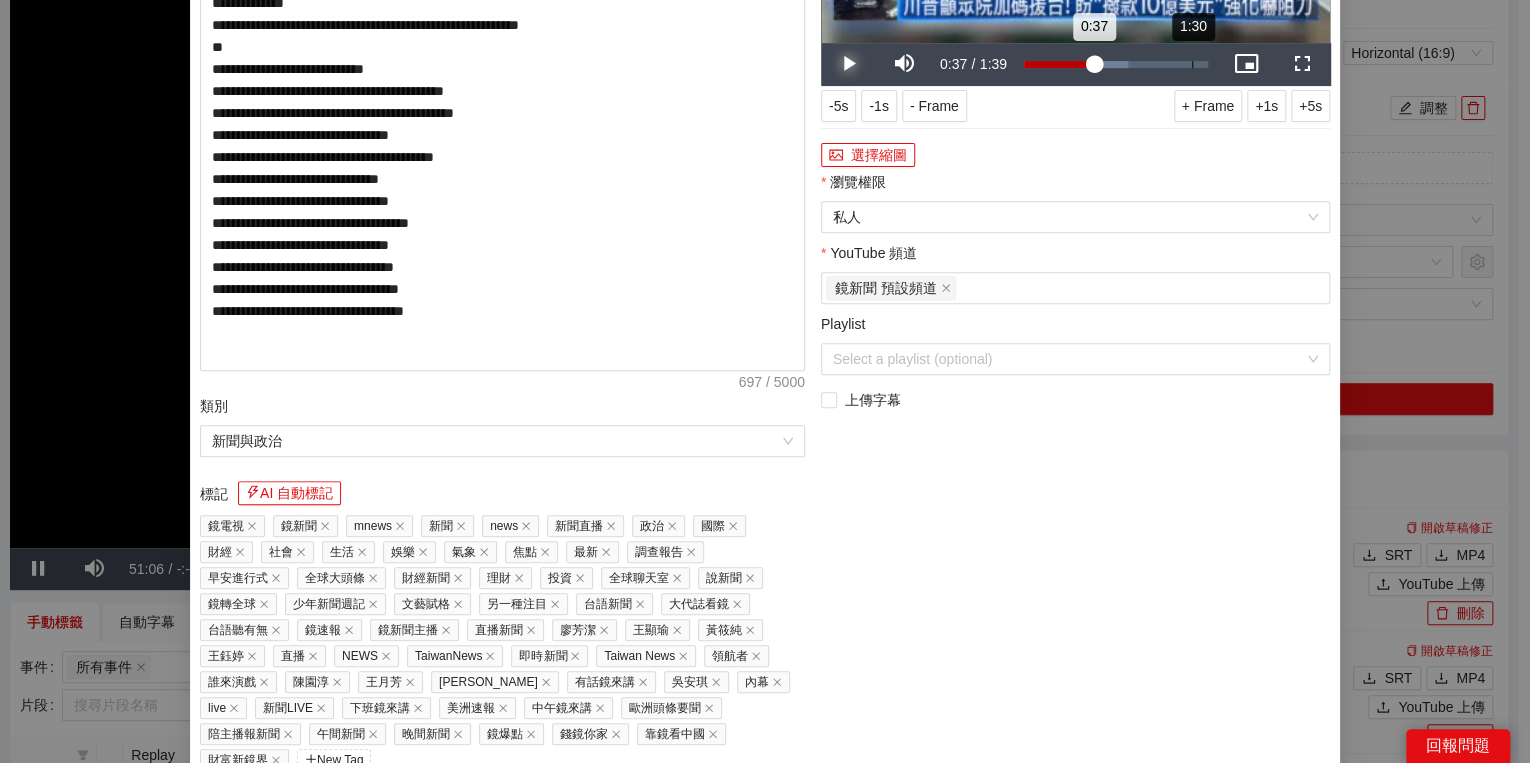 click on "1:30" at bounding box center (1192, 64) 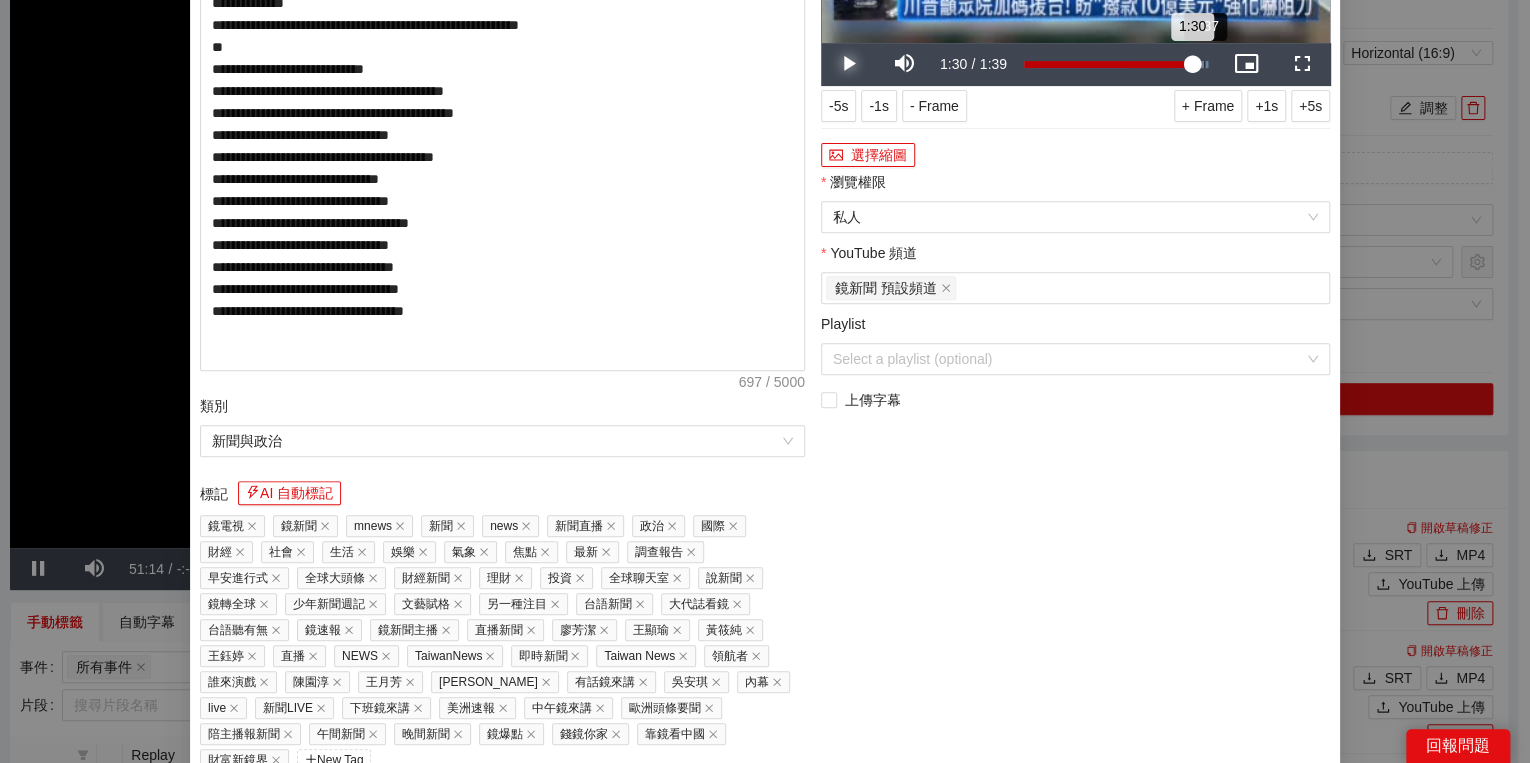 click on "Loaded :  100.00% 1:37 1:30" at bounding box center [1116, 64] 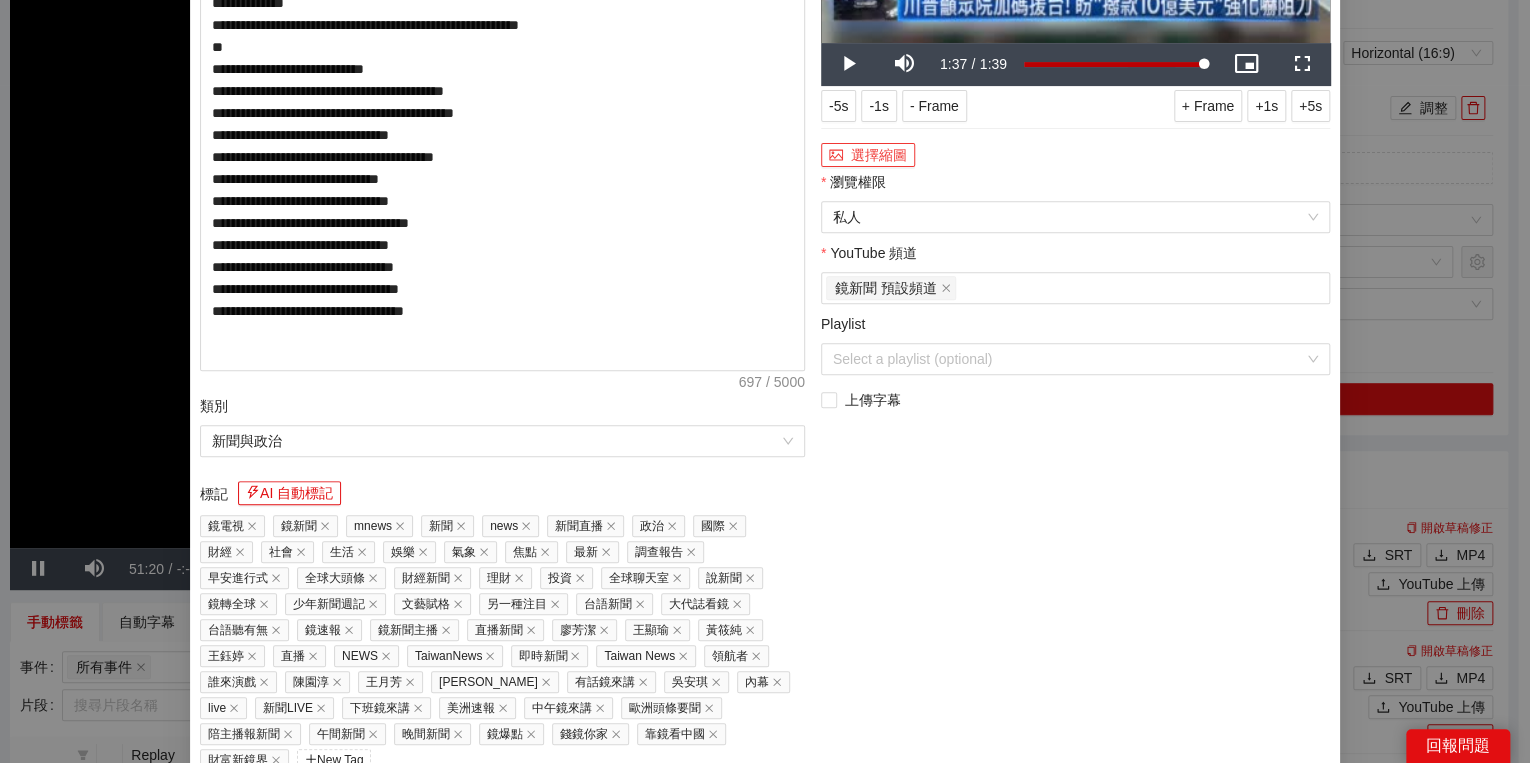 click on "選擇縮圖" at bounding box center [868, 155] 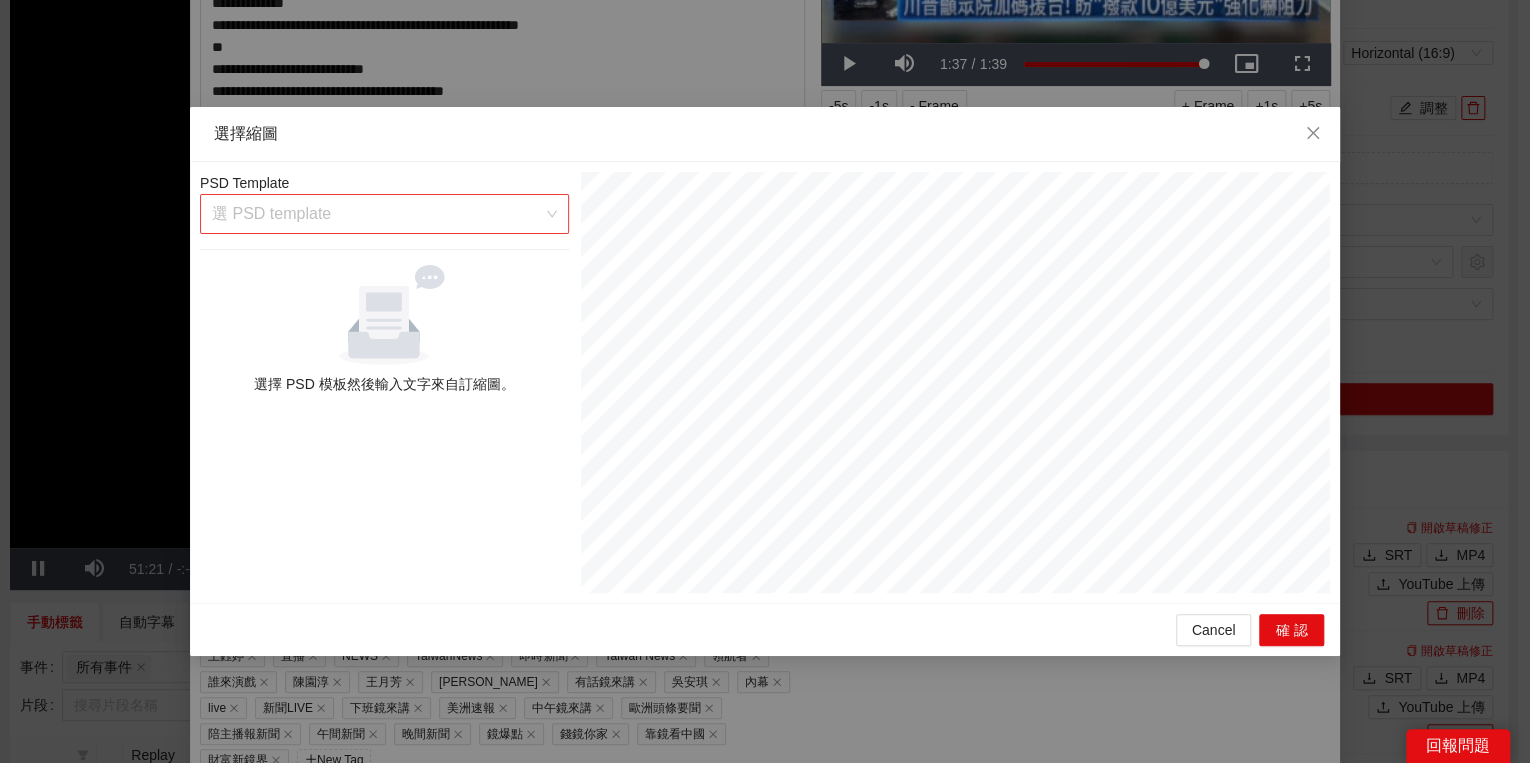 click at bounding box center (377, 214) 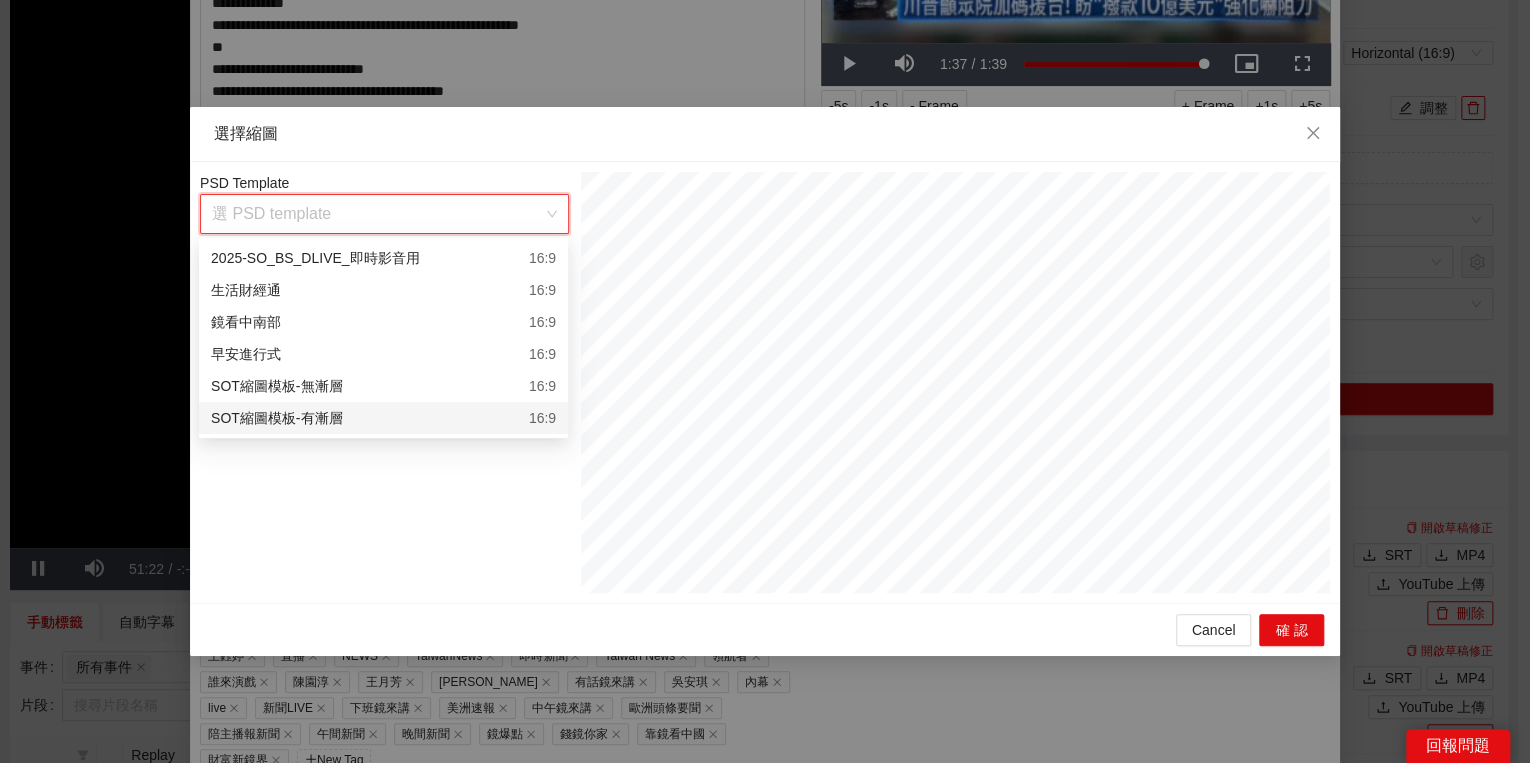 click on "SOT縮圖模板-有漸層 16:9" at bounding box center (383, 418) 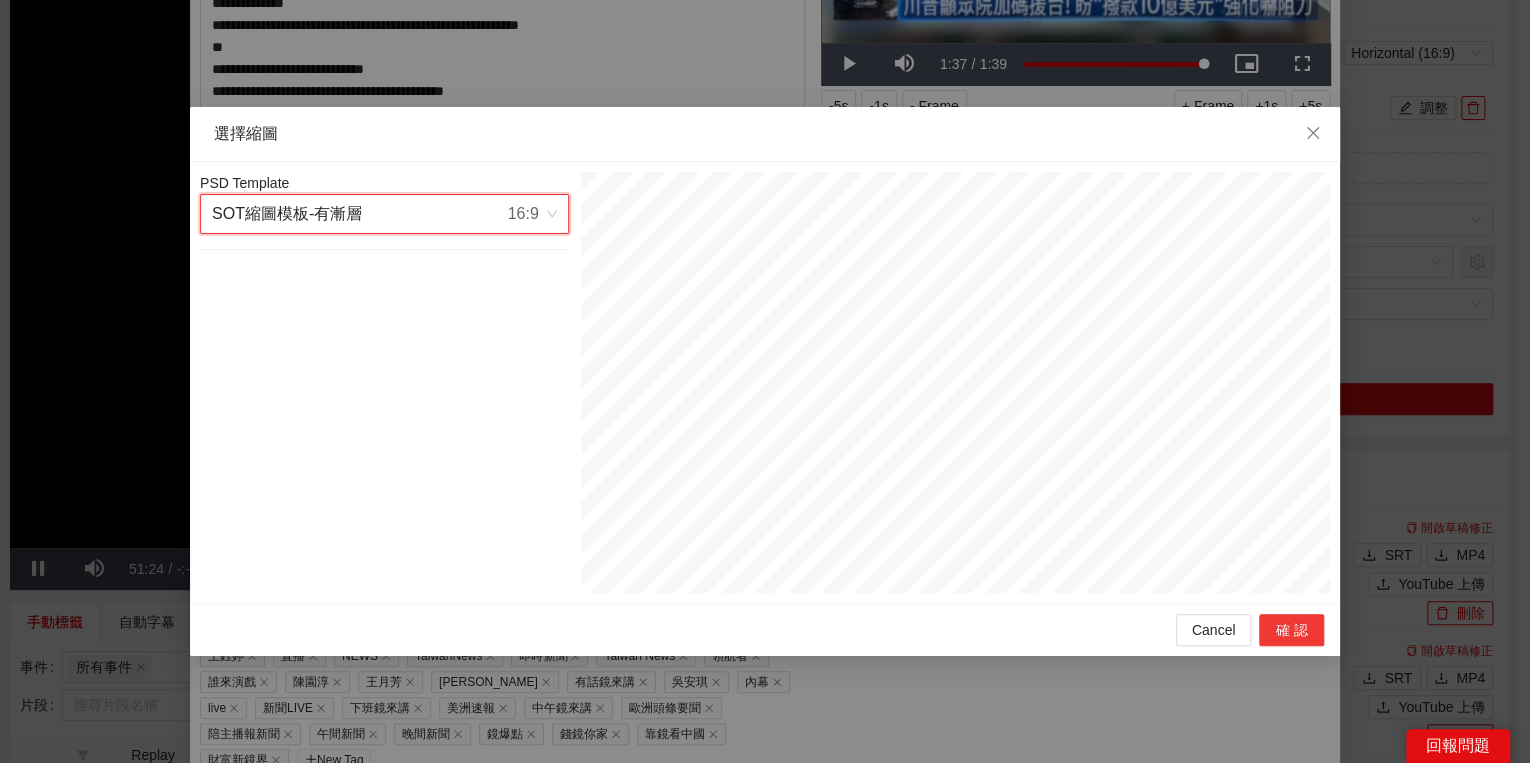 click on "確認" at bounding box center (1291, 630) 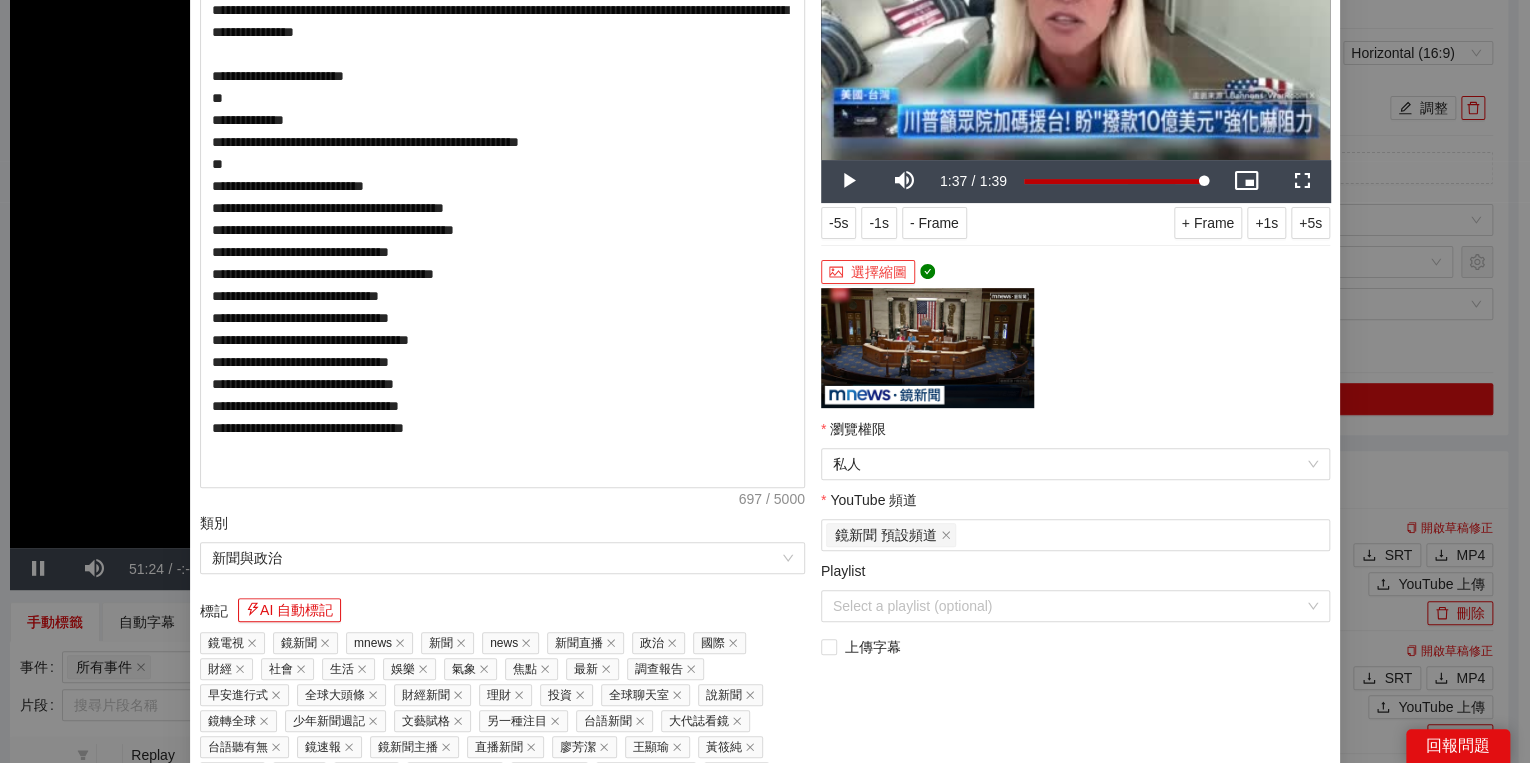 scroll, scrollTop: 320, scrollLeft: 0, axis: vertical 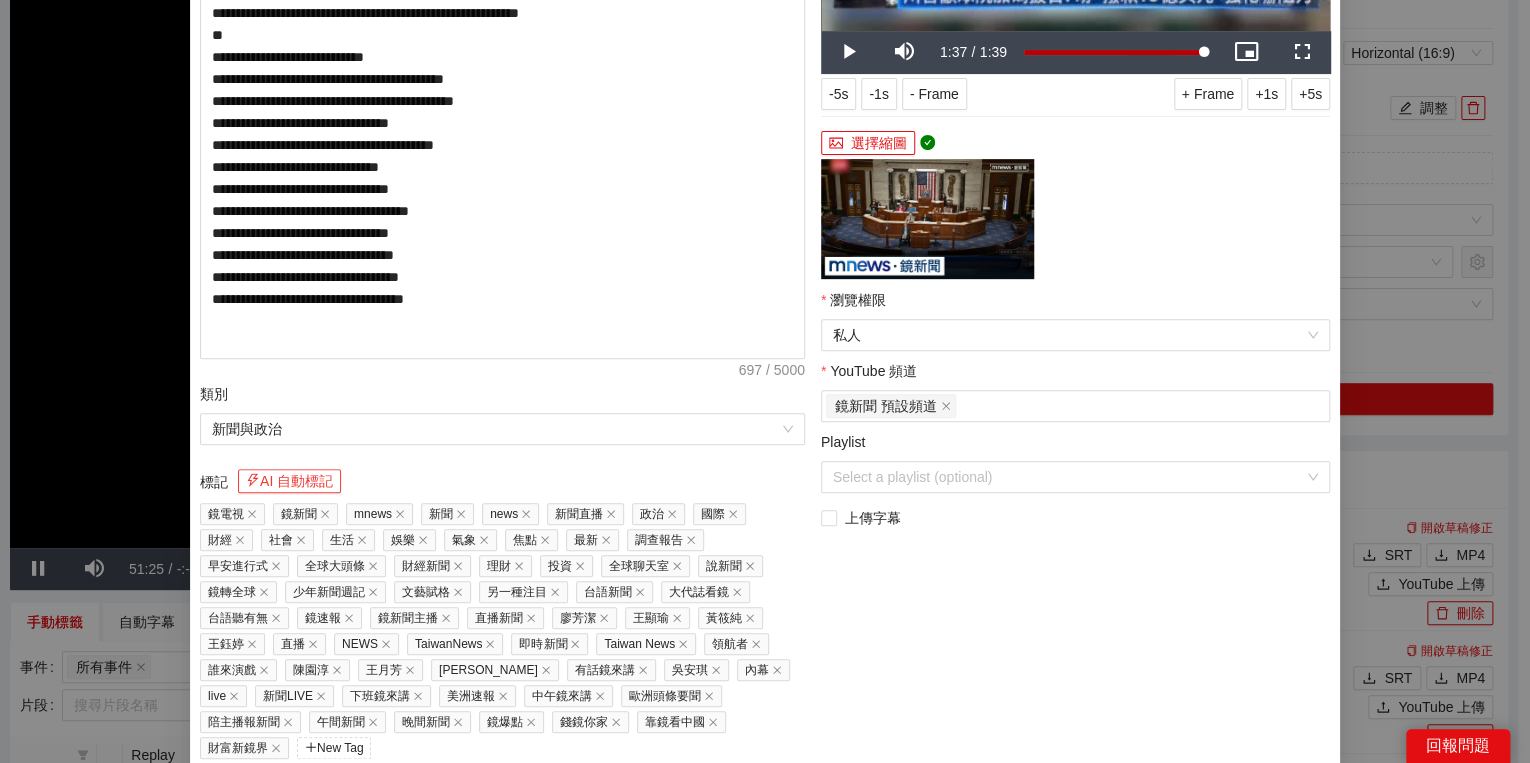 click on "AI 自動標記" at bounding box center (289, 481) 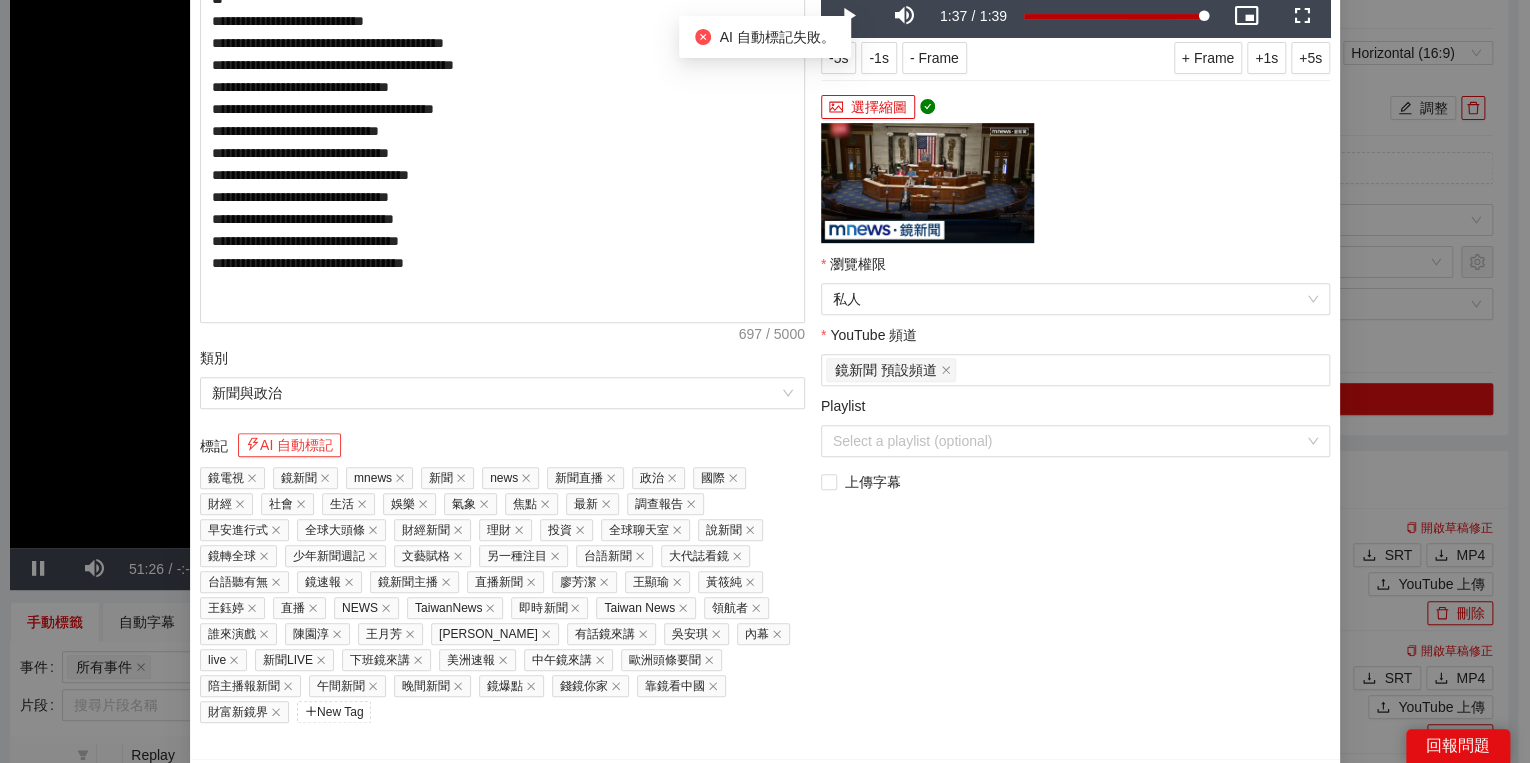 scroll, scrollTop: 374, scrollLeft: 0, axis: vertical 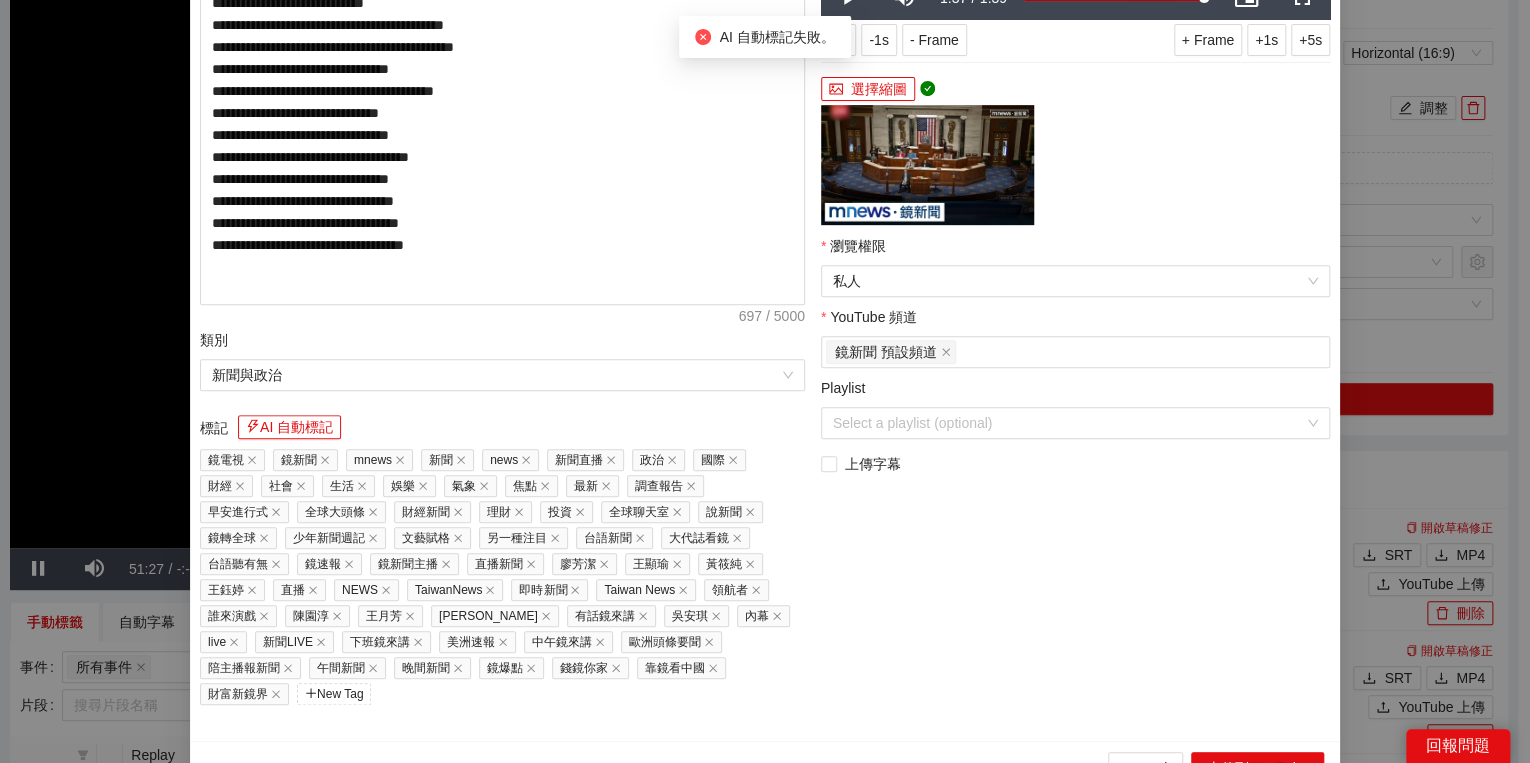 click on "Cancel 上傳到 YouTube" at bounding box center [765, 767] 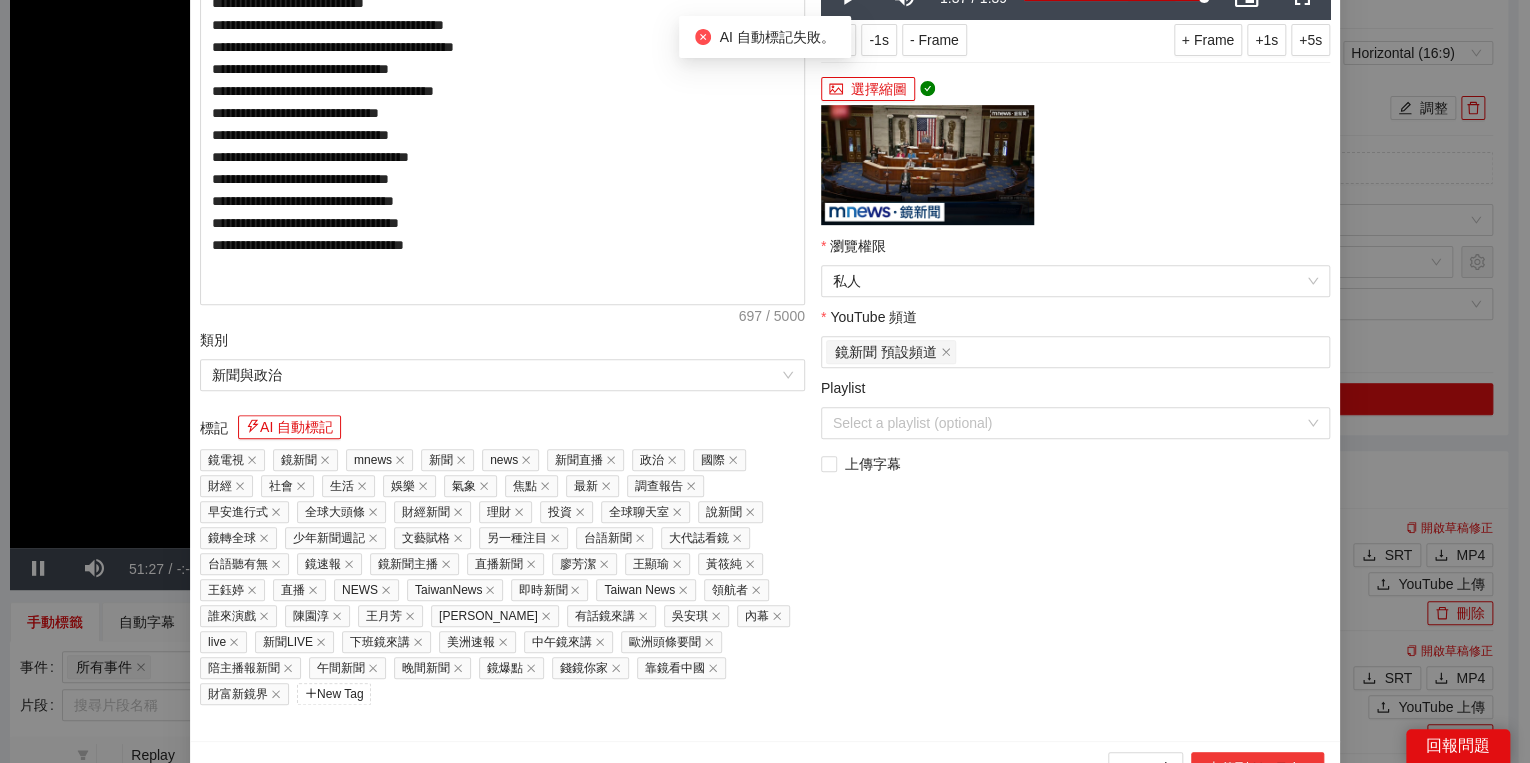 click on "上傳到 YouTube" at bounding box center [1257, 768] 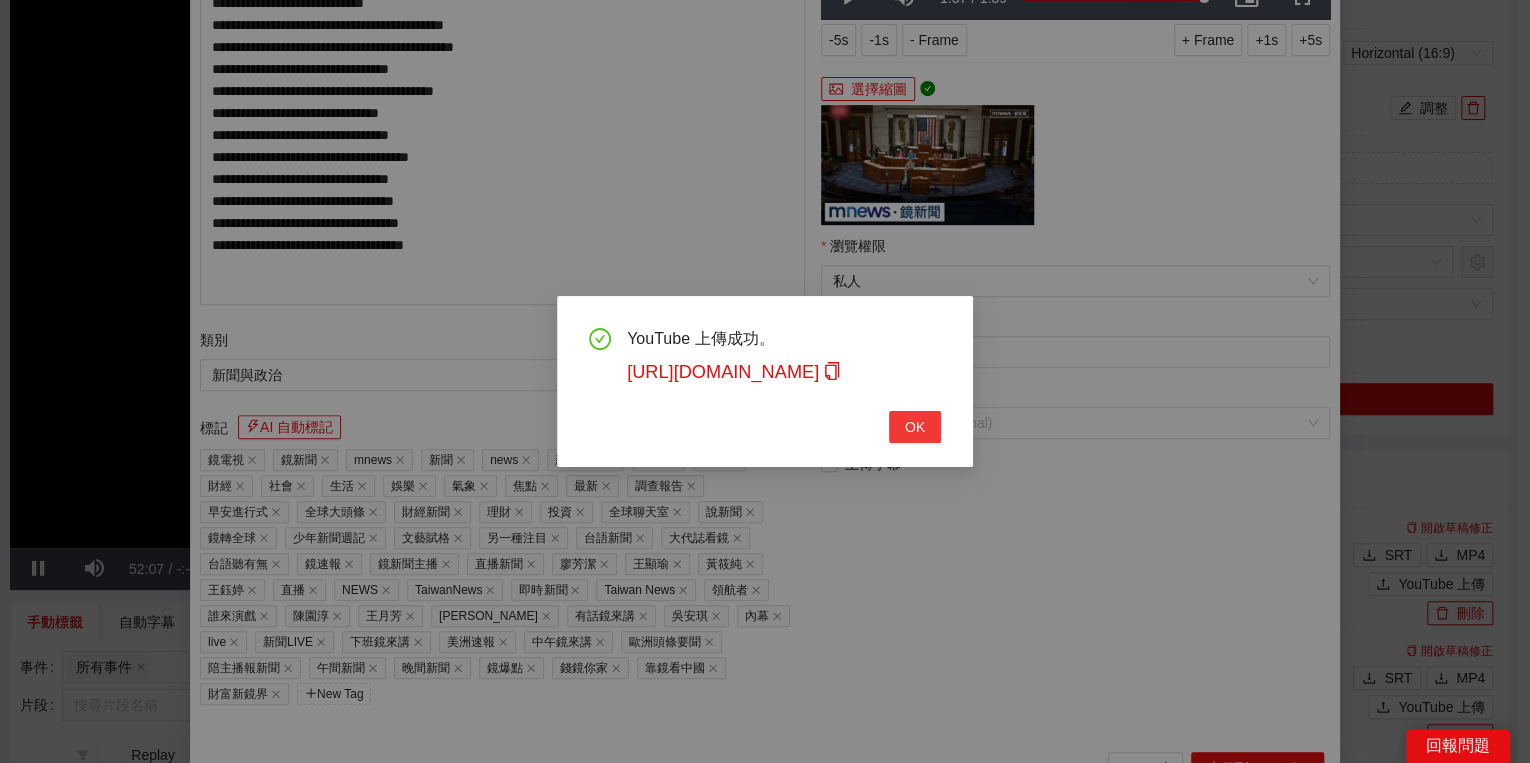 click on "OK" at bounding box center [915, 427] 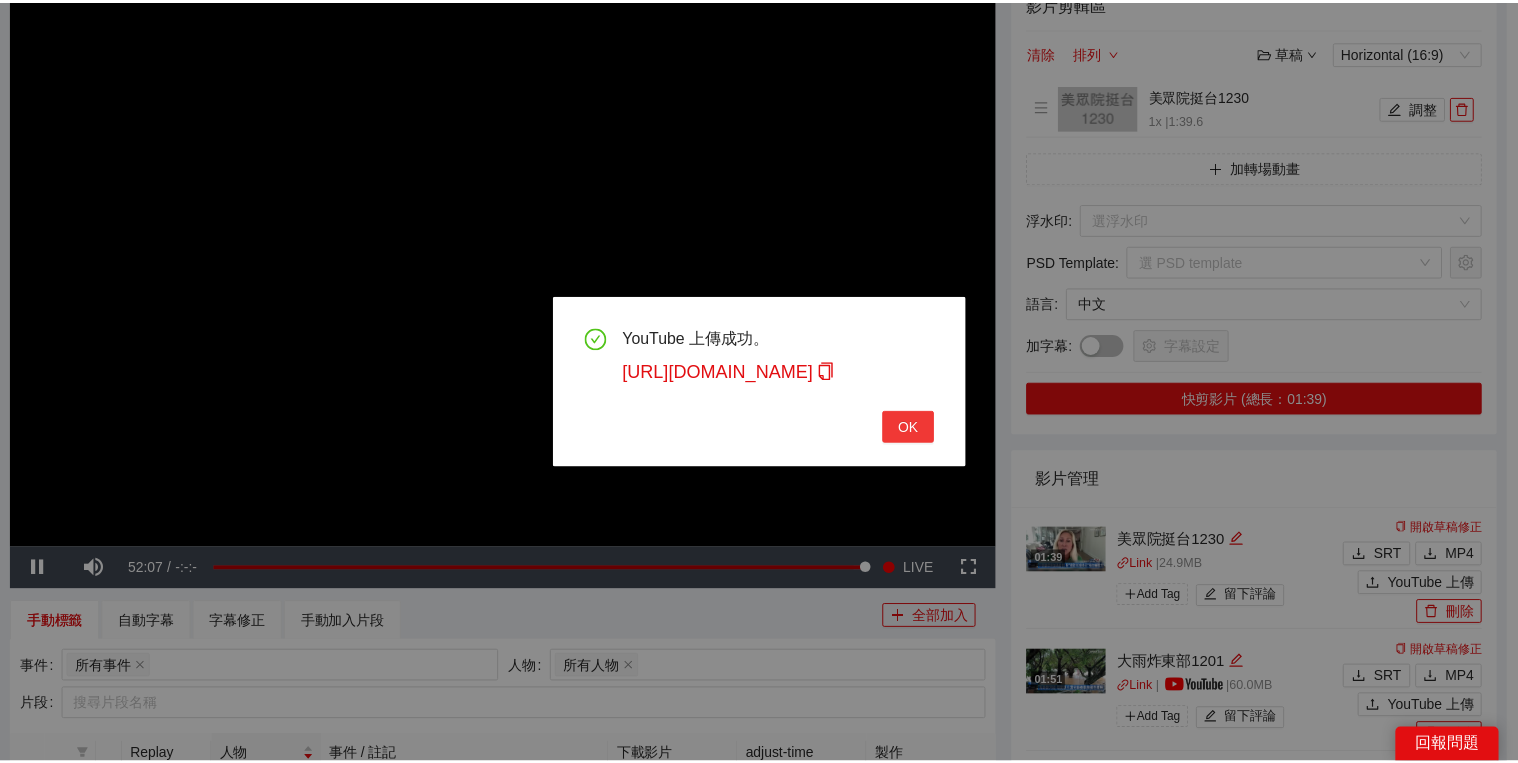 scroll, scrollTop: 308, scrollLeft: 0, axis: vertical 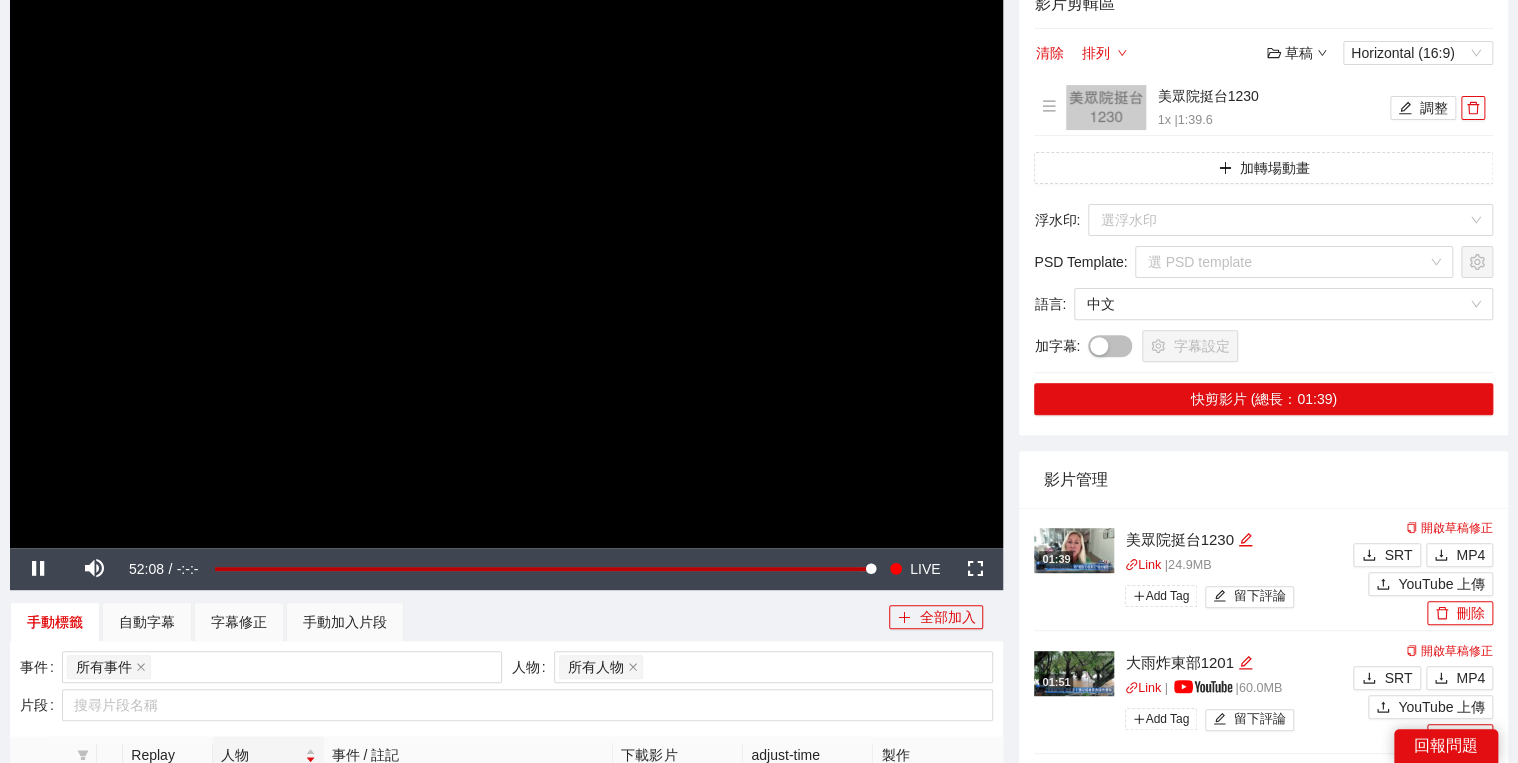 click at bounding box center [506, 268] 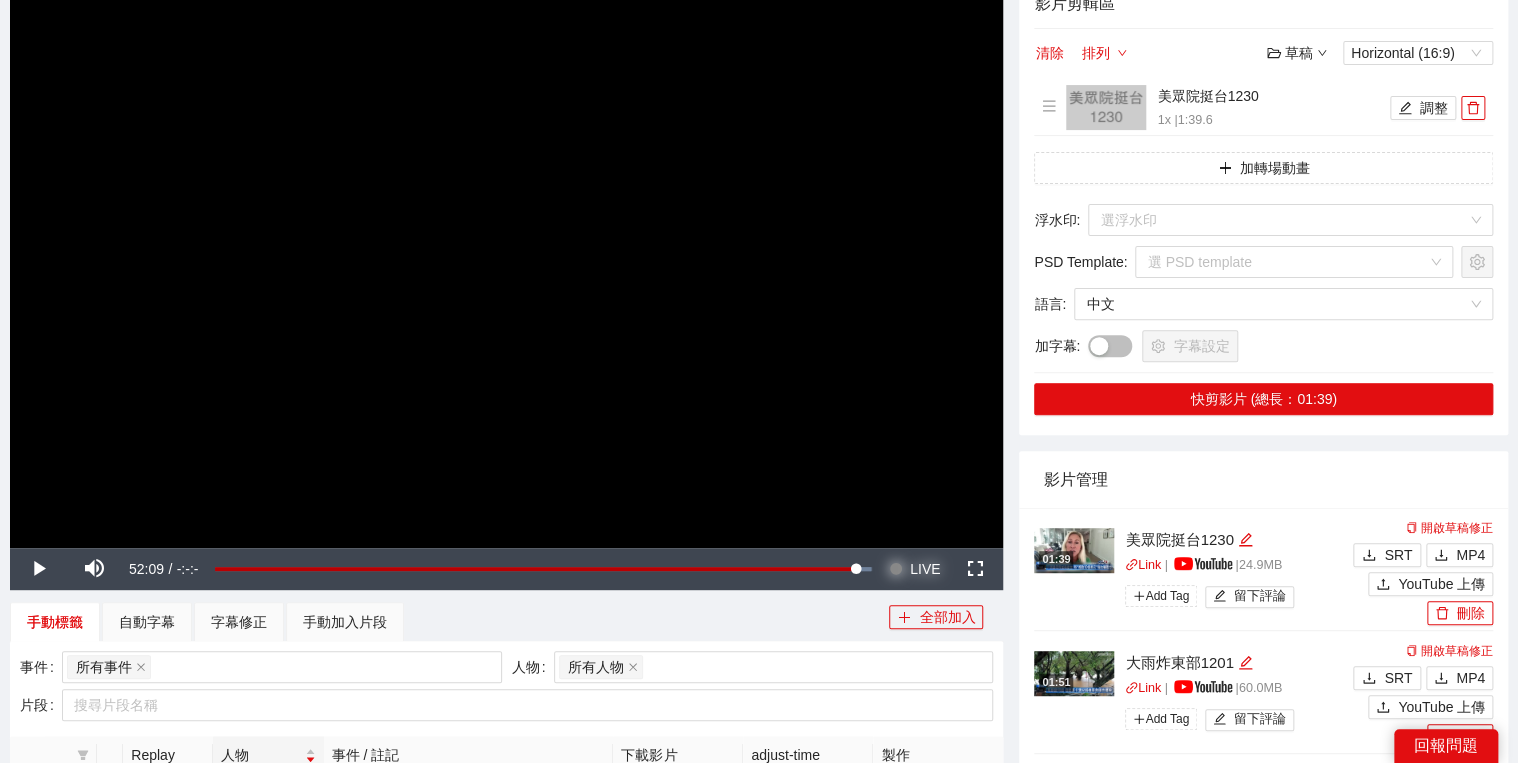 click on "LIVE" at bounding box center (925, 569) 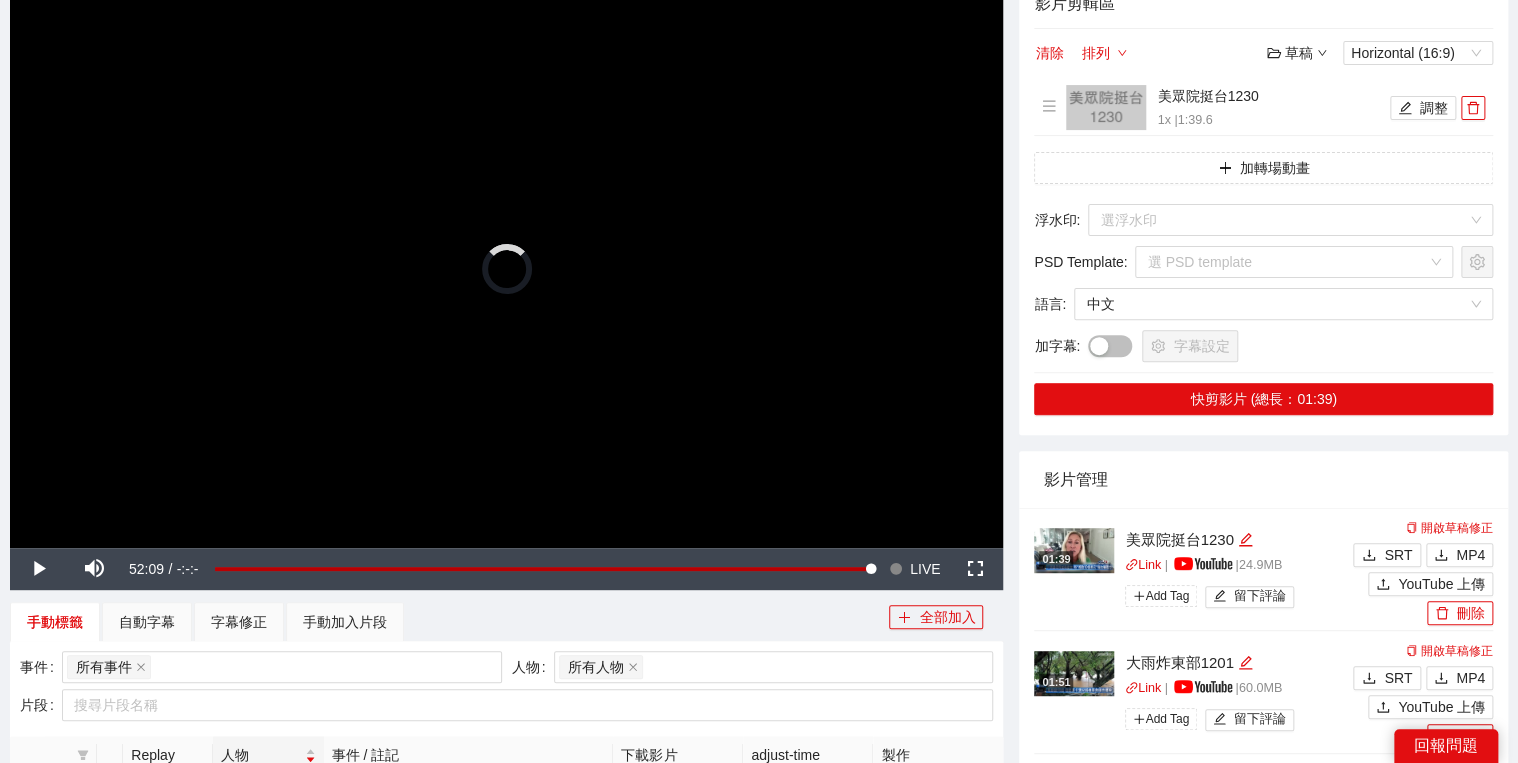 click at bounding box center [506, 268] 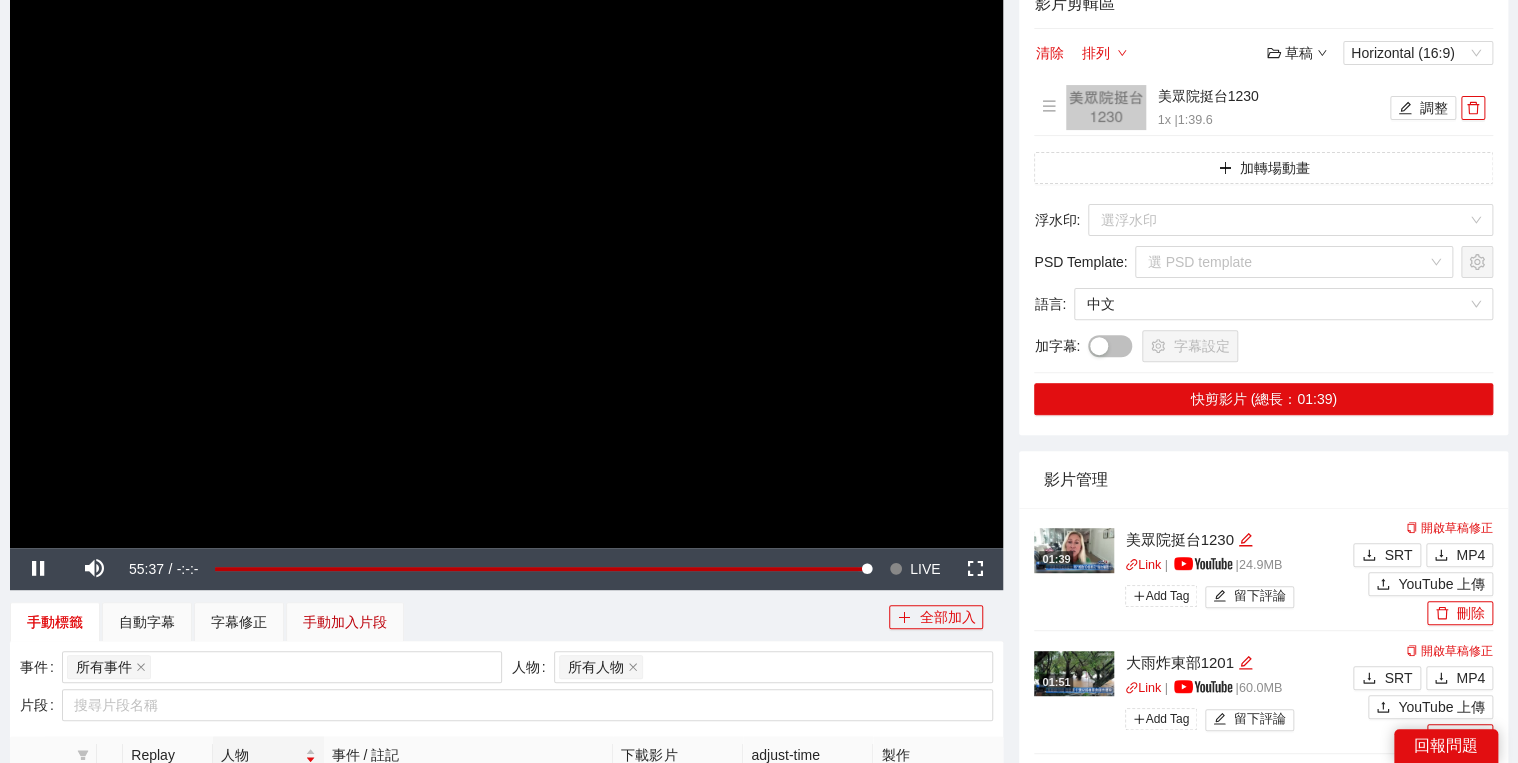 click on "手動加入片段" at bounding box center [345, 622] 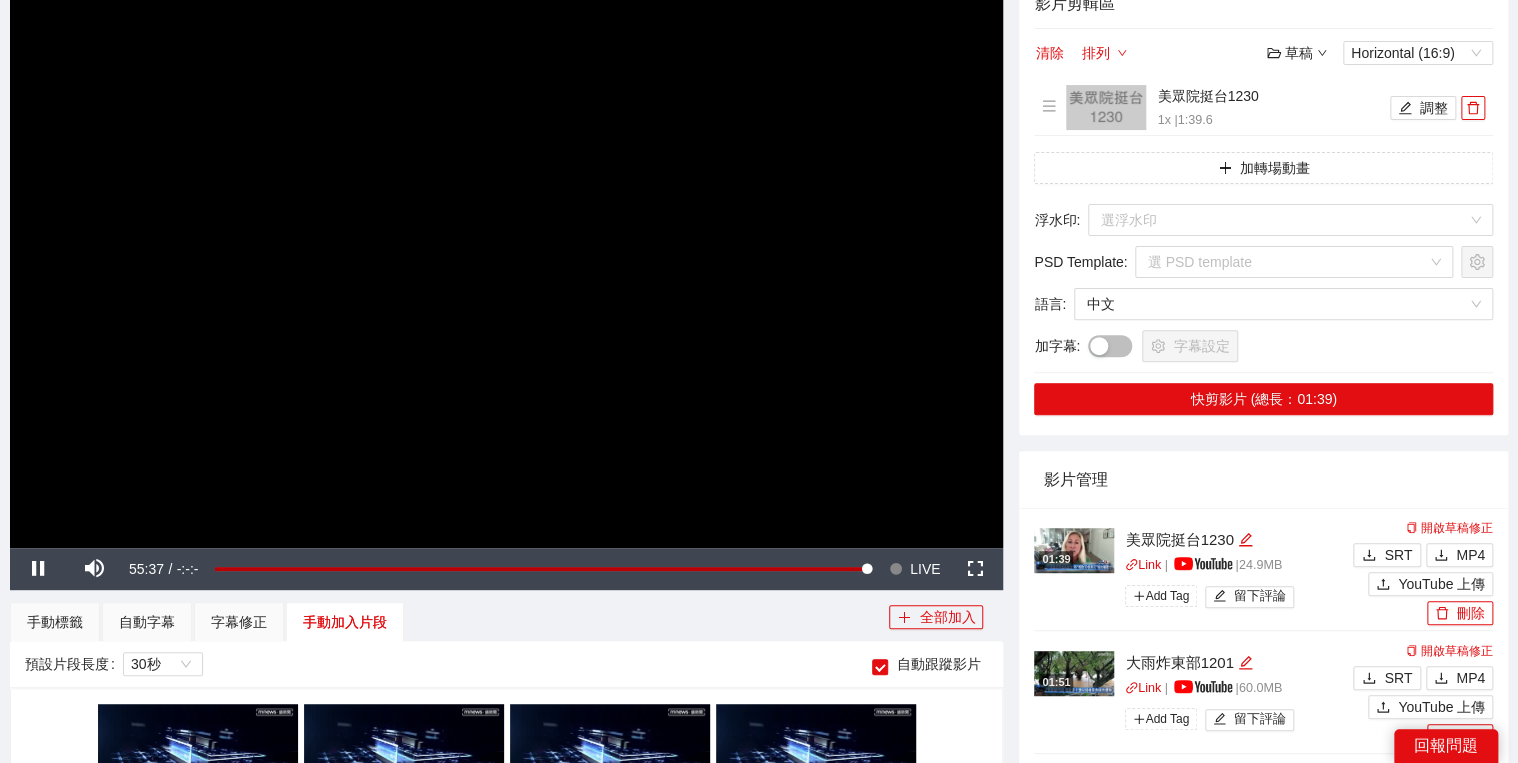 scroll, scrollTop: 472, scrollLeft: 0, axis: vertical 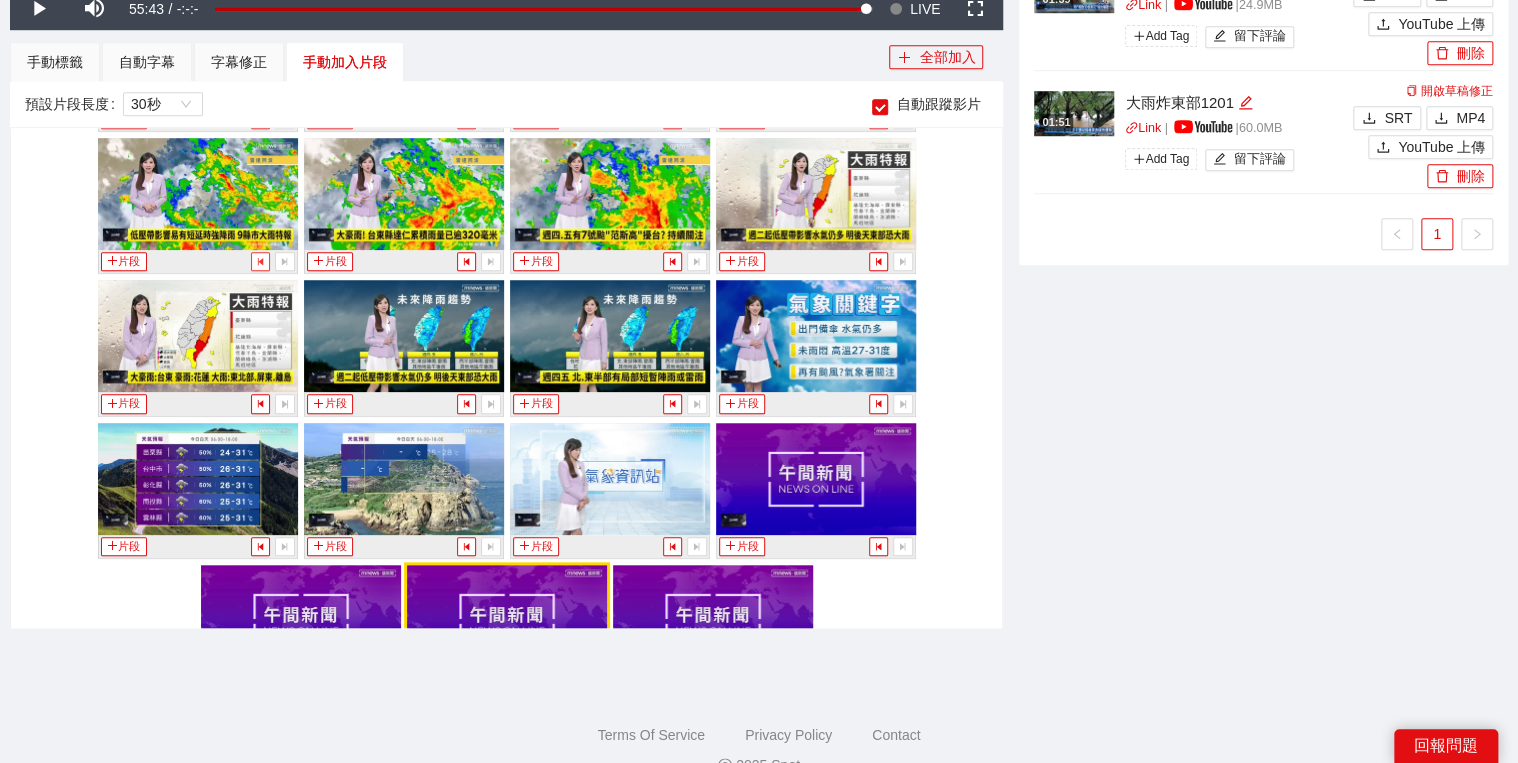 click 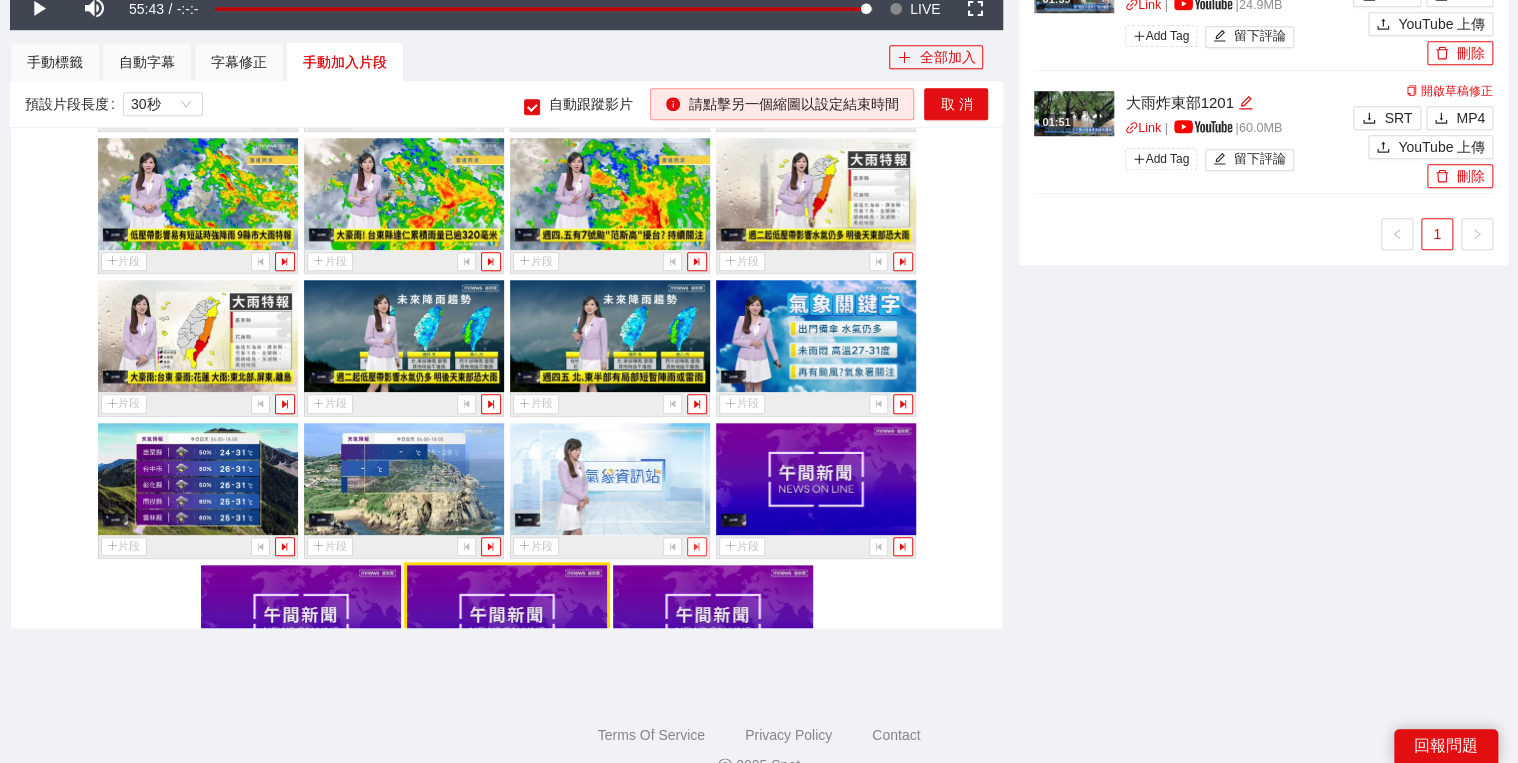 click at bounding box center [696, 546] 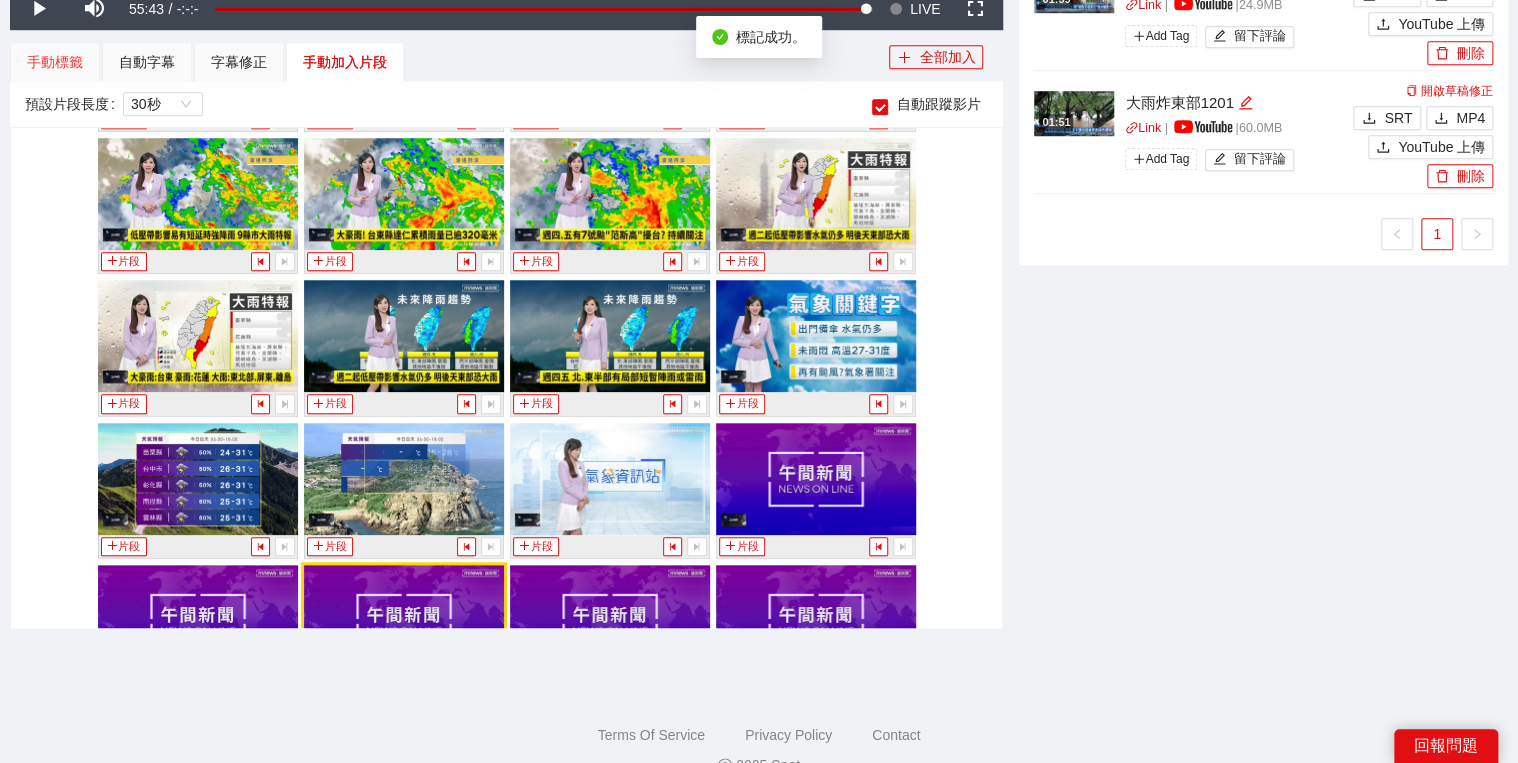 click on "手動標籤" at bounding box center [55, 62] 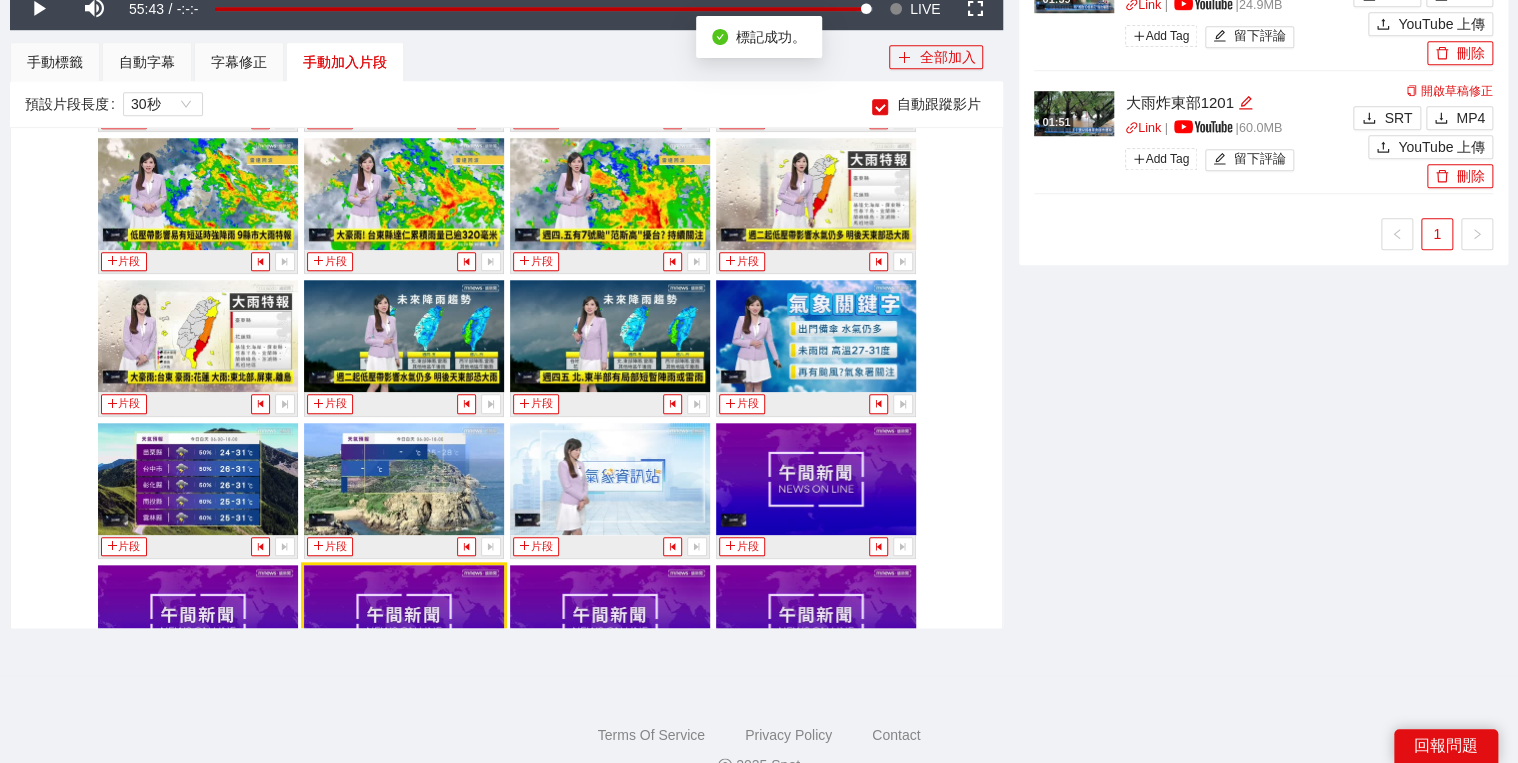 scroll, scrollTop: 541, scrollLeft: 0, axis: vertical 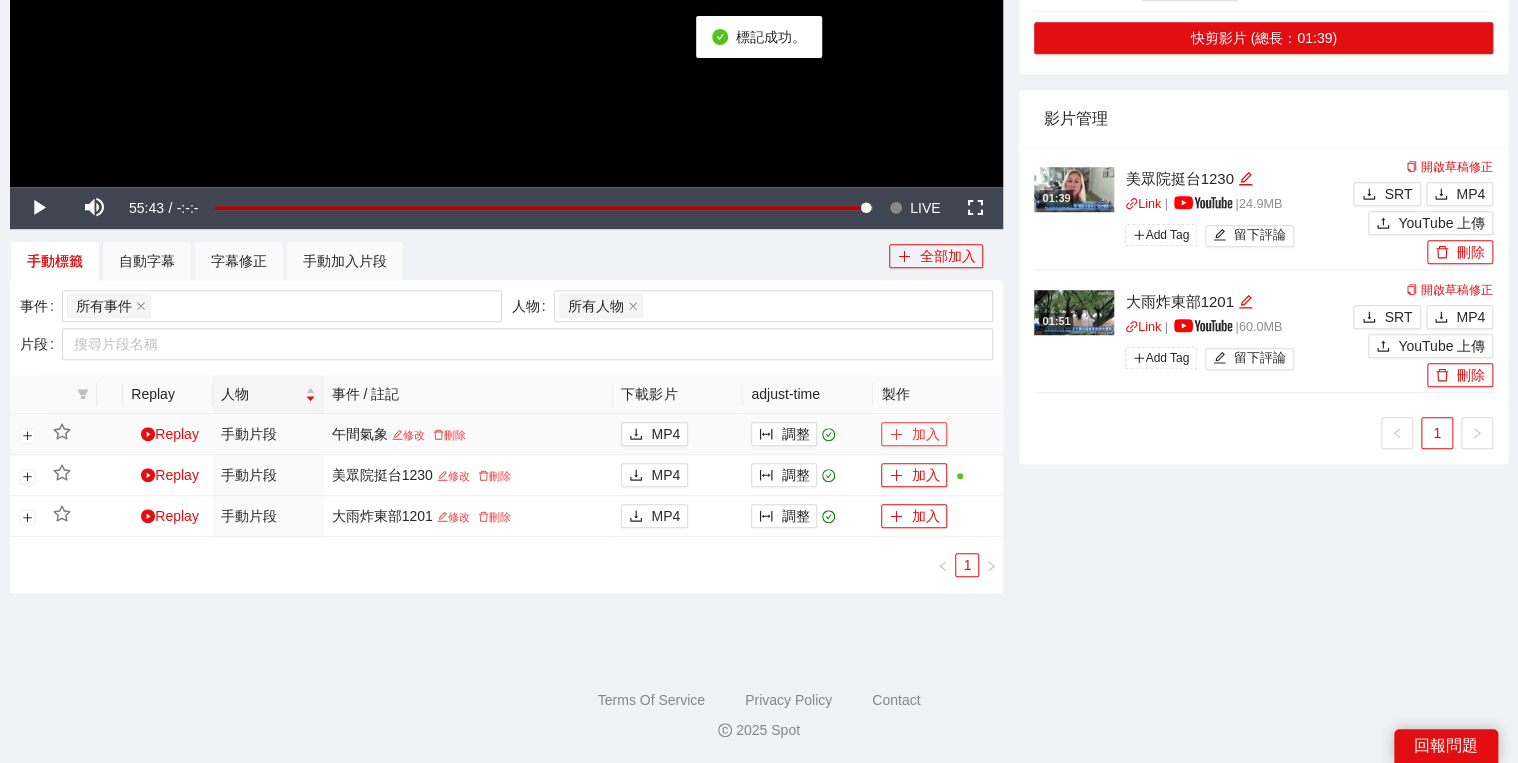 click on "加入" at bounding box center [914, 434] 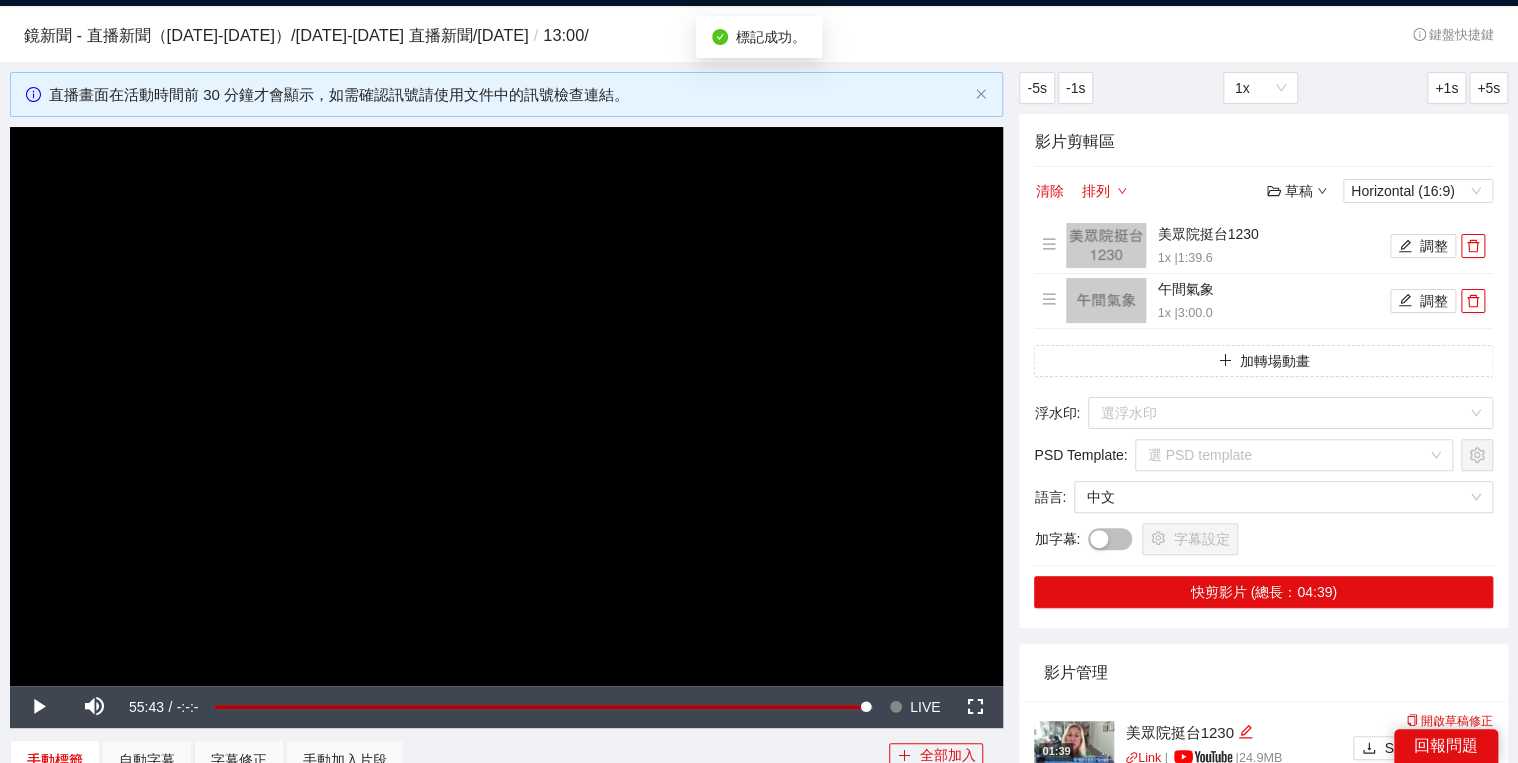 scroll, scrollTop: 0, scrollLeft: 0, axis: both 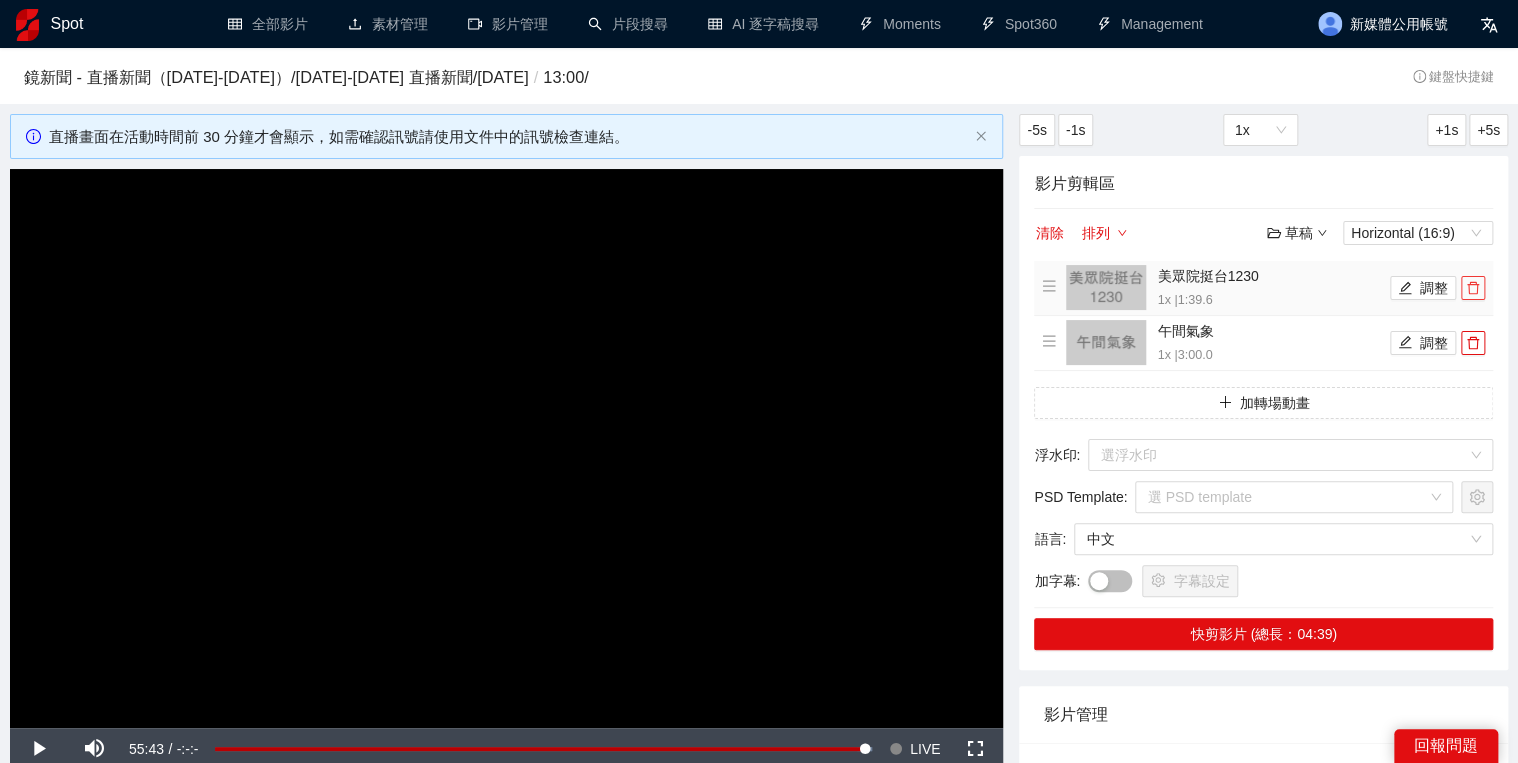 click at bounding box center [1473, 288] 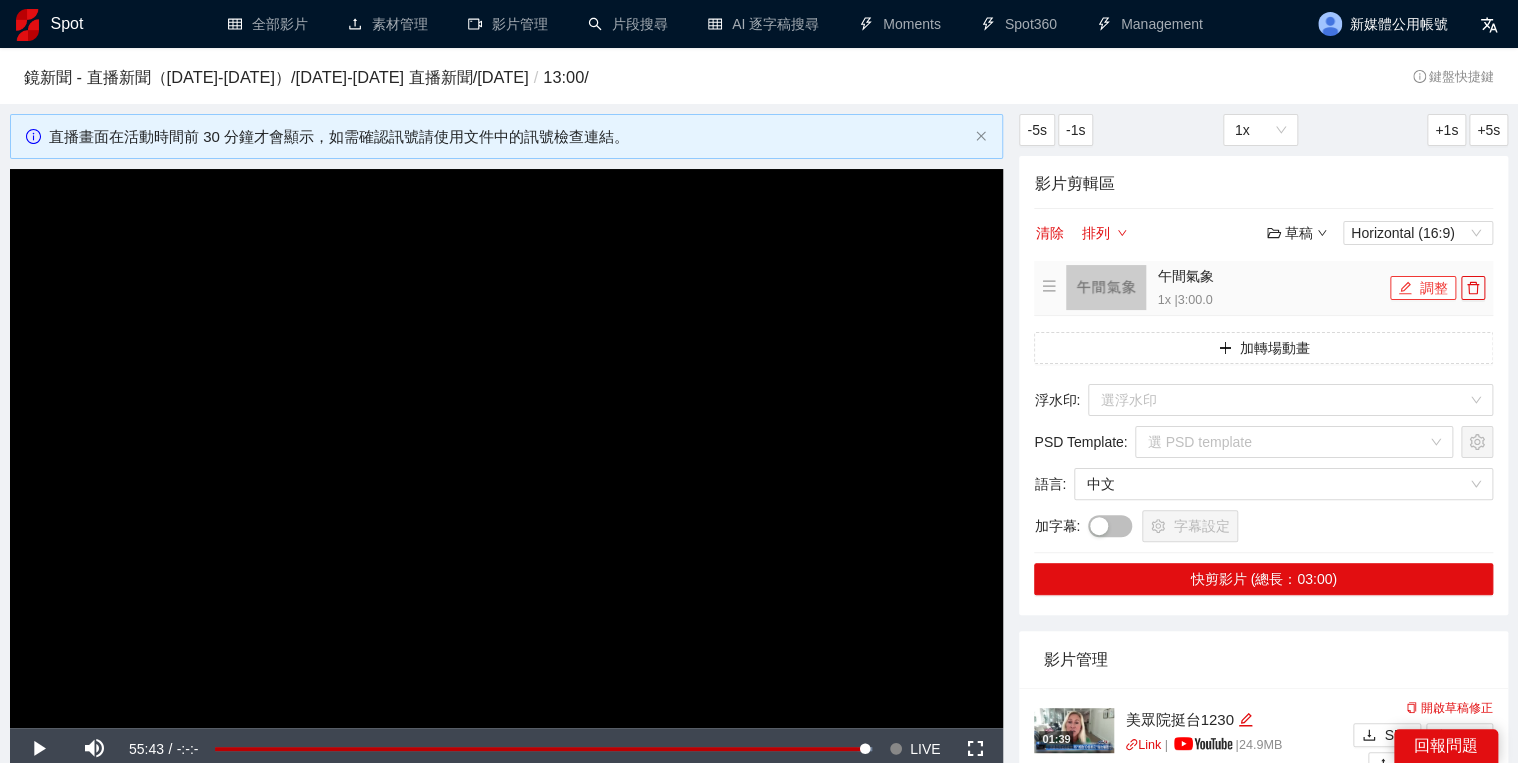 click on "調整" at bounding box center [1423, 288] 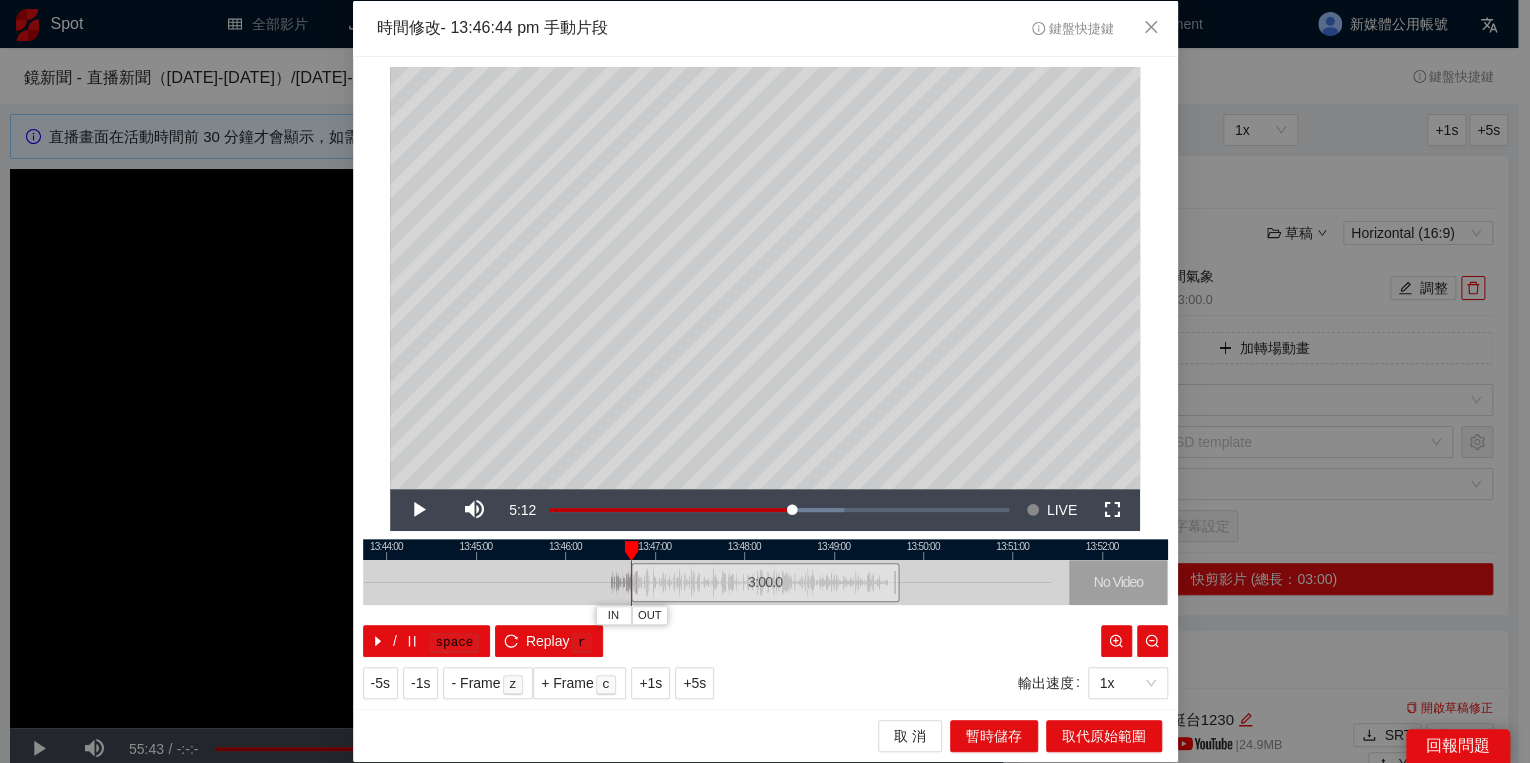 click at bounding box center [765, 549] 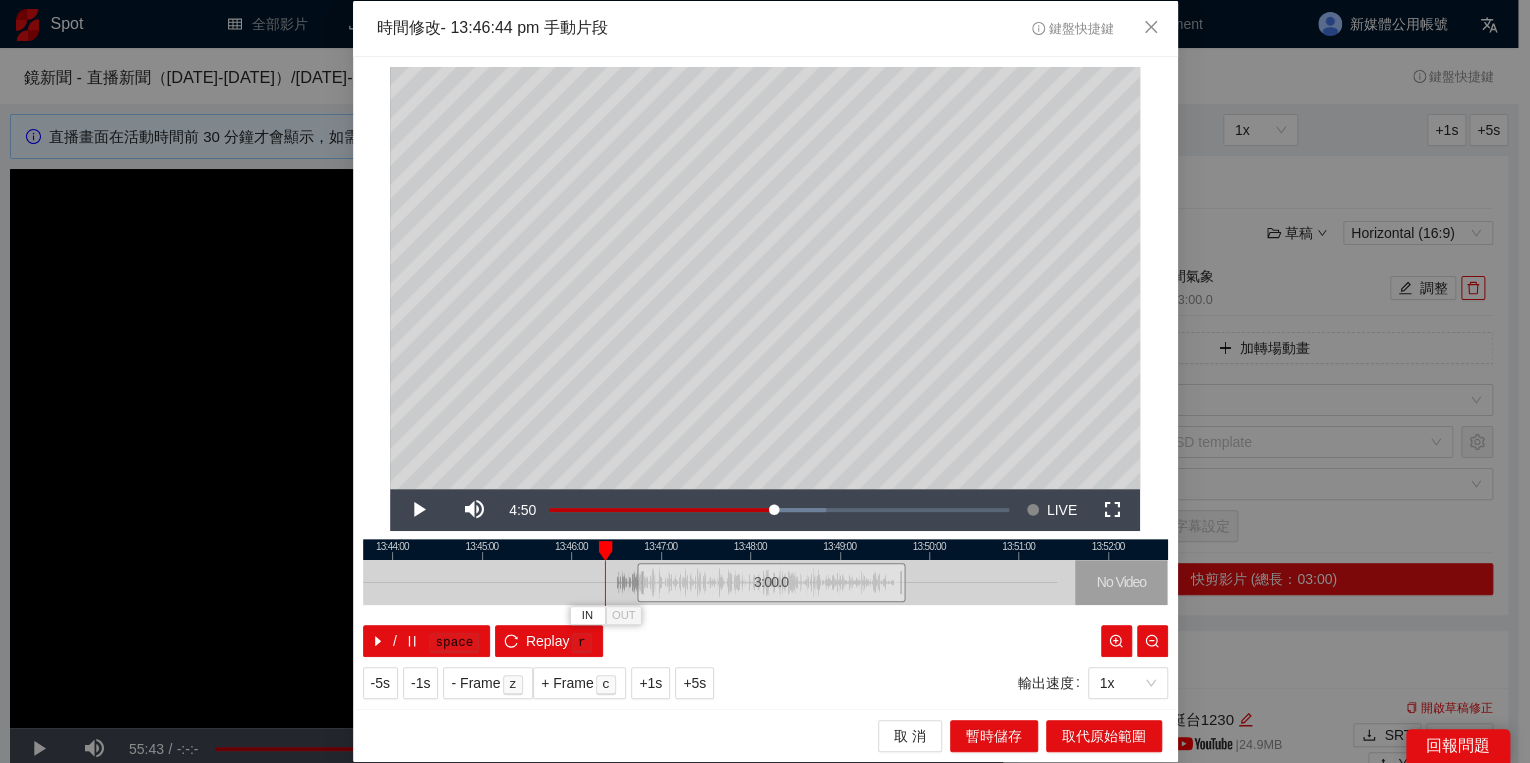 drag, startPoint x: 631, startPoint y: 547, endPoint x: 576, endPoint y: 552, distance: 55.226807 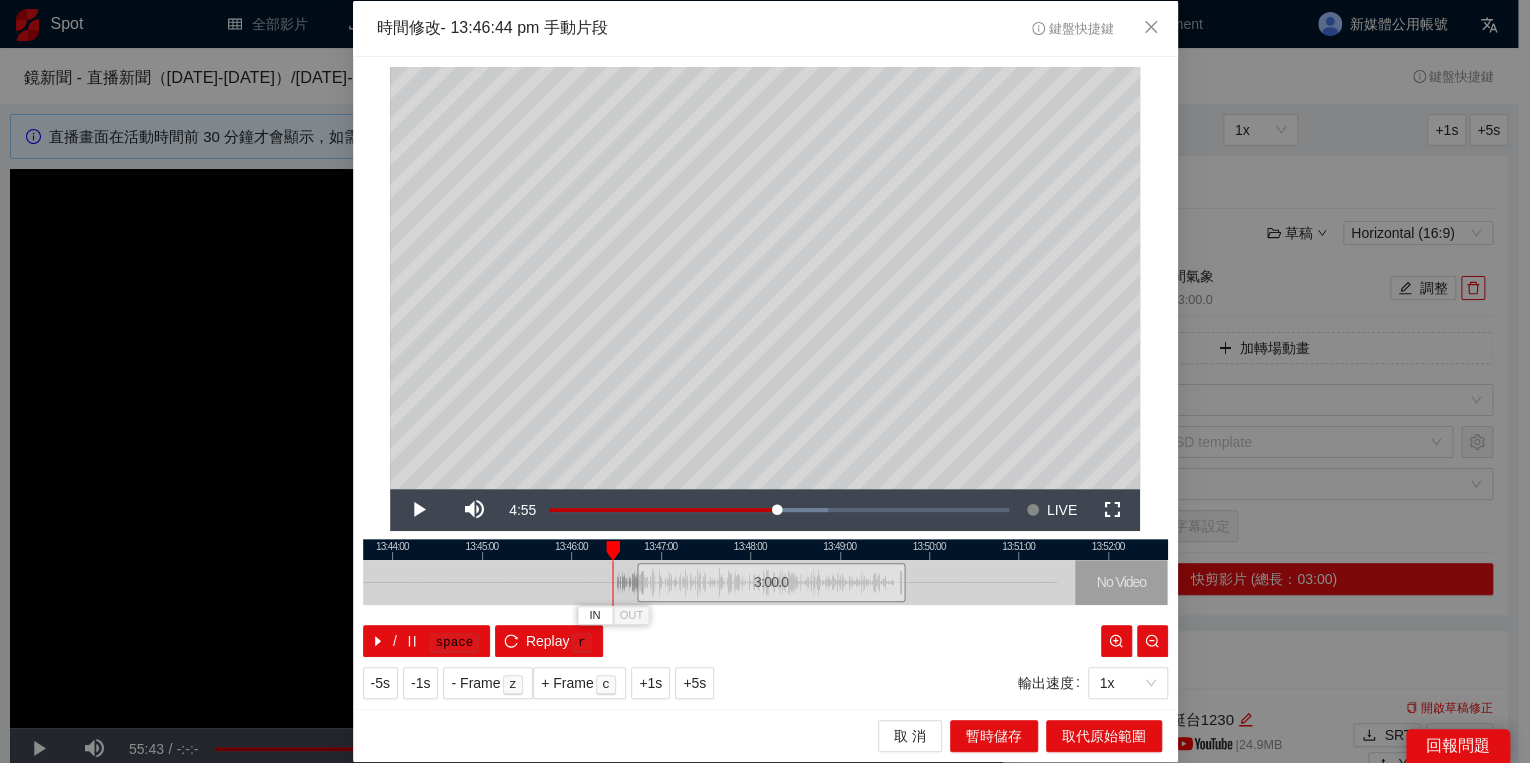click at bounding box center [613, 551] 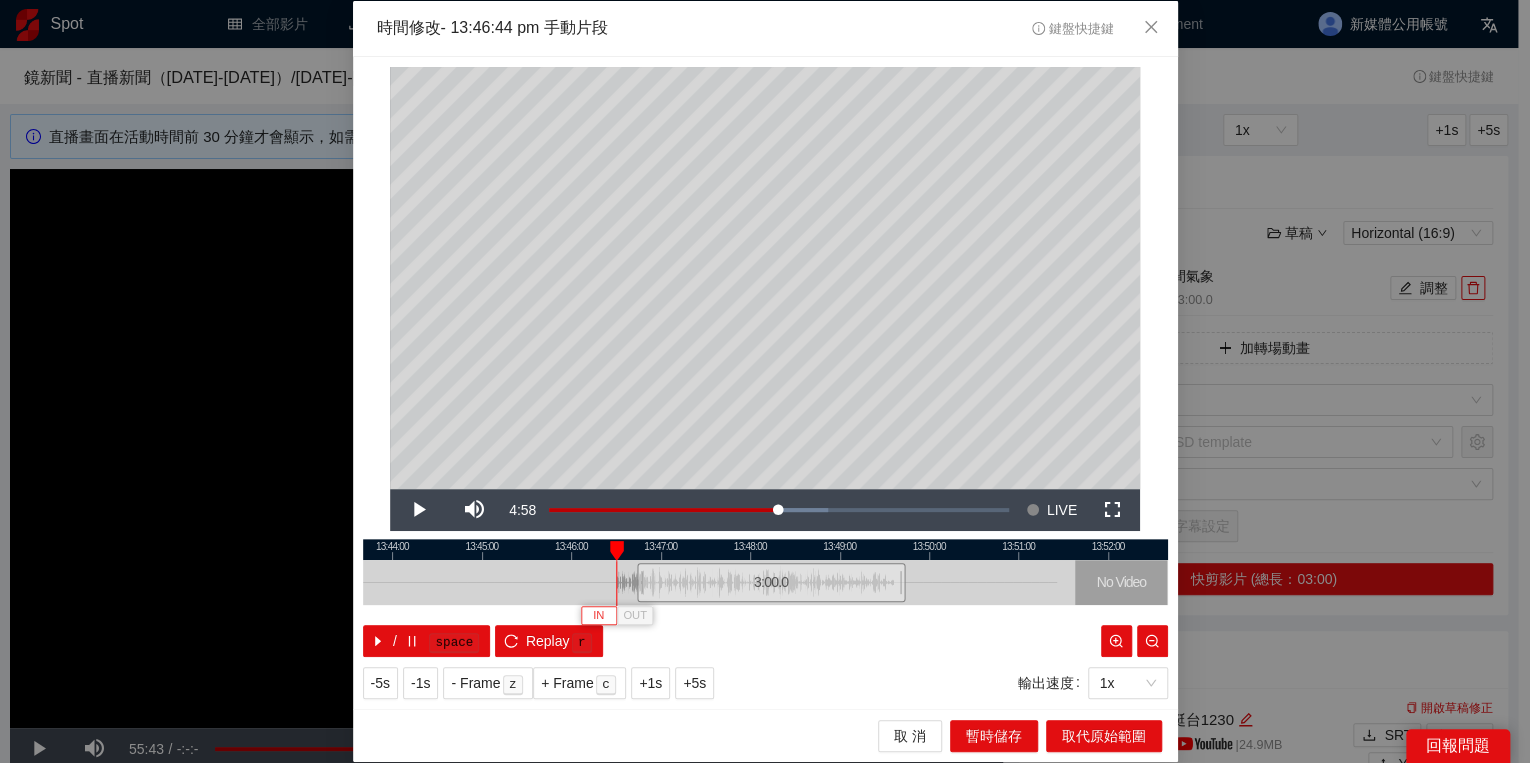 click on "IN" at bounding box center [598, 616] 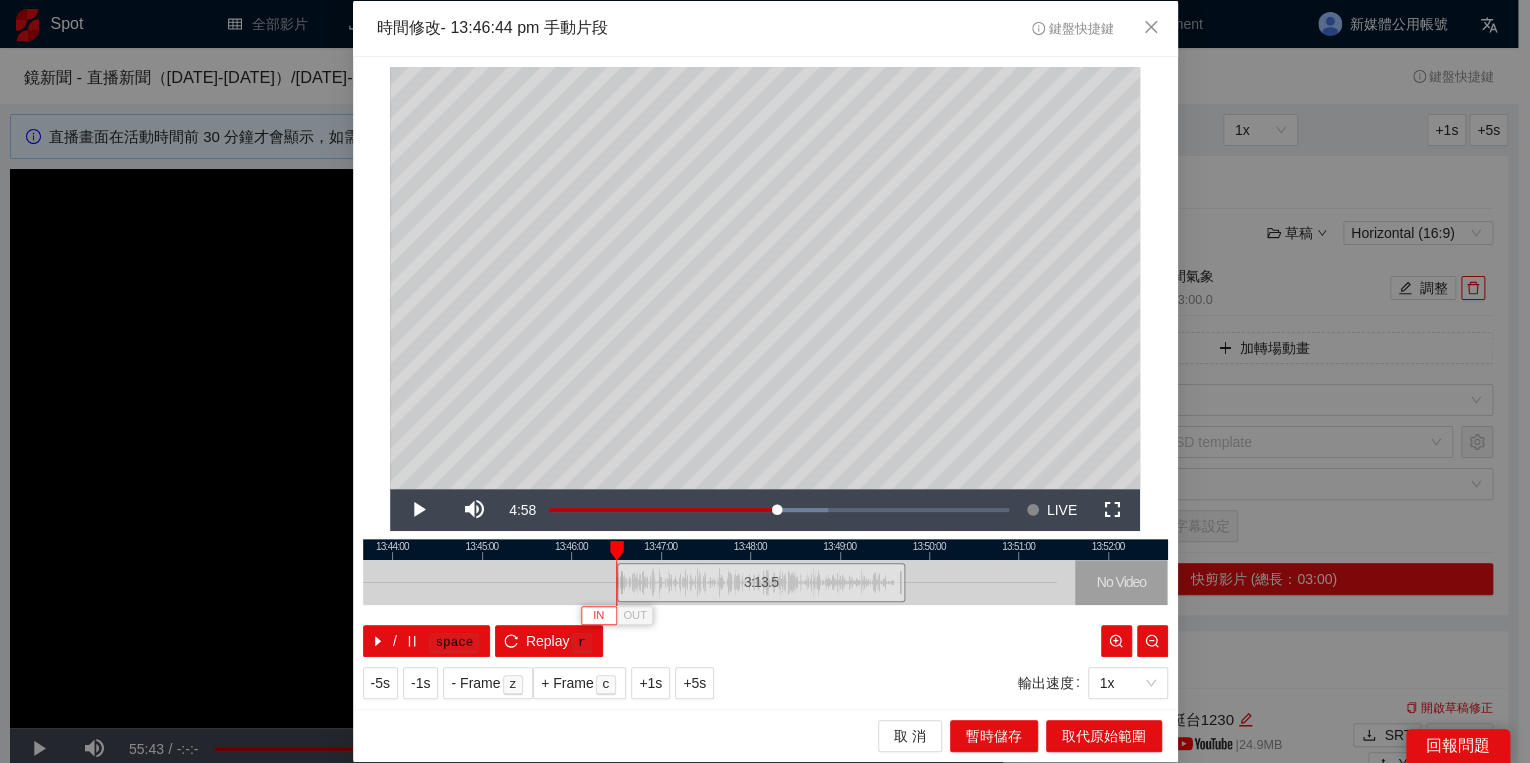type 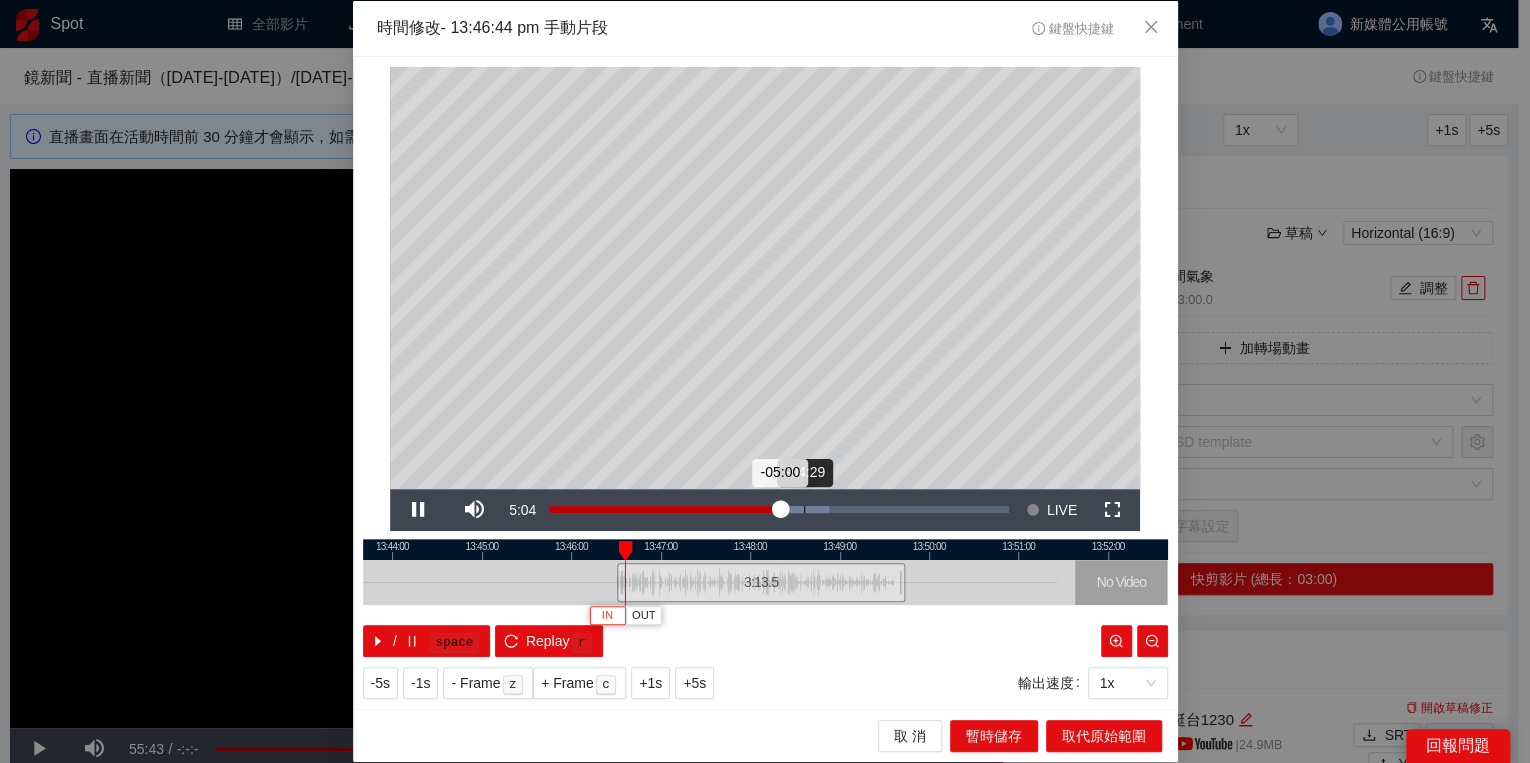 click on "Loaded :  60.99% -04:29 -05:00" at bounding box center (779, 510) 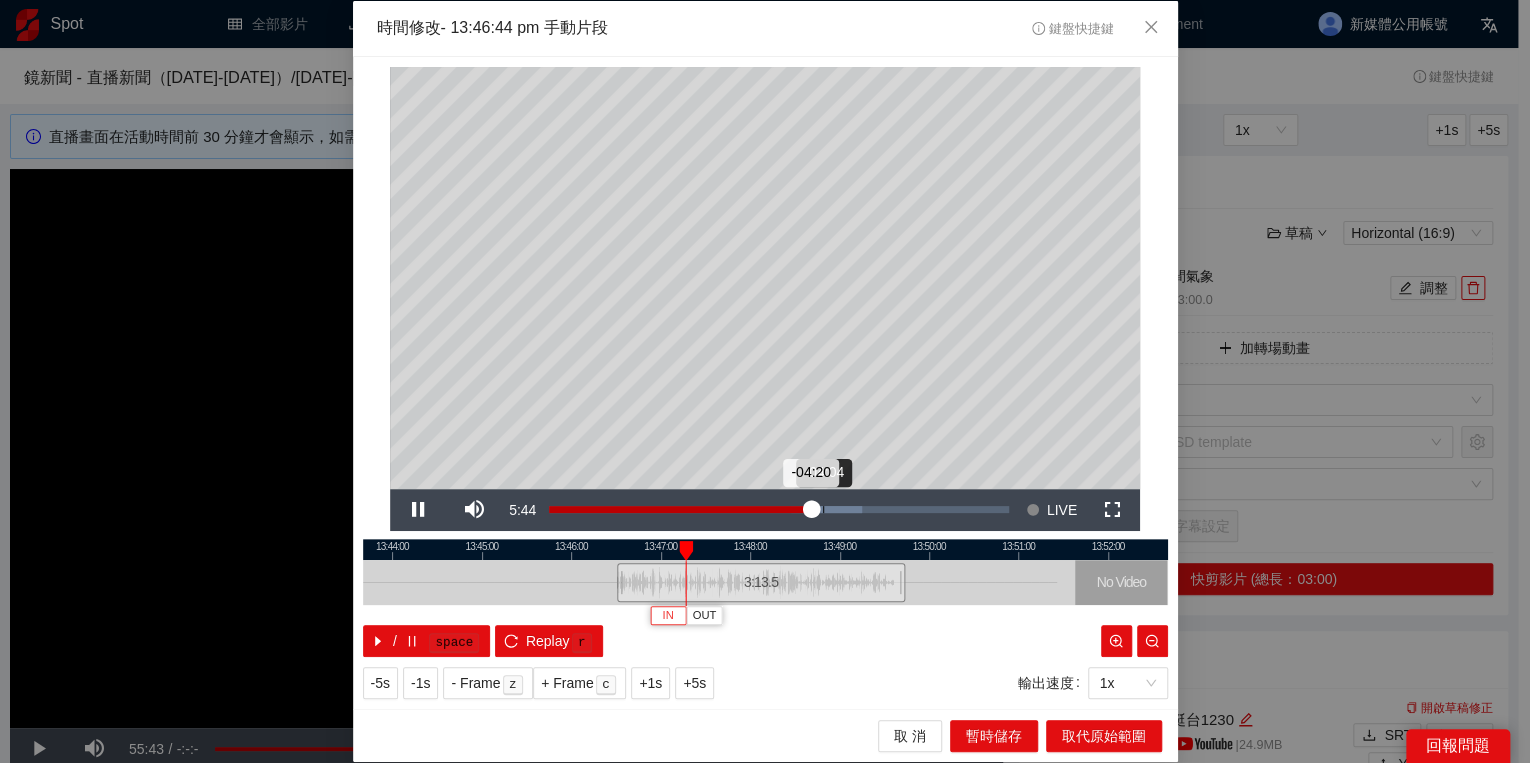 click on "Loaded :  67.99% -04:04 -04:20" at bounding box center (779, 510) 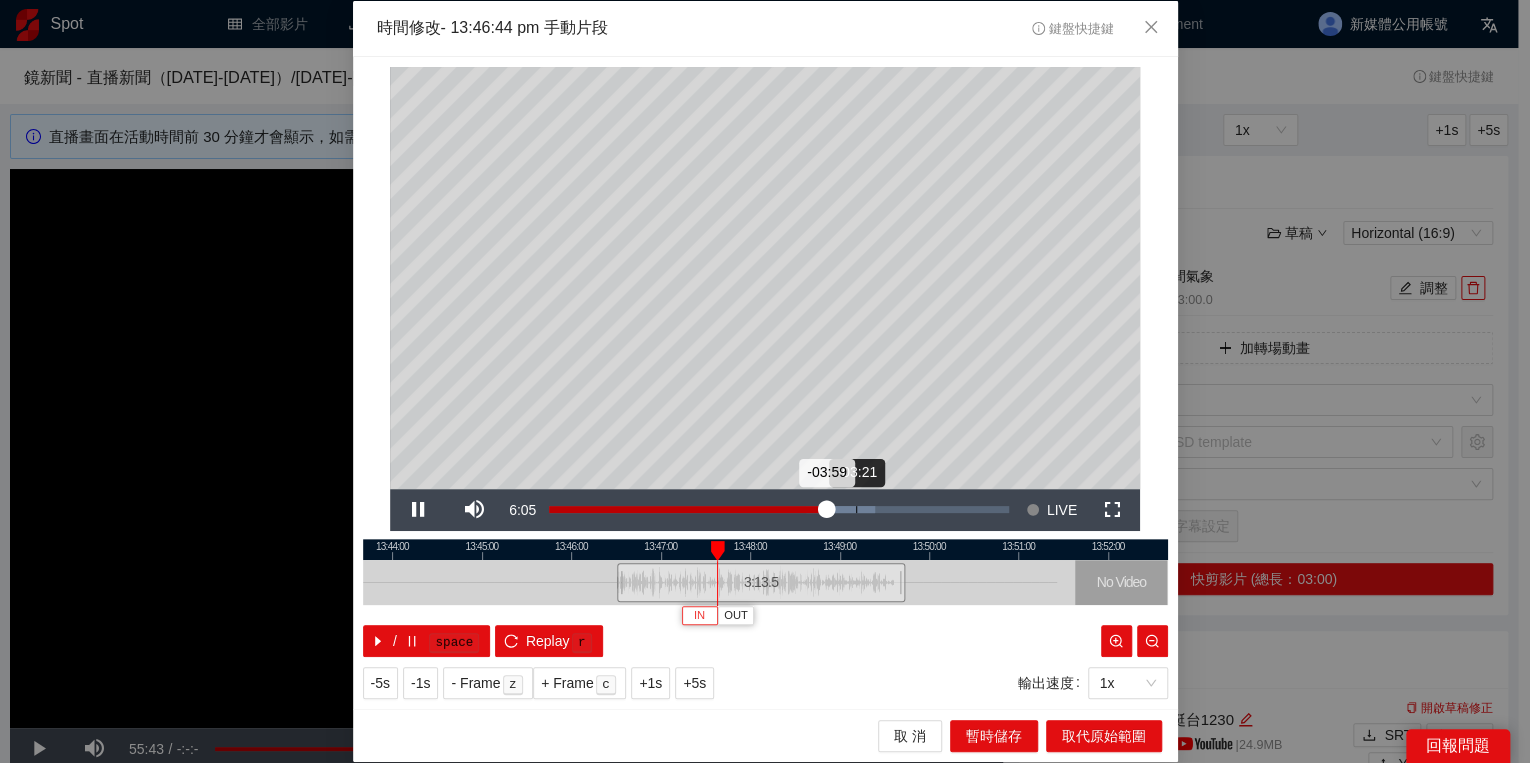 click on "Loaded :  70.99% -03:21 -03:59" at bounding box center (779, 510) 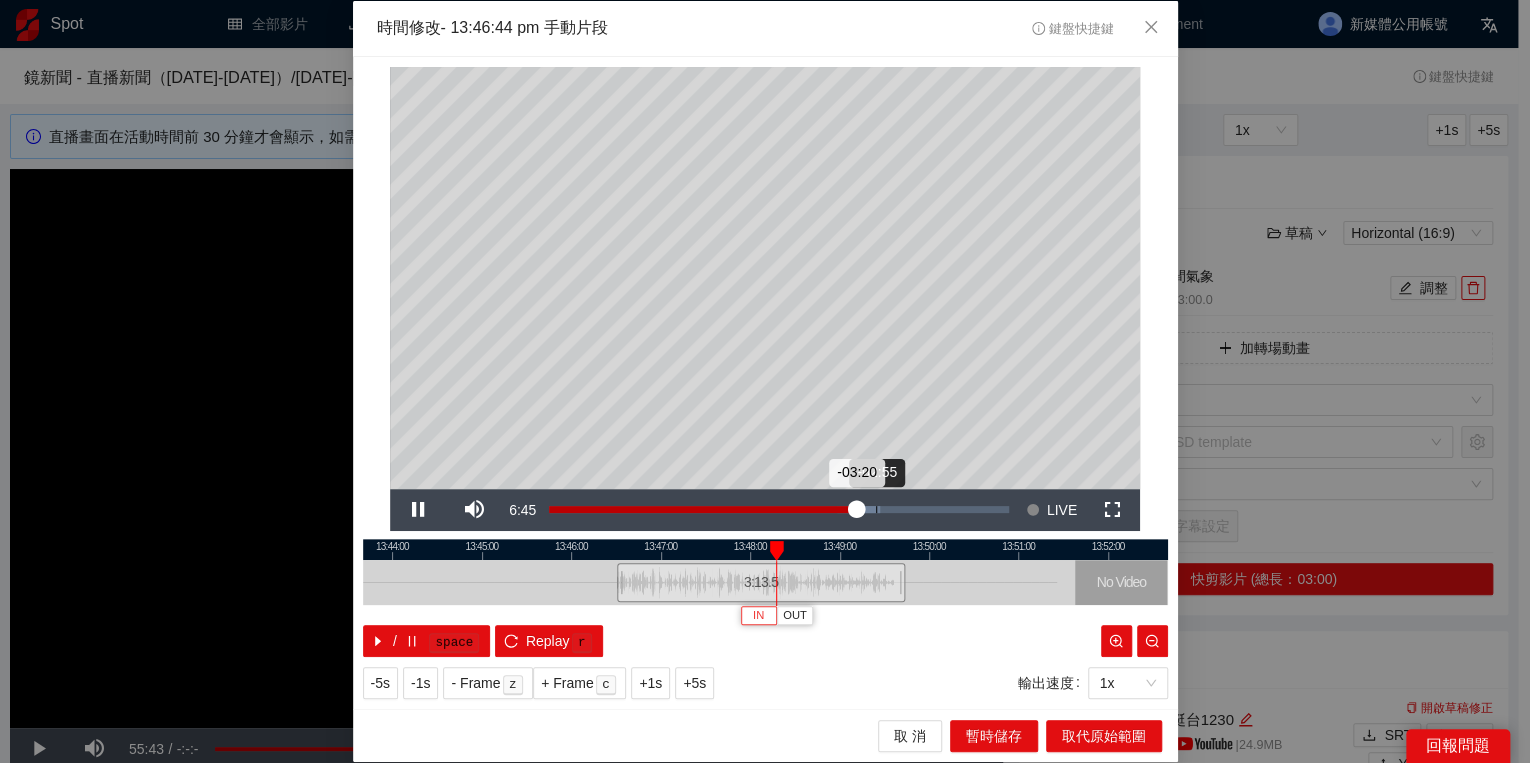 click on "Loaded :  71.99% -02:55 -03:20" at bounding box center [779, 510] 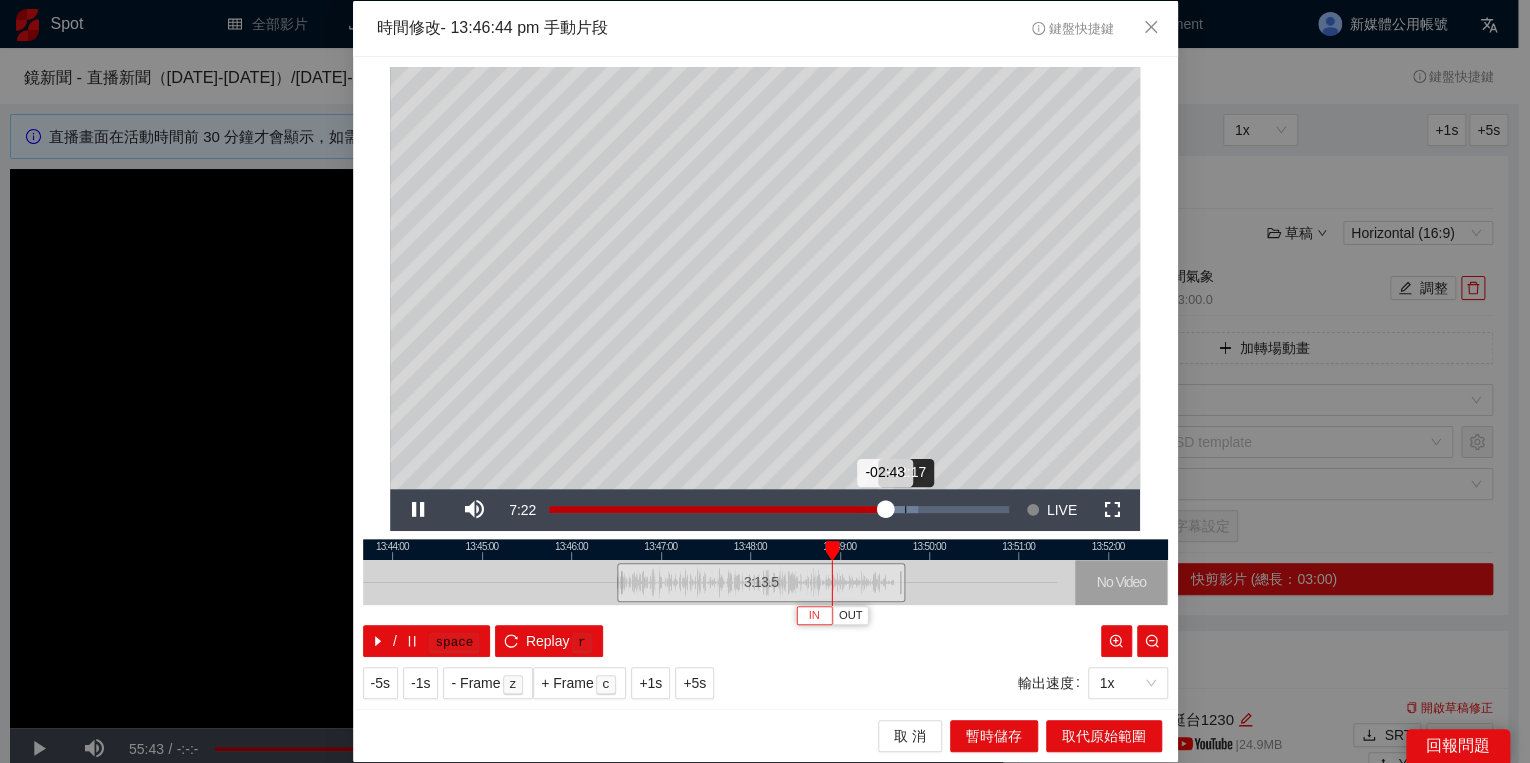 drag, startPoint x: 904, startPoint y: 516, endPoint x: 916, endPoint y: 516, distance: 12 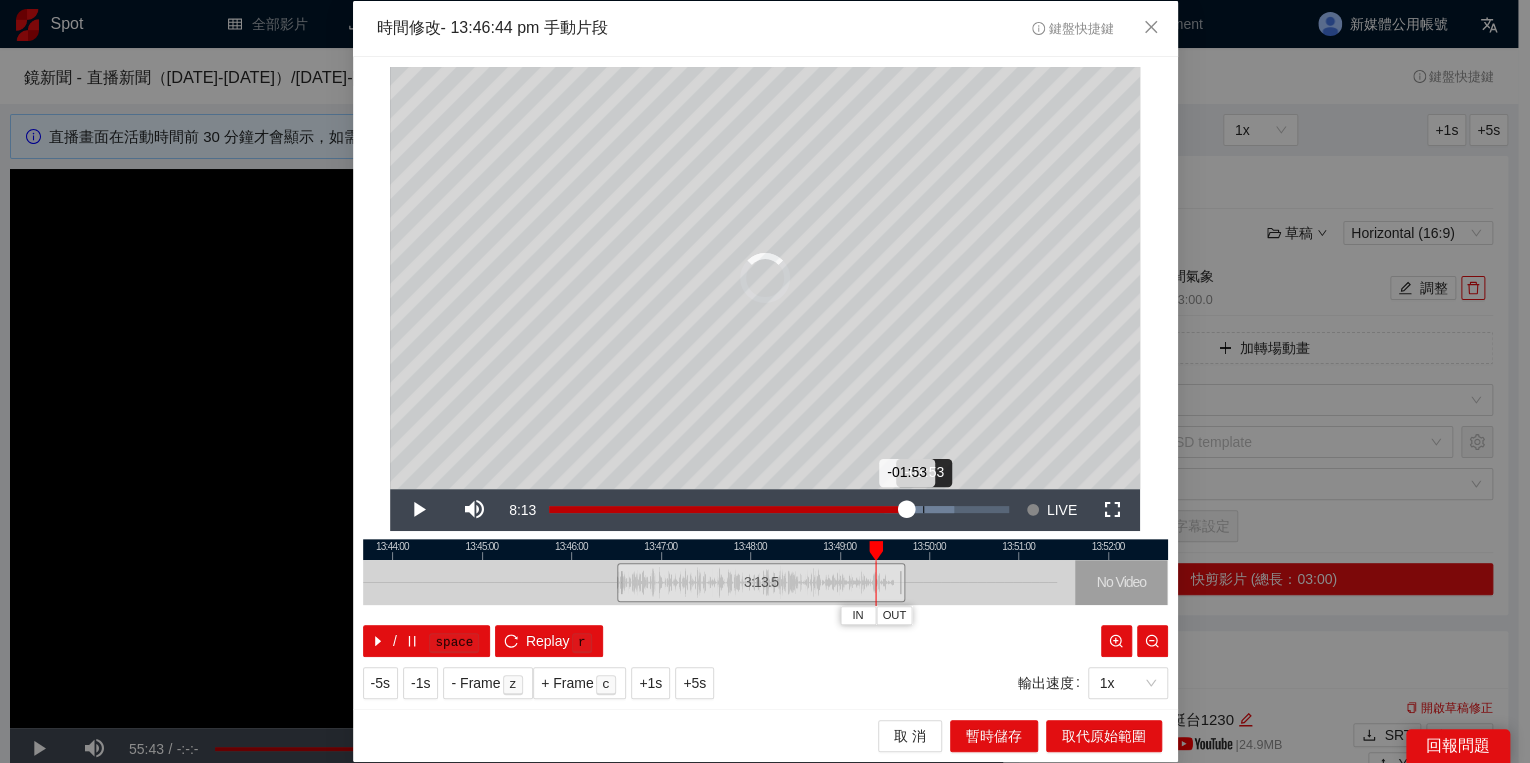 click on "Loaded :  88.11% -01:53 -01:53" at bounding box center [779, 510] 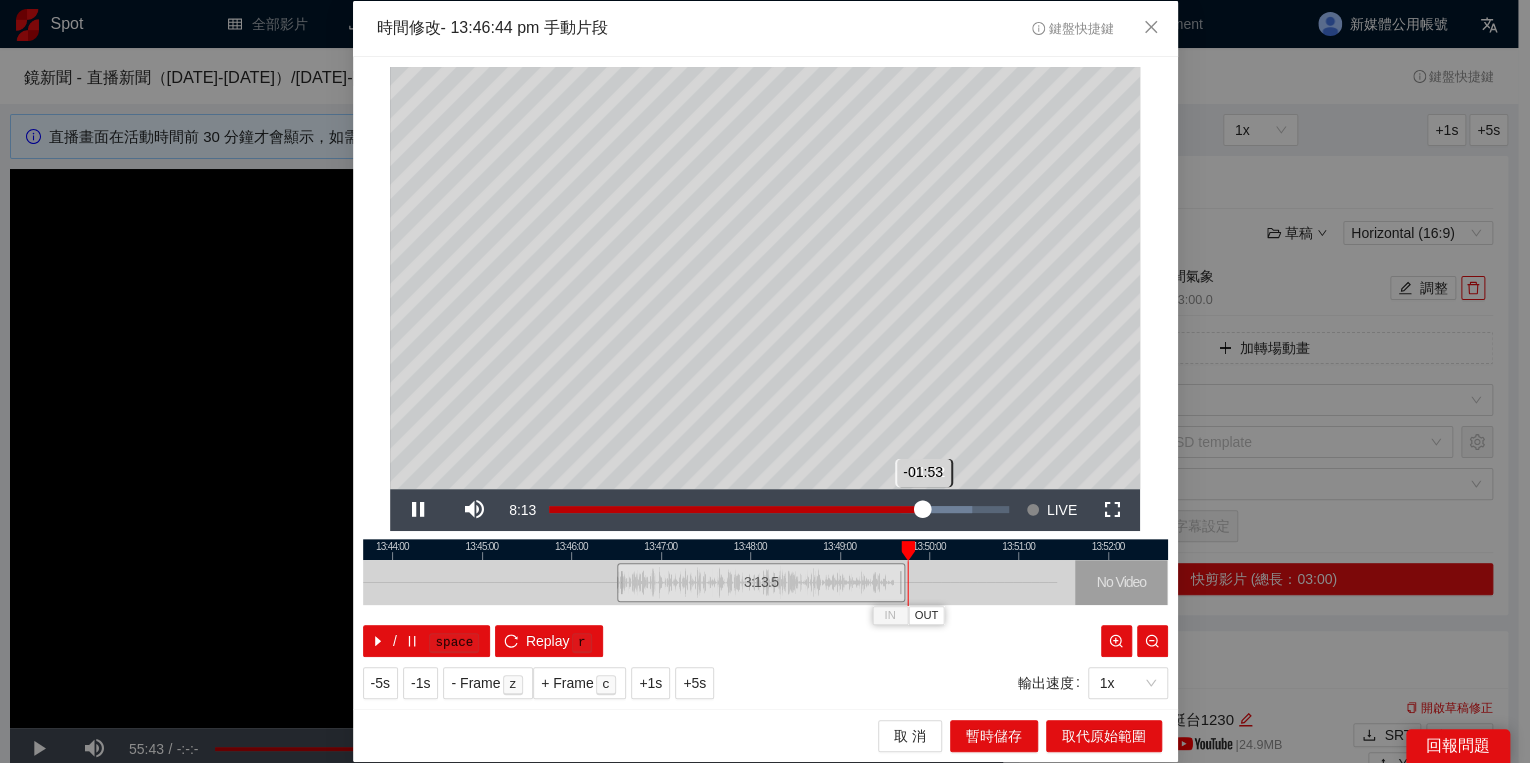 click on "-01:53" at bounding box center [736, 509] 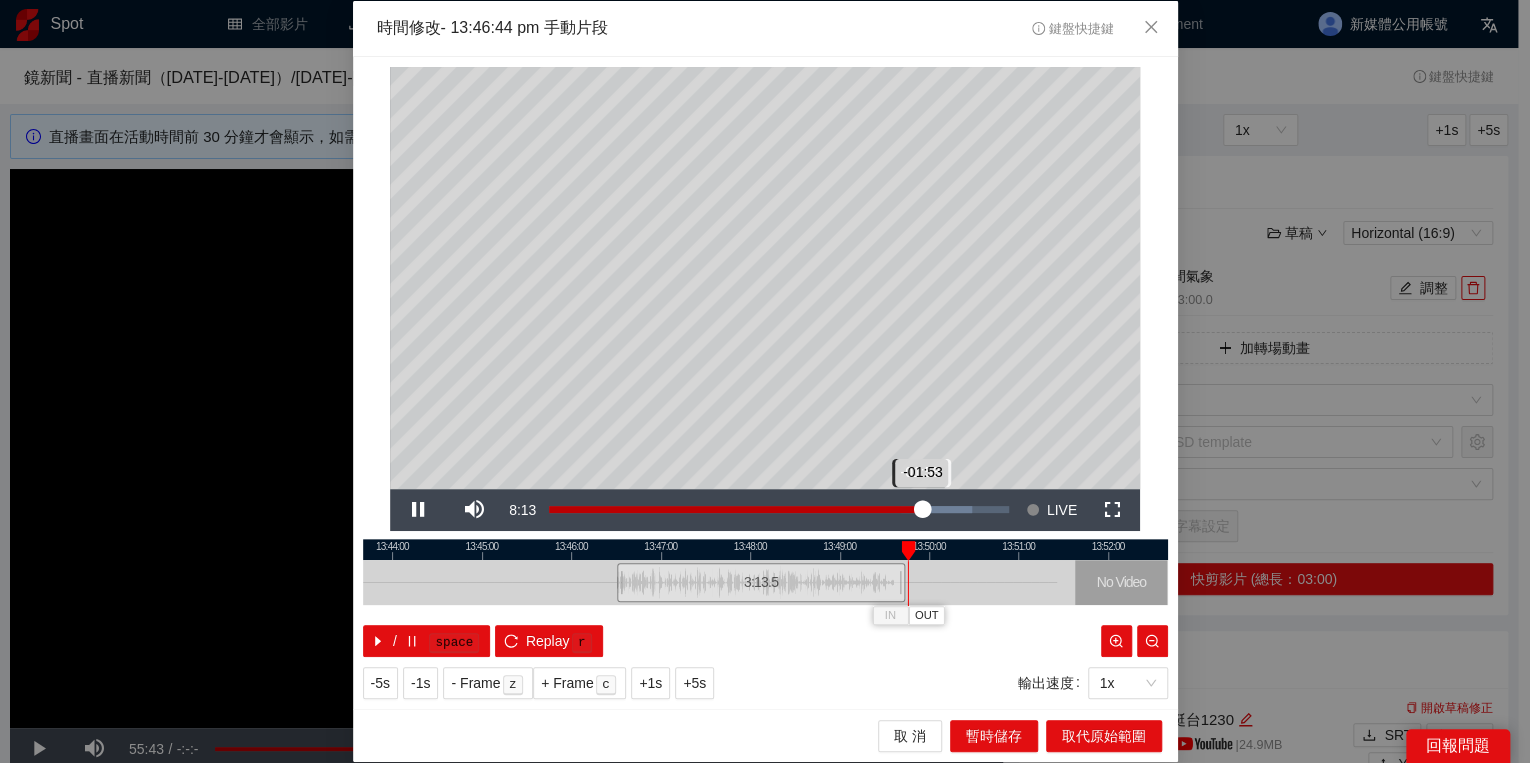 click on "-01:53" at bounding box center (736, 509) 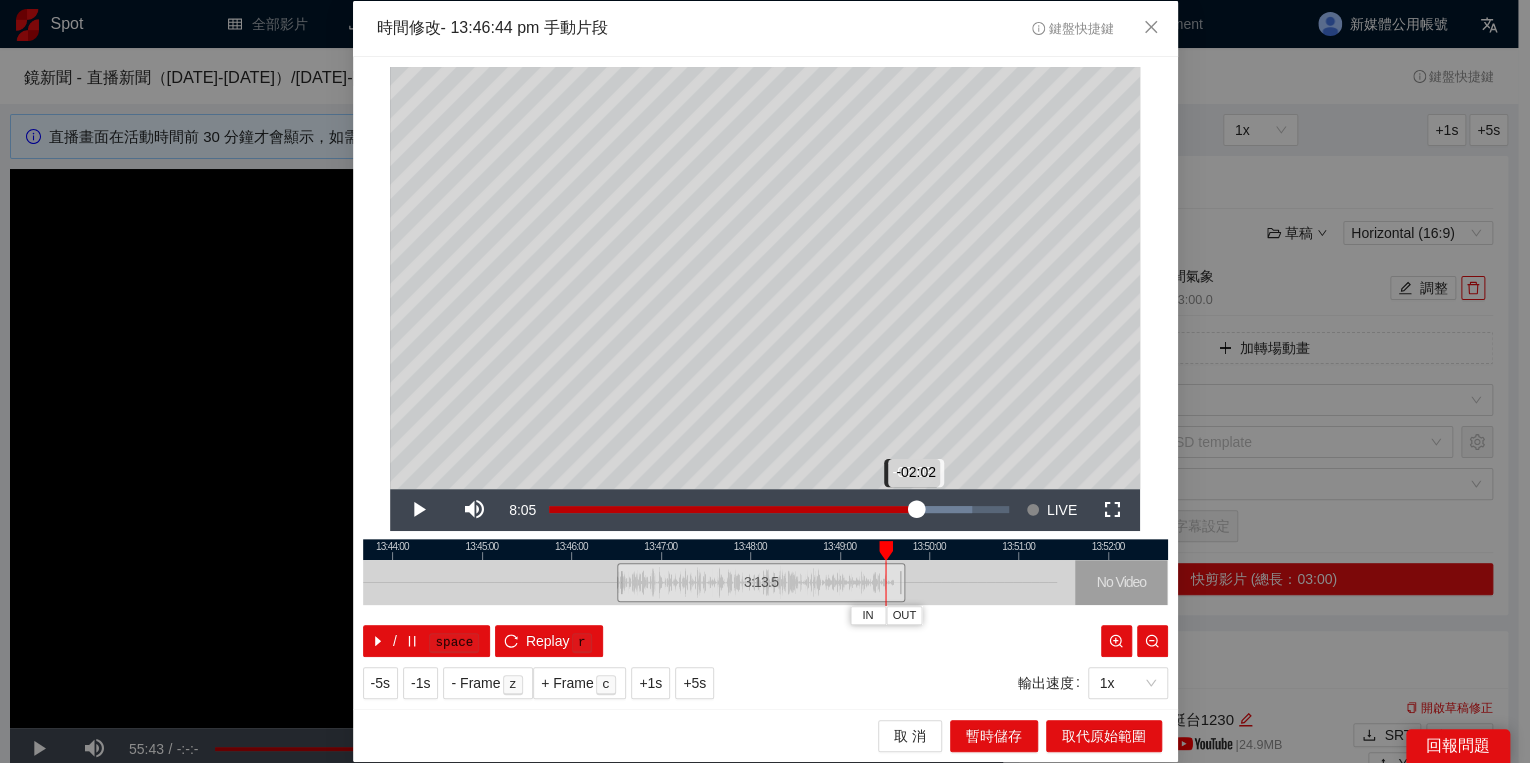 click on "-02:02" at bounding box center [732, 509] 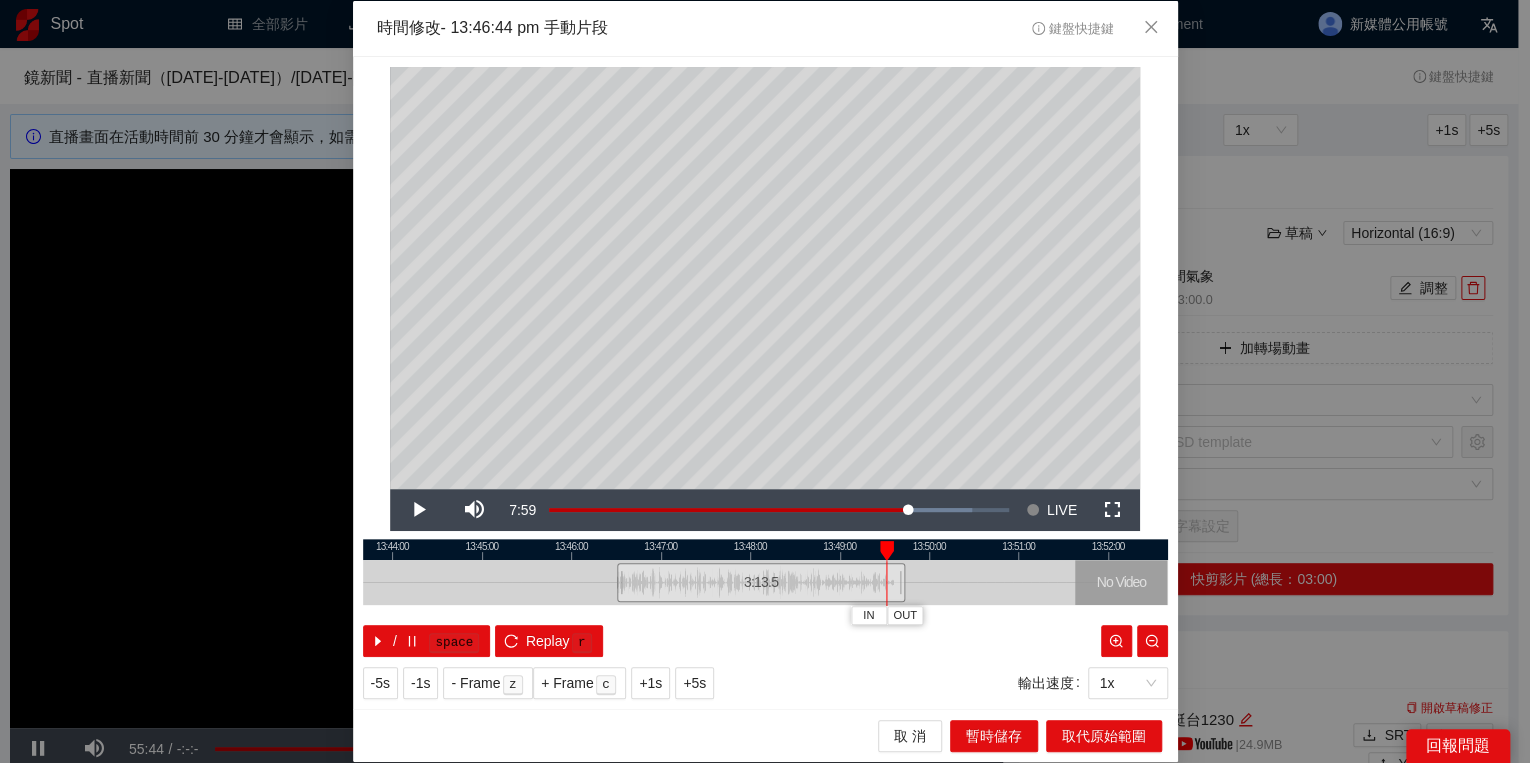 click at bounding box center [887, 551] 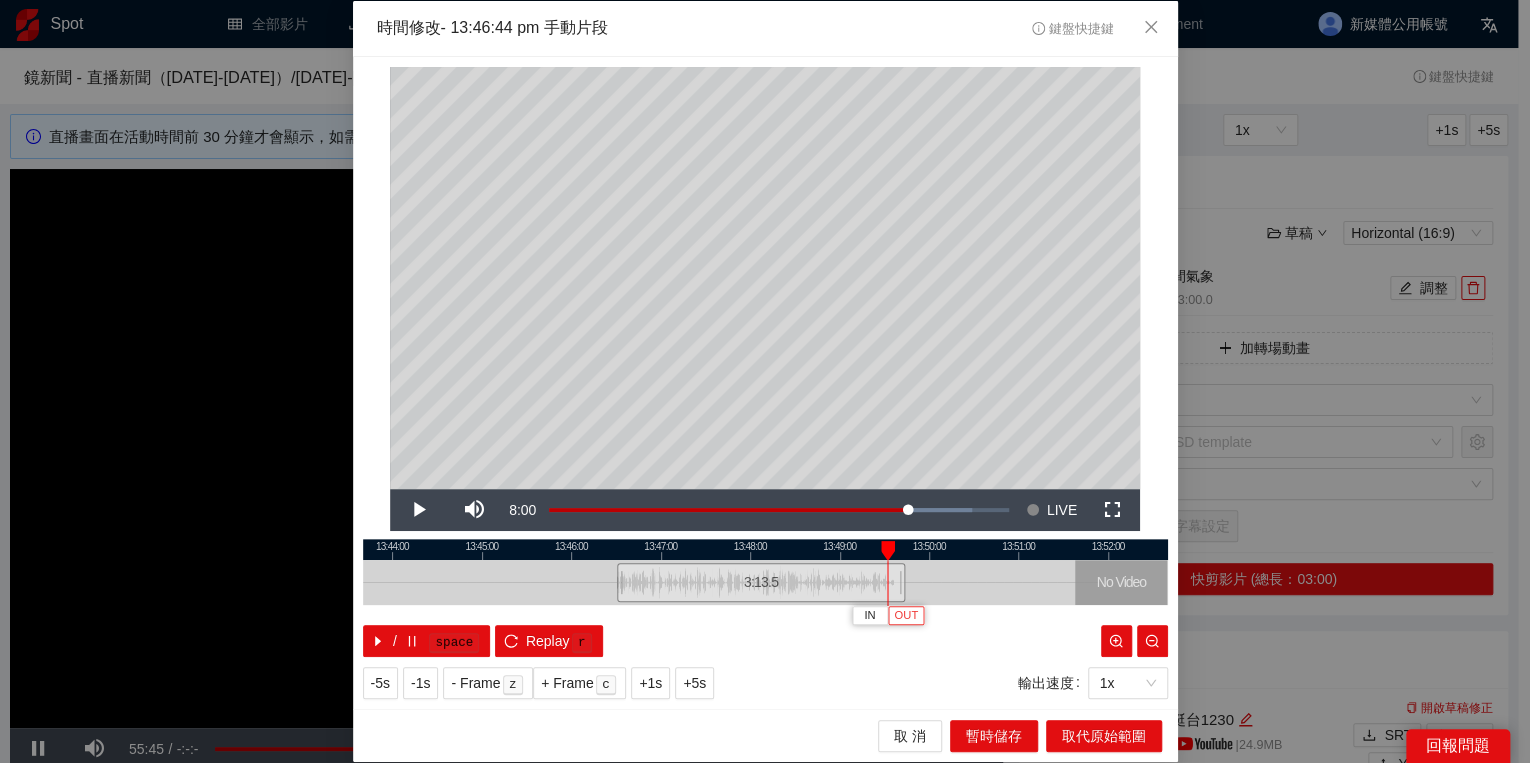 click on "OUT" at bounding box center [906, 616] 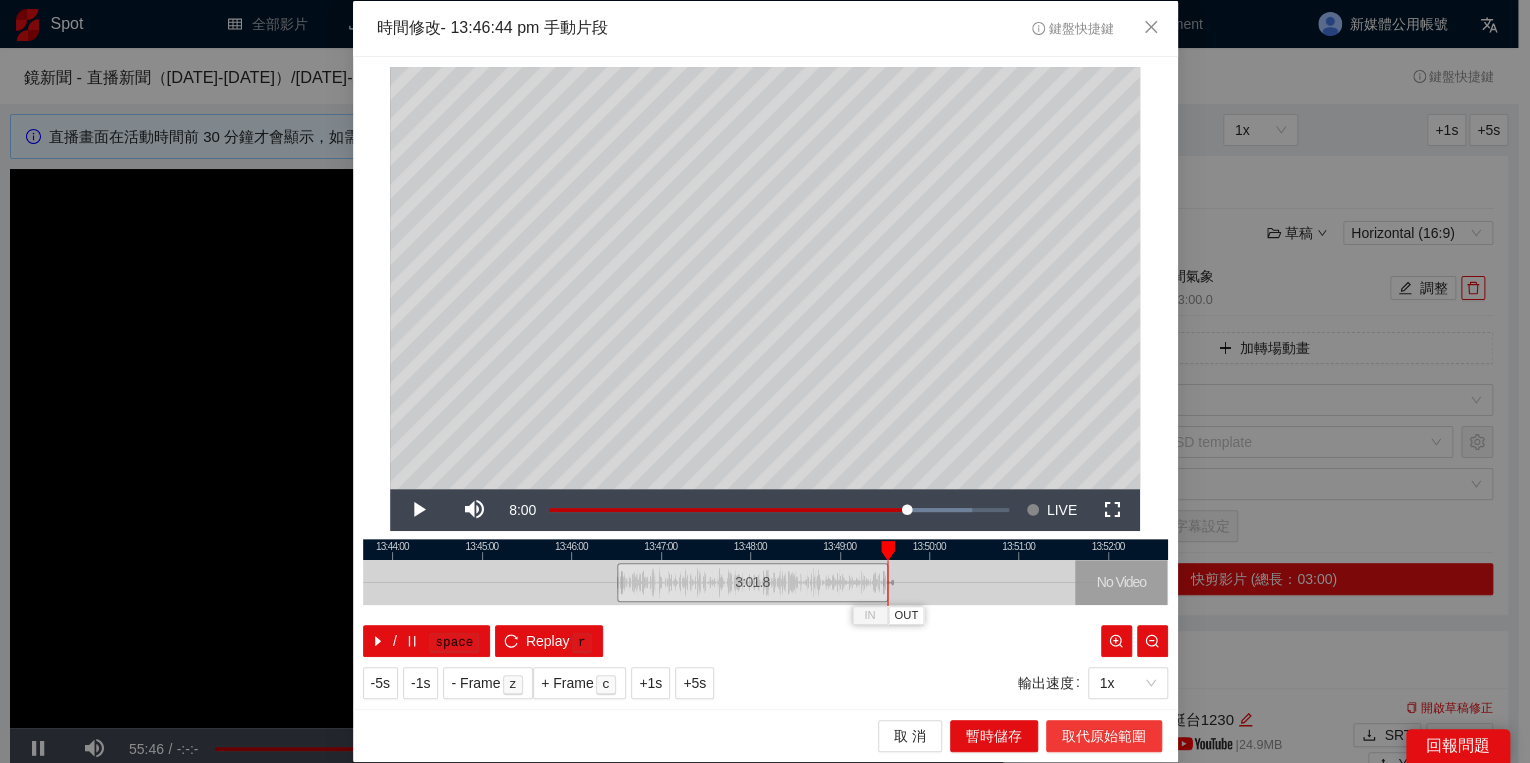 drag, startPoint x: 1084, startPoint y: 726, endPoint x: 1184, endPoint y: 660, distance: 119.81653 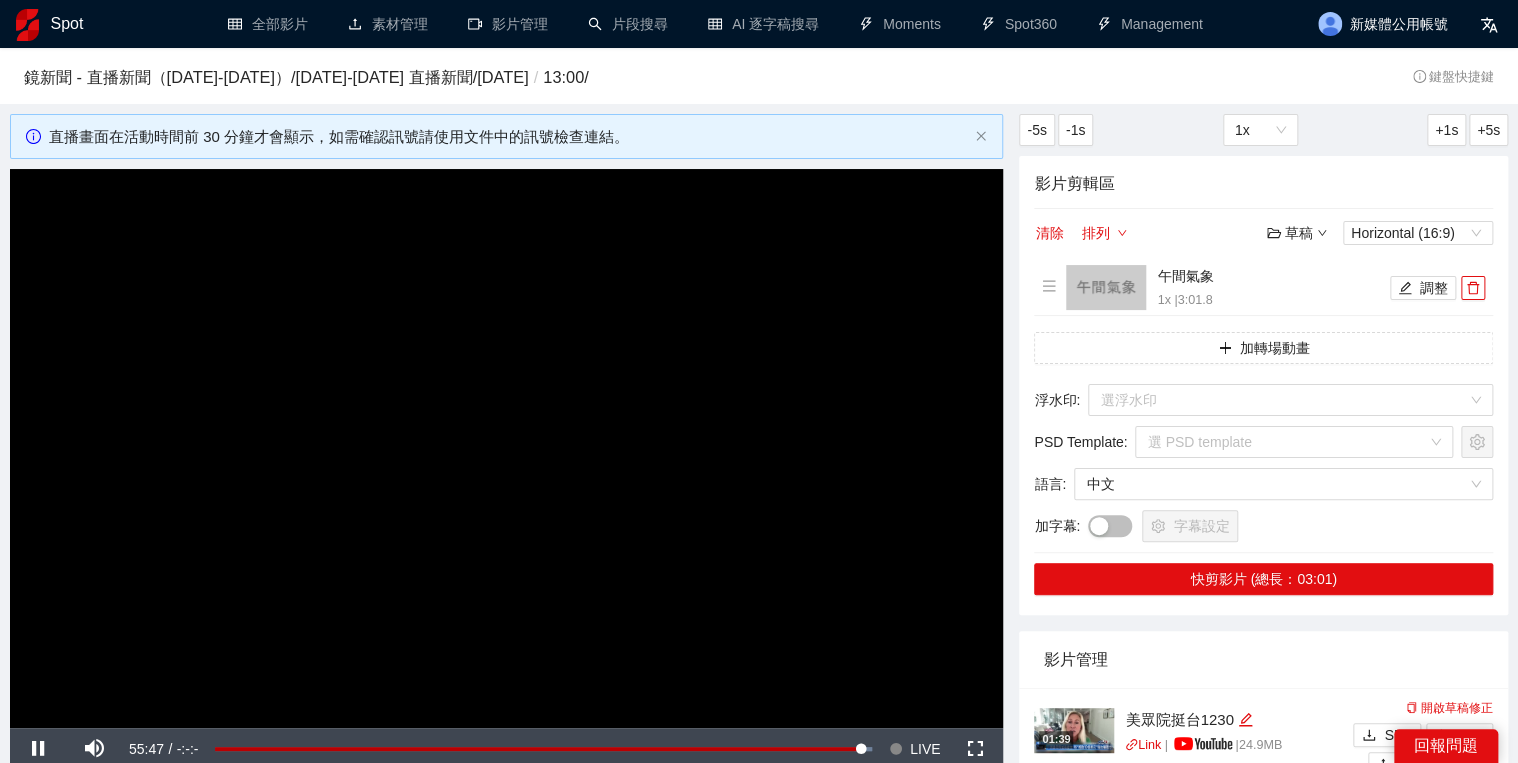 click on "影片剪輯區 清除 排列     草稿   Horizontal (16:9) 午間氣象 1x |  3:01.8     調整   加轉場動畫 浮水印 : 選浮水印 PSD Template : 選 PSD template 語言 : 中文 加字幕 :   字幕設定 快剪影片 (總長：03:01)" at bounding box center [1263, 385] 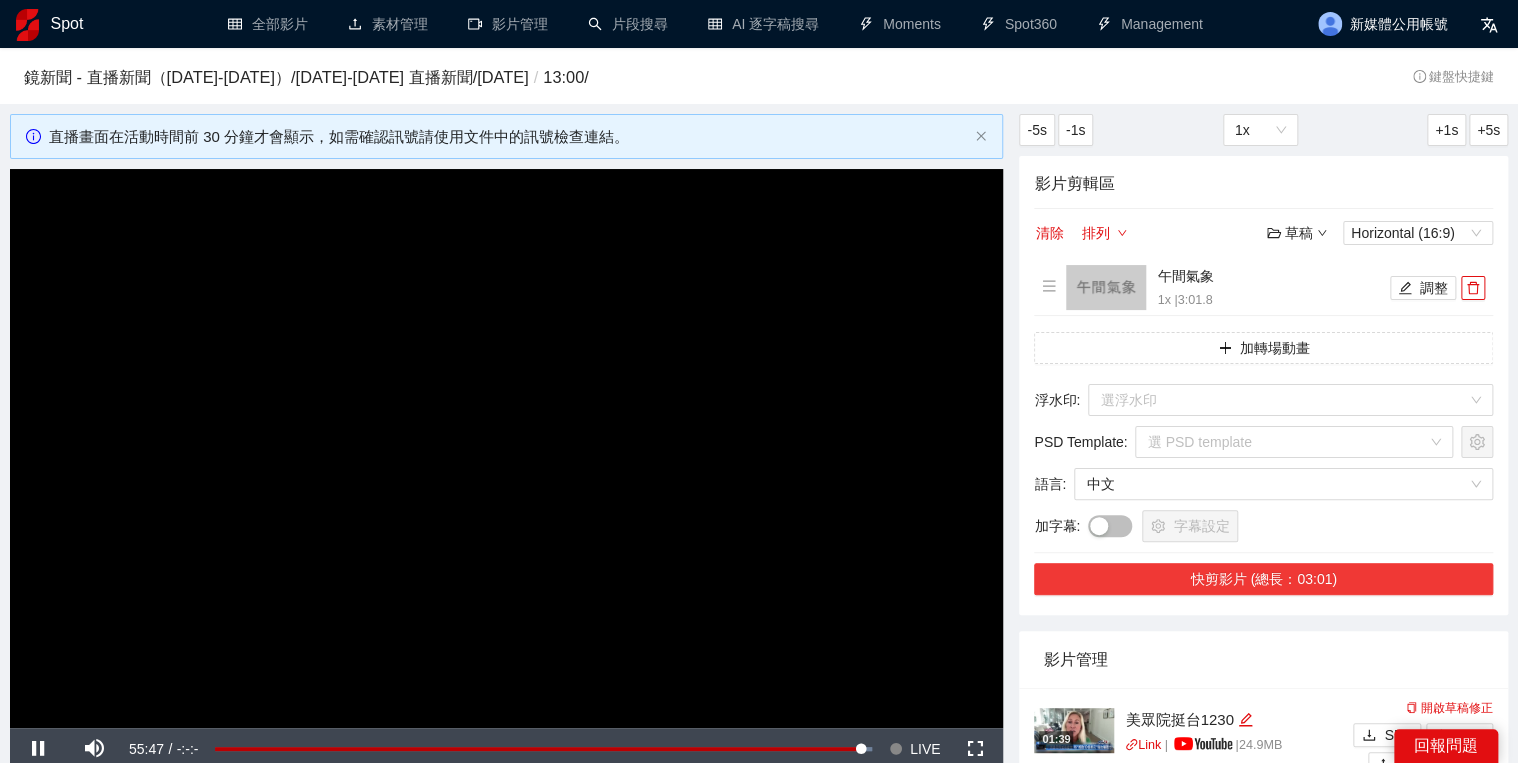click on "快剪影片 (總長：03:01)" at bounding box center [1263, 579] 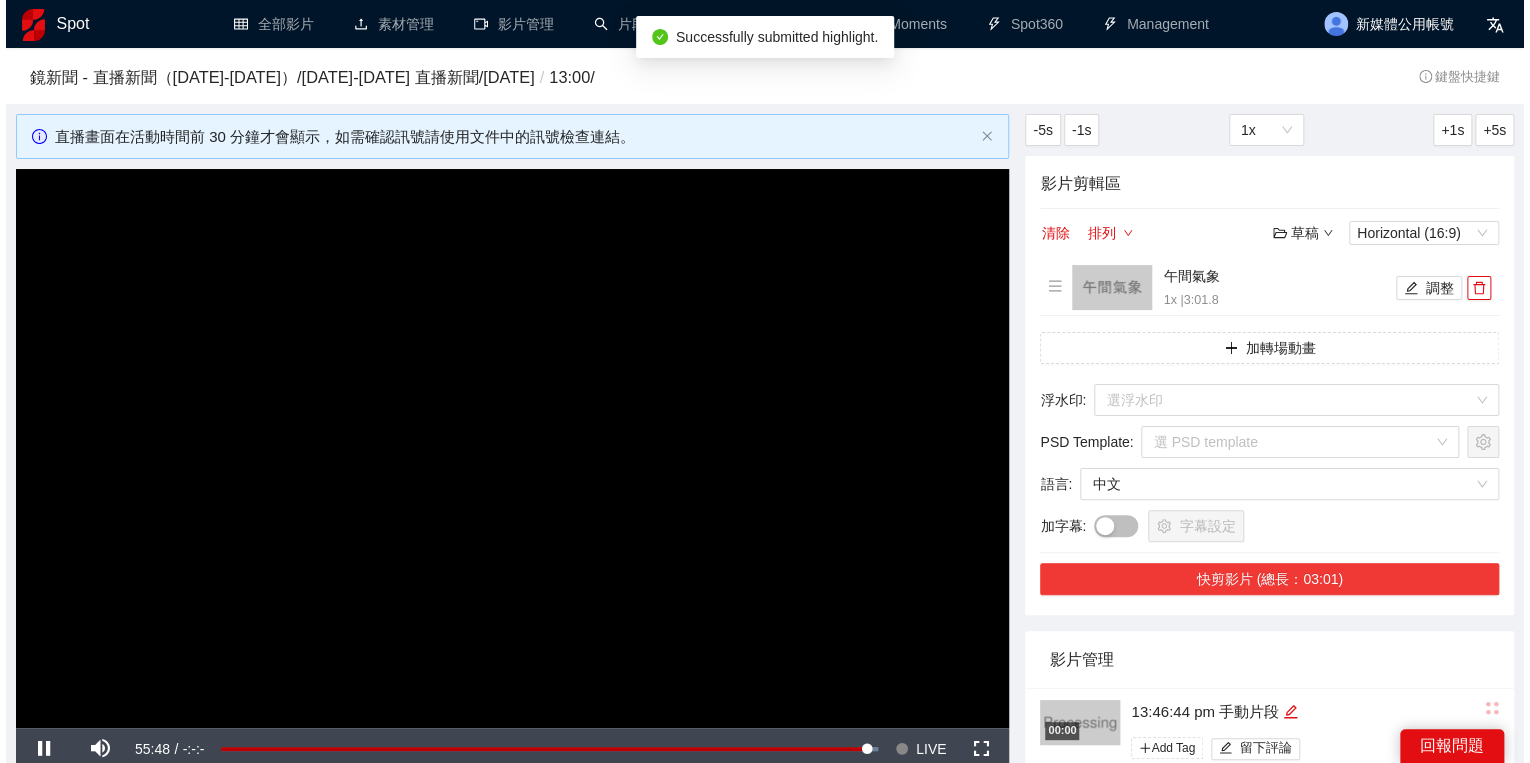 scroll, scrollTop: 160, scrollLeft: 0, axis: vertical 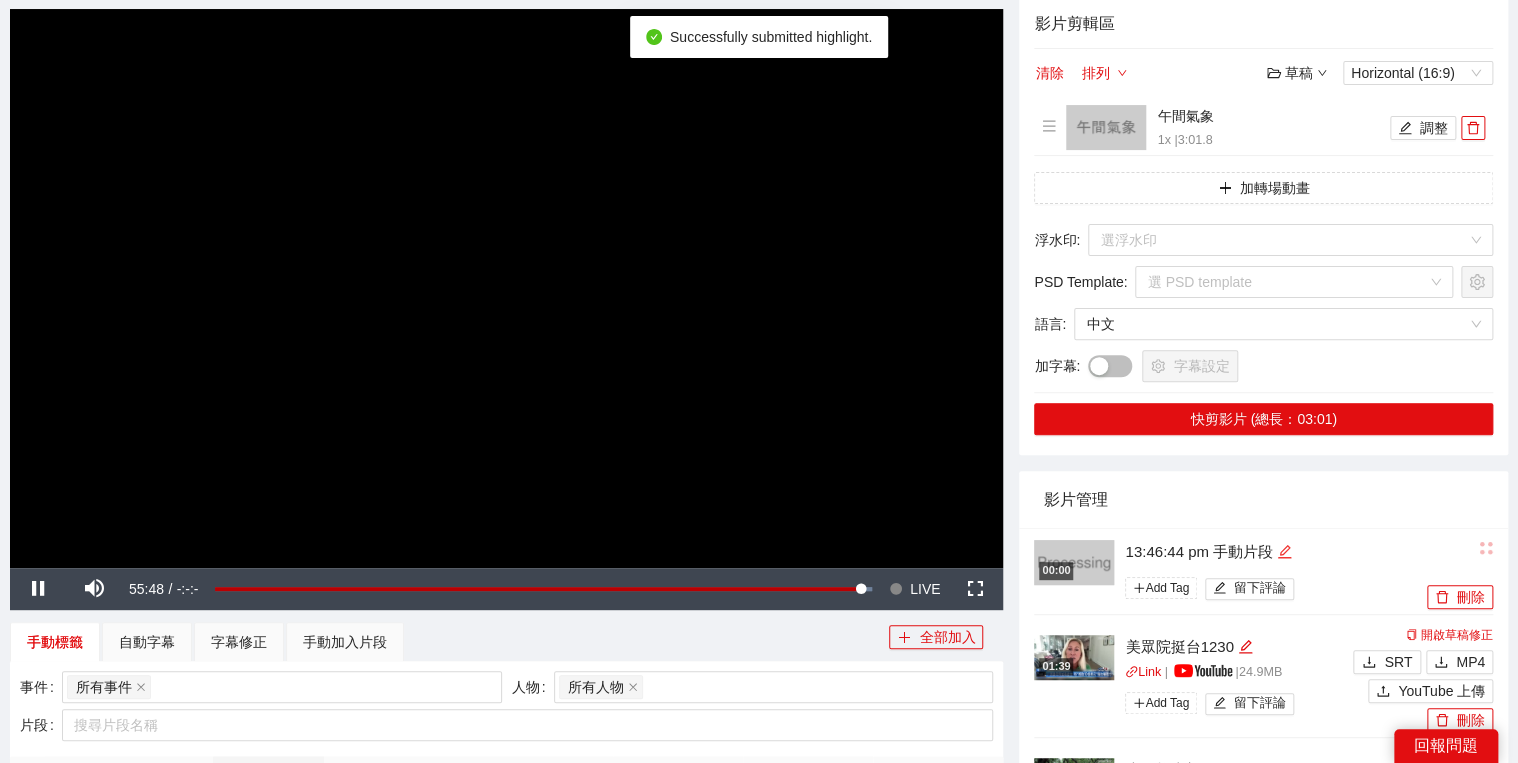 click 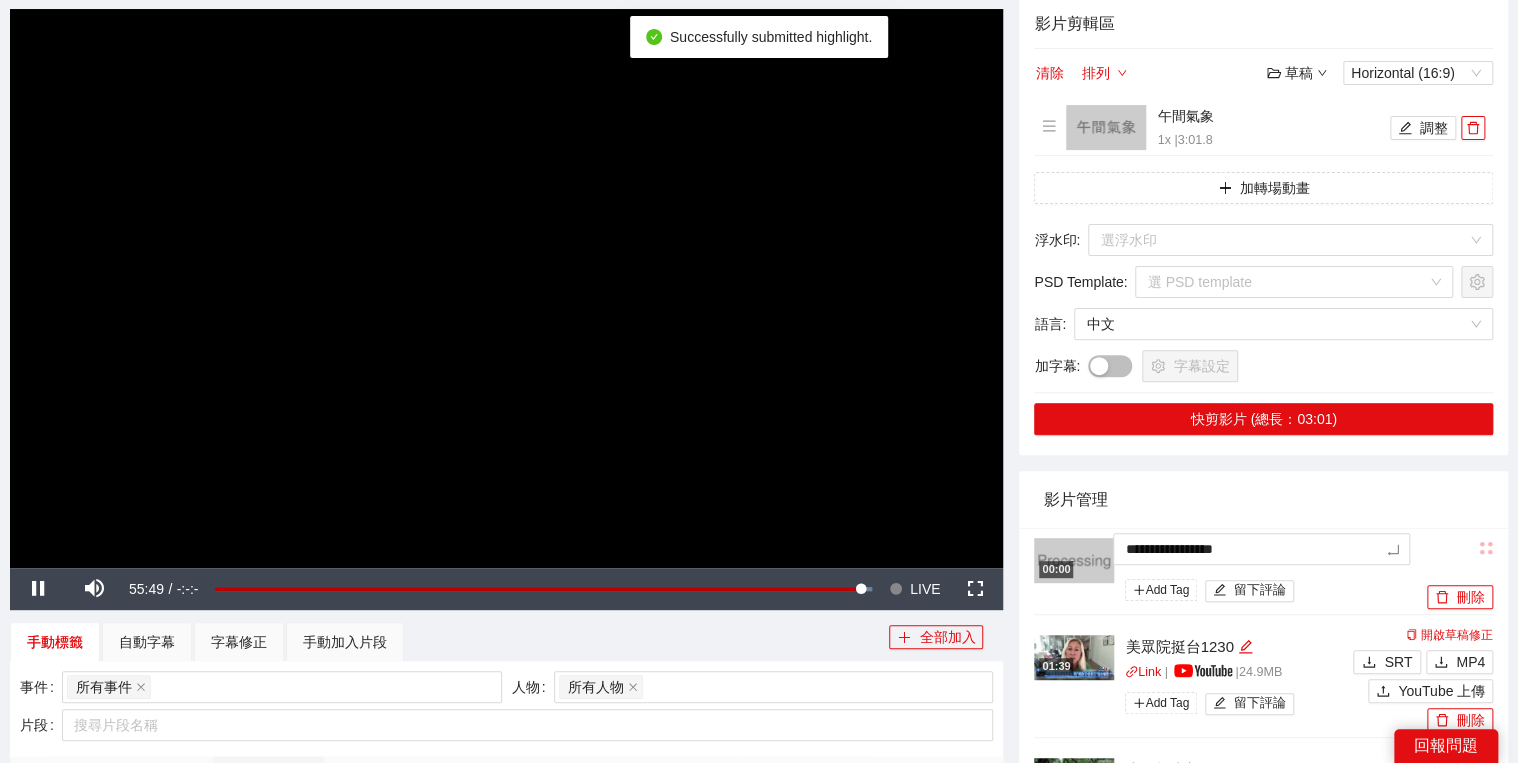 drag, startPoint x: 1155, startPoint y: 537, endPoint x: 1188, endPoint y: 492, distance: 55.803226 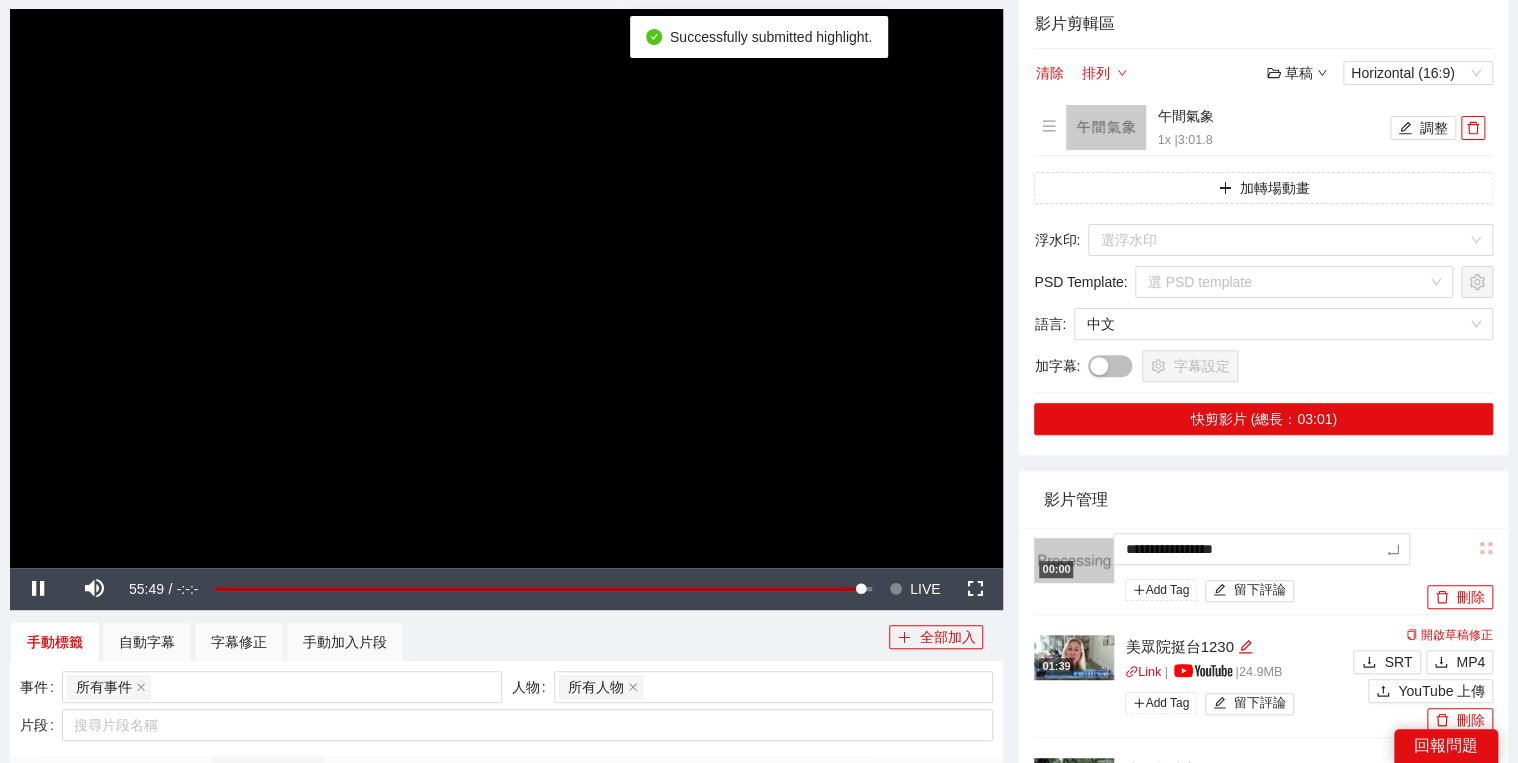 click on "**********" at bounding box center [759, 476] 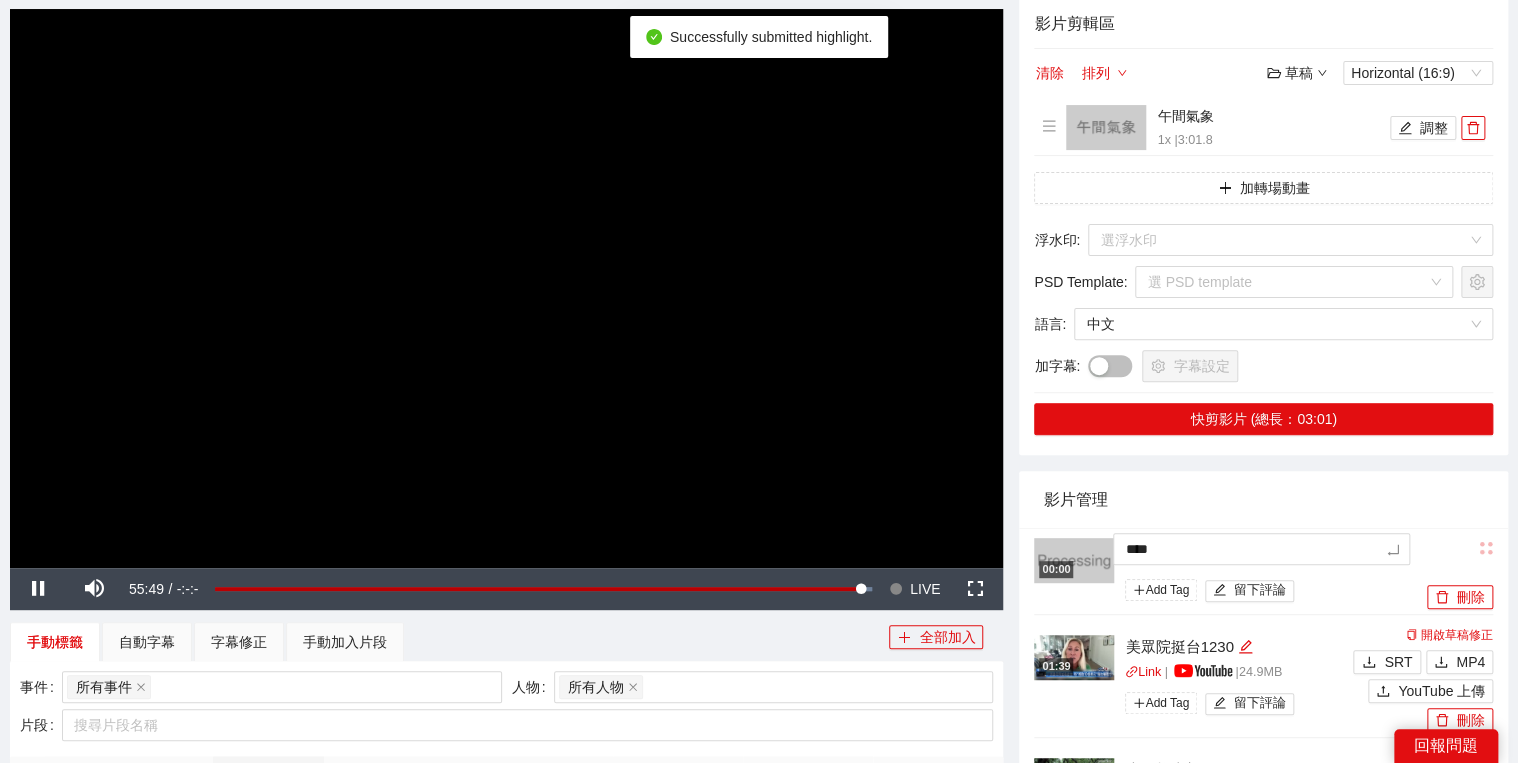 click on "影片管理" at bounding box center (1263, 499) 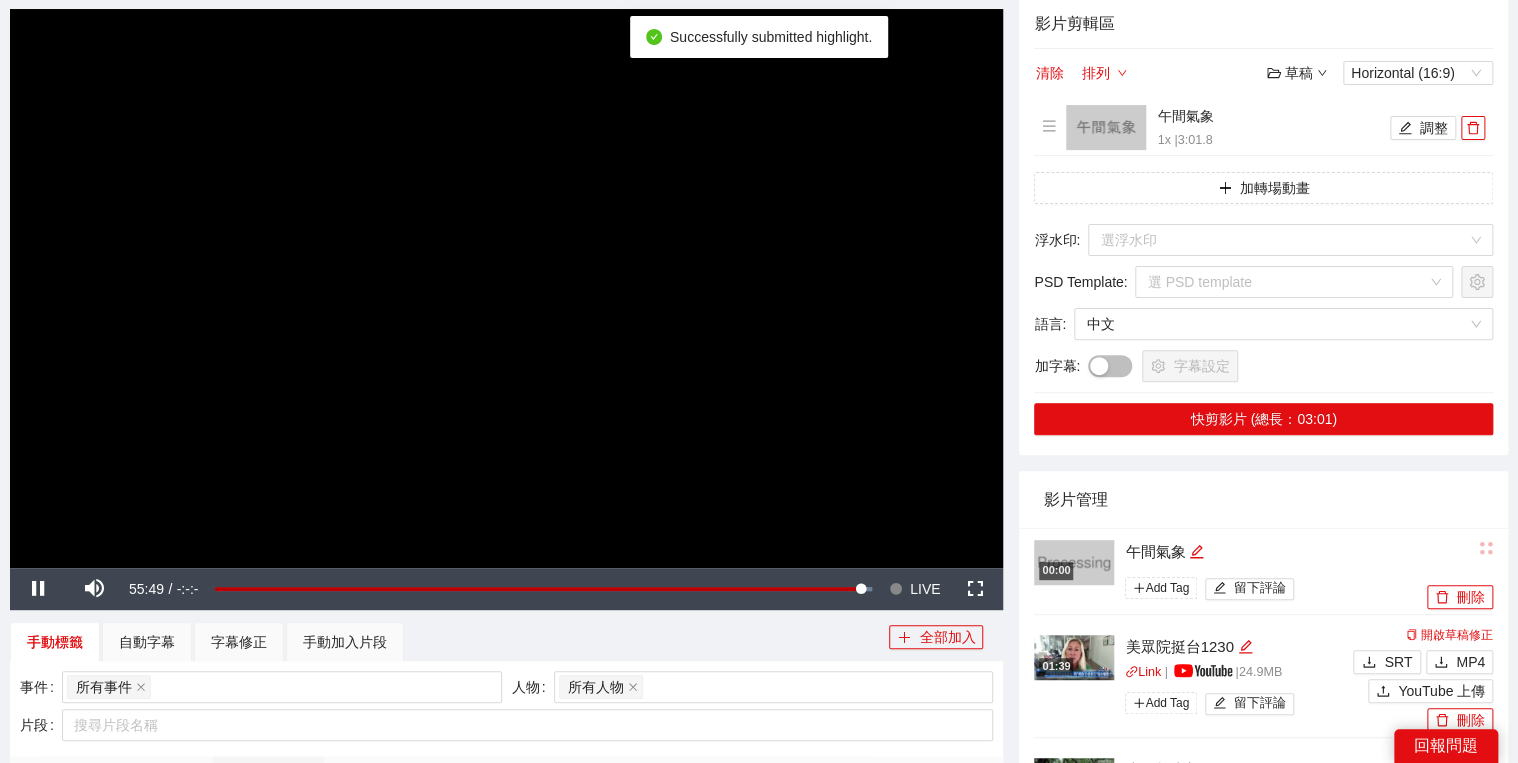 click at bounding box center (506, 288) 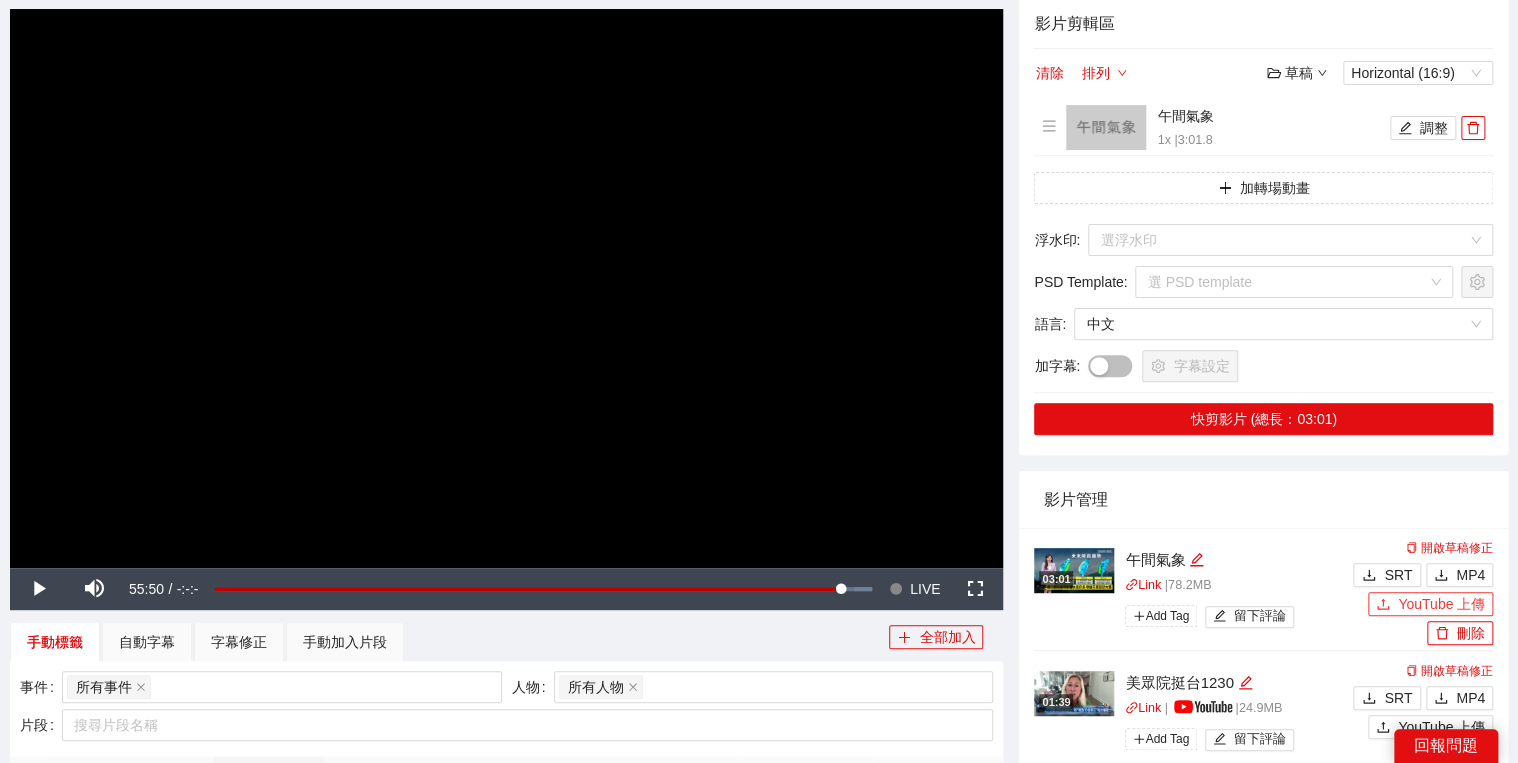 click on "YouTube 上傳" at bounding box center [1430, 604] 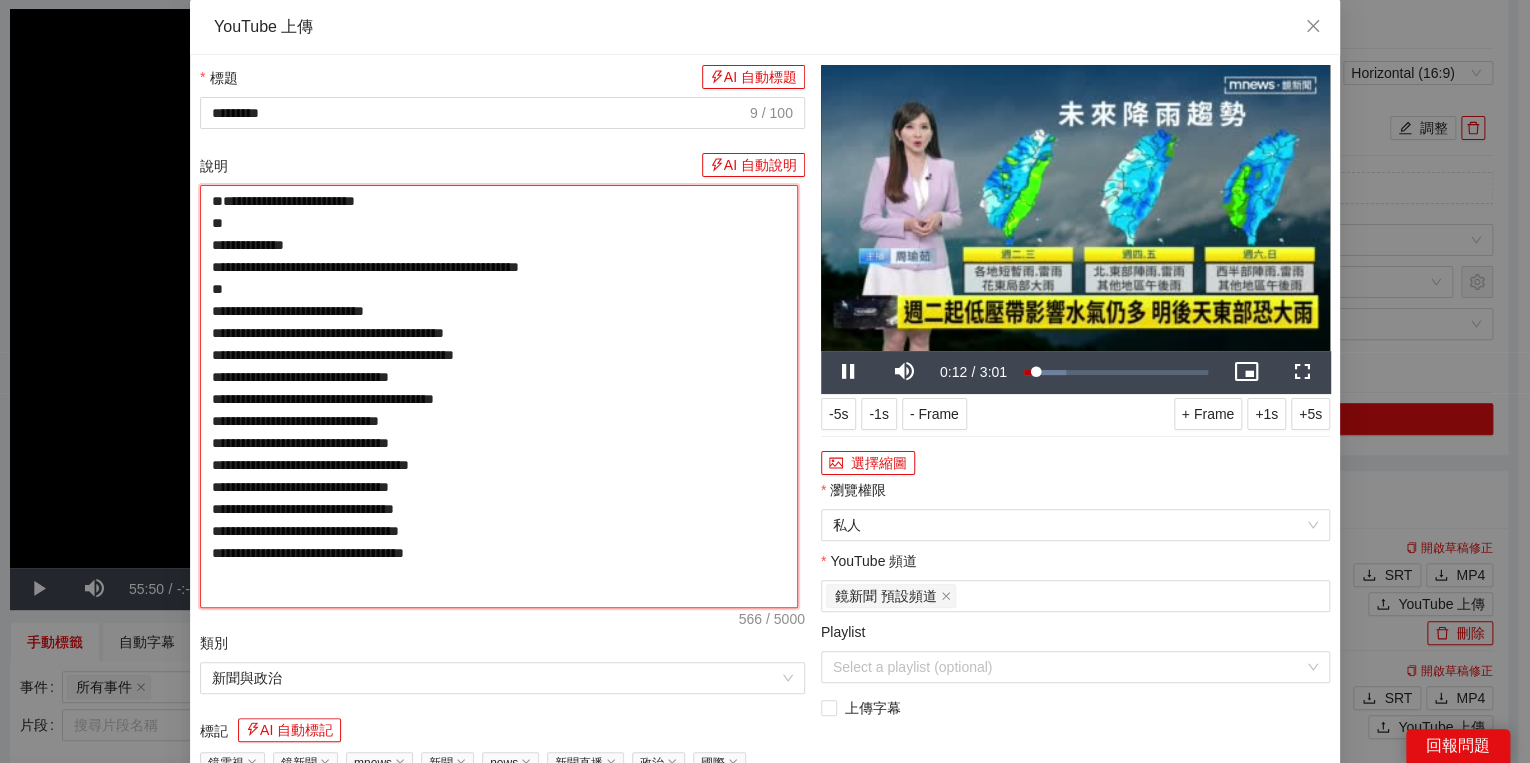 click on "**********" at bounding box center [499, 396] 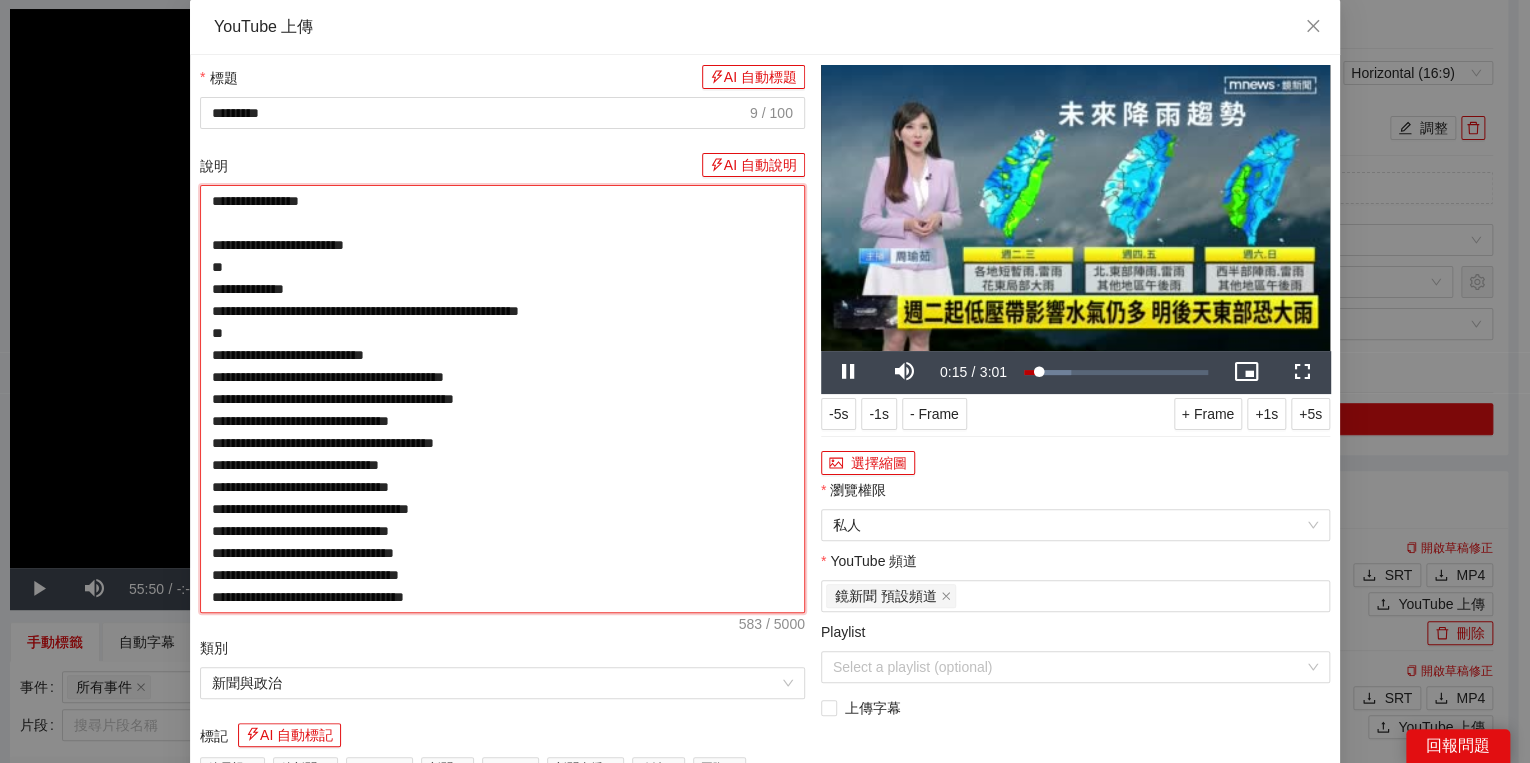 type on "**********" 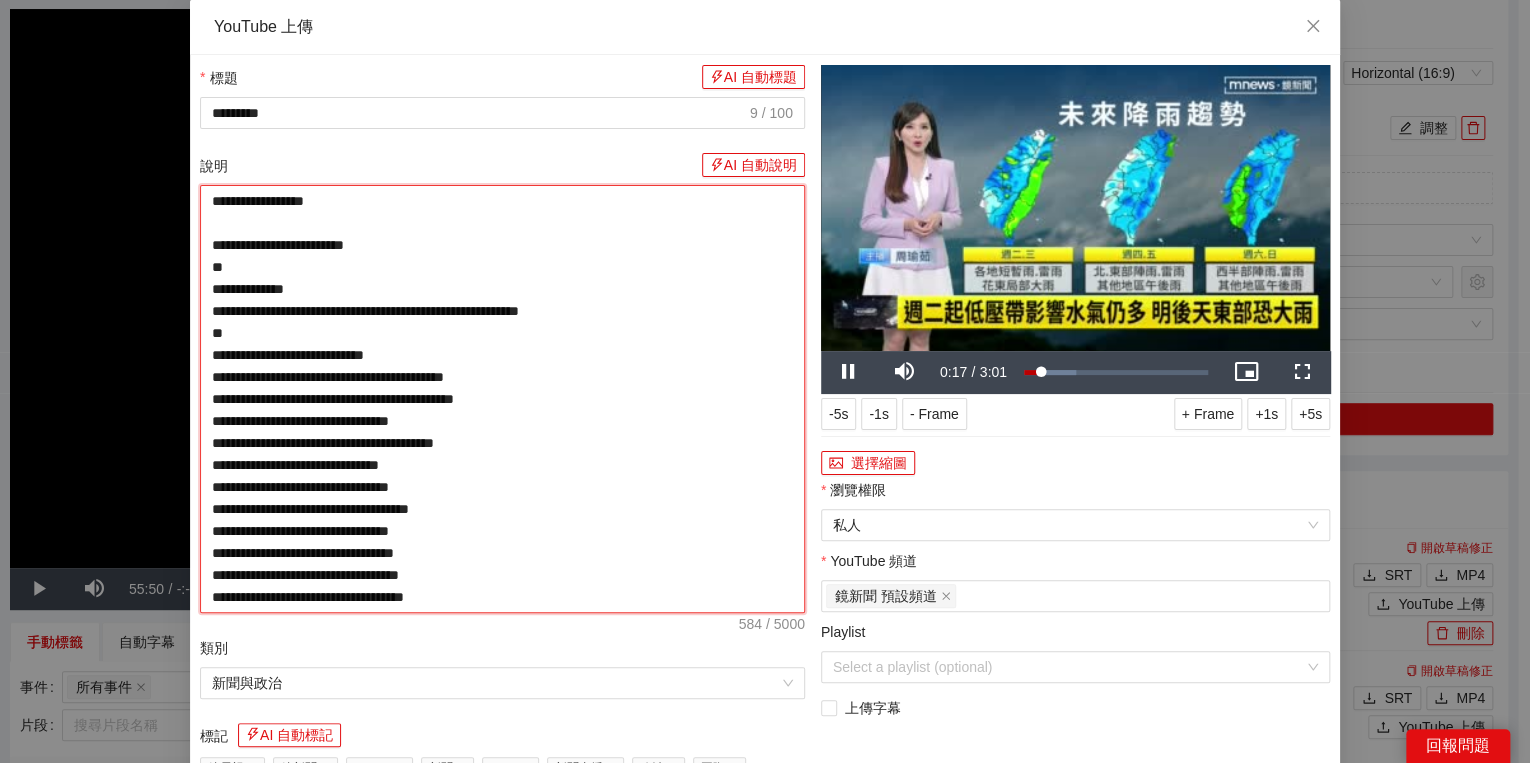 type on "**********" 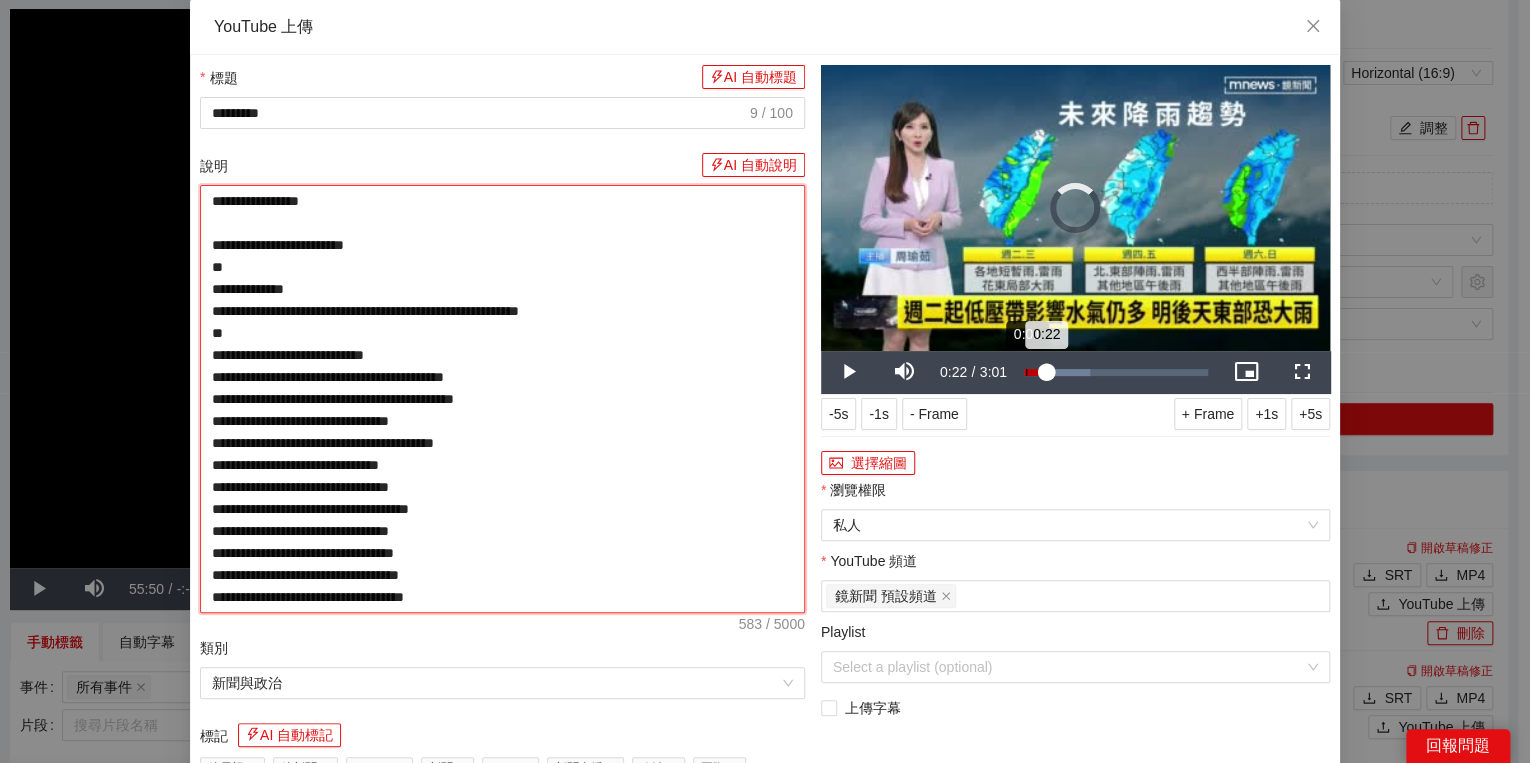 click on "Loaded :  35.84% 0:01 0:22" at bounding box center [1116, 372] 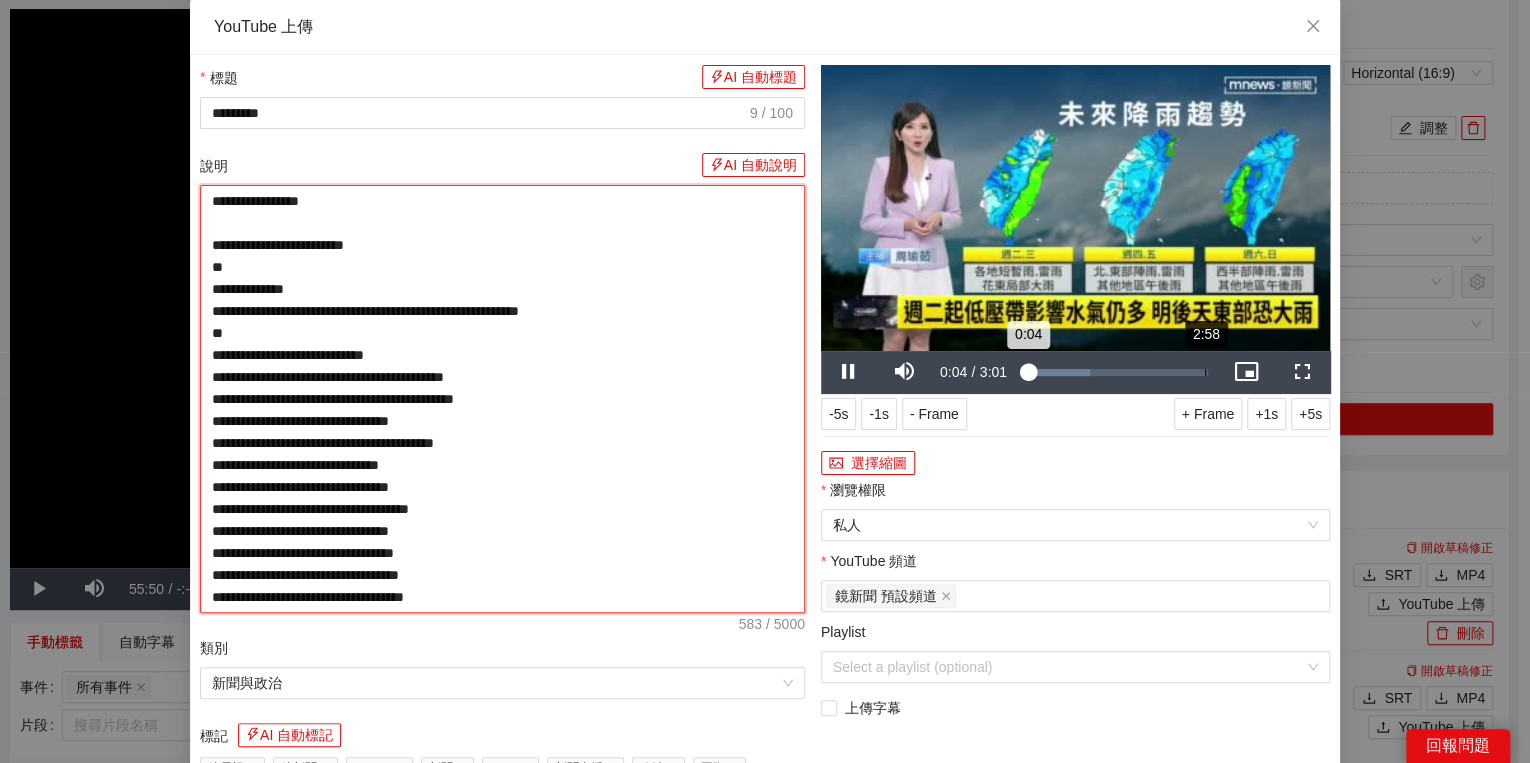 click on "Loaded :  35.84% 2:58 0:04" at bounding box center (1116, 372) 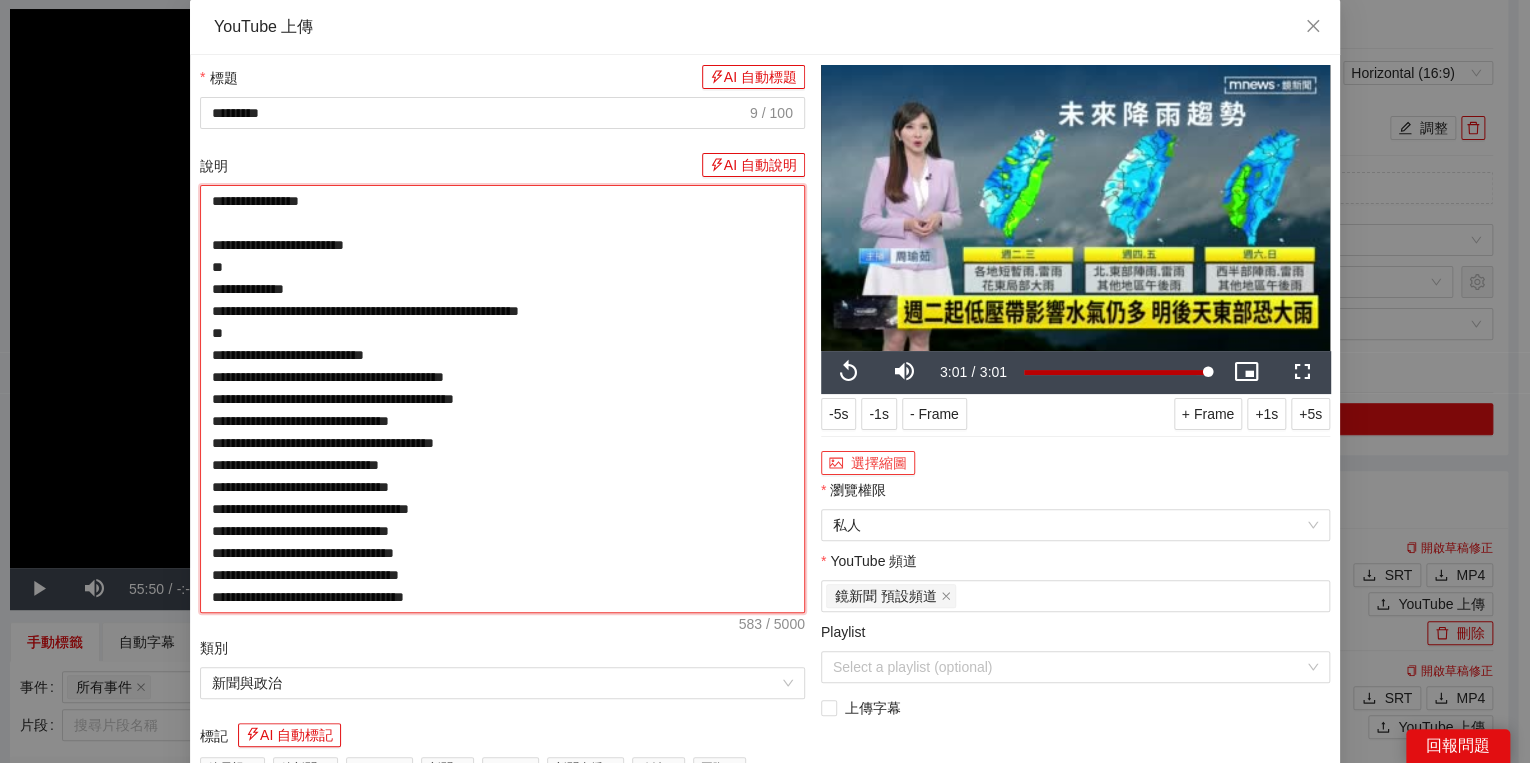 type on "**********" 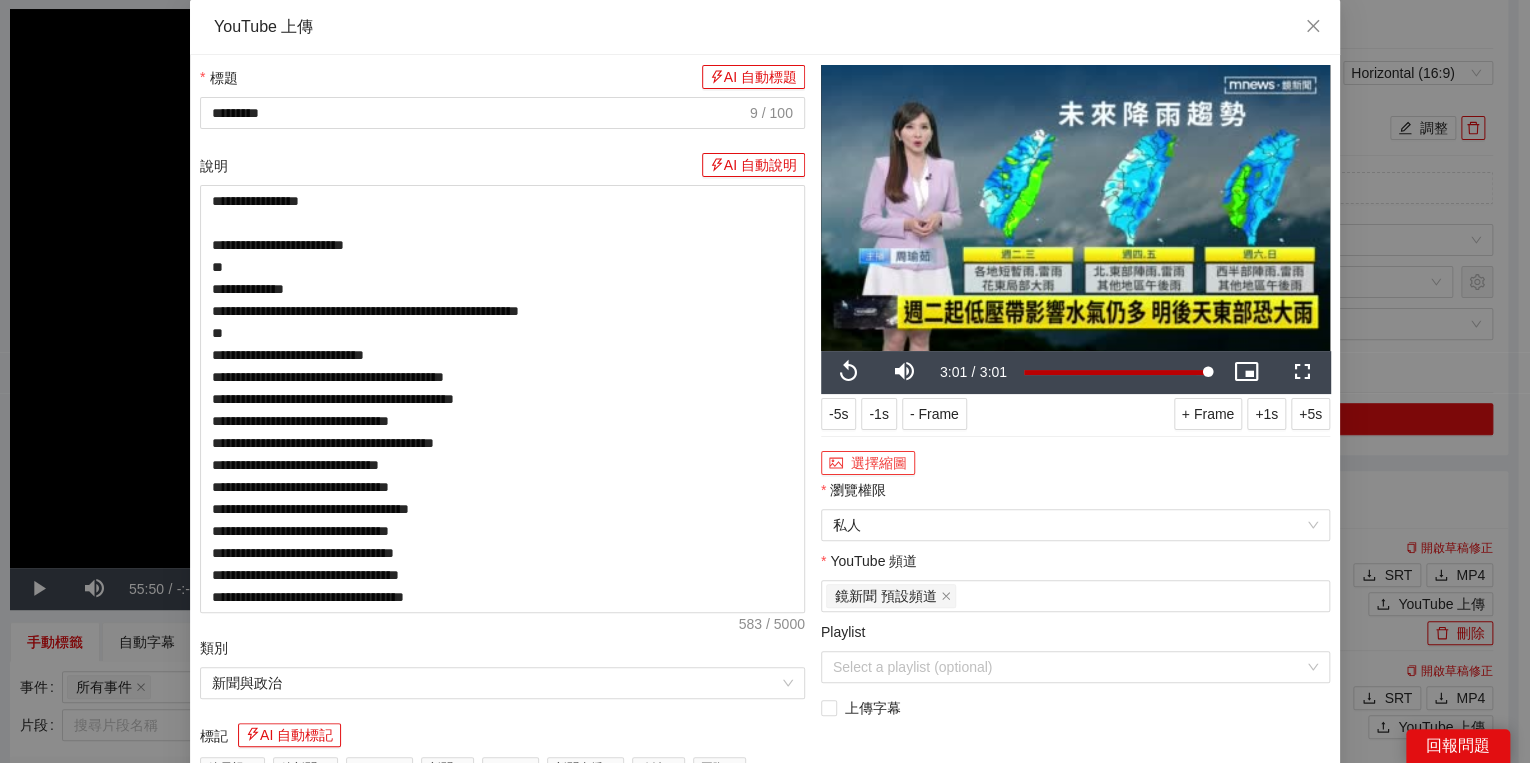 click on "選擇縮圖" at bounding box center [868, 463] 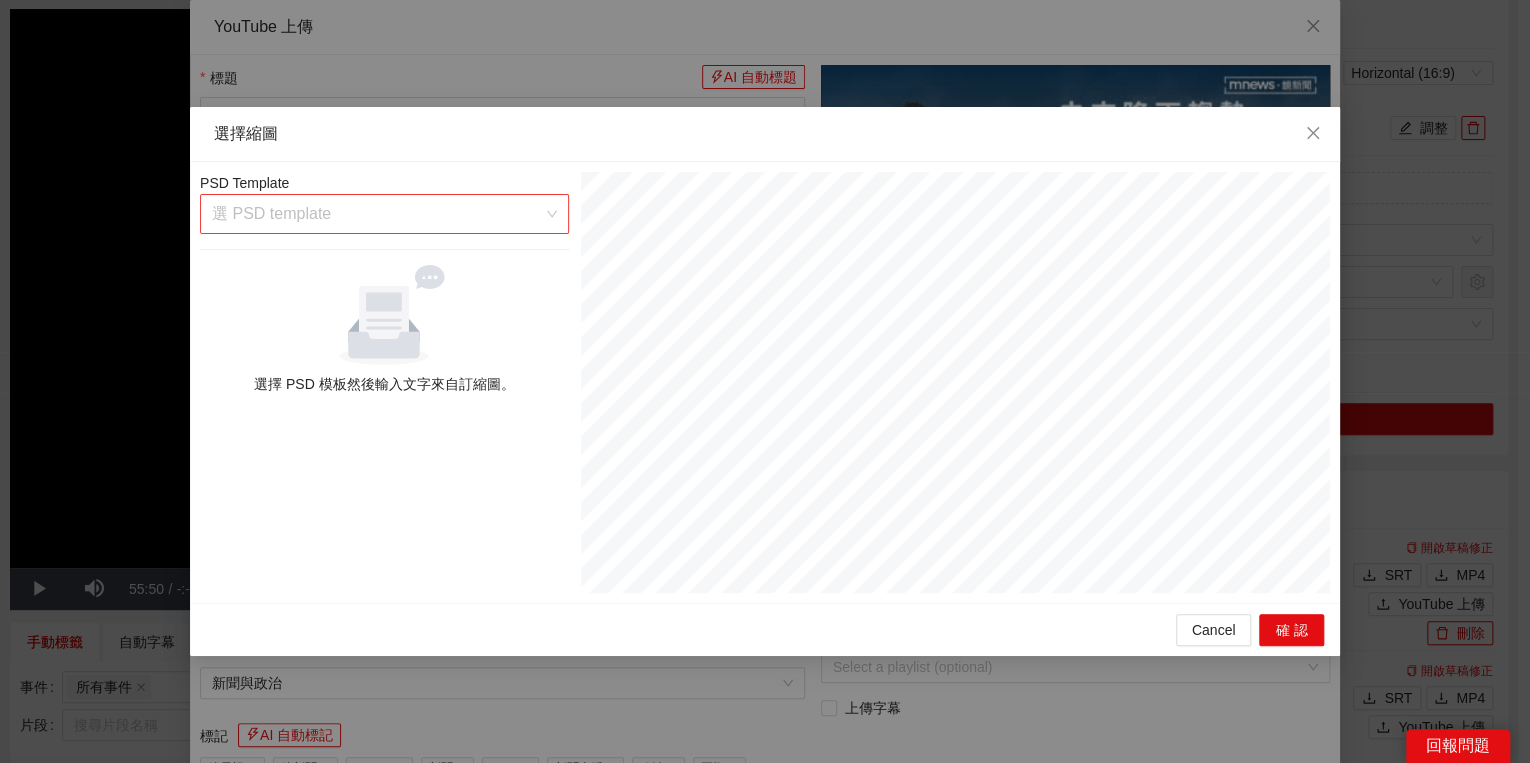 click at bounding box center [377, 214] 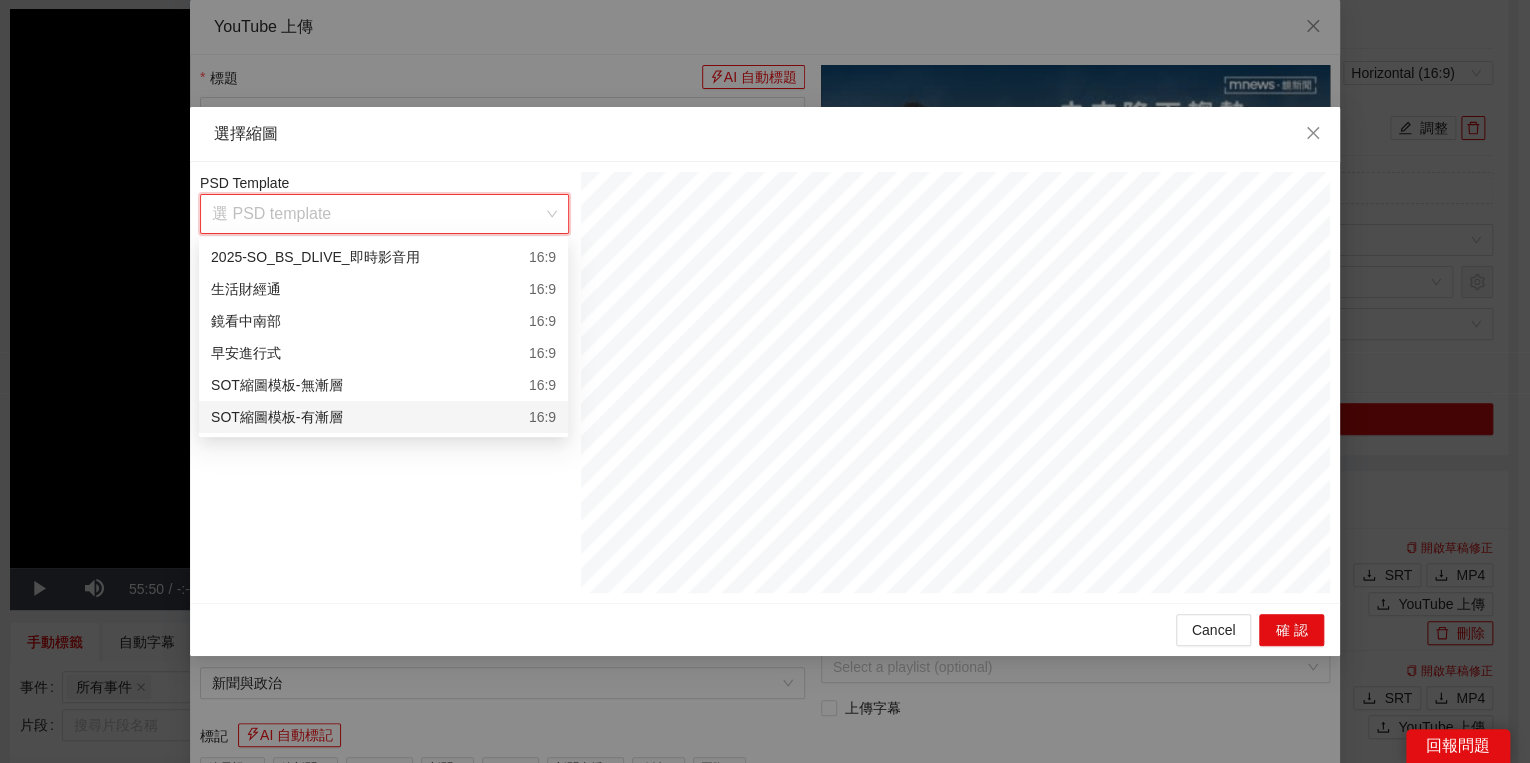 click on "SOT縮圖模板-有漸層 16:9" at bounding box center (383, 417) 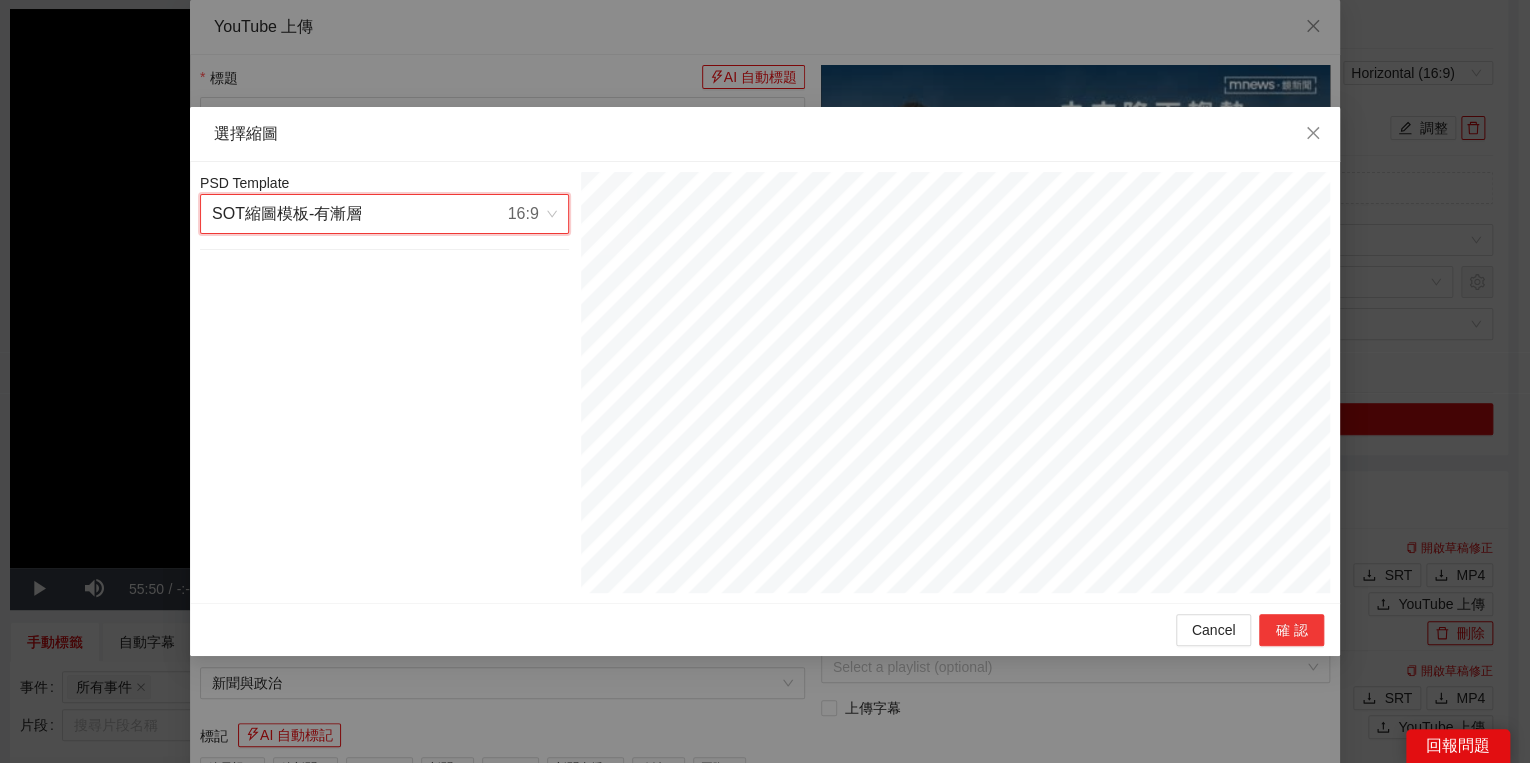 click on "確認" at bounding box center [1291, 630] 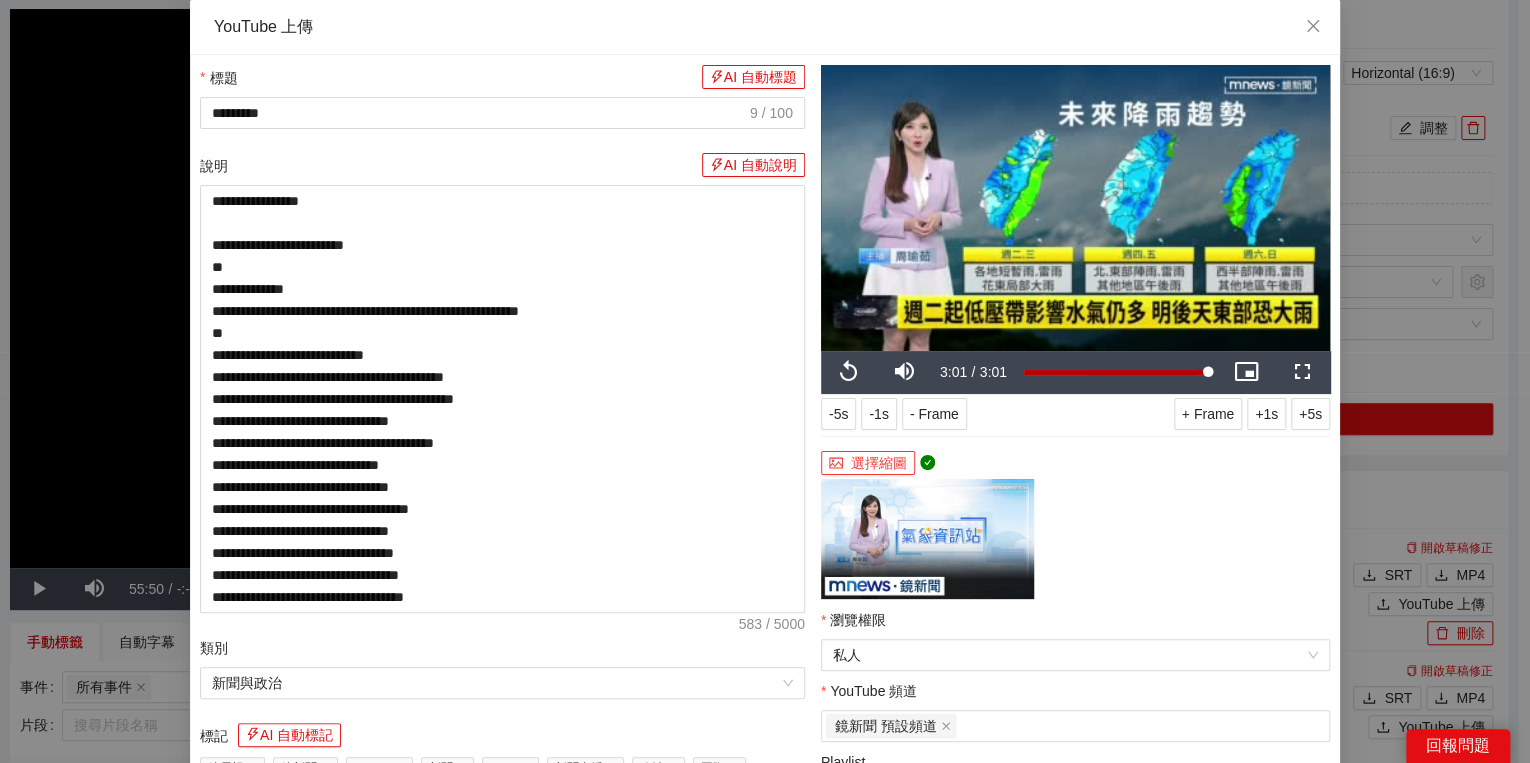 scroll, scrollTop: 240, scrollLeft: 0, axis: vertical 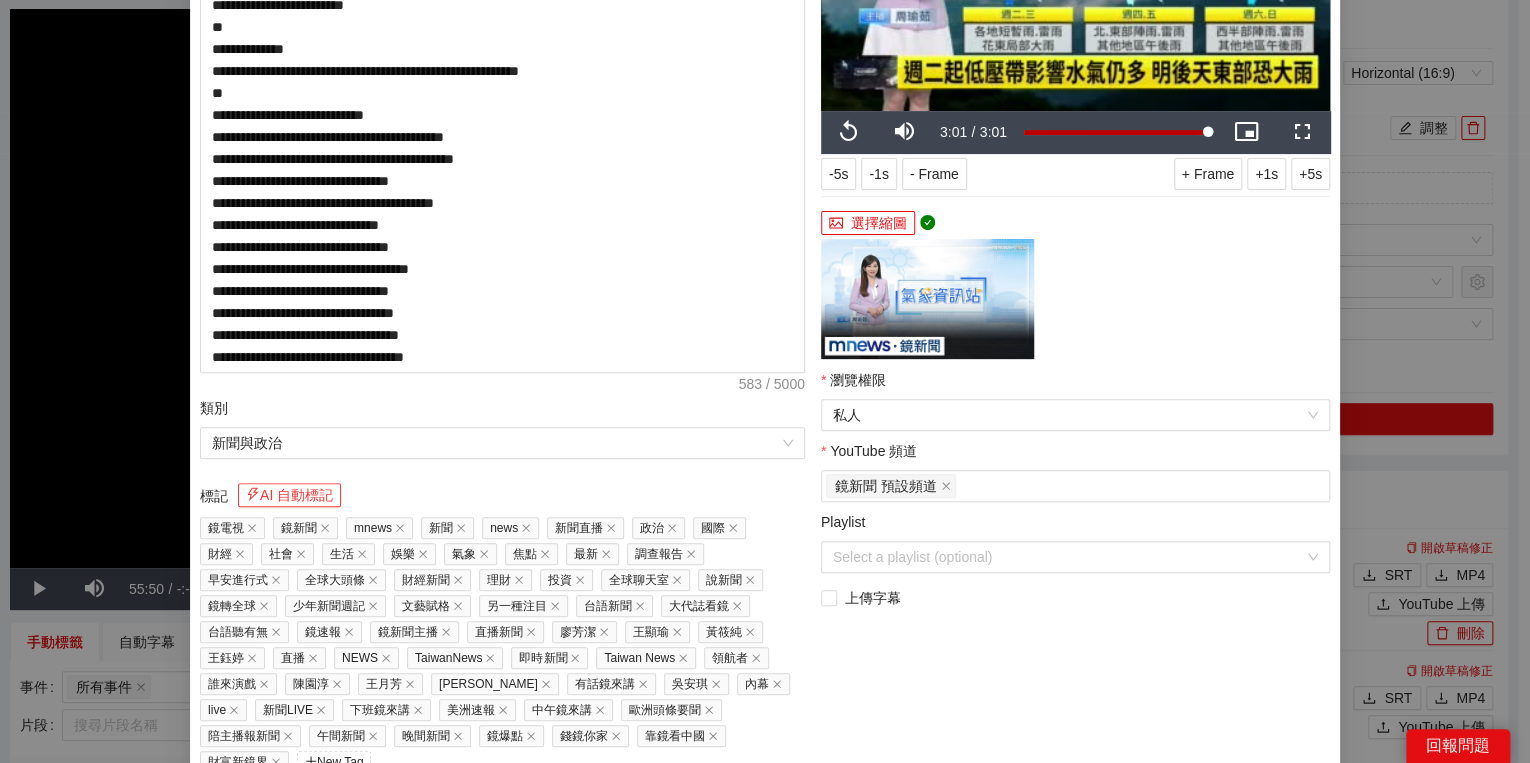 click on "AI 自動標記" at bounding box center [289, 495] 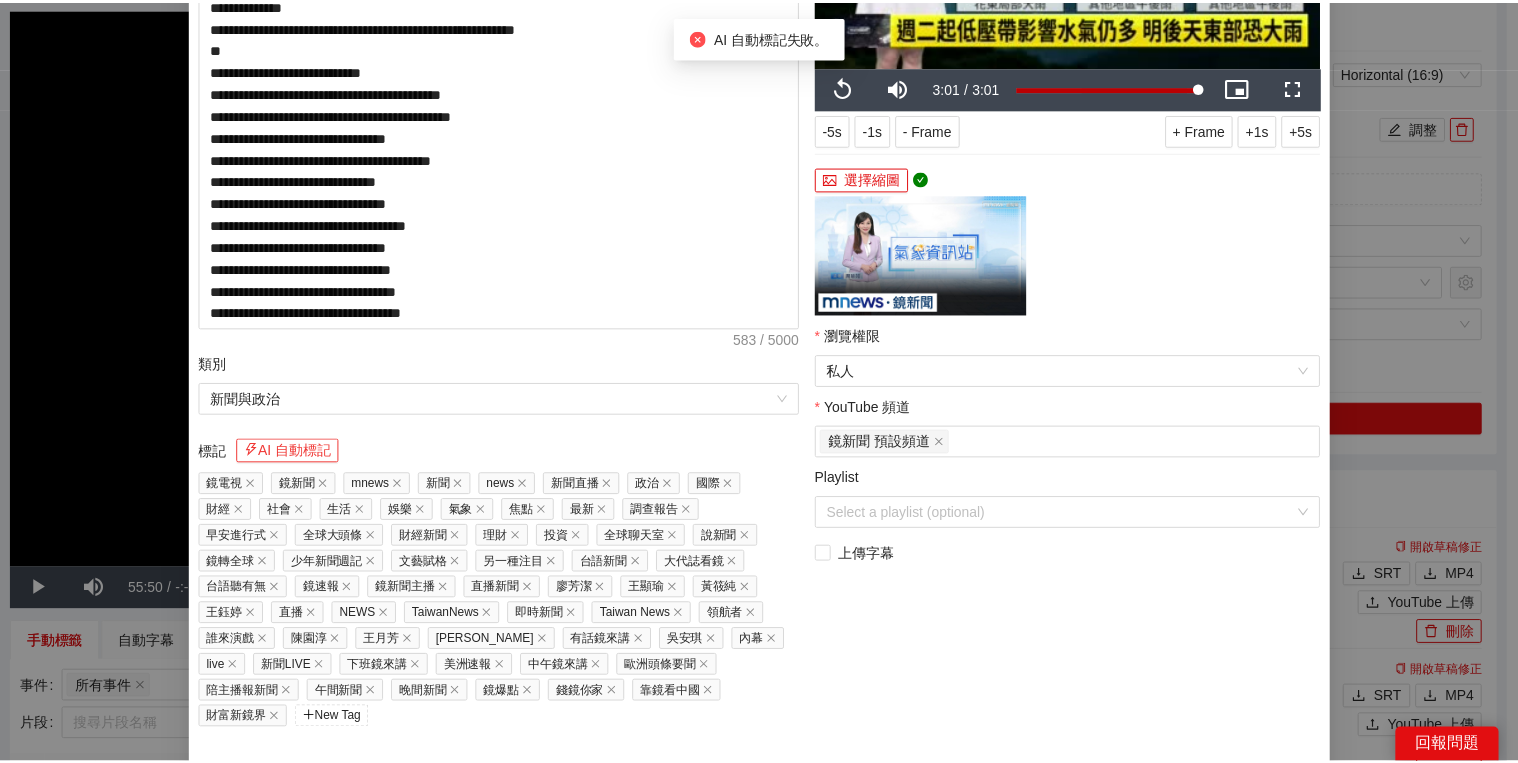 scroll, scrollTop: 308, scrollLeft: 0, axis: vertical 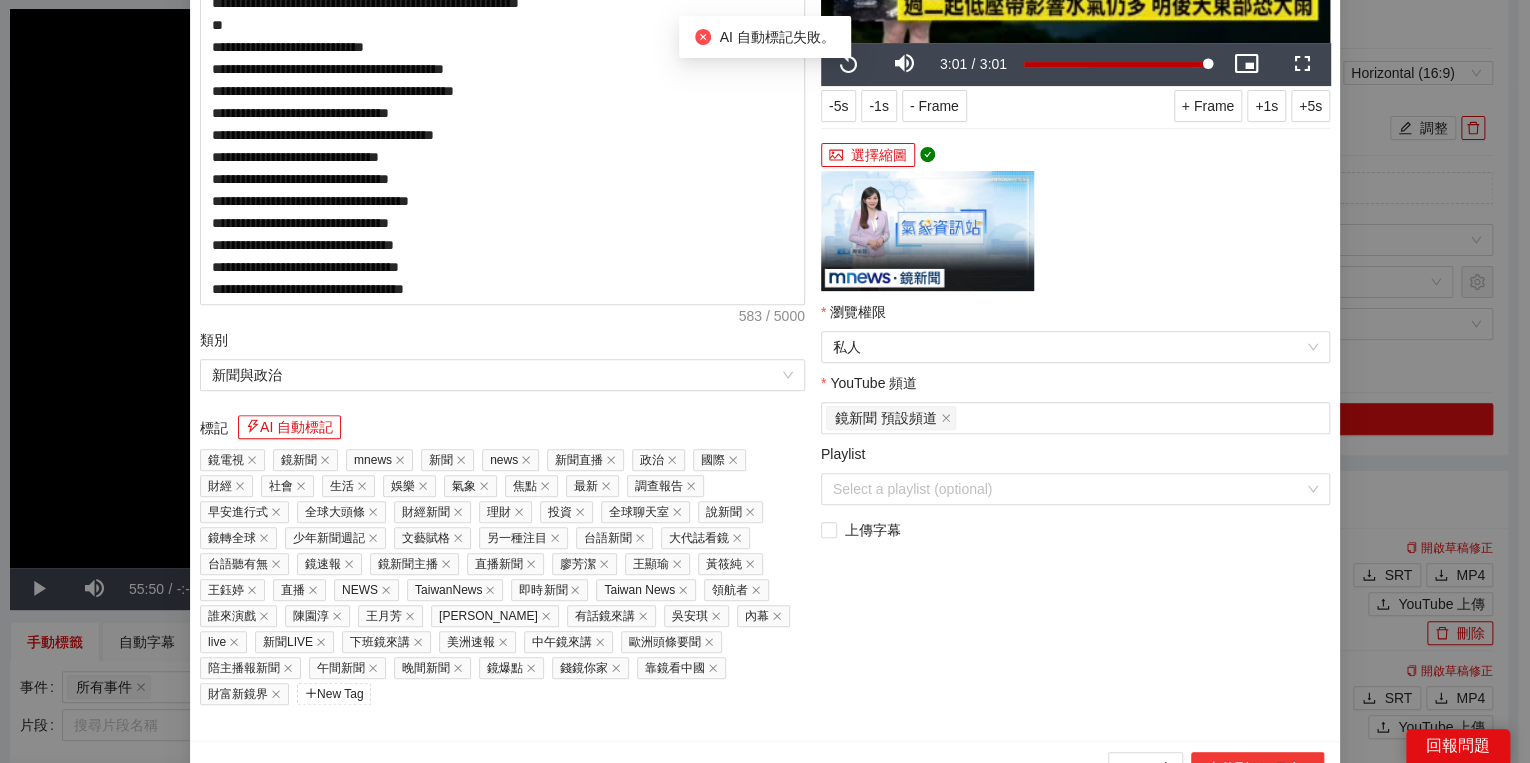 drag, startPoint x: 1283, startPoint y: 732, endPoint x: 1267, endPoint y: 731, distance: 16.03122 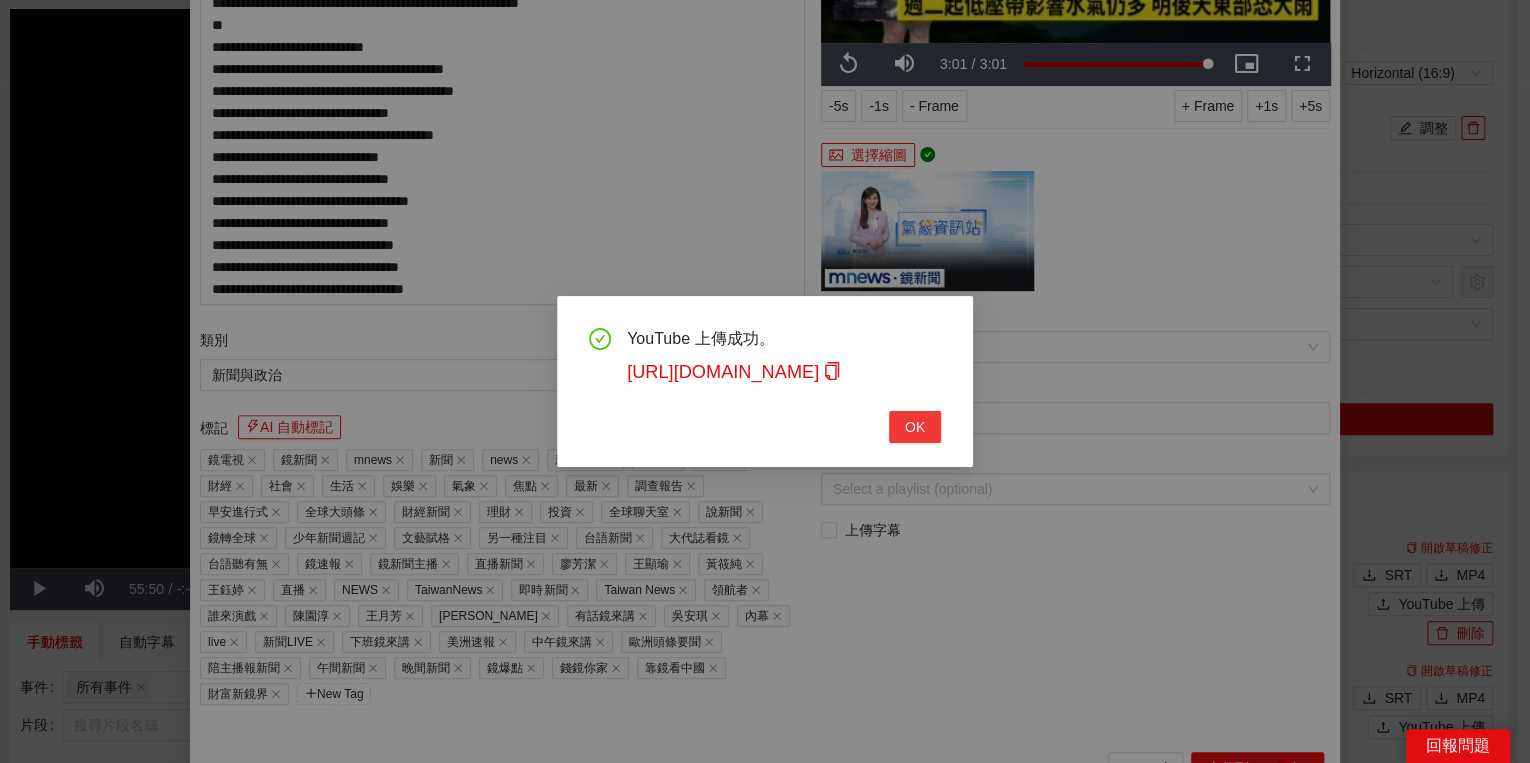 click on "OK" at bounding box center (915, 427) 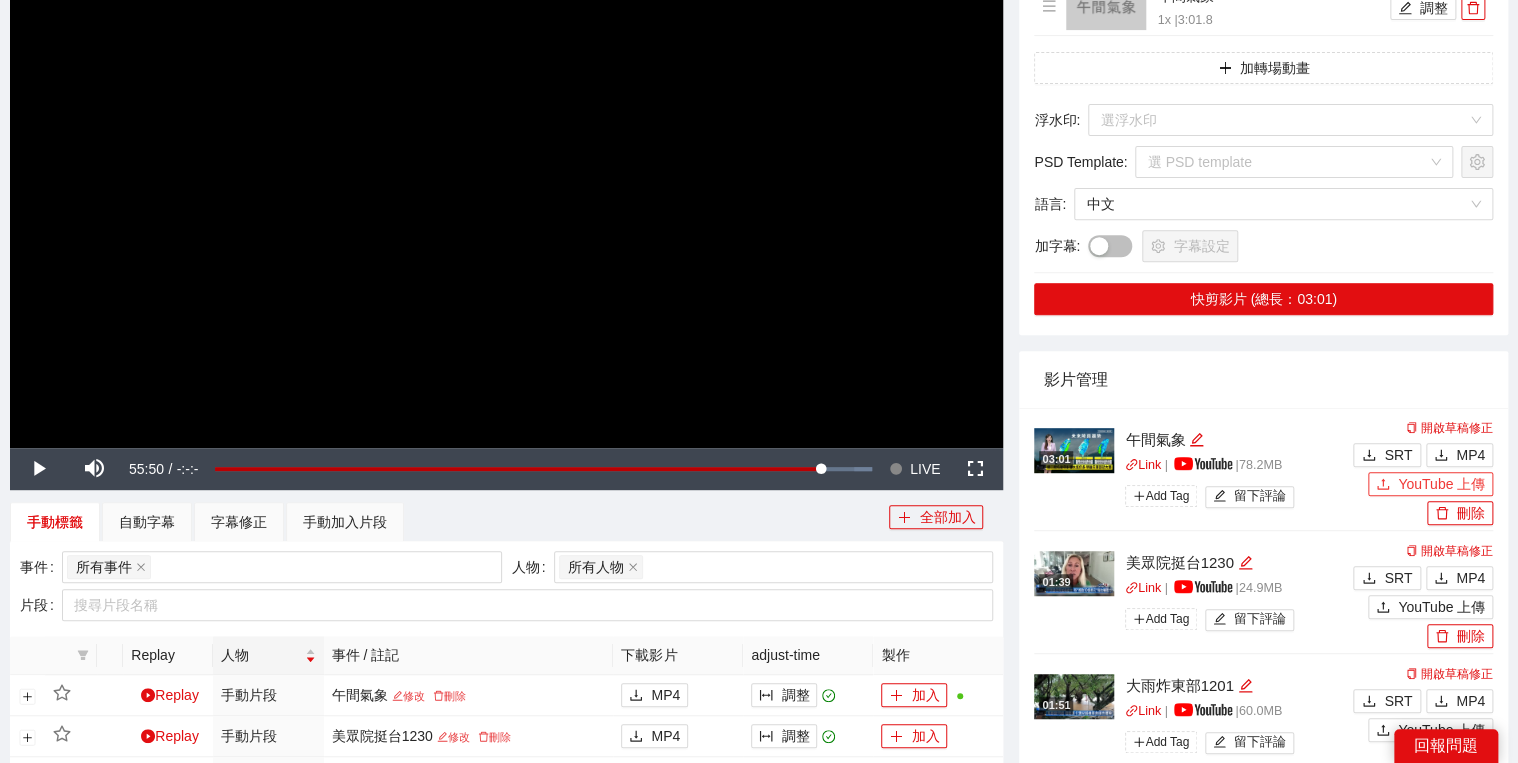 scroll, scrollTop: 0, scrollLeft: 0, axis: both 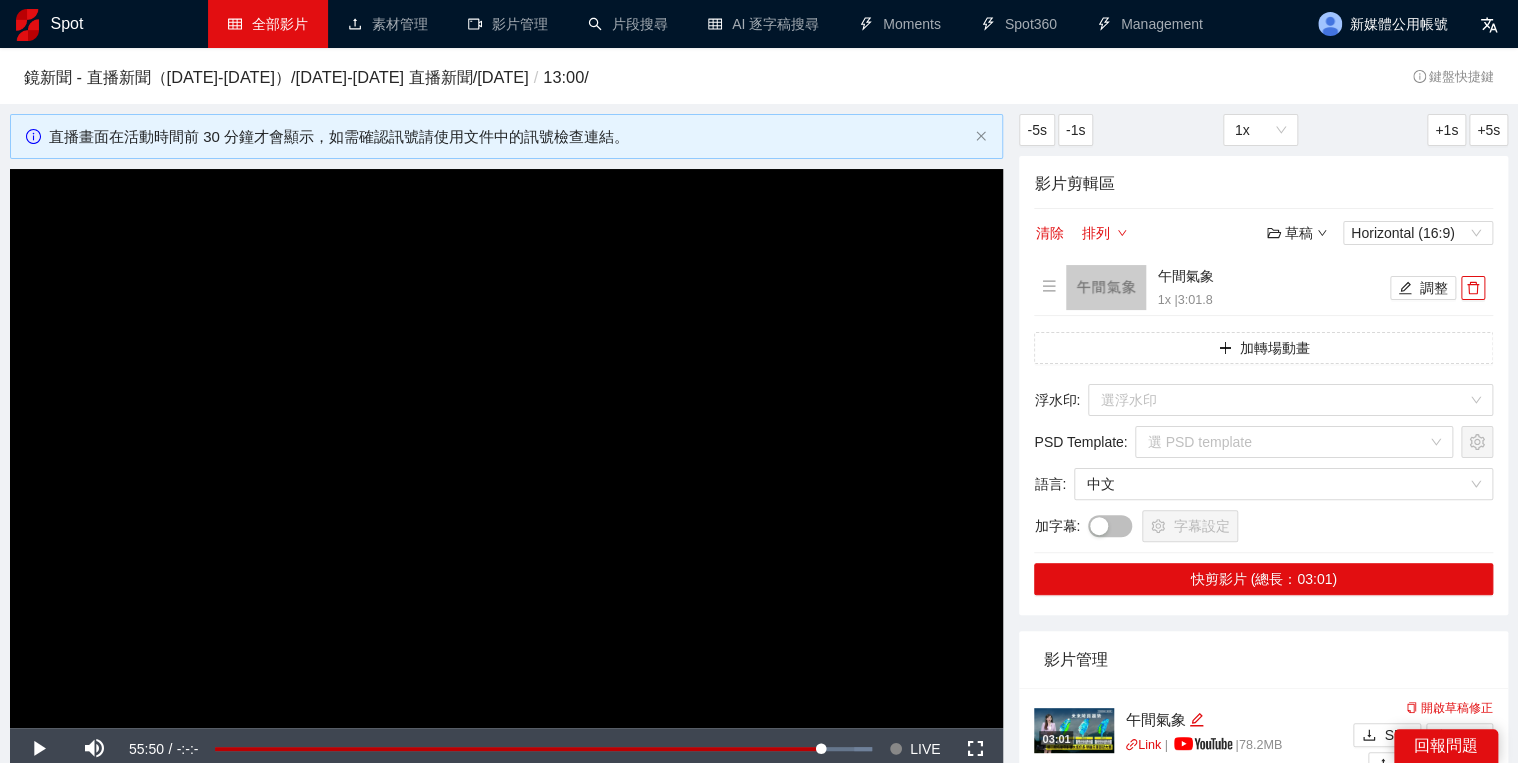click on "全部影片" at bounding box center [268, 24] 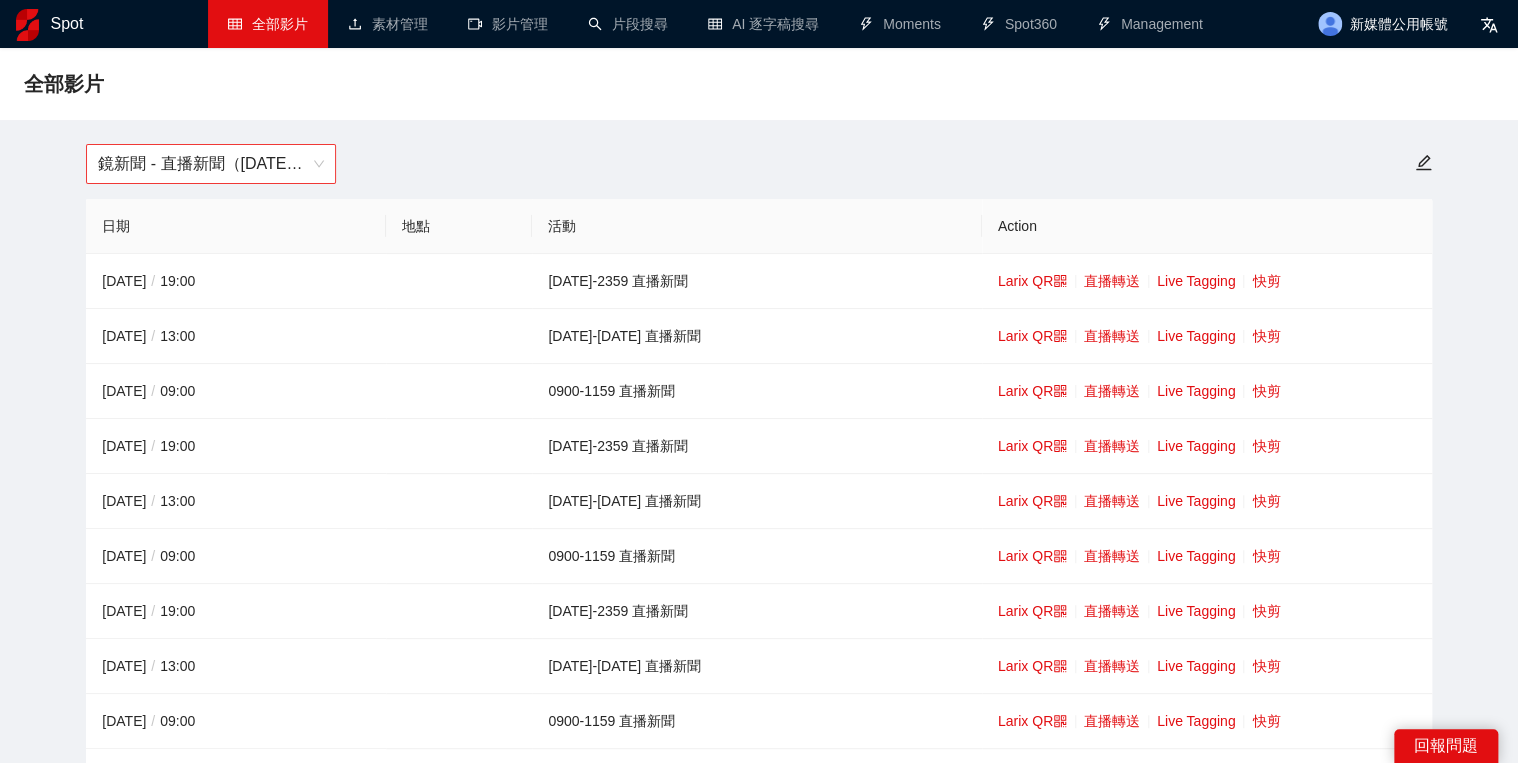 click on "鏡新聞 - 直播新聞（[DATE]-[DATE]）" at bounding box center [211, 164] 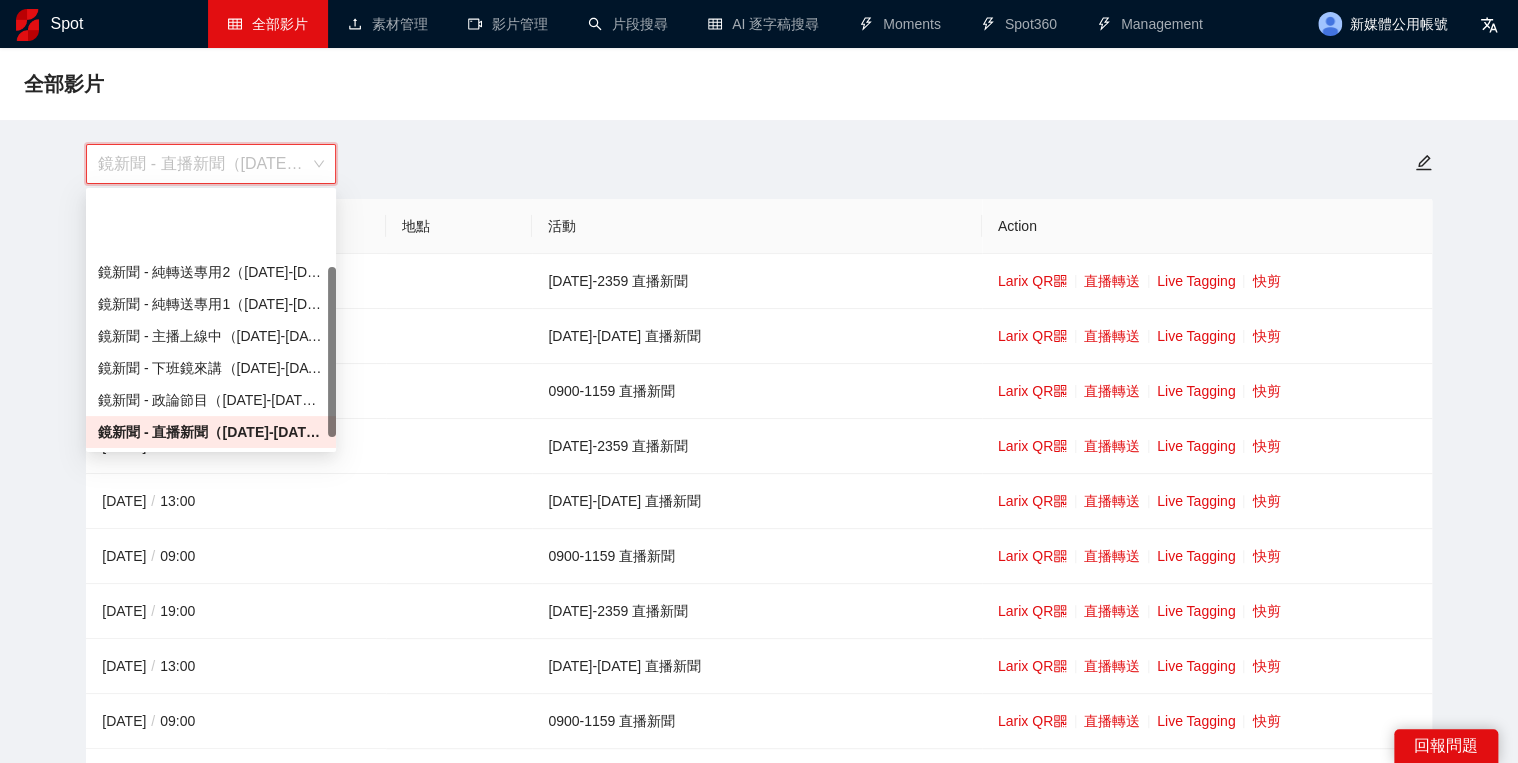 scroll, scrollTop: 112, scrollLeft: 0, axis: vertical 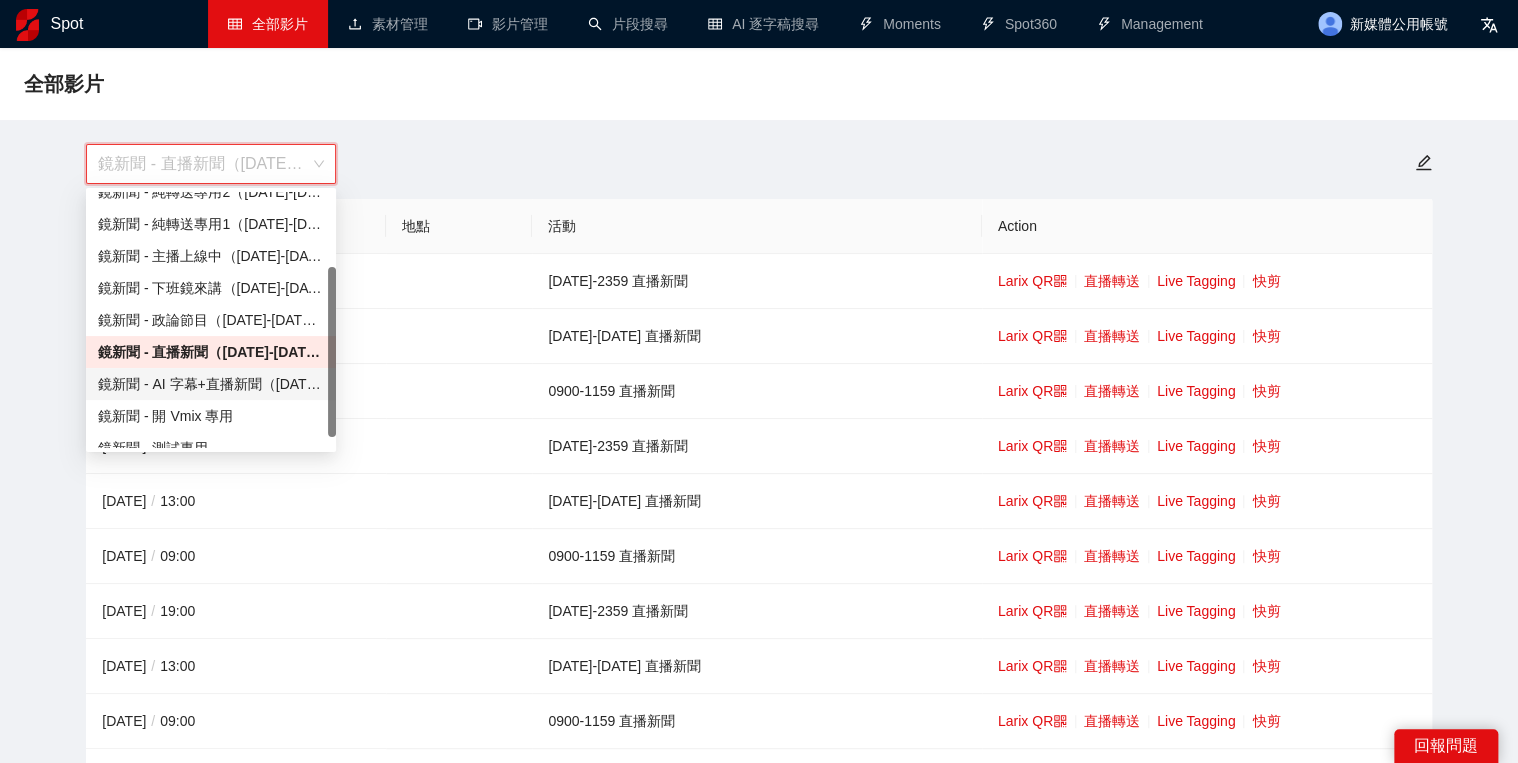 click on "鏡新聞 - AI 字幕+直播新聞（[DATE]-[DATE]）" at bounding box center (211, 384) 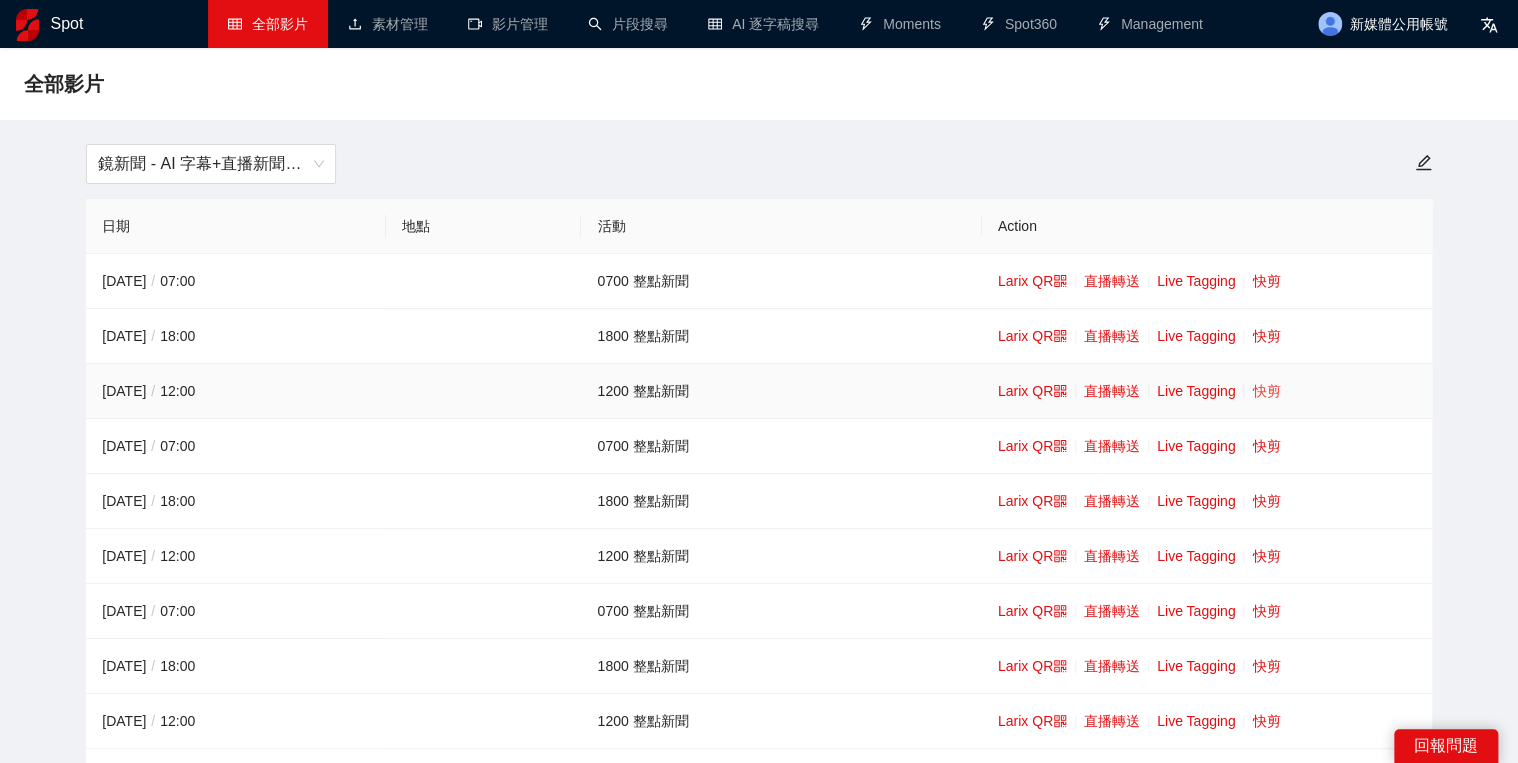 click on "快剪" at bounding box center (1266, 391) 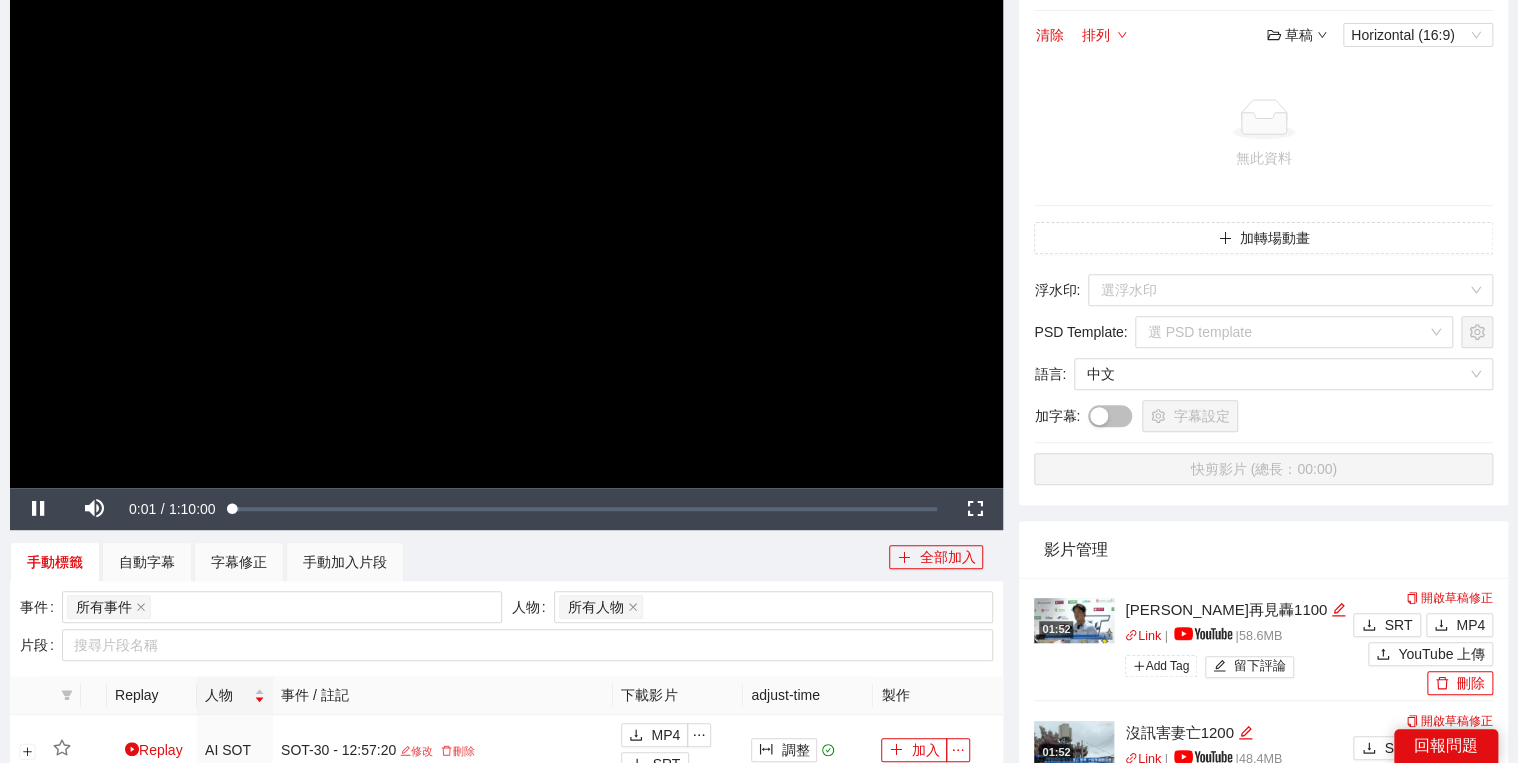 click at bounding box center (506, 208) 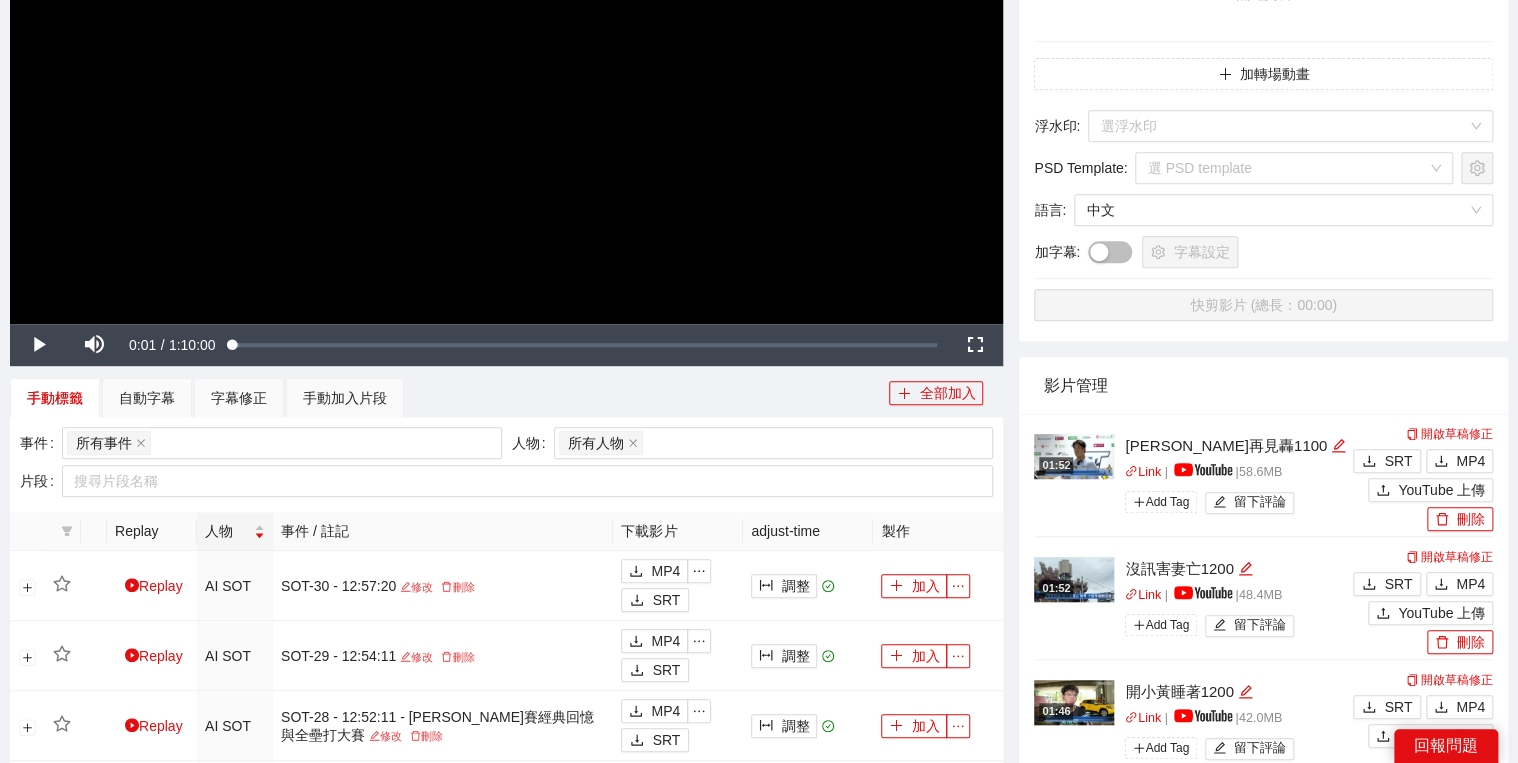scroll, scrollTop: 560, scrollLeft: 0, axis: vertical 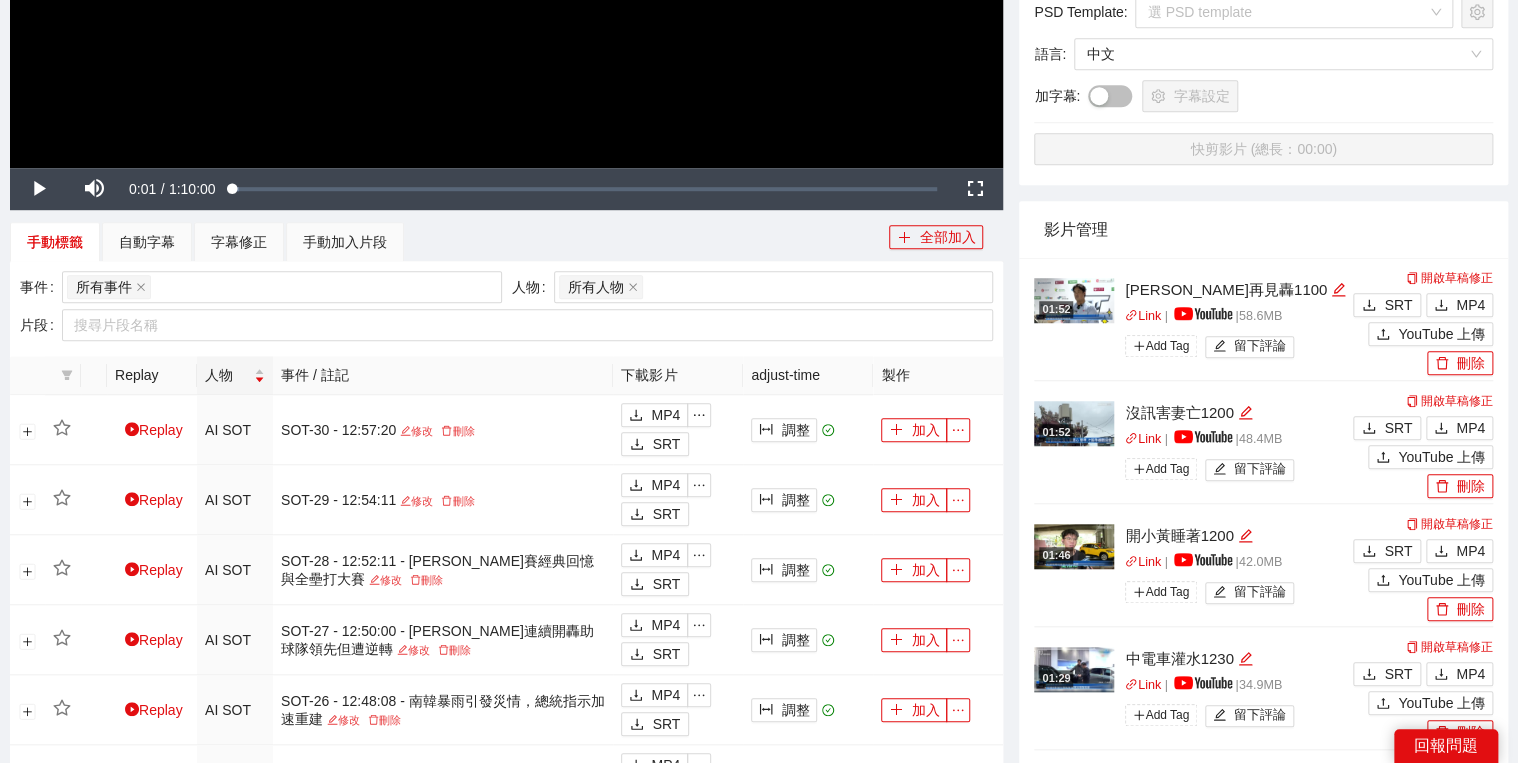 drag, startPoint x: 1448, startPoint y: 192, endPoint x: 1451, endPoint y: 205, distance: 13.341664 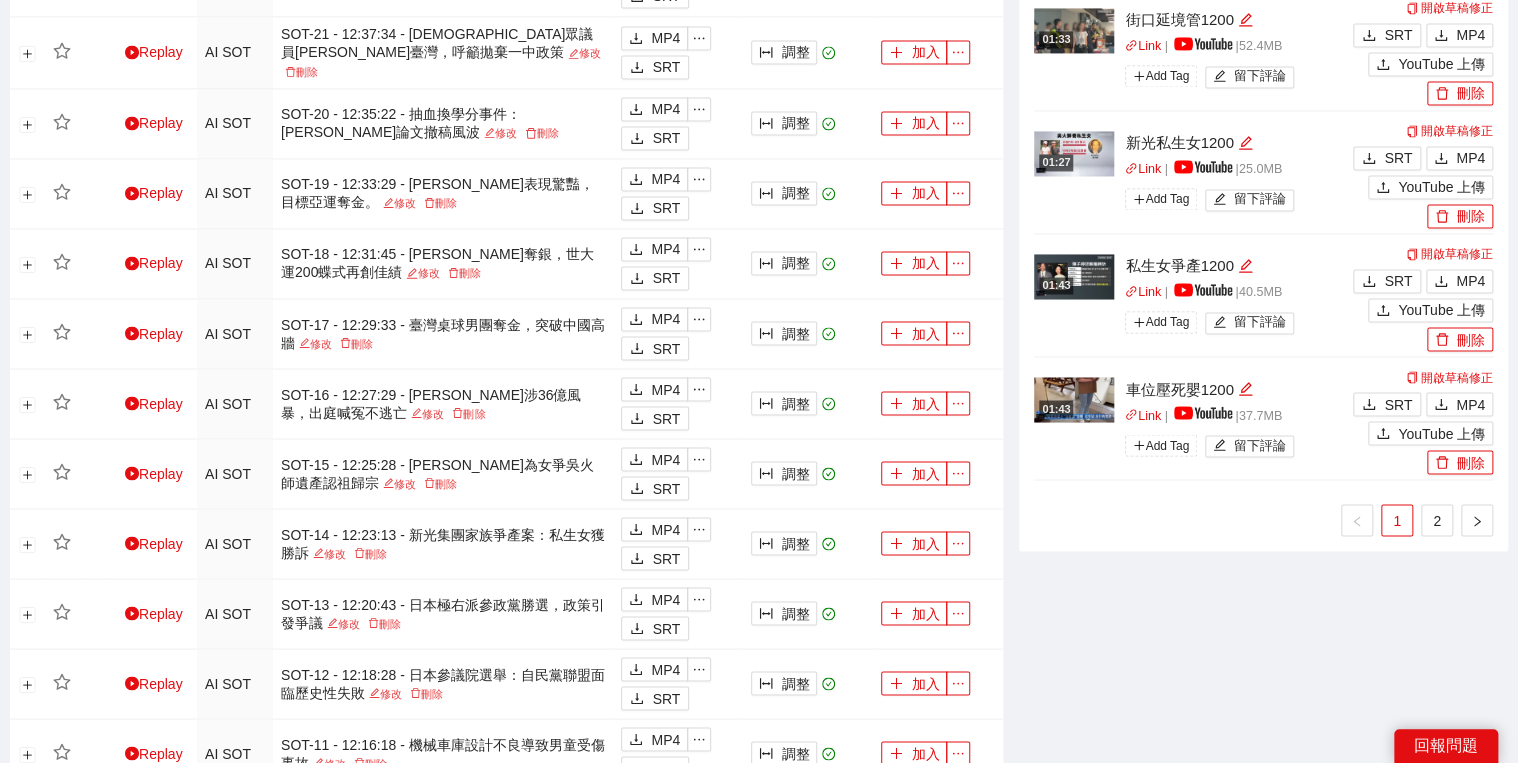 scroll, scrollTop: 1680, scrollLeft: 0, axis: vertical 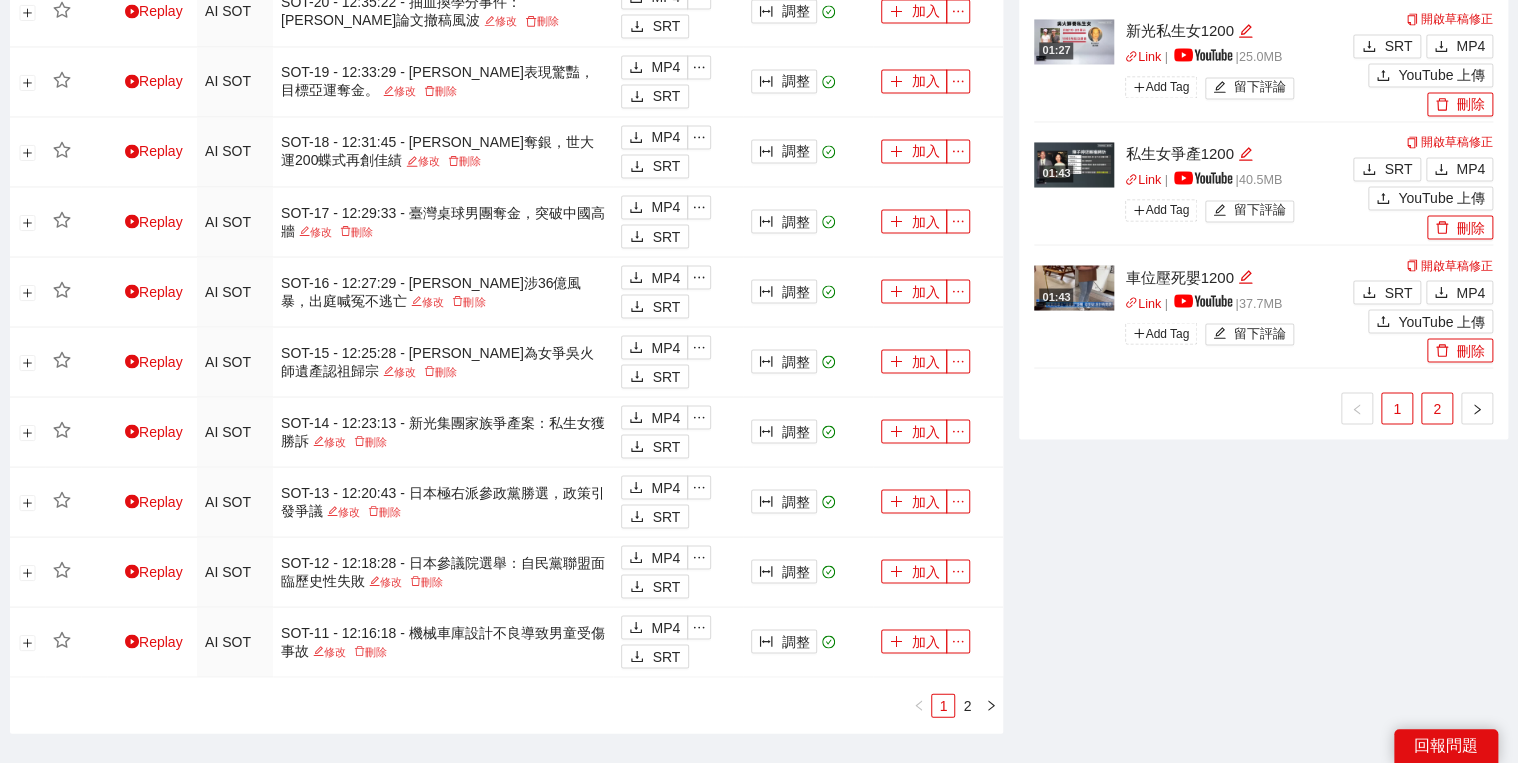 click on "2" at bounding box center (1437, 408) 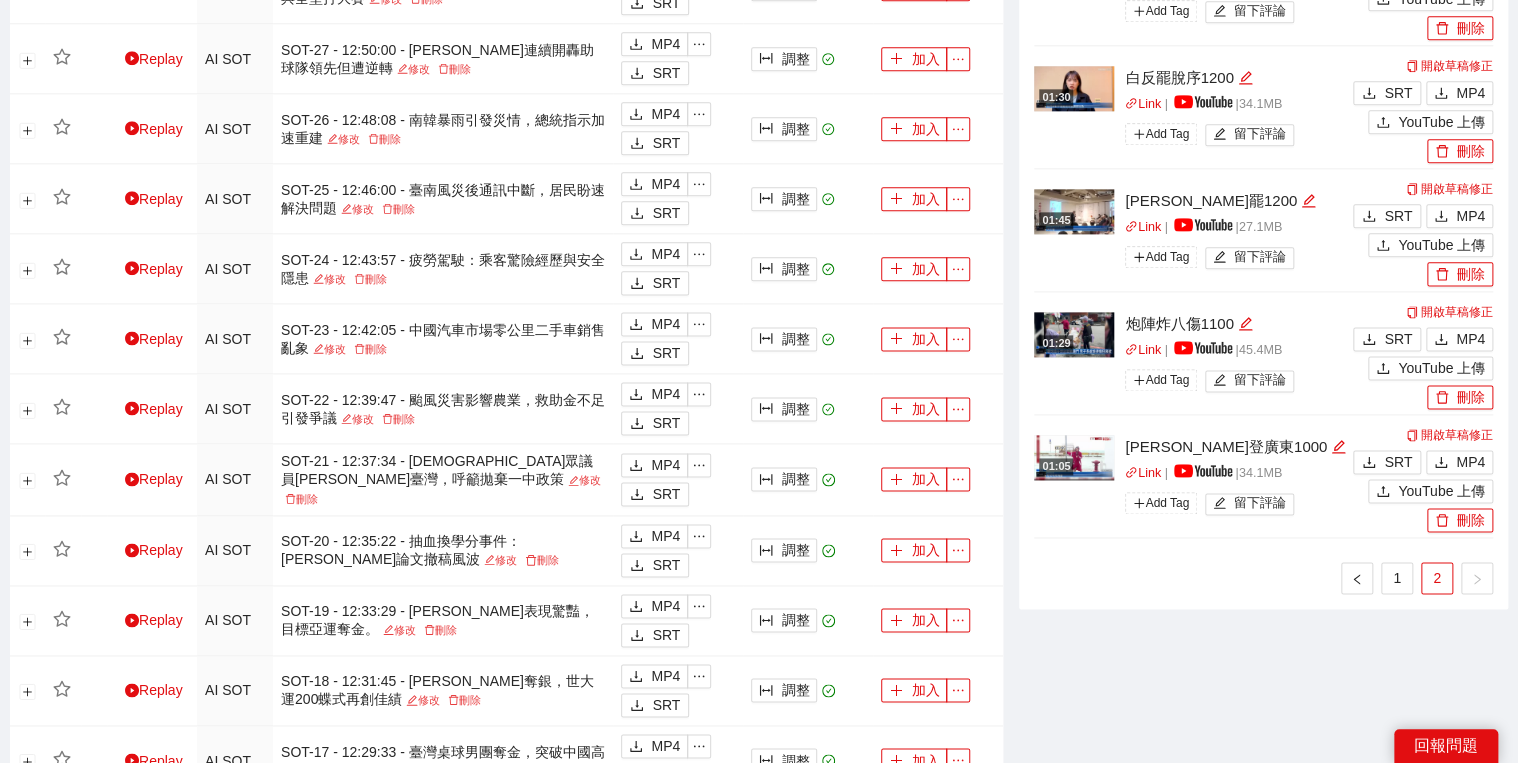 scroll, scrollTop: 1120, scrollLeft: 0, axis: vertical 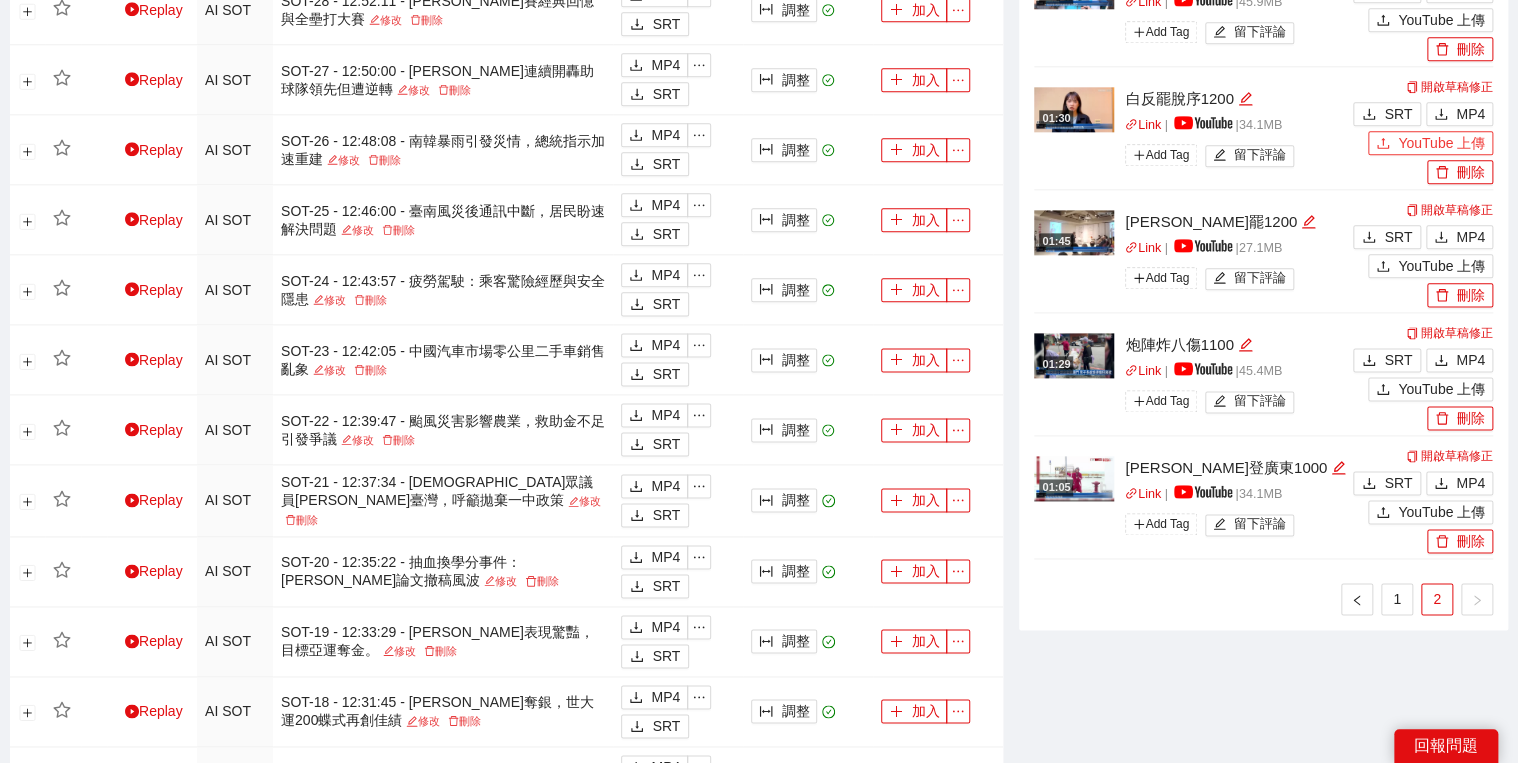 click on "YouTube 上傳" at bounding box center [1441, 143] 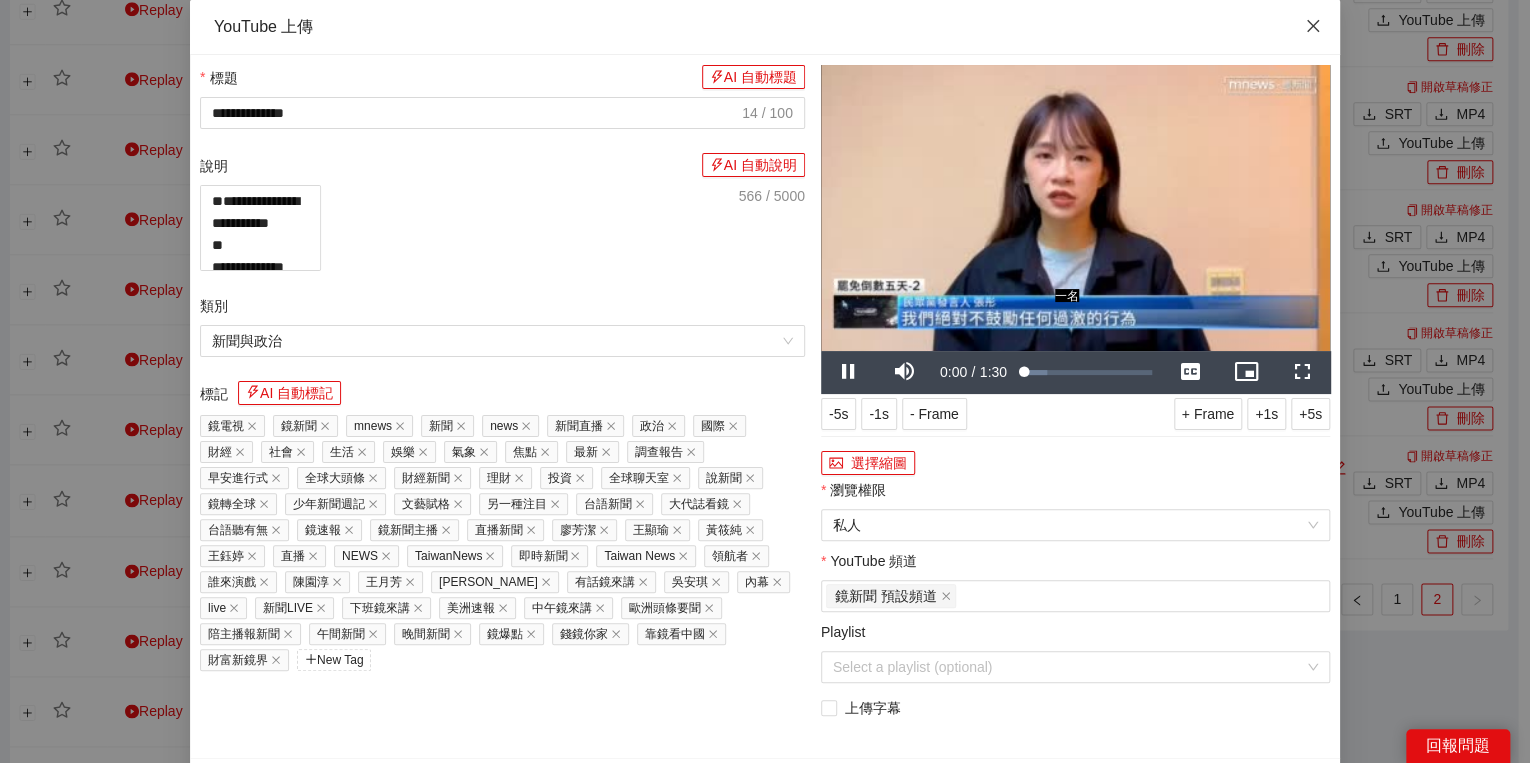 click 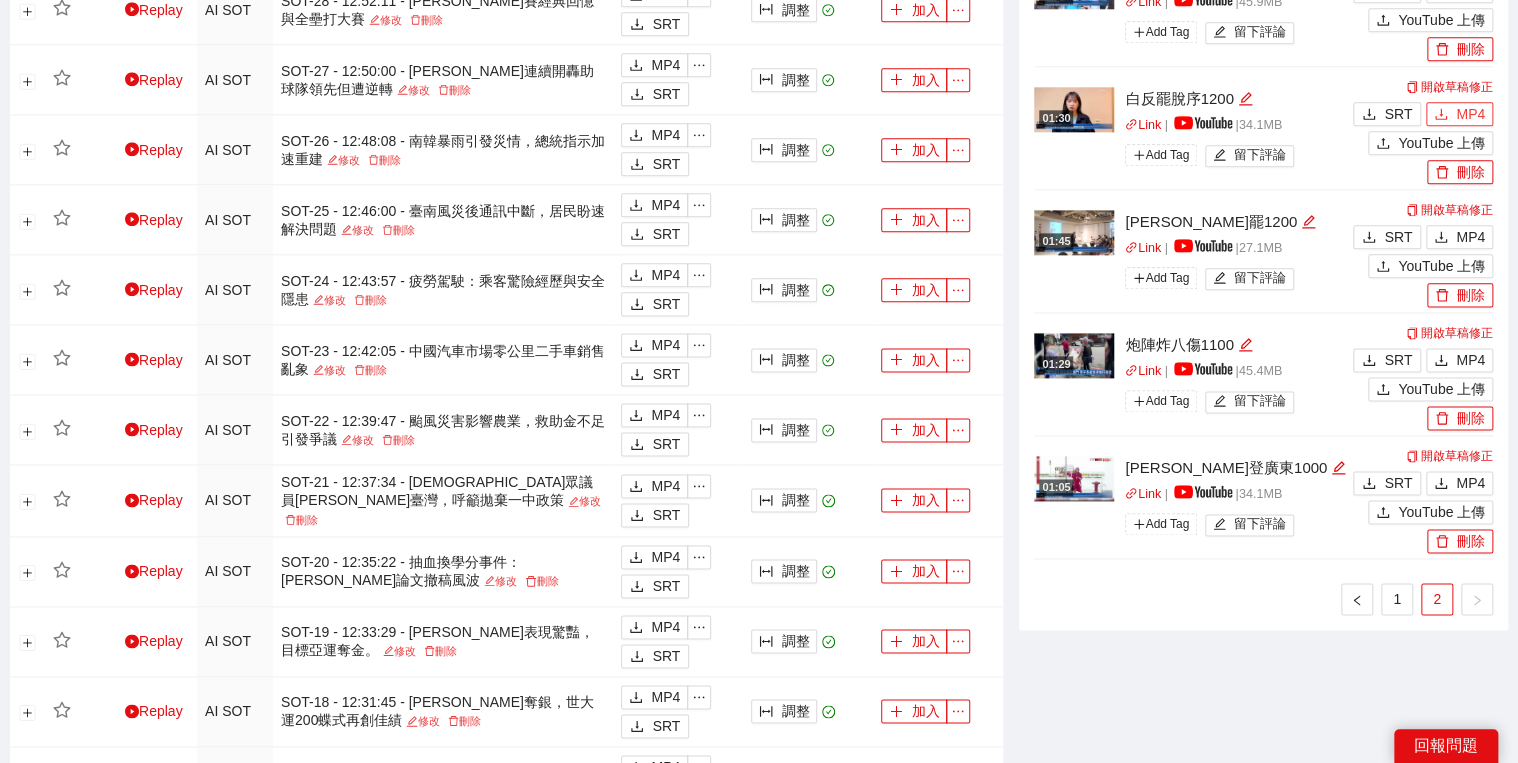 click on "MP4" at bounding box center (1470, 114) 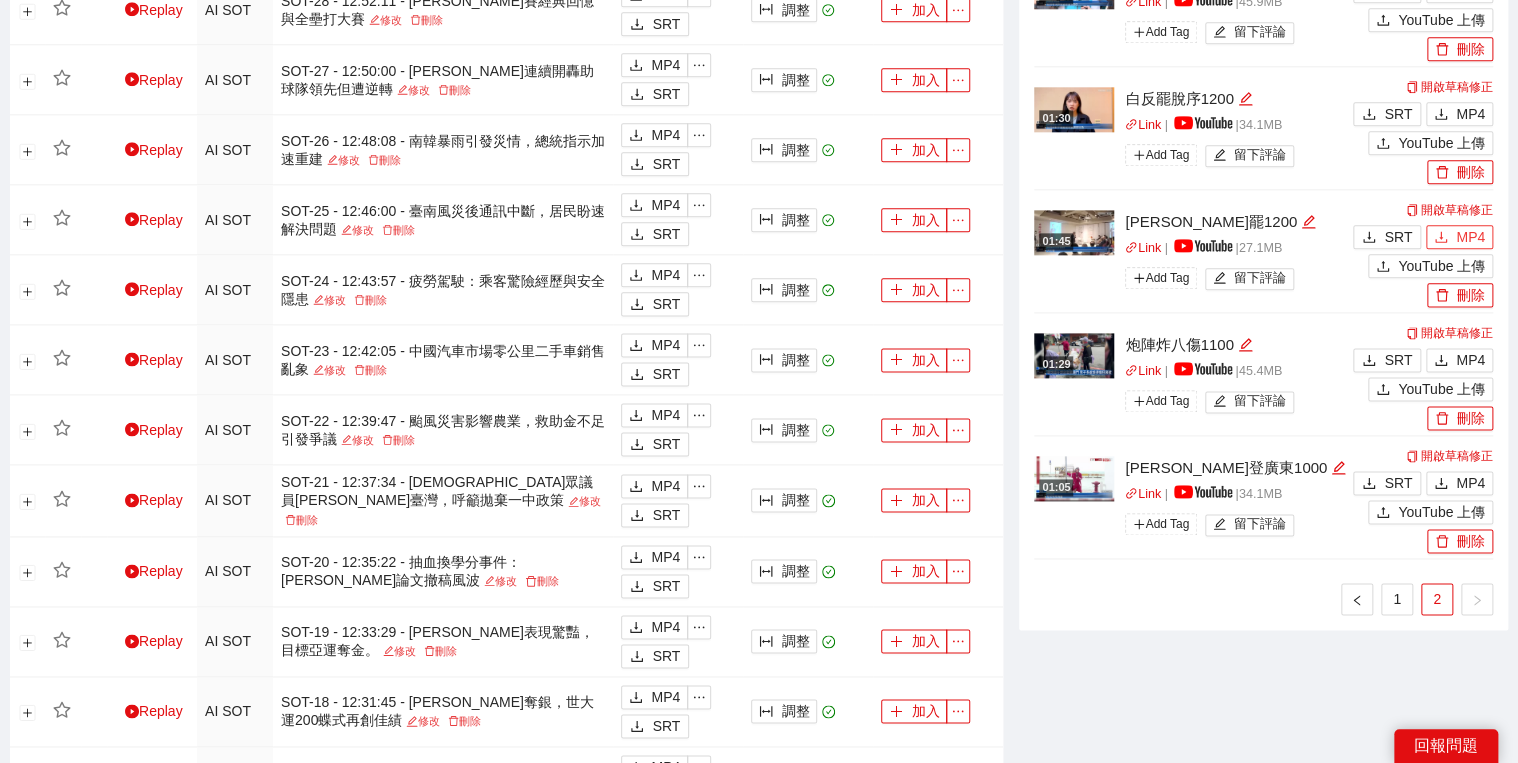click on "MP4" at bounding box center [1470, 237] 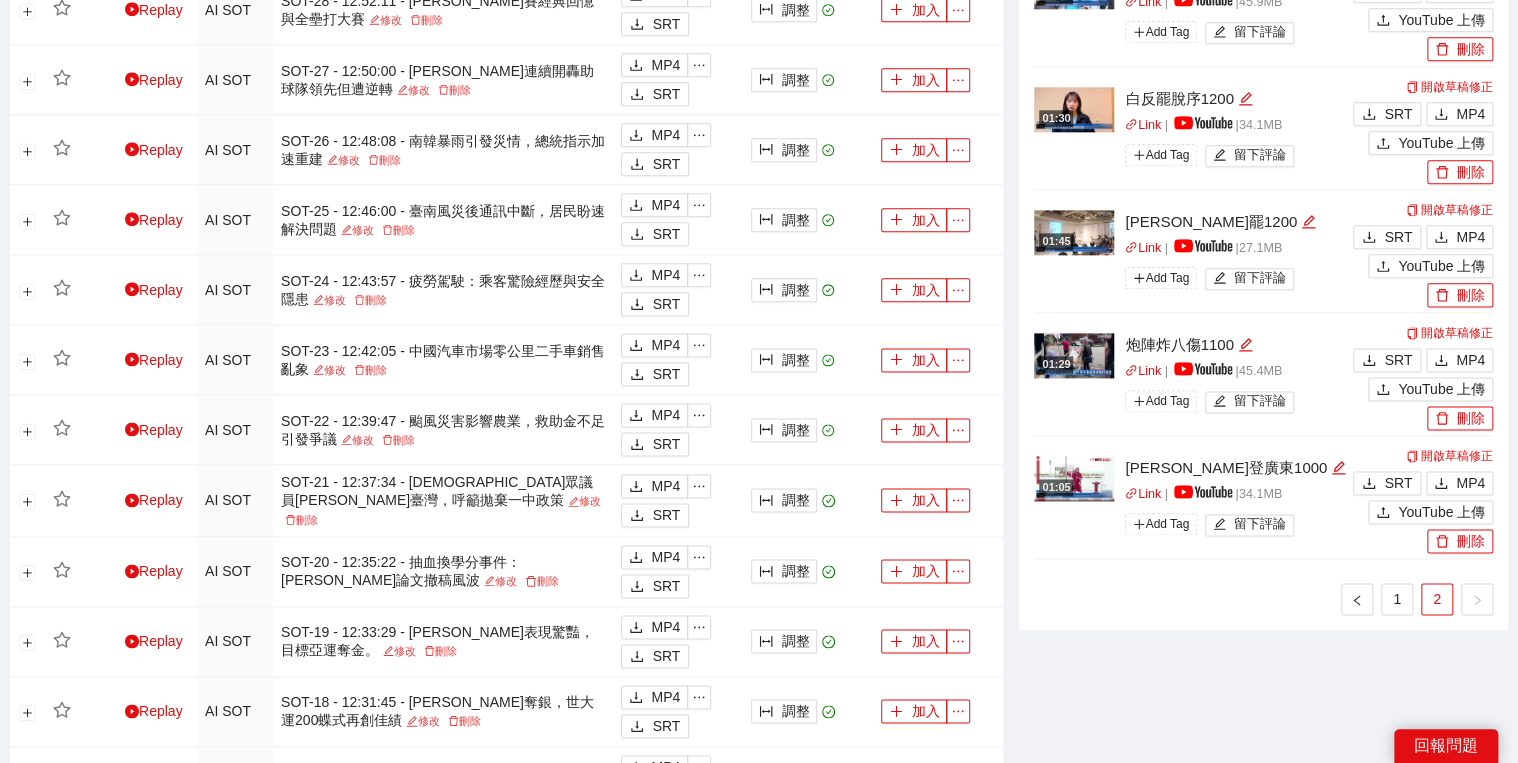 click on "PGM   中文 English -5s -1s 1x +1s +5s 影片剪輯區 清除 排列     草稿   Horizontal (16:9) 無此資料   加轉場動畫 浮水印 : 選浮水印 PSD Template : 選 PSD template 語言 : 中文 加字幕 :   字幕設定 快剪影片 (總長：00:00) 影片管理 01:32 颱風七天雨1200  Link   |   |  31.5  MB  Add Tag   留下評論   開啟草稿修正 SRT MP4 YouTube 上傳   刪除 01:14 土石斷南迴1200  Link   |   |  39.7  MB  Add Tag   留下評論   開啟草稿修正 SRT MP4 YouTube 上傳   刪除 01:50 金句嗆健豪1200  Link   |   |  45.9  MB  Add Tag   留下評論   開啟草稿修正 SRT MP4 YouTube 上傳   刪除 01:30 白反罷脫序1200  Link   |   |  34.1  MB  Add Tag   留下評論   開啟草稿修正 SRT MP4 YouTube 上傳   刪除 01:45 徐重仁挺罷1200  Link   |   |  27.1  MB  Add Tag   留下評論   開啟草稿修正 SRT MP4 YouTube 上傳   刪除 01:29 炮陣炸八傷1100  Link   |   |  45.4  MB  Add Tag   留下評論   開啟草稿修正 SRT MP4   刪除" at bounding box center [1263, 155] 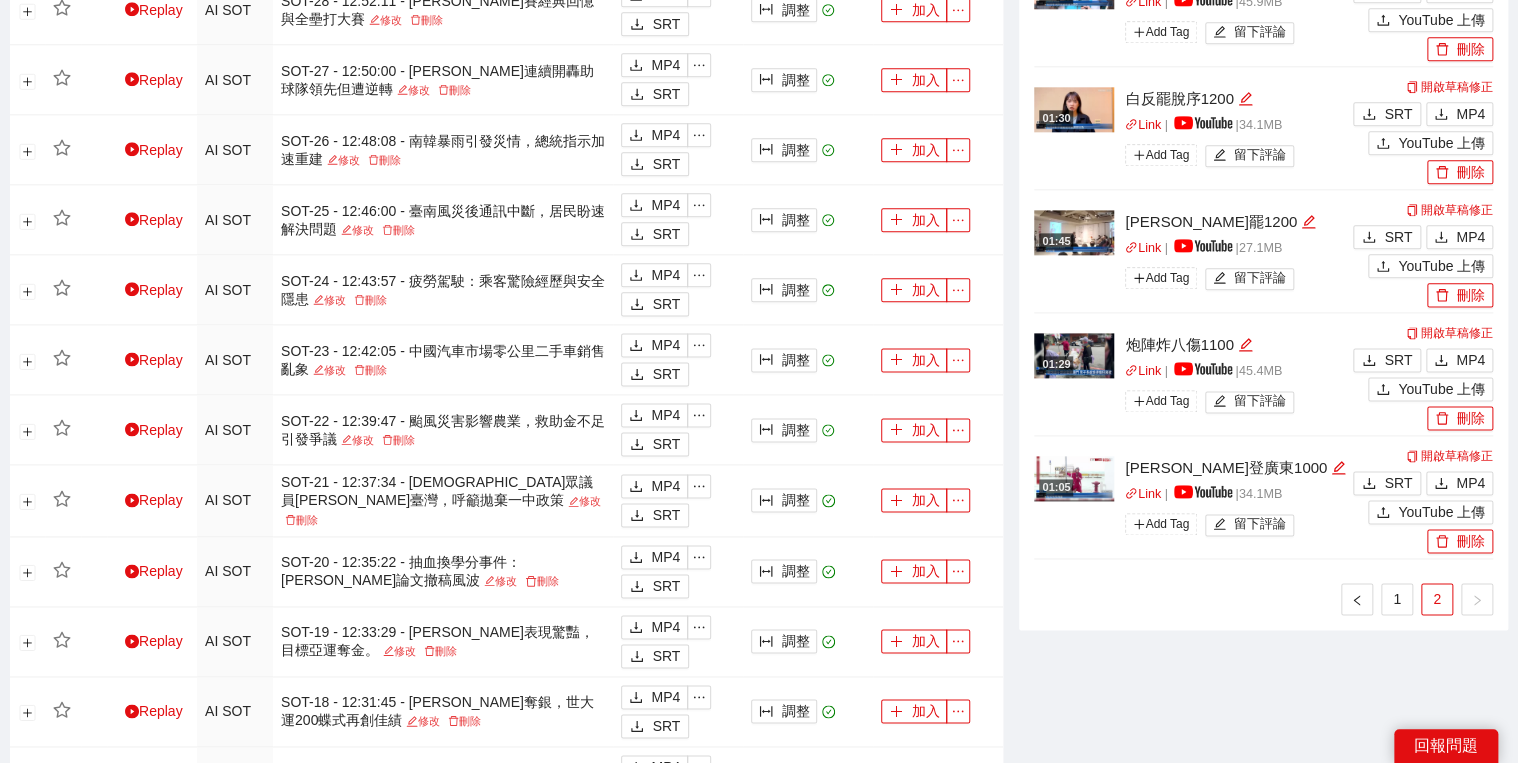 click on "PGM   中文 English -5s -1s 1x +1s +5s 影片剪輯區 清除 排列     草稿   Horizontal (16:9) 無此資料   加轉場動畫 浮水印 : 選浮水印 PSD Template : 選 PSD template 語言 : 中文 加字幕 :   字幕設定 快剪影片 (總長：00:00) 影片管理 01:32 颱風七天雨1200  Link   |   |  31.5  MB  Add Tag   留下評論   開啟草稿修正 SRT MP4 YouTube 上傳   刪除 01:14 土石斷南迴1200  Link   |   |  39.7  MB  Add Tag   留下評論   開啟草稿修正 SRT MP4 YouTube 上傳   刪除 01:50 金句嗆健豪1200  Link   |   |  45.9  MB  Add Tag   留下評論   開啟草稿修正 SRT MP4 YouTube 上傳   刪除 01:30 白反罷脫序1200  Link   |   |  34.1  MB  Add Tag   留下評論   開啟草稿修正 SRT MP4 YouTube 上傳   刪除 01:45 徐重仁挺罷1200  Link   |   |  27.1  MB  Add Tag   留下評論   開啟草稿修正 SRT MP4 YouTube 上傳   刪除 01:29 炮陣炸八傷1100  Link   |   |  45.4  MB  Add Tag   留下評論   開啟草稿修正 SRT MP4   刪除" at bounding box center (1263, 155) 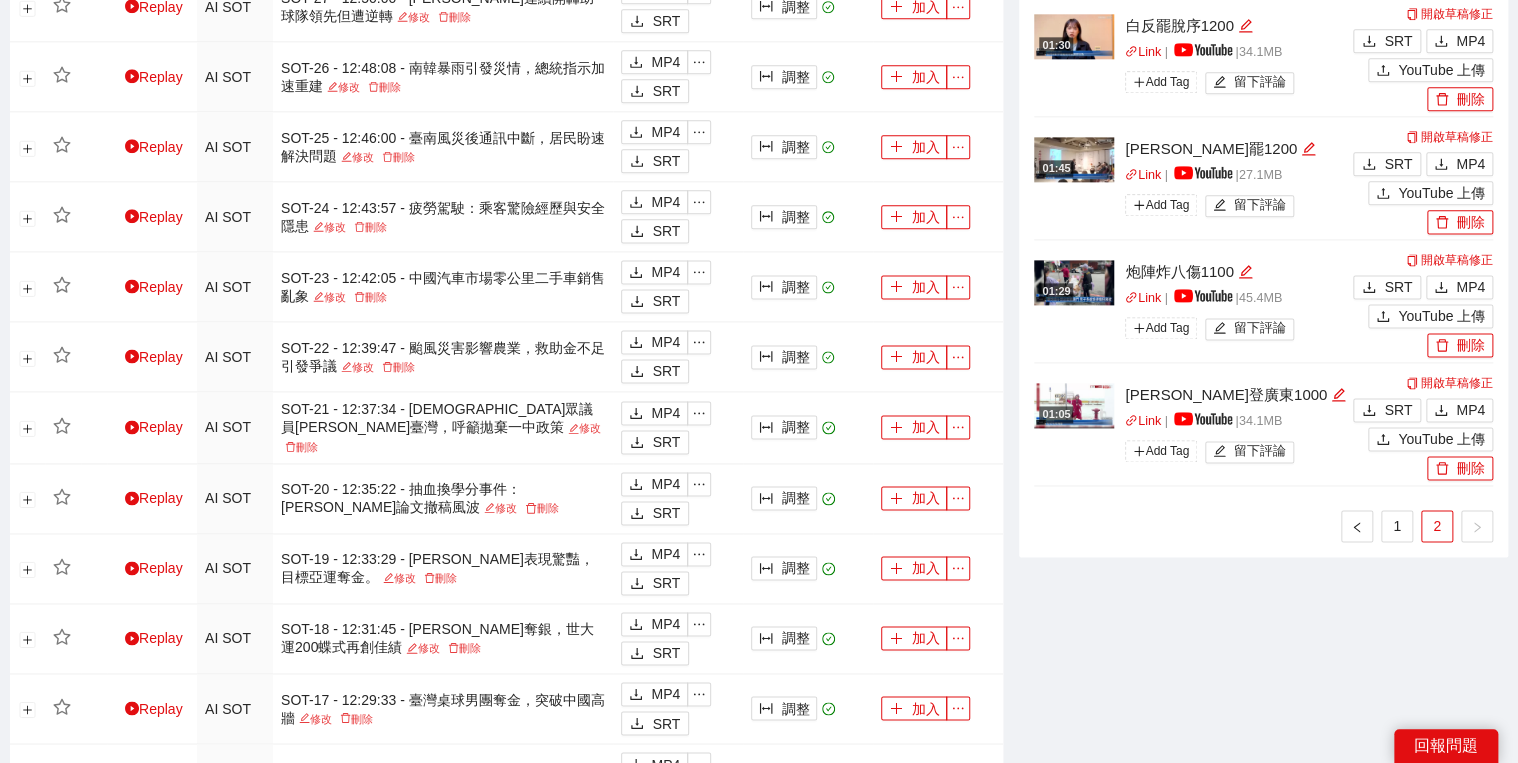 scroll, scrollTop: 1200, scrollLeft: 0, axis: vertical 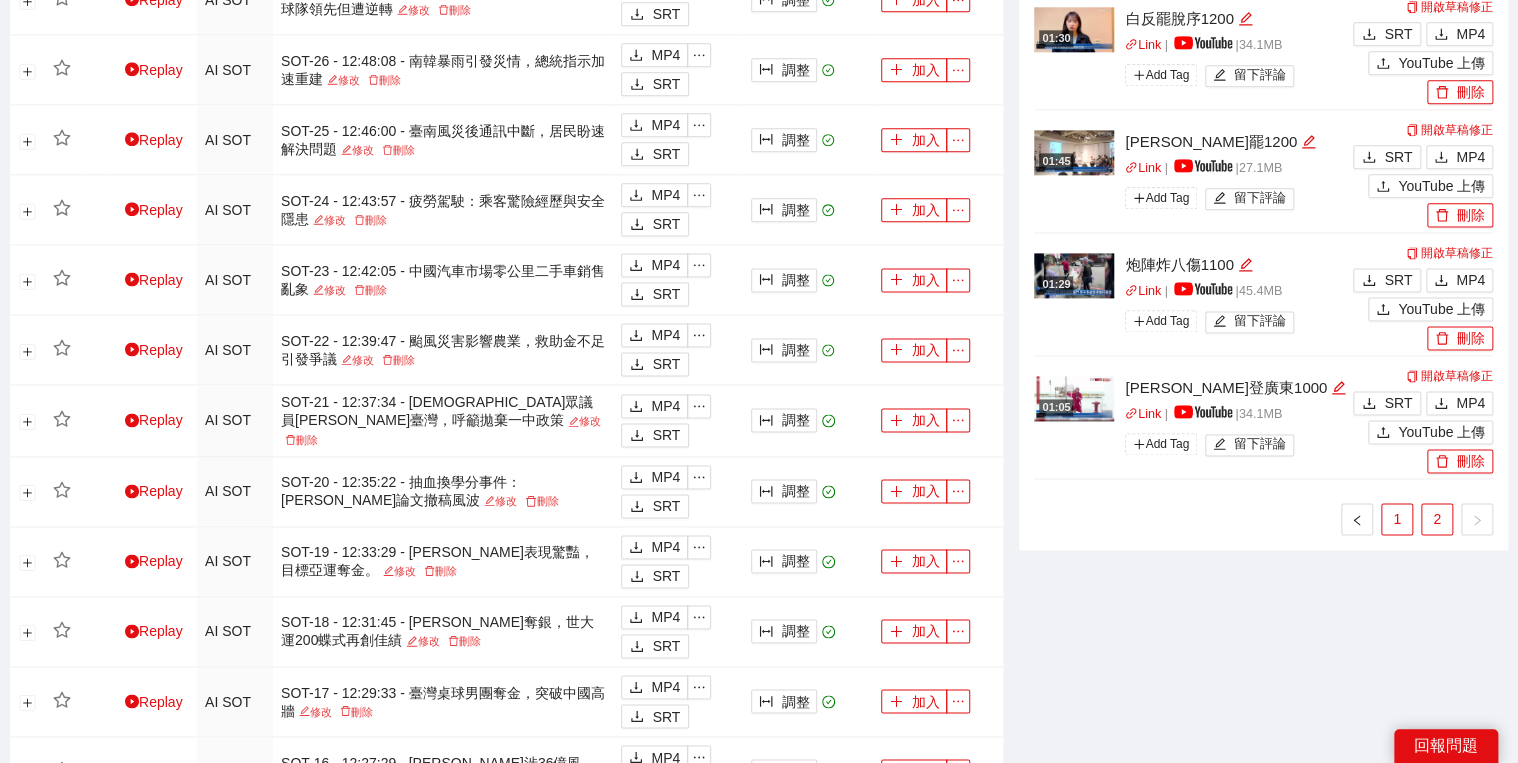 click on "1" at bounding box center (1397, 519) 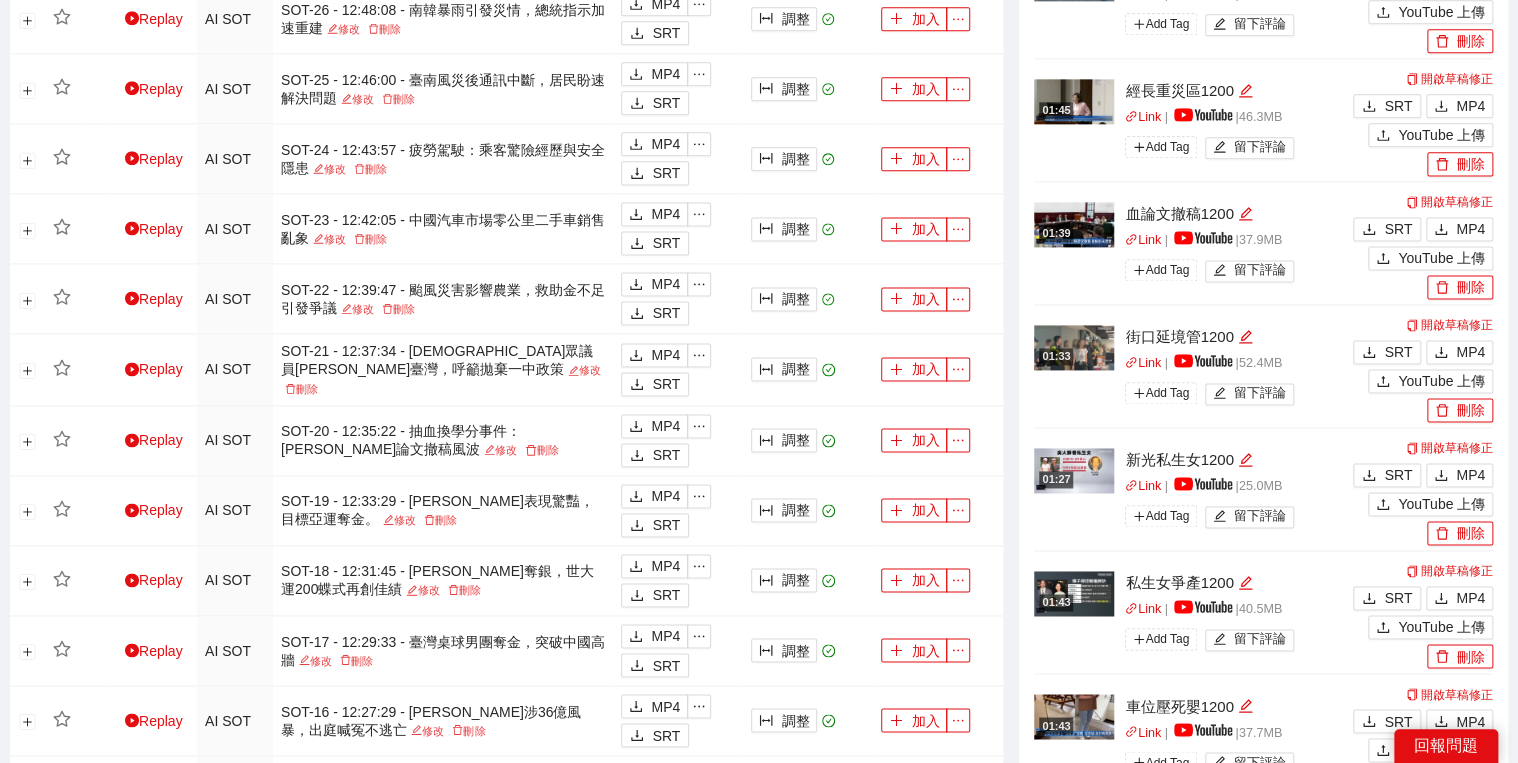 scroll, scrollTop: 1280, scrollLeft: 0, axis: vertical 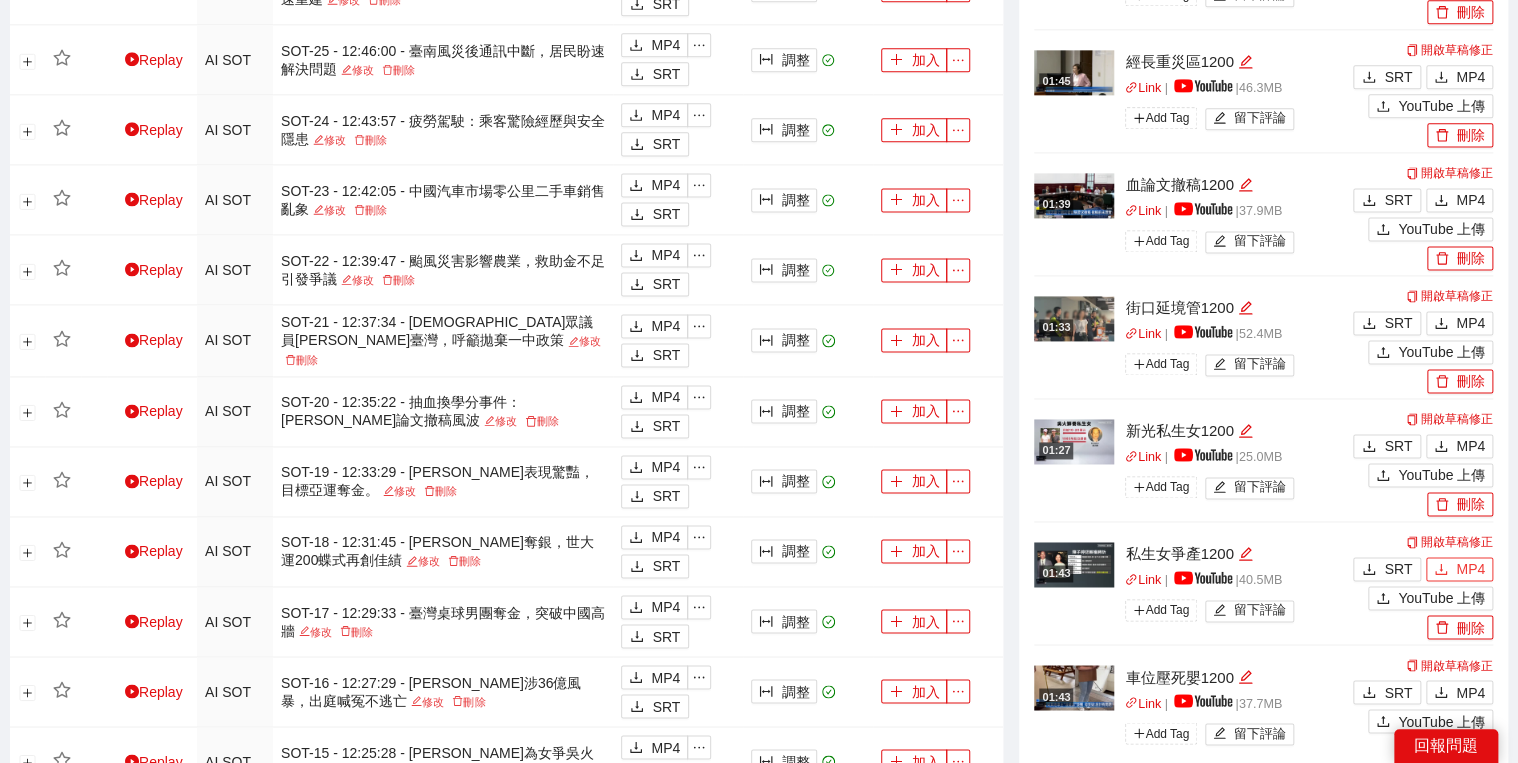 click on "MP4" at bounding box center [1459, 569] 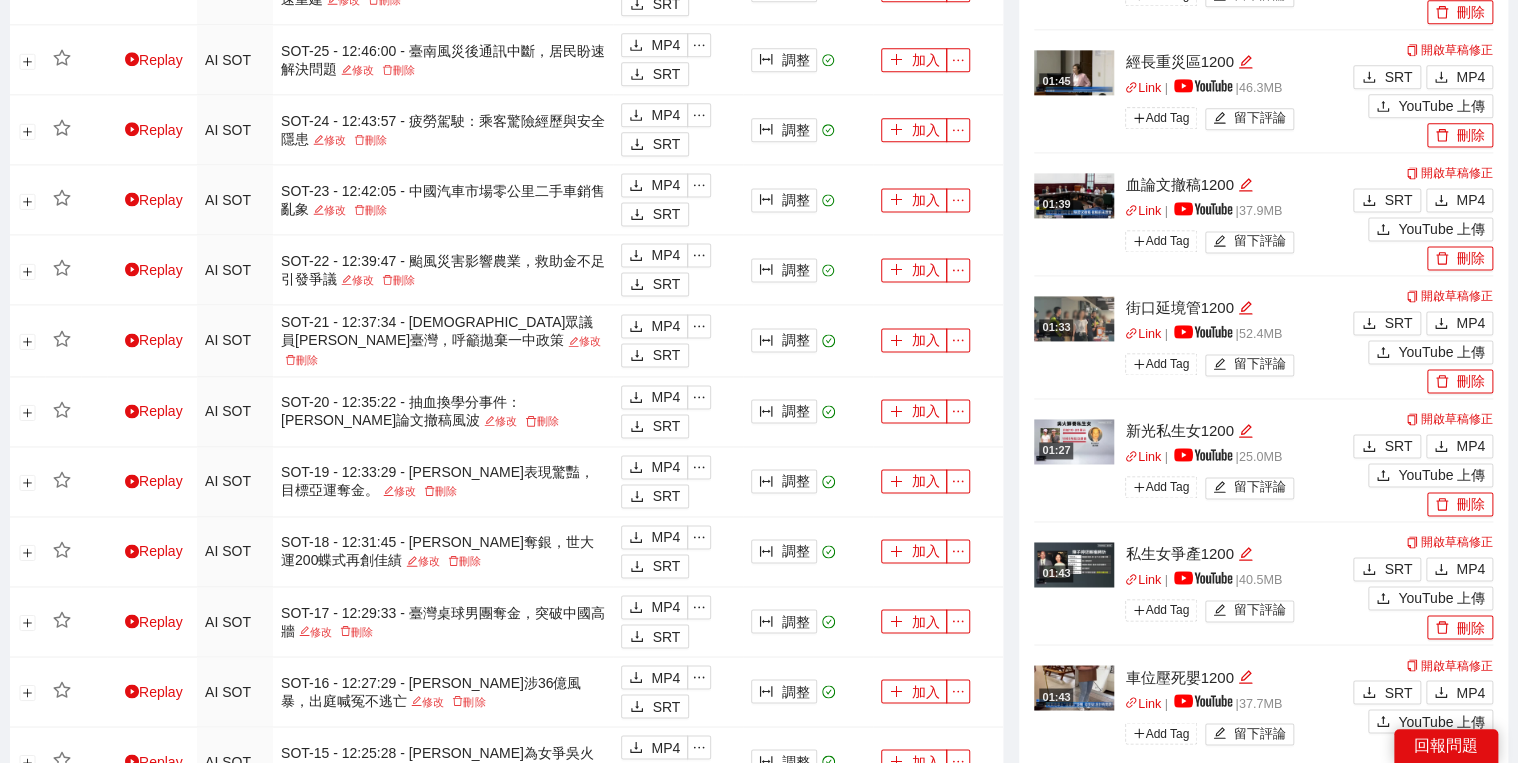 click on "開啟草稿修正 SRT MP4 YouTube 上傳   刪除" at bounding box center (1420, 461) 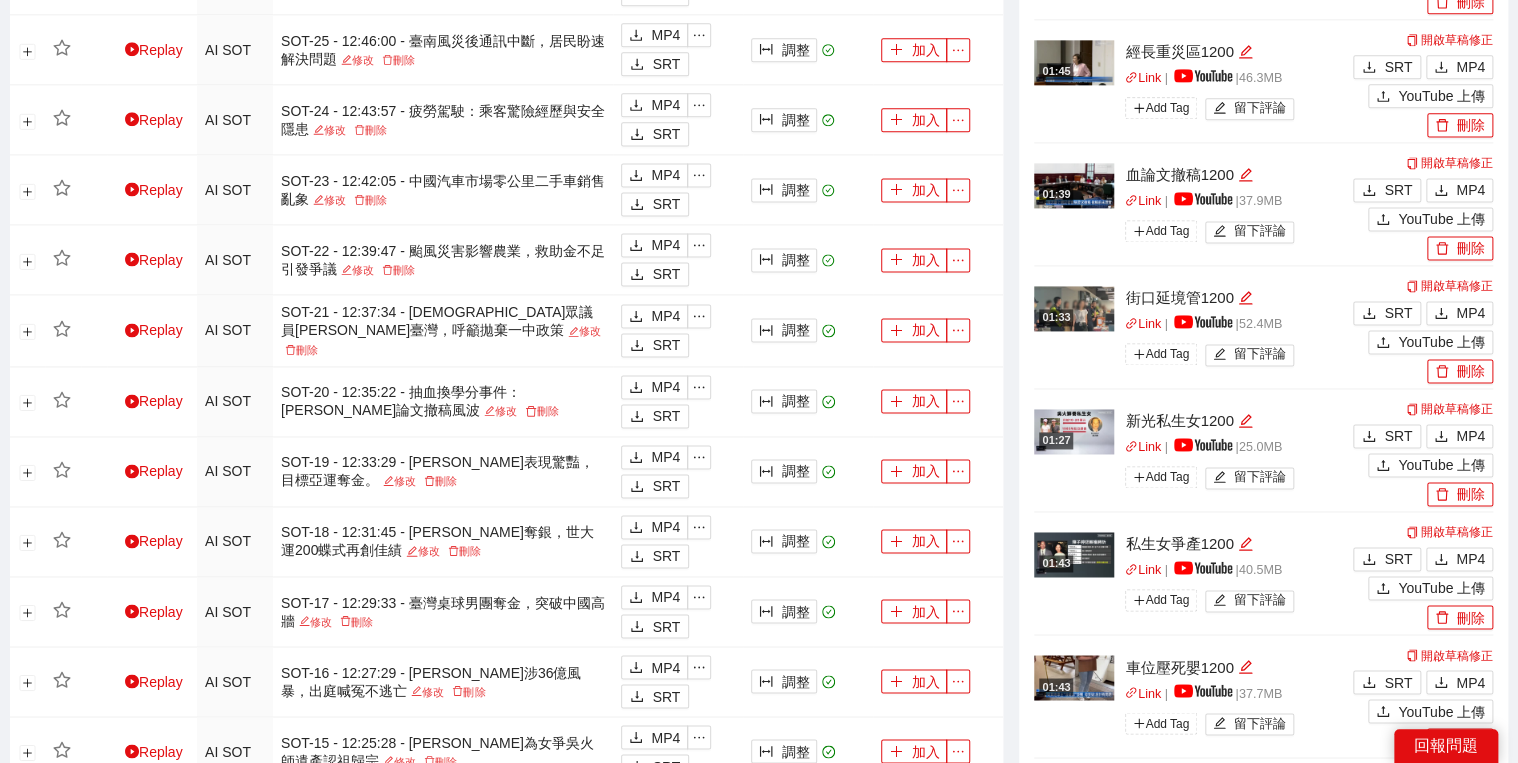 scroll, scrollTop: 1440, scrollLeft: 0, axis: vertical 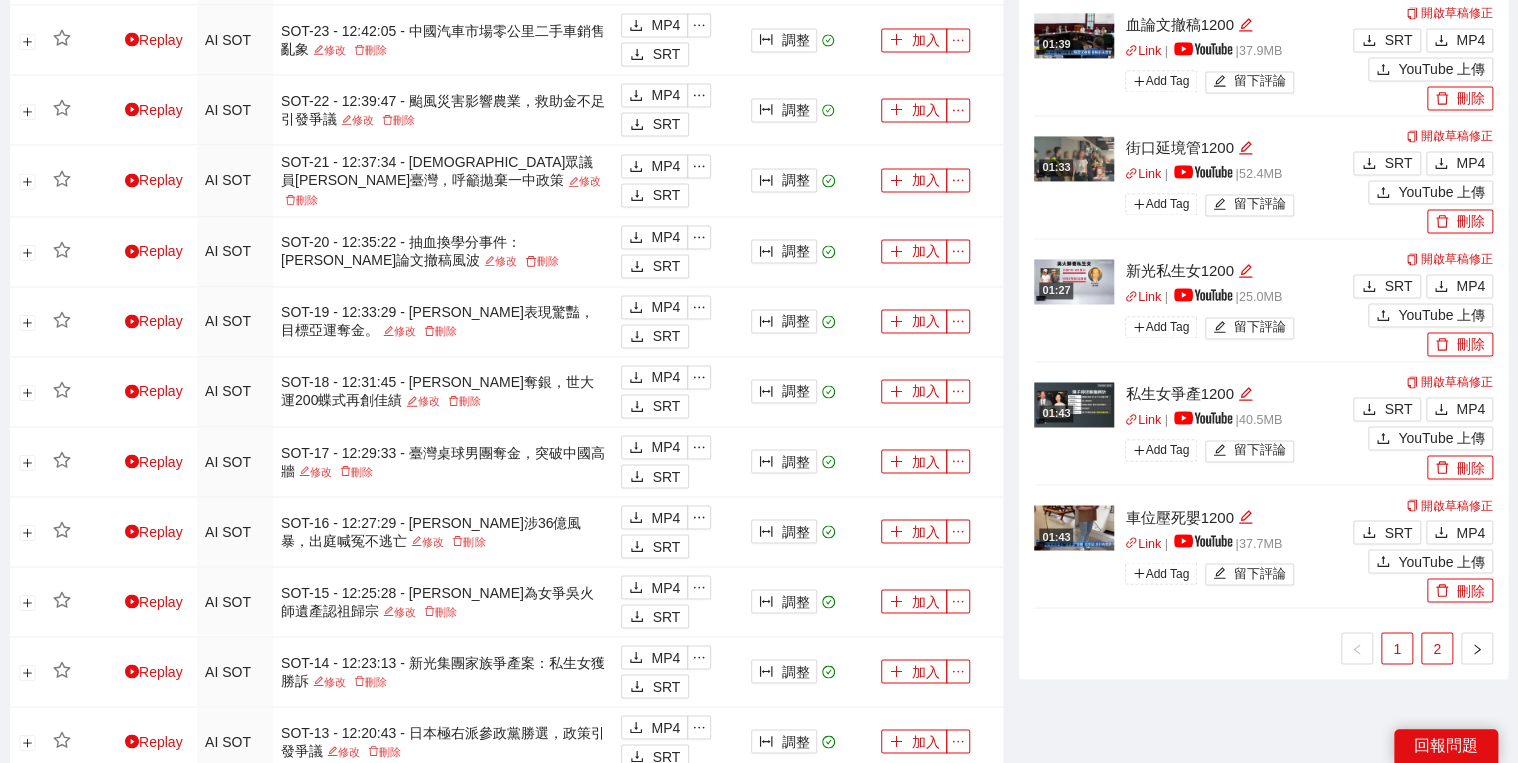 click on "2" at bounding box center [1437, 648] 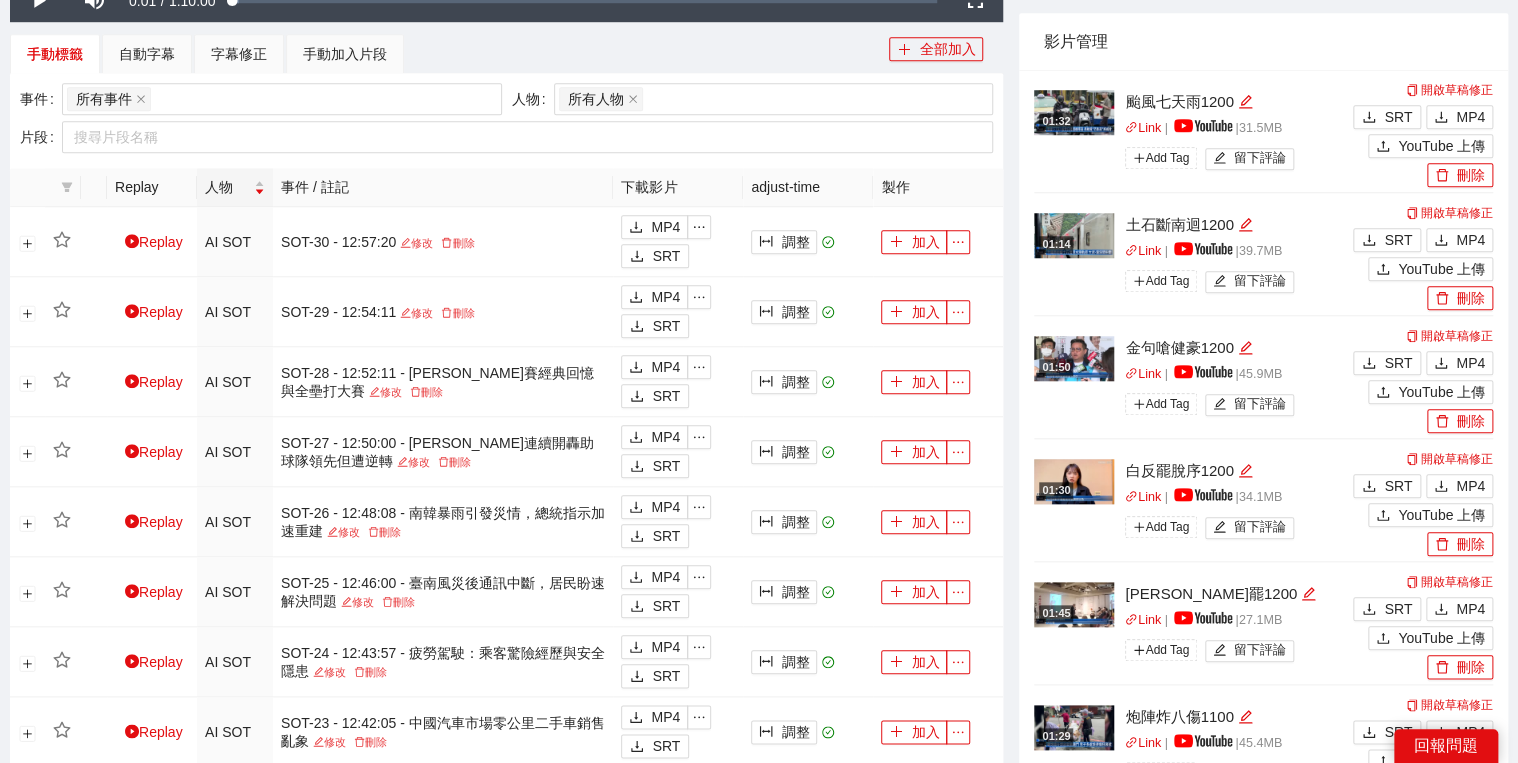 scroll, scrollTop: 720, scrollLeft: 0, axis: vertical 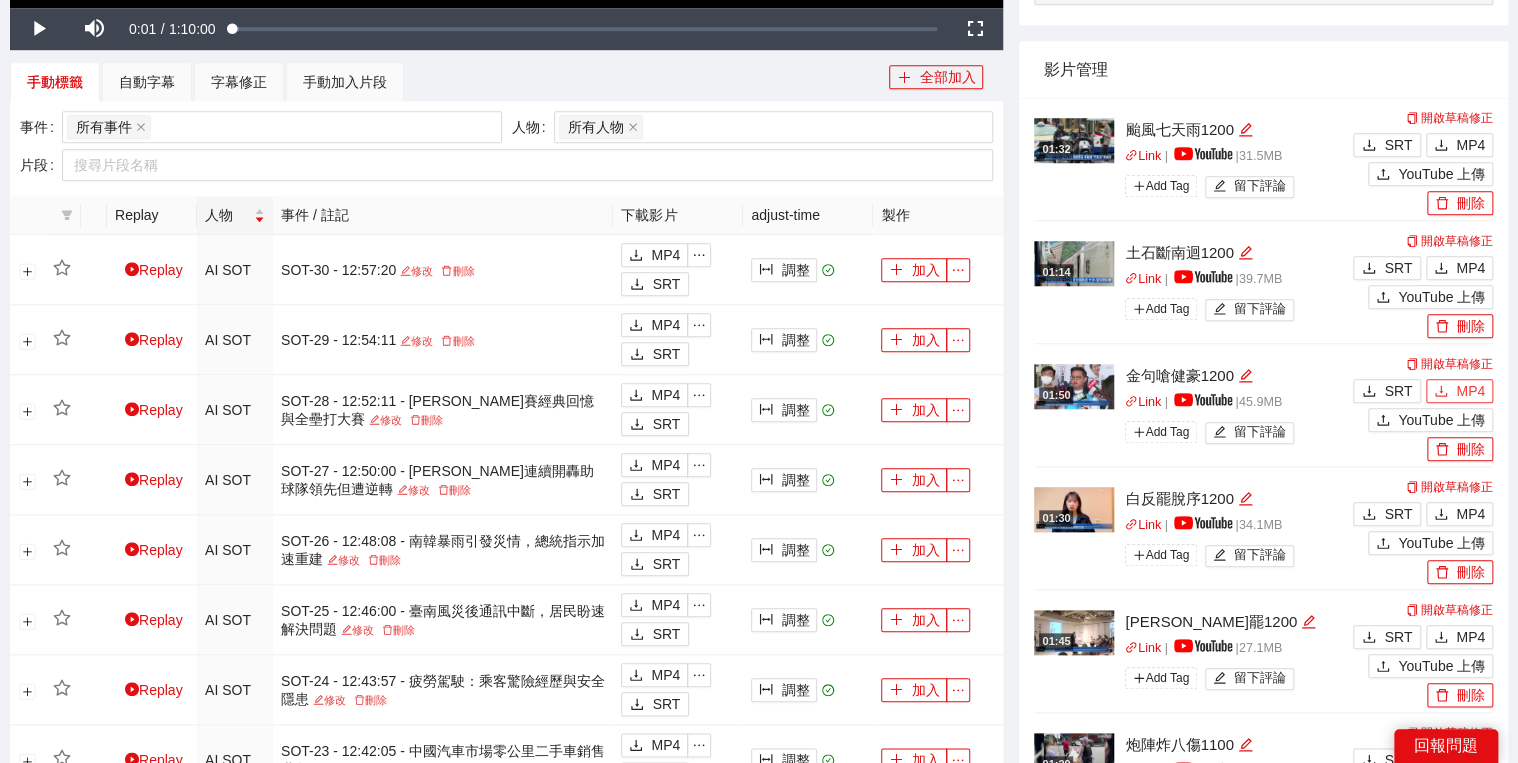 click 